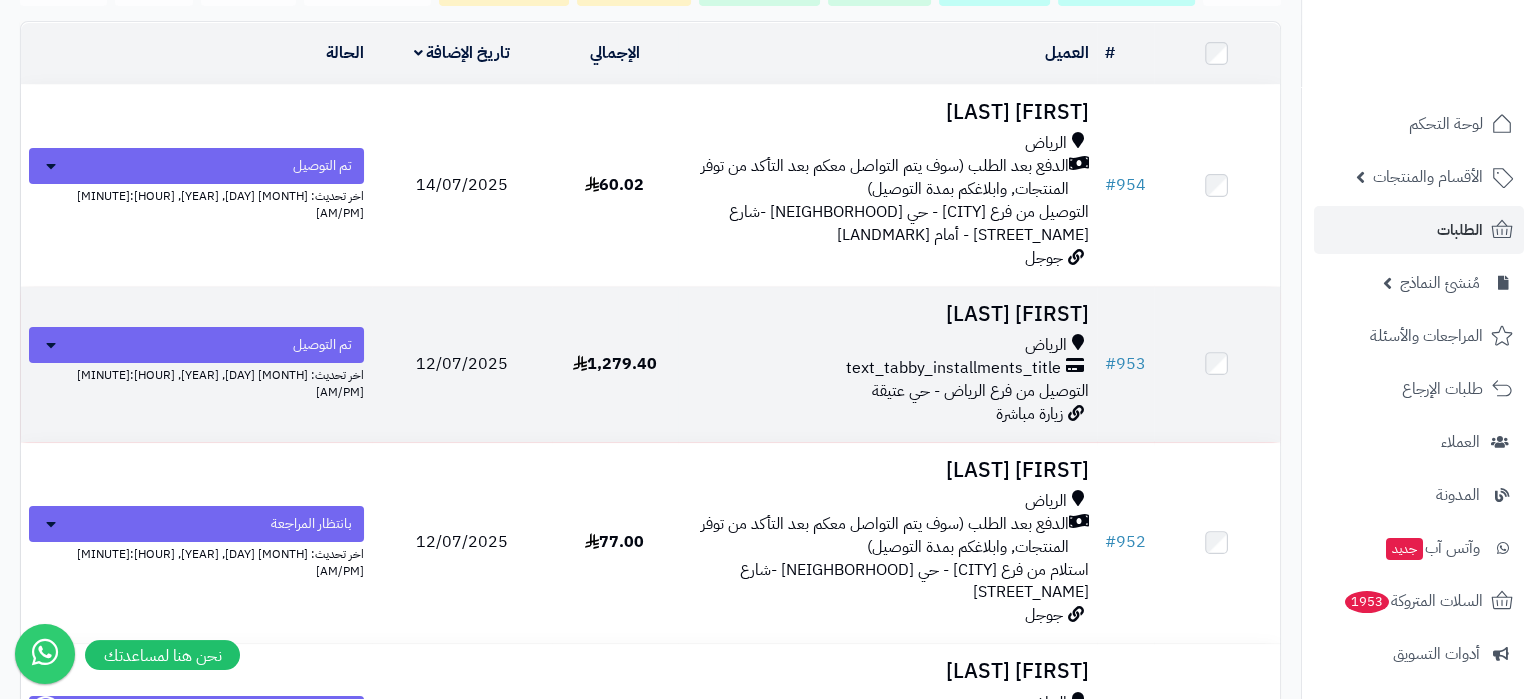 scroll, scrollTop: 315, scrollLeft: 0, axis: vertical 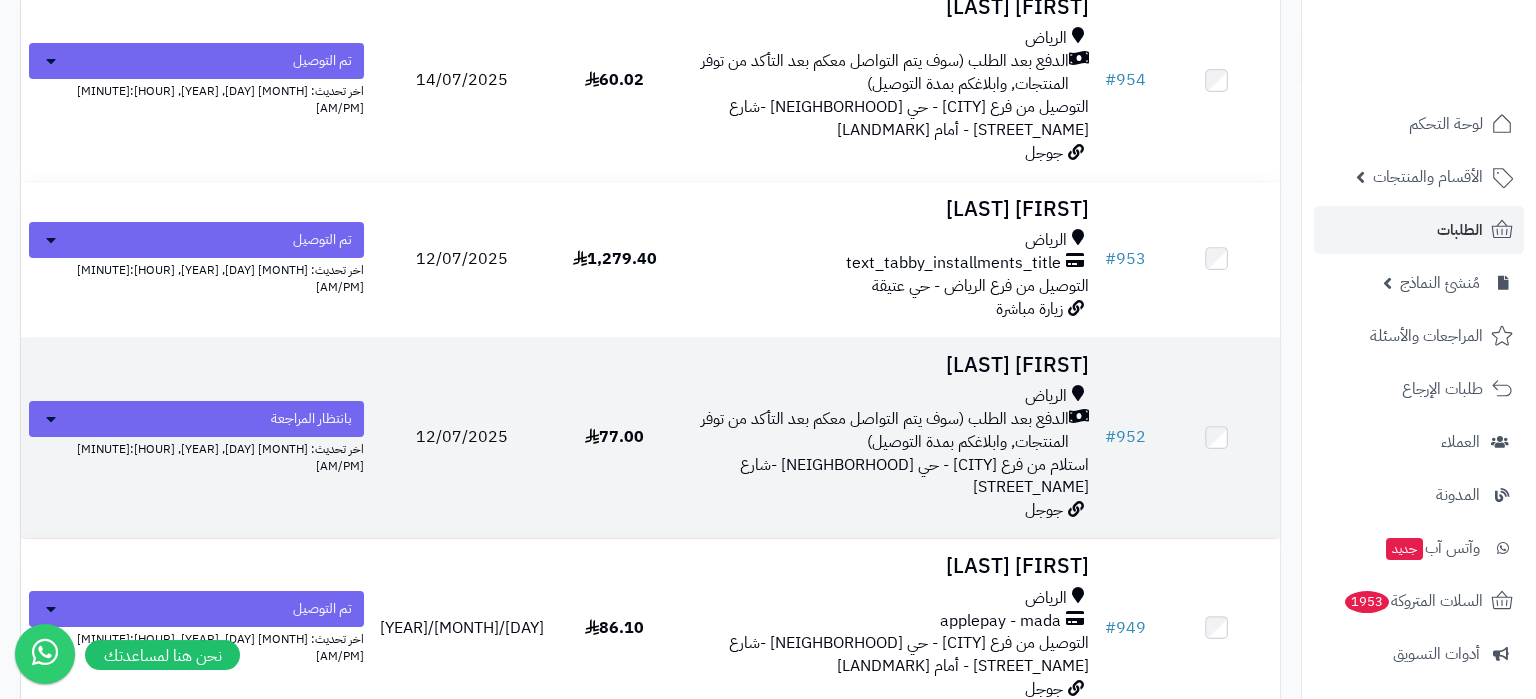 click on "اسامة  مقلد
الرياض
الدفع بعد الطلب (سوف يتم التواصل معكم بعد التأكد من توفر المنتجات, وابلاغكم بمدة التوصيل)
استلام من فرع الرياض - حي النهضة  -شارع عبيدة بن الحارث
جوجل" at bounding box center [887, 438] 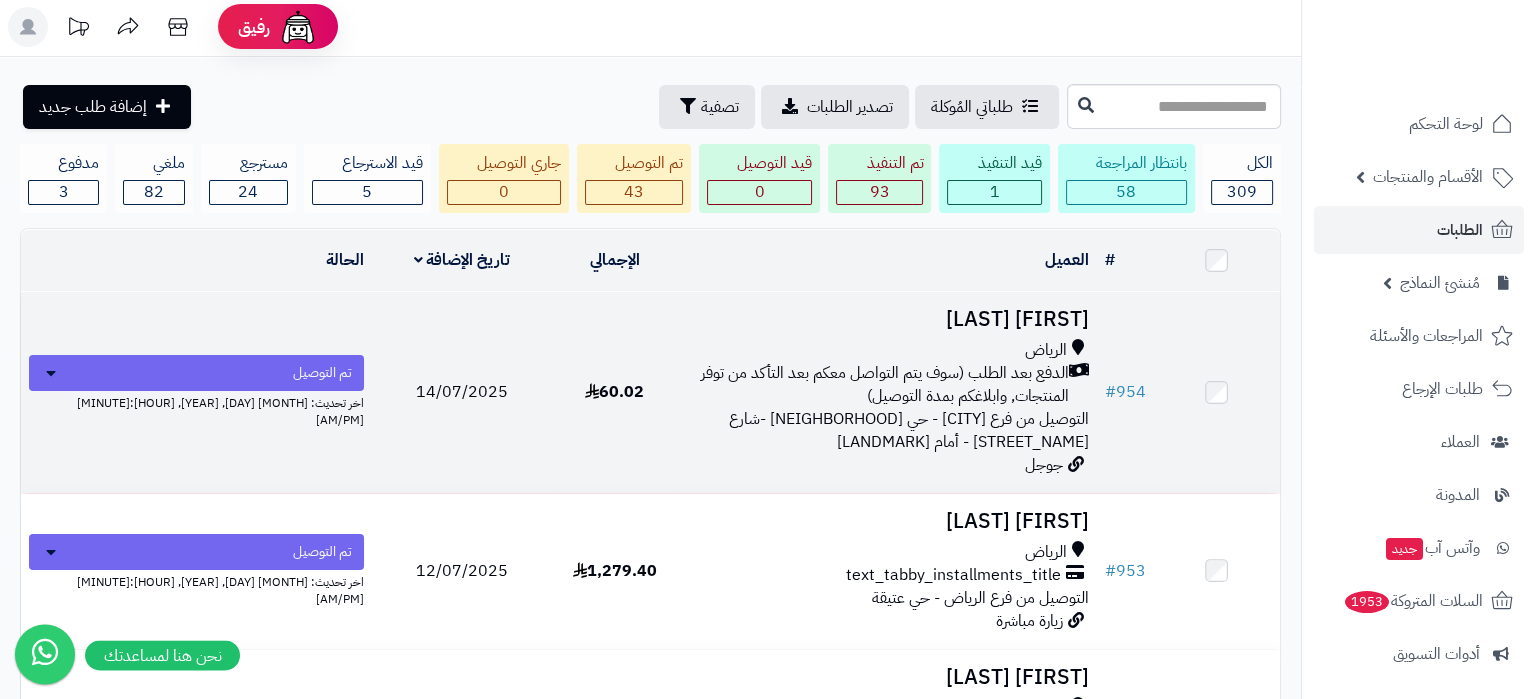 scroll, scrollTop: 0, scrollLeft: 0, axis: both 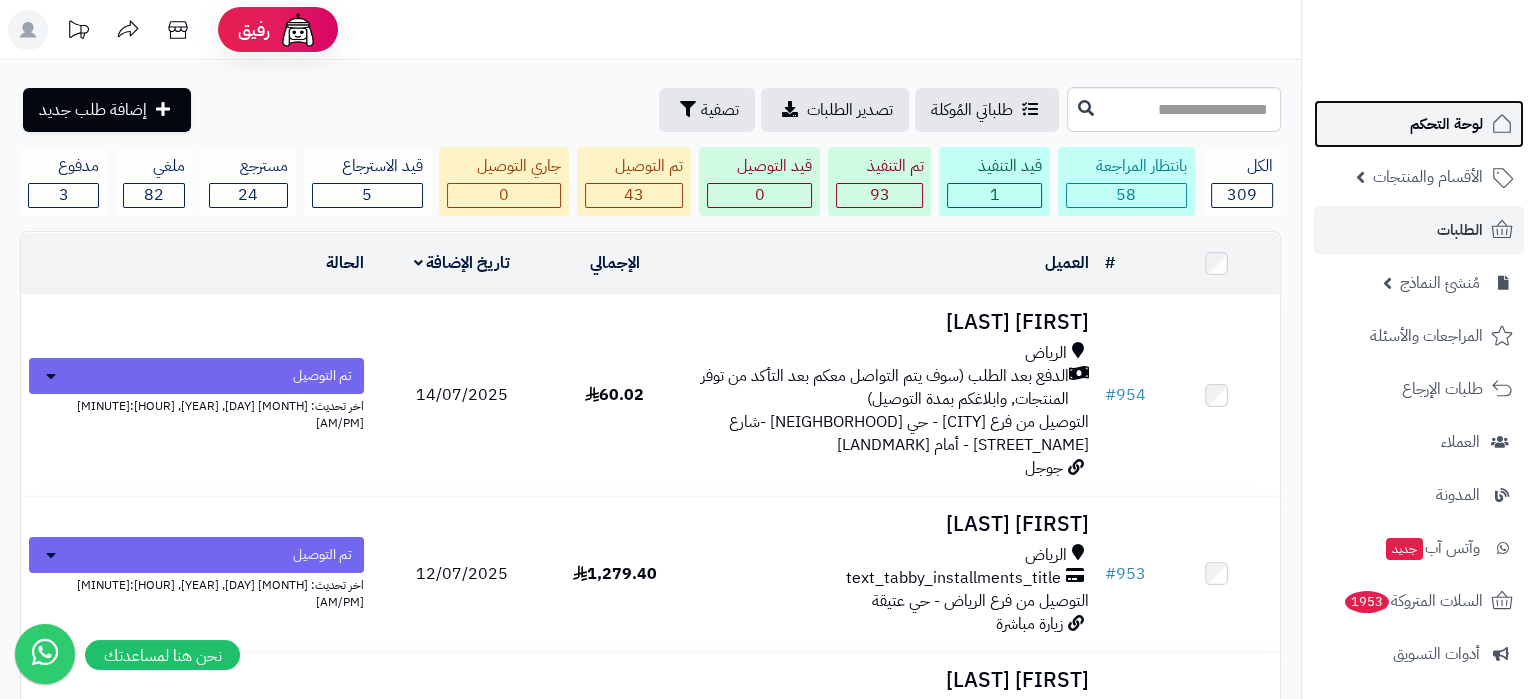 click on "لوحة التحكم" at bounding box center [1419, 124] 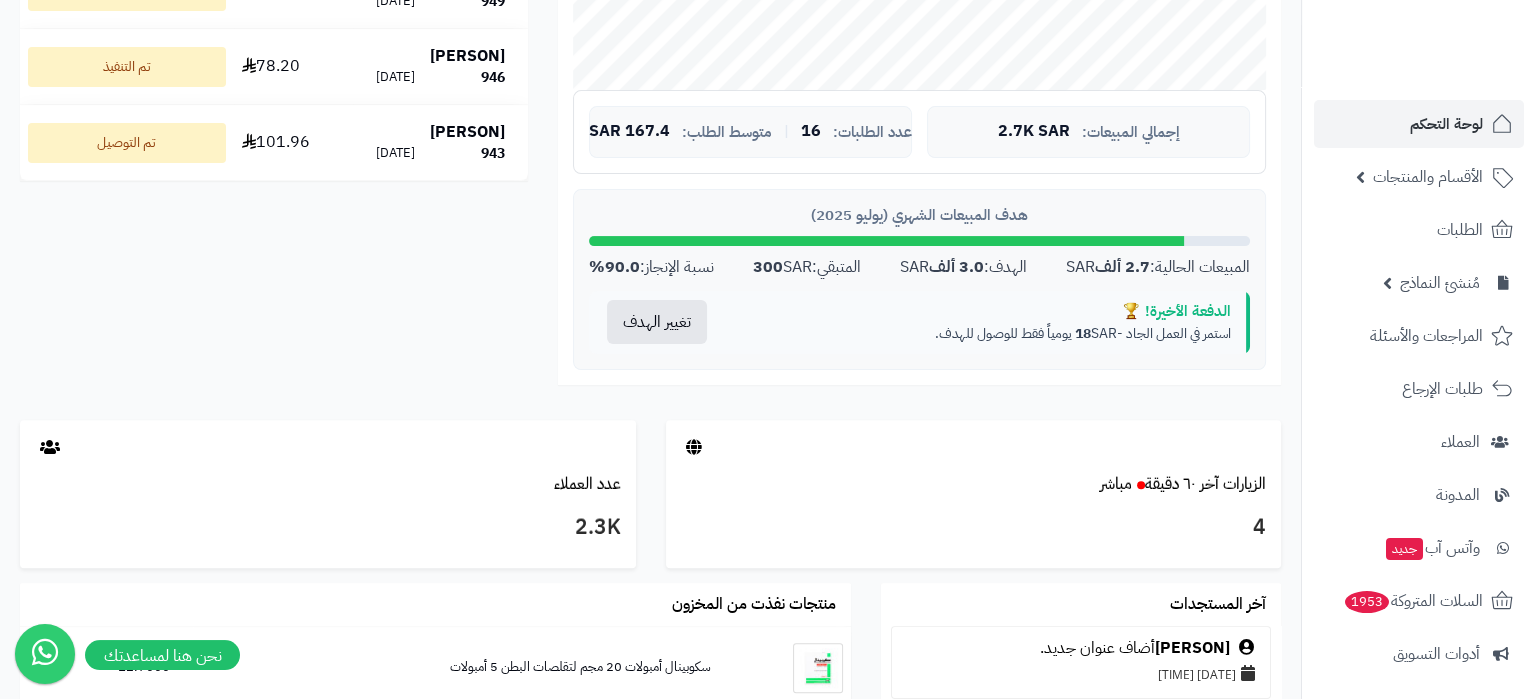 scroll, scrollTop: 1050, scrollLeft: 0, axis: vertical 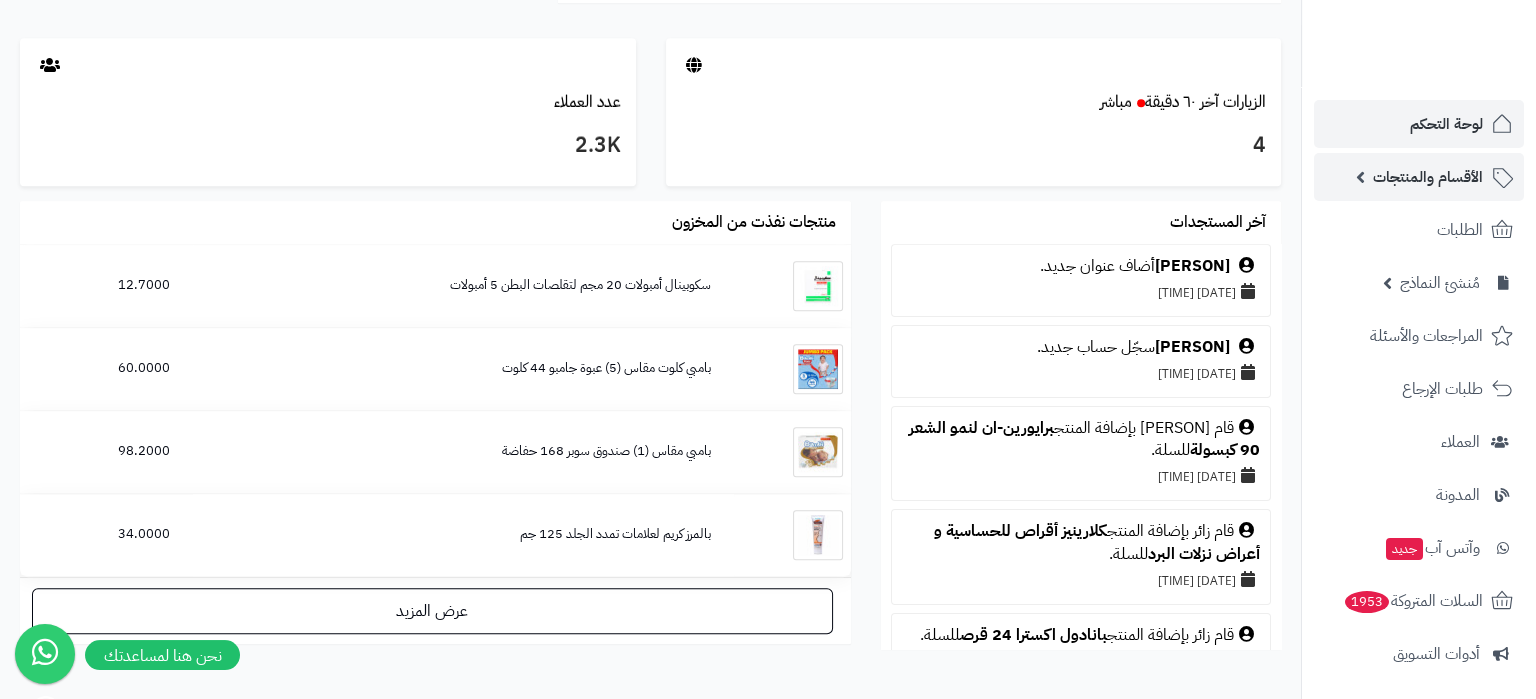click on "الأقسام والمنتجات" at bounding box center (1428, 177) 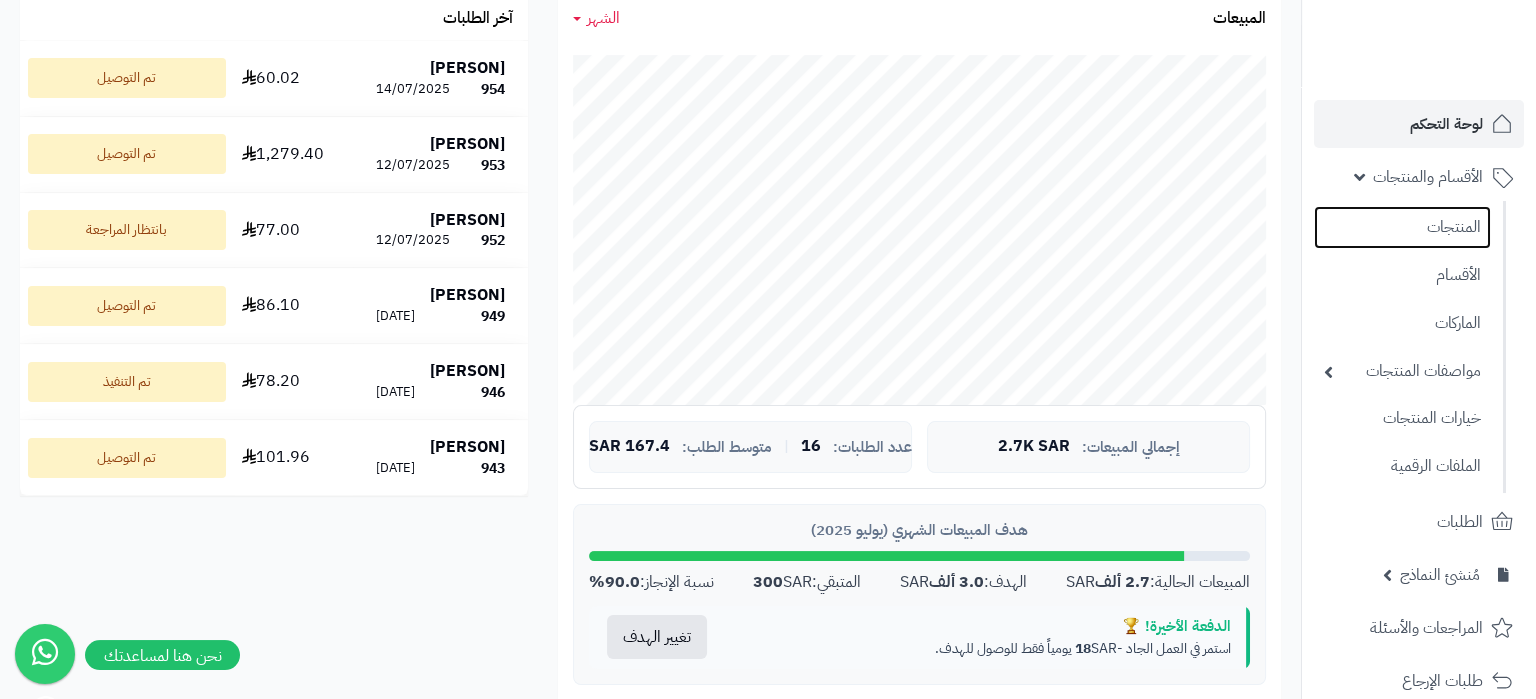 scroll, scrollTop: 0, scrollLeft: 0, axis: both 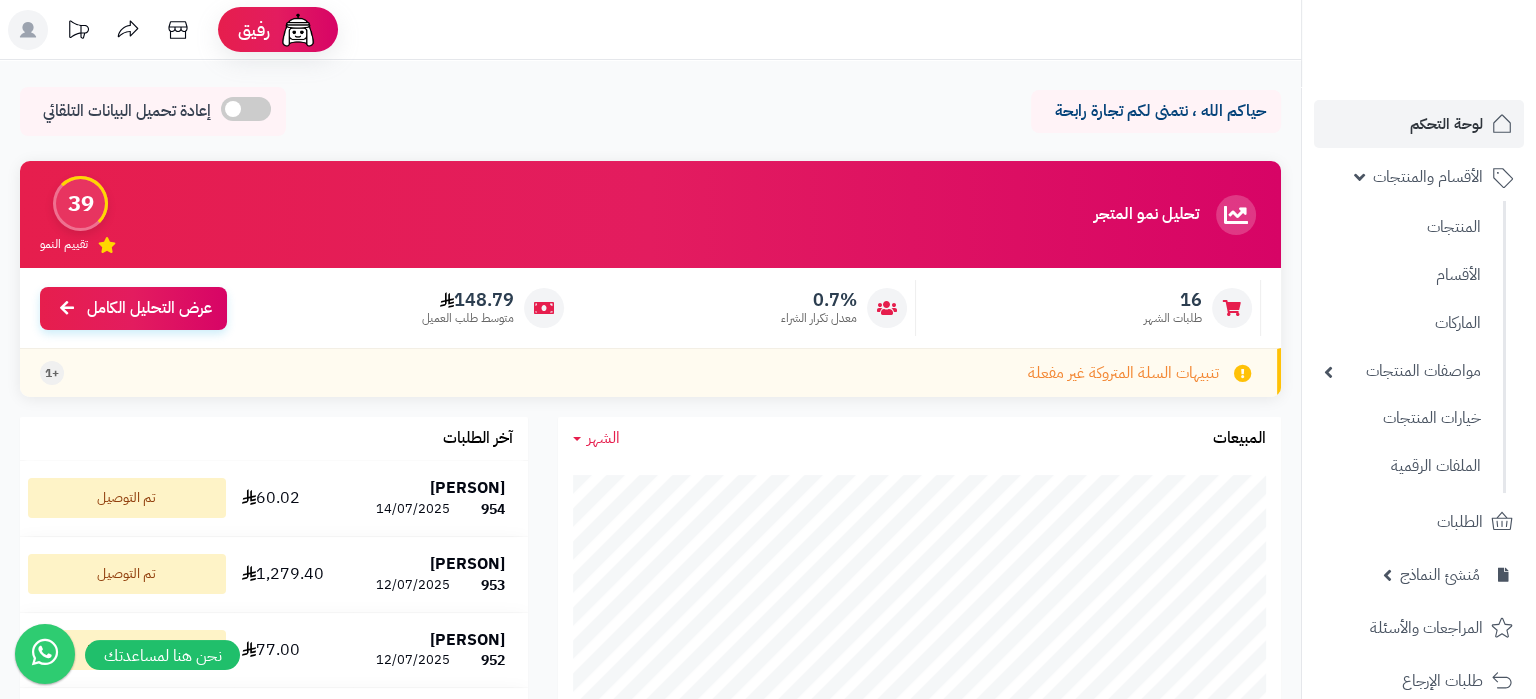 click 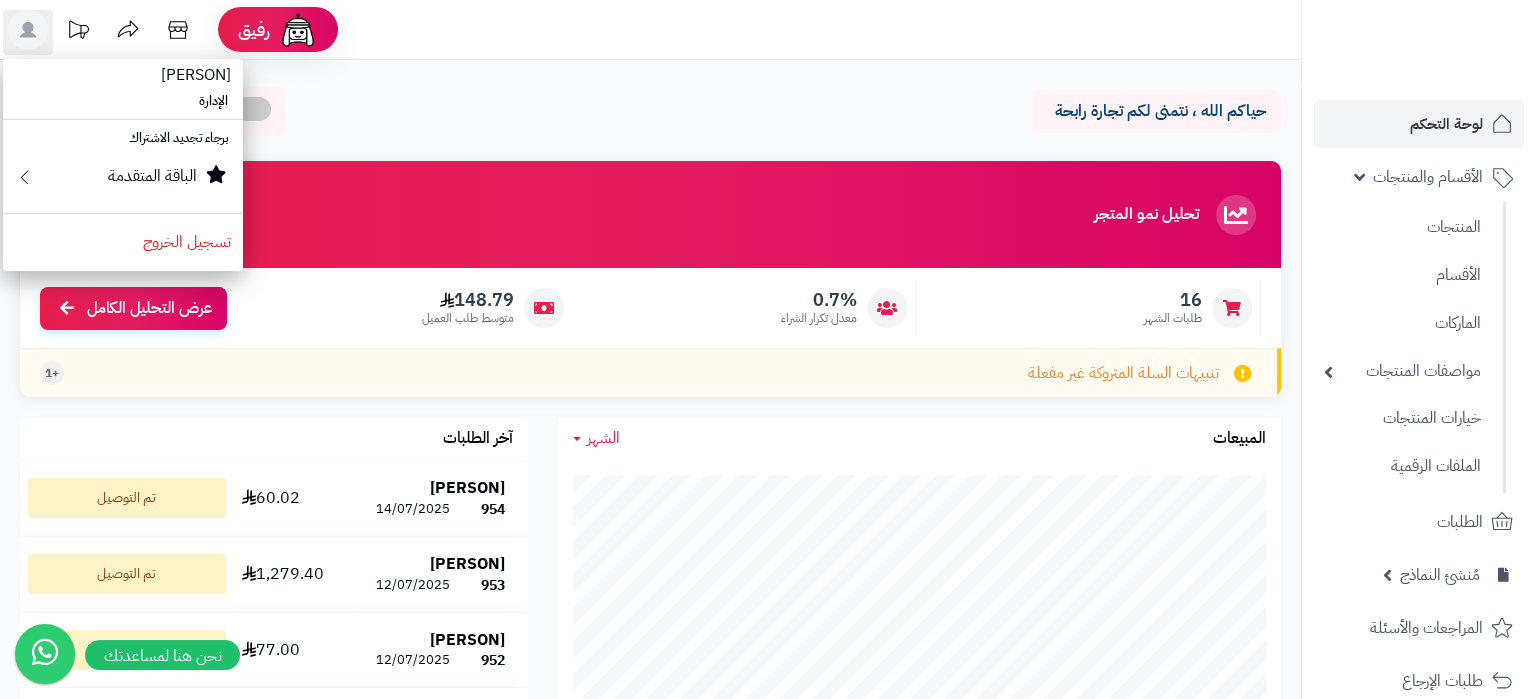 click on "حياكم الله ، نتمنى لكم تجارة رابحة
إعادة تحميل البيانات التلقائي" at bounding box center (650, 116) 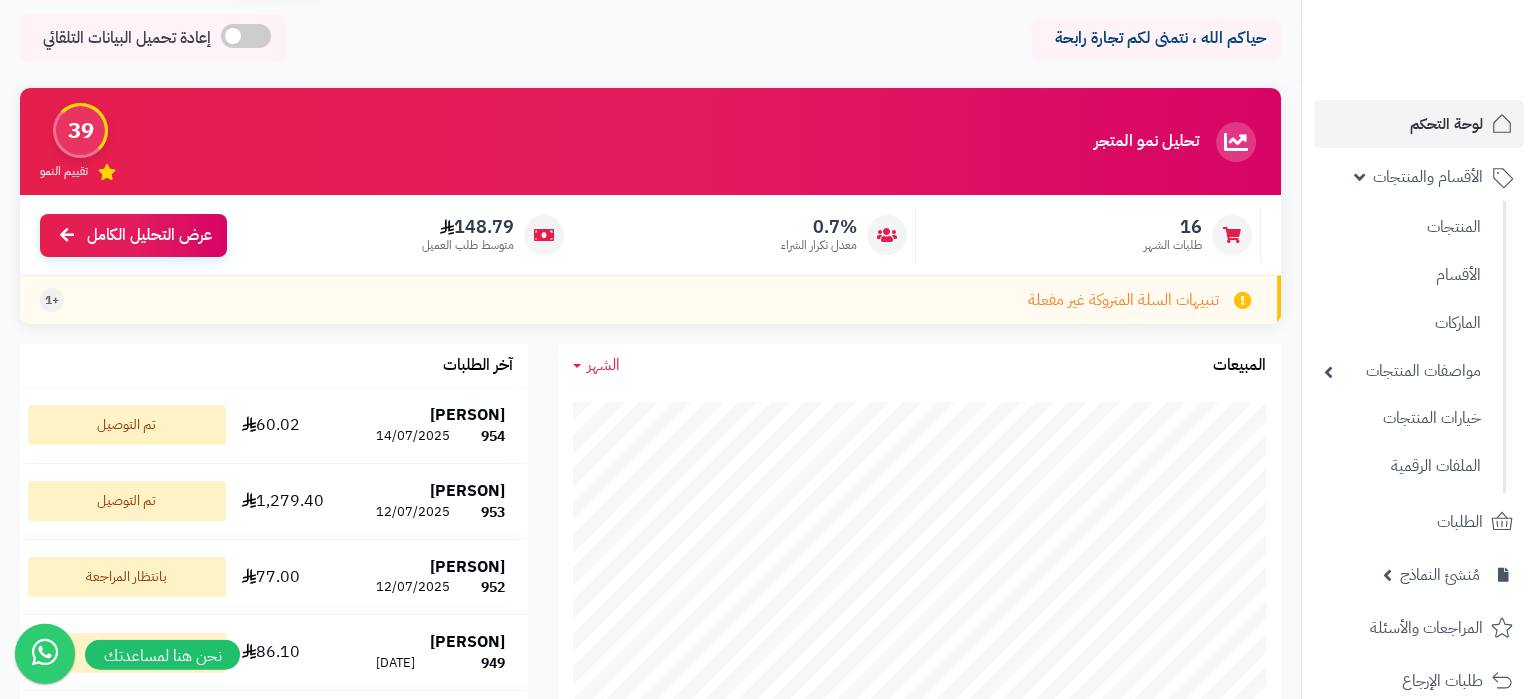 scroll, scrollTop: 67, scrollLeft: 0, axis: vertical 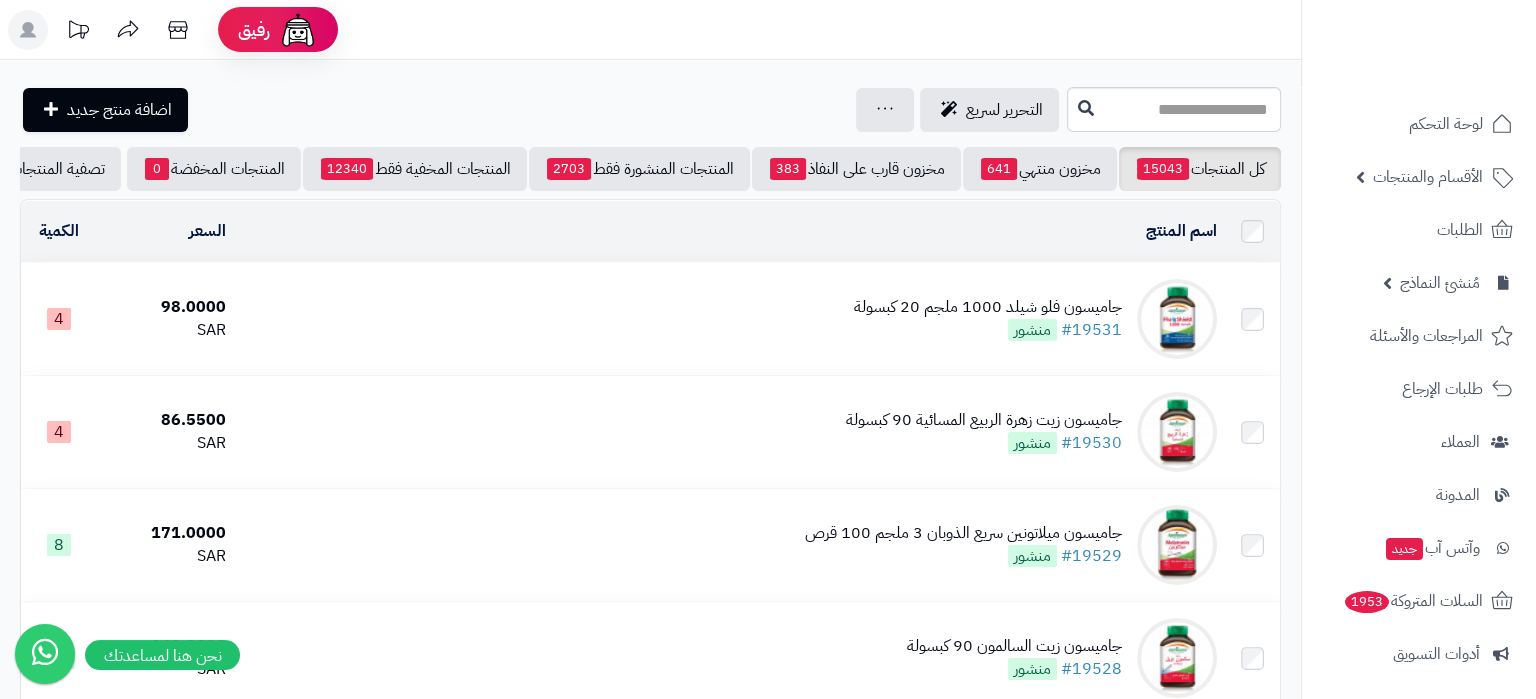 drag, startPoint x: 39, startPoint y: 62, endPoint x: 60, endPoint y: 93, distance: 37.44329 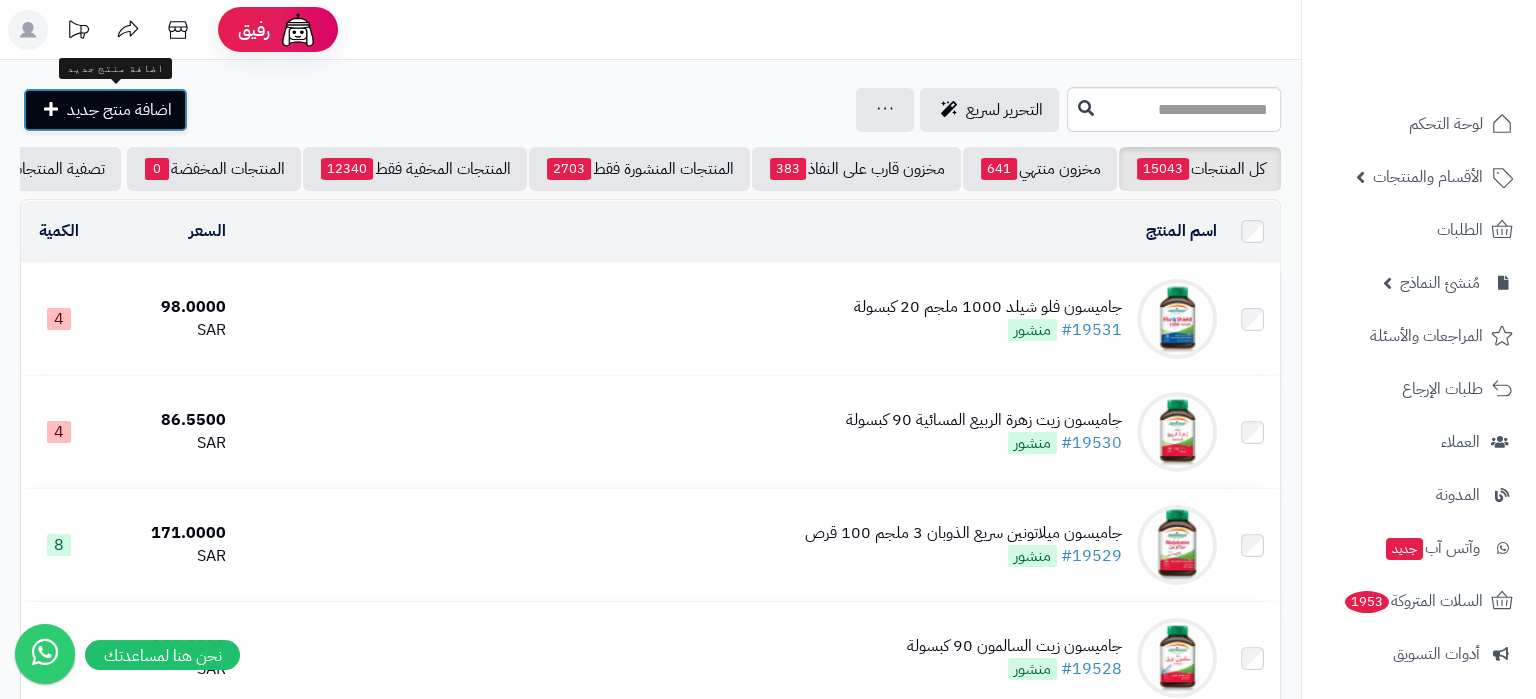 click on "اضافة منتج جديد" at bounding box center [105, 110] 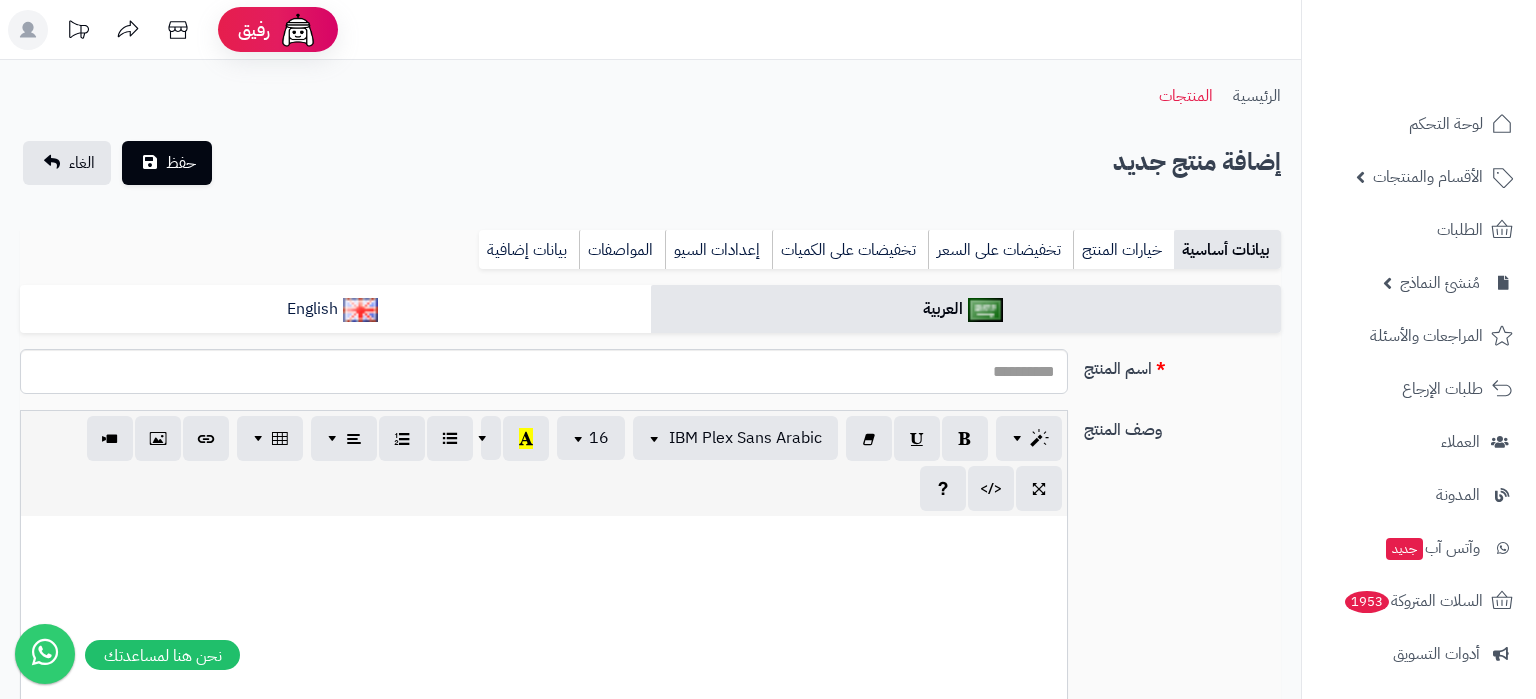 select 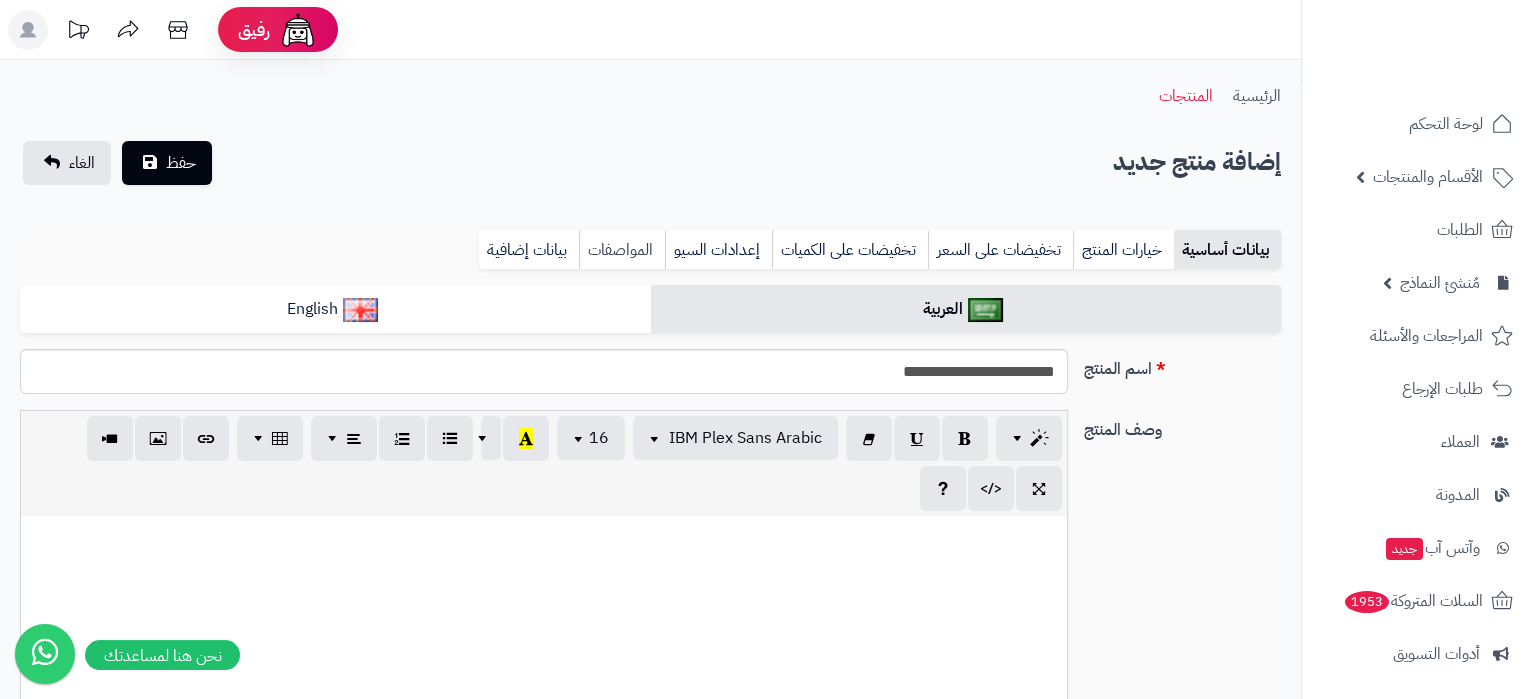 type on "**********" 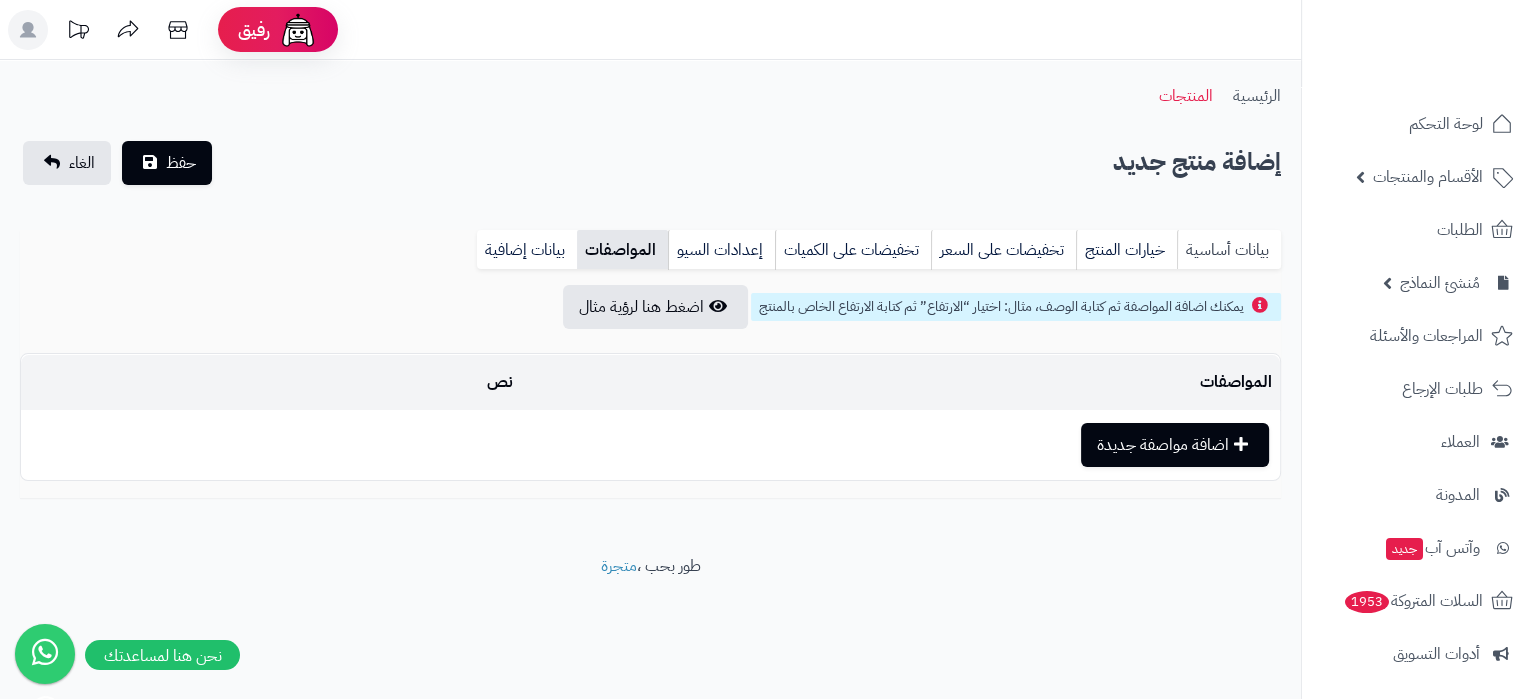 click on "بيانات أساسية" at bounding box center (1229, 250) 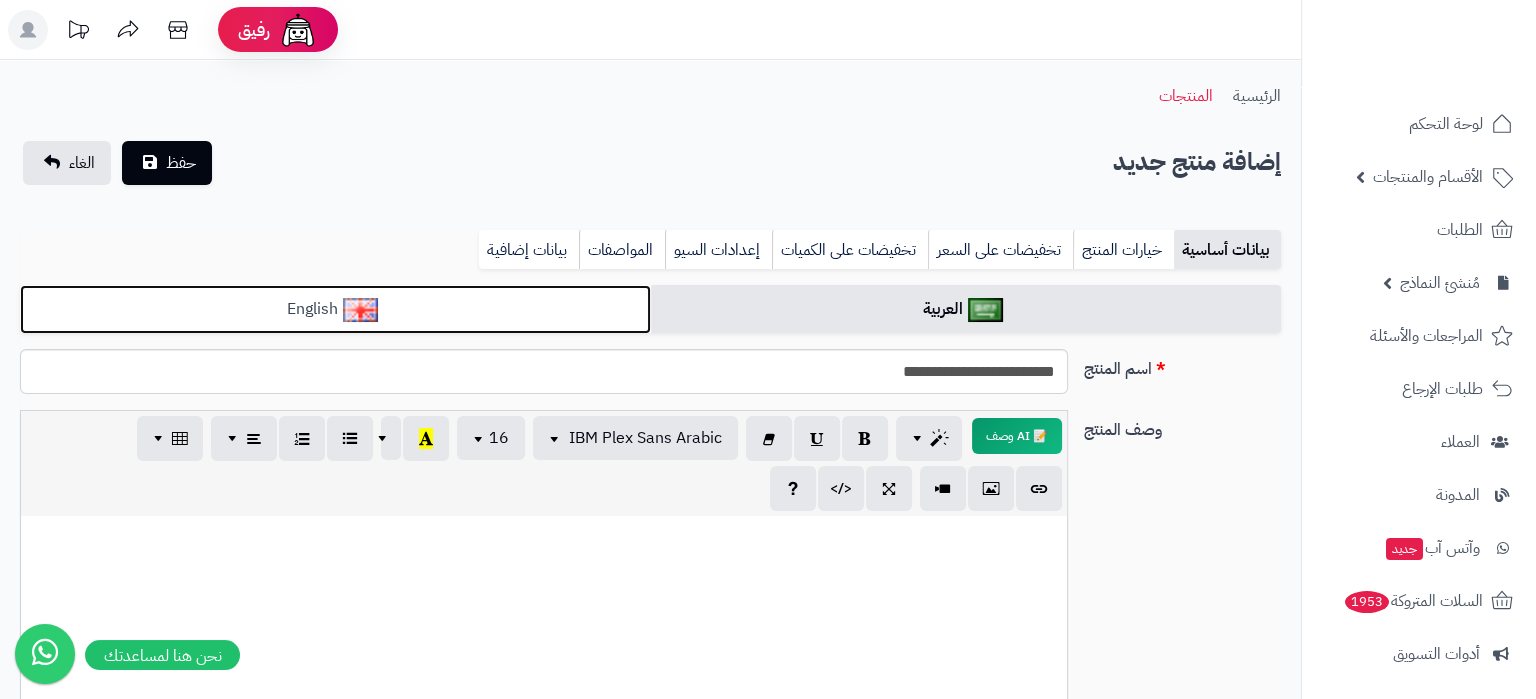 click on "English" at bounding box center [335, 309] 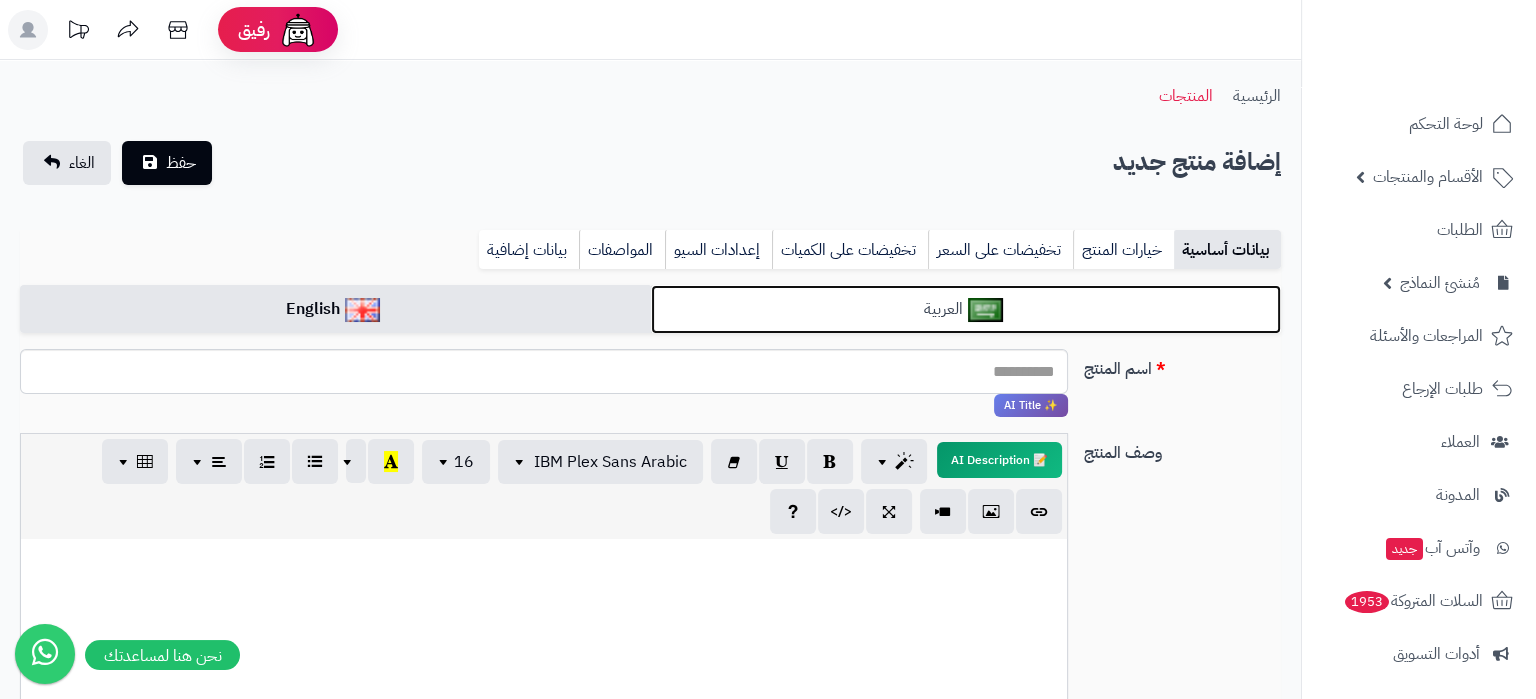 click on "العربية" at bounding box center (966, 309) 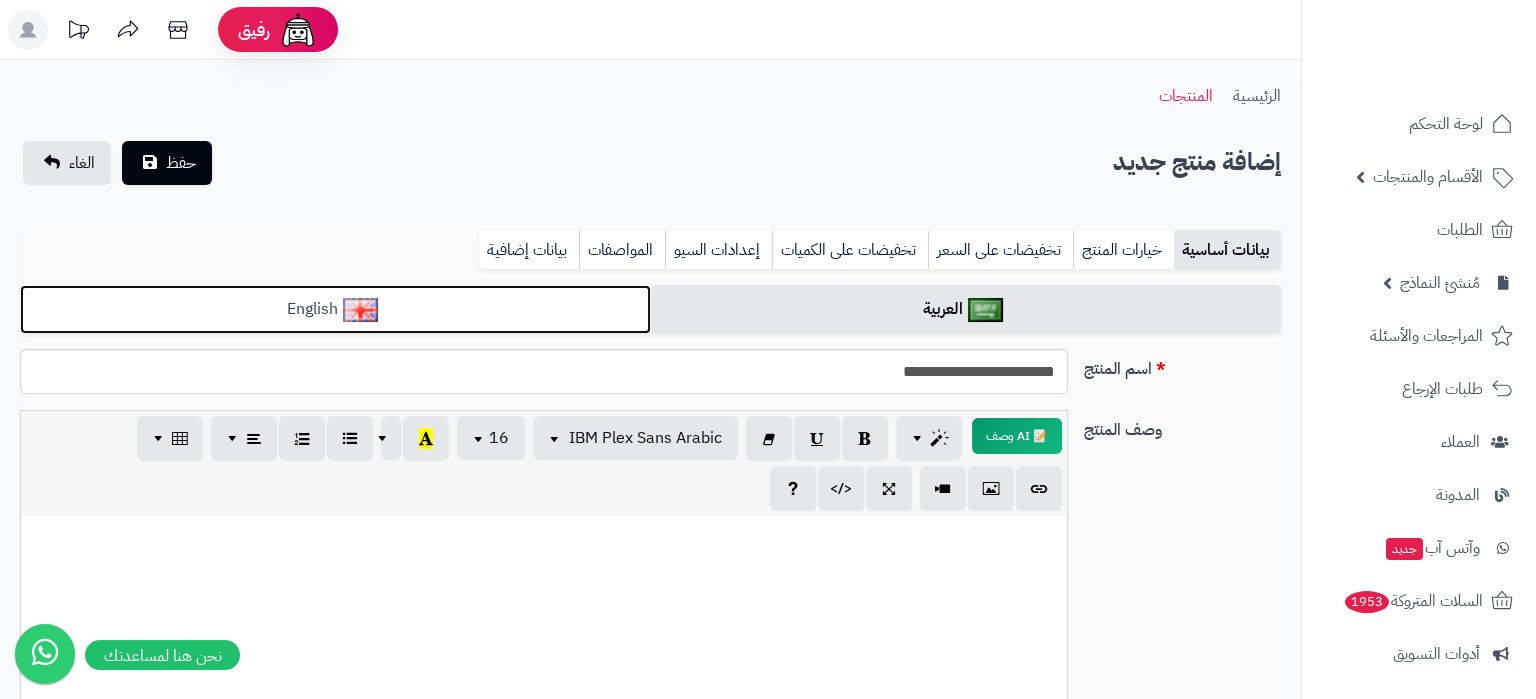click on "English" at bounding box center [335, 309] 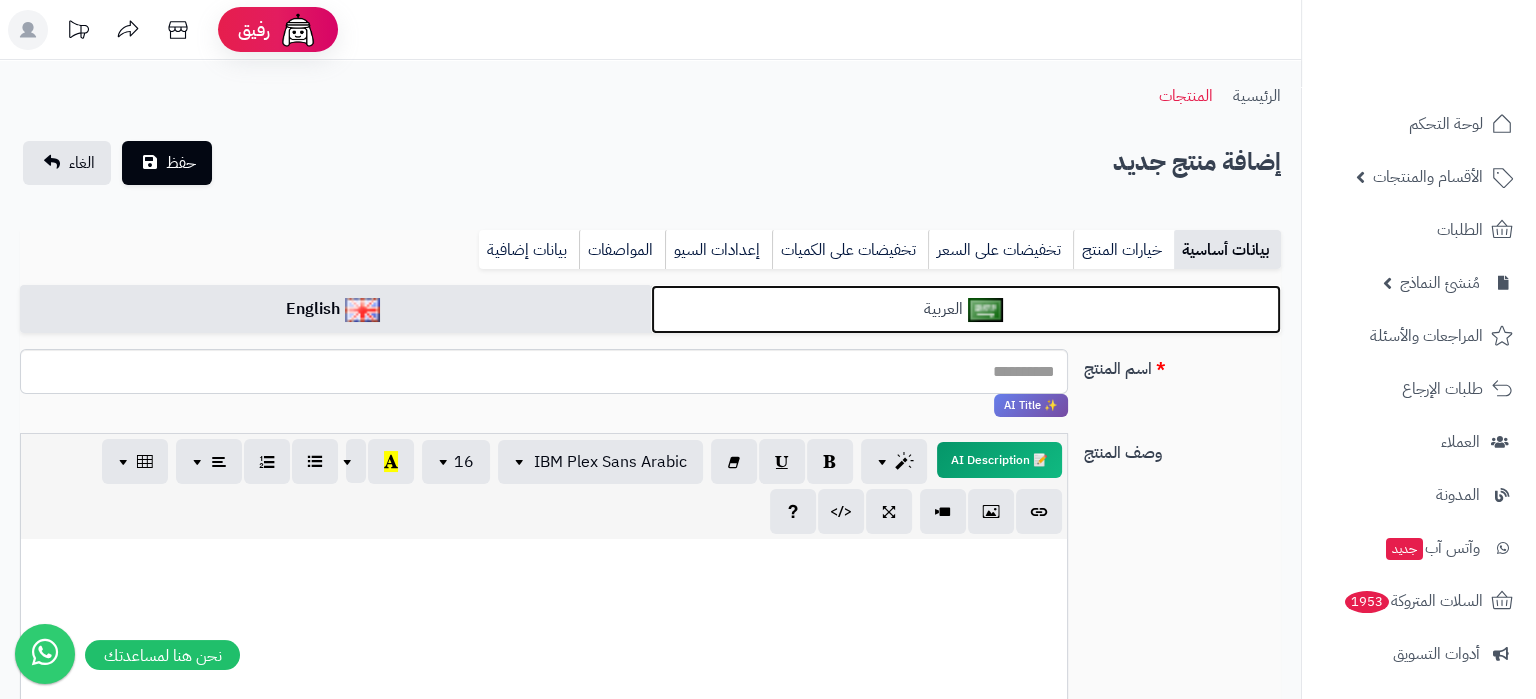 click on "العربية" at bounding box center [966, 309] 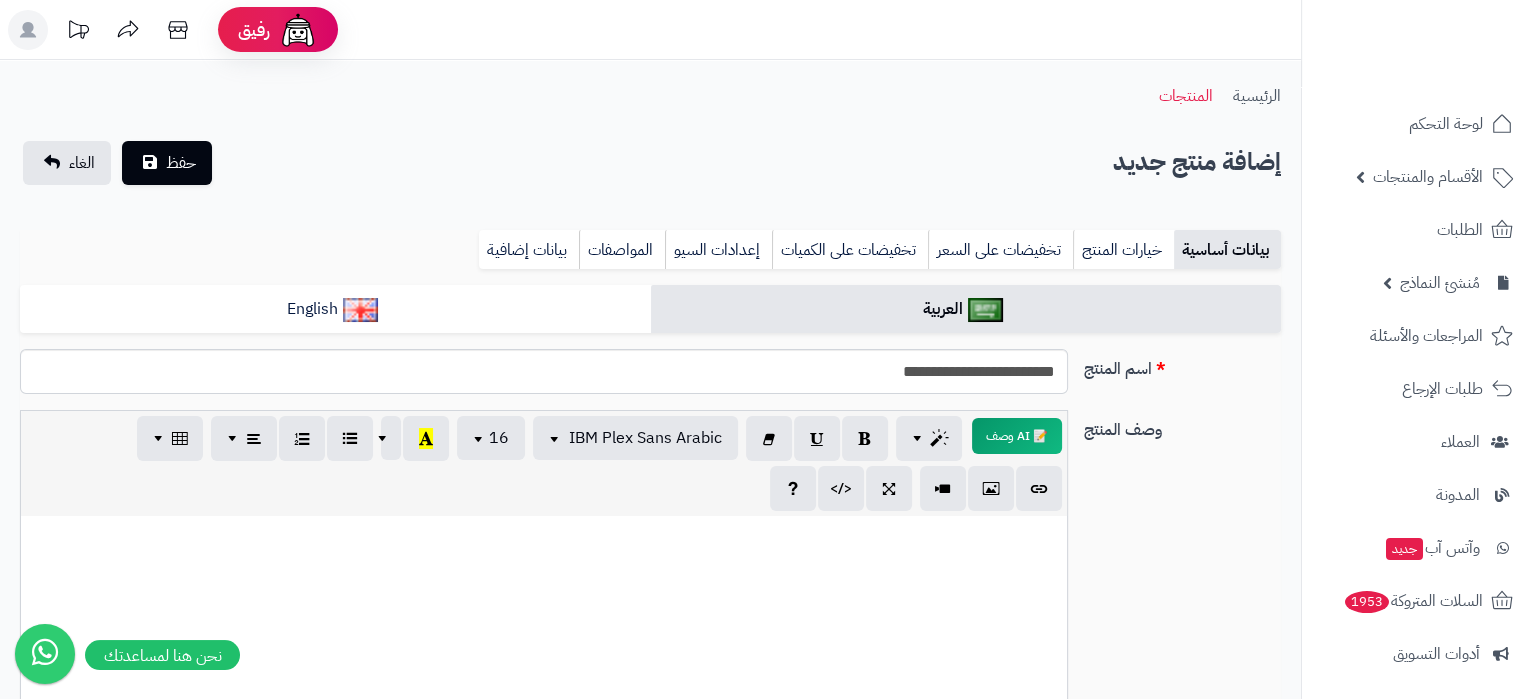 click on "بيانات أساسية خيارات المنتج تخفيضات على السعر تخفيضات على الكميات إعدادات السيو المواصفات نقاط المكافآت بيانات إضافية" at bounding box center [650, 257] 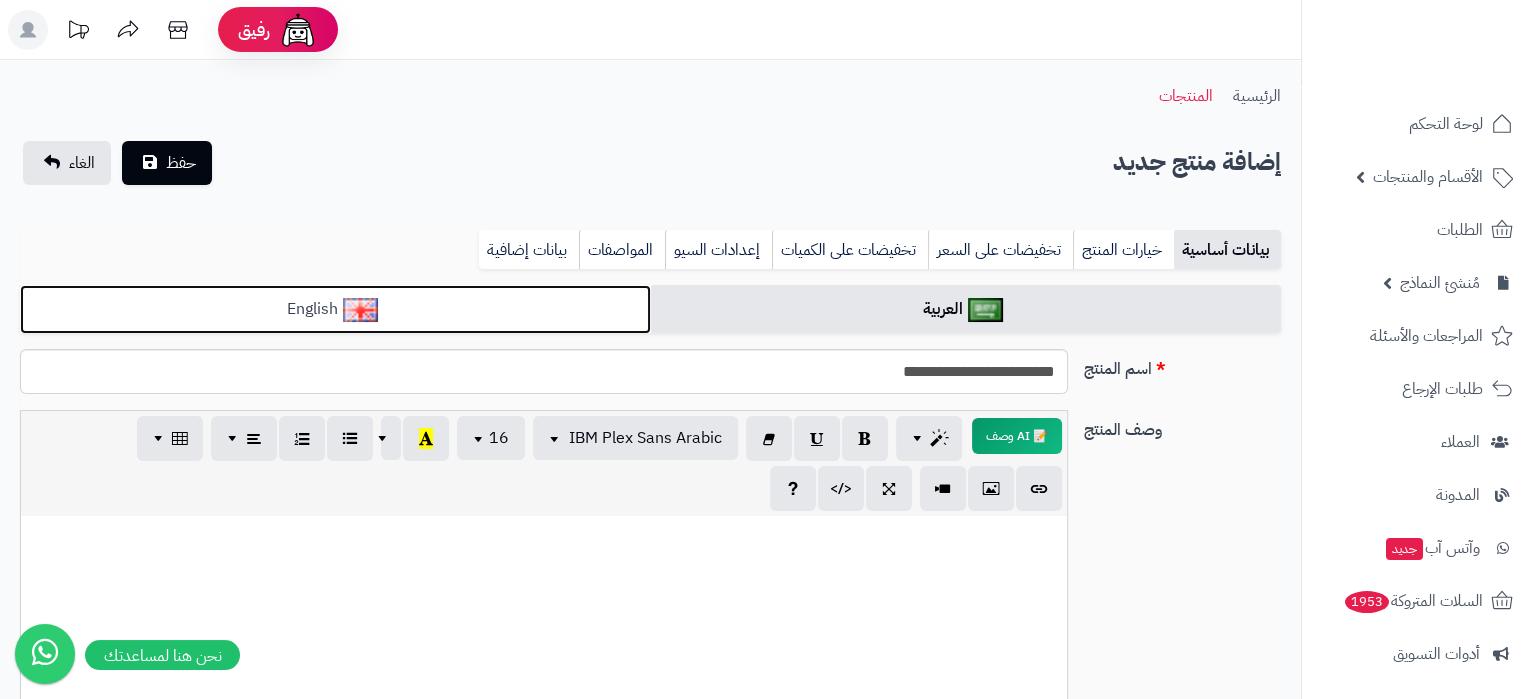 click on "English" at bounding box center (335, 309) 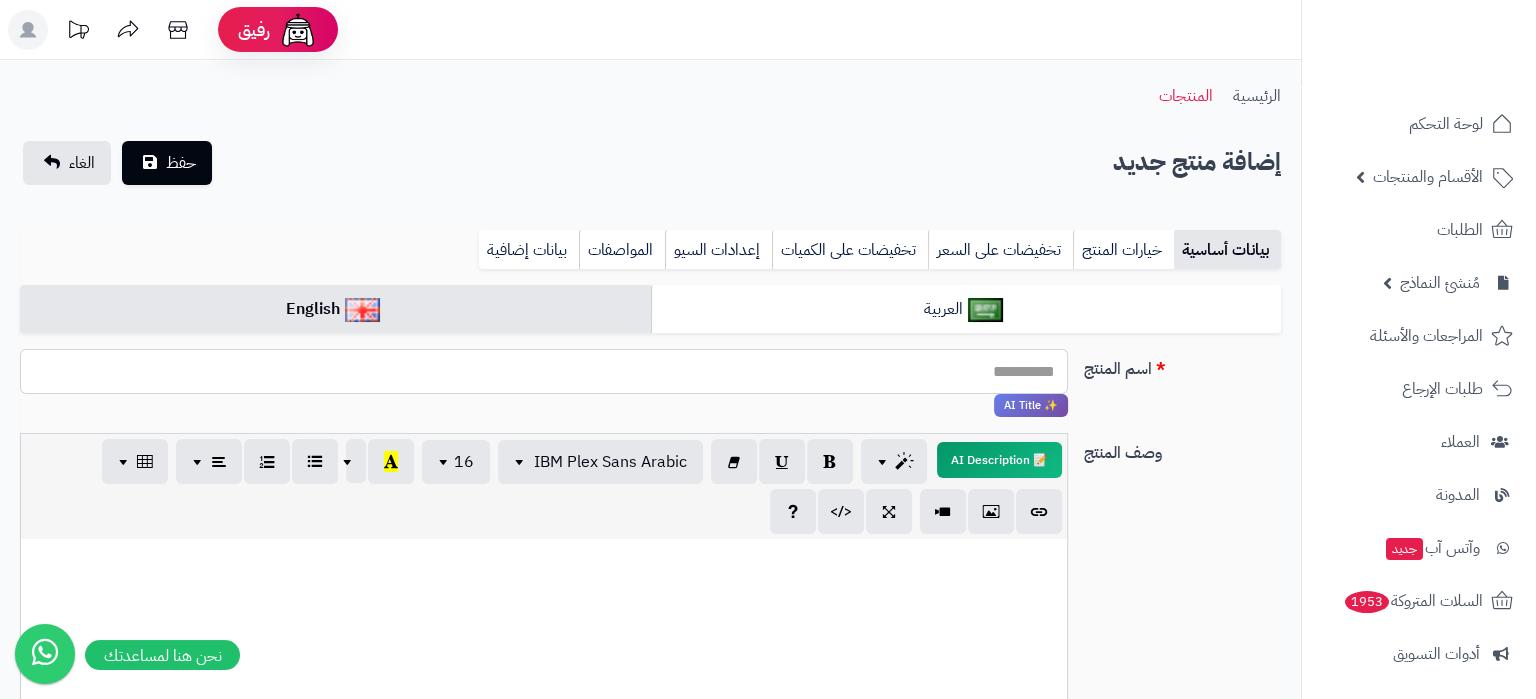 click on "اسم المنتج" at bounding box center (544, 371) 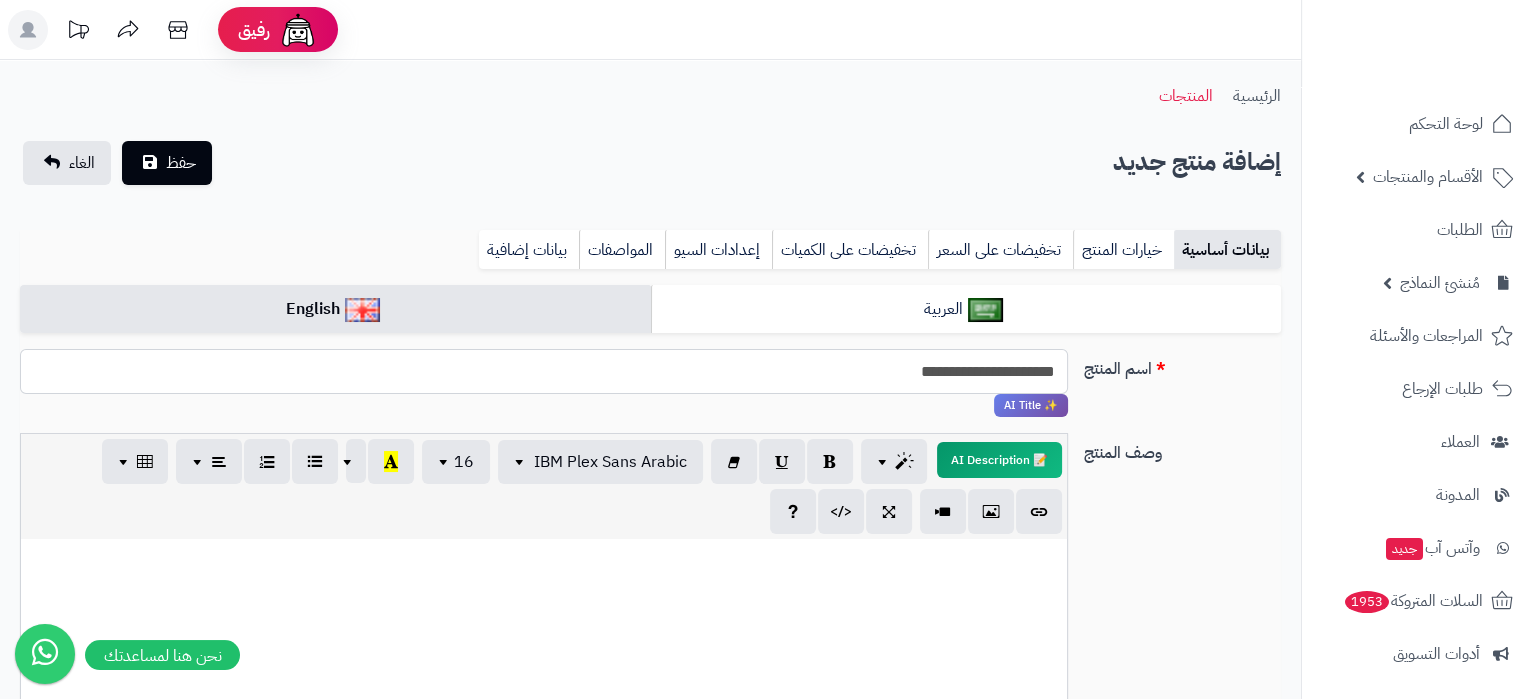 type on "**********" 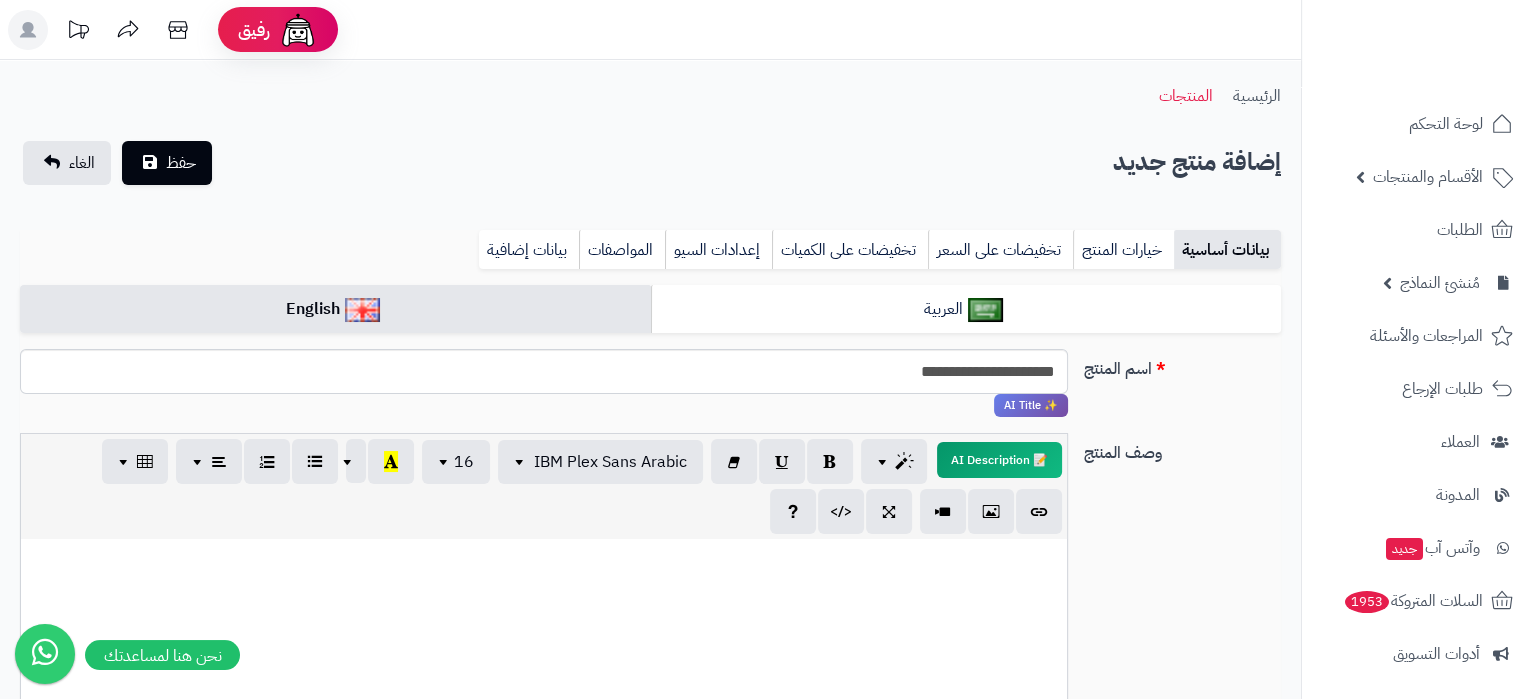 click at bounding box center [544, 689] 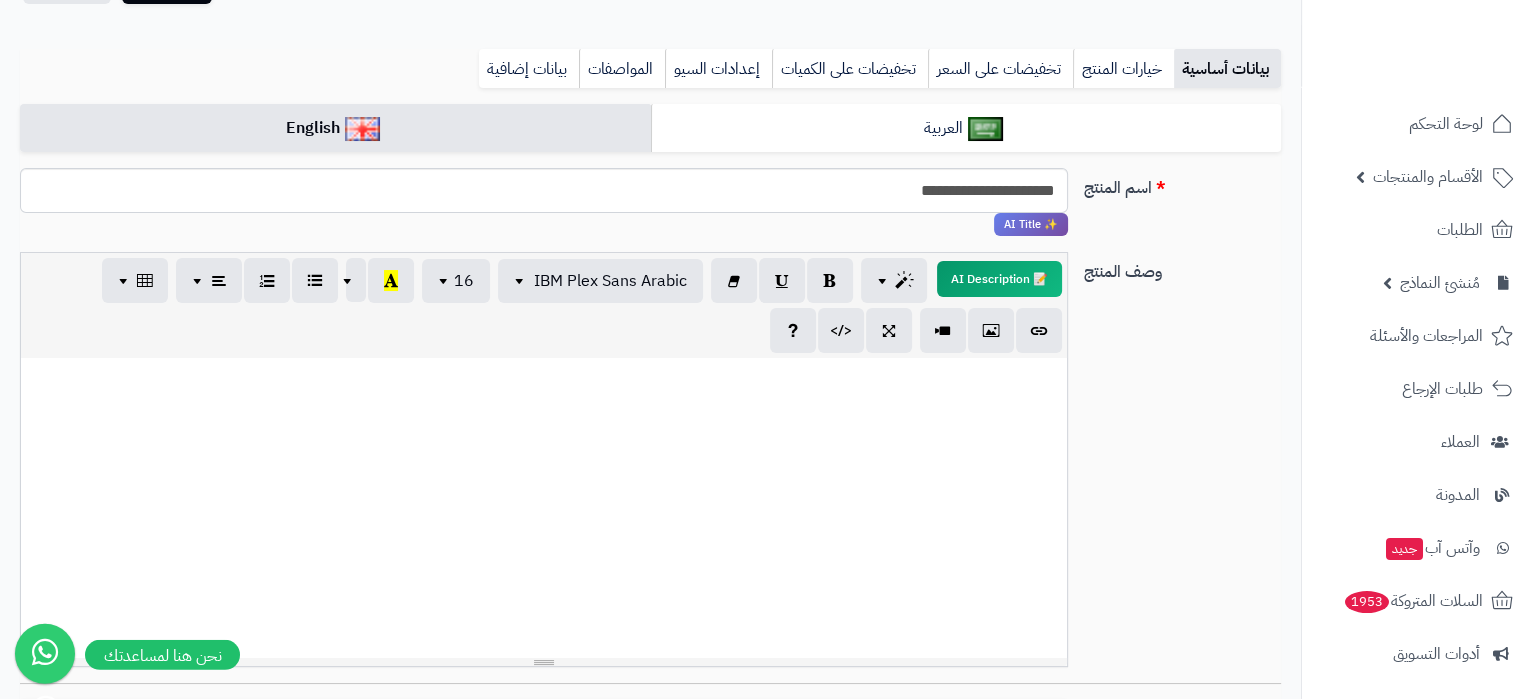 scroll, scrollTop: 210, scrollLeft: 0, axis: vertical 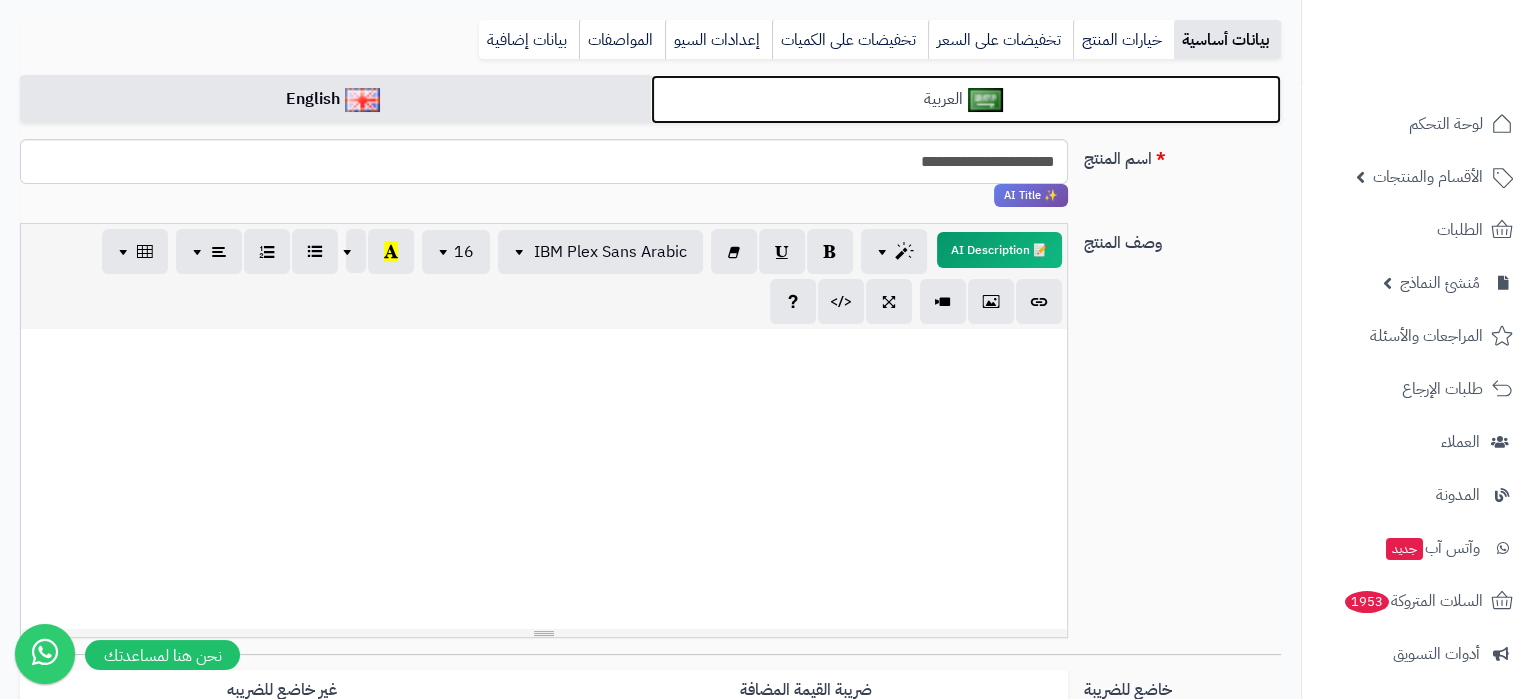 click on "العربية" at bounding box center [966, 99] 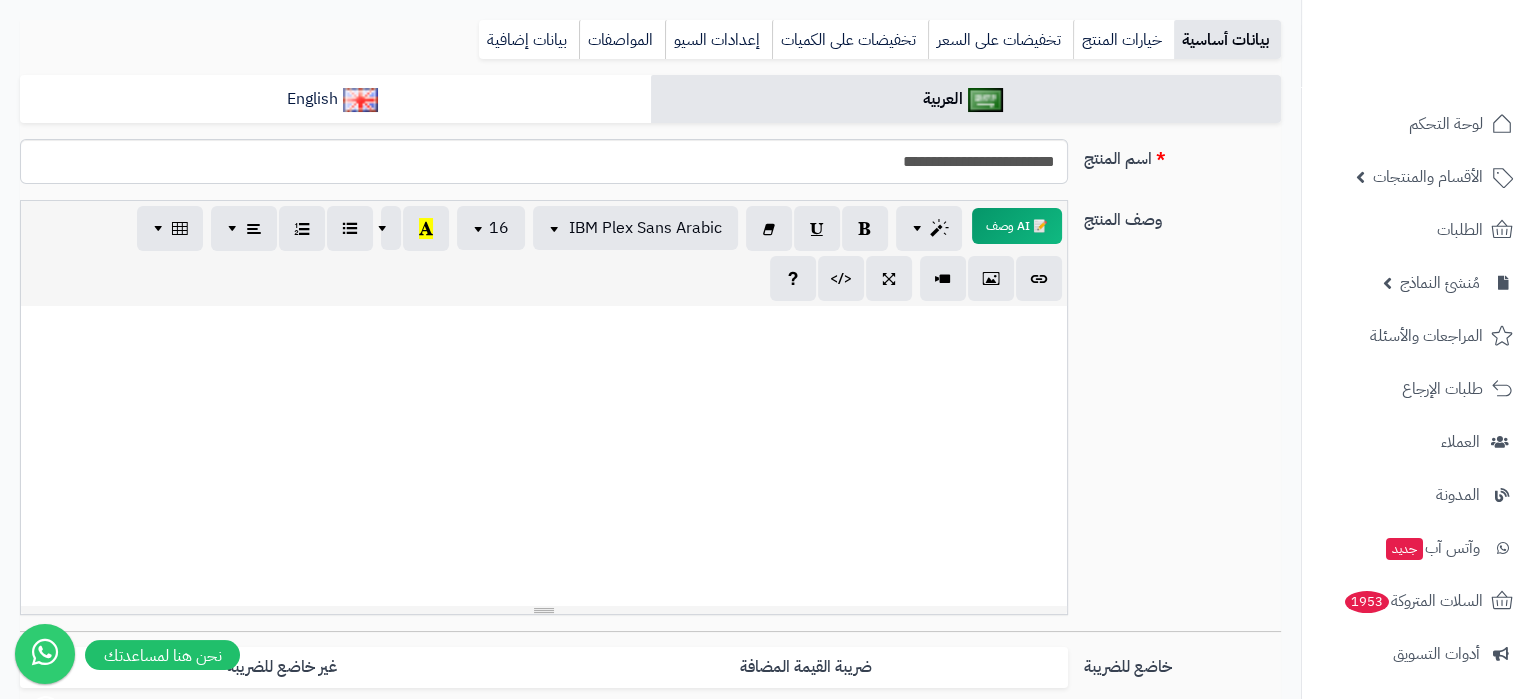 click at bounding box center (544, 456) 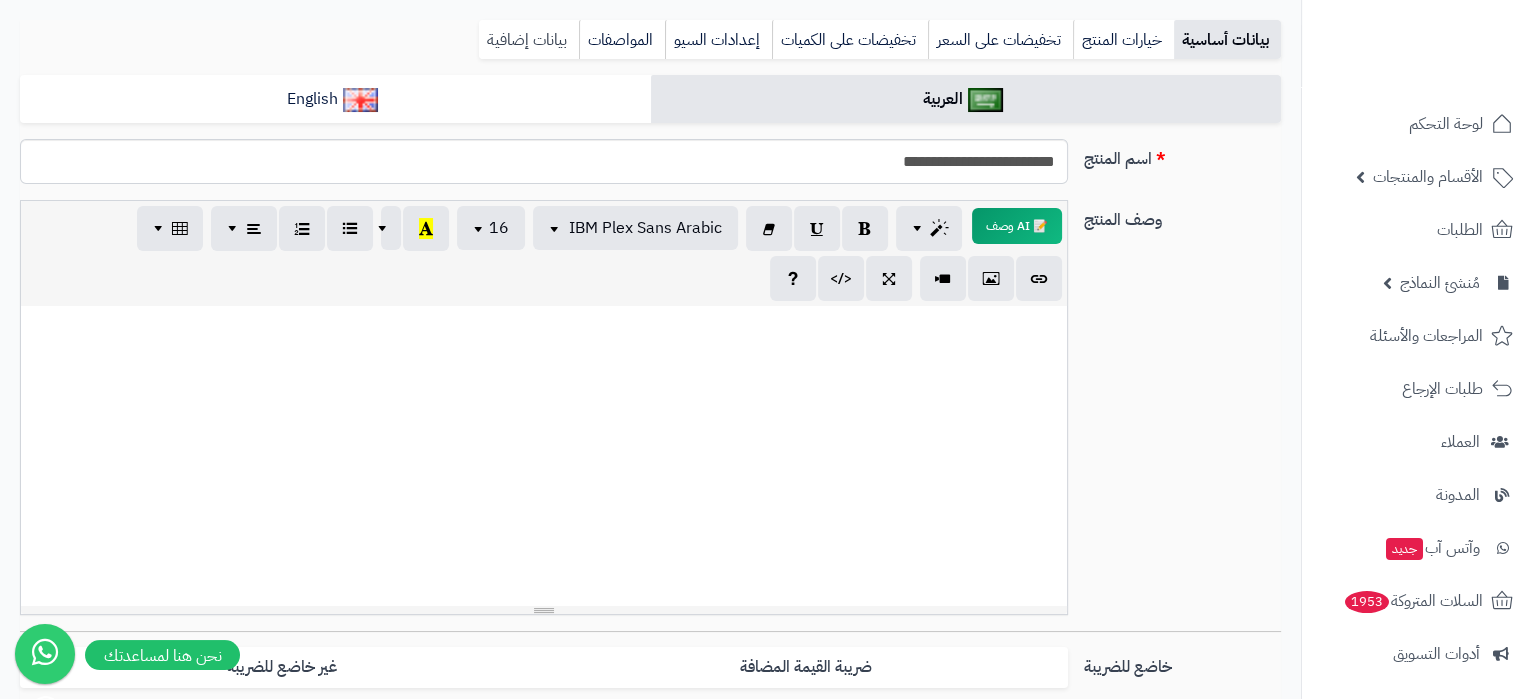 click on "بيانات إضافية" at bounding box center [529, 40] 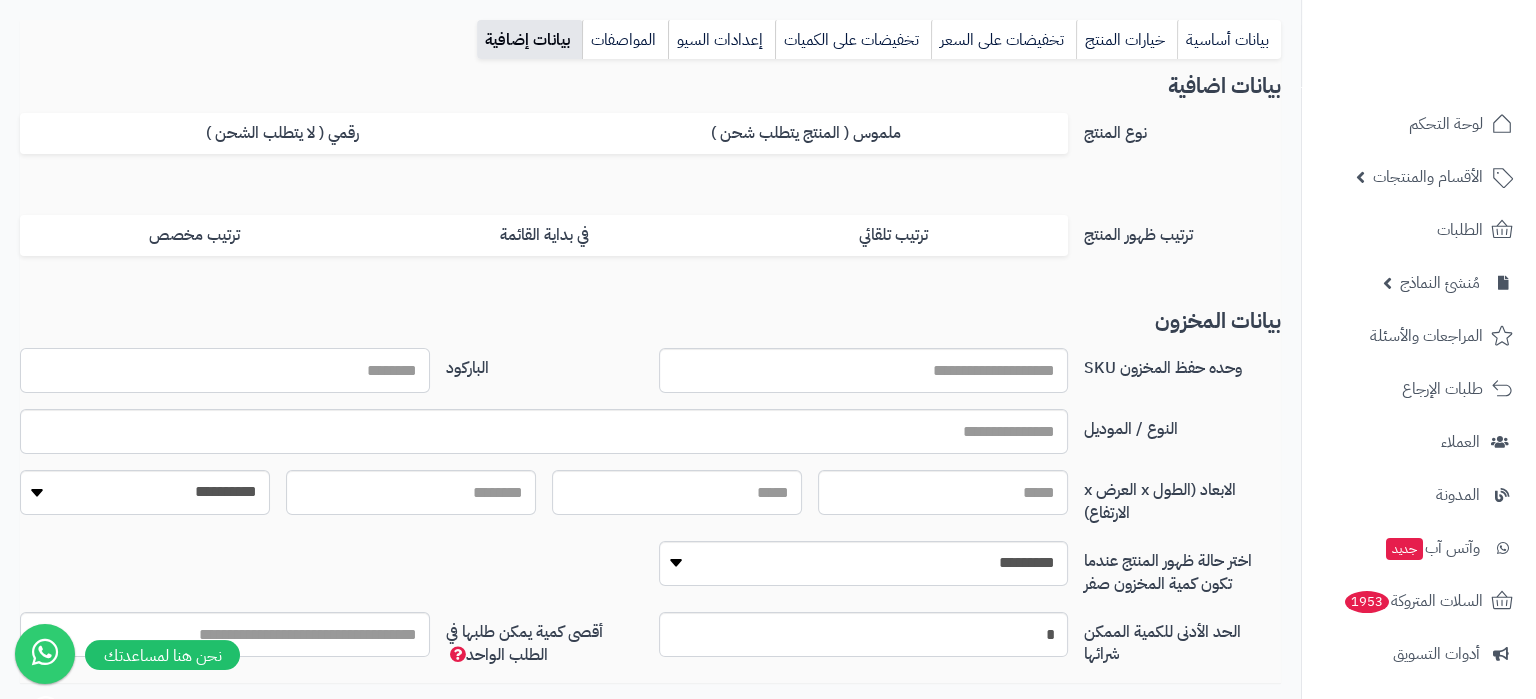 click on "الباركود" at bounding box center (225, 370) 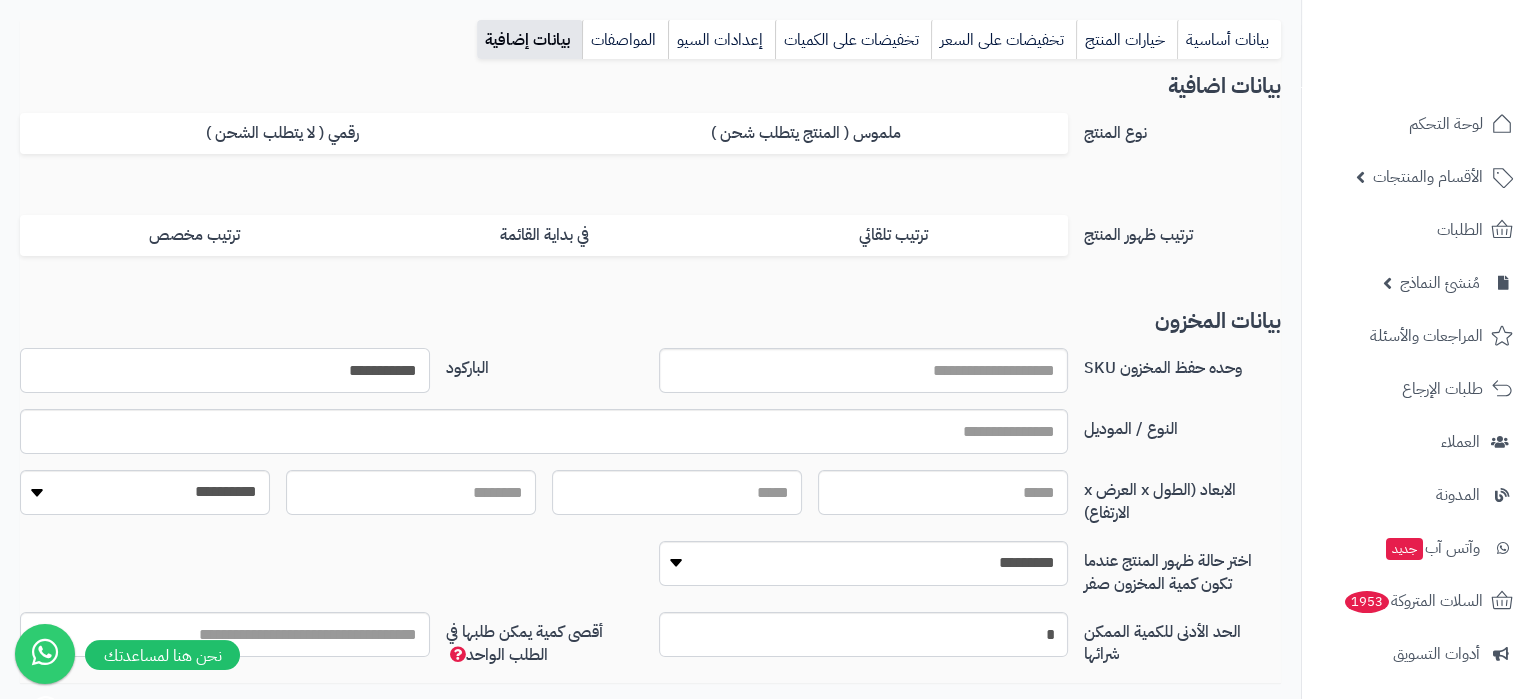 type on "**********" 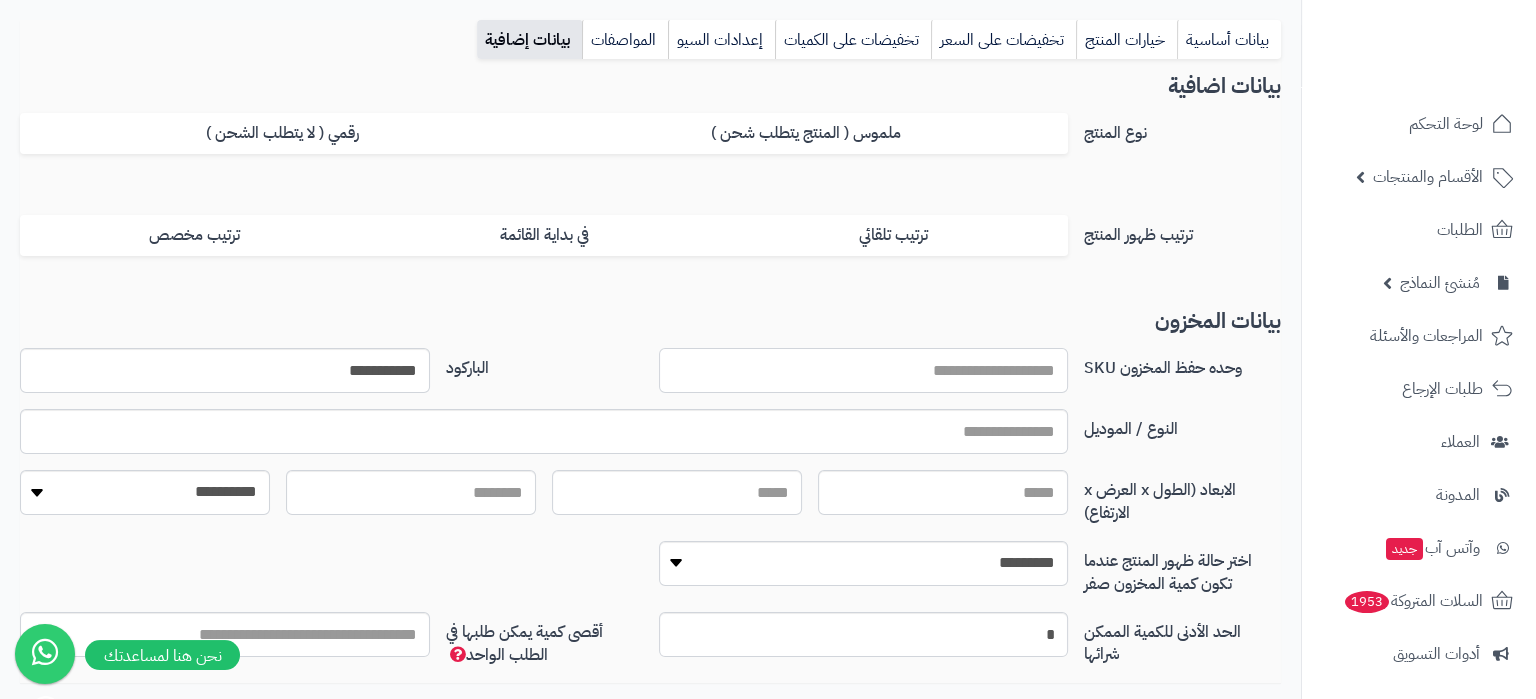 click on "وحده حفظ المخزون SKU" at bounding box center (864, 370) 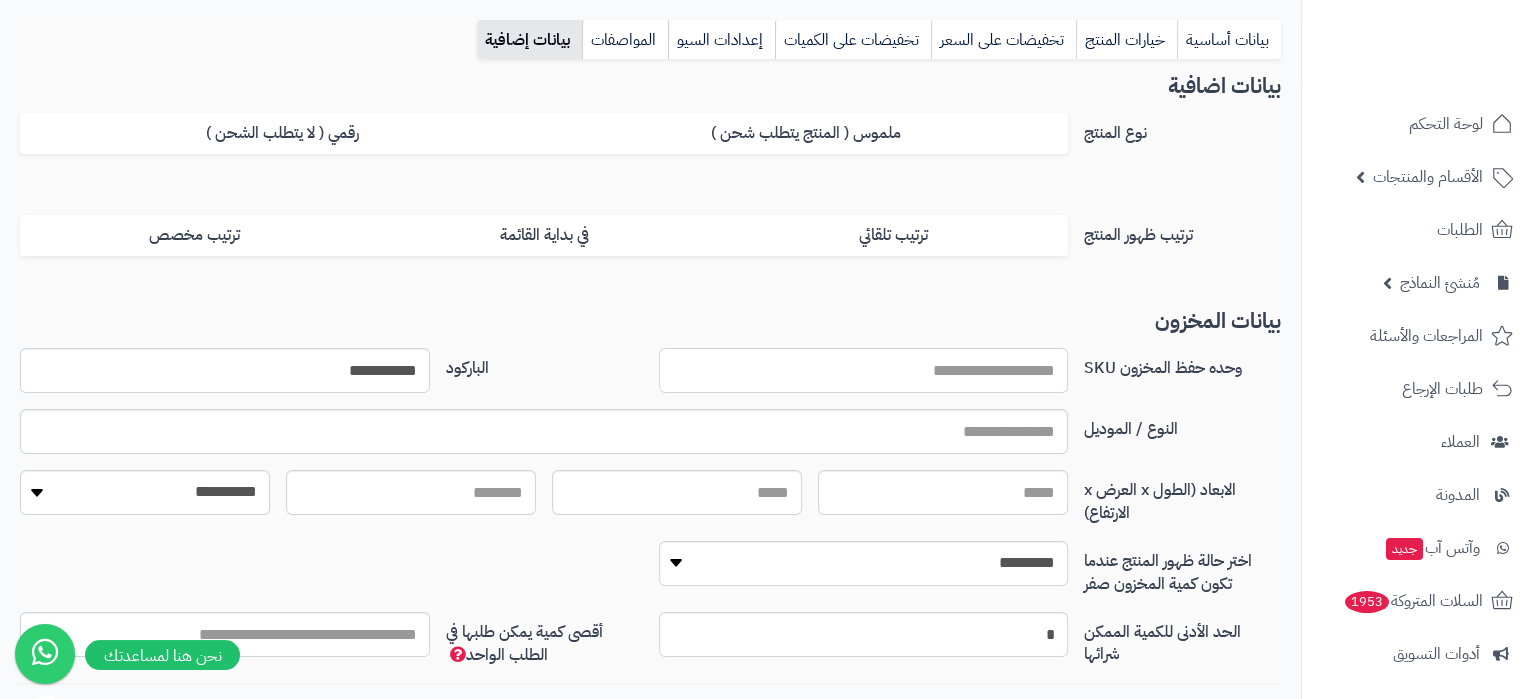 paste on "**********" 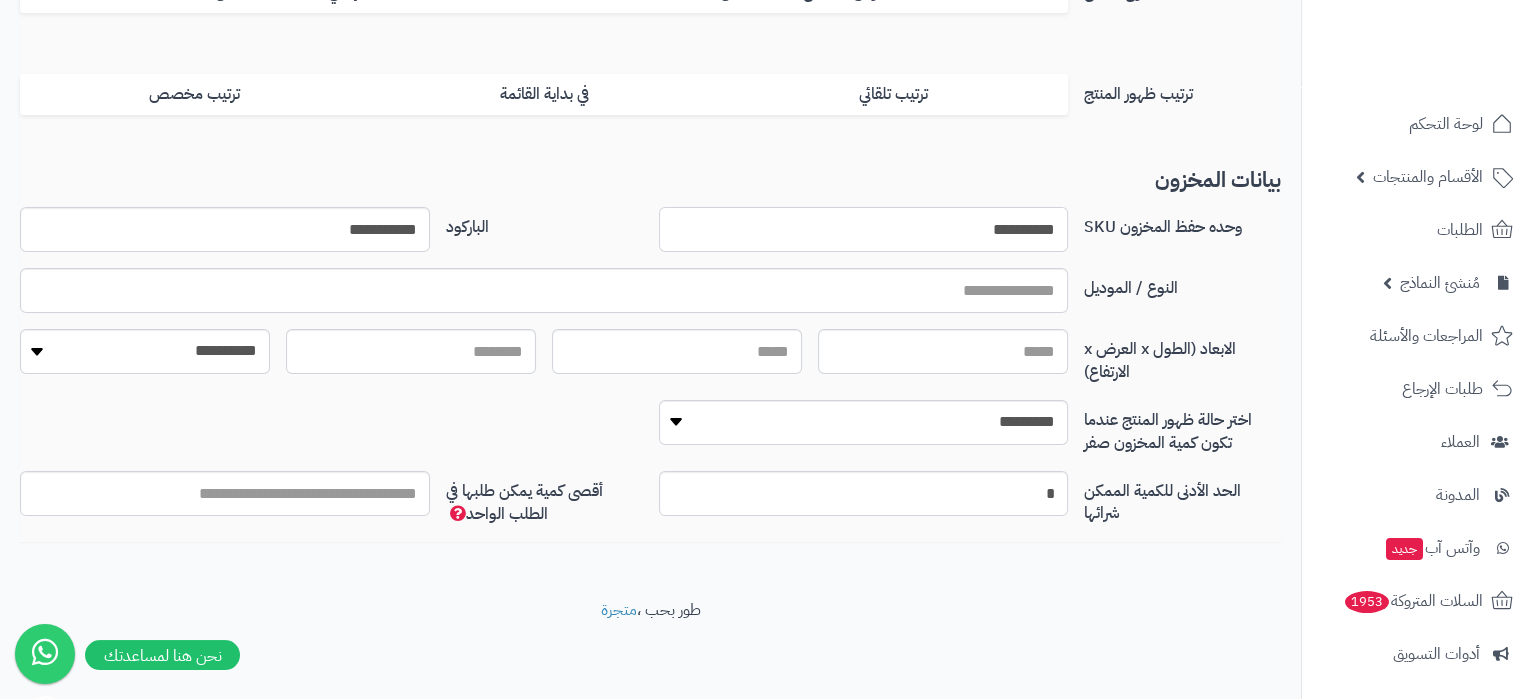 scroll, scrollTop: 0, scrollLeft: 0, axis: both 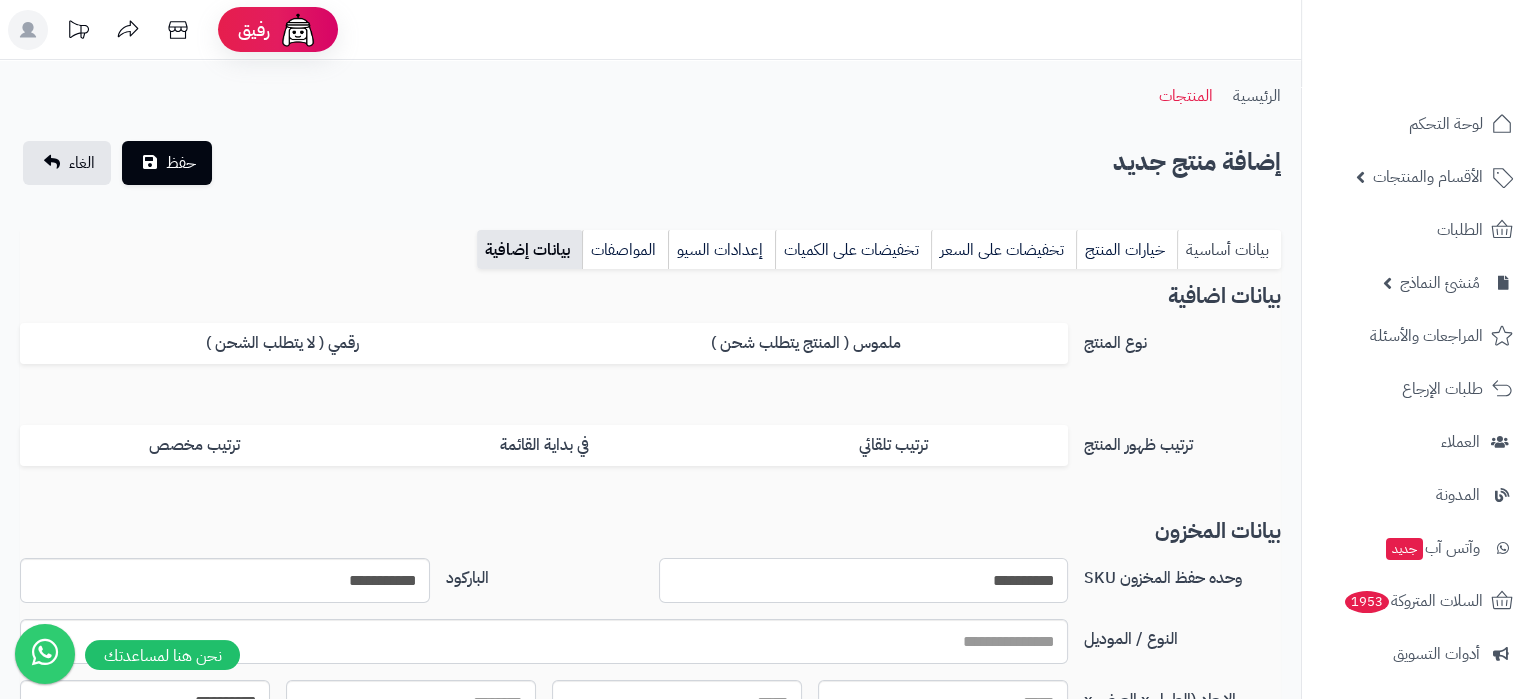 type on "**********" 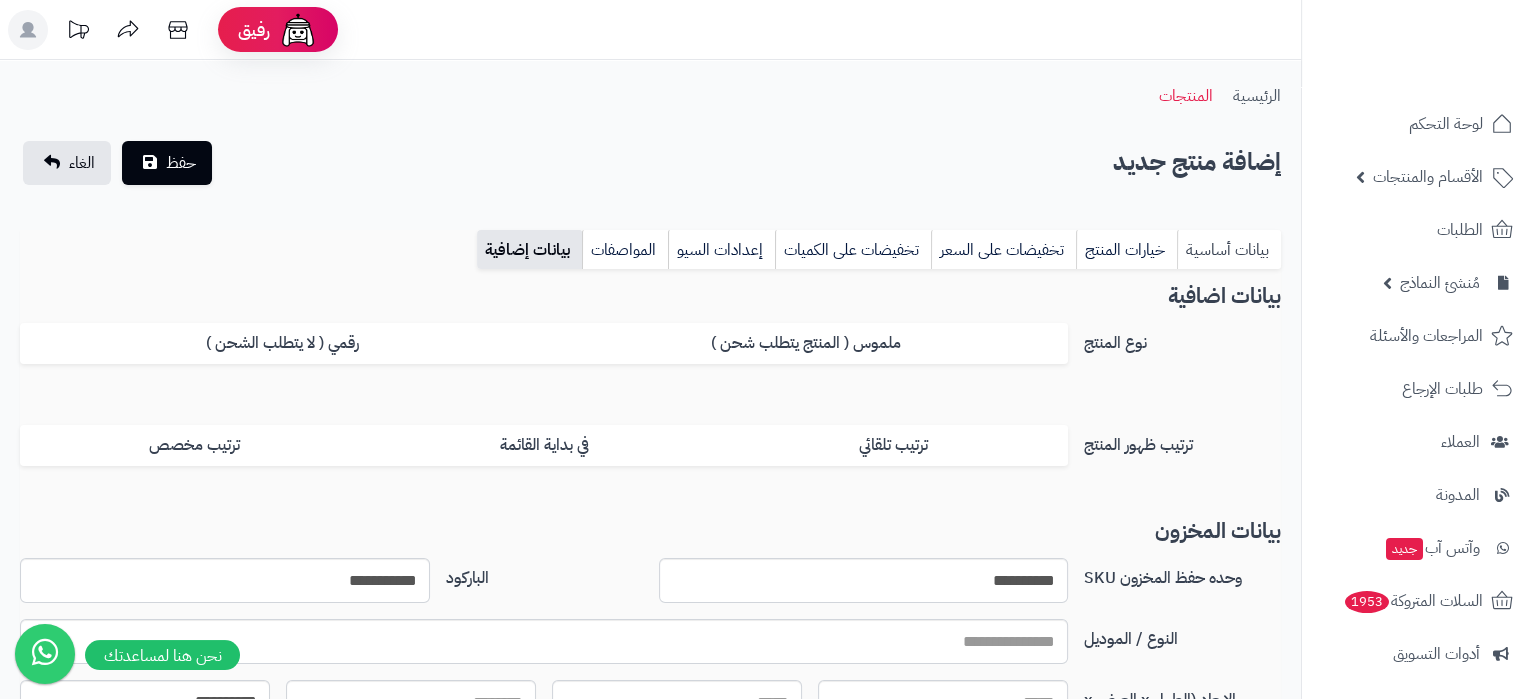 click on "بيانات أساسية" at bounding box center (1229, 250) 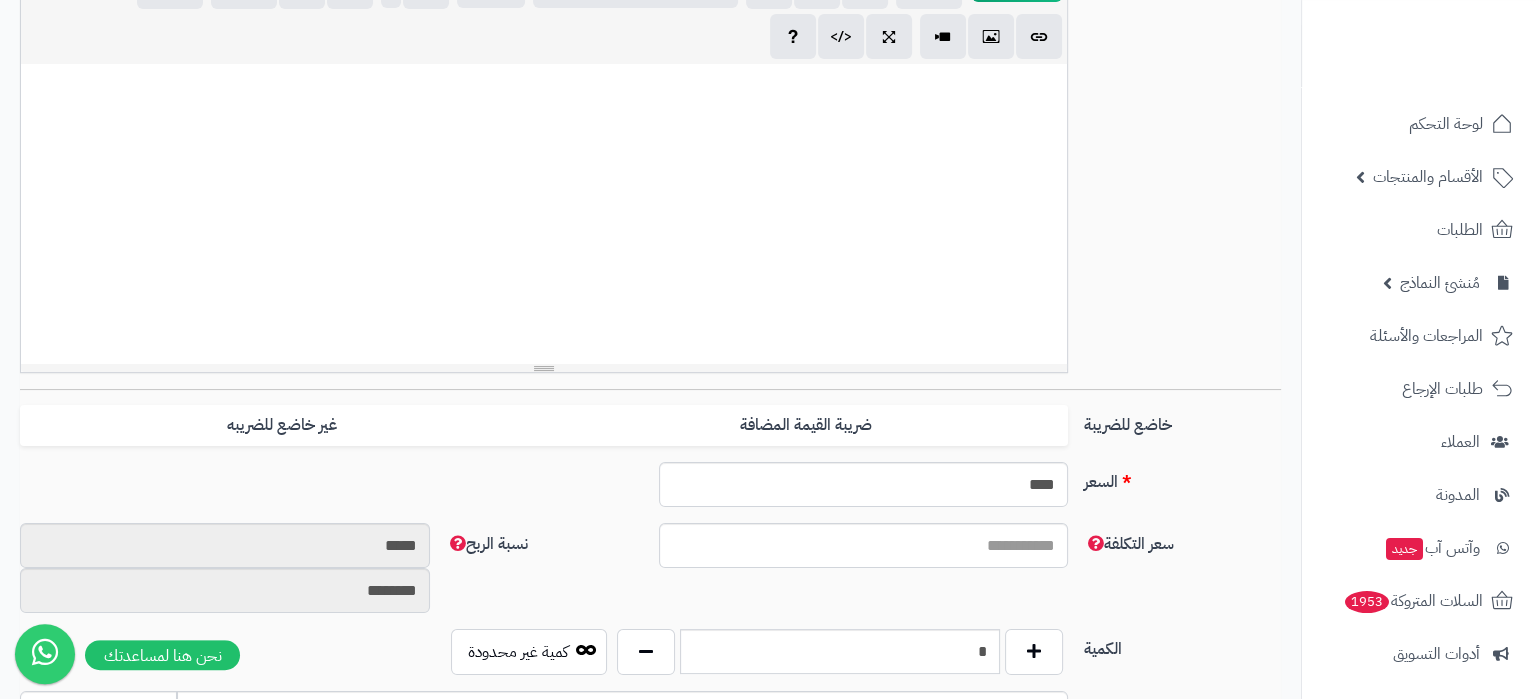 scroll, scrollTop: 525, scrollLeft: 0, axis: vertical 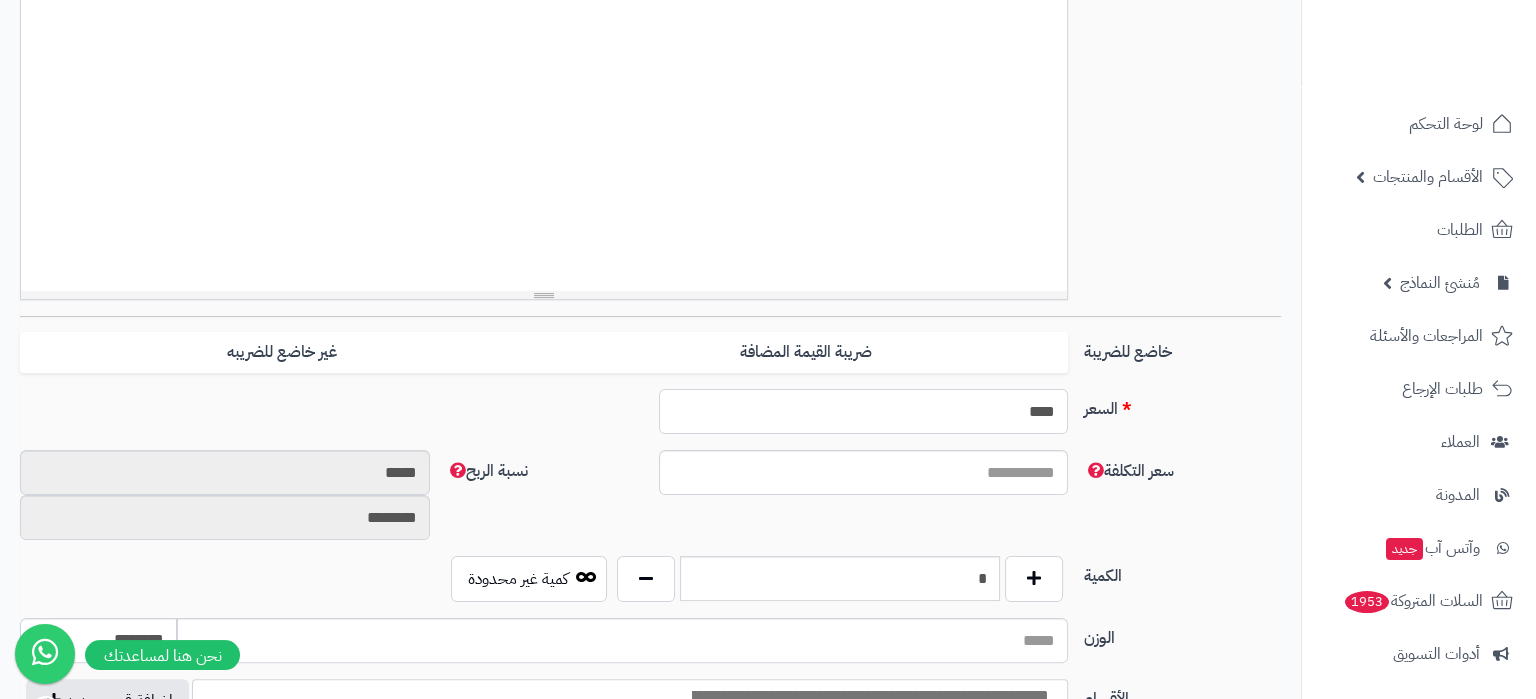 click on "****" at bounding box center [864, 411] 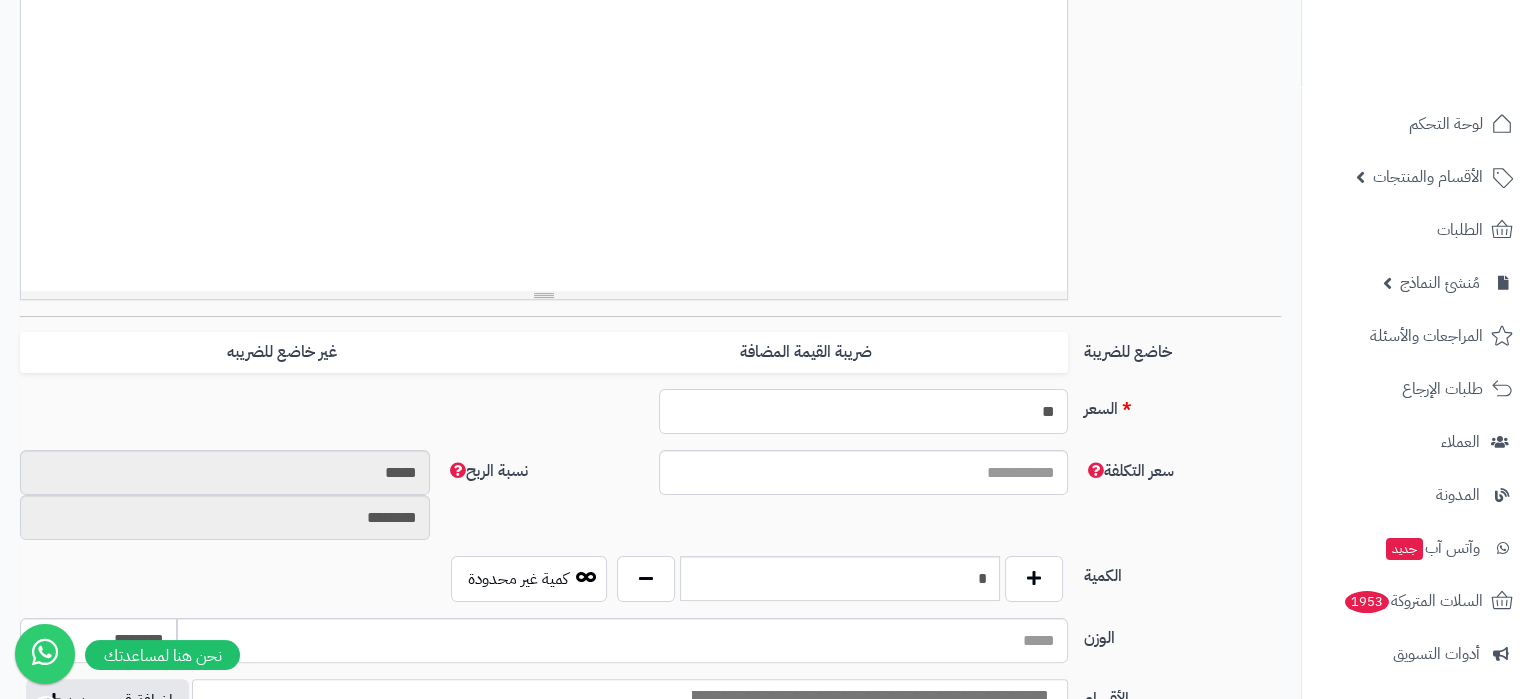 type on "**" 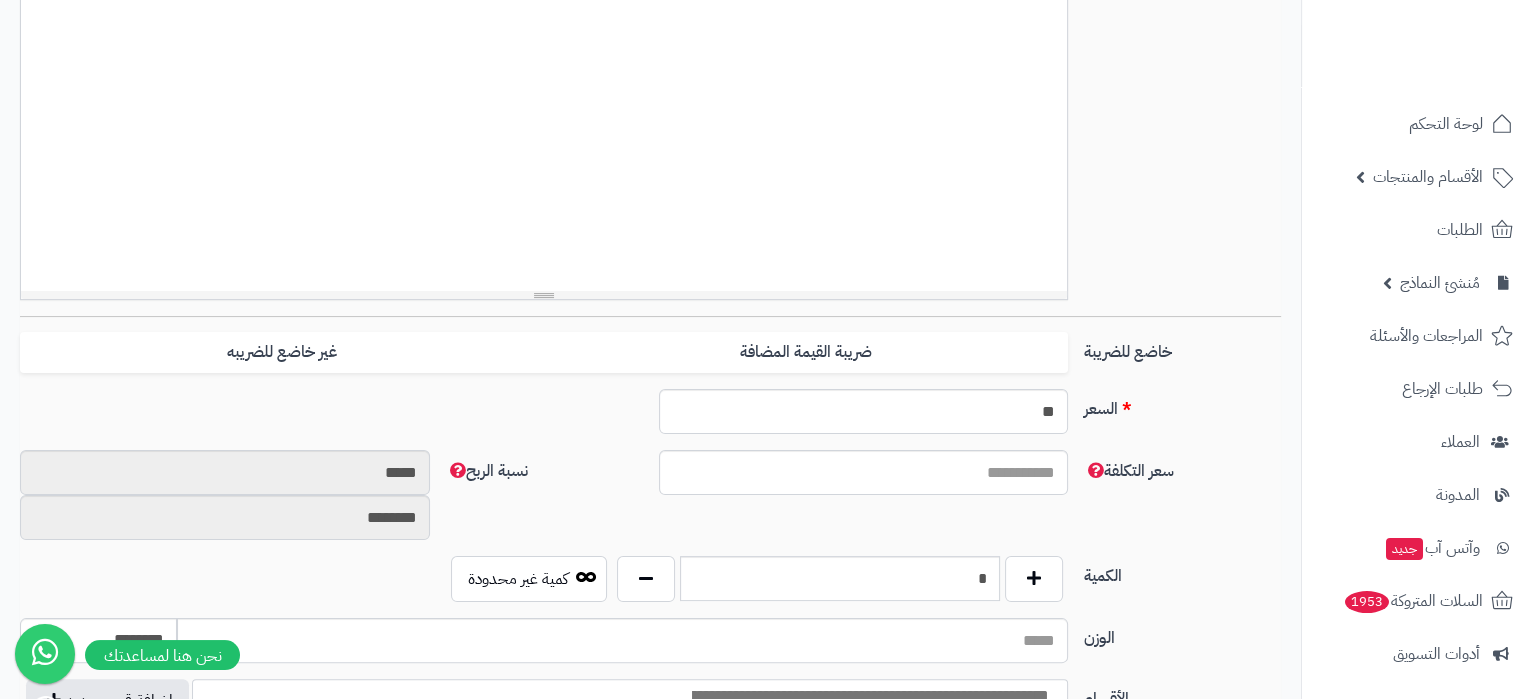 click on "سعر التكلفة
نسبة الربح
*****
********" at bounding box center [650, 503] 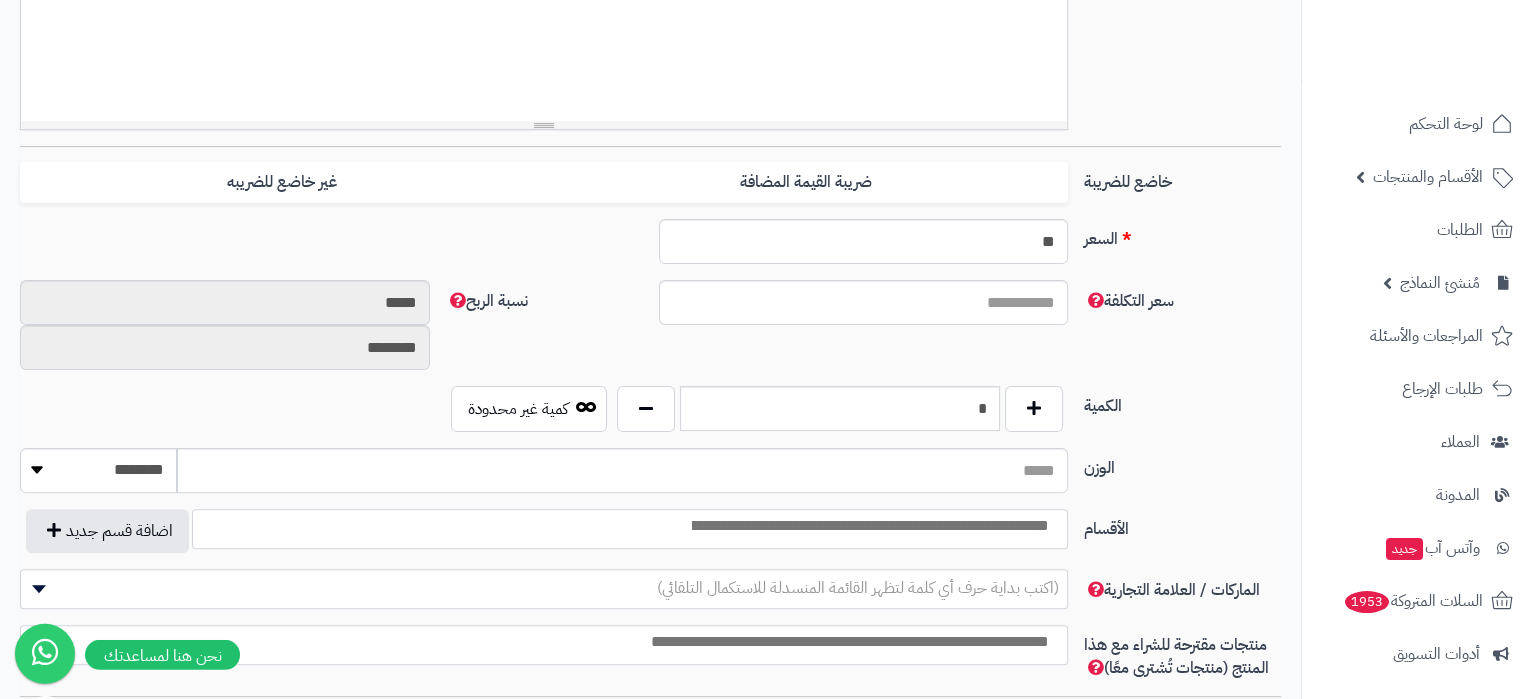 scroll, scrollTop: 735, scrollLeft: 0, axis: vertical 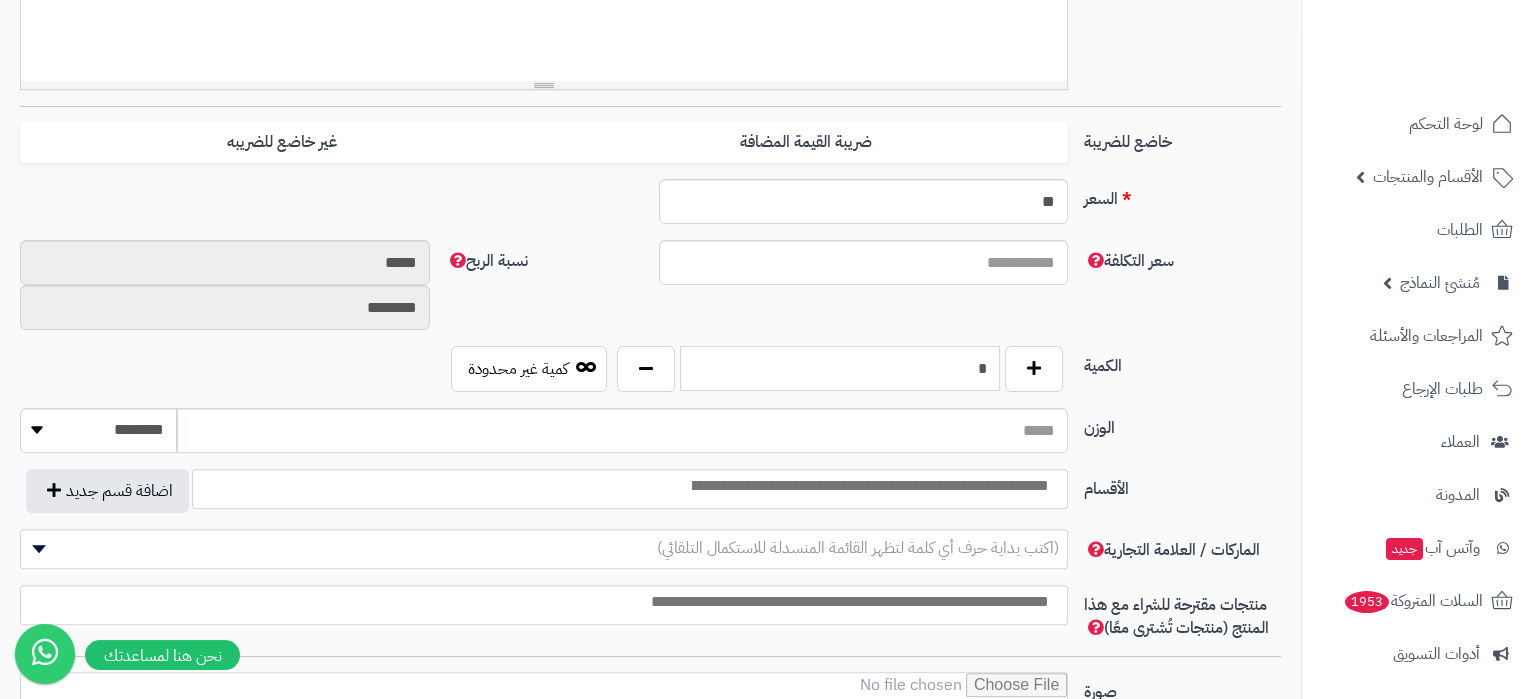 drag, startPoint x: 954, startPoint y: 383, endPoint x: 1067, endPoint y: 393, distance: 113.44161 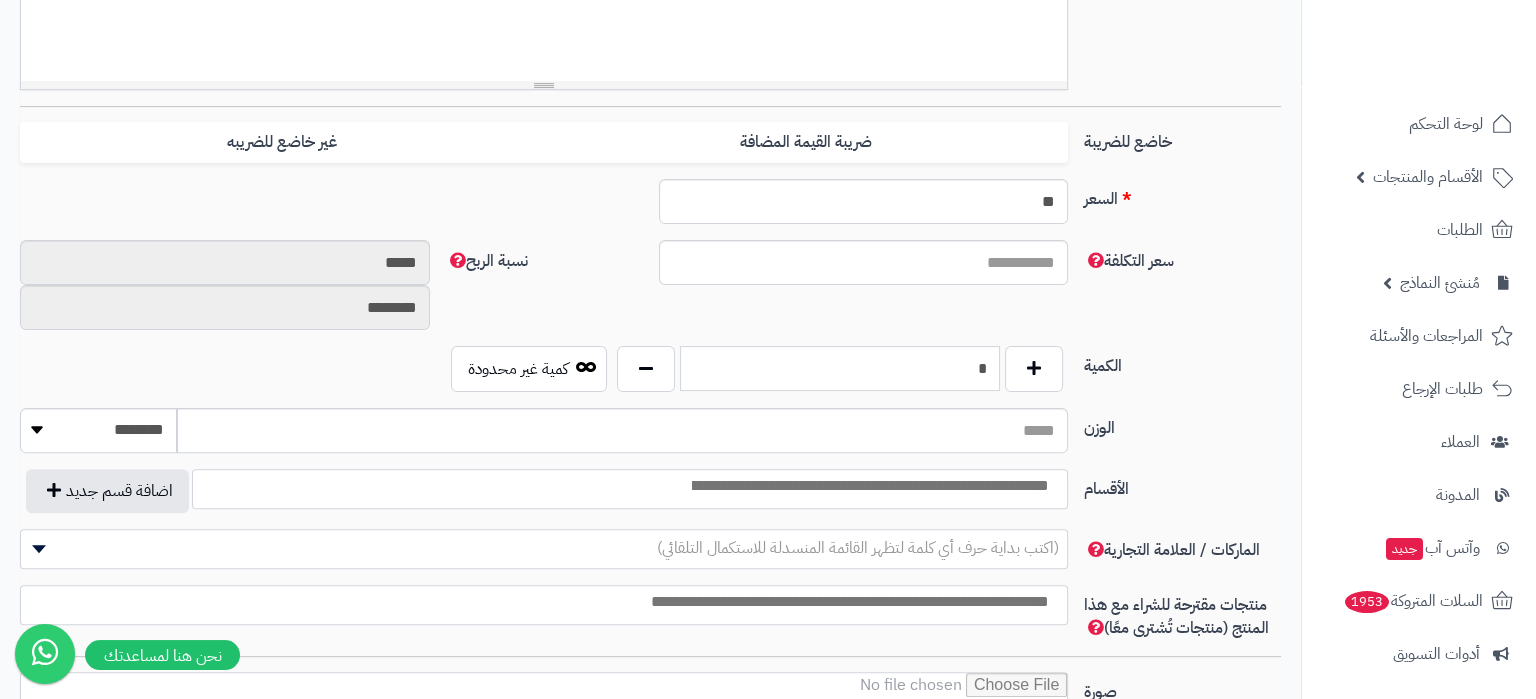 click on "*" at bounding box center (840, 368) 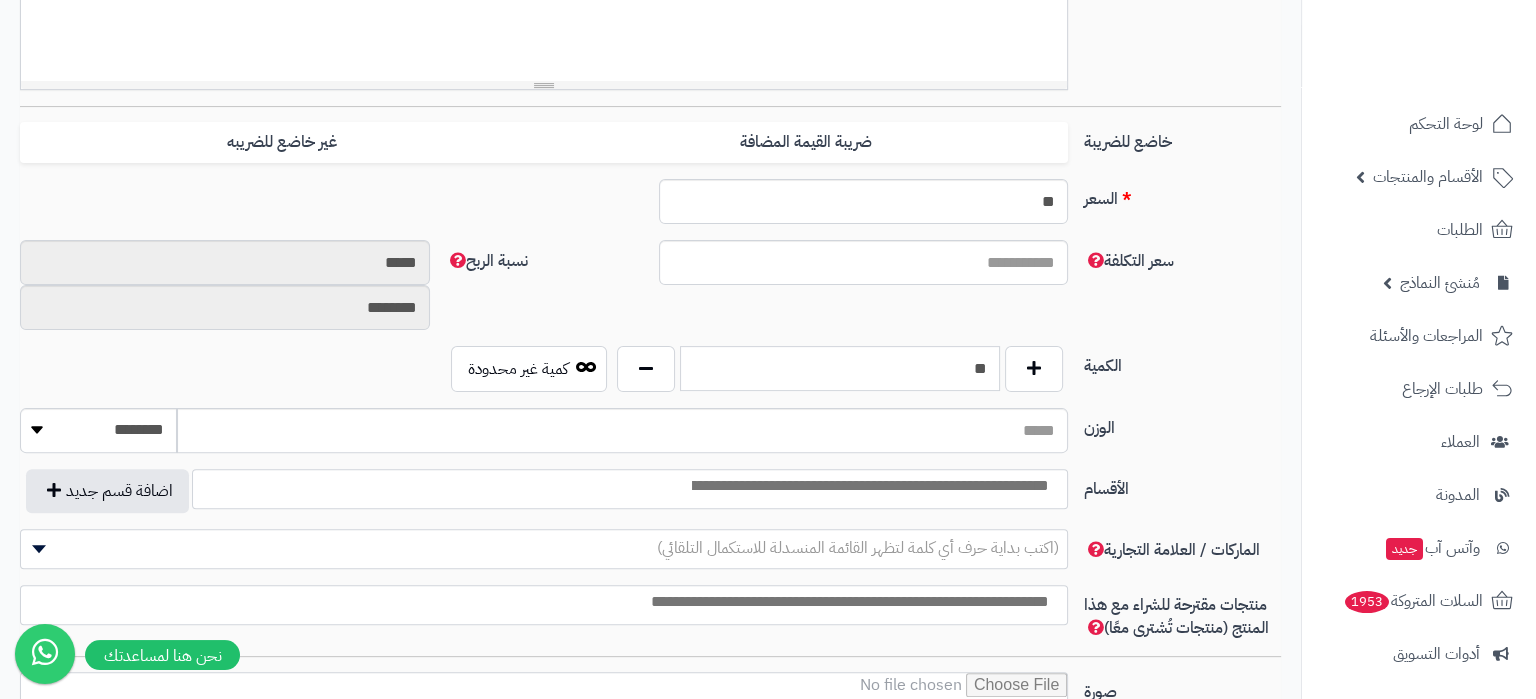 type on "*" 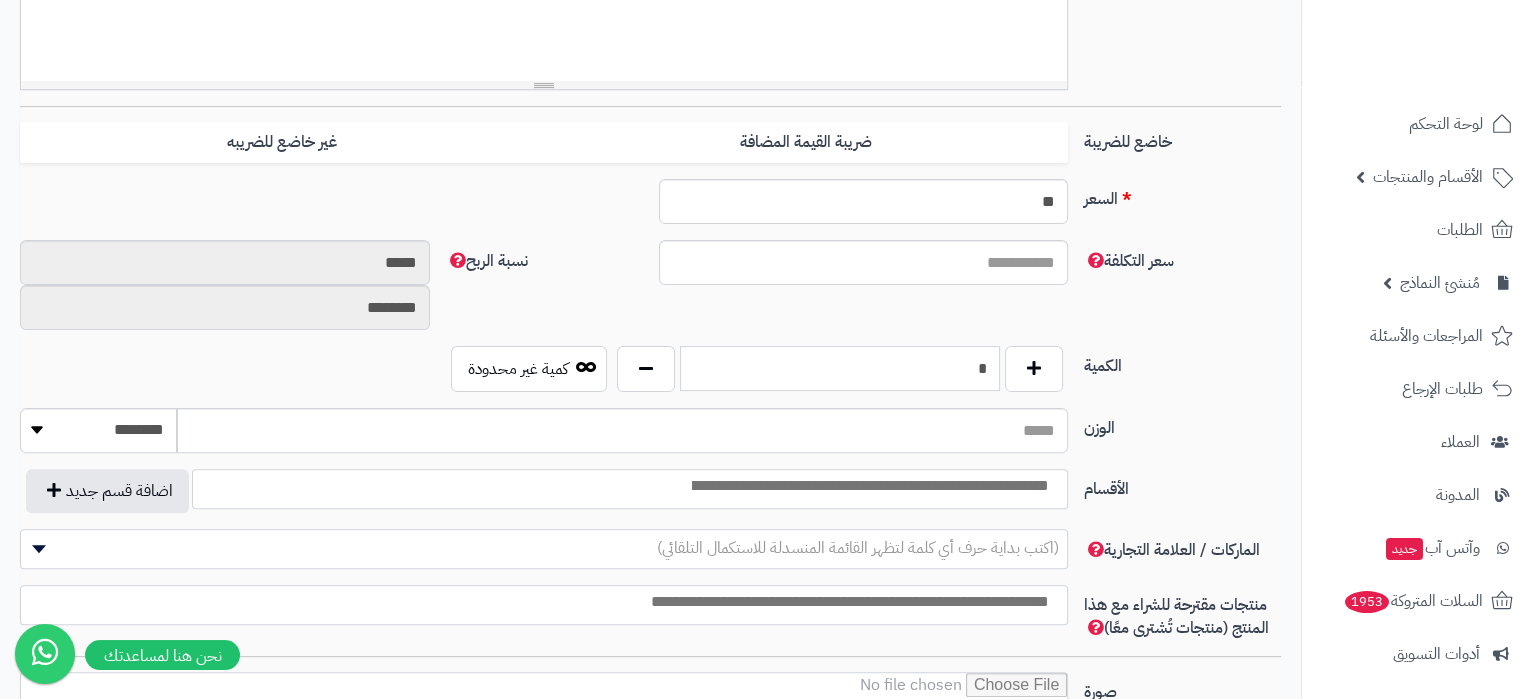 type on "*" 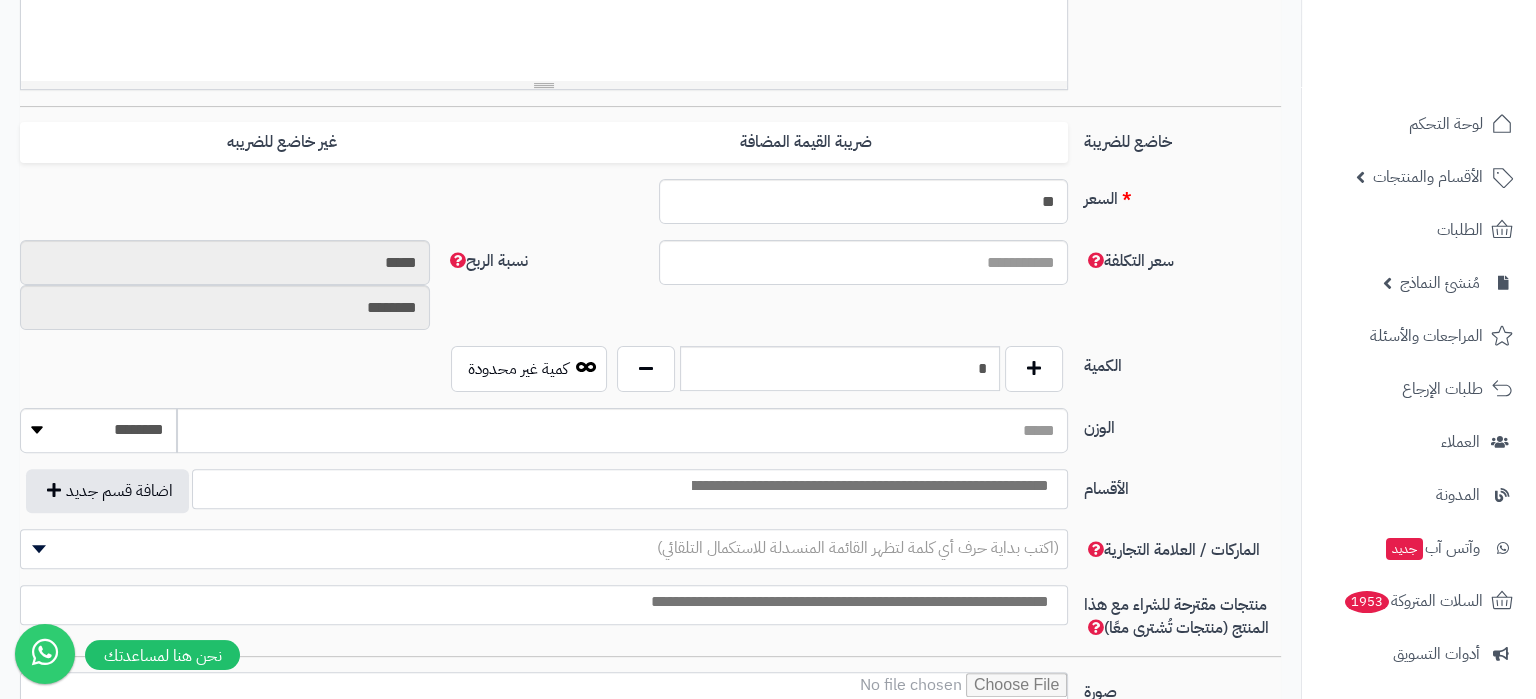 click at bounding box center (869, 486) 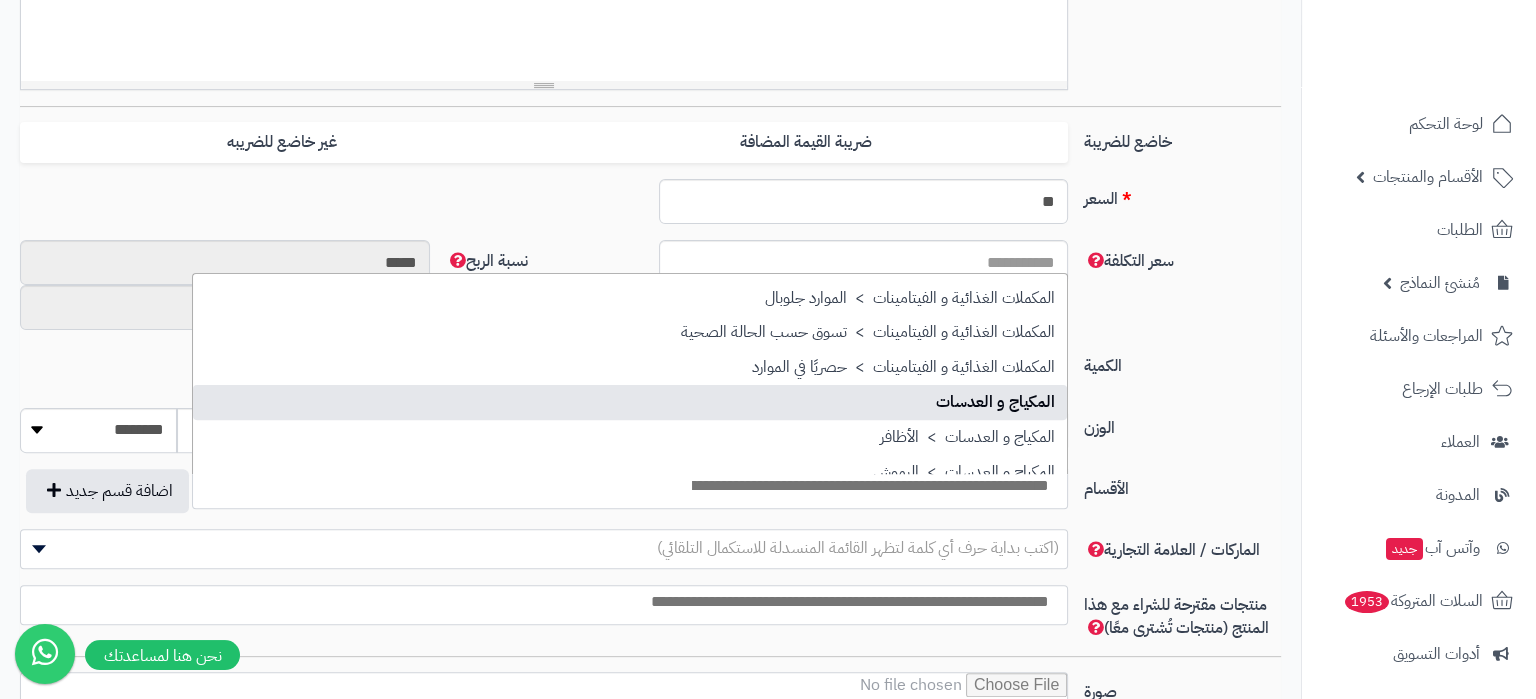 scroll, scrollTop: 2740, scrollLeft: 0, axis: vertical 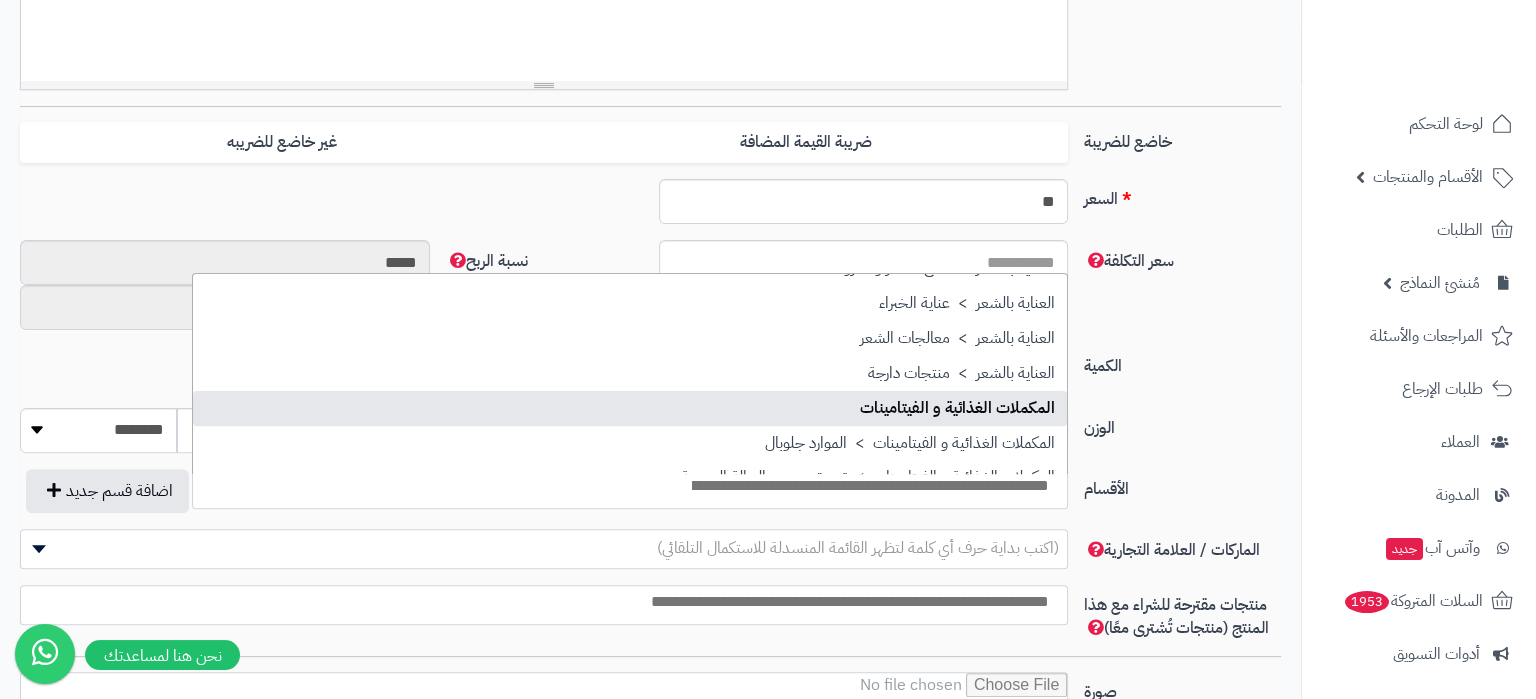 select on "***" 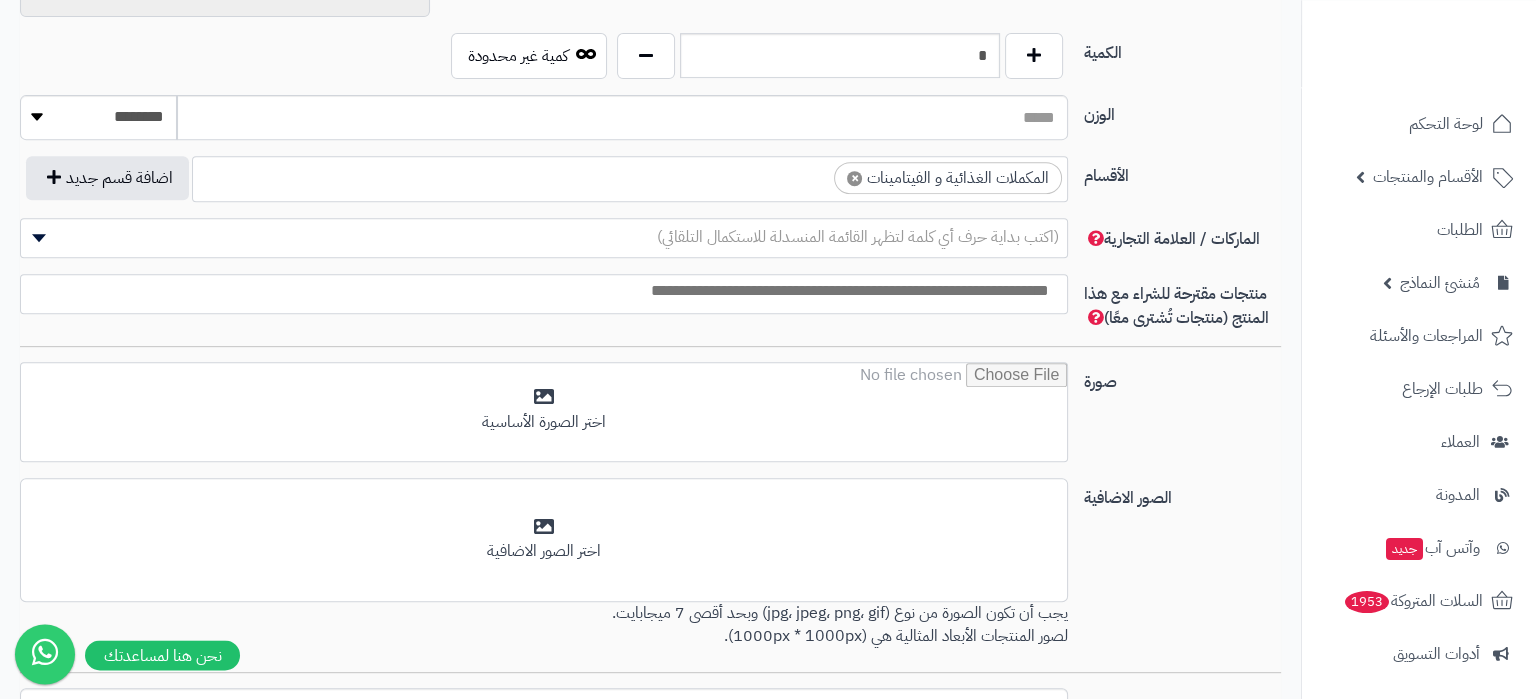 scroll, scrollTop: 1050, scrollLeft: 0, axis: vertical 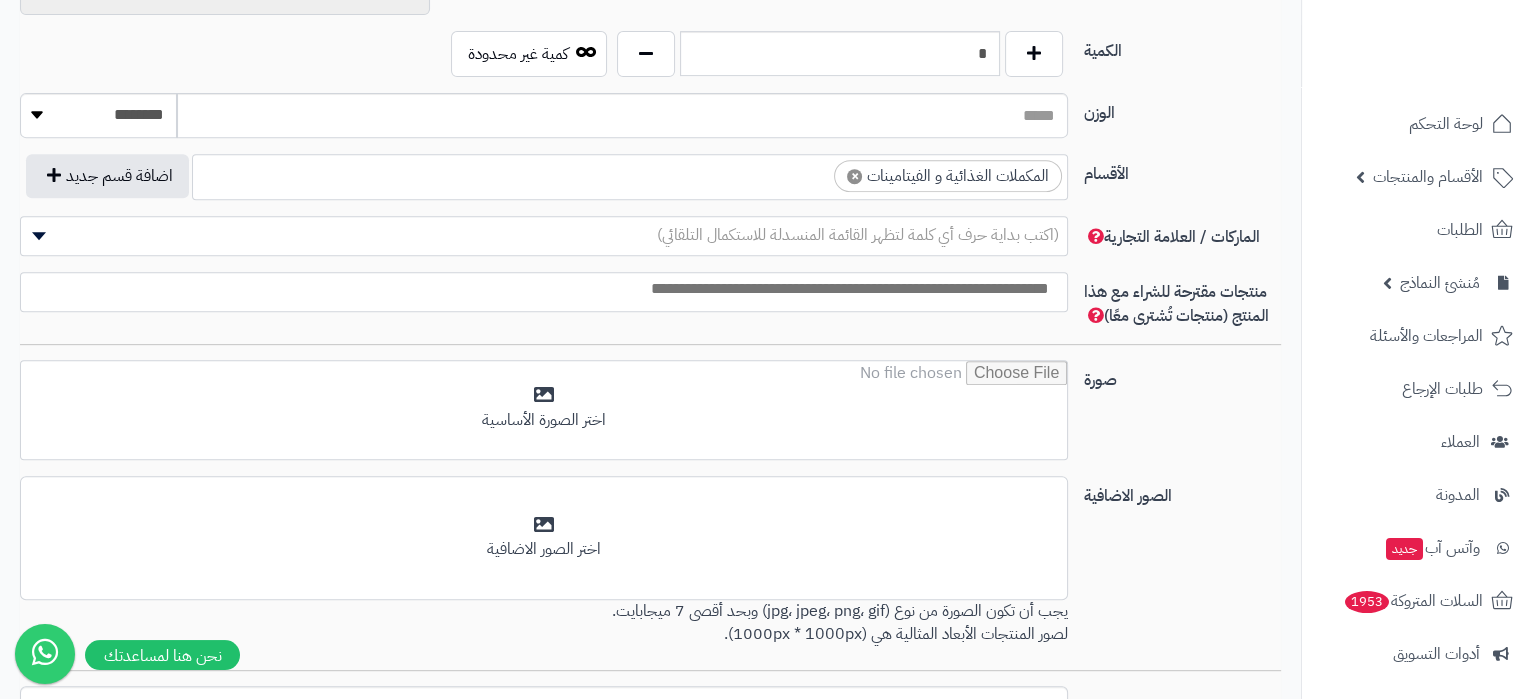 click on "(اكتب بداية حرف أي كلمة لتظهر القائمة المنسدلة للاستكمال التلقائي)" at bounding box center (858, 235) 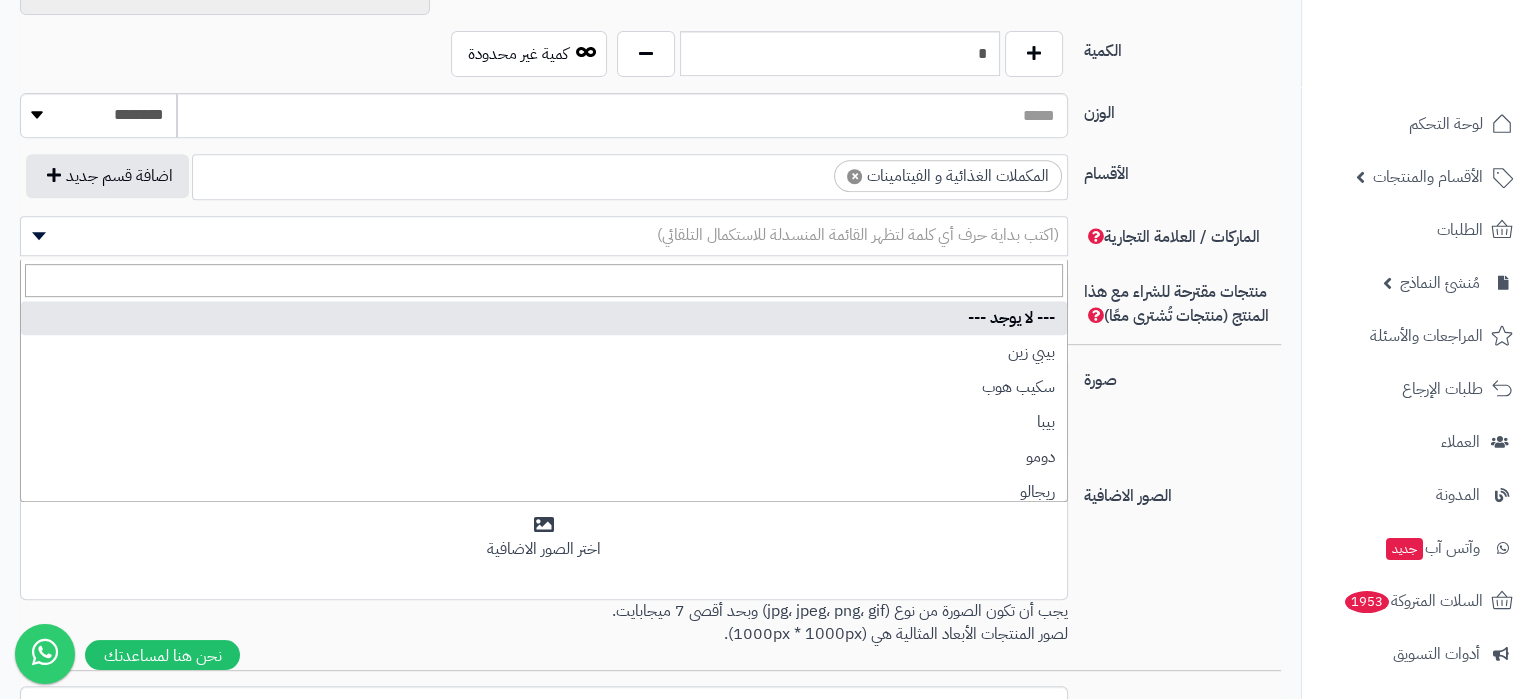 click on "(اكتب بداية حرف أي كلمة لتظهر القائمة المنسدلة للاستكمال التلقائي)" at bounding box center [858, 235] 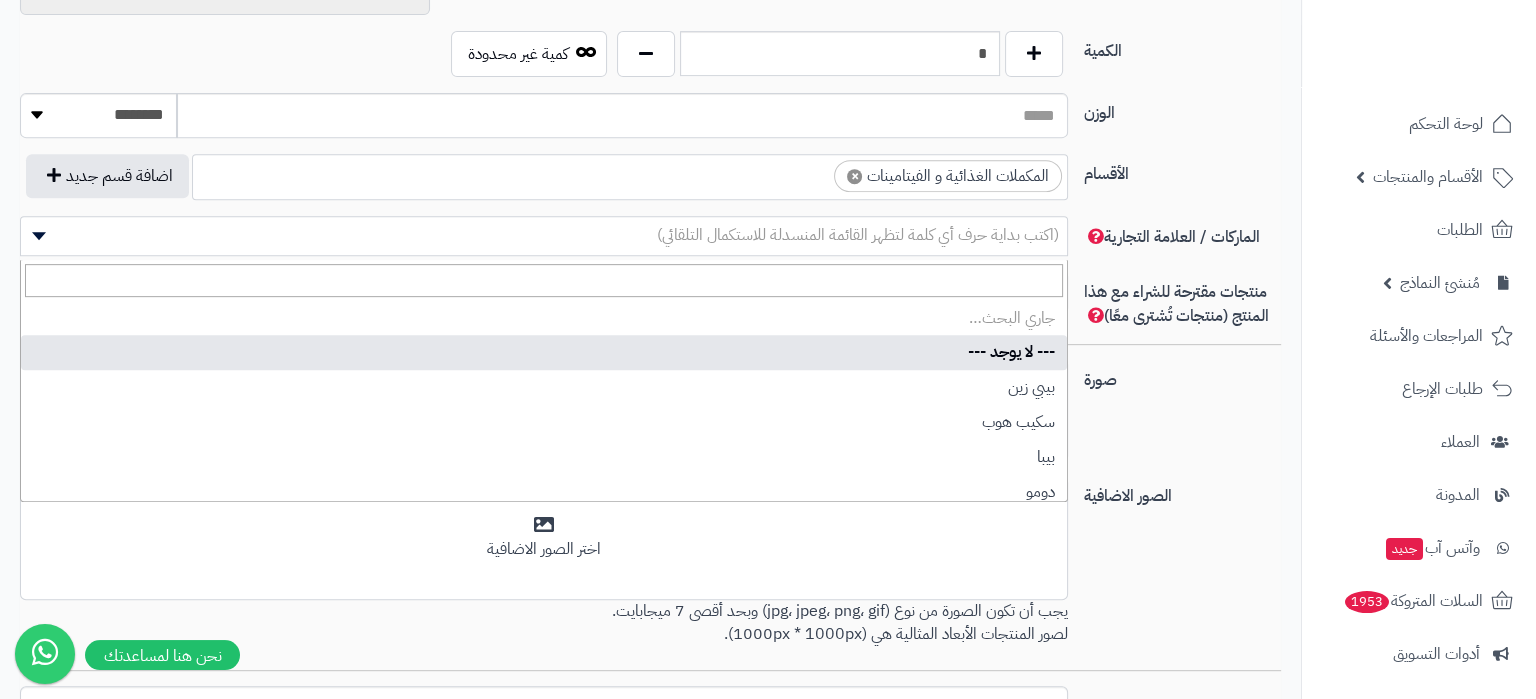 click on "(اكتب بداية حرف أي كلمة لتظهر القائمة المنسدلة للاستكمال التلقائي)" at bounding box center (858, 235) 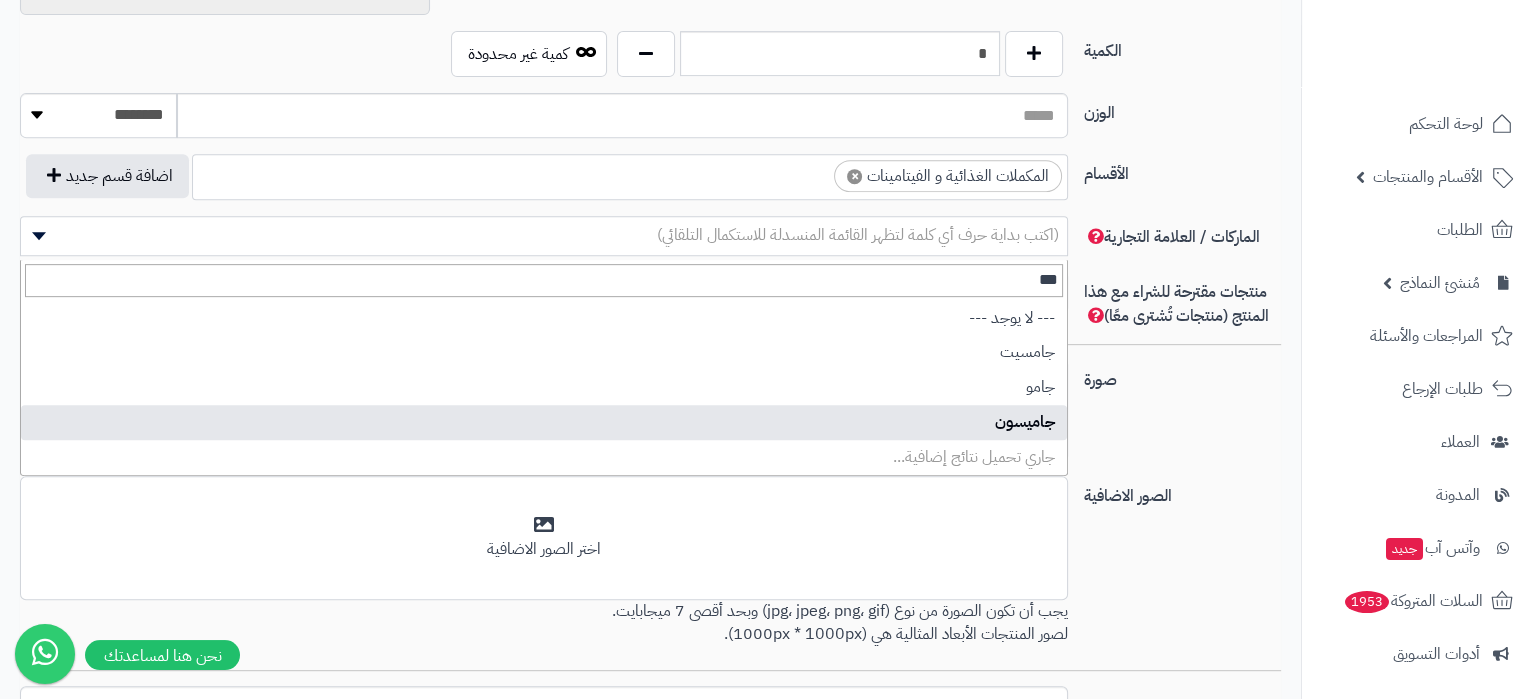 type on "***" 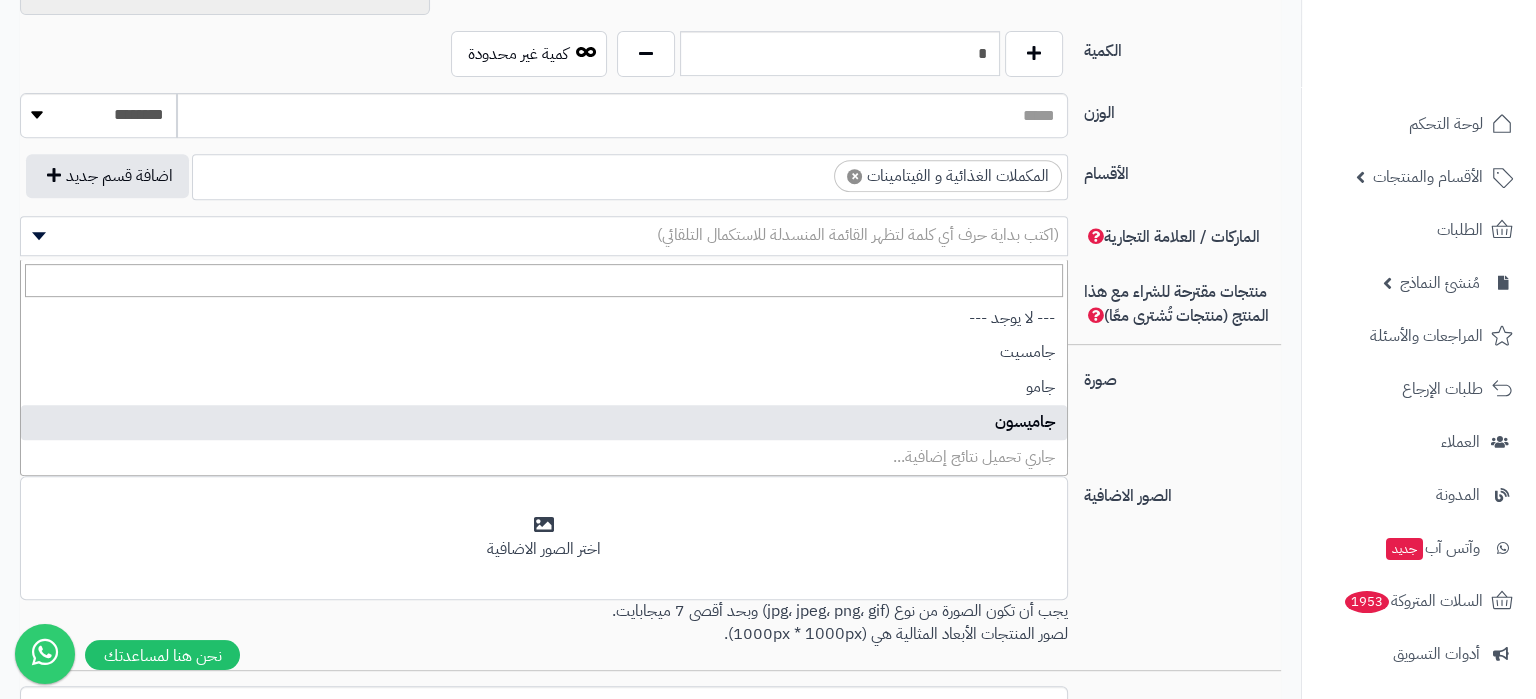 select on "****" 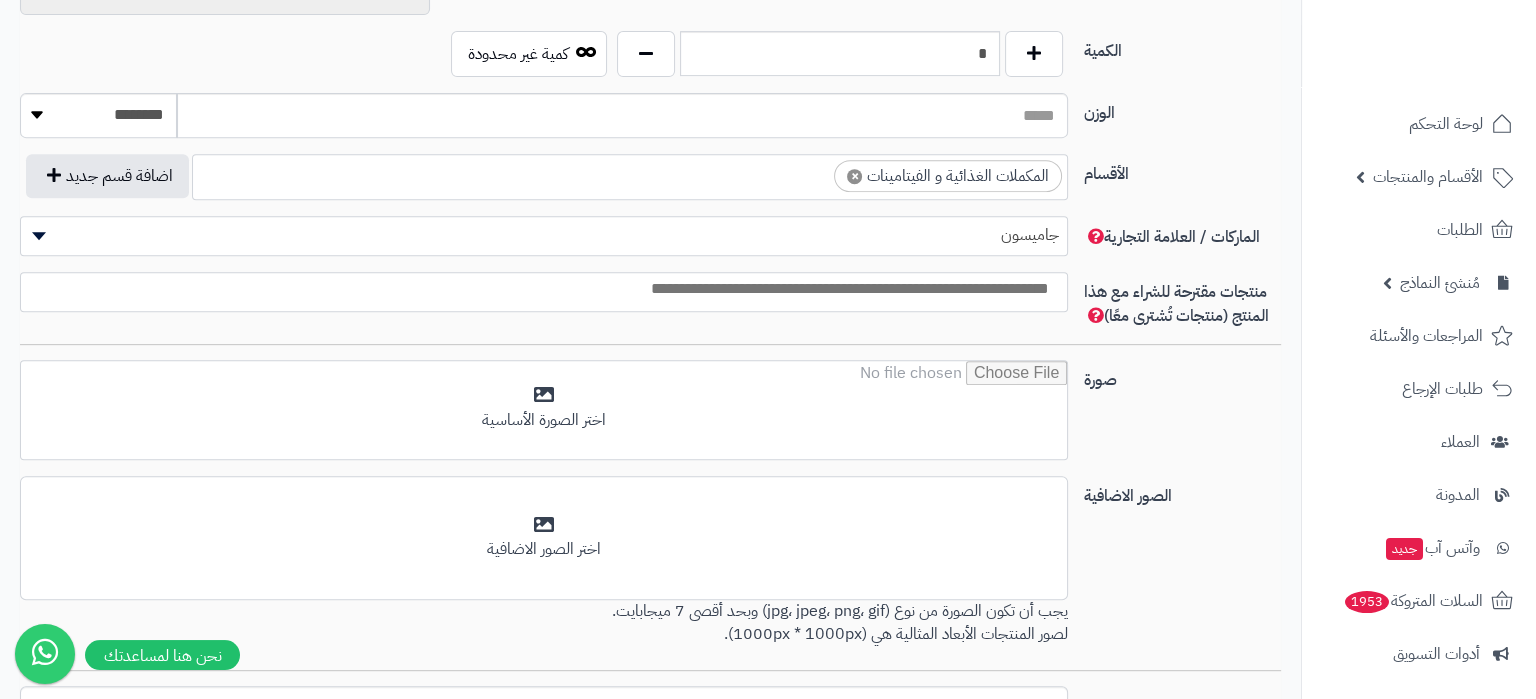 click at bounding box center [539, 289] 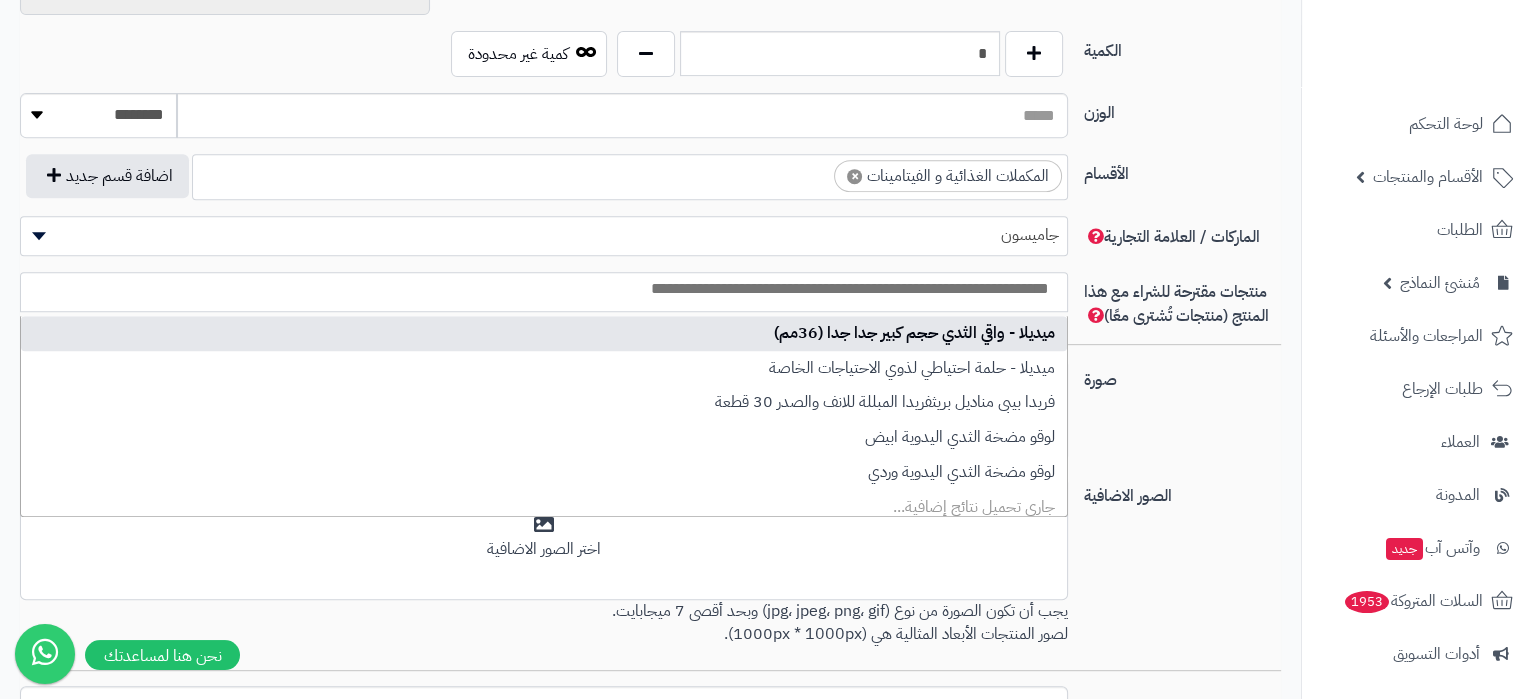 click at bounding box center [539, 289] 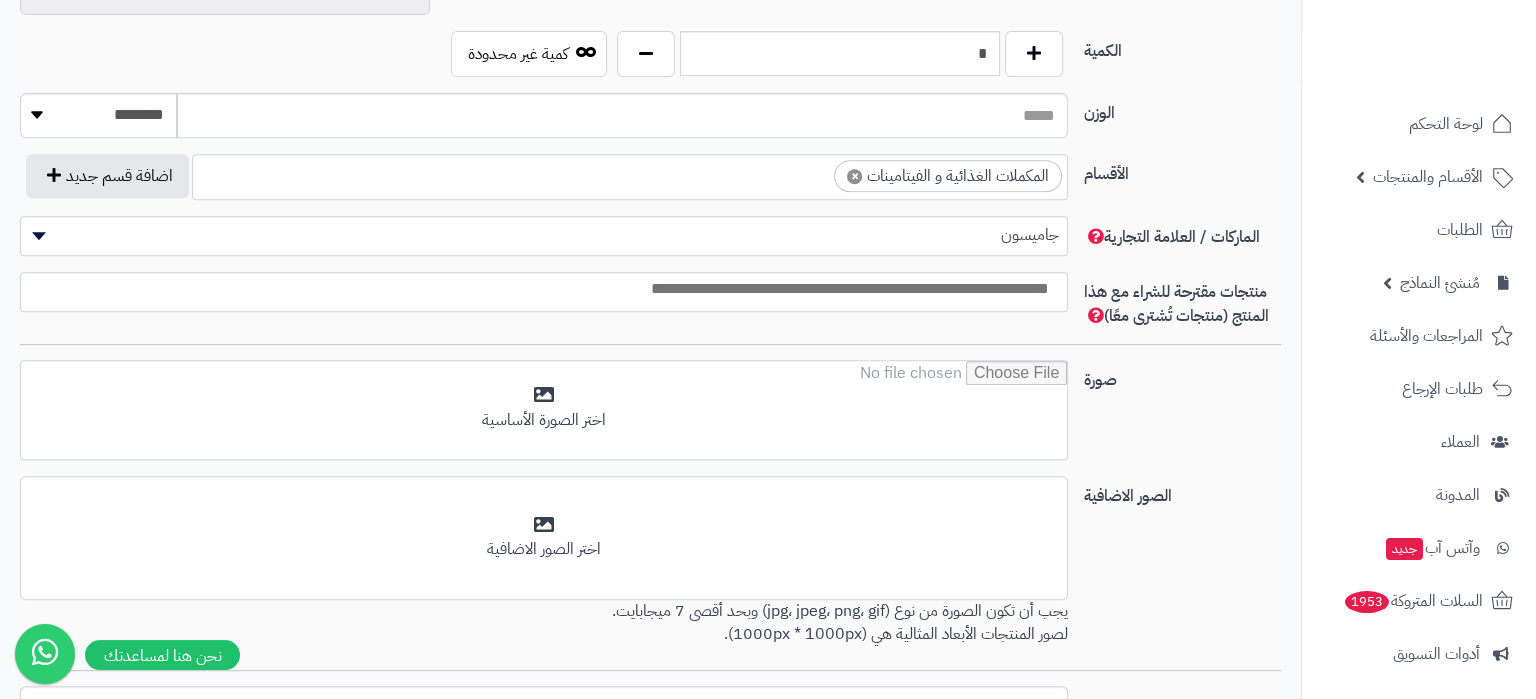 click on "صورة
اختر الصورة الأساسية" at bounding box center (650, 418) 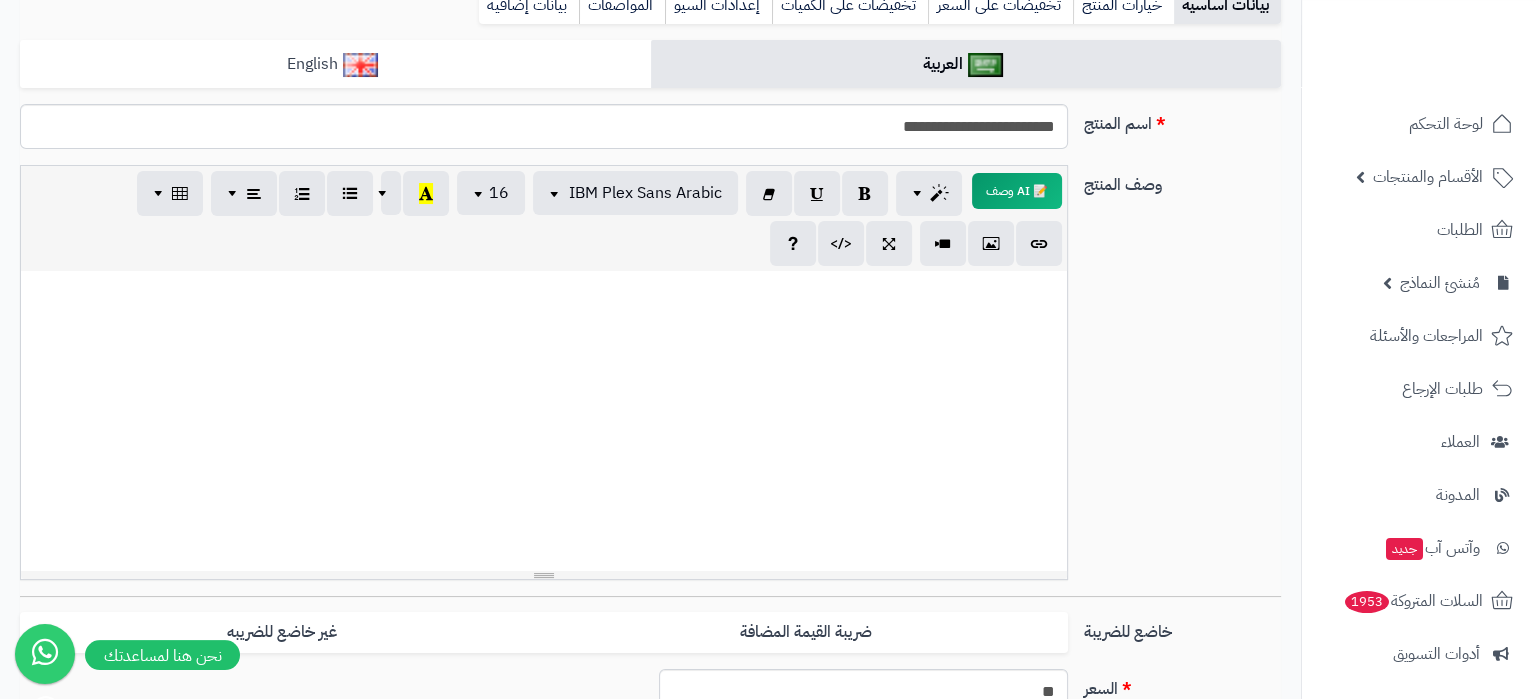 scroll, scrollTop: 0, scrollLeft: 0, axis: both 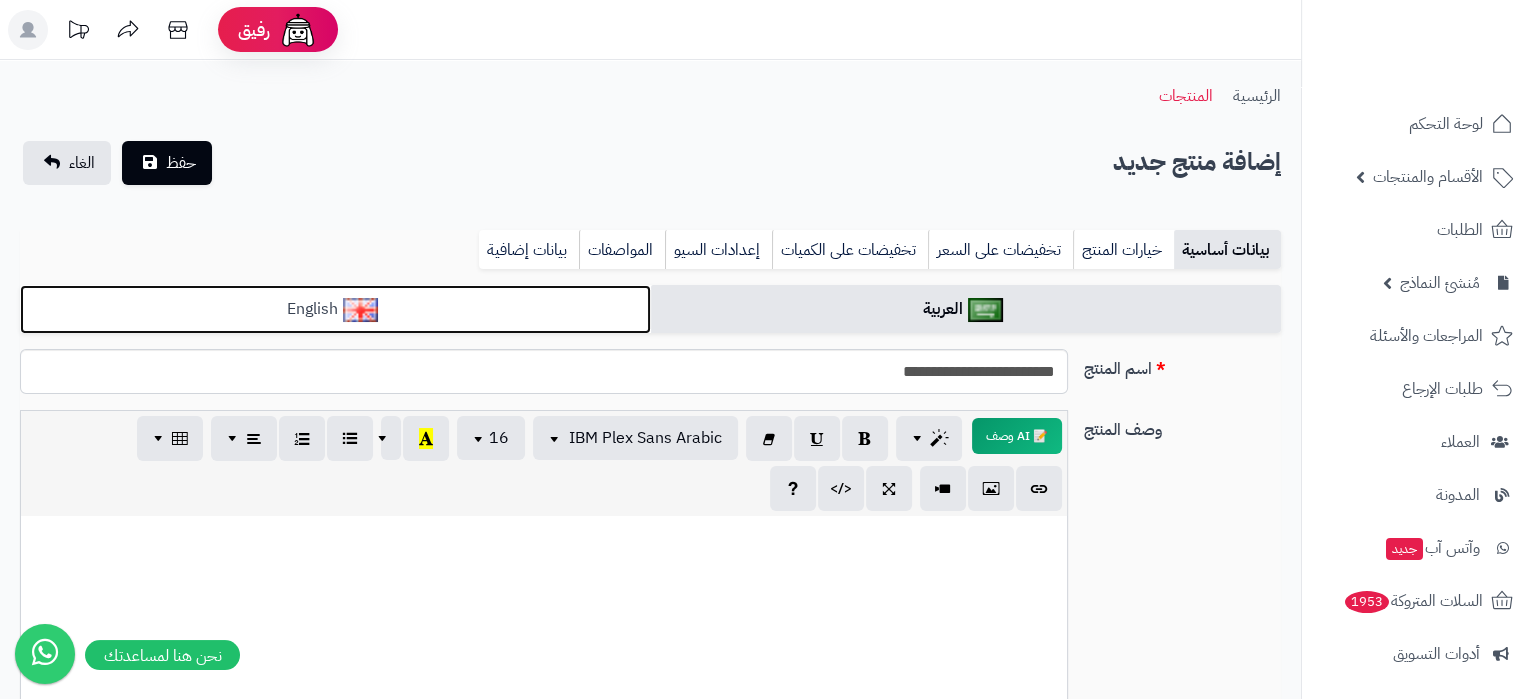 click on "English" at bounding box center [335, 309] 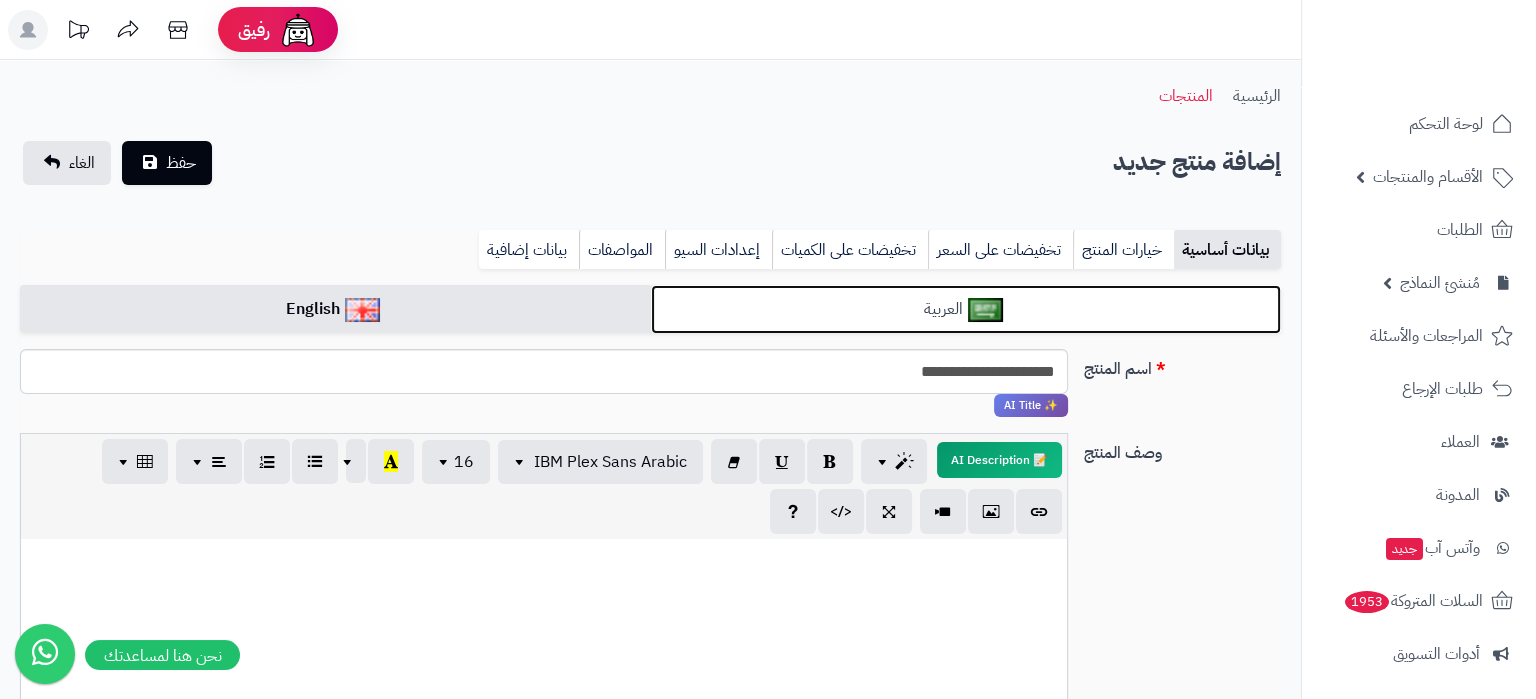 click on "العربية" at bounding box center (966, 309) 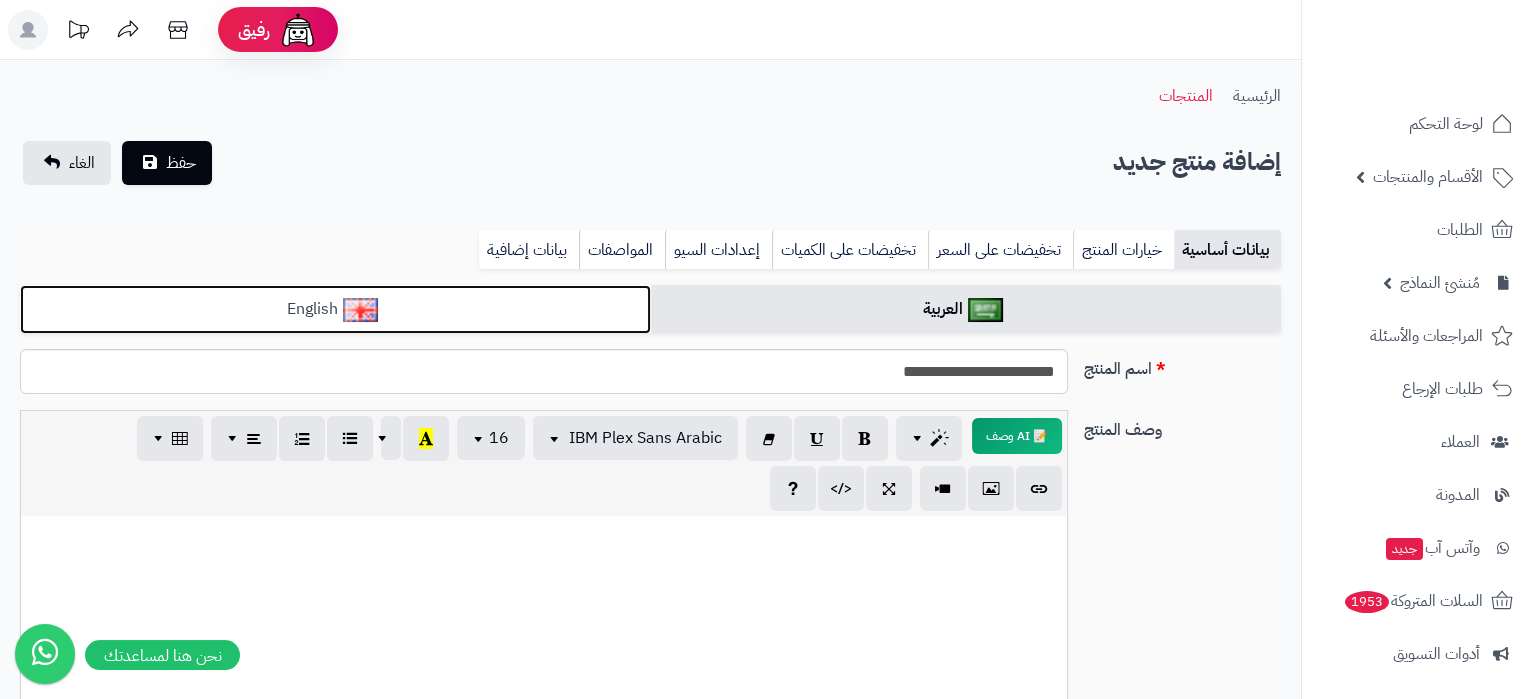 click on "English" at bounding box center [335, 309] 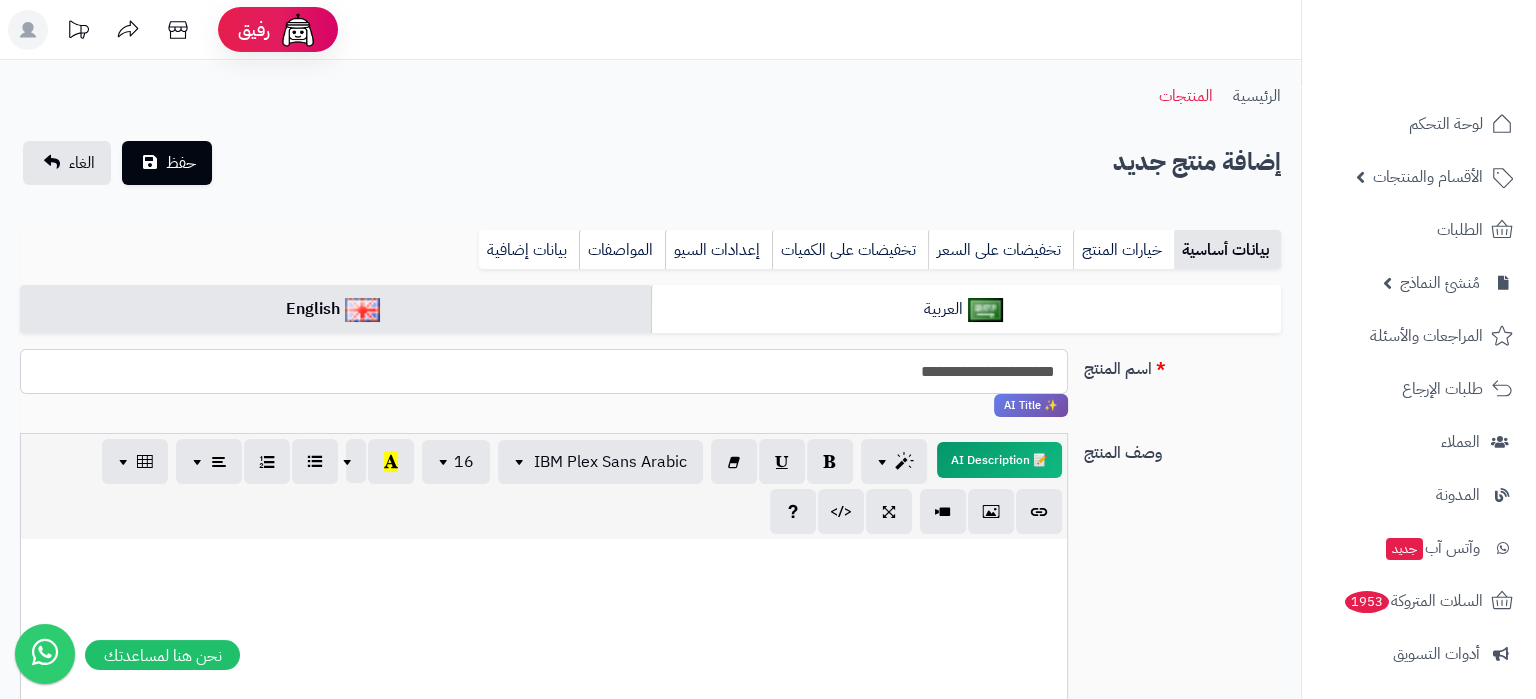 click on "**********" at bounding box center [544, 371] 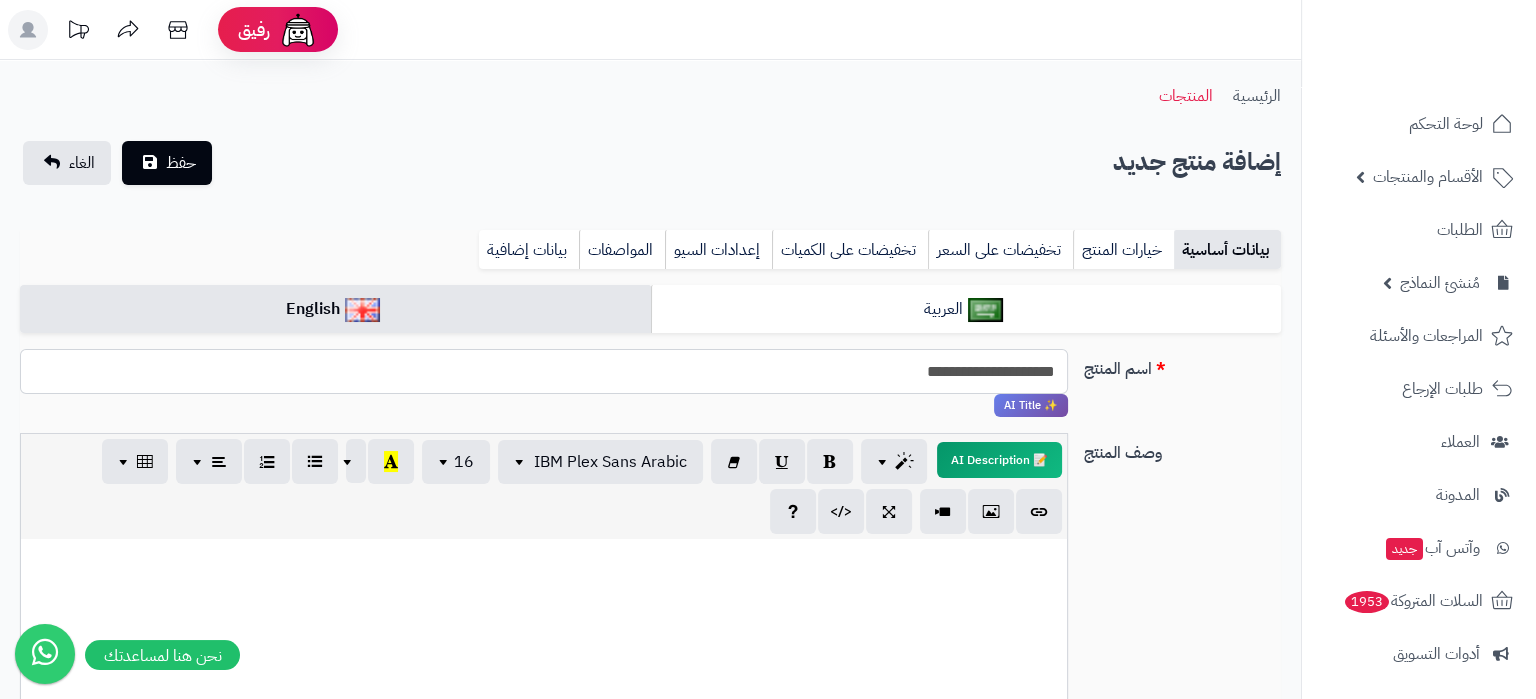 type on "**********" 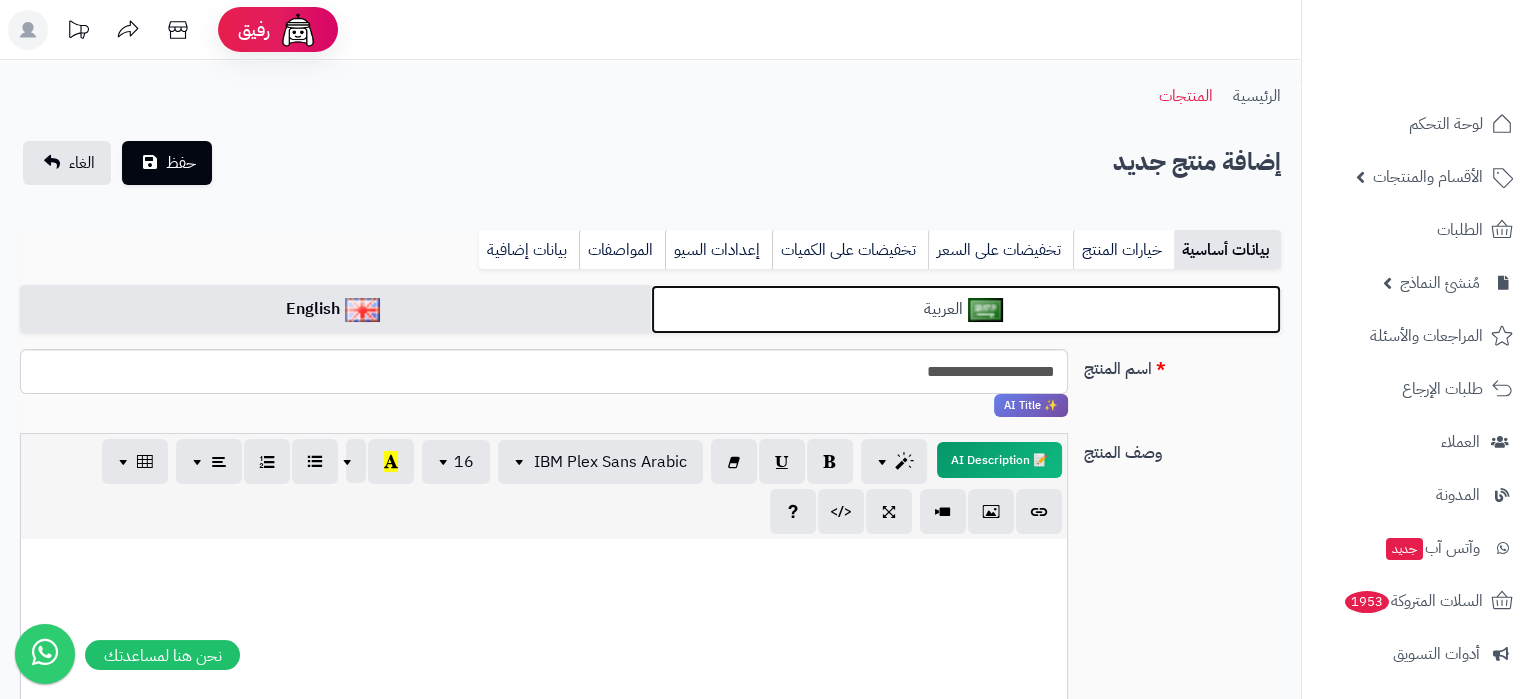 click on "العربية" at bounding box center [966, 309] 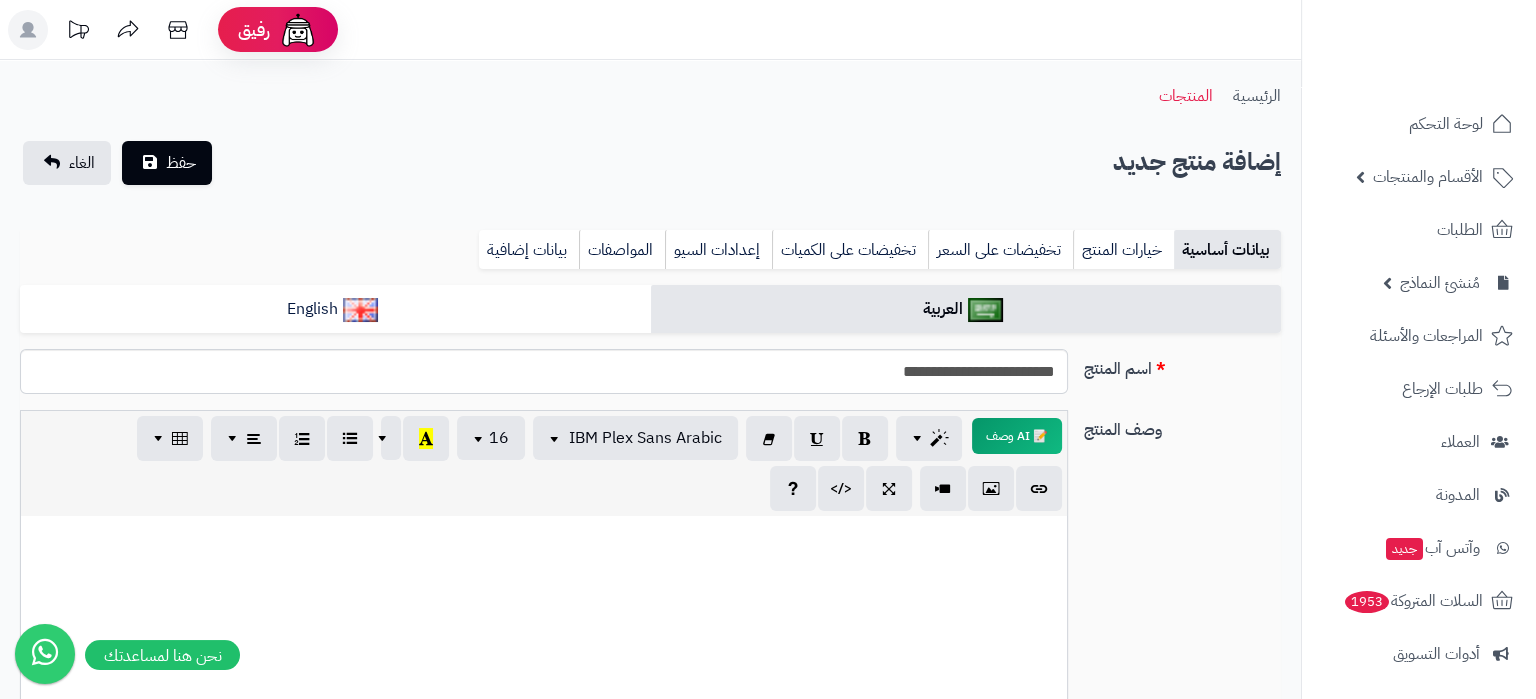 click at bounding box center (544, 666) 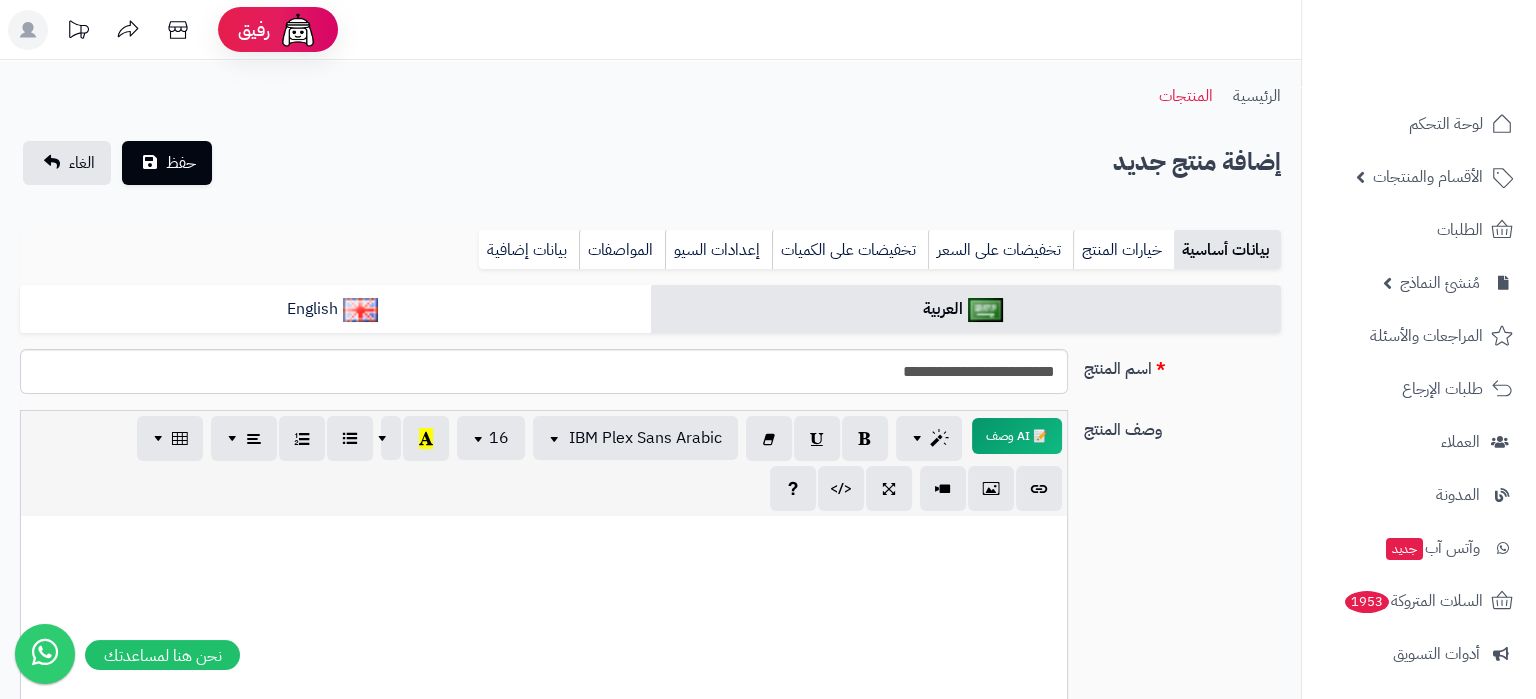 paste 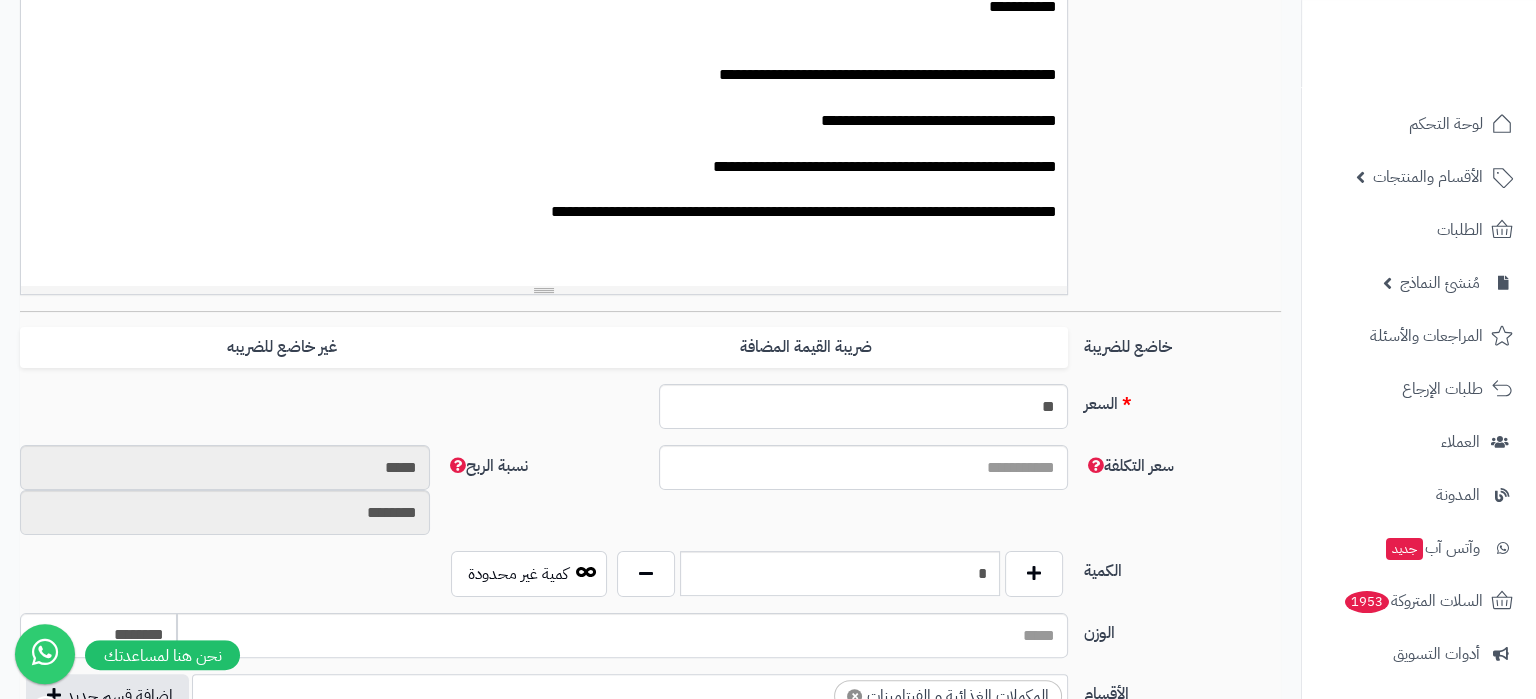 scroll, scrollTop: 376, scrollLeft: 0, axis: vertical 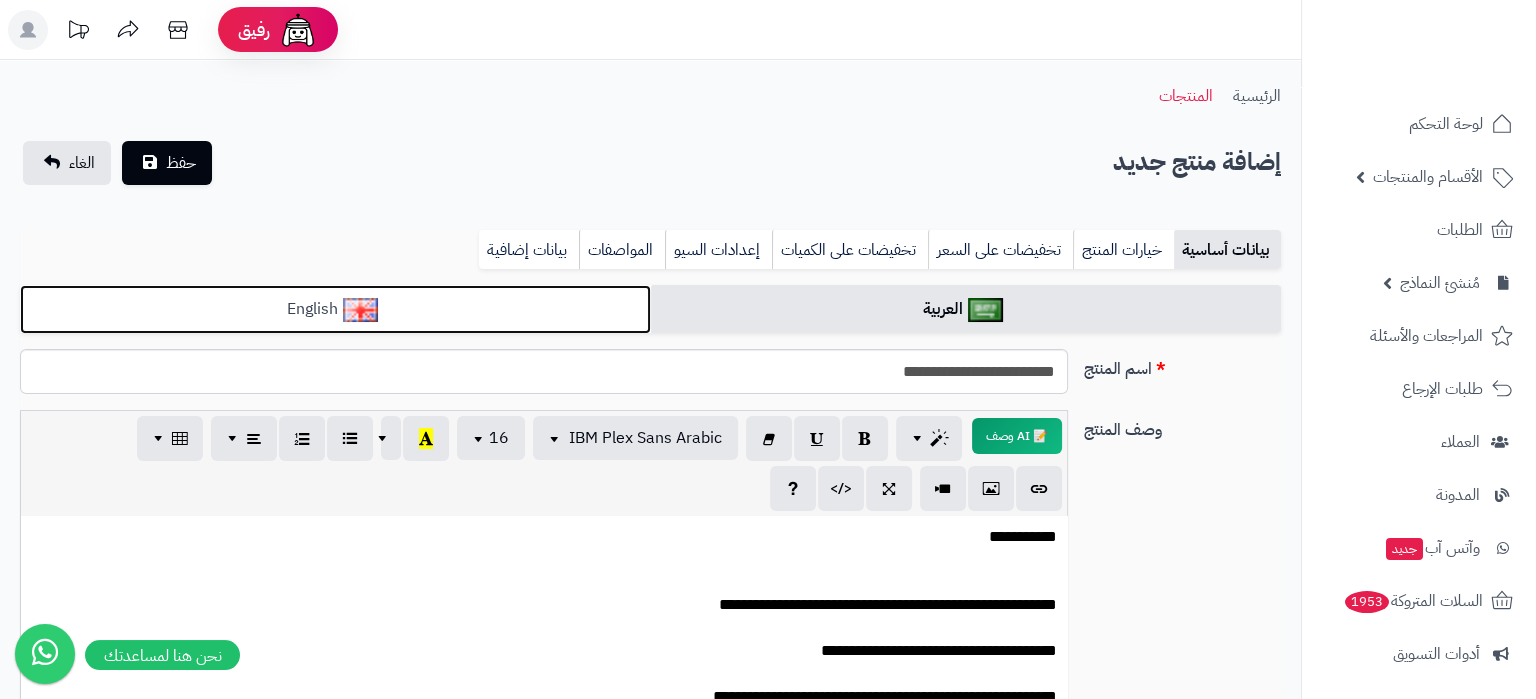click on "English" at bounding box center [335, 309] 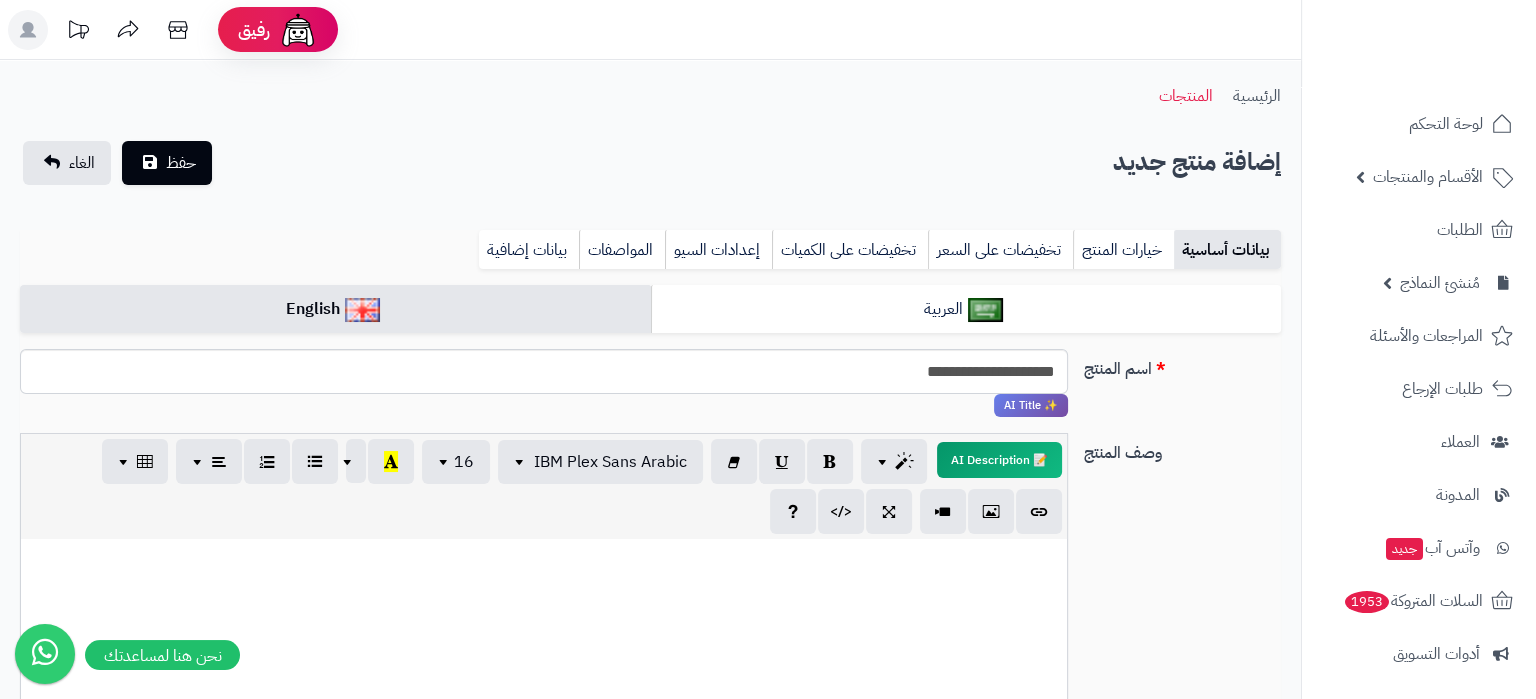 click at bounding box center (544, 689) 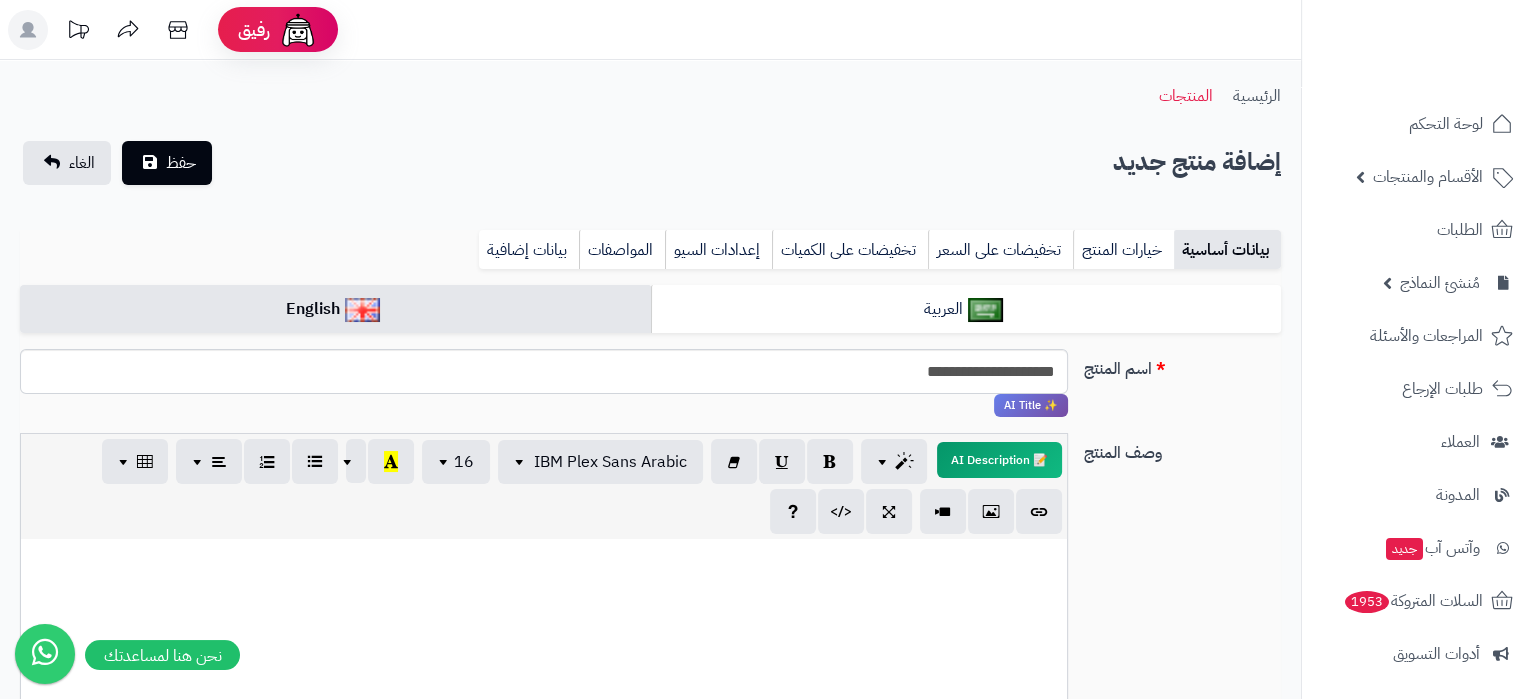 paste 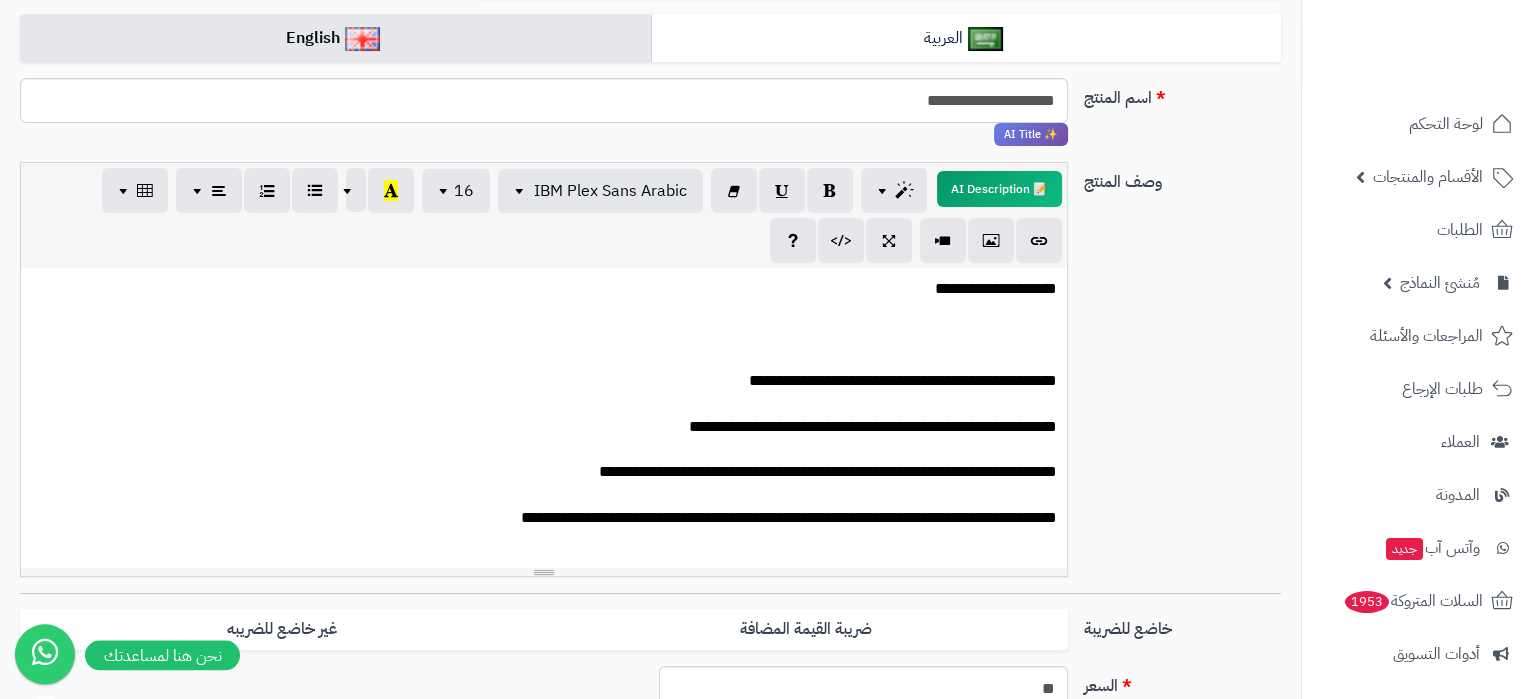 scroll, scrollTop: 529, scrollLeft: 0, axis: vertical 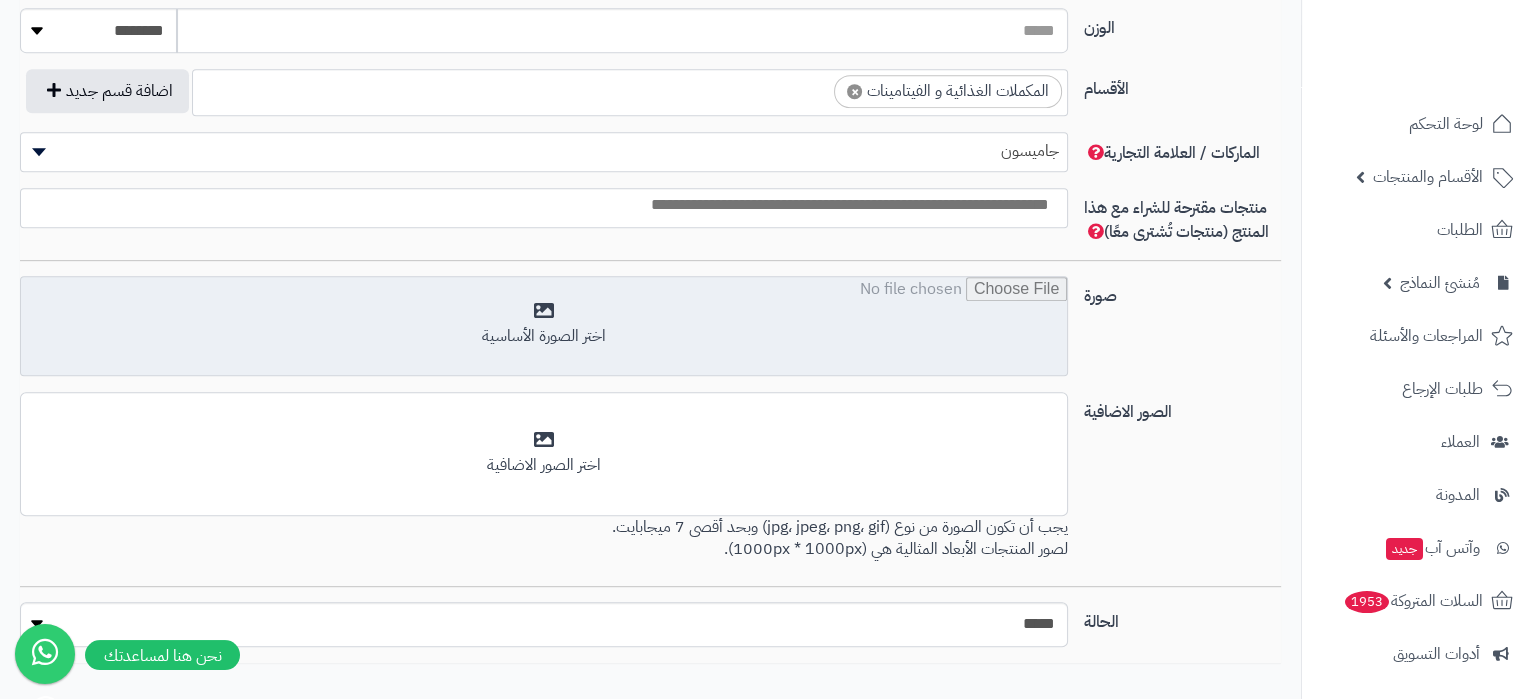 click at bounding box center (544, 327) 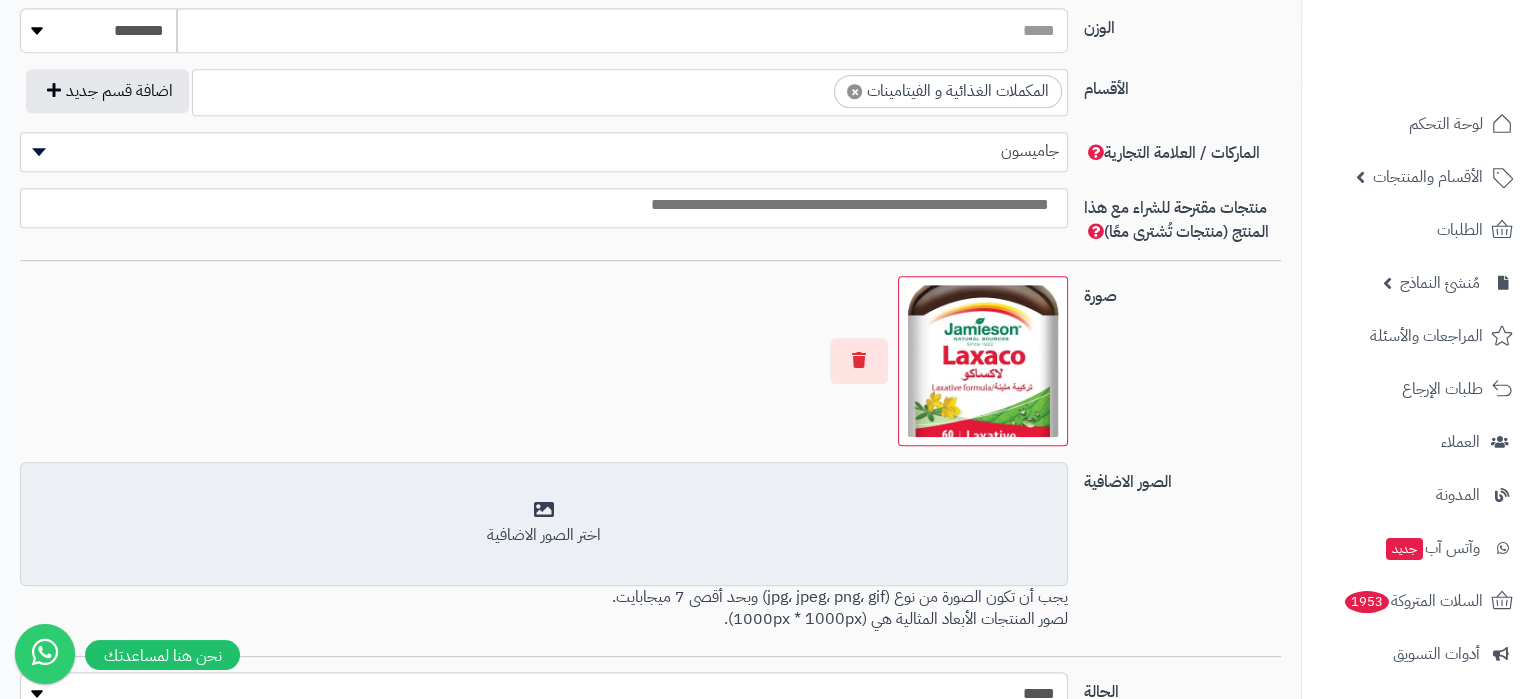 click on "اختر الصور الاضافية" at bounding box center (544, 535) 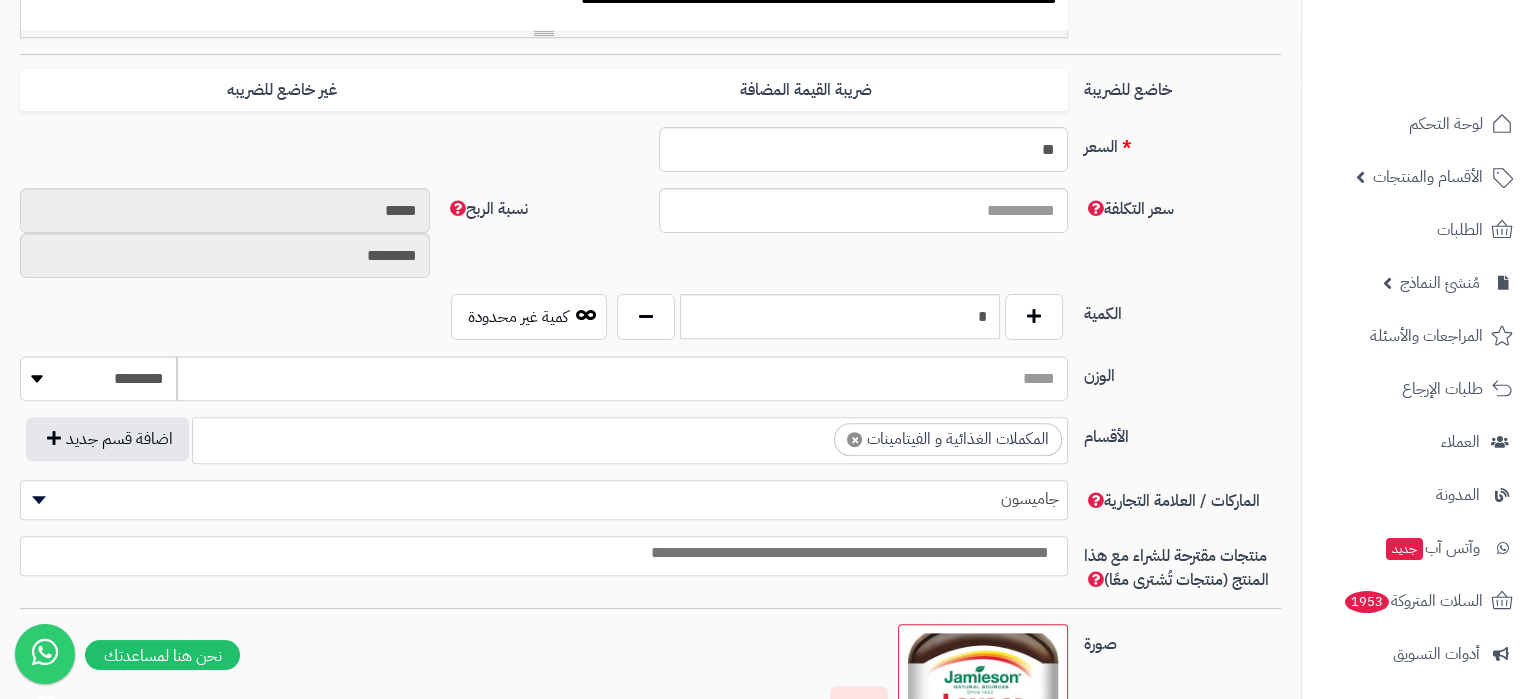 scroll, scrollTop: 285, scrollLeft: 0, axis: vertical 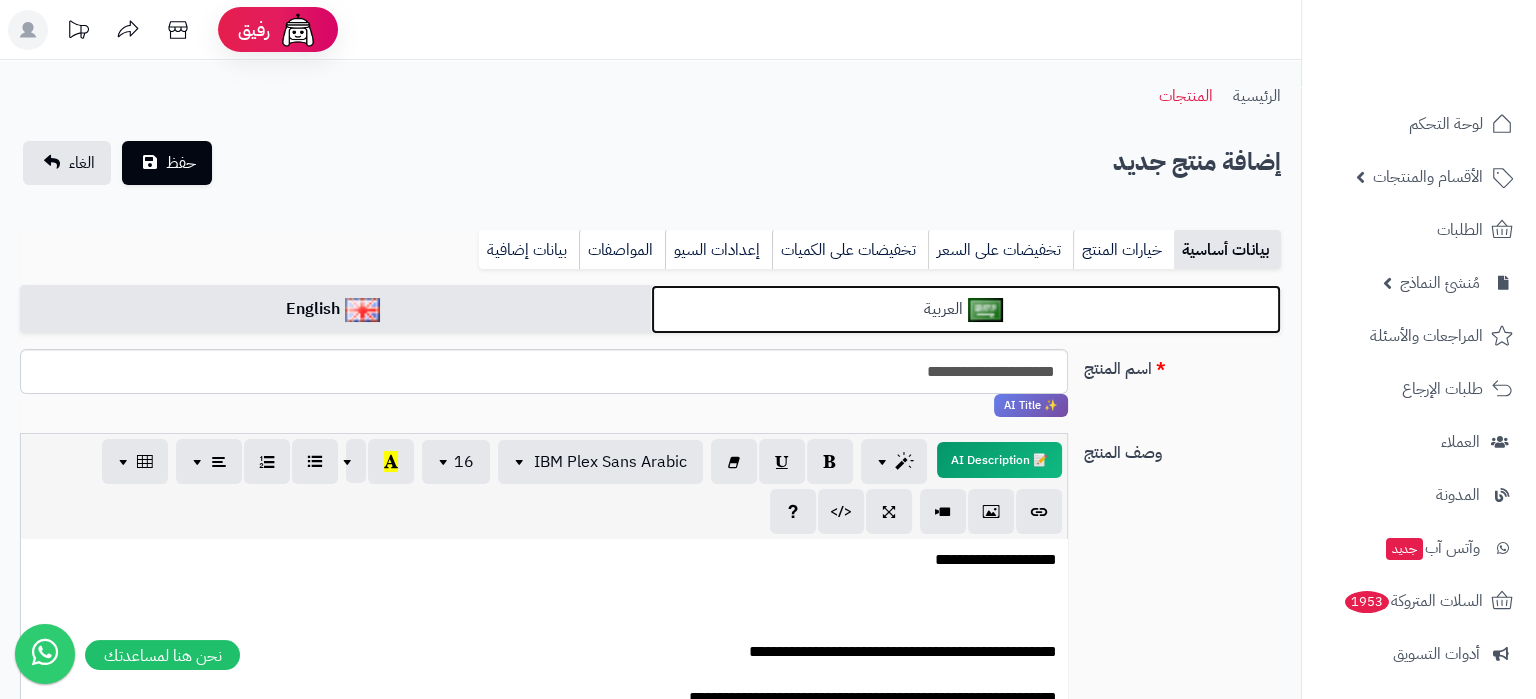 click on "العربية" at bounding box center (966, 309) 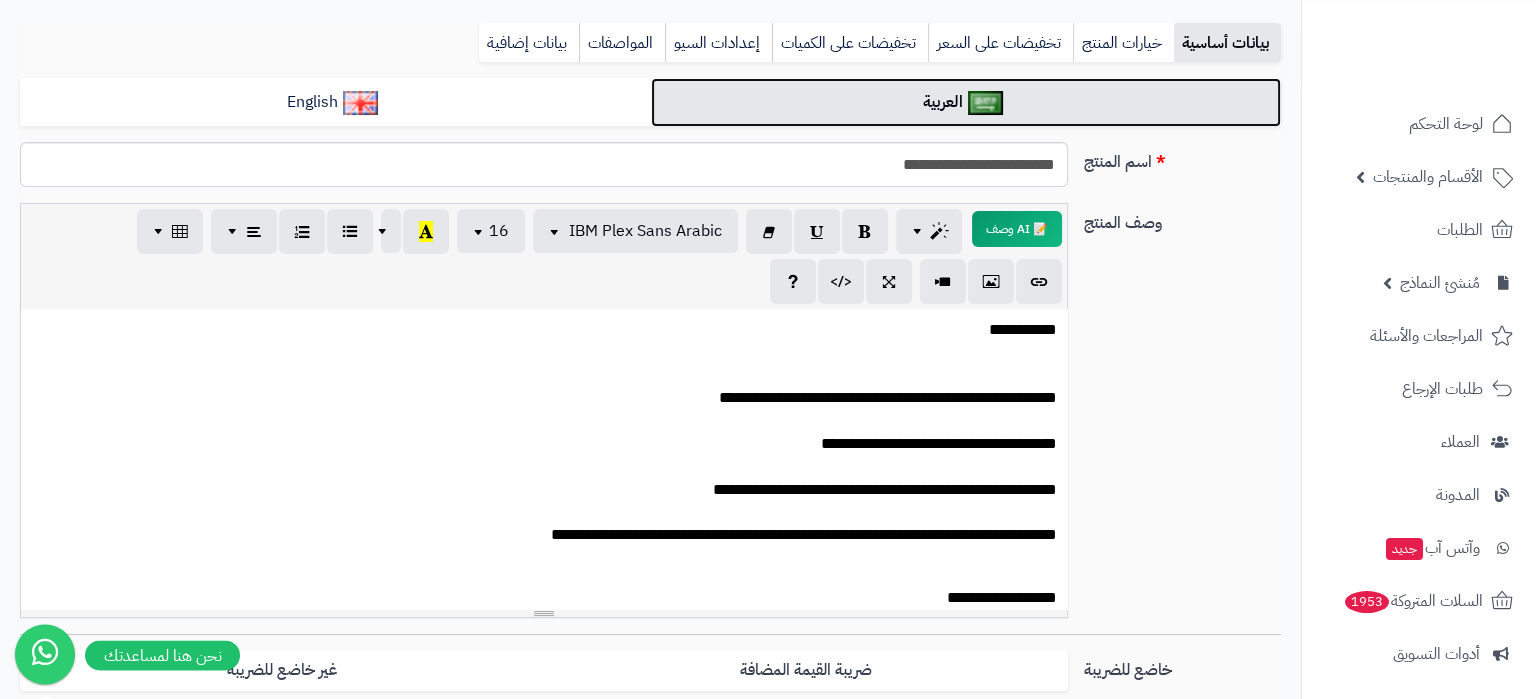 scroll, scrollTop: 0, scrollLeft: 0, axis: both 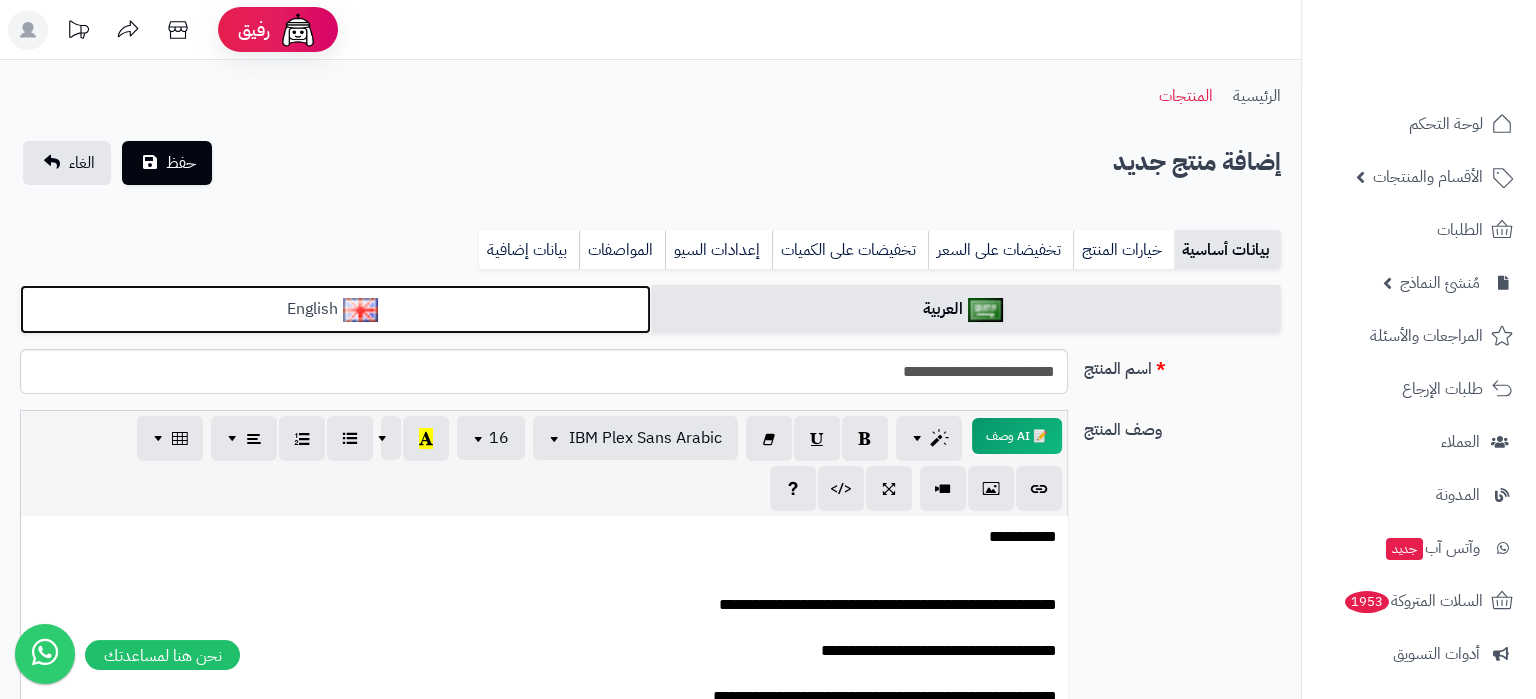 click on "English" at bounding box center (335, 309) 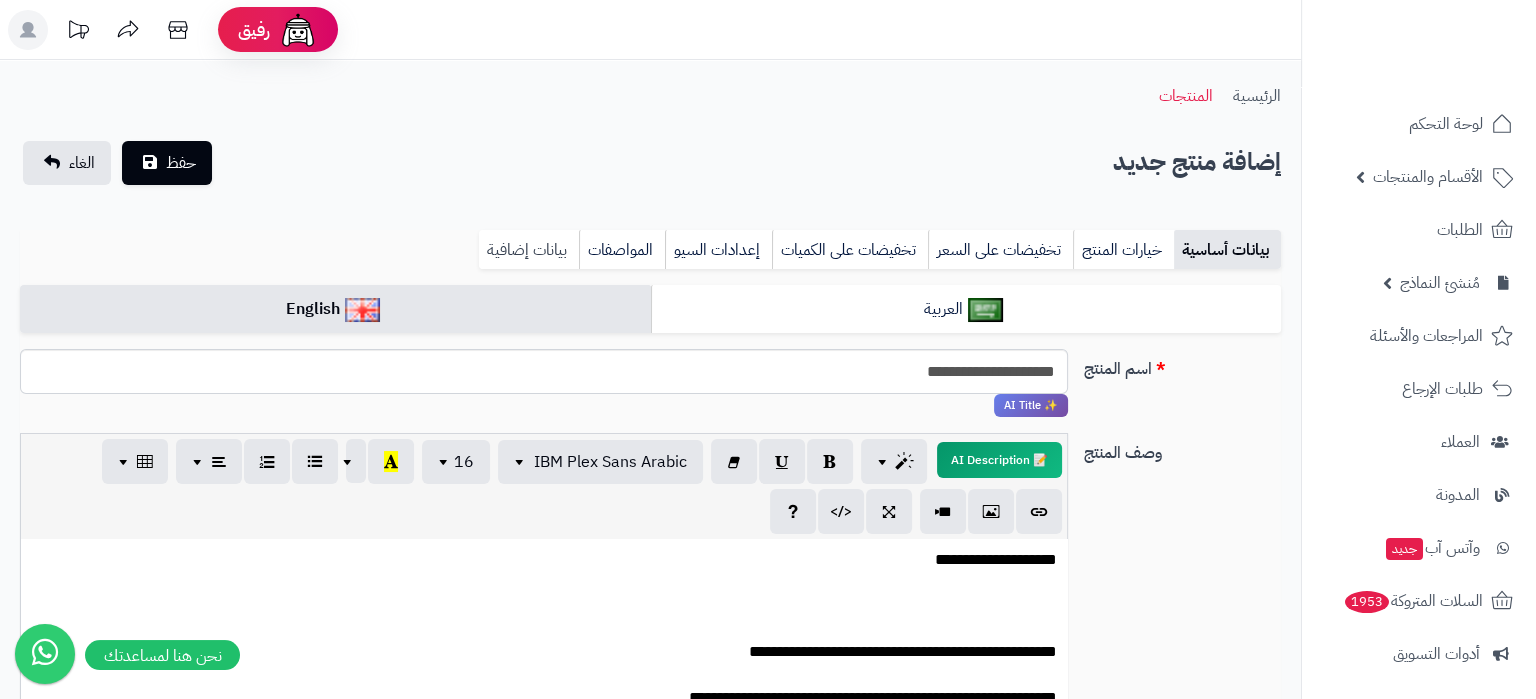 click on "بيانات إضافية" at bounding box center [529, 250] 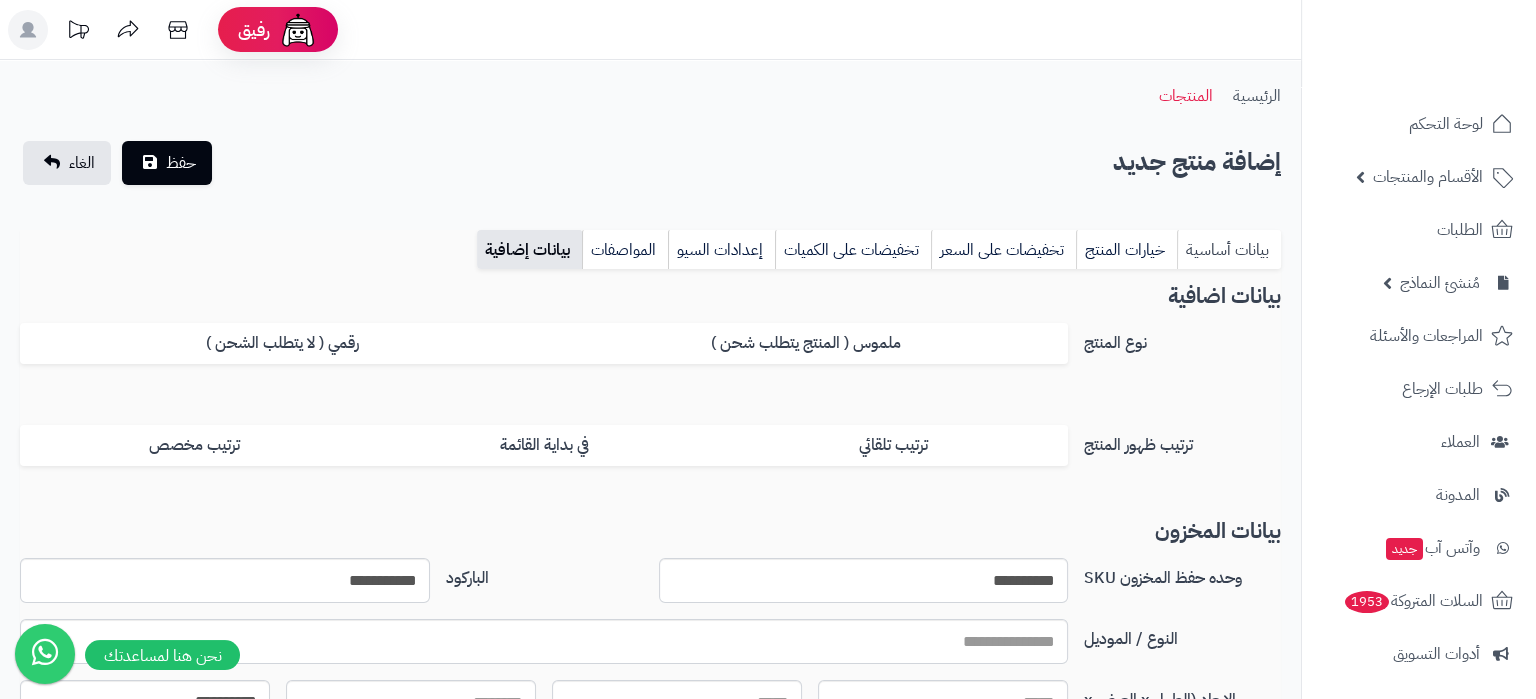 click on "بيانات أساسية" at bounding box center [1229, 250] 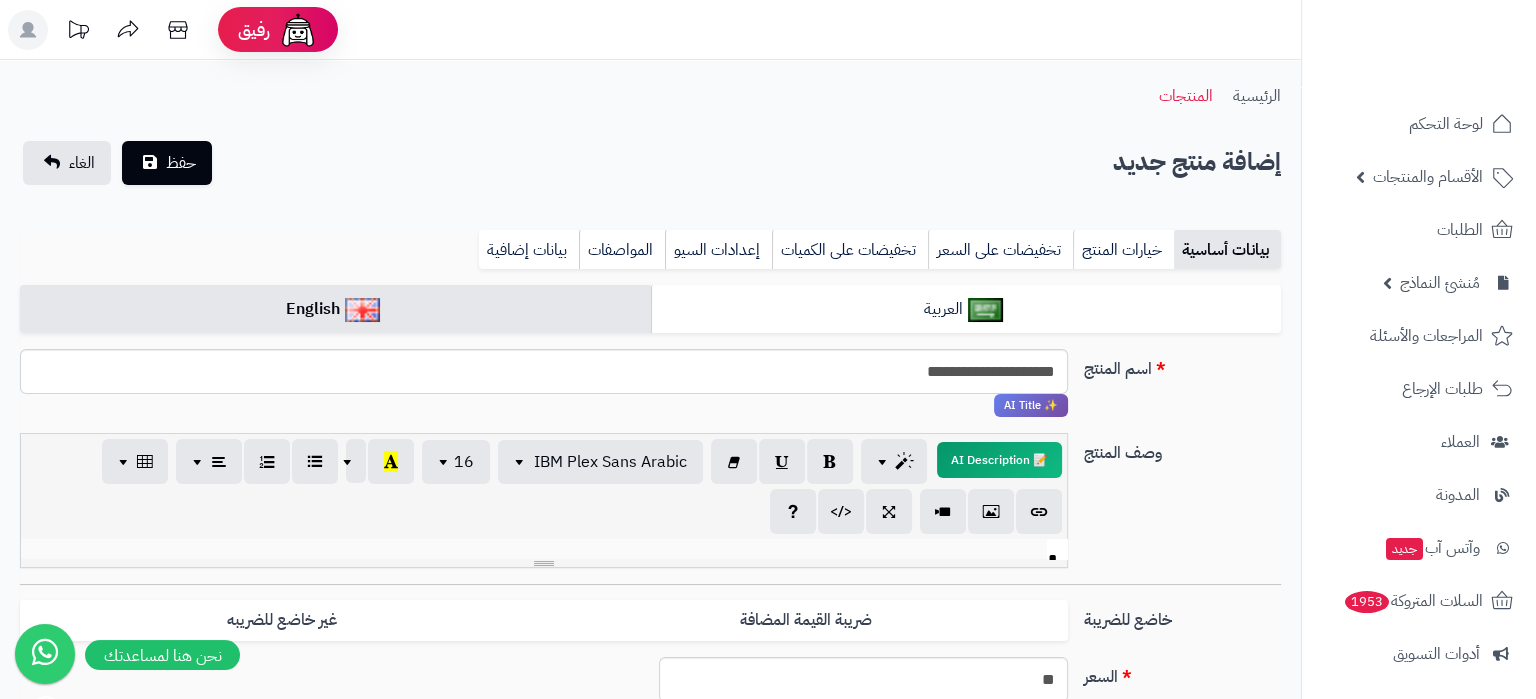 scroll, scrollTop: 2310, scrollLeft: 0, axis: vertical 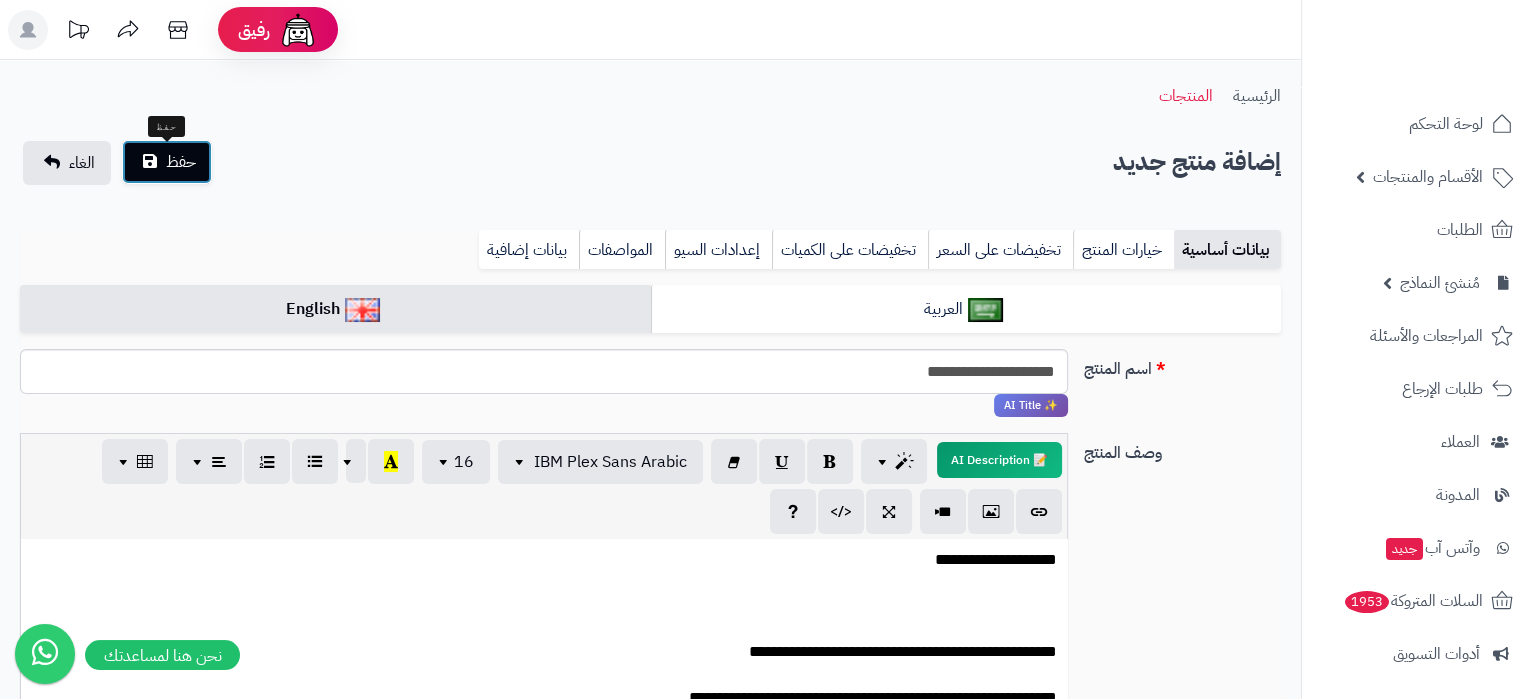 click on "حفظ" at bounding box center (181, 162) 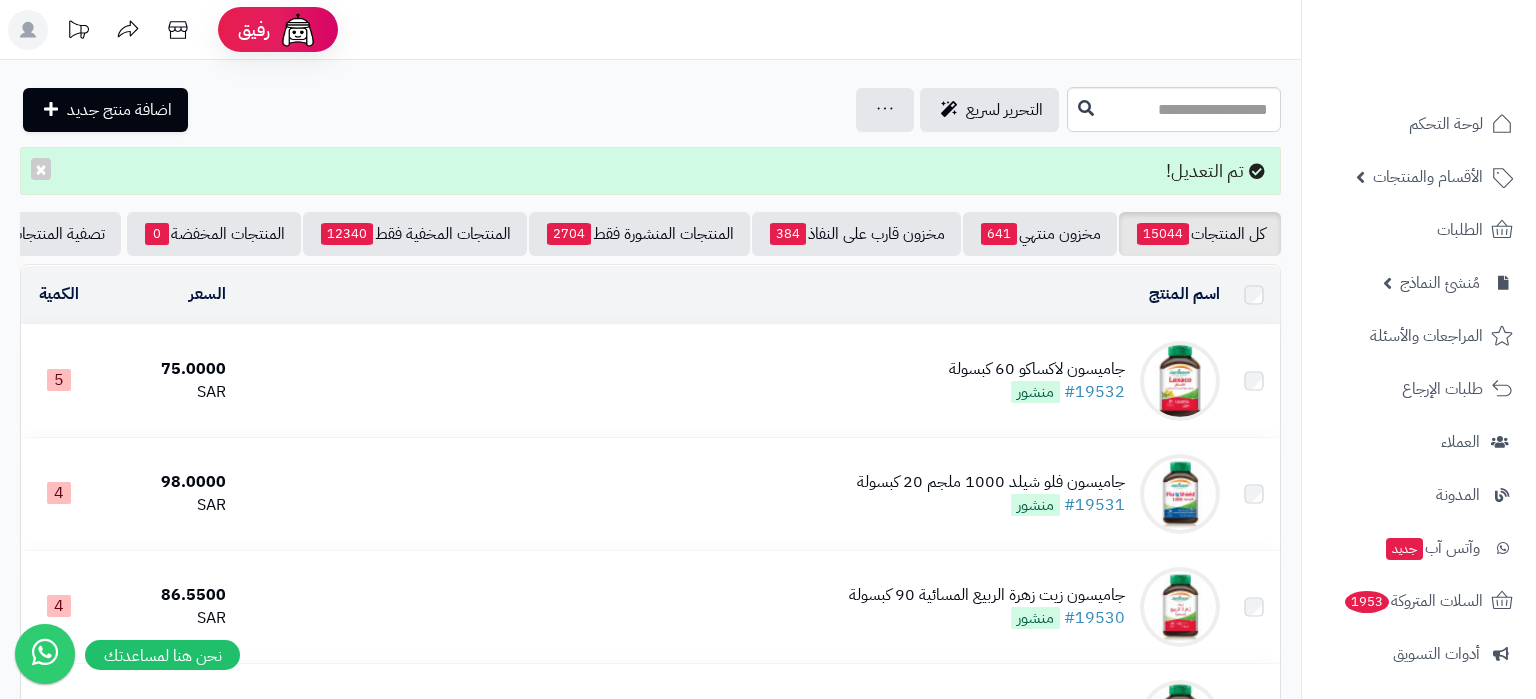 scroll, scrollTop: 0, scrollLeft: 0, axis: both 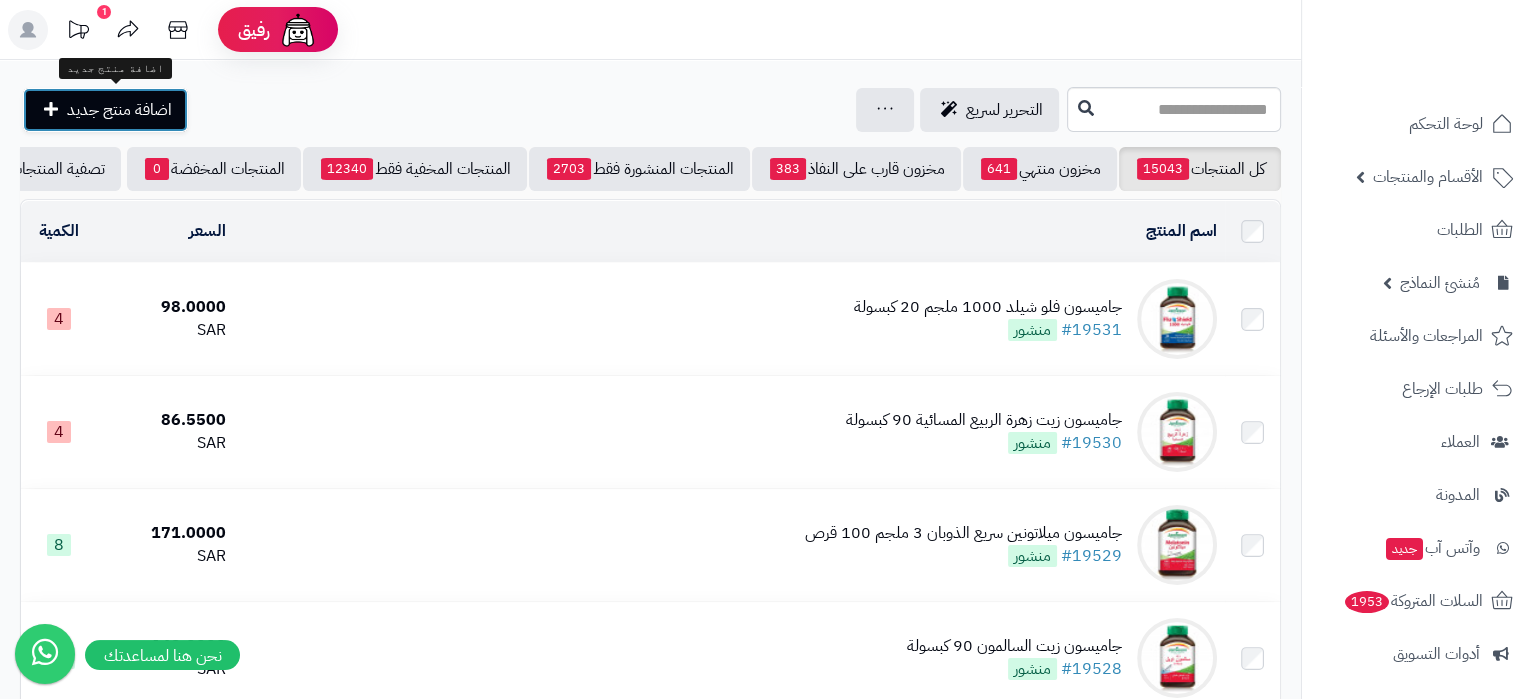 click on "اضافة منتج جديد" at bounding box center (119, 110) 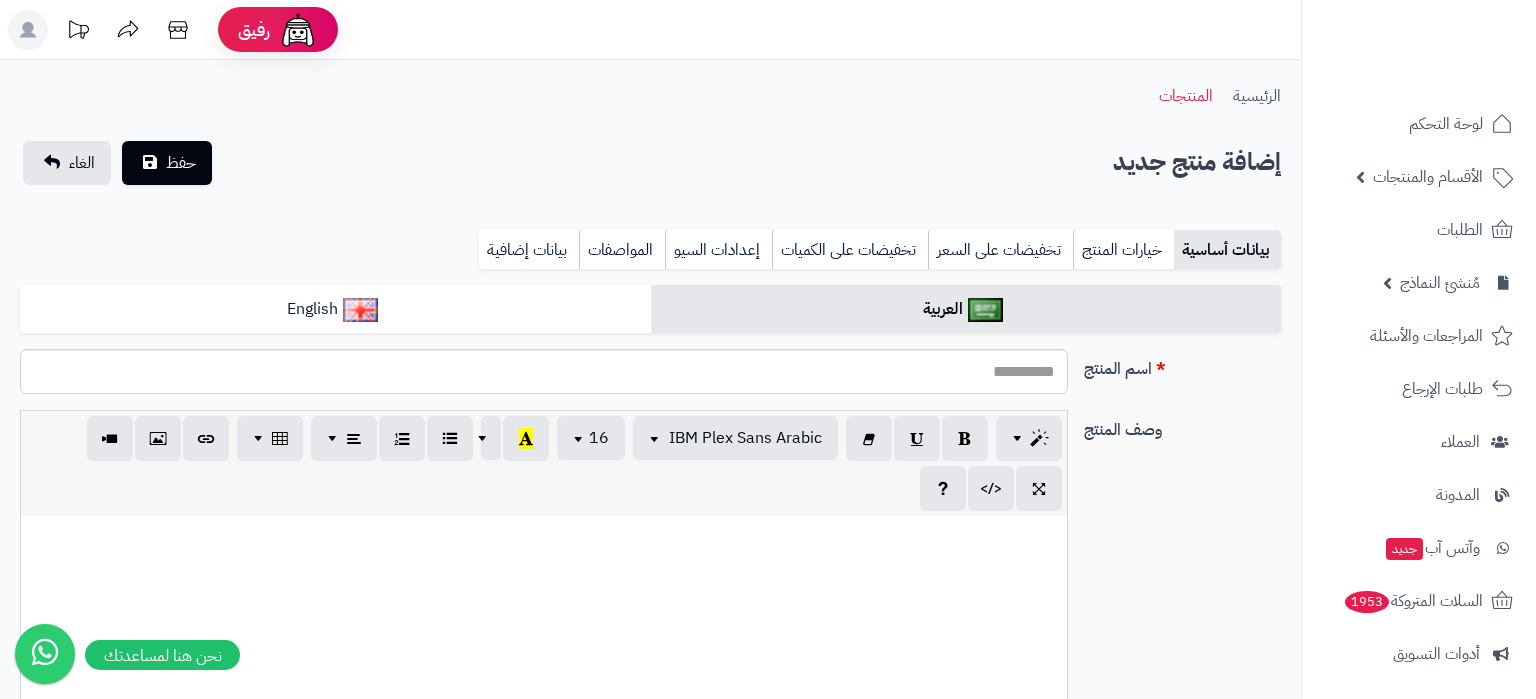 select 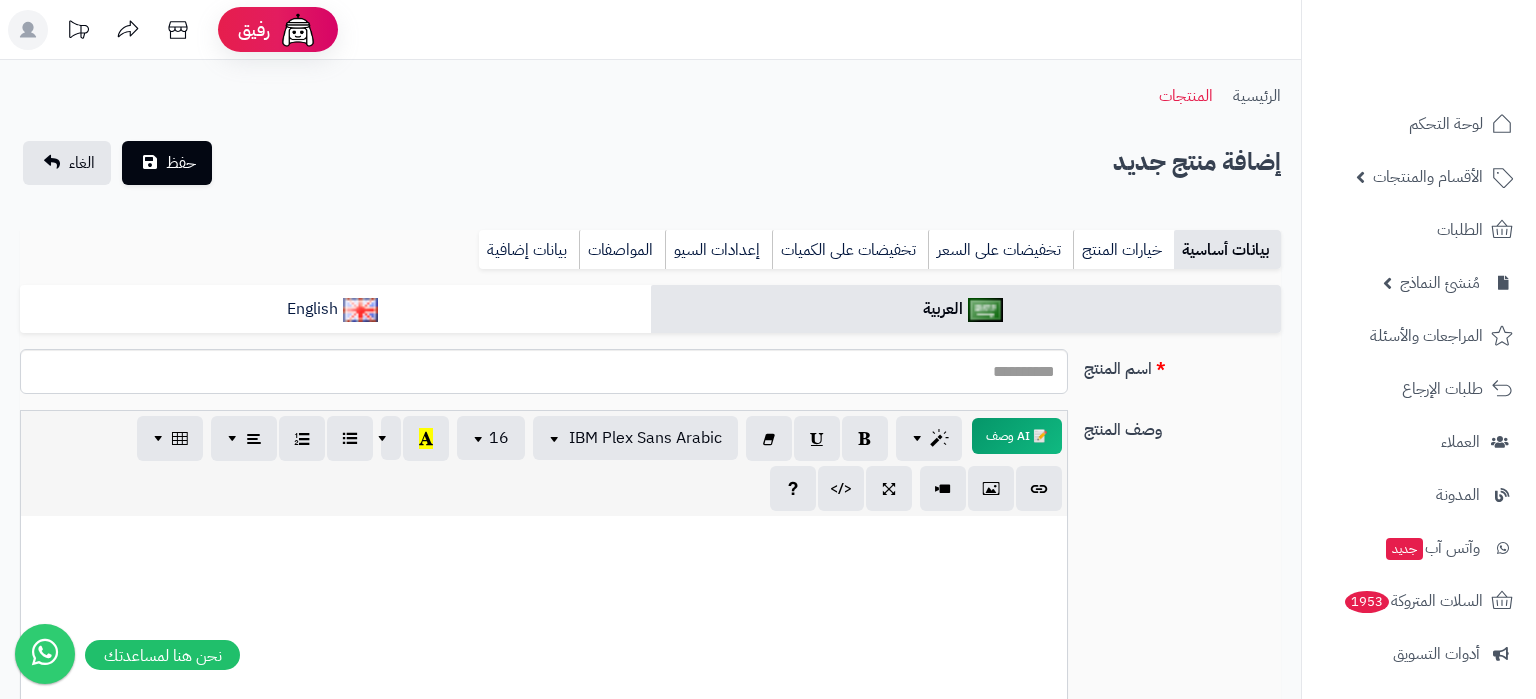 scroll, scrollTop: 0, scrollLeft: 0, axis: both 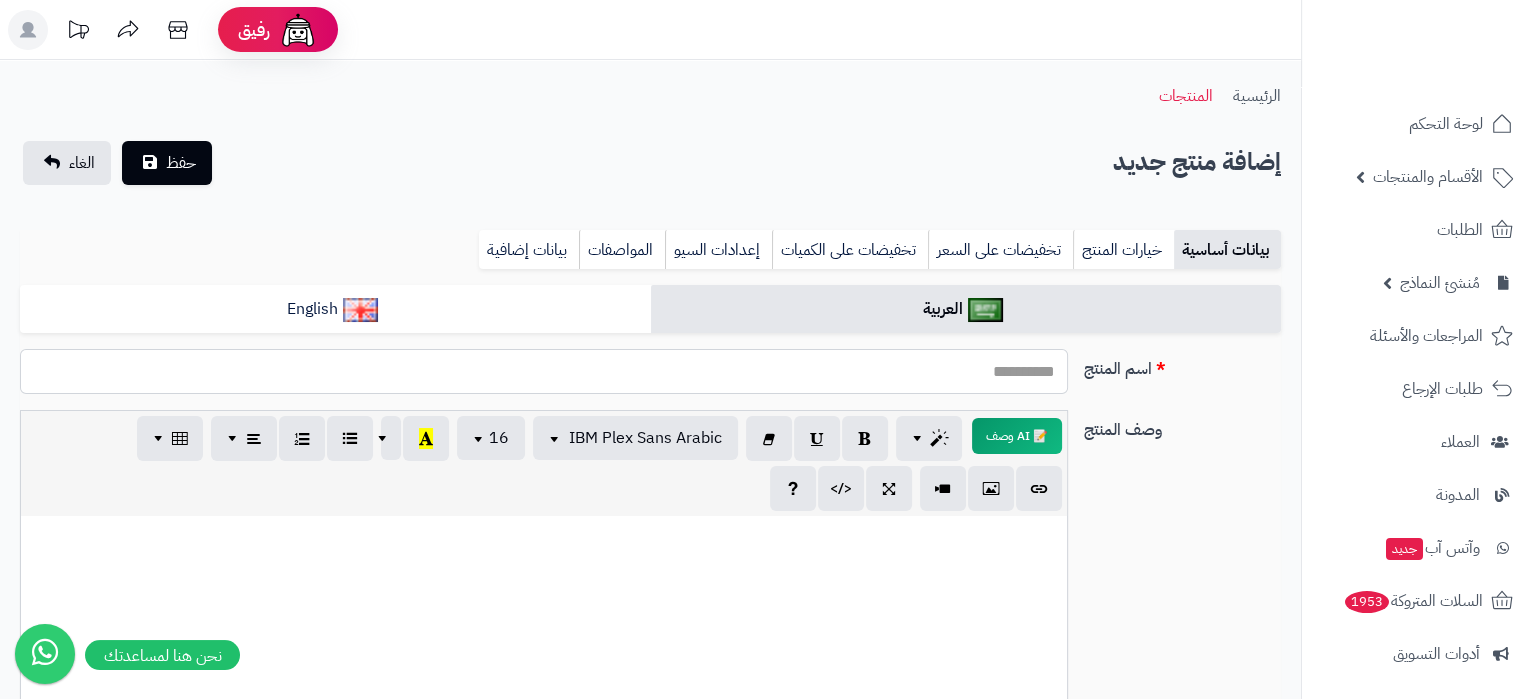 click on "اسم المنتج" at bounding box center [544, 371] 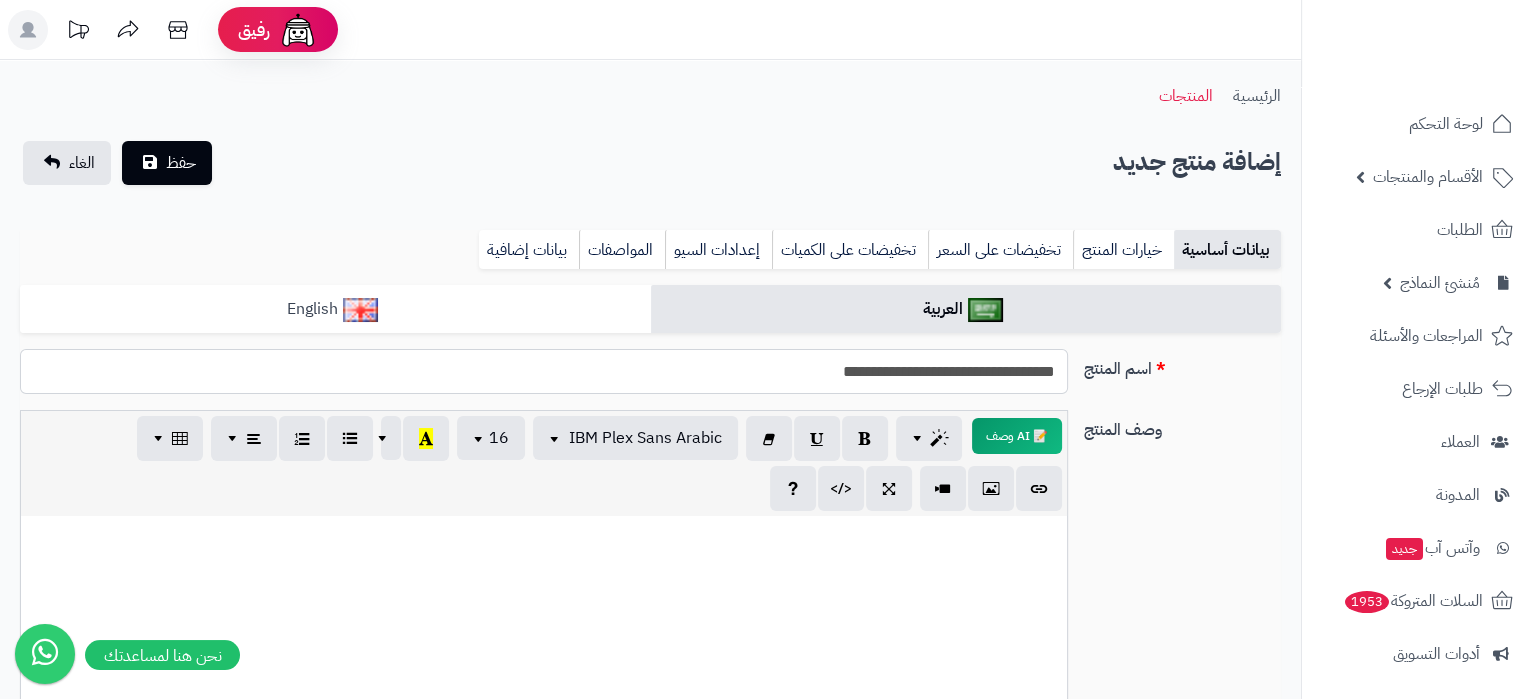 type on "**********" 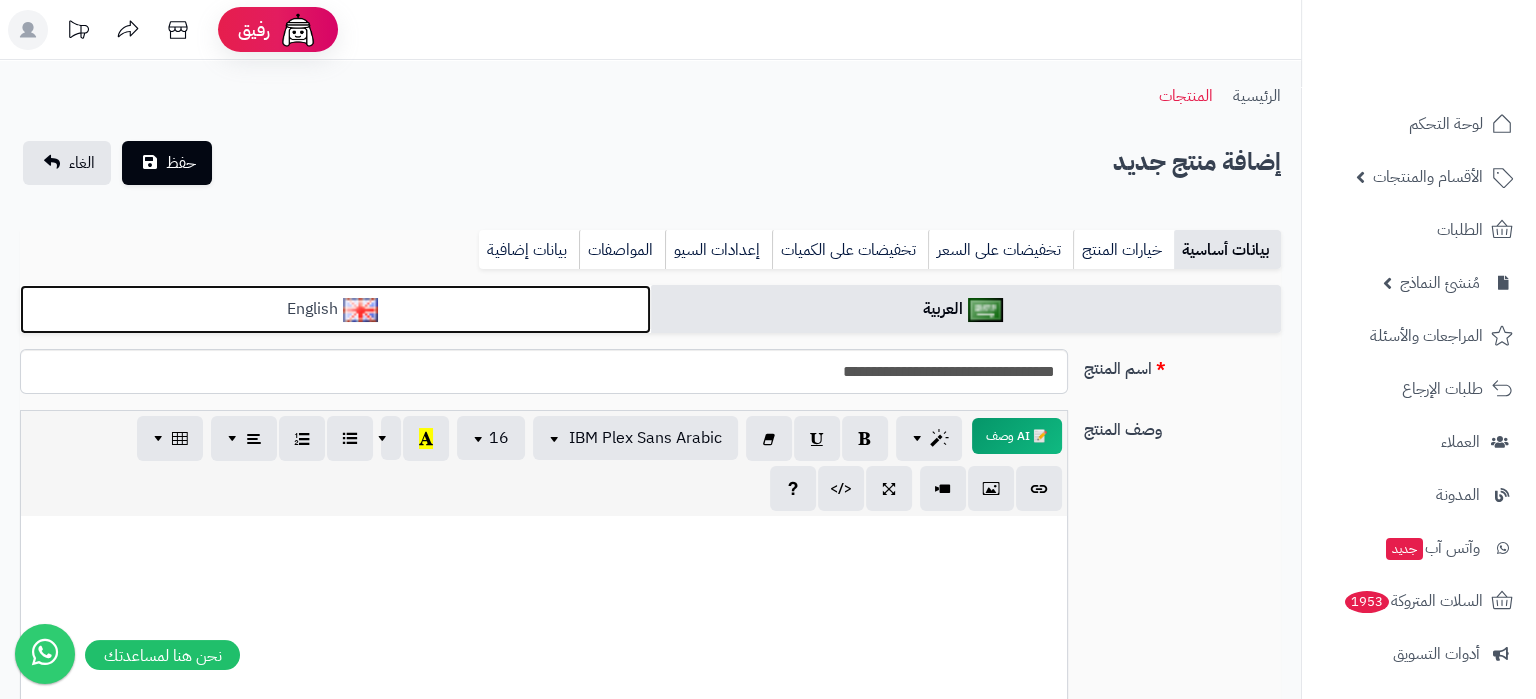 click on "English" at bounding box center (335, 309) 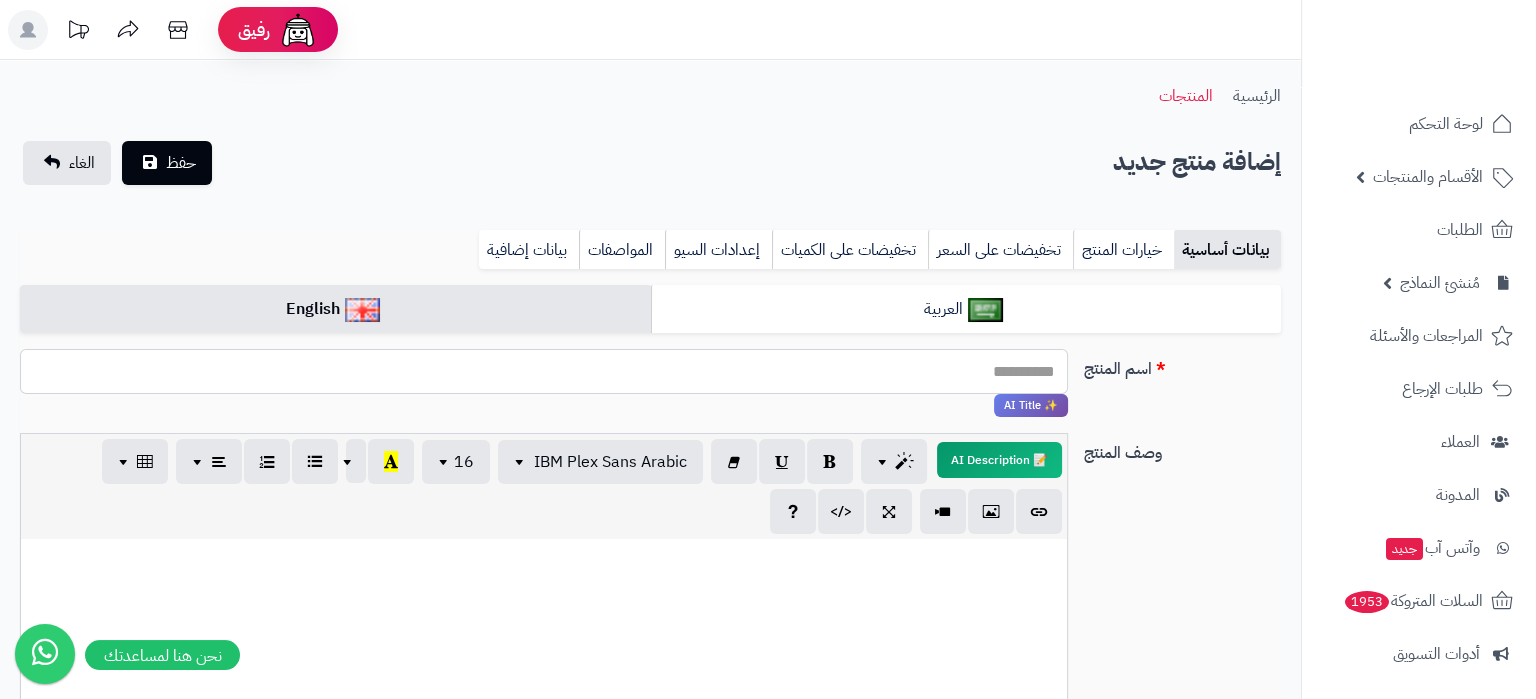 click on "اسم المنتج" at bounding box center (544, 371) 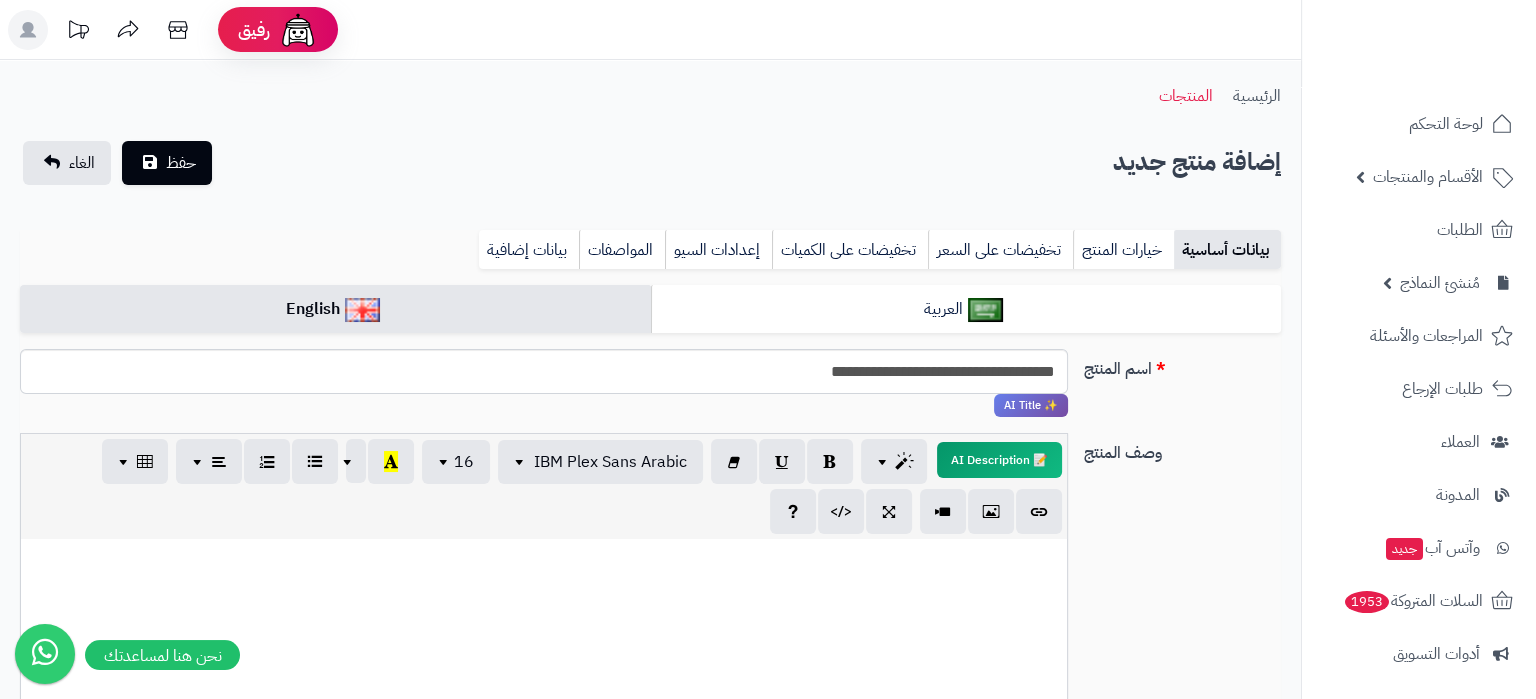 click on "**********" at bounding box center (650, 967) 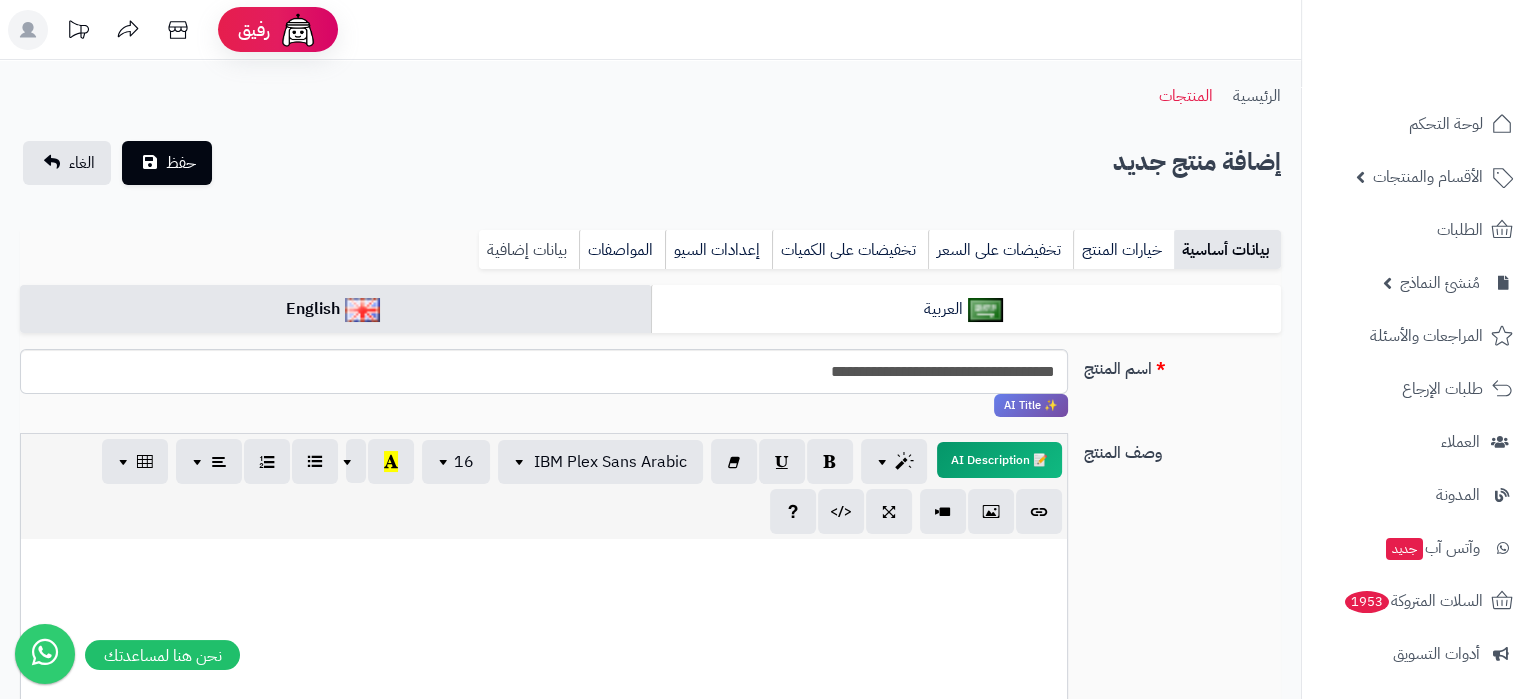 click on "بيانات إضافية" at bounding box center (529, 250) 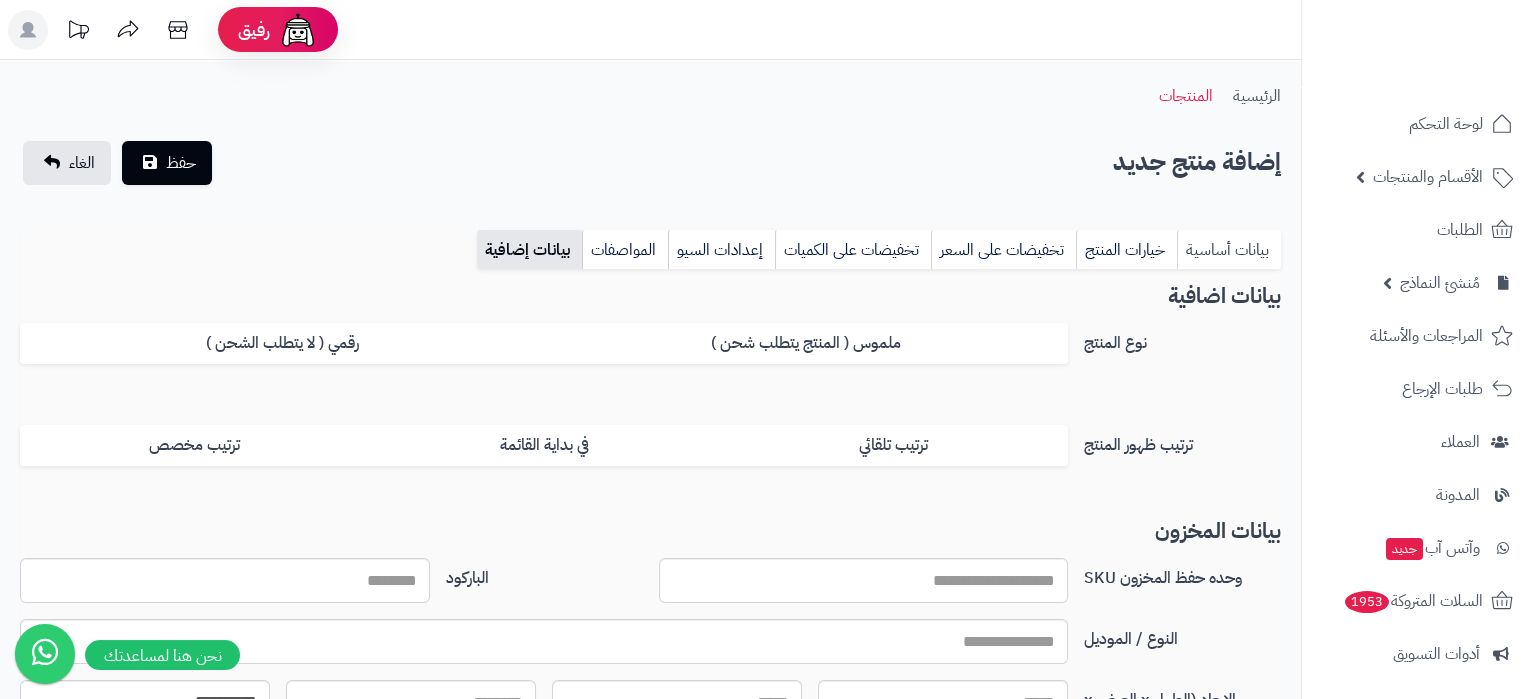 click on "بيانات أساسية" at bounding box center (1229, 250) 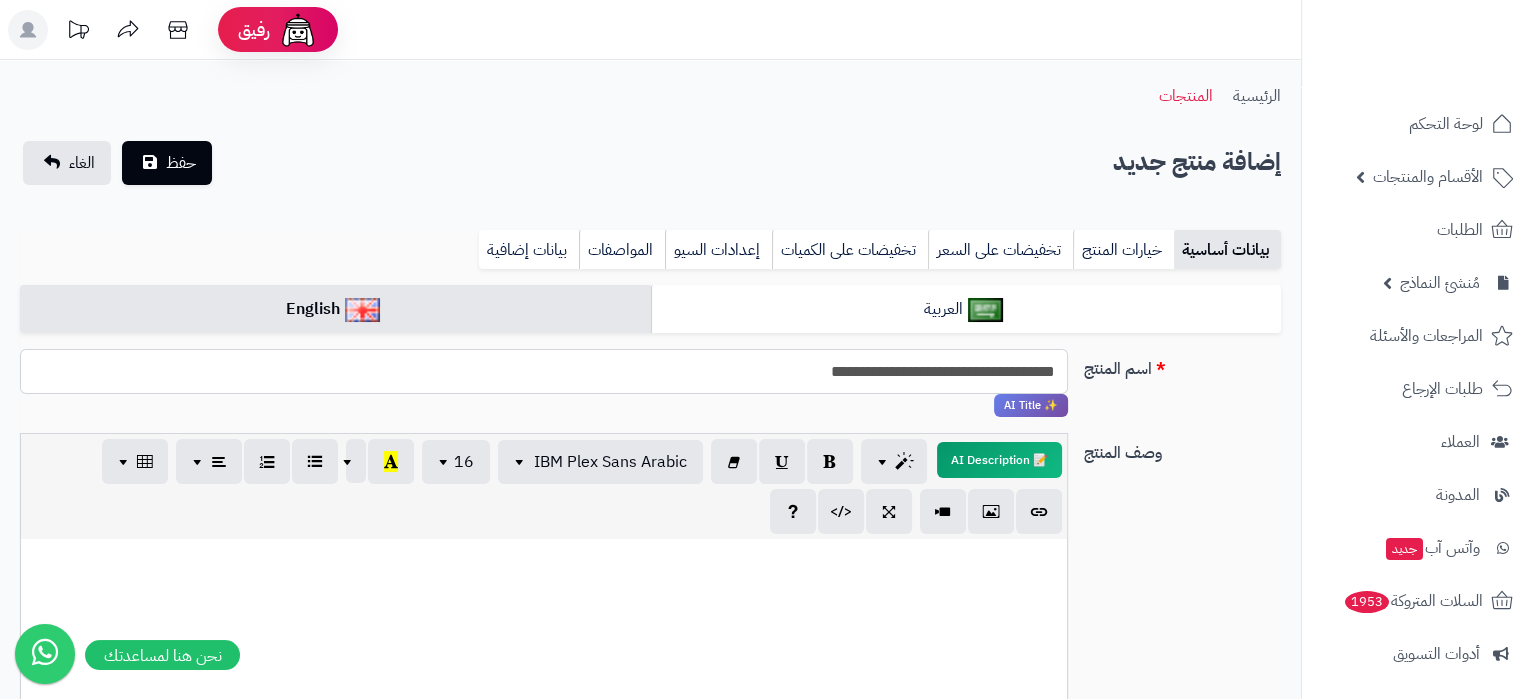 drag, startPoint x: 721, startPoint y: 363, endPoint x: 734, endPoint y: 370, distance: 14.764823 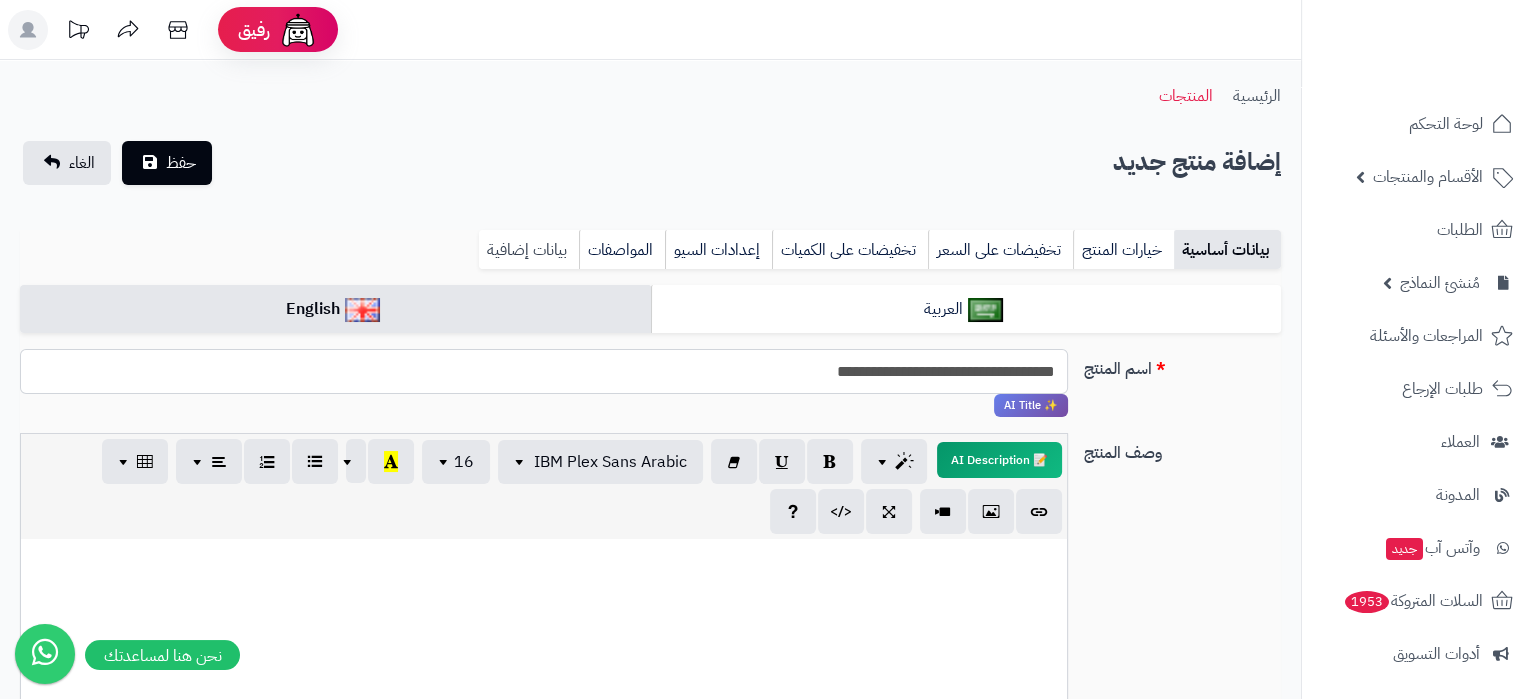 type on "**********" 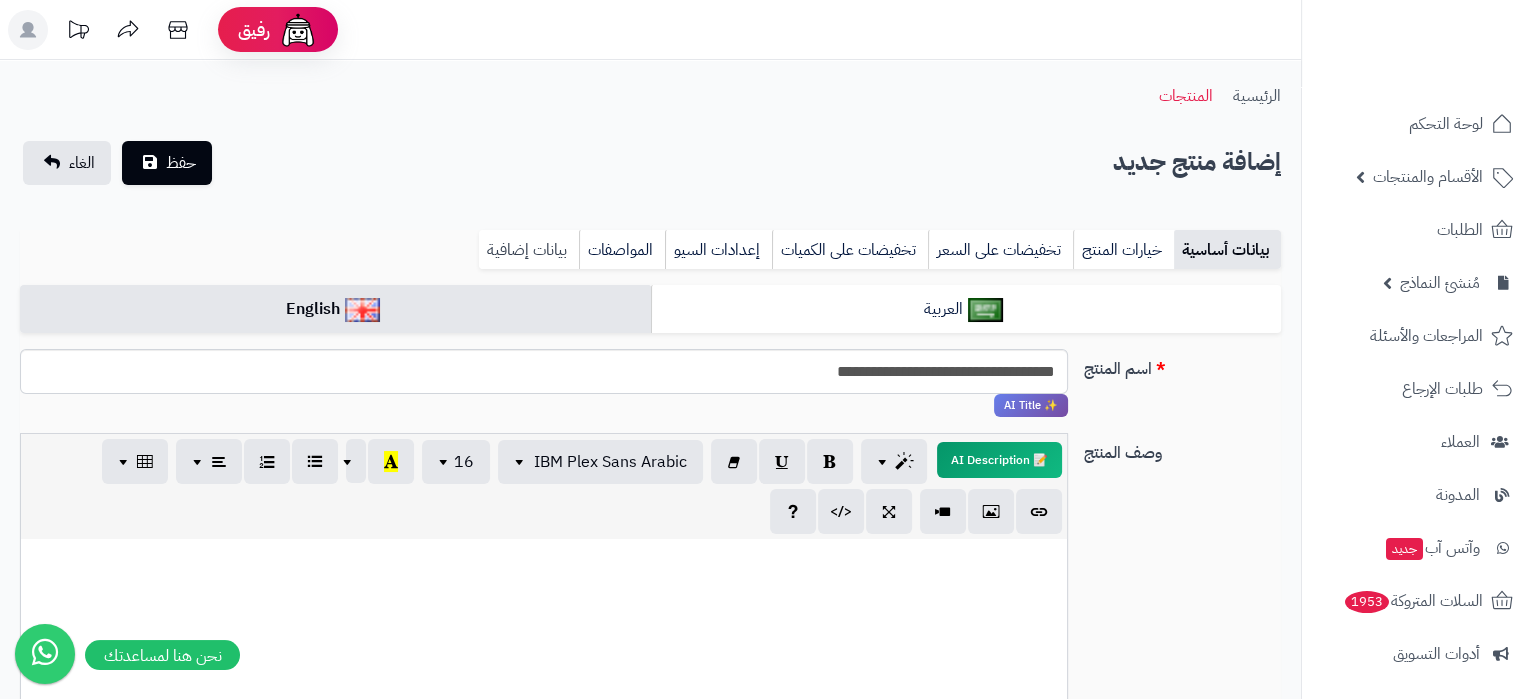 click on "بيانات إضافية" at bounding box center [529, 250] 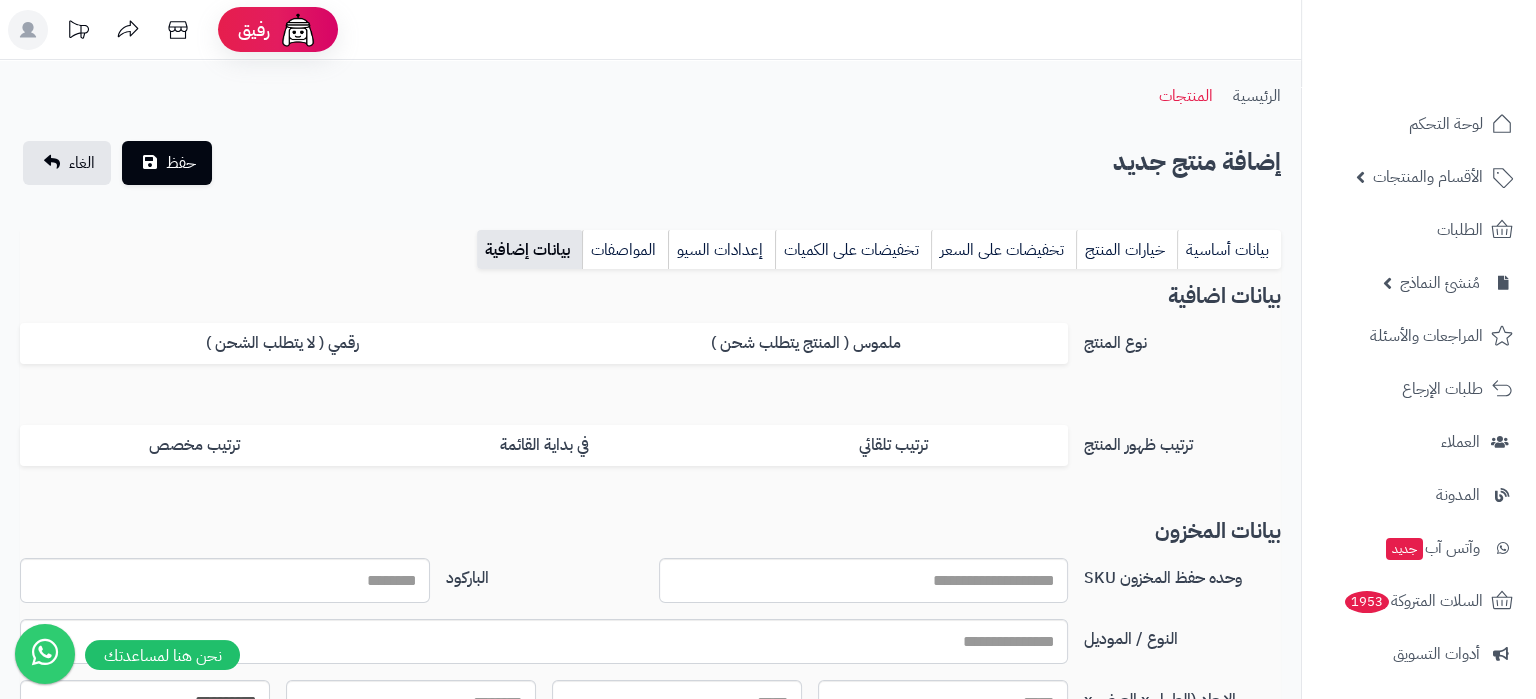 click on "**********" at bounding box center (650, 706) 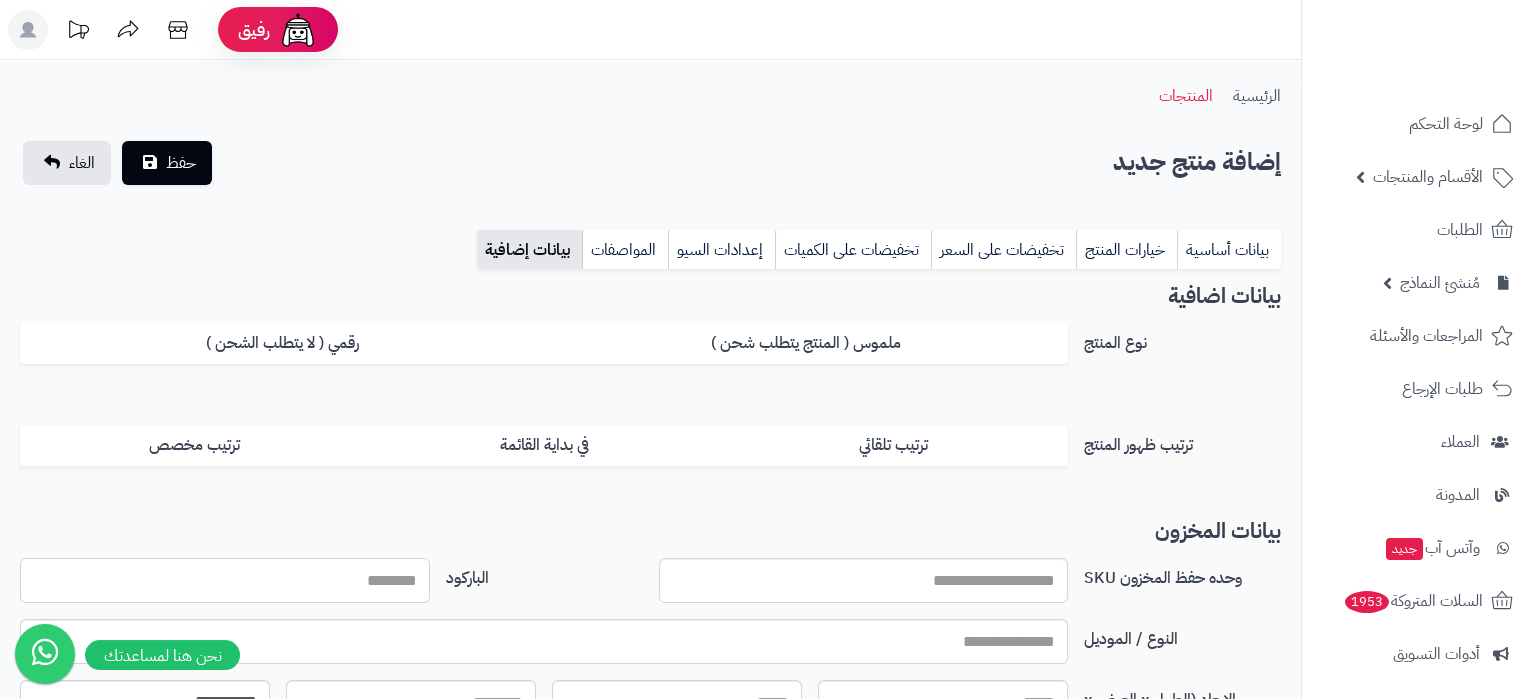 click on "الباركود" at bounding box center [225, 580] 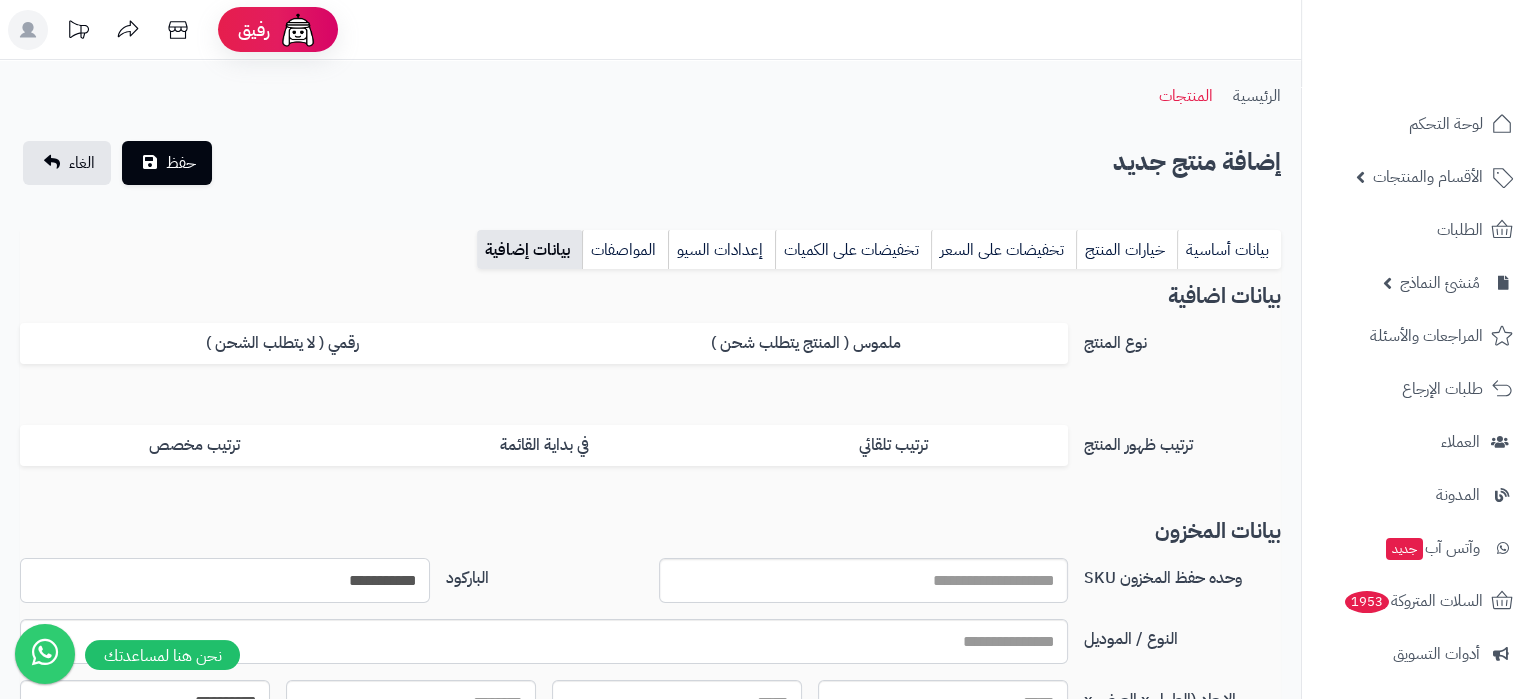 type on "**********" 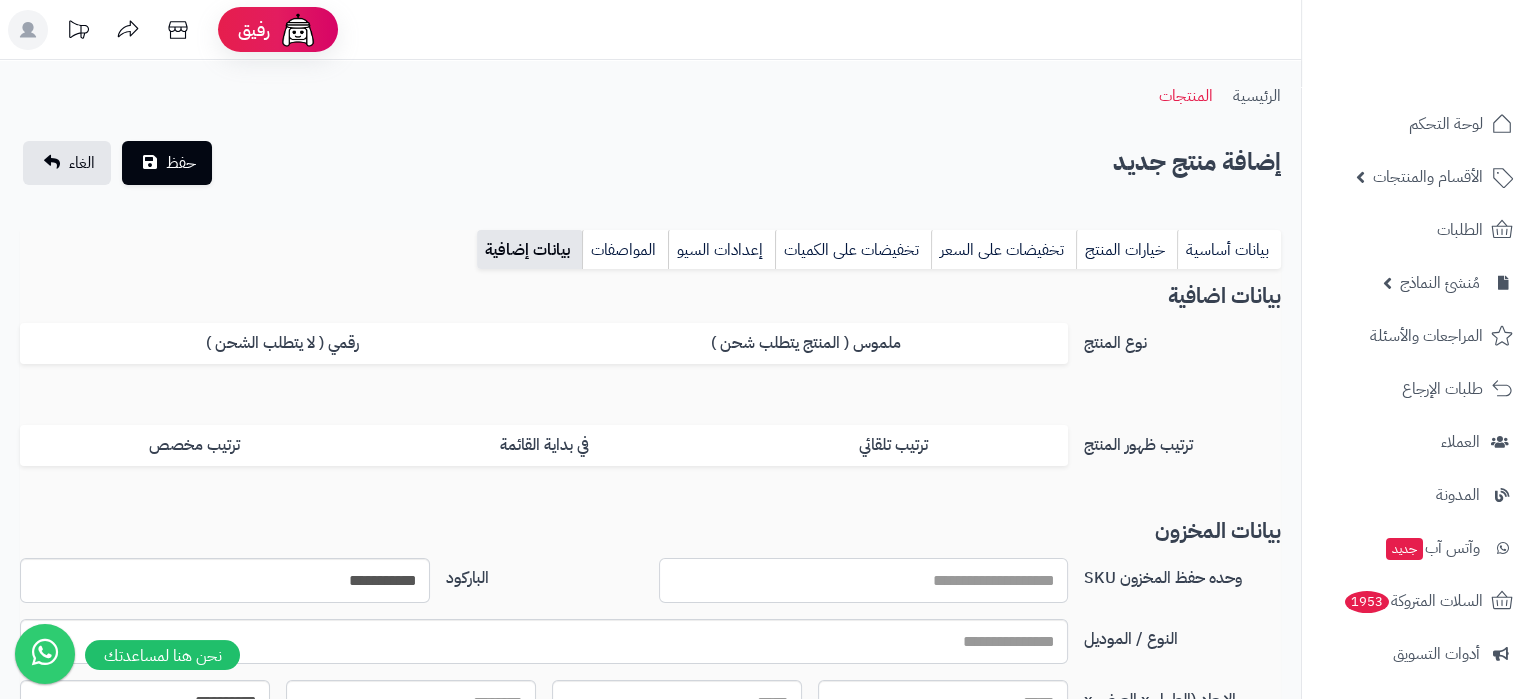click on "وحده حفظ المخزون SKU" at bounding box center (864, 580) 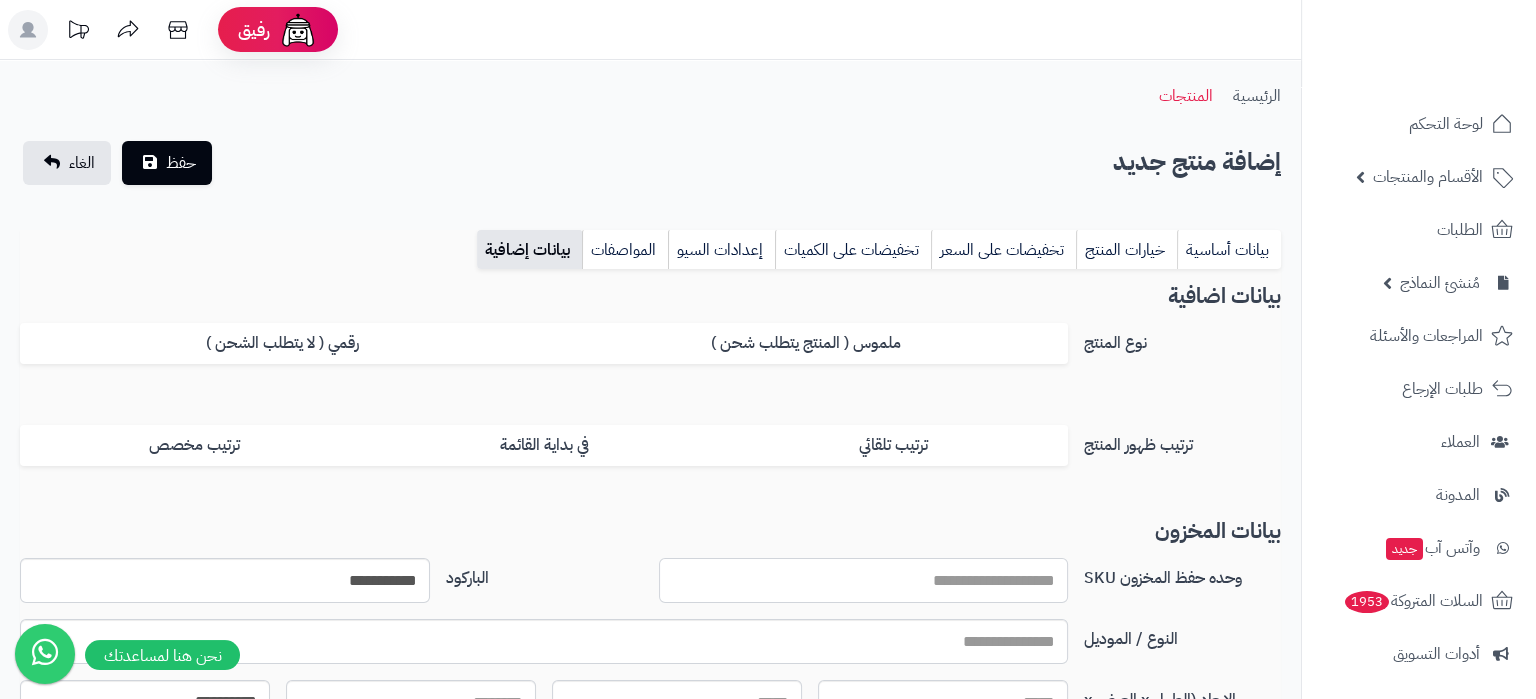 click on "وحده حفظ المخزون SKU" at bounding box center (864, 580) 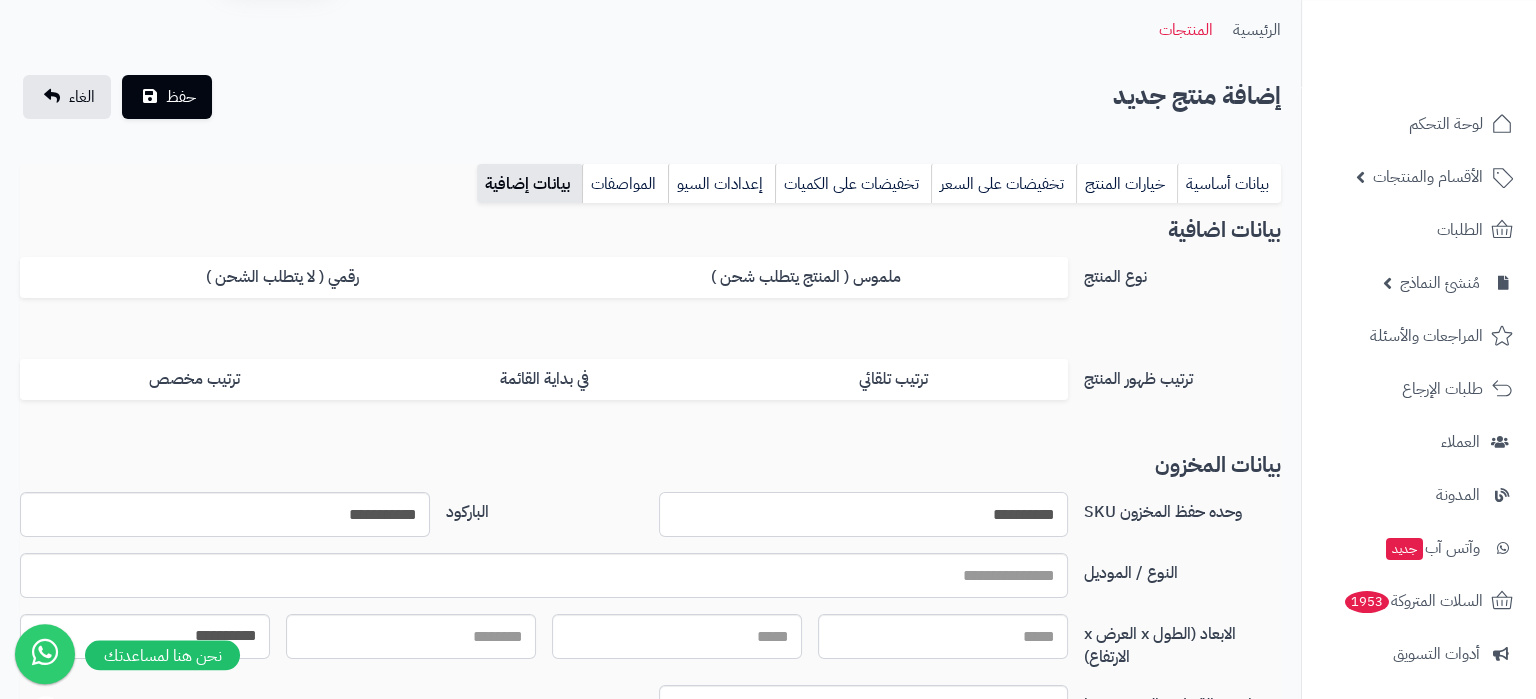 scroll, scrollTop: 0, scrollLeft: 0, axis: both 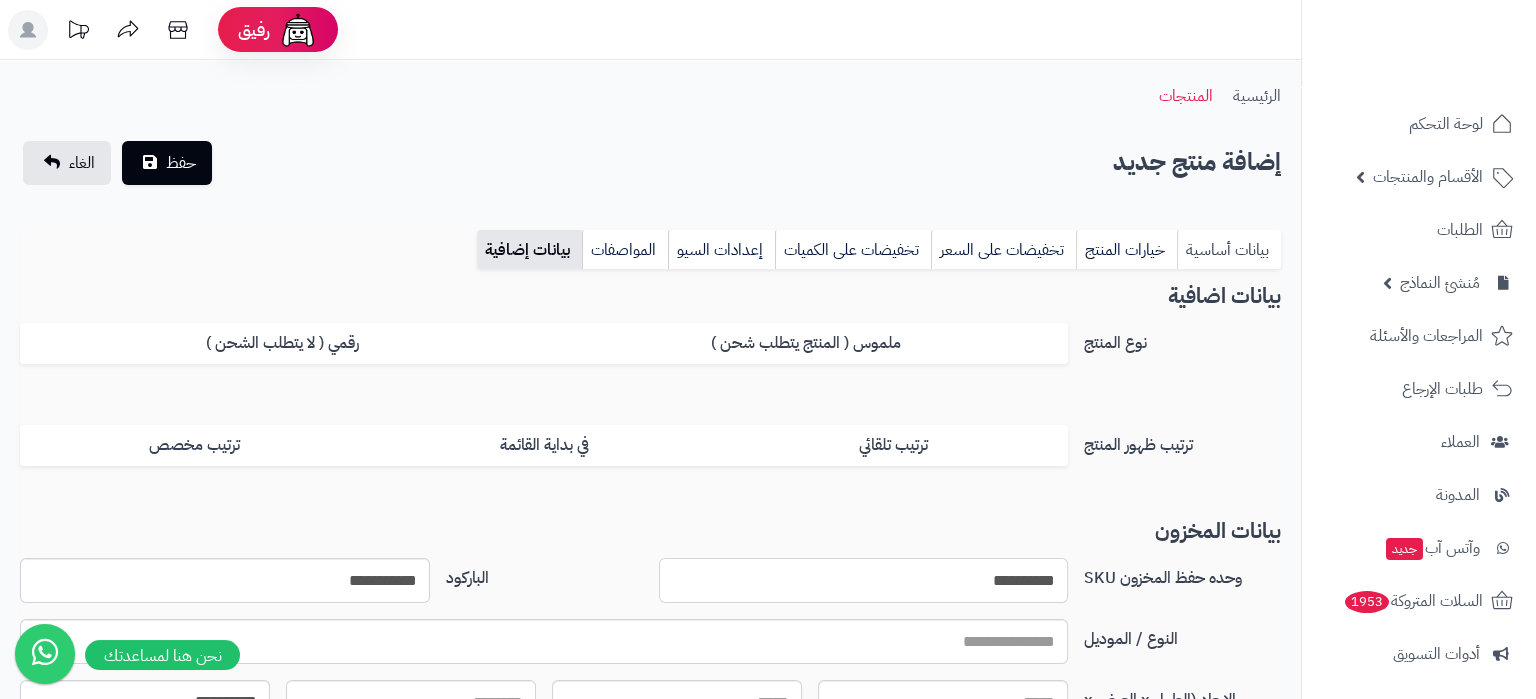 type on "**********" 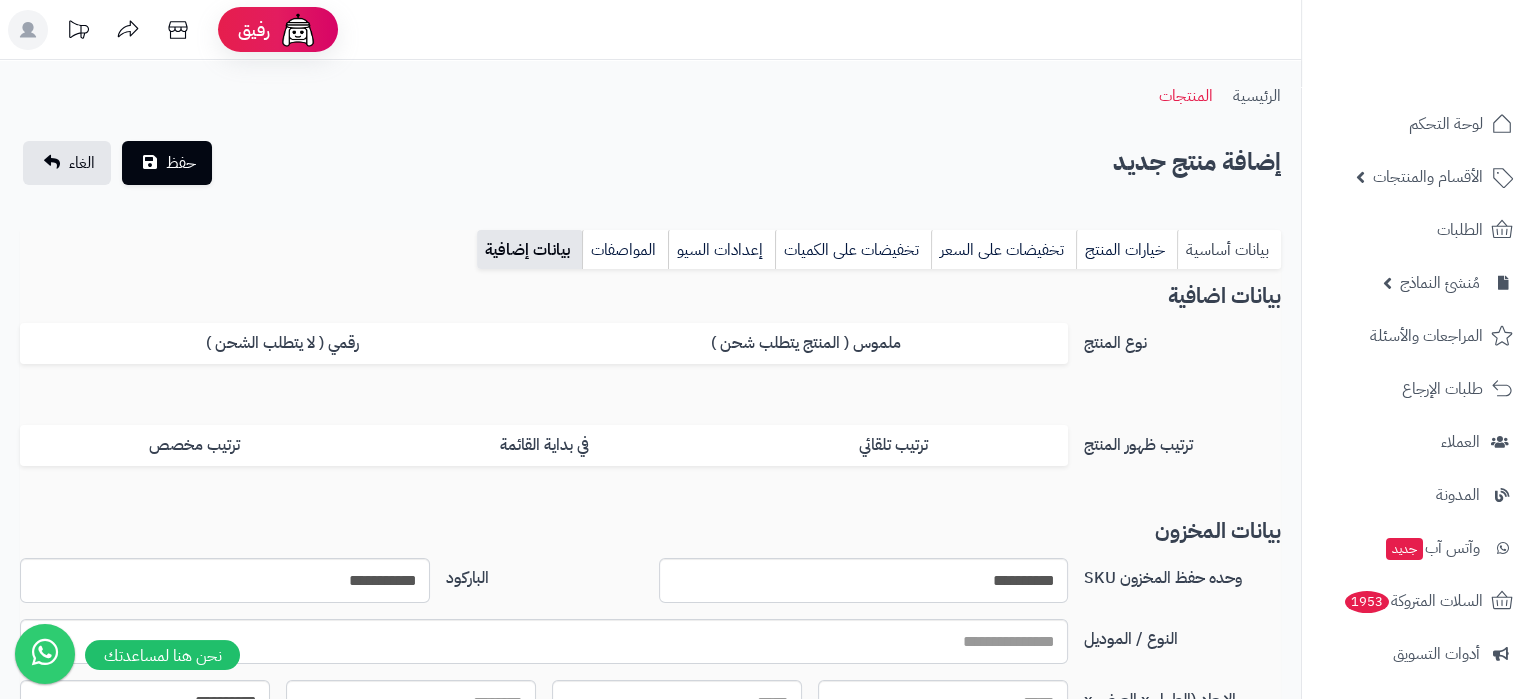 click on "بيانات أساسية" at bounding box center [1229, 250] 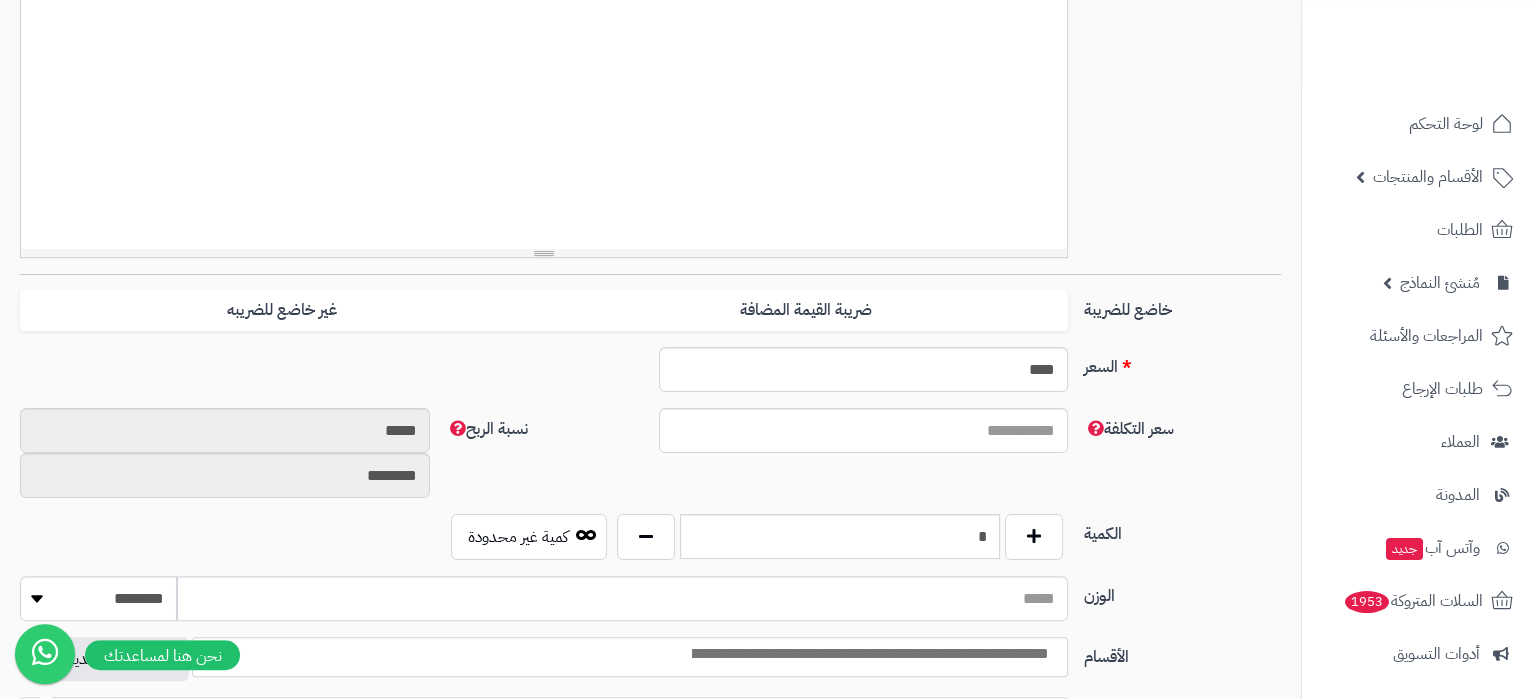 scroll, scrollTop: 630, scrollLeft: 0, axis: vertical 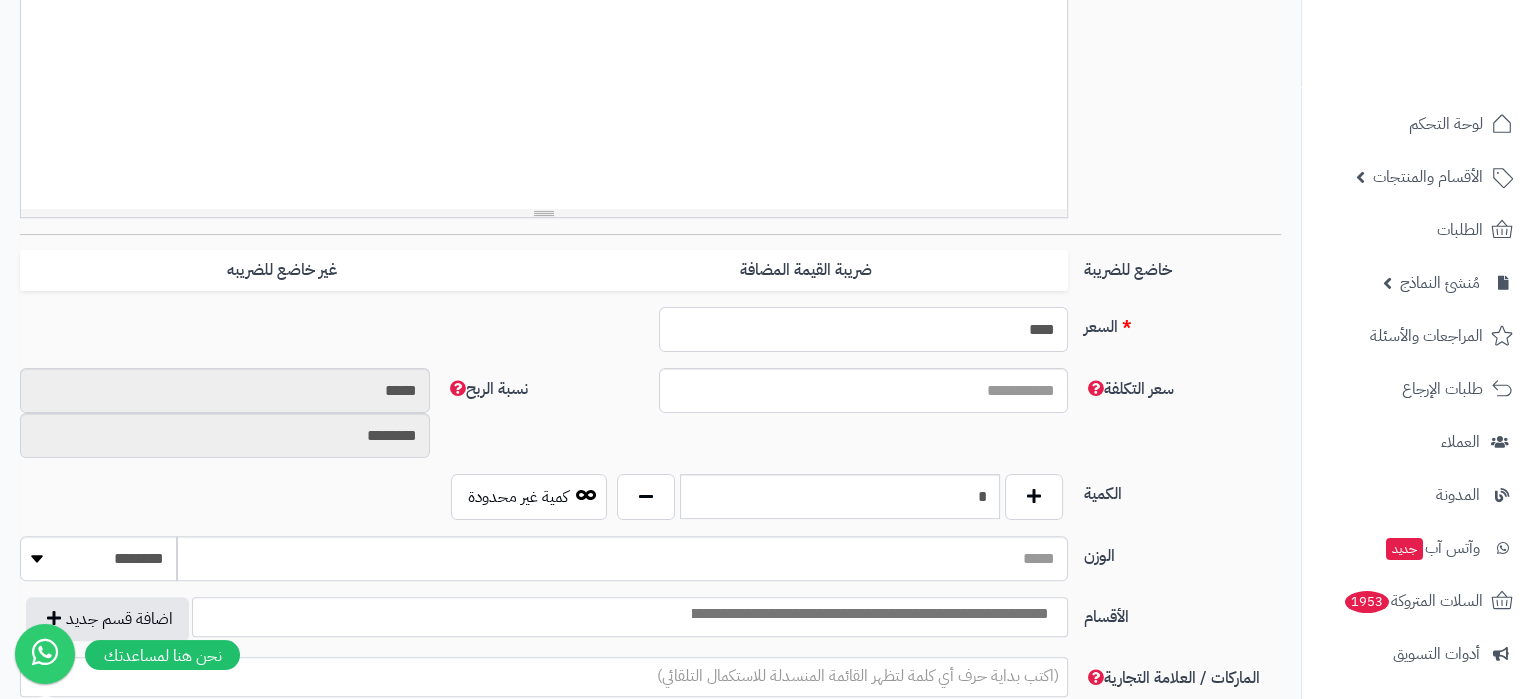 click on "****" at bounding box center (864, 329) 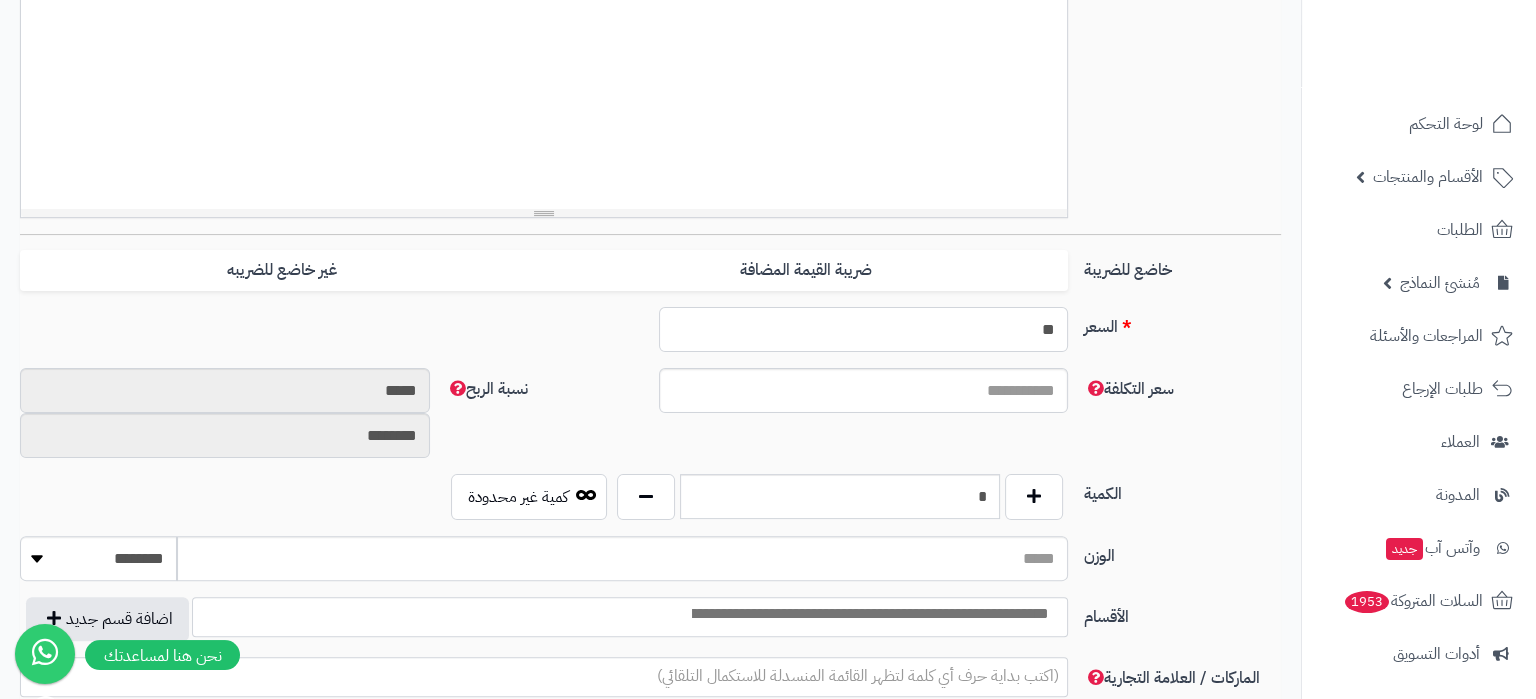 type on "**" 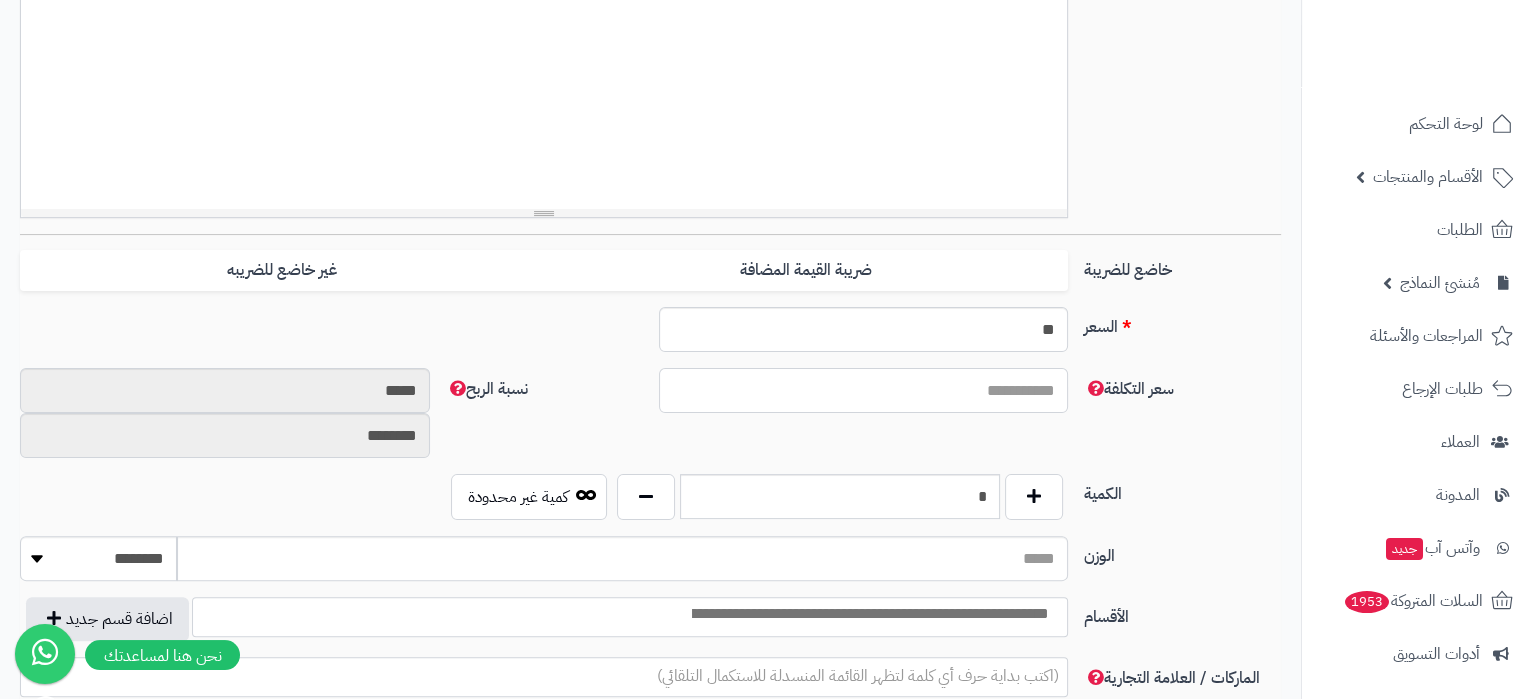 click on "سعر التكلفة" at bounding box center (864, 390) 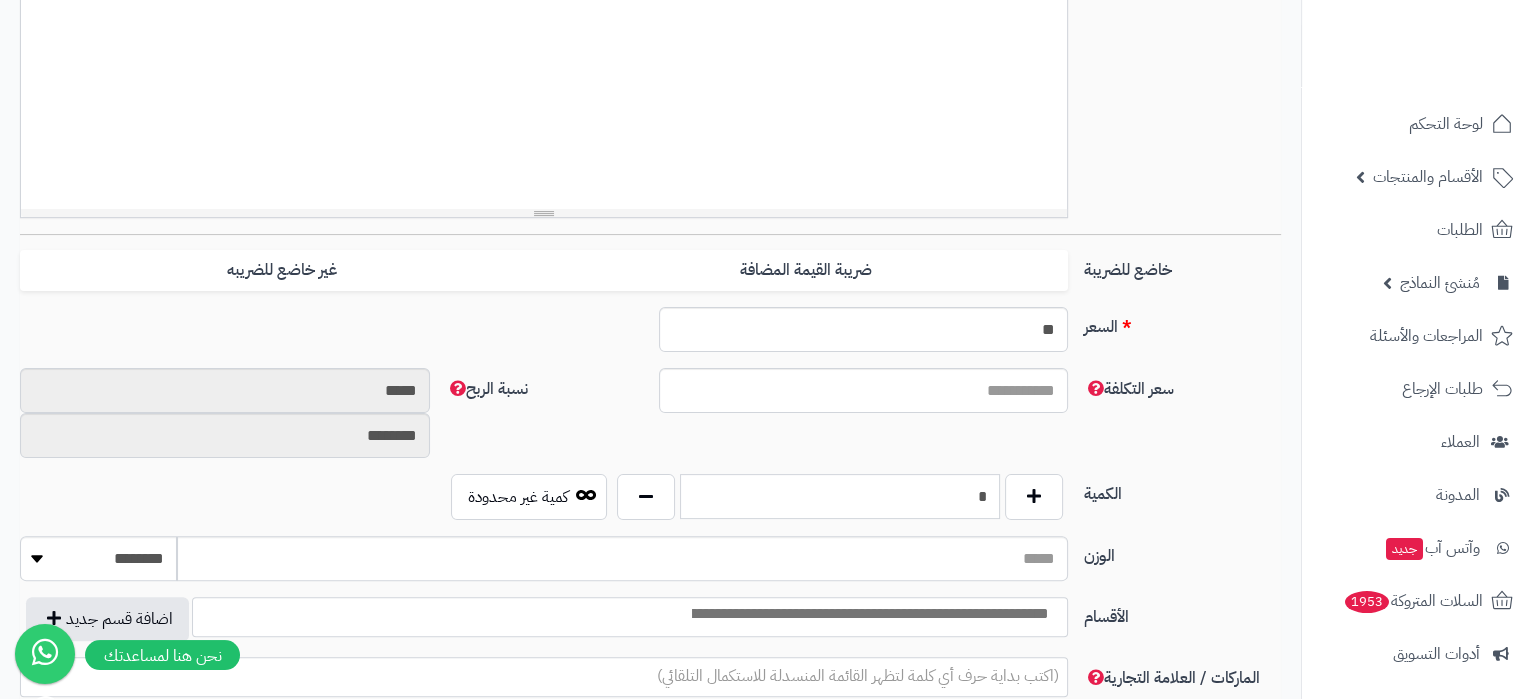 click on "*" at bounding box center [840, 496] 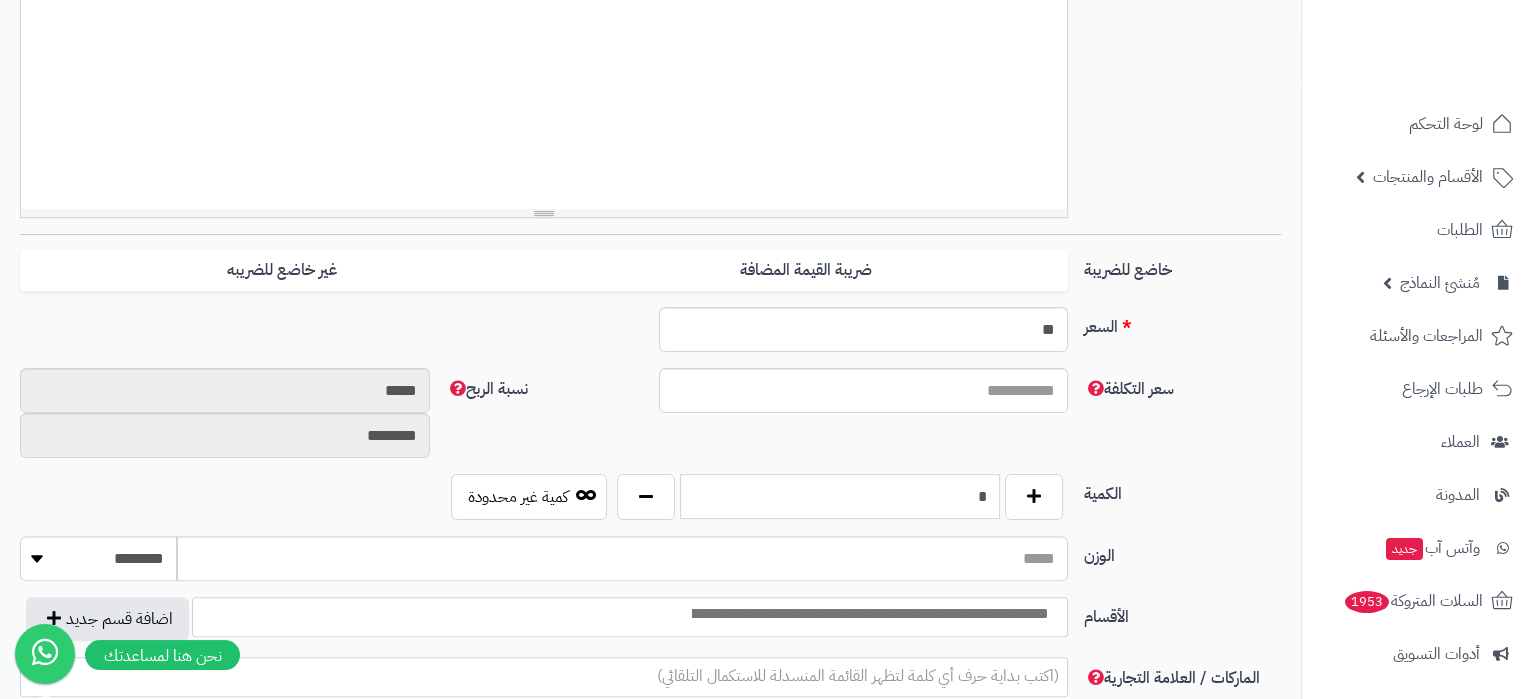 drag, startPoint x: 968, startPoint y: 508, endPoint x: 993, endPoint y: 508, distance: 25 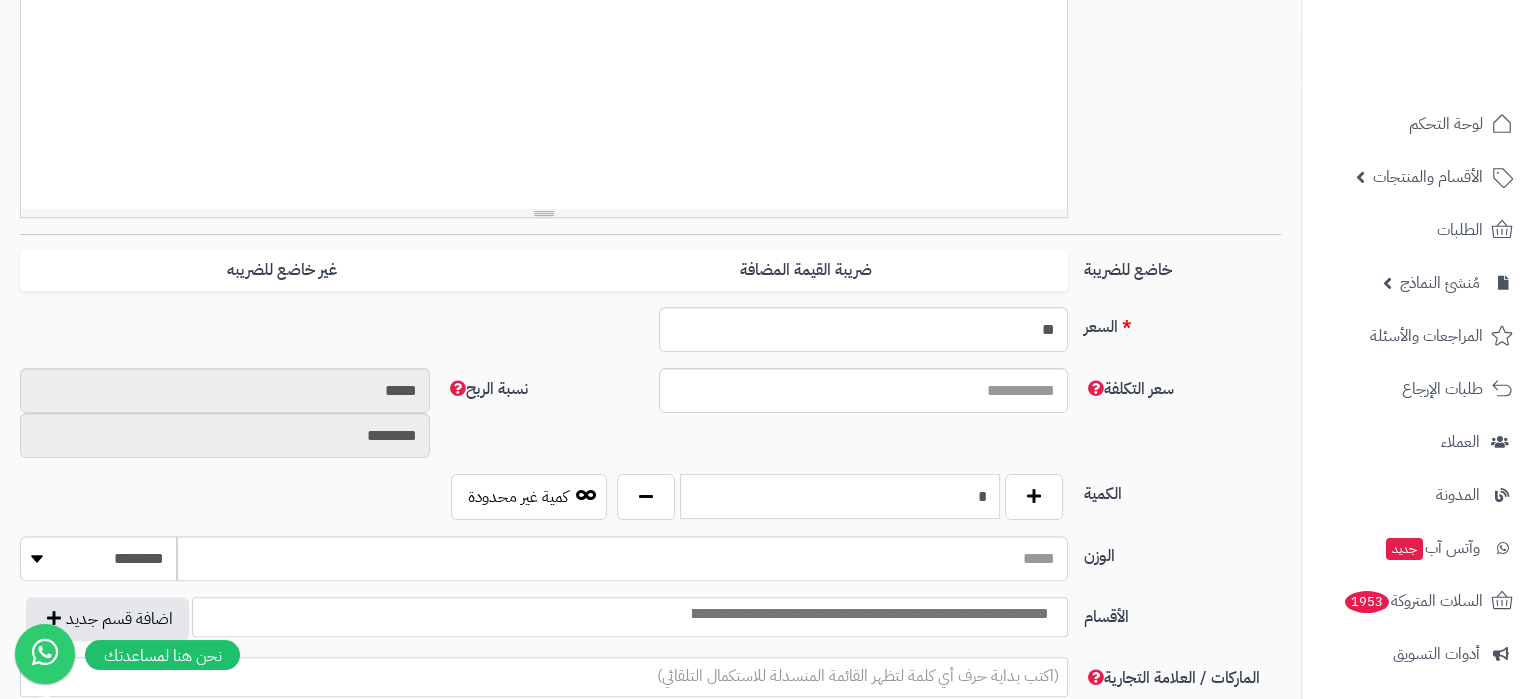 click on "*" at bounding box center [840, 496] 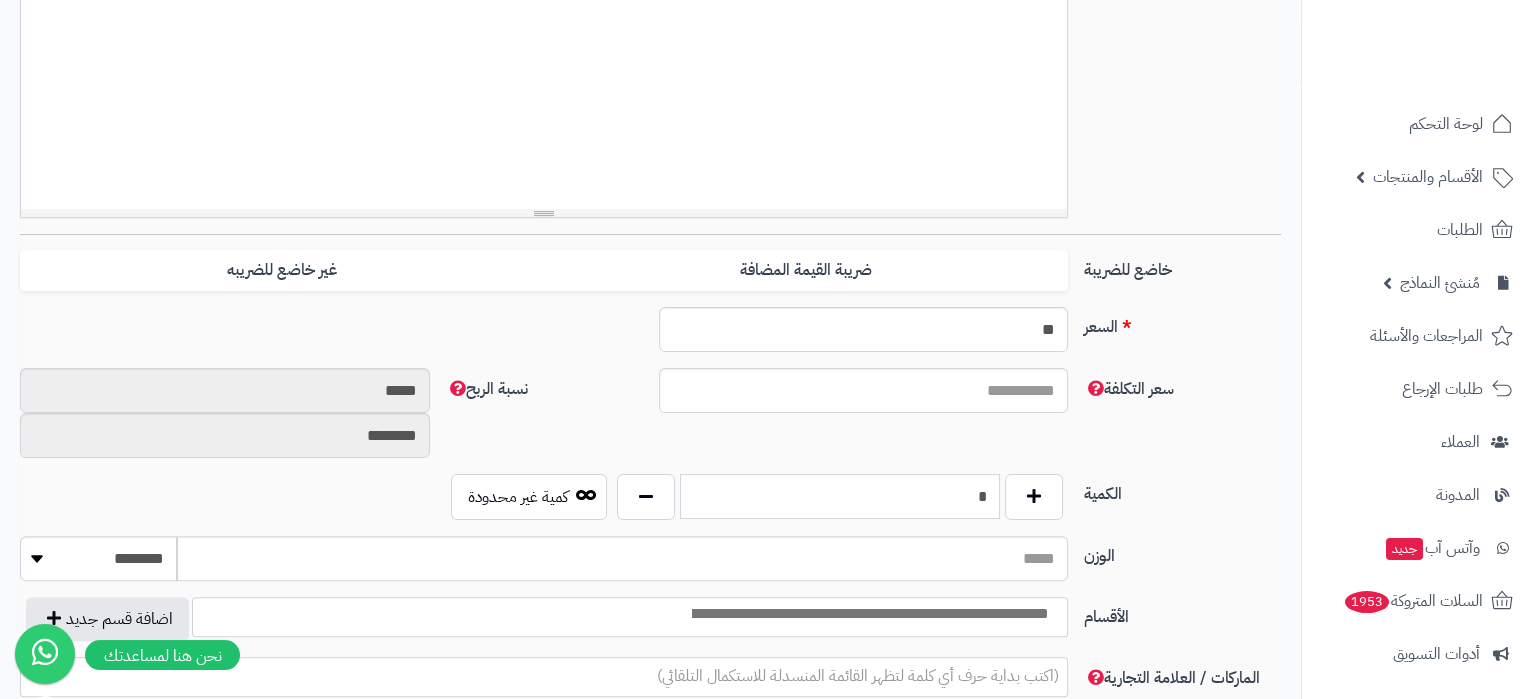 type on "*" 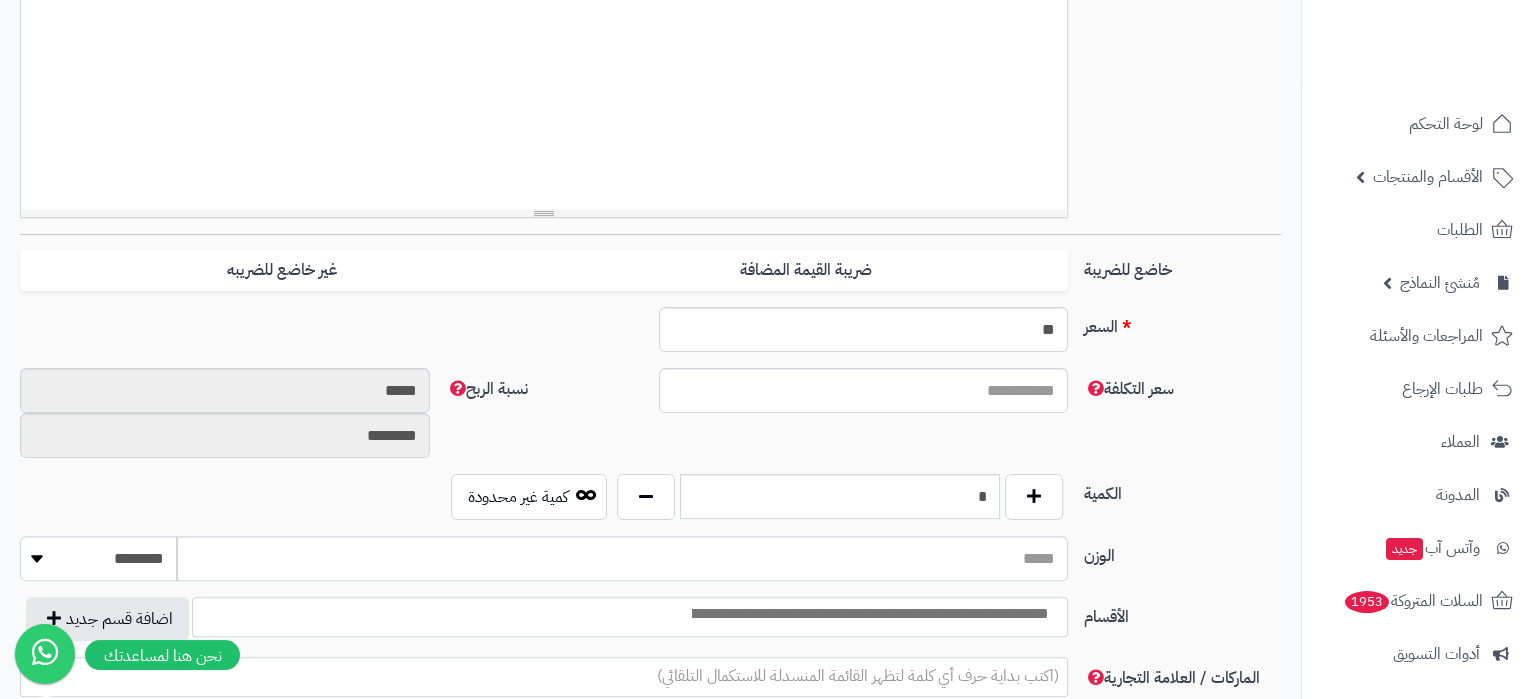 drag, startPoint x: 1218, startPoint y: 535, endPoint x: 998, endPoint y: 621, distance: 236.21178 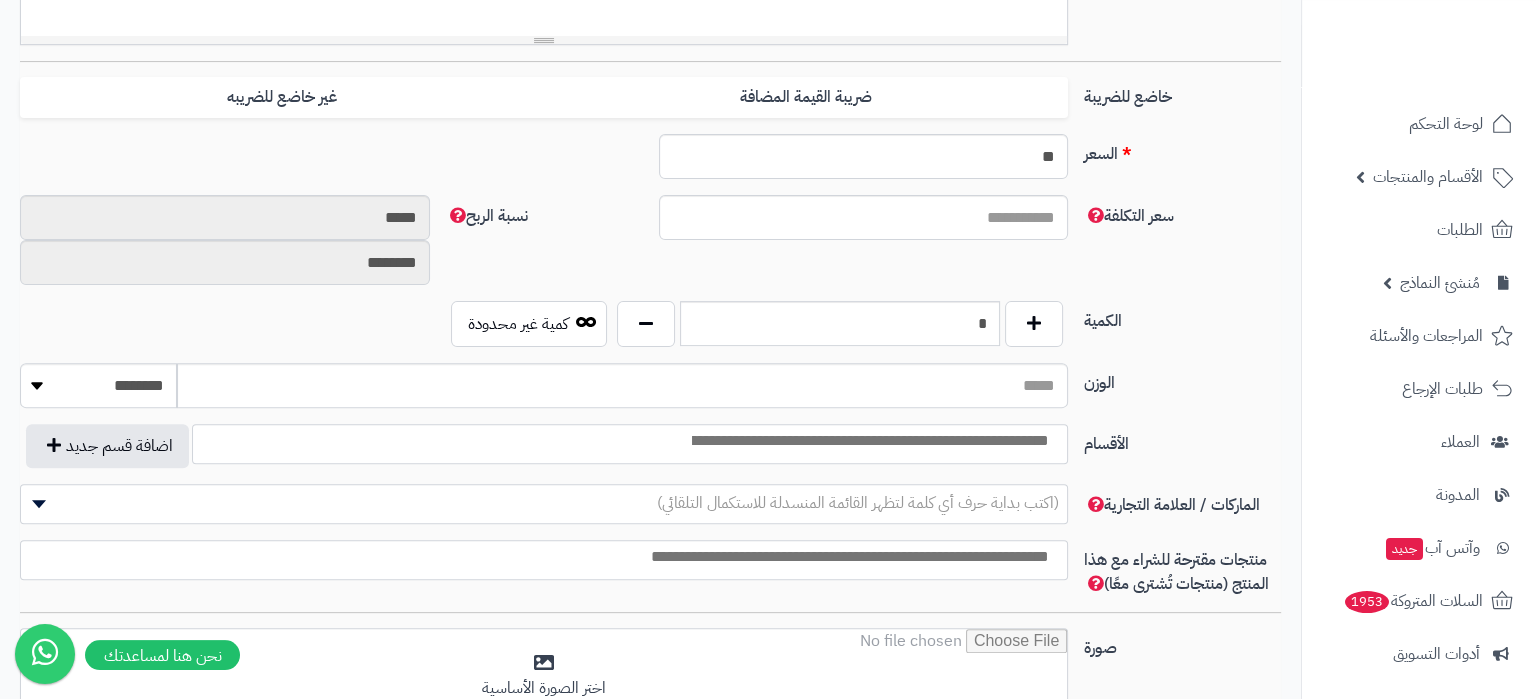 scroll, scrollTop: 840, scrollLeft: 0, axis: vertical 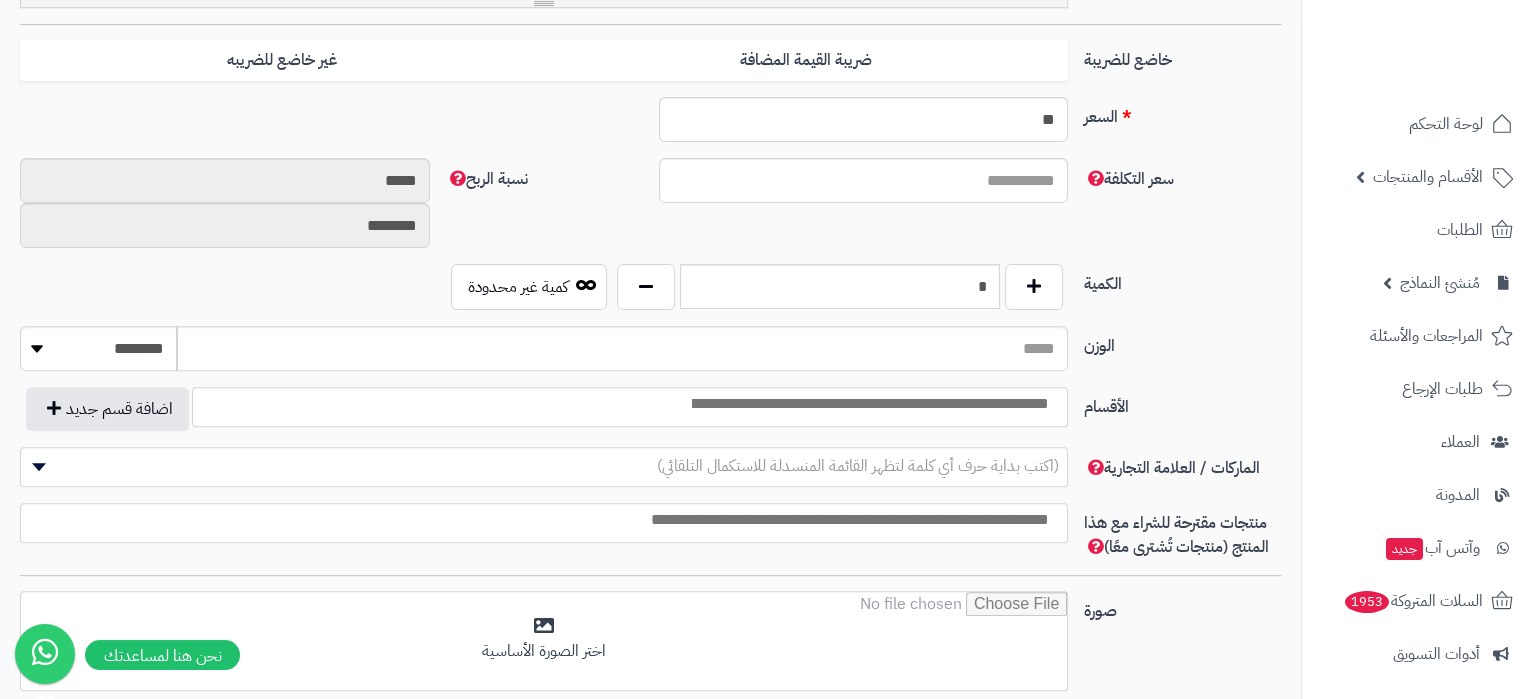 click at bounding box center [869, 404] 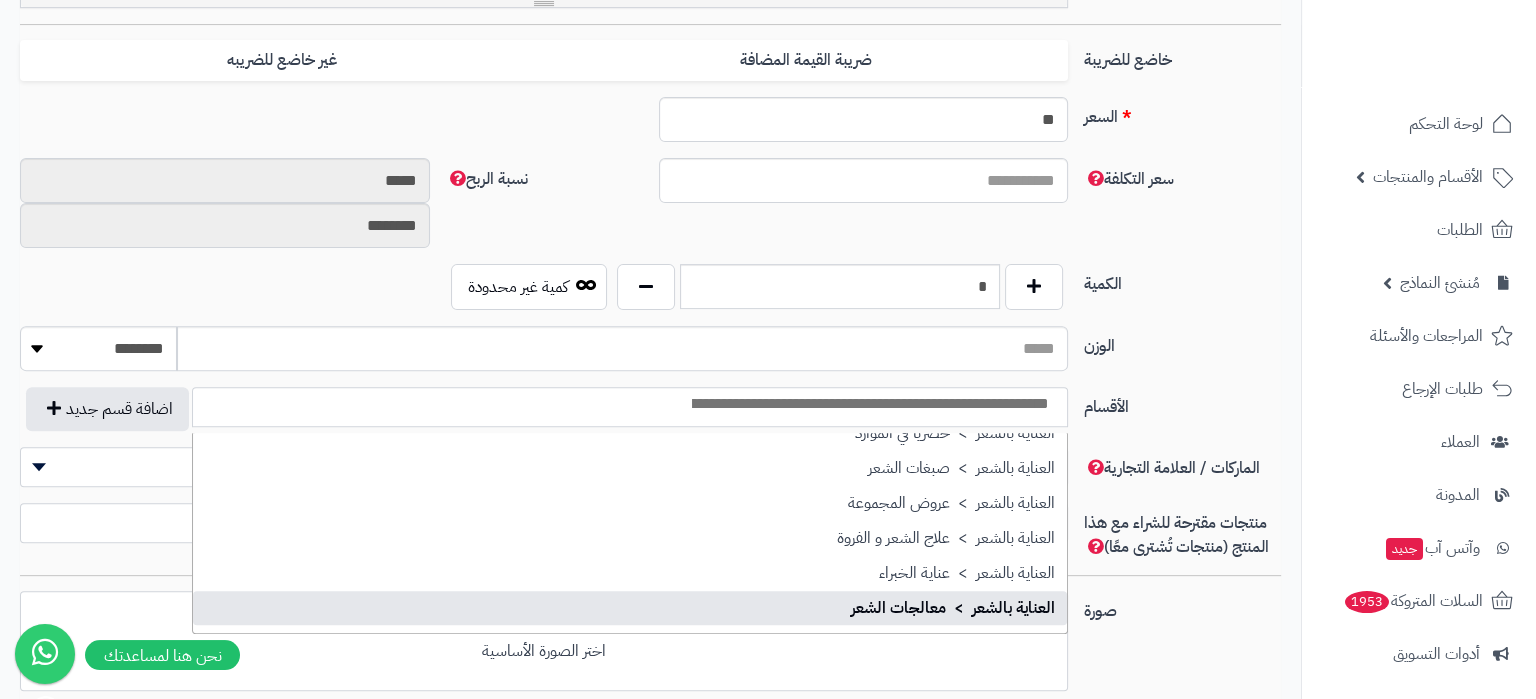 scroll, scrollTop: 2775, scrollLeft: 0, axis: vertical 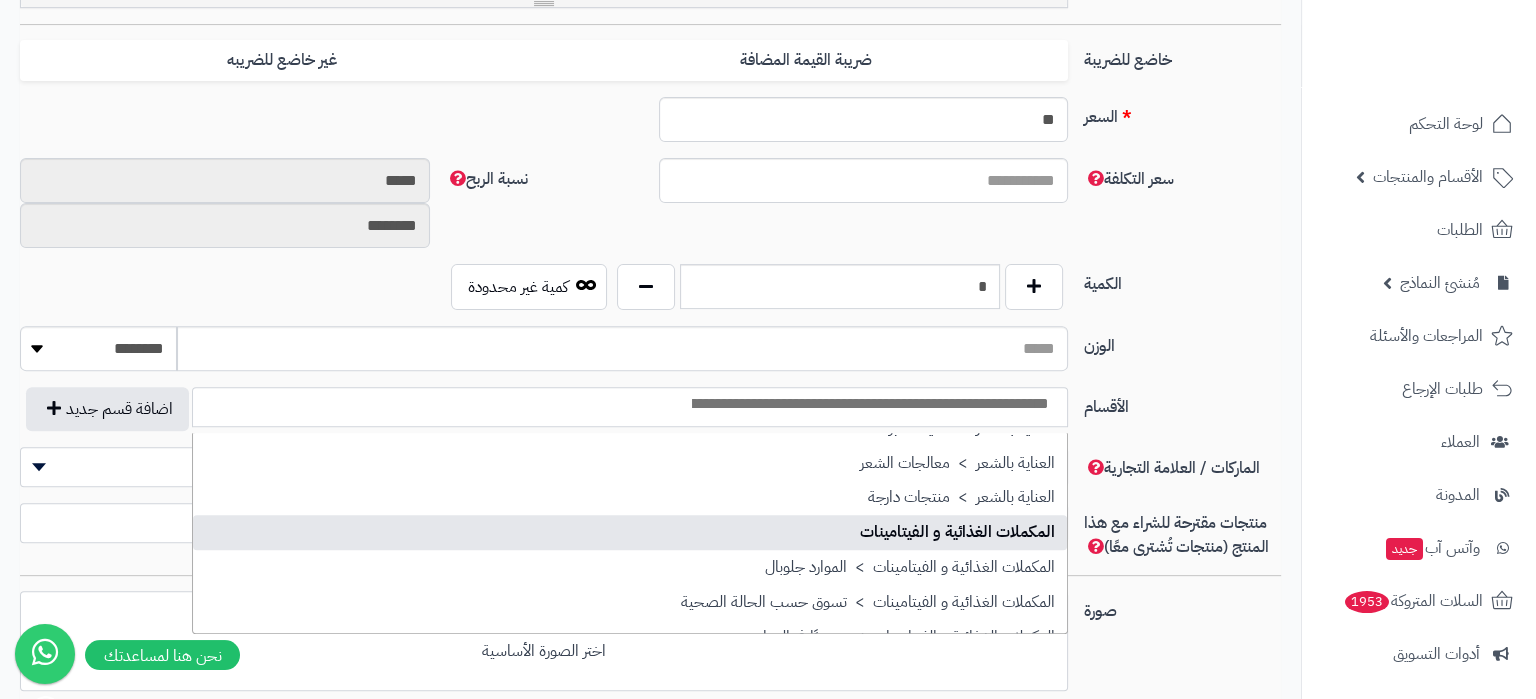 select on "***" 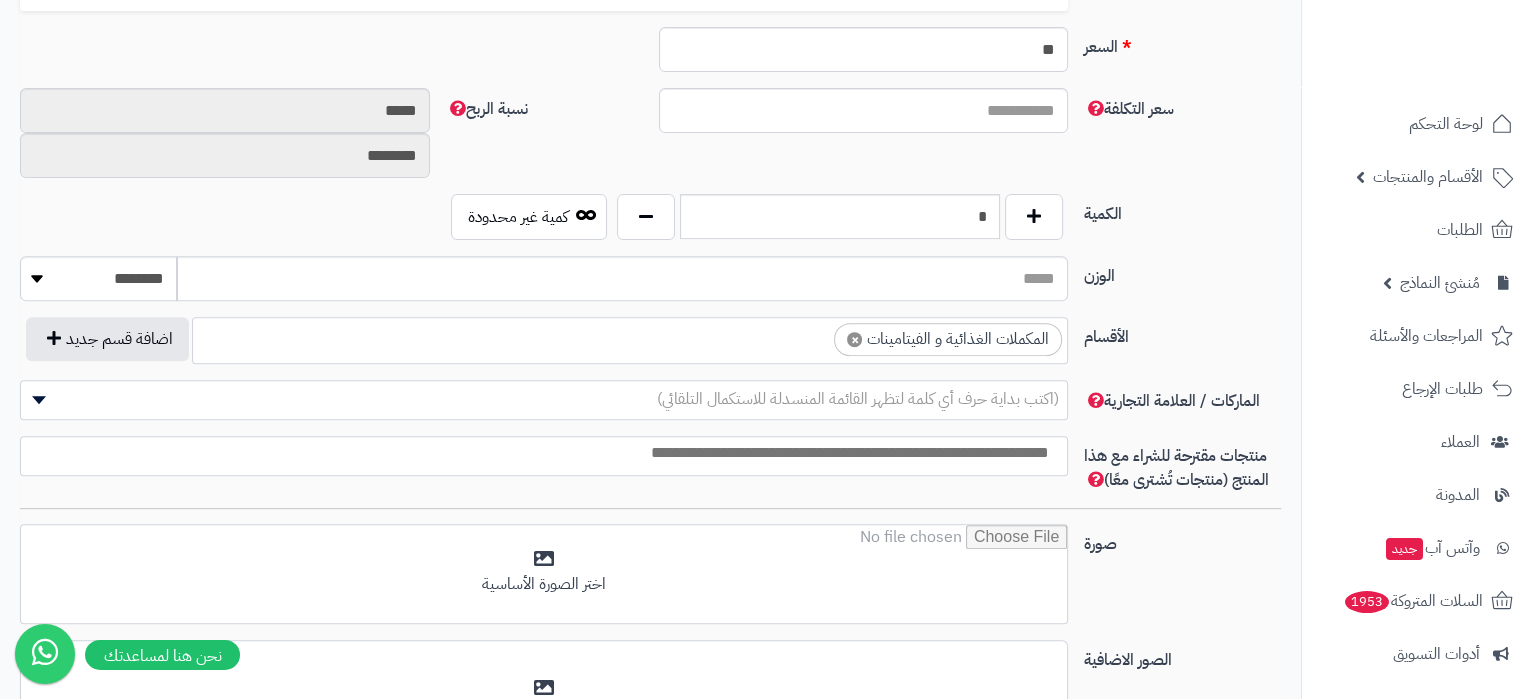 scroll, scrollTop: 945, scrollLeft: 0, axis: vertical 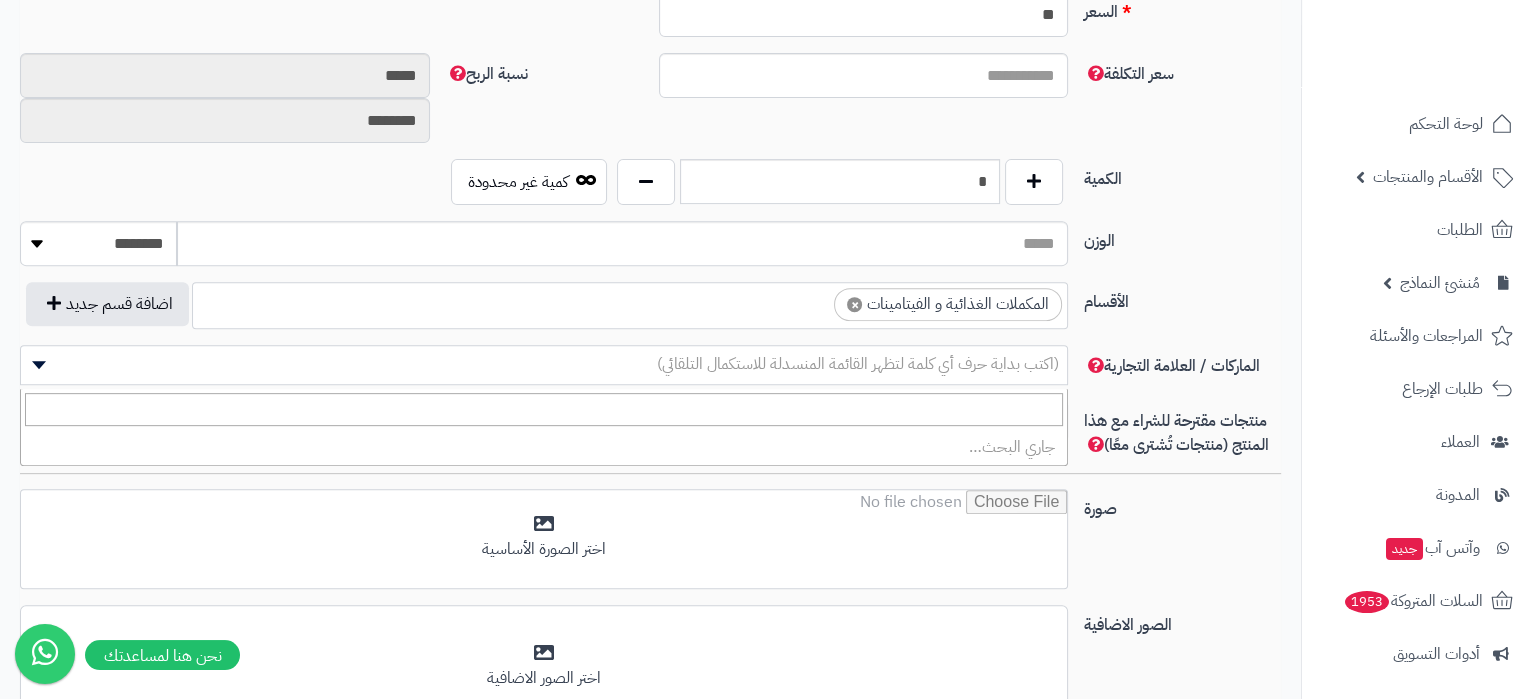 click on "(اكتب بداية حرف أي كلمة لتظهر القائمة المنسدلة للاستكمال التلقائي)" at bounding box center (858, 364) 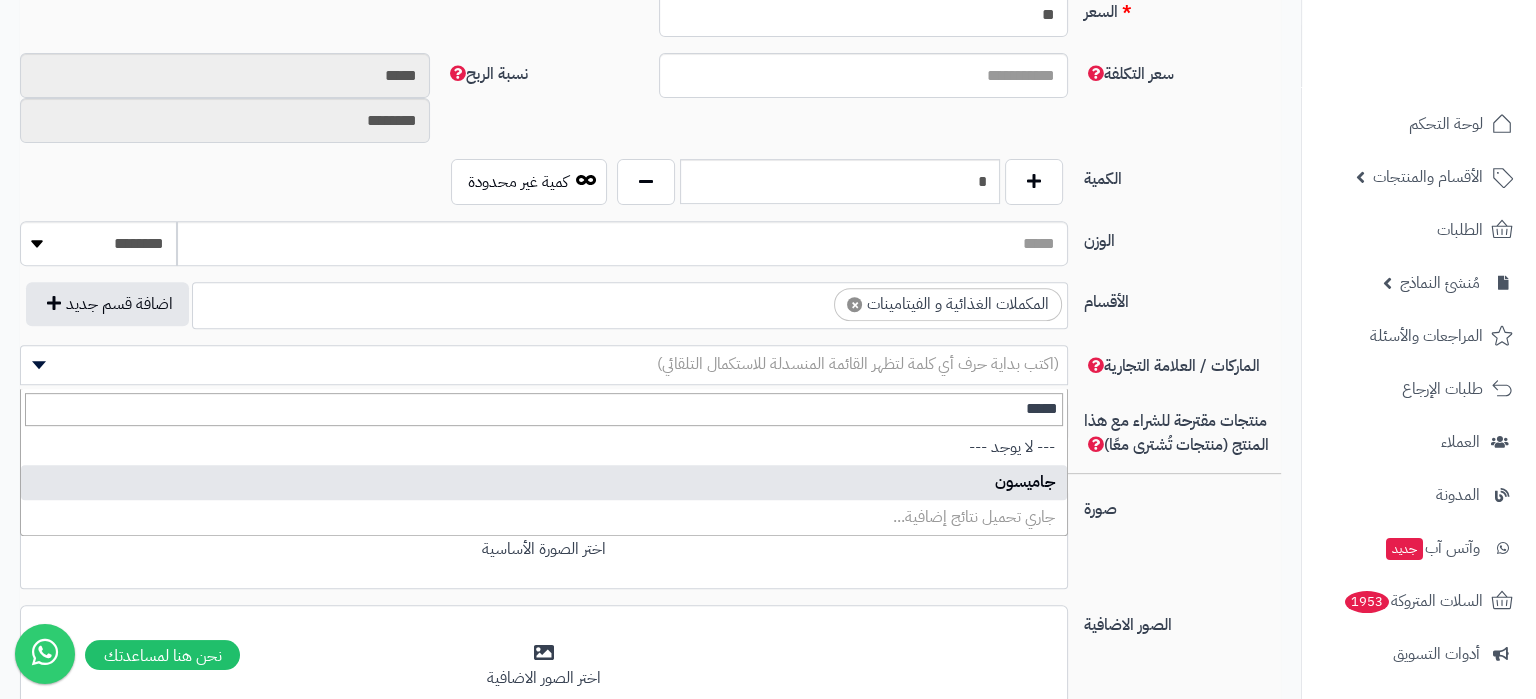 type on "*****" 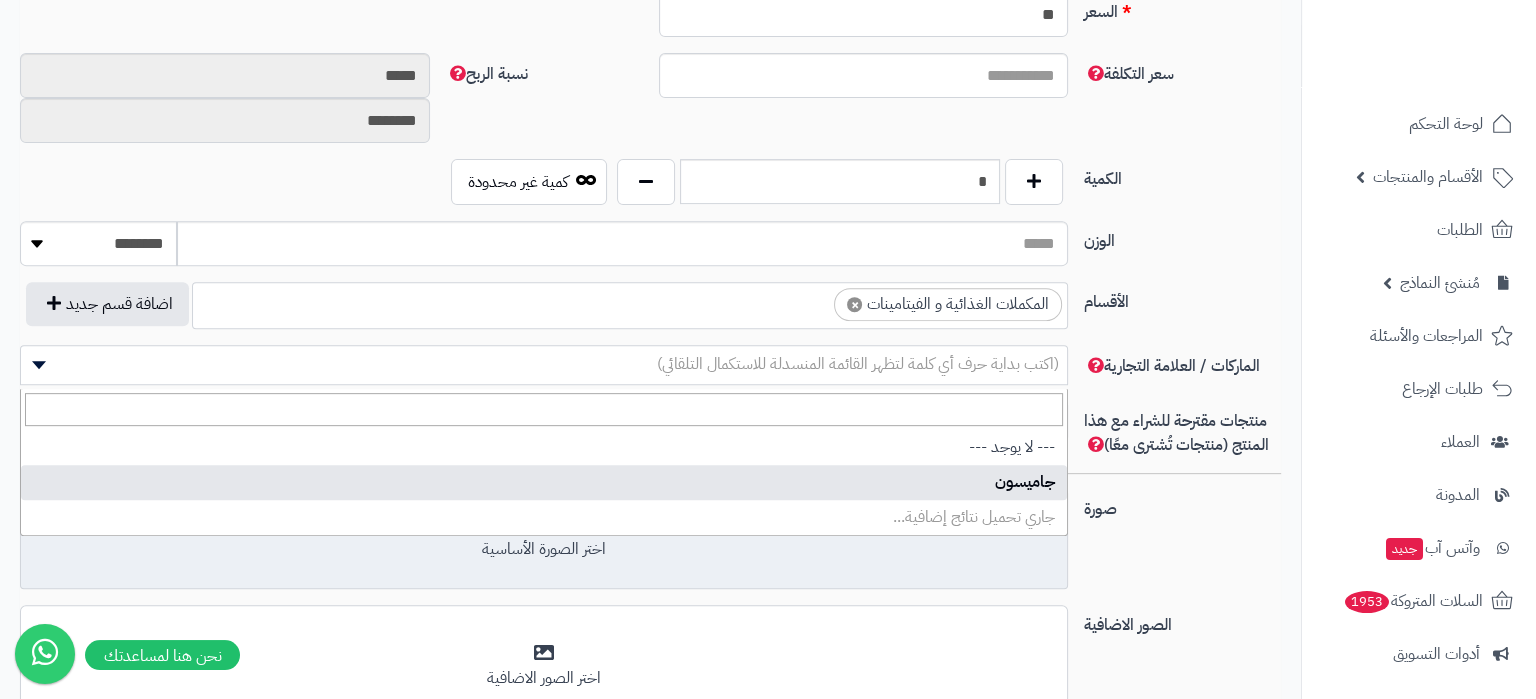 select on "****" 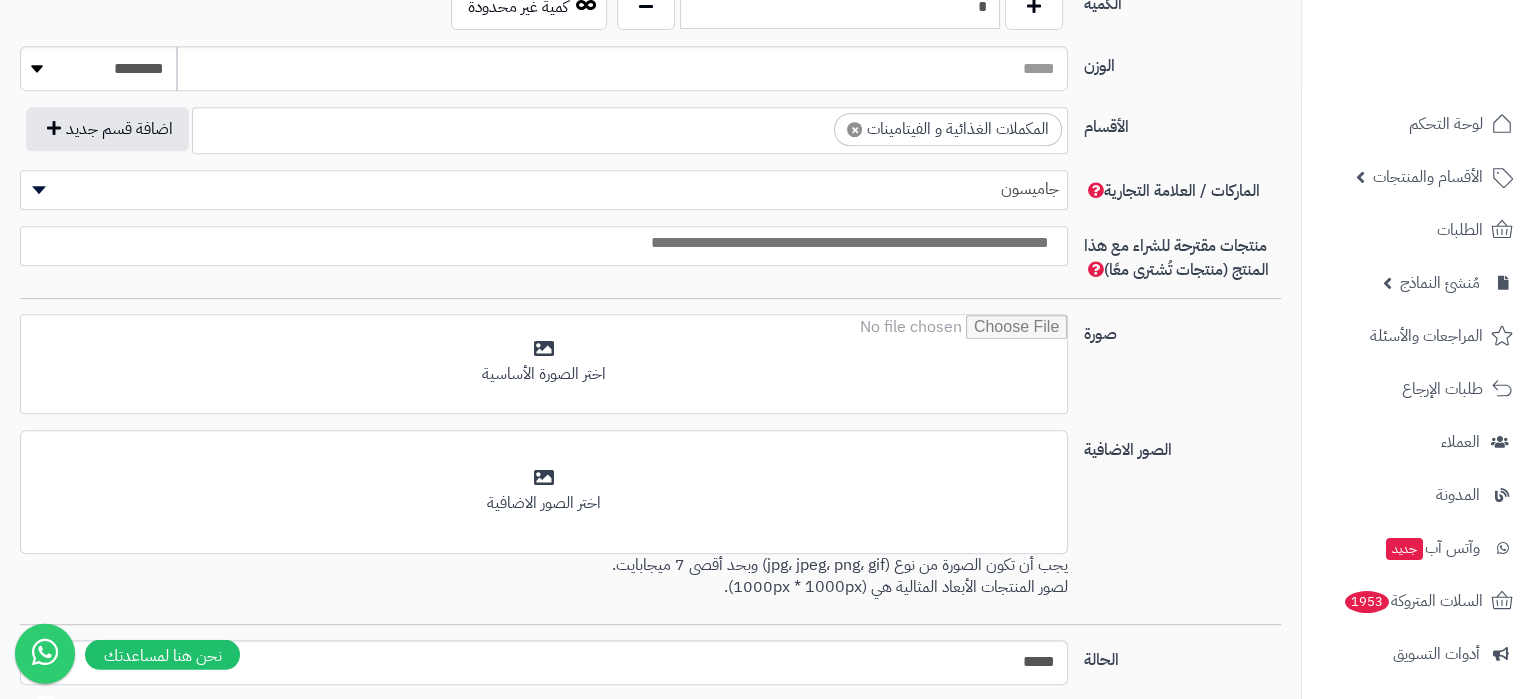 scroll, scrollTop: 1155, scrollLeft: 0, axis: vertical 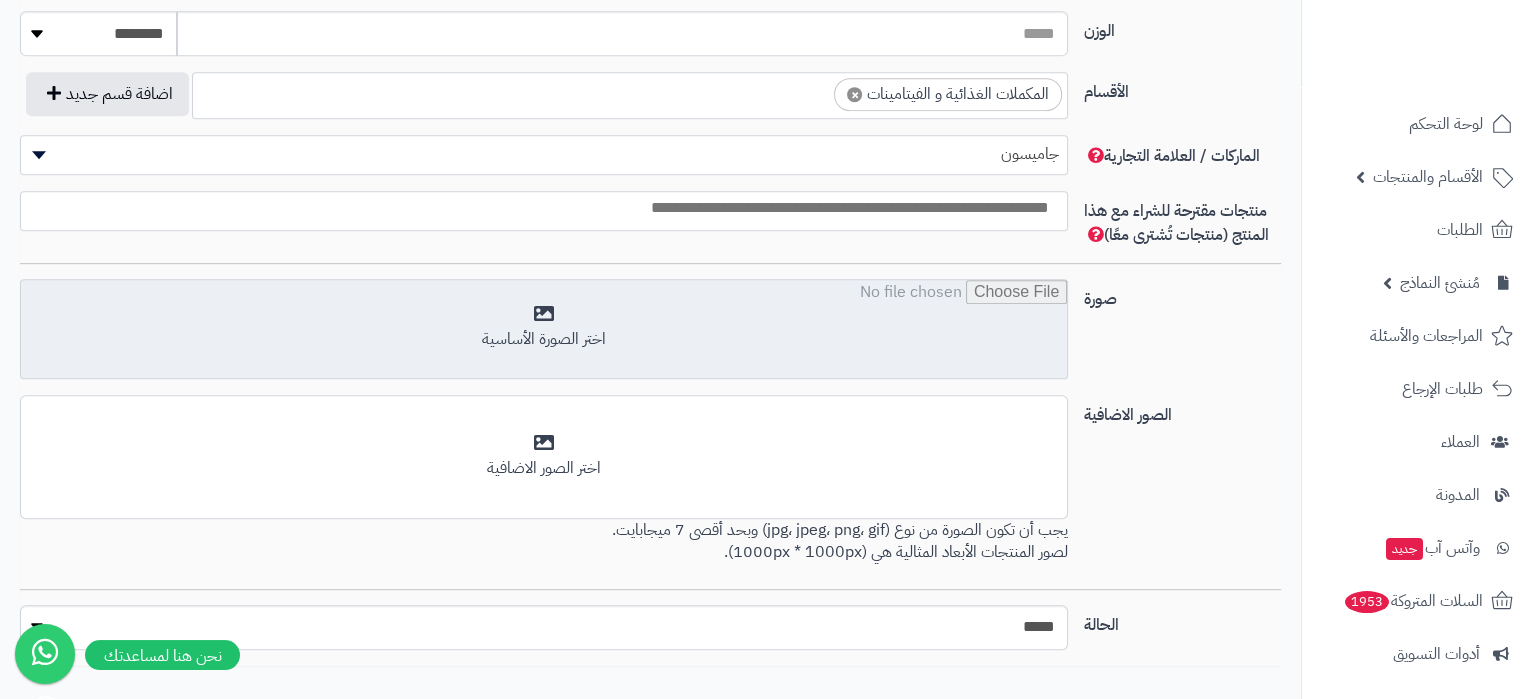 click at bounding box center (544, 330) 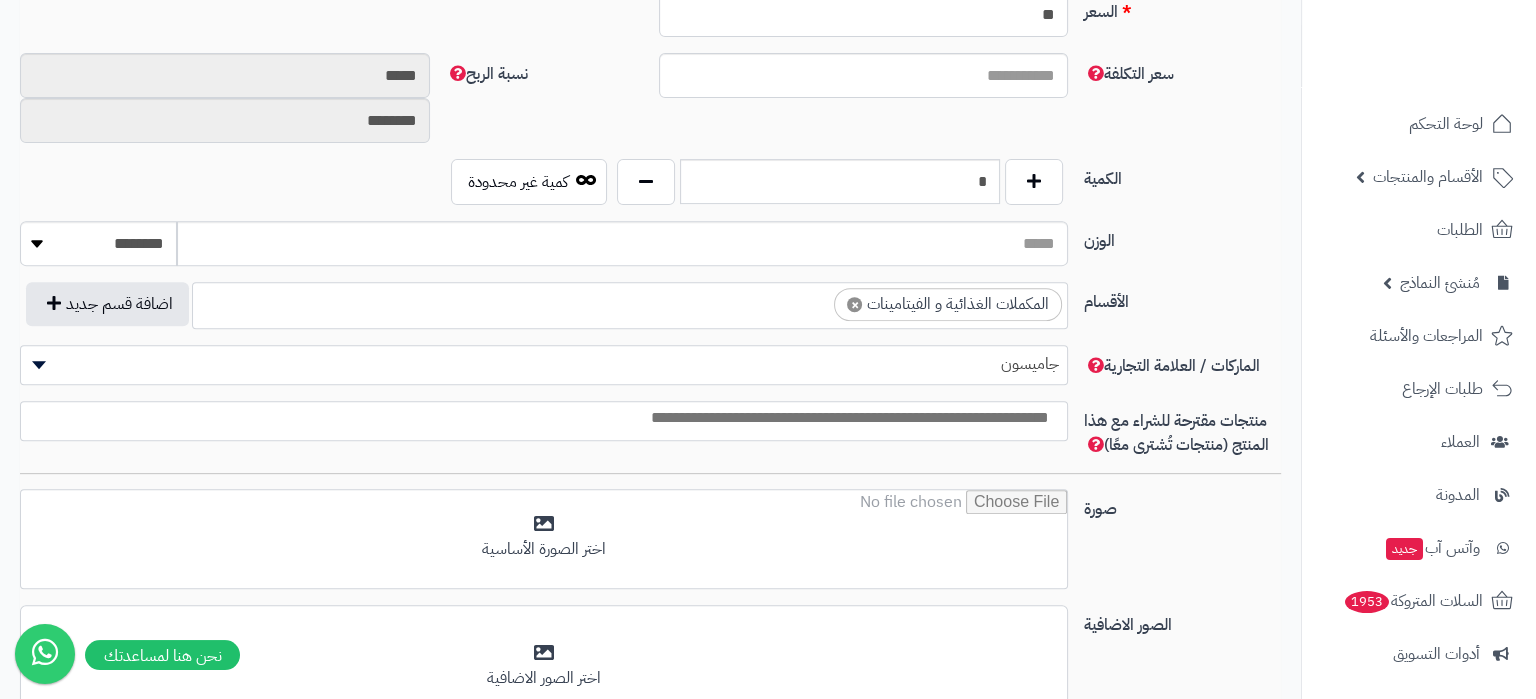 scroll, scrollTop: 1050, scrollLeft: 0, axis: vertical 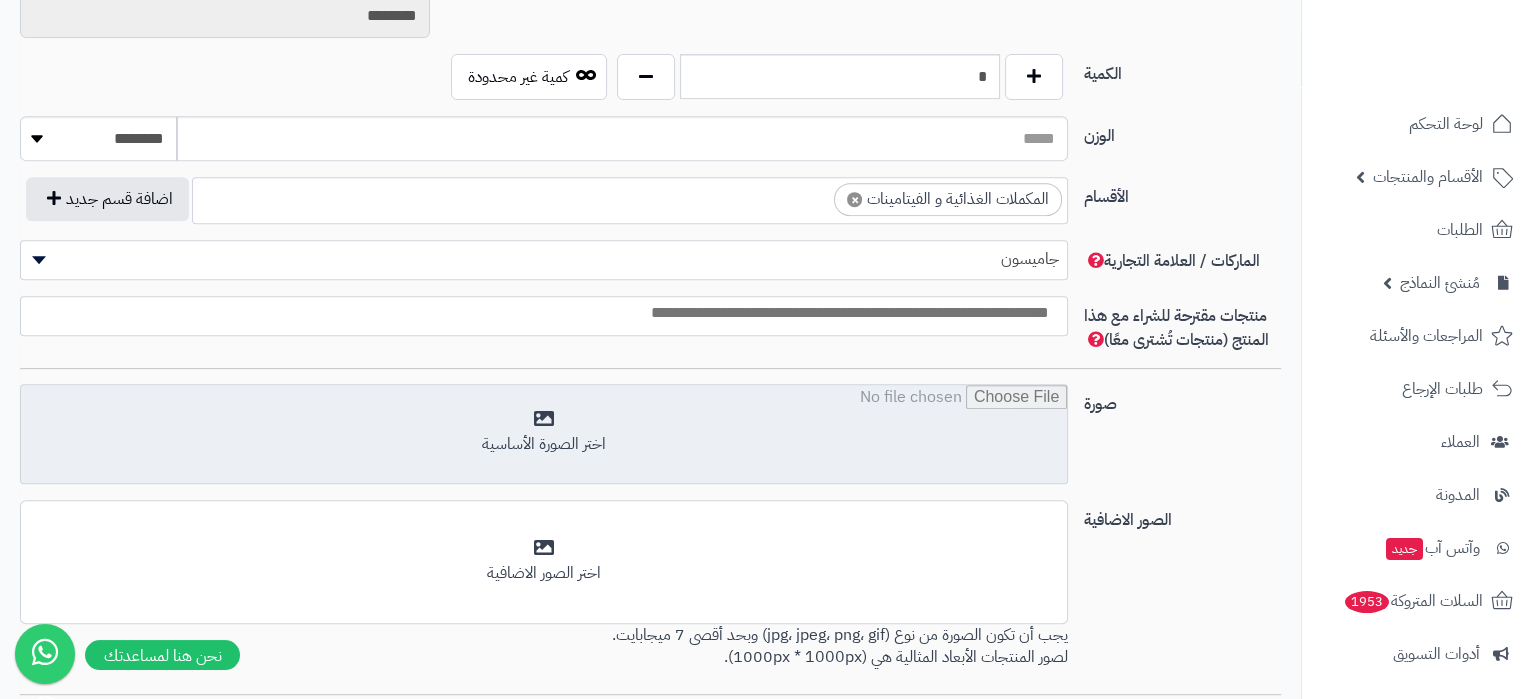 click at bounding box center (544, 435) 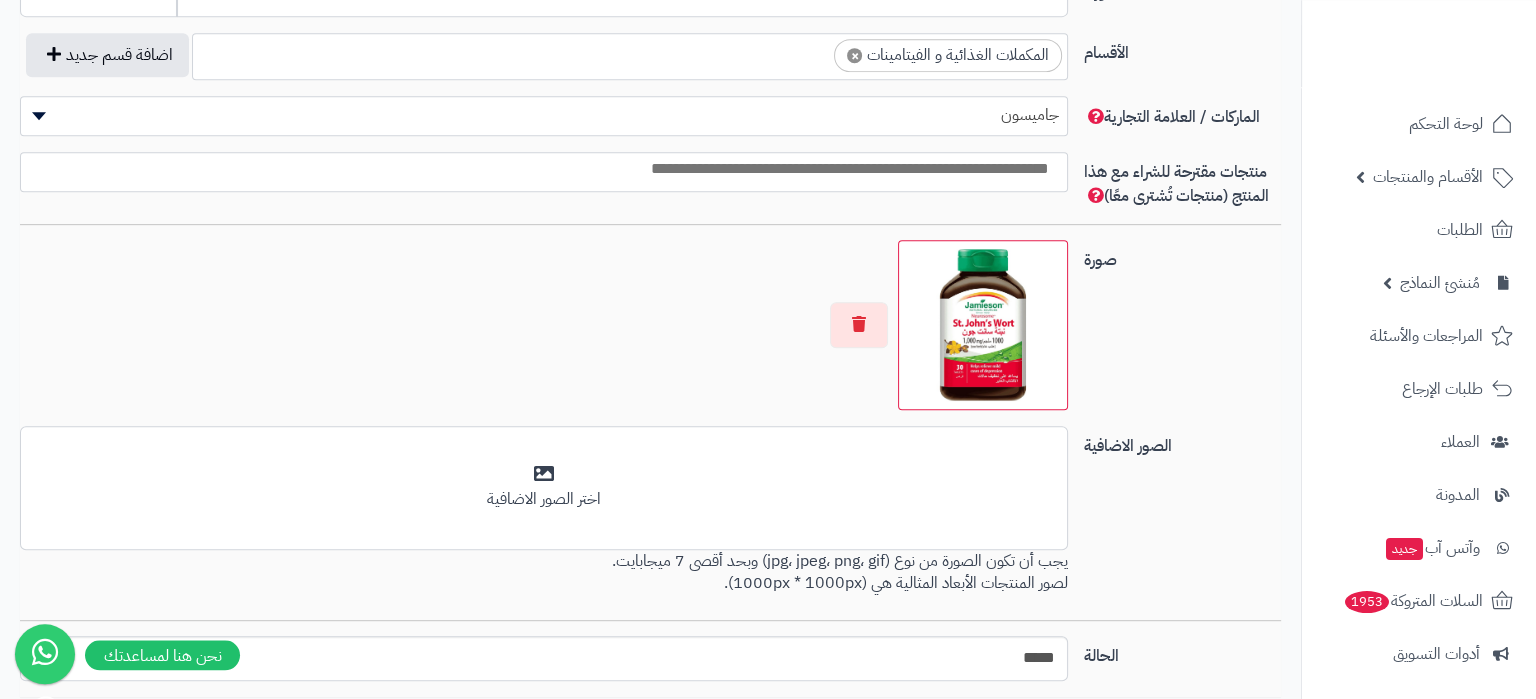 scroll, scrollTop: 1260, scrollLeft: 0, axis: vertical 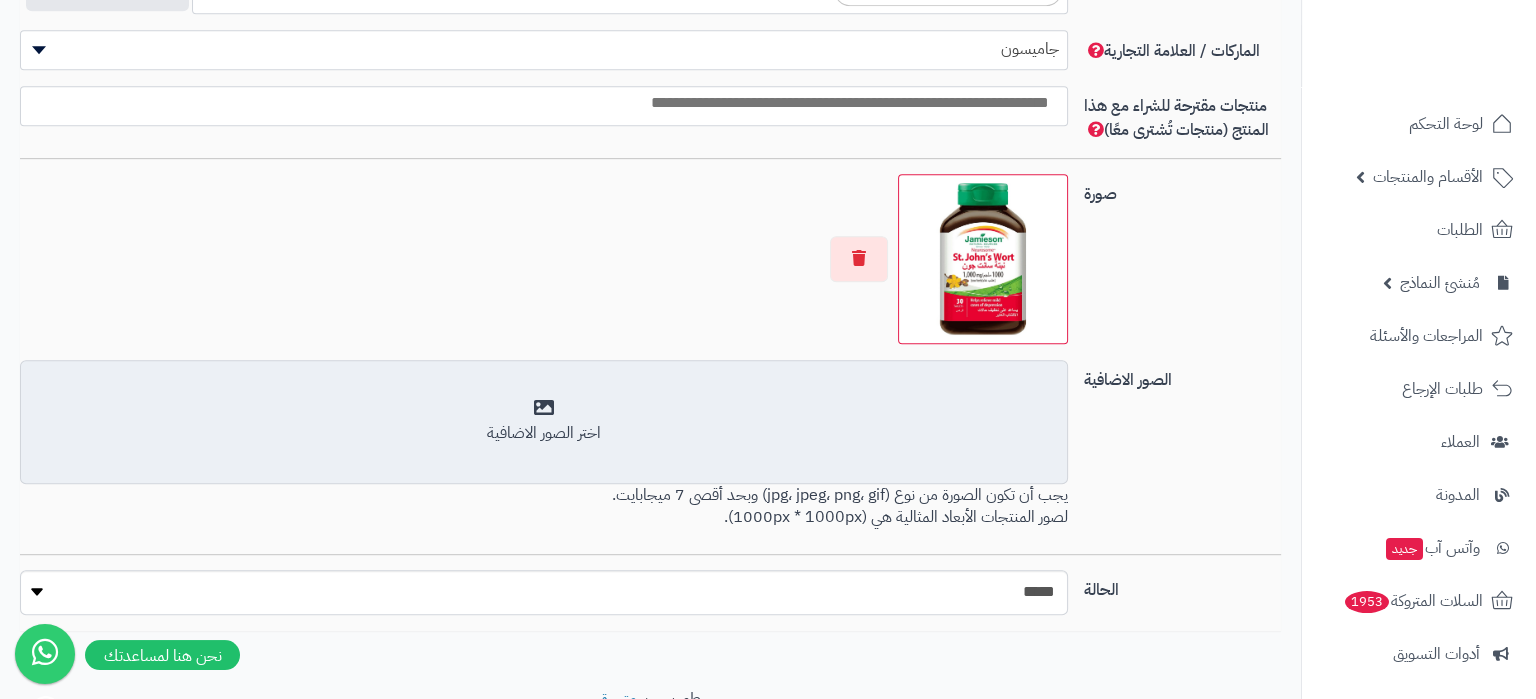 click on "اختر الصور الاضافية" at bounding box center [544, 433] 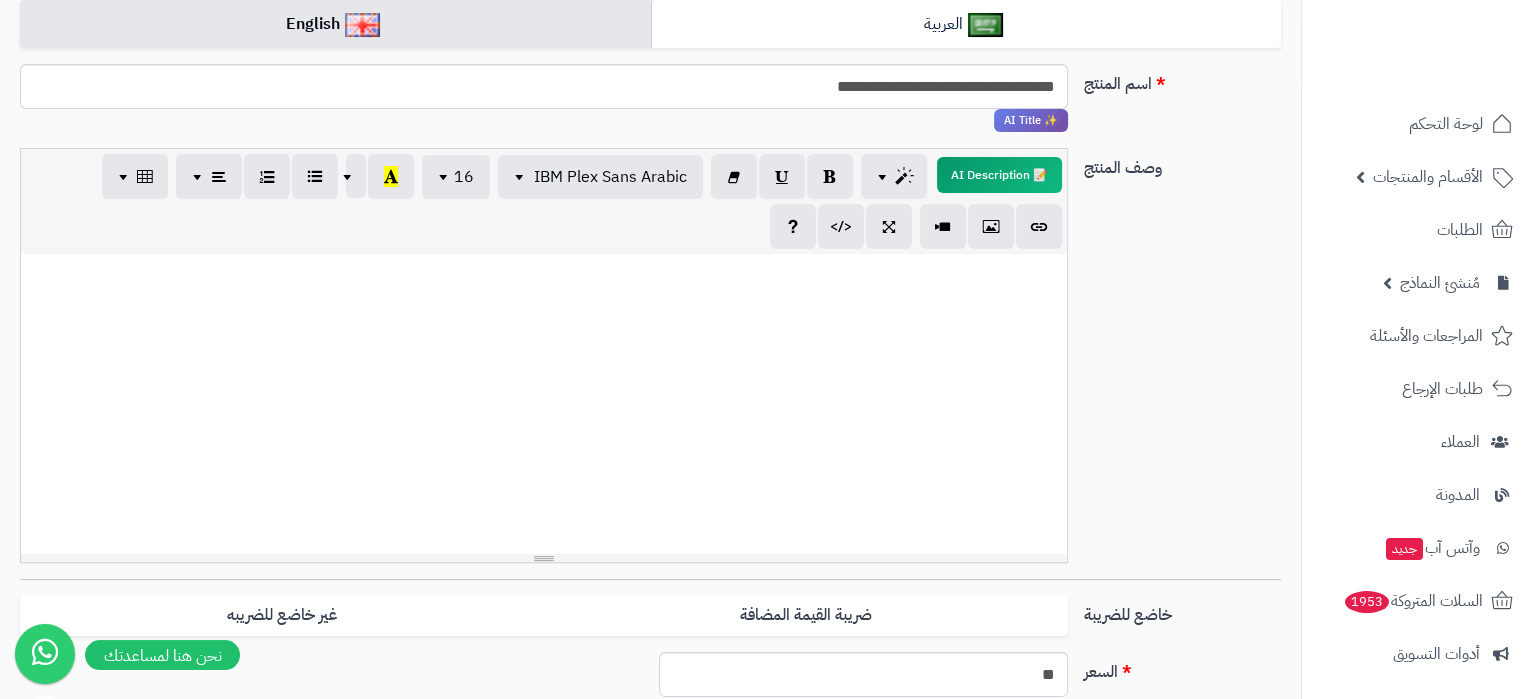 scroll, scrollTop: 0, scrollLeft: 0, axis: both 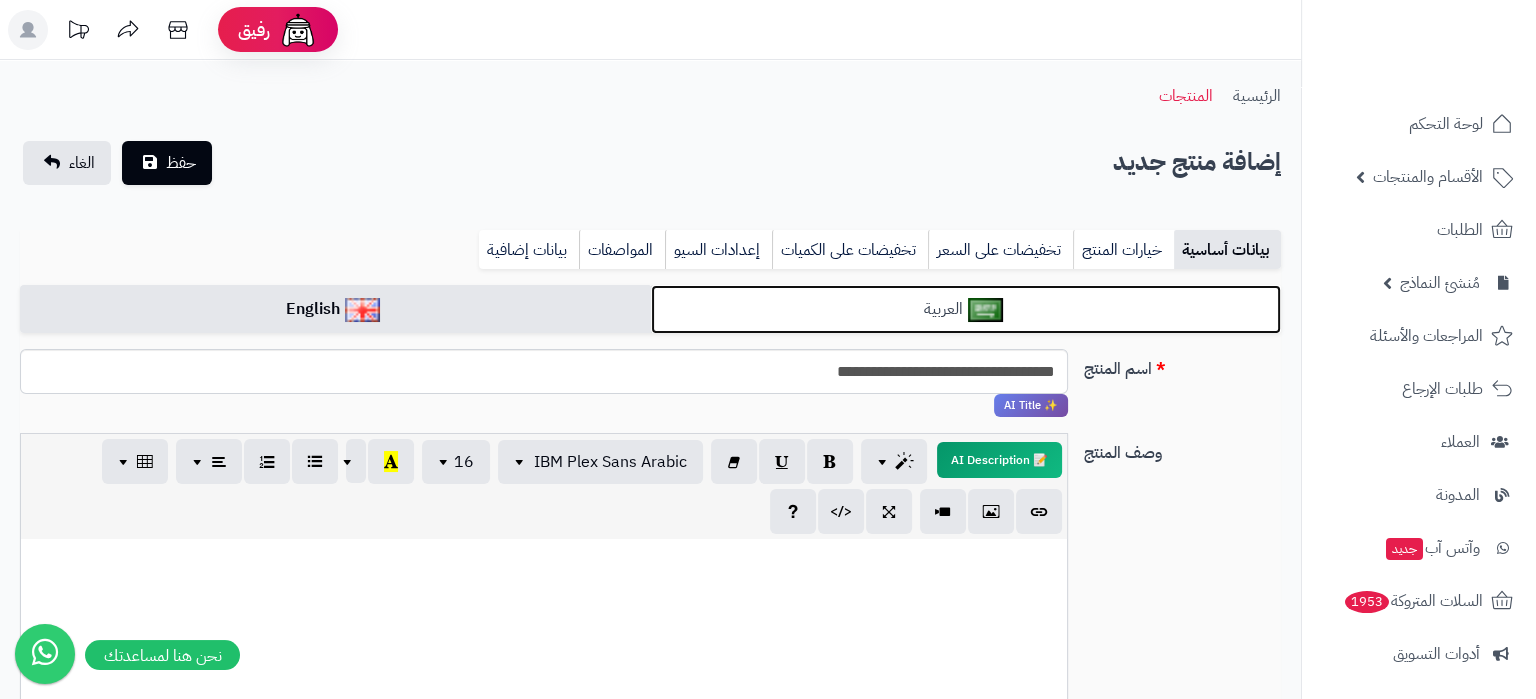 click on "العربية" at bounding box center (966, 309) 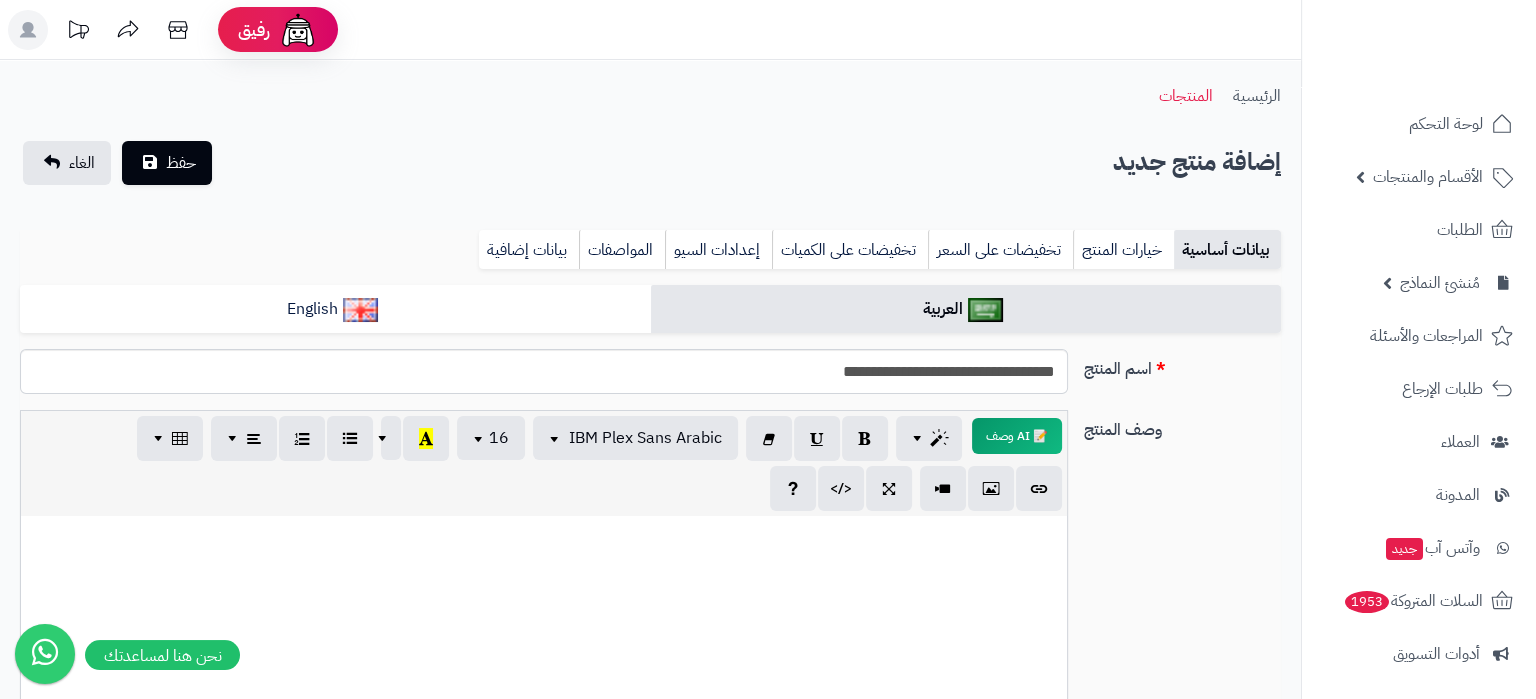 click at bounding box center [544, 666] 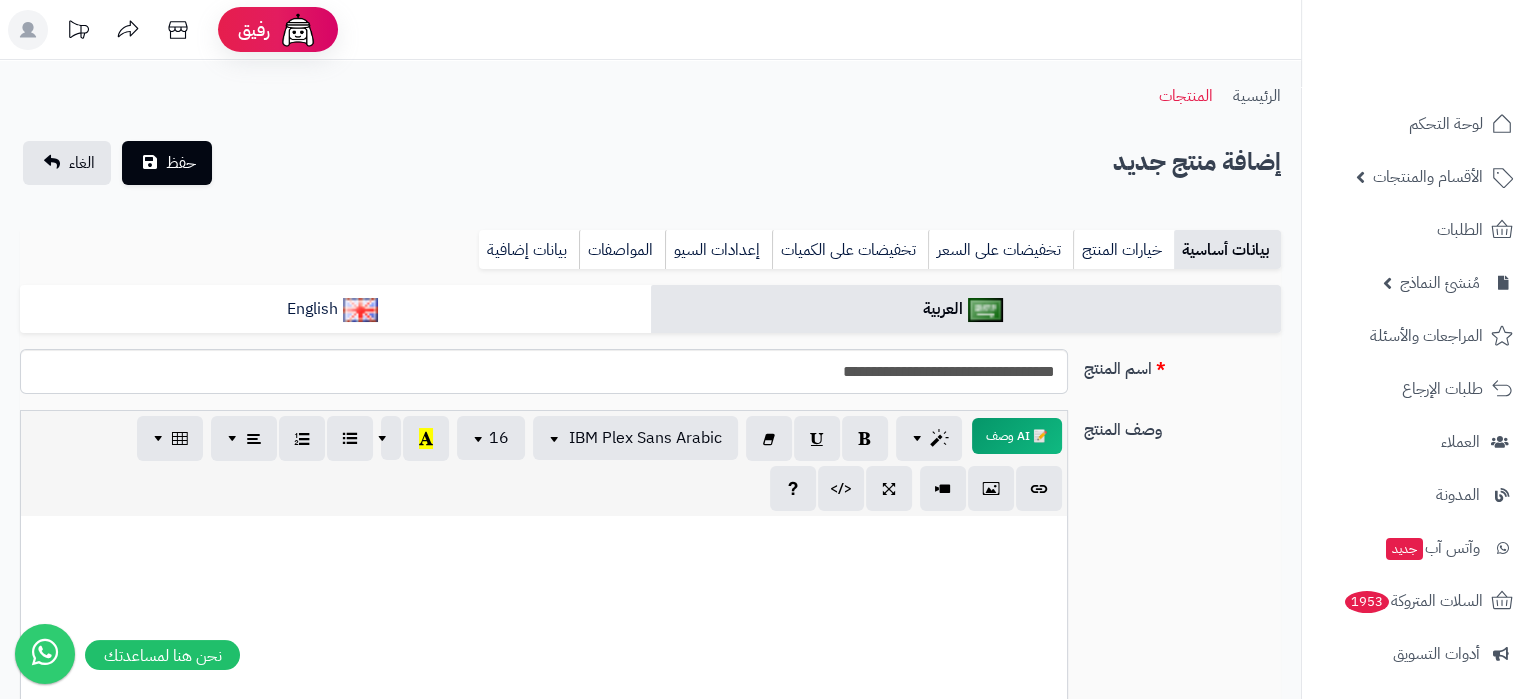 scroll, scrollTop: 0, scrollLeft: 0, axis: both 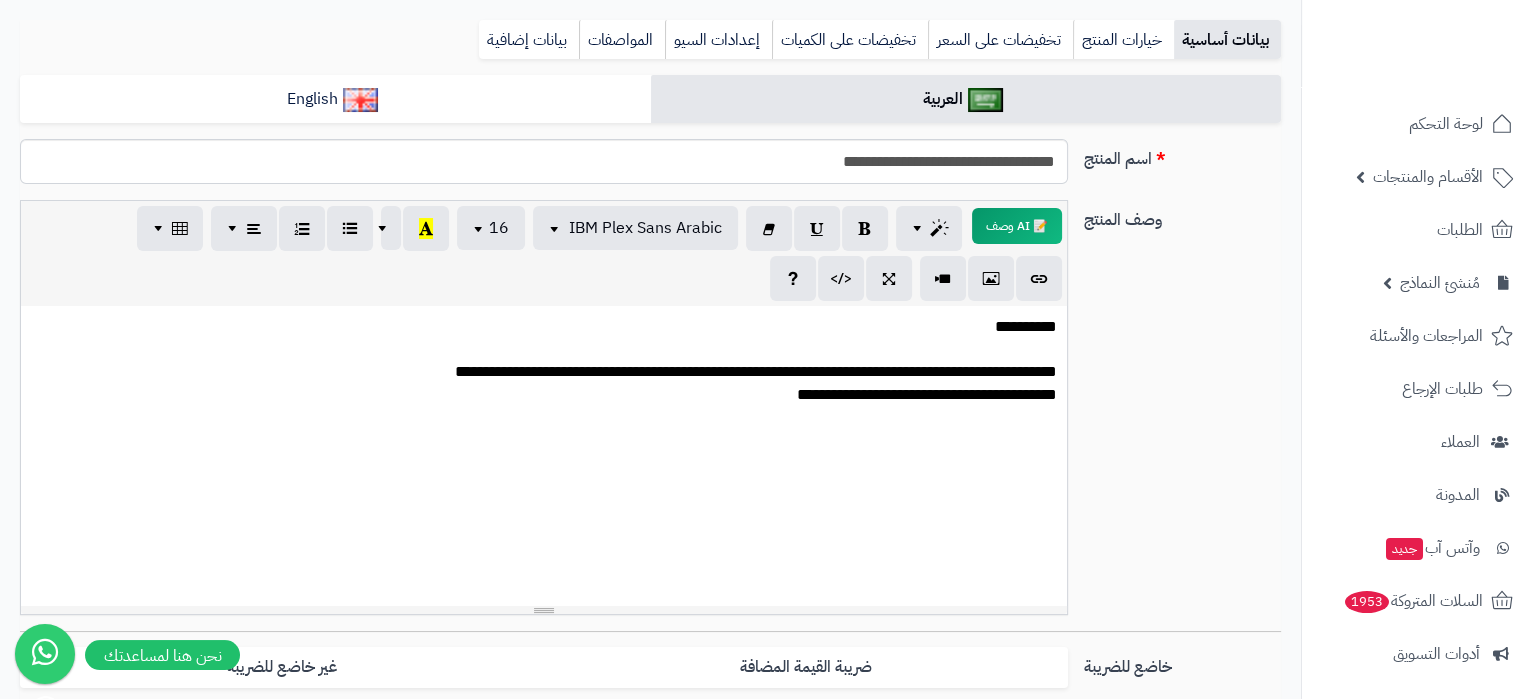 type 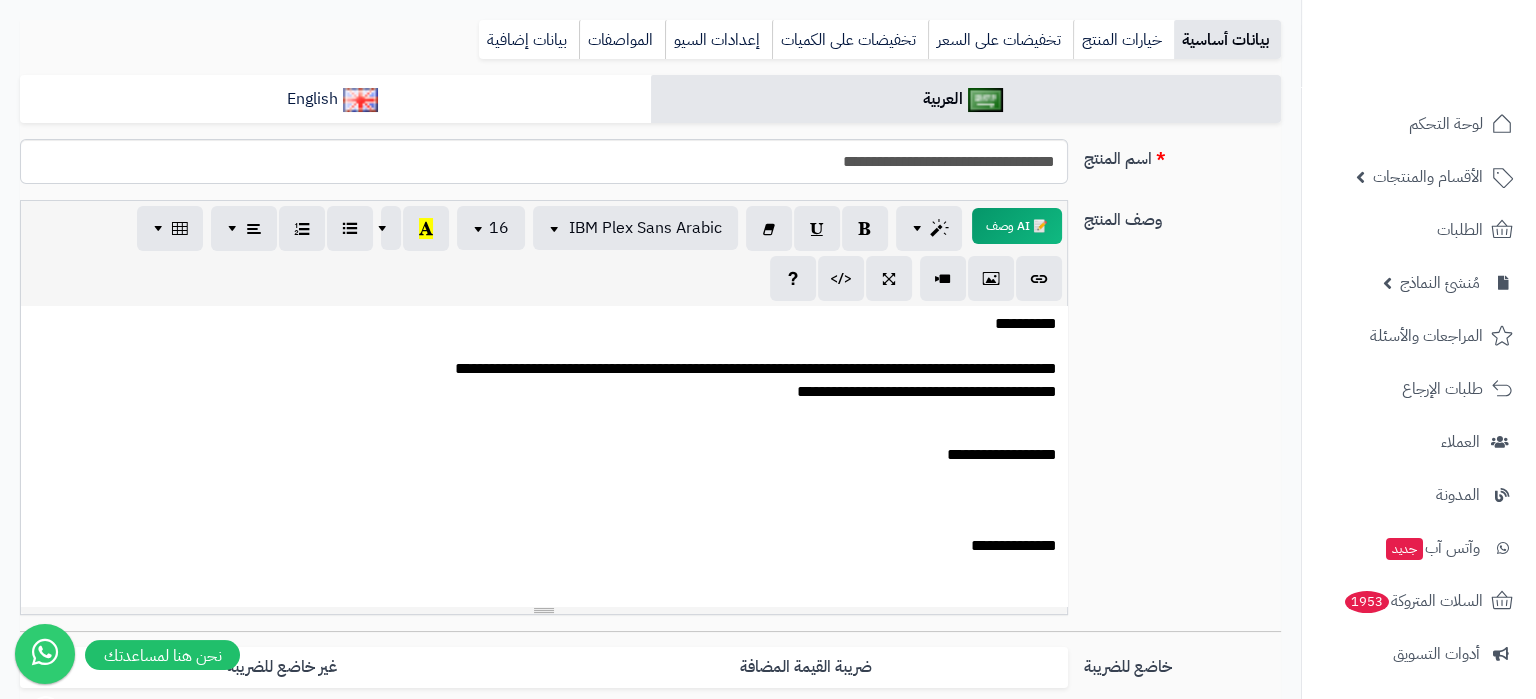scroll, scrollTop: 0, scrollLeft: 0, axis: both 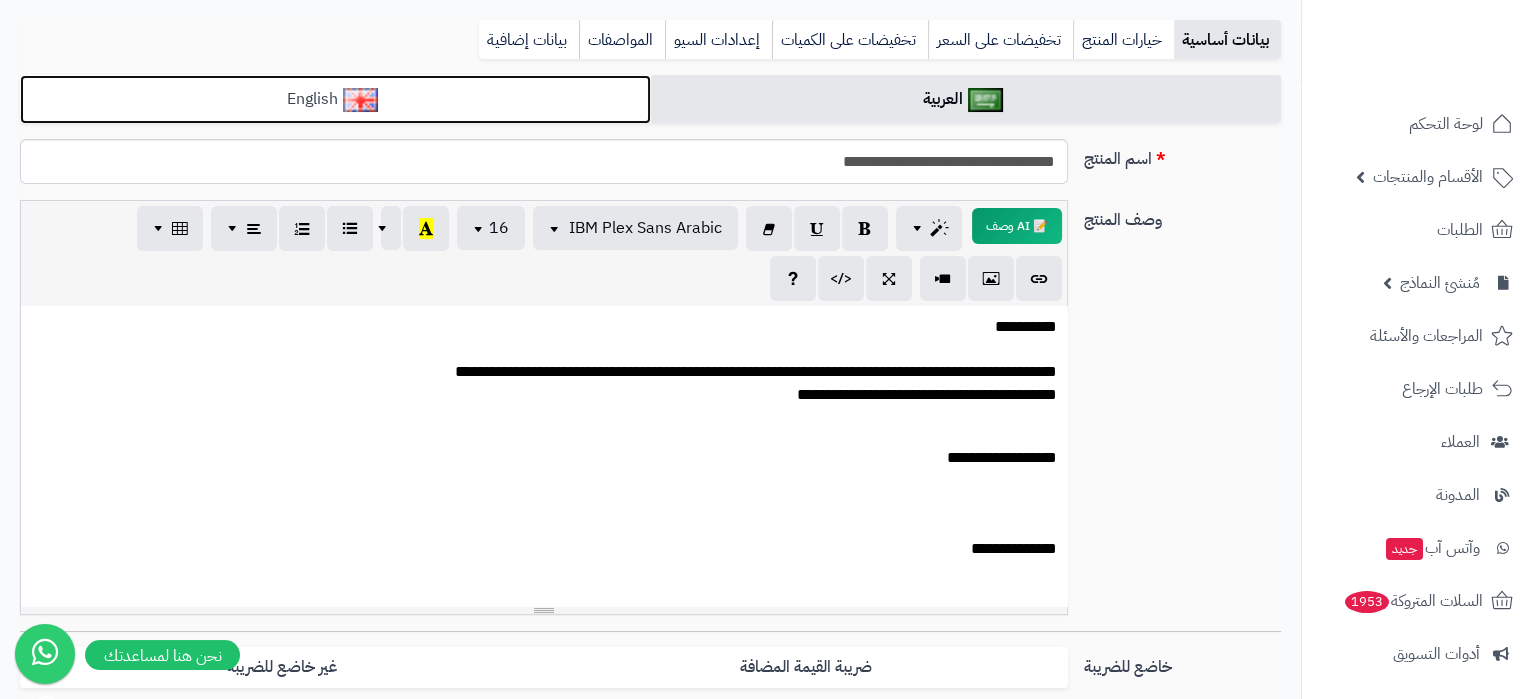 click on "English" at bounding box center (335, 99) 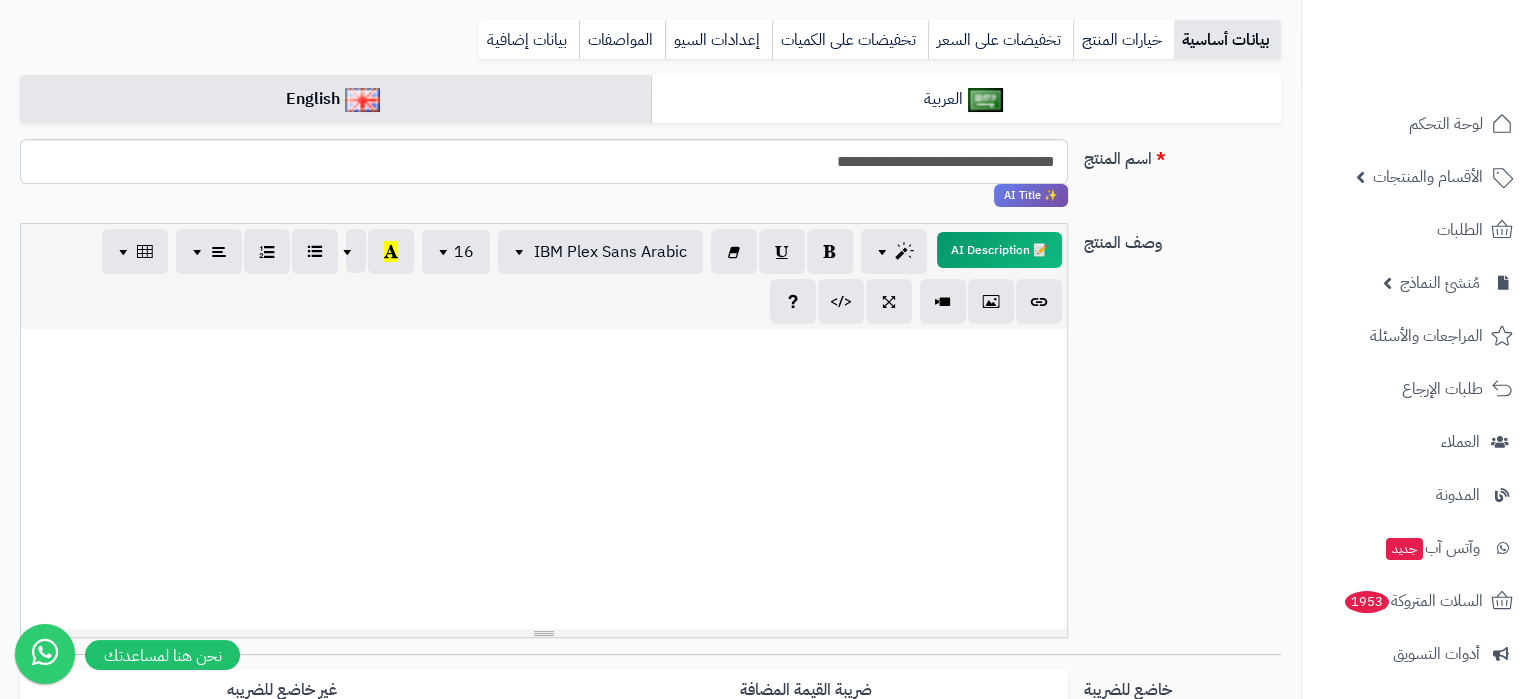 click at bounding box center [544, 479] 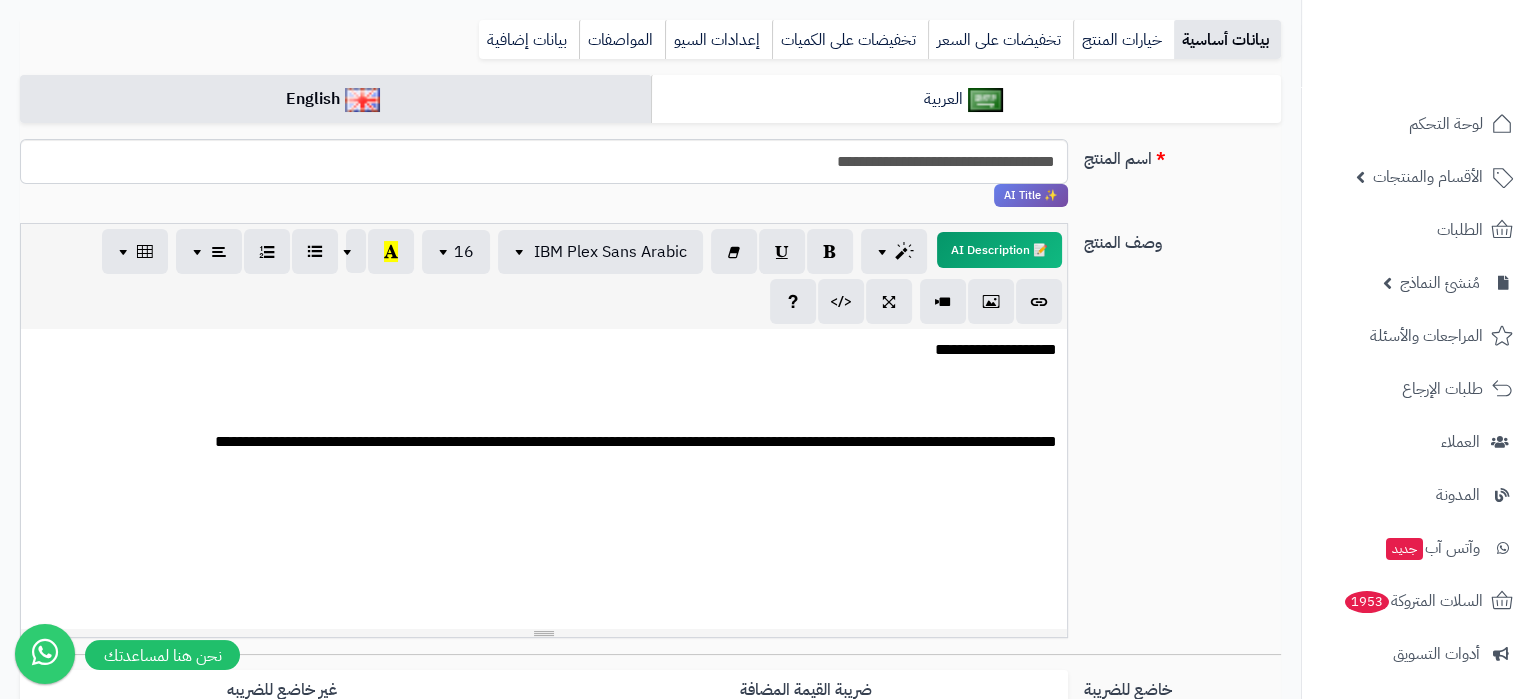 paste 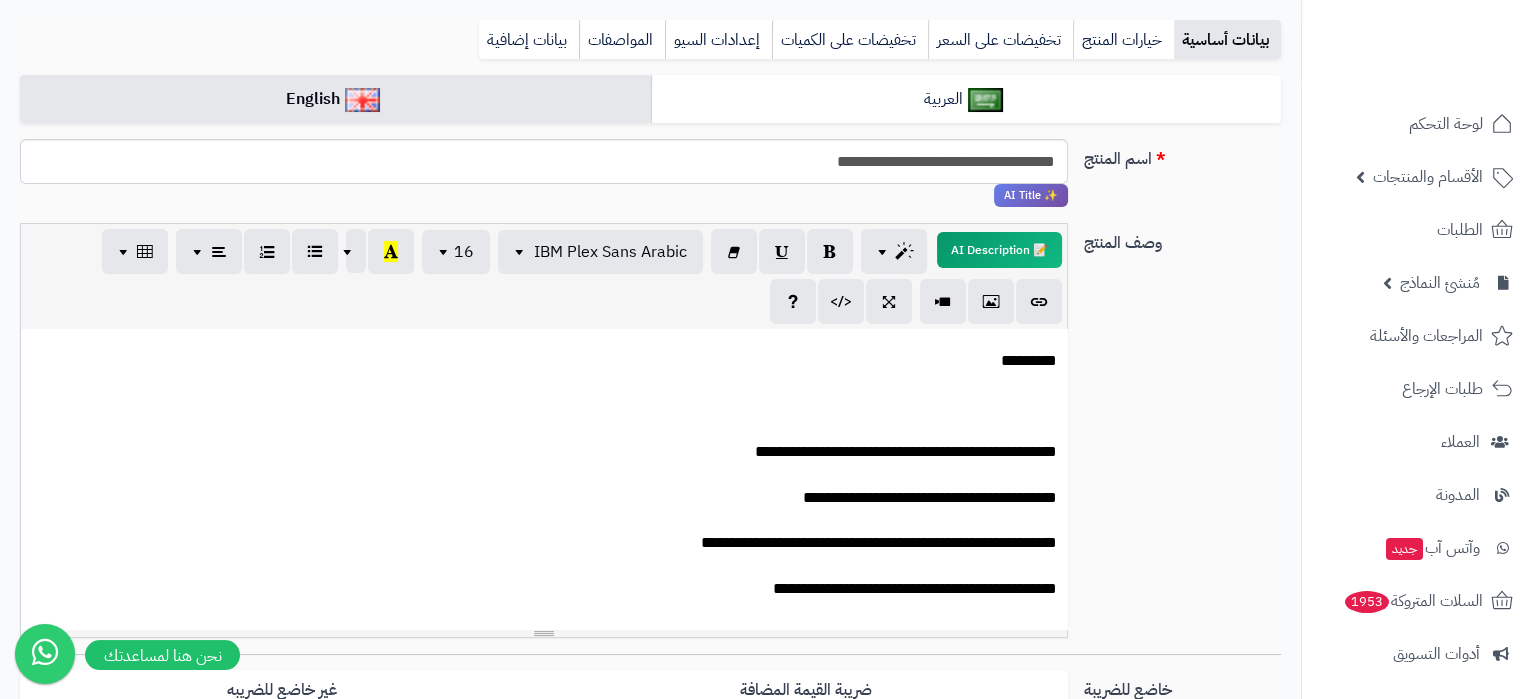 scroll, scrollTop: 175, scrollLeft: 0, axis: vertical 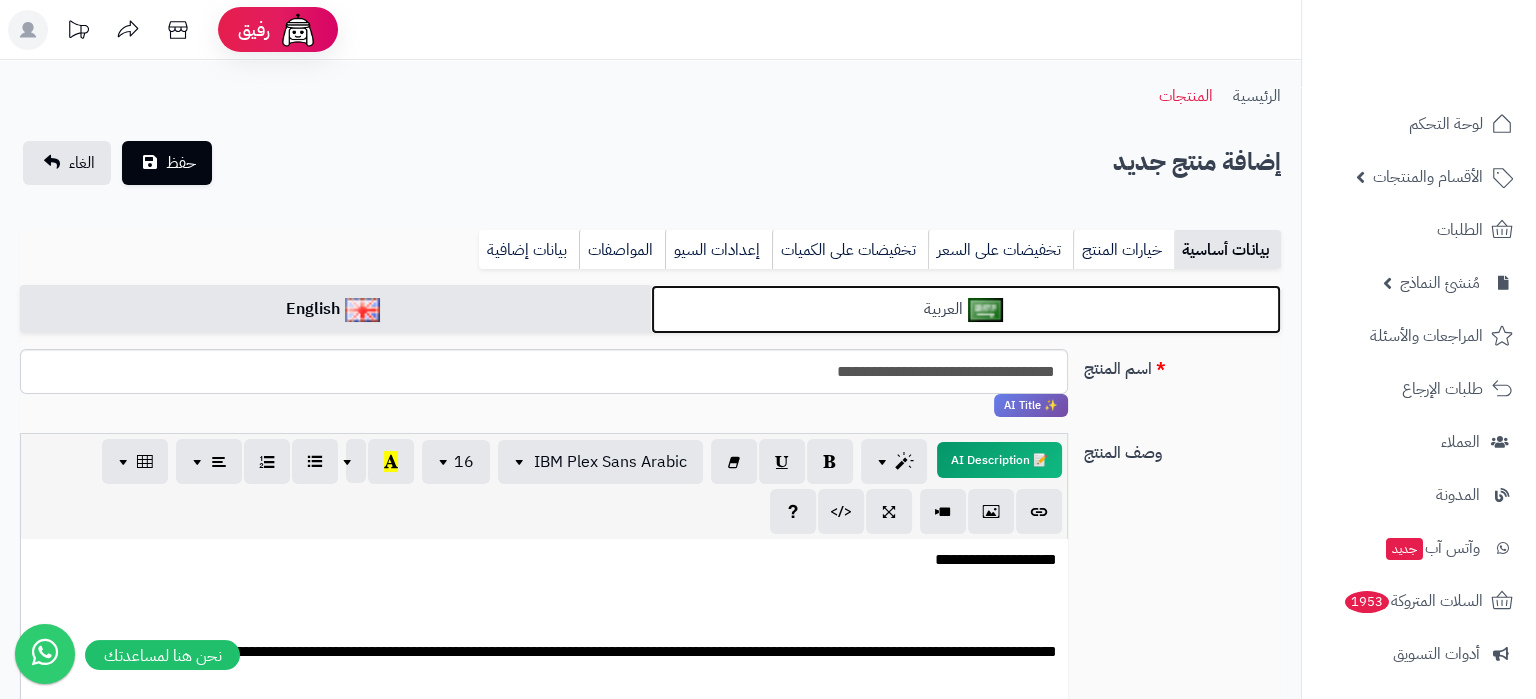 click on "العربية" at bounding box center (966, 309) 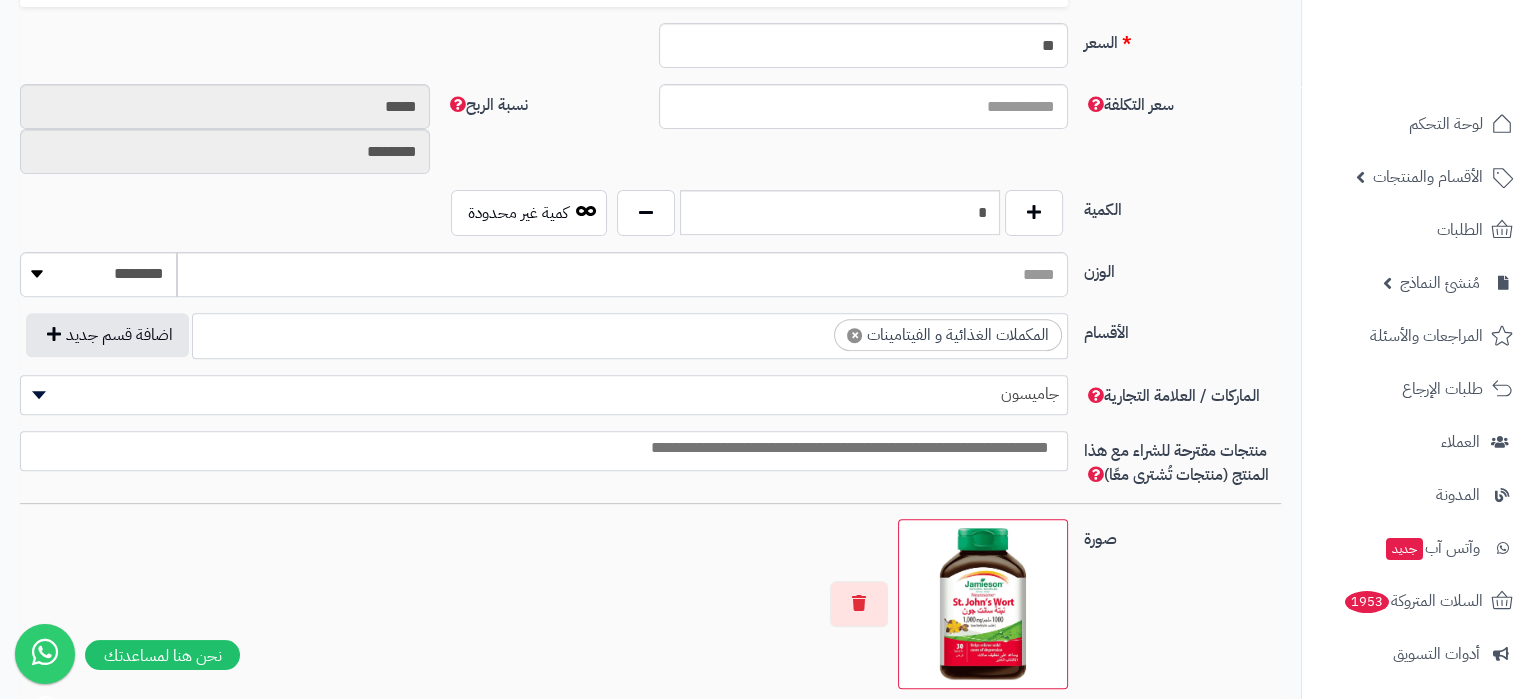 scroll, scrollTop: 366, scrollLeft: 0, axis: vertical 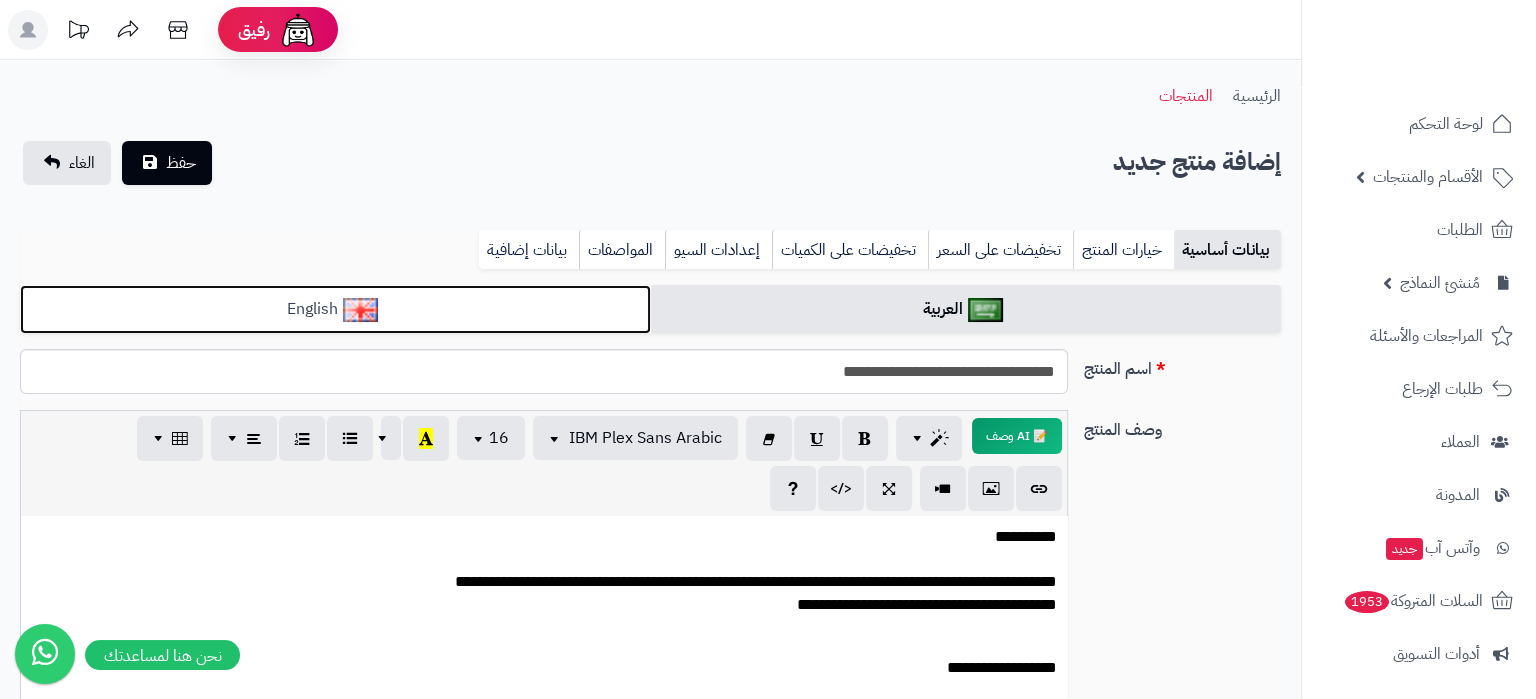 click on "English" at bounding box center [335, 309] 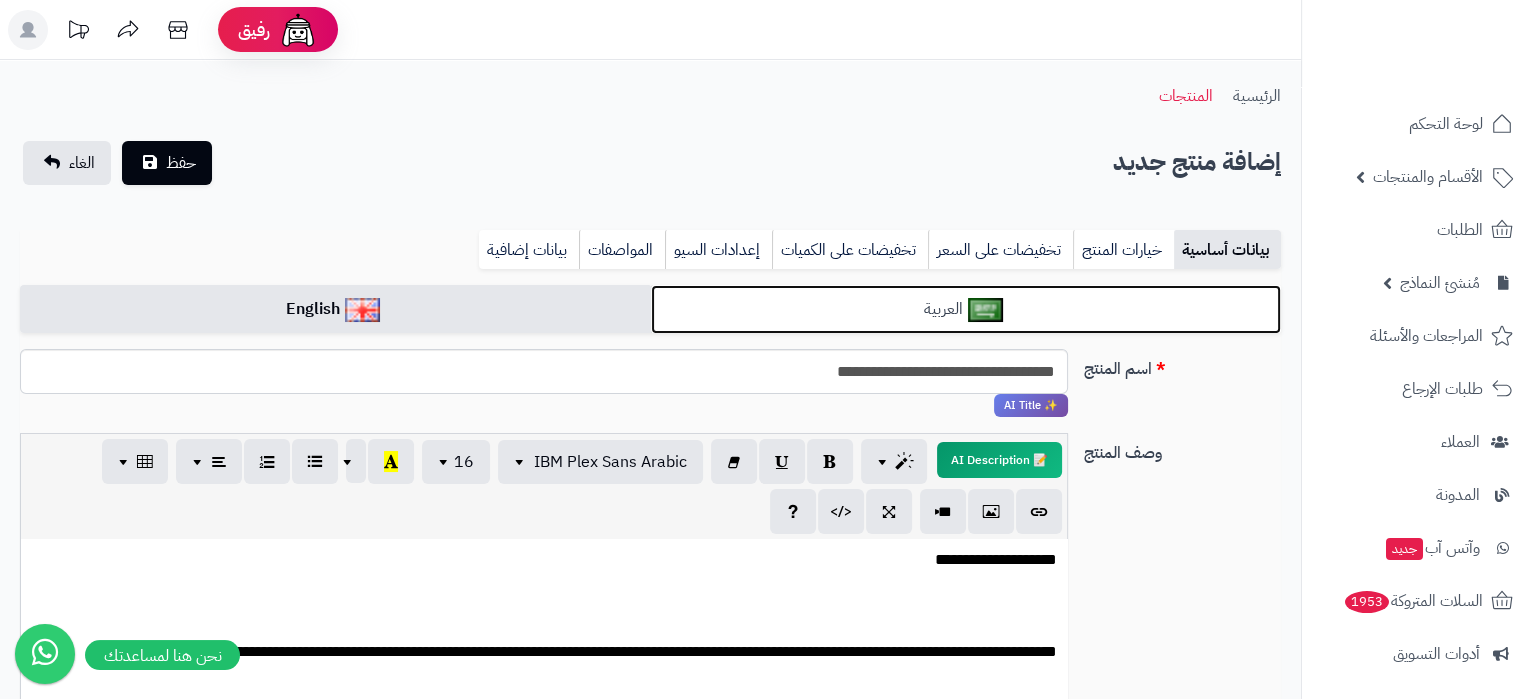 click on "العربية" at bounding box center [966, 309] 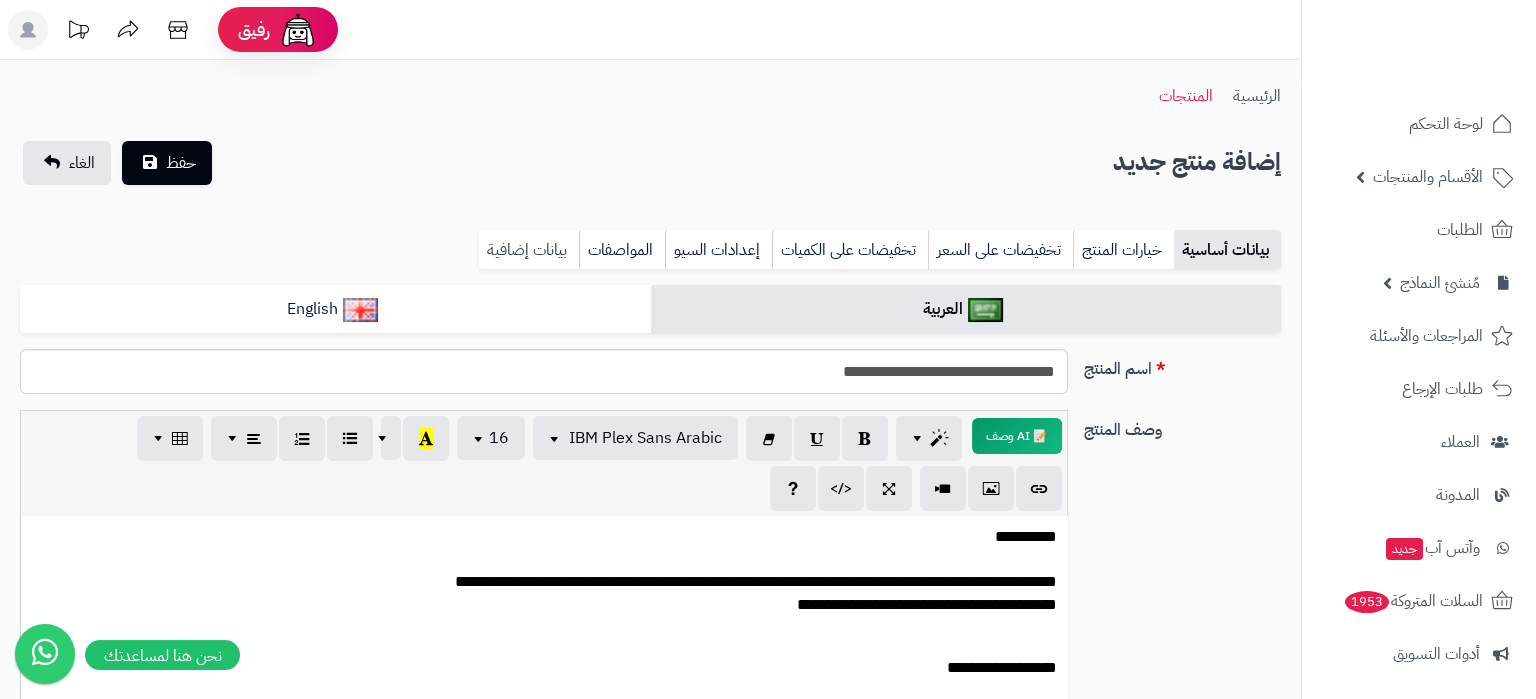 click on "بيانات إضافية" at bounding box center (529, 250) 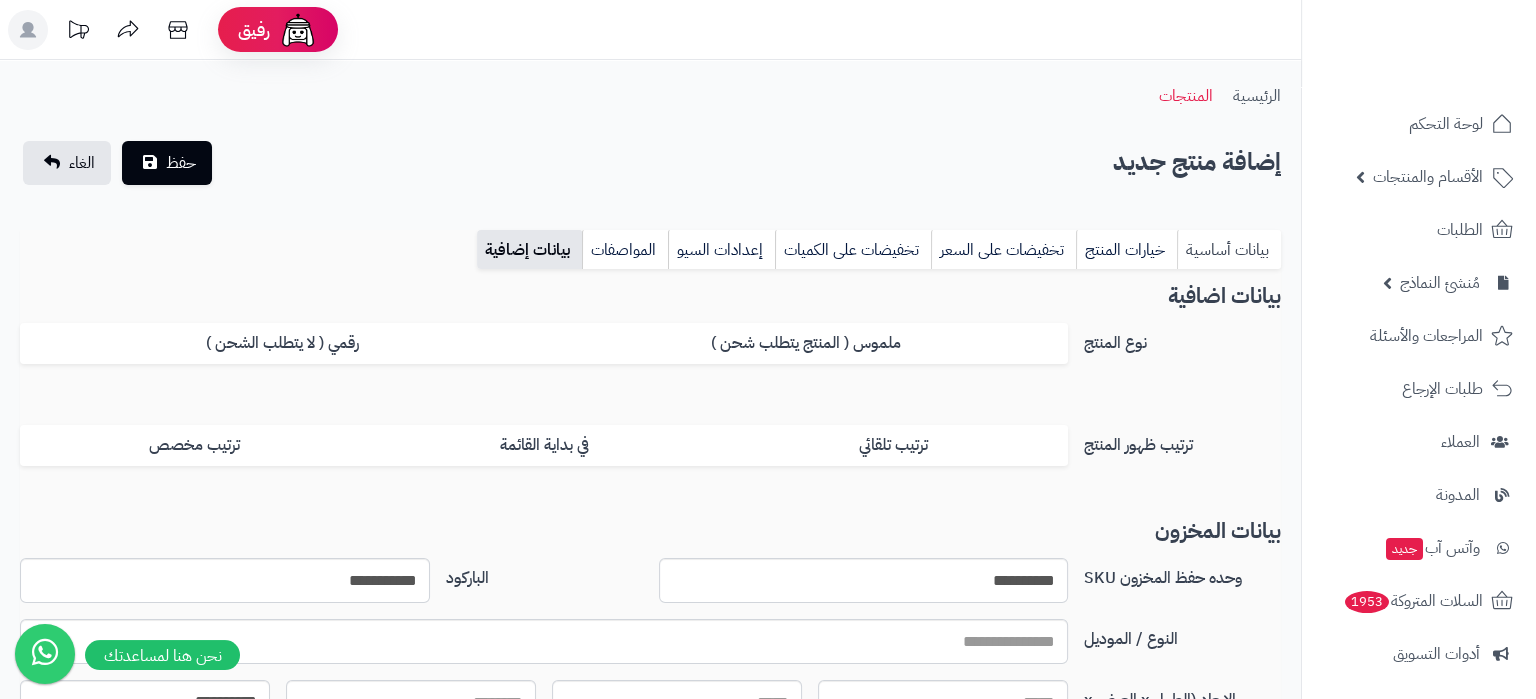 click on "بيانات أساسية" at bounding box center [1229, 250] 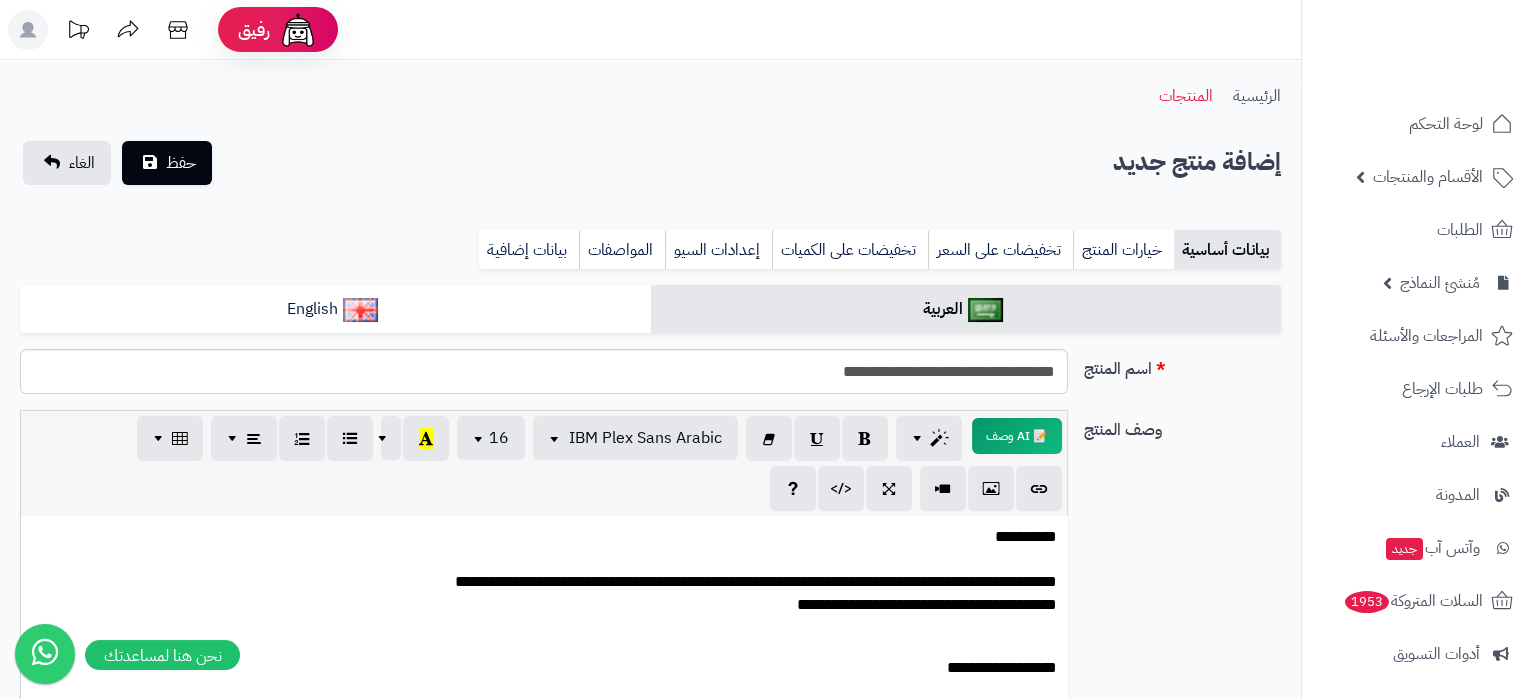 scroll, scrollTop: 2310, scrollLeft: 0, axis: vertical 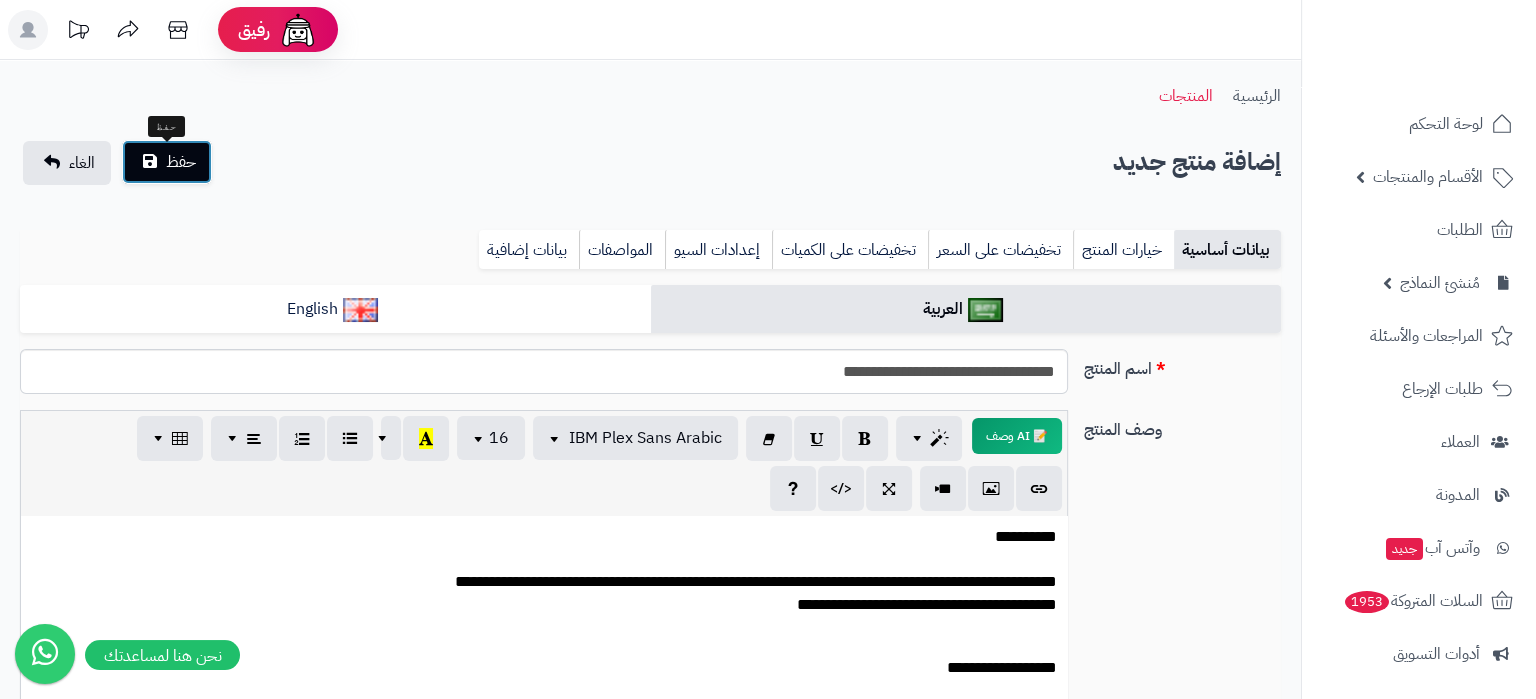 drag, startPoint x: 193, startPoint y: 179, endPoint x: 203, endPoint y: 178, distance: 10.049875 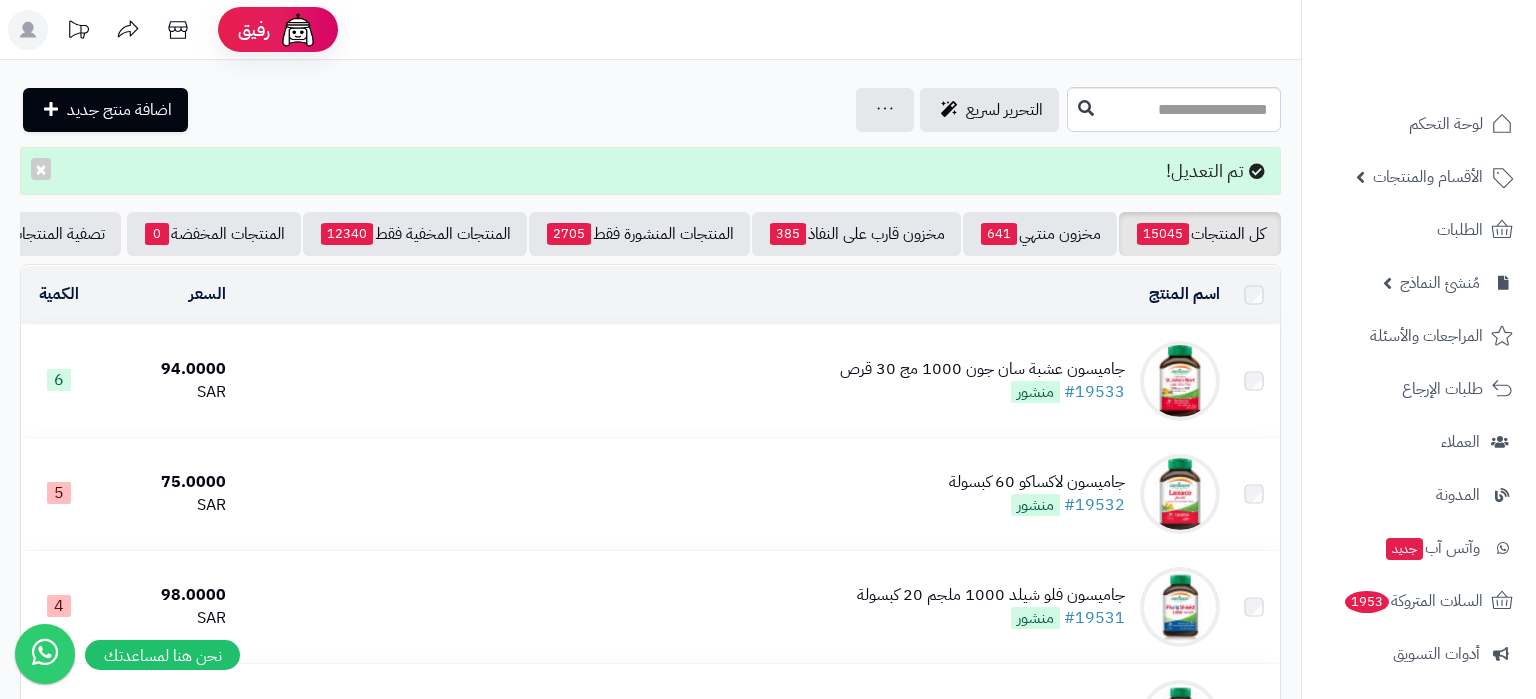 scroll, scrollTop: 0, scrollLeft: 0, axis: both 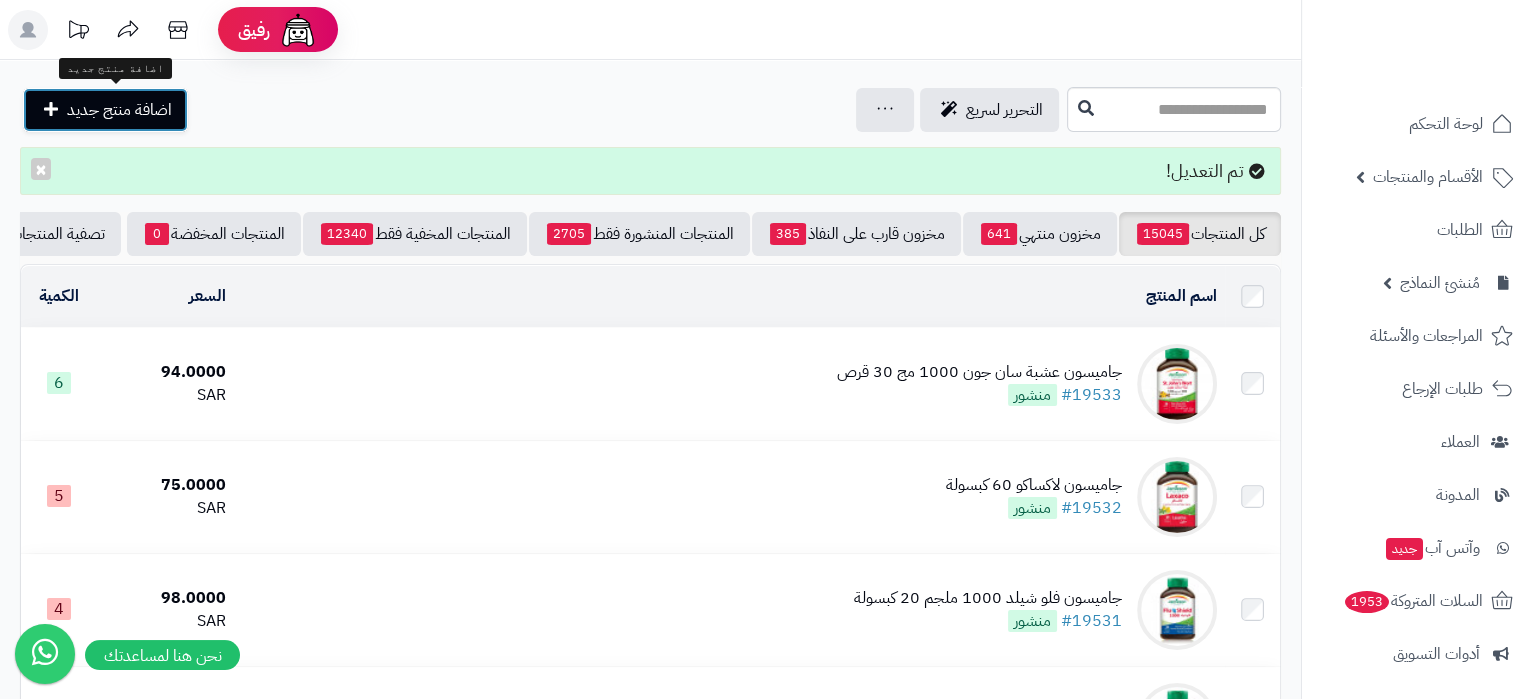 click on "اضافة منتج جديد" at bounding box center [119, 110] 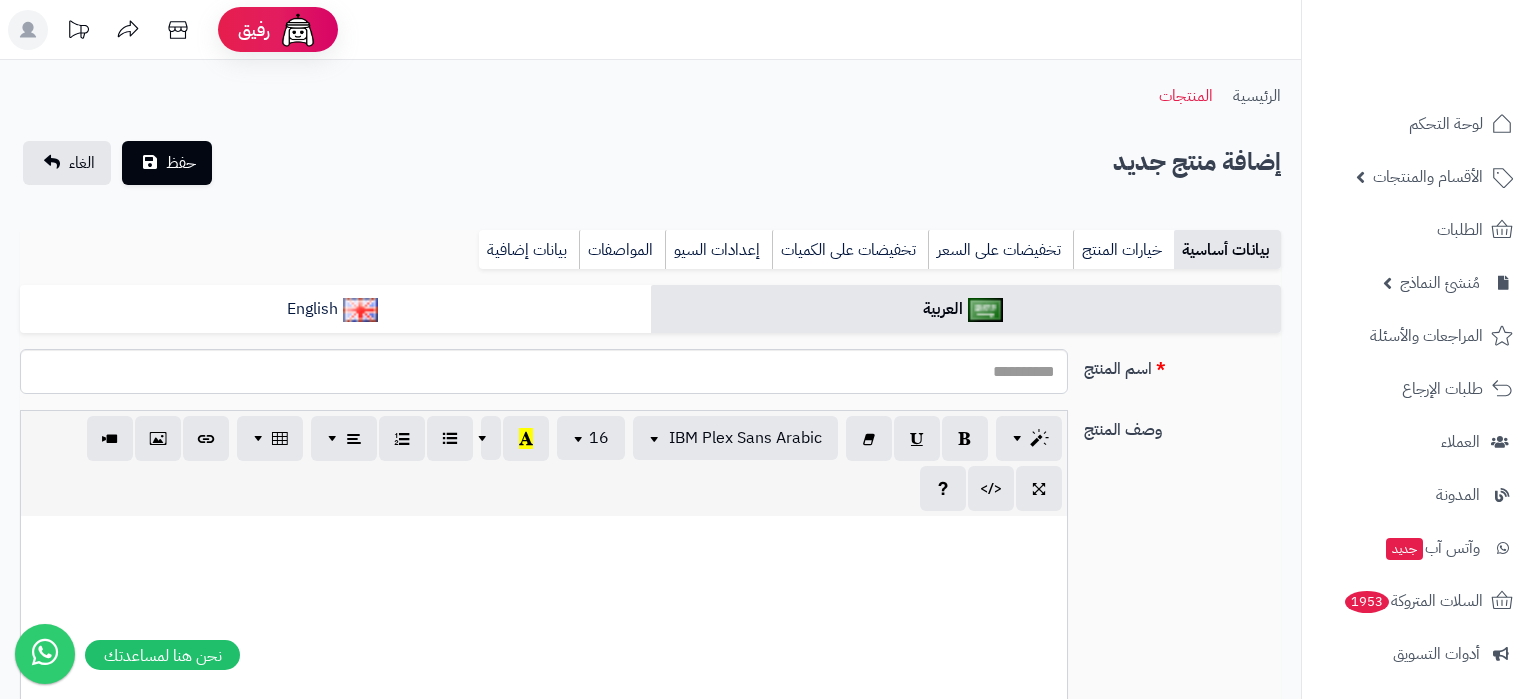 select 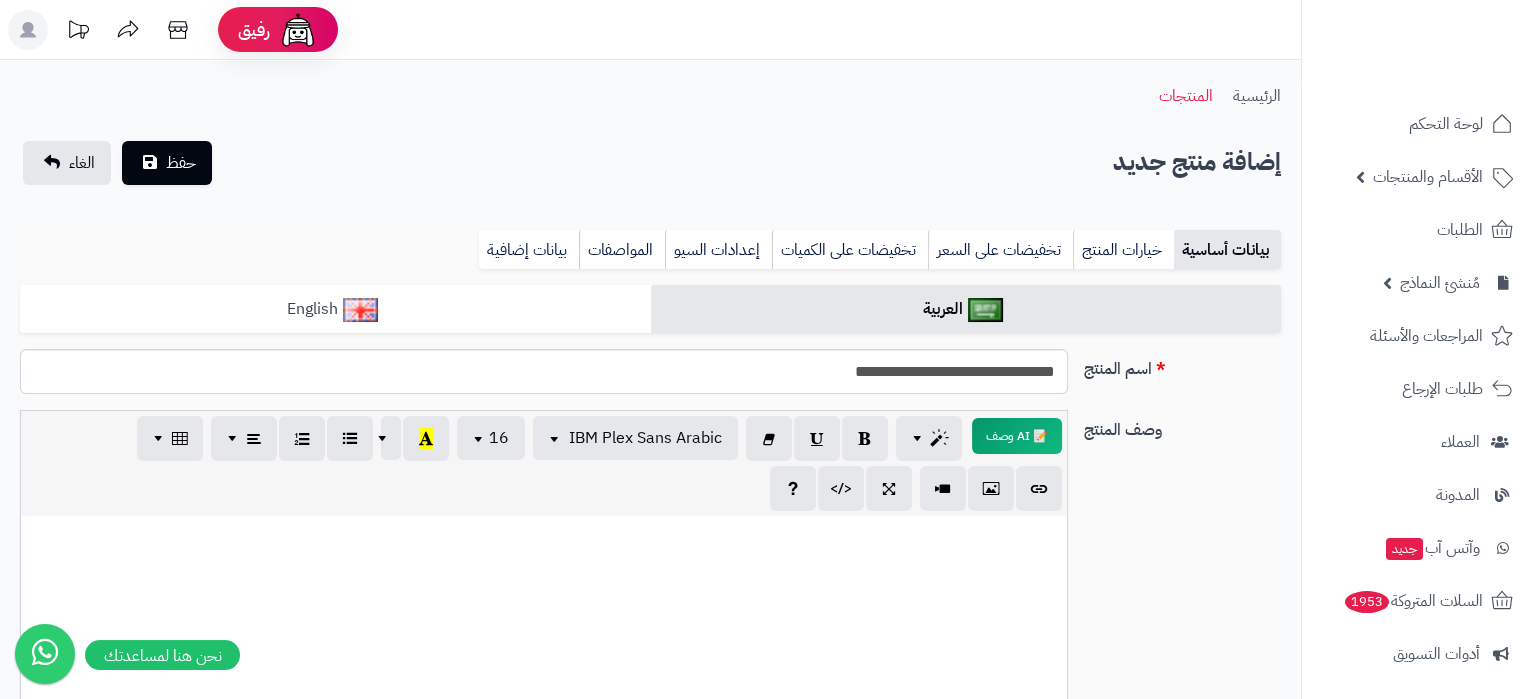 type on "**********" 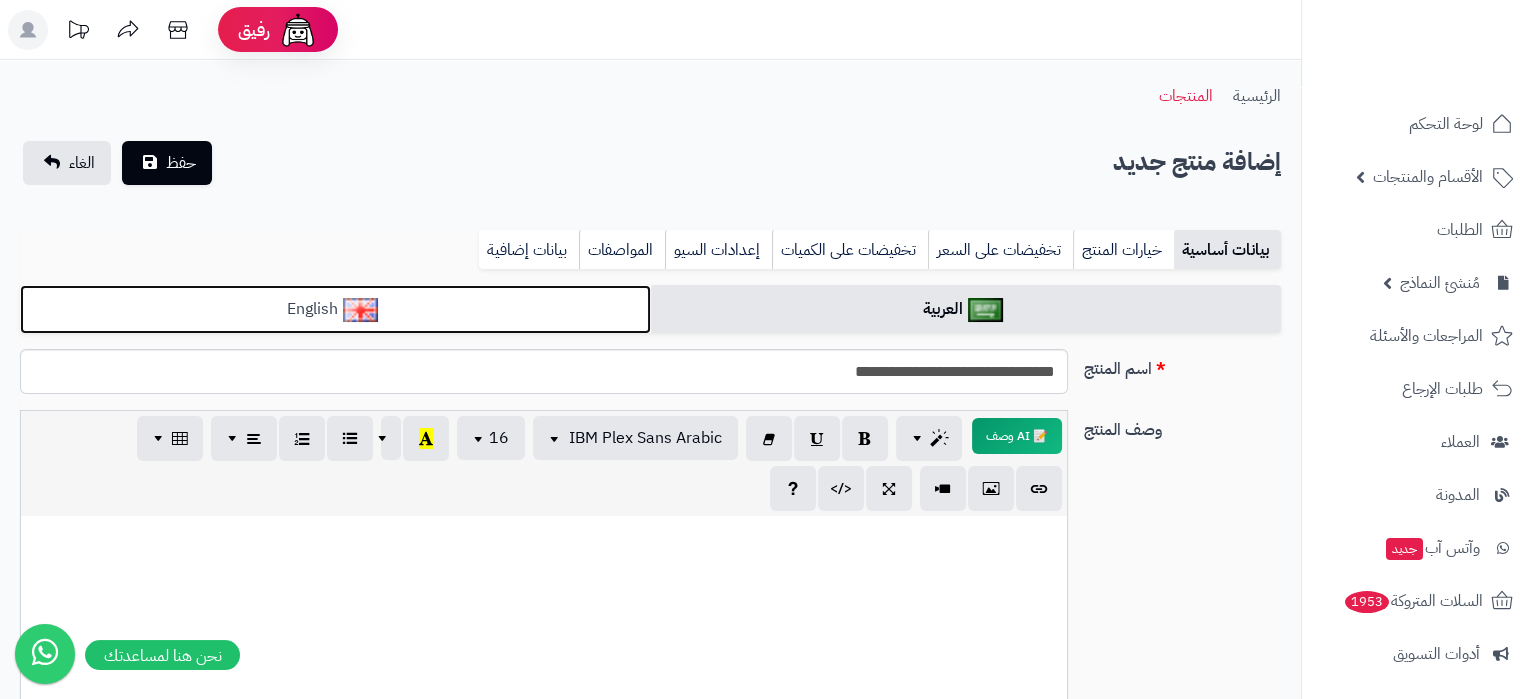 click on "English" at bounding box center [335, 309] 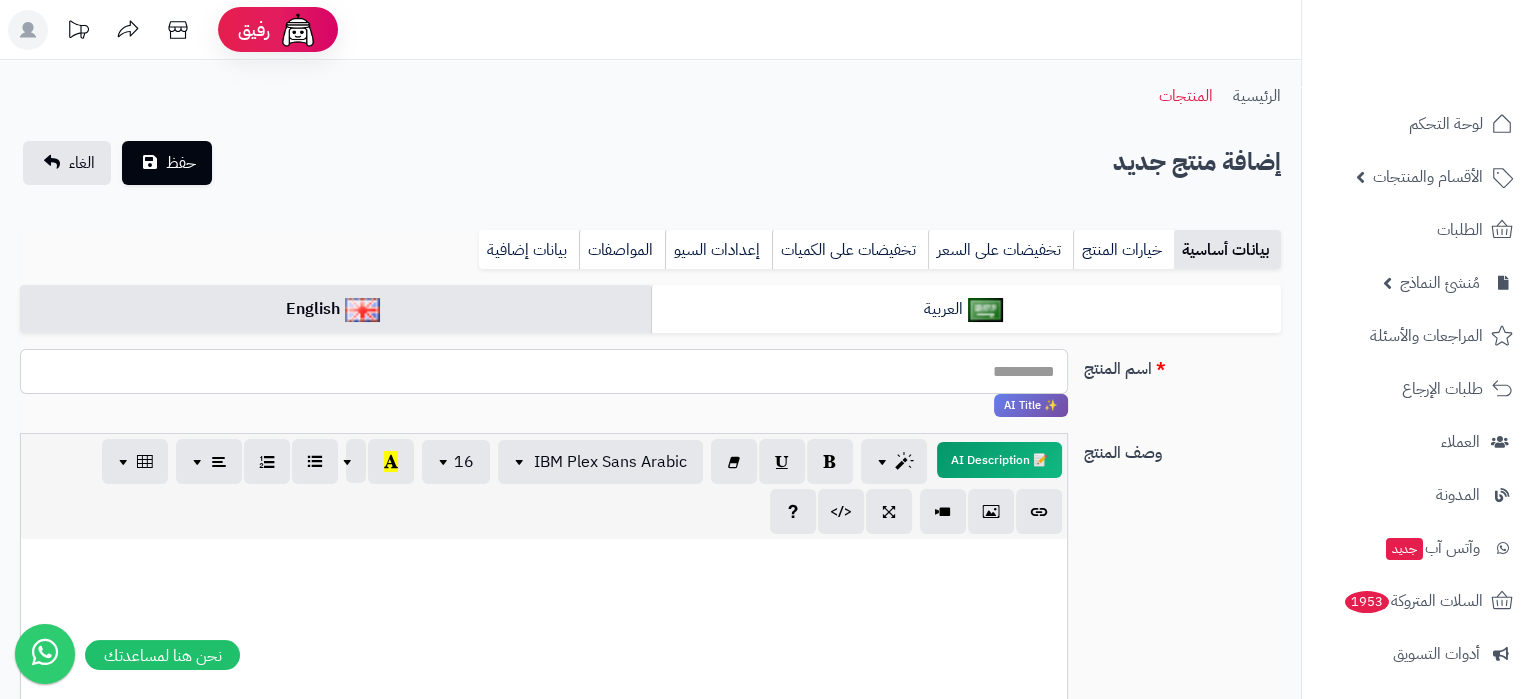 click on "اسم المنتج" at bounding box center [544, 371] 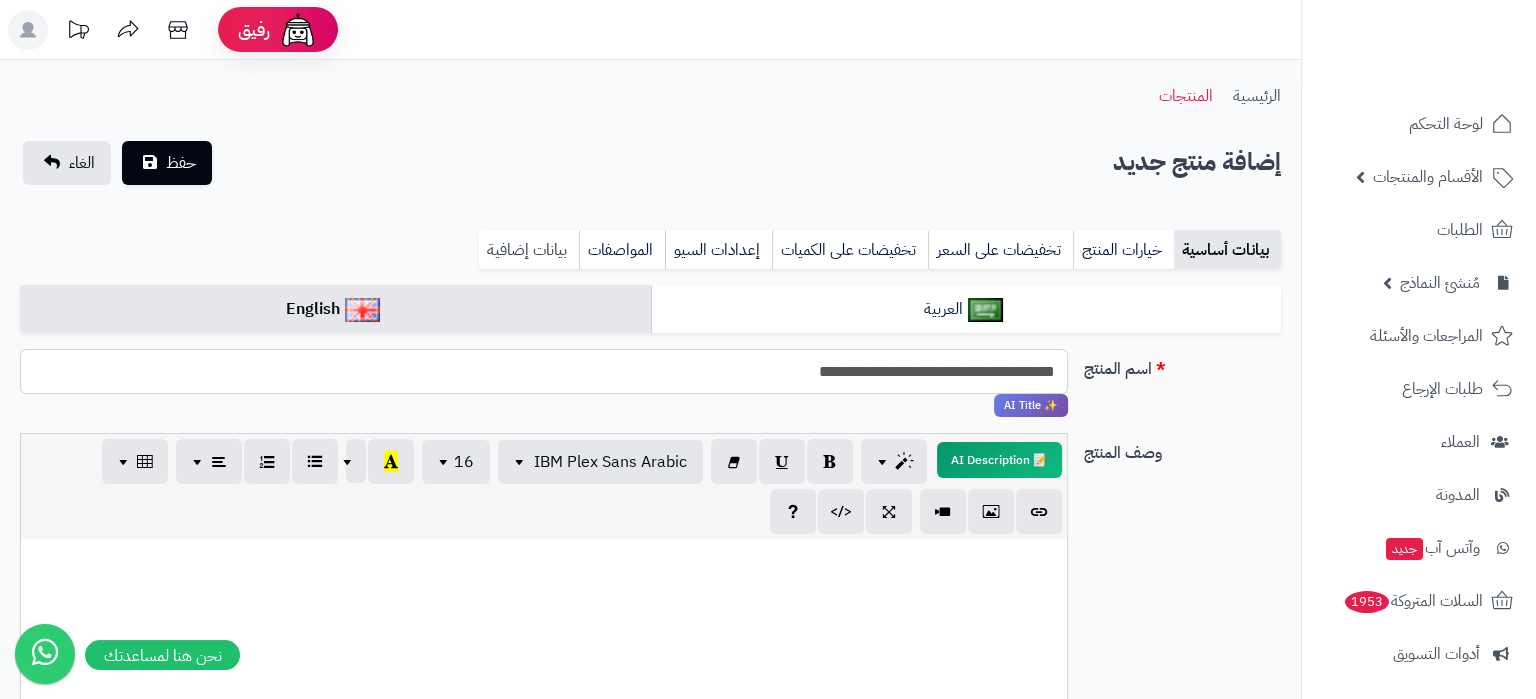 type on "**********" 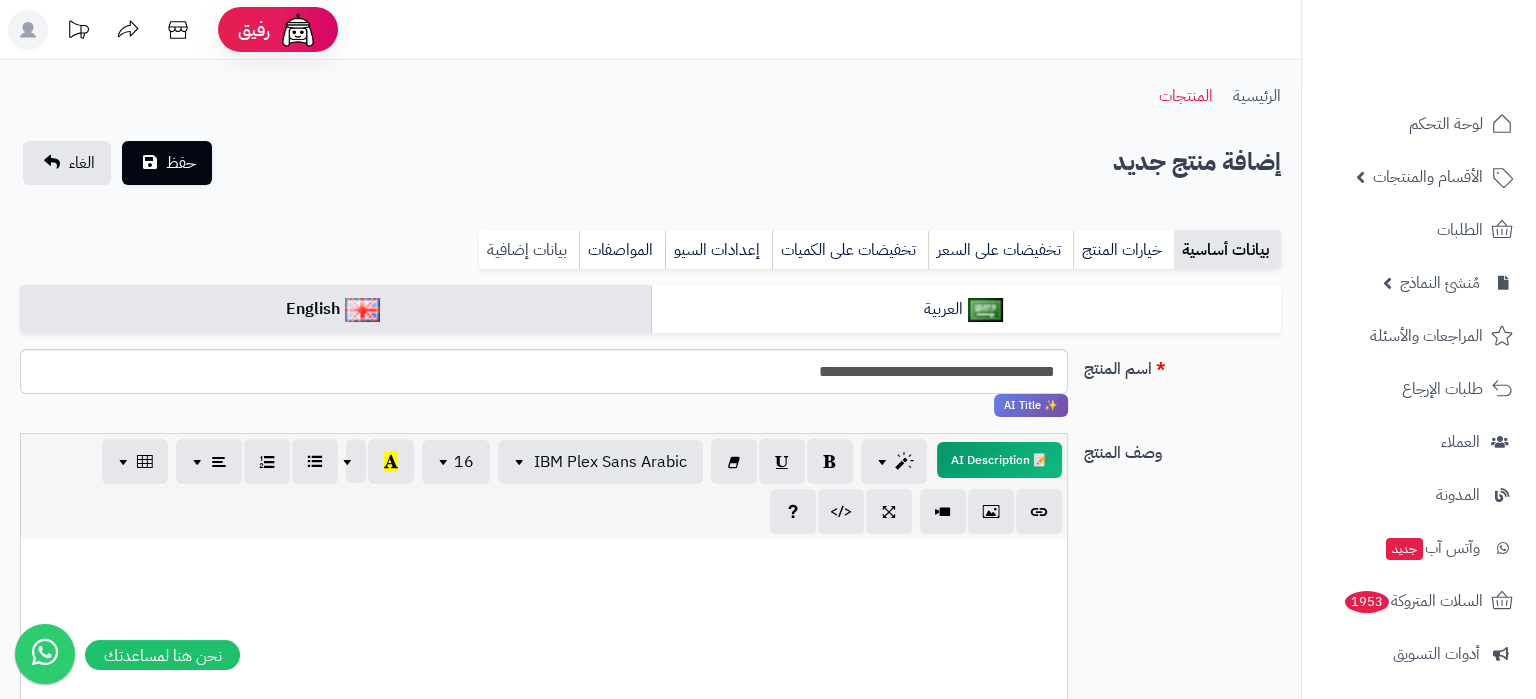 click on "بيانات إضافية" at bounding box center (529, 250) 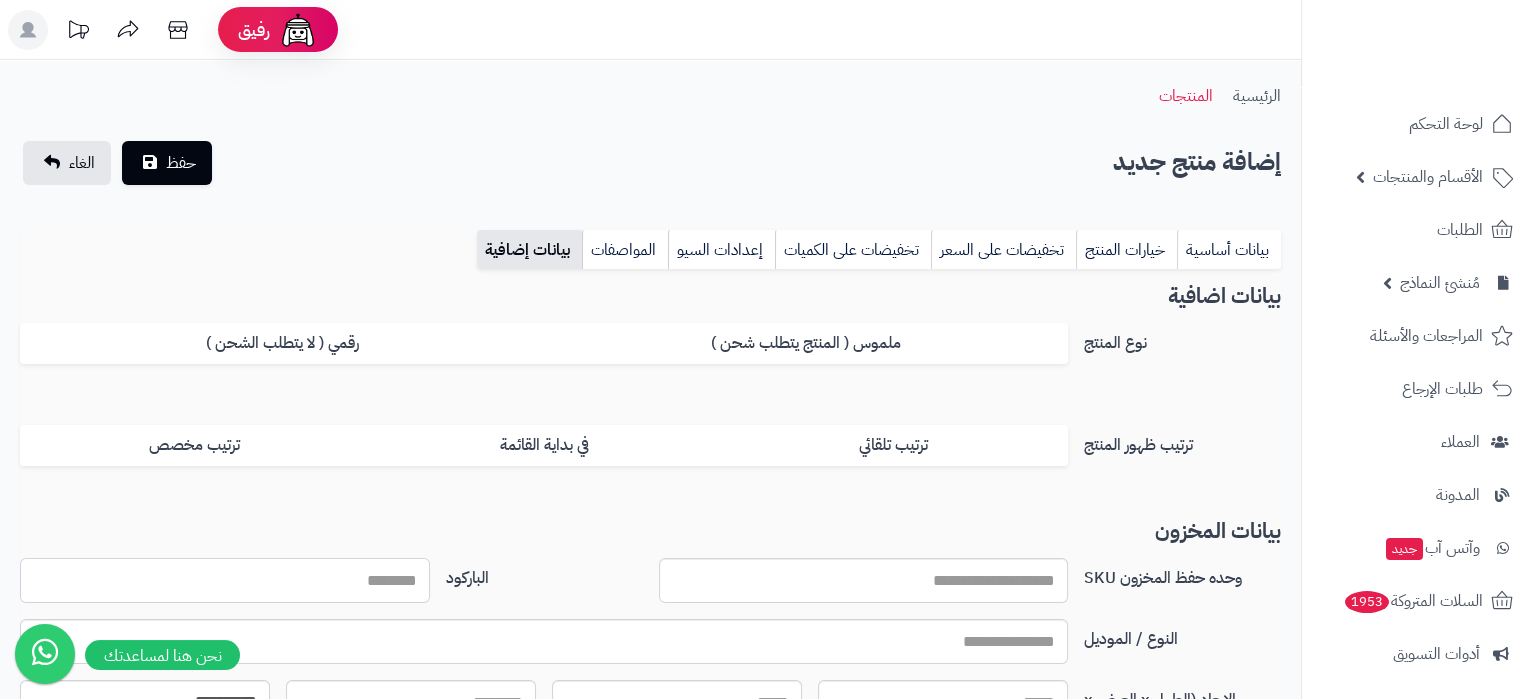click on "الباركود" at bounding box center (225, 580) 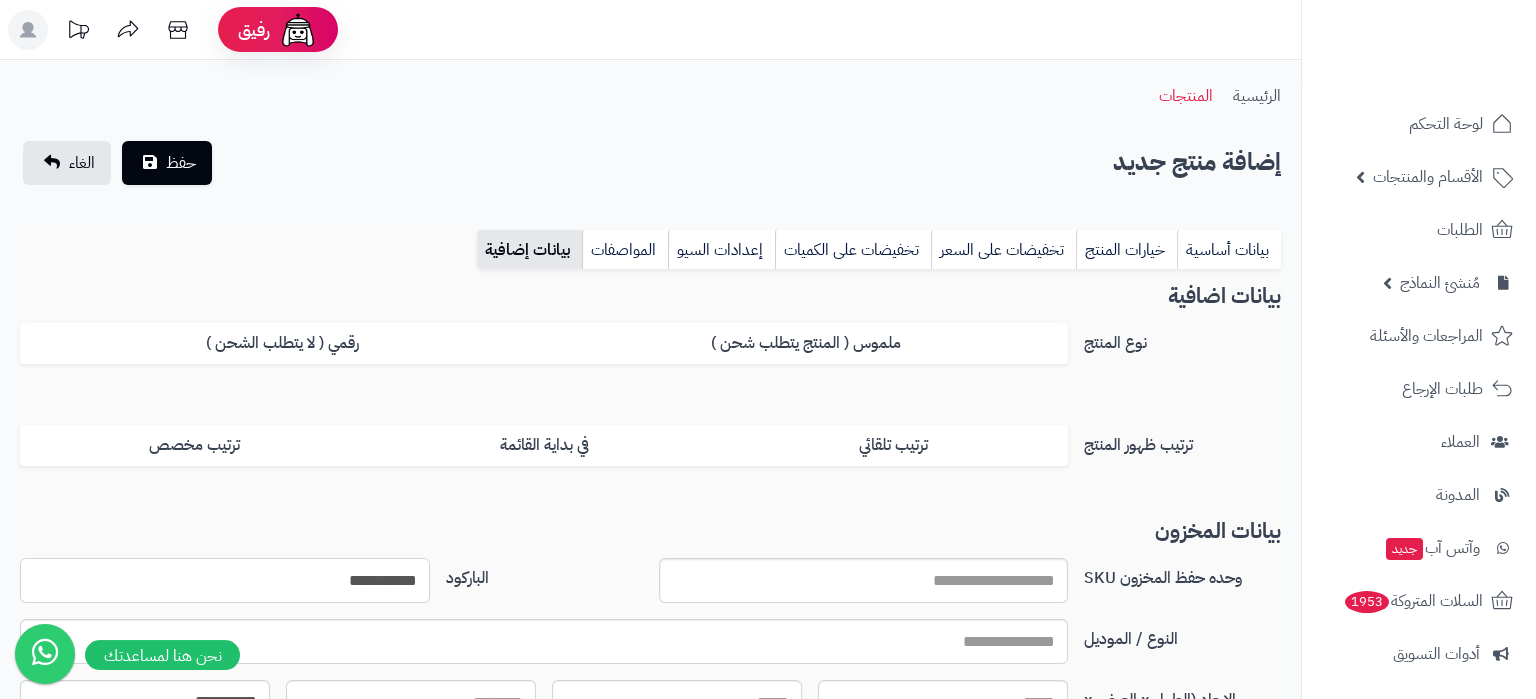 type on "**********" 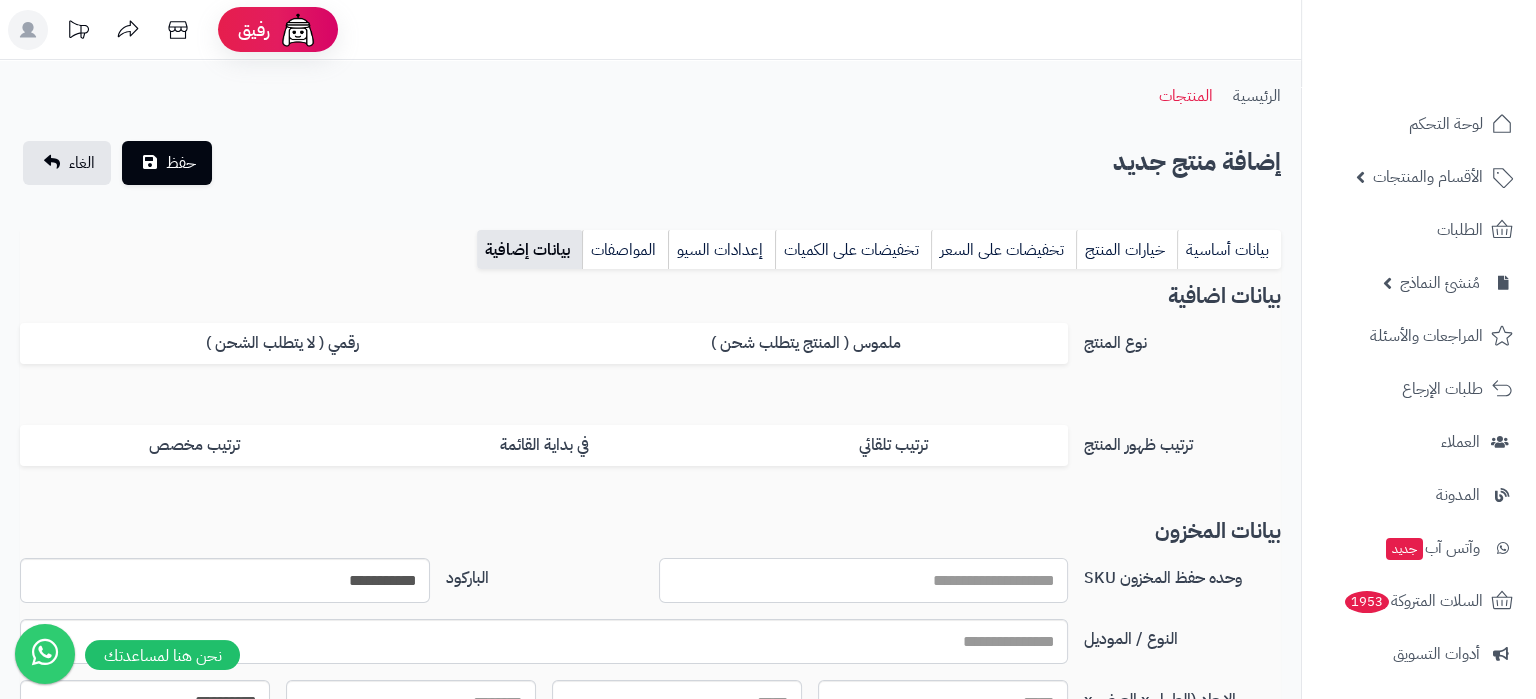 click on "وحده حفظ المخزون SKU" at bounding box center (864, 580) 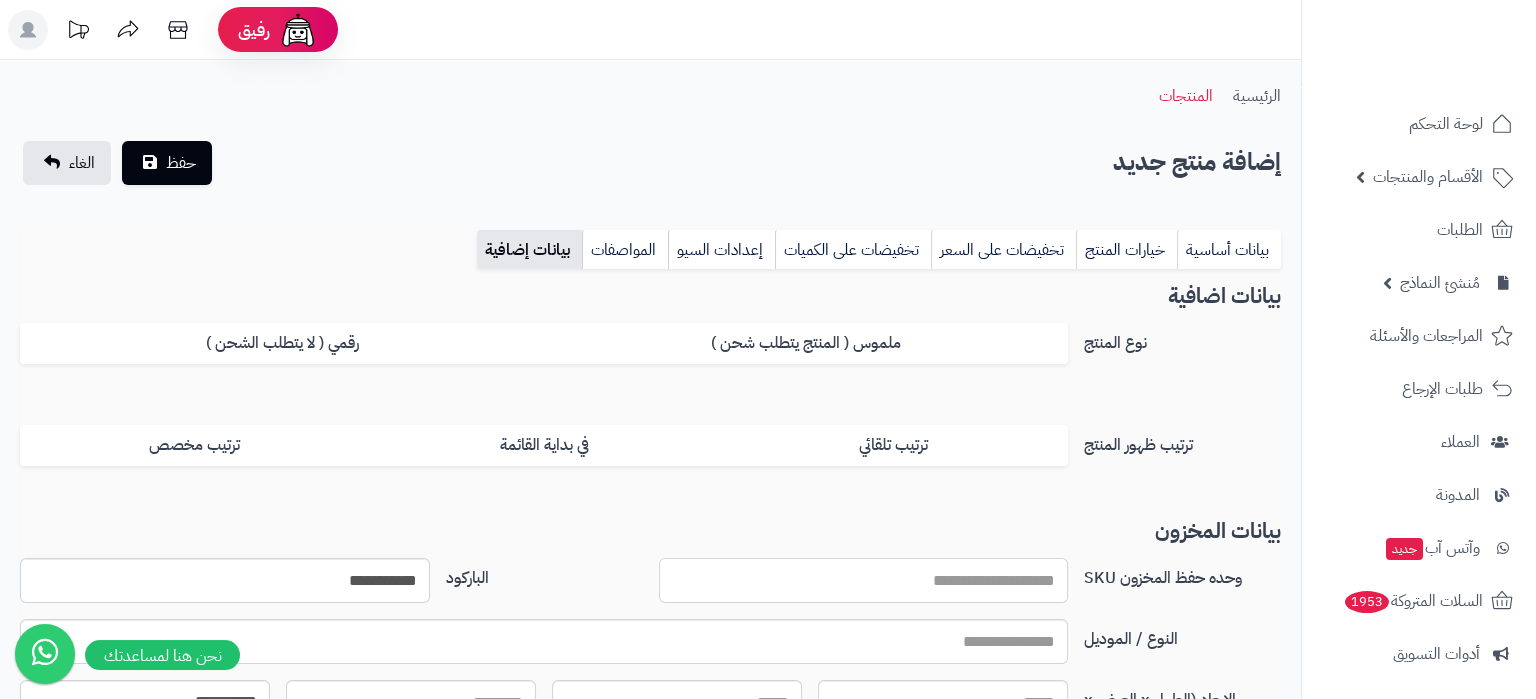 click on "وحده حفظ المخزون SKU" at bounding box center [864, 580] 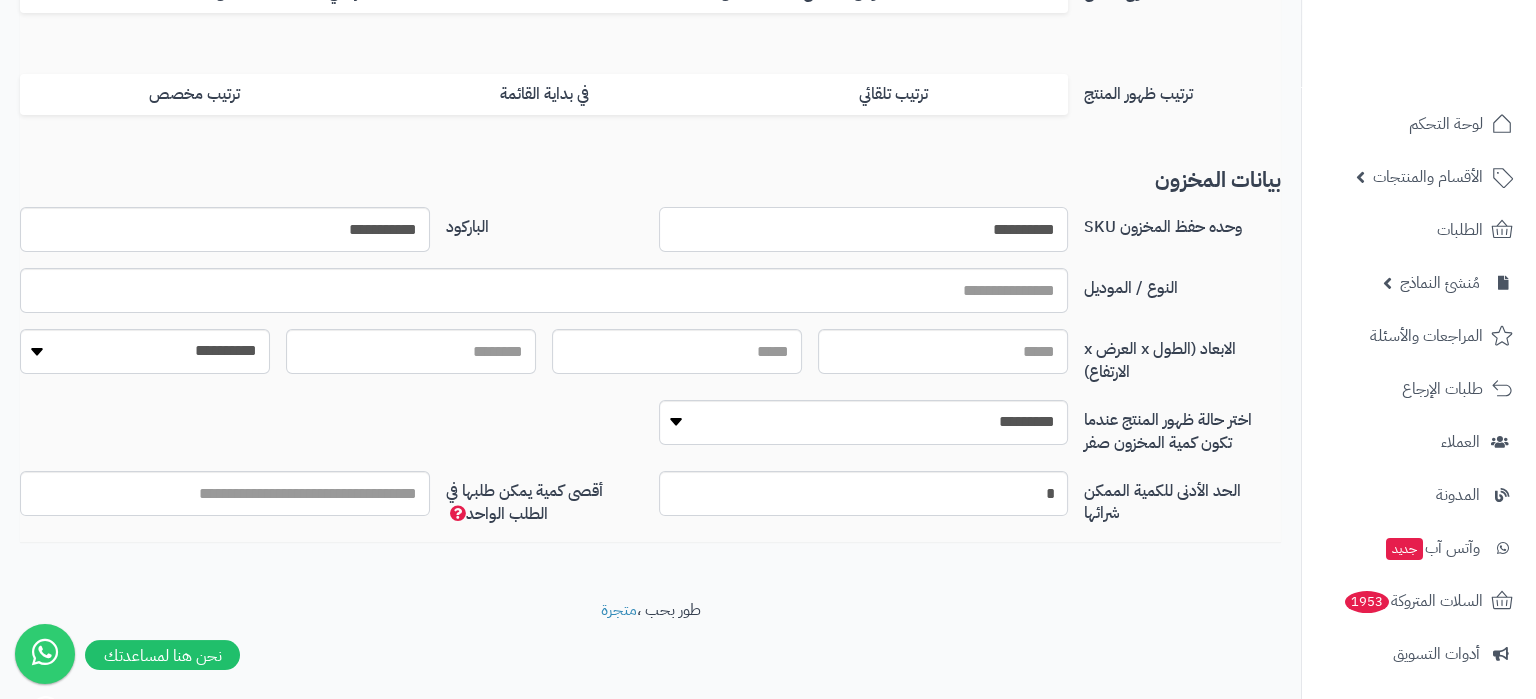 scroll, scrollTop: 0, scrollLeft: 0, axis: both 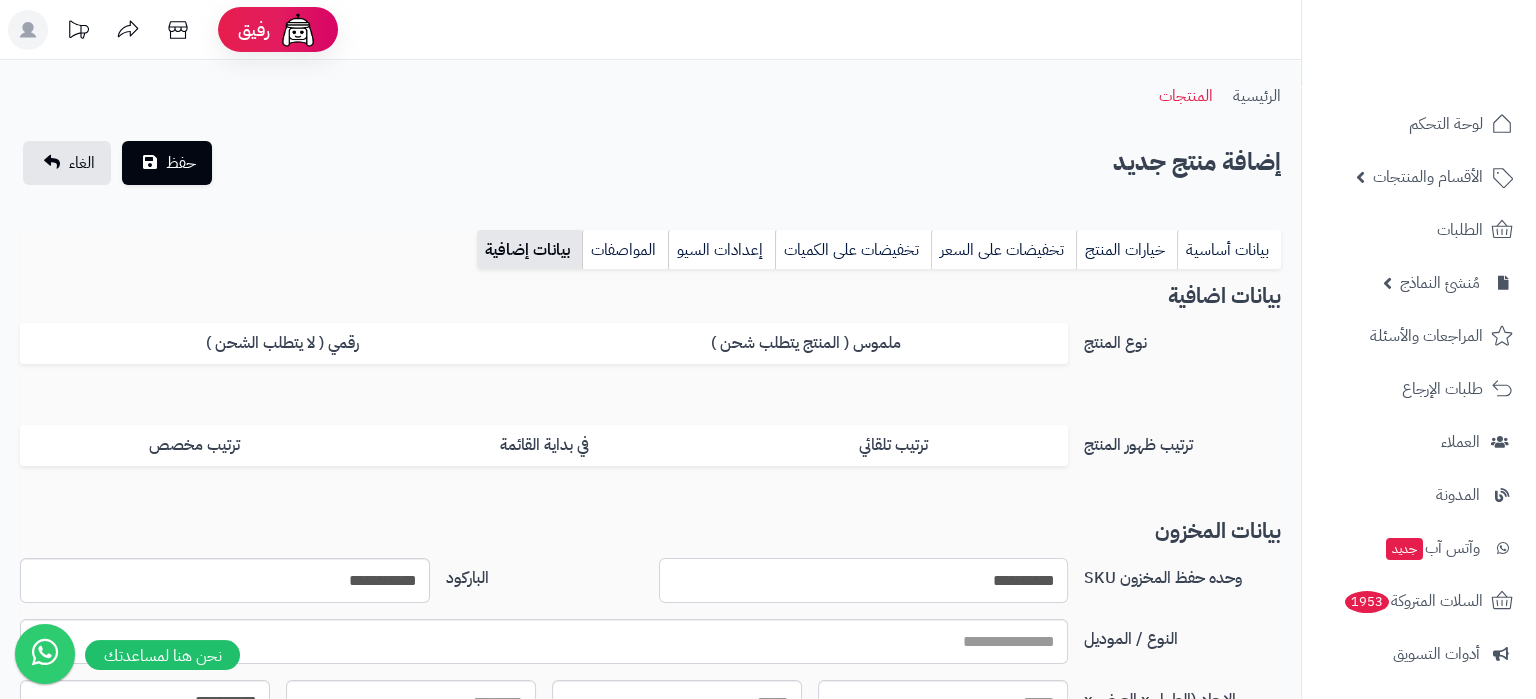 type on "**********" 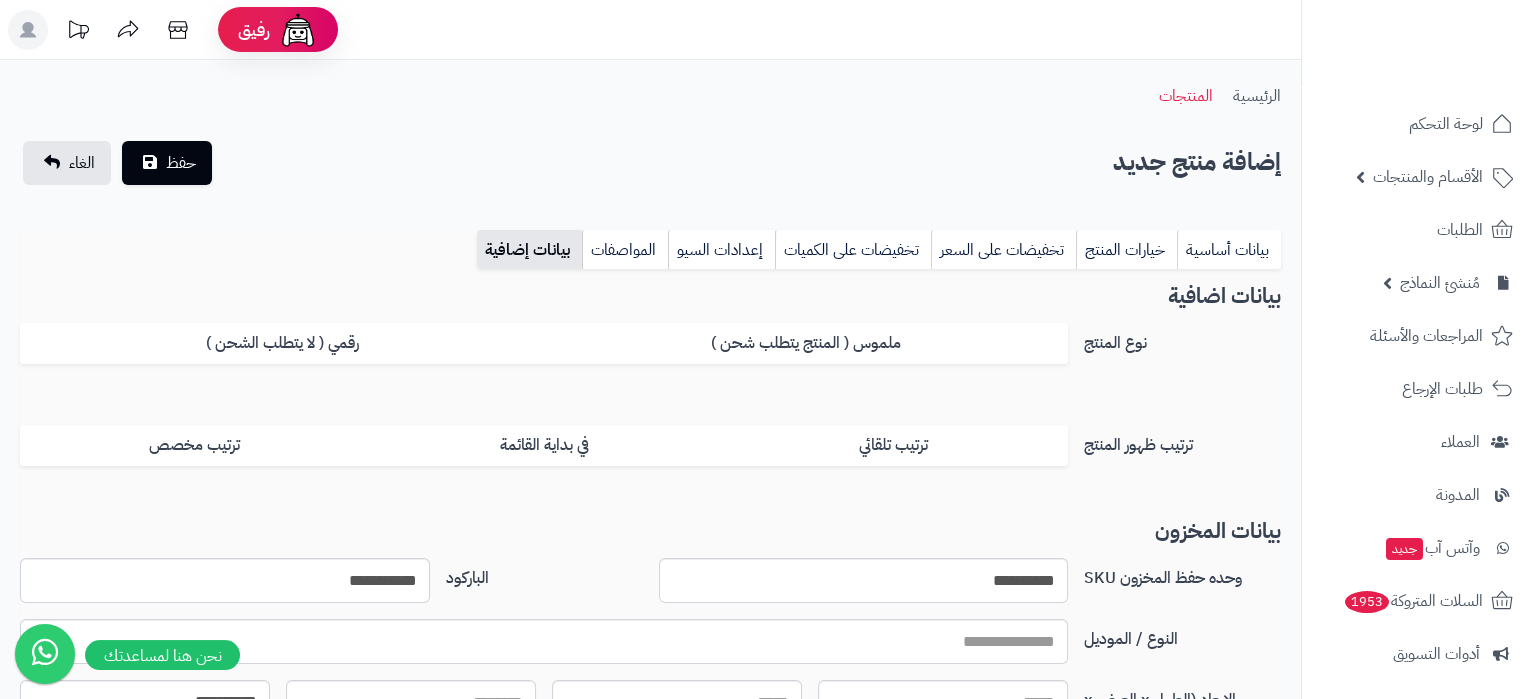 click on "بيانات اضافية" at bounding box center (650, 296) 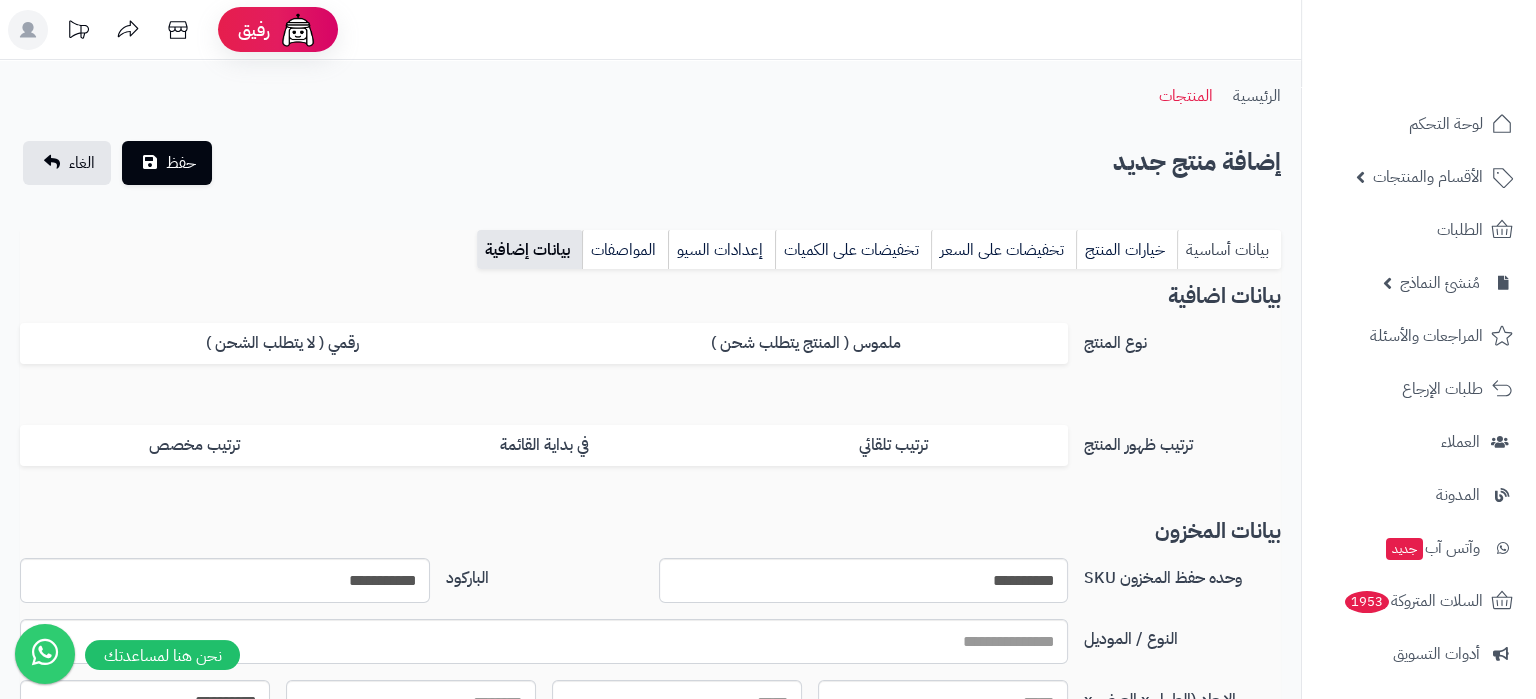 click on "بيانات أساسية" at bounding box center (1229, 250) 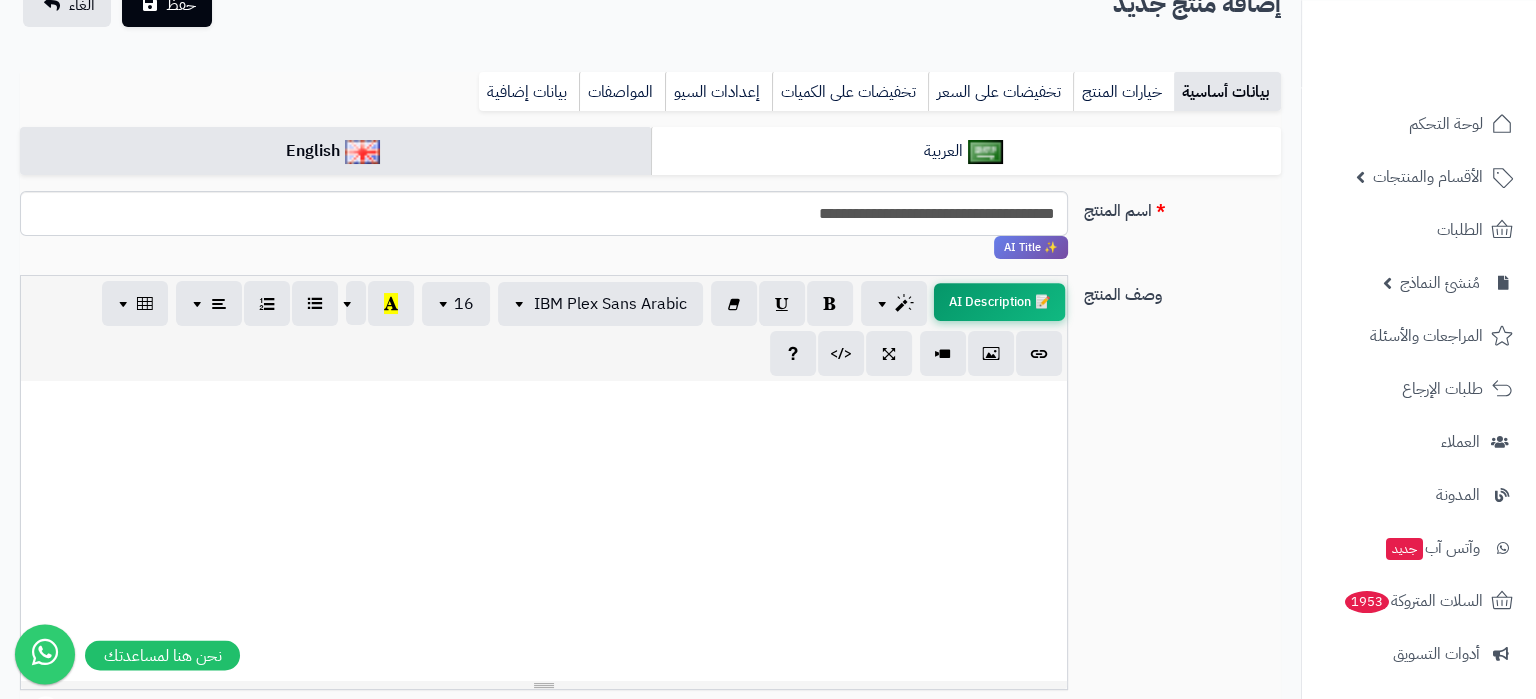scroll, scrollTop: 105, scrollLeft: 0, axis: vertical 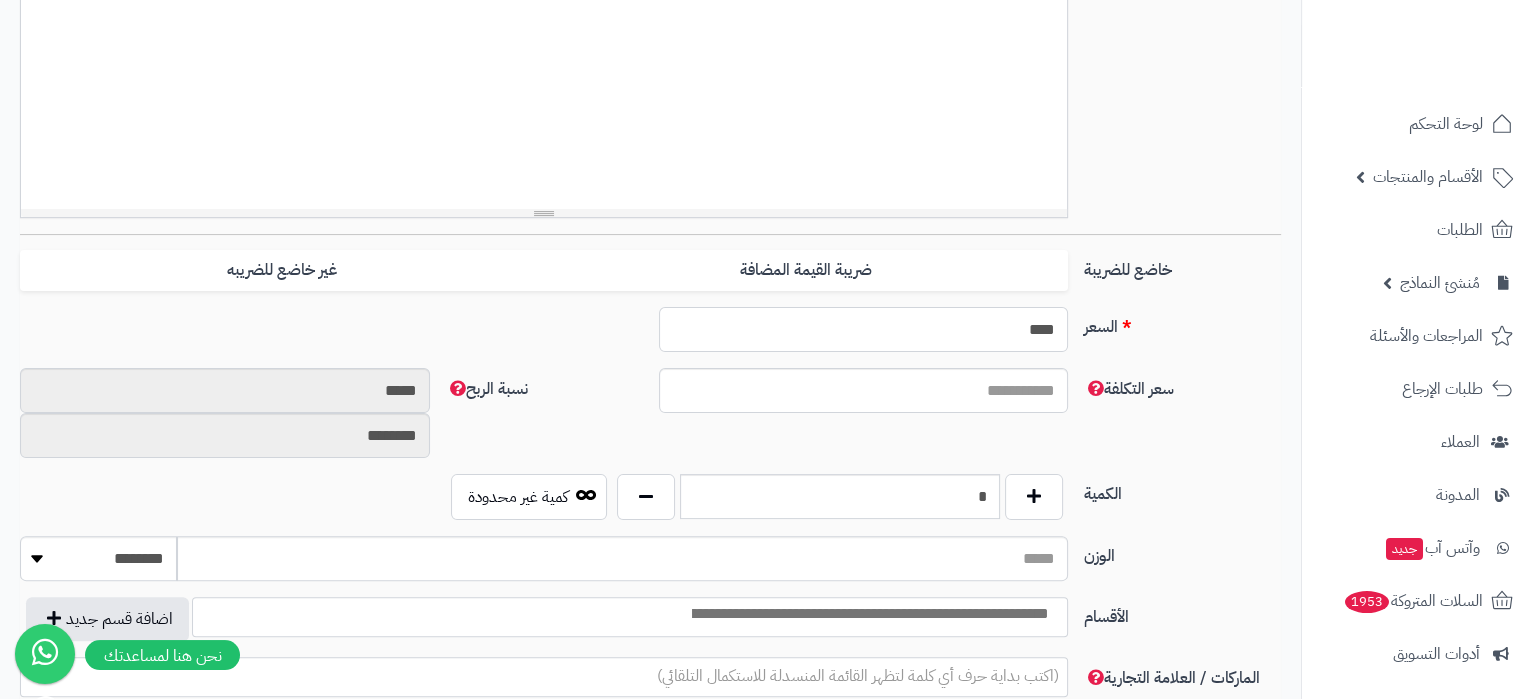 click on "****" at bounding box center [864, 329] 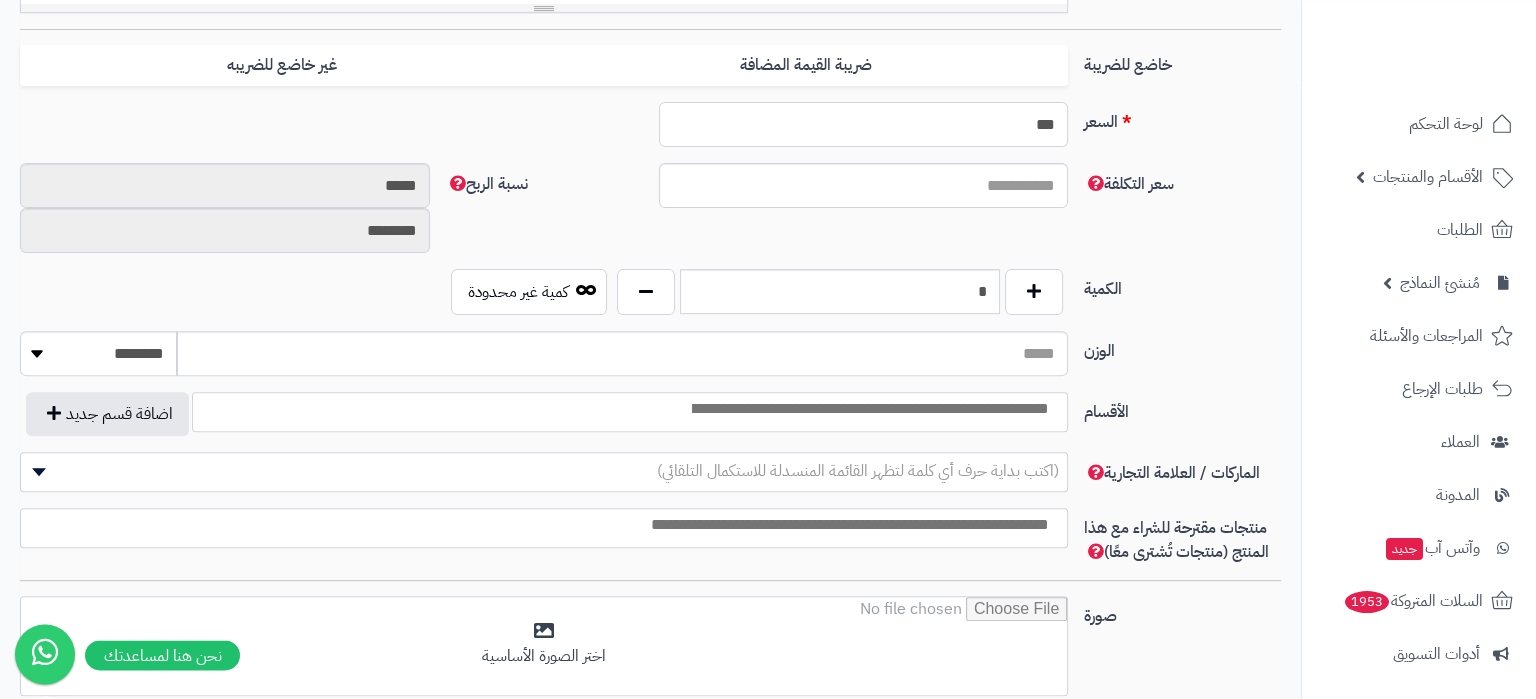 scroll, scrollTop: 840, scrollLeft: 0, axis: vertical 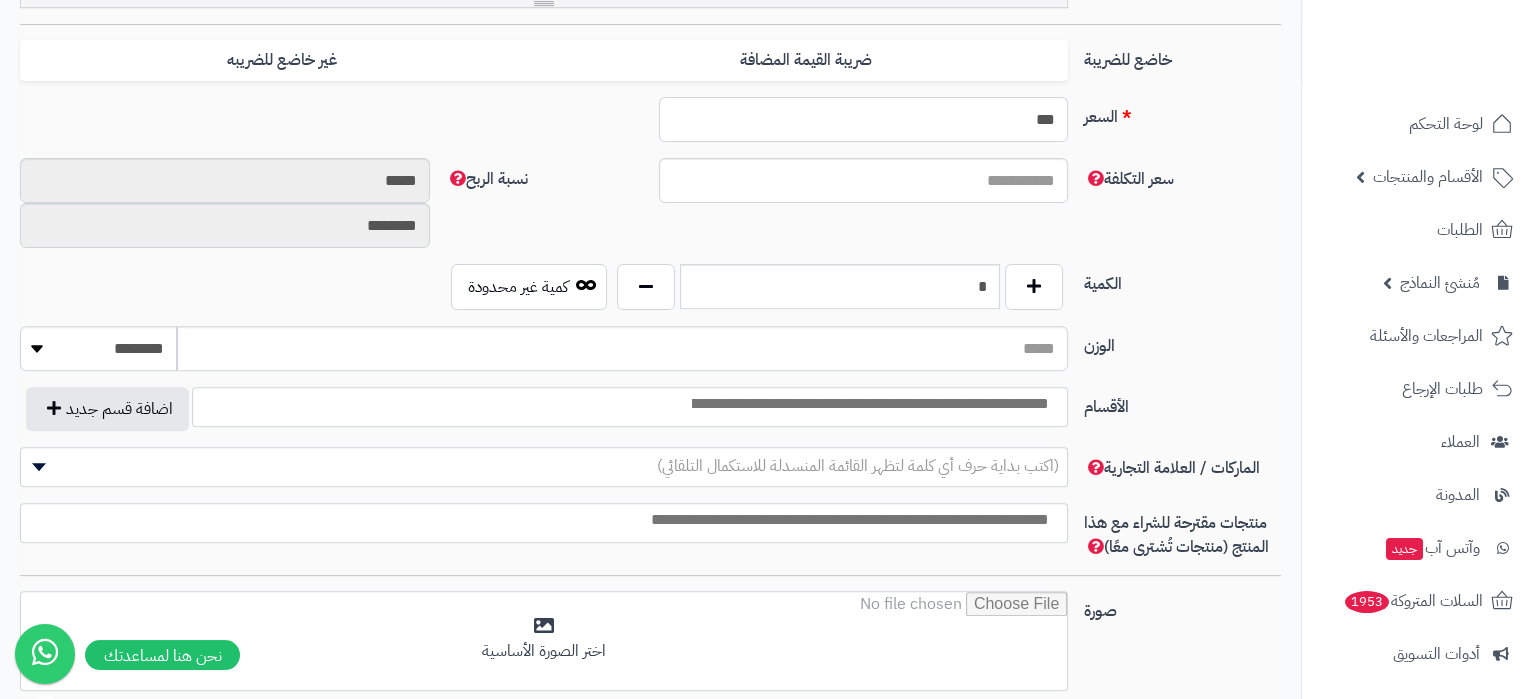 type on "***" 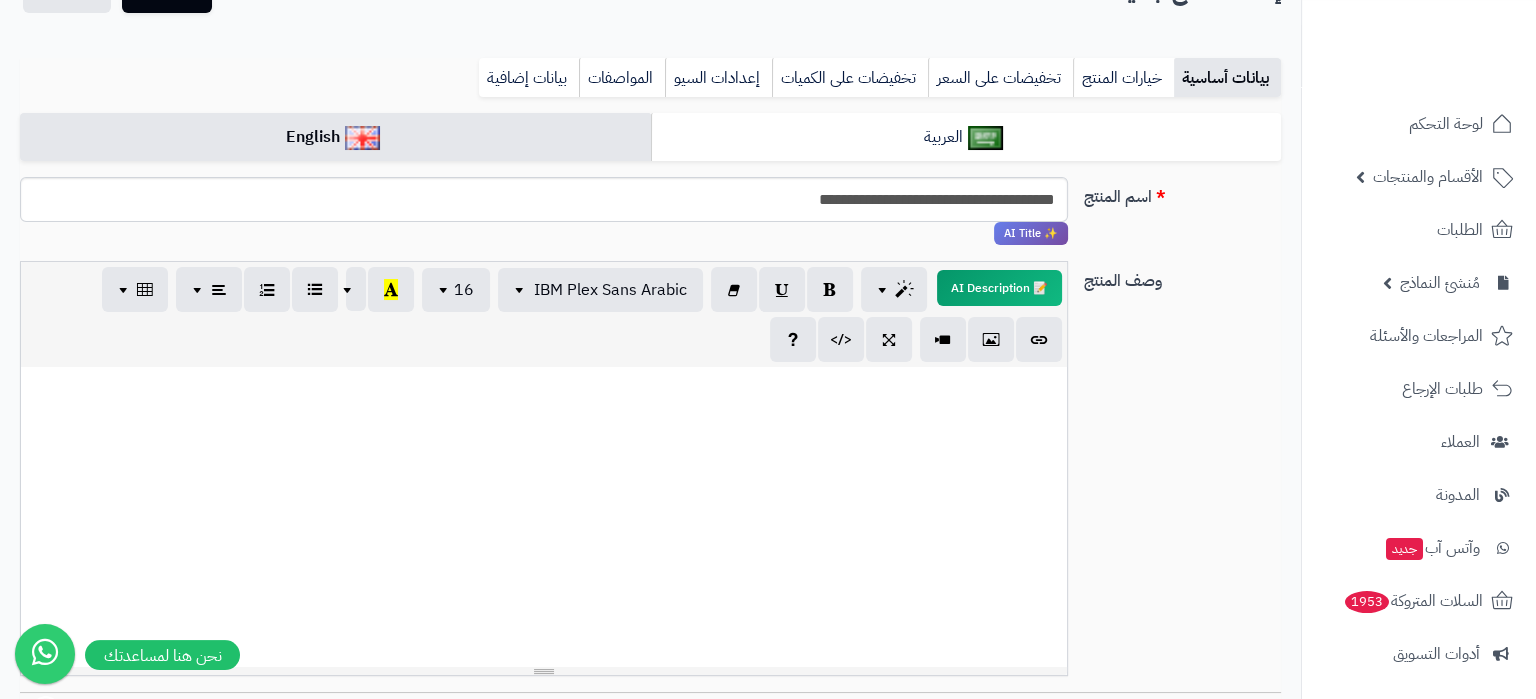 scroll, scrollTop: 210, scrollLeft: 0, axis: vertical 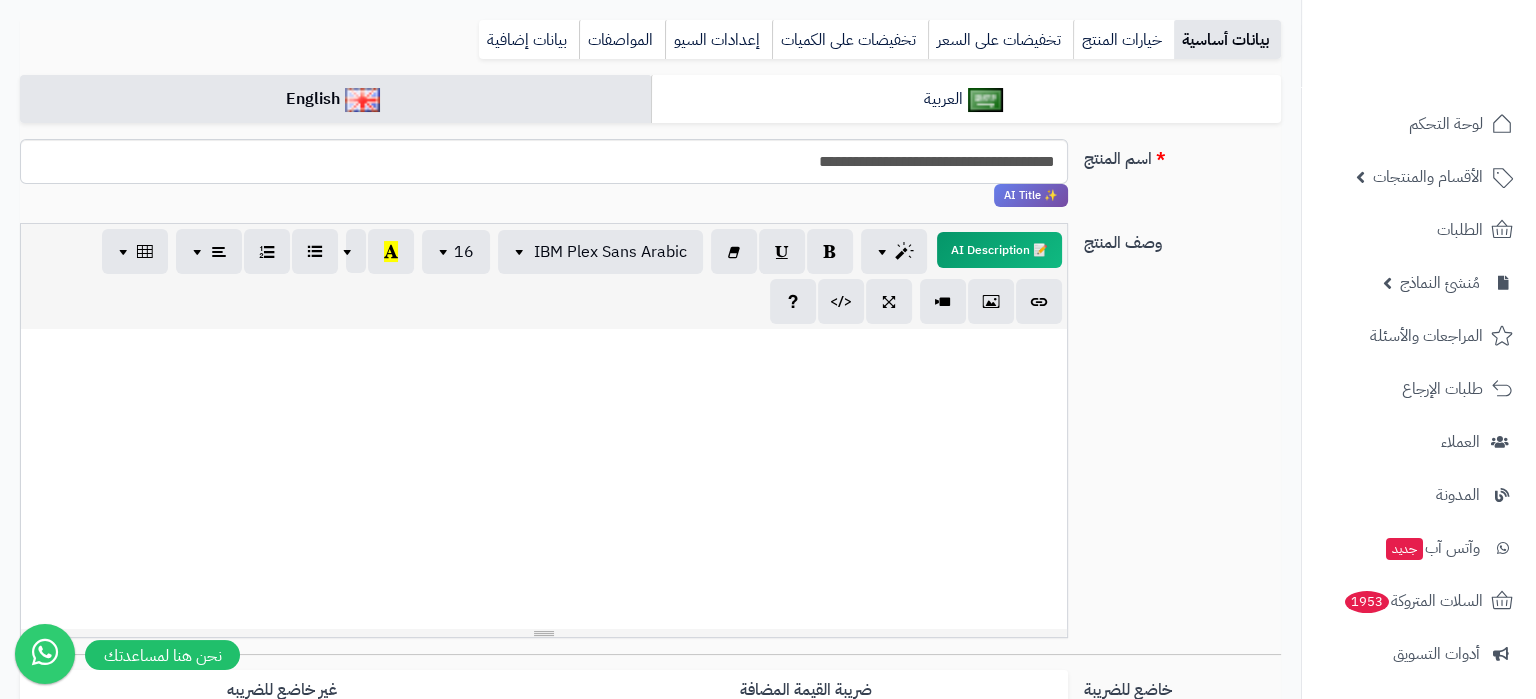 click at bounding box center [544, 479] 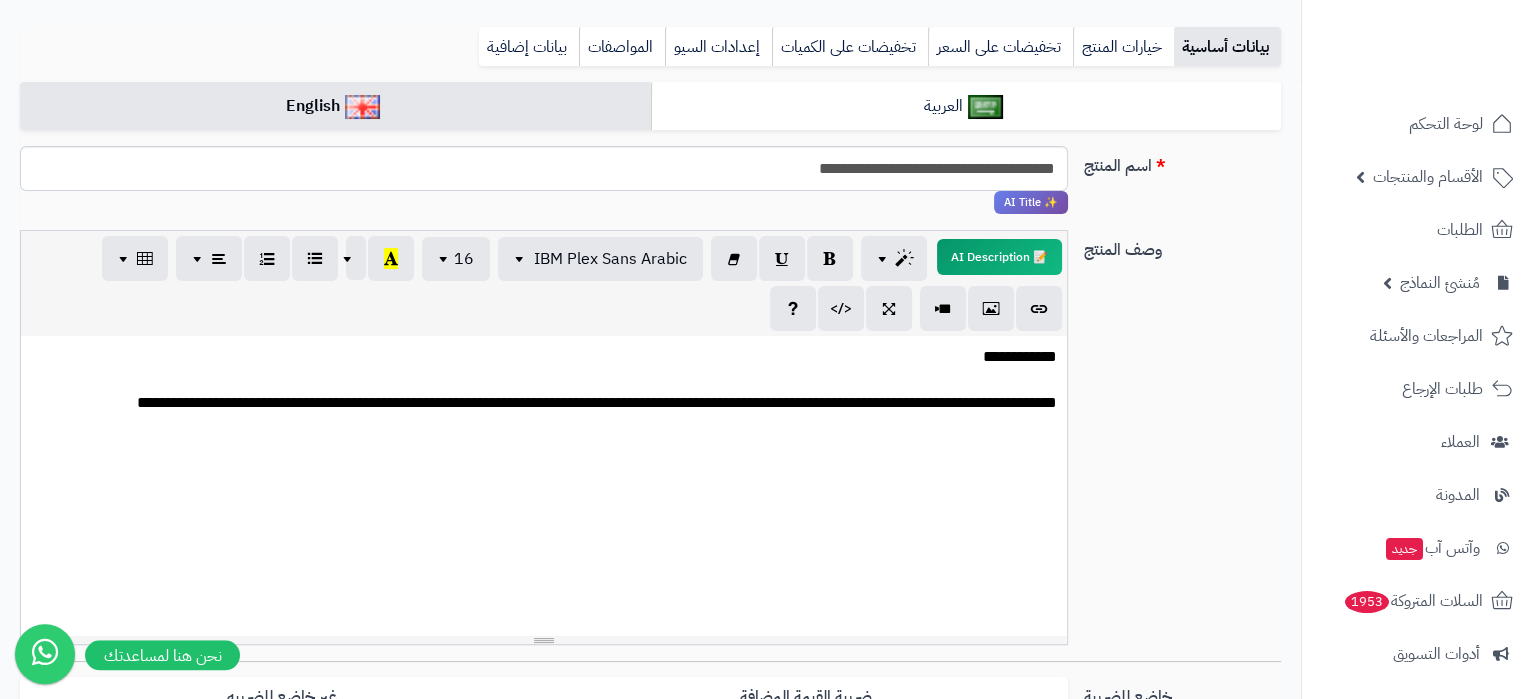 scroll, scrollTop: 105, scrollLeft: 0, axis: vertical 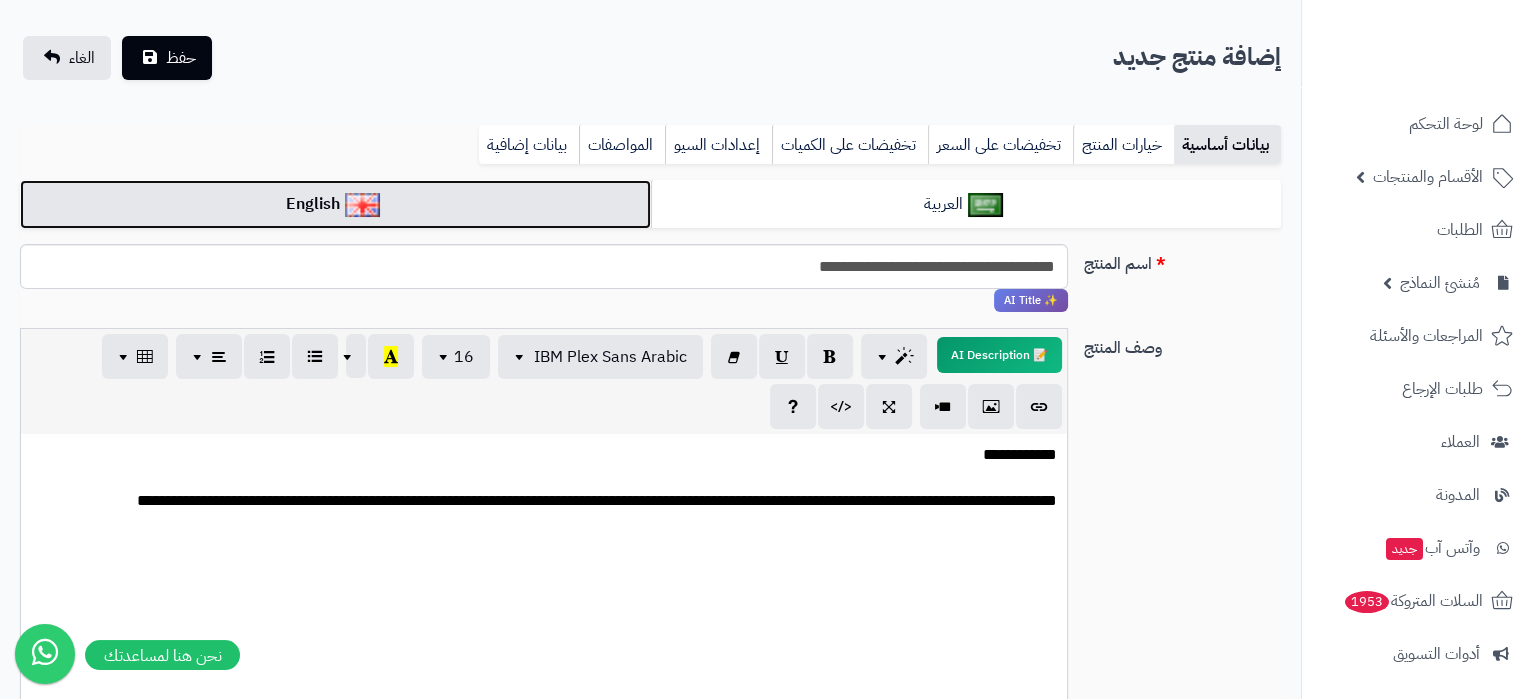 click on "English" at bounding box center (335, 204) 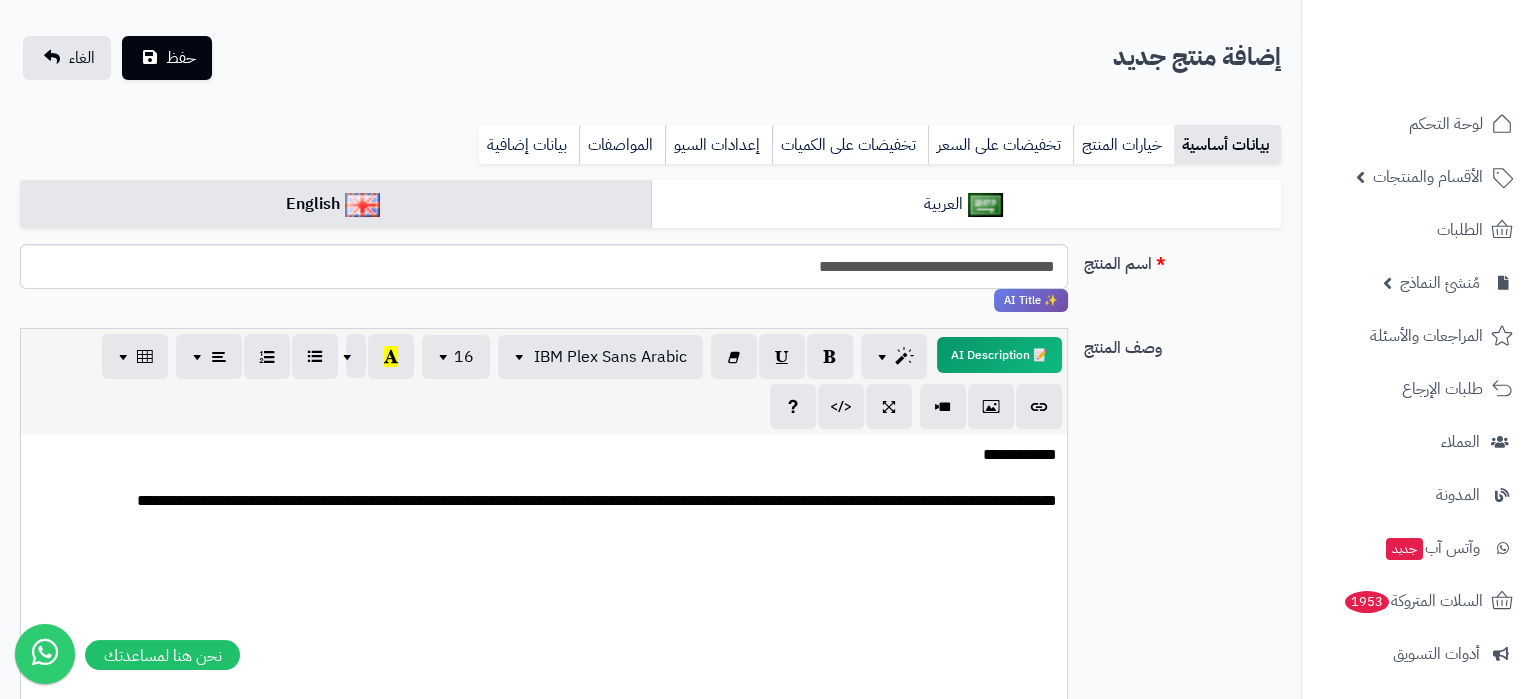 click on "بيانات أساسية خيارات المنتج تخفيضات على السعر تخفيضات على الكميات إعدادات السيو المواصفات نقاط المكافآت بيانات إضافية" at bounding box center (650, 152) 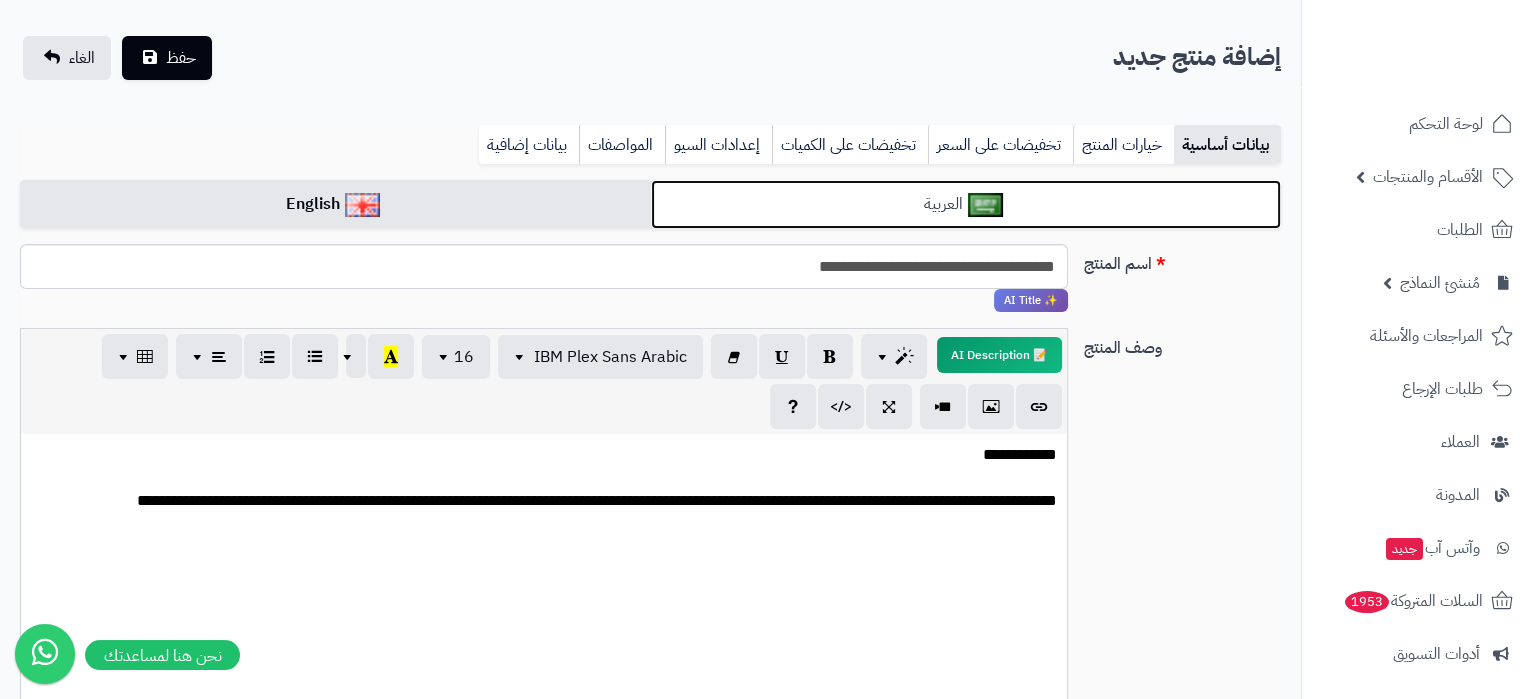 click on "العربية" at bounding box center [966, 204] 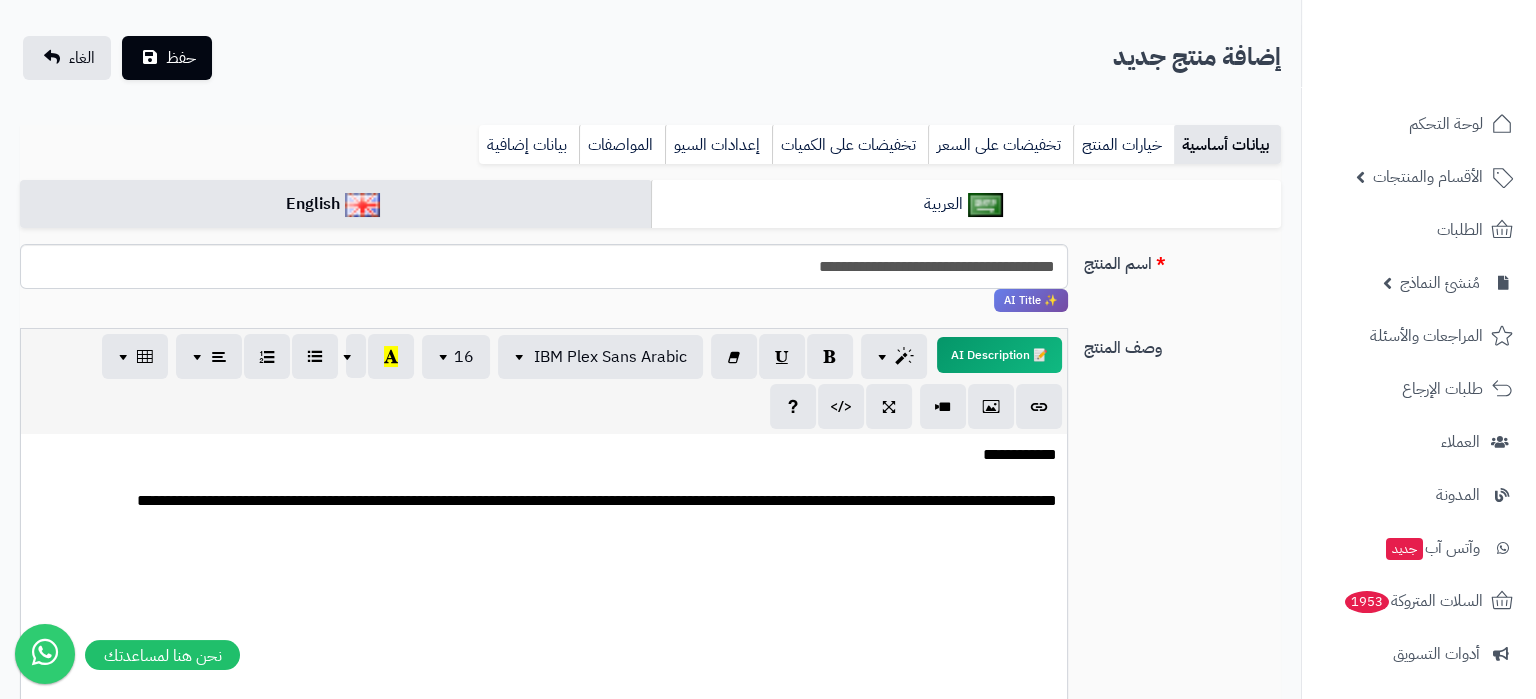 click on "**********" at bounding box center (544, 584) 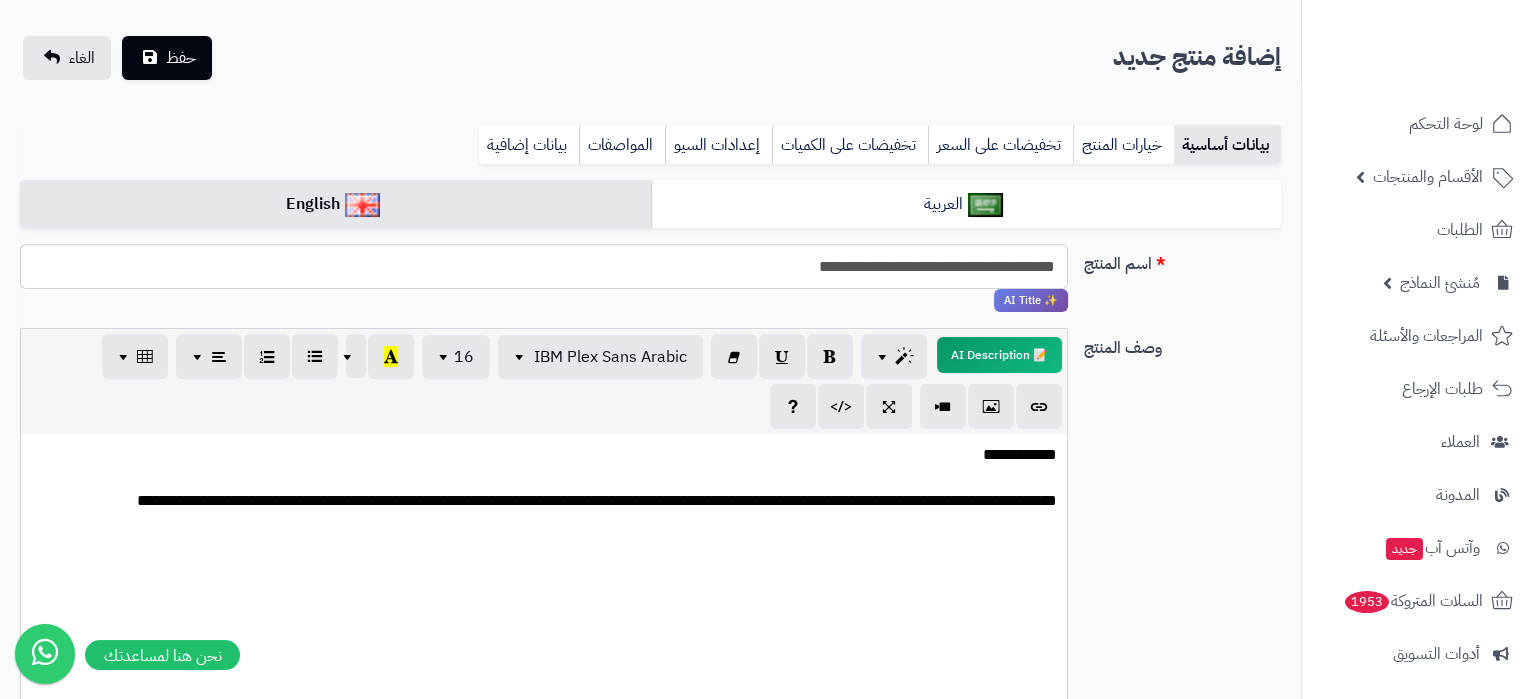 click at bounding box center [544, 532] 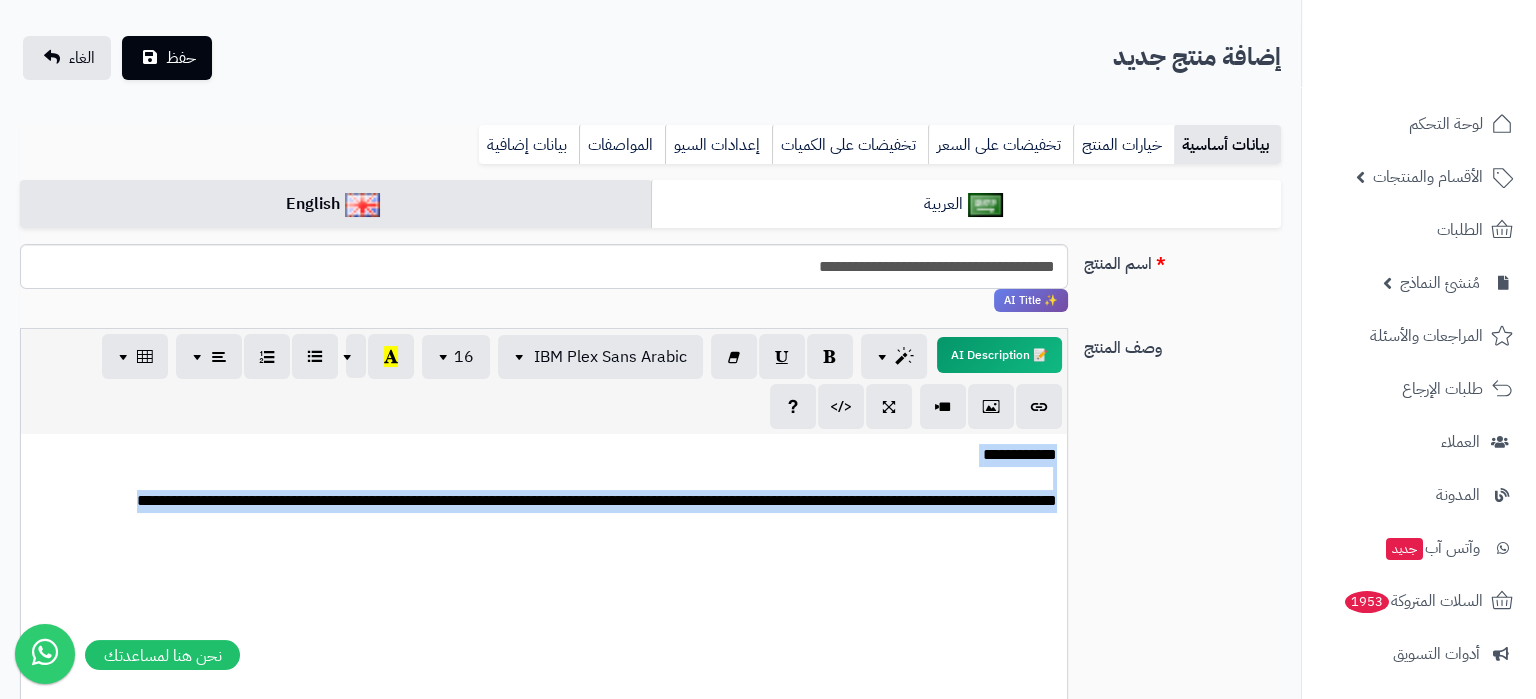 click at bounding box center (544, 532) 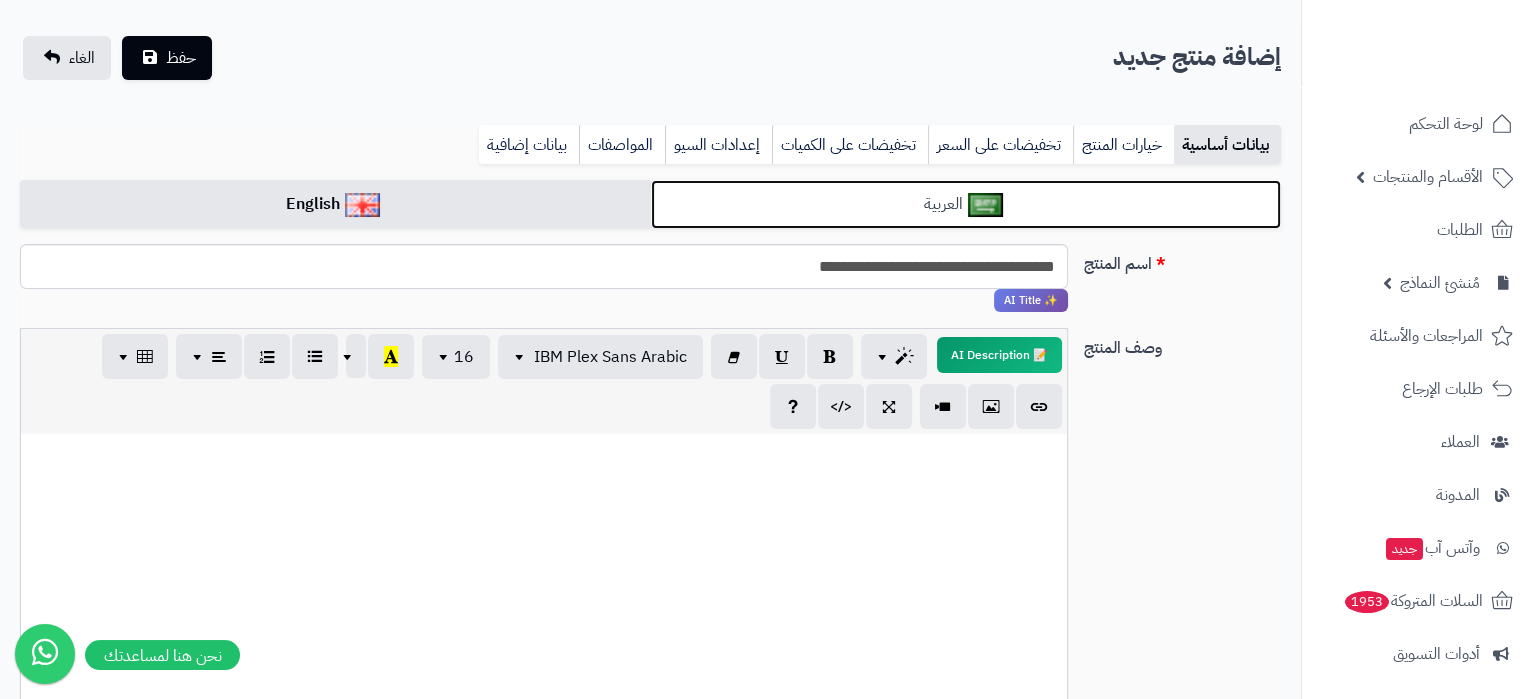 click on "العربية" at bounding box center (966, 204) 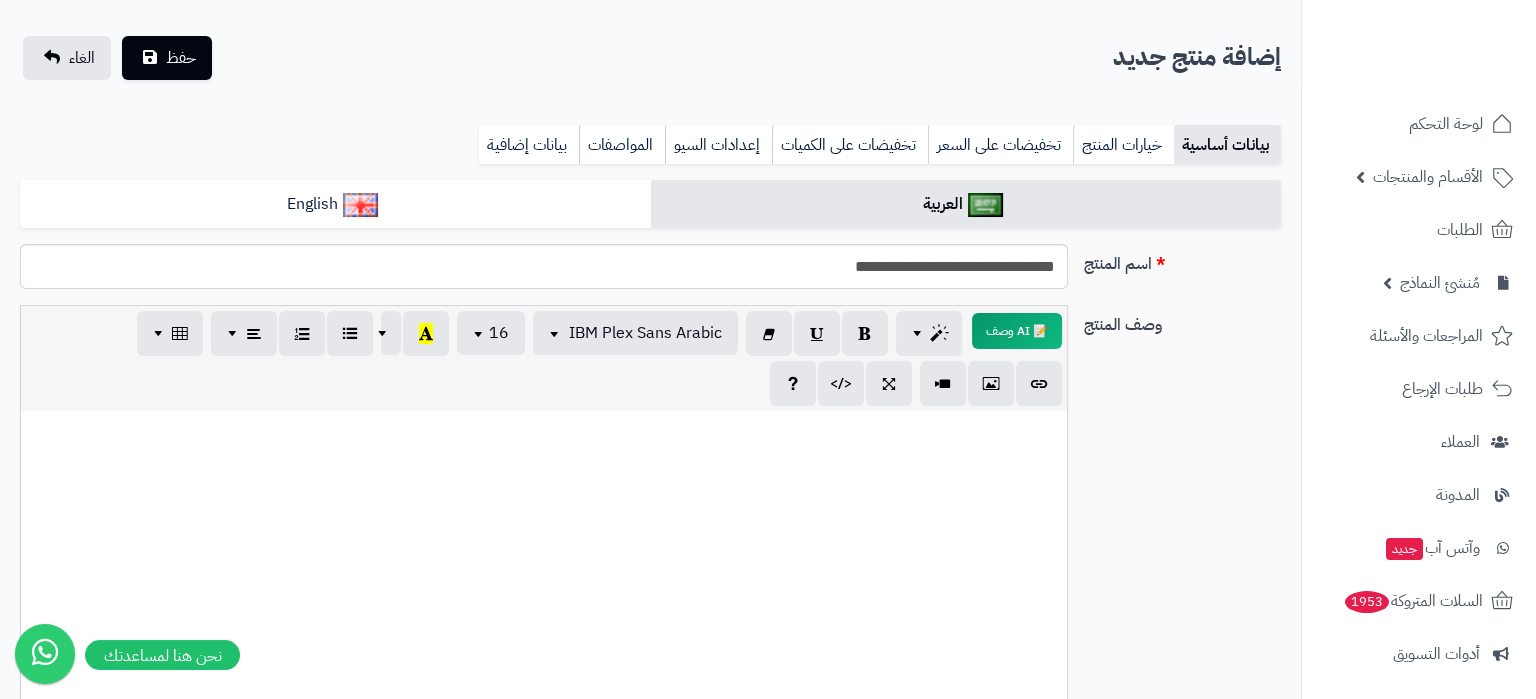 click at bounding box center [544, 561] 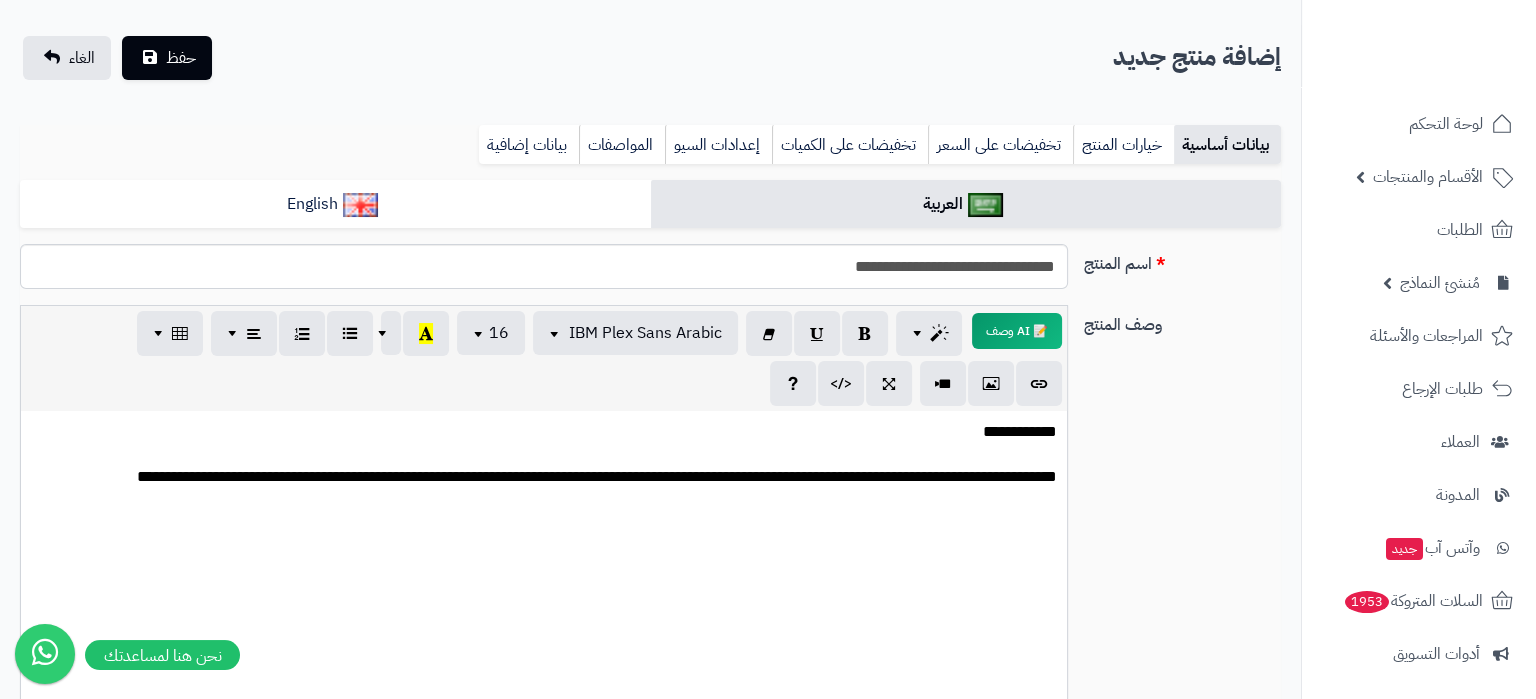 scroll, scrollTop: 0, scrollLeft: 0, axis: both 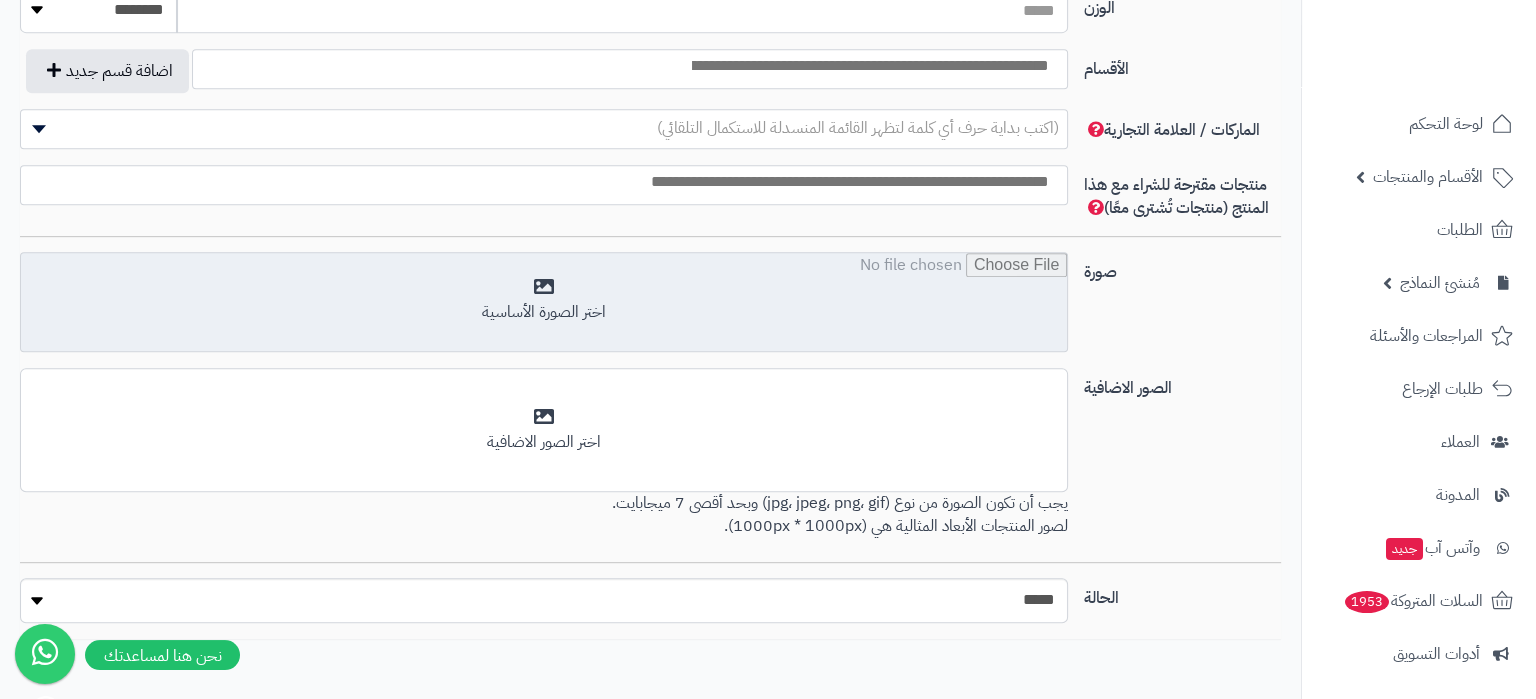 click at bounding box center (544, 303) 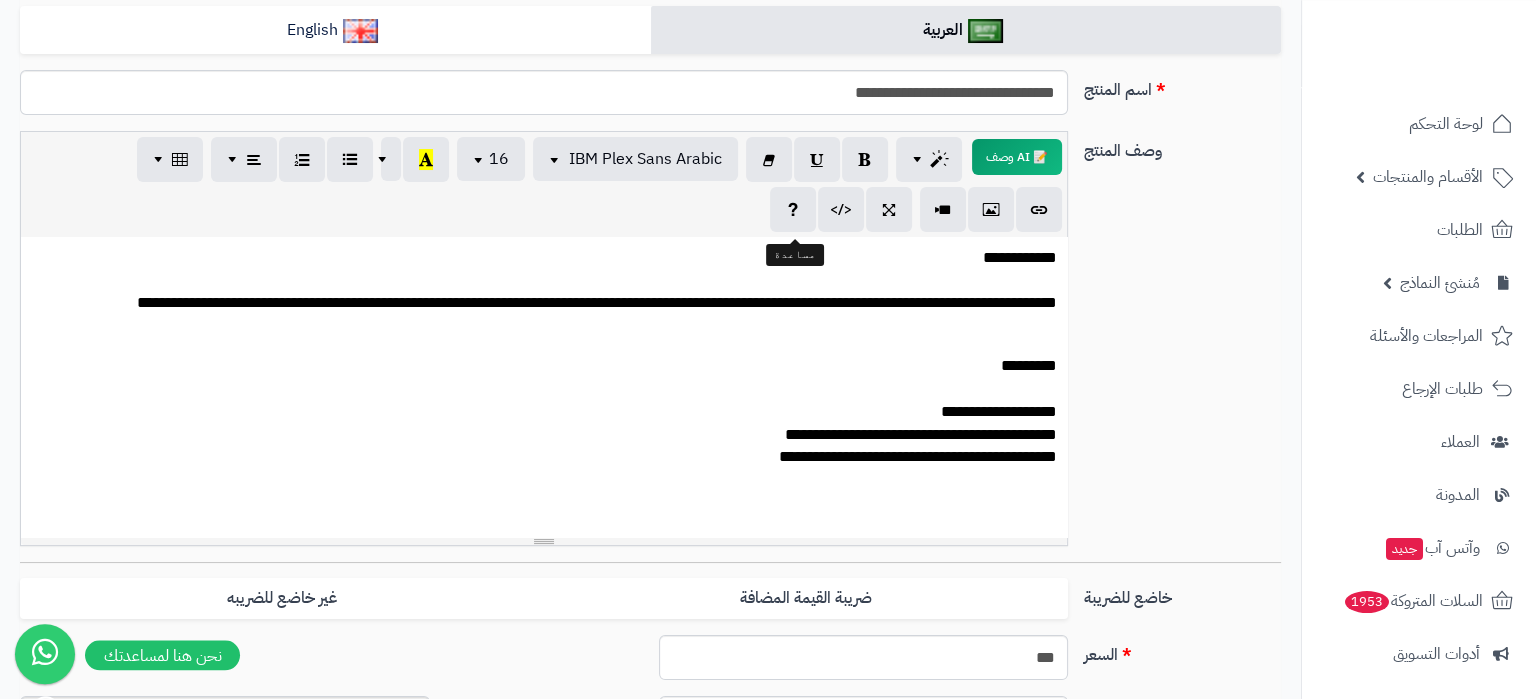 scroll, scrollTop: 315, scrollLeft: 0, axis: vertical 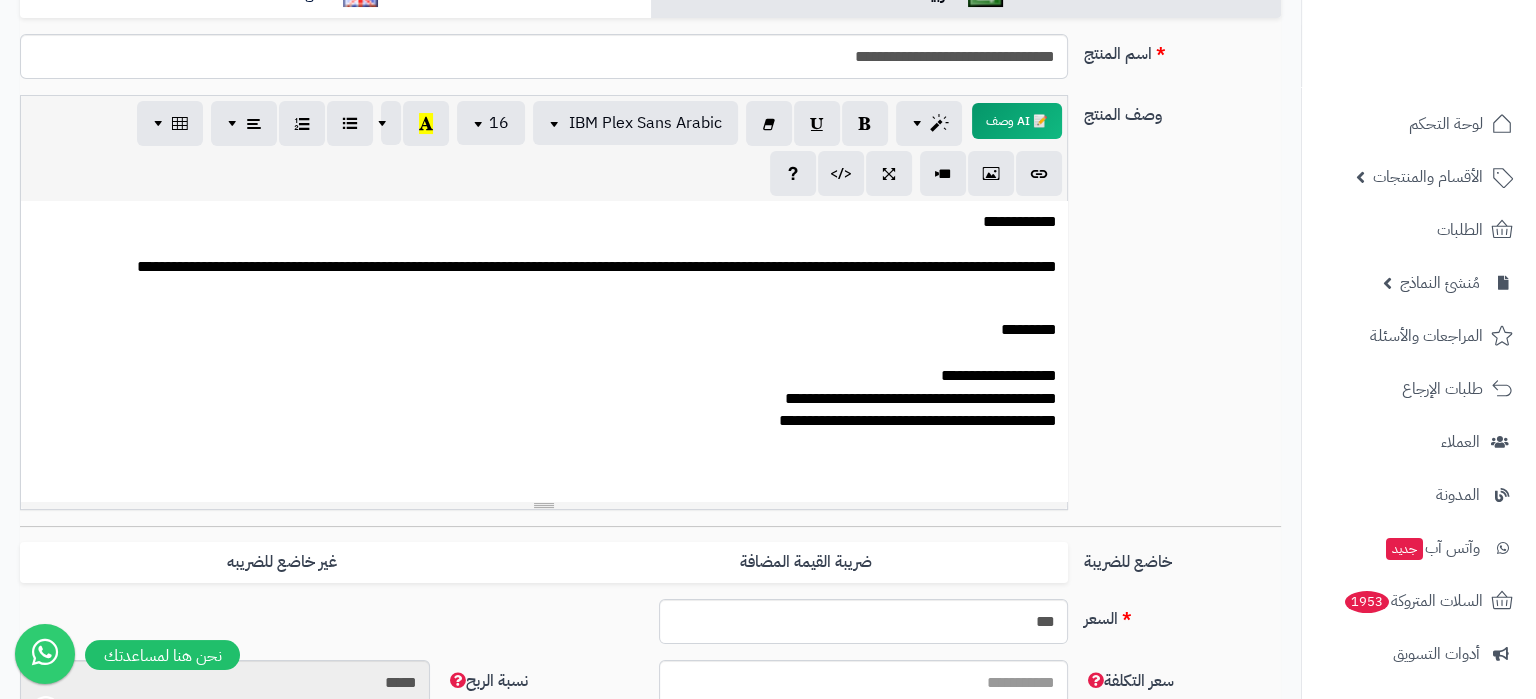 click on "**********" at bounding box center (544, 351) 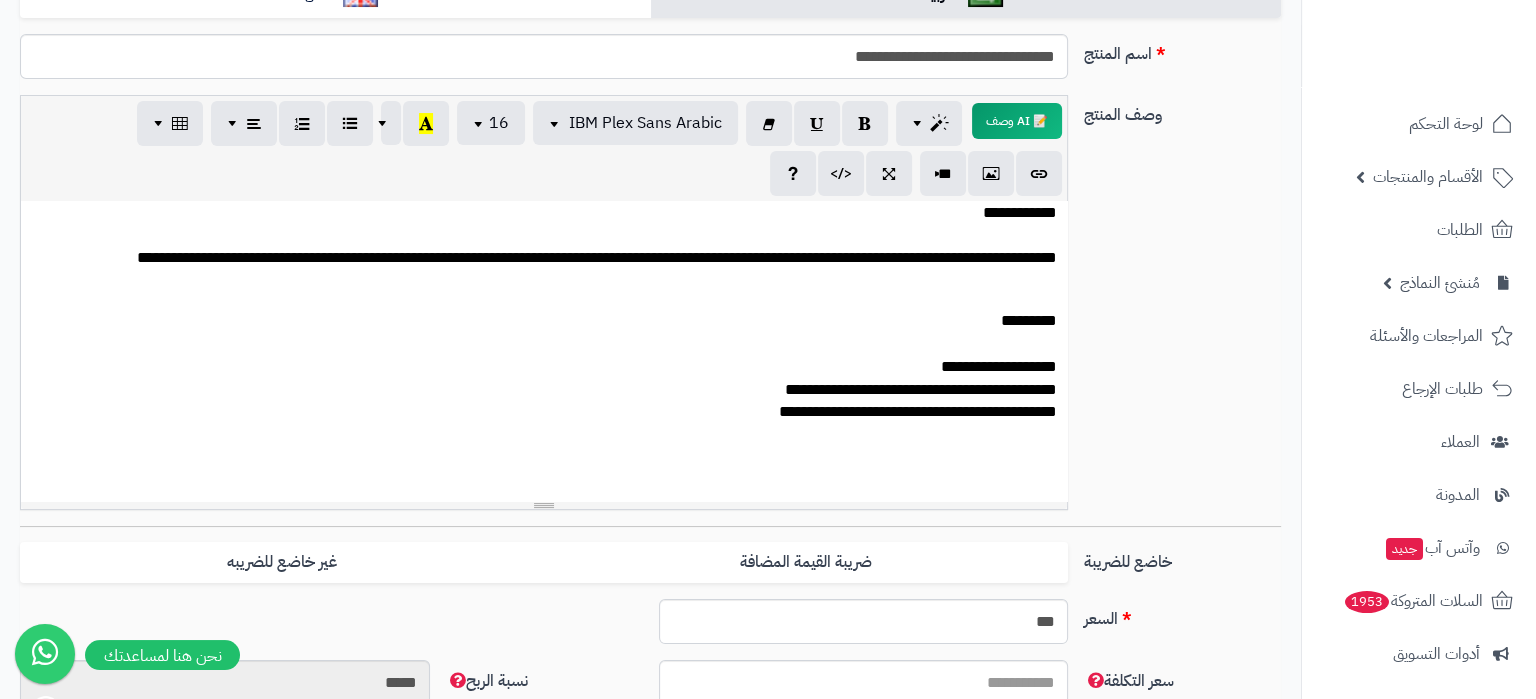scroll, scrollTop: 13, scrollLeft: 0, axis: vertical 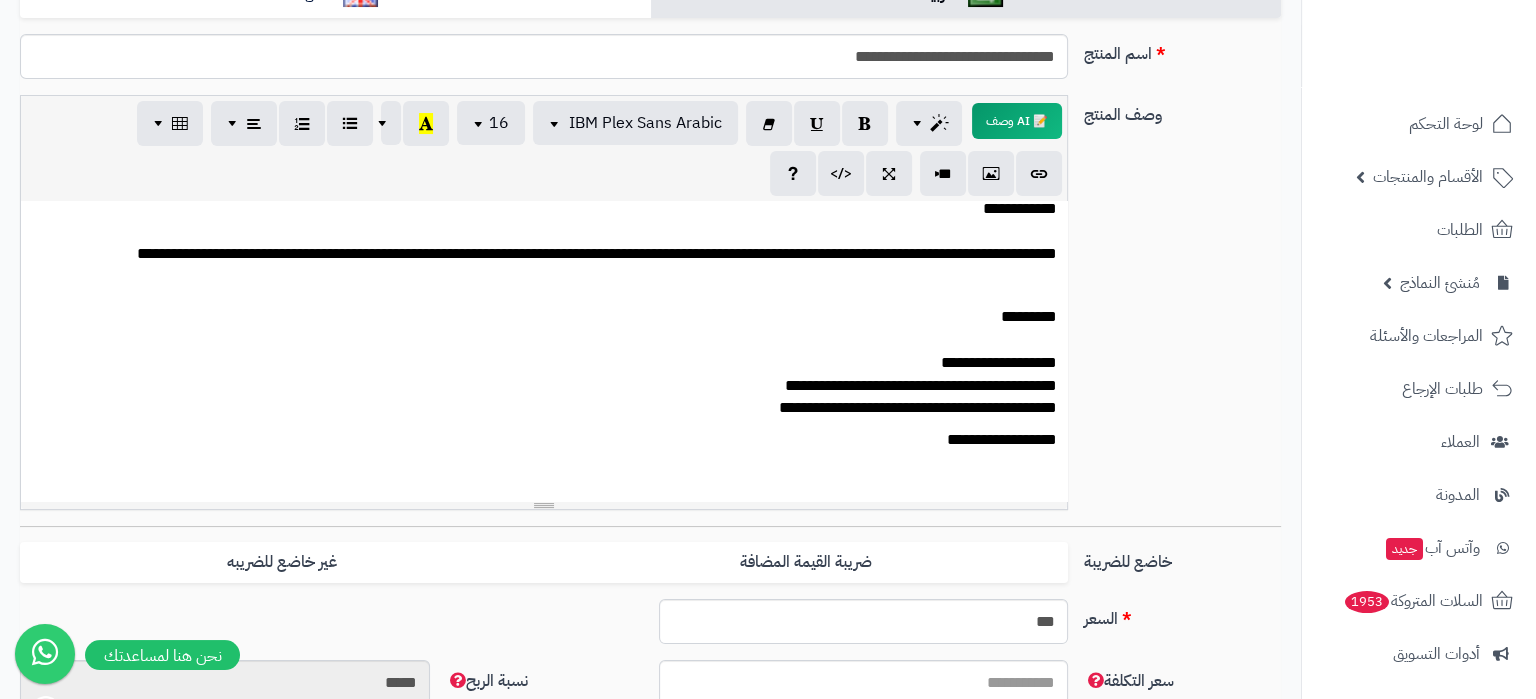click on "**********" at bounding box center [544, 851] 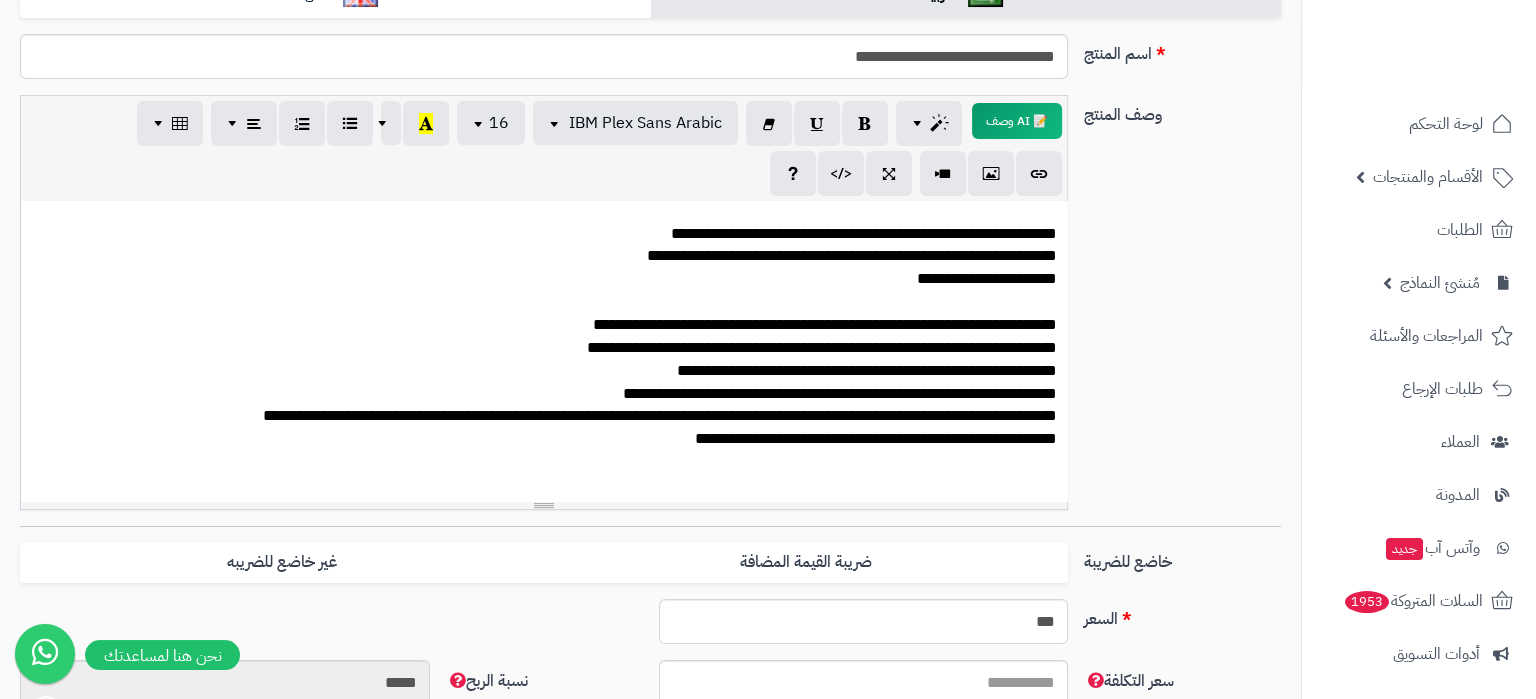 scroll, scrollTop: 0, scrollLeft: 0, axis: both 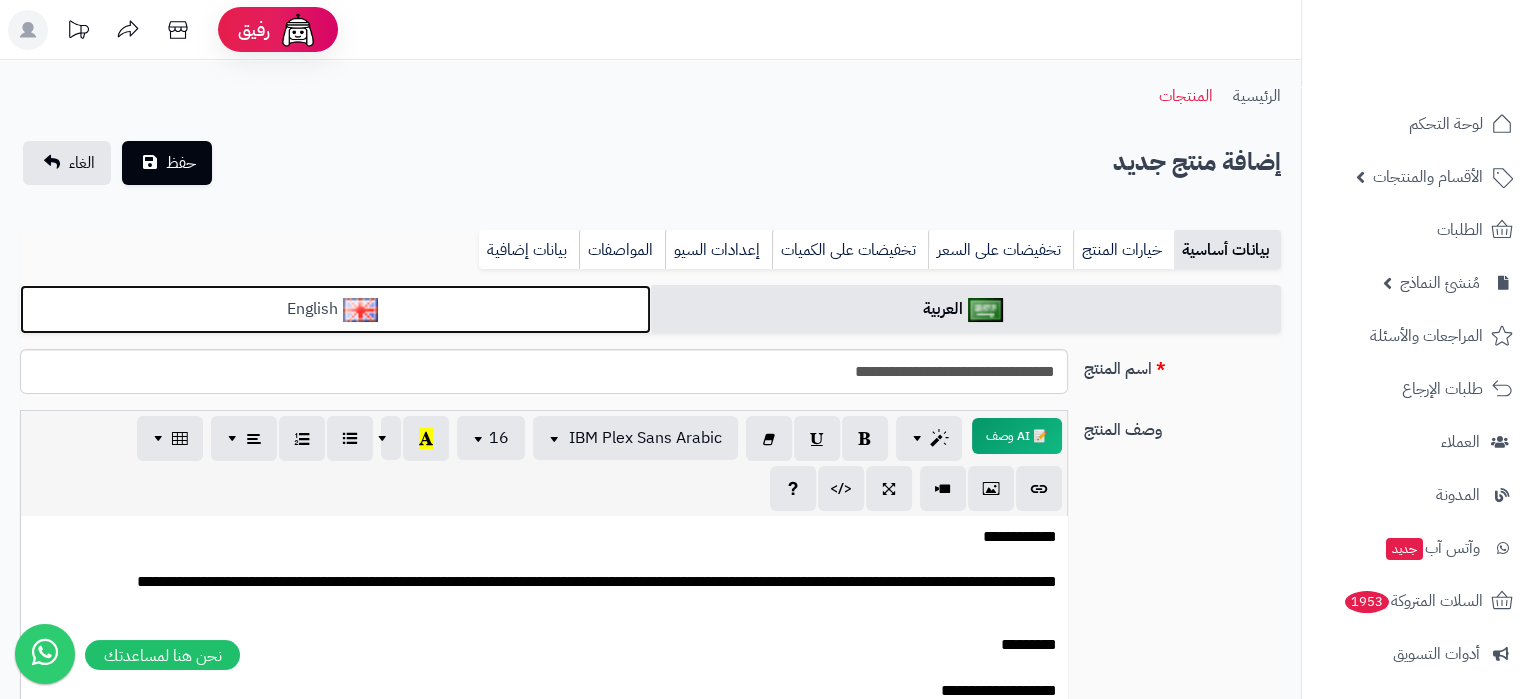 click on "English" at bounding box center (335, 309) 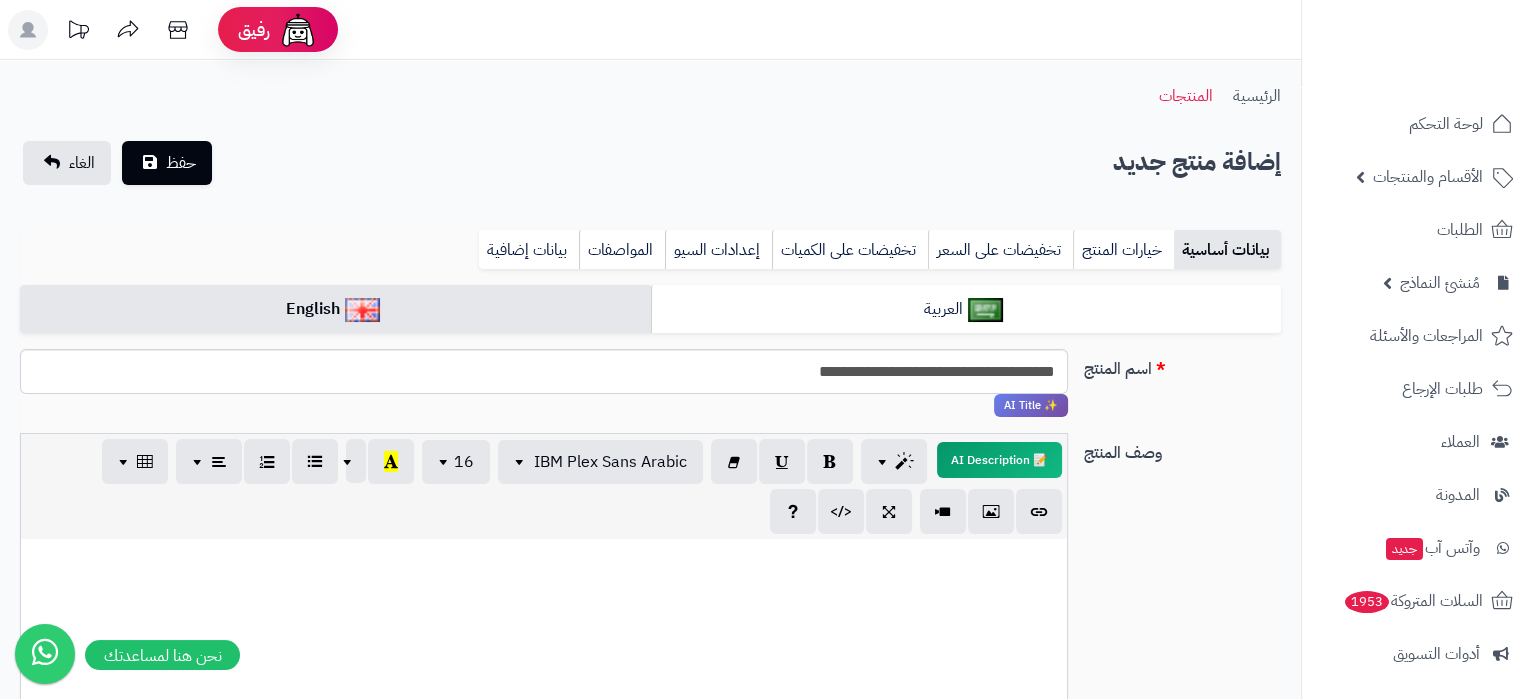 click at bounding box center (544, 689) 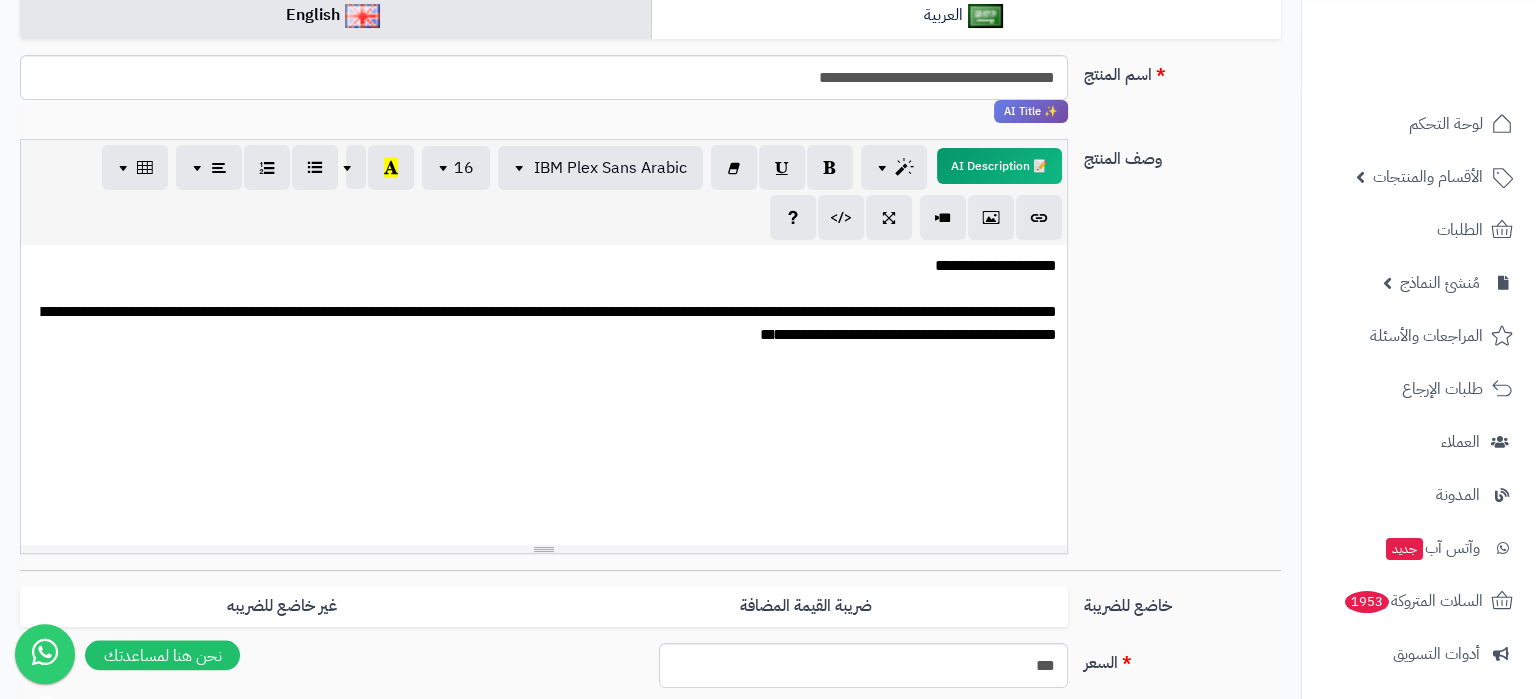 scroll, scrollTop: 210, scrollLeft: 0, axis: vertical 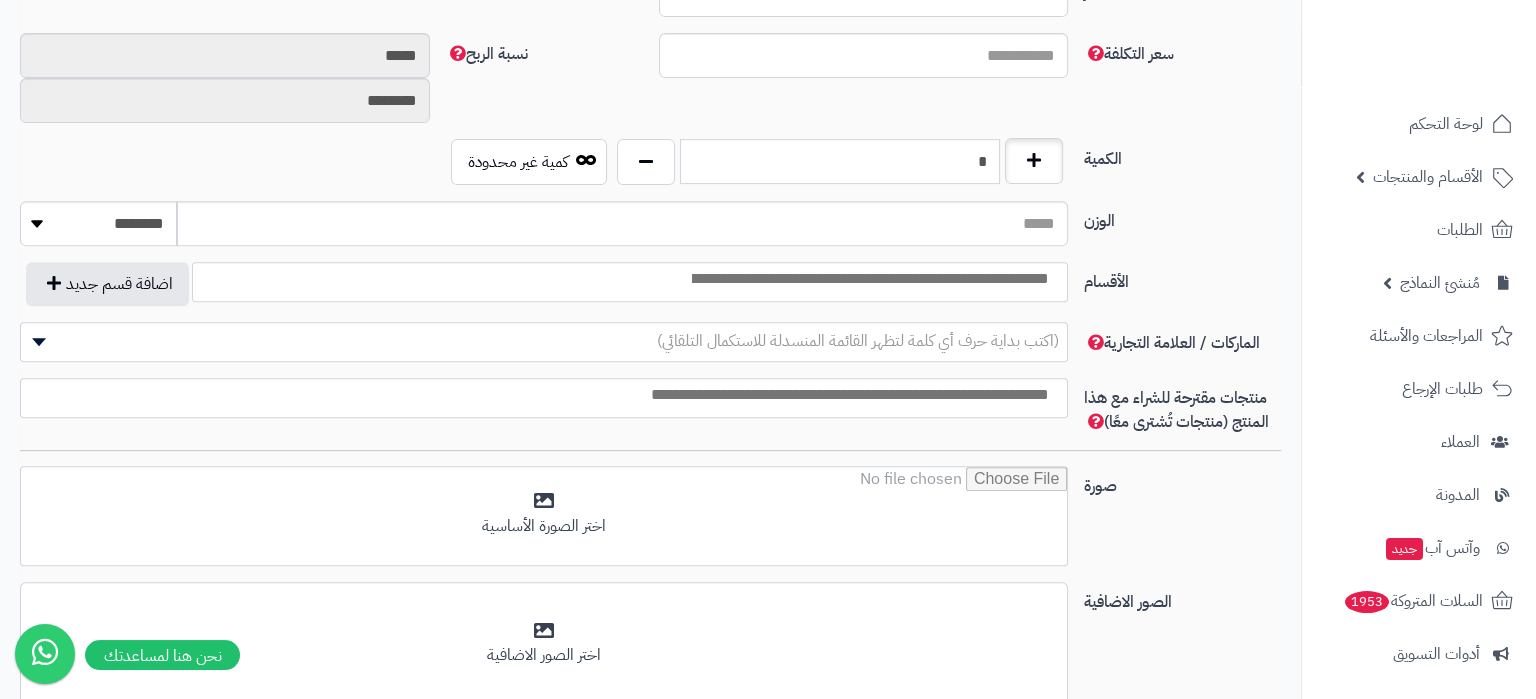 drag, startPoint x: 966, startPoint y: 168, endPoint x: 1016, endPoint y: 168, distance: 50 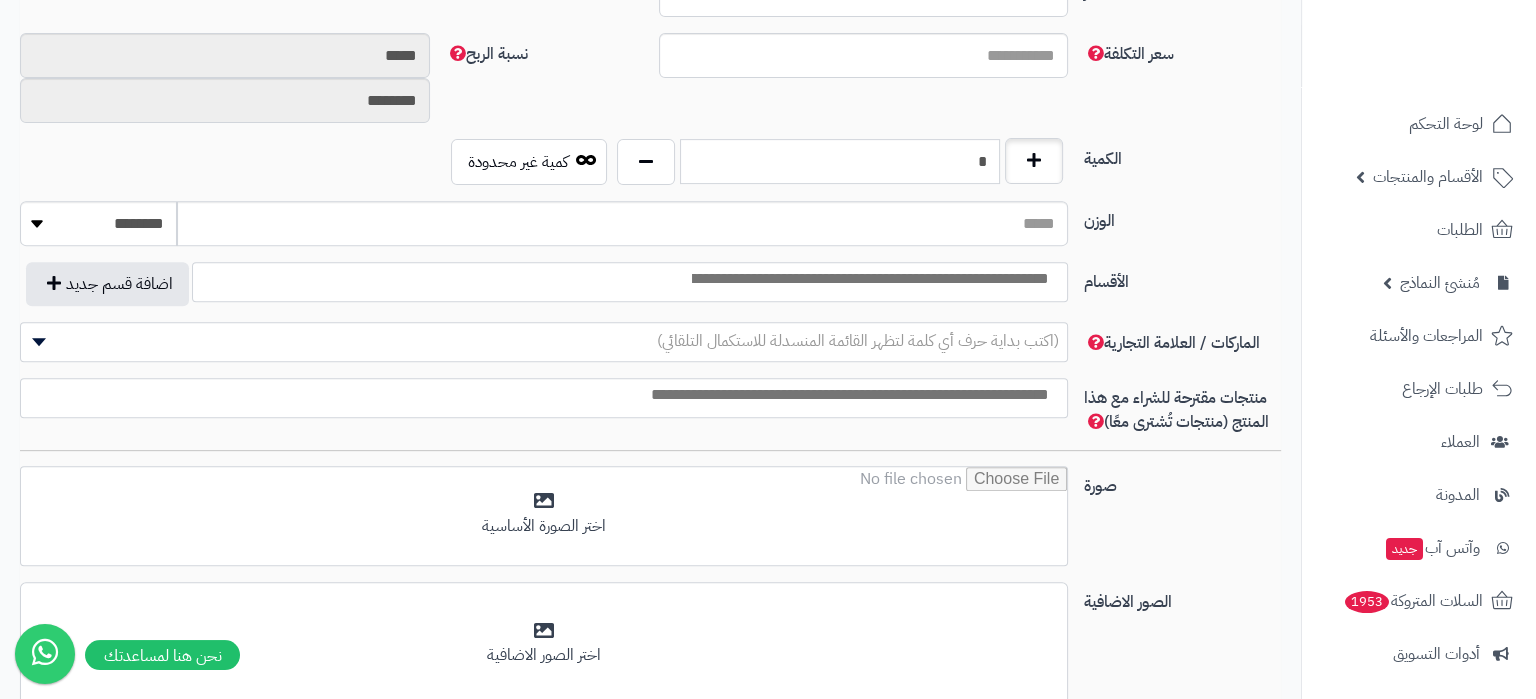 click on "*" at bounding box center [840, 161] 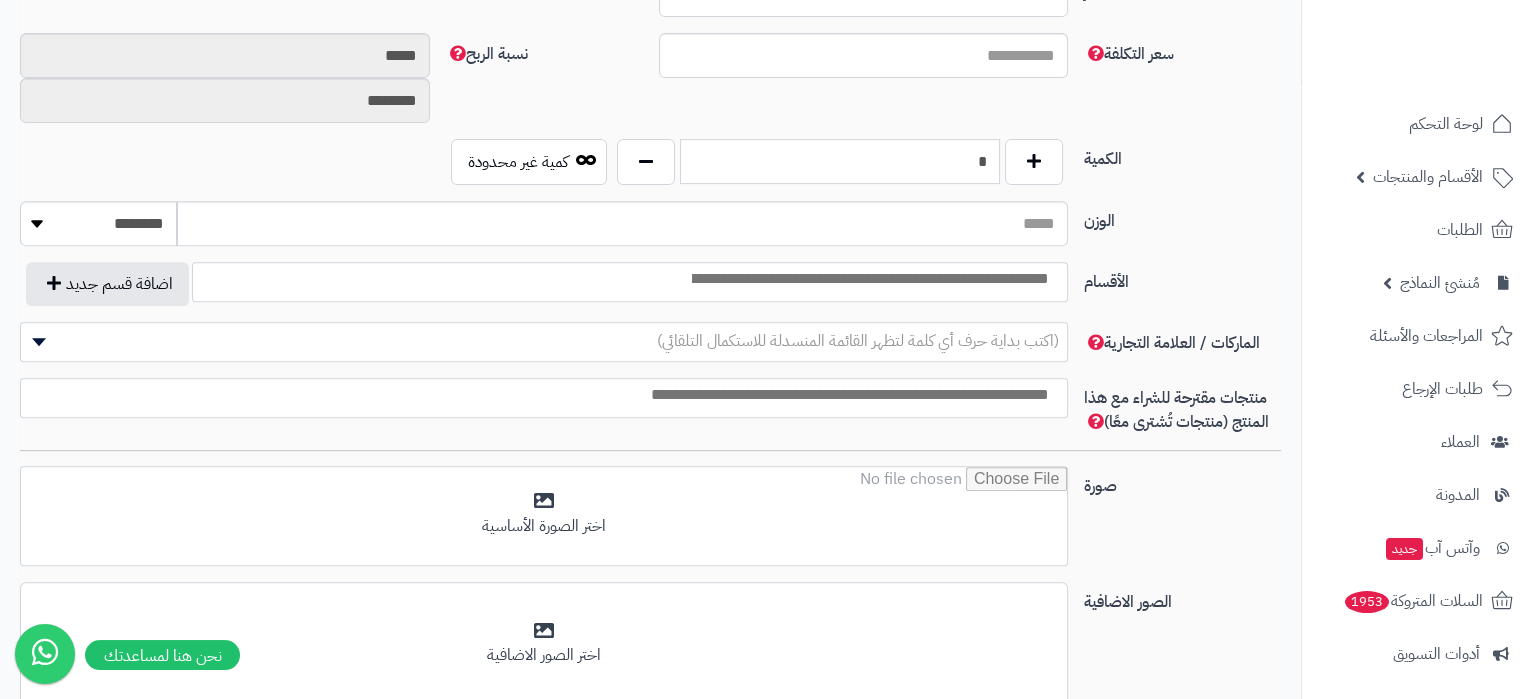 type on "*" 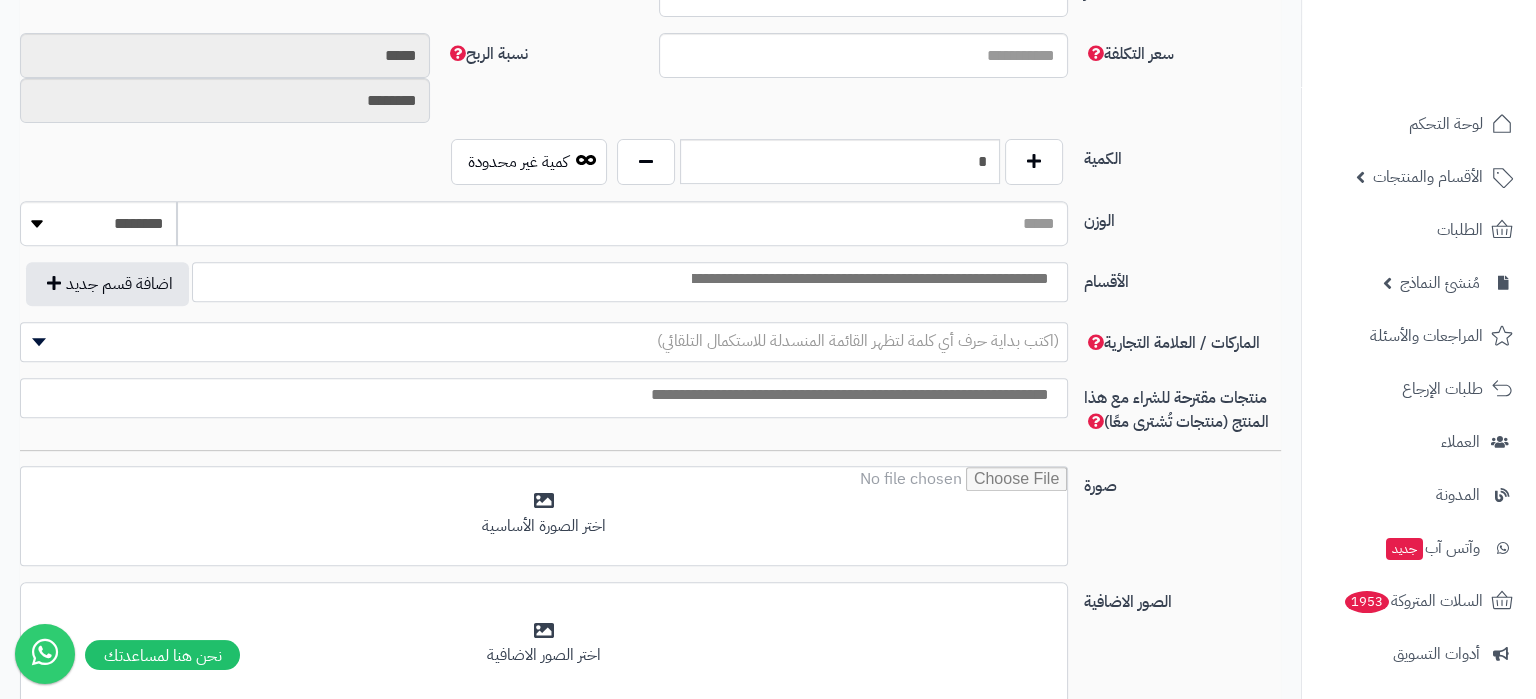 click at bounding box center [869, 279] 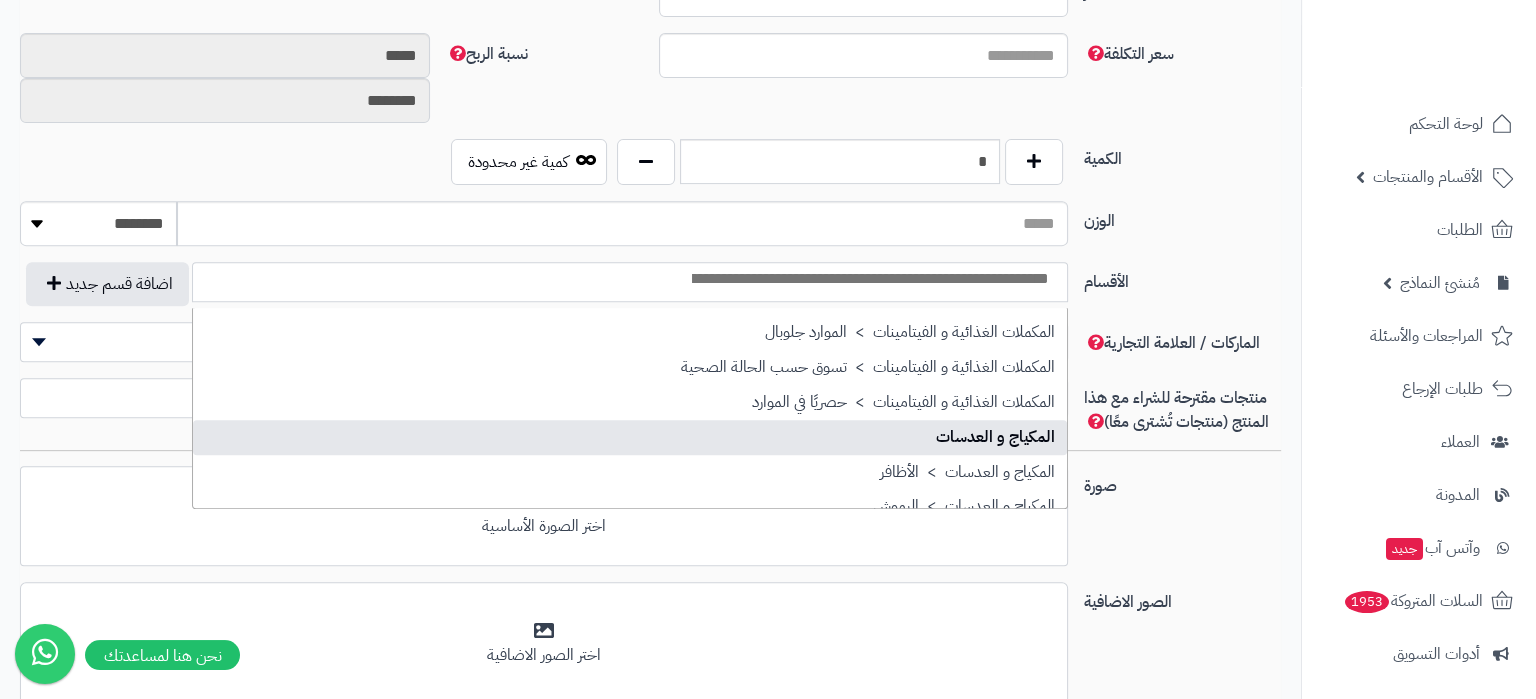 scroll, scrollTop: 2740, scrollLeft: 0, axis: vertical 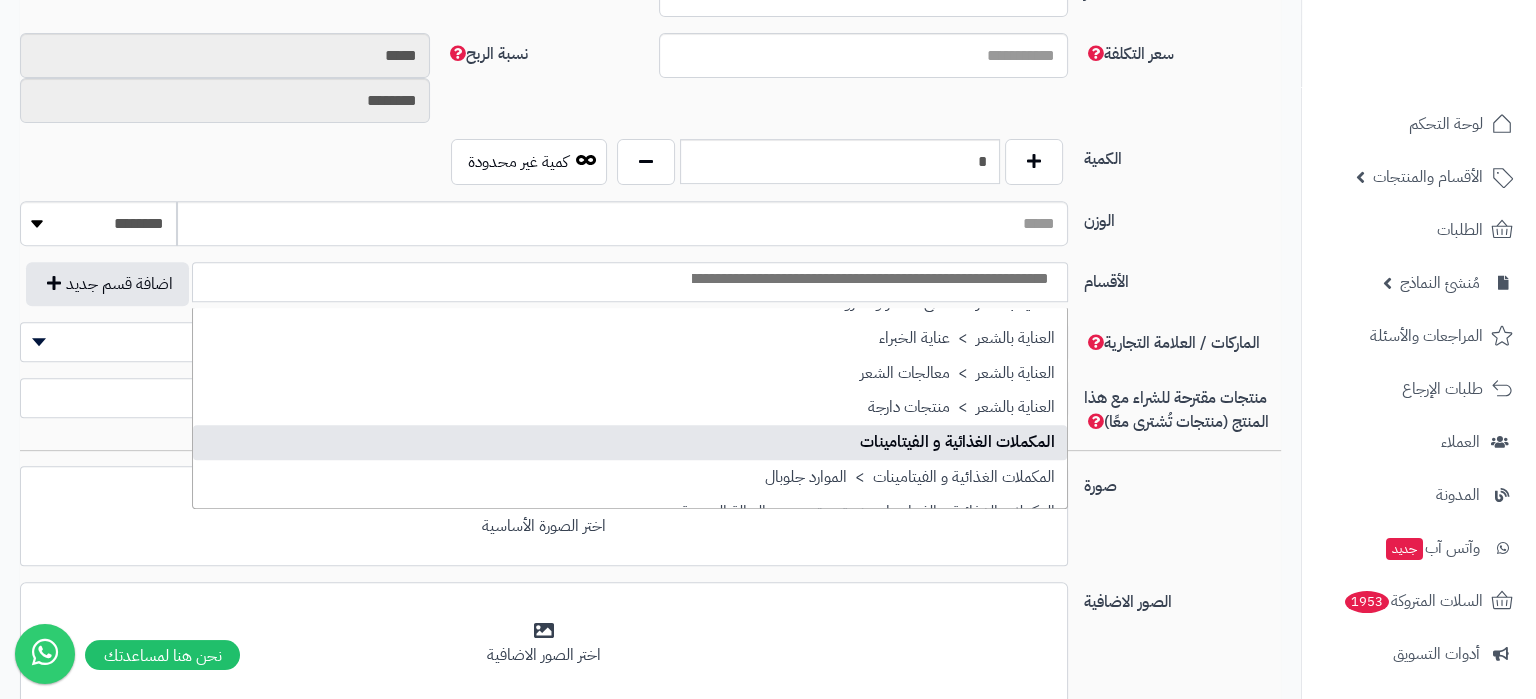 select on "***" 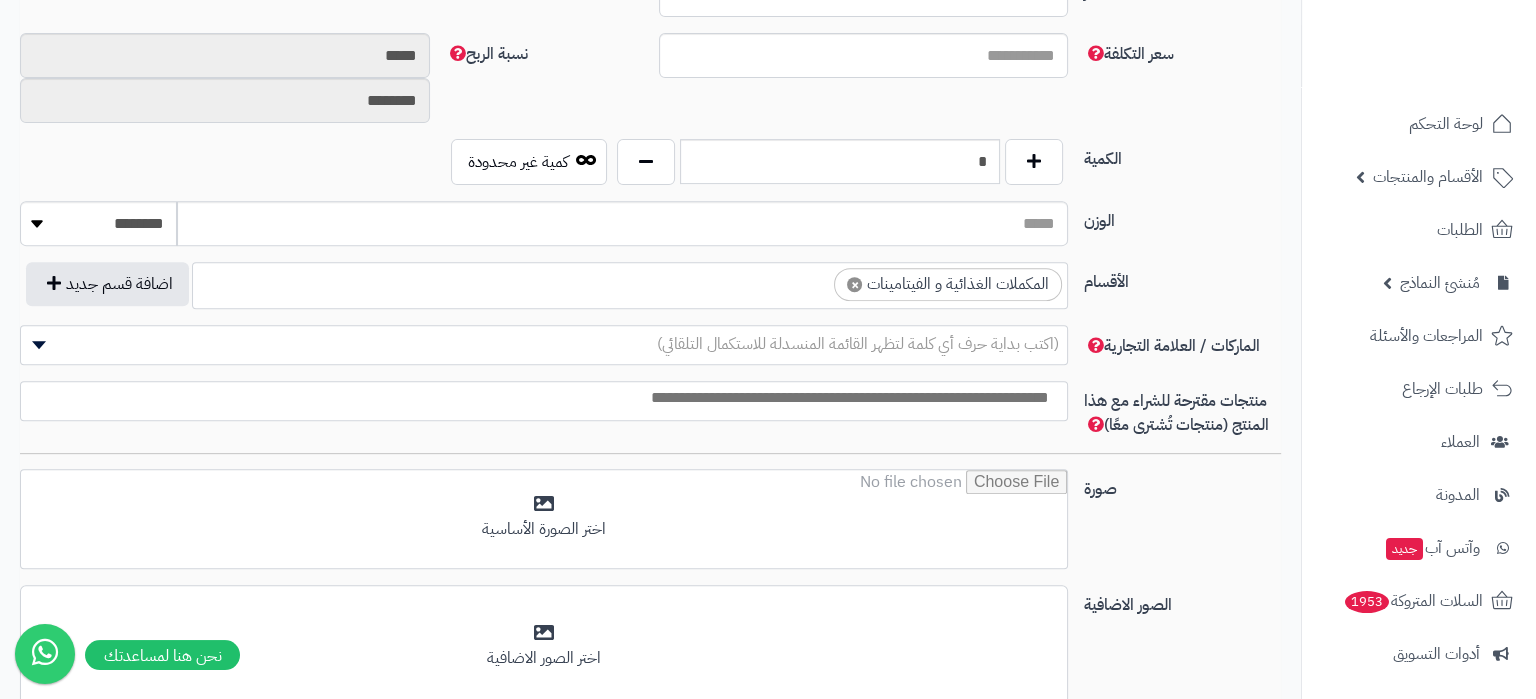 scroll, scrollTop: 2310, scrollLeft: 0, axis: vertical 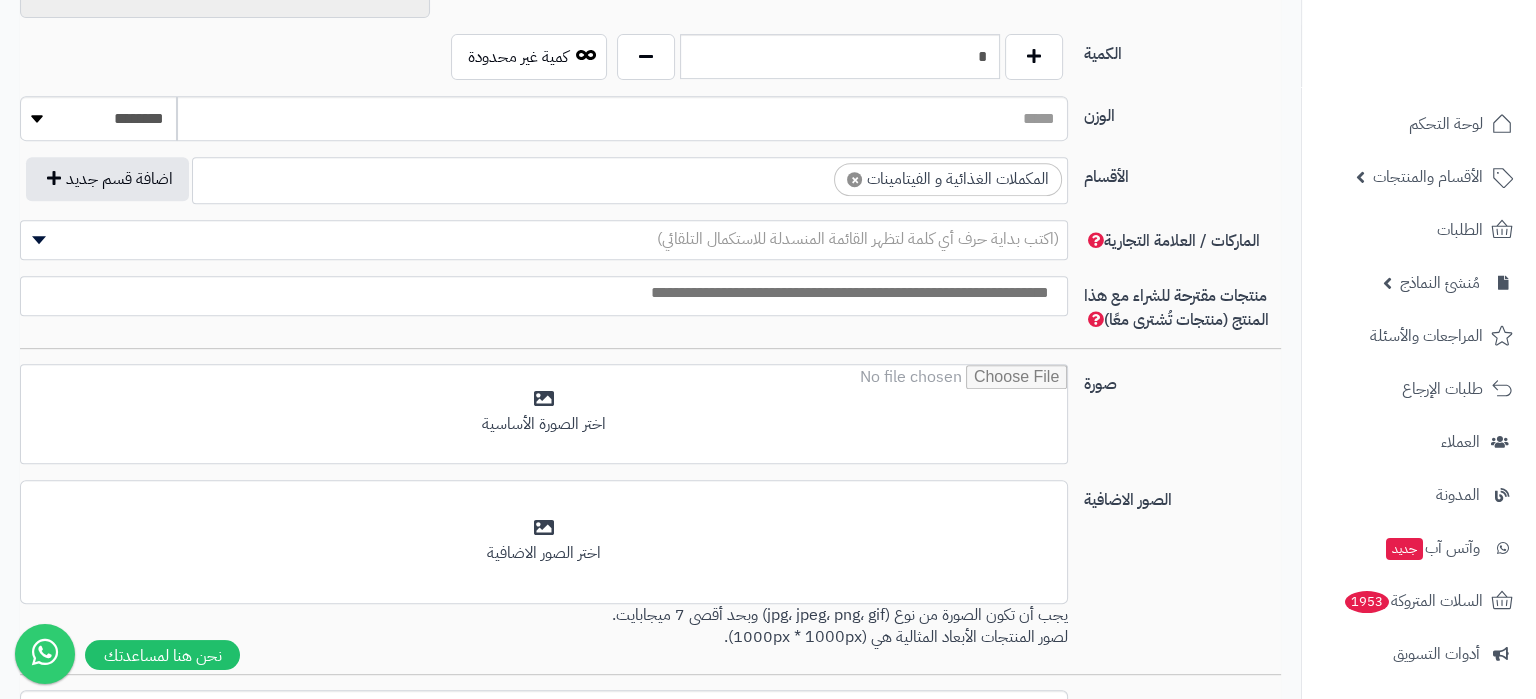 click on "(اكتب بداية حرف أي كلمة لتظهر القائمة المنسدلة للاستكمال التلقائي)" at bounding box center [858, 239] 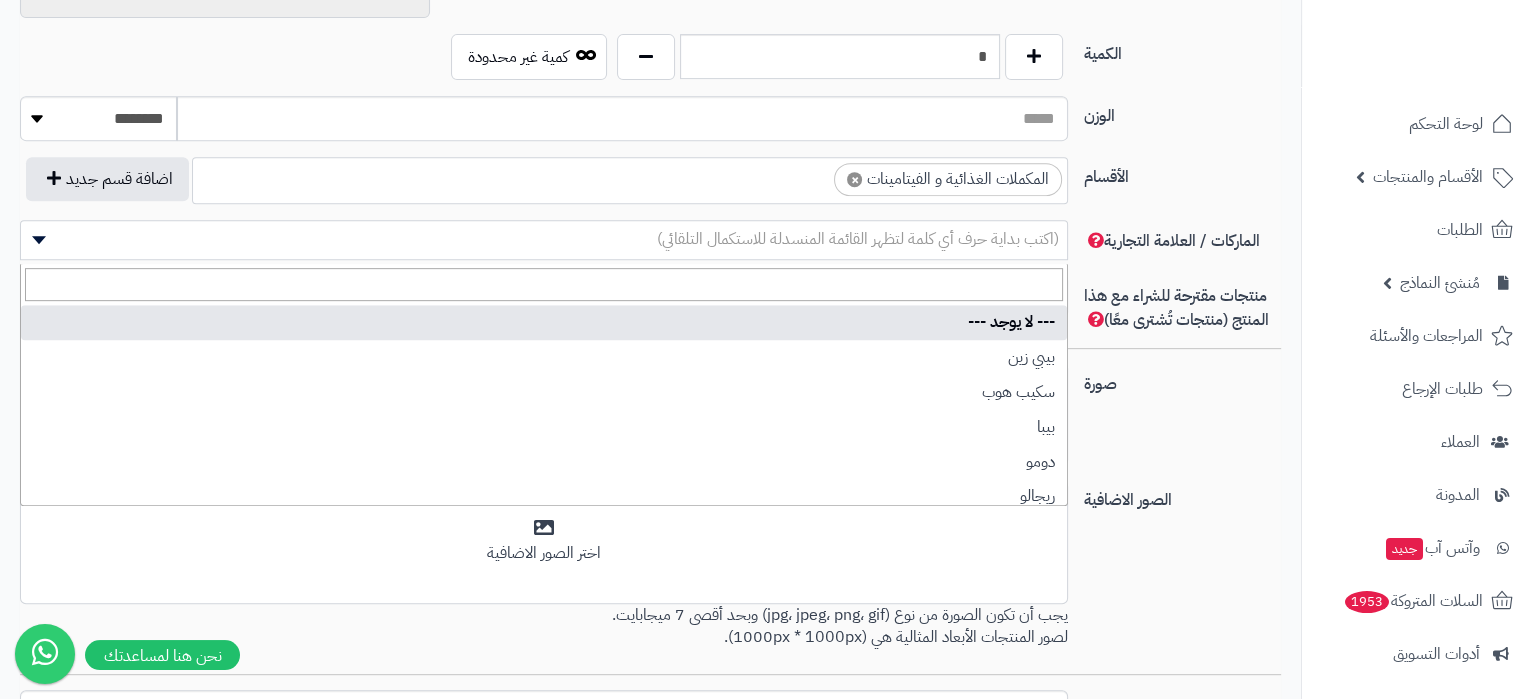type on "*" 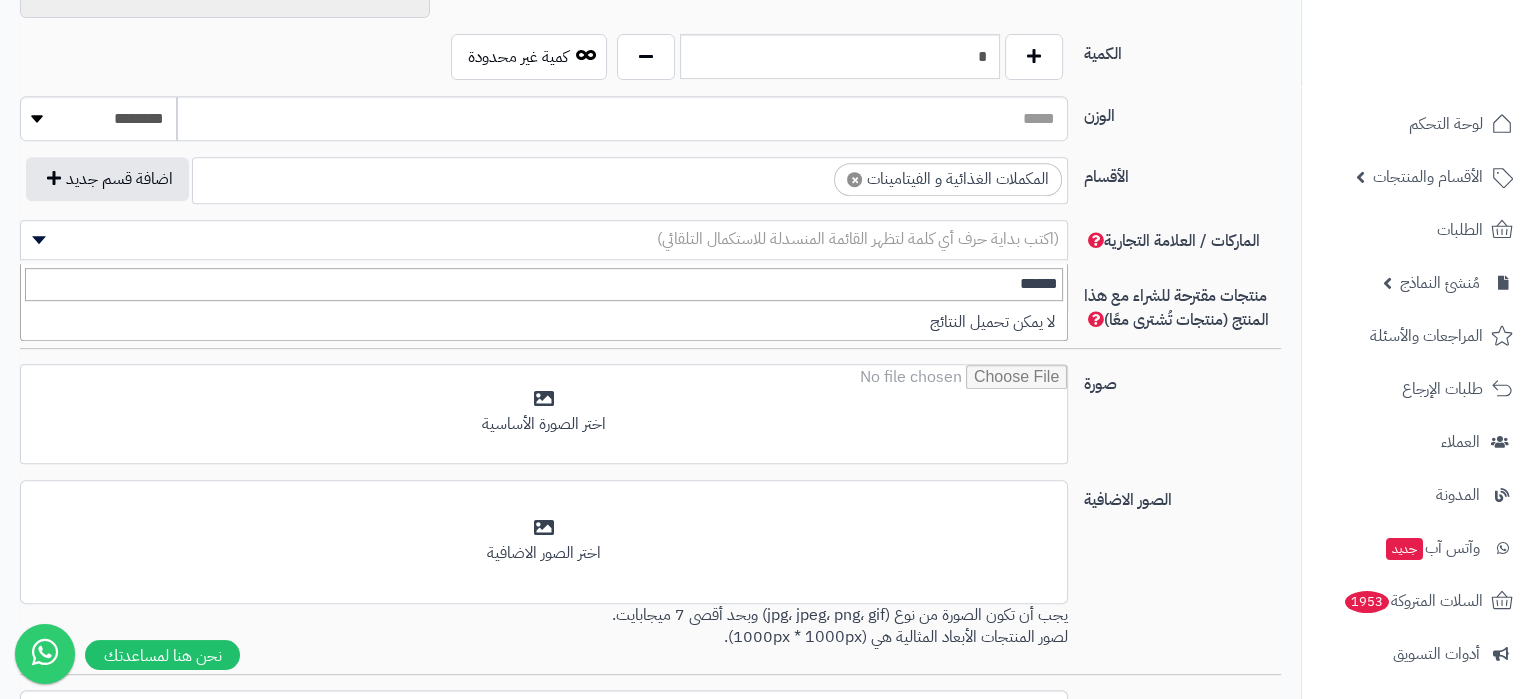 type on "*******" 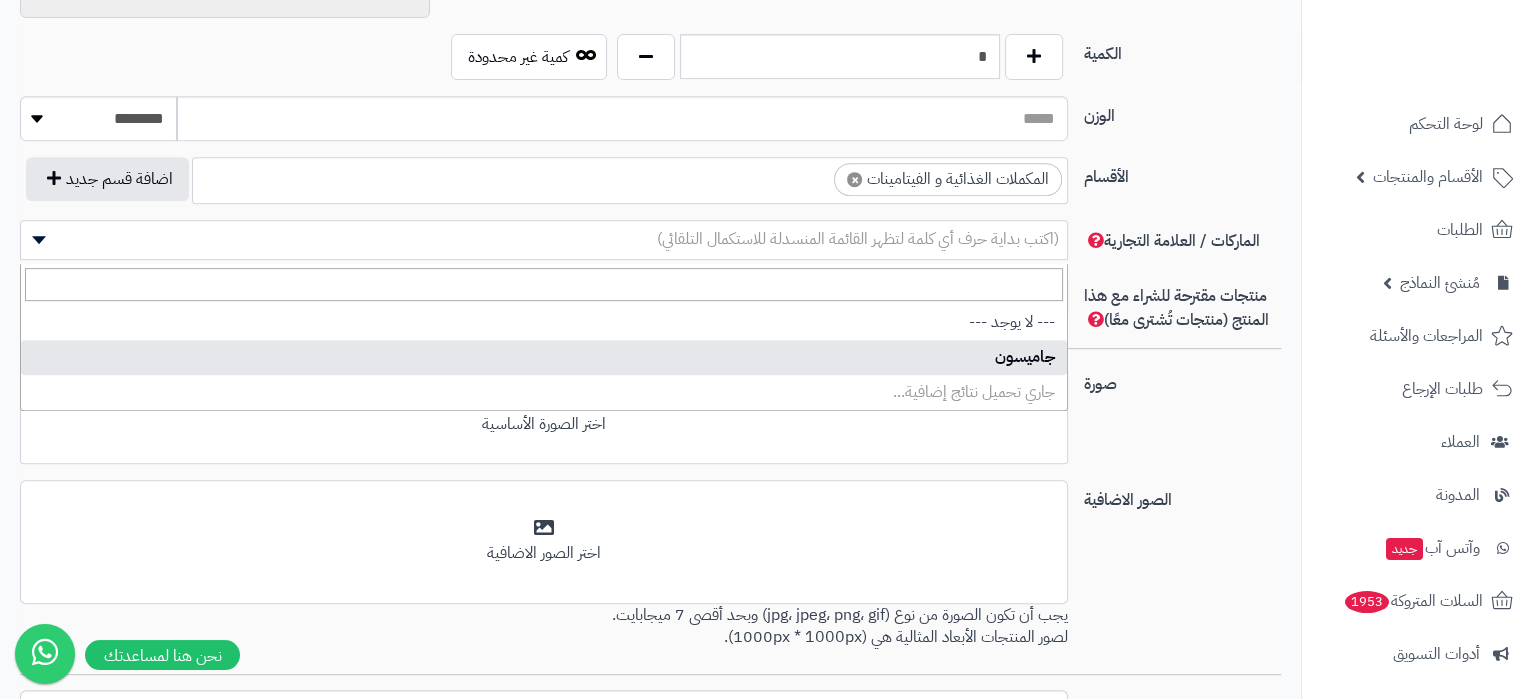 select on "****" 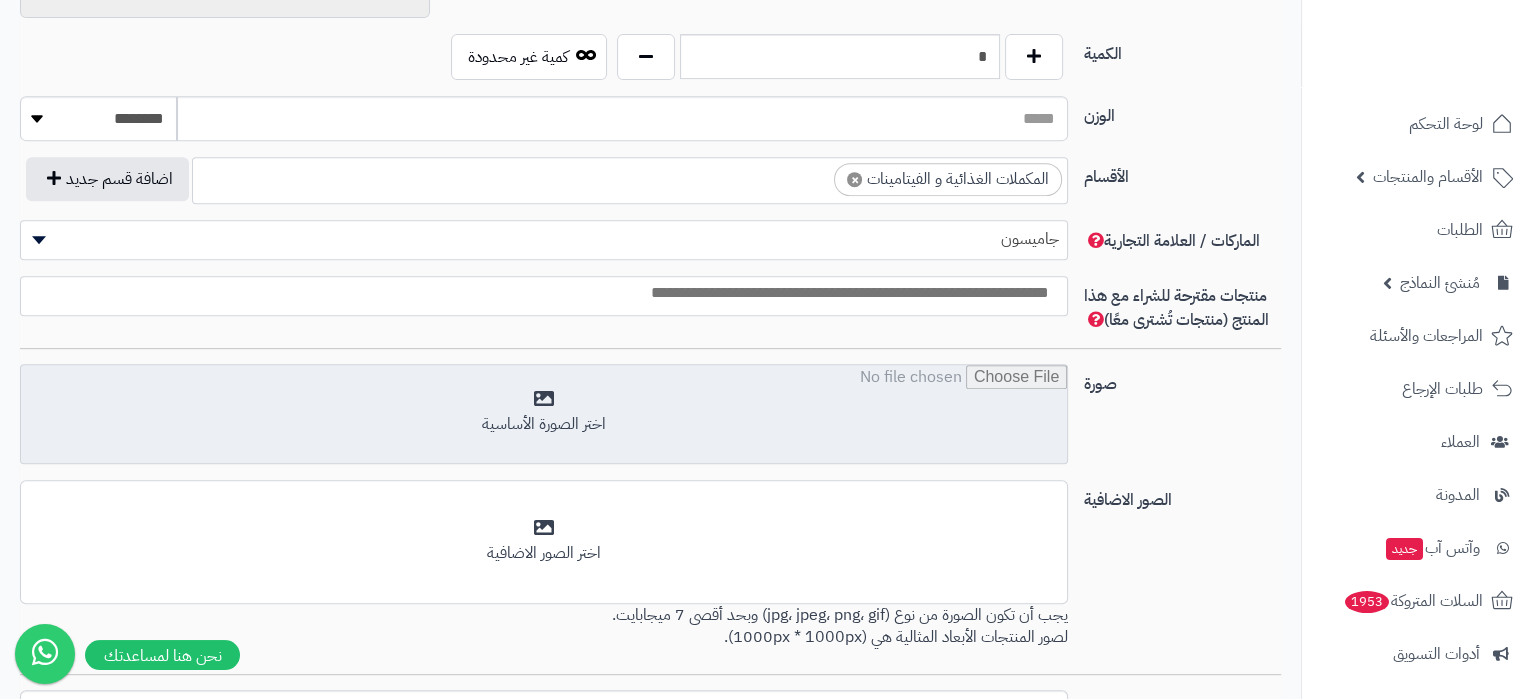 click at bounding box center [544, 415] 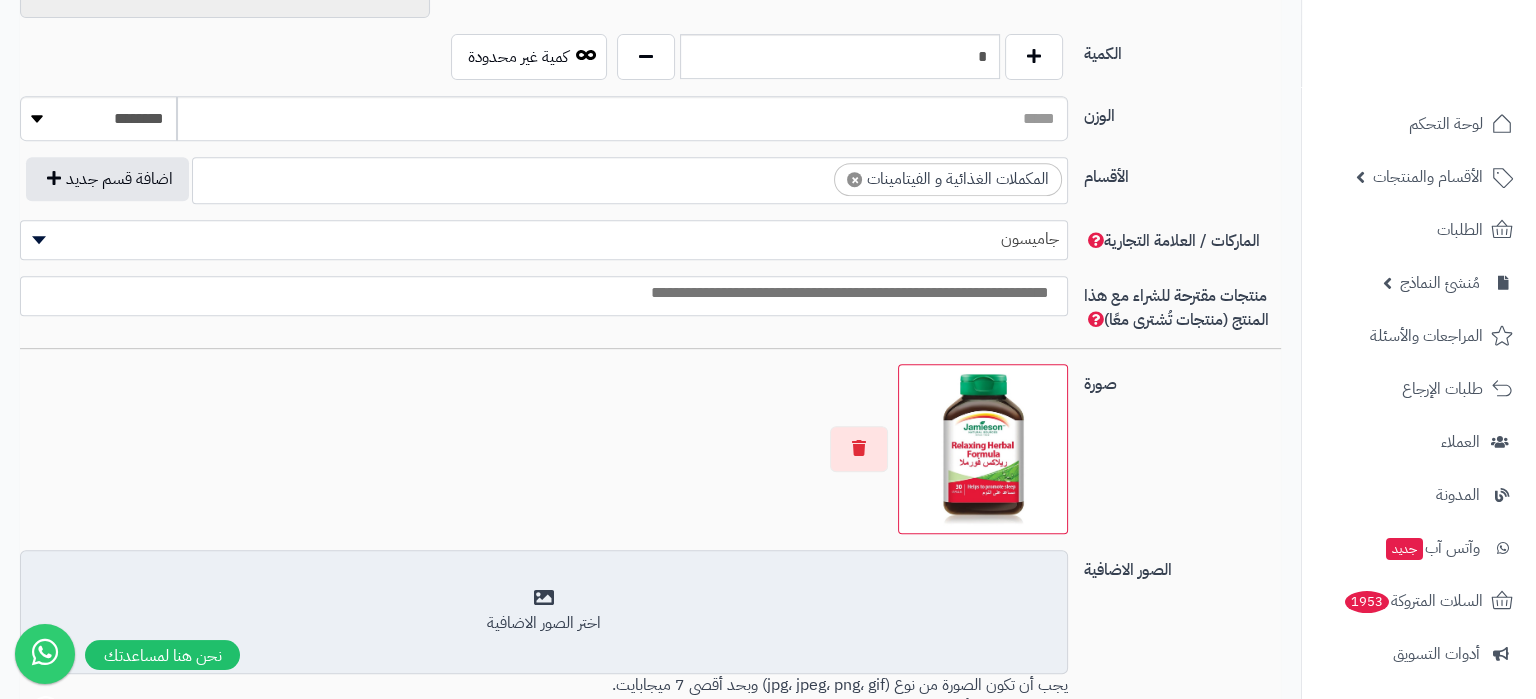 click on "اختر الصور الاضافية" at bounding box center (544, 611) 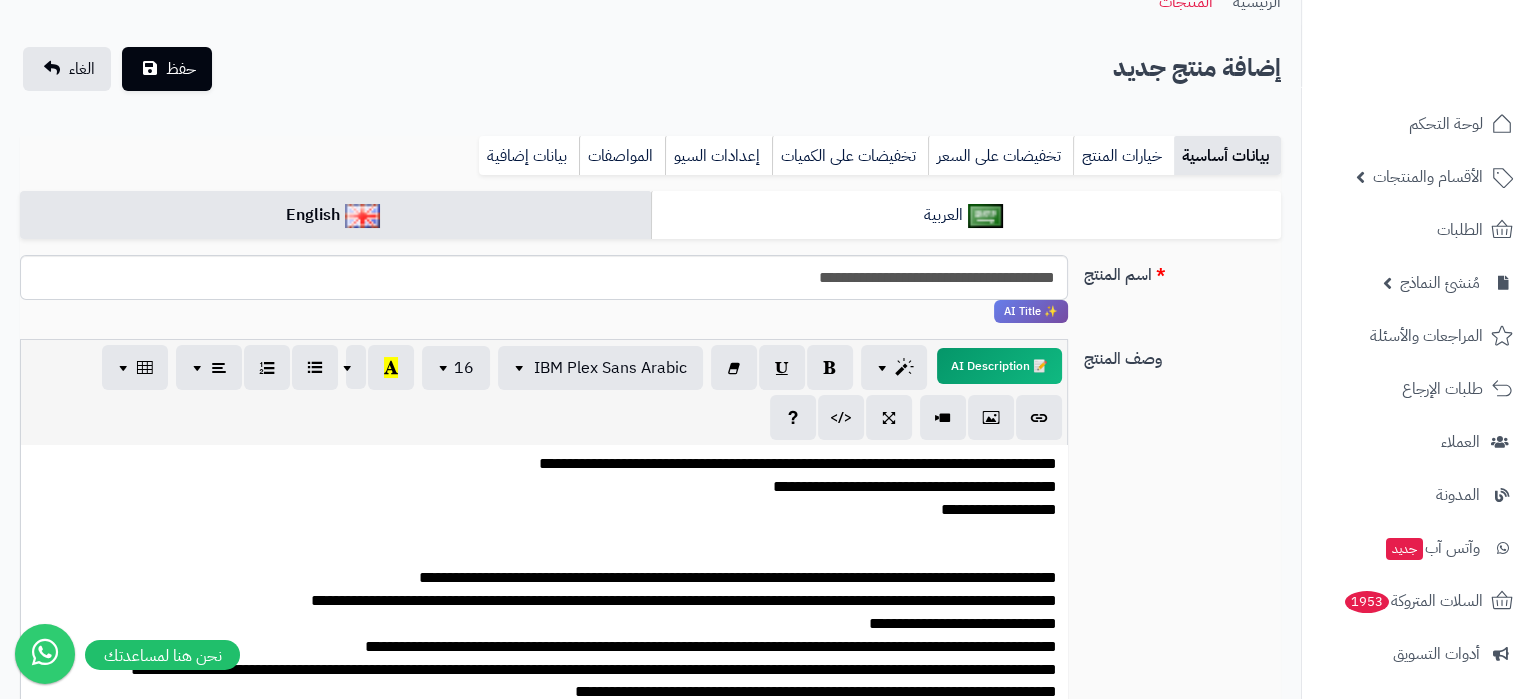 scroll, scrollTop: 75, scrollLeft: 0, axis: vertical 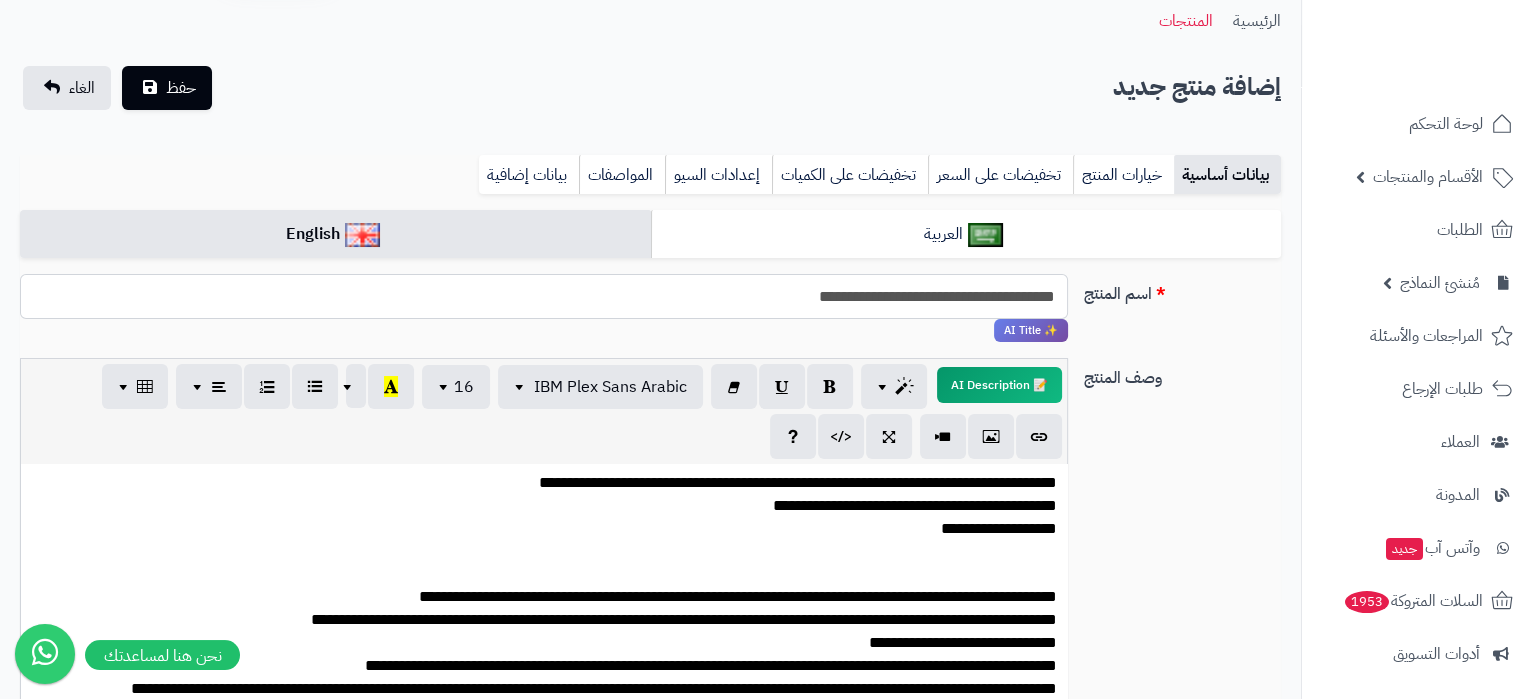 click on "**********" at bounding box center (544, 296) 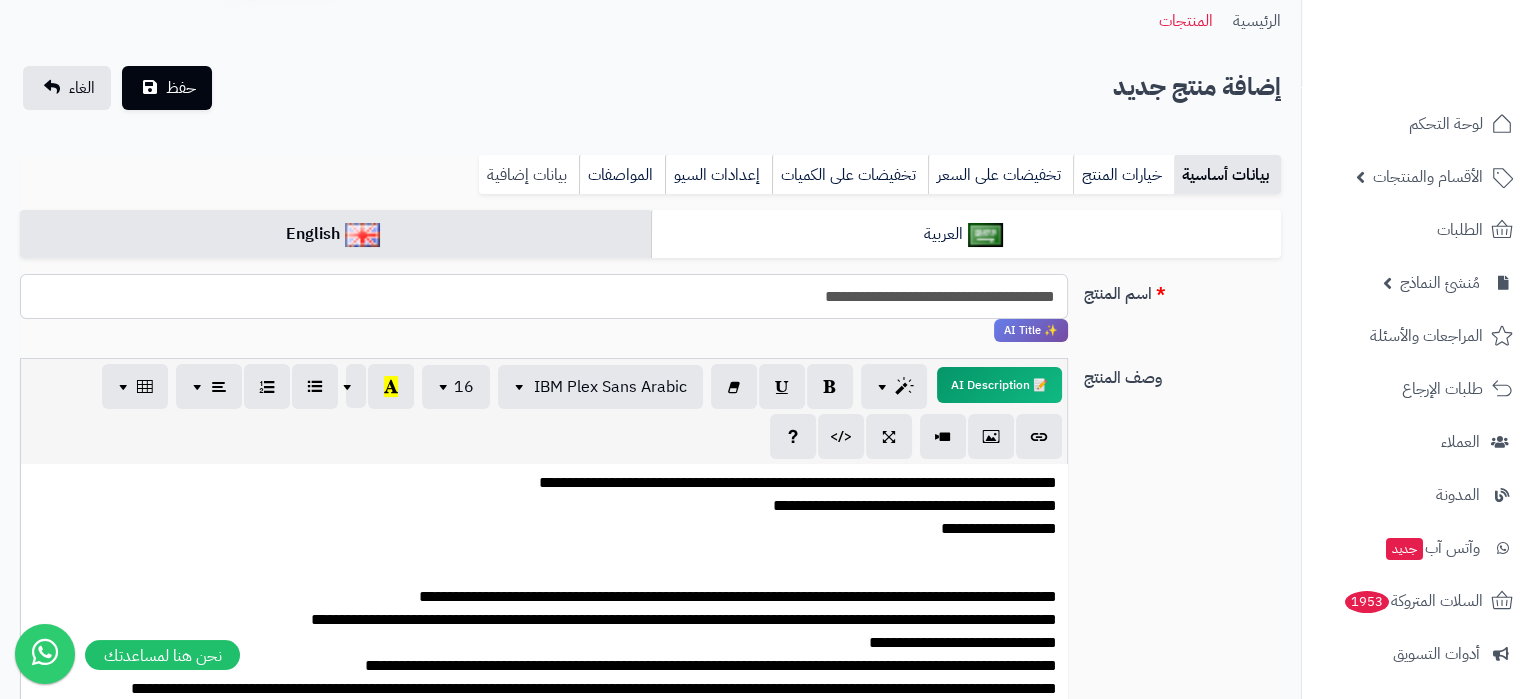 type on "**********" 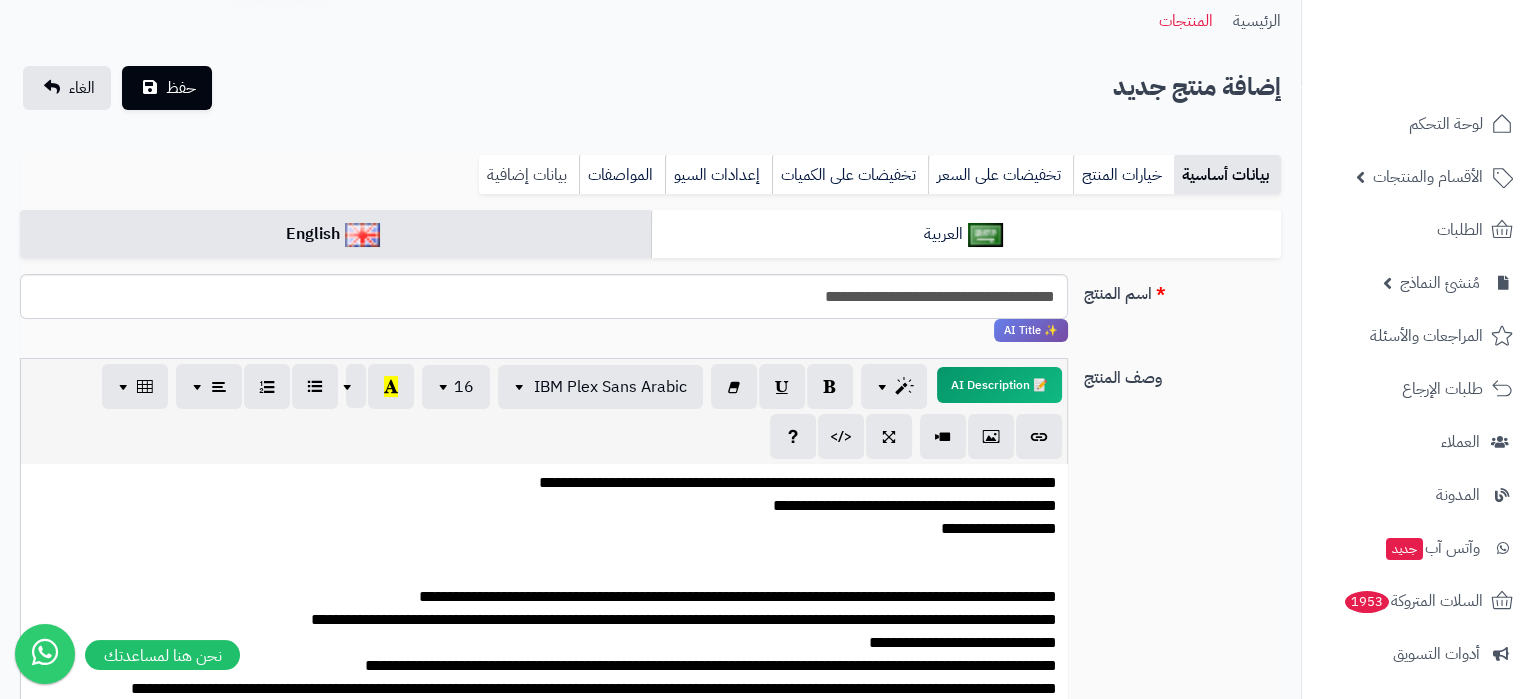 click on "بيانات إضافية" at bounding box center [529, 175] 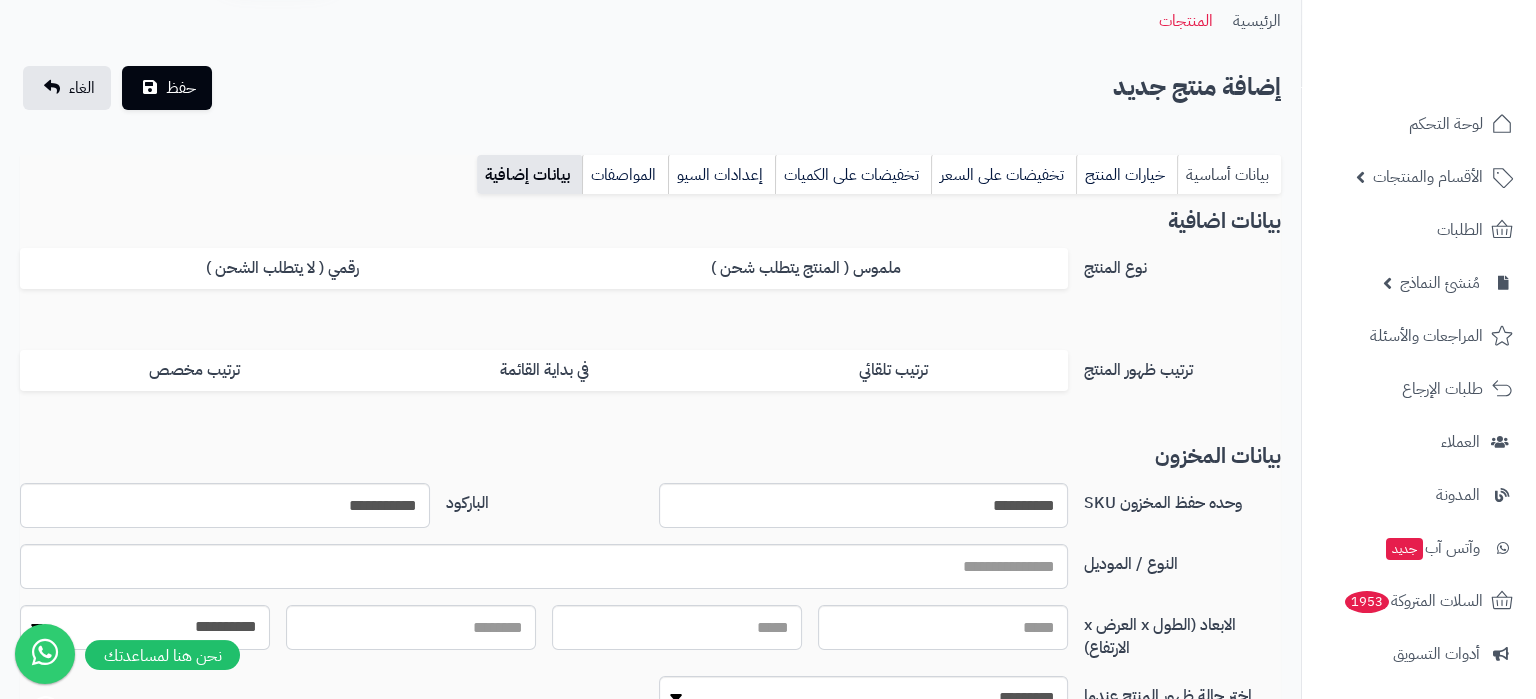 click on "بيانات أساسية" at bounding box center [1229, 175] 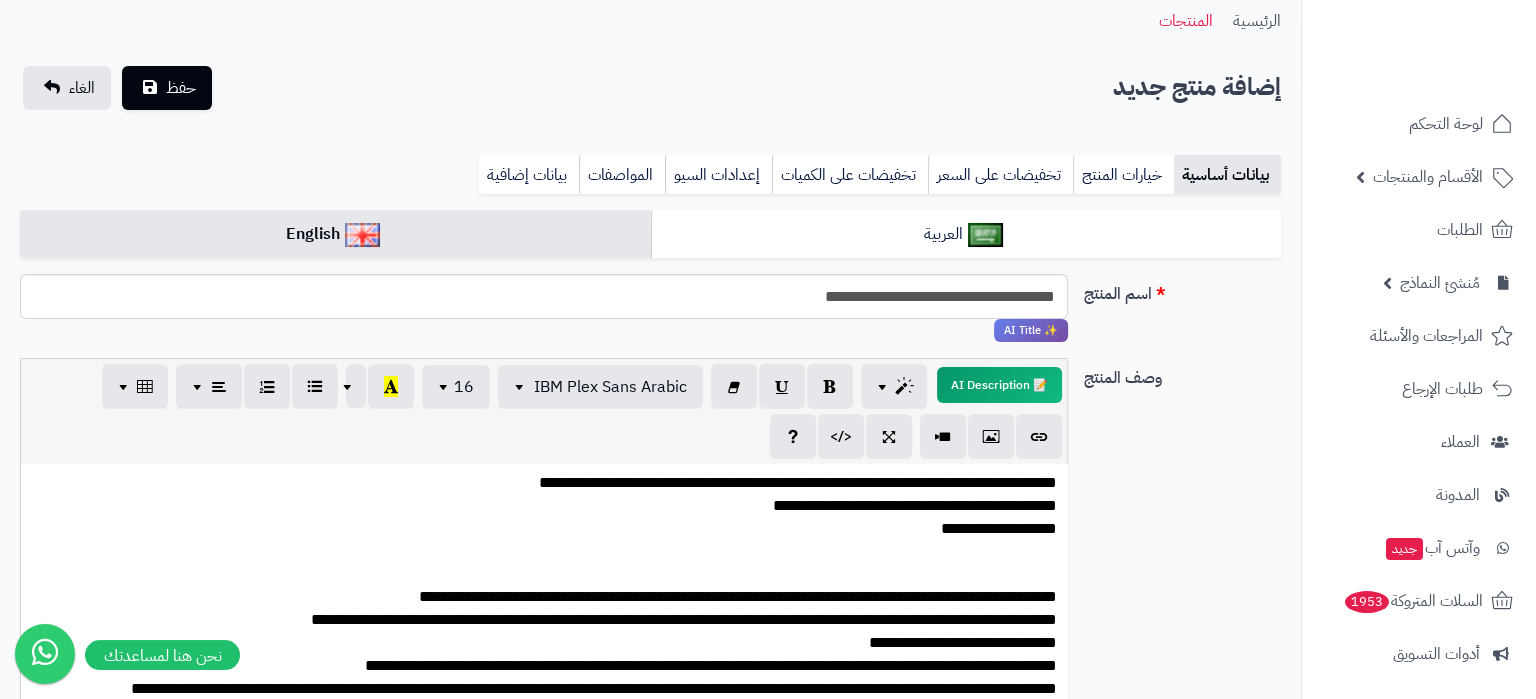 scroll, scrollTop: 897, scrollLeft: 0, axis: vertical 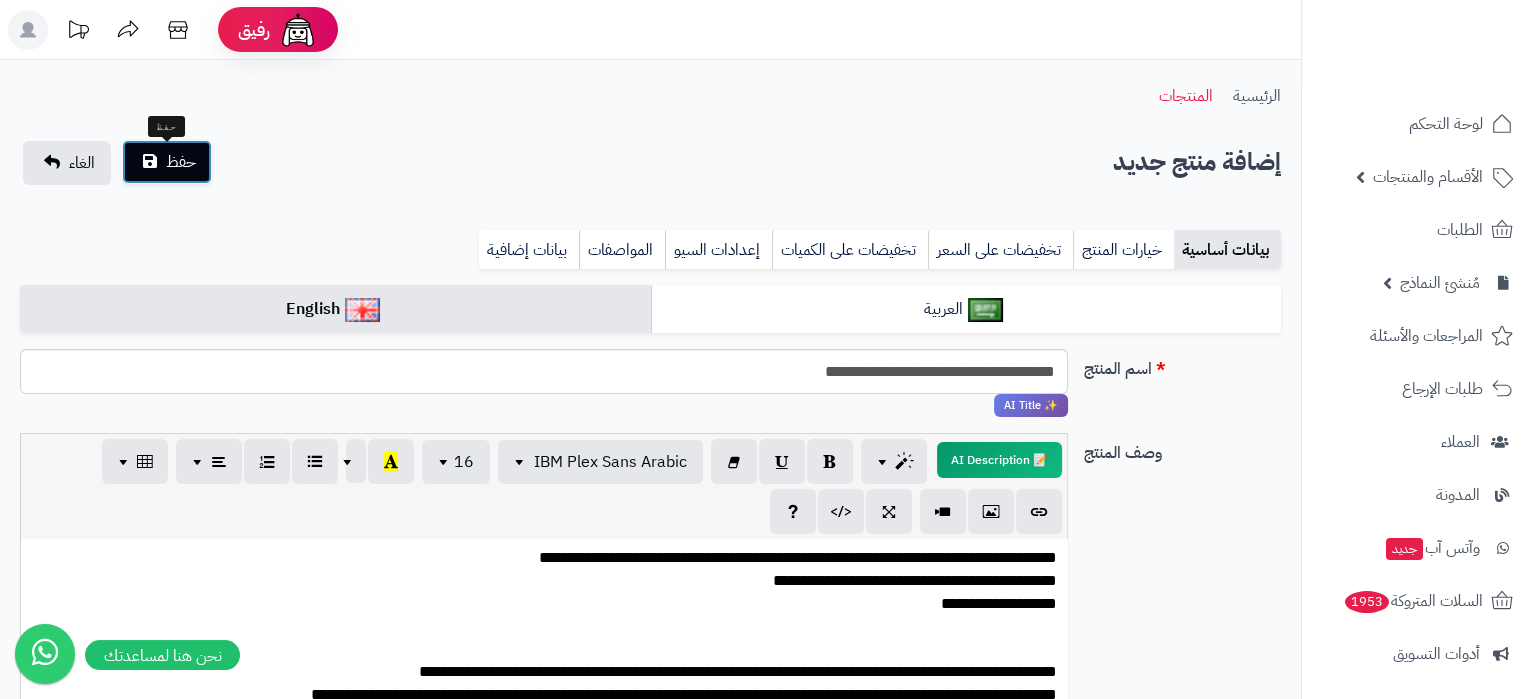 click on "حفظ" at bounding box center [167, 162] 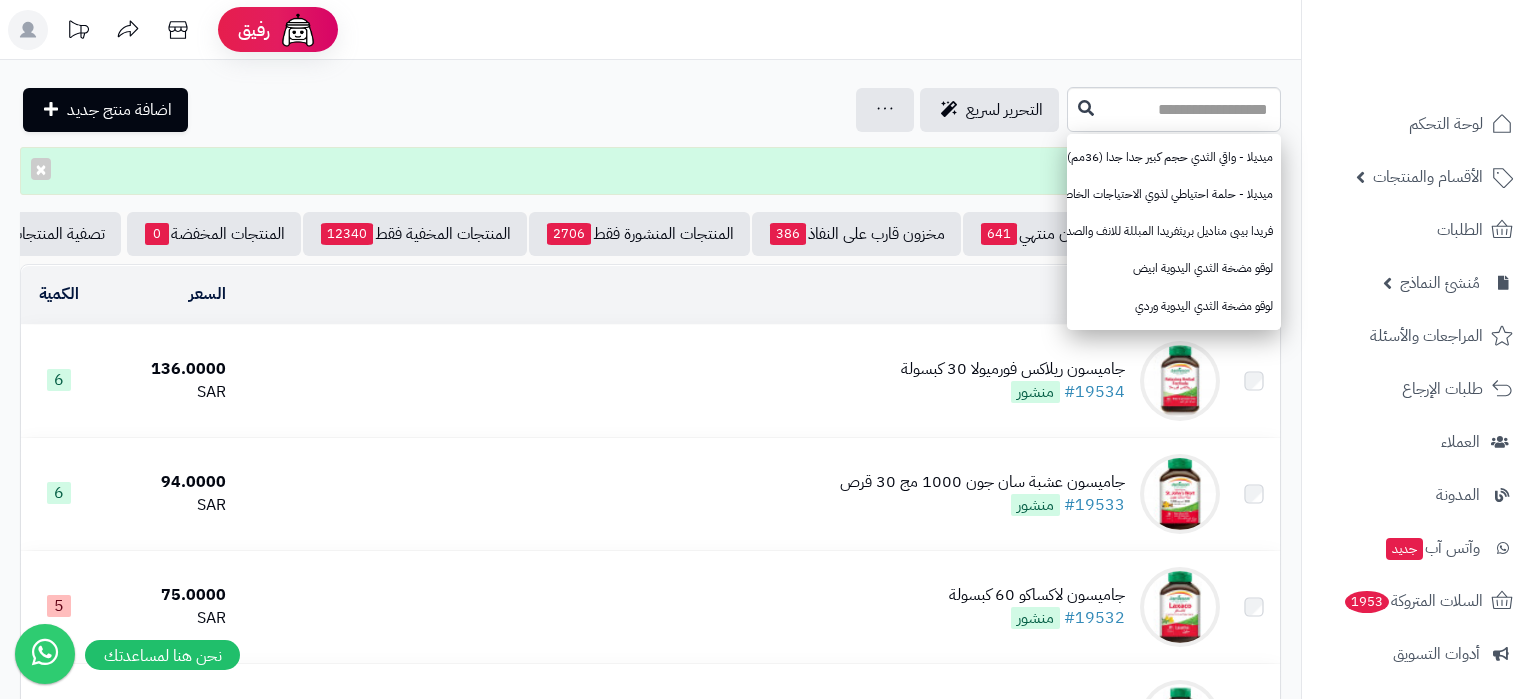 scroll, scrollTop: 0, scrollLeft: 0, axis: both 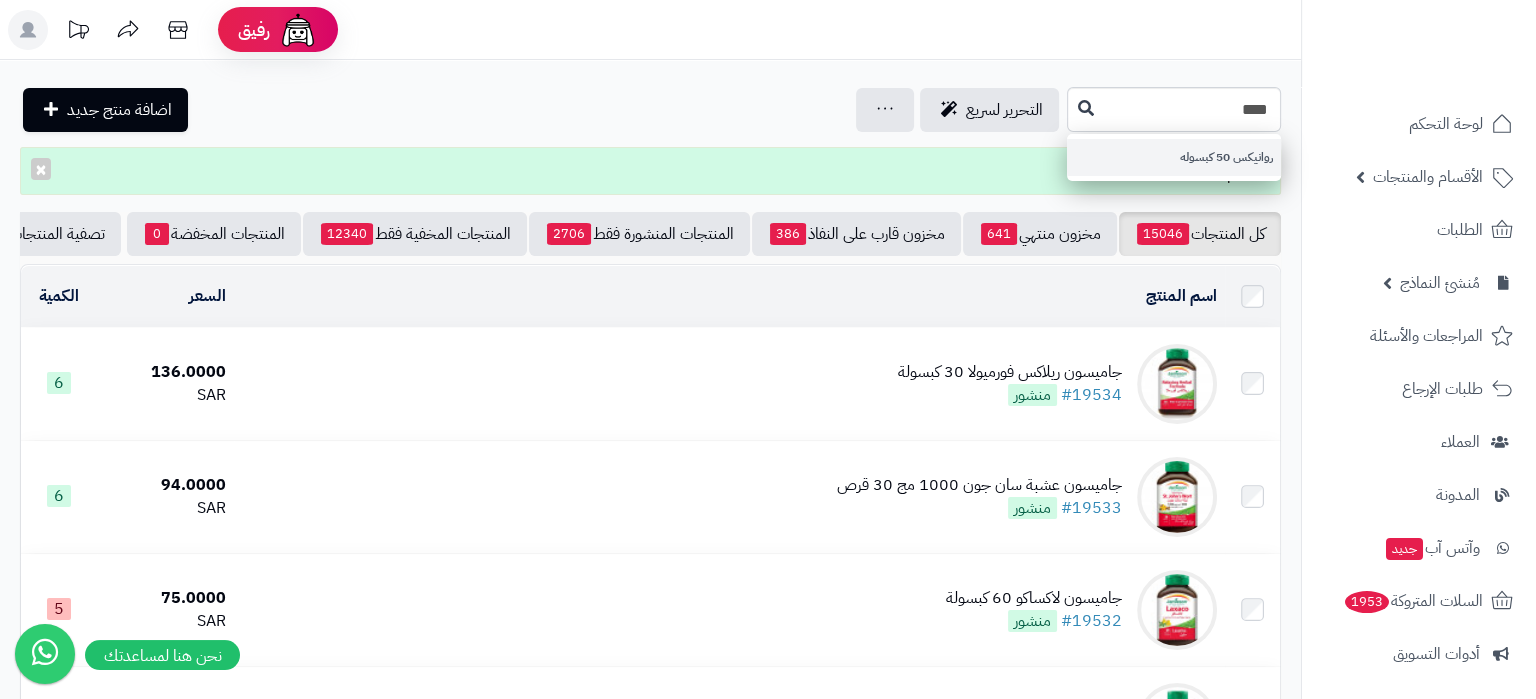 type on "****" 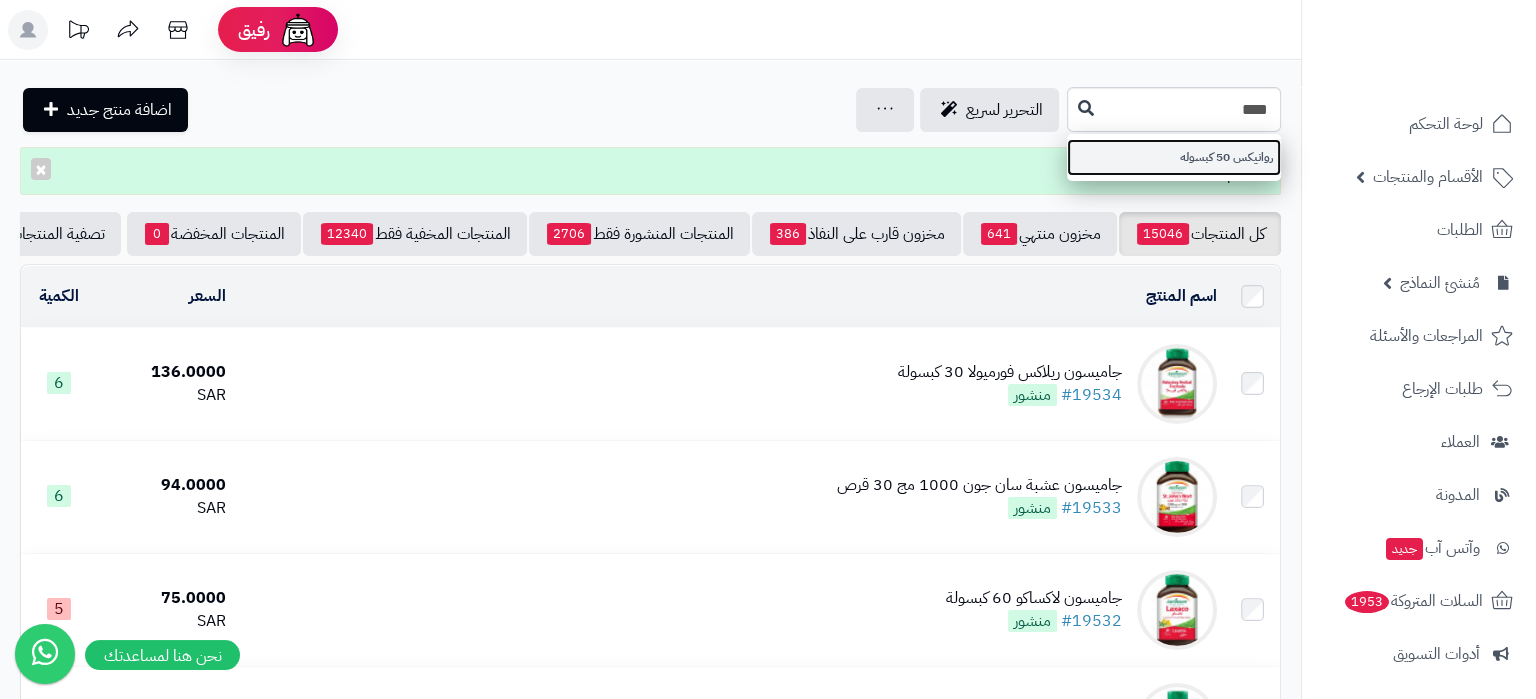 click on "روانيكس 50 كبسوله" at bounding box center (1174, 157) 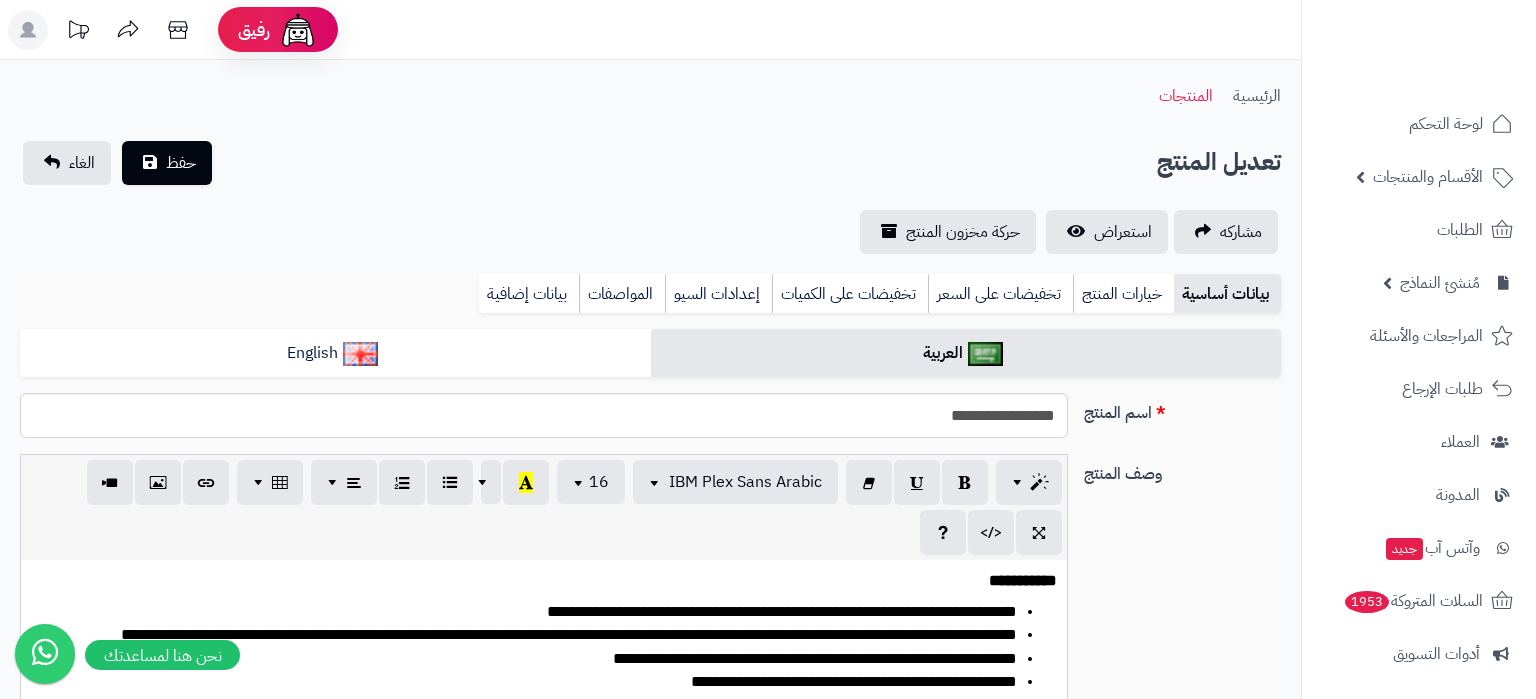 scroll, scrollTop: 525, scrollLeft: 0, axis: vertical 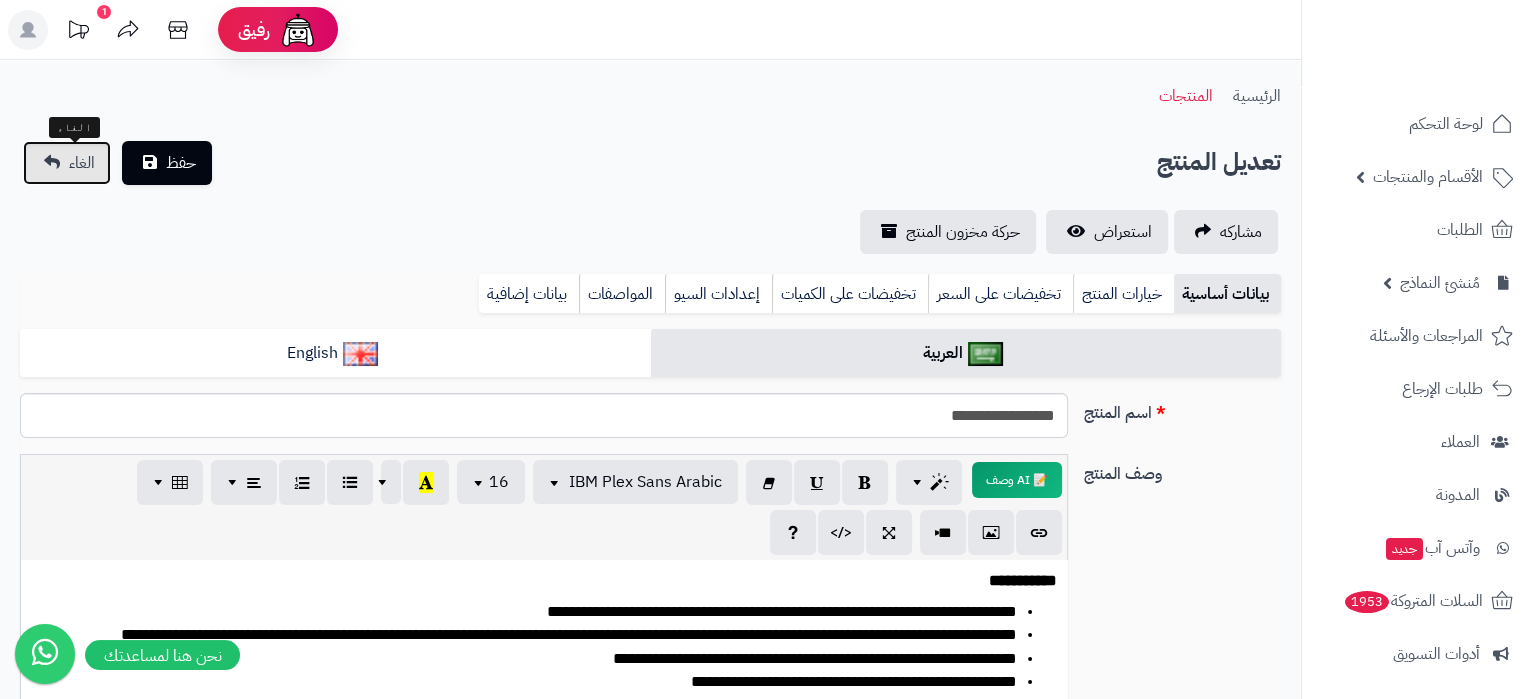 click on "الغاء" at bounding box center [82, 163] 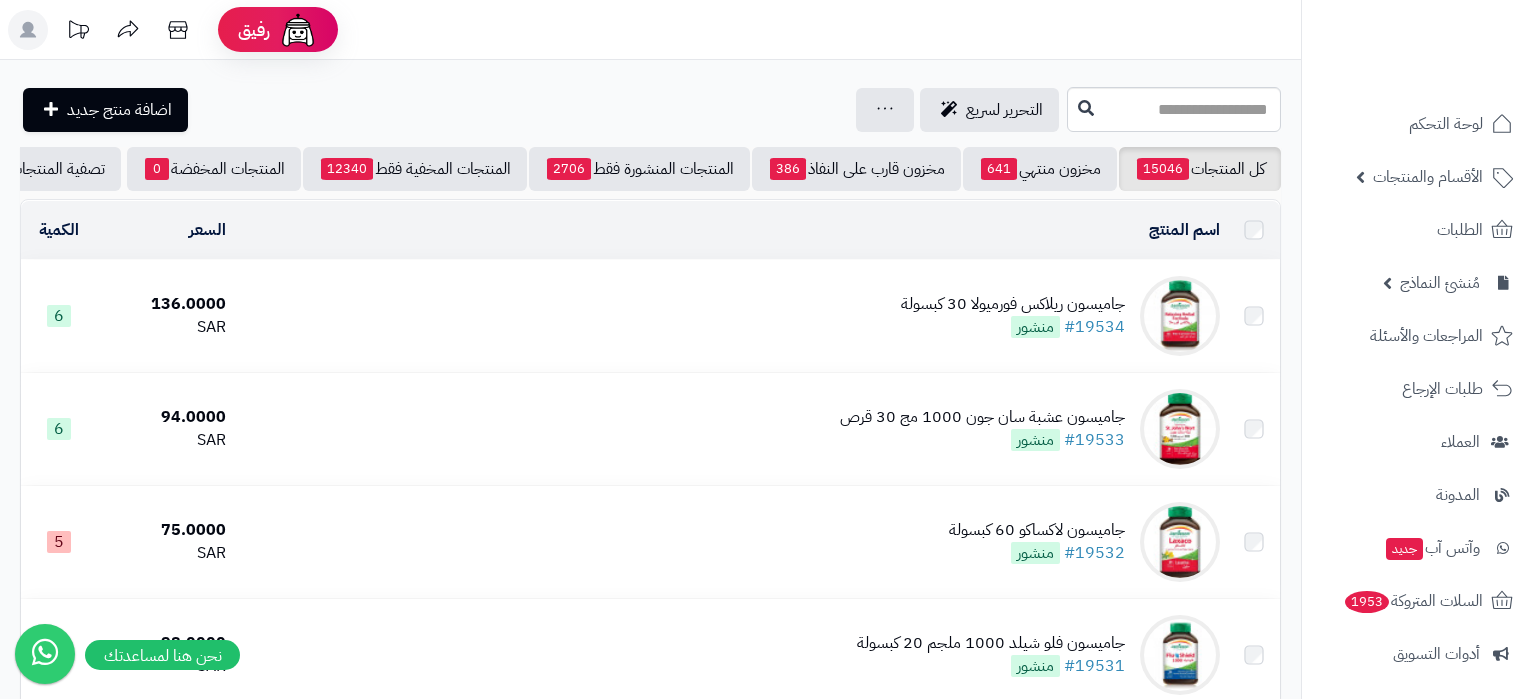 scroll, scrollTop: 0, scrollLeft: 0, axis: both 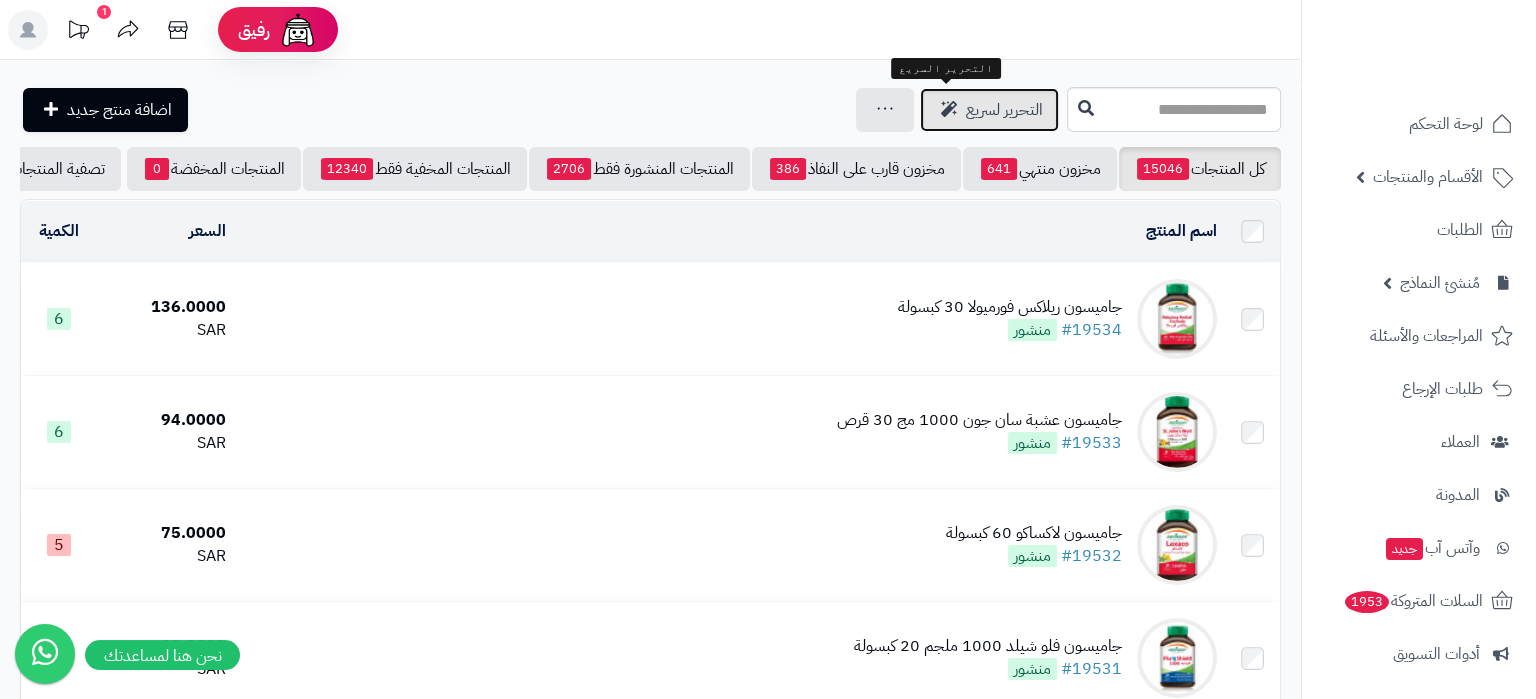 click on "التحرير لسريع" at bounding box center (989, 110) 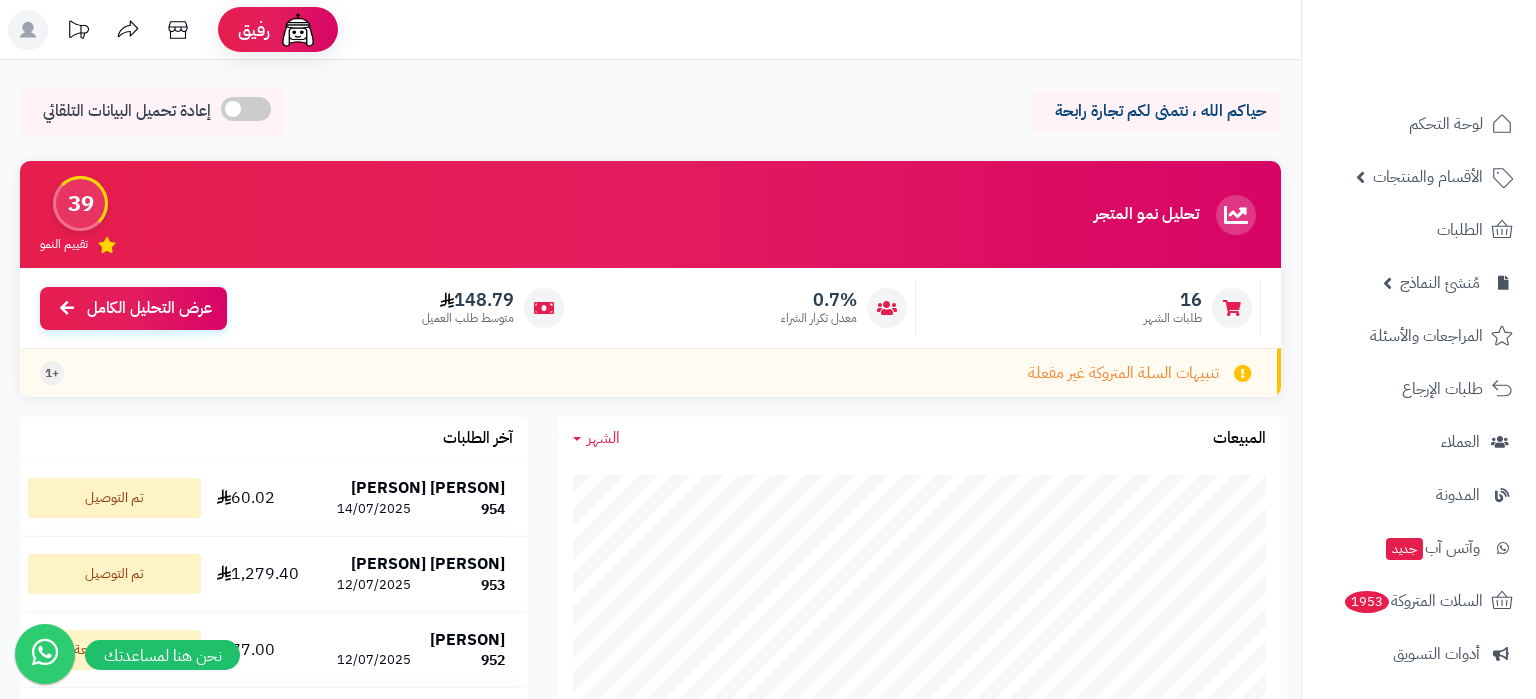 scroll, scrollTop: 0, scrollLeft: 0, axis: both 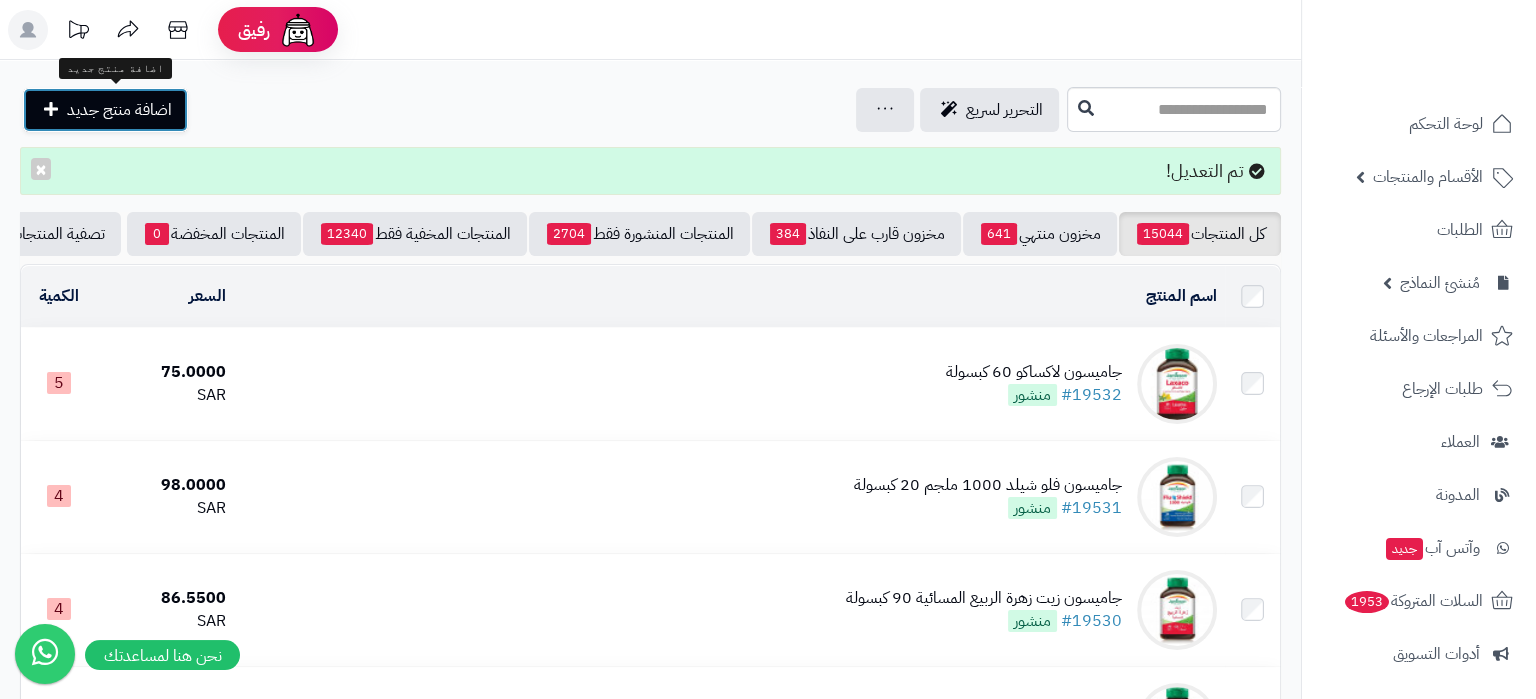 click on "اضافة منتج جديد" at bounding box center [119, 110] 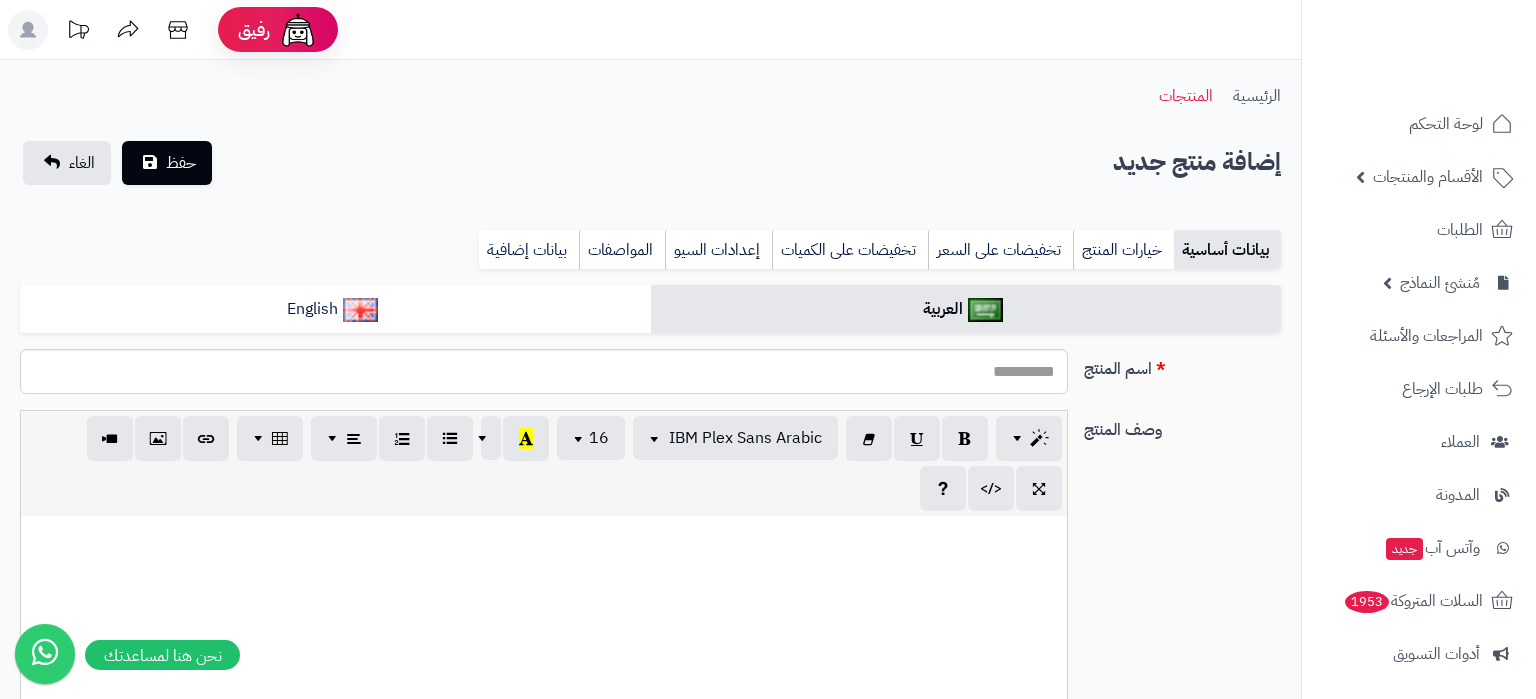 select 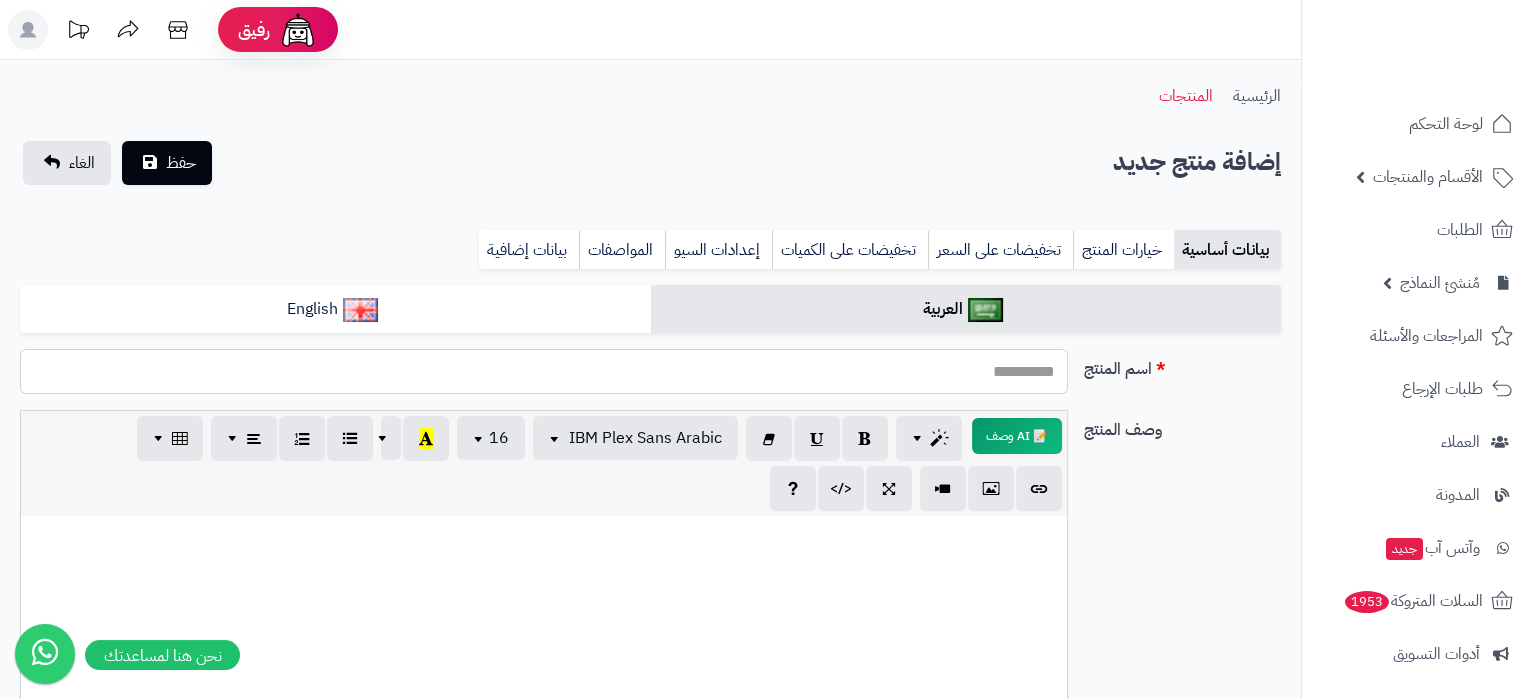 click on "اسم المنتج" at bounding box center (544, 371) 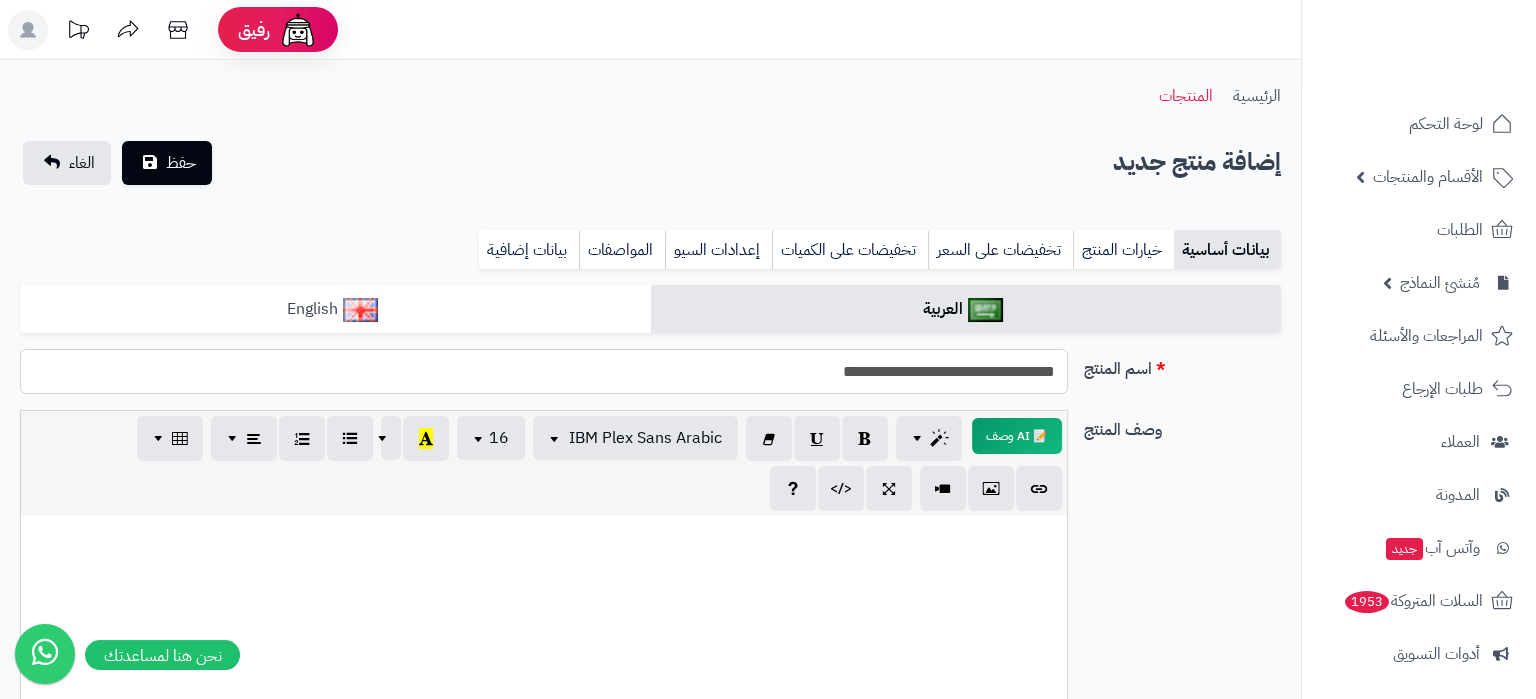type on "**********" 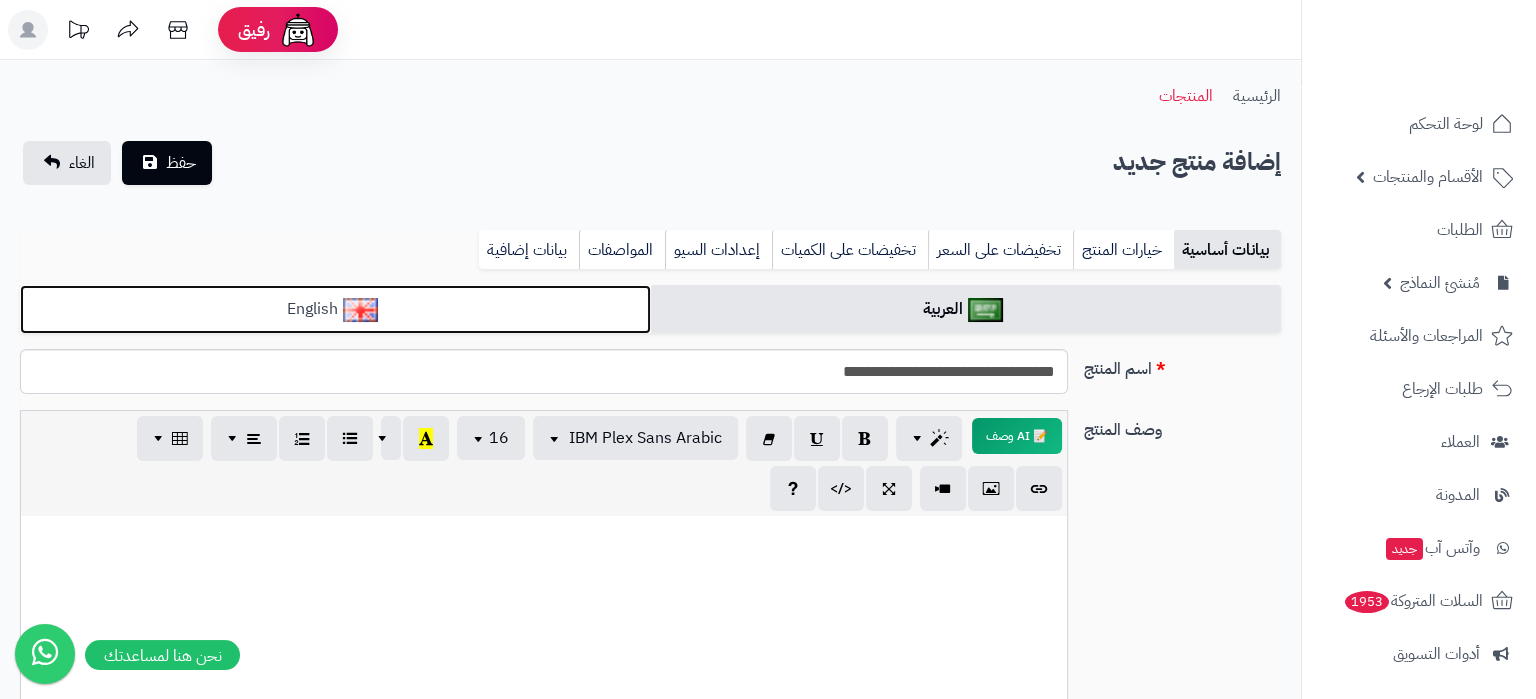click on "English" at bounding box center [335, 309] 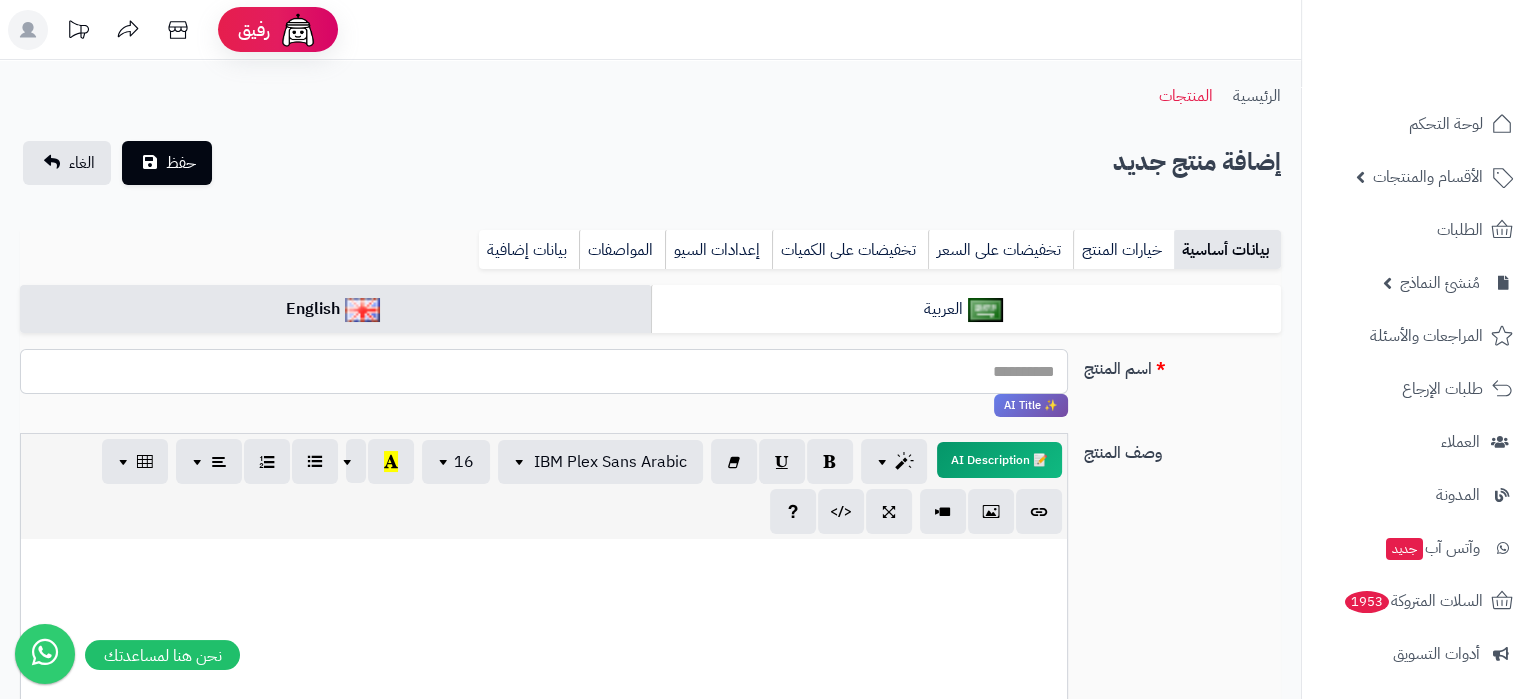 click on "اسم المنتج" at bounding box center [544, 371] 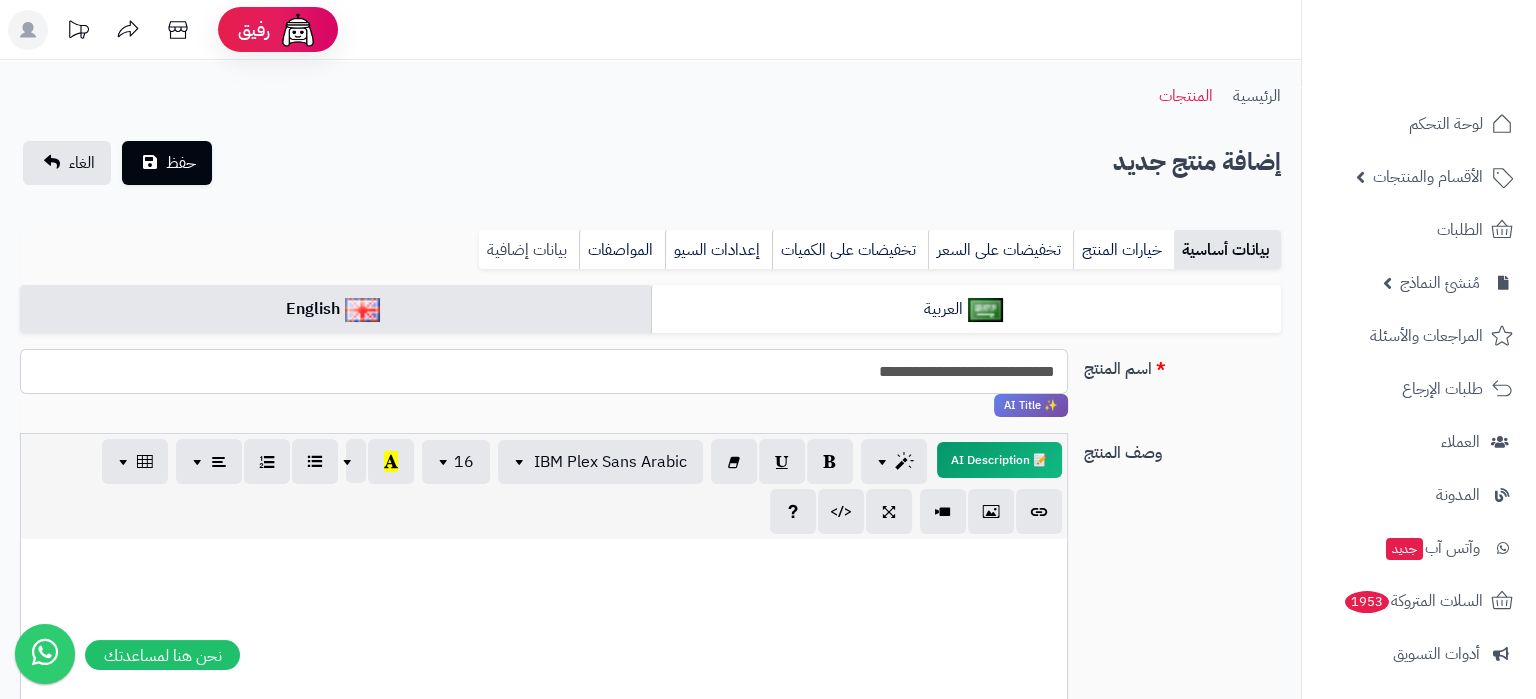 type on "**********" 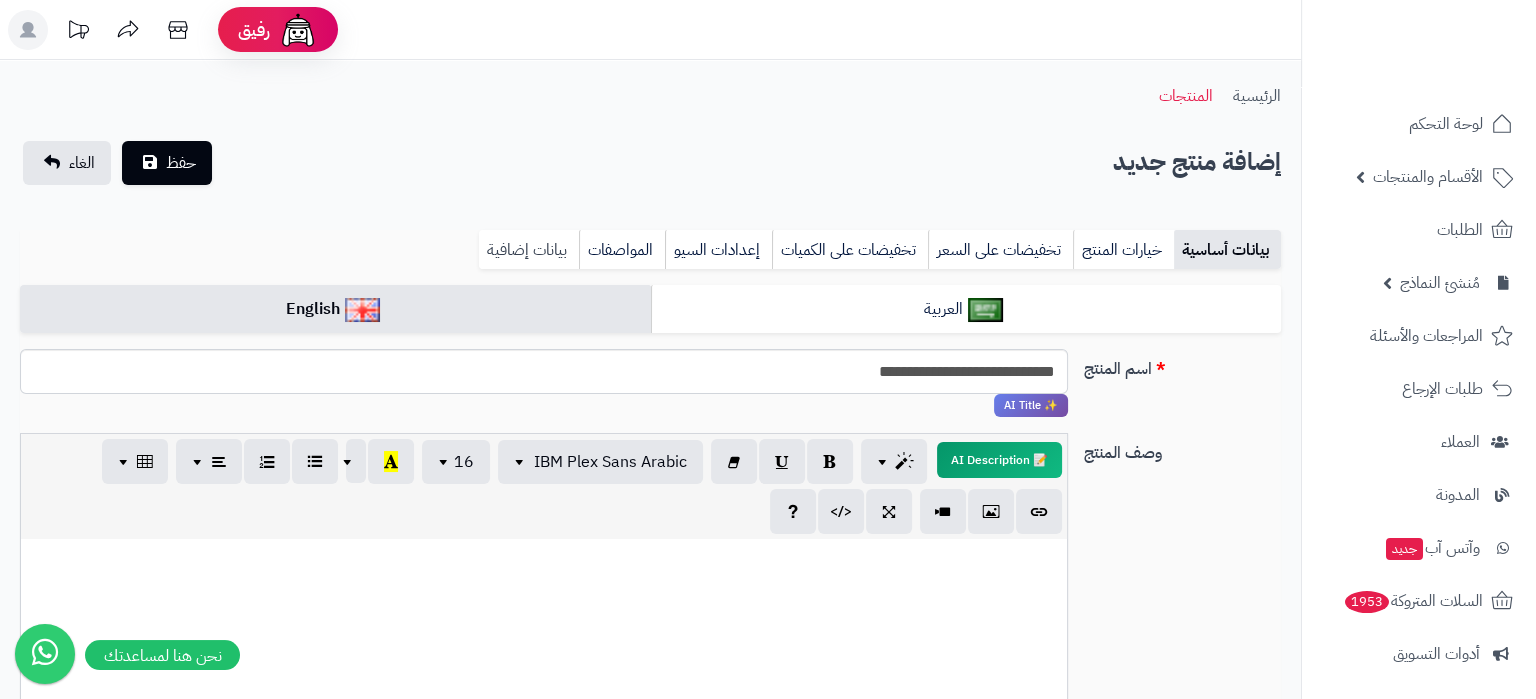 click on "بيانات إضافية" at bounding box center [529, 250] 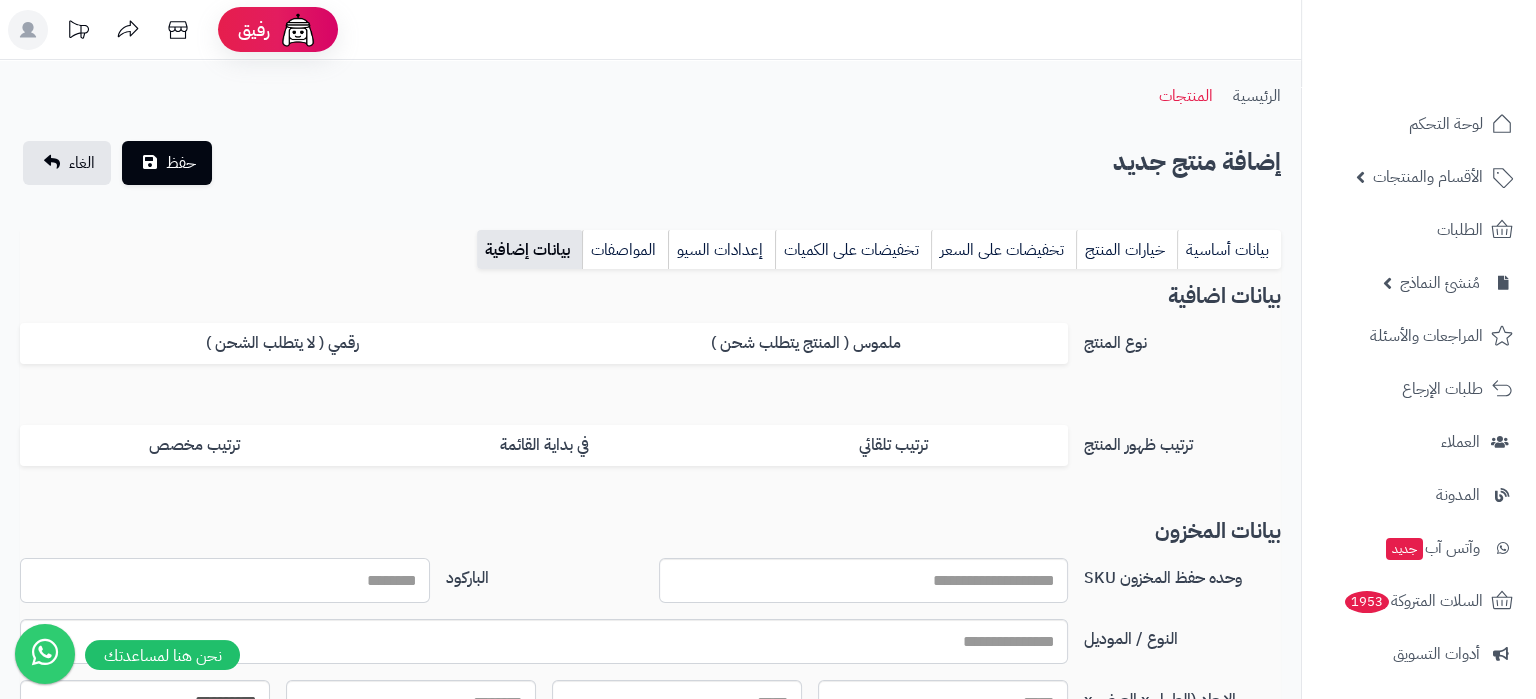 click on "الباركود" at bounding box center [225, 580] 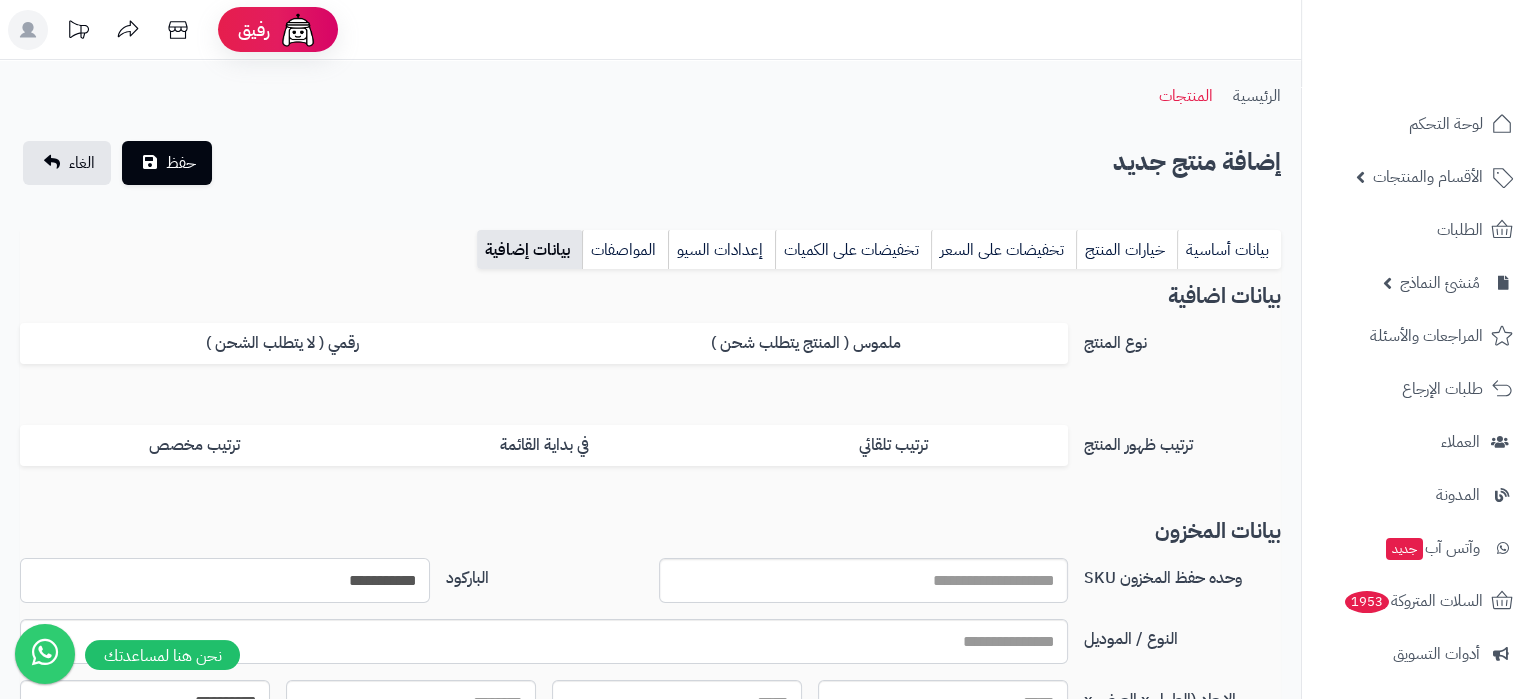 type on "**********" 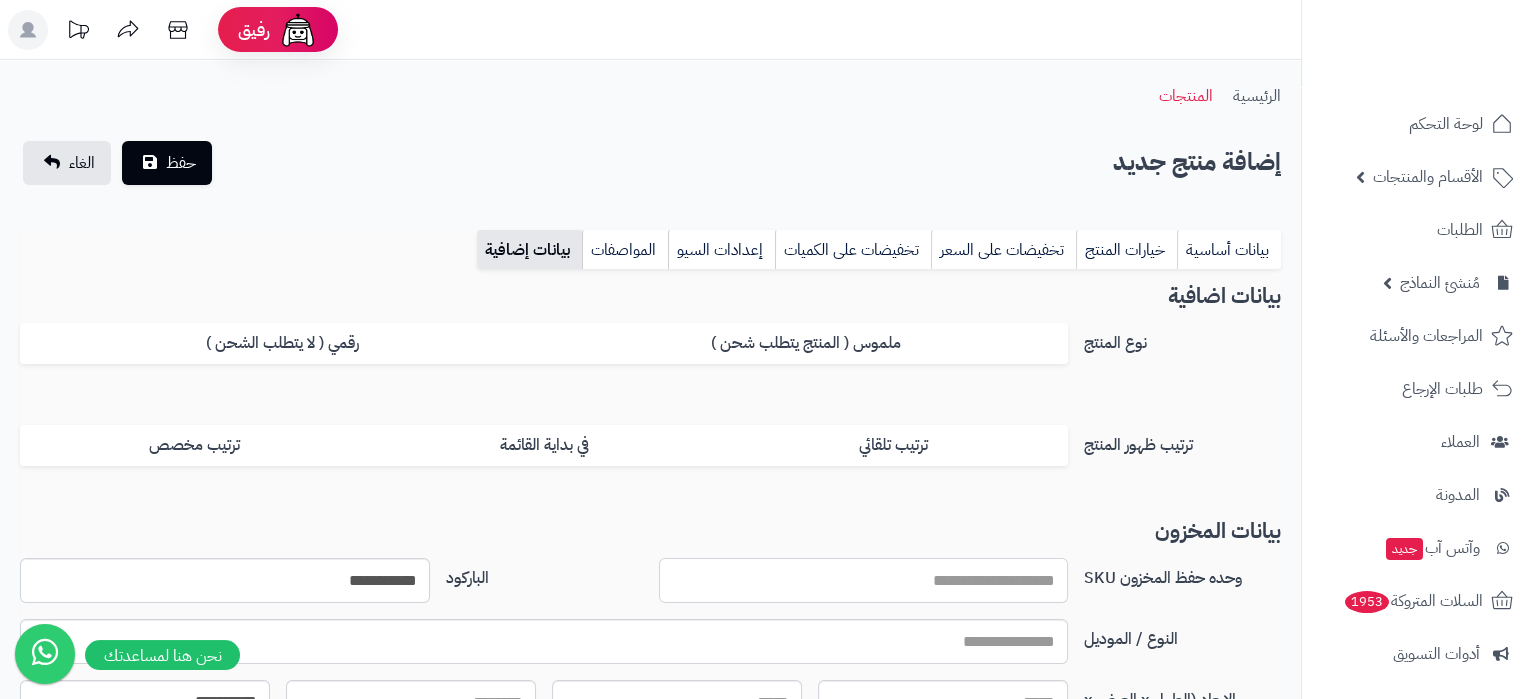 click on "وحده حفظ المخزون SKU" at bounding box center (864, 580) 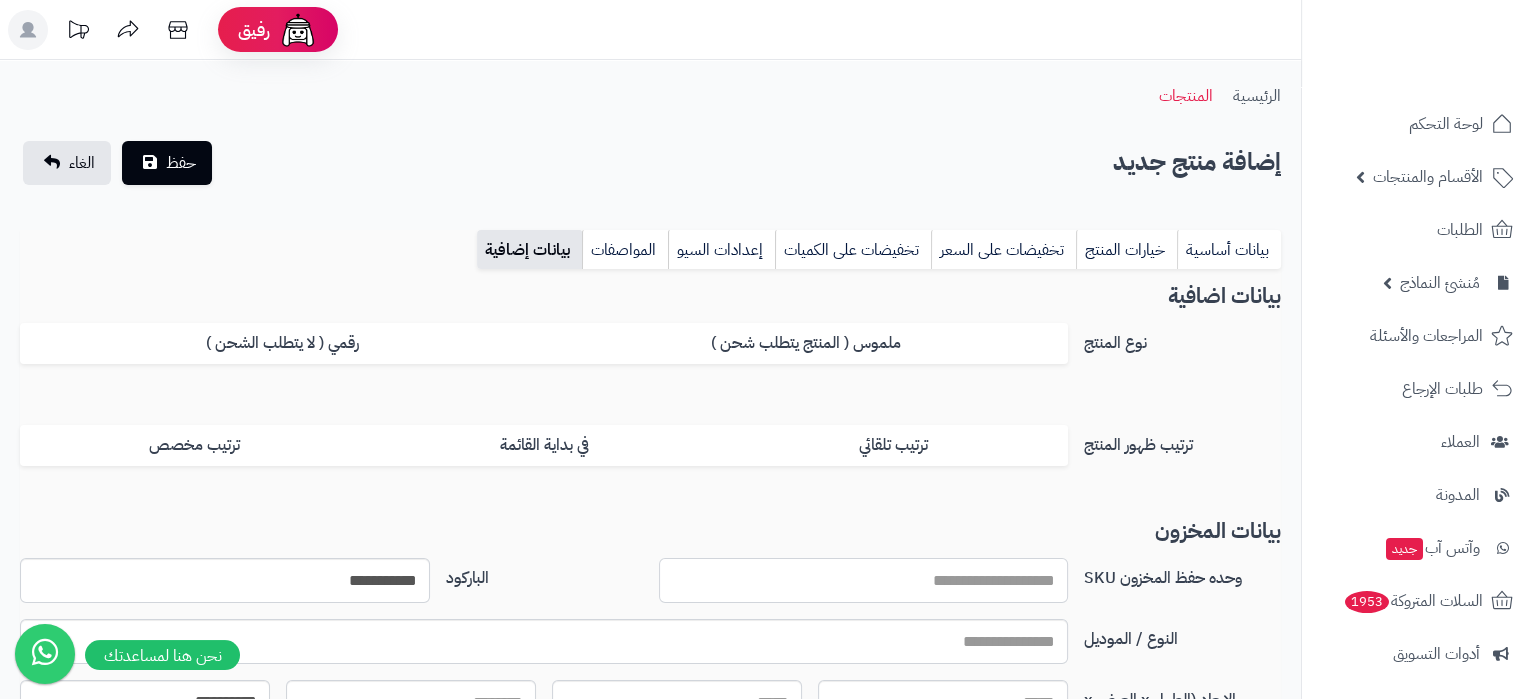 click on "وحده حفظ المخزون SKU" at bounding box center (864, 580) 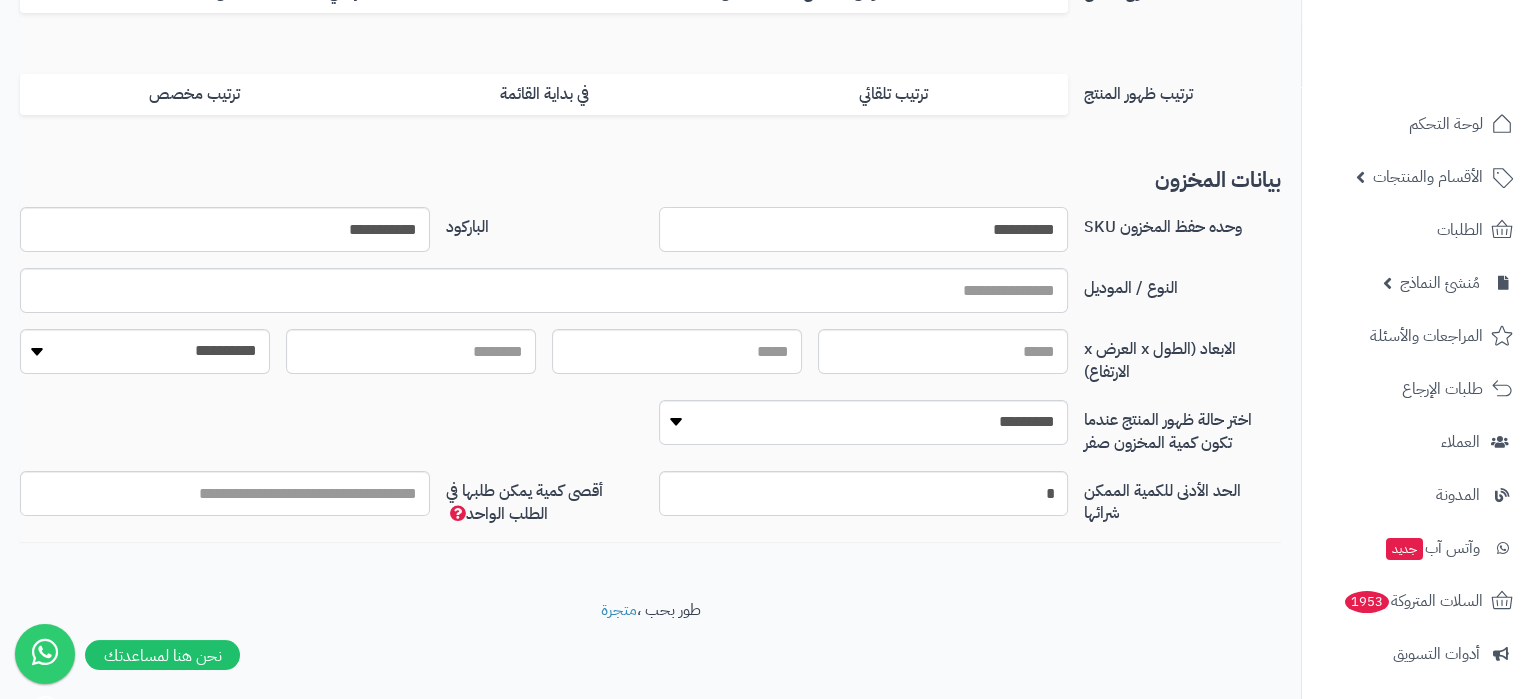 scroll, scrollTop: 0, scrollLeft: 0, axis: both 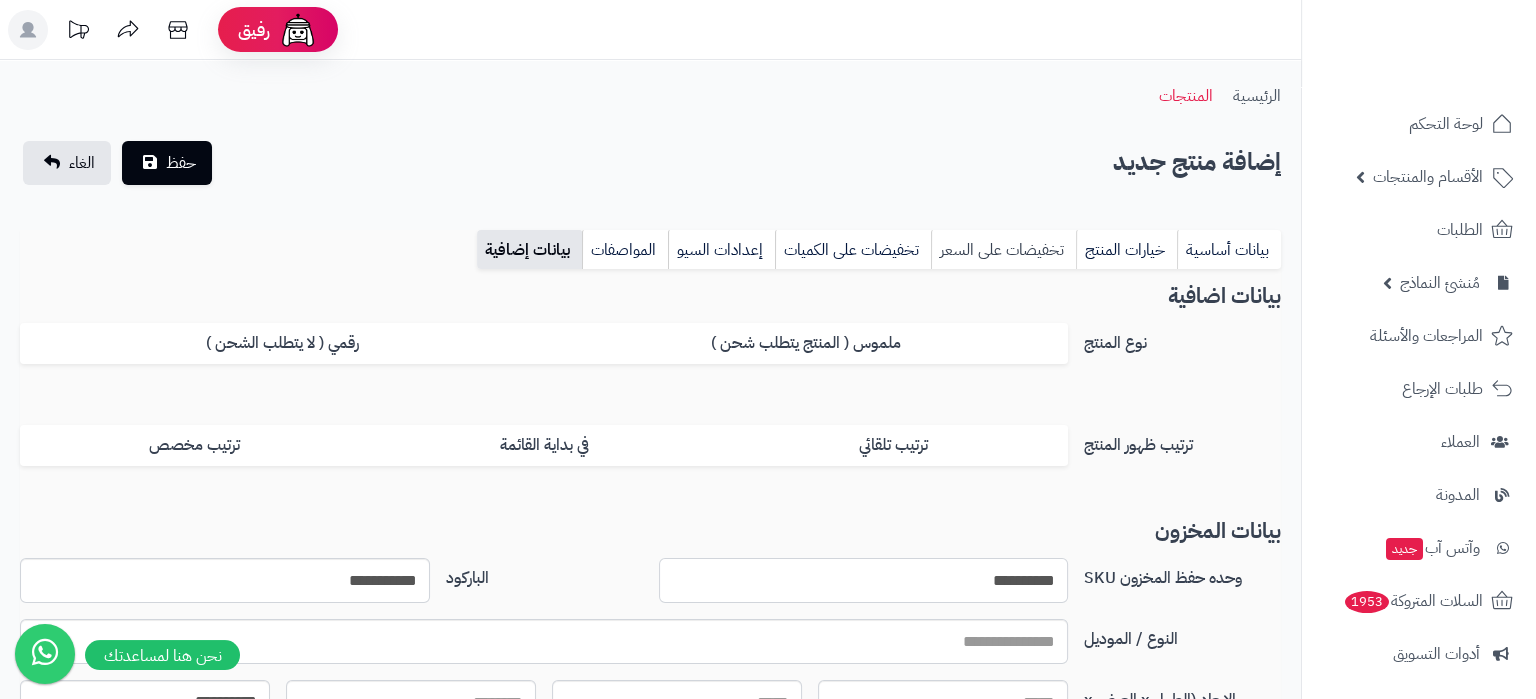 type on "**********" 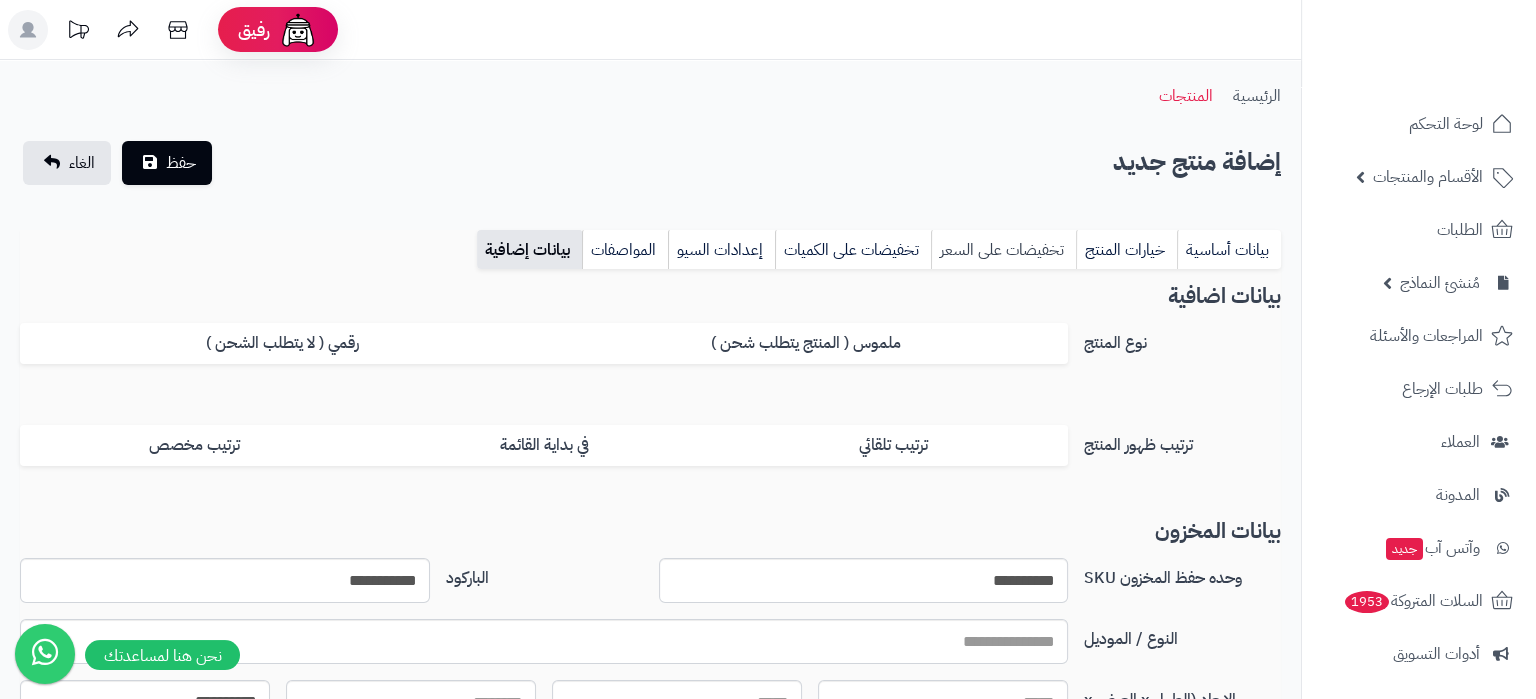 click on "تخفيضات على السعر" at bounding box center [1003, 250] 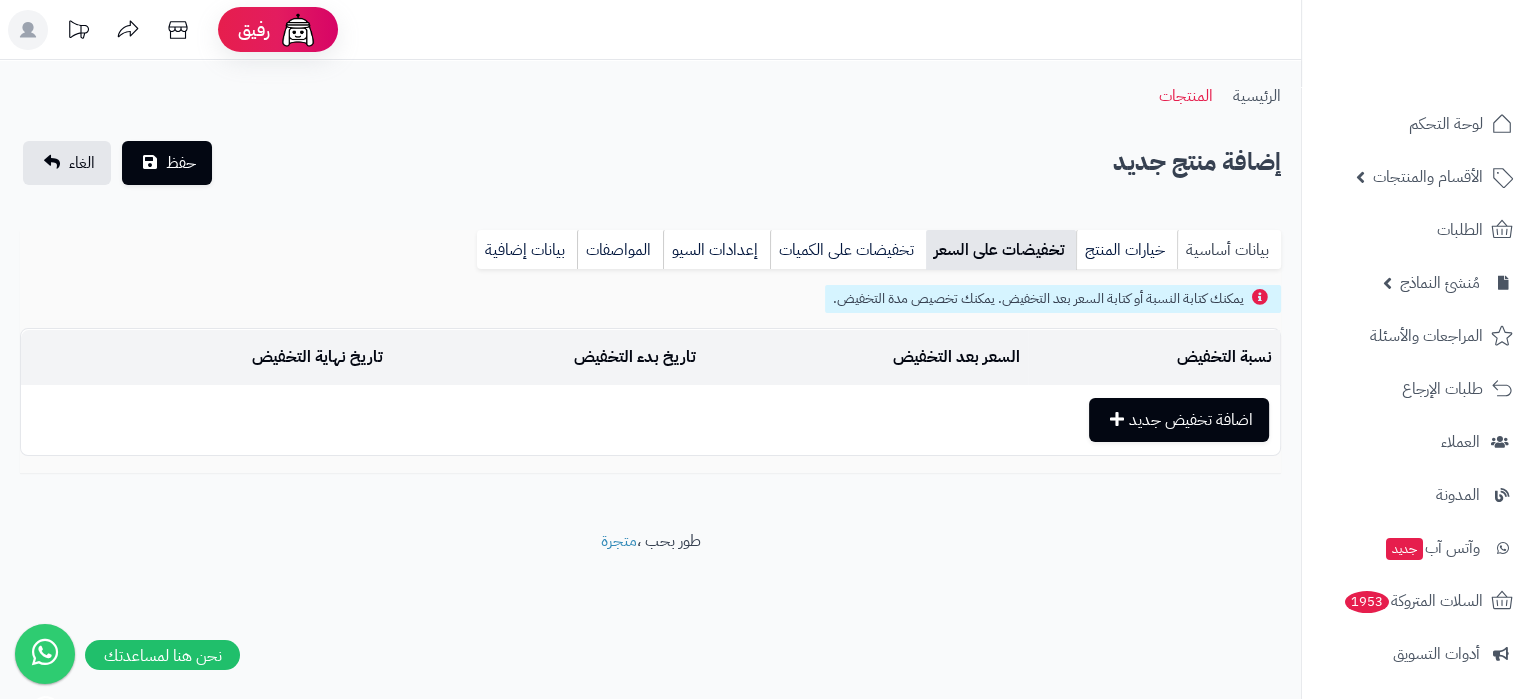 click on "بيانات أساسية" at bounding box center [1229, 250] 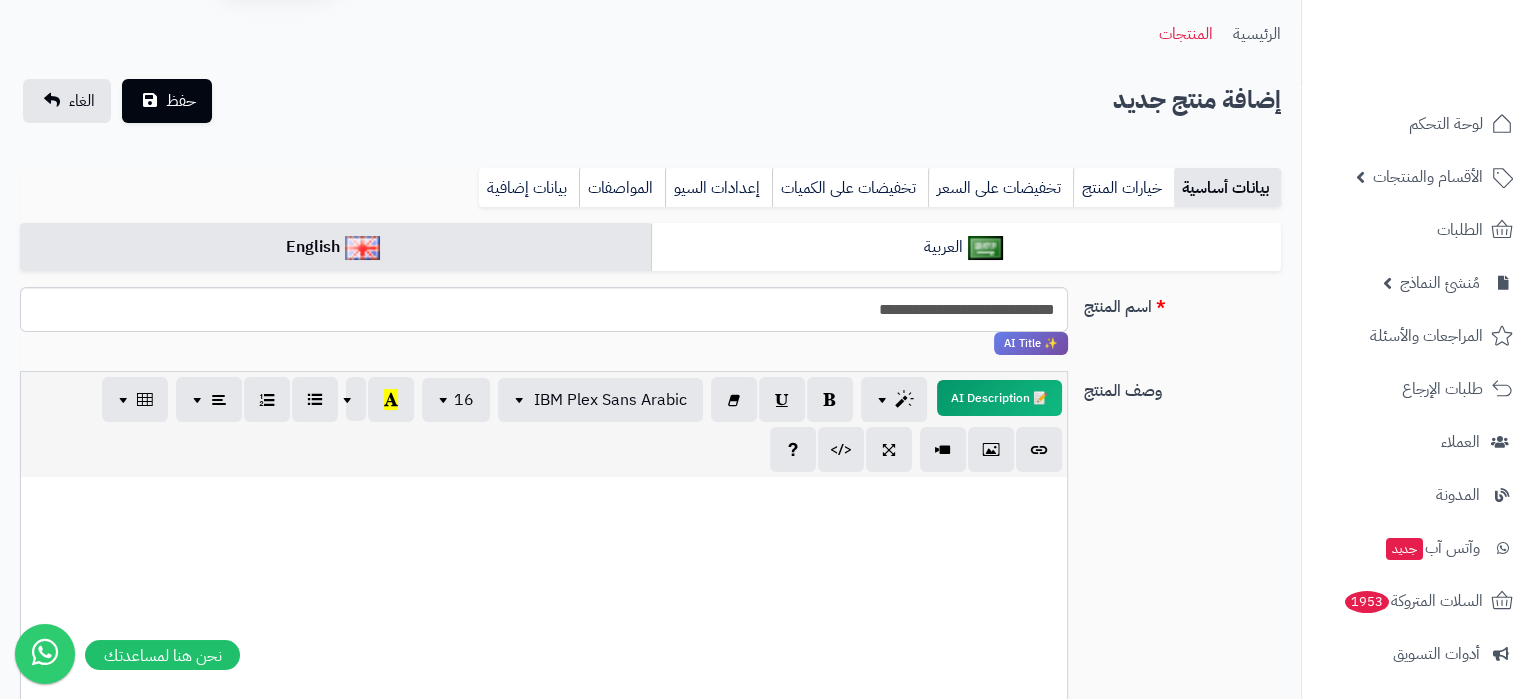 scroll, scrollTop: 105, scrollLeft: 0, axis: vertical 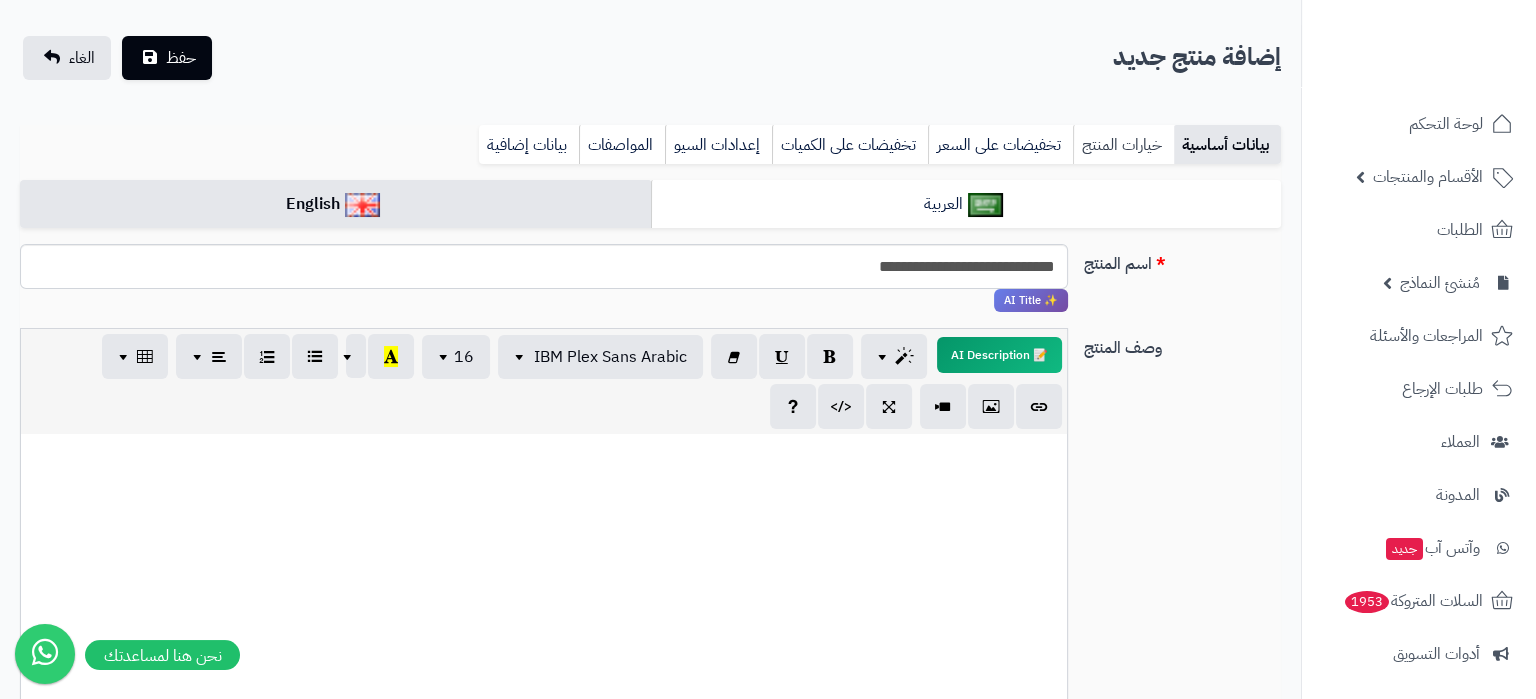 click on "خيارات المنتج" at bounding box center [1123, 145] 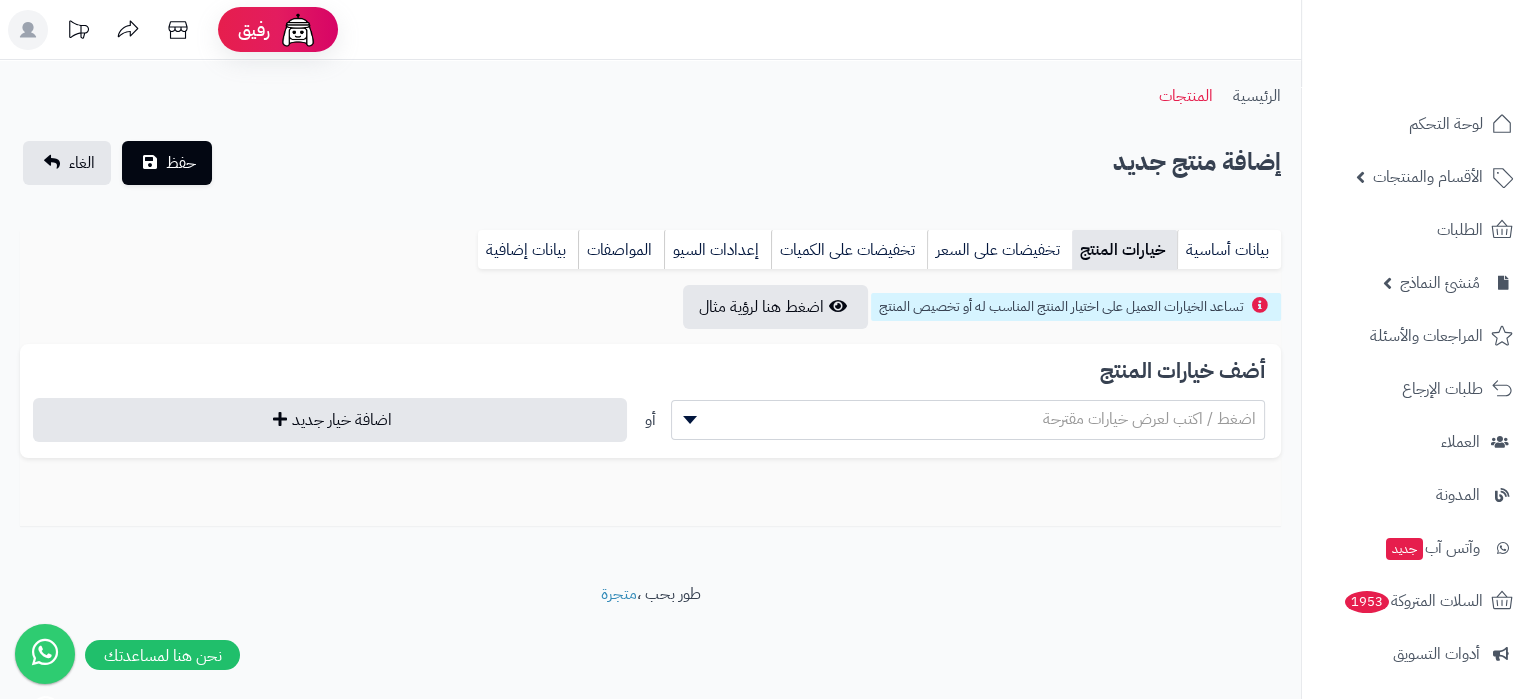 scroll, scrollTop: 0, scrollLeft: 0, axis: both 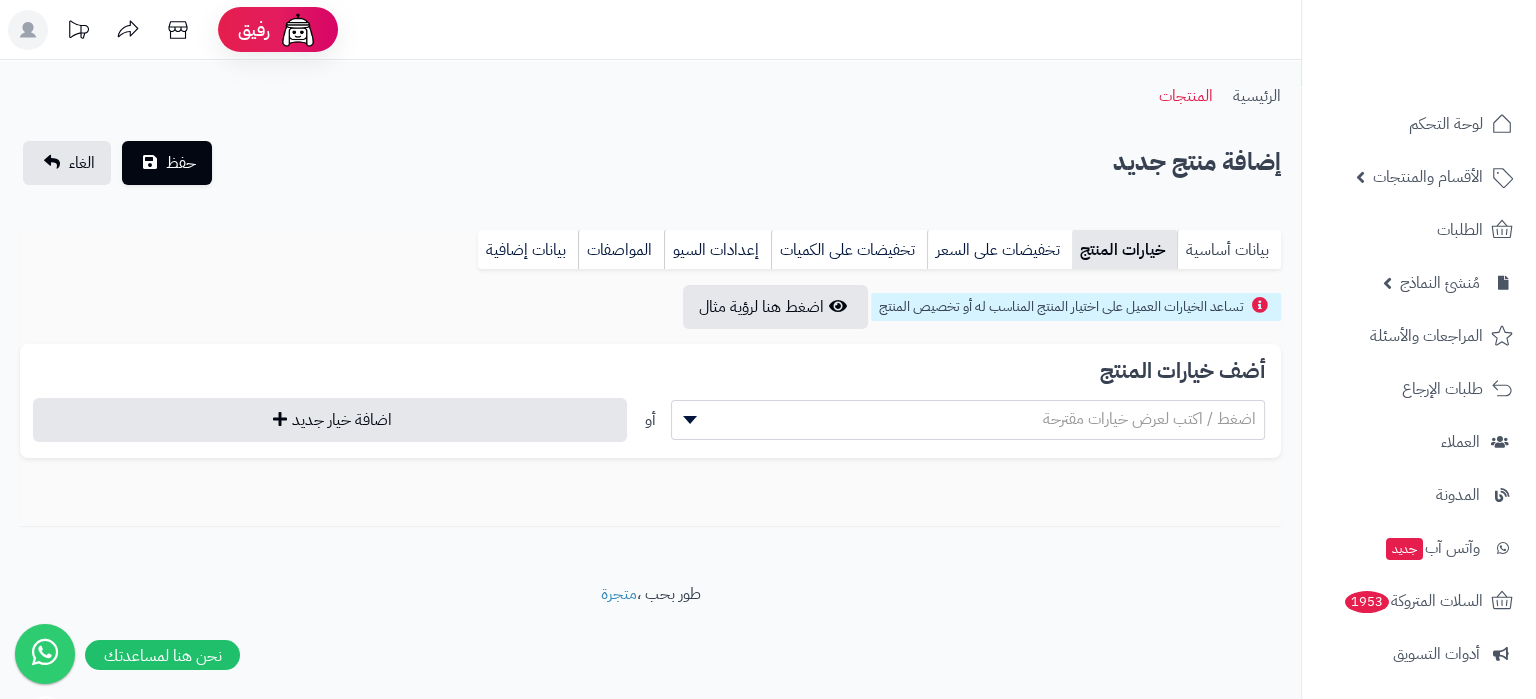 click on "بيانات أساسية" at bounding box center [1229, 250] 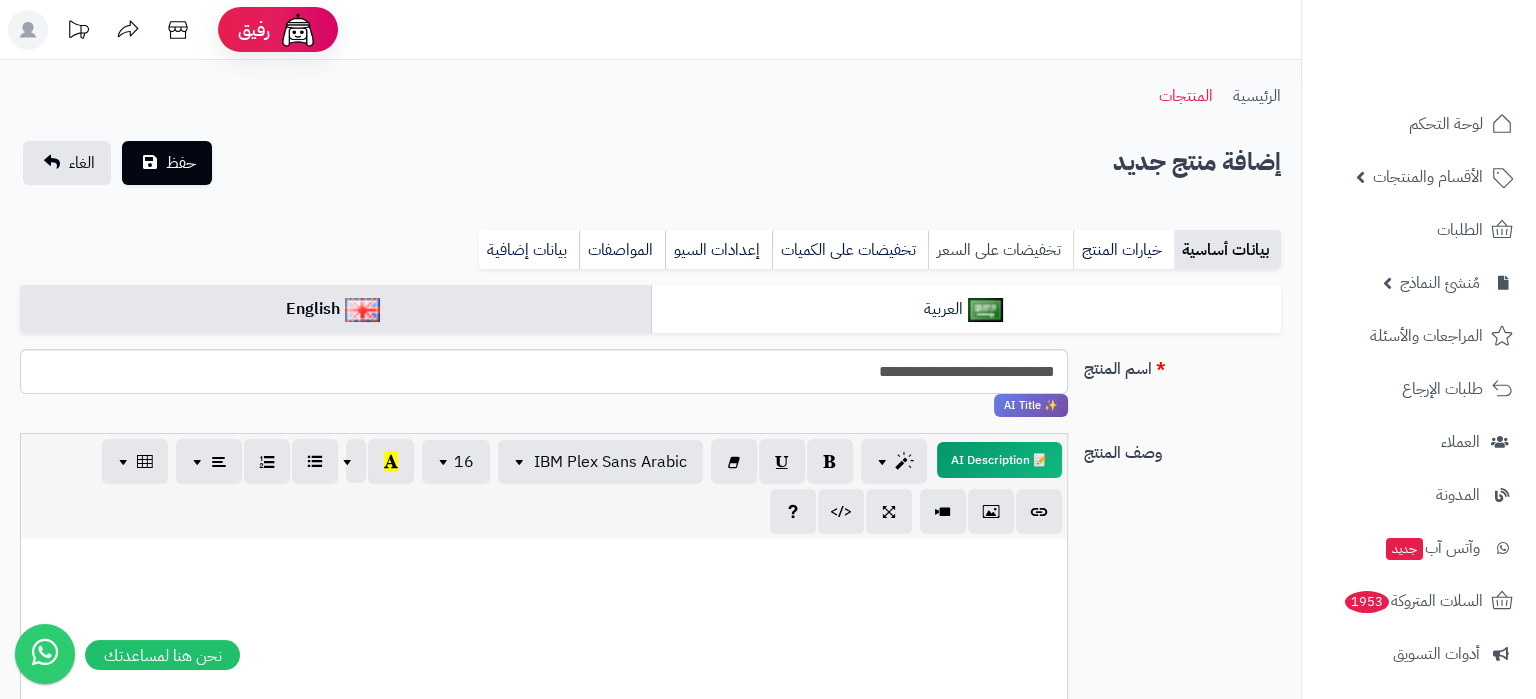 click on "تخفيضات على السعر" at bounding box center (1000, 250) 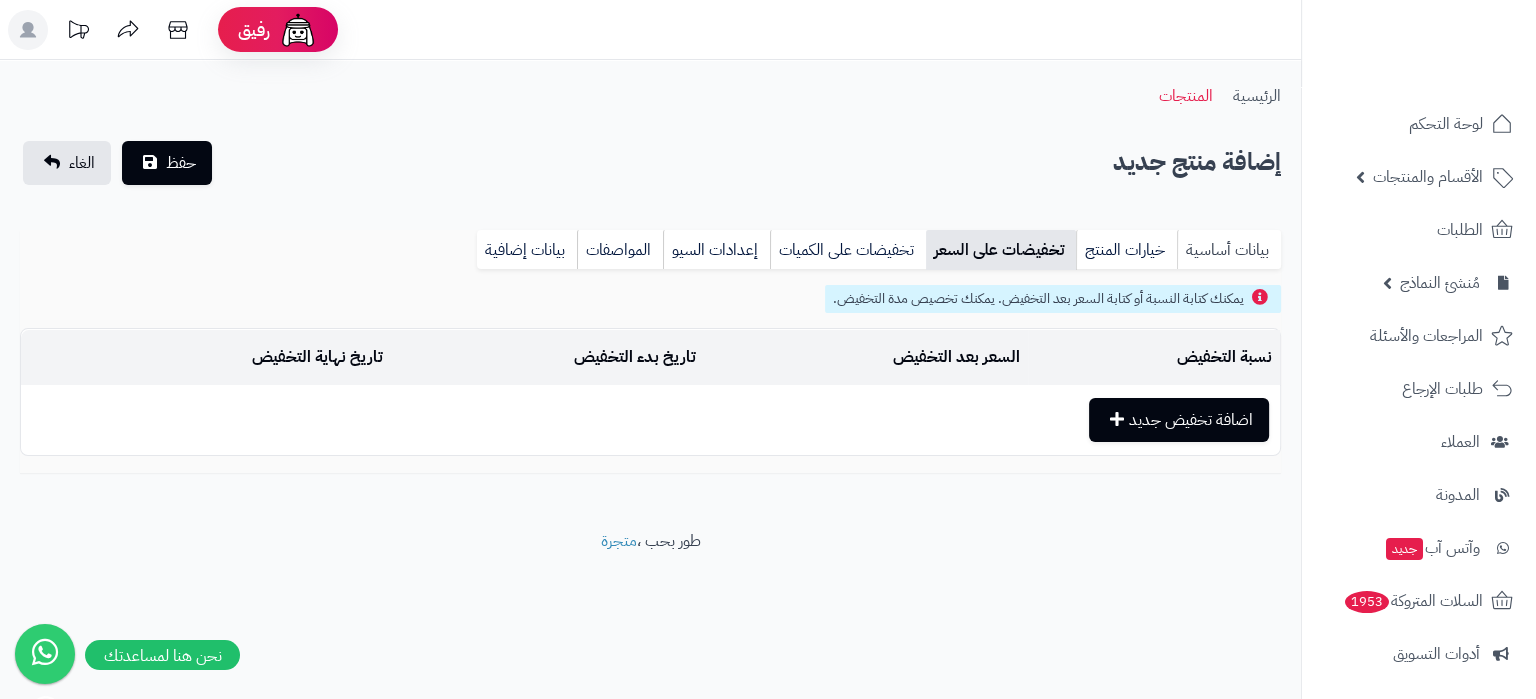 click on "بيانات أساسية" at bounding box center (1229, 250) 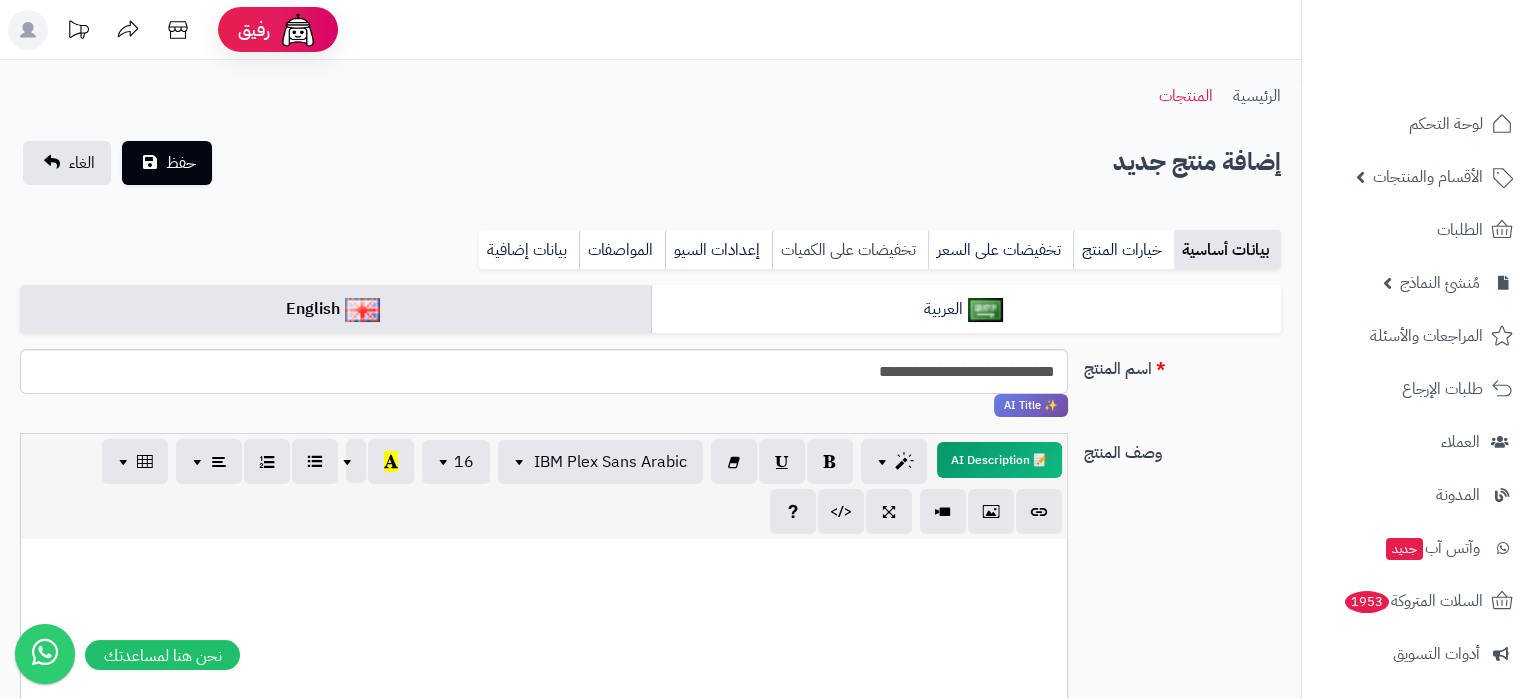 click on "تخفيضات على الكميات" at bounding box center [850, 250] 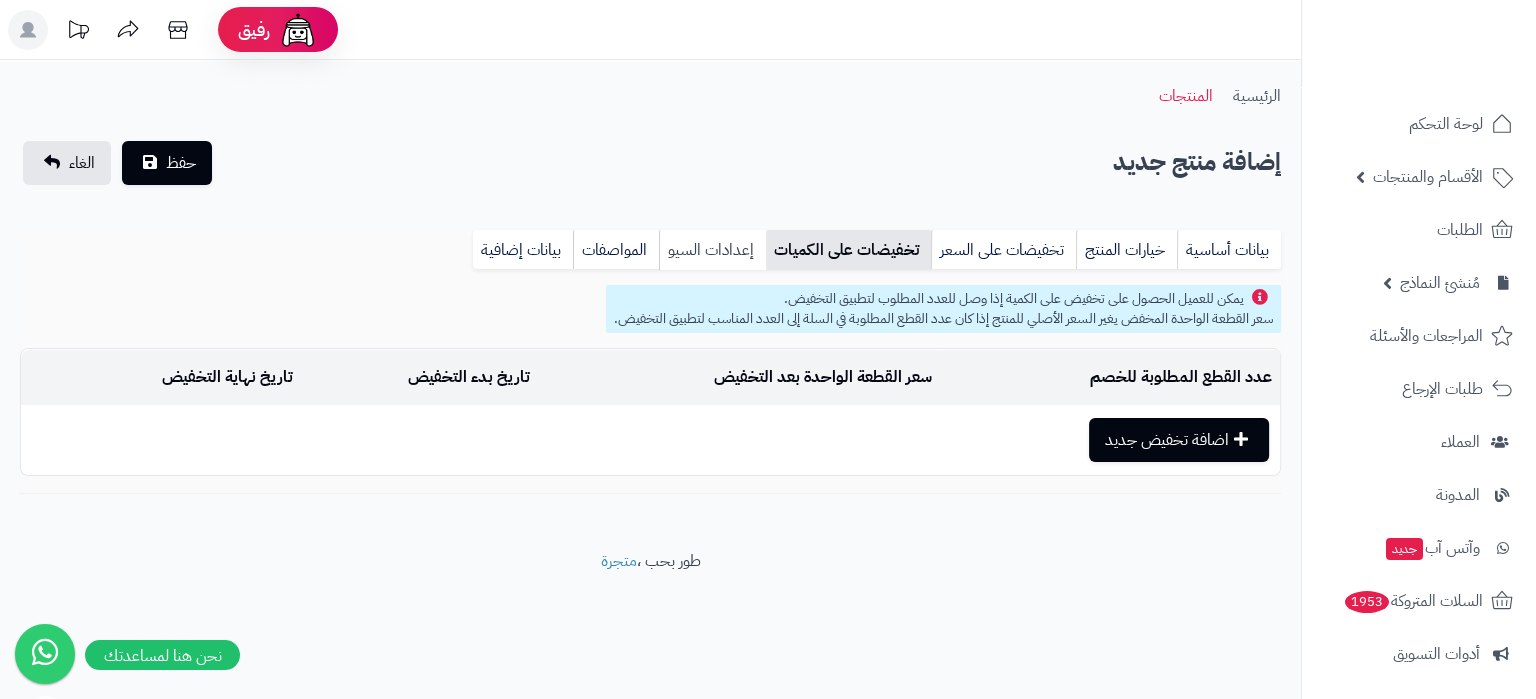 click on "إعدادات السيو" at bounding box center (712, 250) 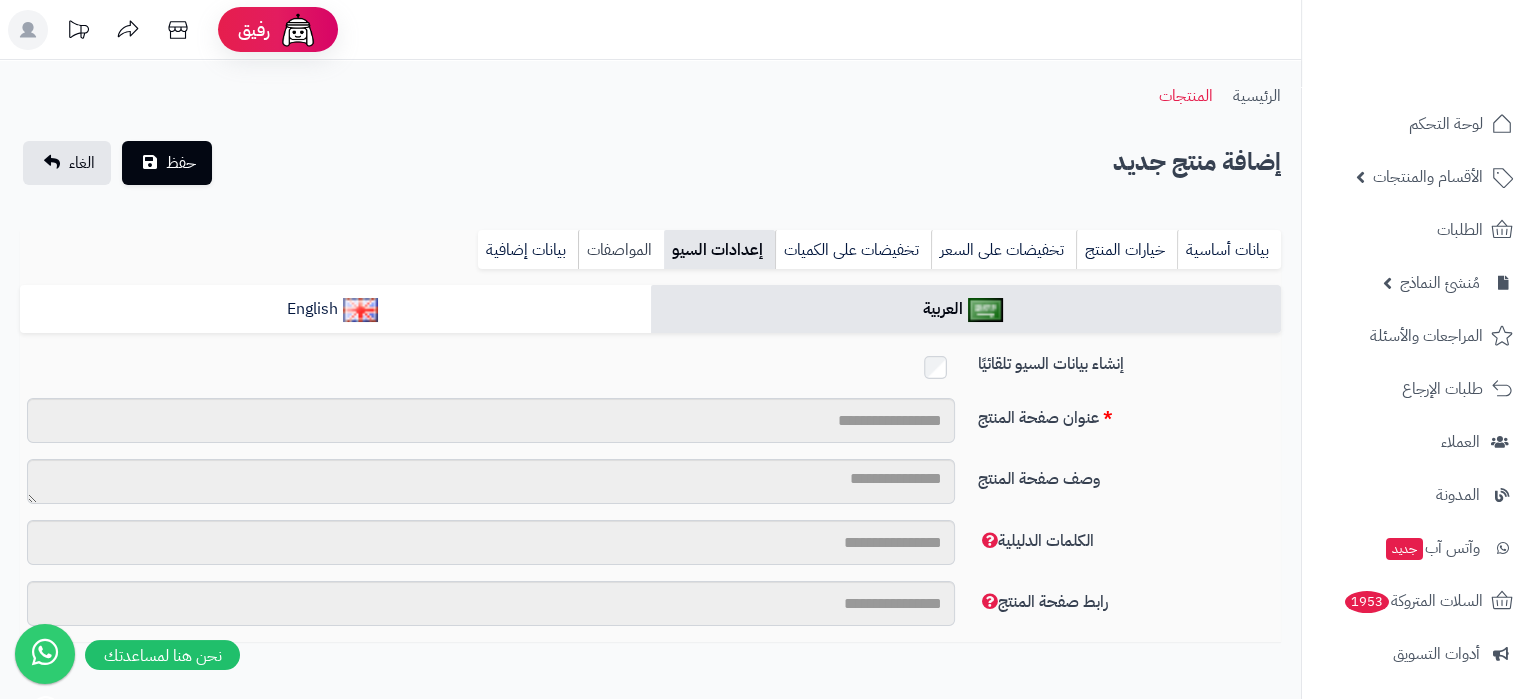click on "المواصفات" at bounding box center [621, 250] 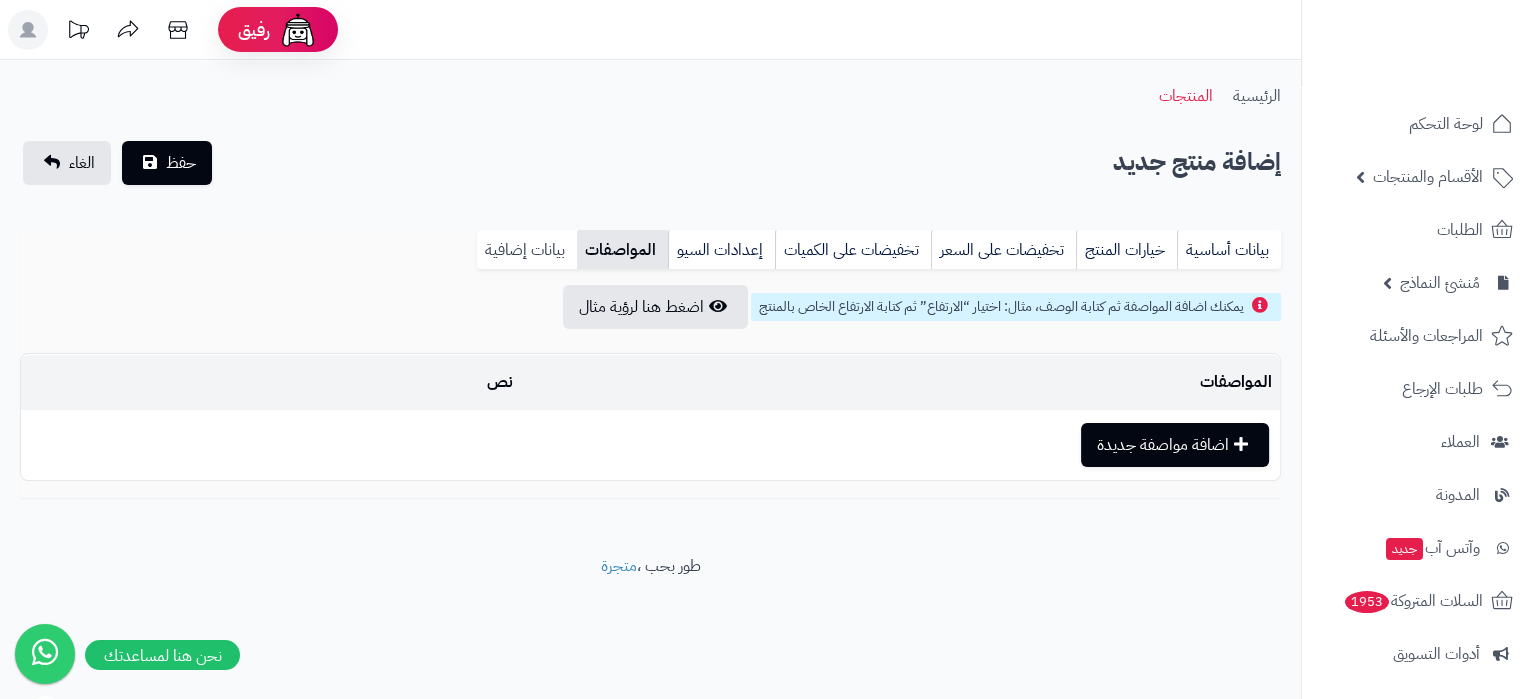 click on "بيانات إضافية" at bounding box center (527, 250) 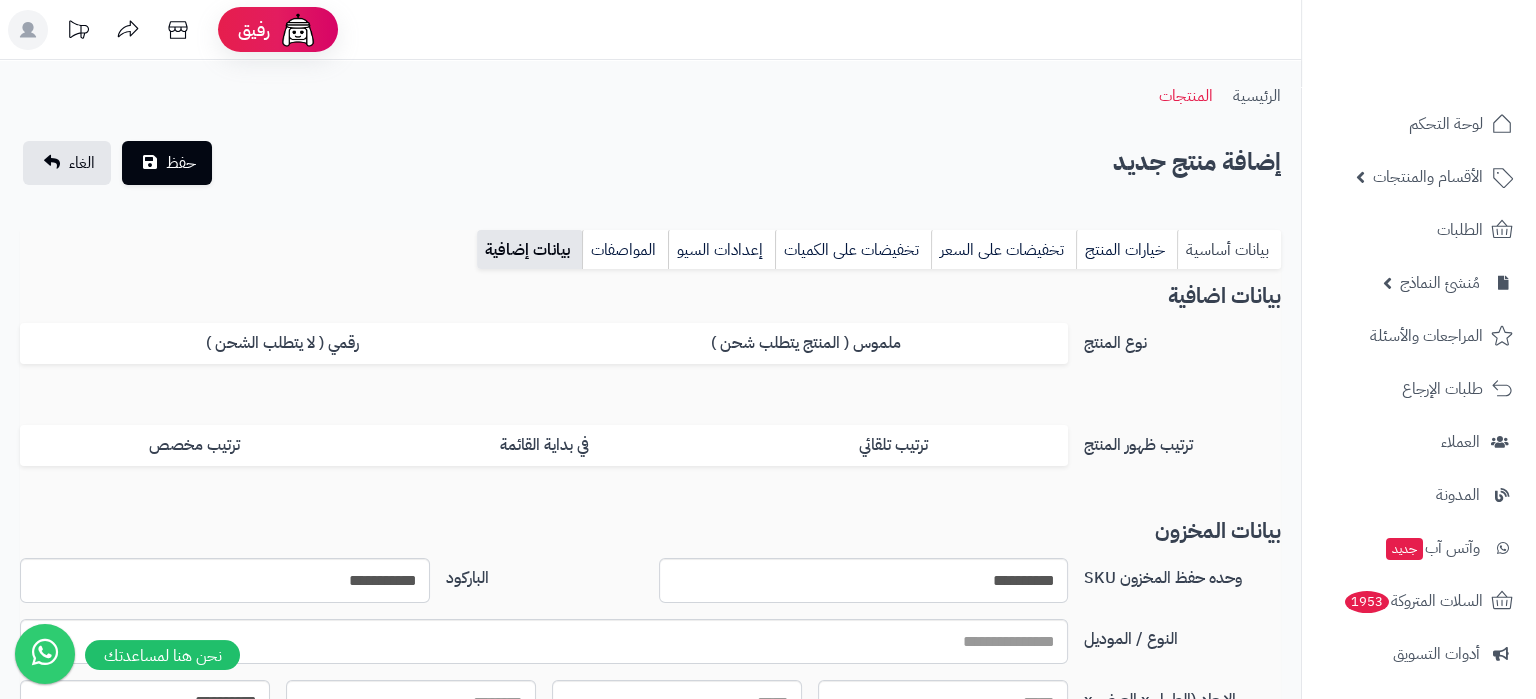 click on "بيانات أساسية" at bounding box center (1229, 250) 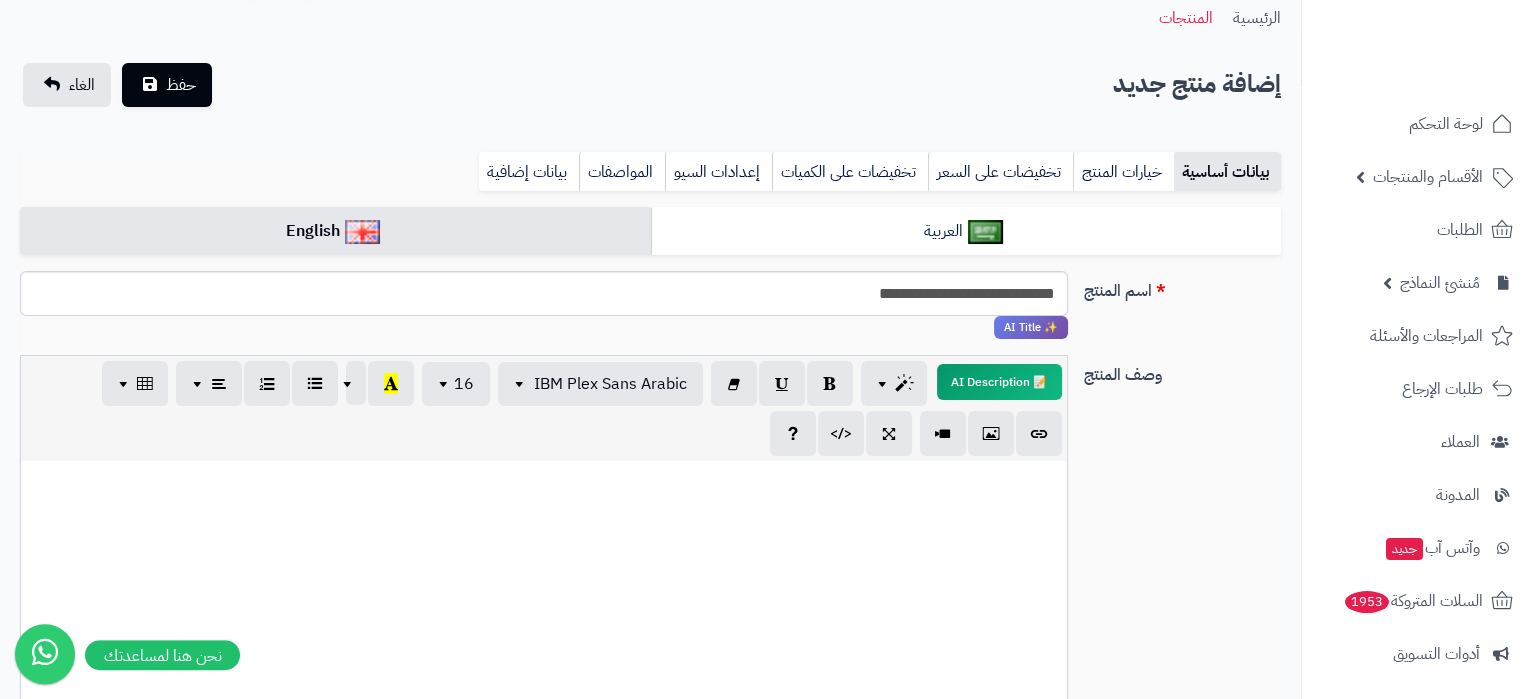 scroll, scrollTop: 210, scrollLeft: 0, axis: vertical 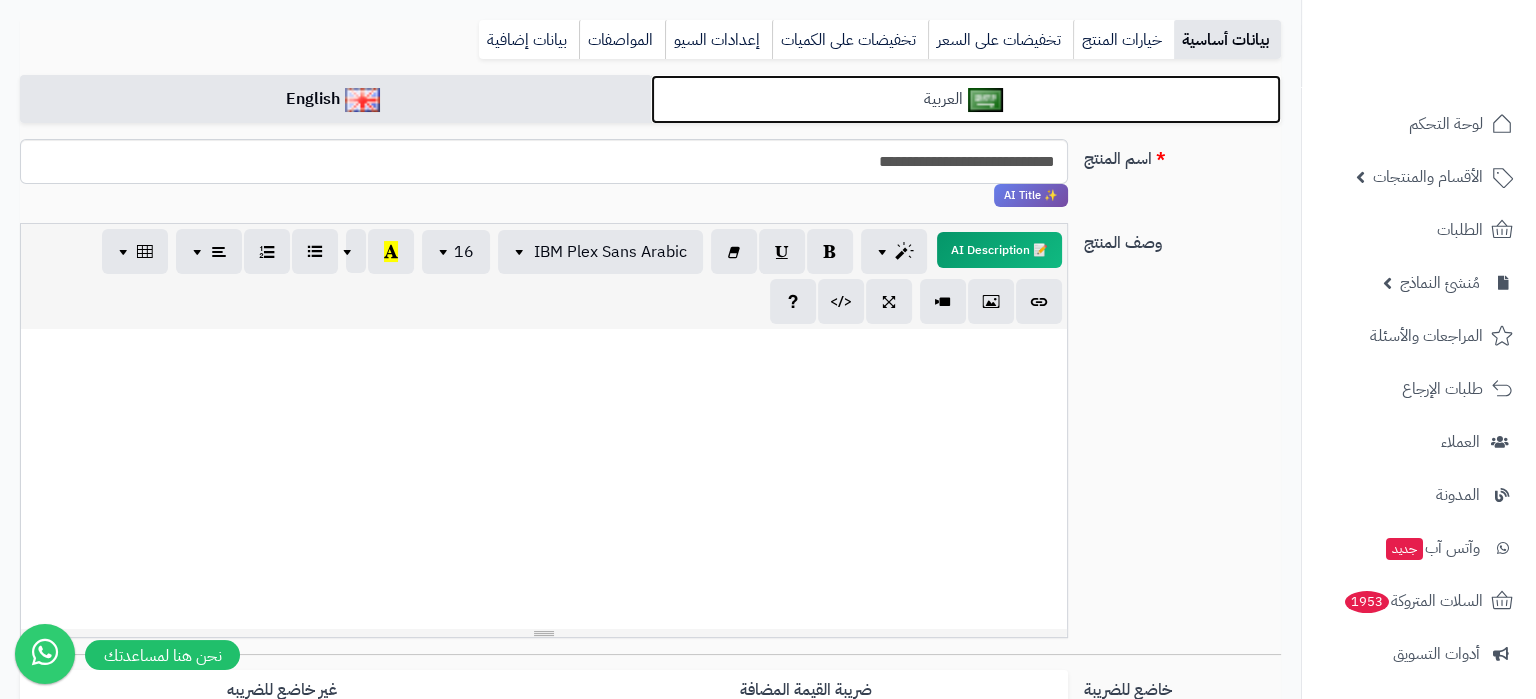 click on "العربية" at bounding box center (966, 99) 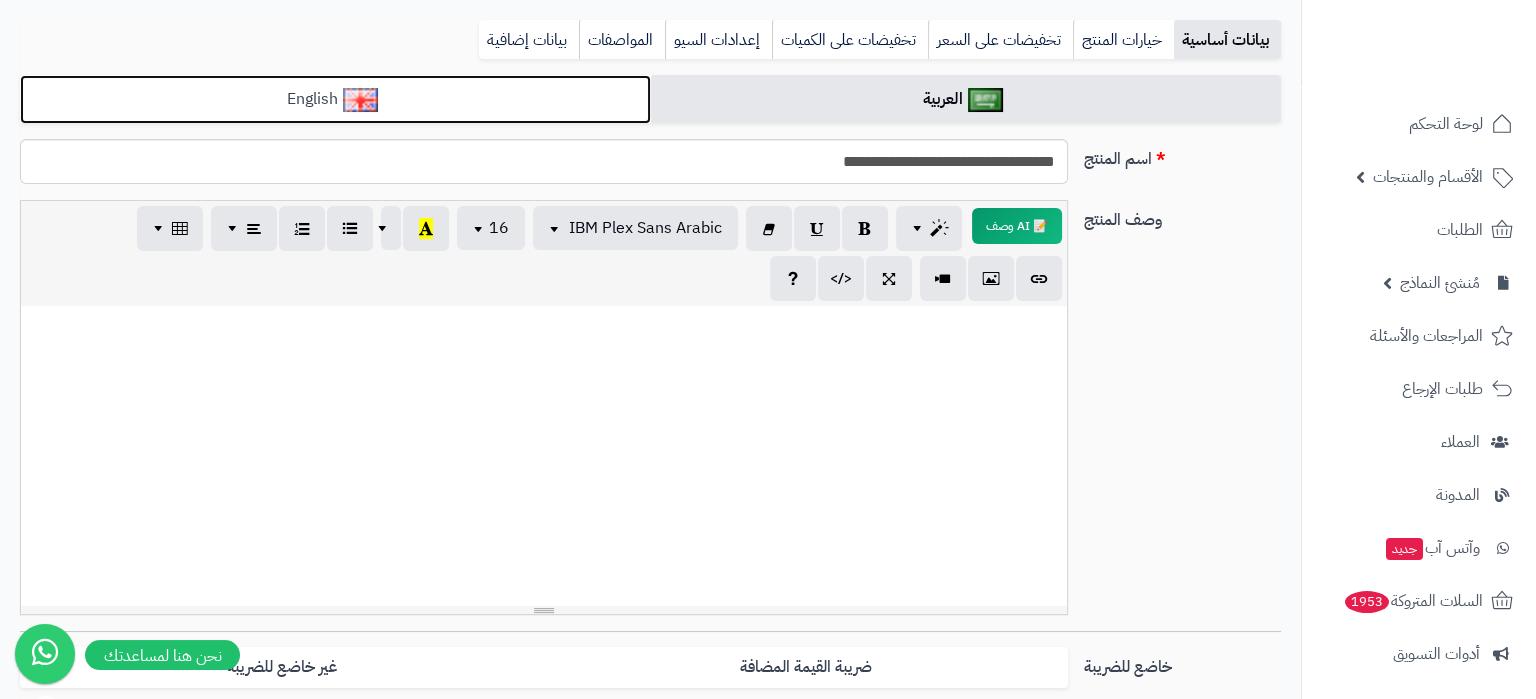 click on "English" at bounding box center (335, 99) 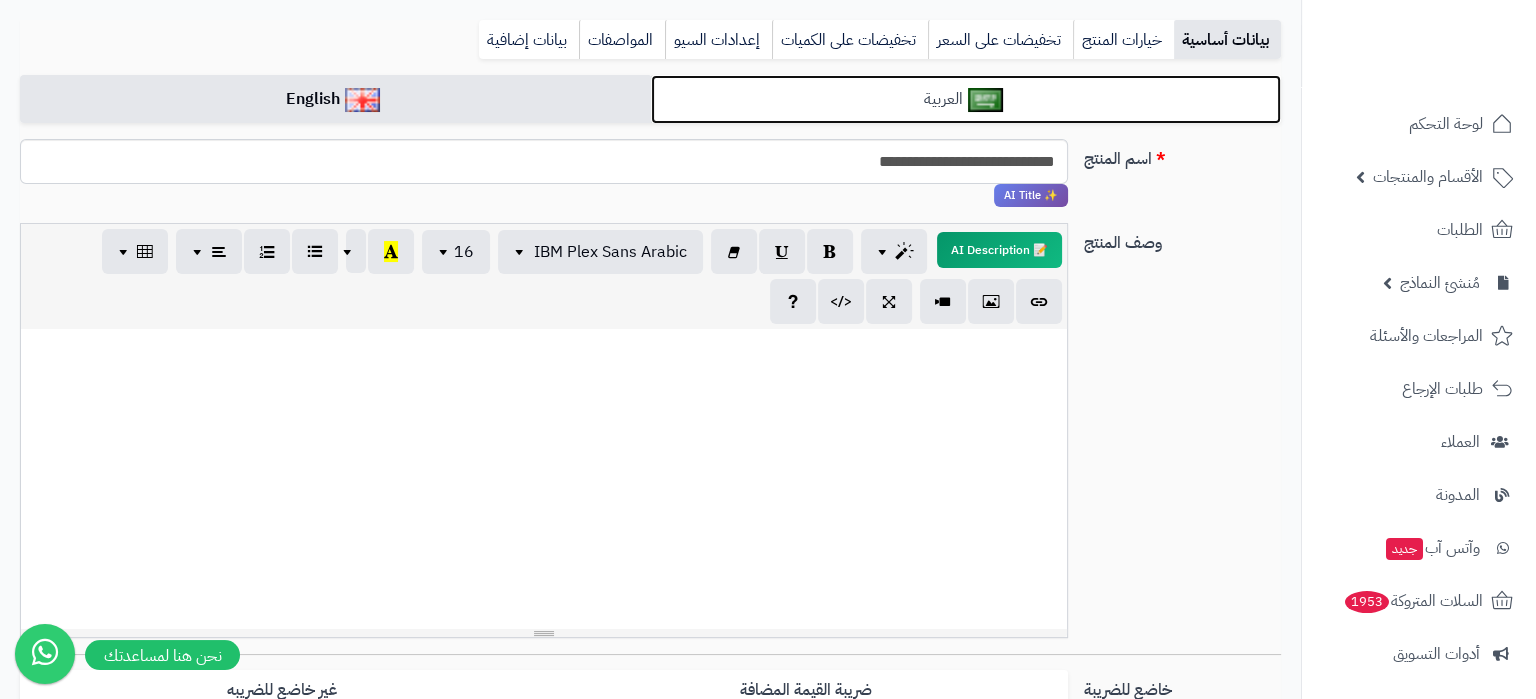 click on "العربية" at bounding box center [966, 99] 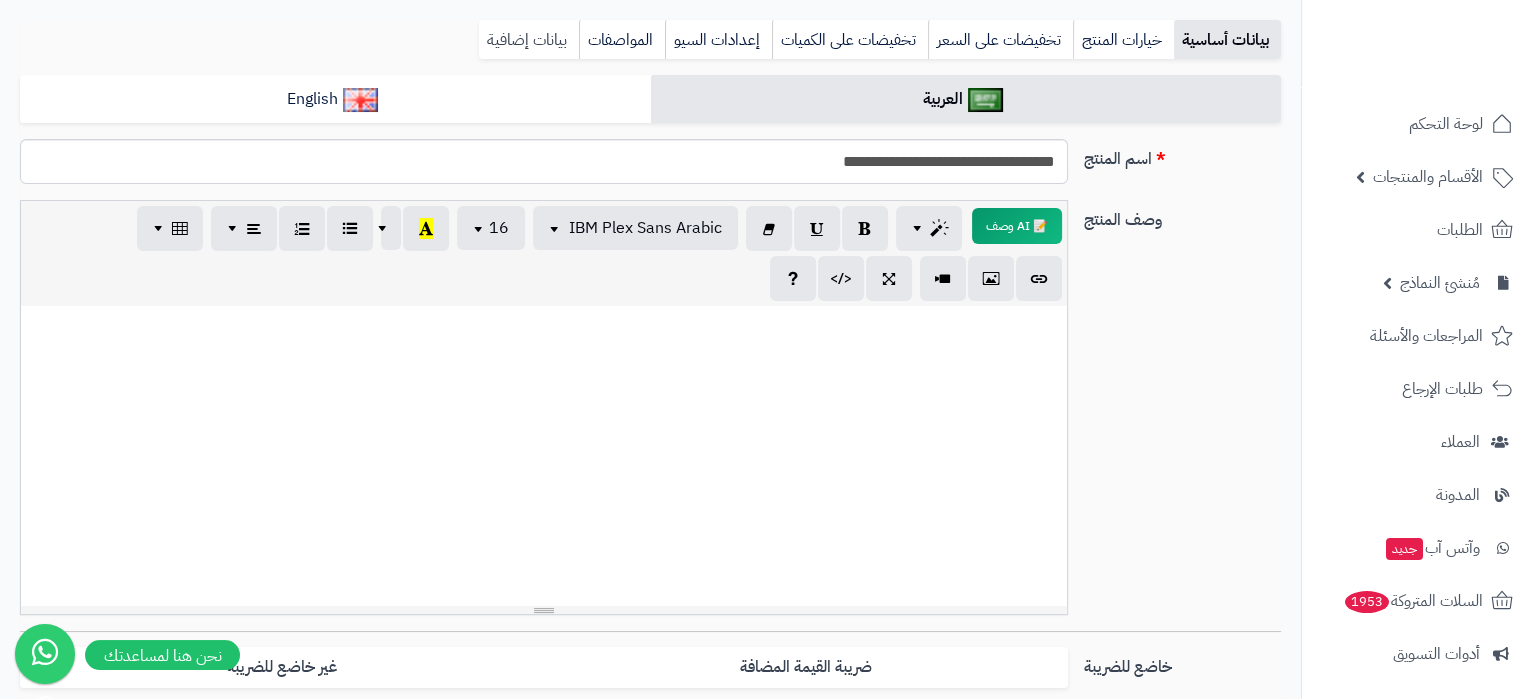 click on "بيانات إضافية" at bounding box center [529, 40] 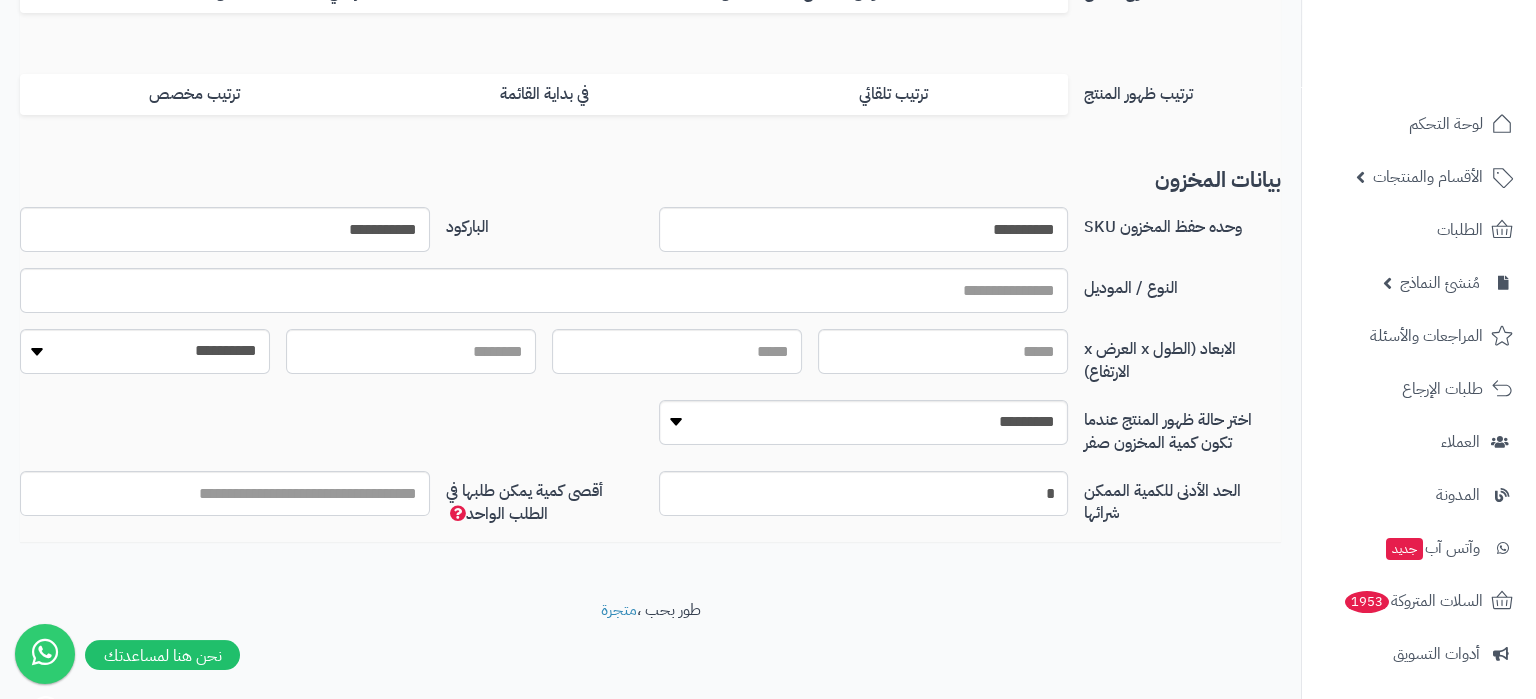 scroll, scrollTop: 0, scrollLeft: 0, axis: both 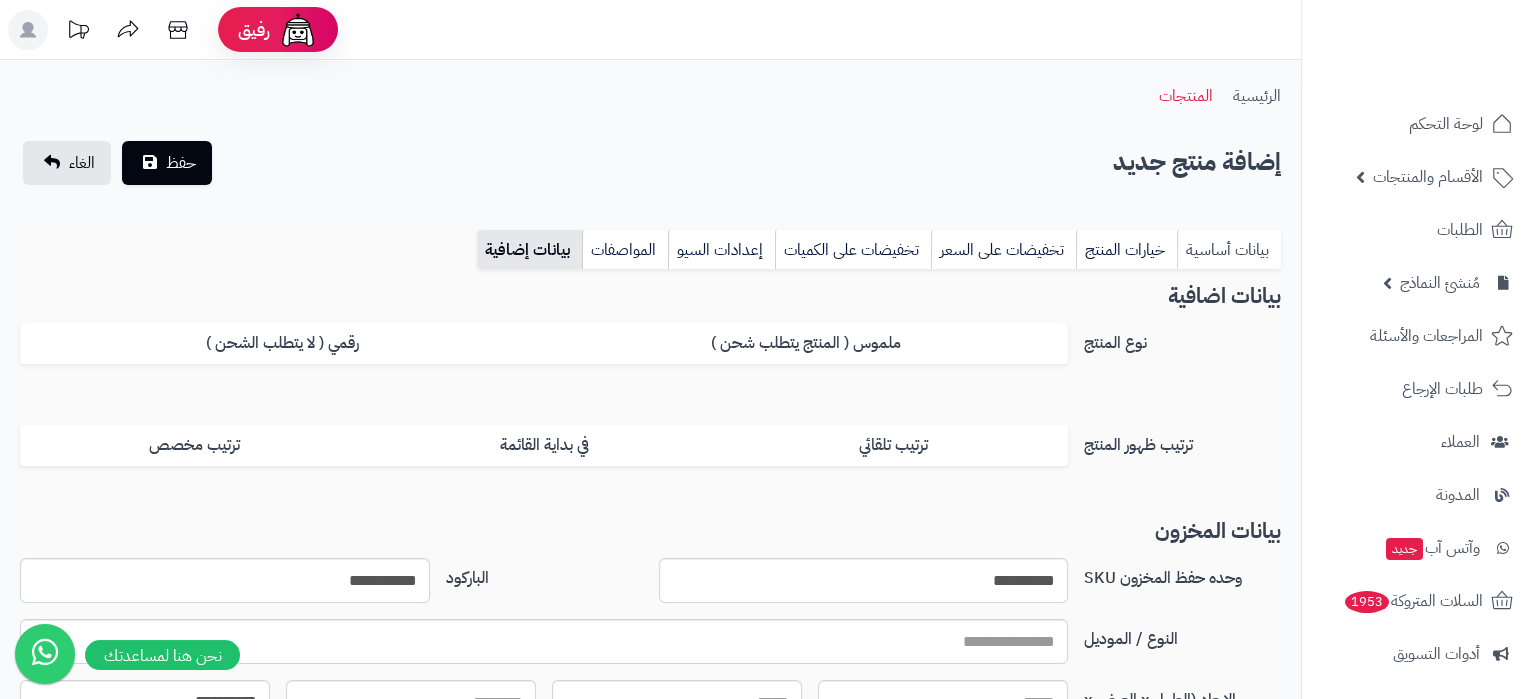 drag, startPoint x: 1220, startPoint y: 252, endPoint x: 1011, endPoint y: 348, distance: 229.99348 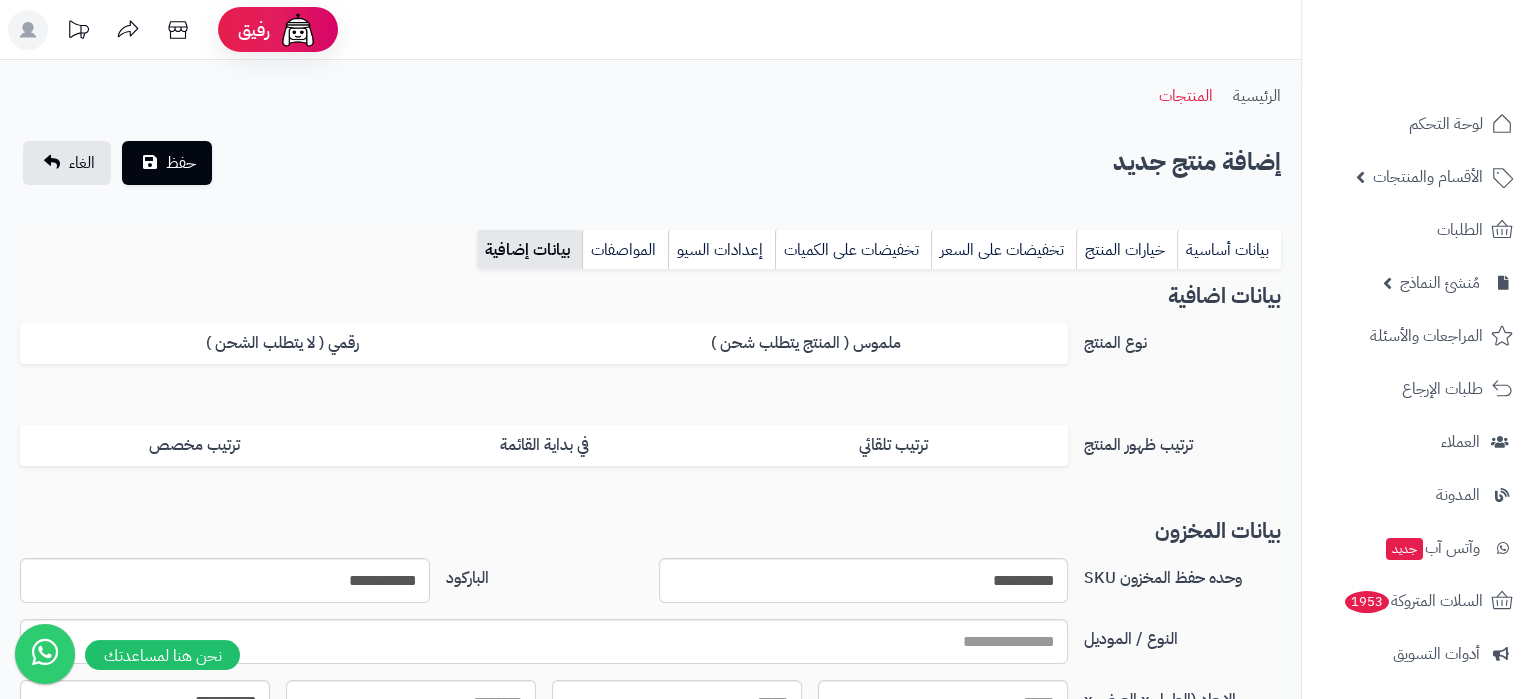 click on "بيانات أساسية" at bounding box center [1229, 250] 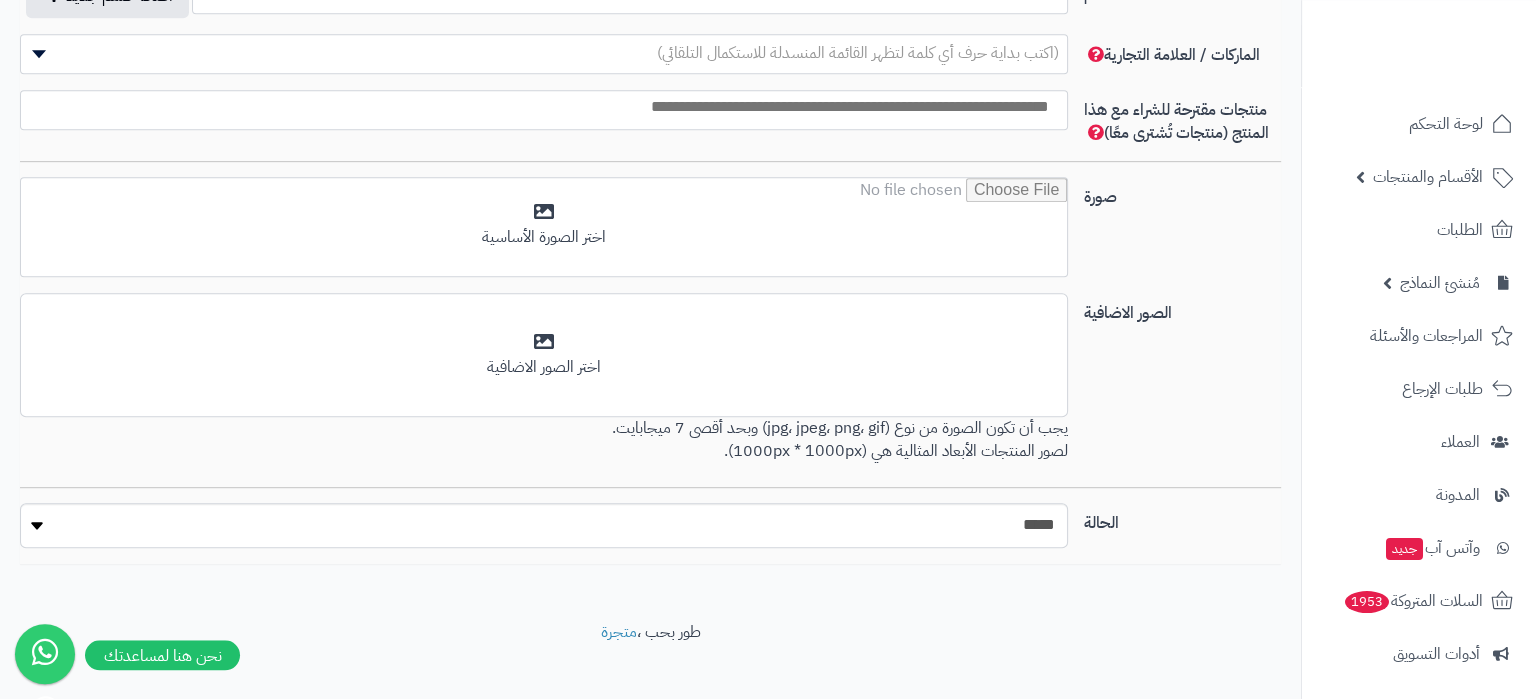 scroll, scrollTop: 1255, scrollLeft: 0, axis: vertical 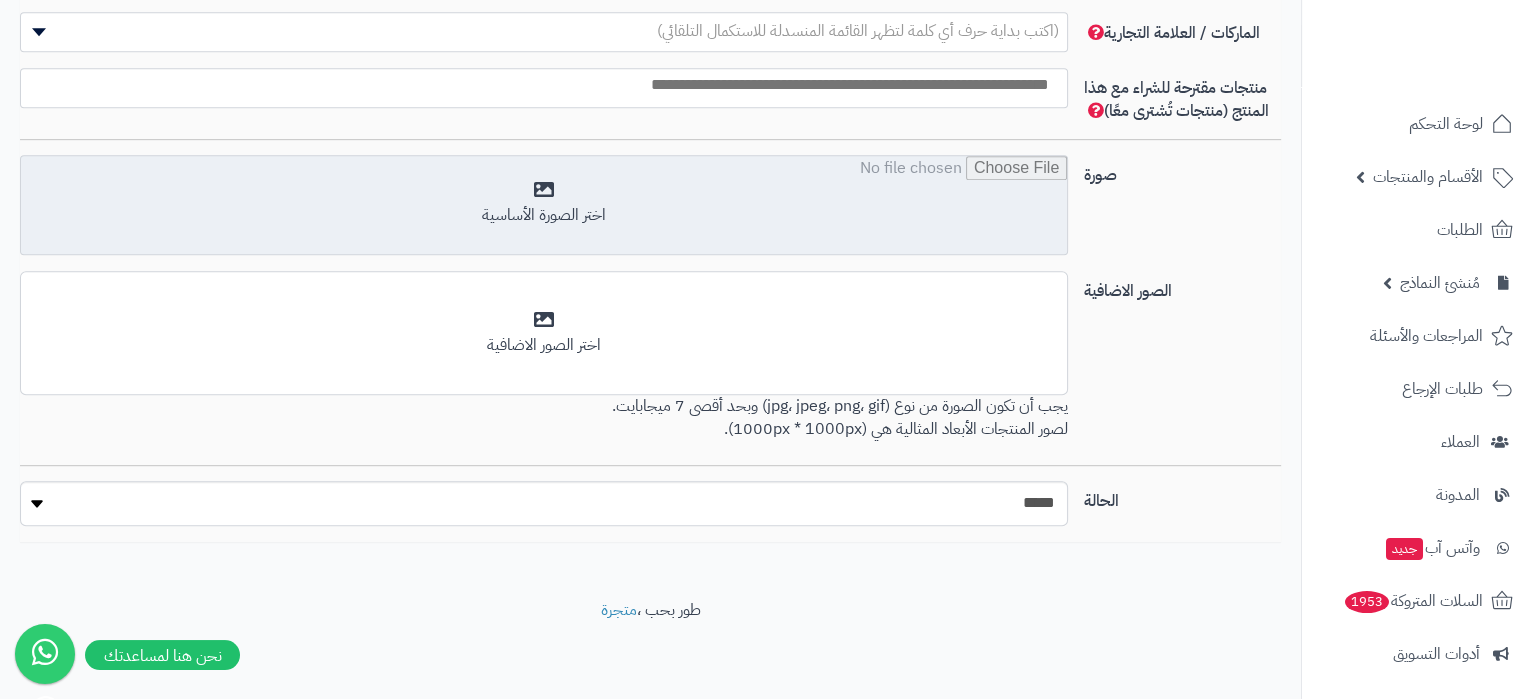 click at bounding box center [544, 206] 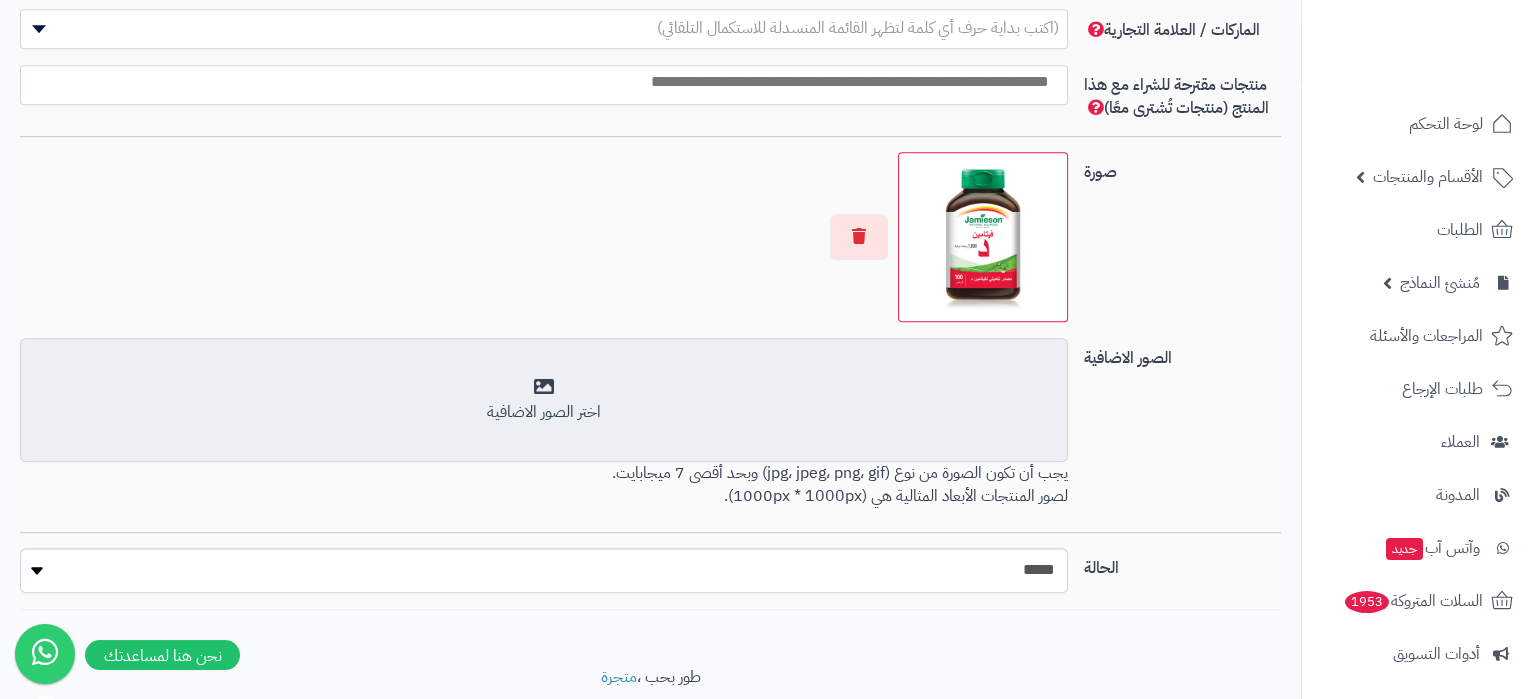 click on "أضف الصور الاضافية
اختر الصور الاضافية" at bounding box center (544, 400) 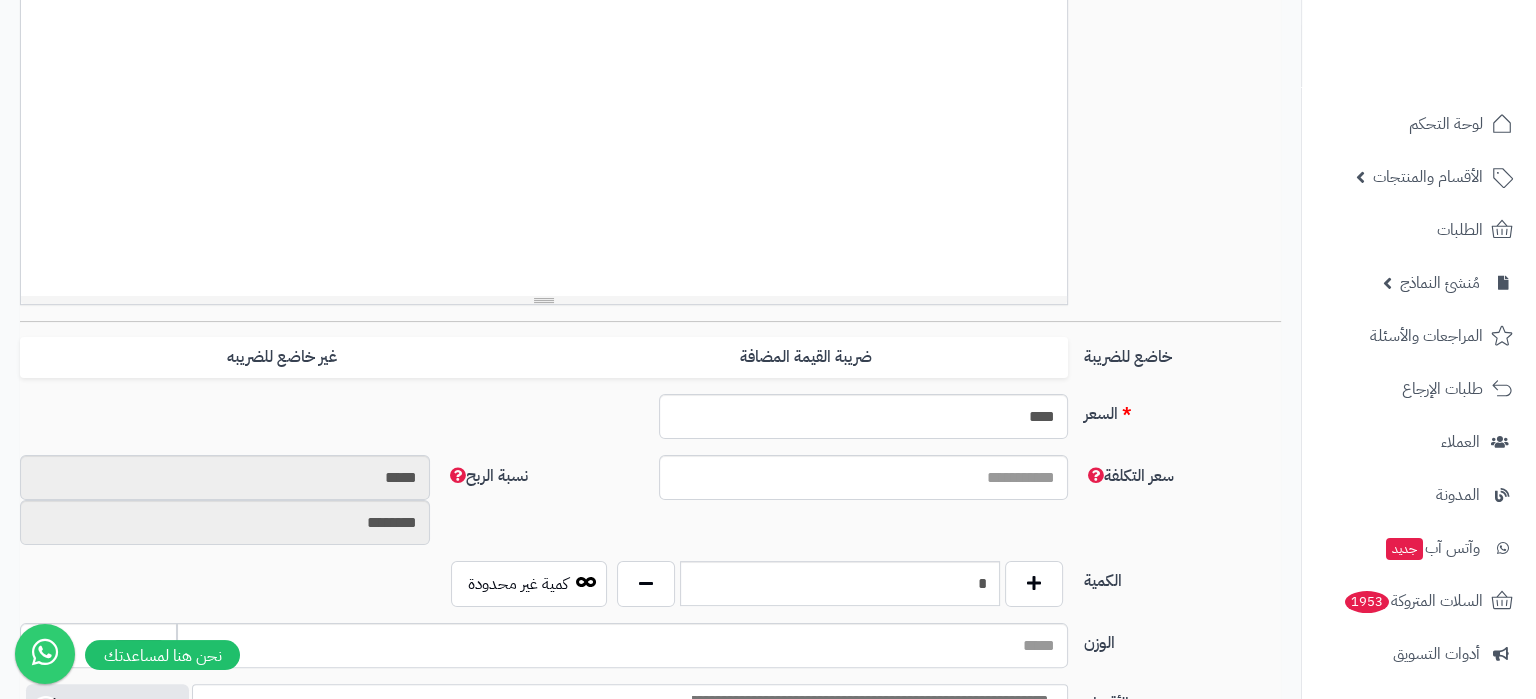 scroll, scrollTop: 100, scrollLeft: 0, axis: vertical 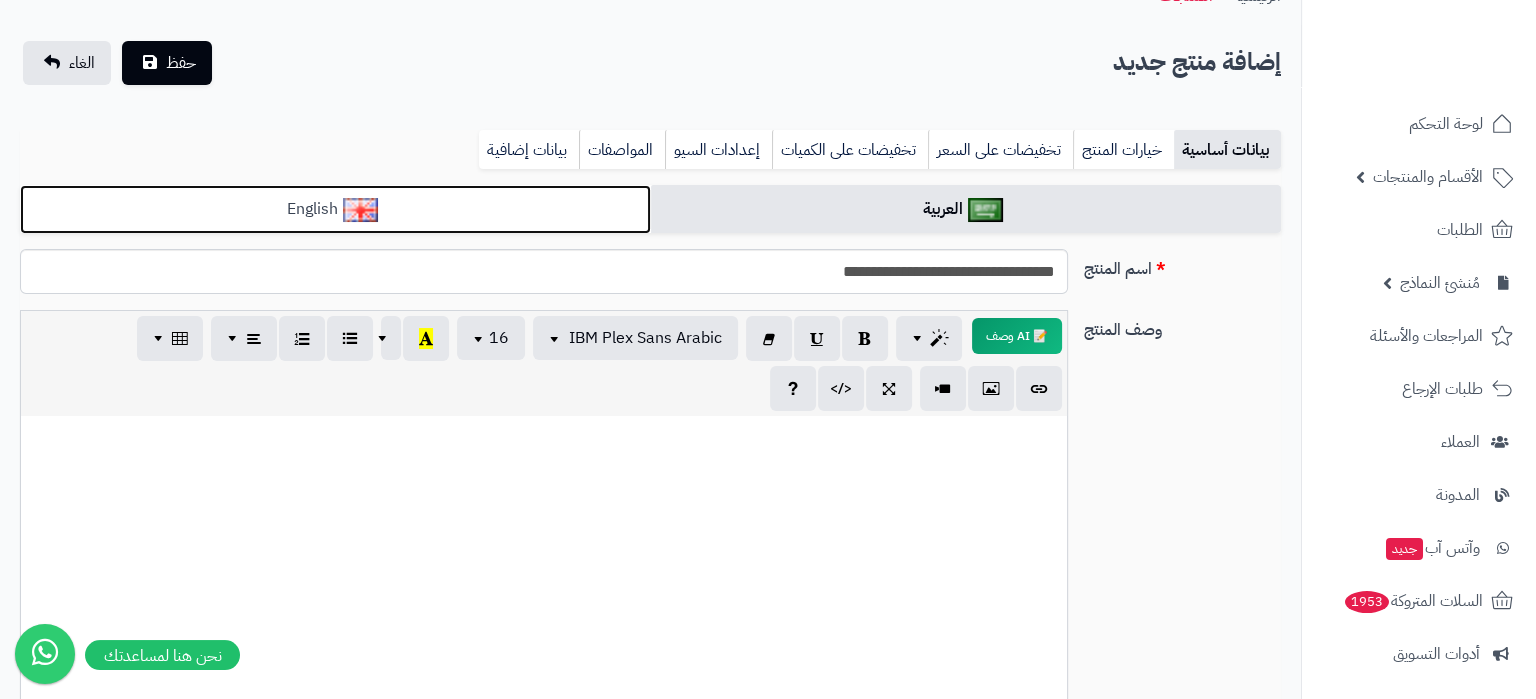click on "English" at bounding box center [335, 209] 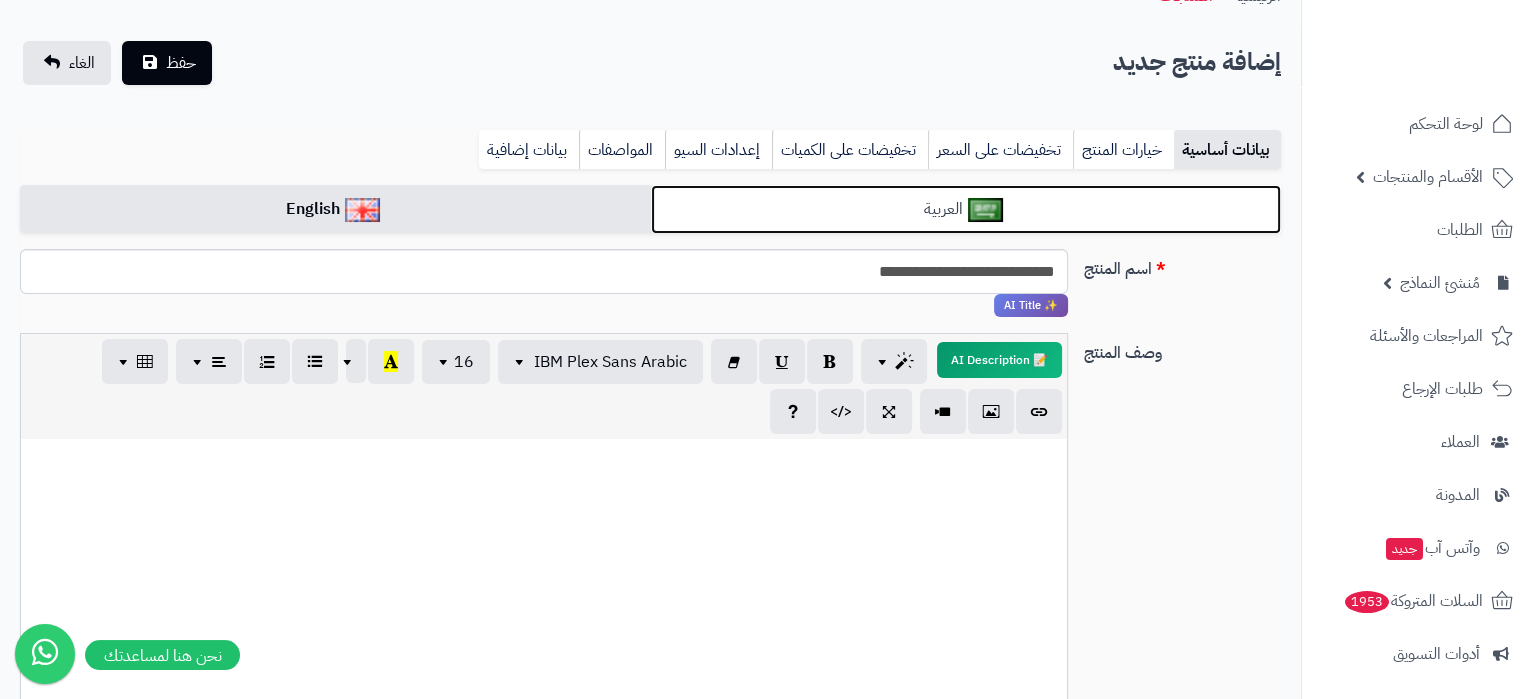click on "العربية" at bounding box center [966, 209] 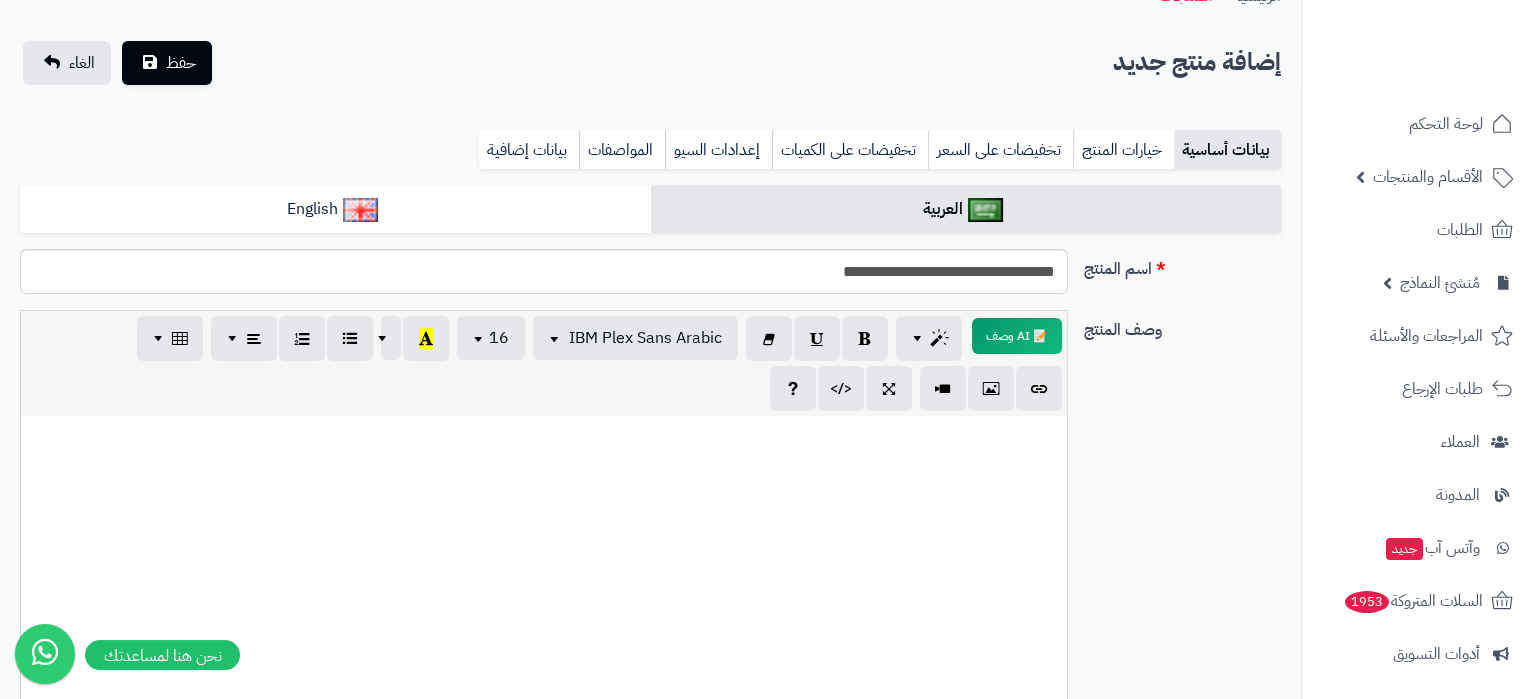 click at bounding box center (544, 566) 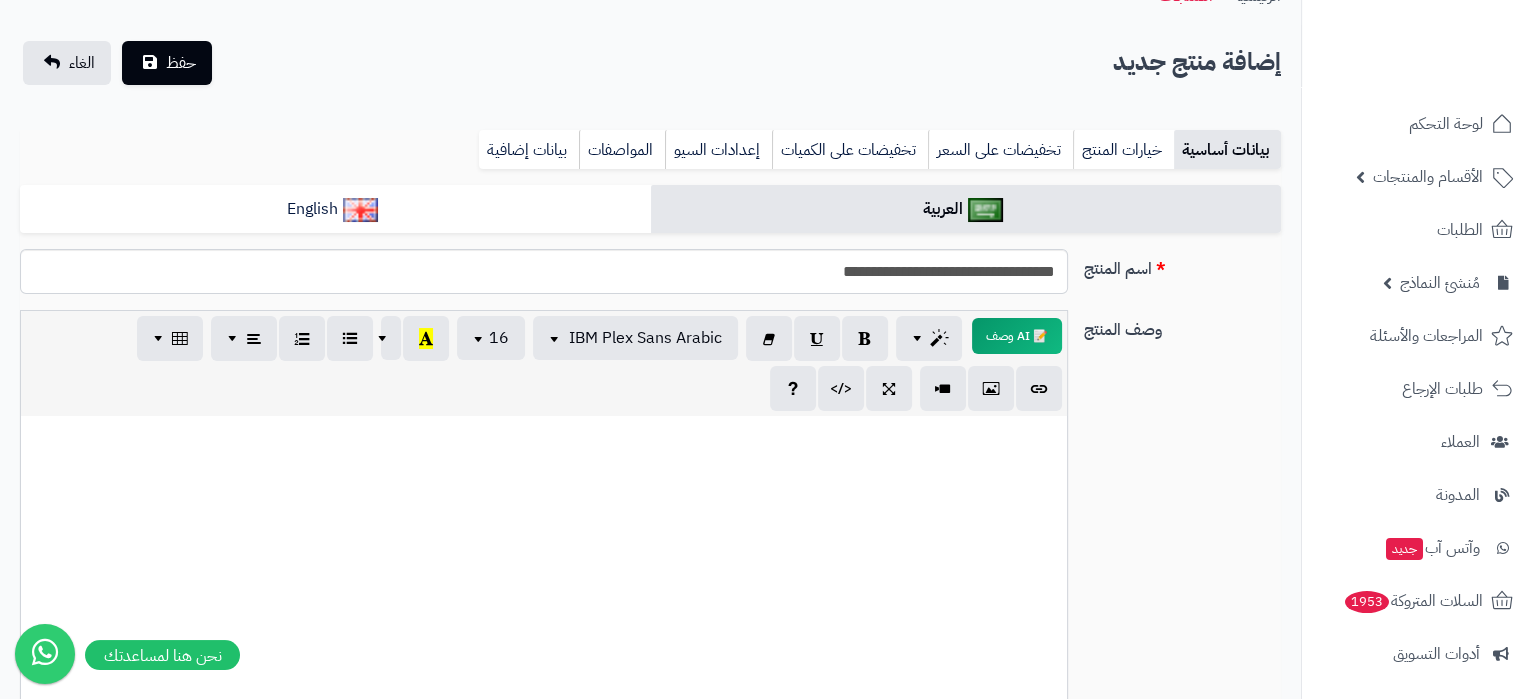 paste 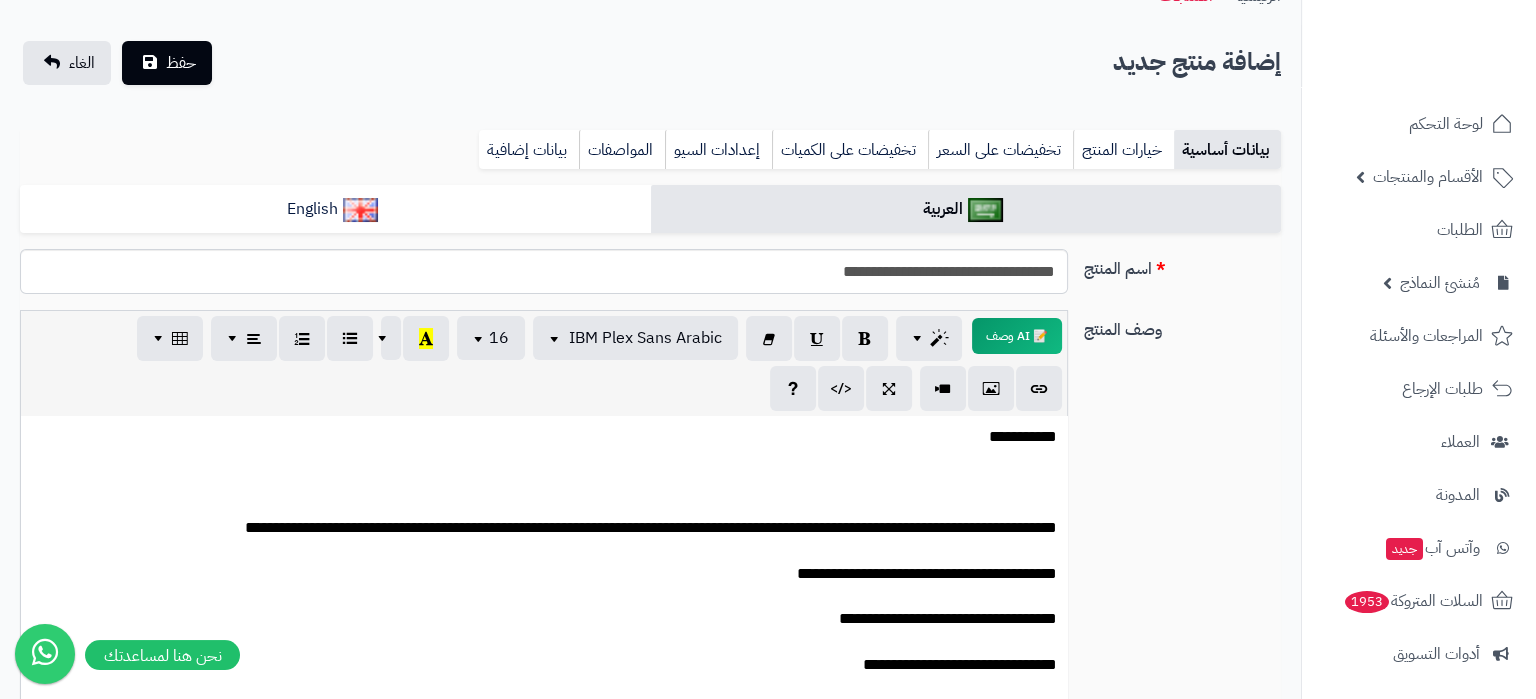 scroll, scrollTop: 21, scrollLeft: 0, axis: vertical 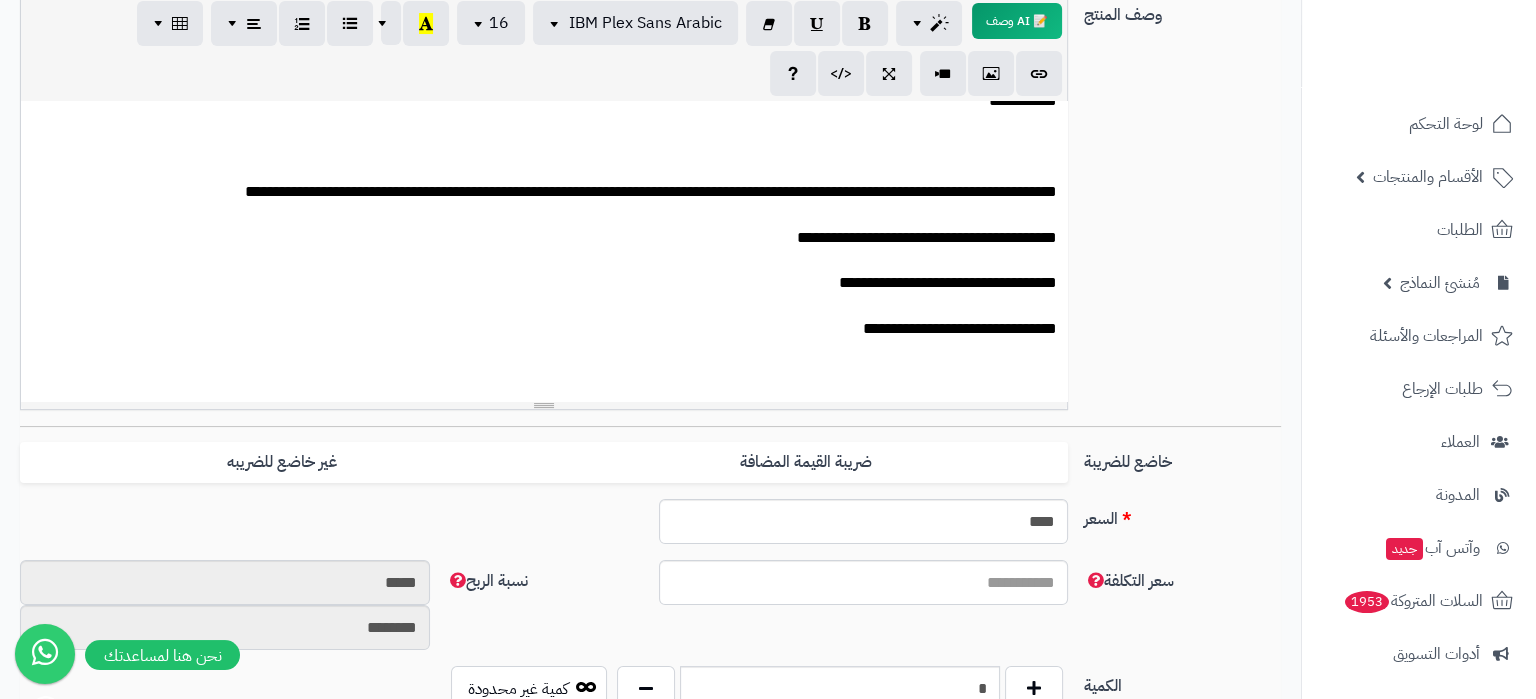 click at bounding box center [544, 392] 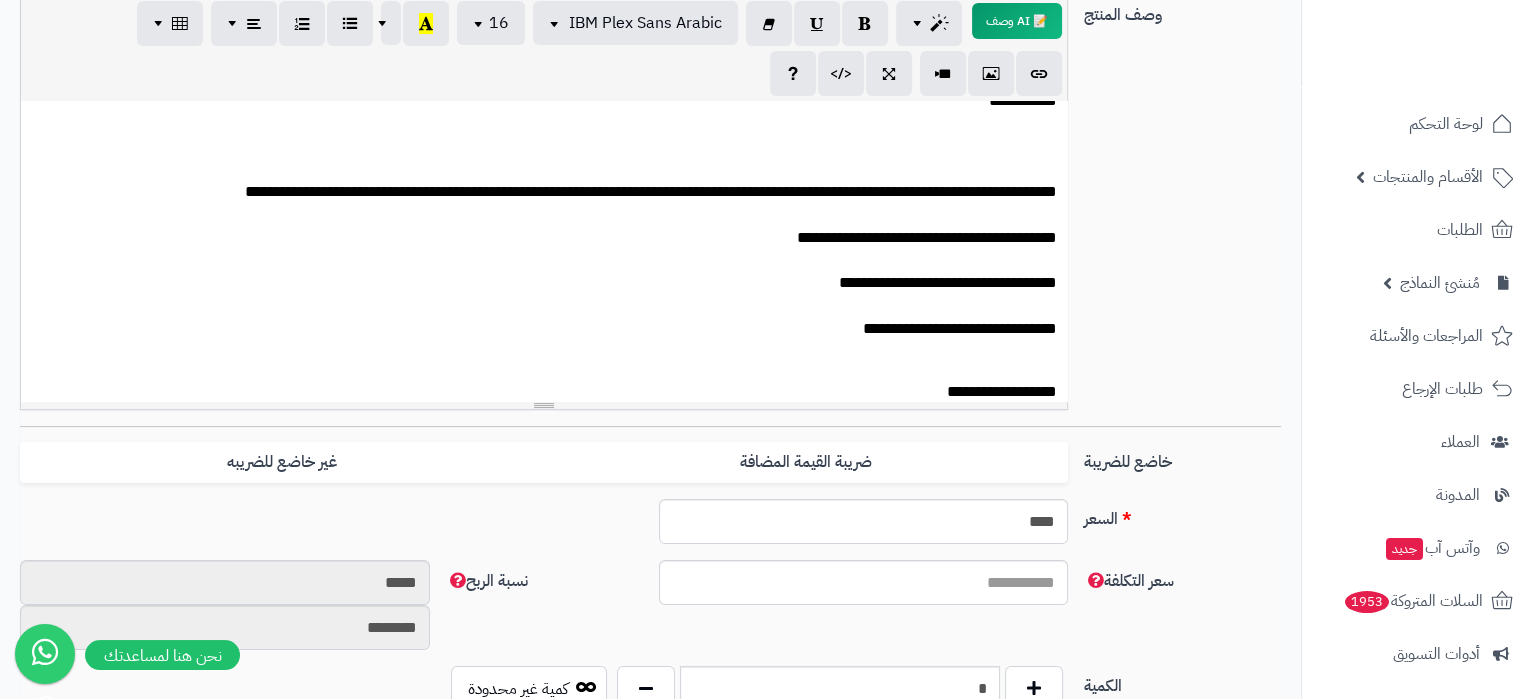 scroll, scrollTop: 0, scrollLeft: 0, axis: both 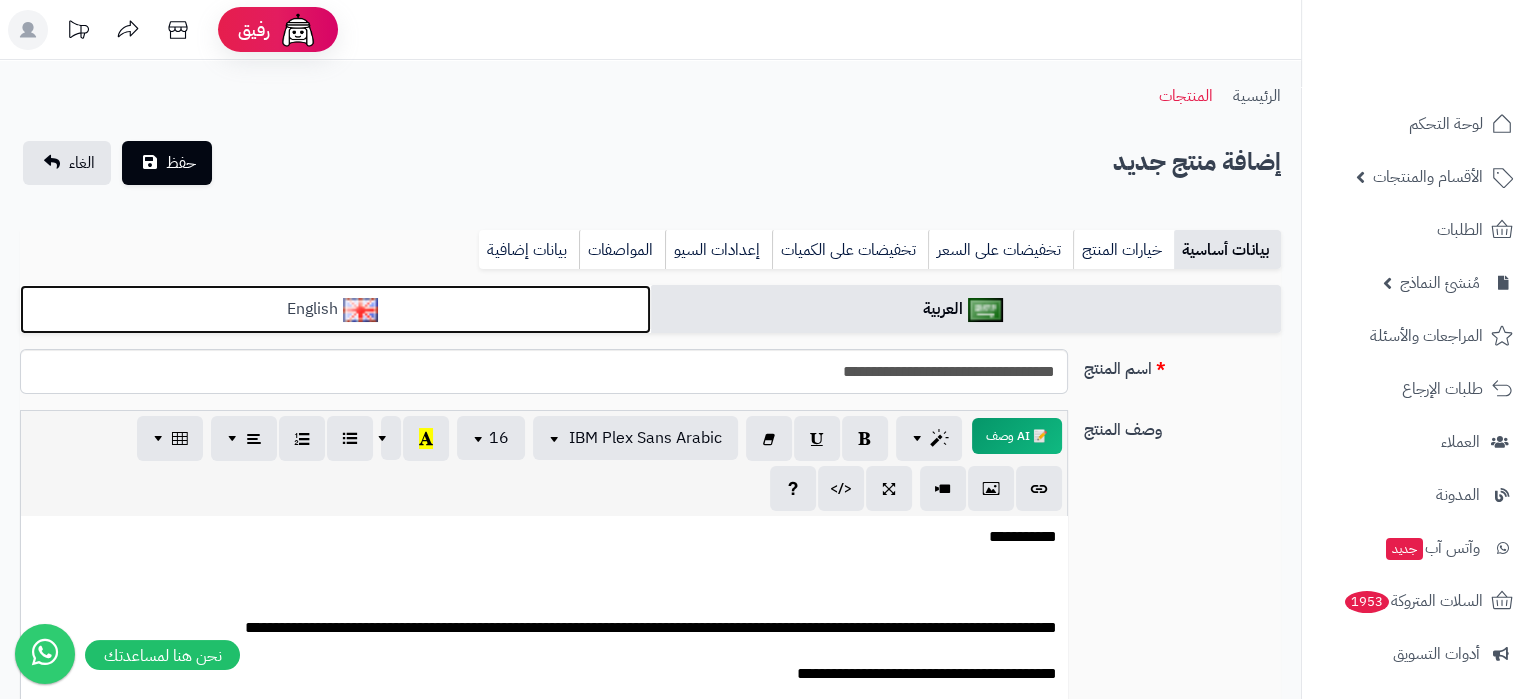 click on "English" at bounding box center [335, 309] 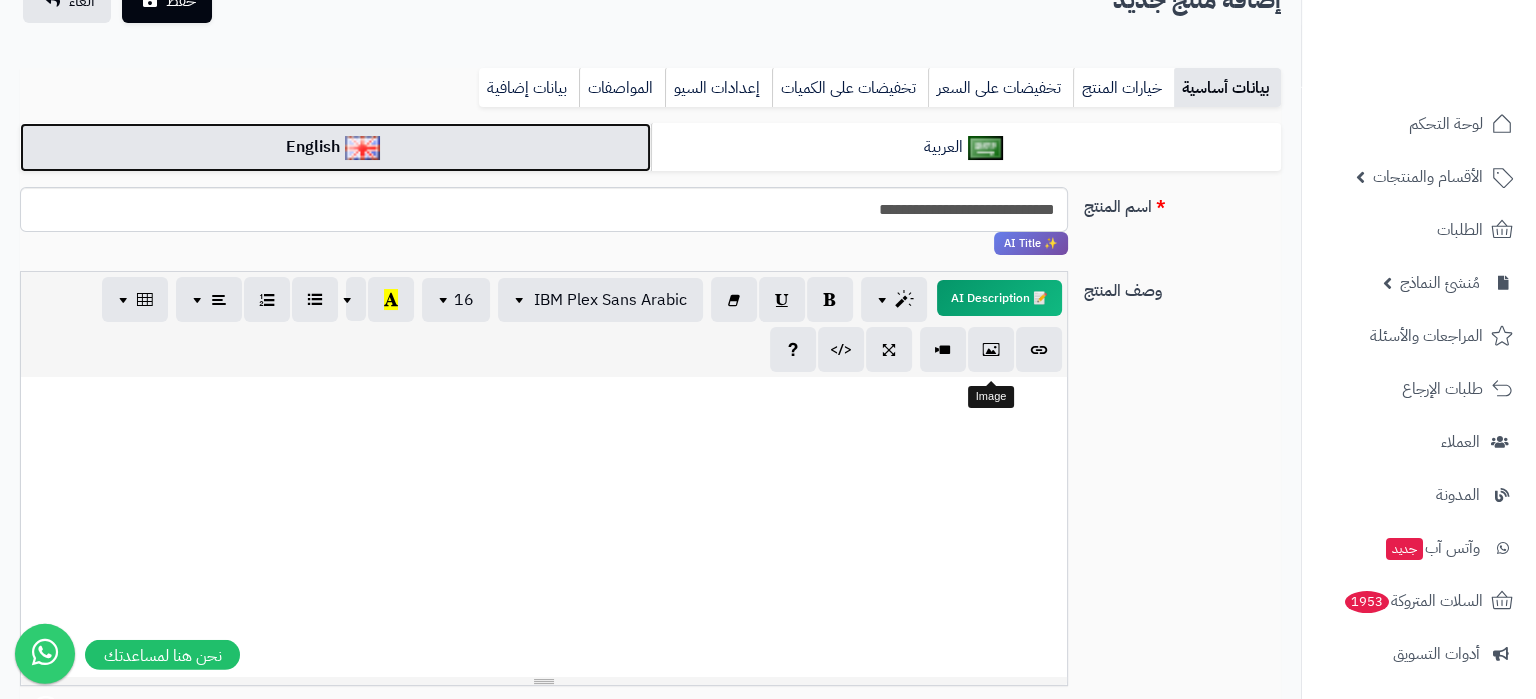 scroll, scrollTop: 315, scrollLeft: 0, axis: vertical 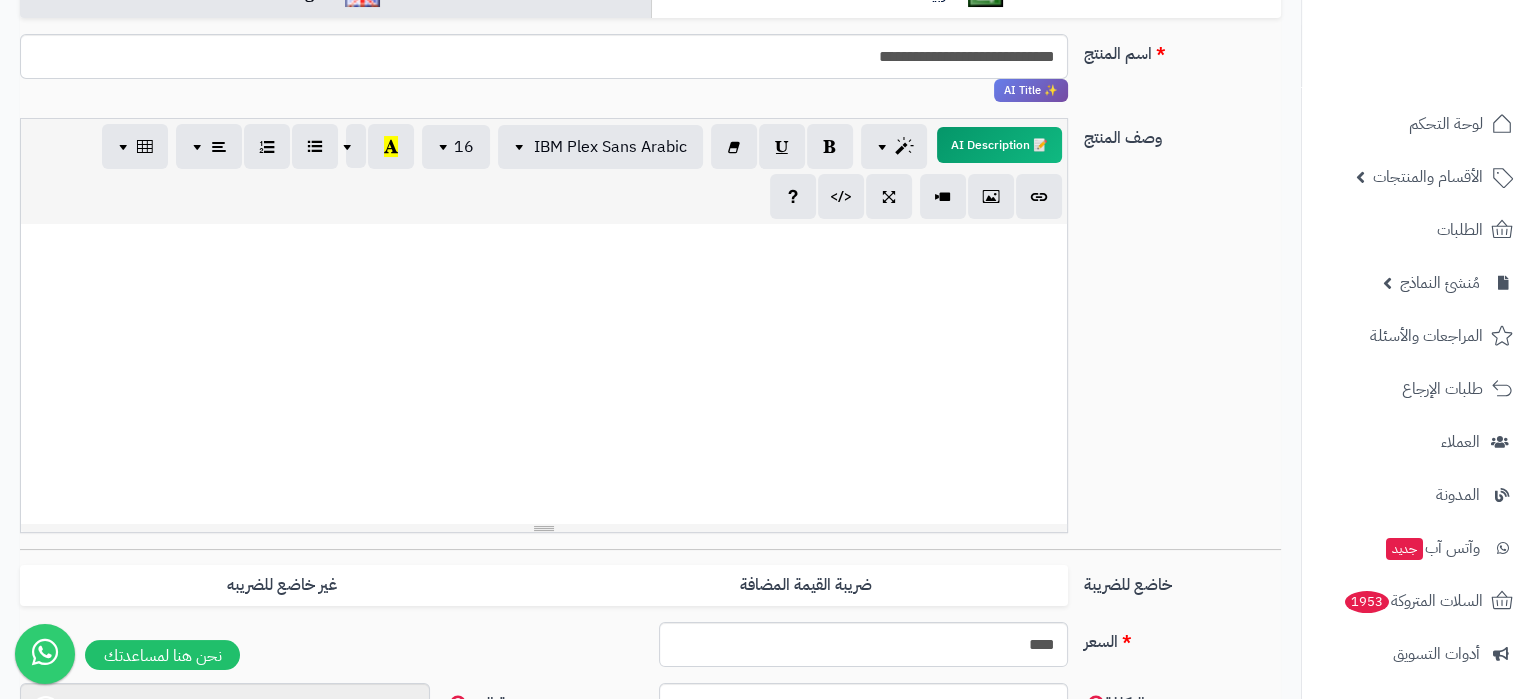 click at bounding box center (544, 374) 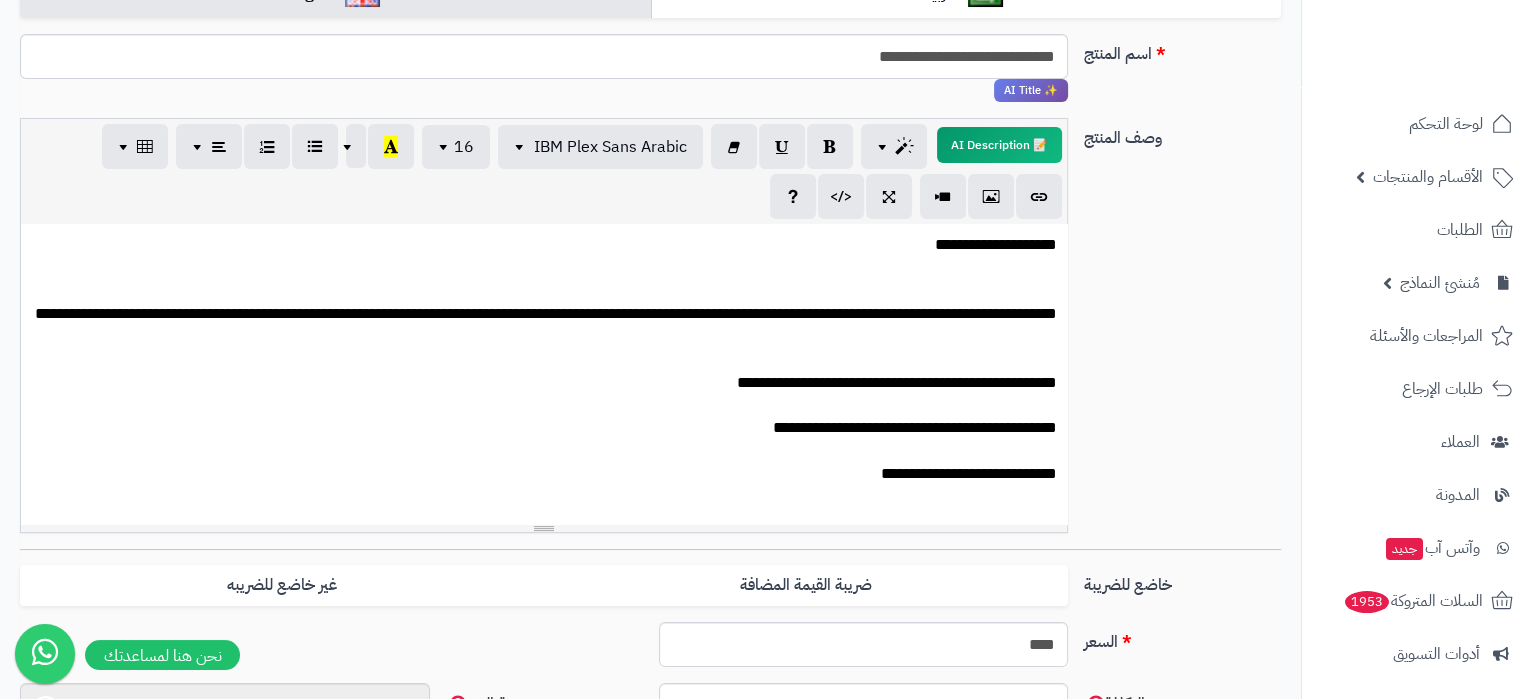 scroll, scrollTop: 44, scrollLeft: 0, axis: vertical 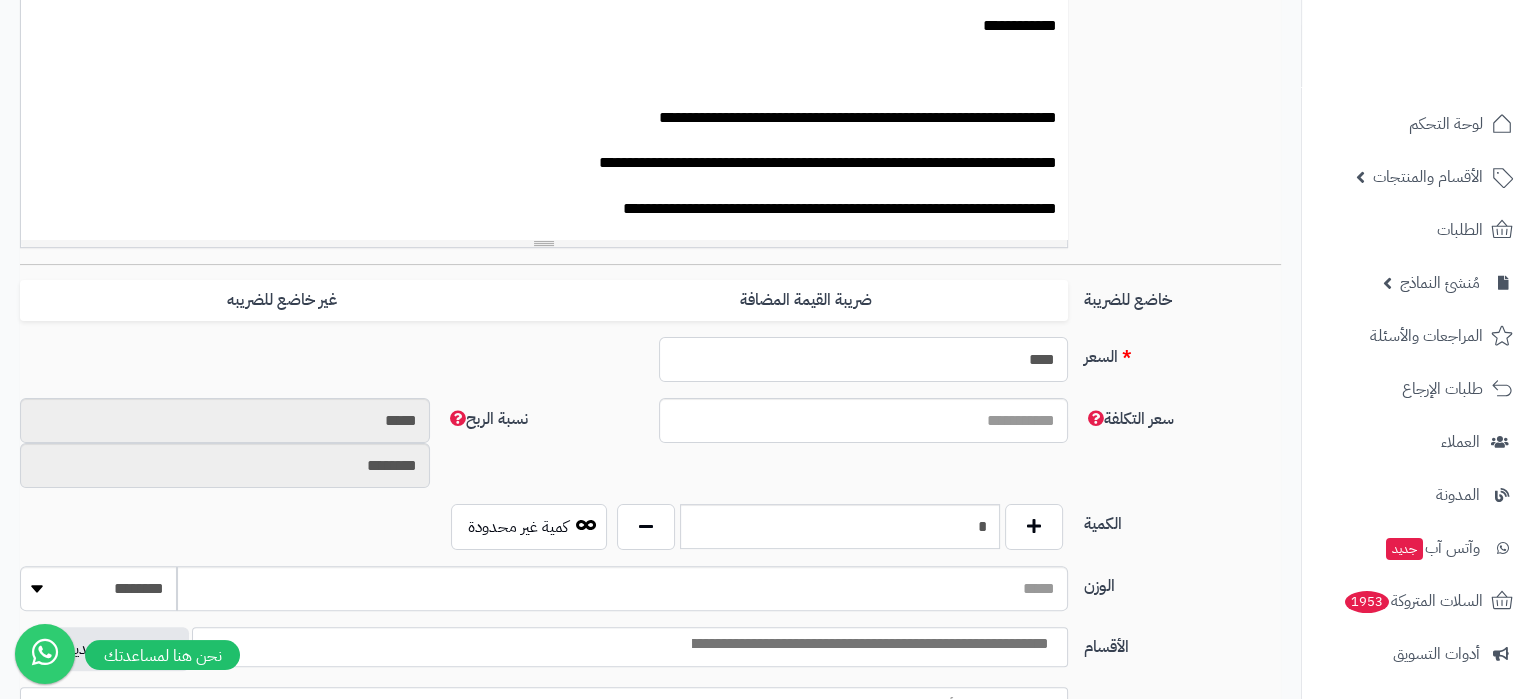 click on "****" at bounding box center (864, 359) 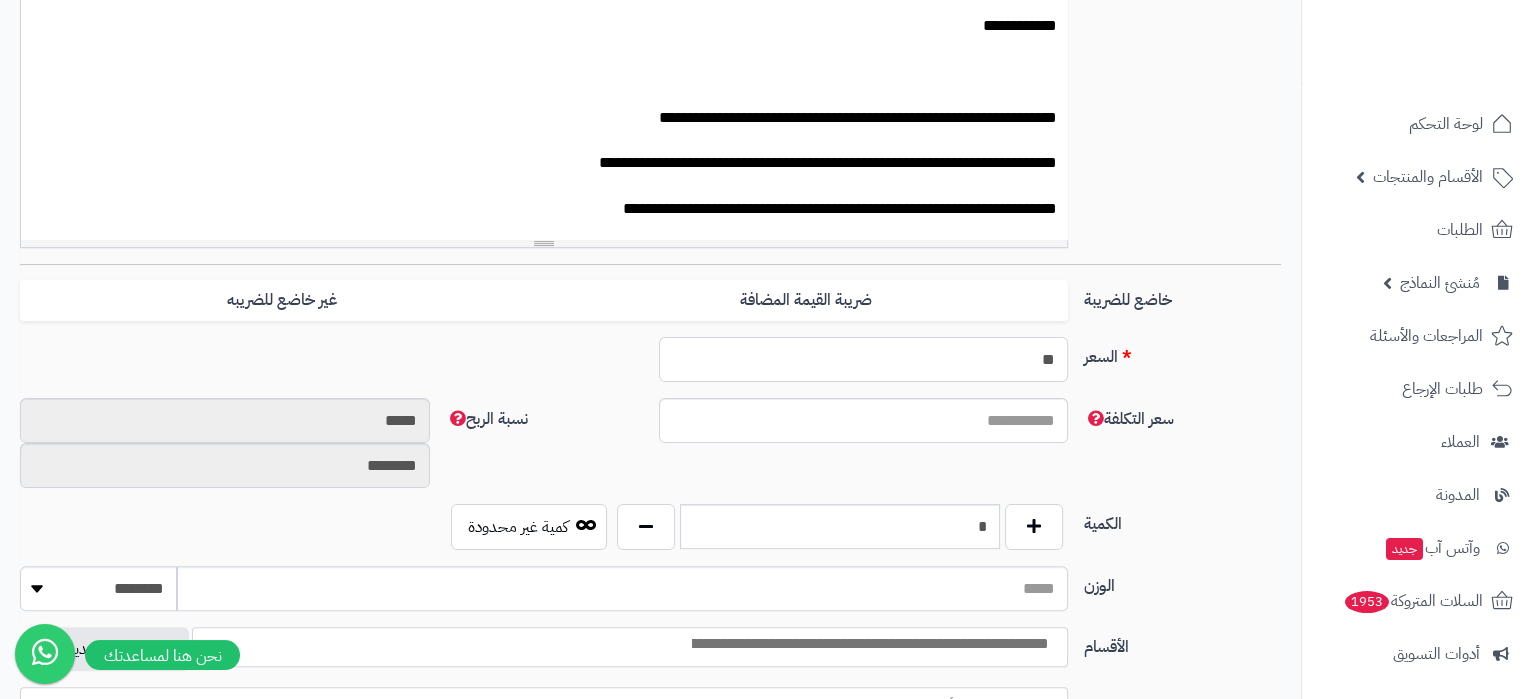 type on "**" 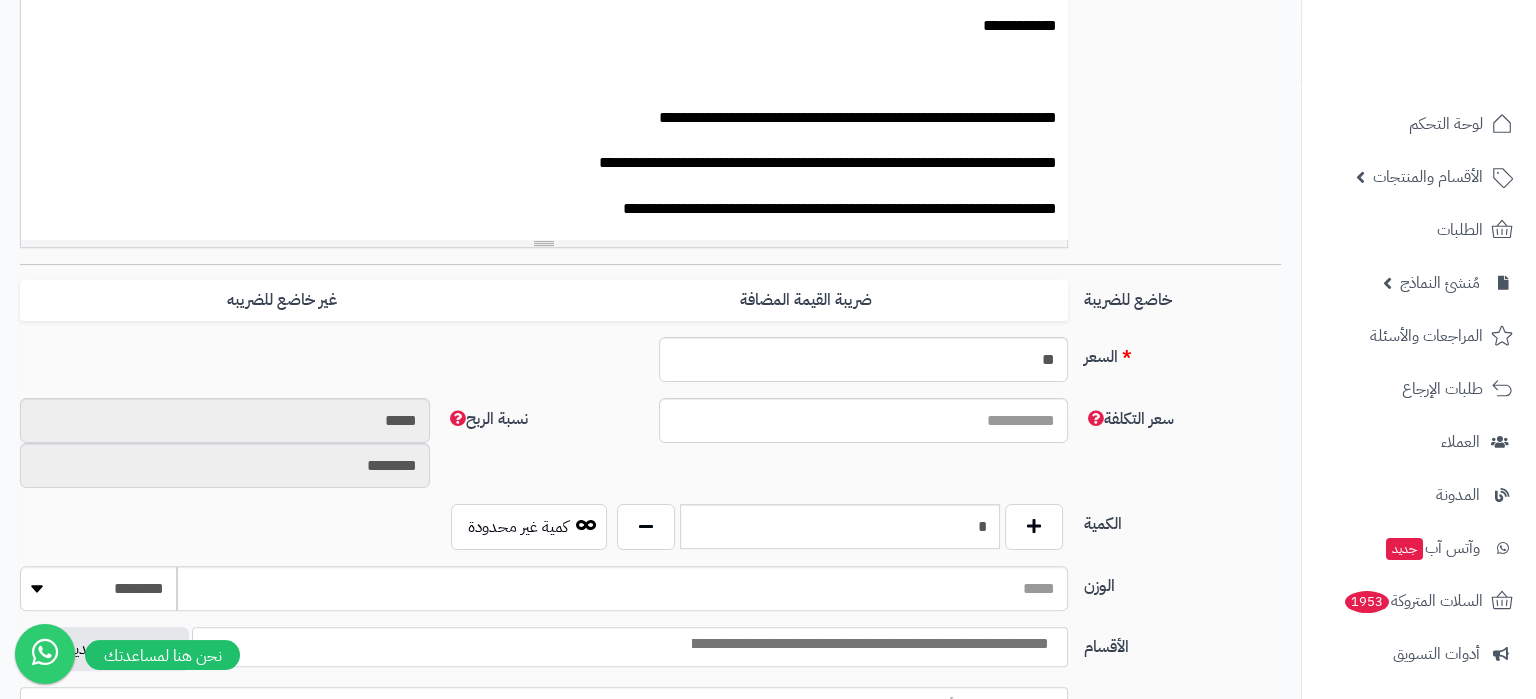 click on "سعر التكلفة
نسبة الربح
*****
********" at bounding box center [650, 451] 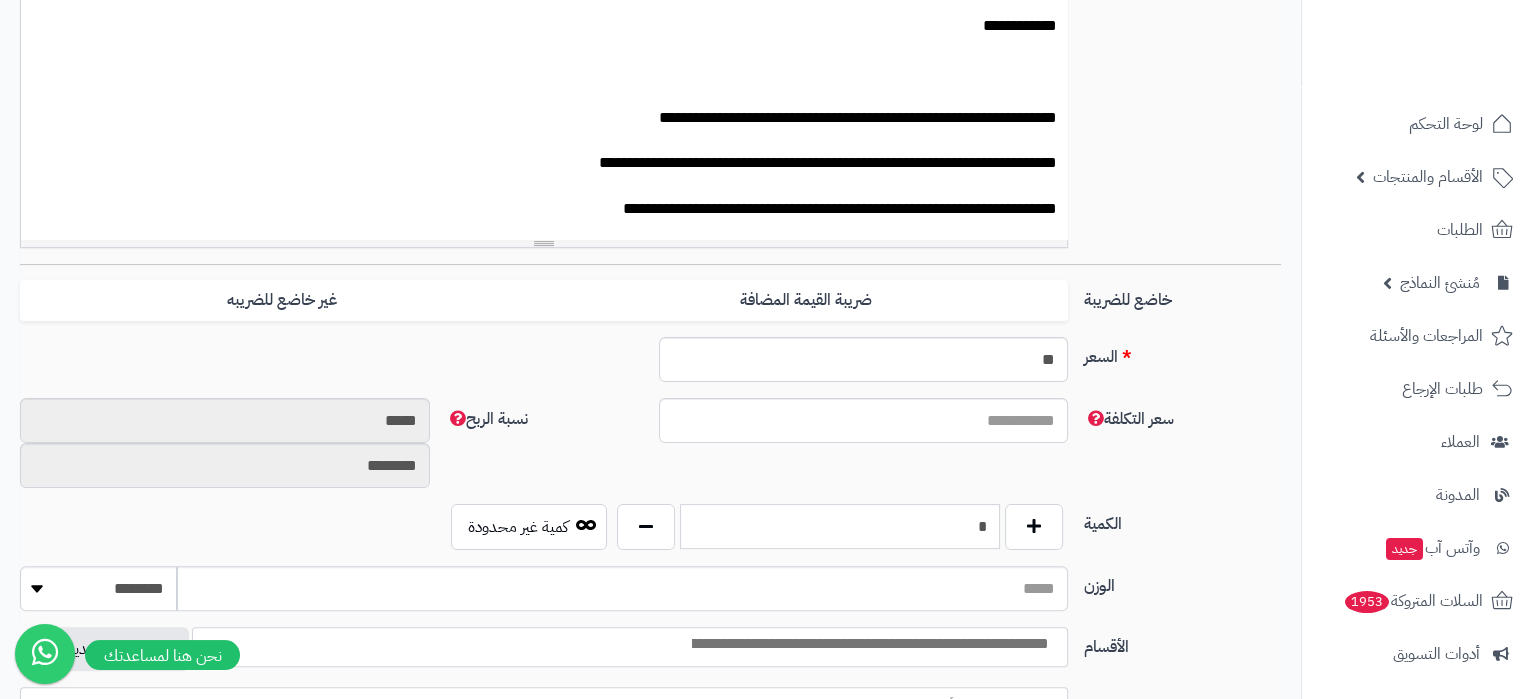 drag, startPoint x: 948, startPoint y: 518, endPoint x: 1005, endPoint y: 523, distance: 57.21888 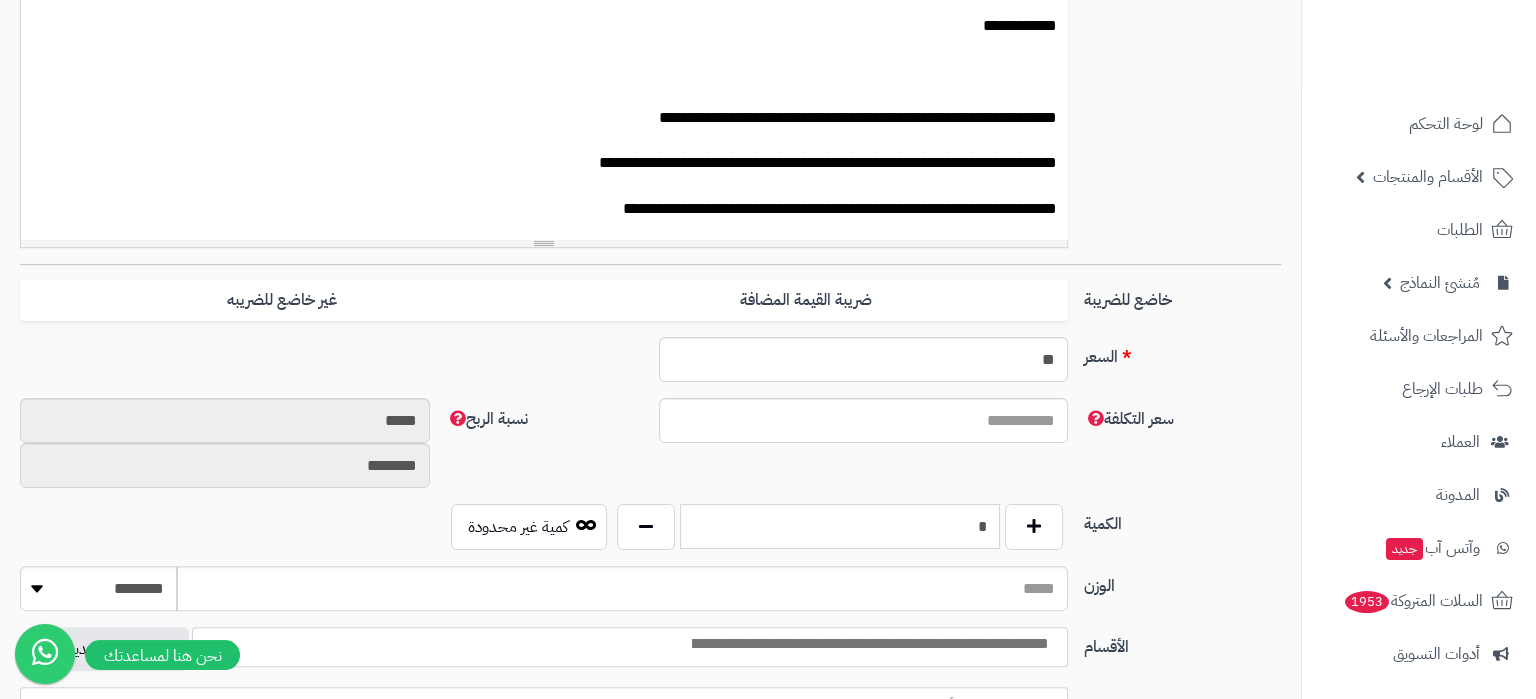 scroll, scrollTop: 810, scrollLeft: 0, axis: vertical 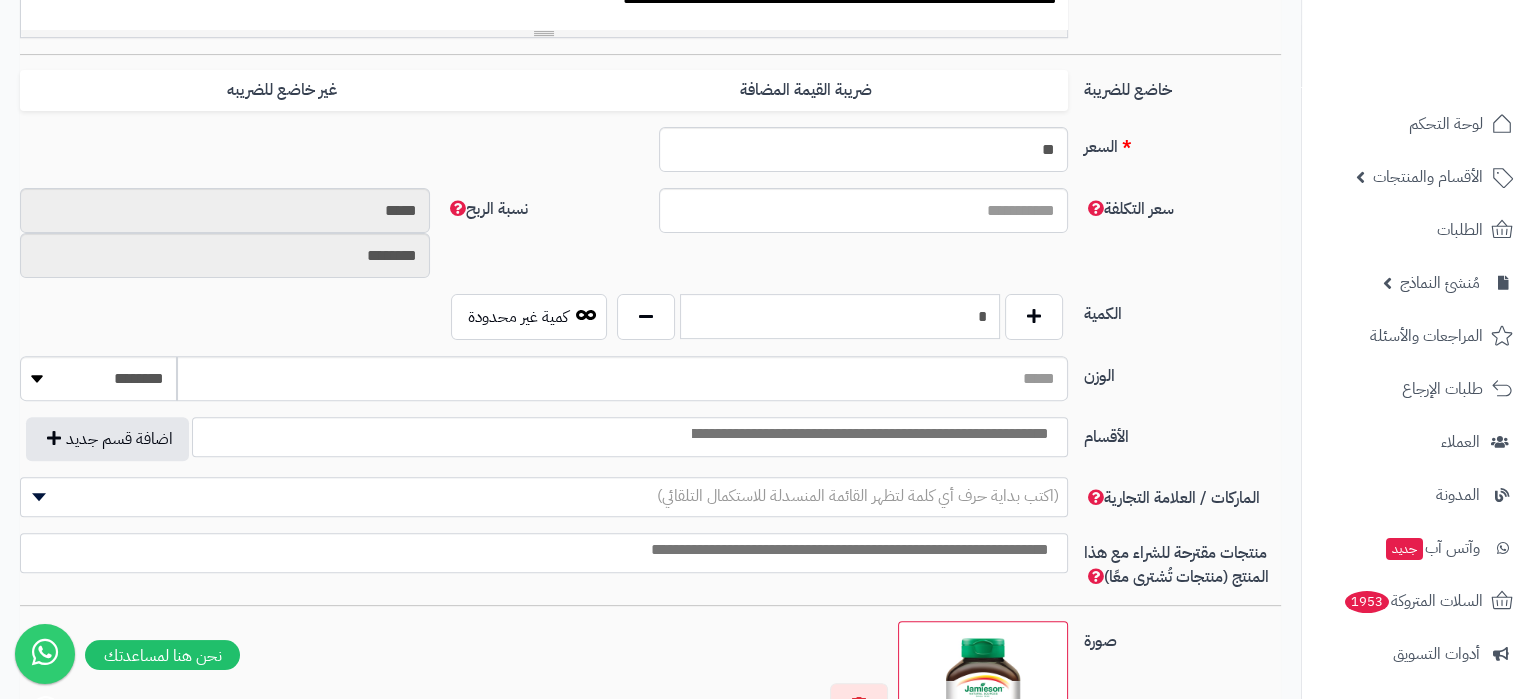 type on "*" 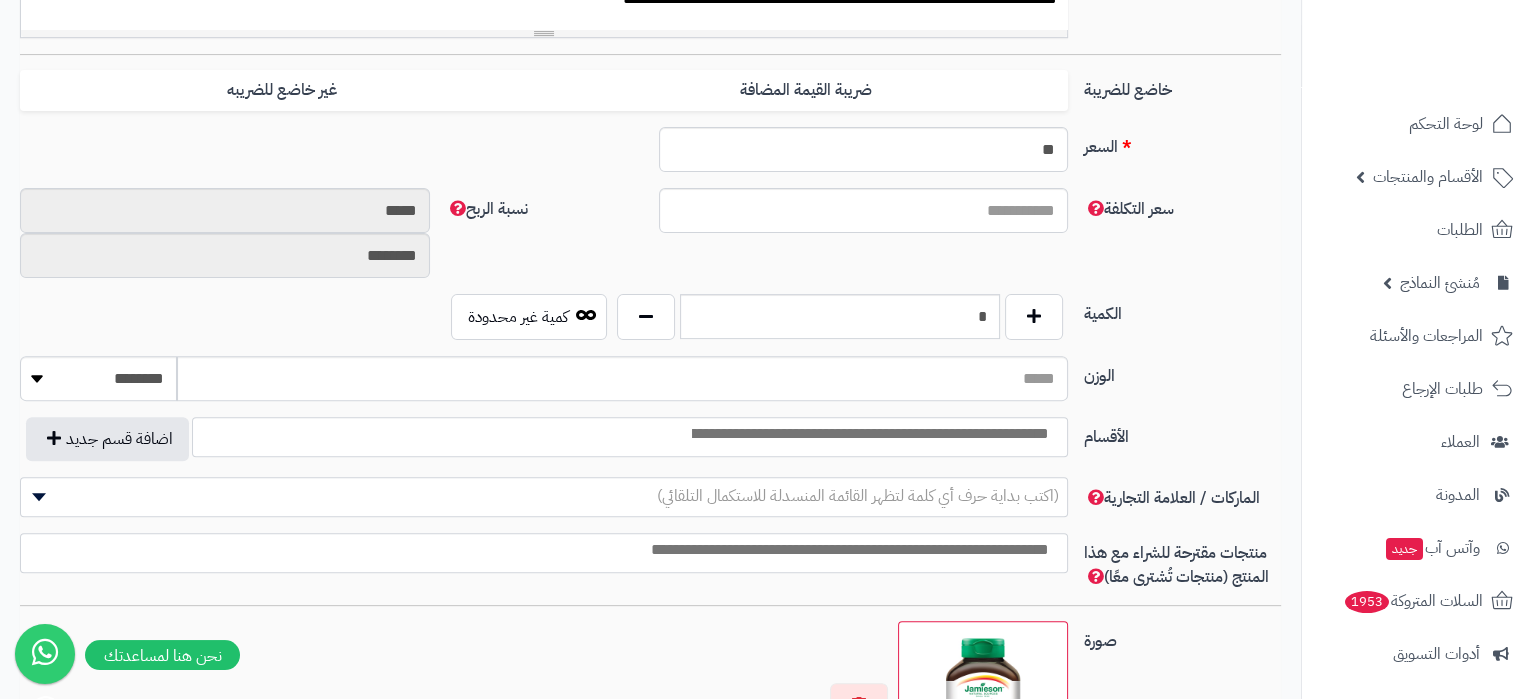 click at bounding box center [869, 432] 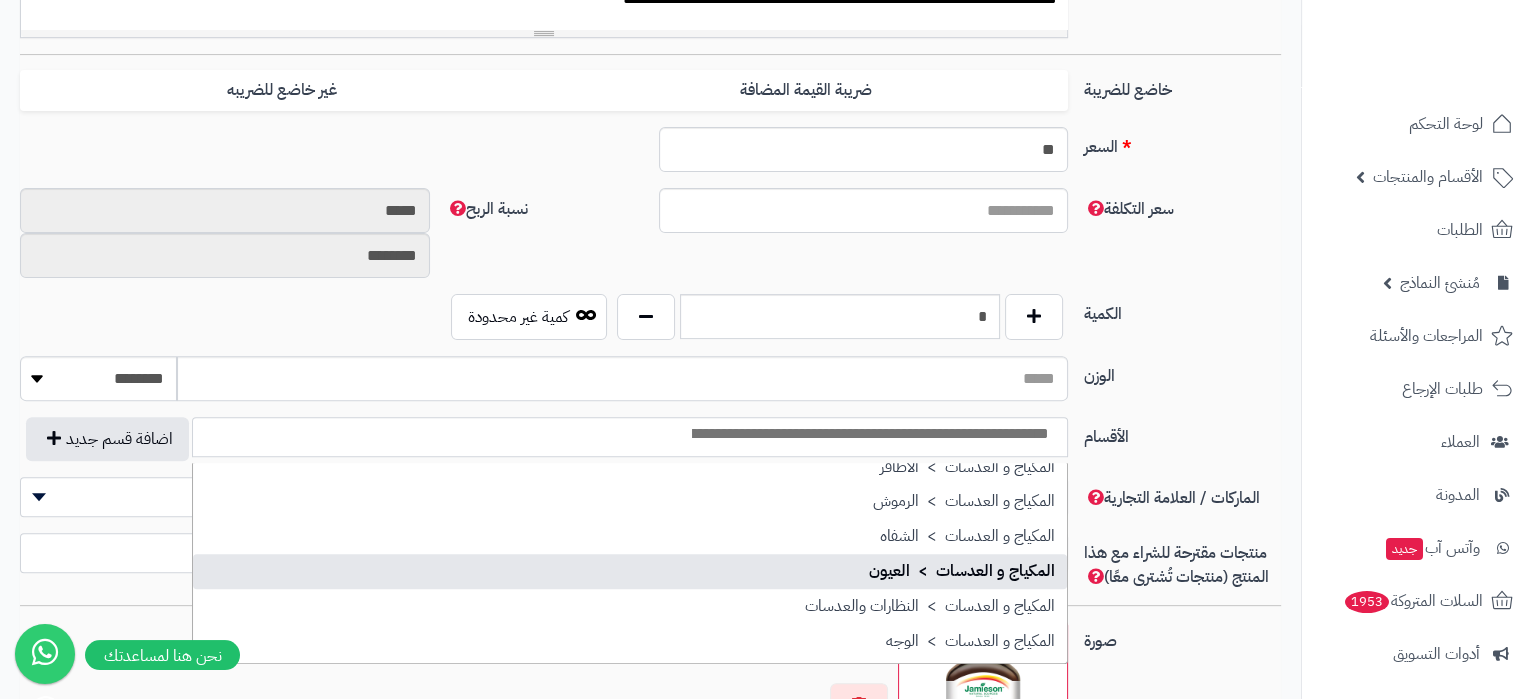scroll, scrollTop: 2755, scrollLeft: 0, axis: vertical 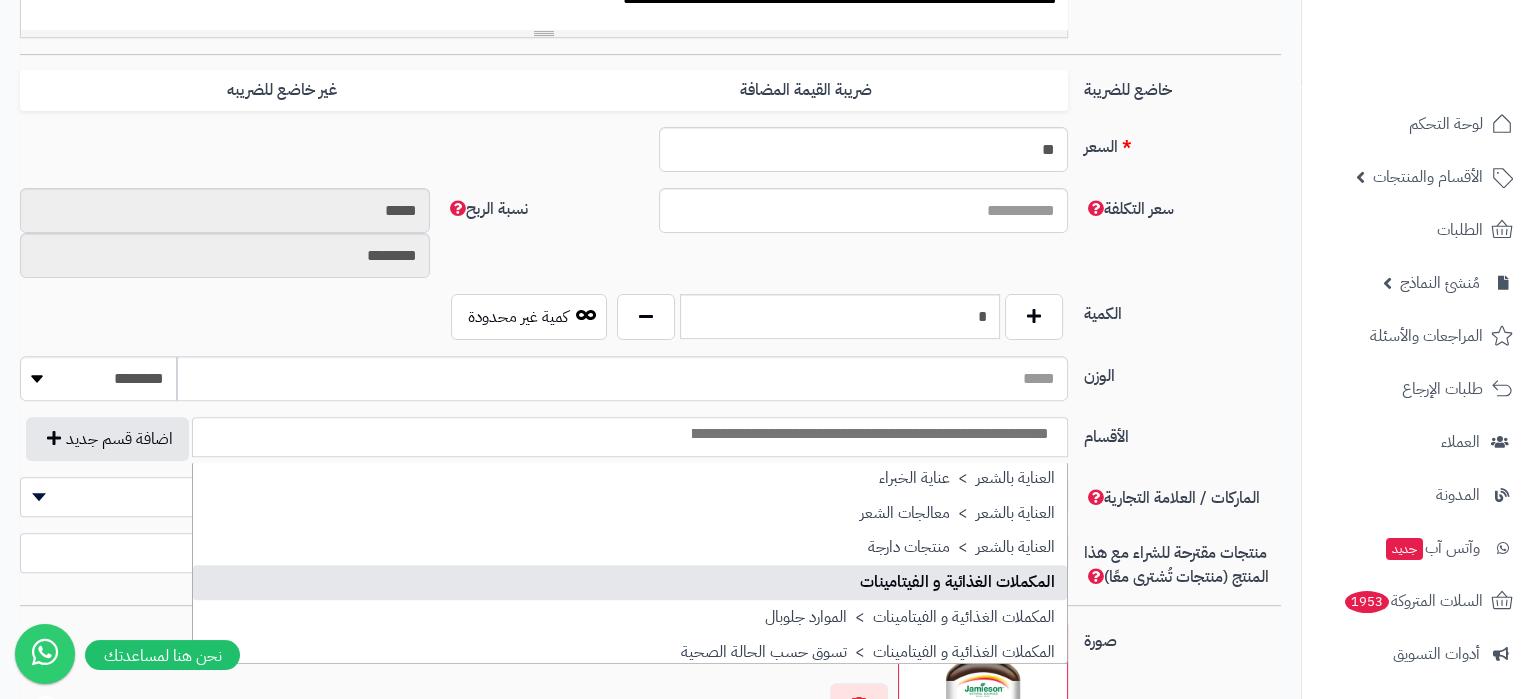 select on "***" 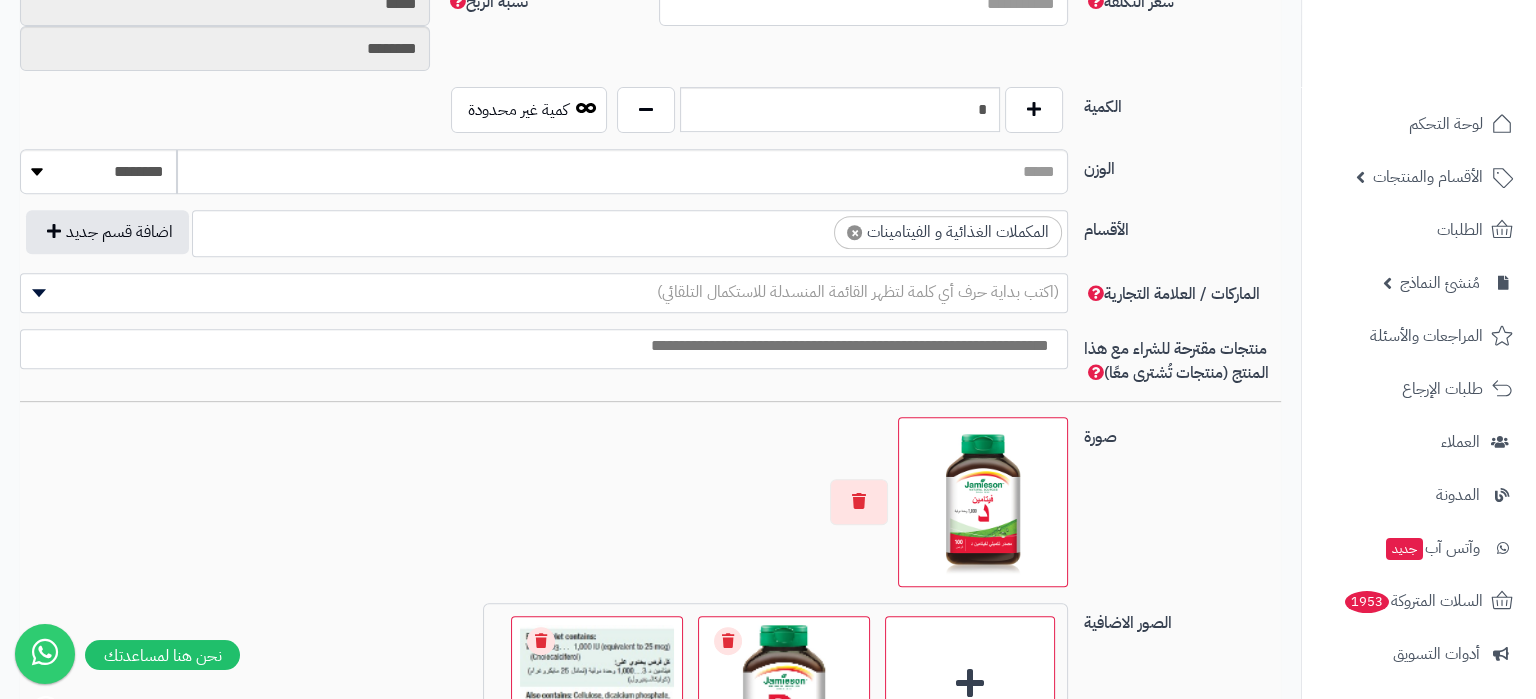 scroll, scrollTop: 1020, scrollLeft: 0, axis: vertical 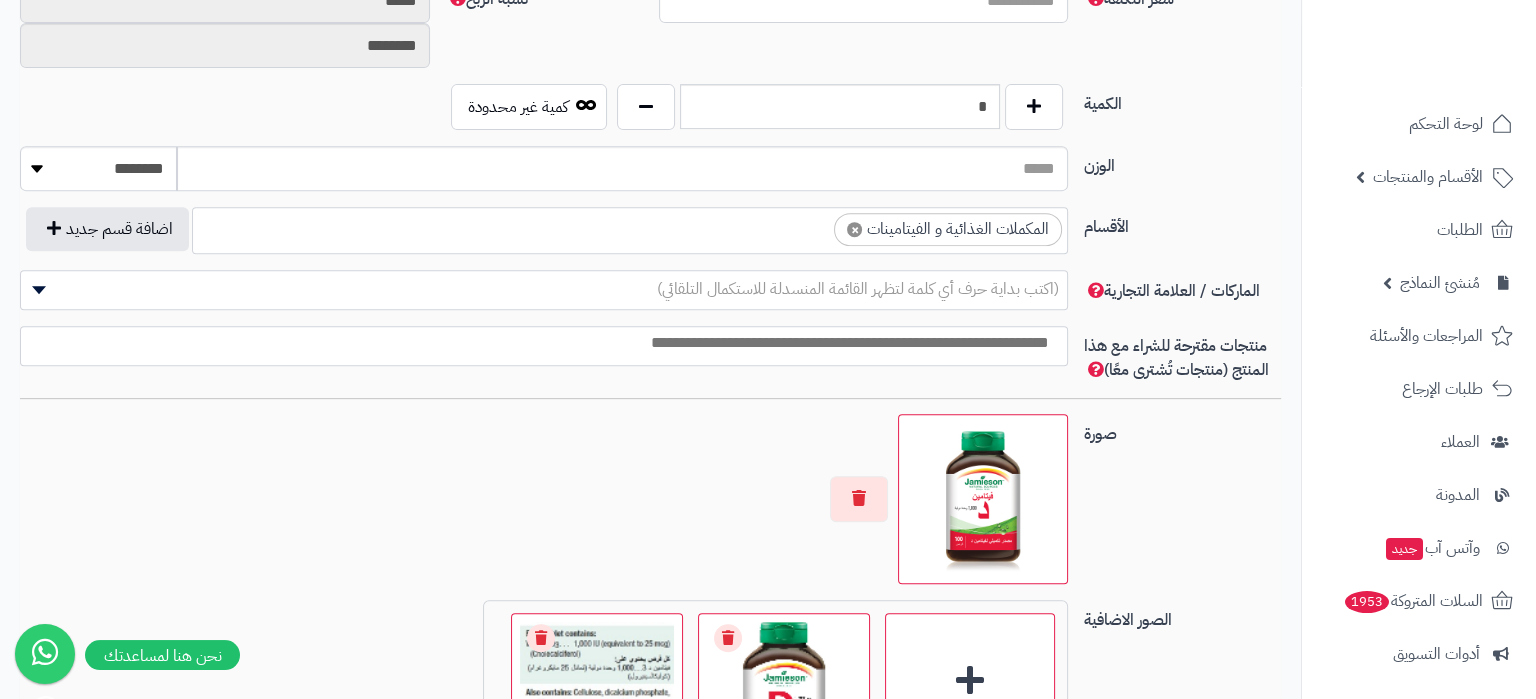 click on "(اكتب بداية حرف أي كلمة لتظهر القائمة المنسدلة للاستكمال التلقائي)" at bounding box center [858, 289] 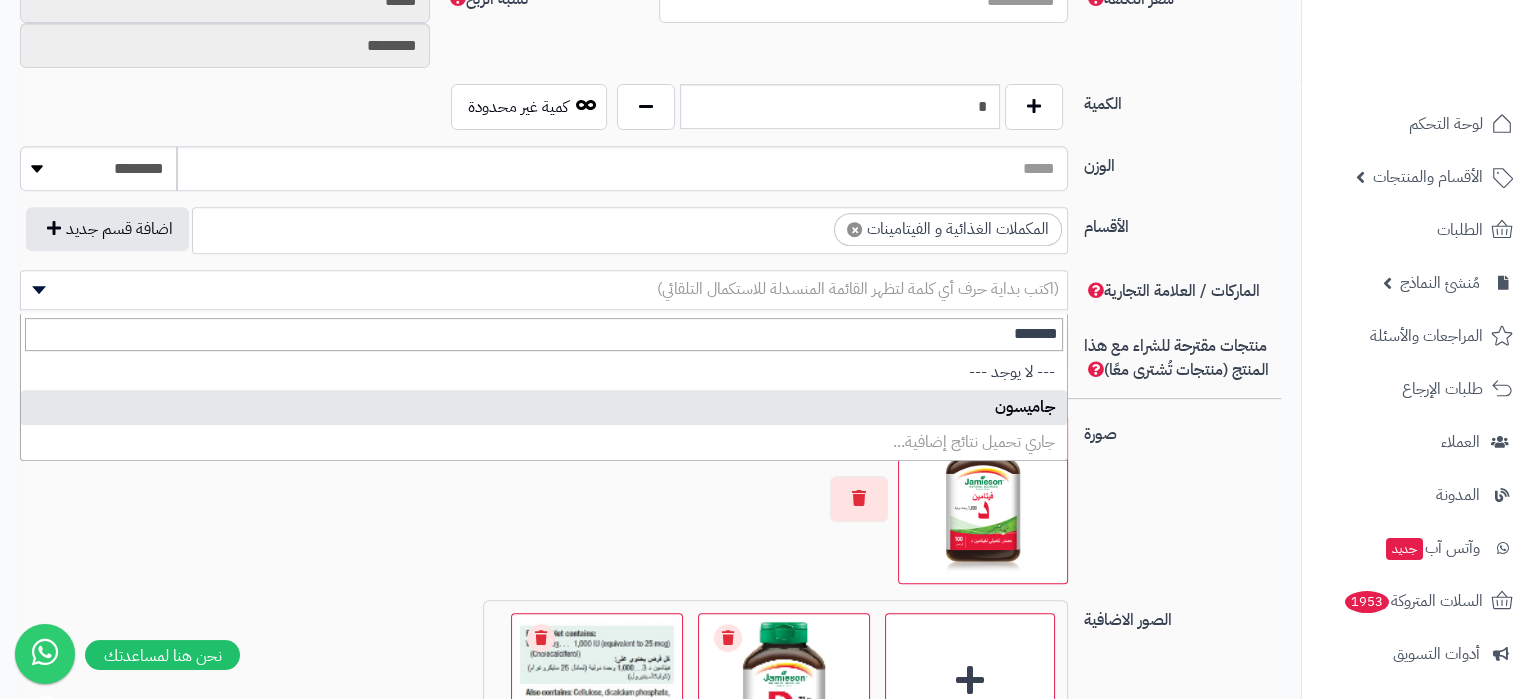 type on "*******" 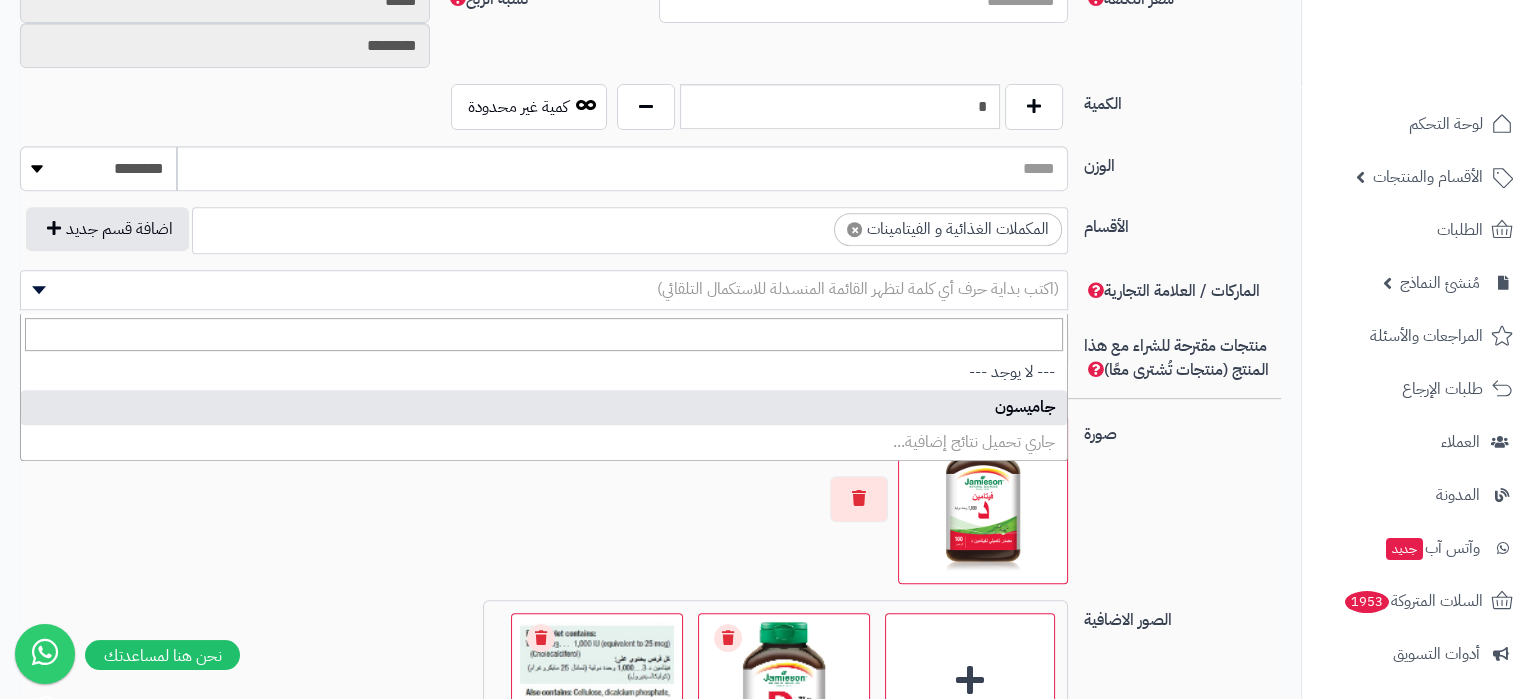 select on "****" 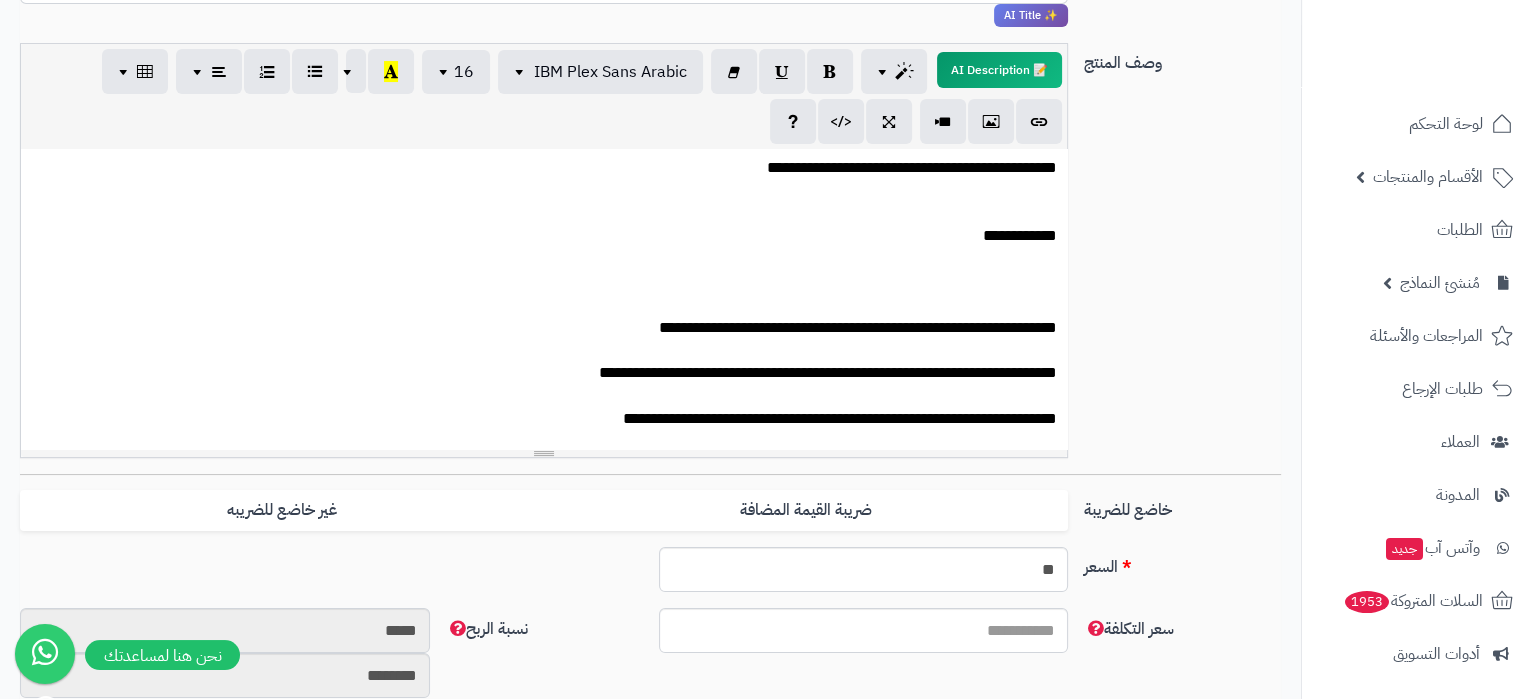 scroll, scrollTop: 75, scrollLeft: 0, axis: vertical 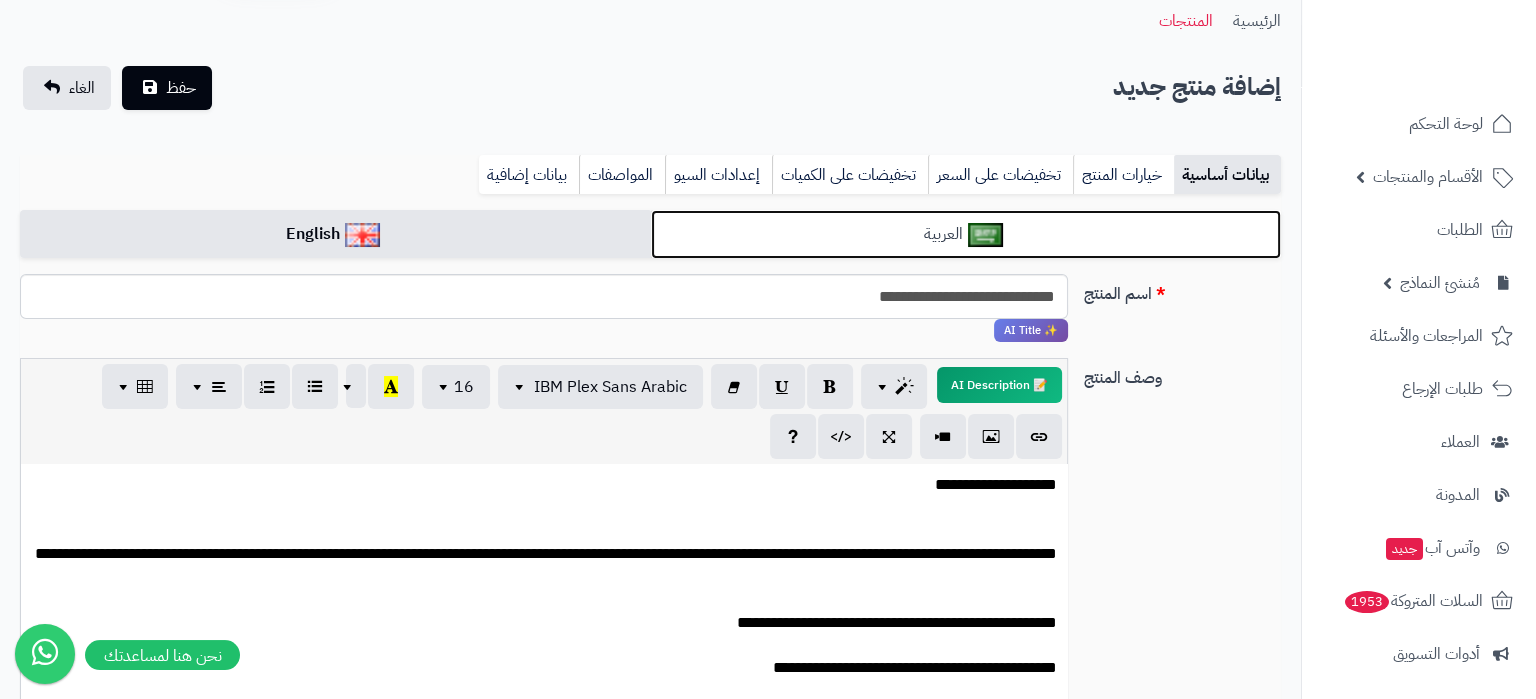click on "العربية" at bounding box center [966, 234] 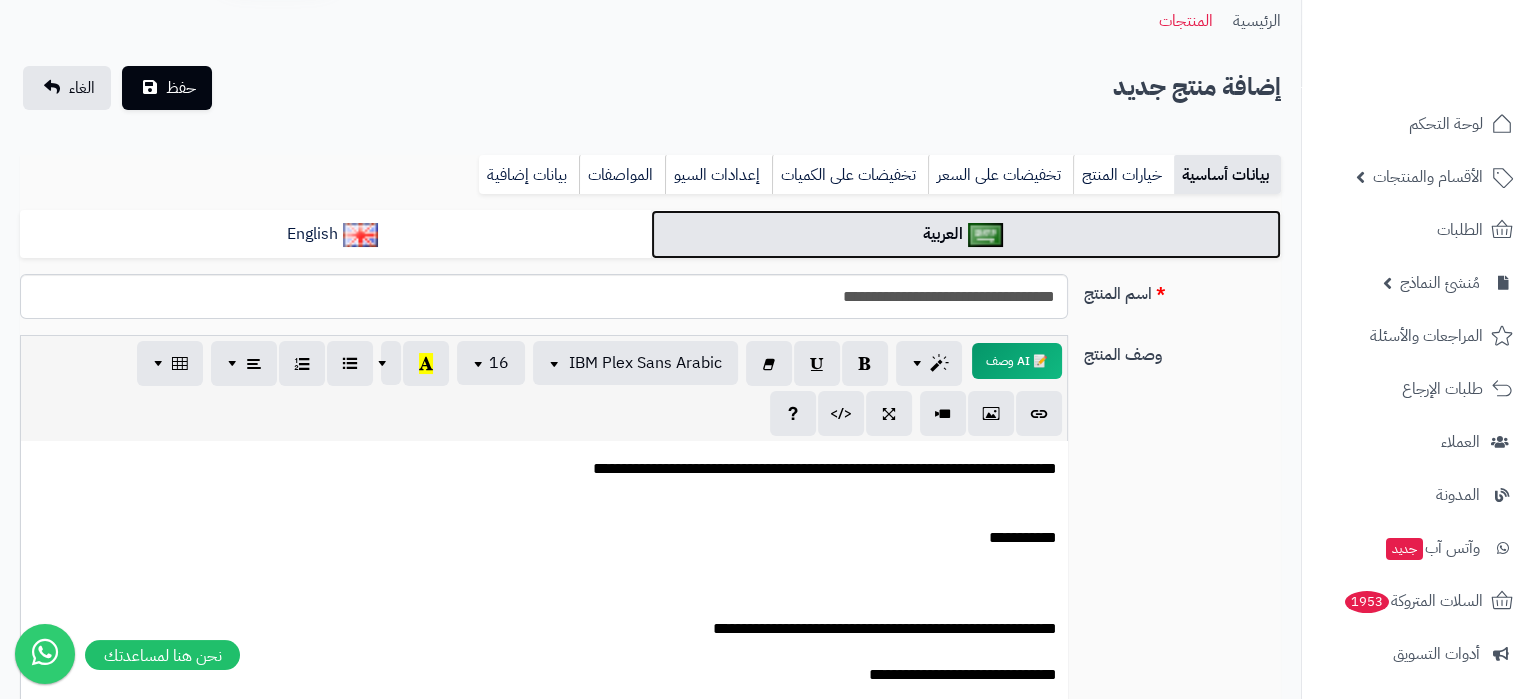 scroll, scrollTop: 705, scrollLeft: 0, axis: vertical 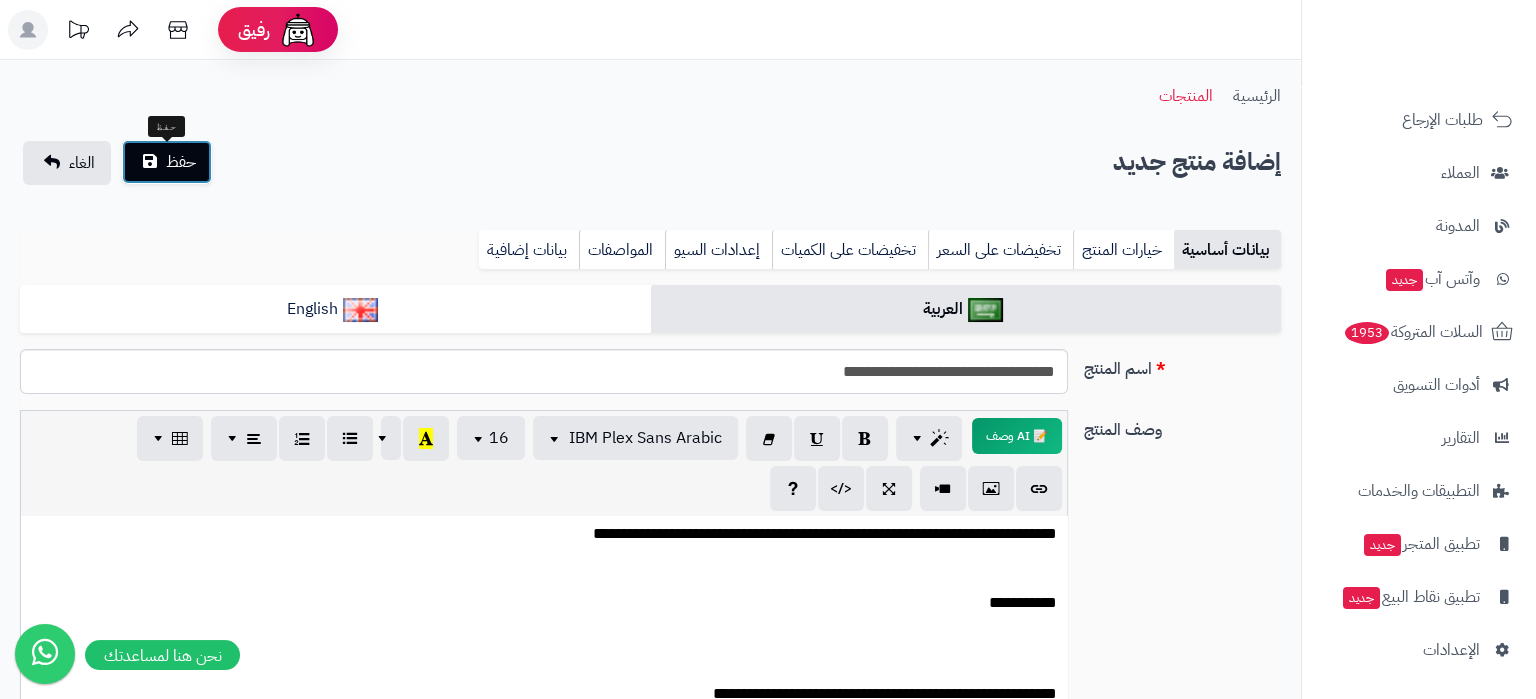 click on "حفظ" at bounding box center [181, 162] 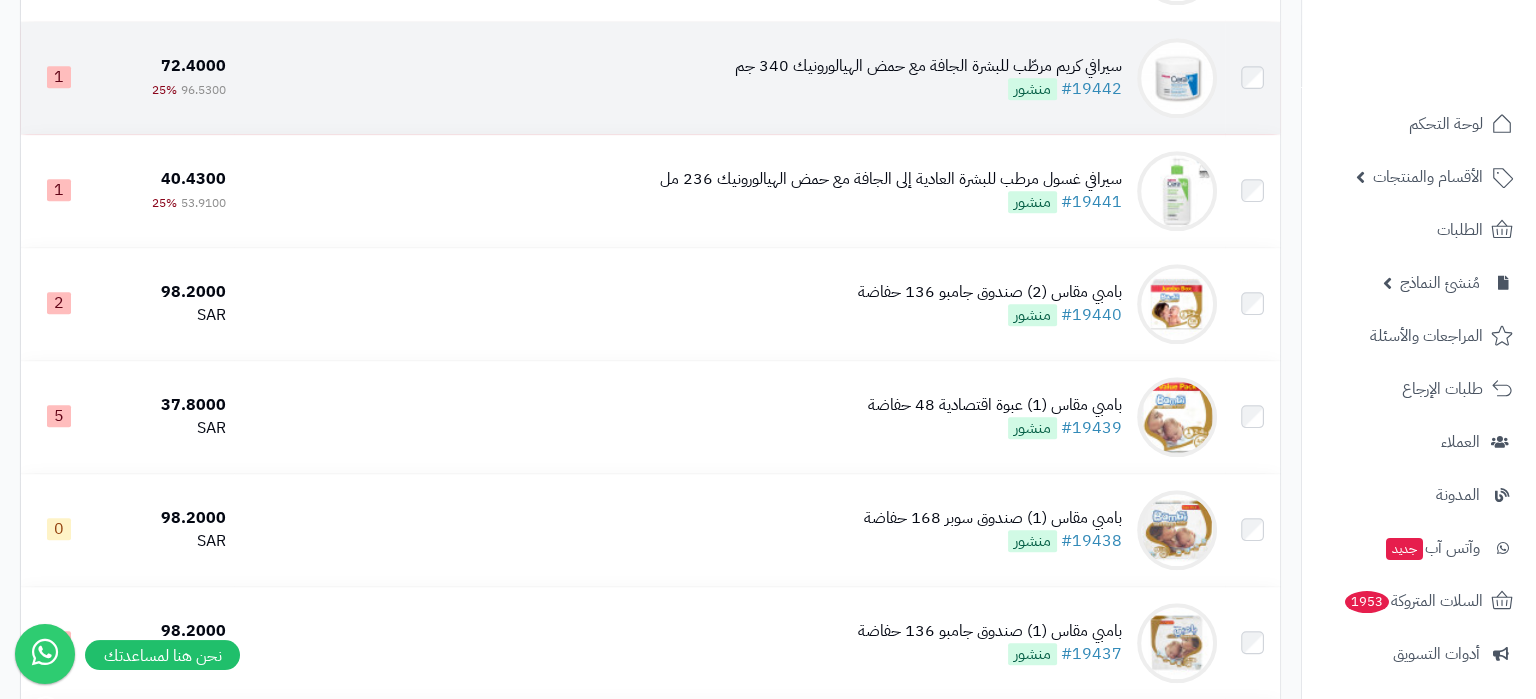 scroll, scrollTop: 11203, scrollLeft: 0, axis: vertical 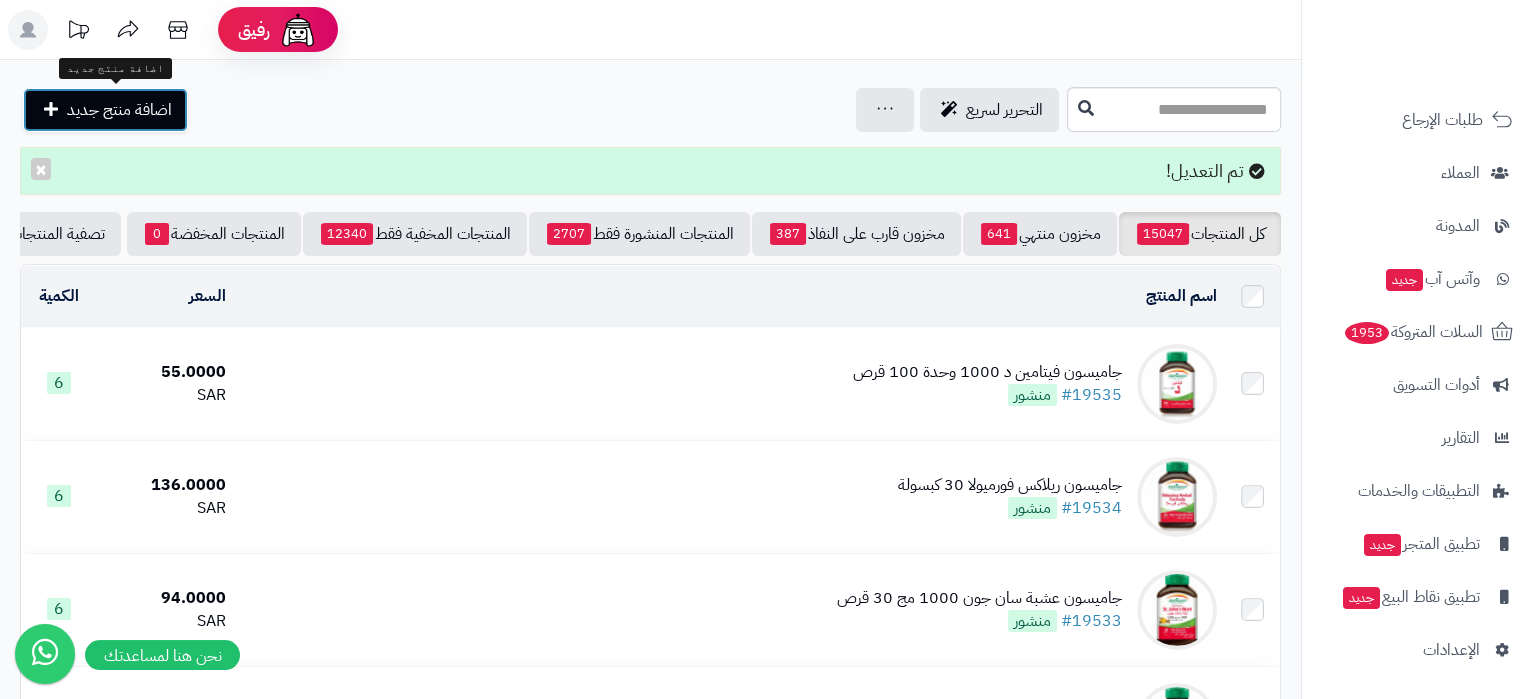 click on "اضافة منتج جديد" at bounding box center (119, 110) 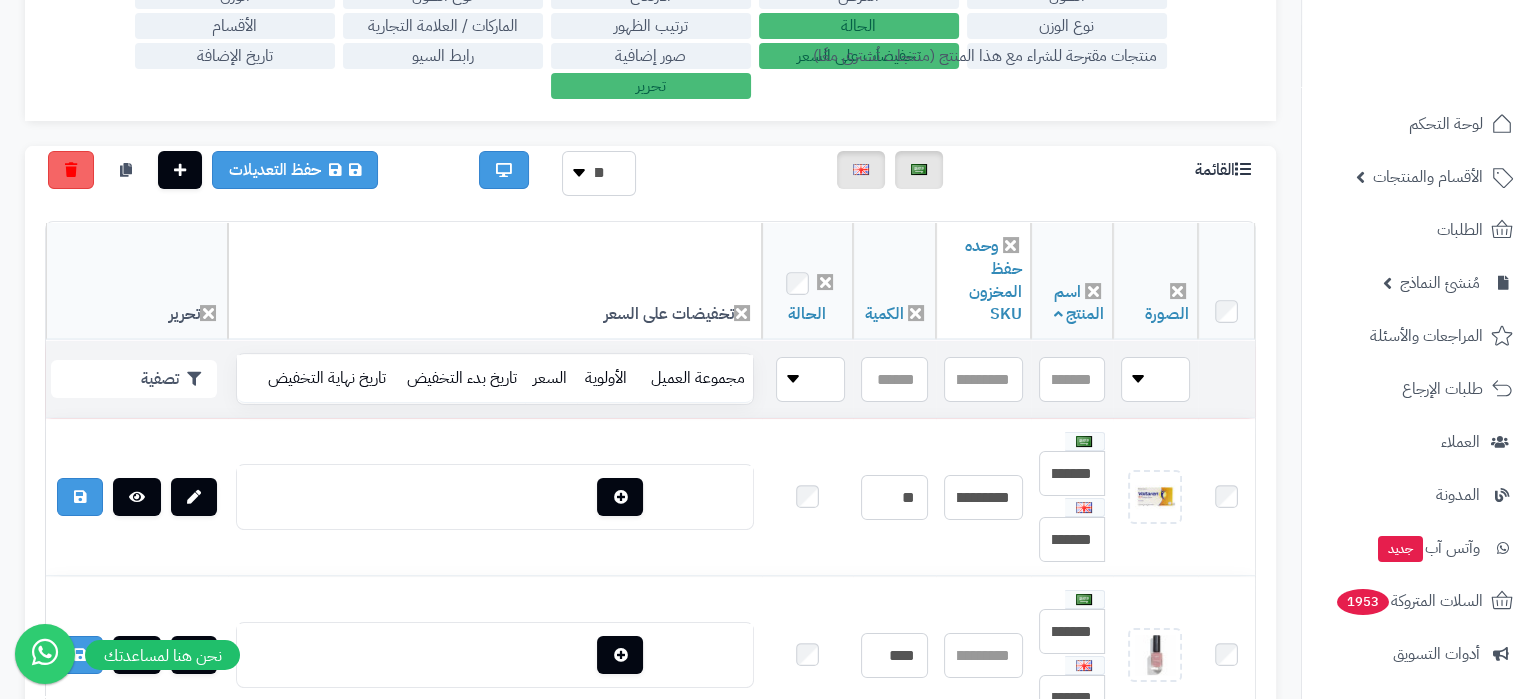 scroll, scrollTop: 420, scrollLeft: 0, axis: vertical 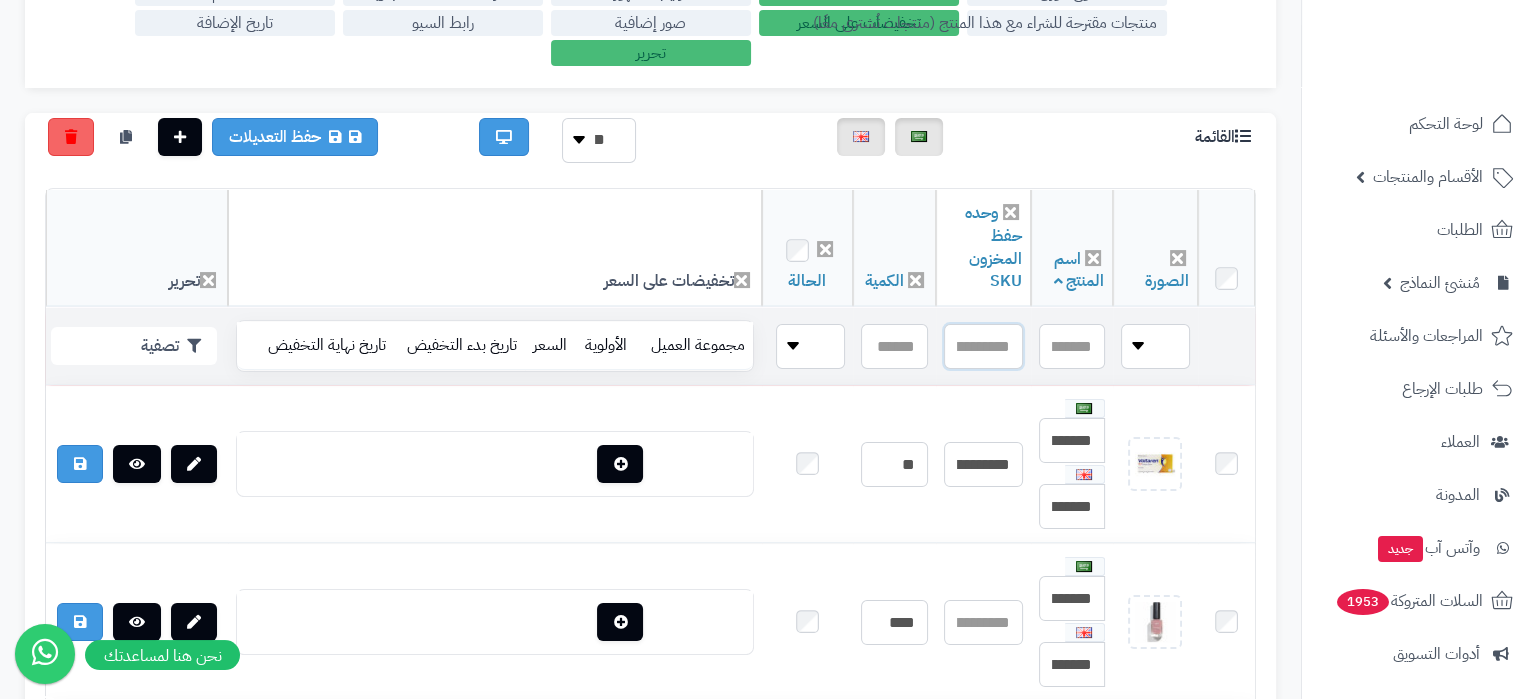 click at bounding box center (983, 346) 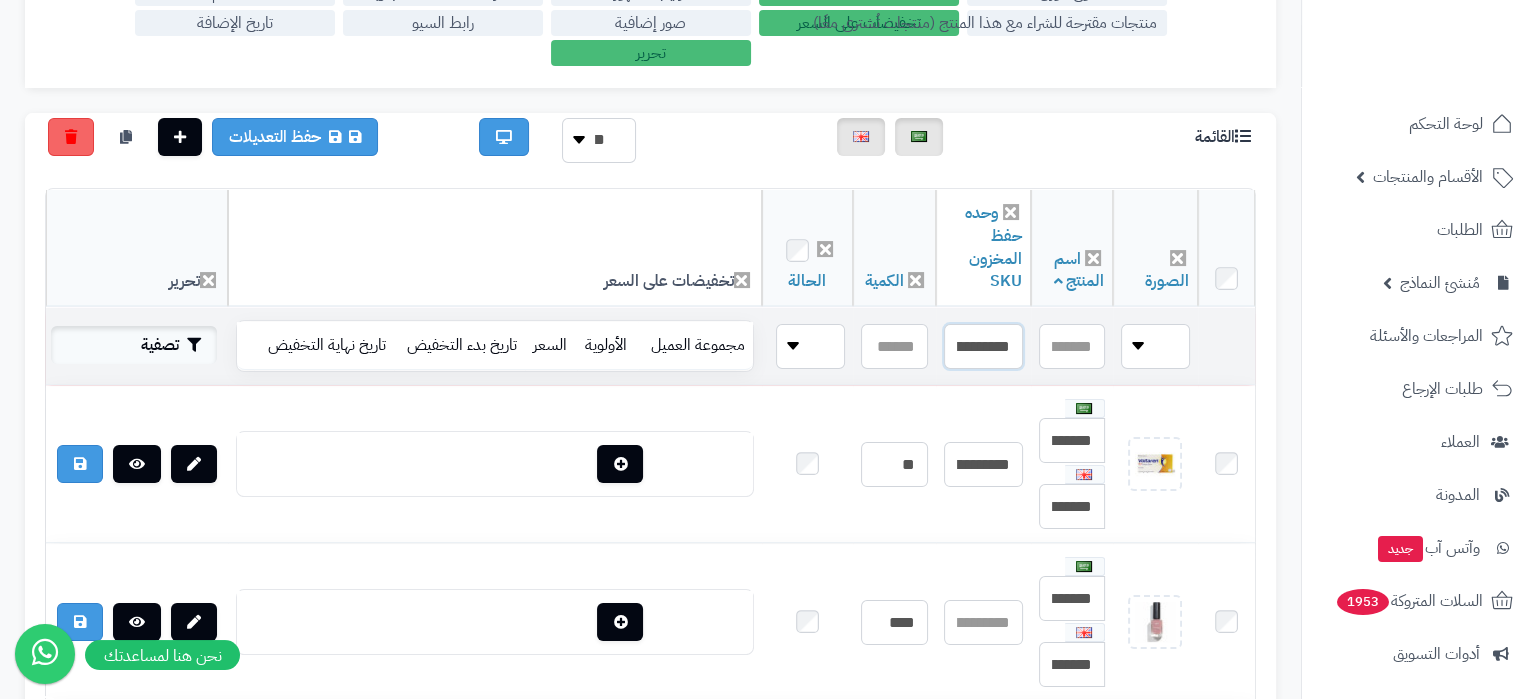 type on "**********" 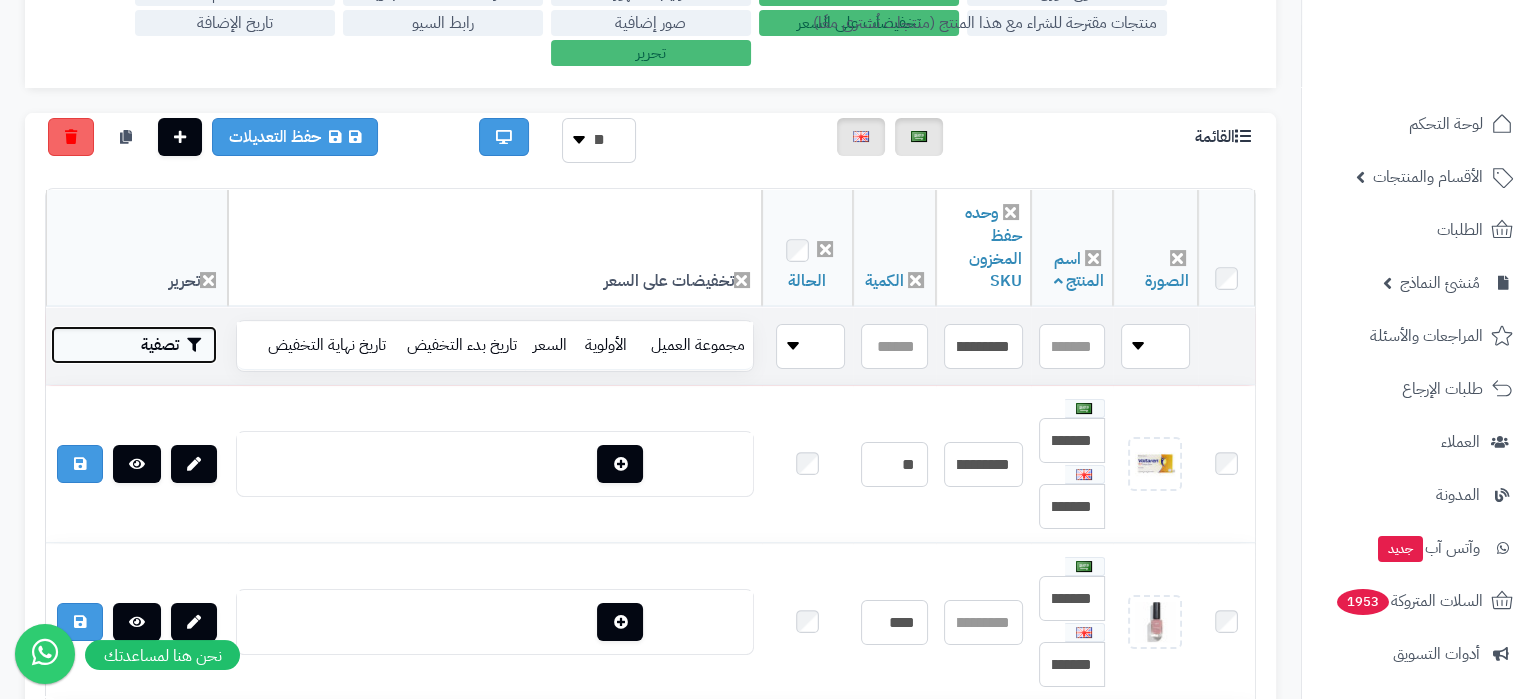 click on "تصفية" at bounding box center (134, 345) 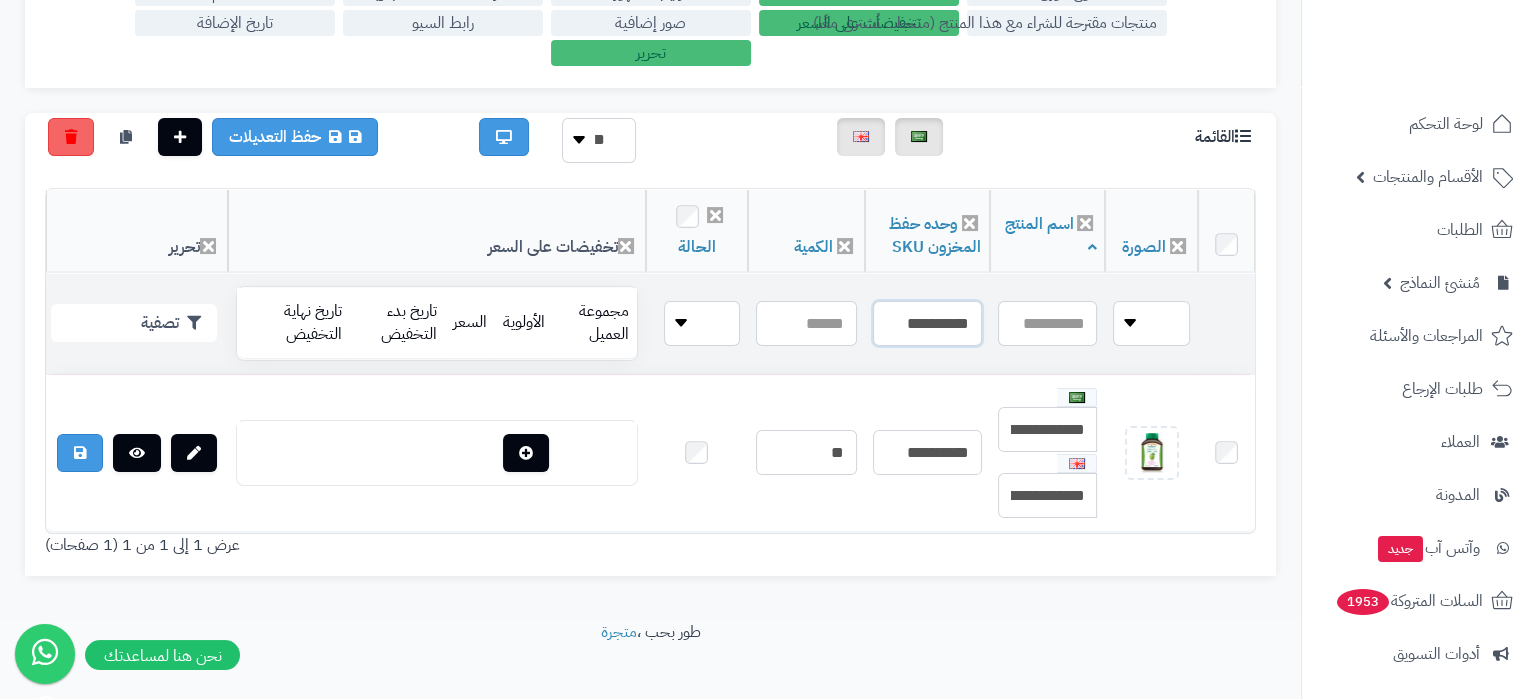 click on "**********" at bounding box center [927, 323] 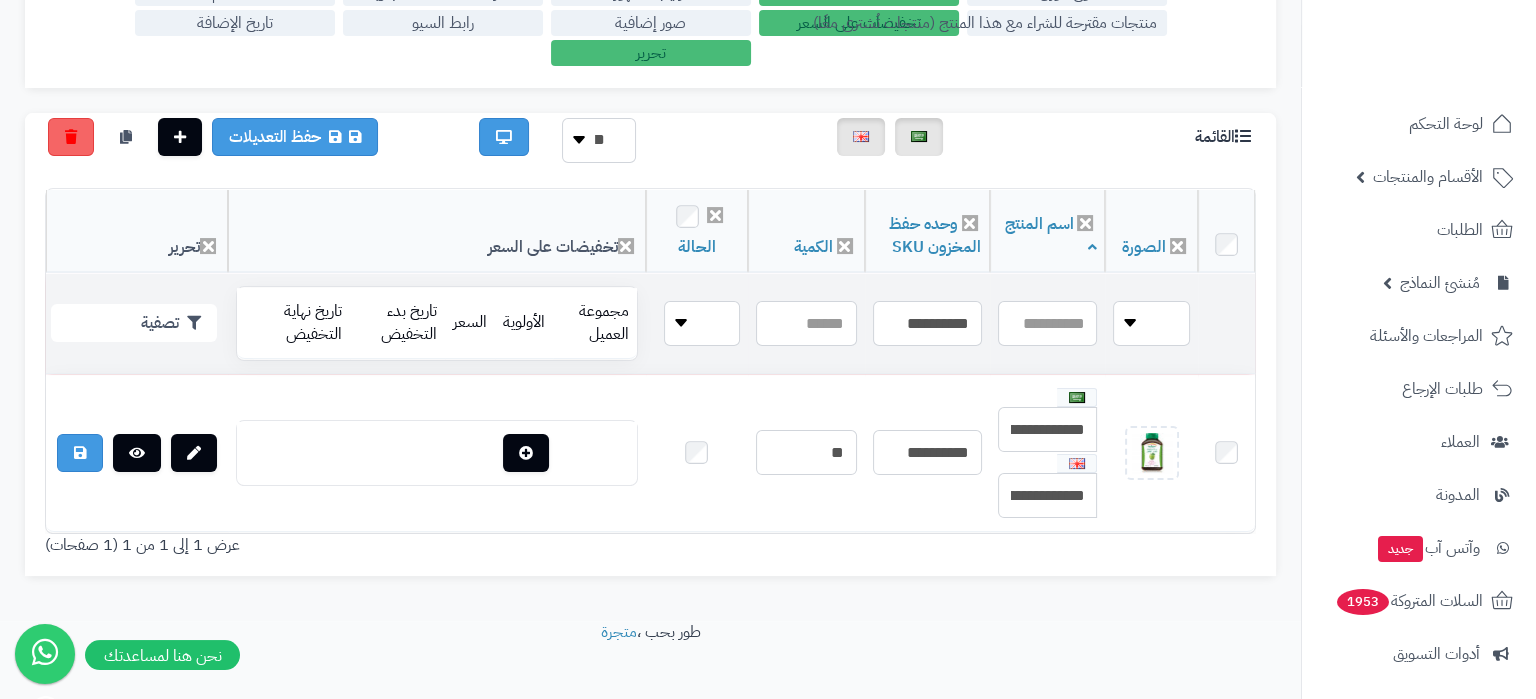 click on "تصفية" at bounding box center (137, 324) 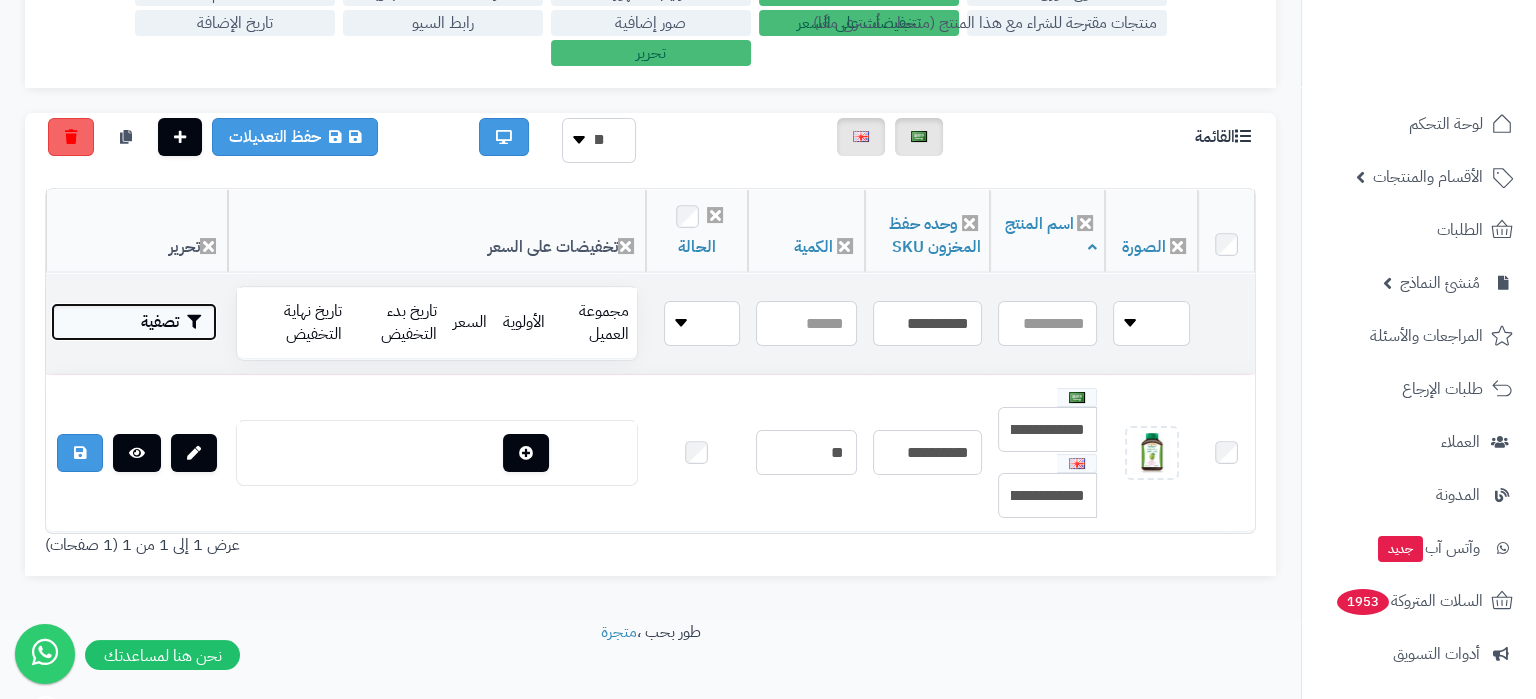 click on "تصفية" at bounding box center (134, 322) 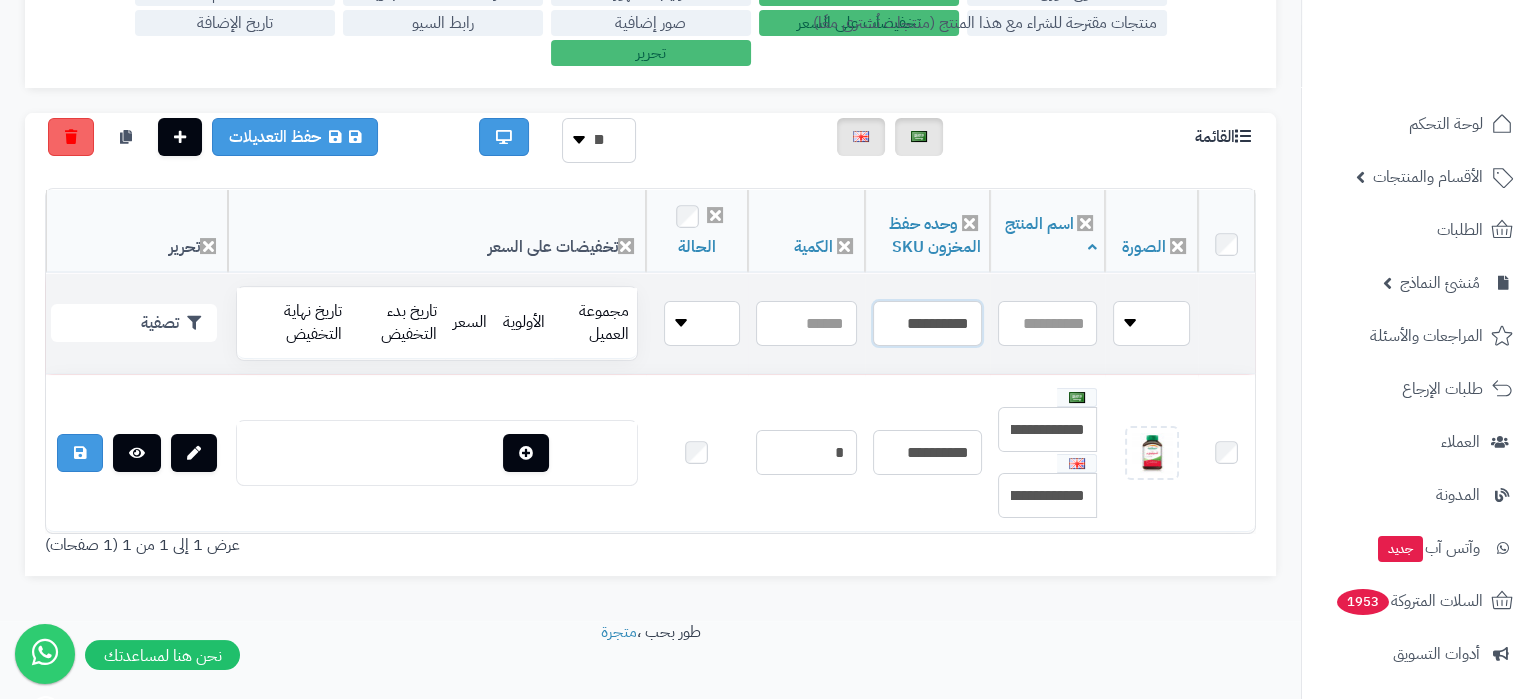 click on "**********" at bounding box center [927, 323] 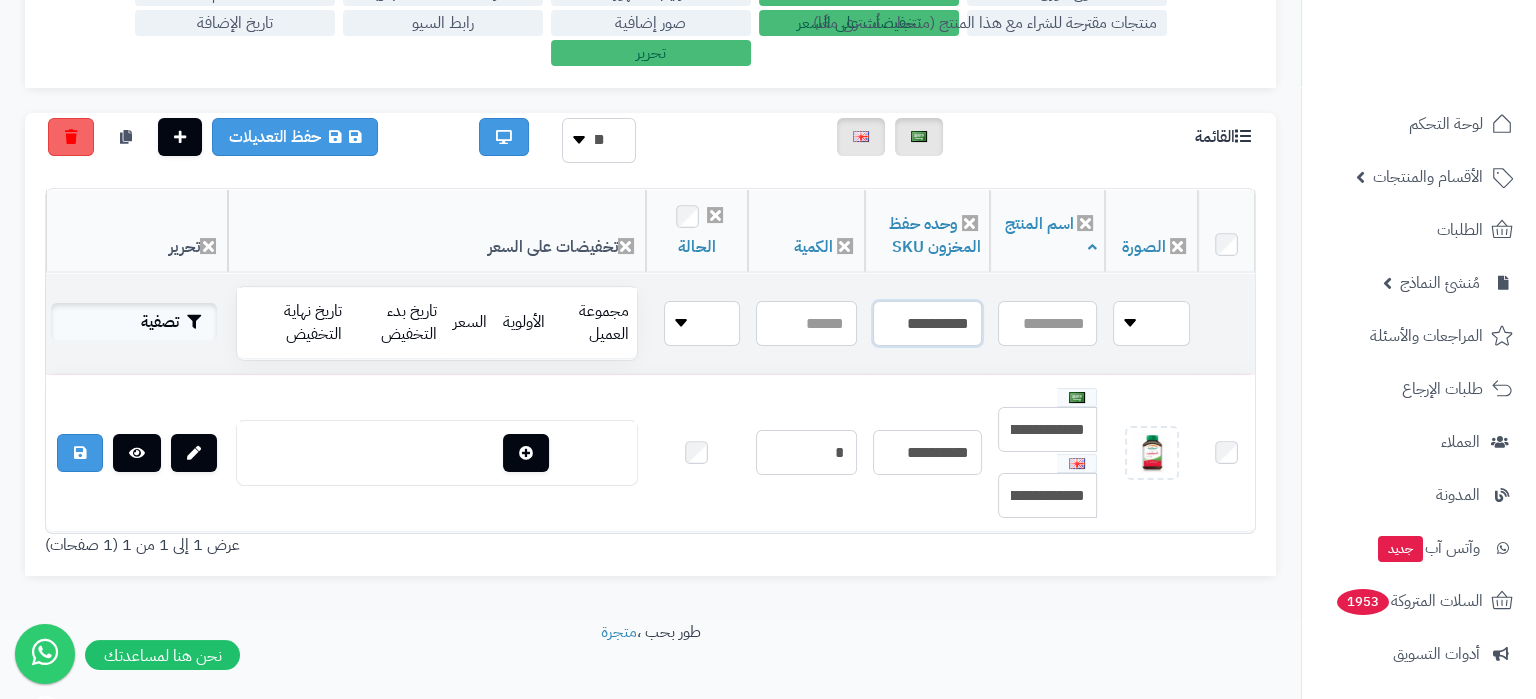 type on "**********" 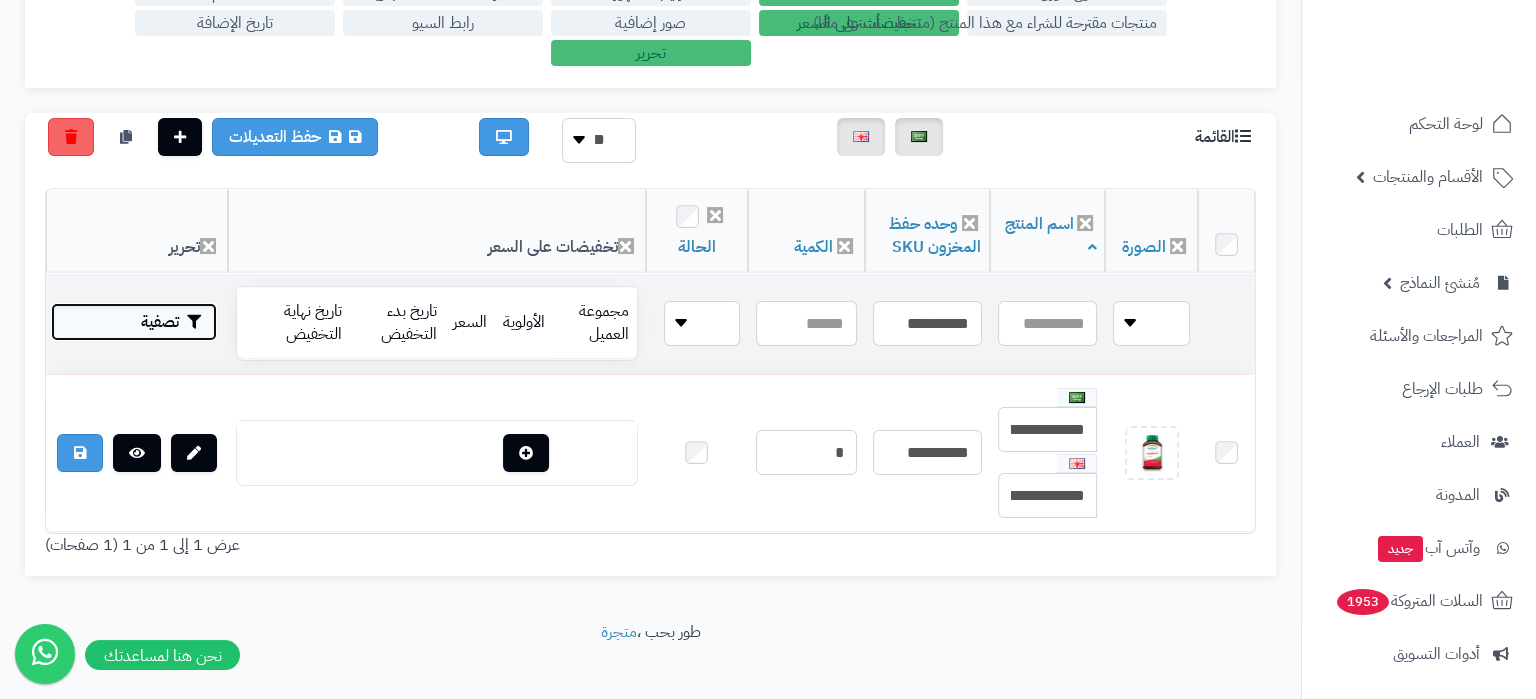 click on "تصفية" at bounding box center (134, 322) 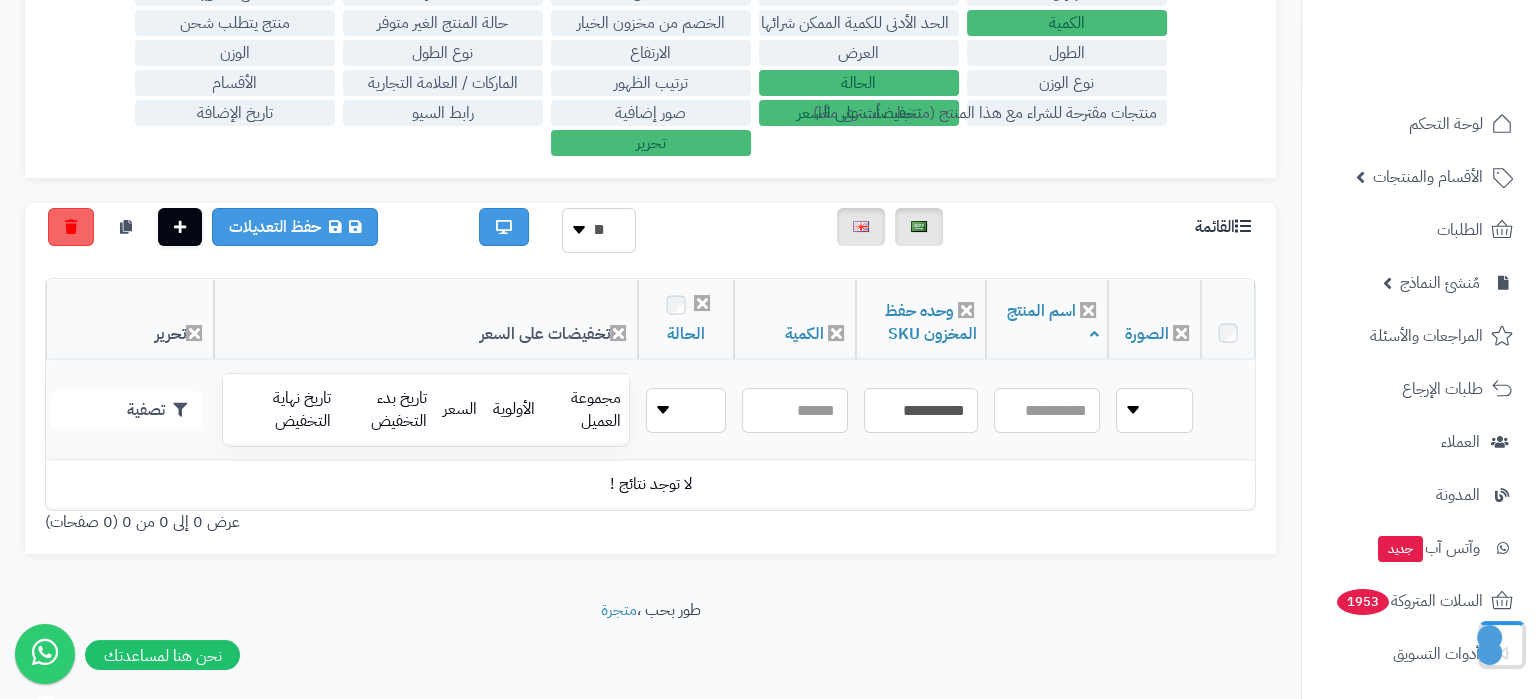 scroll, scrollTop: 331, scrollLeft: 0, axis: vertical 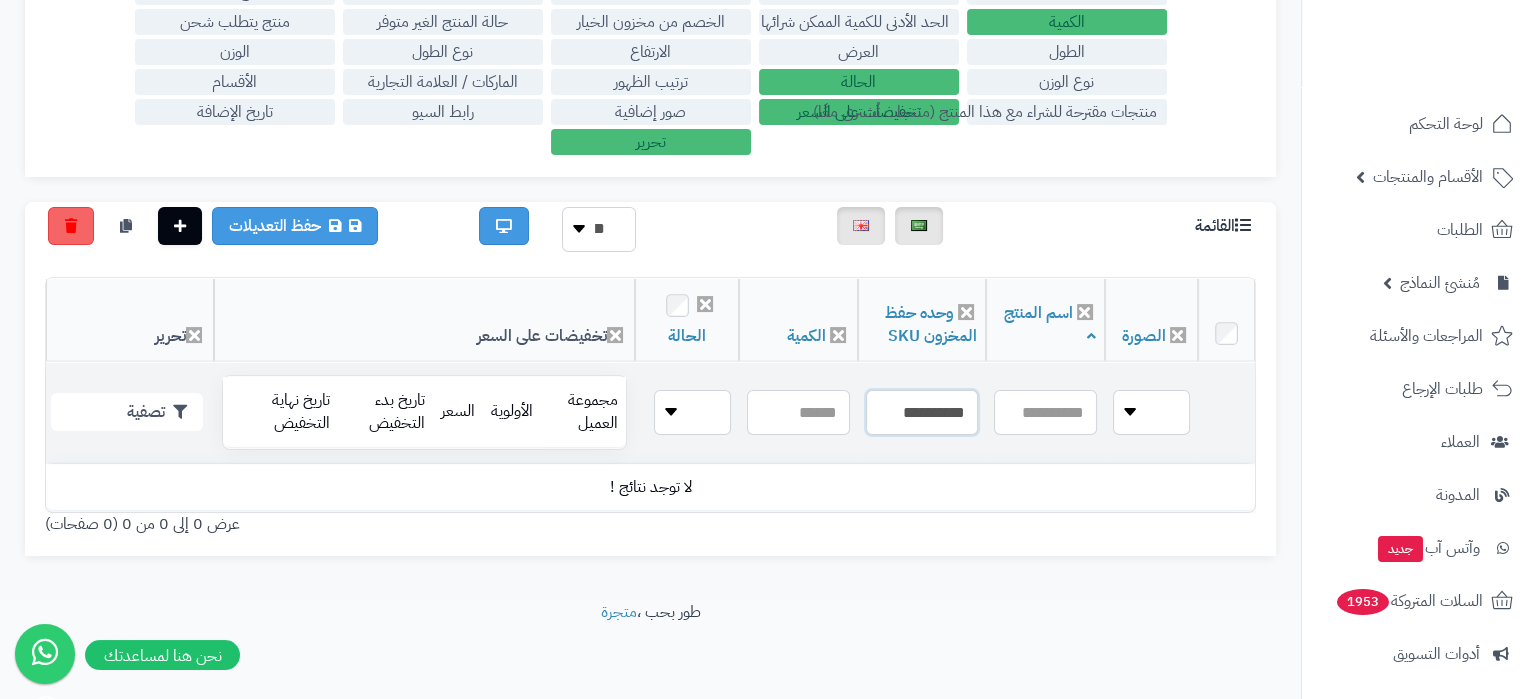 click on "**********" at bounding box center [922, 412] 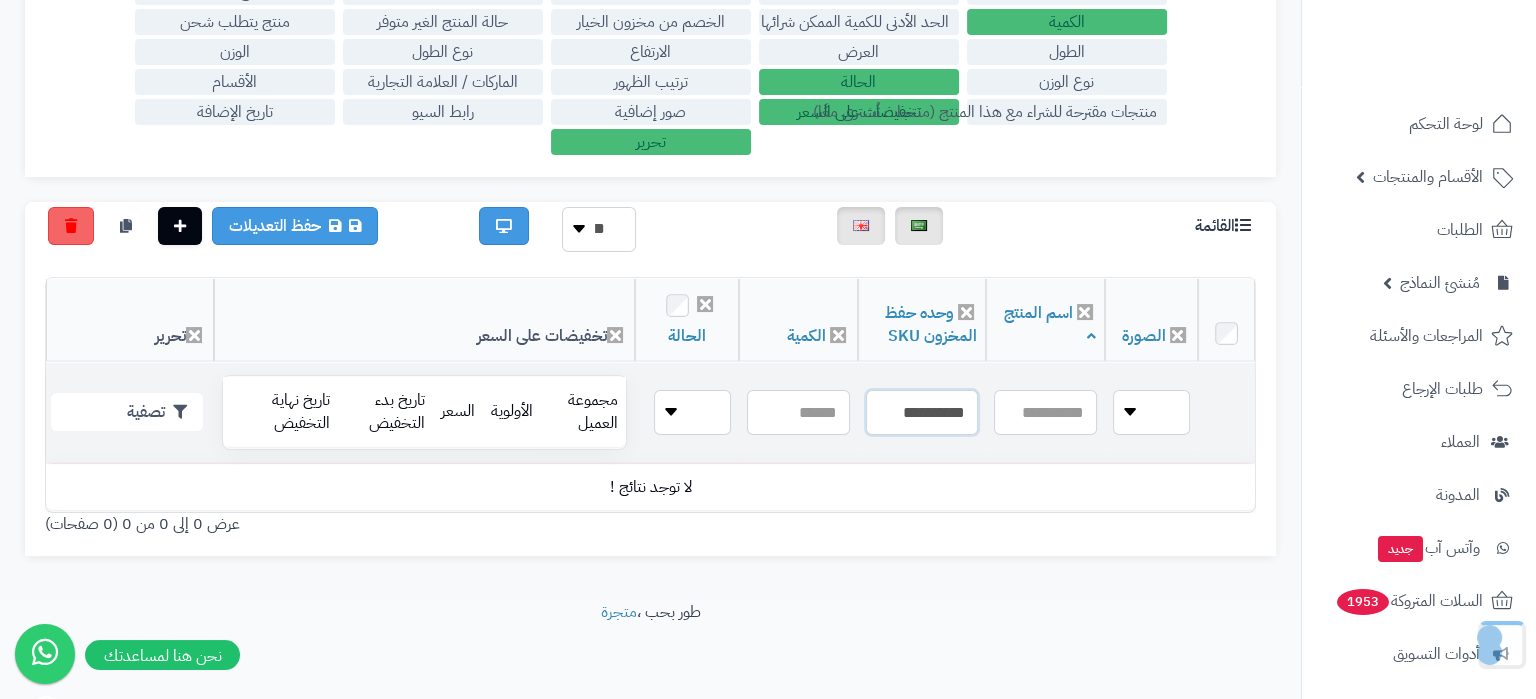 click on "**********" at bounding box center [922, 412] 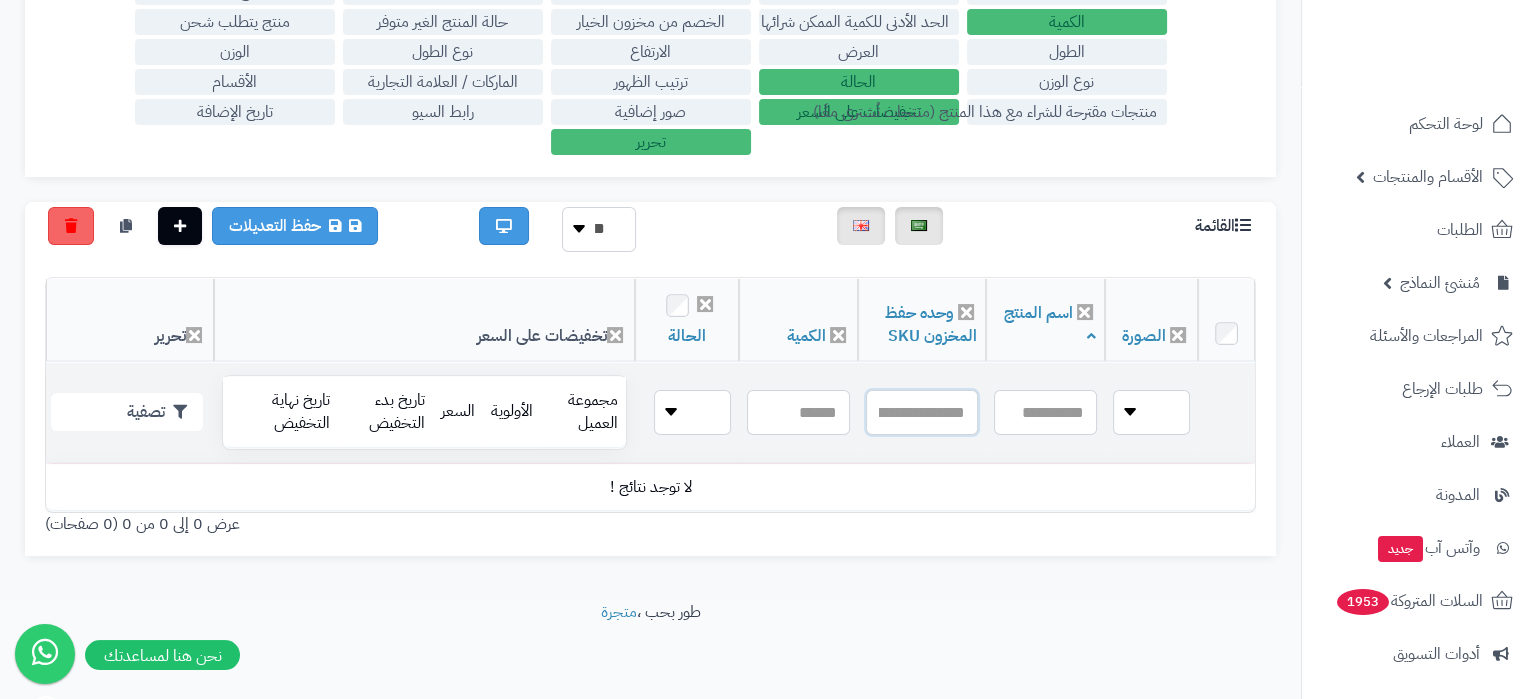 paste on "**********" 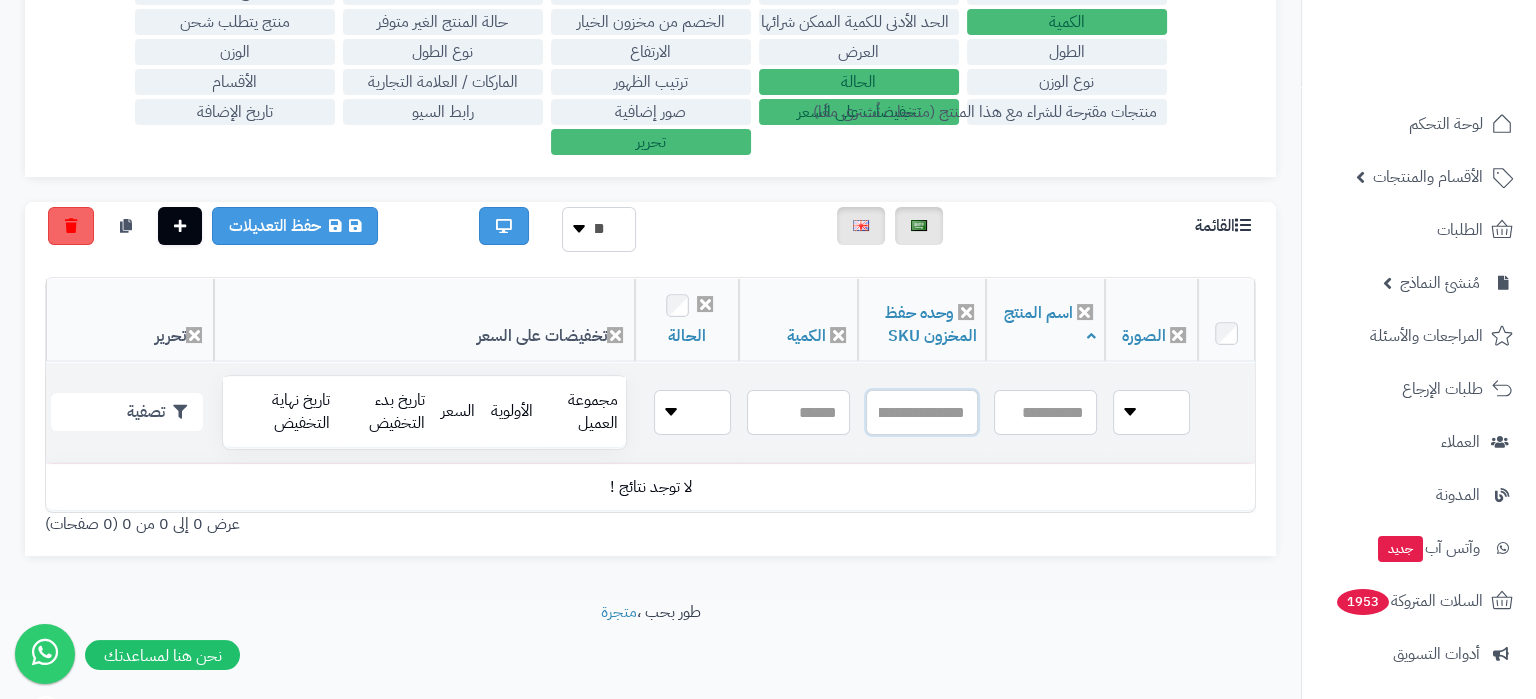 type on "**********" 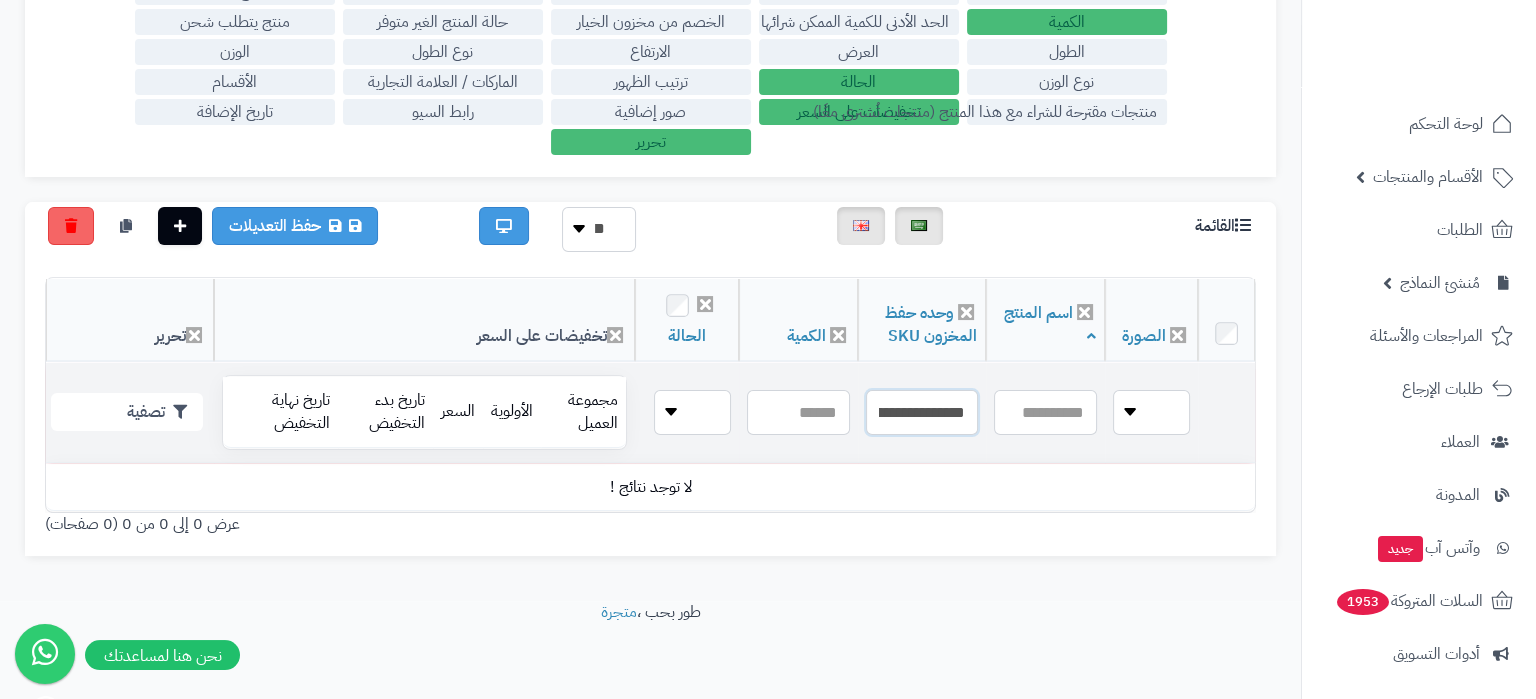 scroll, scrollTop: 0, scrollLeft: -208, axis: horizontal 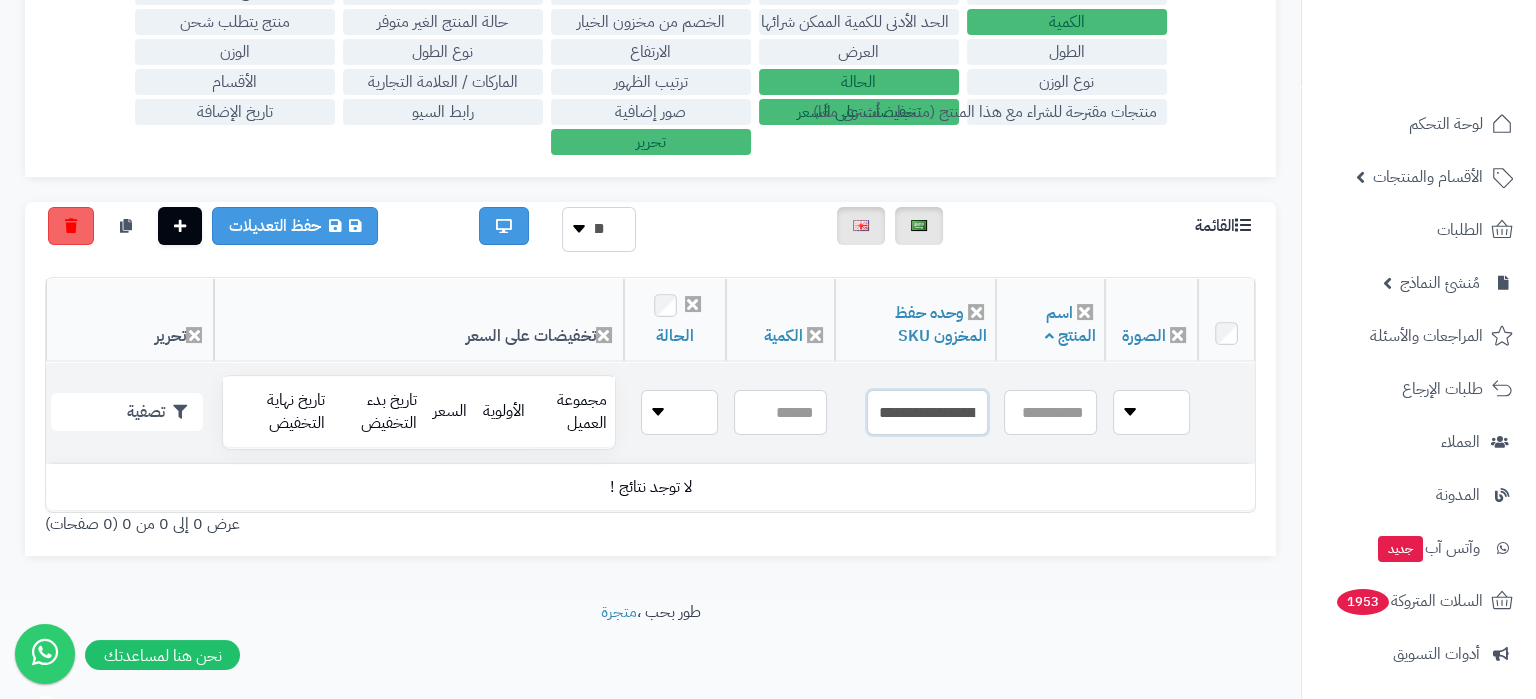 click on "**********" at bounding box center [927, 412] 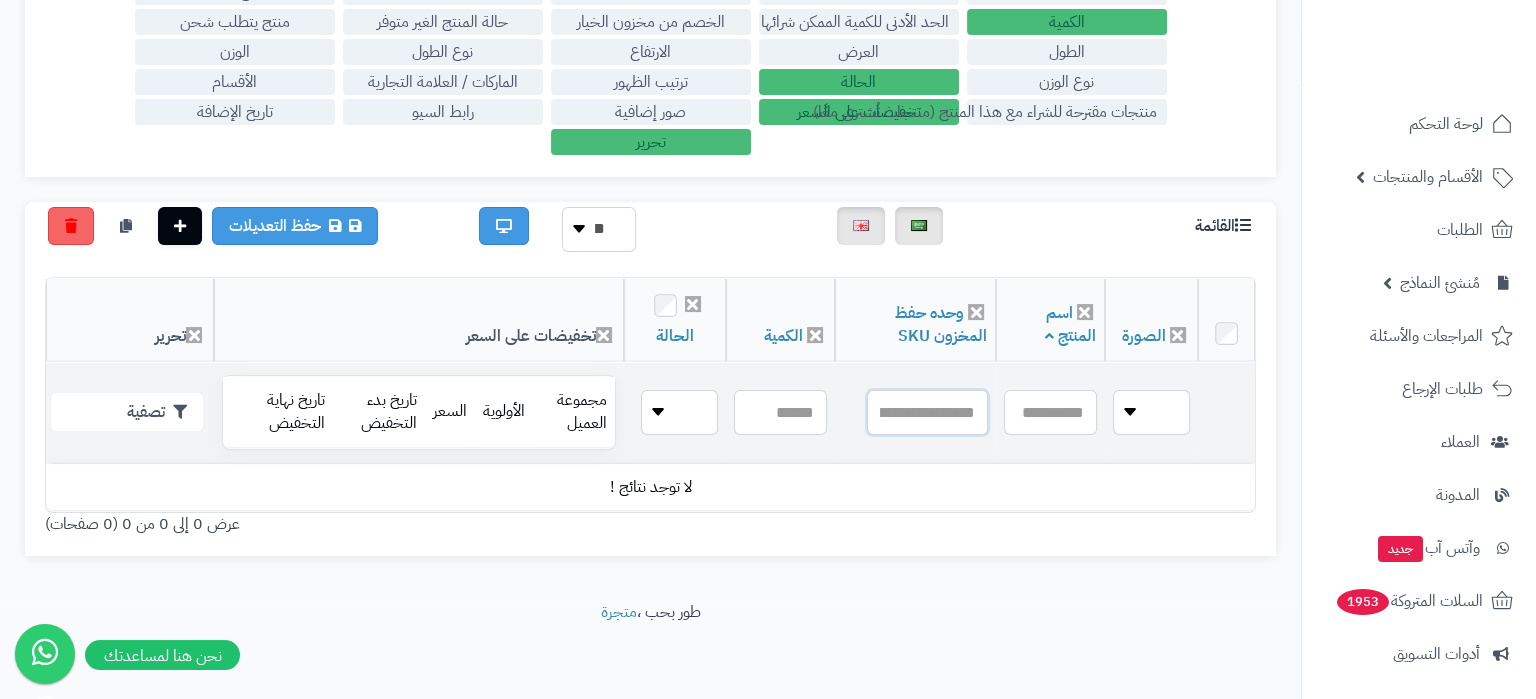 scroll, scrollTop: 0, scrollLeft: 0, axis: both 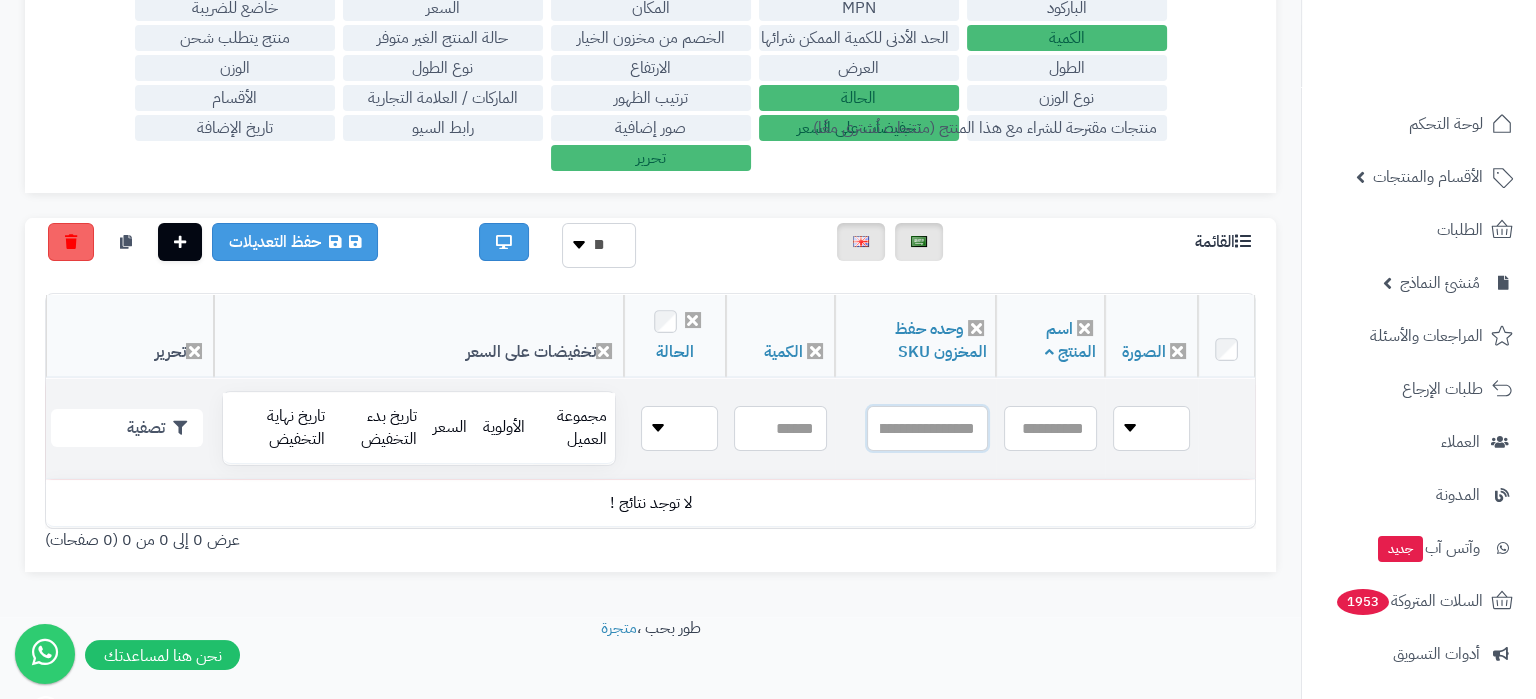 click at bounding box center (927, 428) 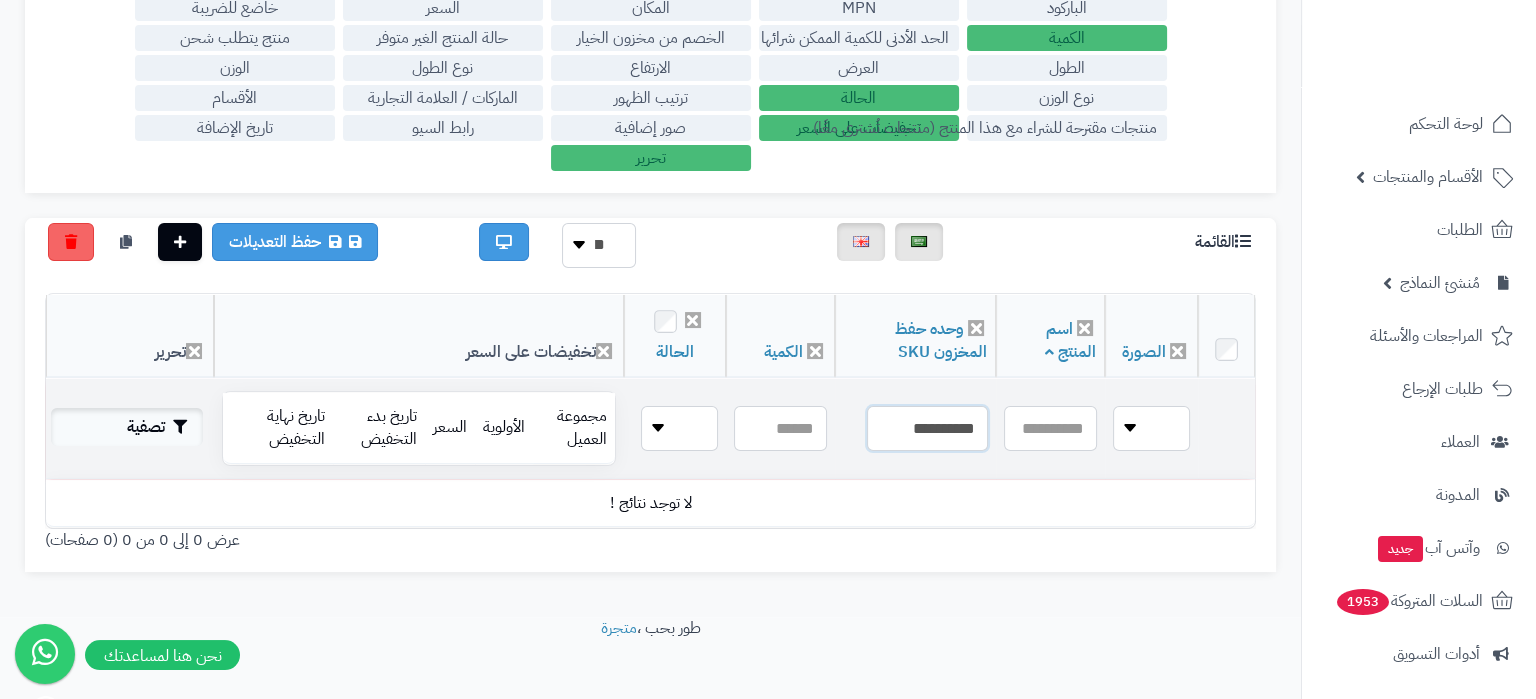 type on "**********" 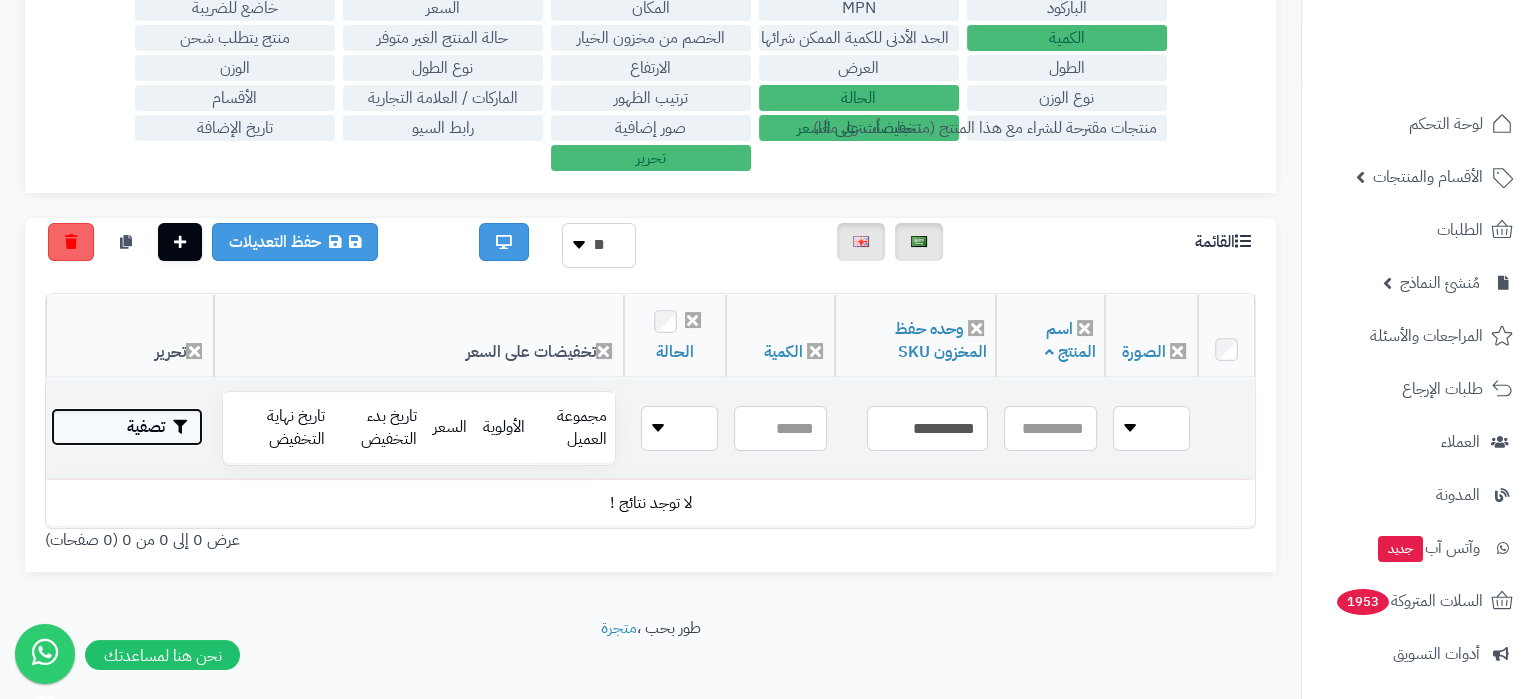 click on "تصفية" at bounding box center (127, 427) 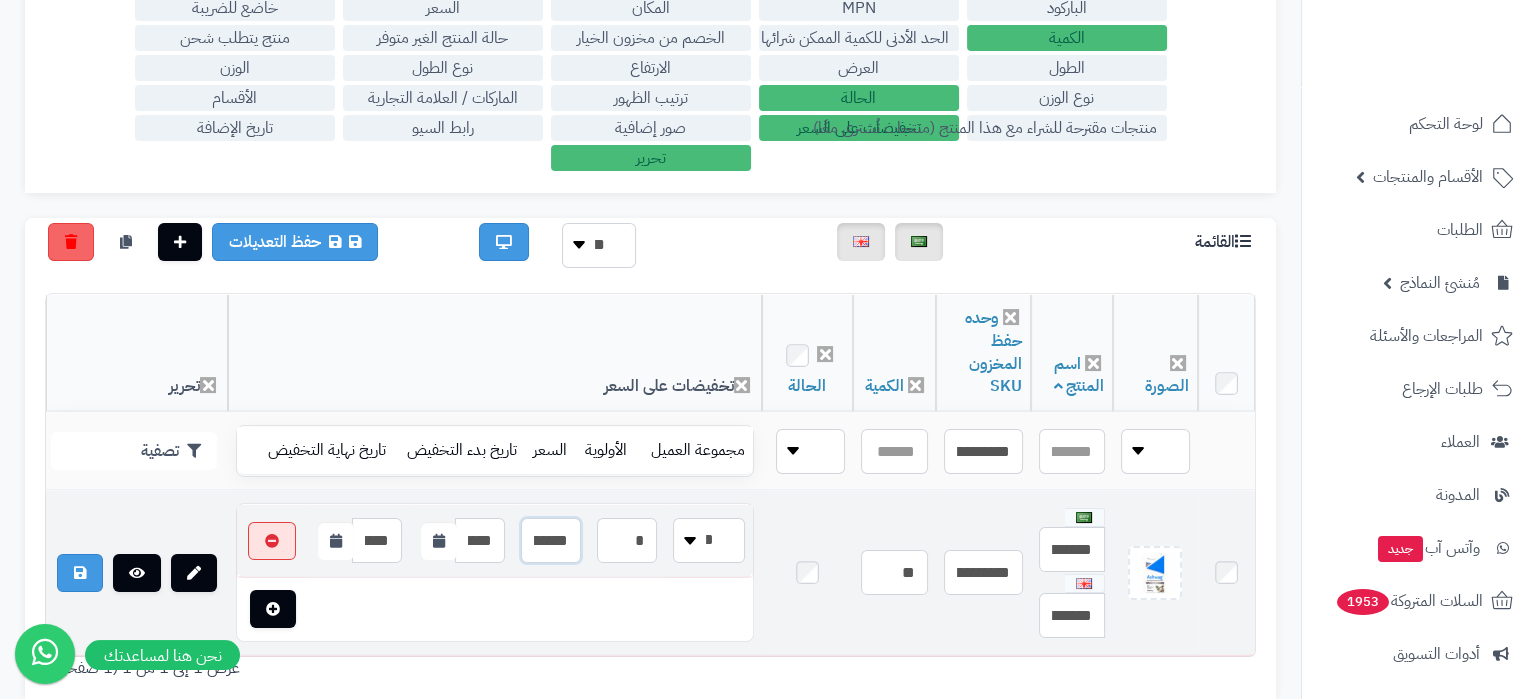 click on "*******" at bounding box center (551, 540) 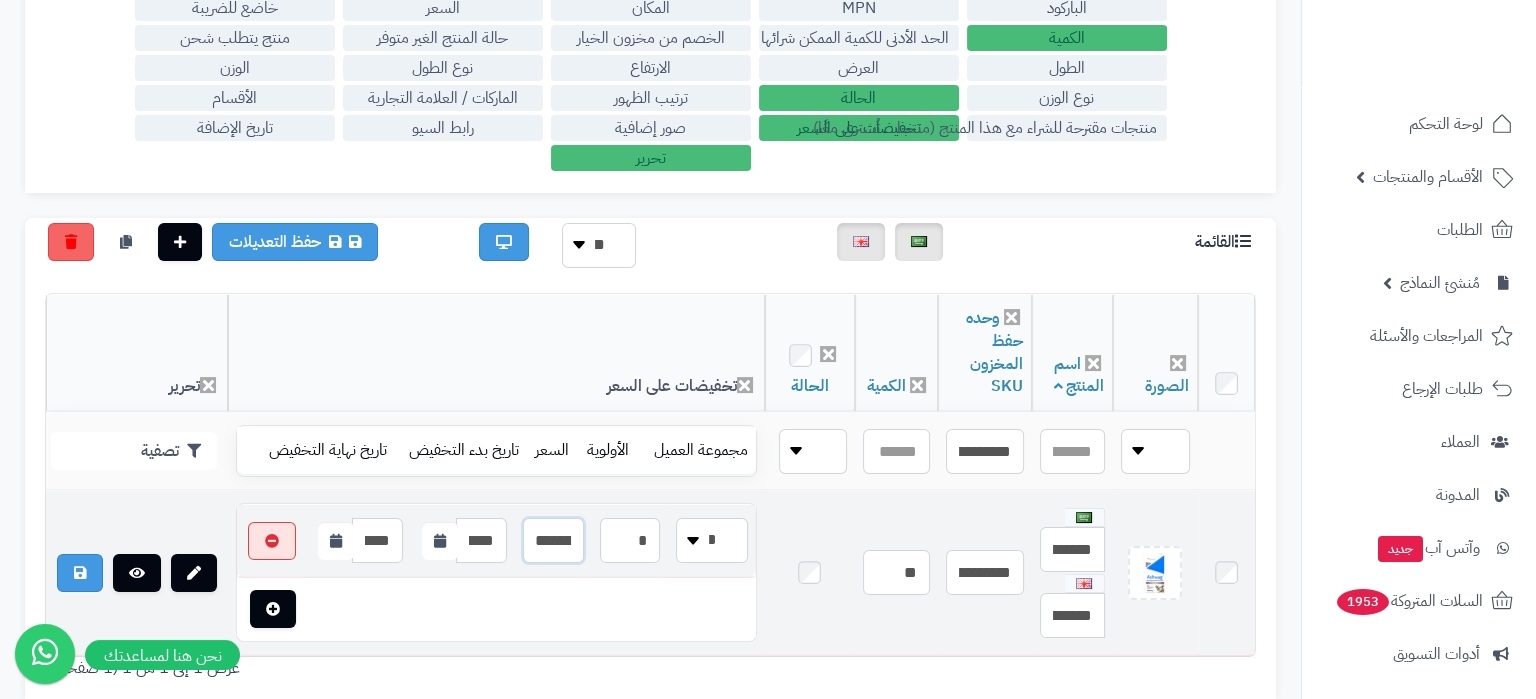 drag, startPoint x: 542, startPoint y: 548, endPoint x: 503, endPoint y: 550, distance: 39.051247 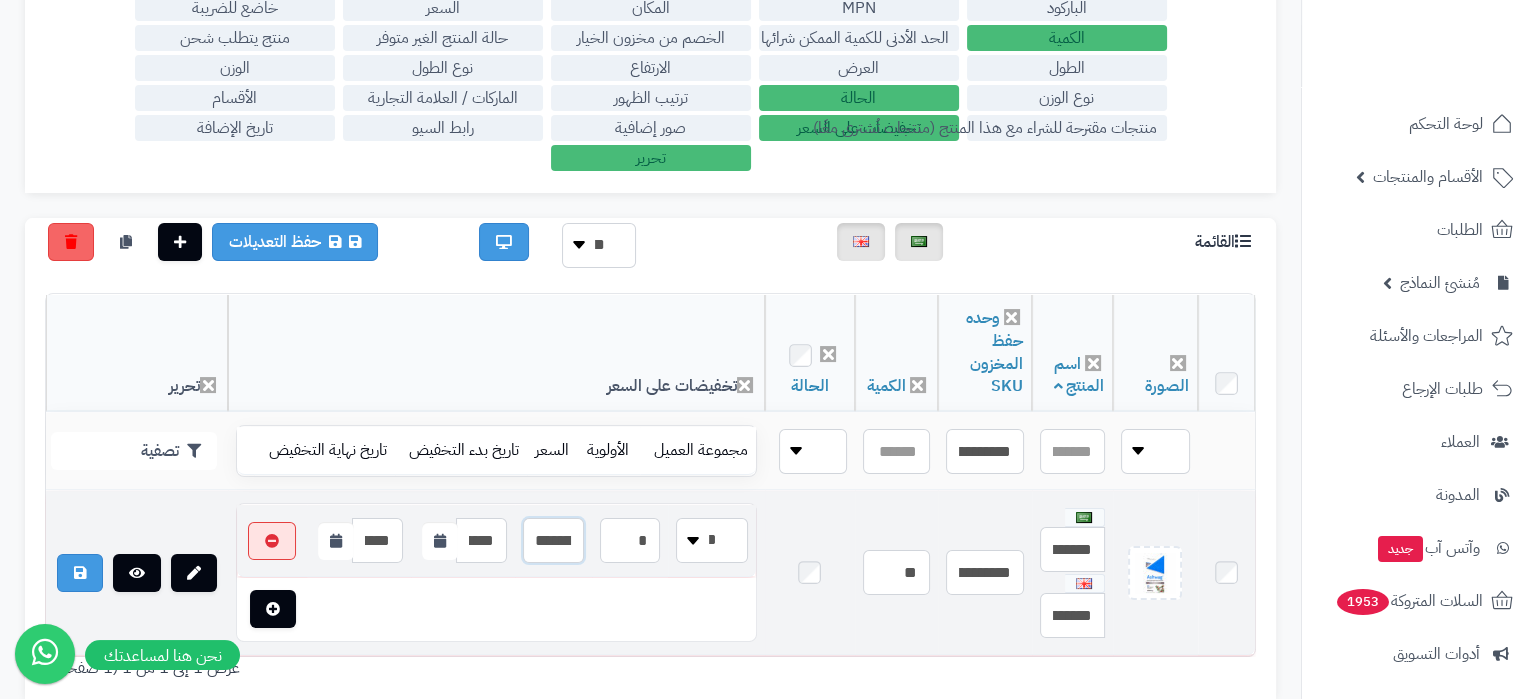 click on "*******" at bounding box center [553, 540] 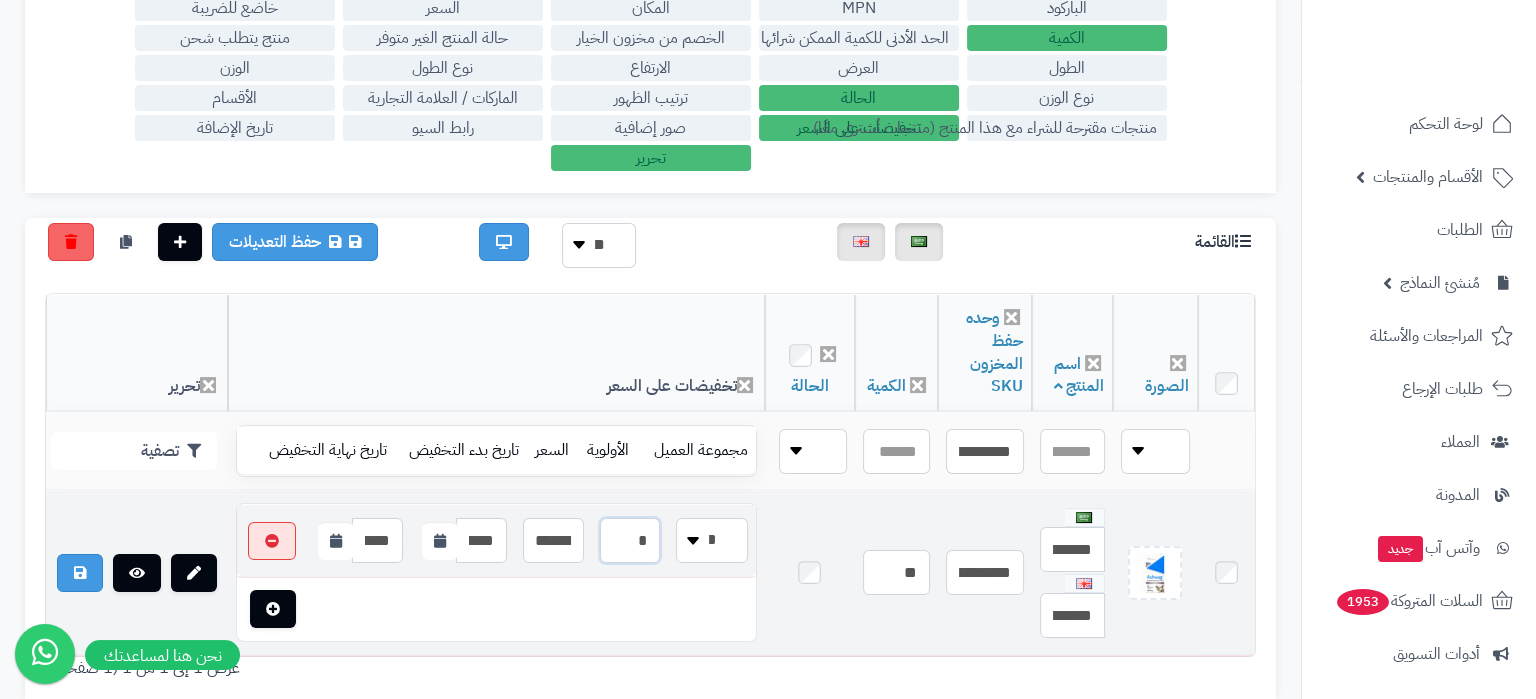 drag, startPoint x: 615, startPoint y: 546, endPoint x: 678, endPoint y: 547, distance: 63.007935 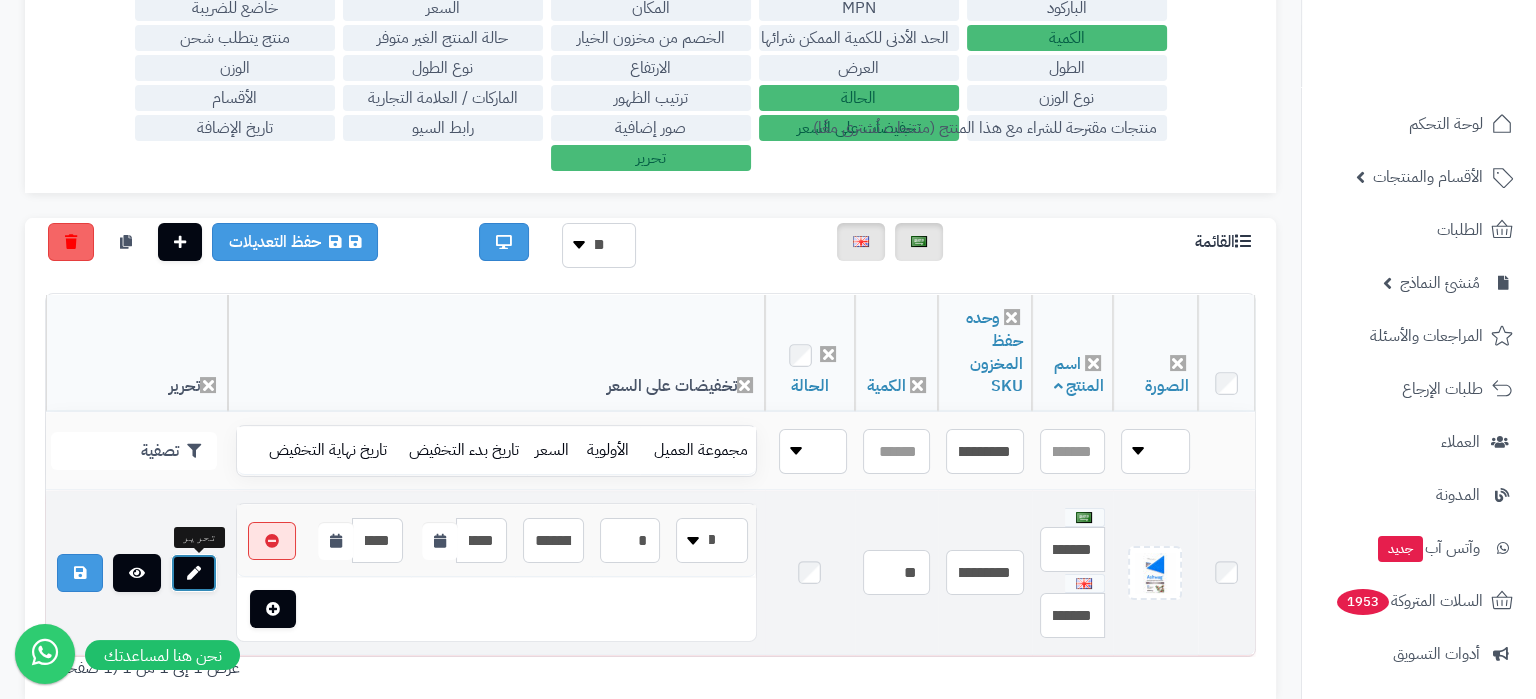 click at bounding box center [194, 573] 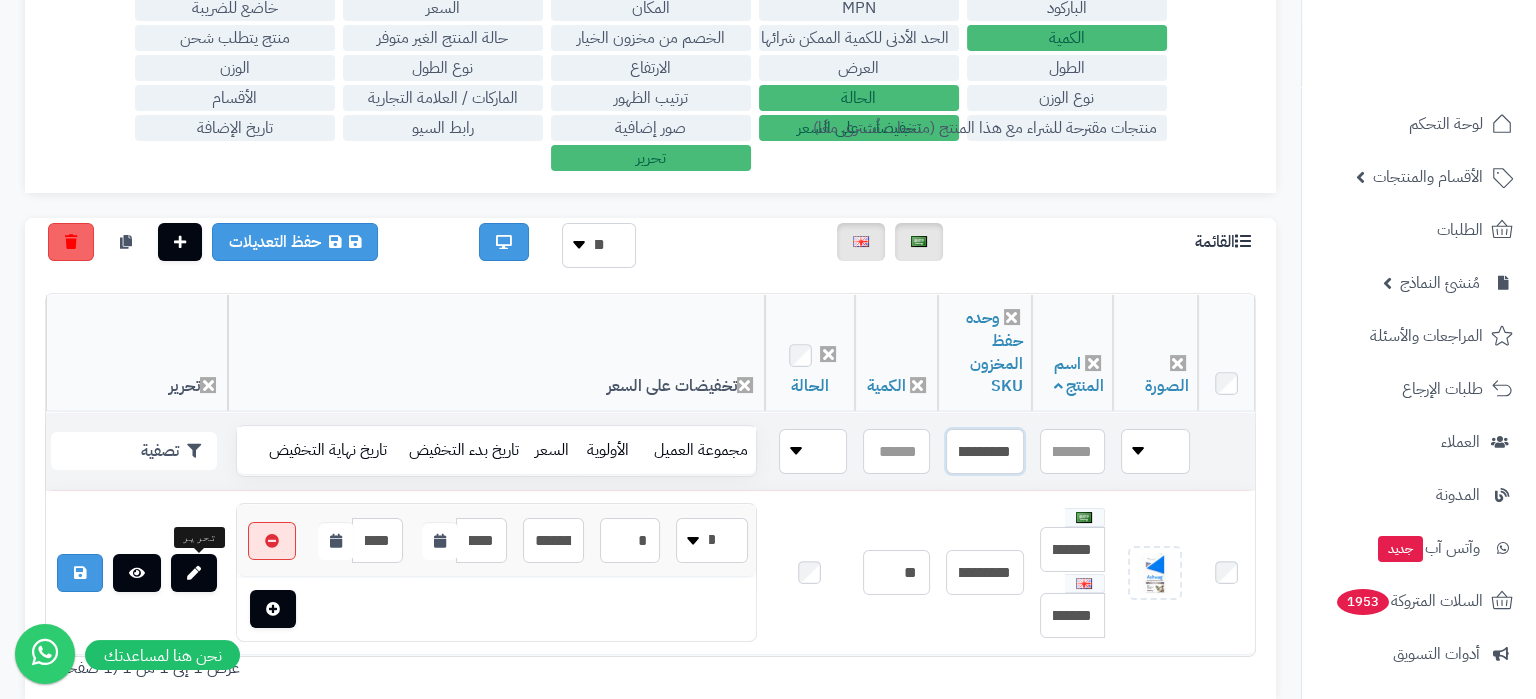 click on "**********" at bounding box center (985, 451) 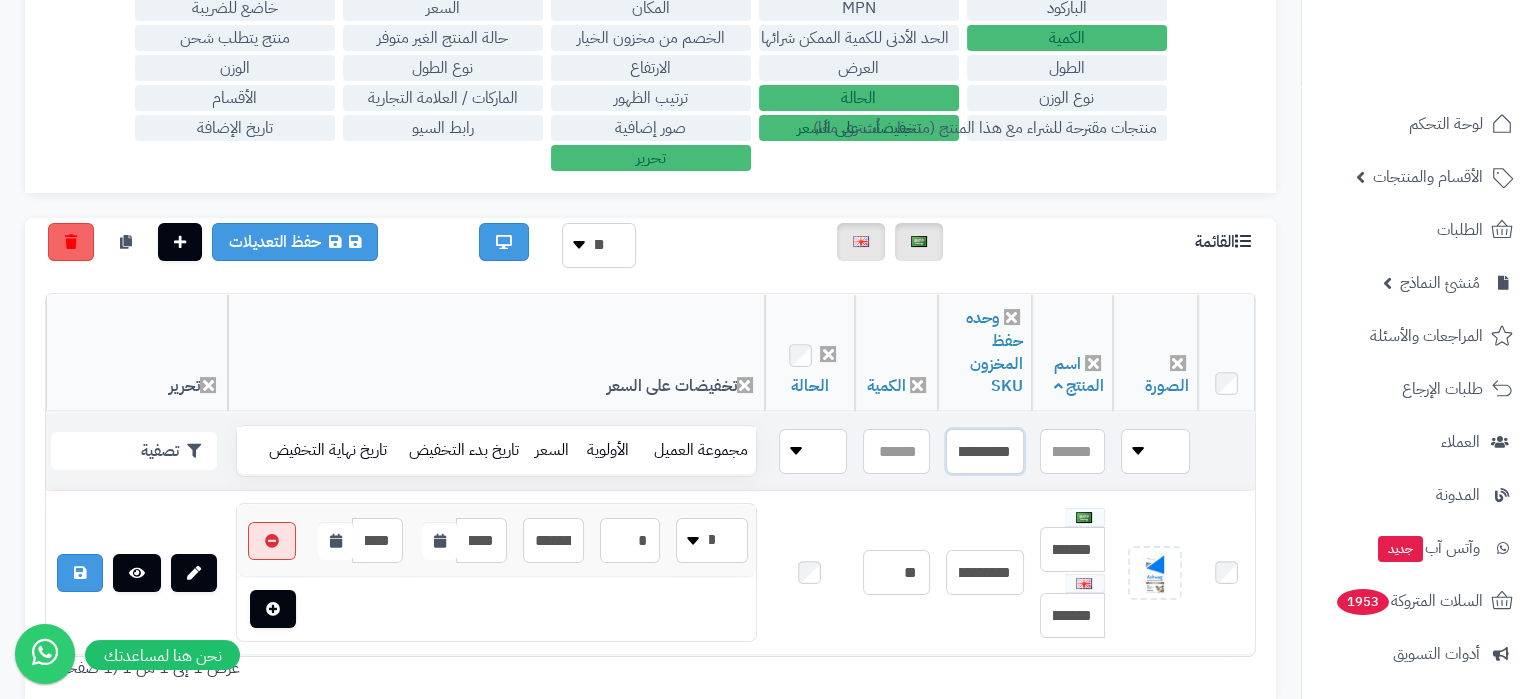 click on "**********" at bounding box center (985, 451) 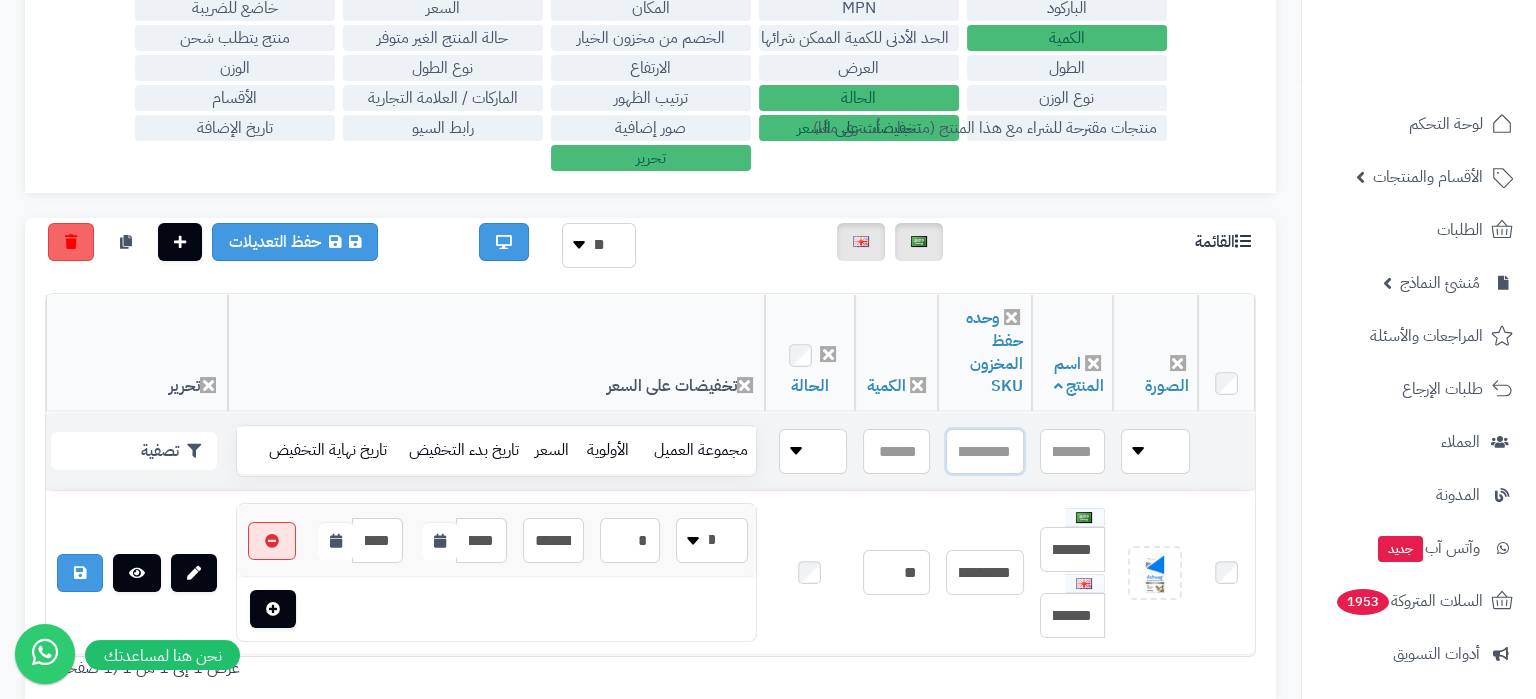 click at bounding box center [985, 451] 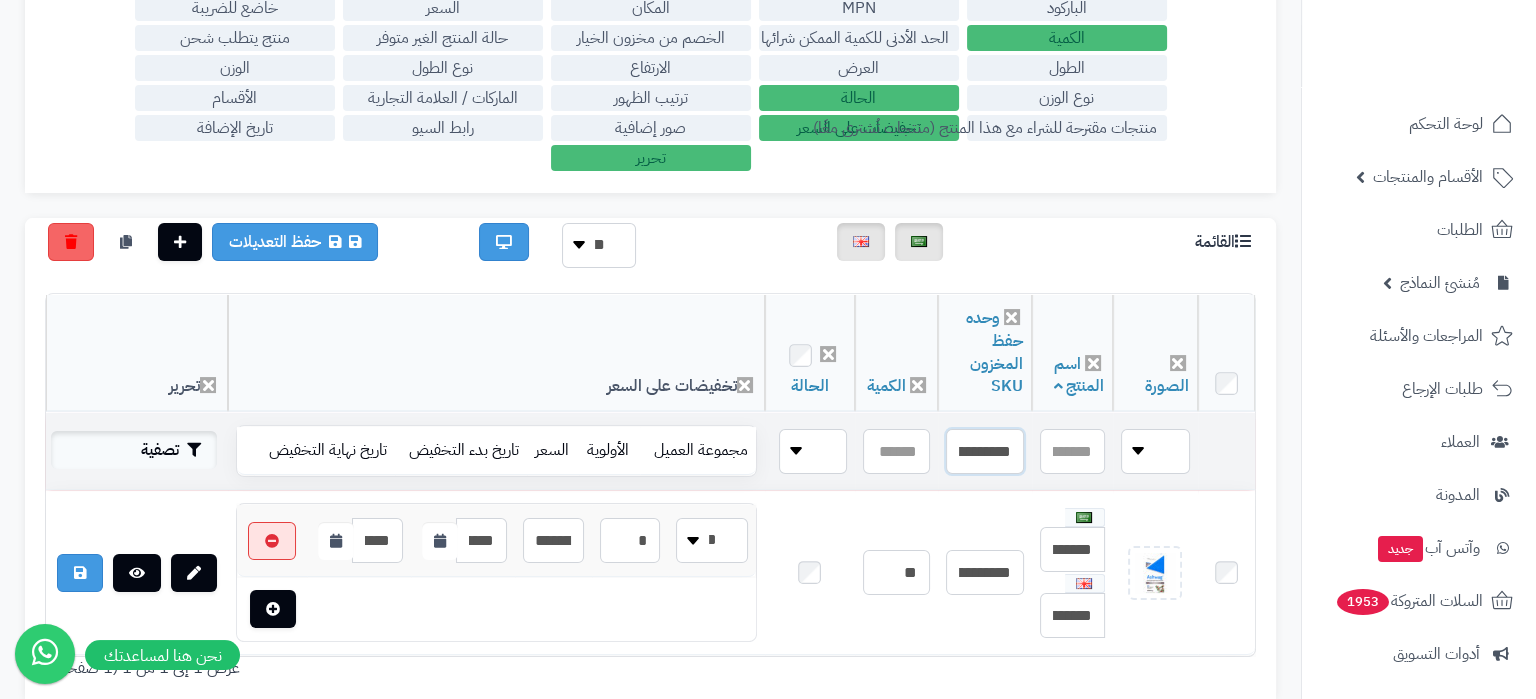 type on "**********" 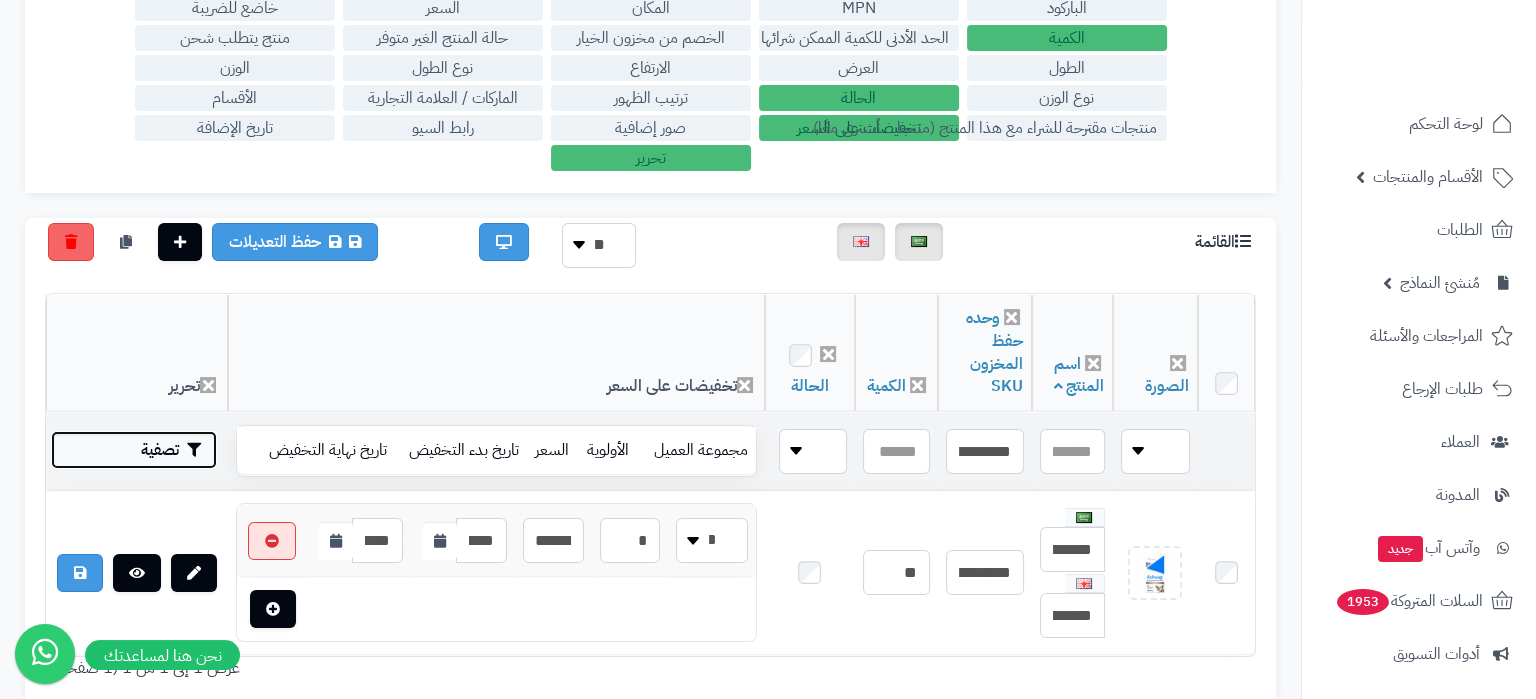 click on "تصفية" at bounding box center (134, 450) 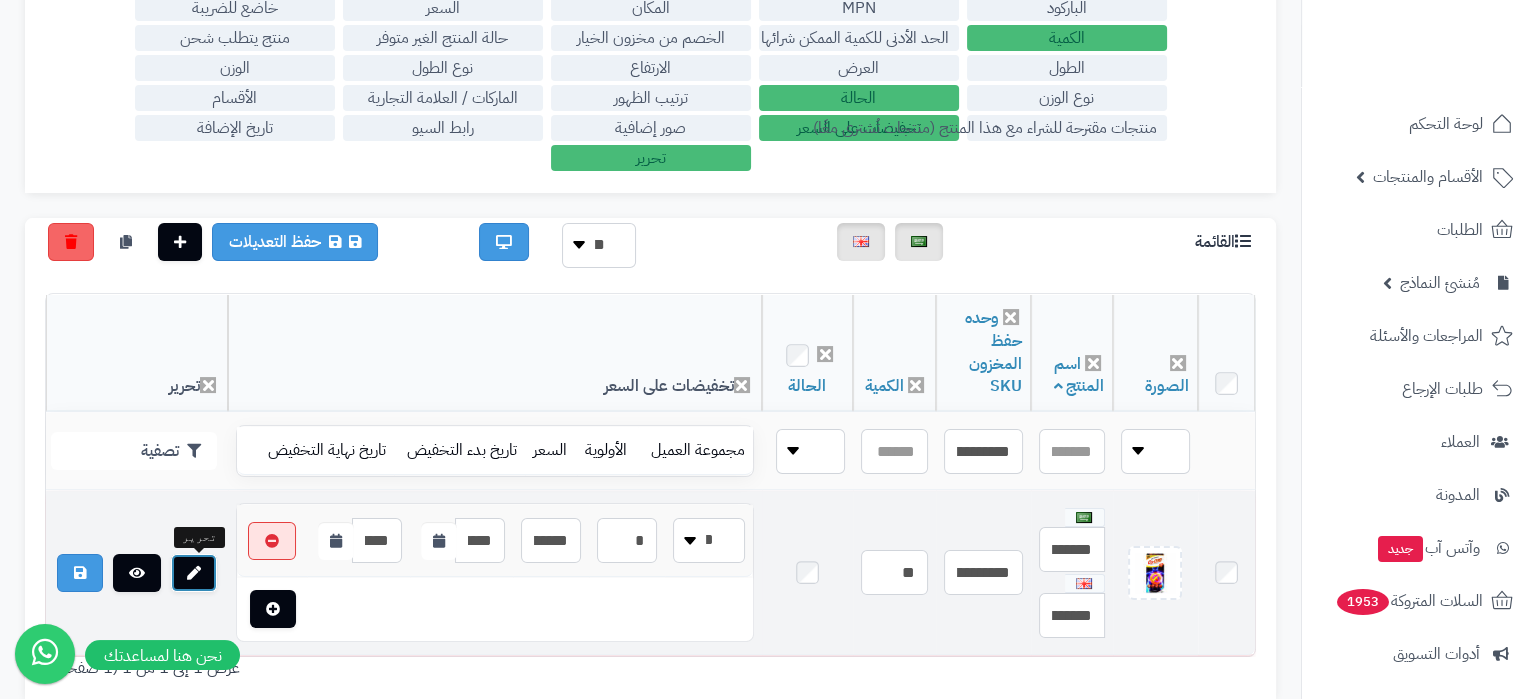 click at bounding box center (194, 573) 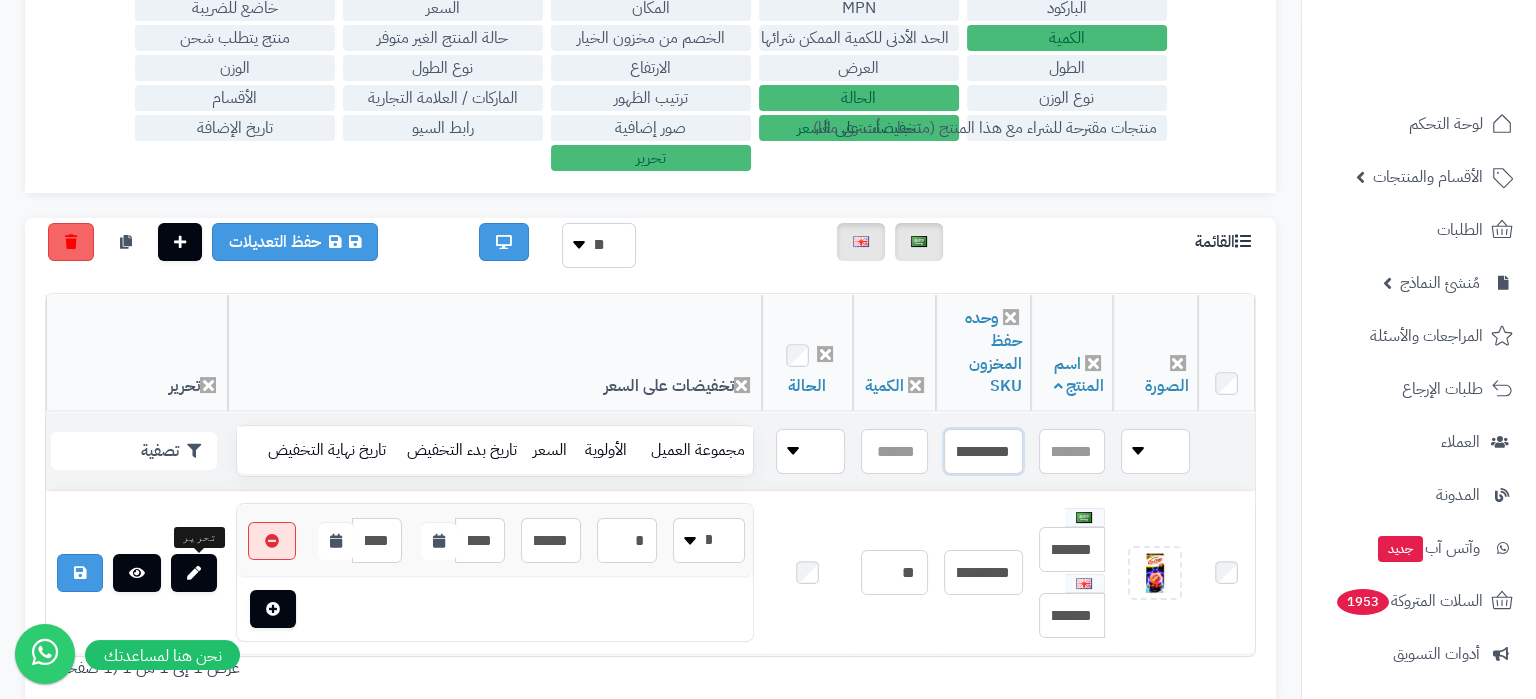 click on "**********" at bounding box center (983, 451) 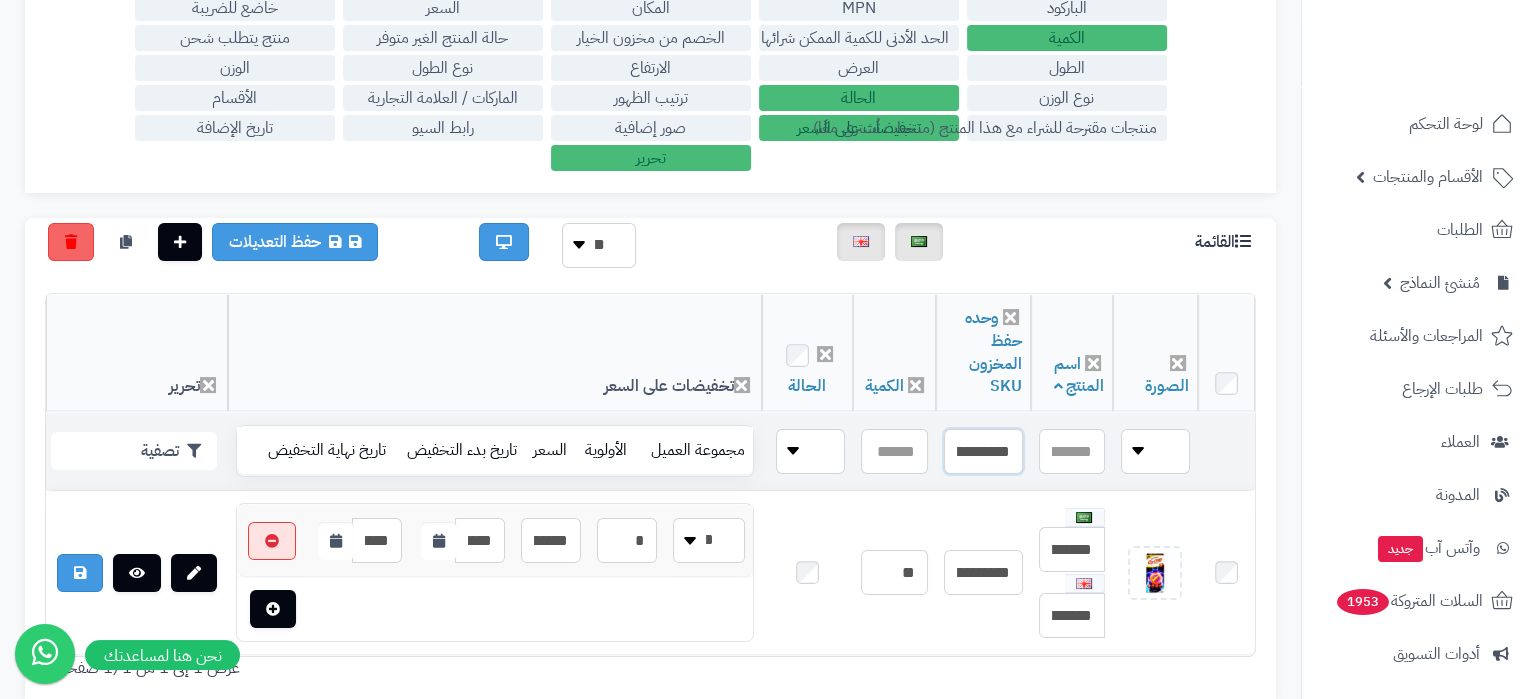click on "**********" at bounding box center [983, 451] 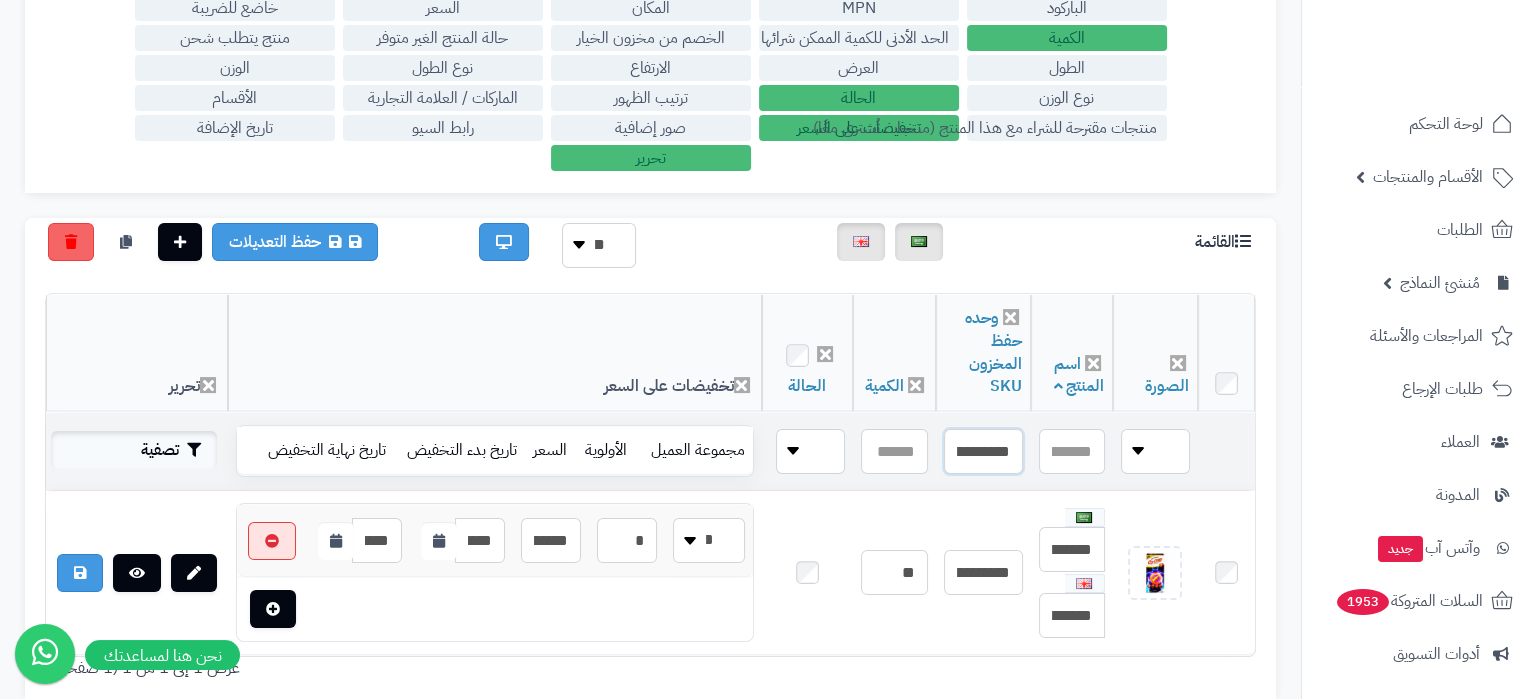 type on "**********" 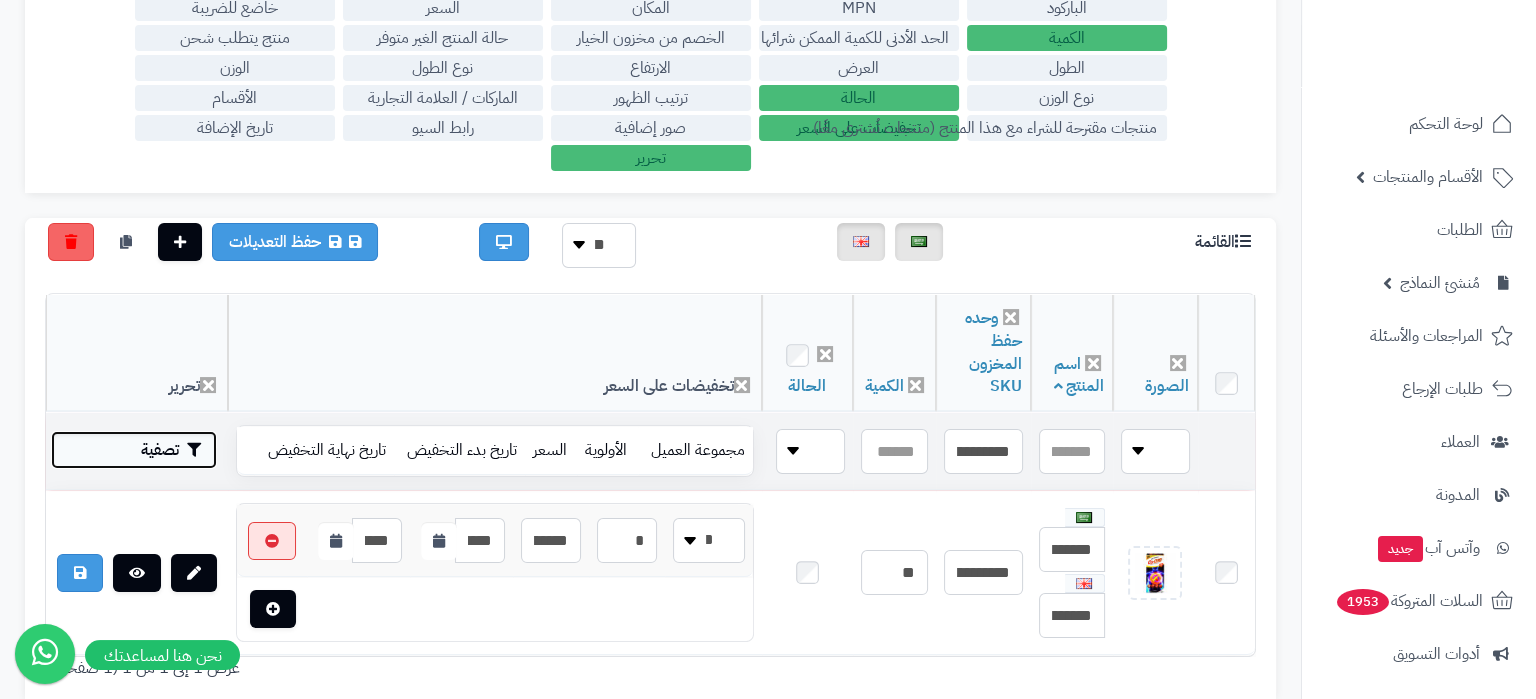 click on "تصفية" at bounding box center (134, 450) 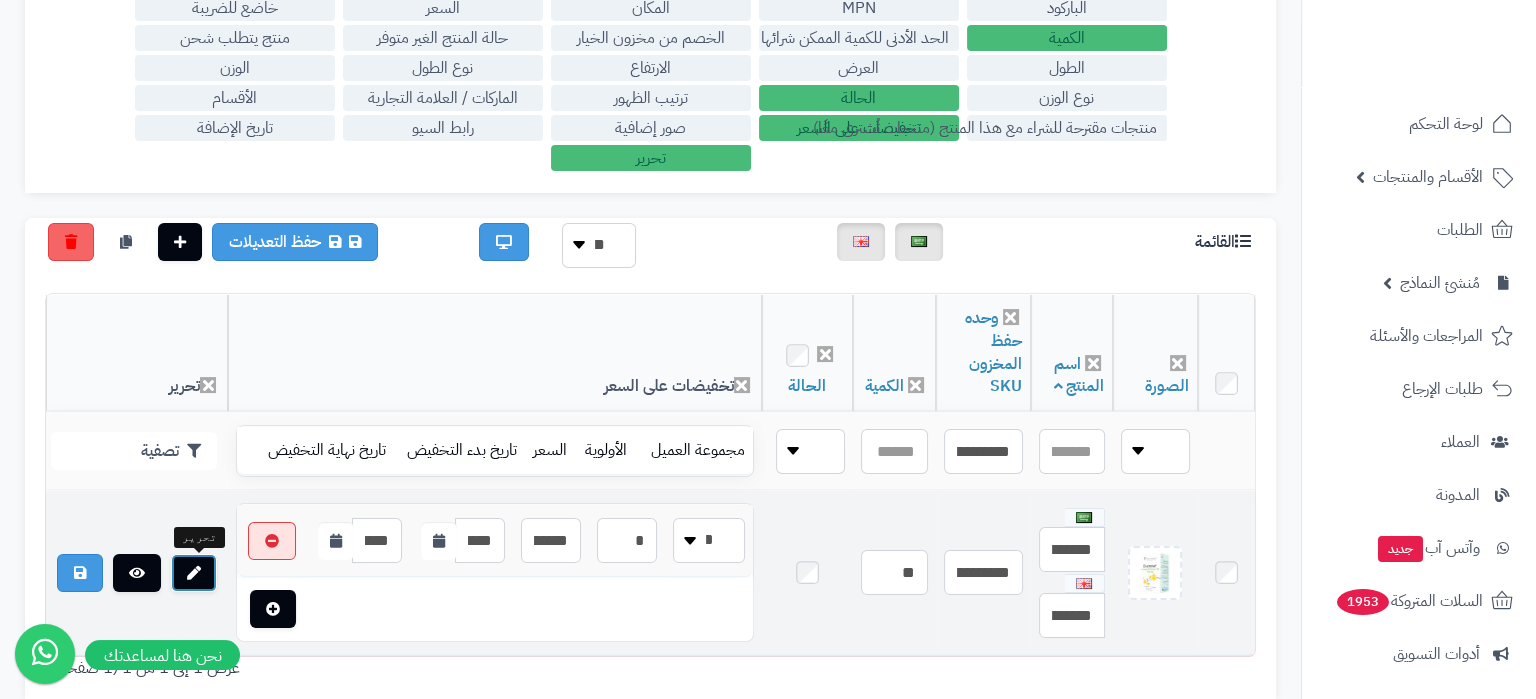 click at bounding box center [194, 573] 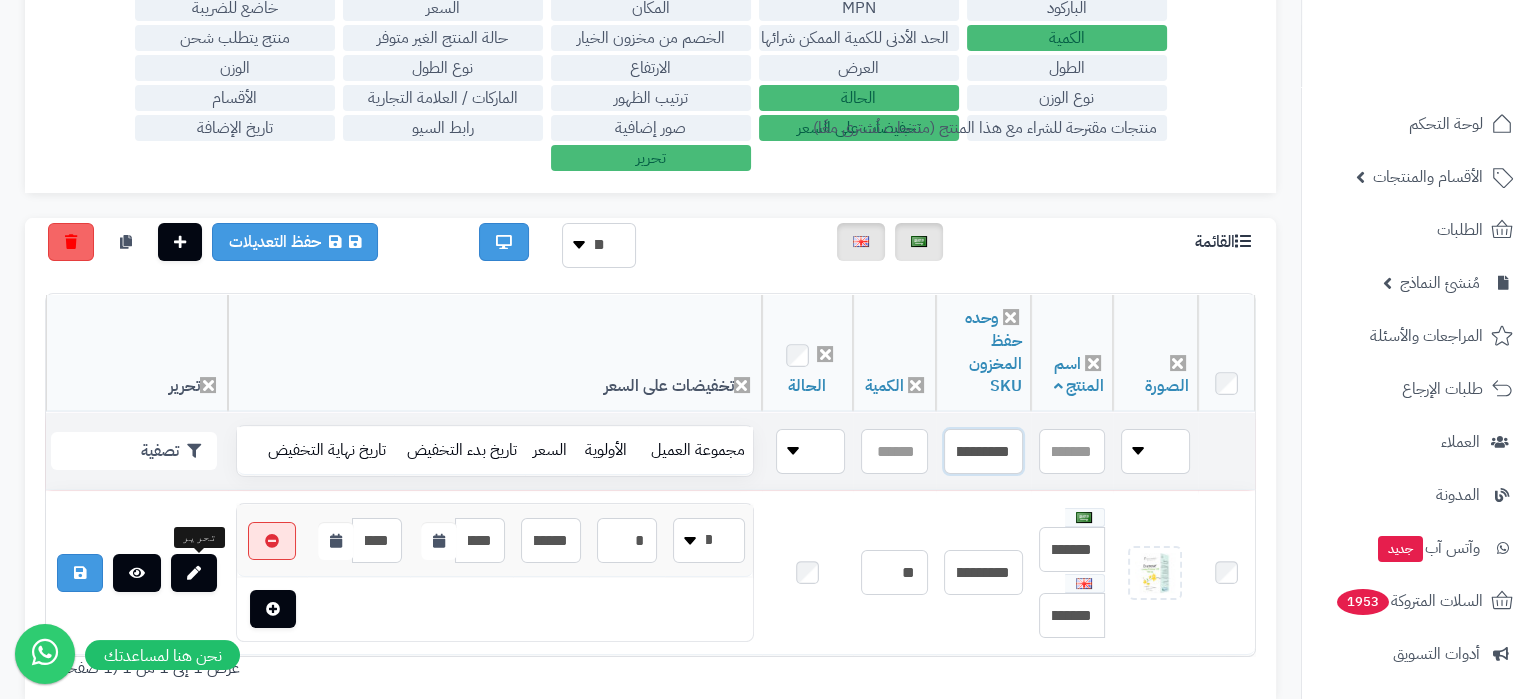 click on "**********" at bounding box center (983, 451) 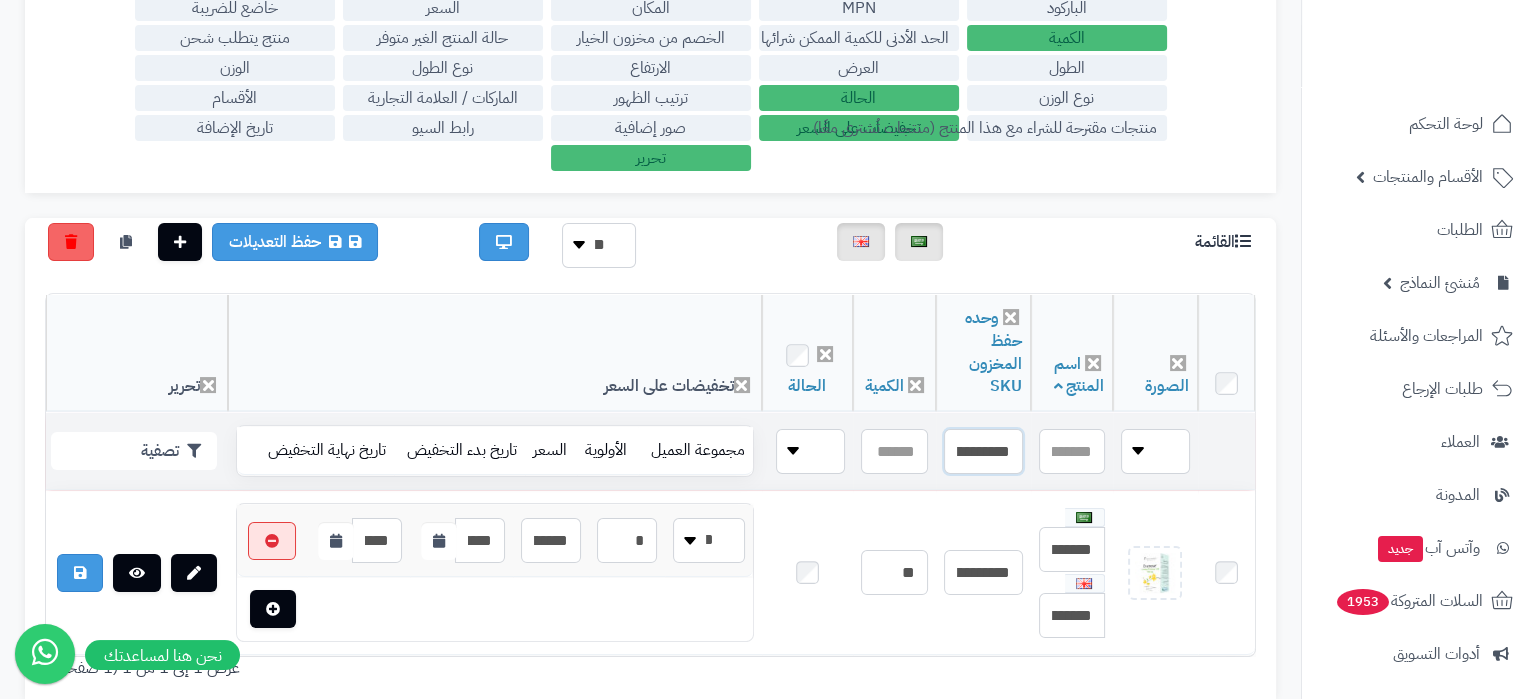 click on "**********" at bounding box center [983, 451] 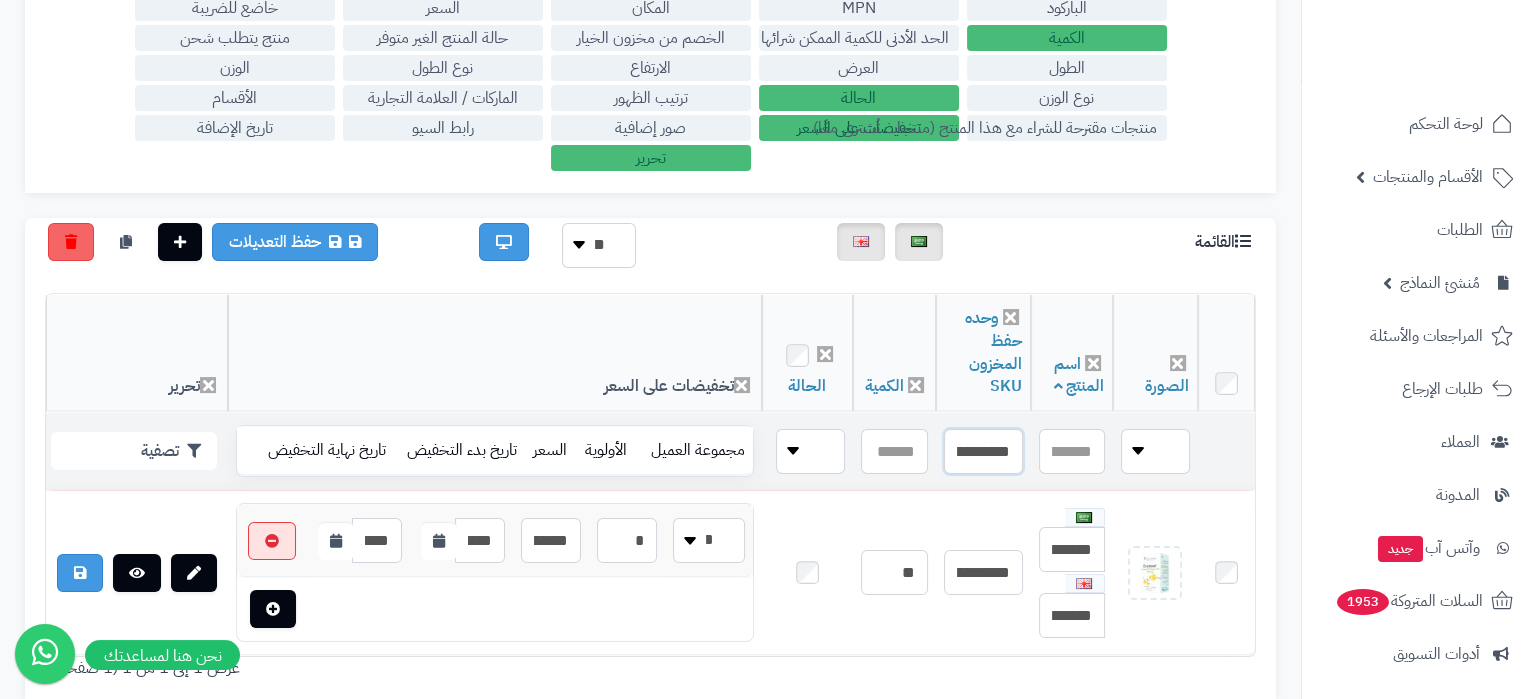 paste 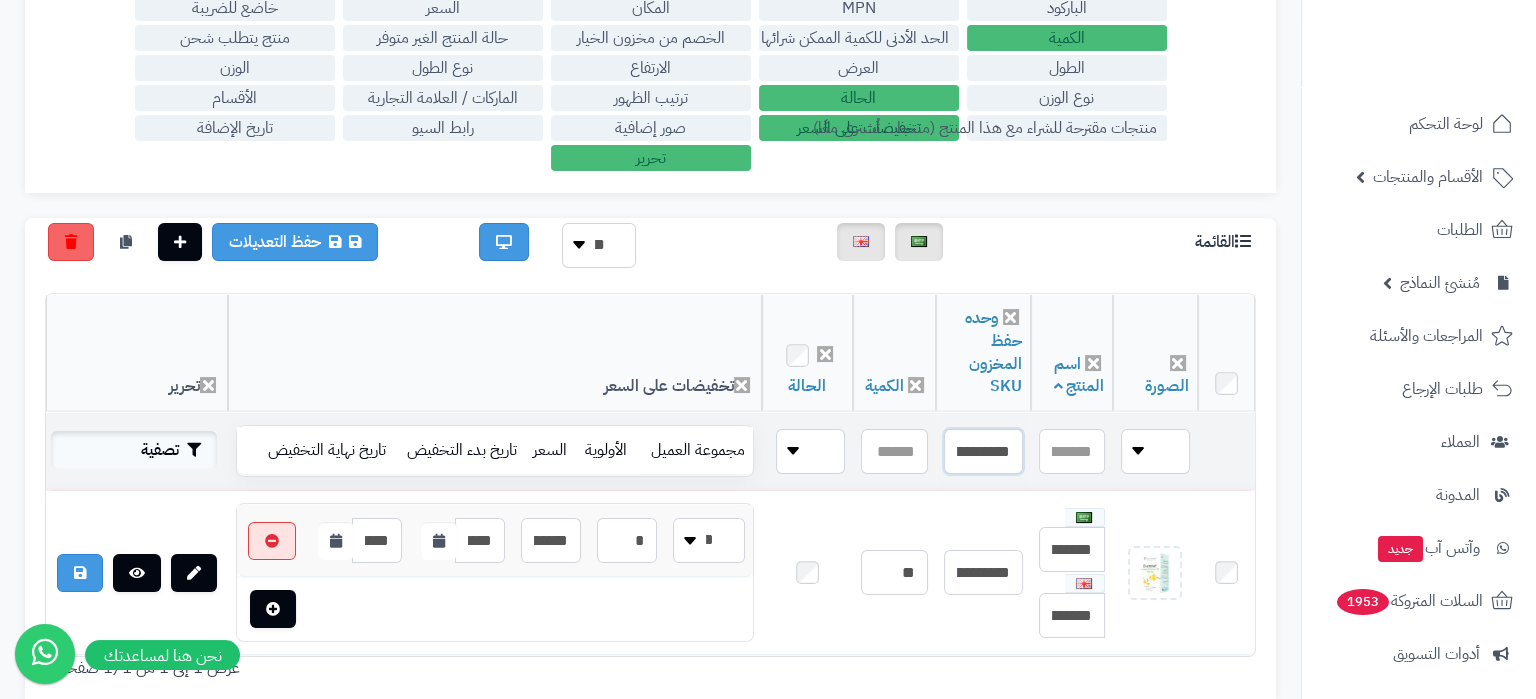 type on "**********" 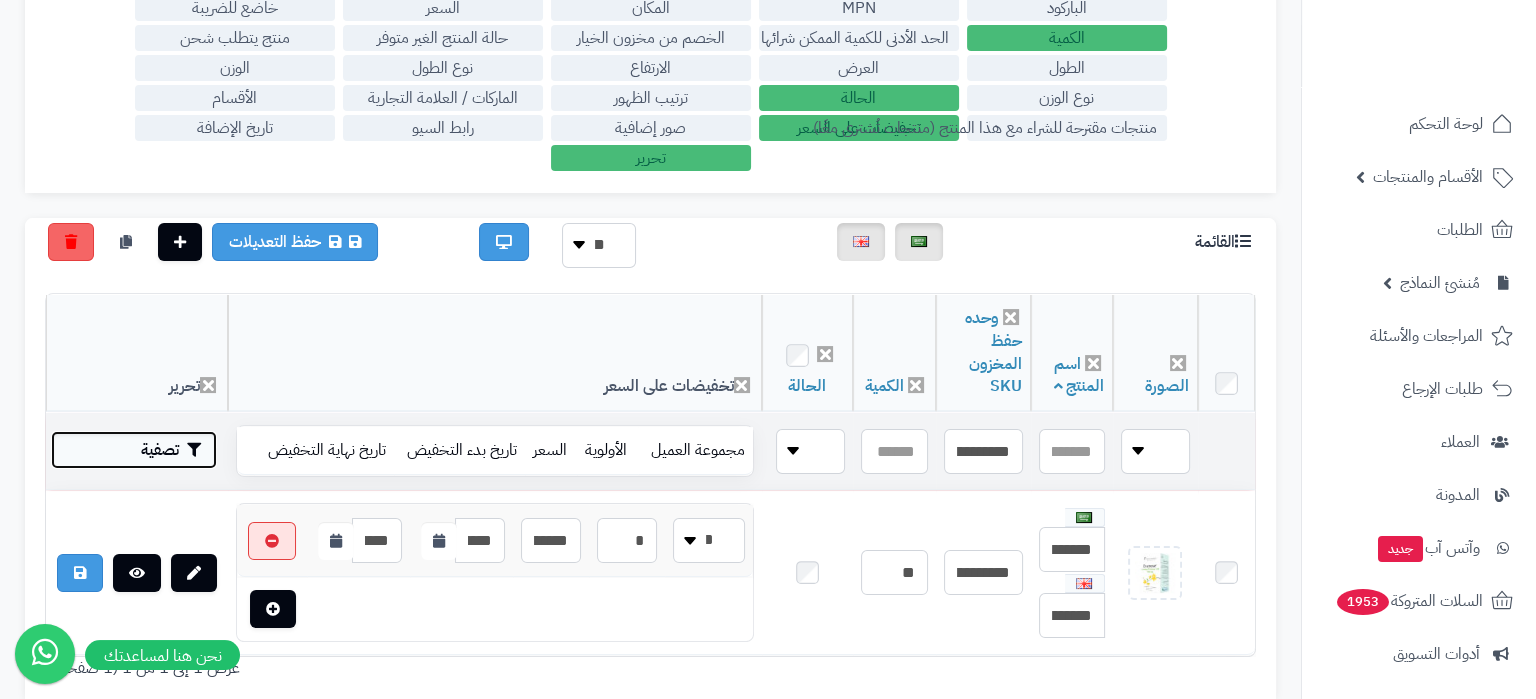 click on "تصفية" at bounding box center [134, 450] 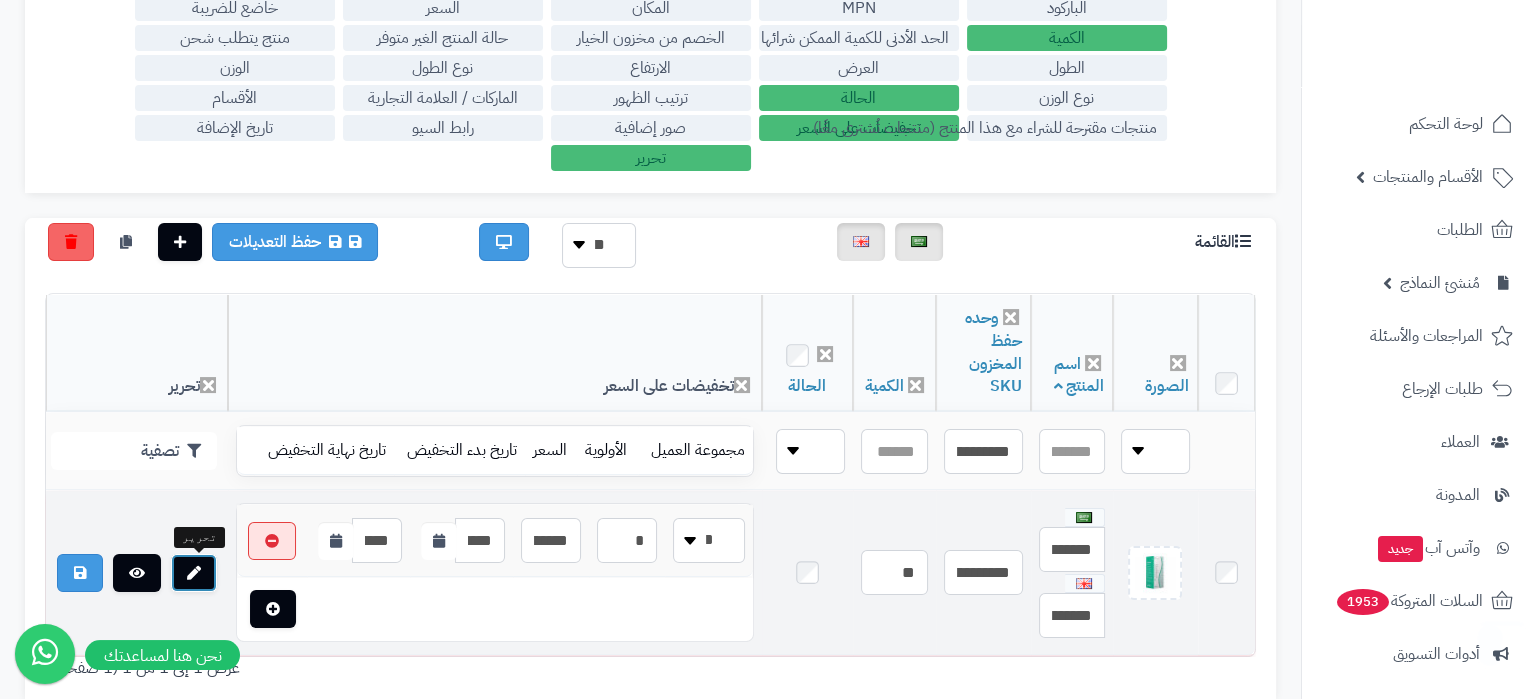 click at bounding box center [194, 573] 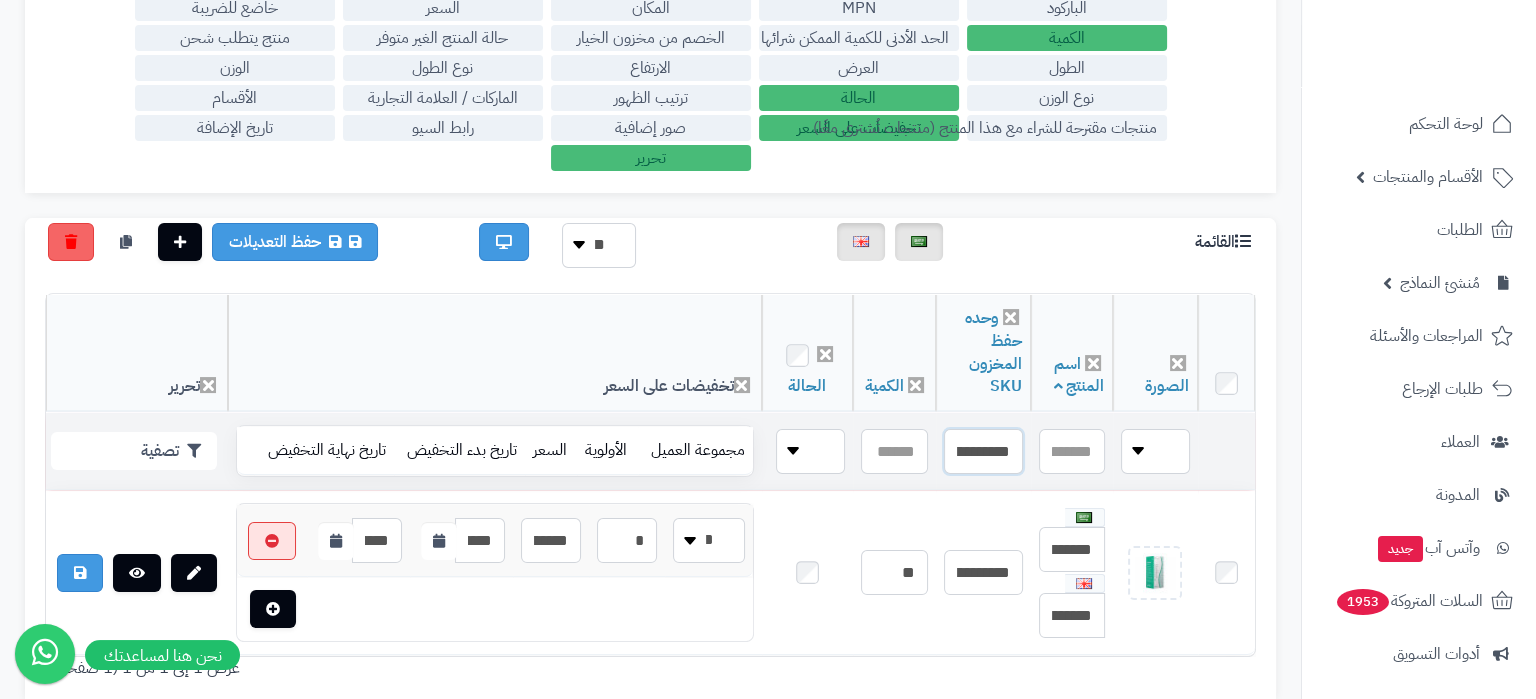 click on "**********" at bounding box center [983, 451] 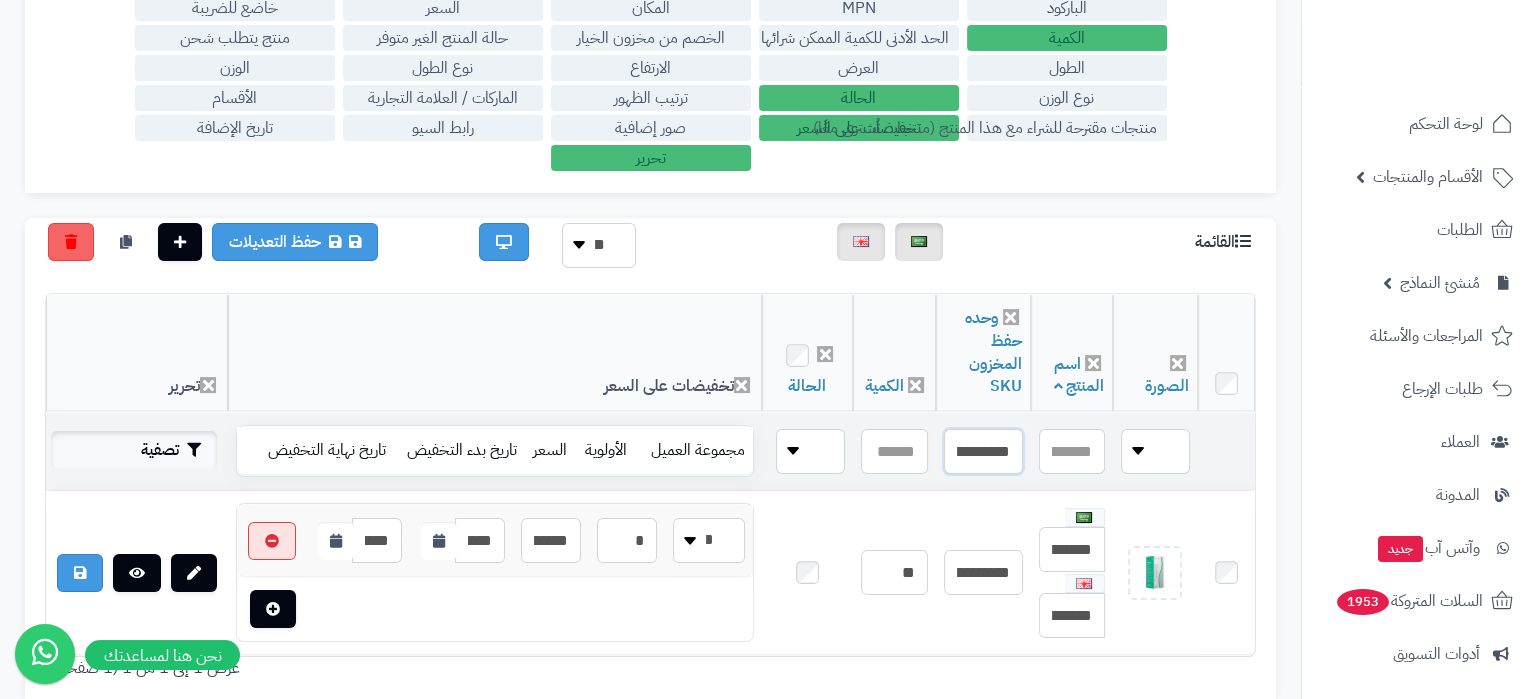 type on "**********" 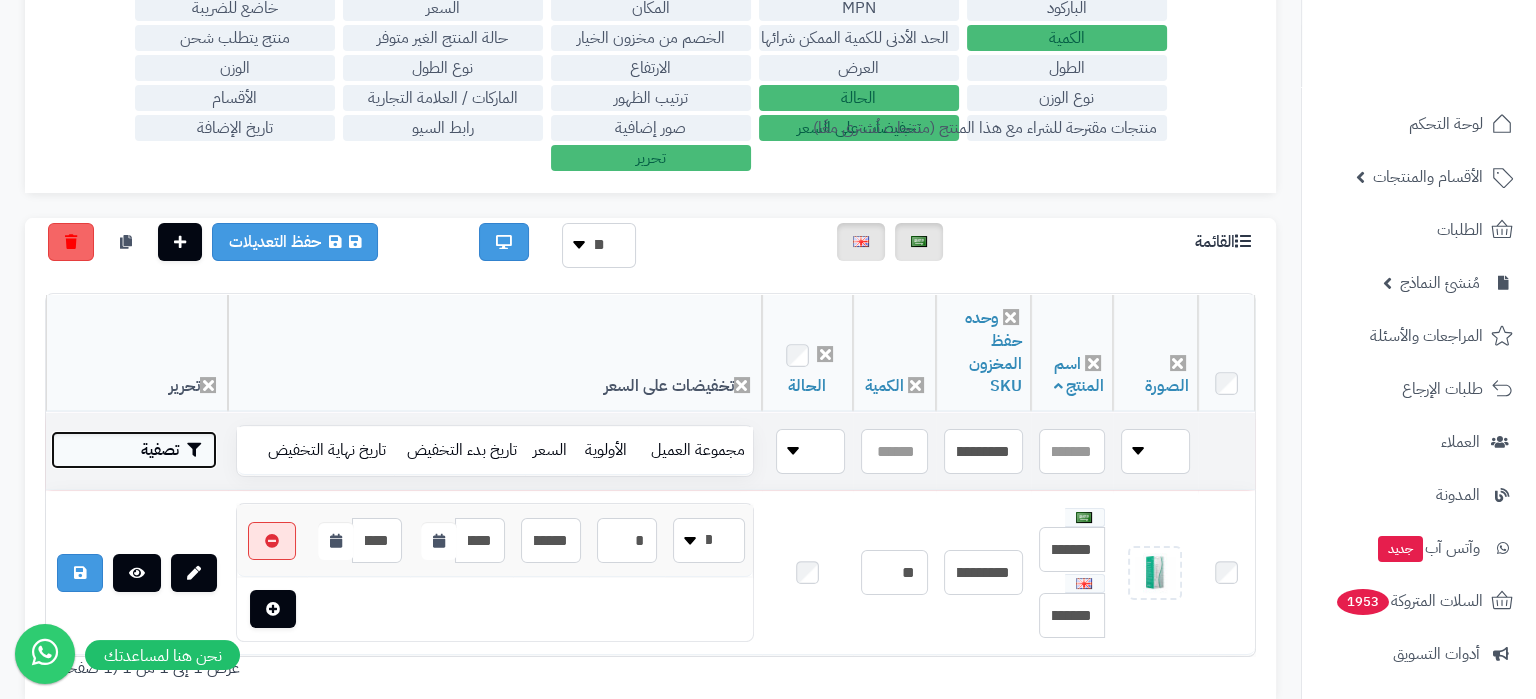 click on "تصفية" at bounding box center (134, 450) 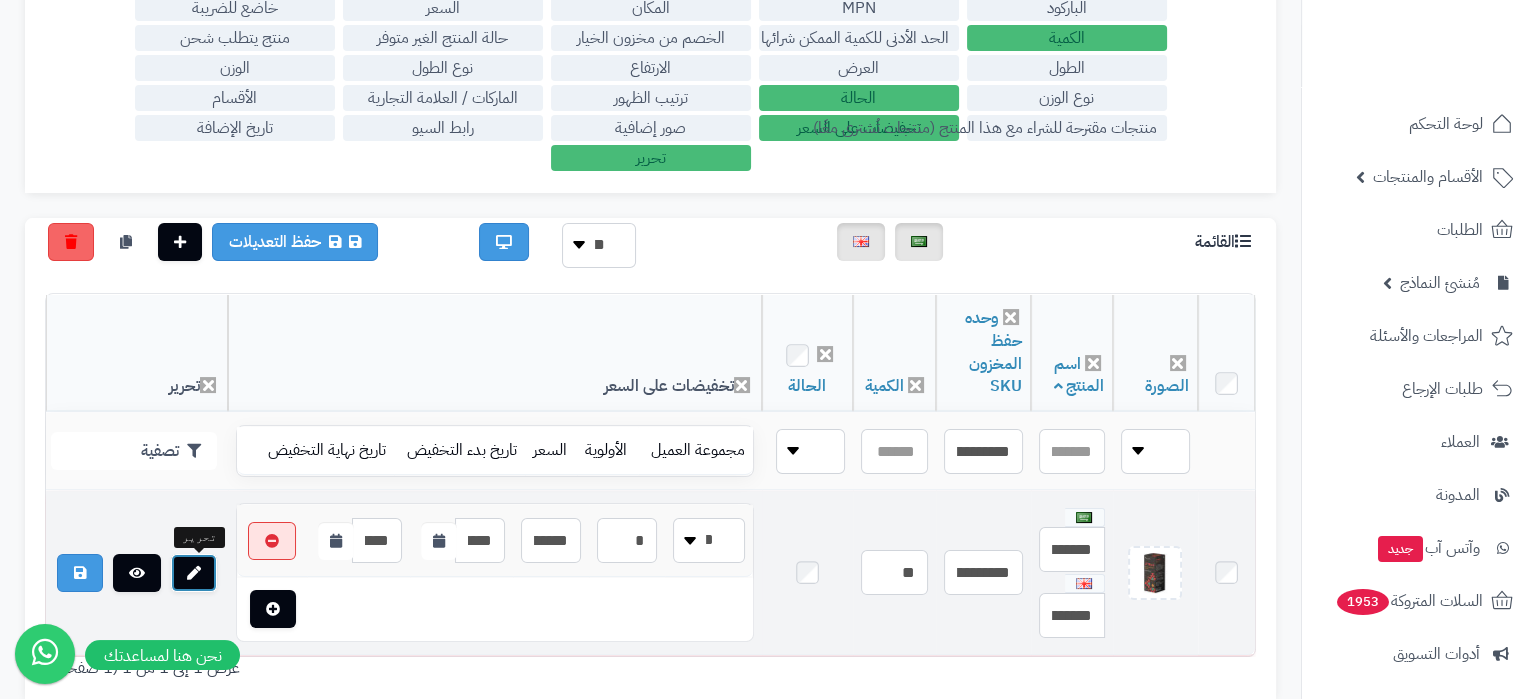 click at bounding box center (194, 573) 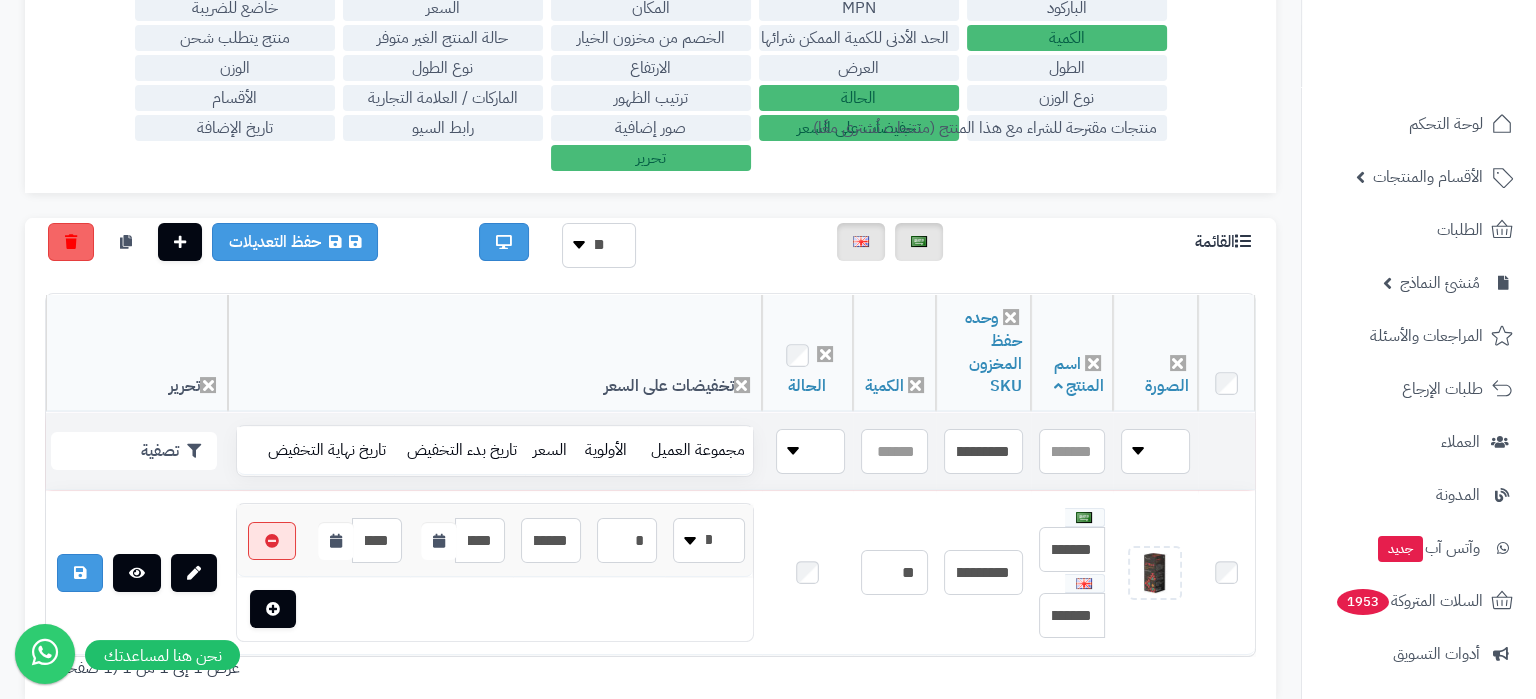 click on "**********" at bounding box center [983, 451] 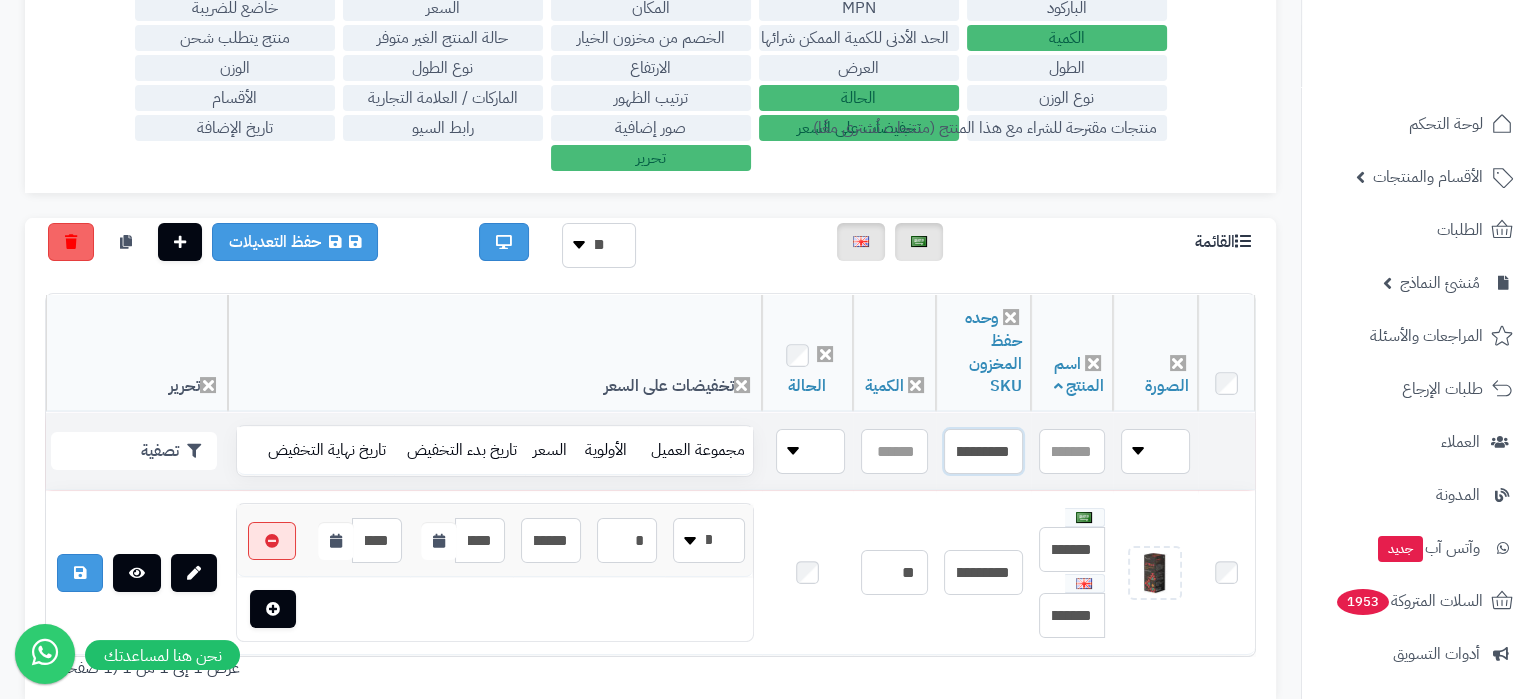 click on "**********" at bounding box center (983, 451) 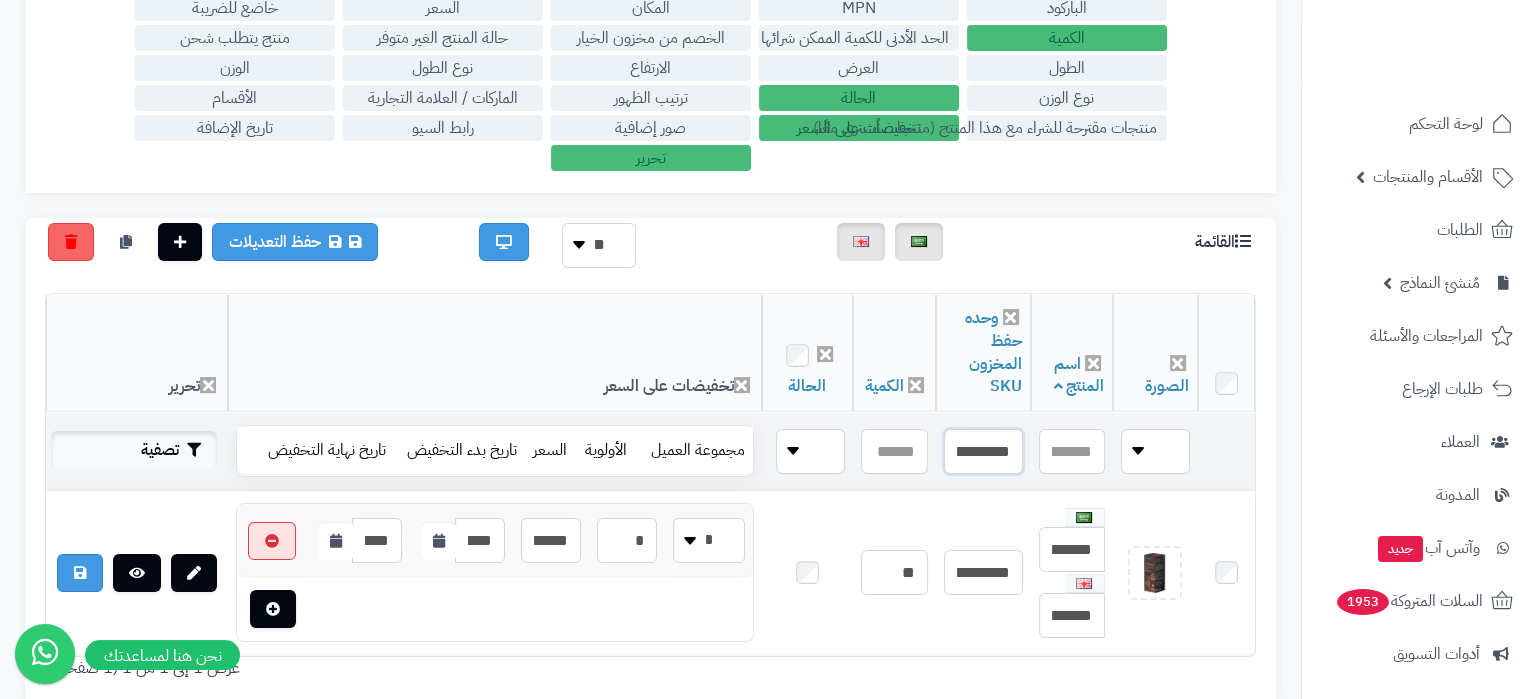 type on "**********" 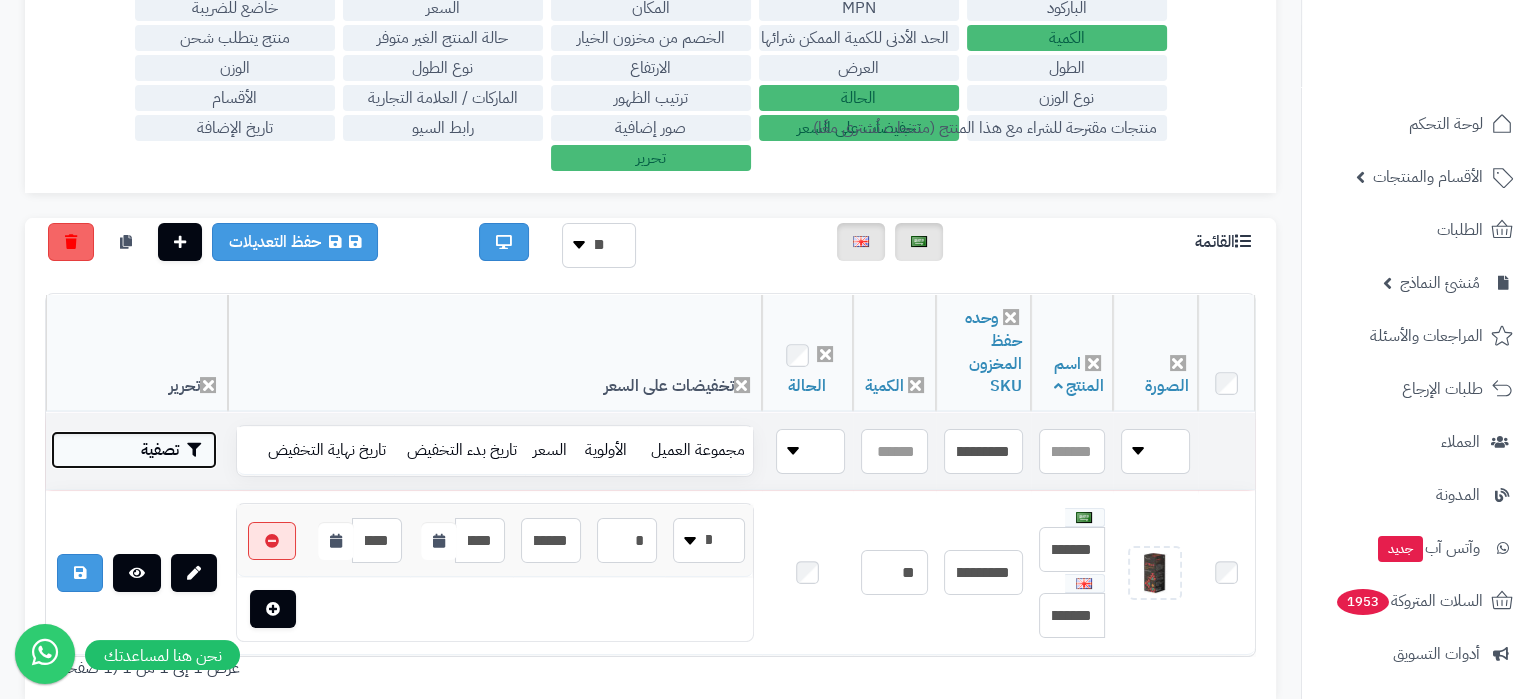 click on "تصفية" at bounding box center [134, 450] 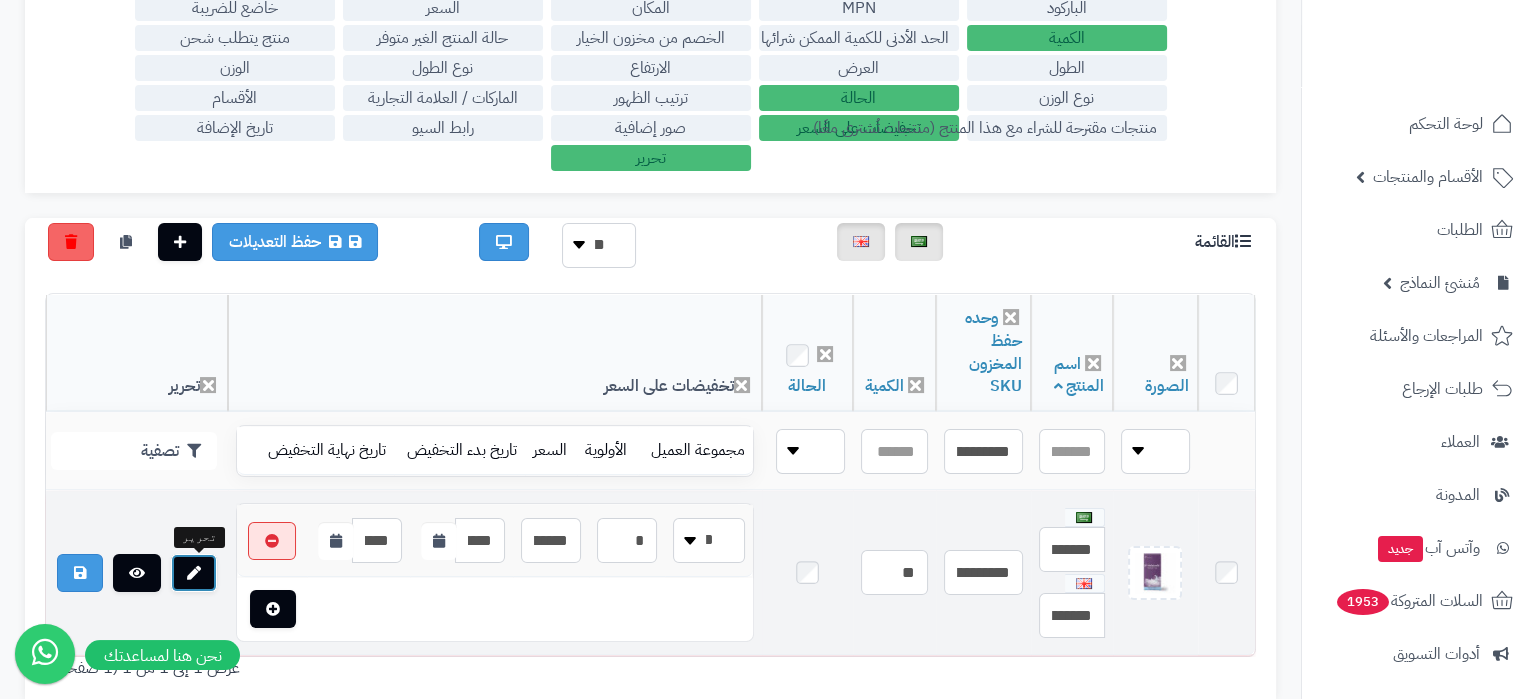 click at bounding box center (194, 573) 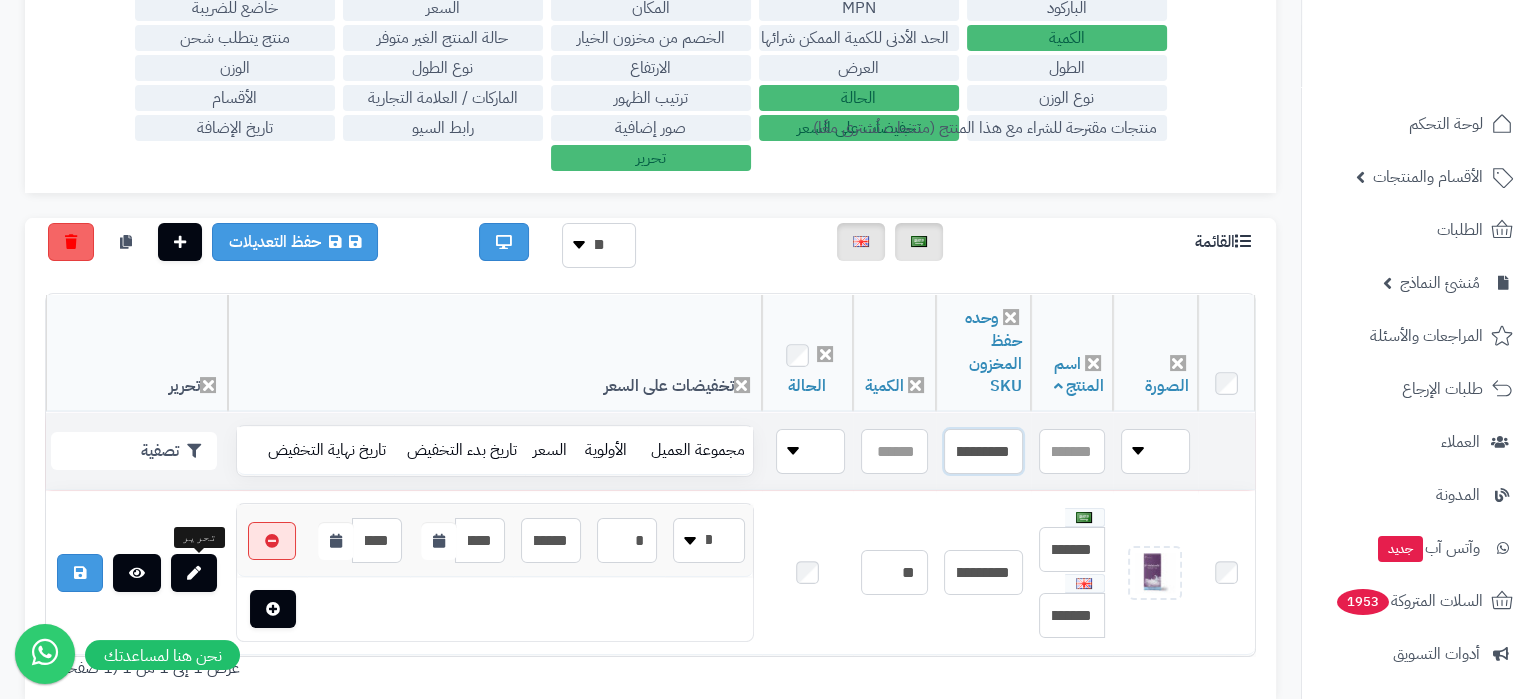 click on "**********" at bounding box center (983, 451) 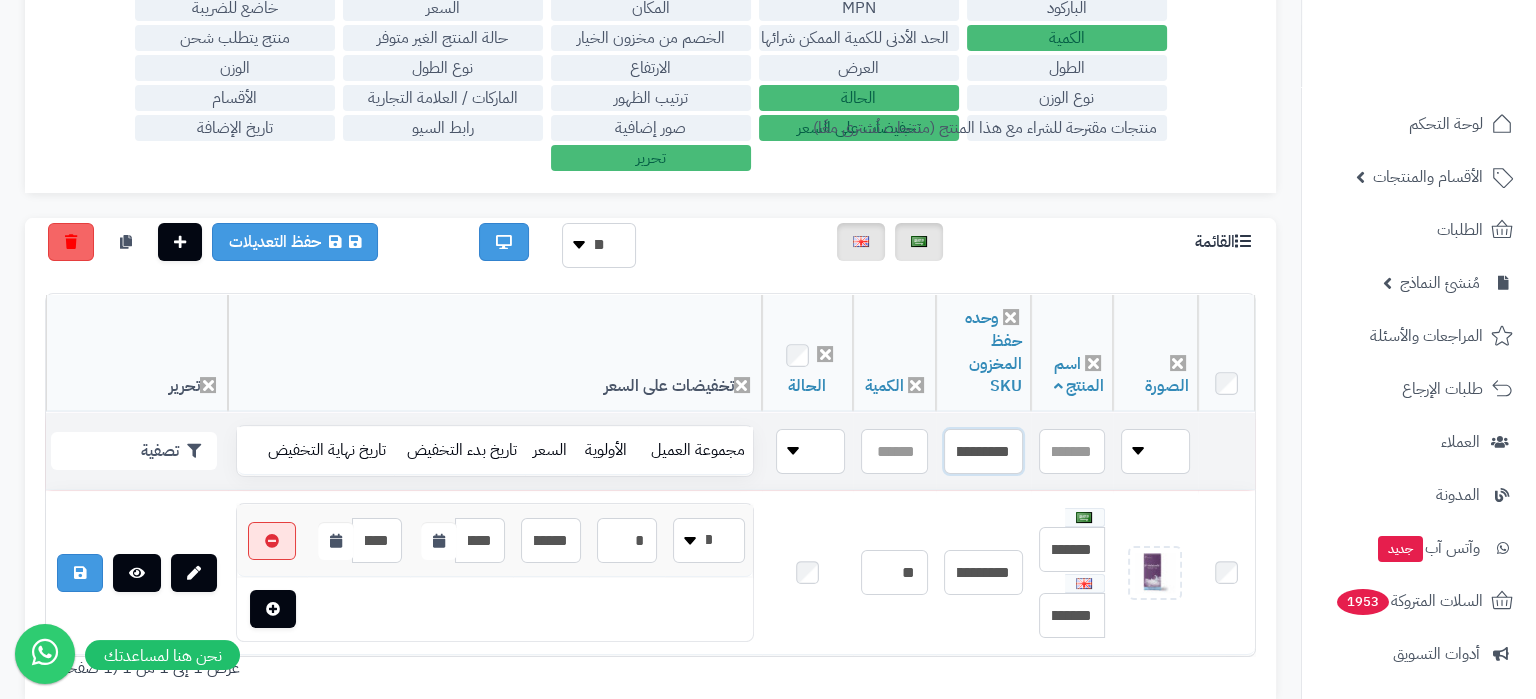 click on "**********" at bounding box center [983, 451] 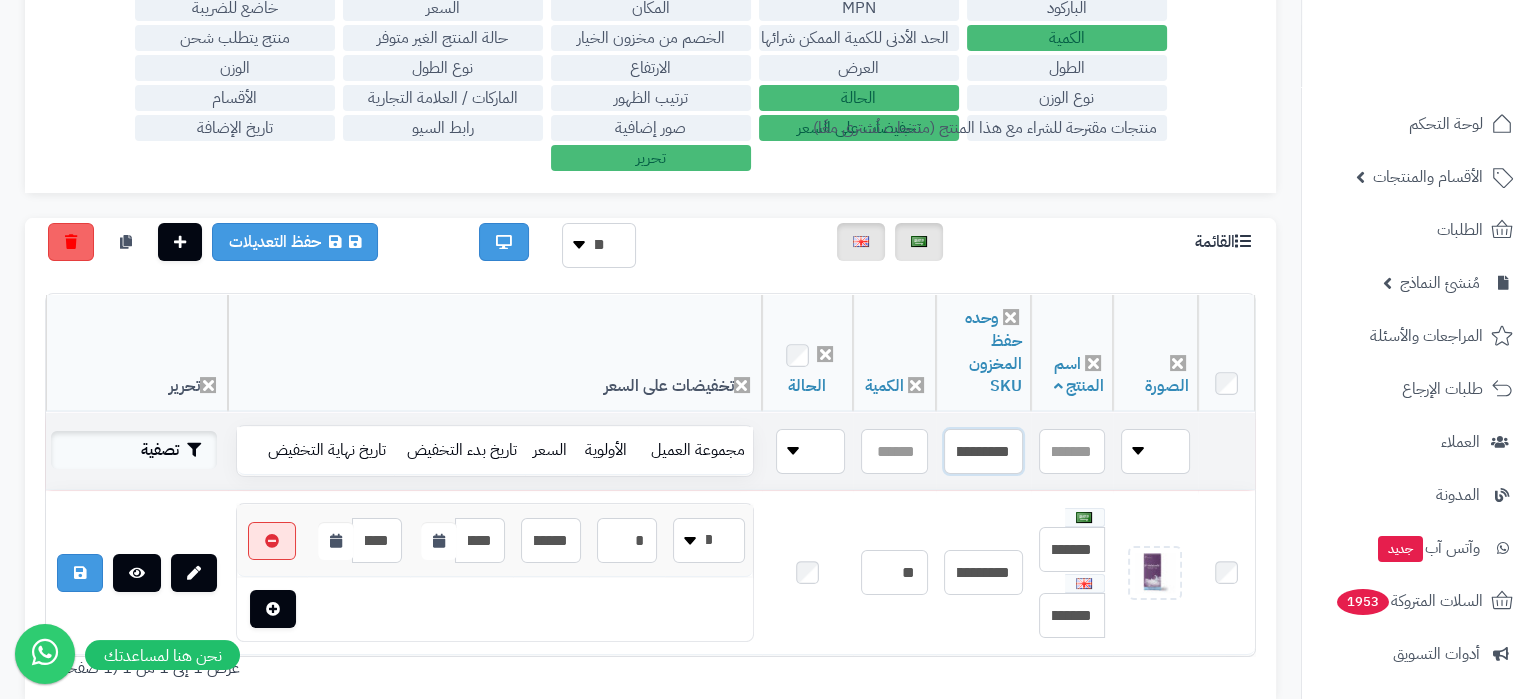 type on "**********" 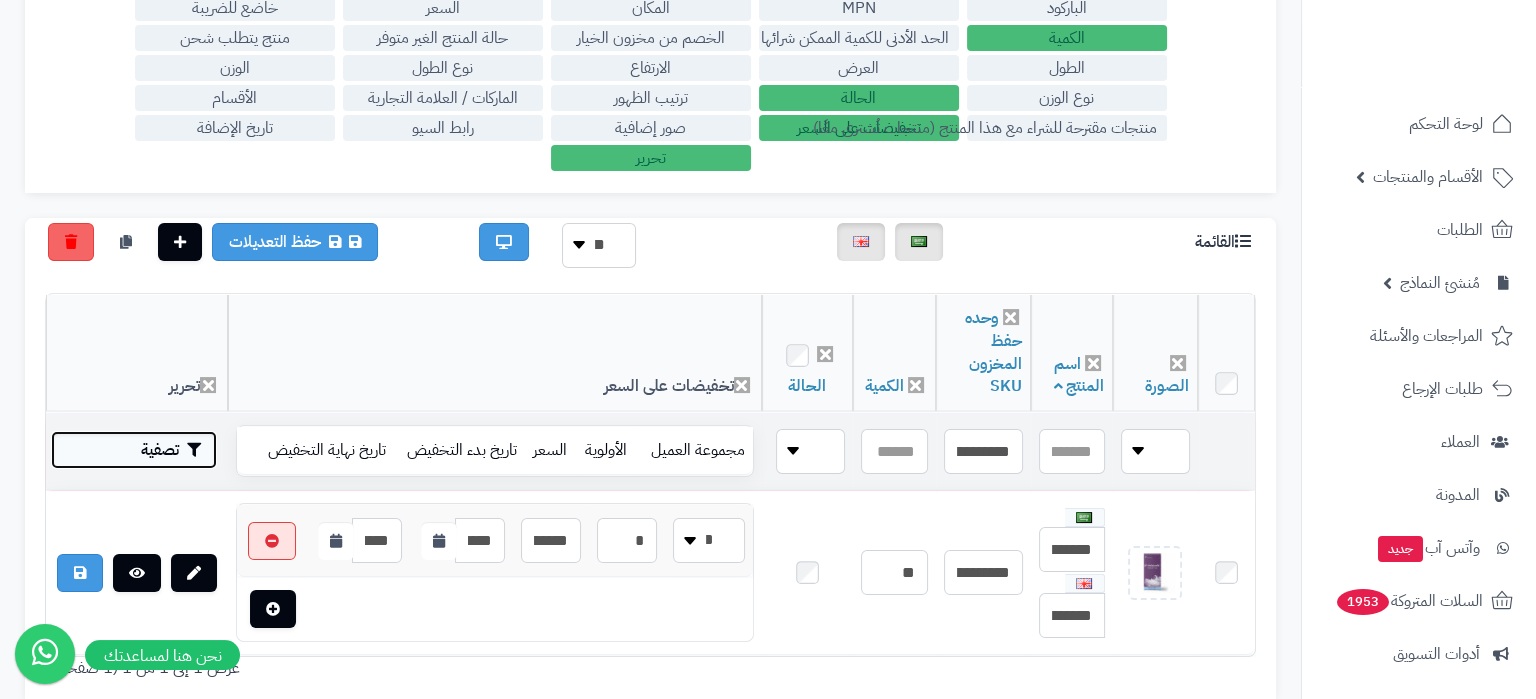 click on "تصفية" at bounding box center (134, 450) 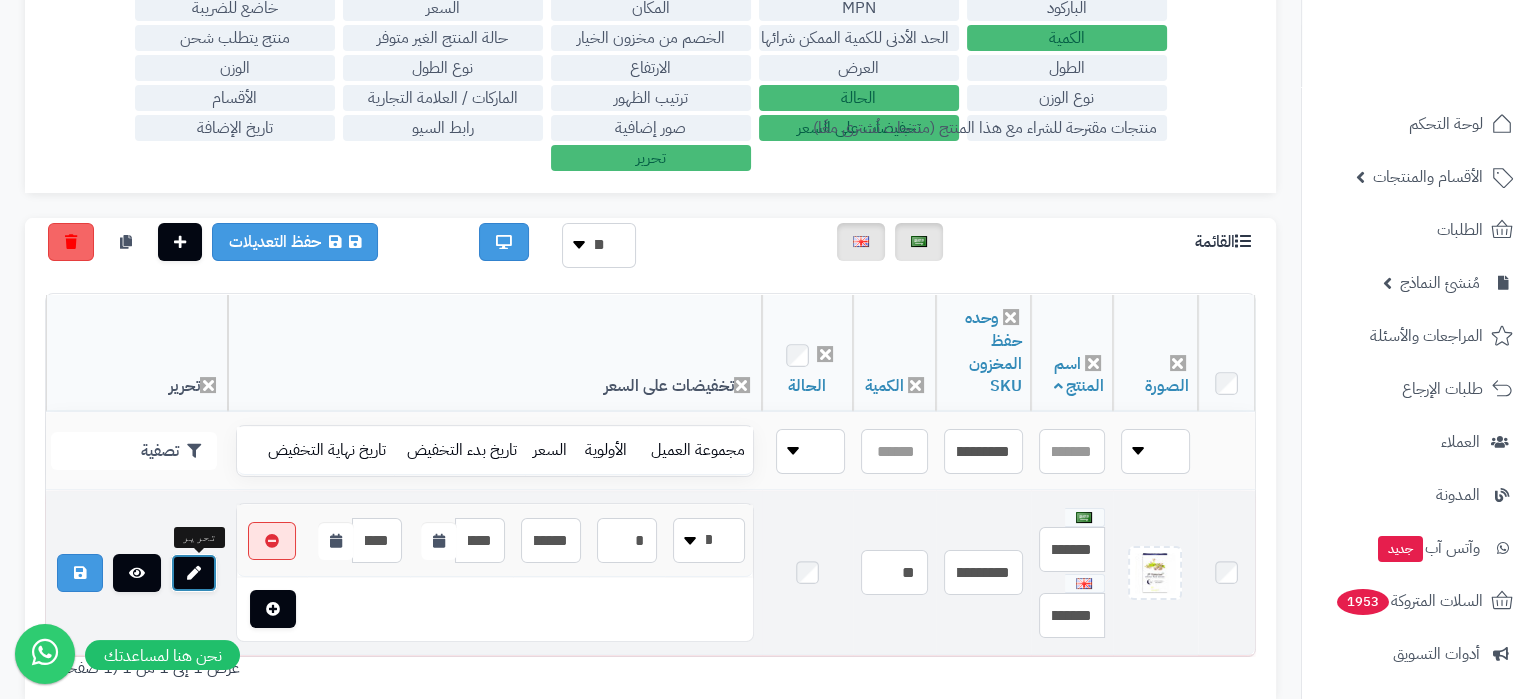 click at bounding box center (194, 573) 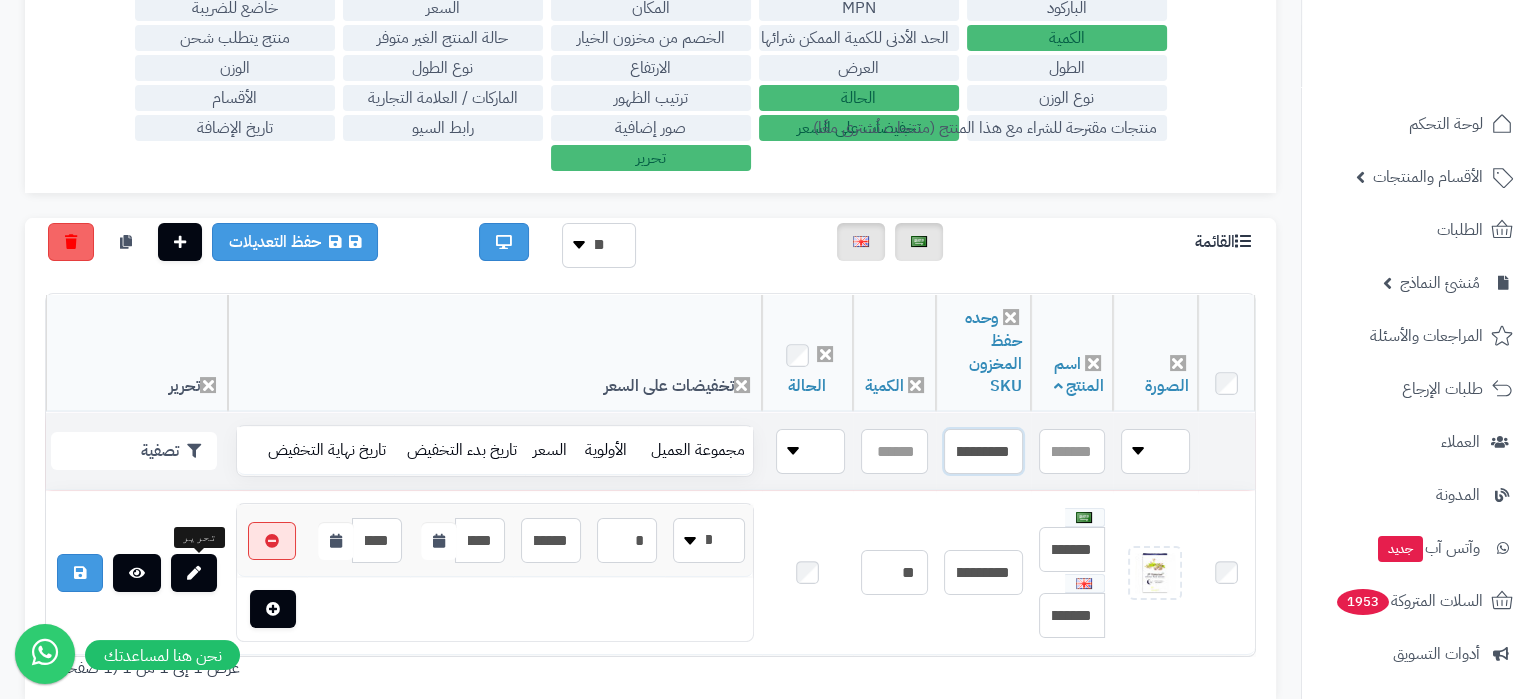 click on "**********" at bounding box center [983, 451] 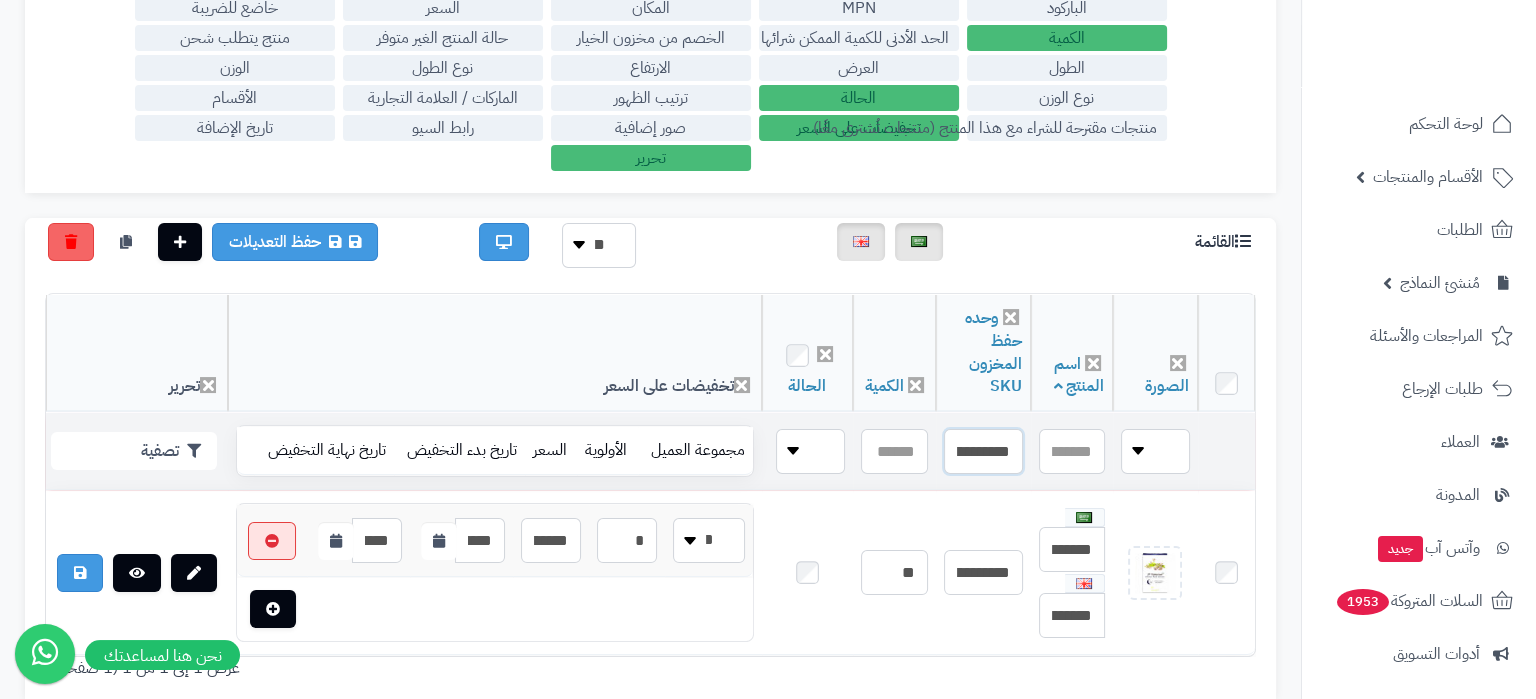 paste 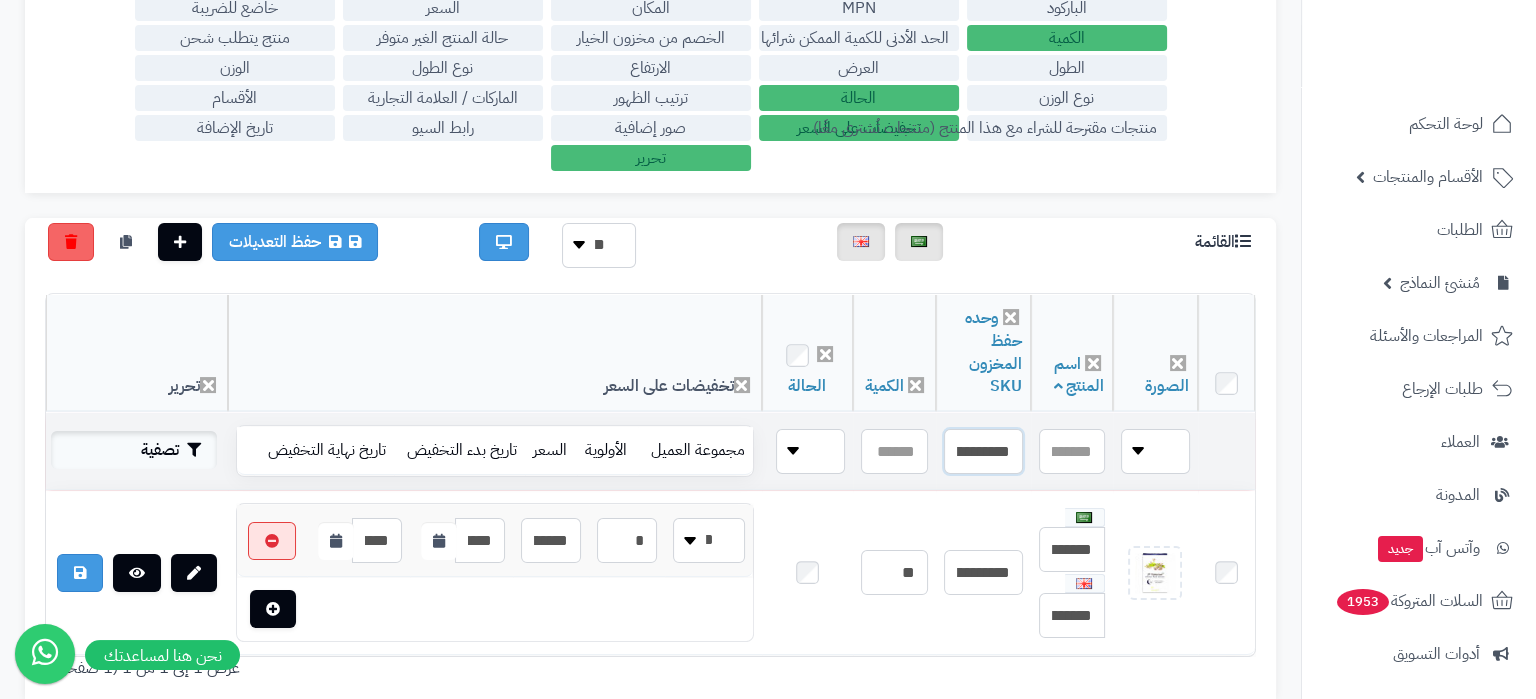 type on "**********" 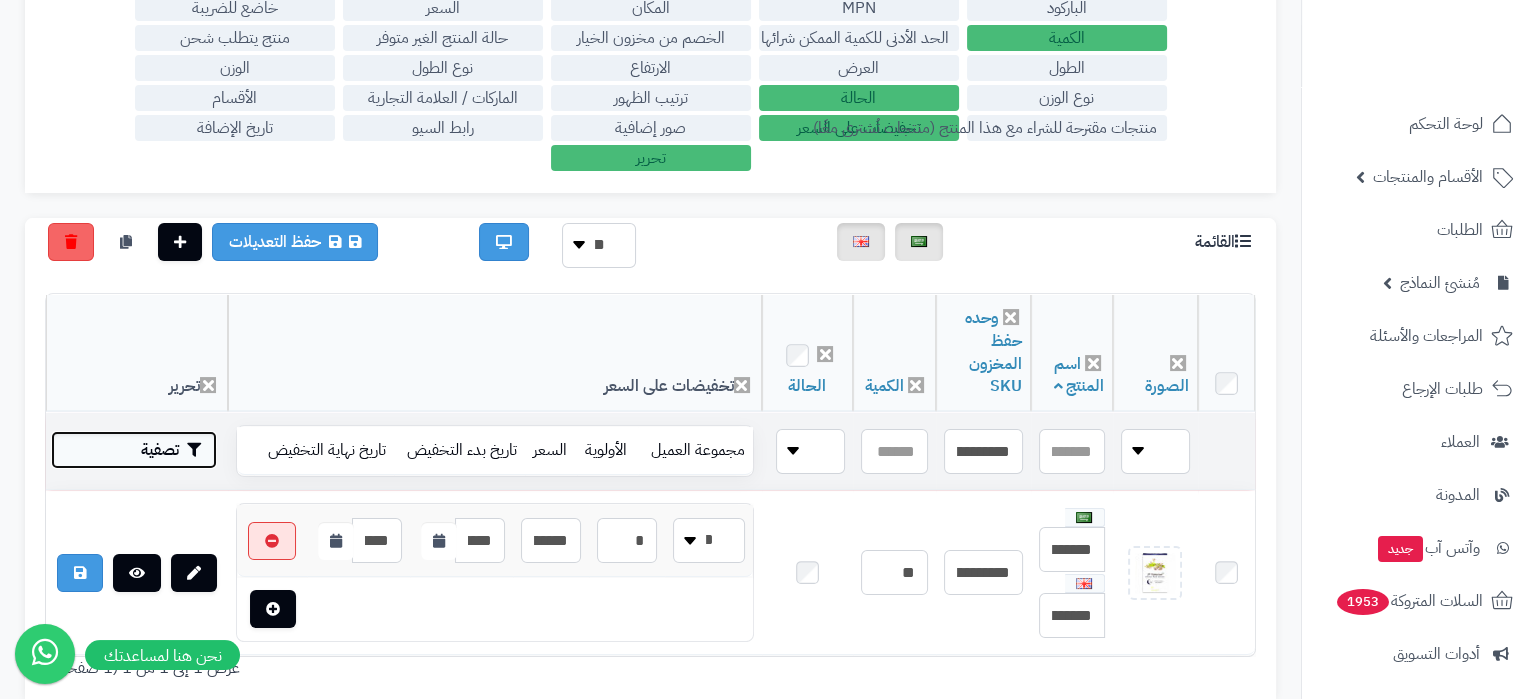click on "تصفية" at bounding box center [134, 450] 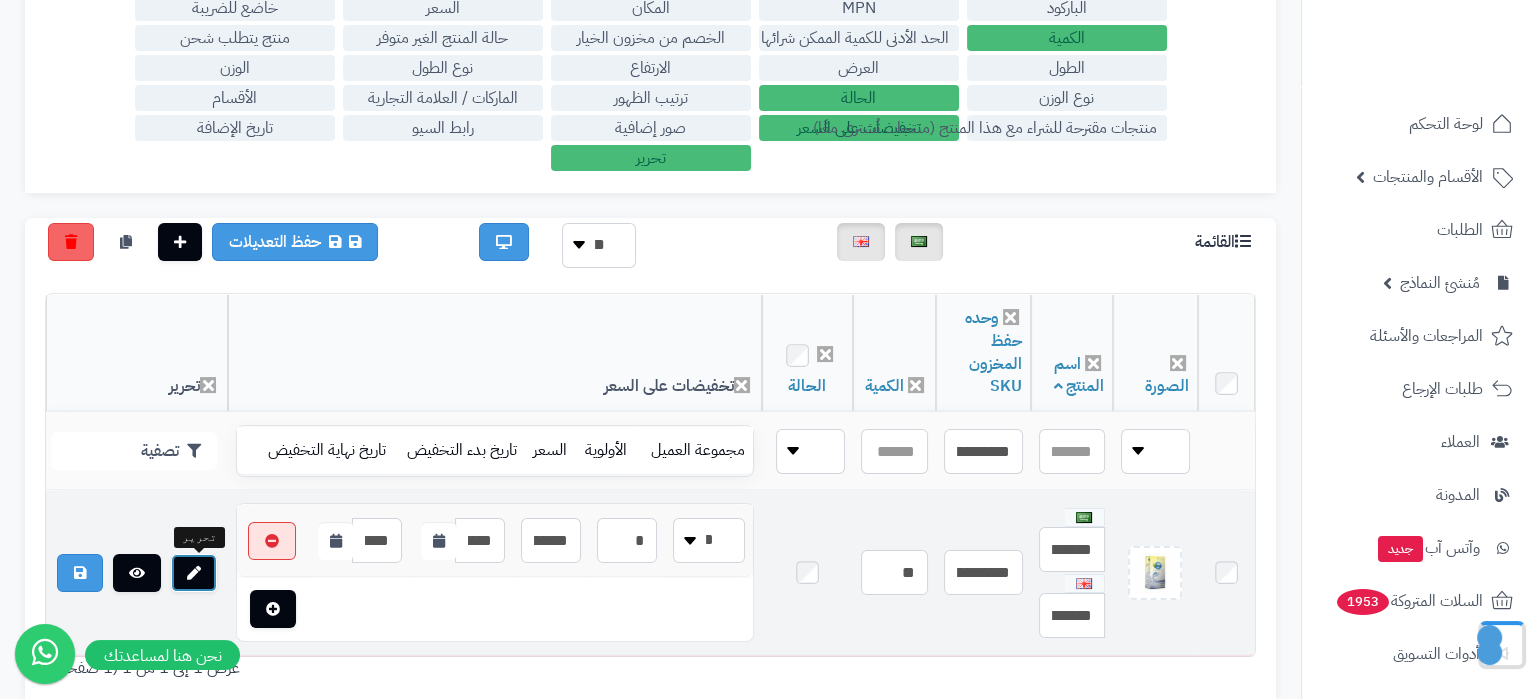click at bounding box center (194, 573) 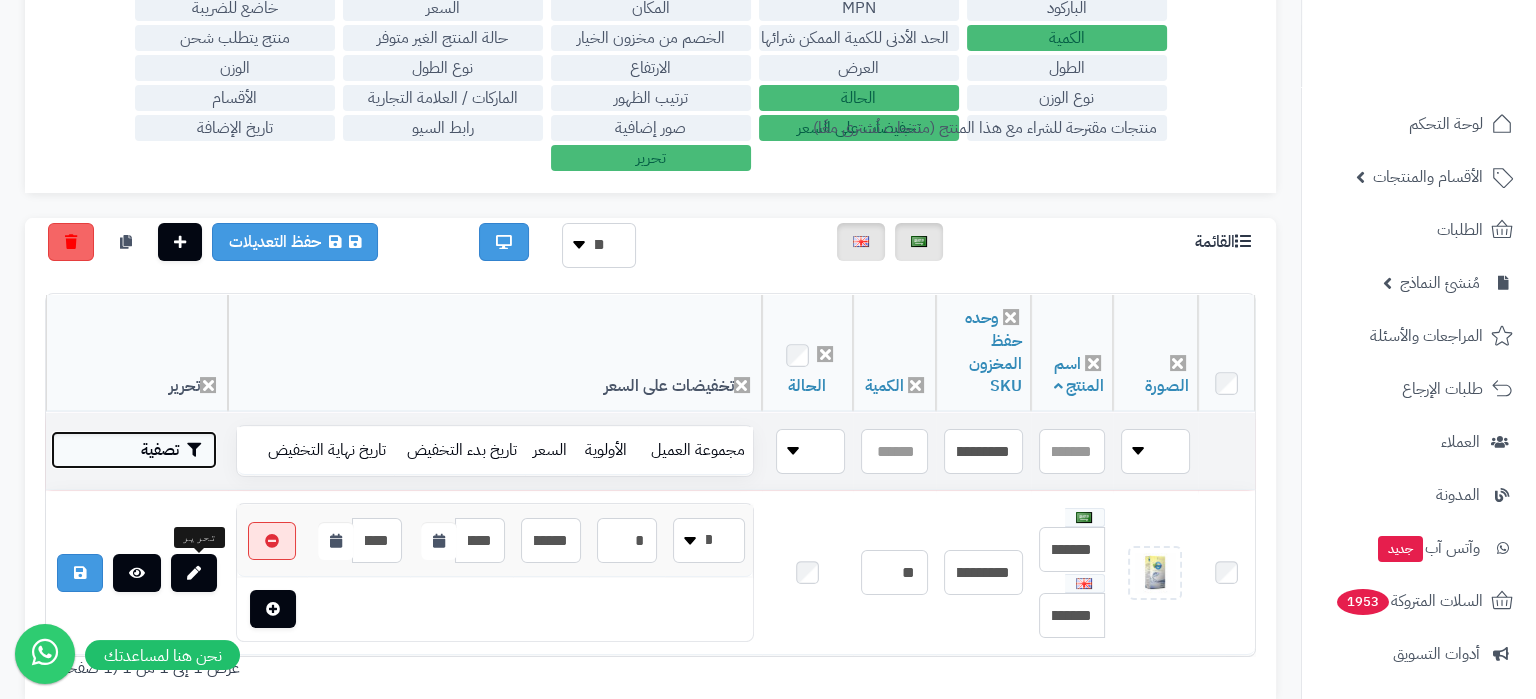 click on "تصفية" at bounding box center (134, 450) 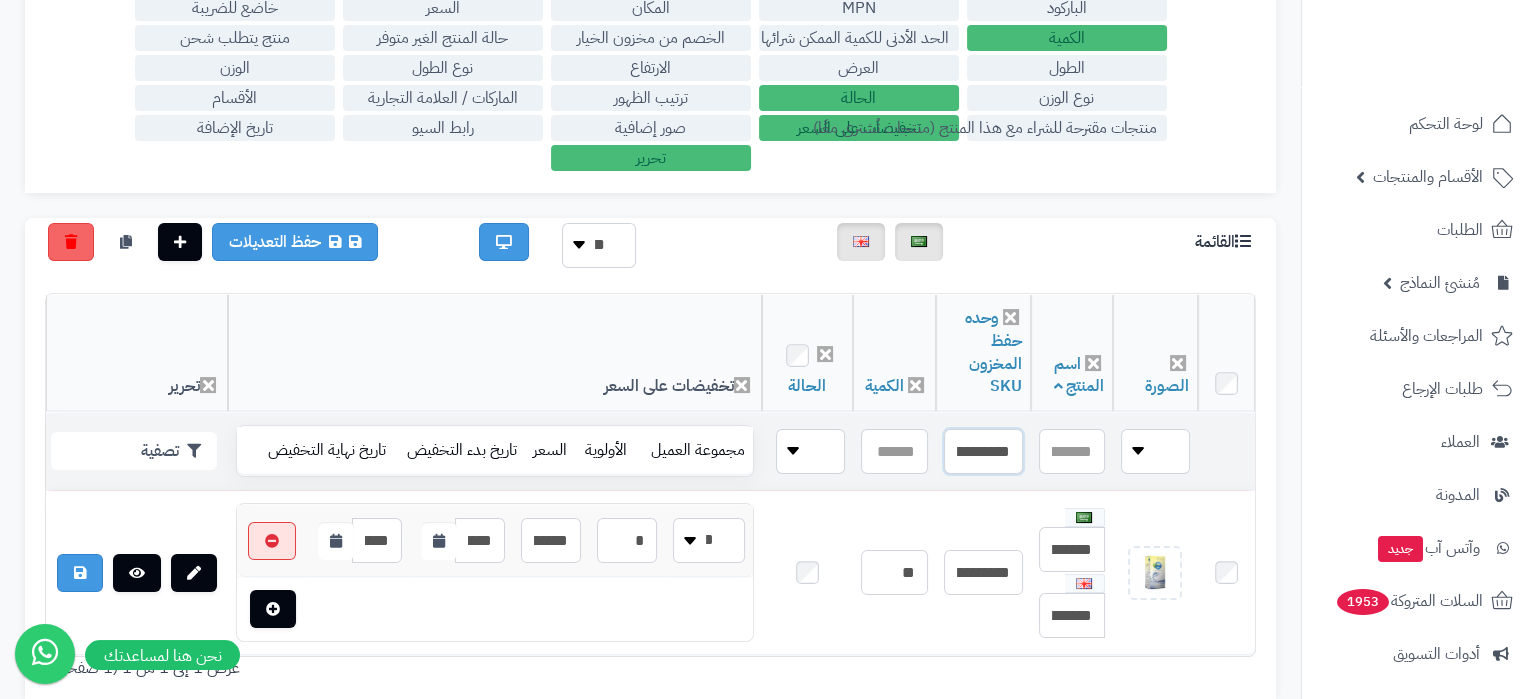 click on "**********" at bounding box center [983, 451] 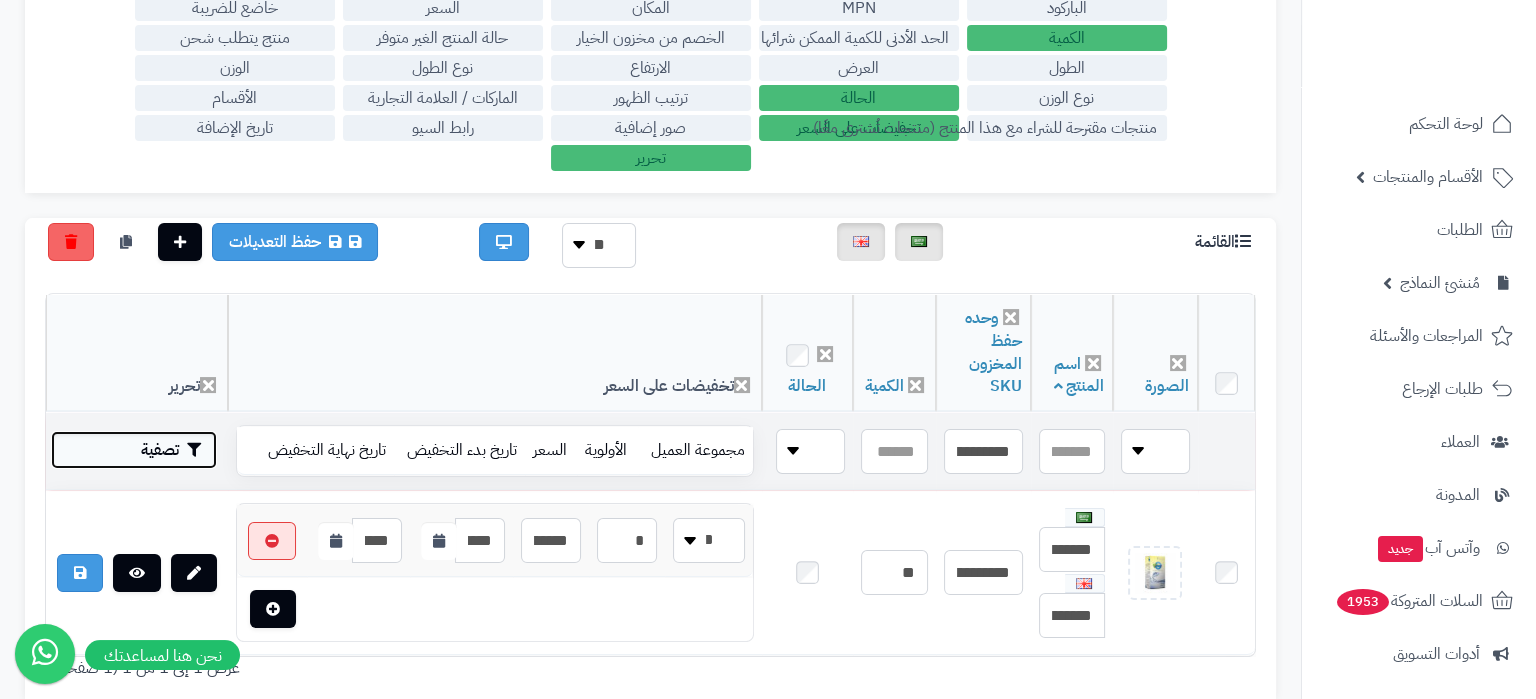 click on "تصفية" at bounding box center (134, 450) 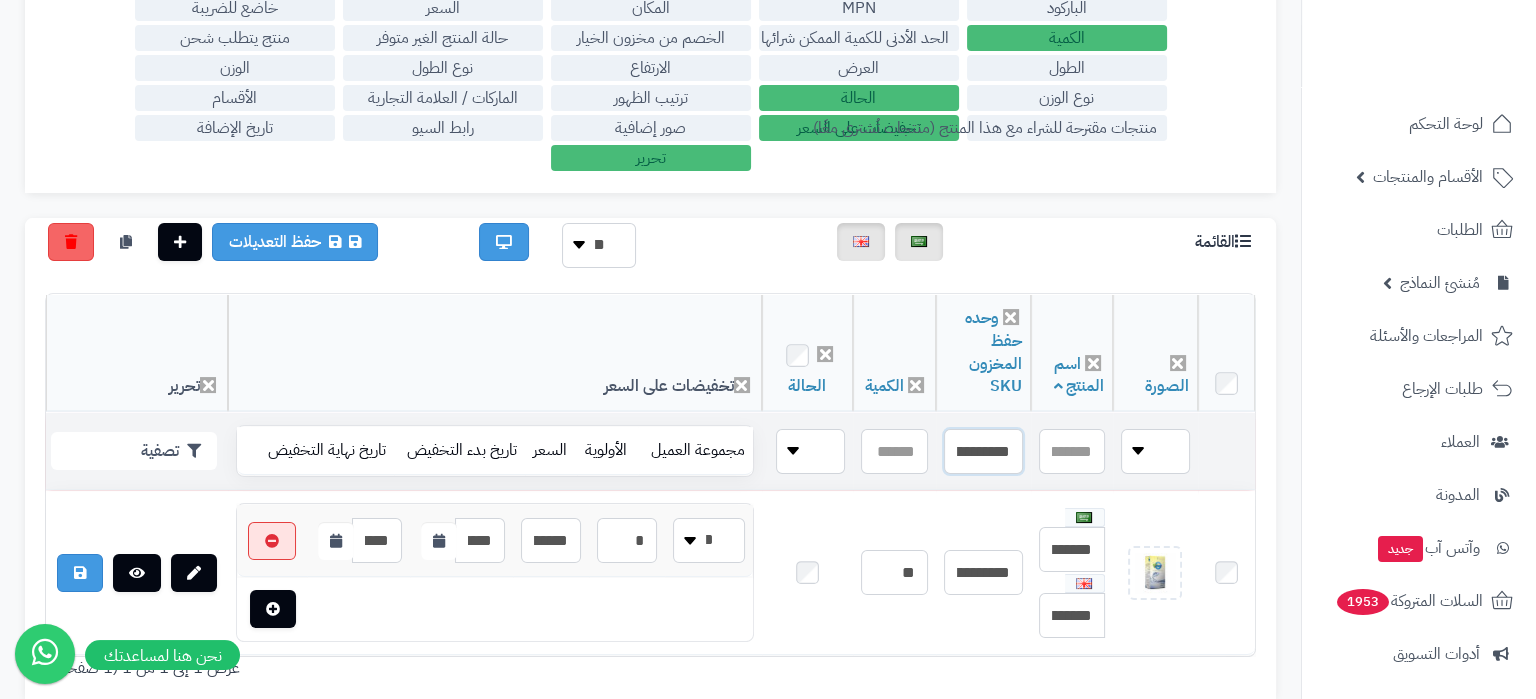 click on "**********" at bounding box center [983, 451] 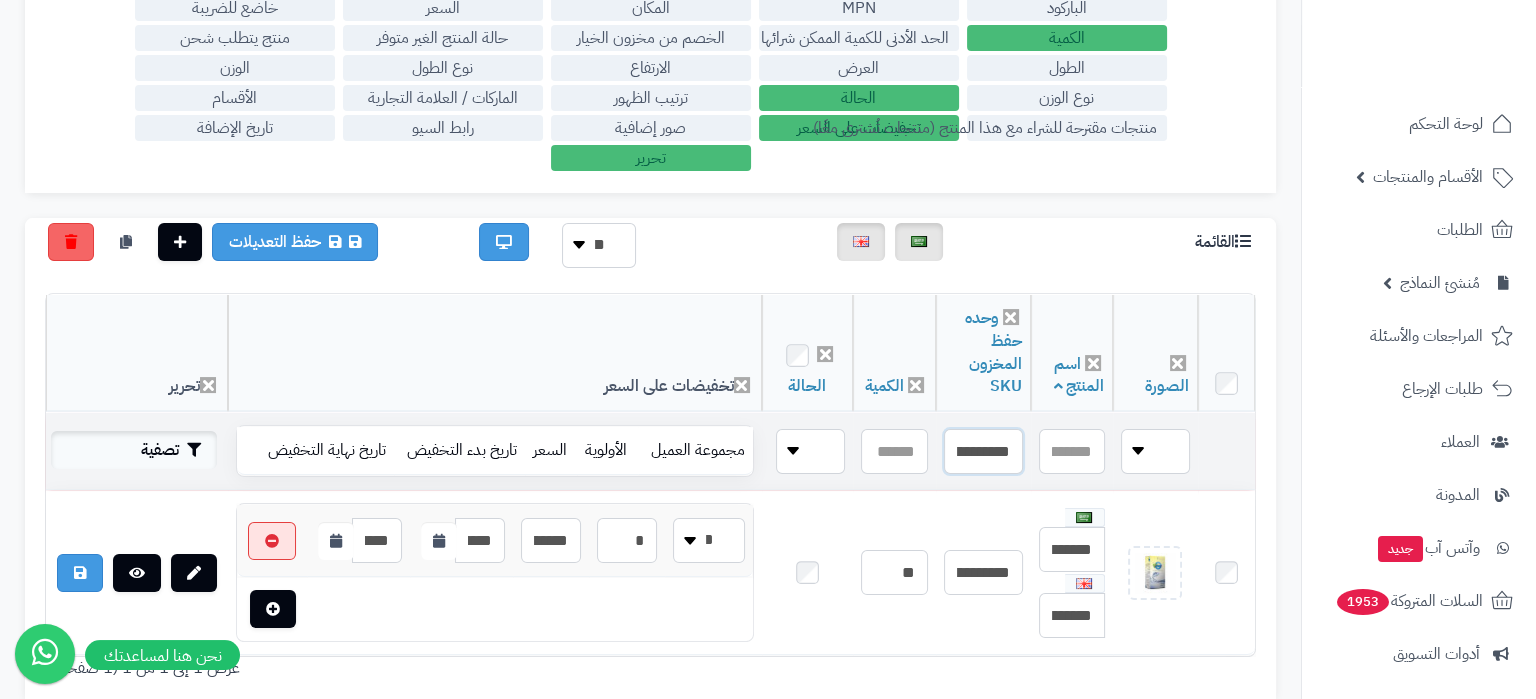type on "**********" 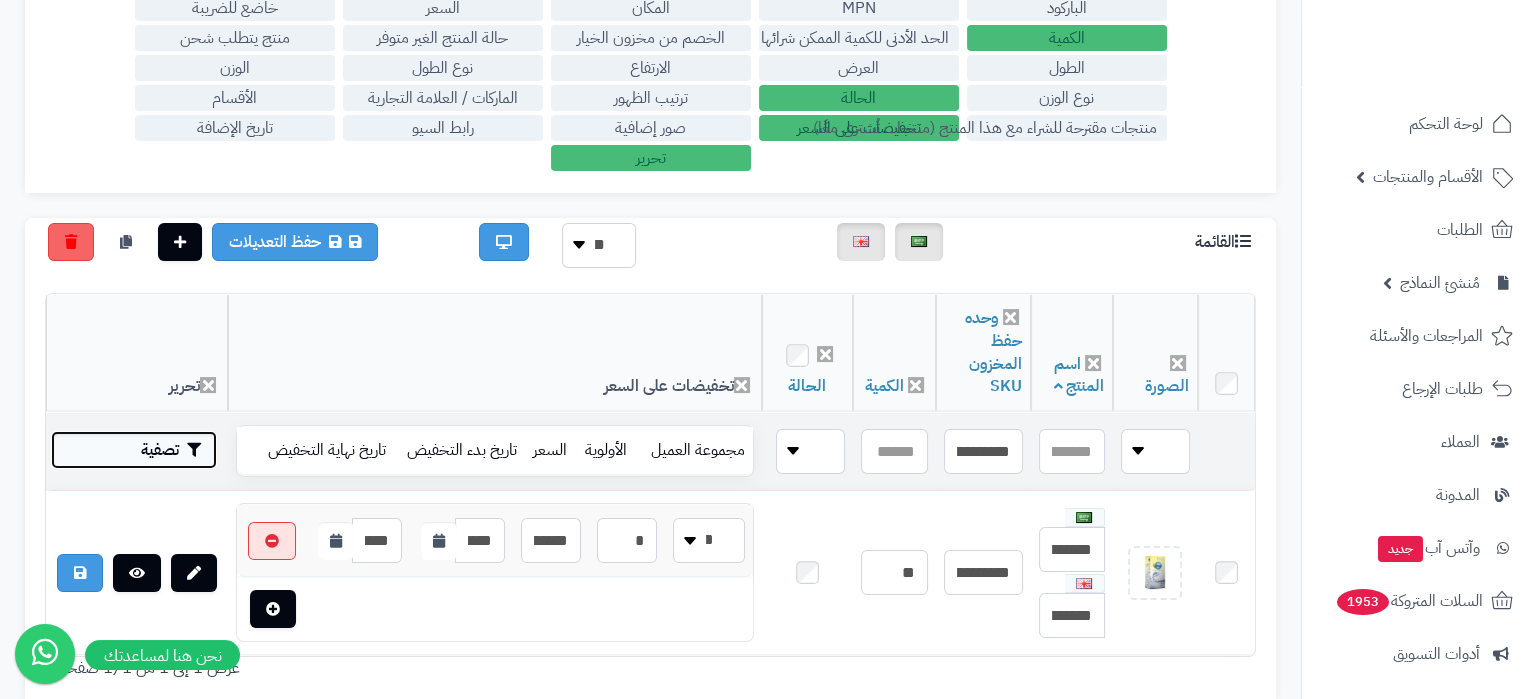 click on "تصفية" at bounding box center [134, 450] 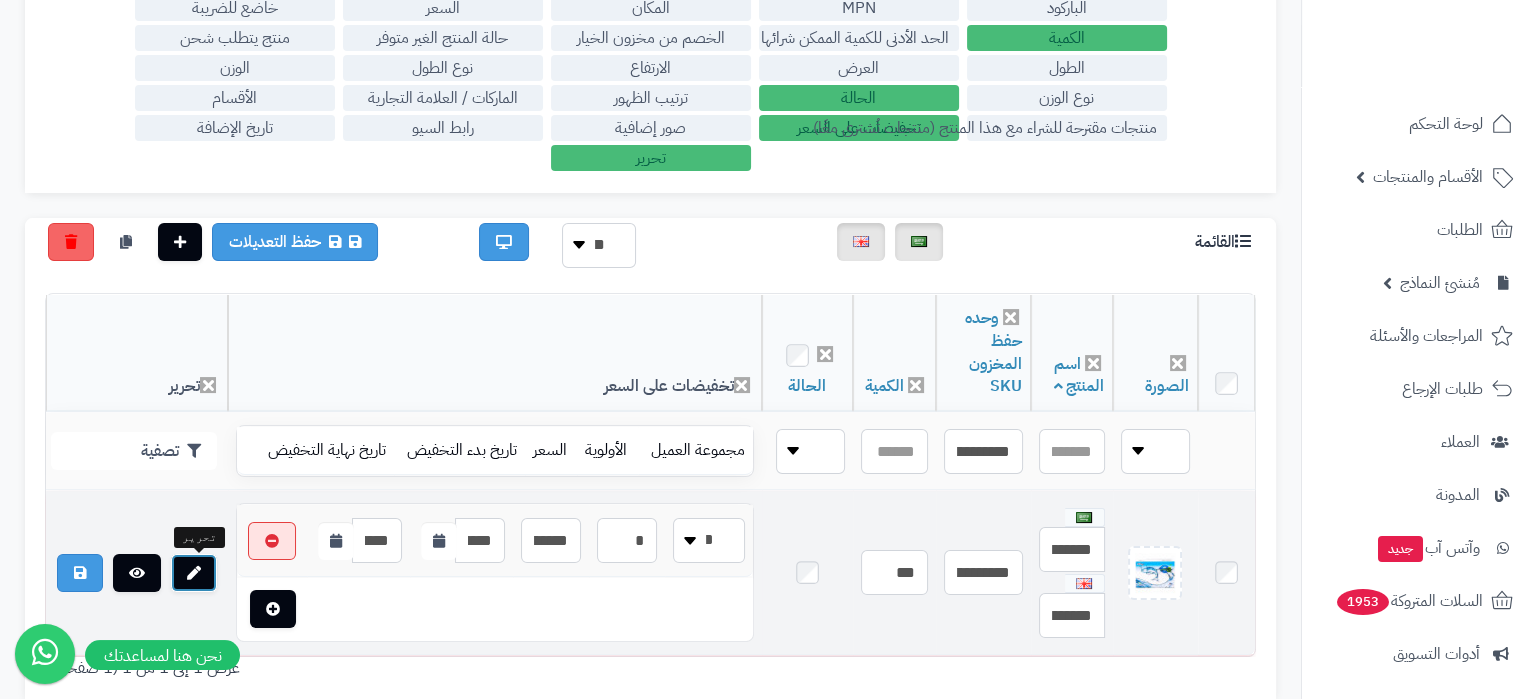 click at bounding box center [194, 573] 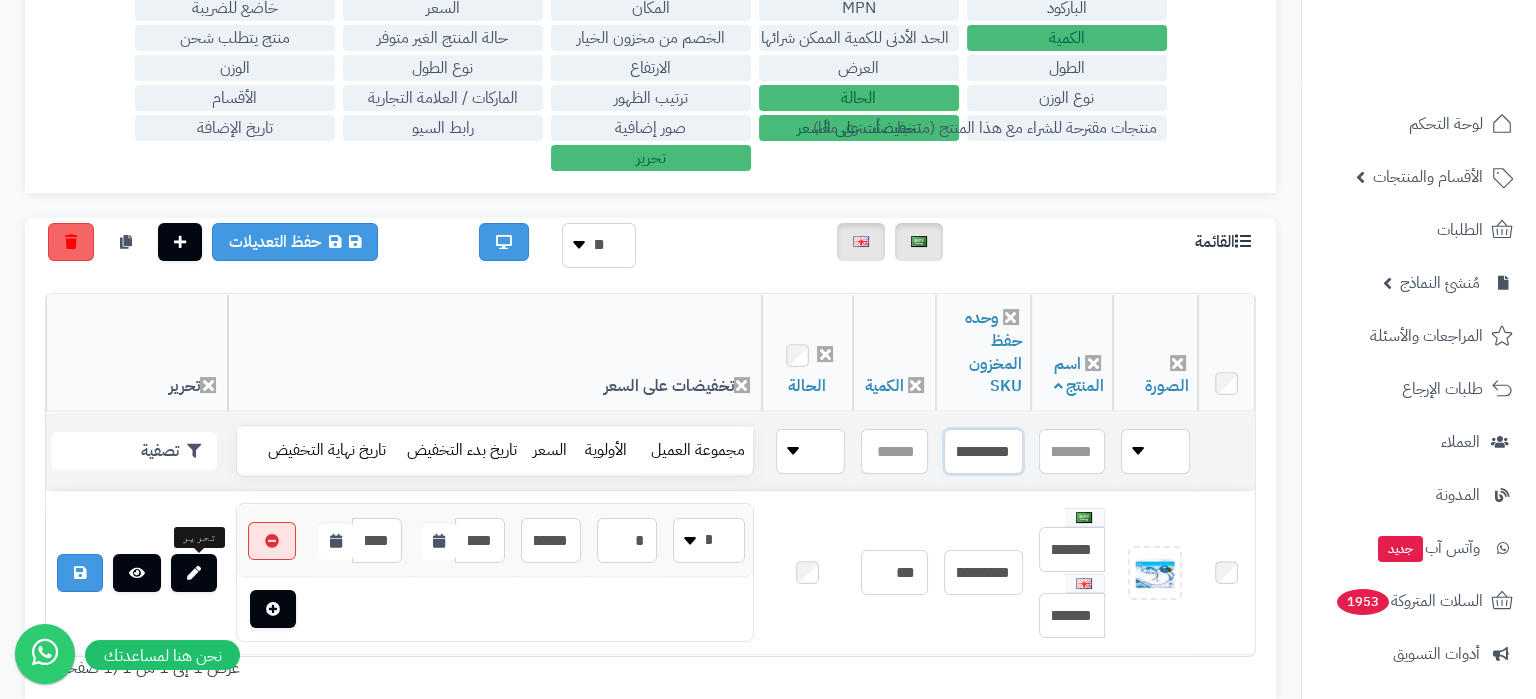 click on "**********" at bounding box center [983, 451] 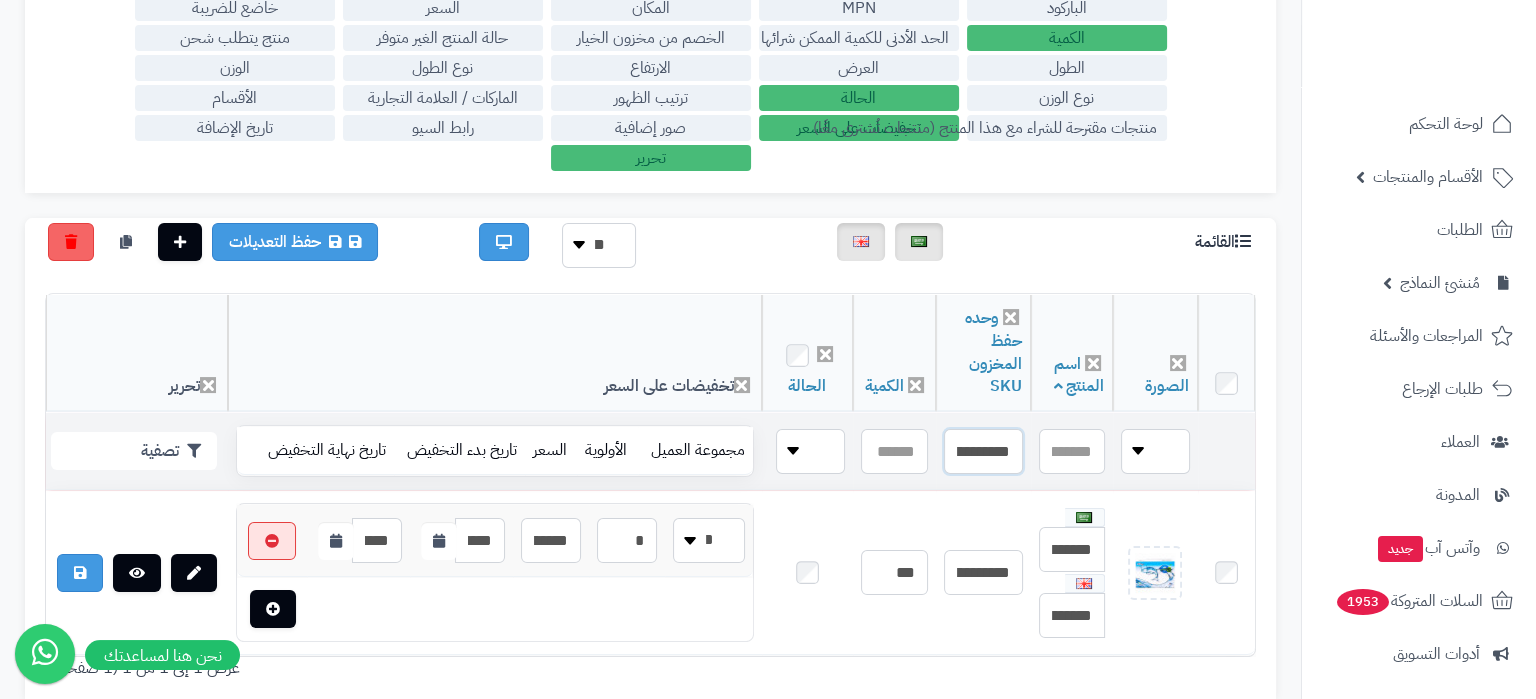 click on "**********" at bounding box center (983, 451) 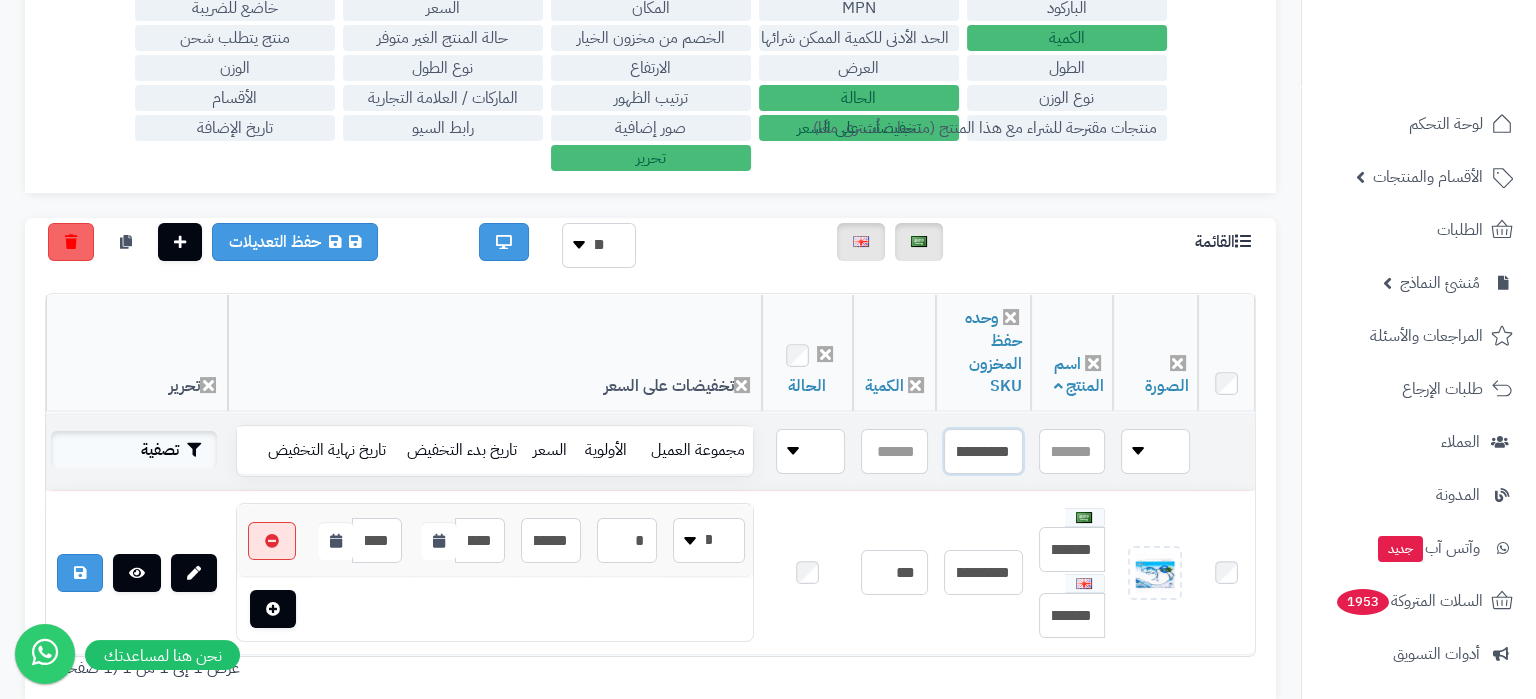 type on "**********" 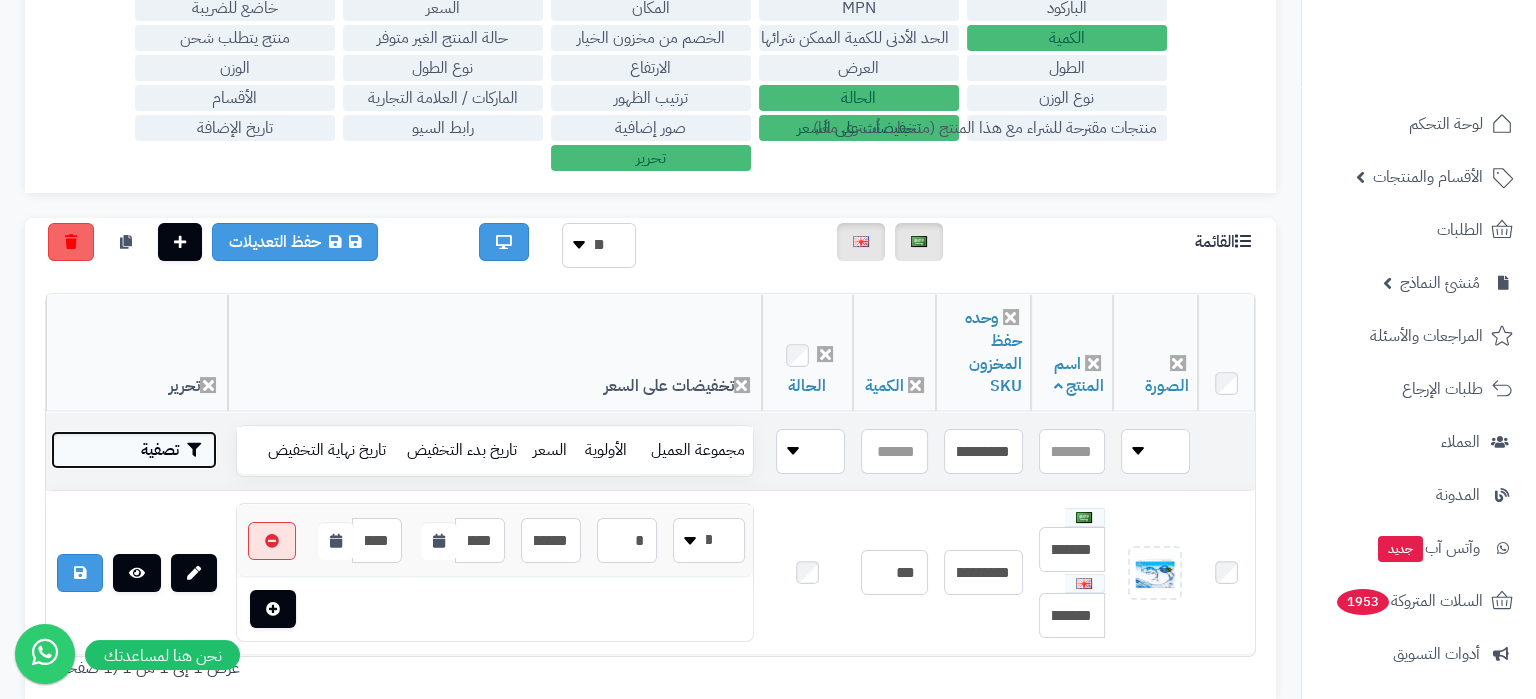 click on "تصفية" at bounding box center [134, 450] 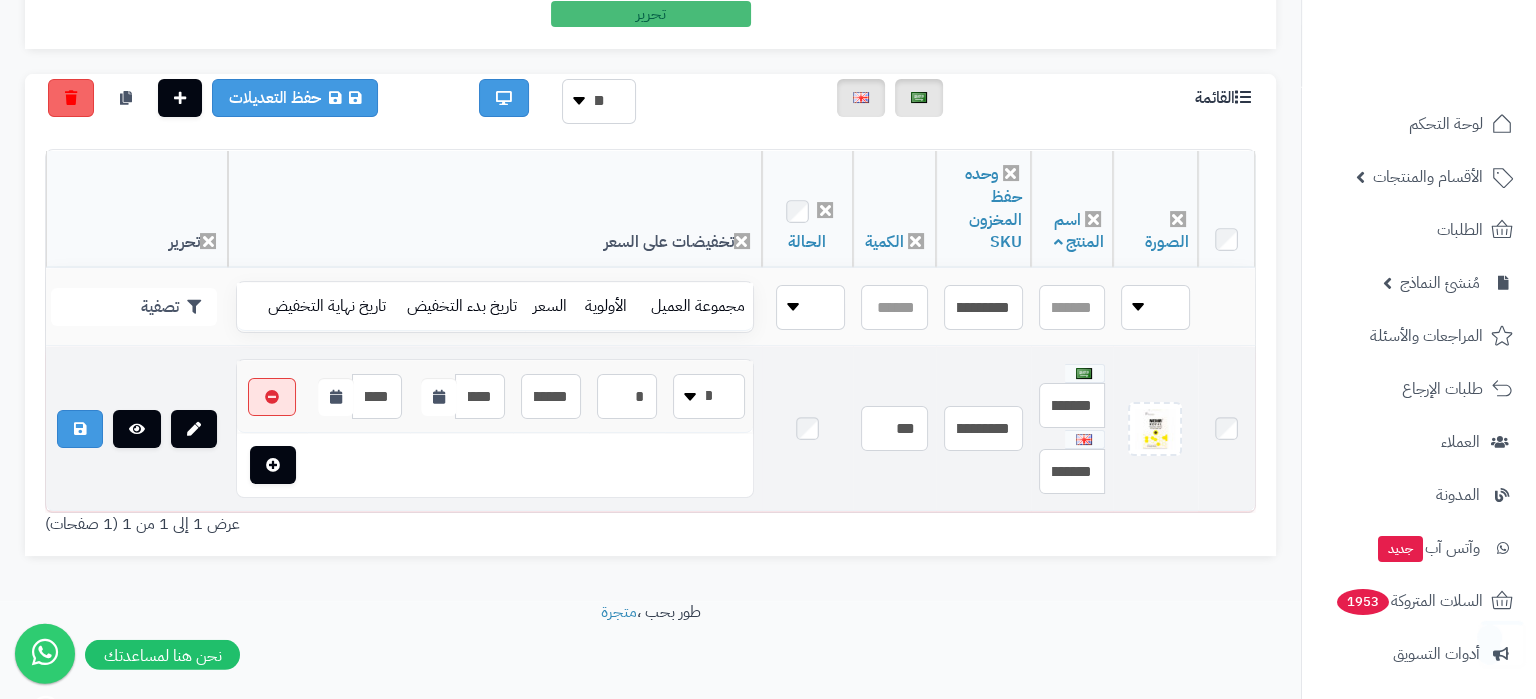 scroll, scrollTop: 465, scrollLeft: 0, axis: vertical 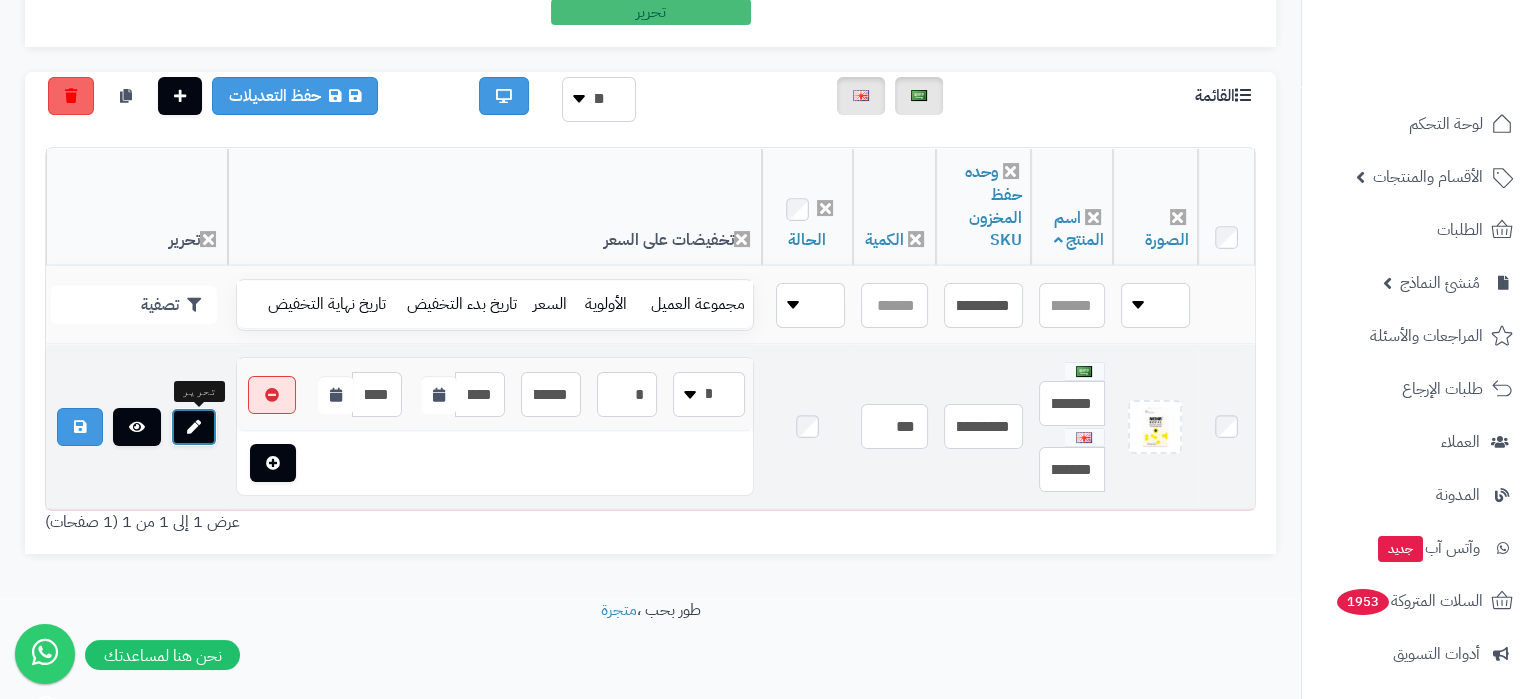 click at bounding box center (194, 427) 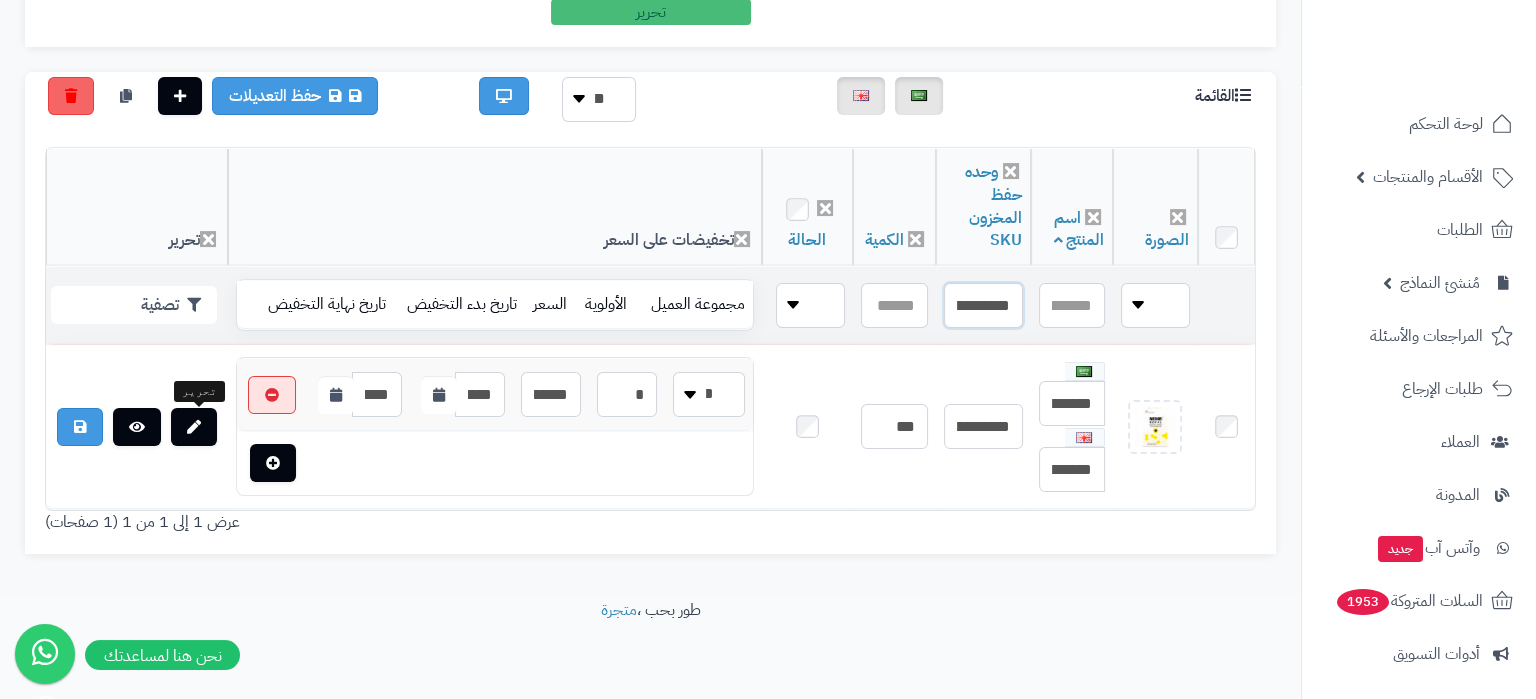 click on "**********" at bounding box center [983, 305] 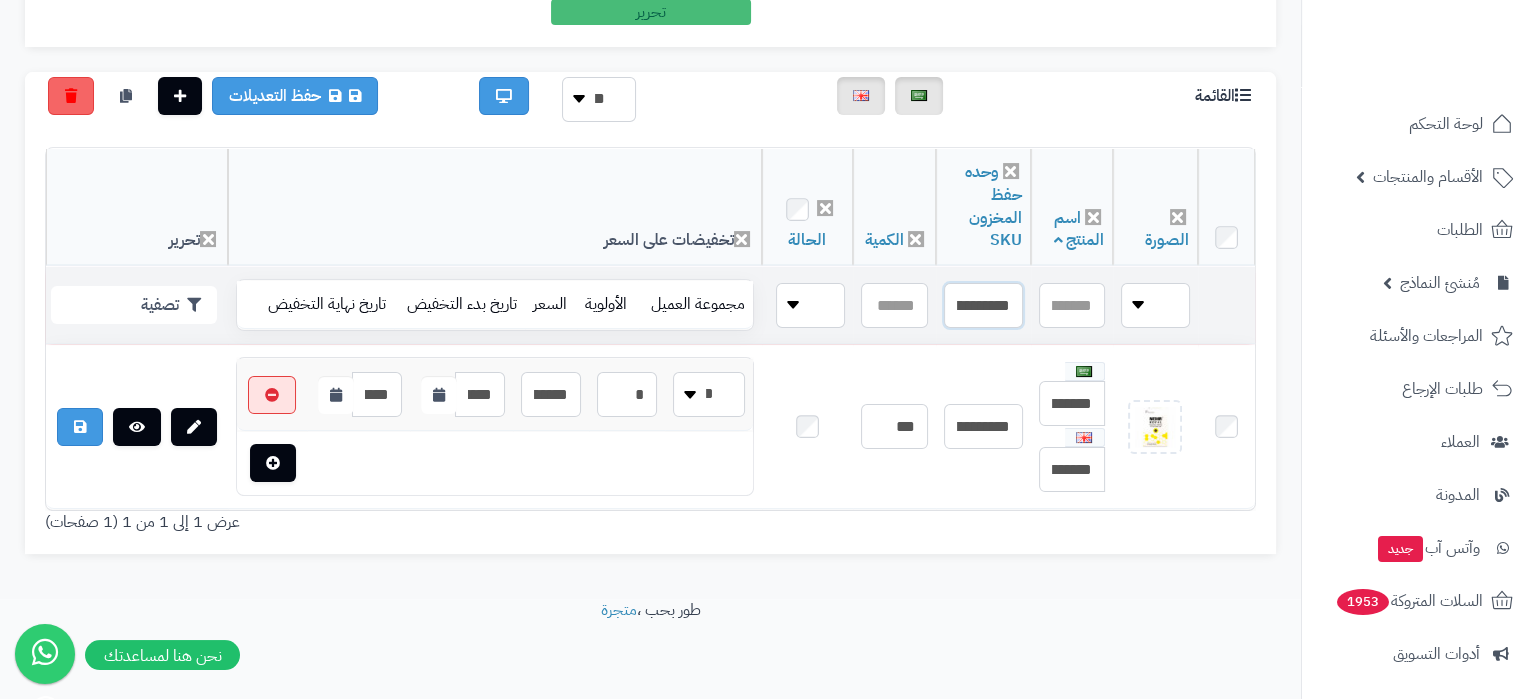 paste 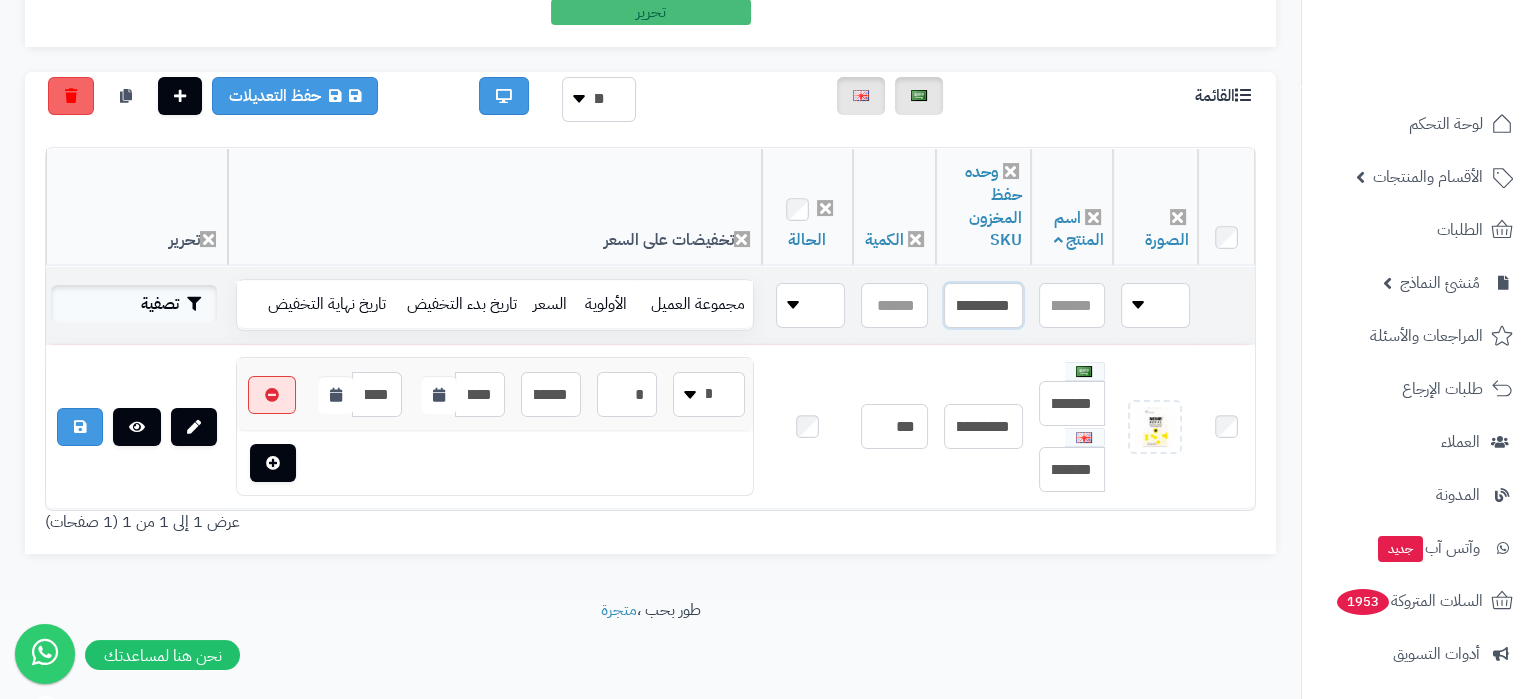 type on "**********" 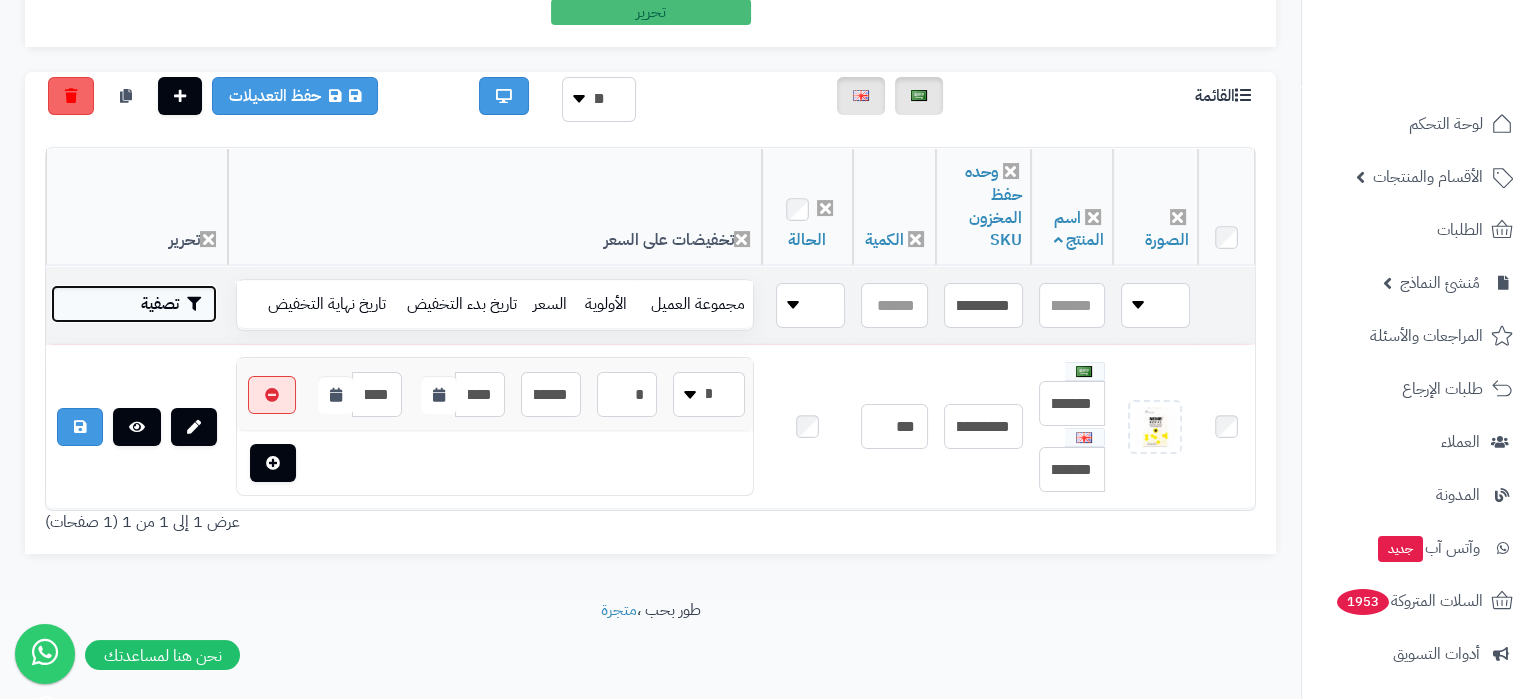 click on "تصفية" at bounding box center (134, 304) 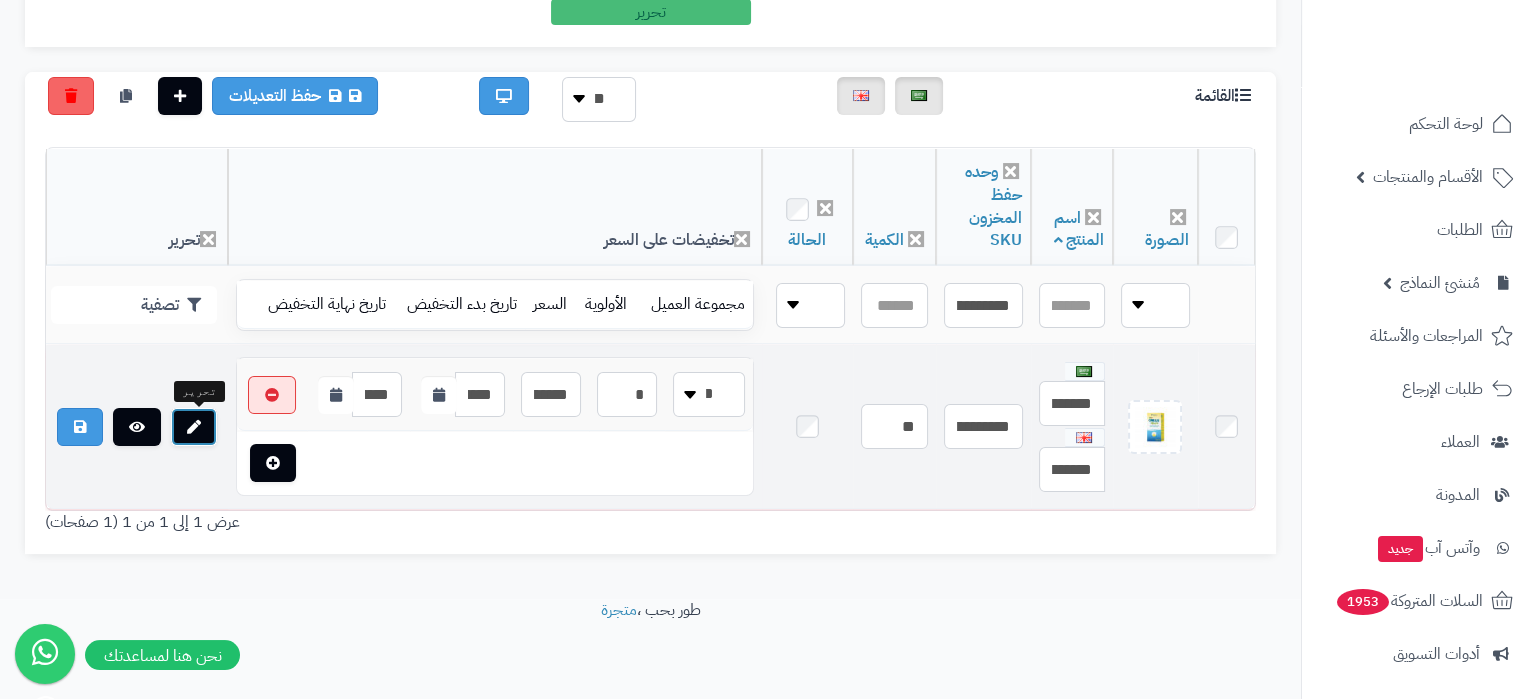 click at bounding box center [194, 427] 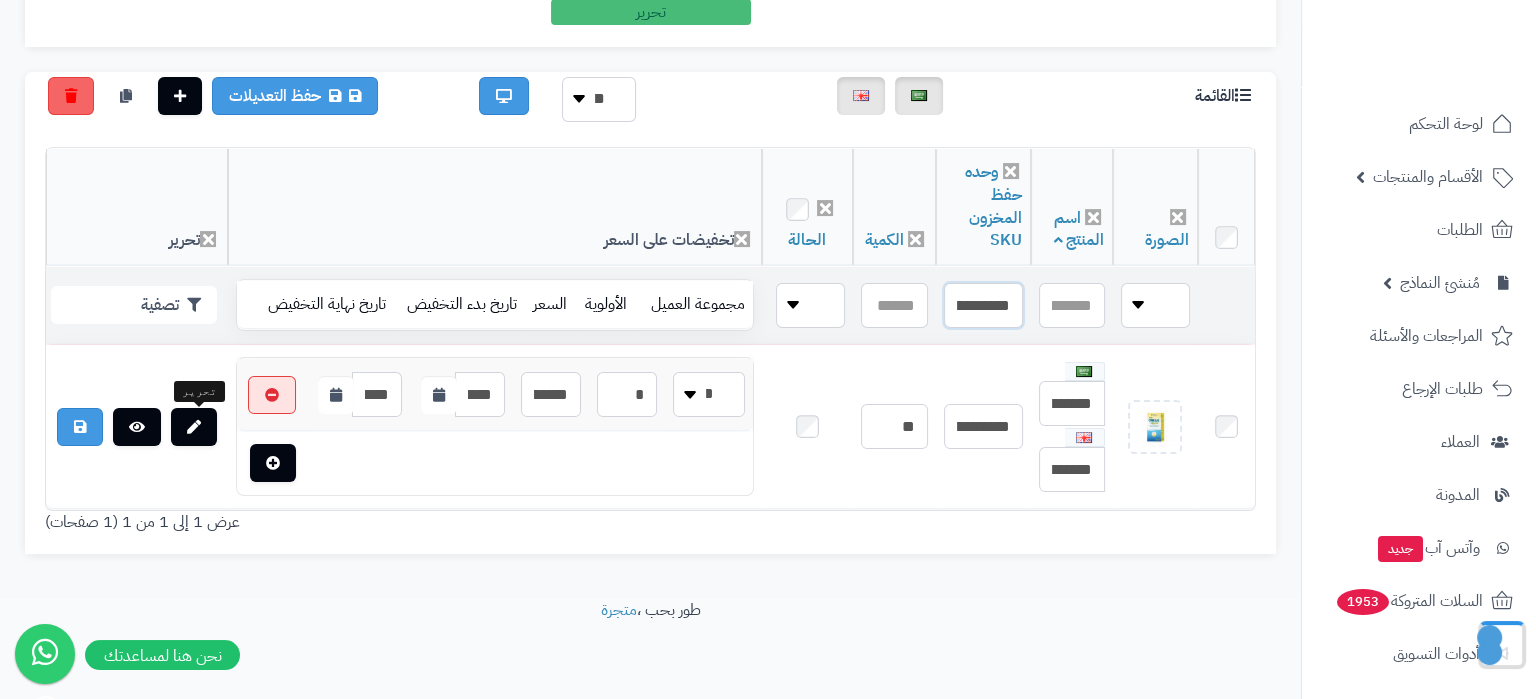 click on "**********" at bounding box center (983, 305) 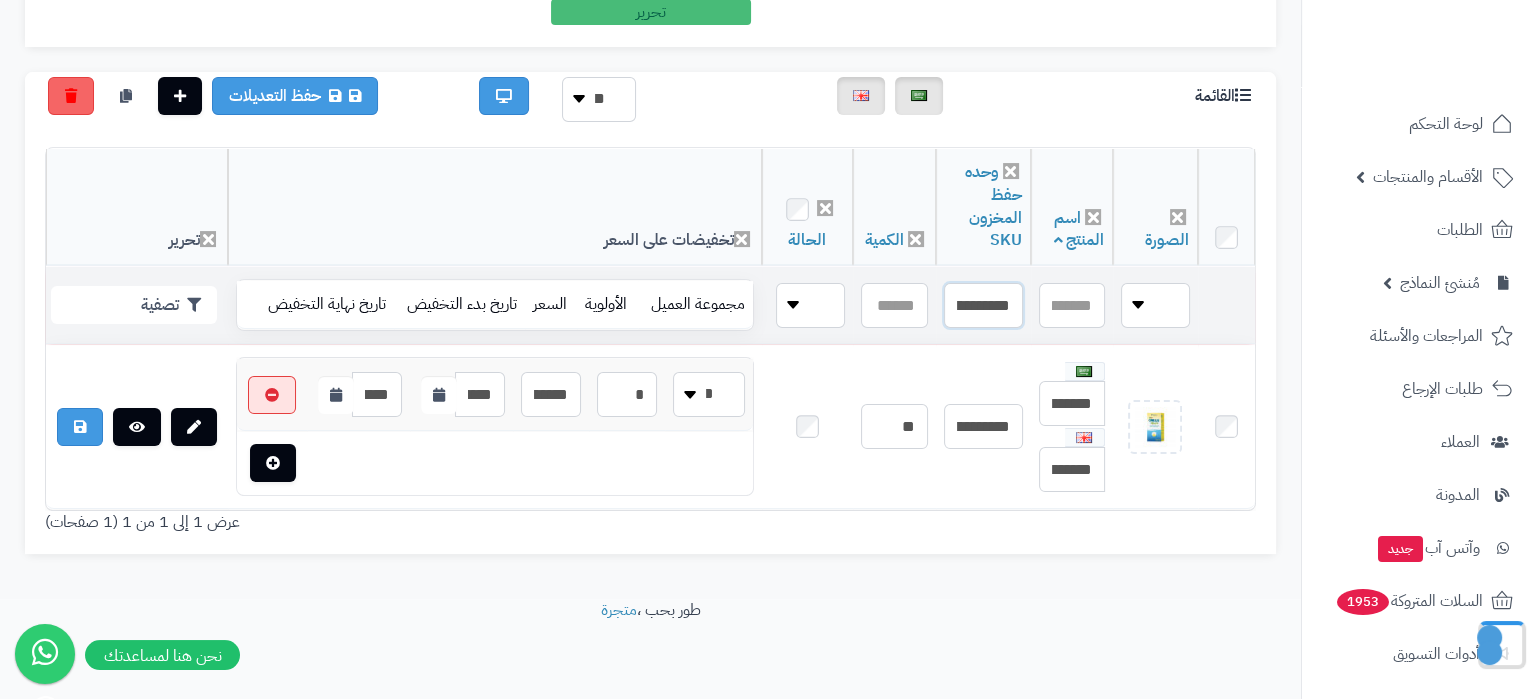 click on "**********" at bounding box center (983, 305) 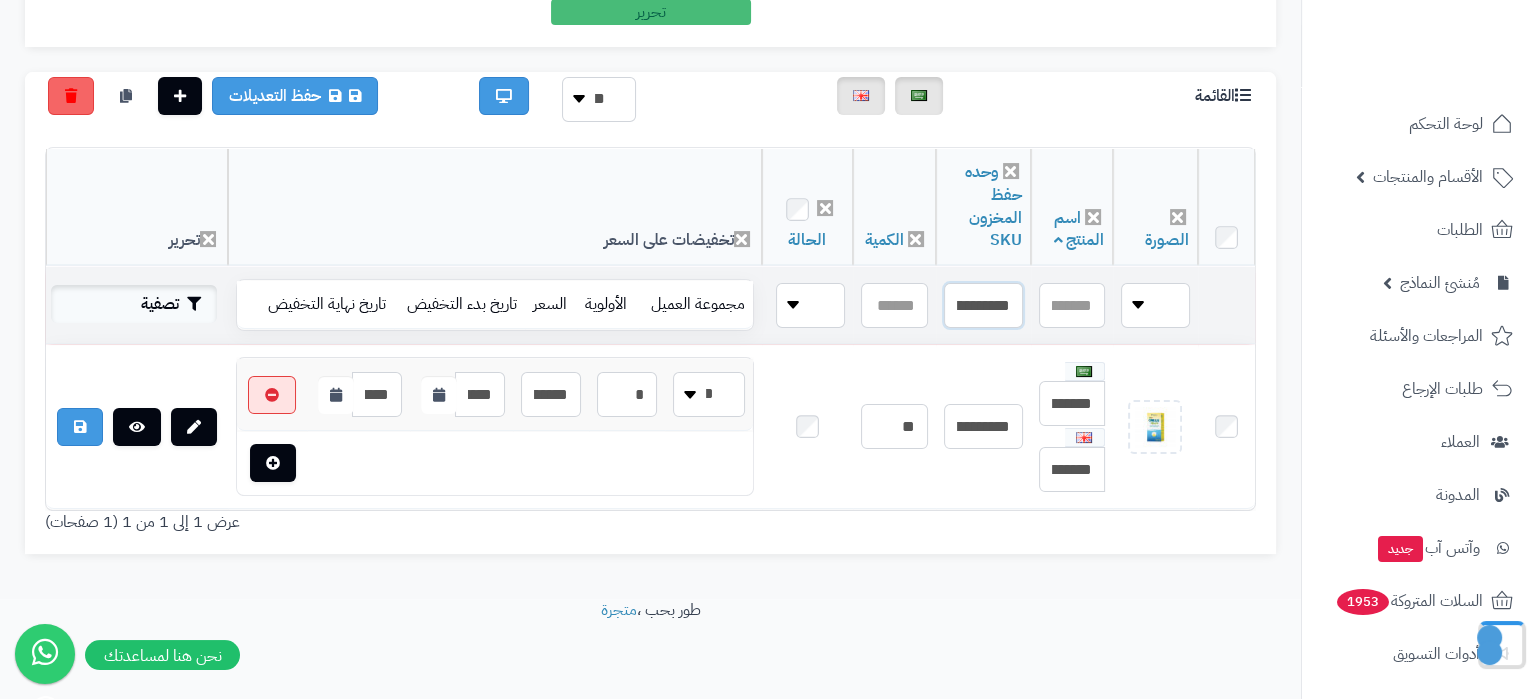 type on "**********" 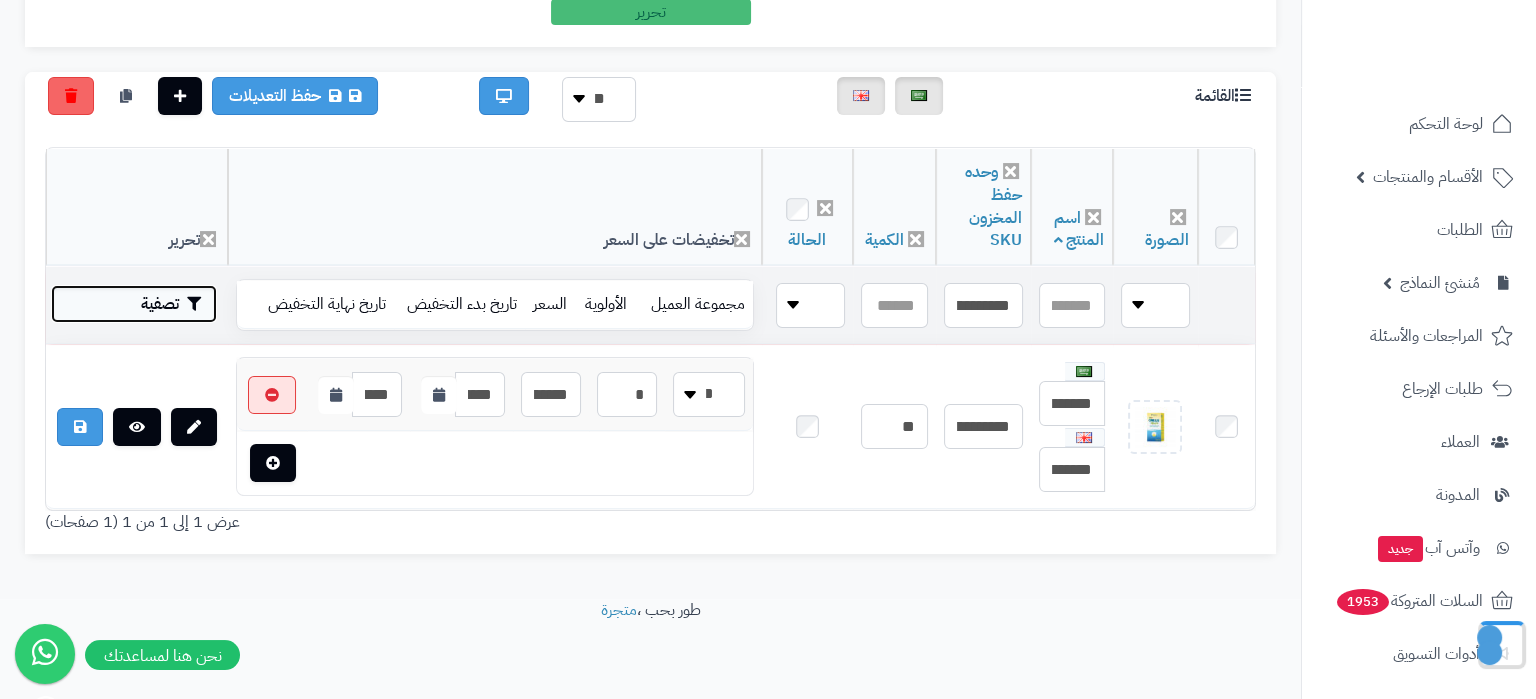 click on "تصفية" at bounding box center (134, 304) 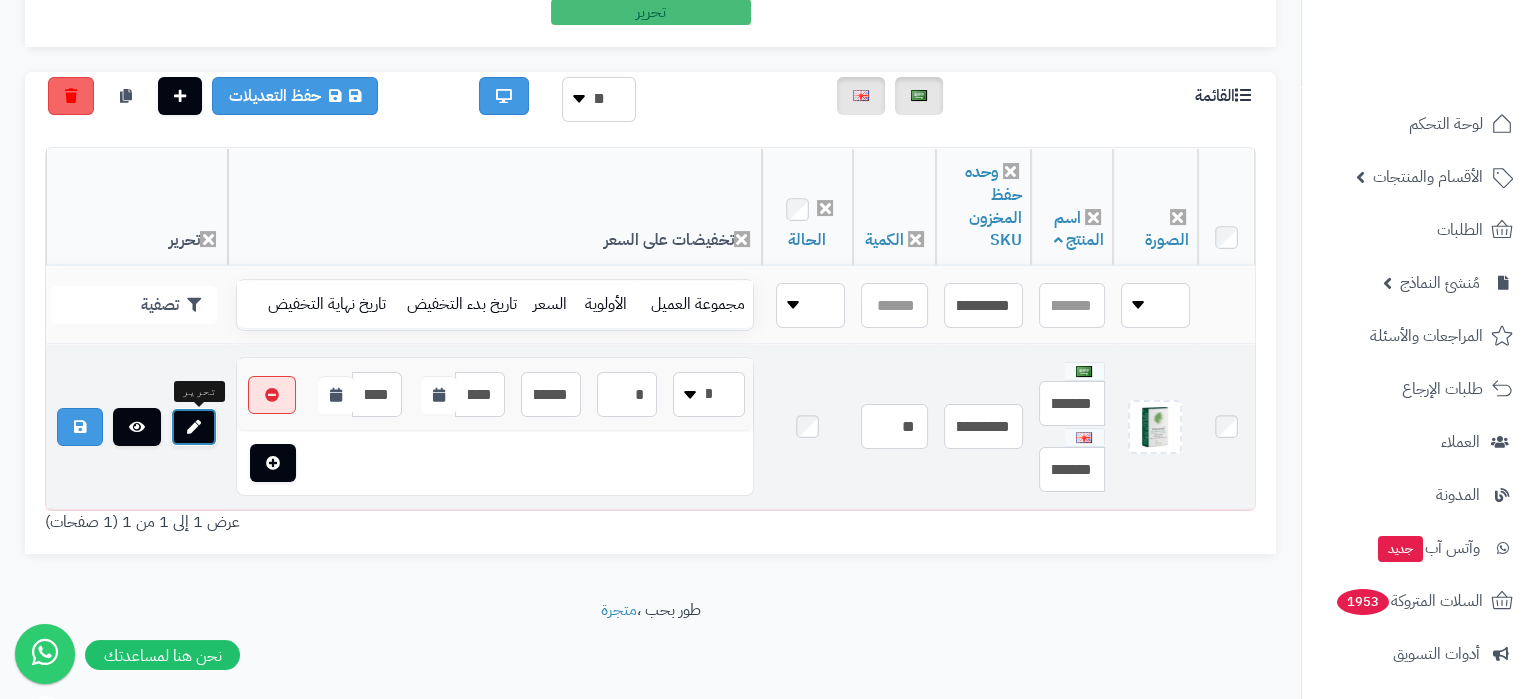 click at bounding box center [194, 427] 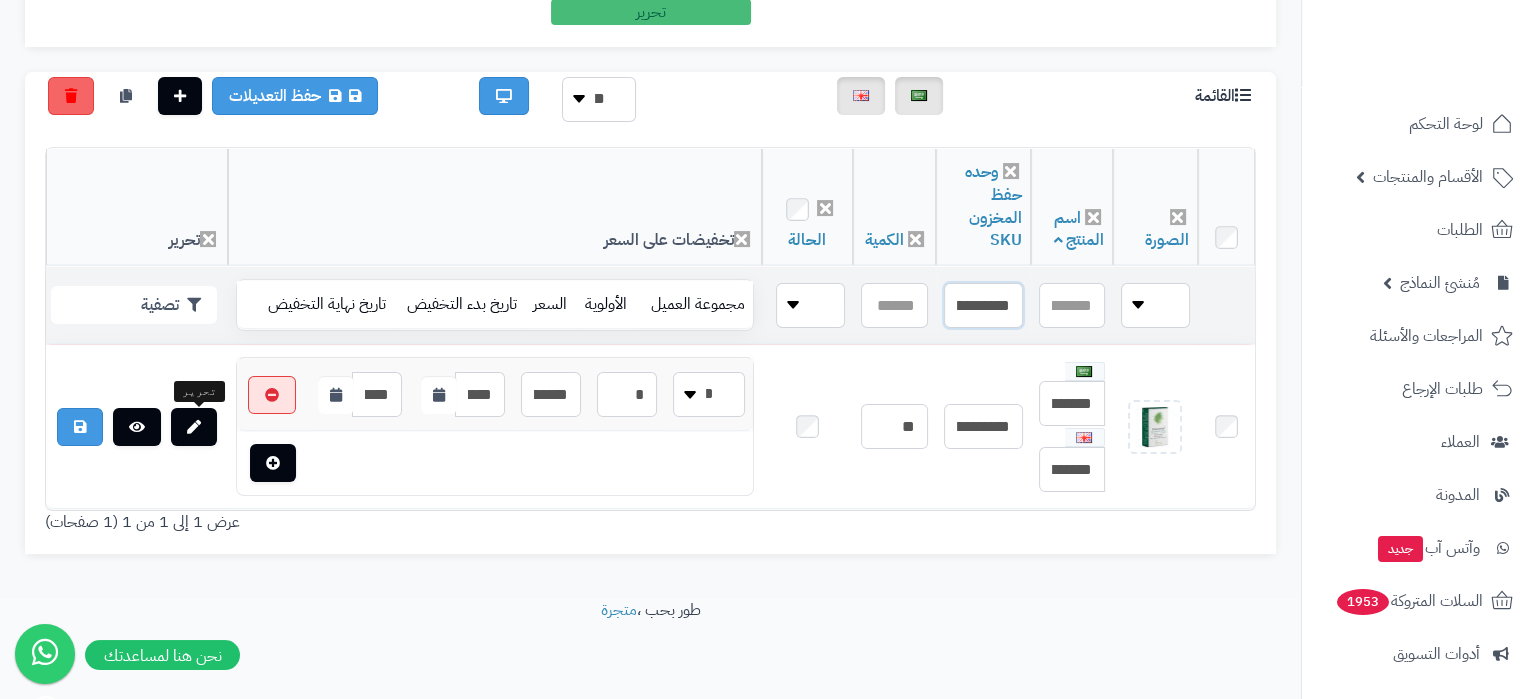 click on "**********" at bounding box center (983, 305) 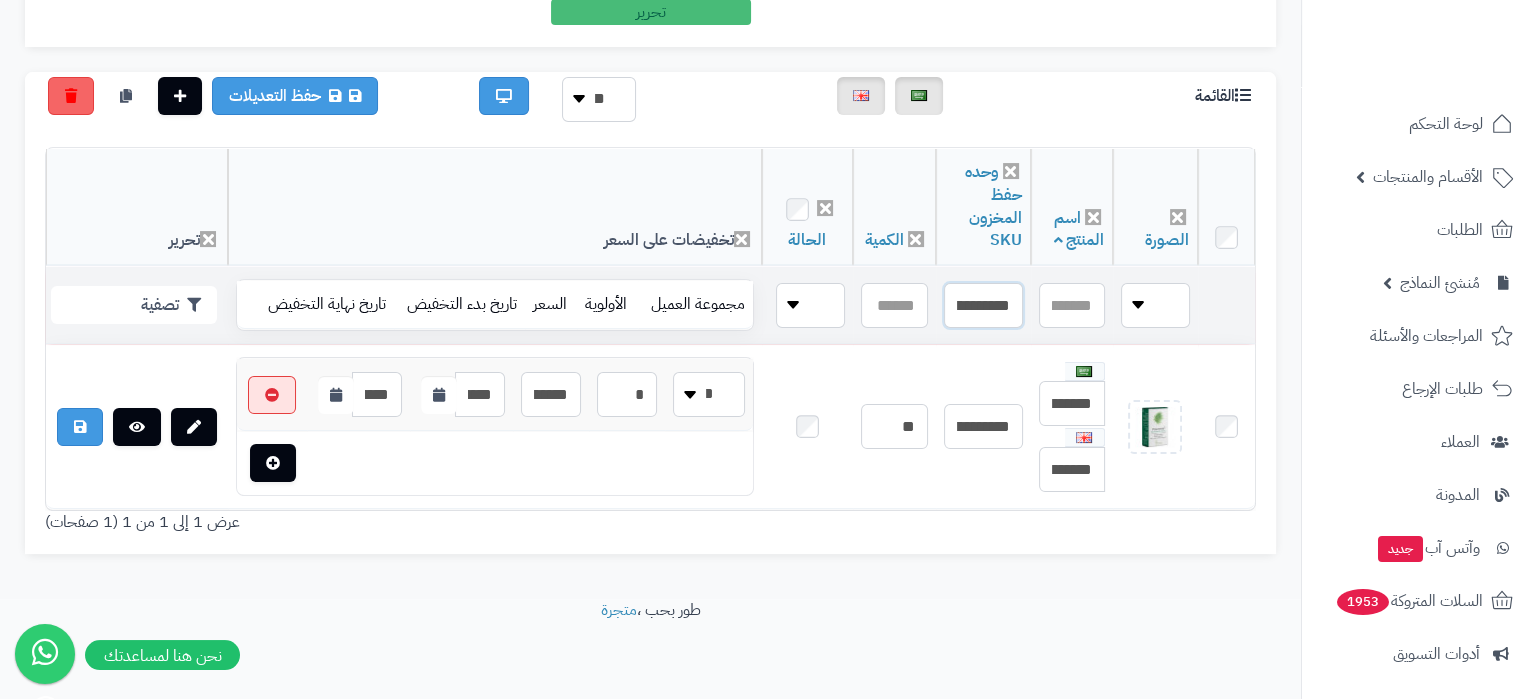 click on "**********" at bounding box center [983, 305] 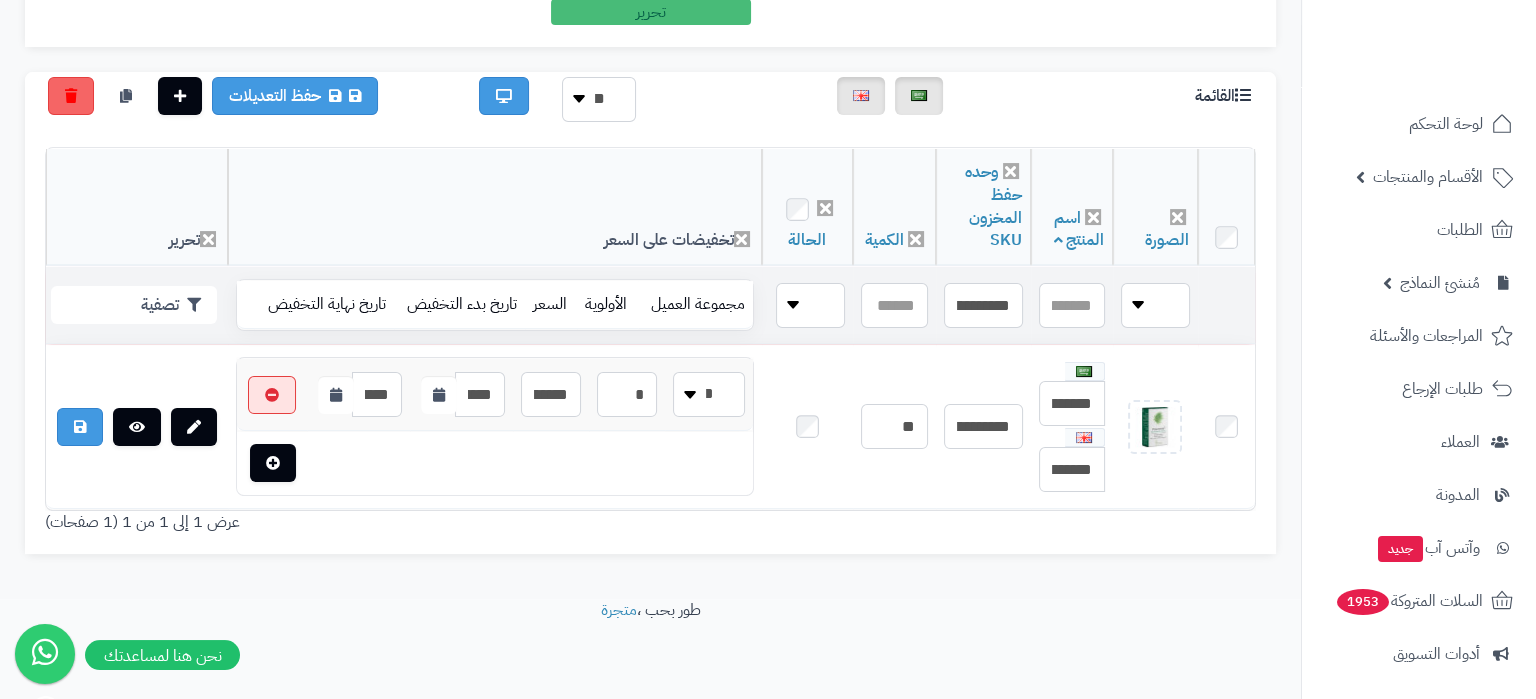 click on "تصفية" at bounding box center (137, 305) 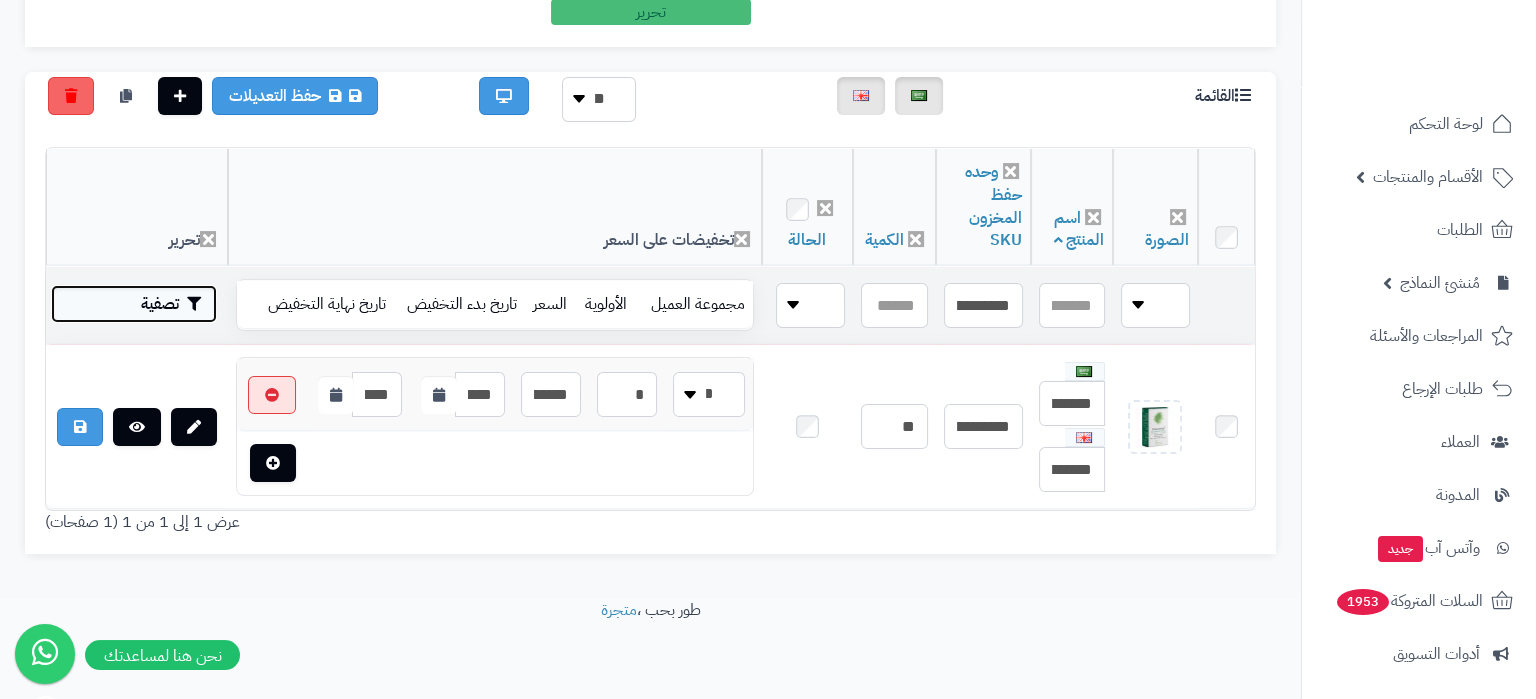 click on "تصفية" at bounding box center [134, 304] 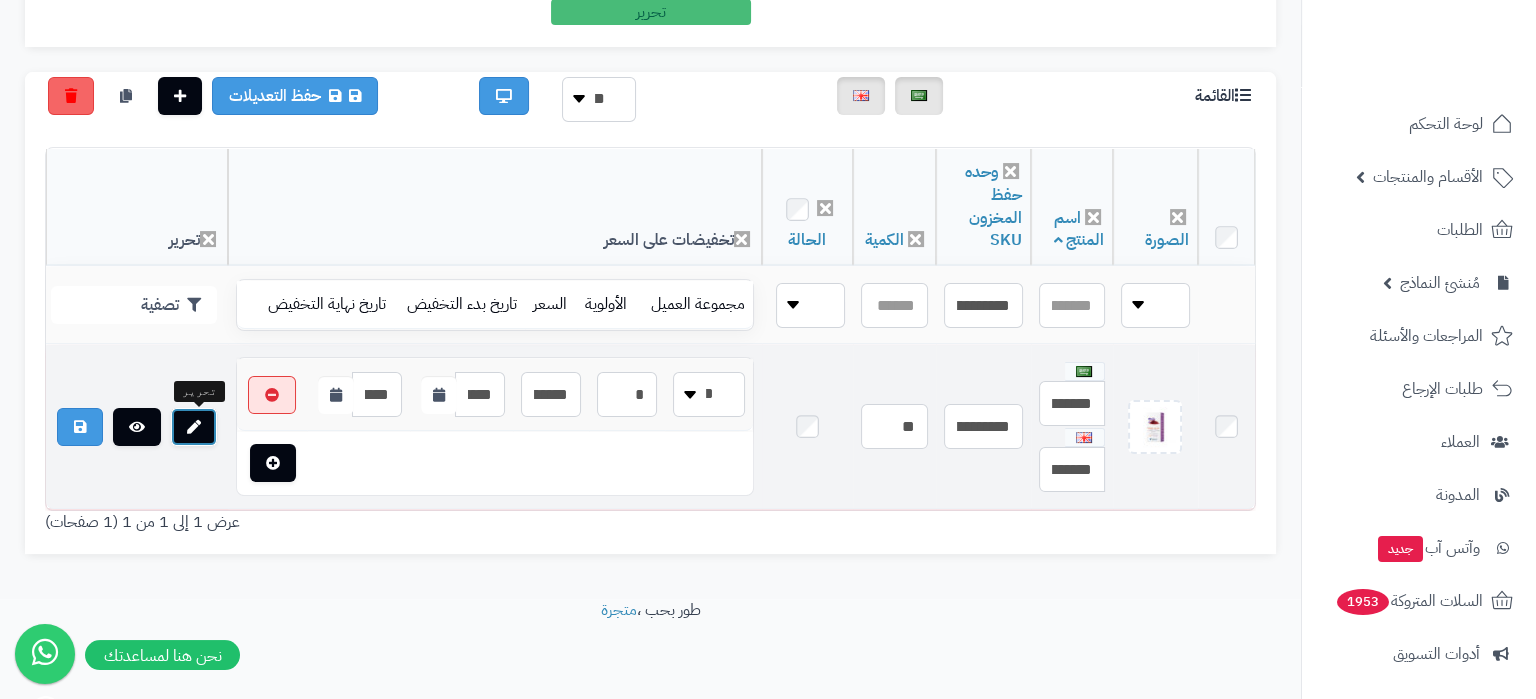 click at bounding box center [194, 427] 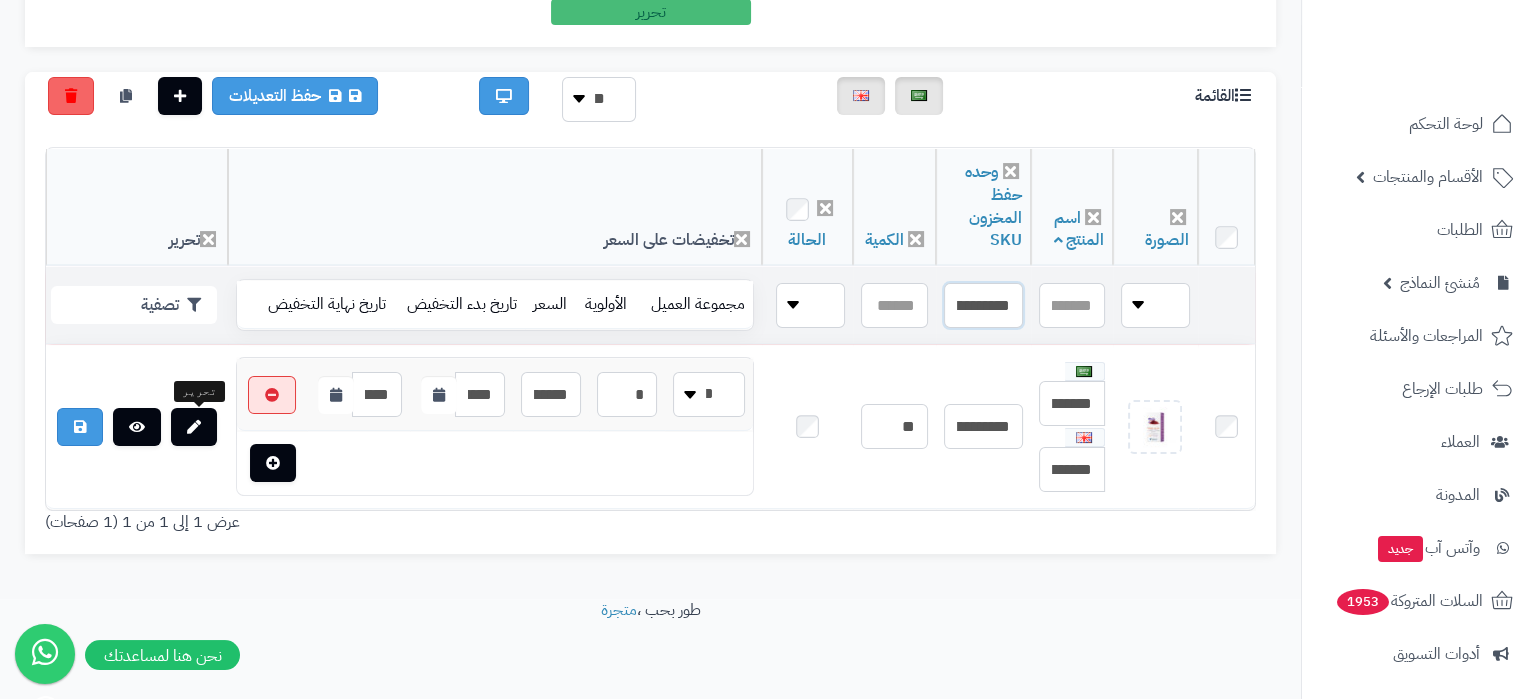 click on "**********" at bounding box center [983, 305] 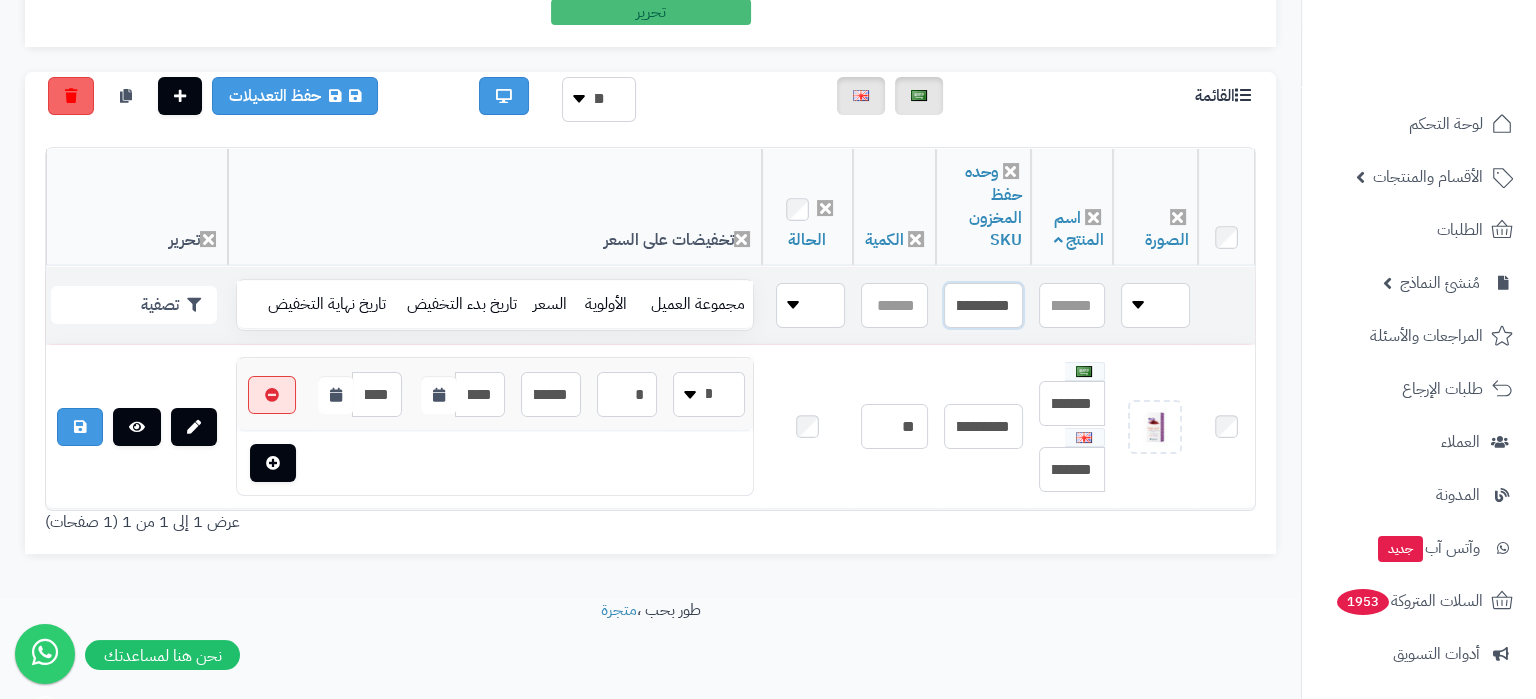 click on "**********" at bounding box center (983, 305) 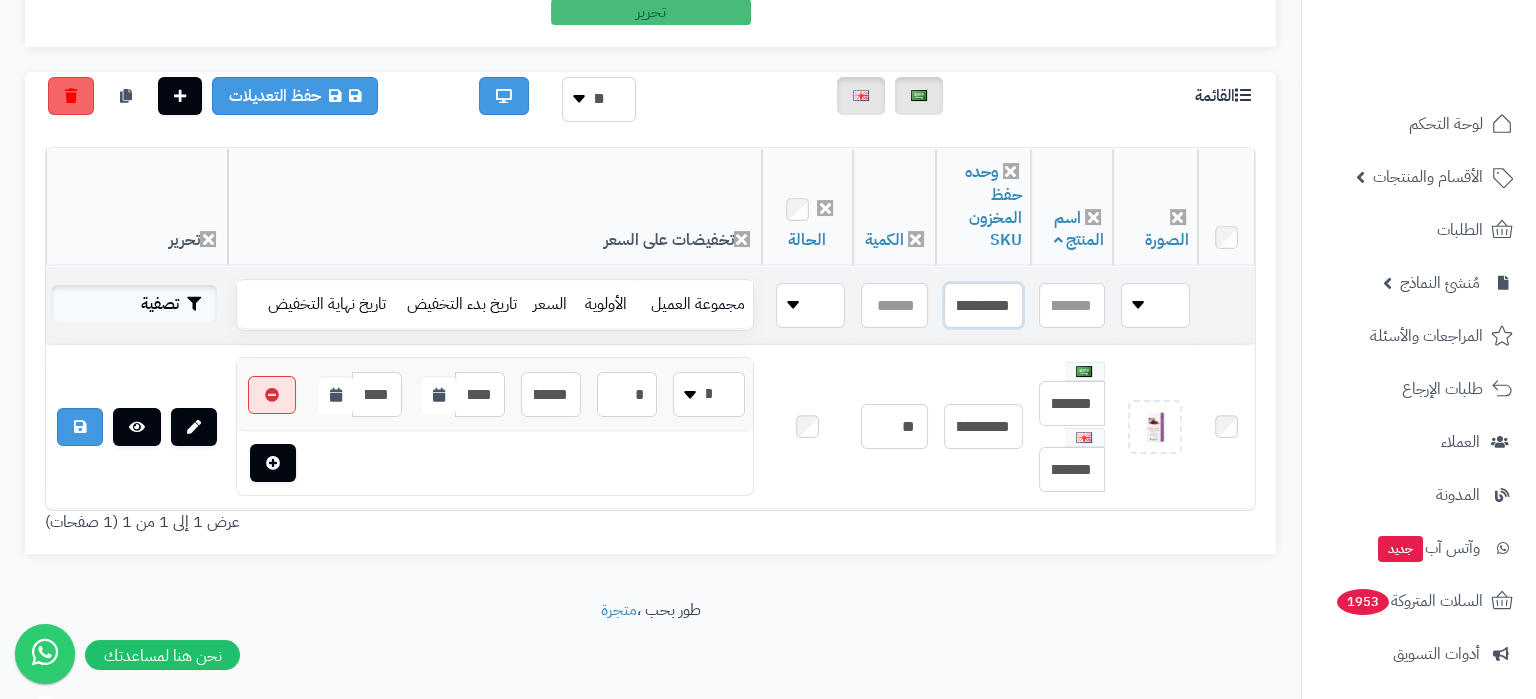 type on "**********" 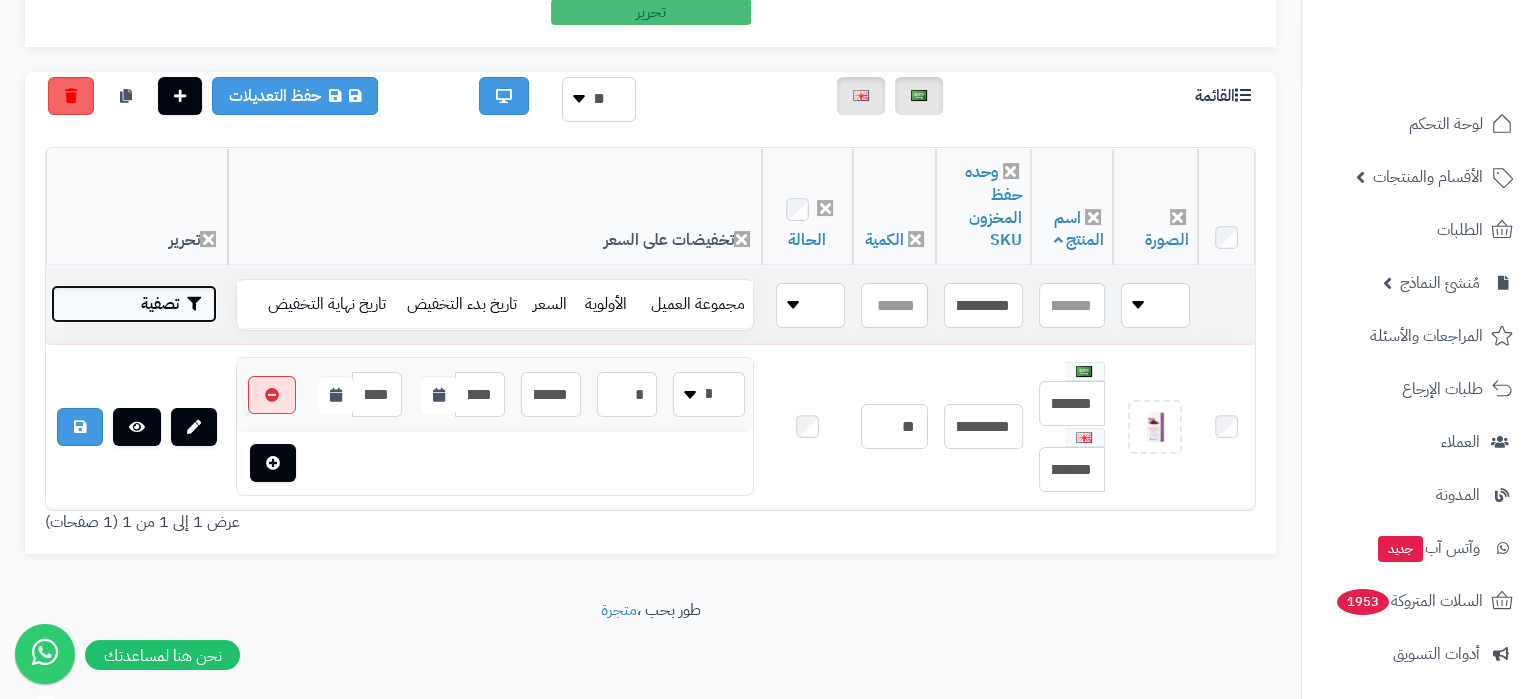 click on "تصفية" at bounding box center [134, 304] 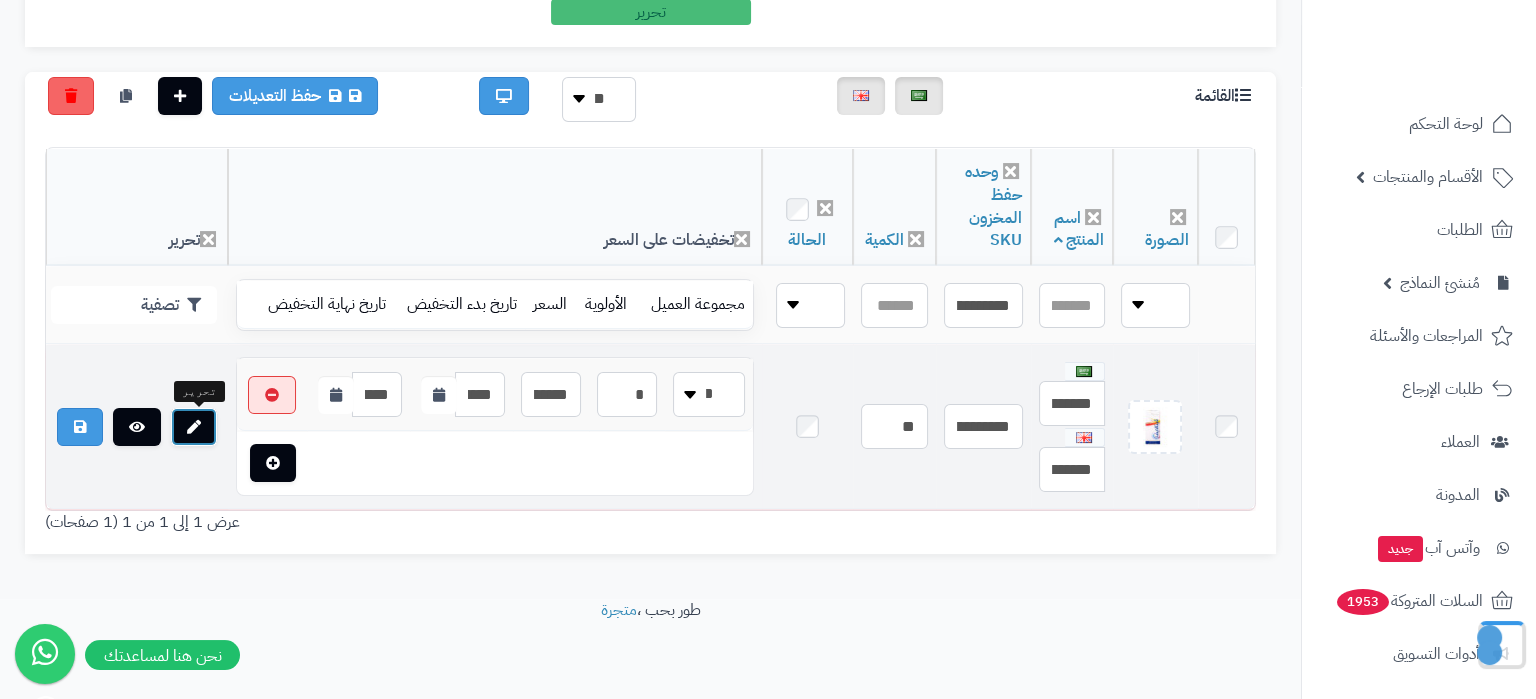 click at bounding box center (194, 427) 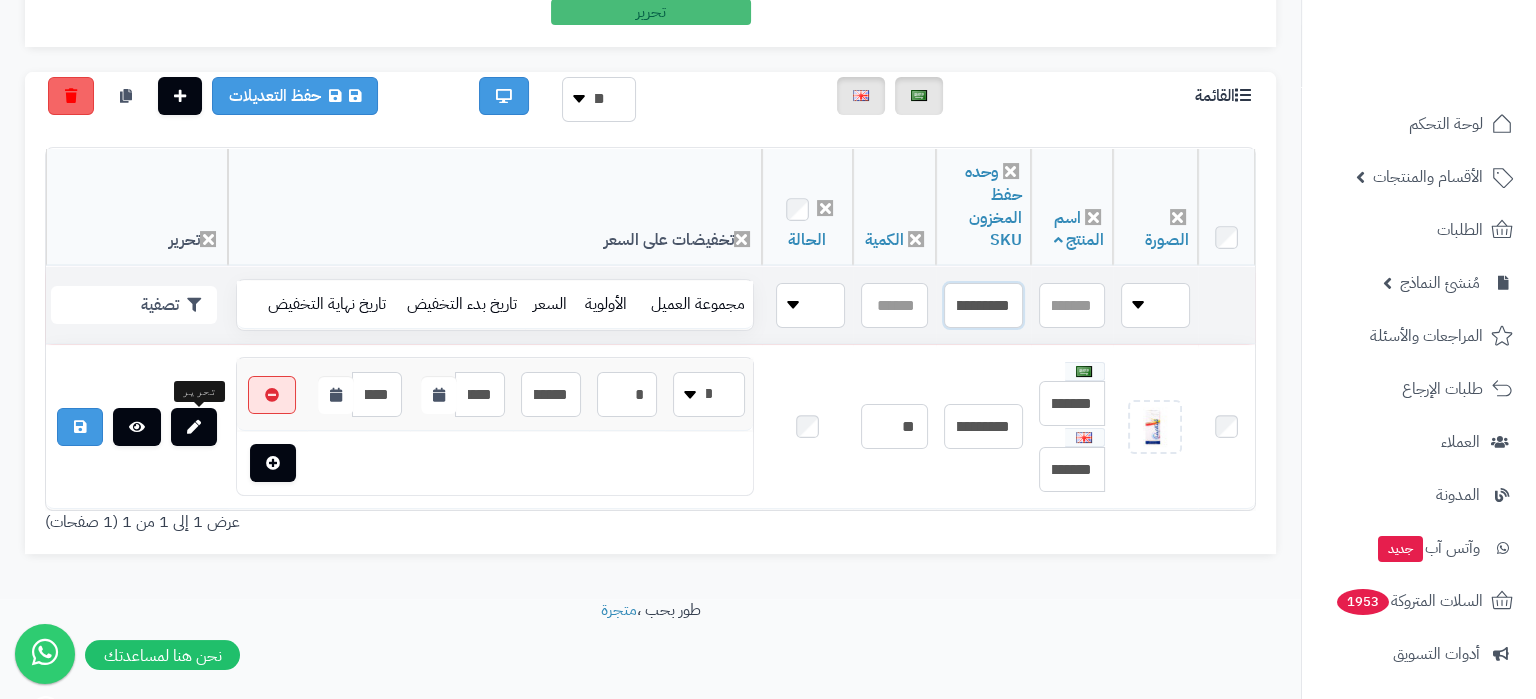 click on "**********" at bounding box center [983, 305] 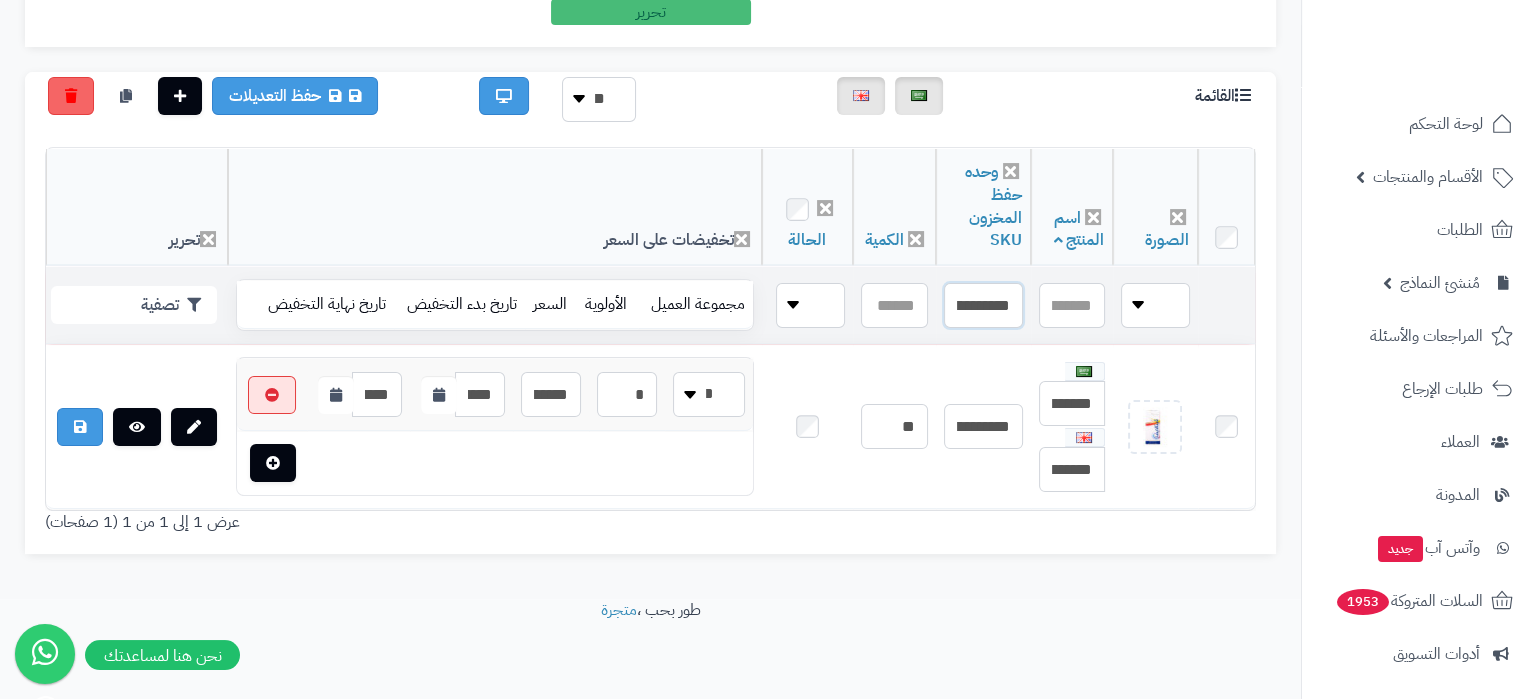 paste 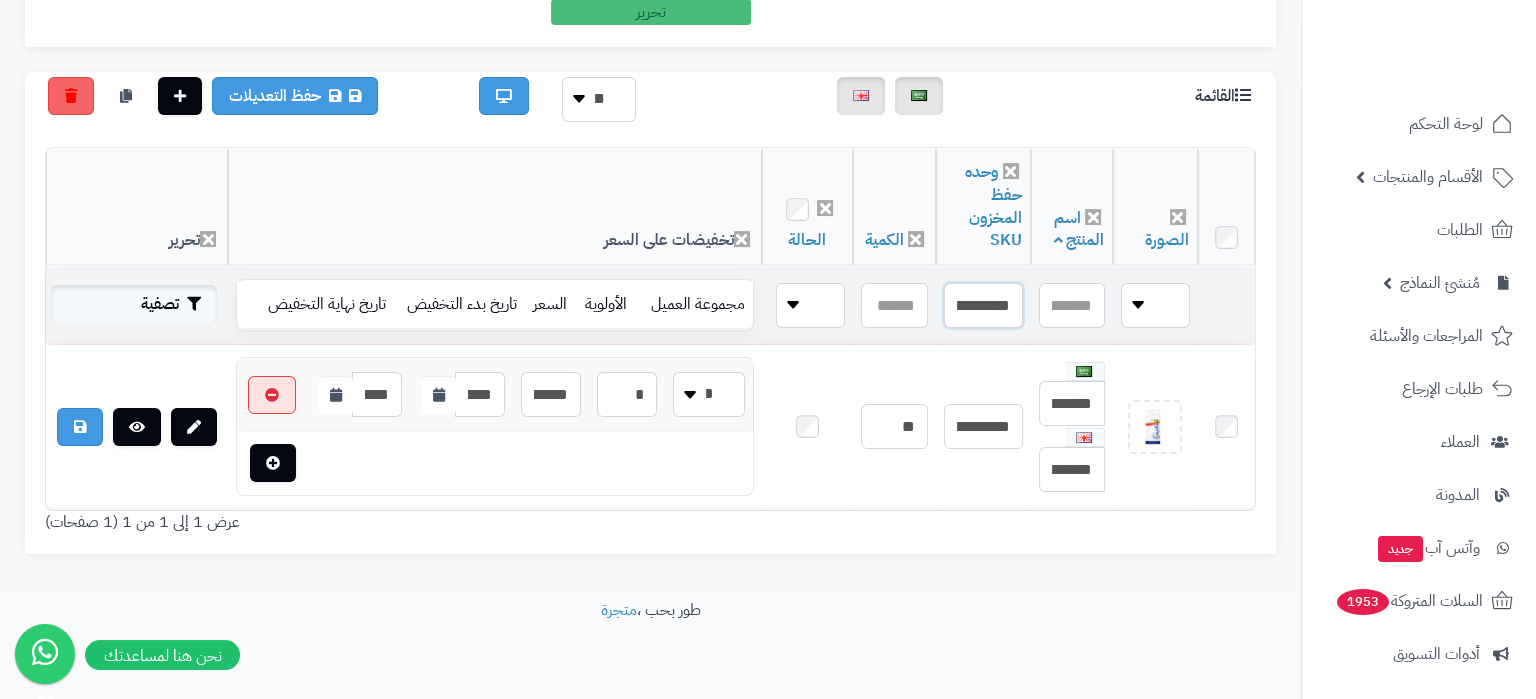 type on "**********" 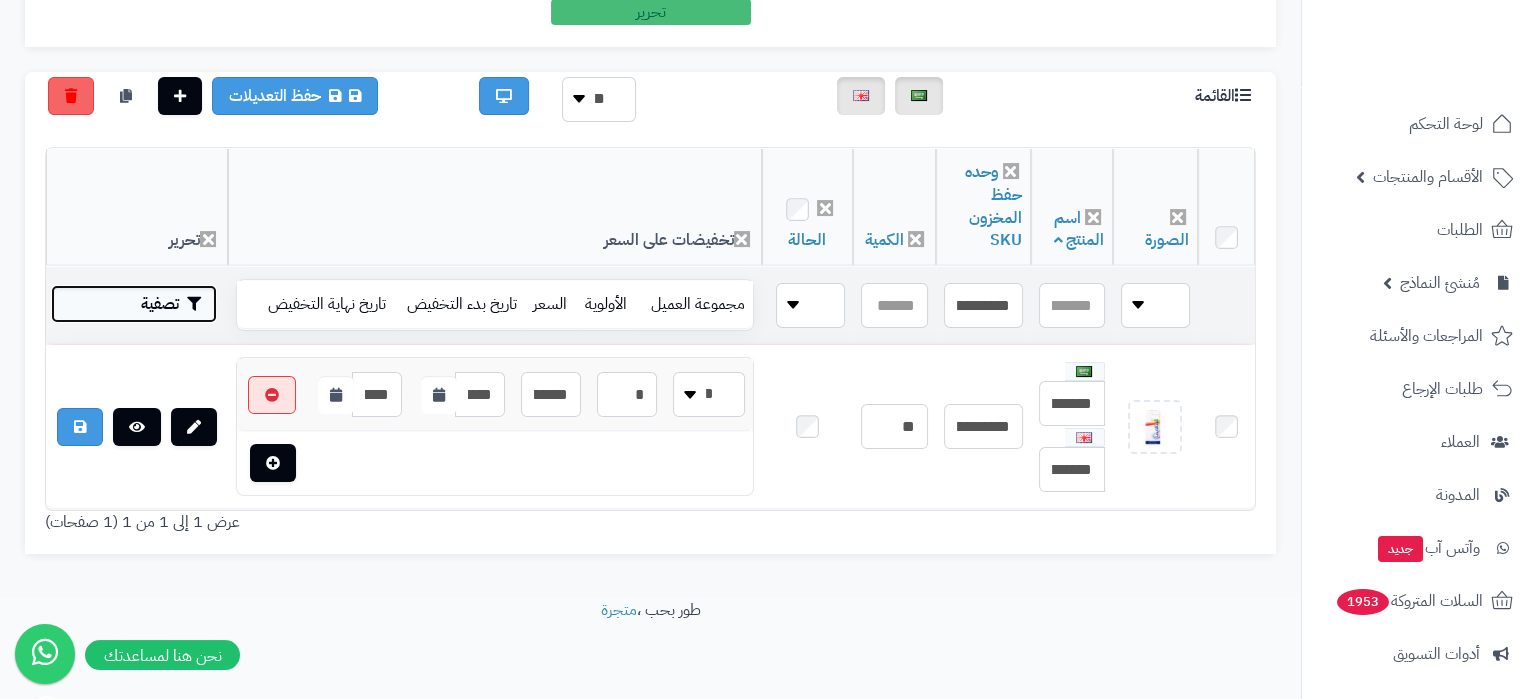 click on "تصفية" at bounding box center [134, 304] 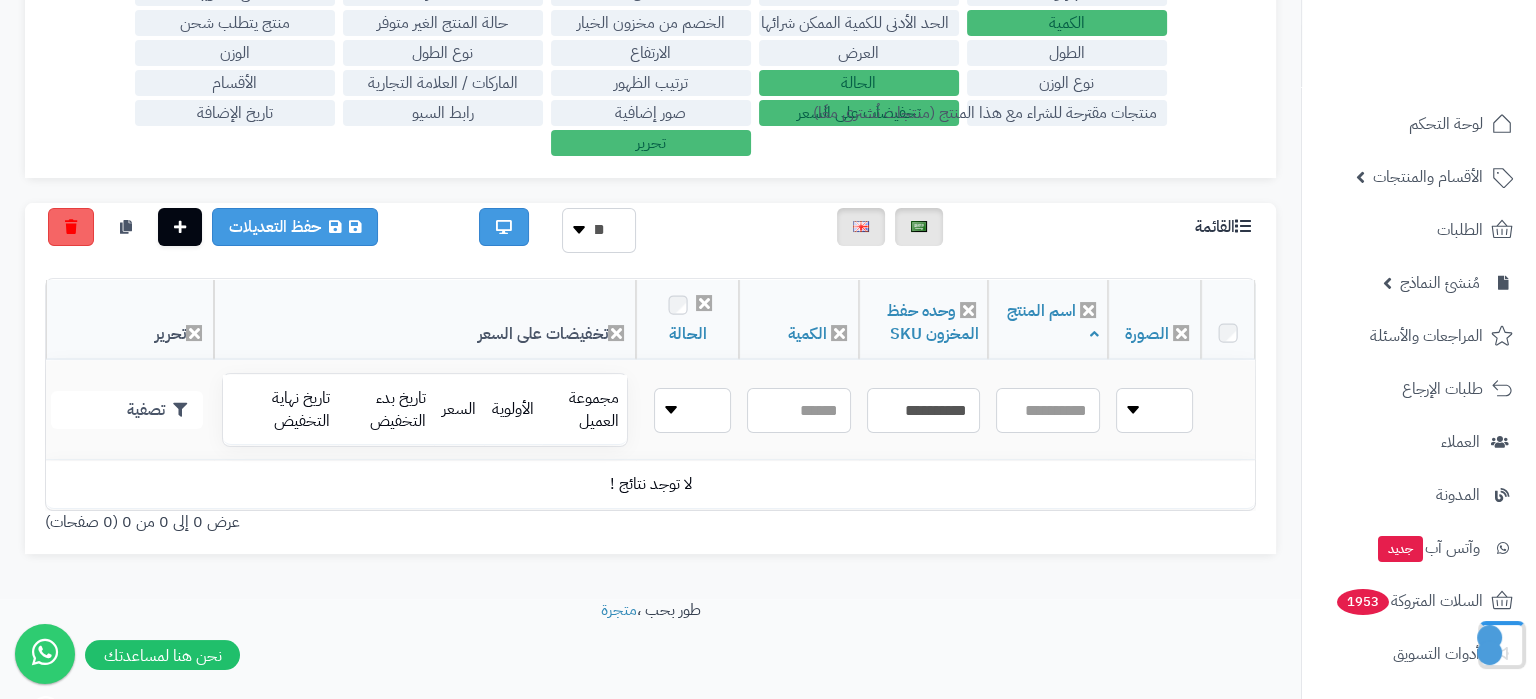 scroll, scrollTop: 331, scrollLeft: 0, axis: vertical 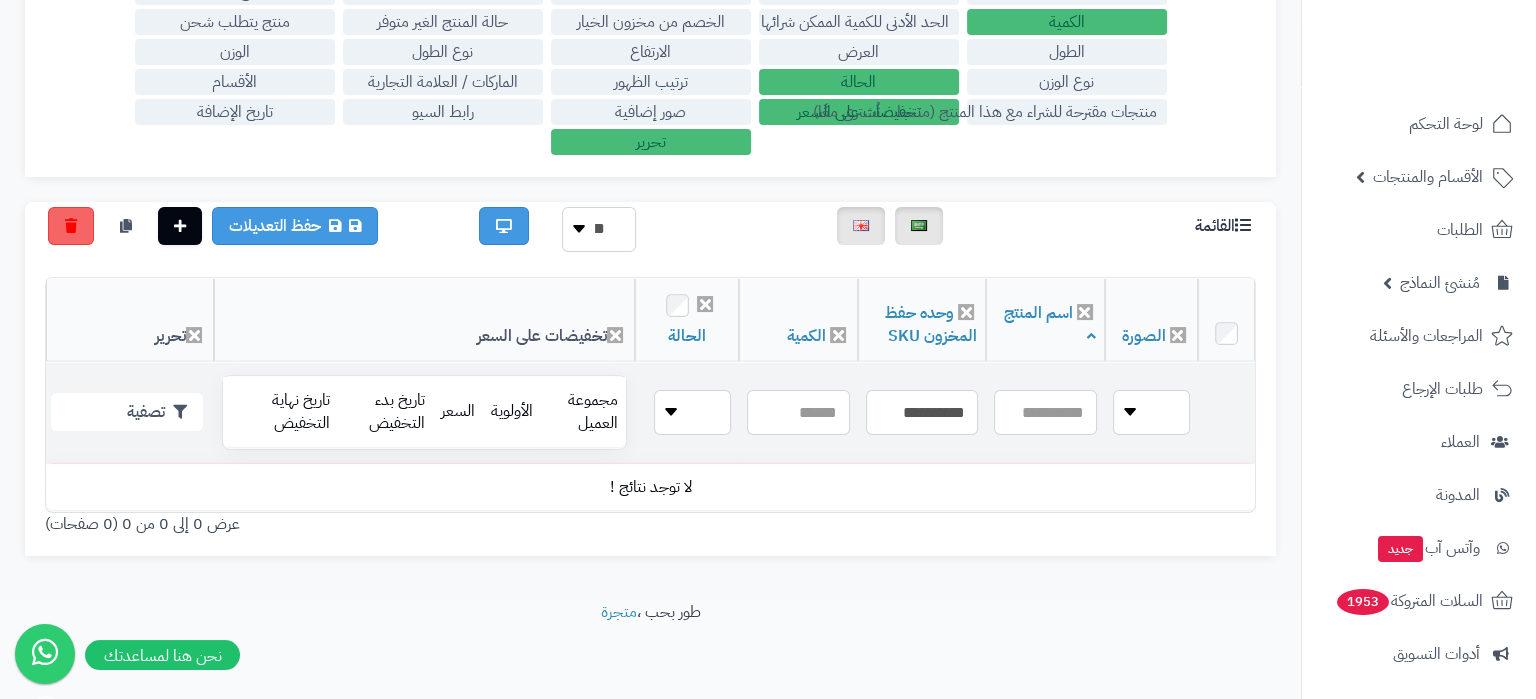 click on "**********" at bounding box center (922, 413) 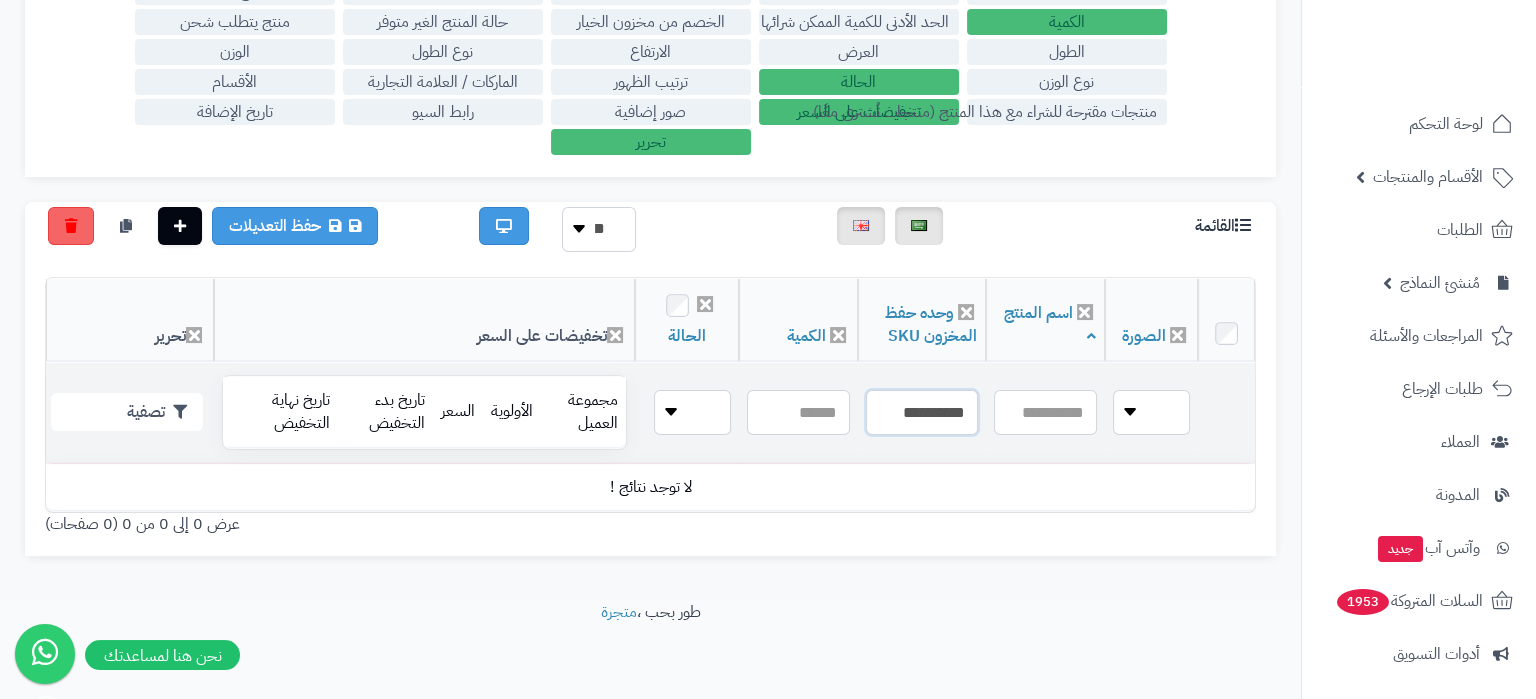 click on "**********" at bounding box center (922, 412) 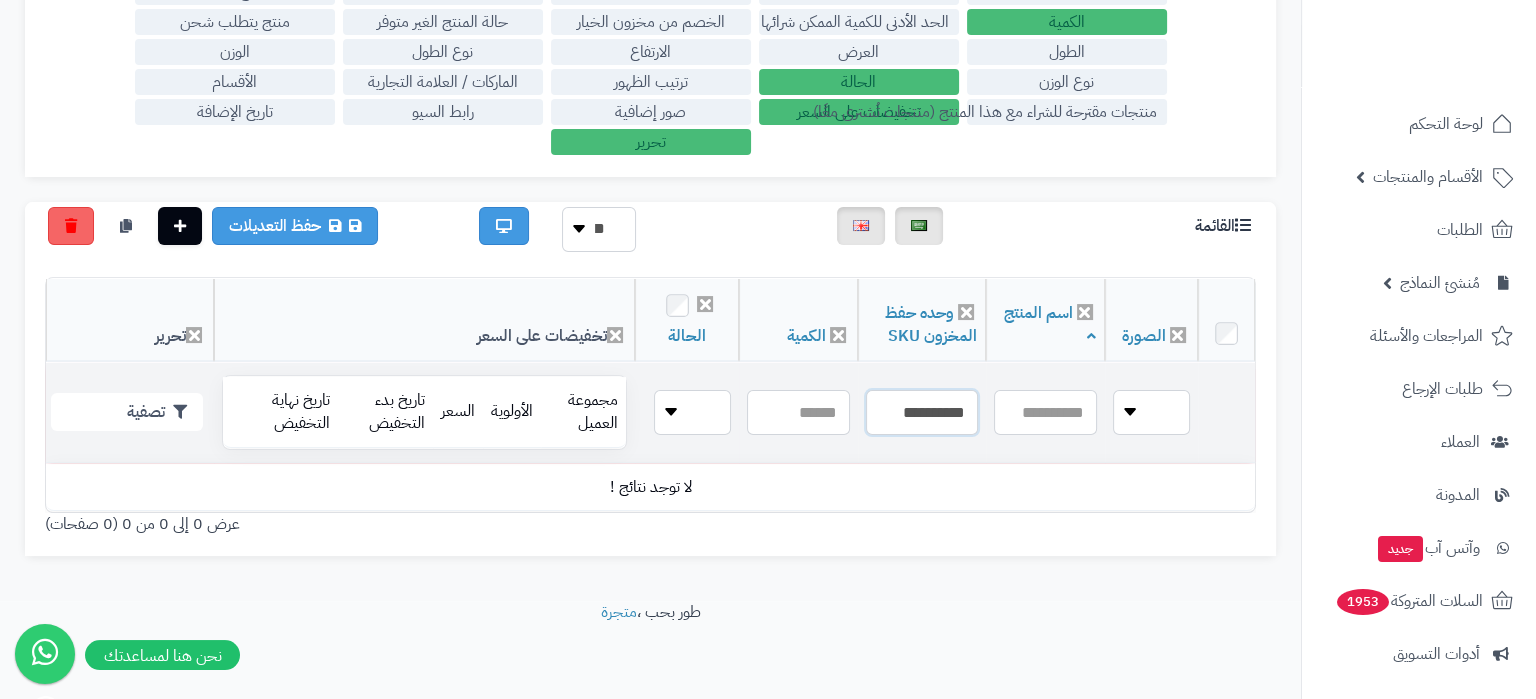 paste 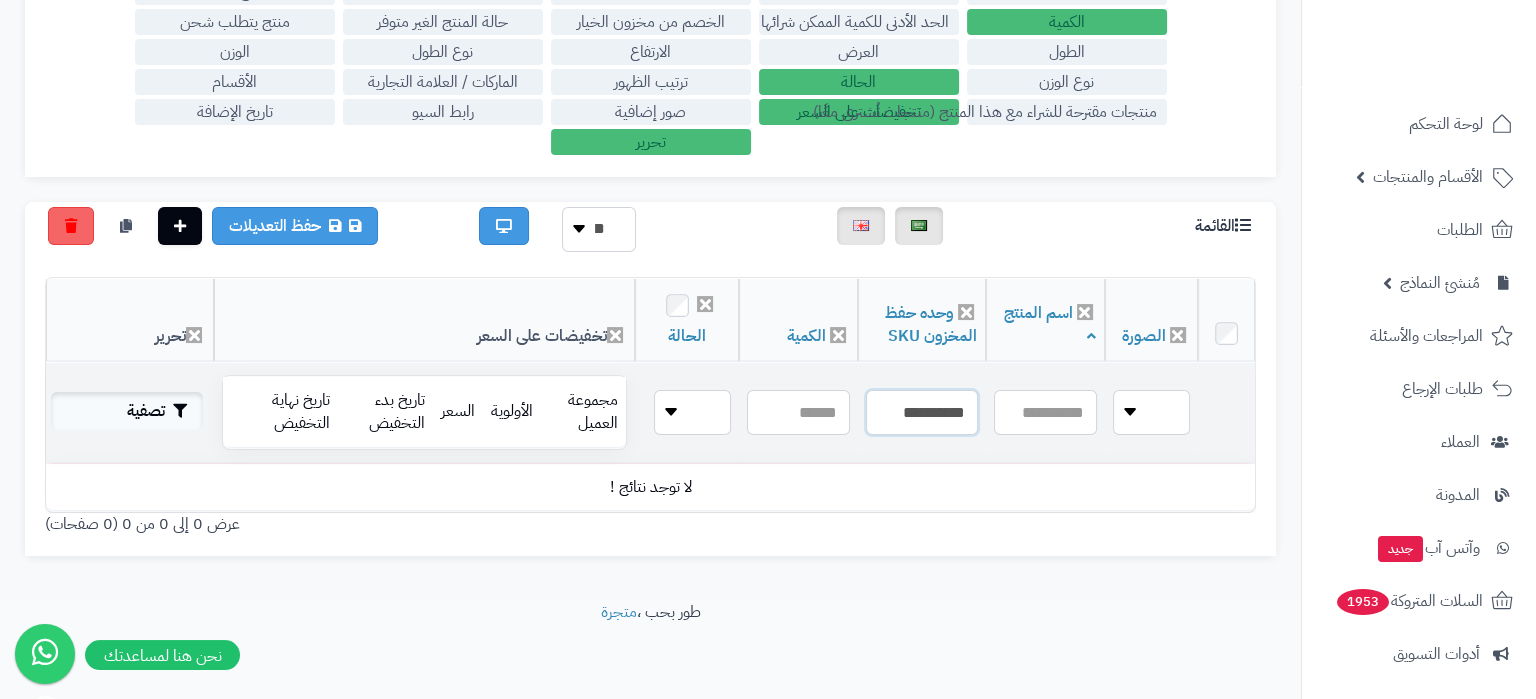 type on "**********" 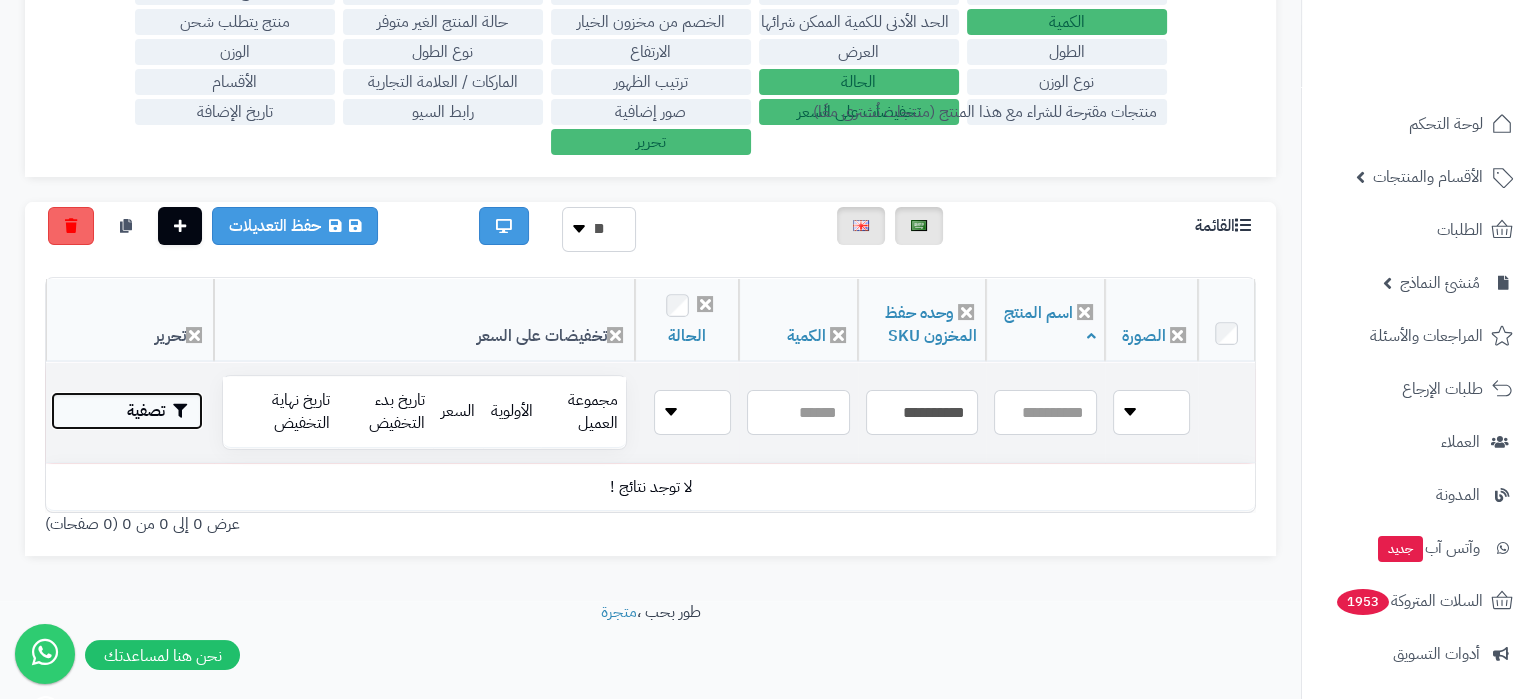 click on "تصفية" at bounding box center (127, 411) 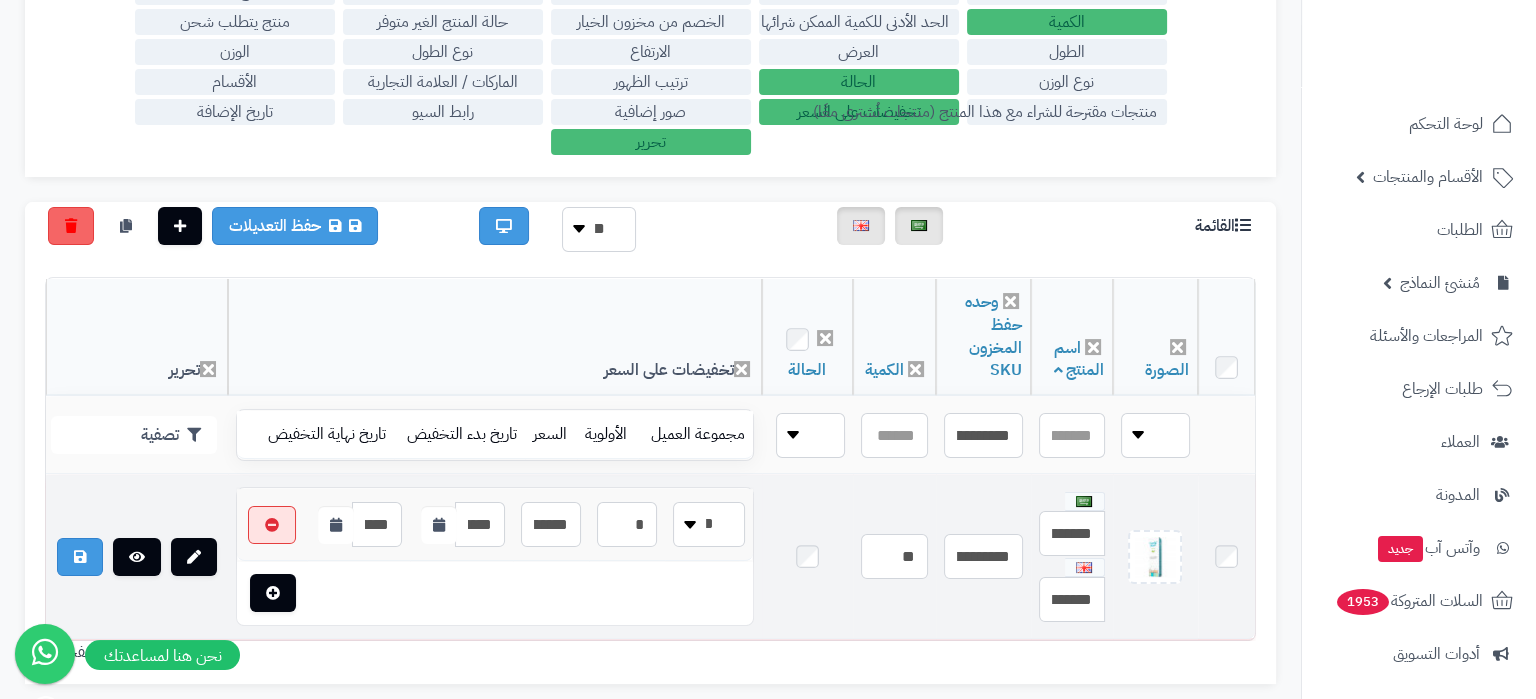 click at bounding box center (137, 557) 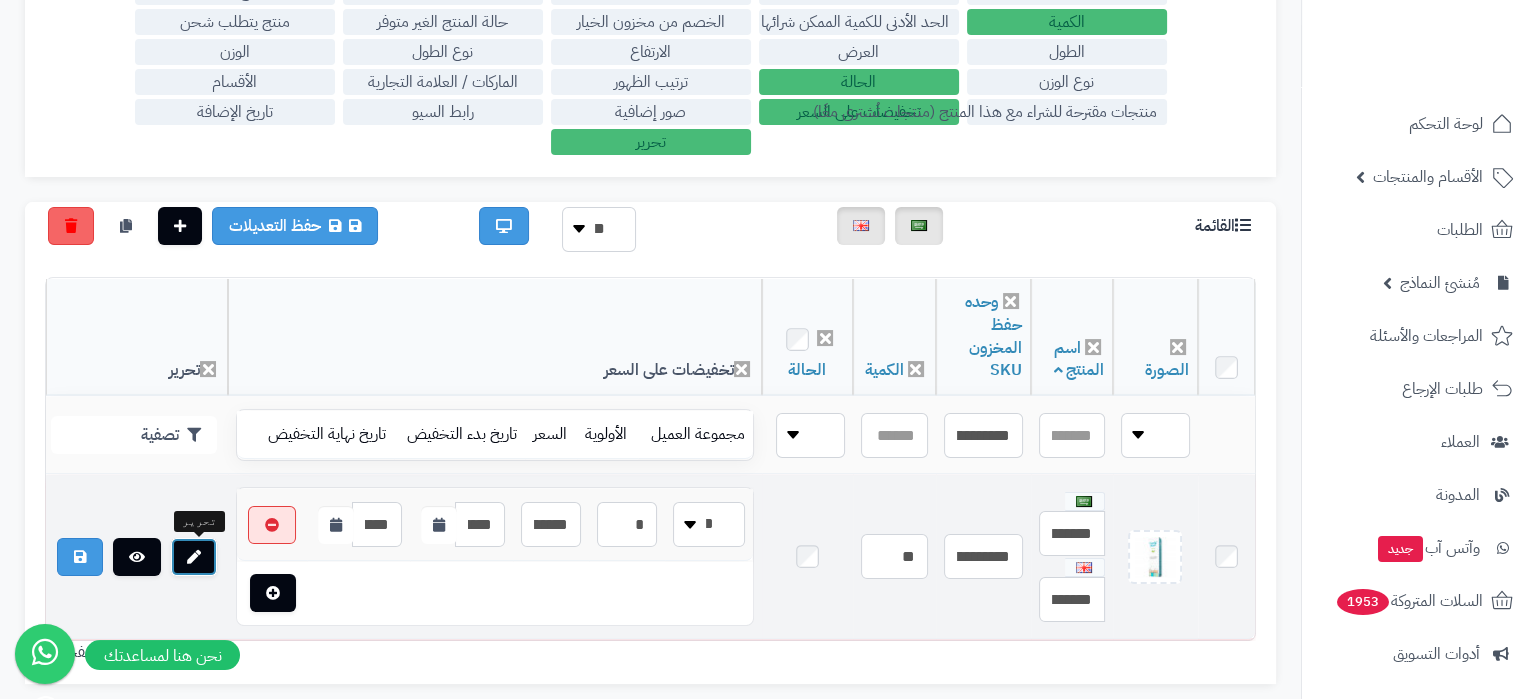 click at bounding box center (194, 557) 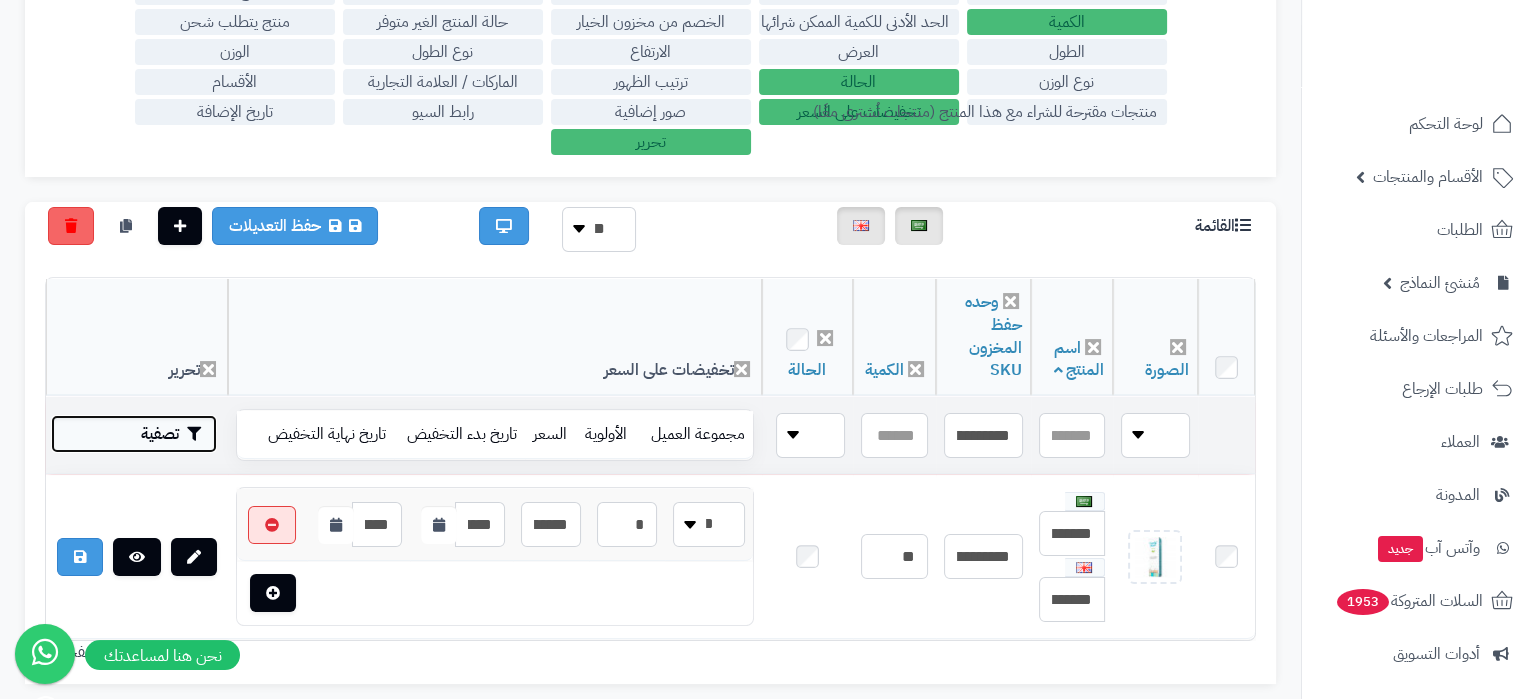 click on "تصفية" at bounding box center (134, 434) 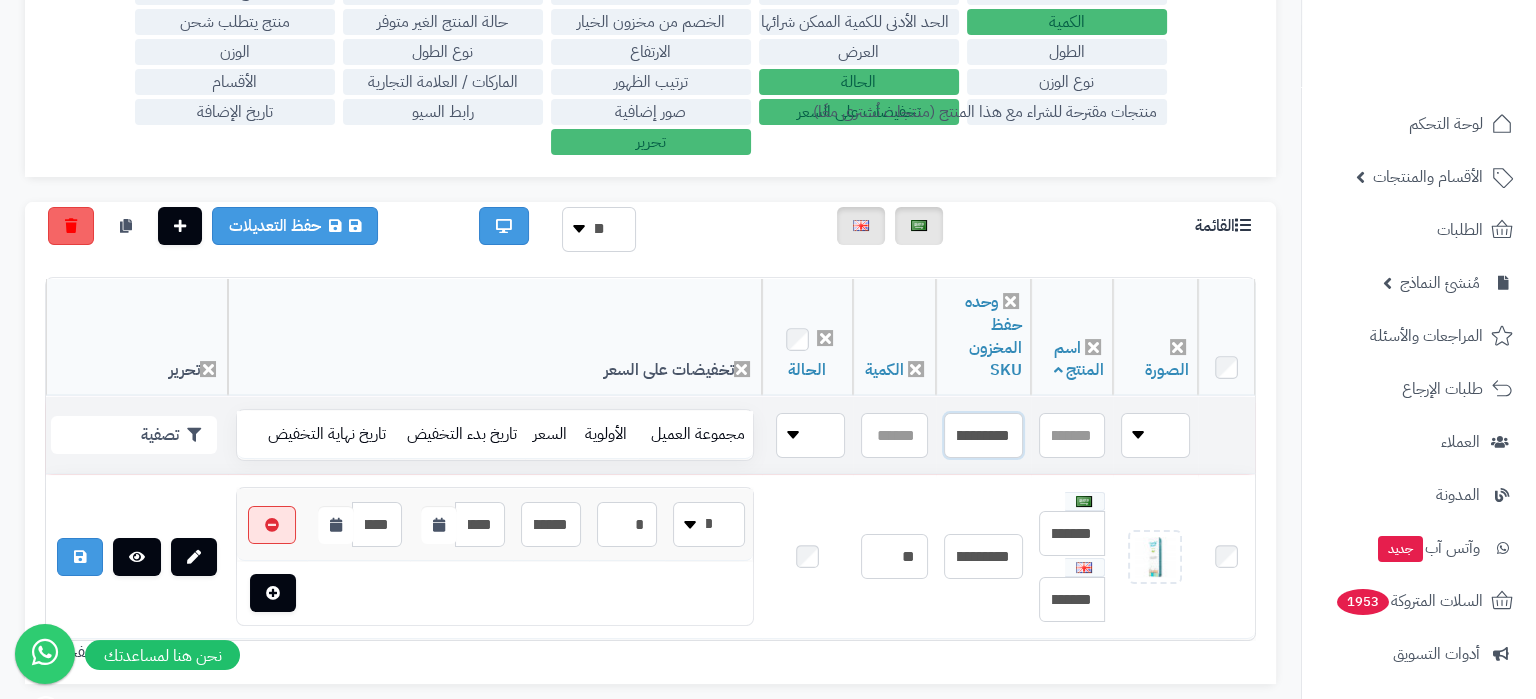 click on "**********" at bounding box center (983, 435) 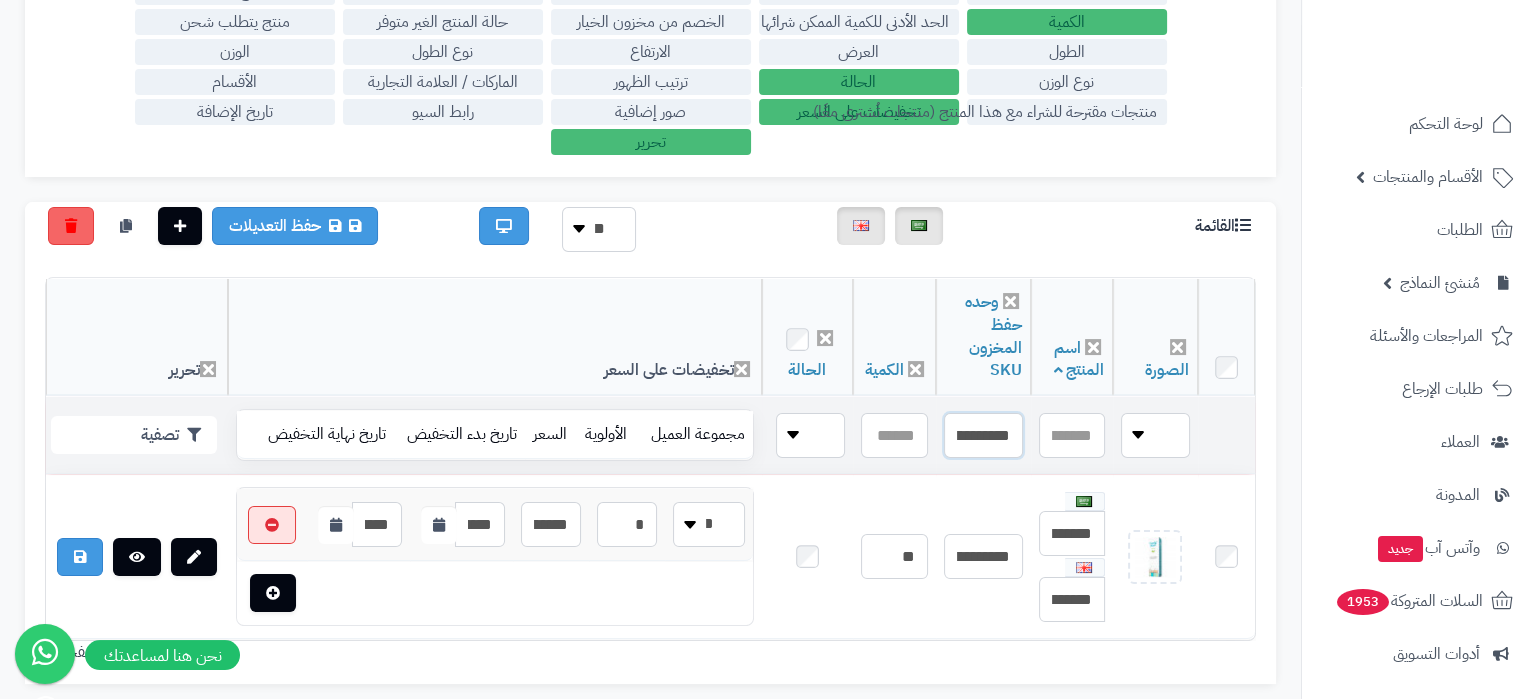 click on "**********" at bounding box center (983, 435) 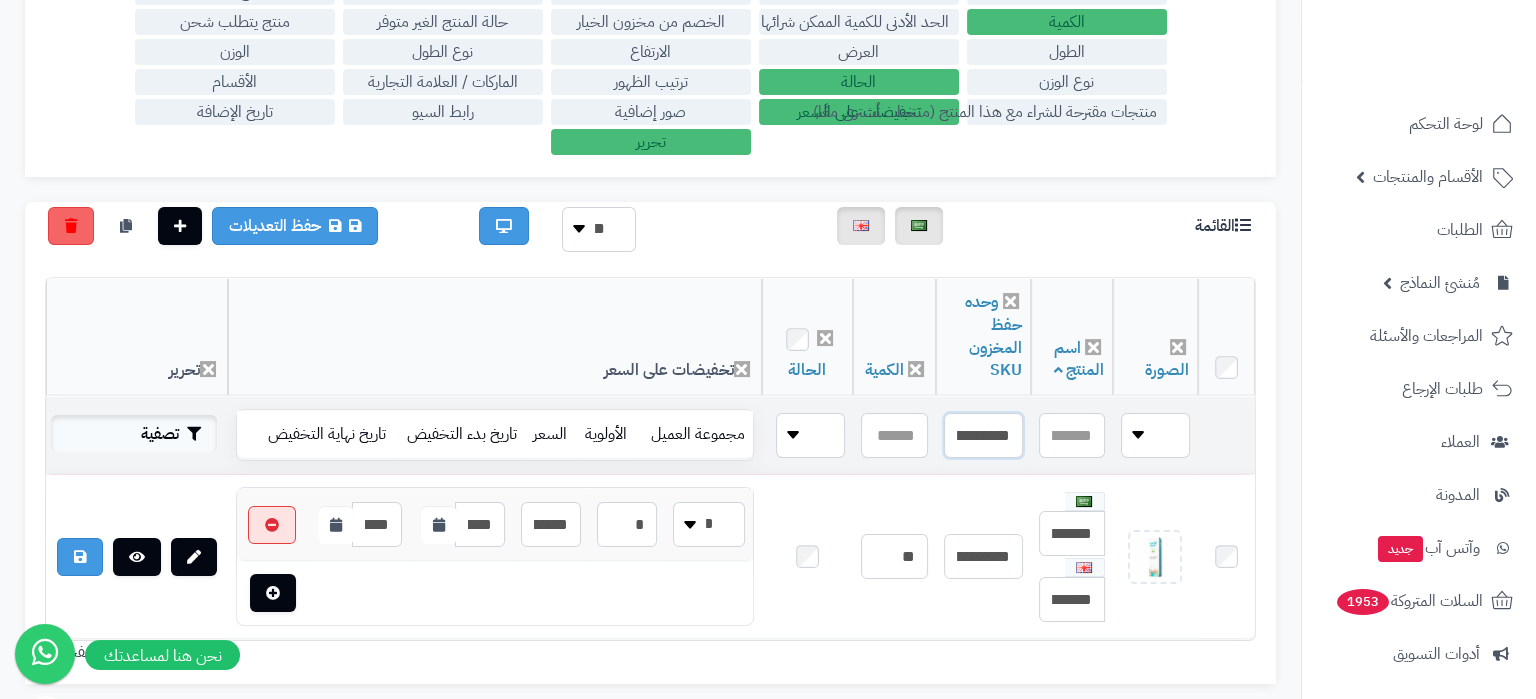 type on "**********" 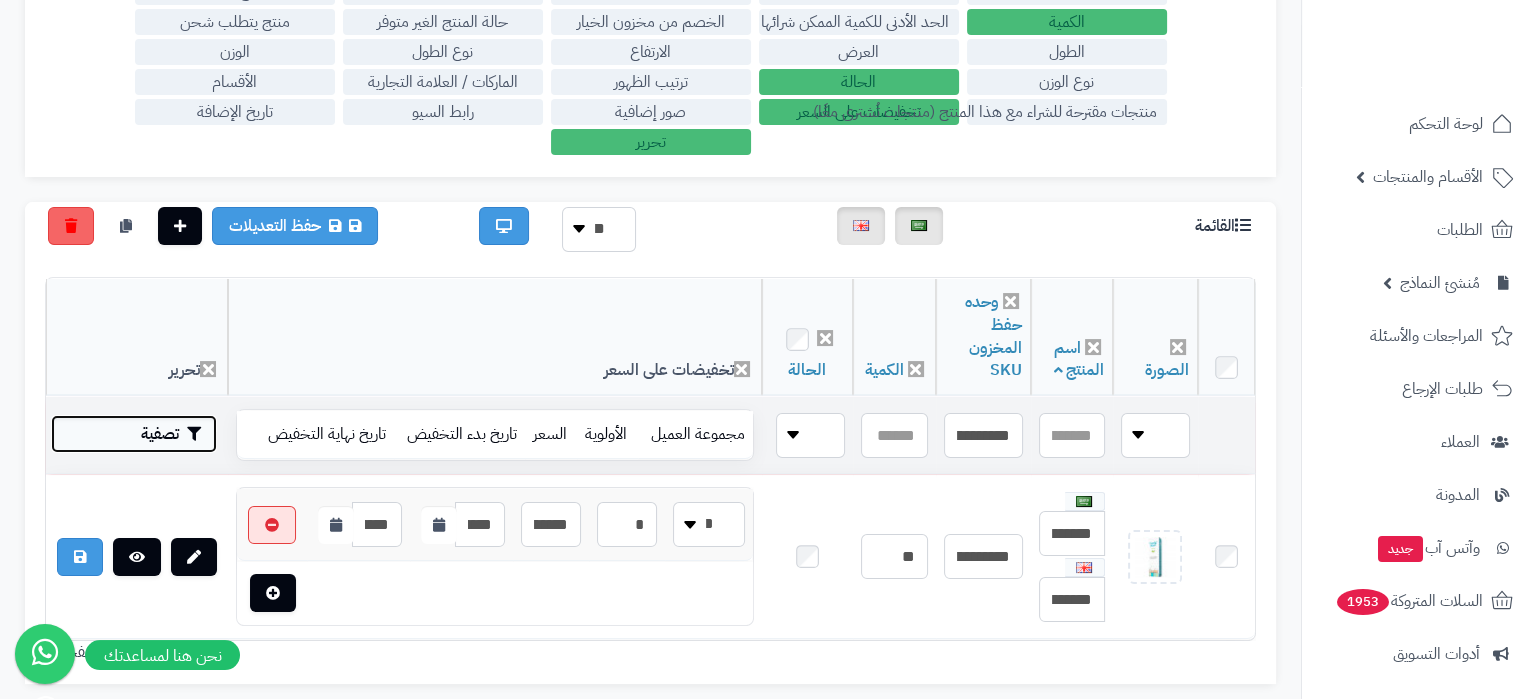 click on "تصفية" at bounding box center (134, 434) 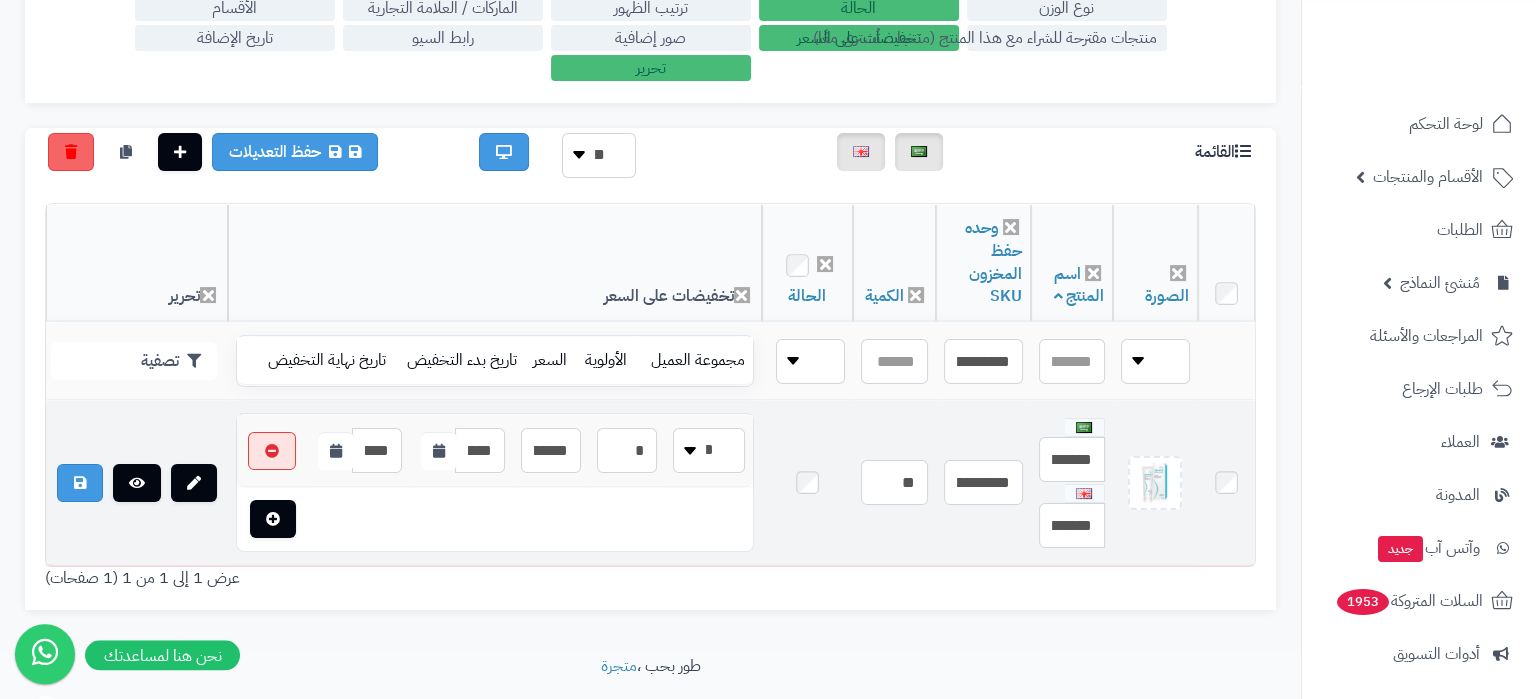 scroll, scrollTop: 465, scrollLeft: 0, axis: vertical 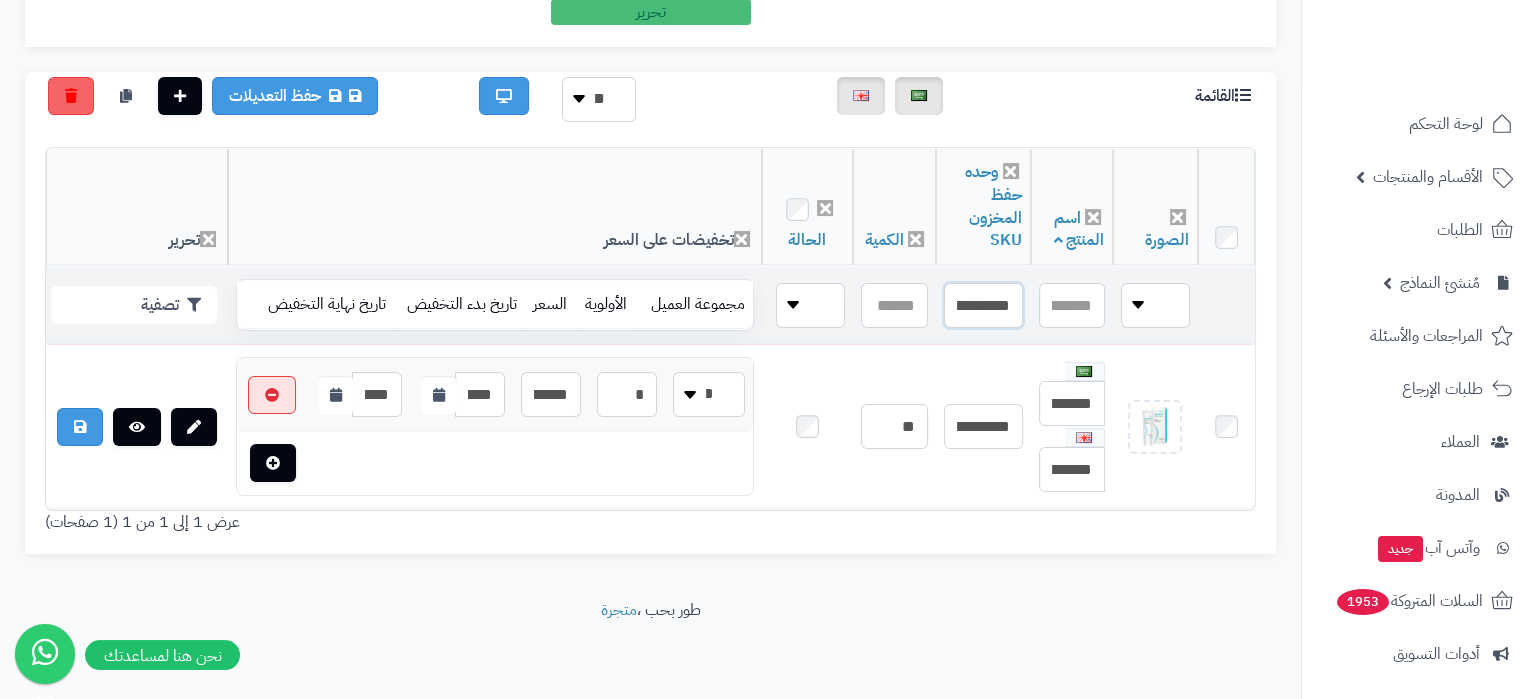 click on "**********" at bounding box center [983, 305] 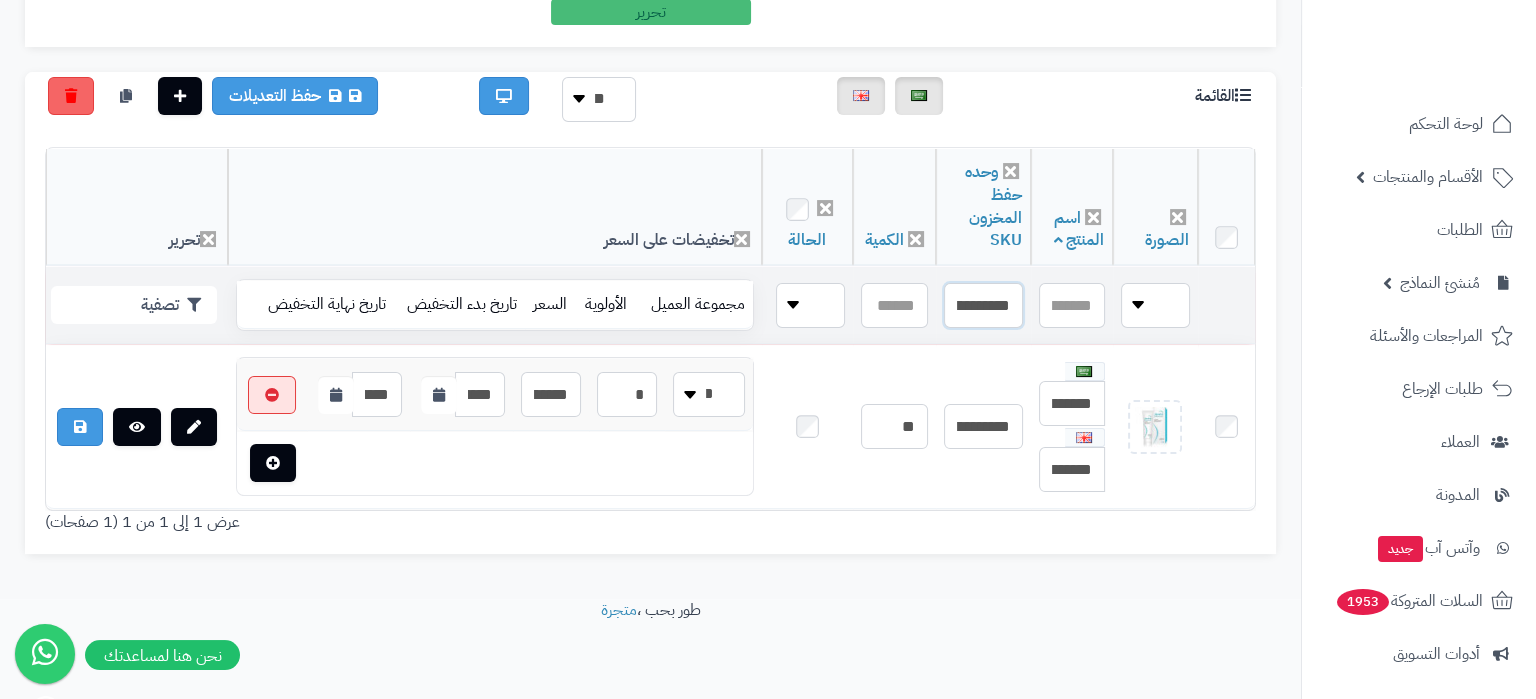 click on "**********" at bounding box center [983, 305] 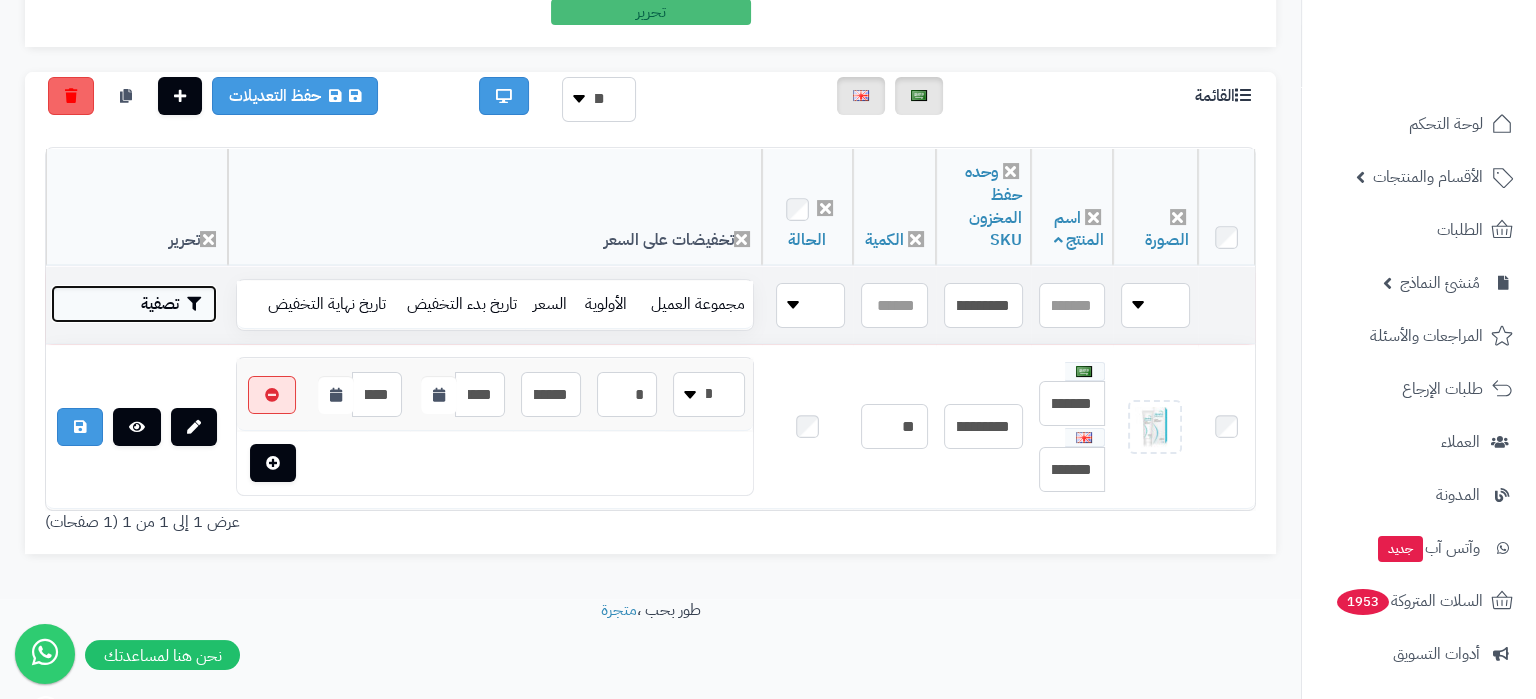 click on "تصفية" at bounding box center [134, 304] 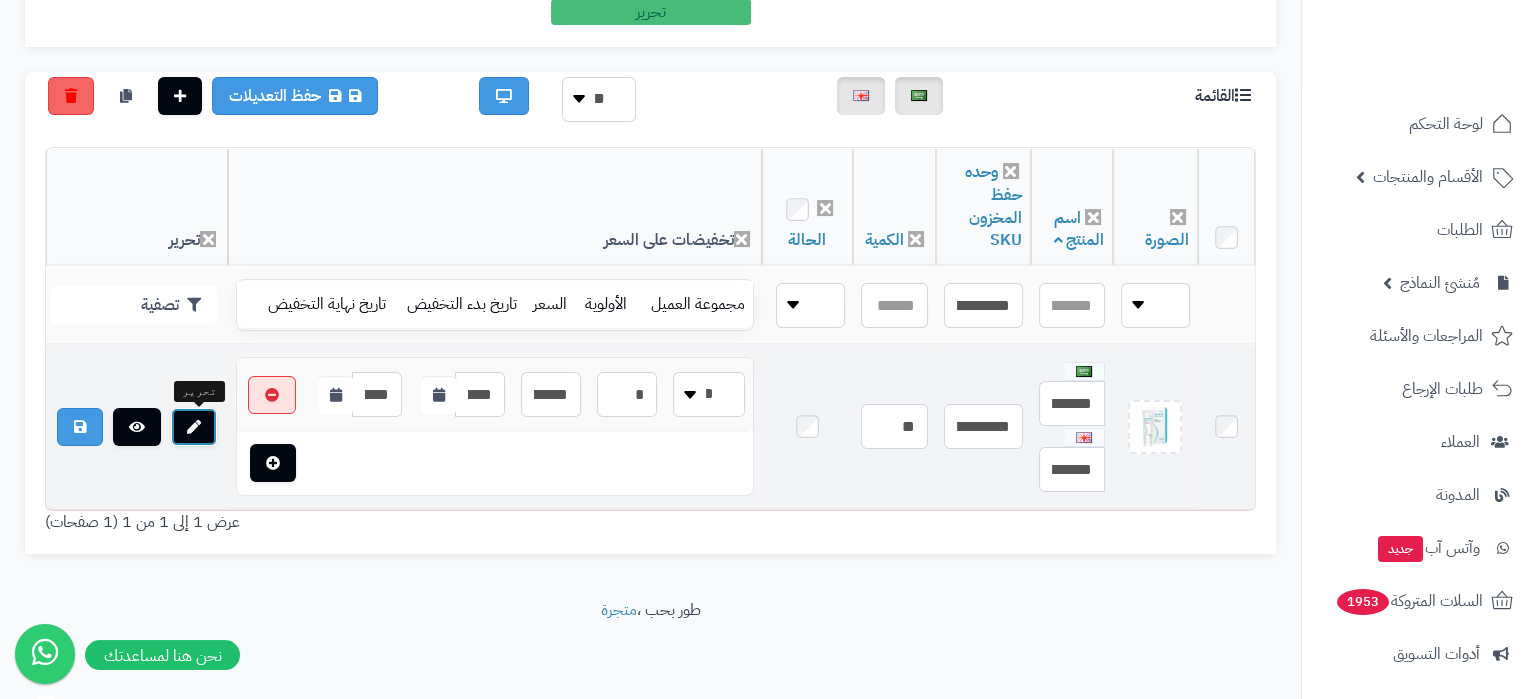 click at bounding box center (194, 427) 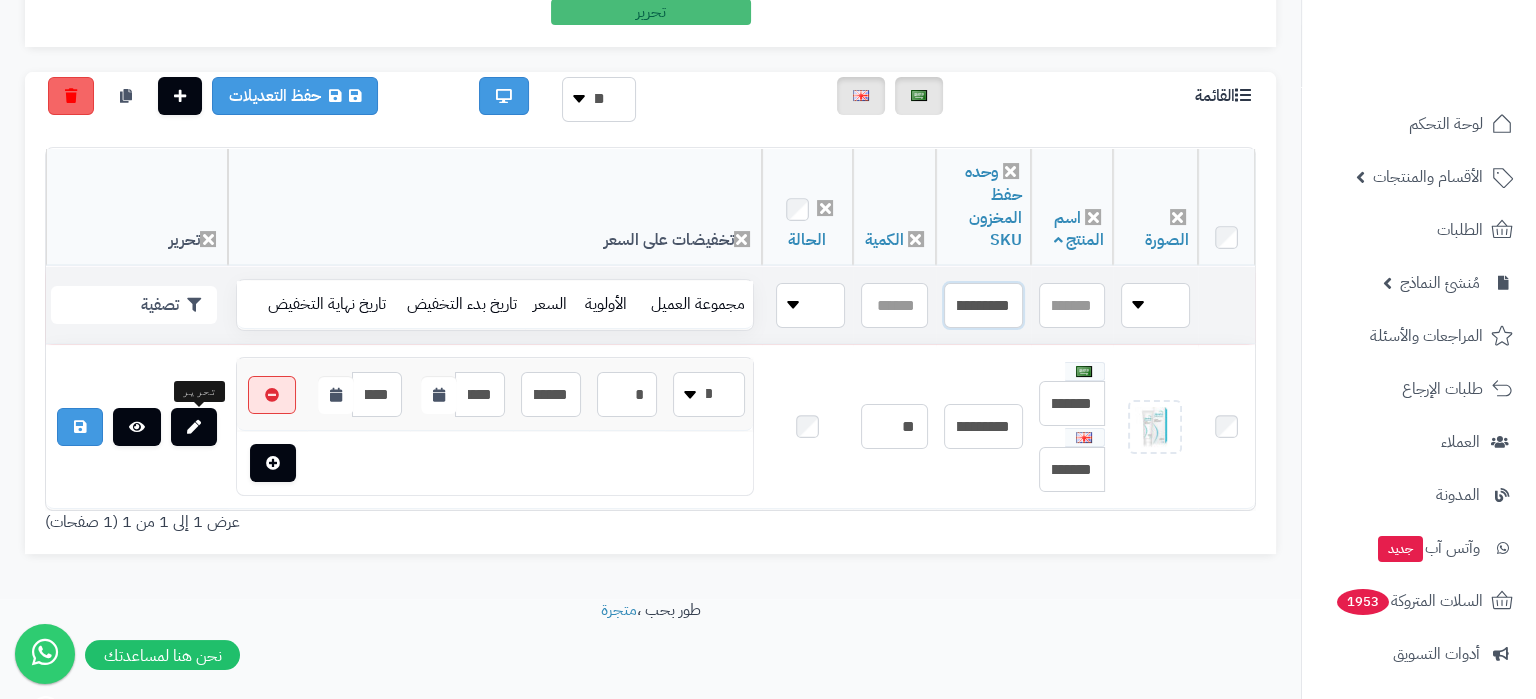 click on "**********" at bounding box center [983, 305] 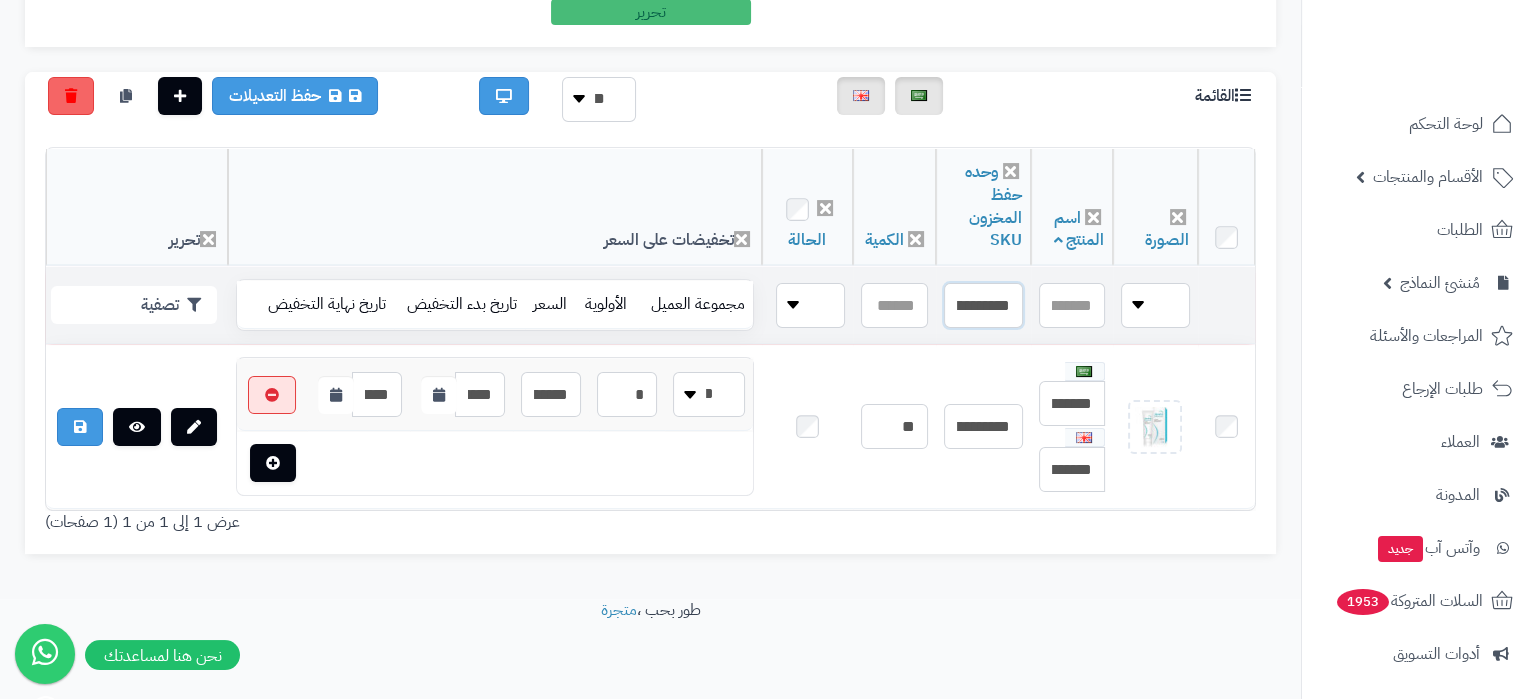 click on "**********" at bounding box center [983, 305] 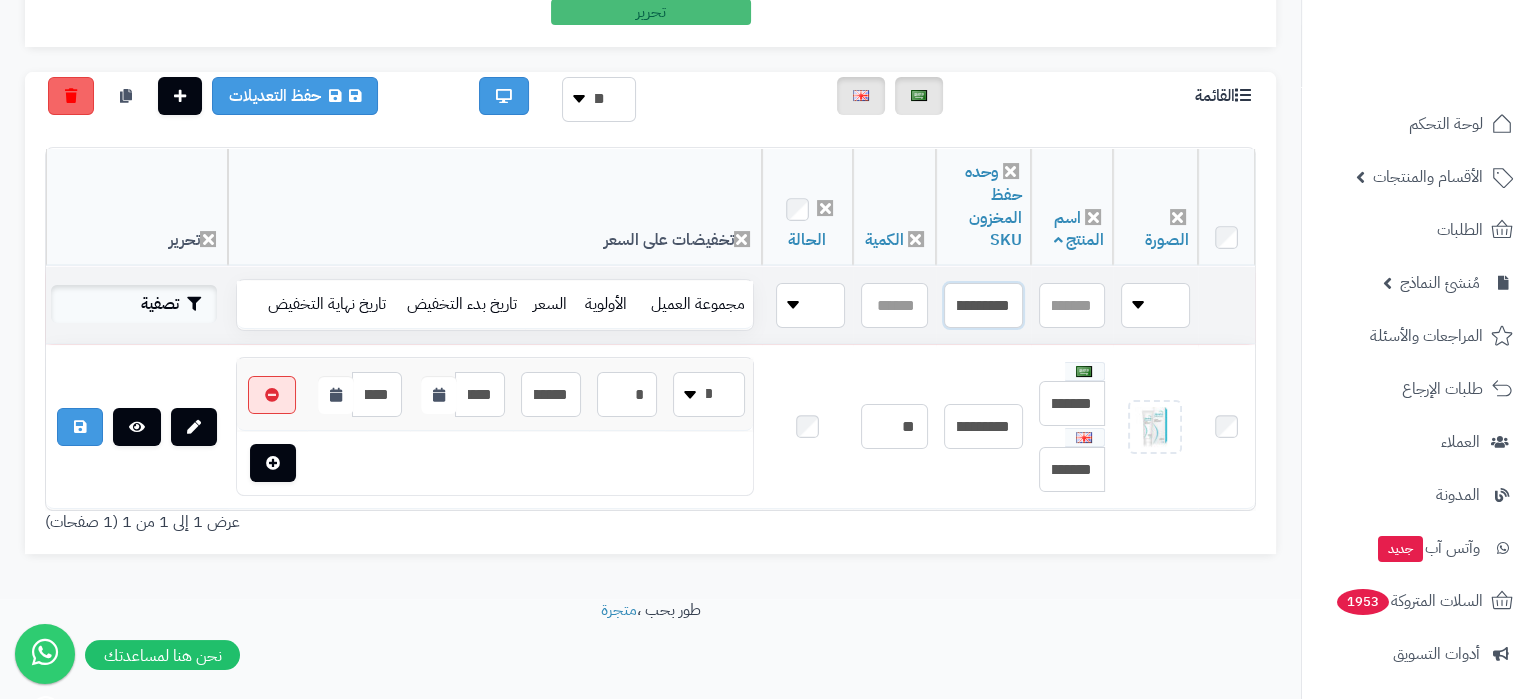 type on "**********" 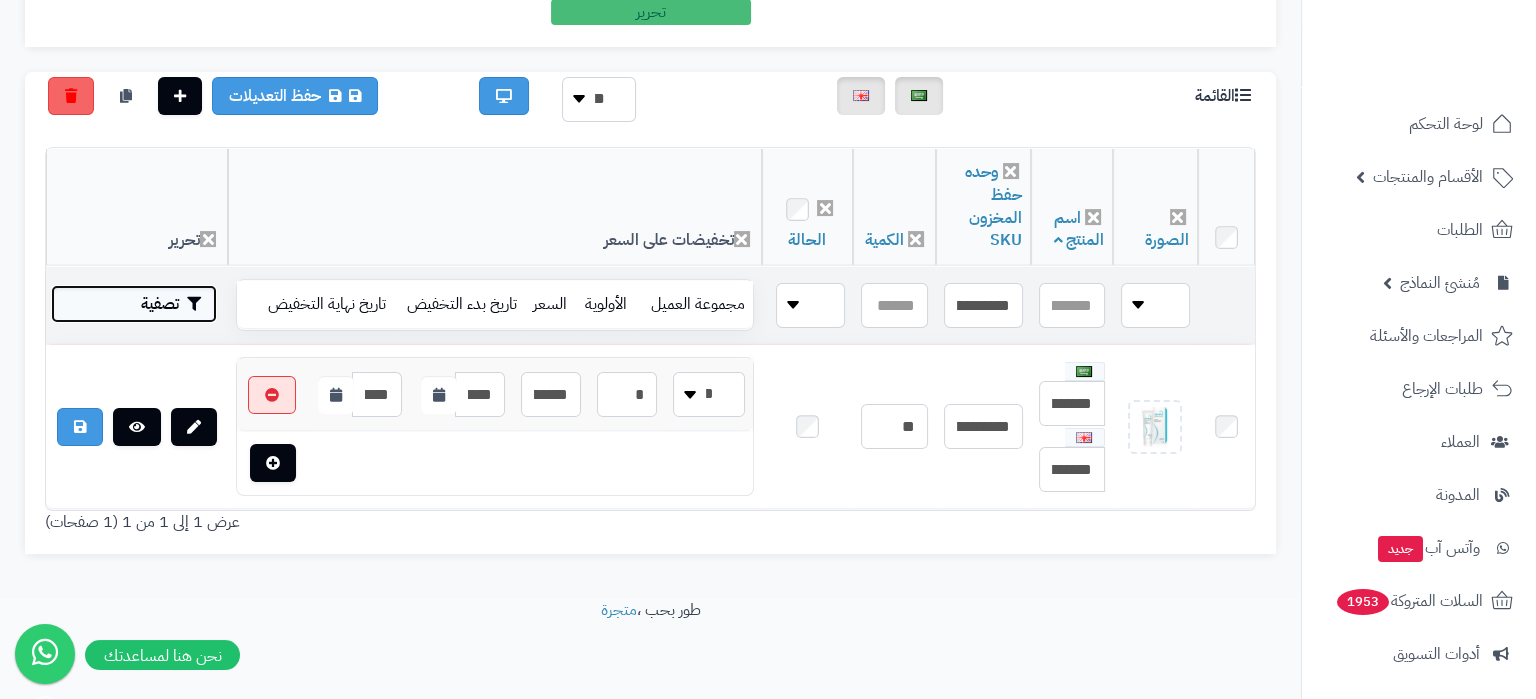 click on "تصفية" at bounding box center [134, 304] 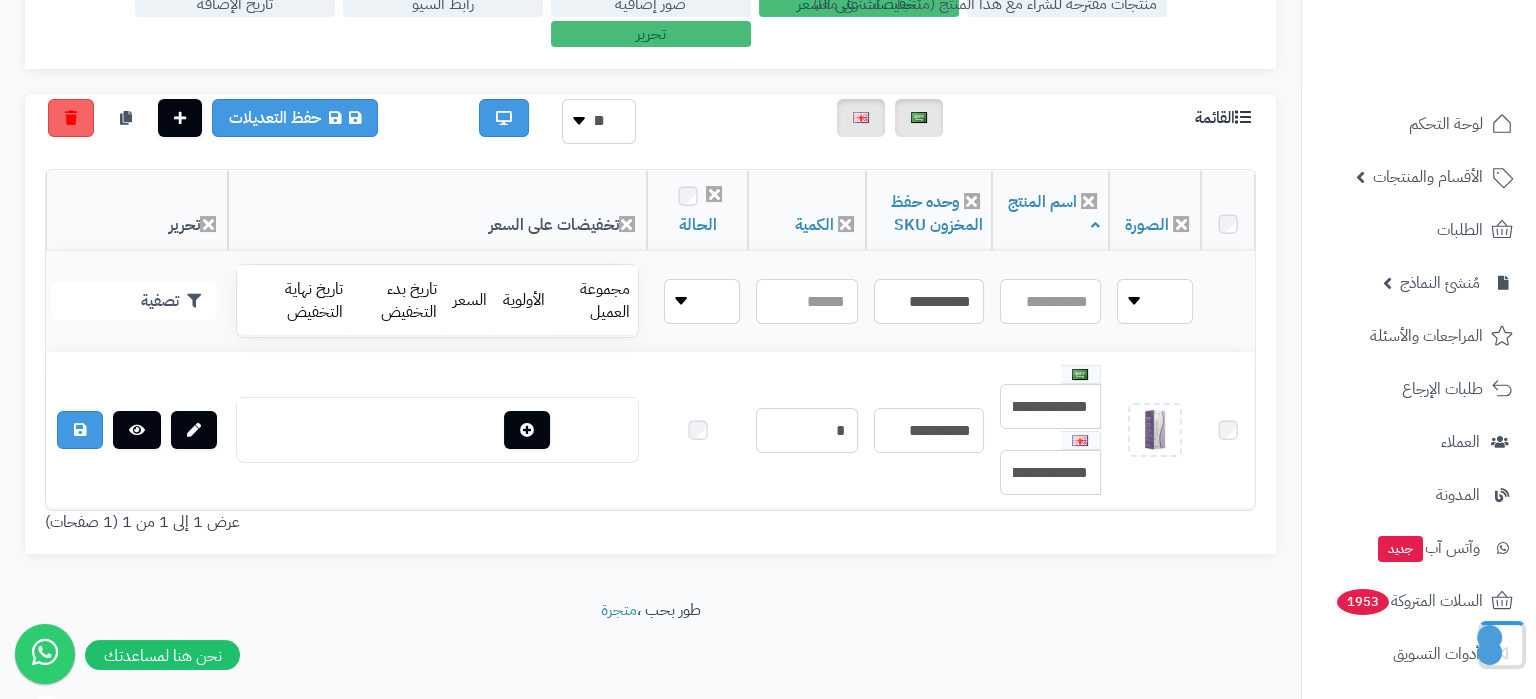 scroll, scrollTop: 443, scrollLeft: 0, axis: vertical 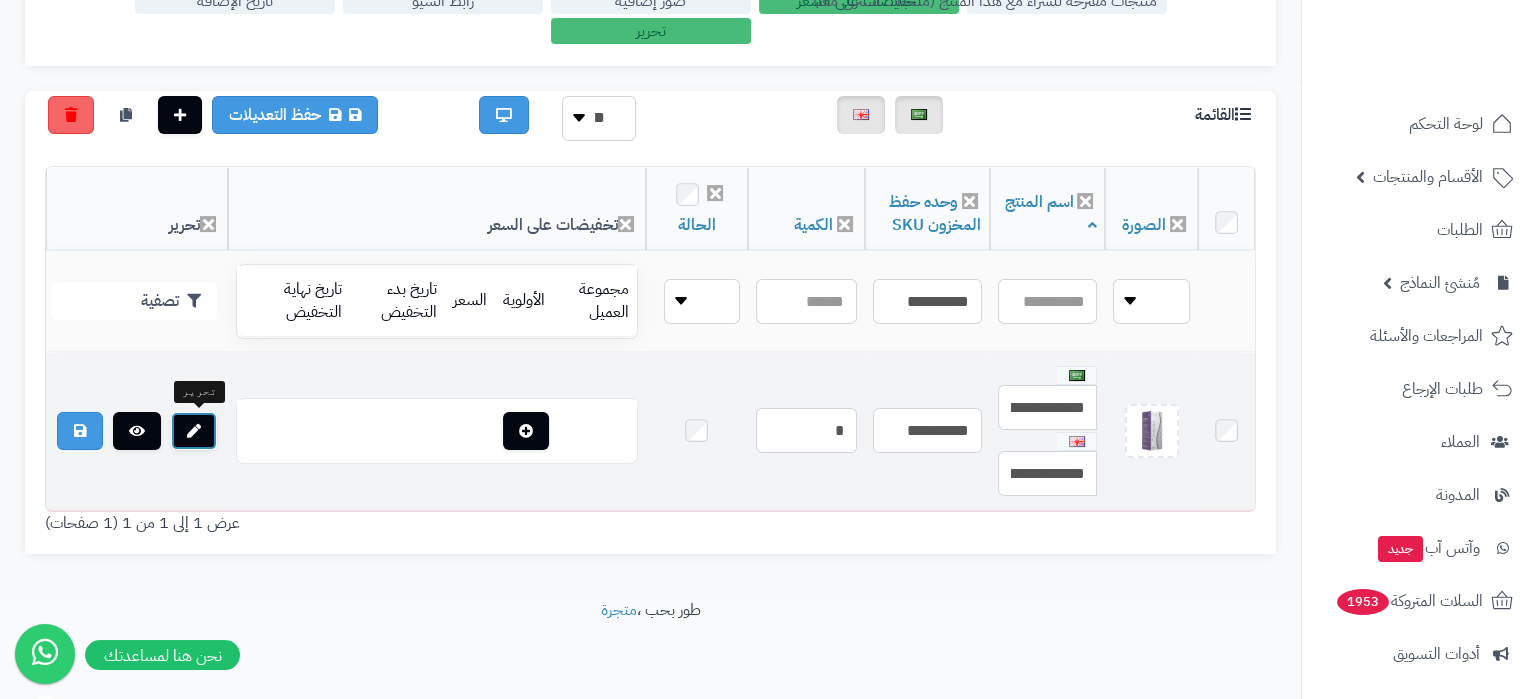 click at bounding box center [194, 431] 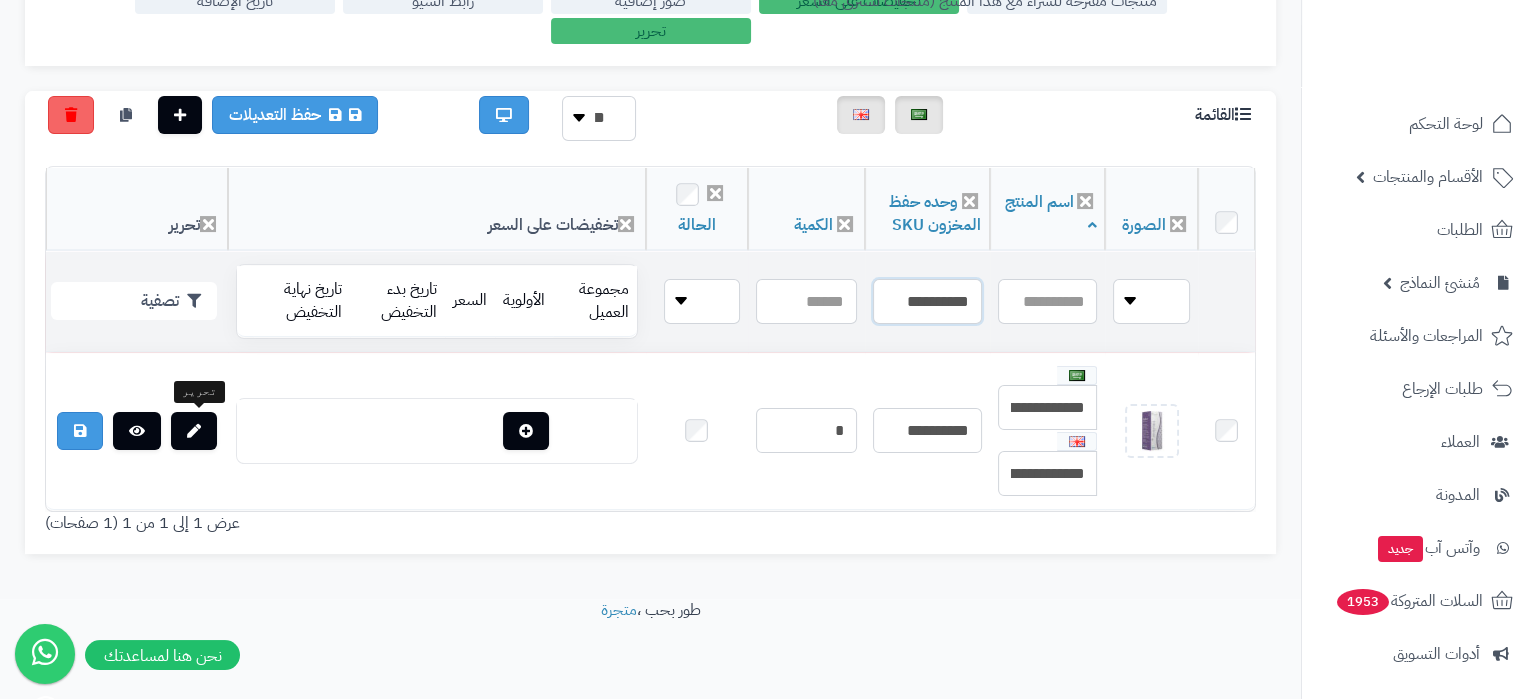 click on "**********" at bounding box center (927, 301) 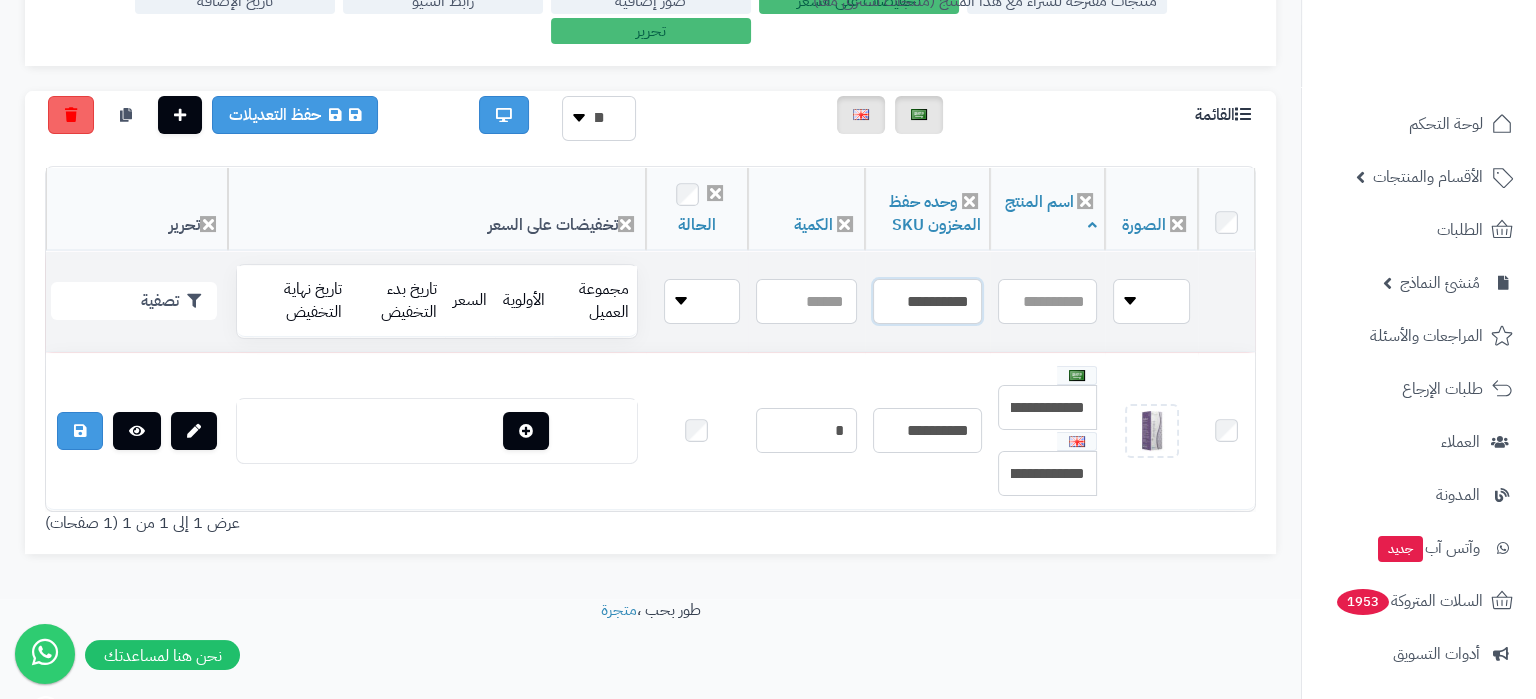click on "**********" at bounding box center (927, 301) 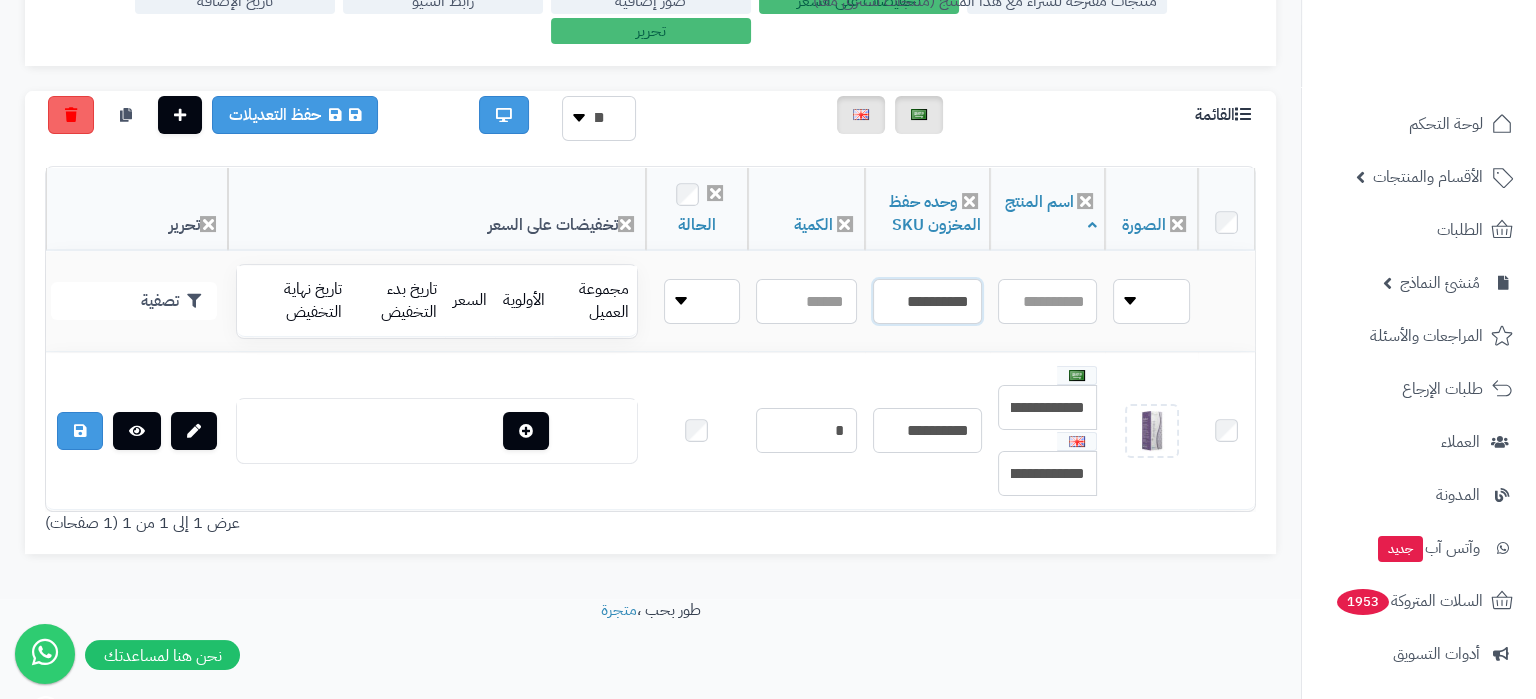 type on "**********" 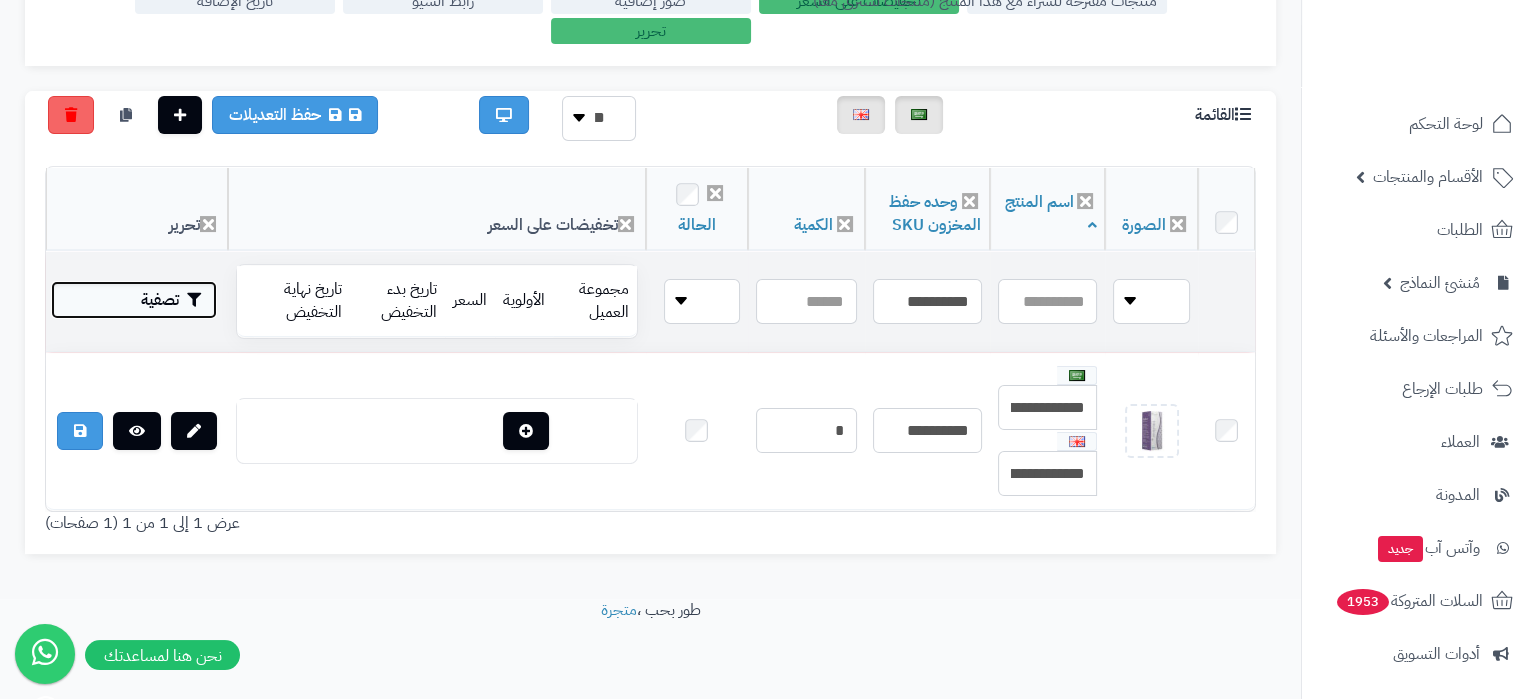 click on "تصفية" at bounding box center [134, 300] 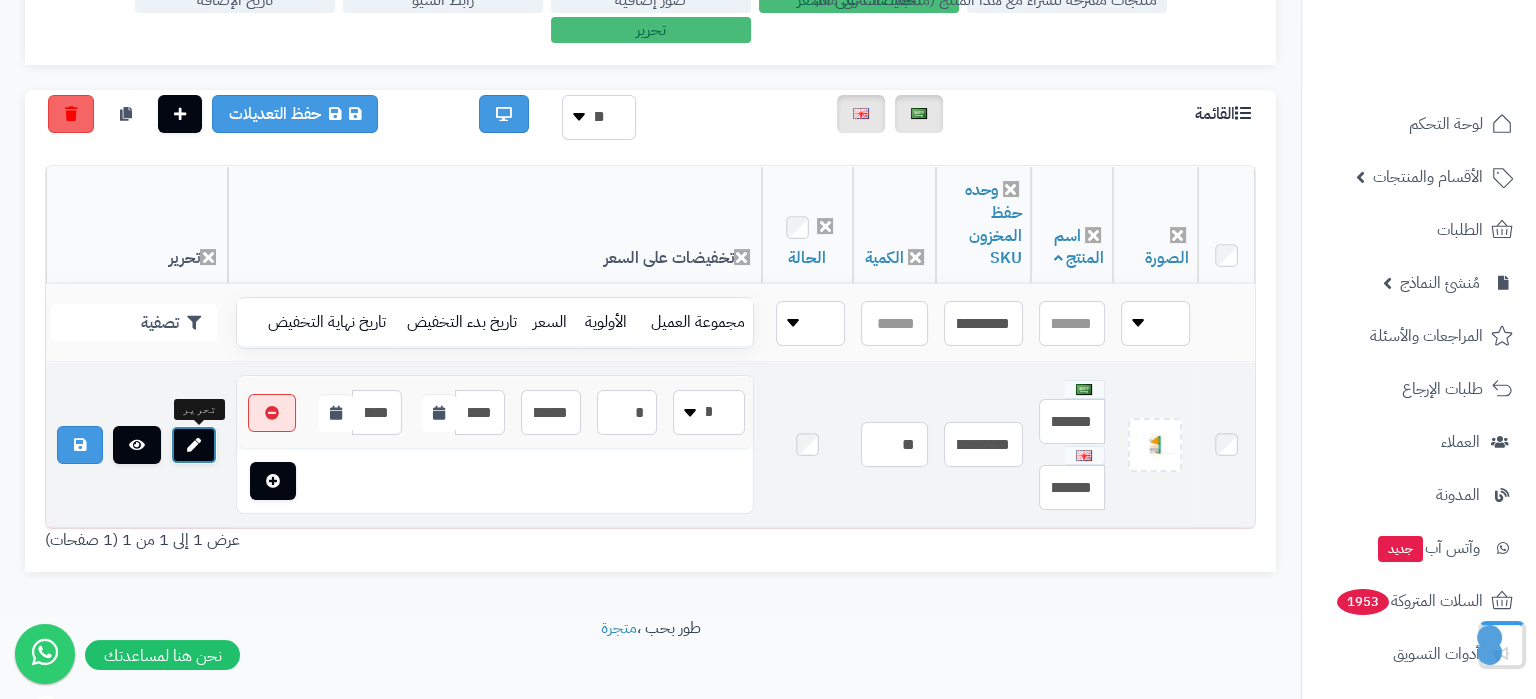 click at bounding box center [194, 445] 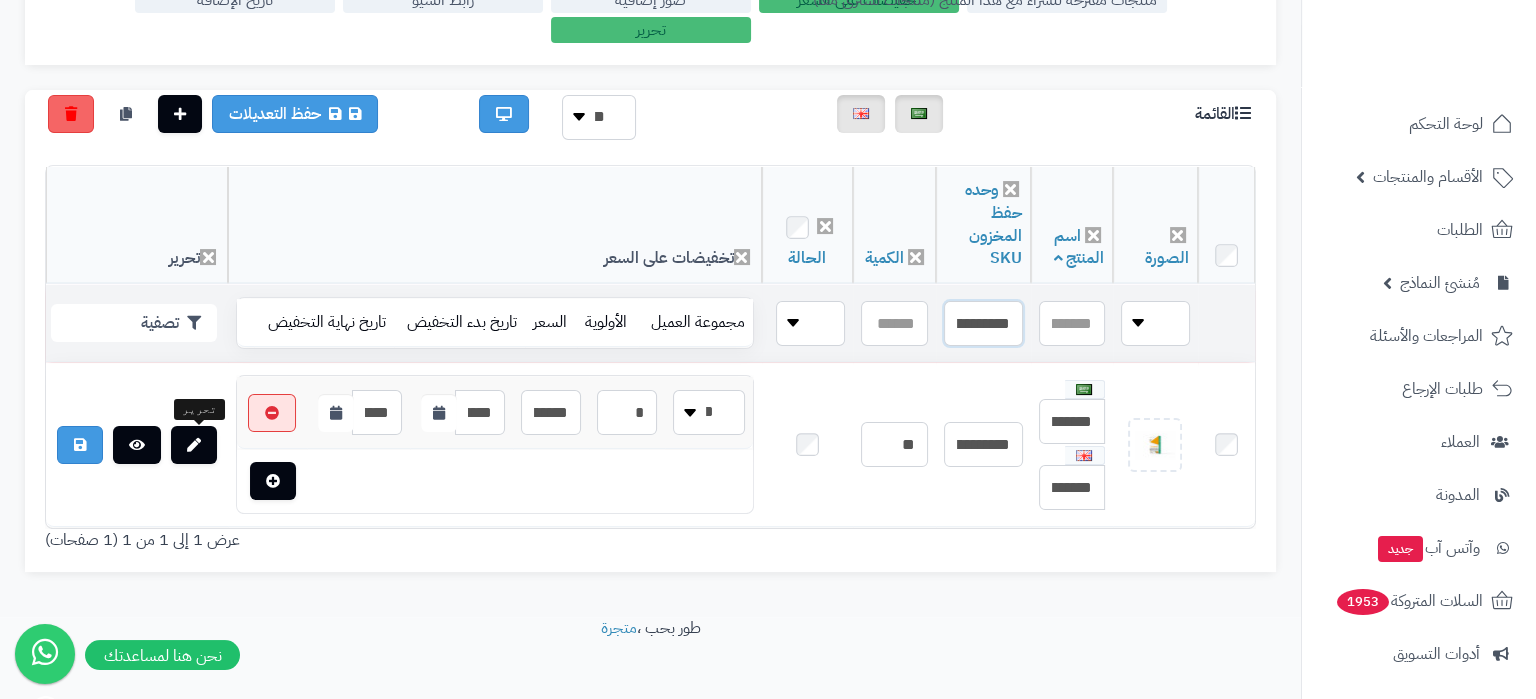 click on "**********" at bounding box center [983, 323] 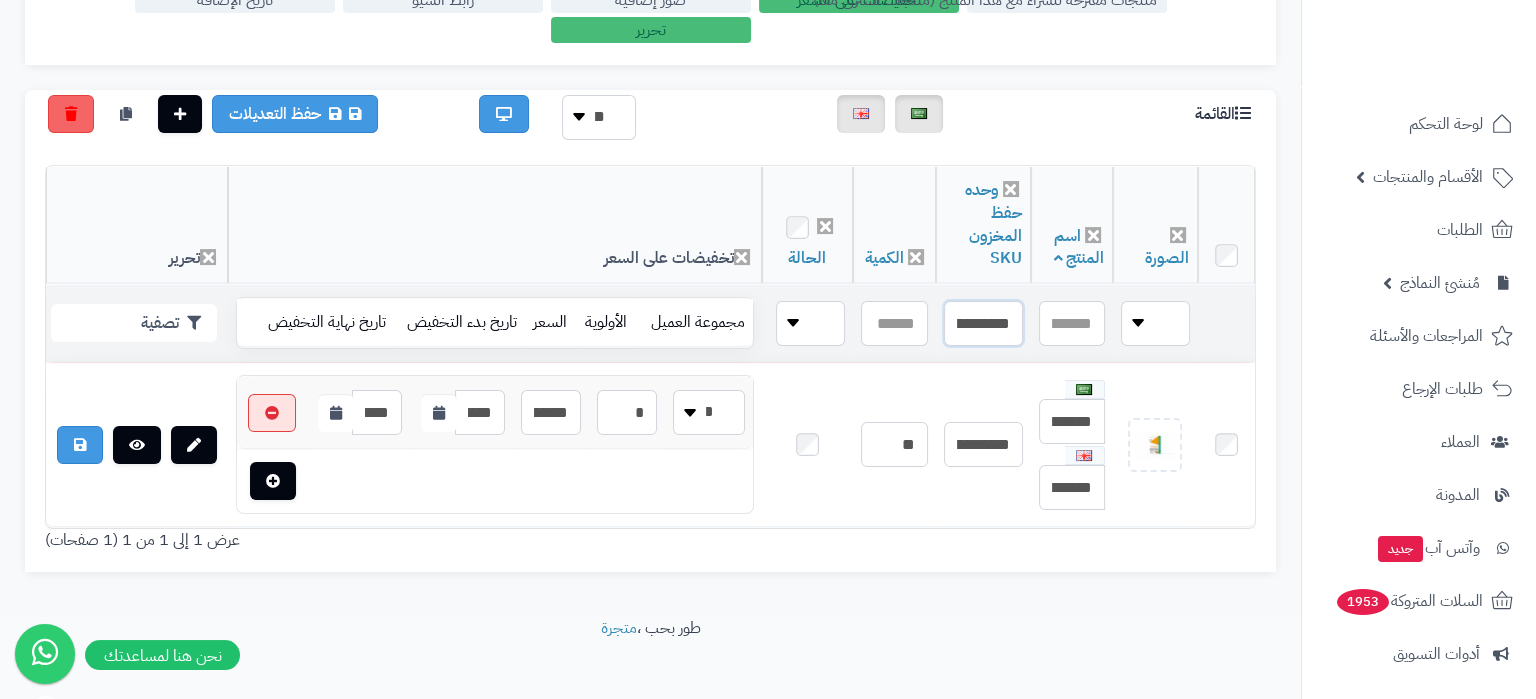 click on "**********" at bounding box center [983, 323] 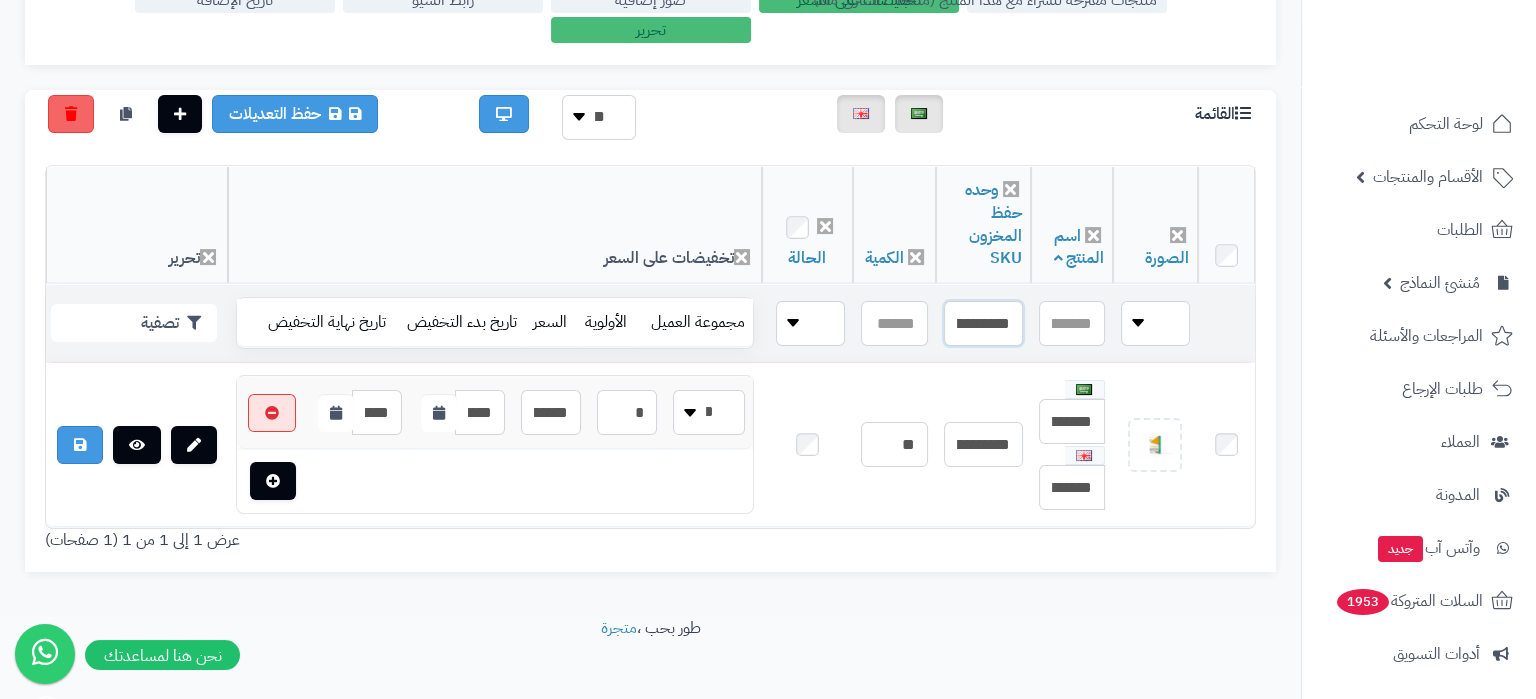 click on "**********" at bounding box center (983, 323) 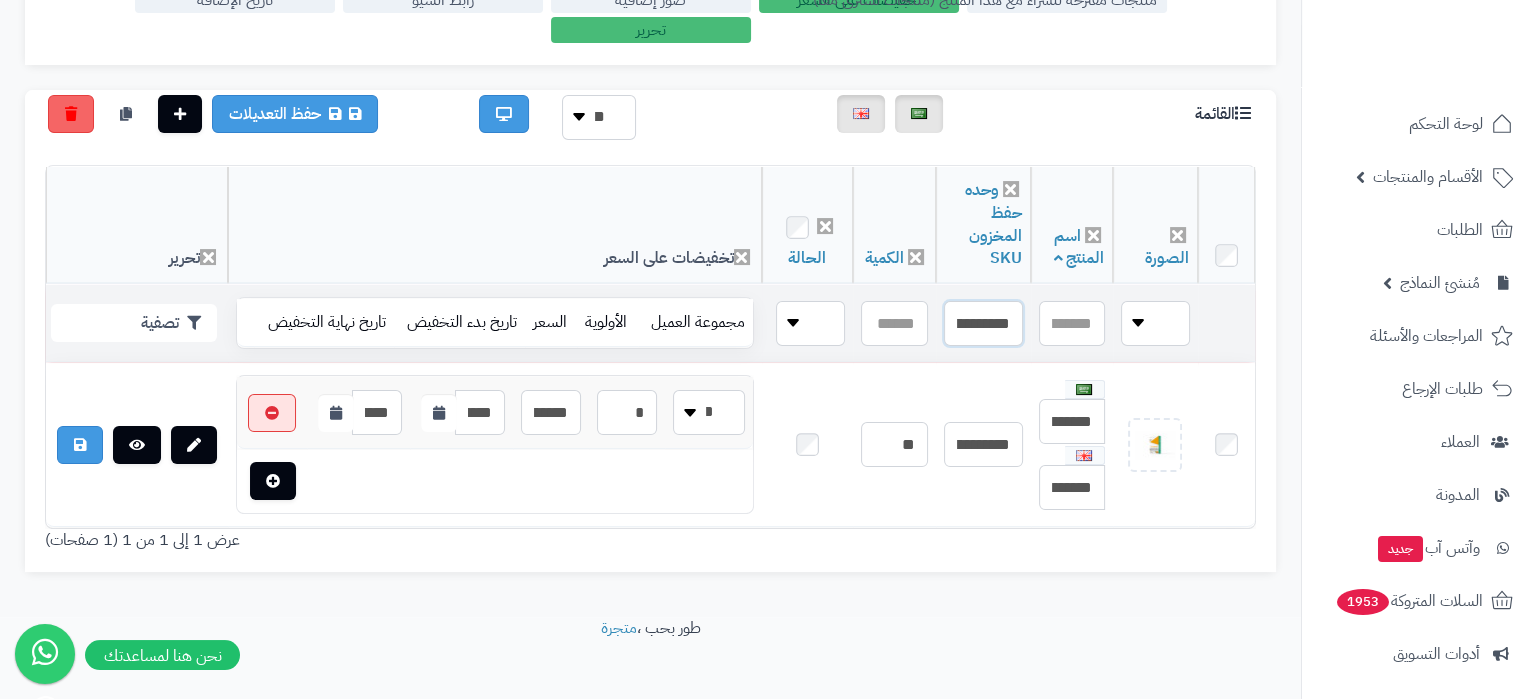 paste 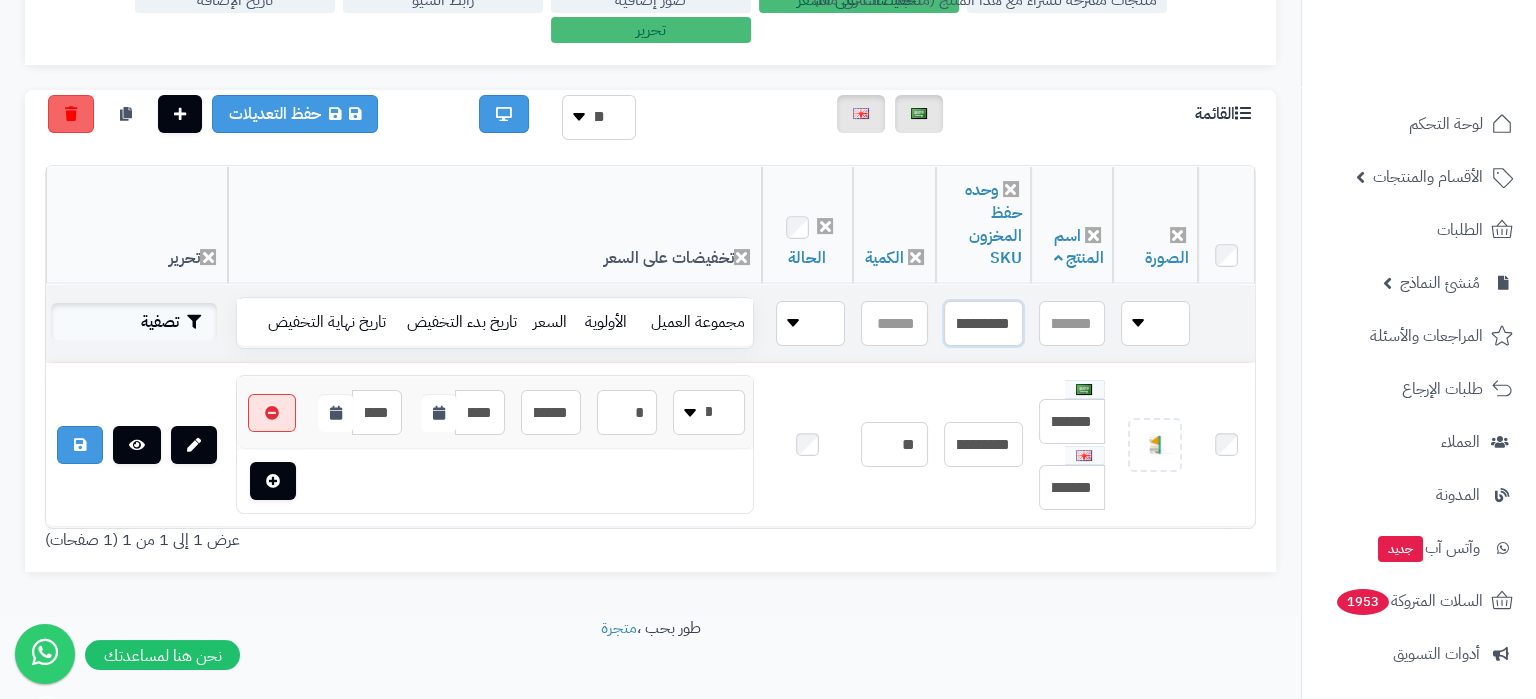 type on "**********" 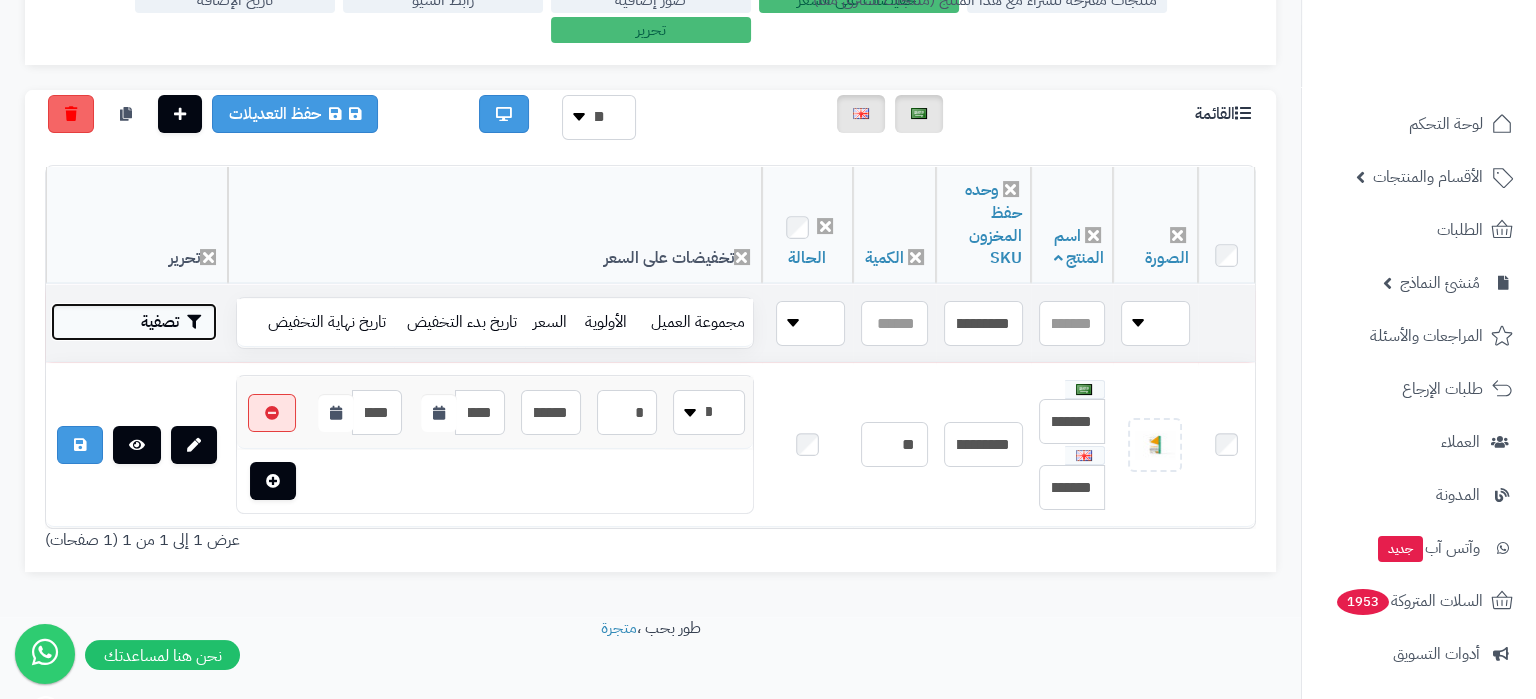 click on "تصفية" at bounding box center (134, 322) 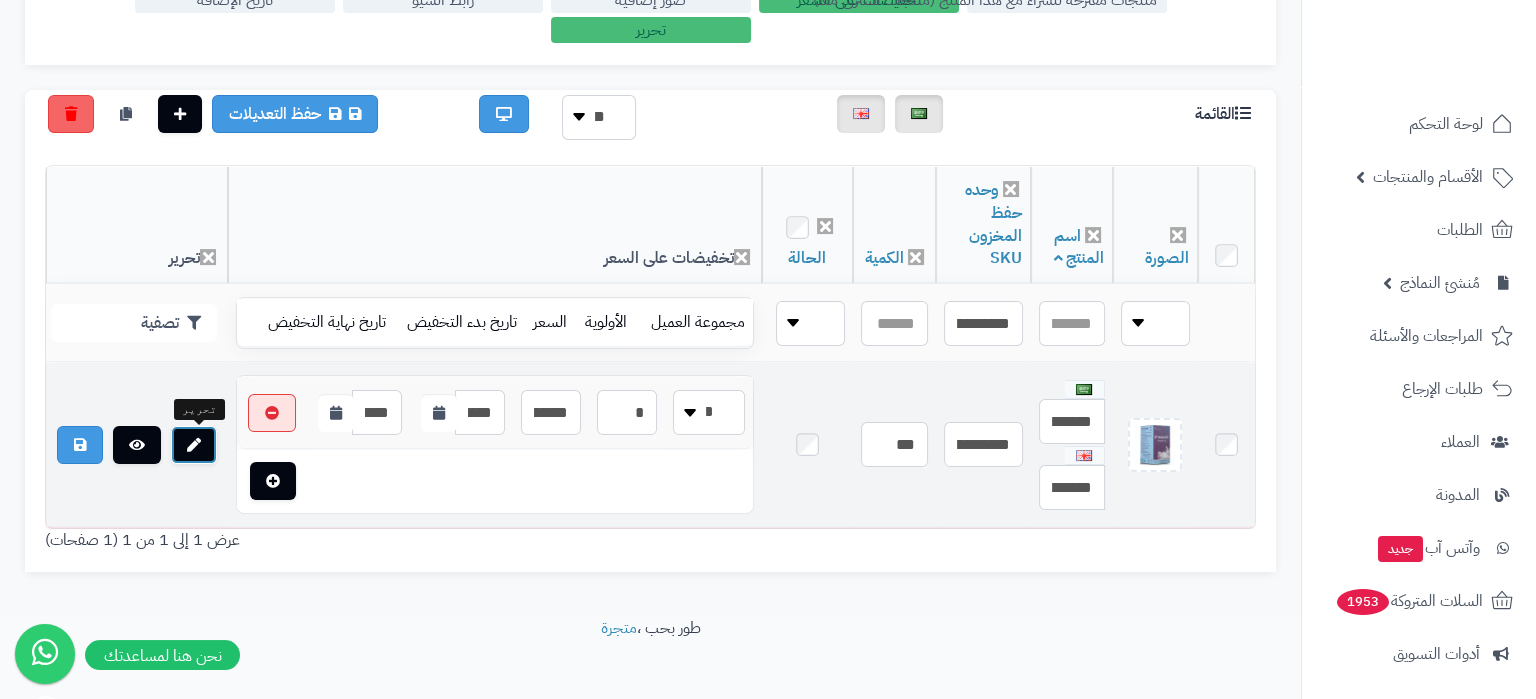 click at bounding box center [194, 445] 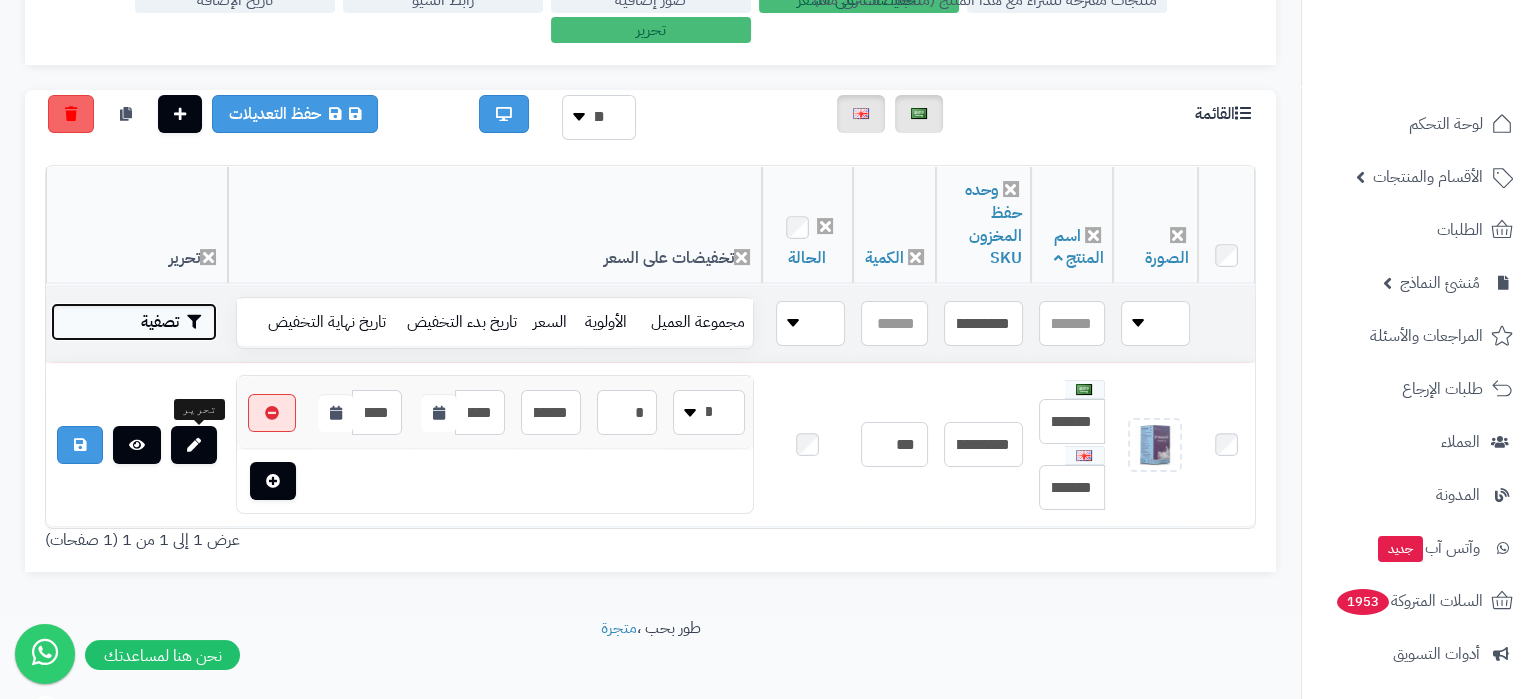 click on "تصفية" at bounding box center (134, 322) 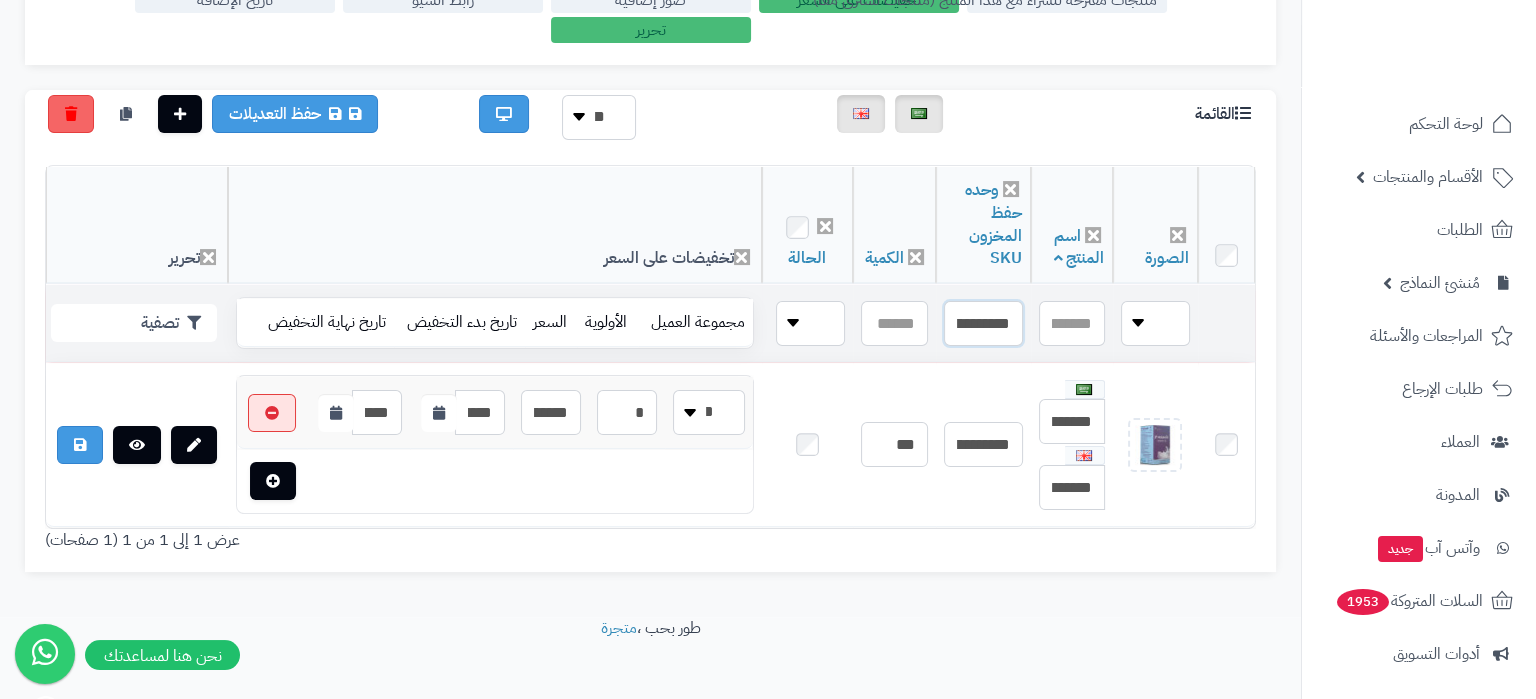 click on "**********" at bounding box center [983, 323] 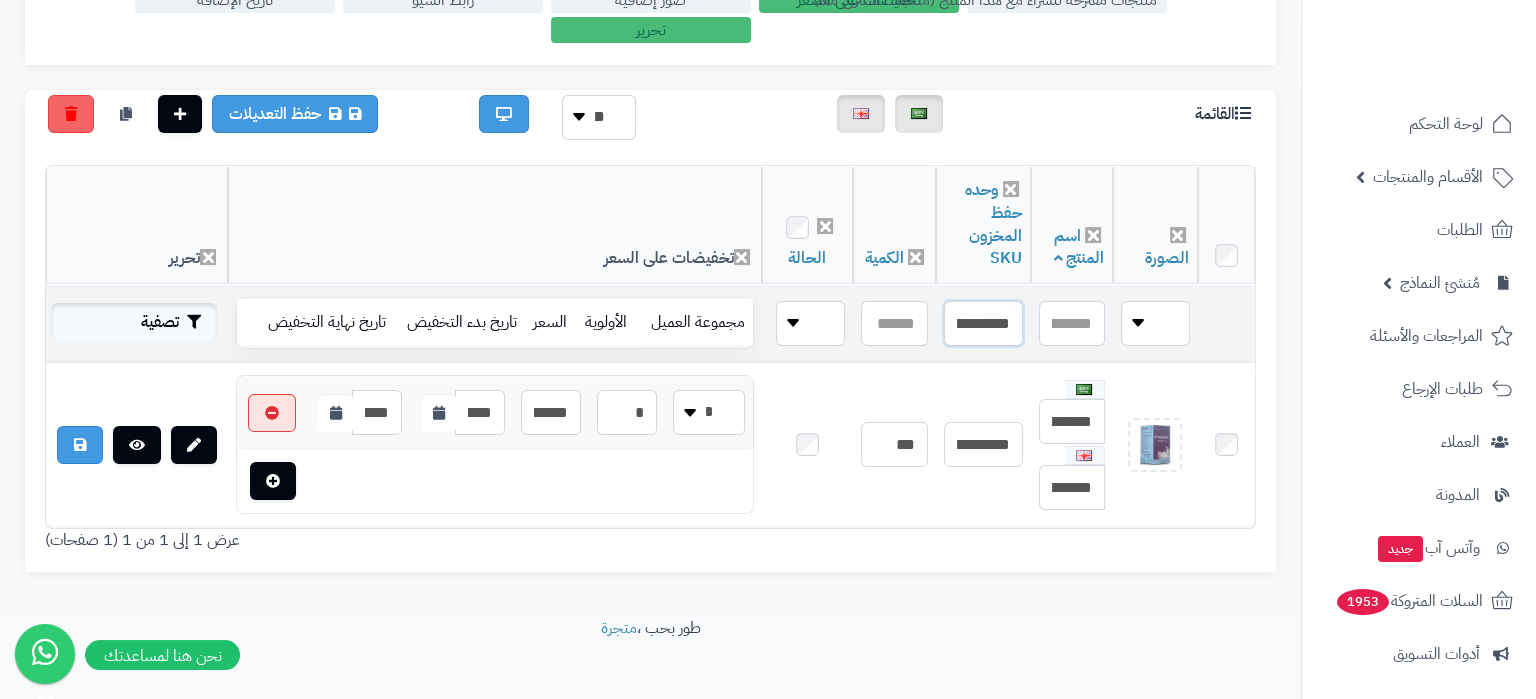 type on "**********" 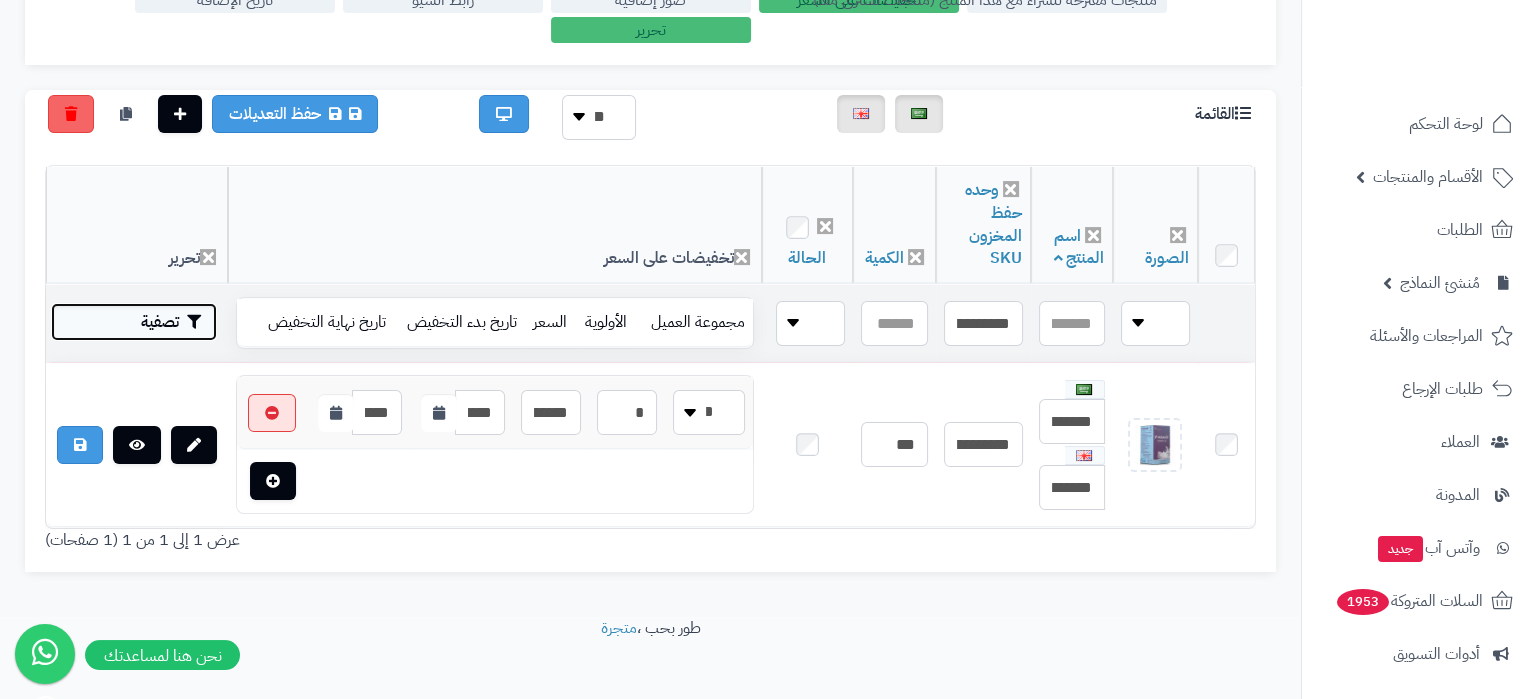 click on "تصفية" at bounding box center (134, 322) 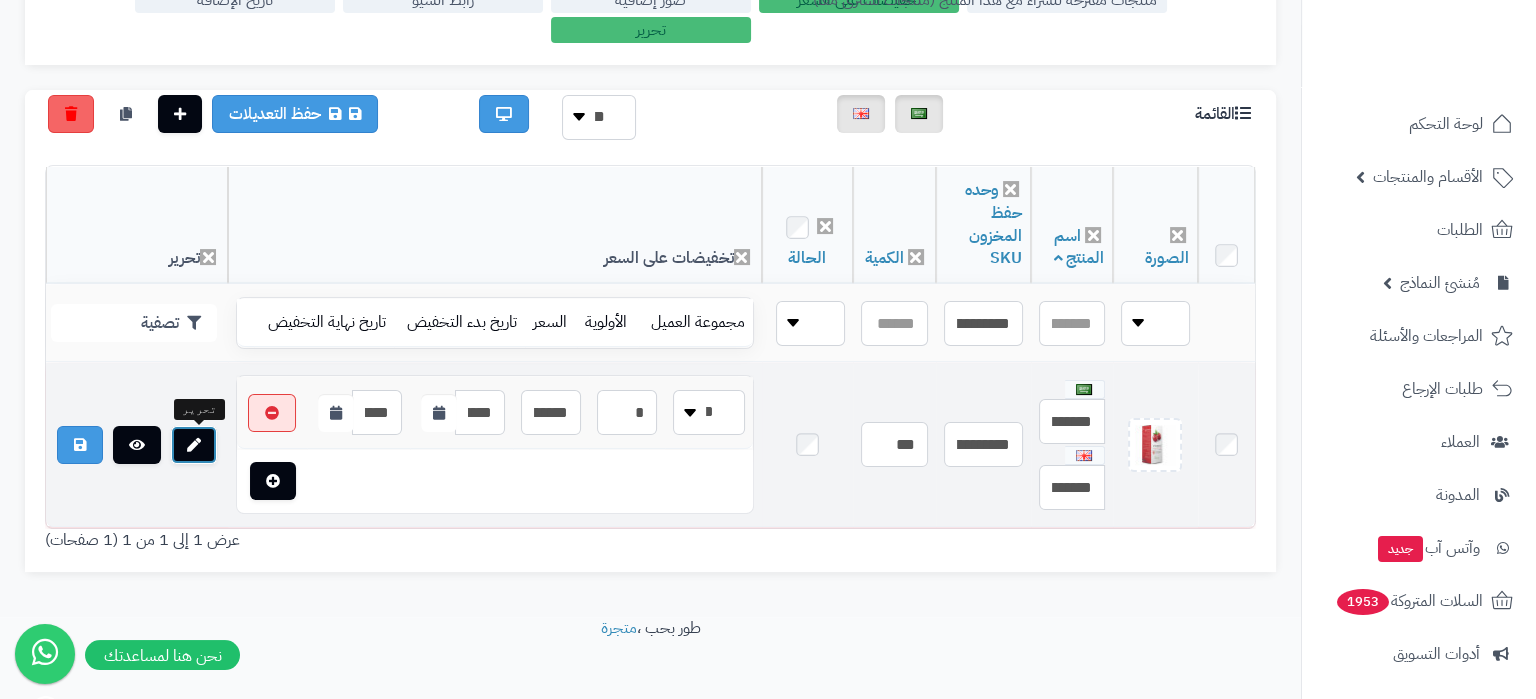 click at bounding box center (194, 445) 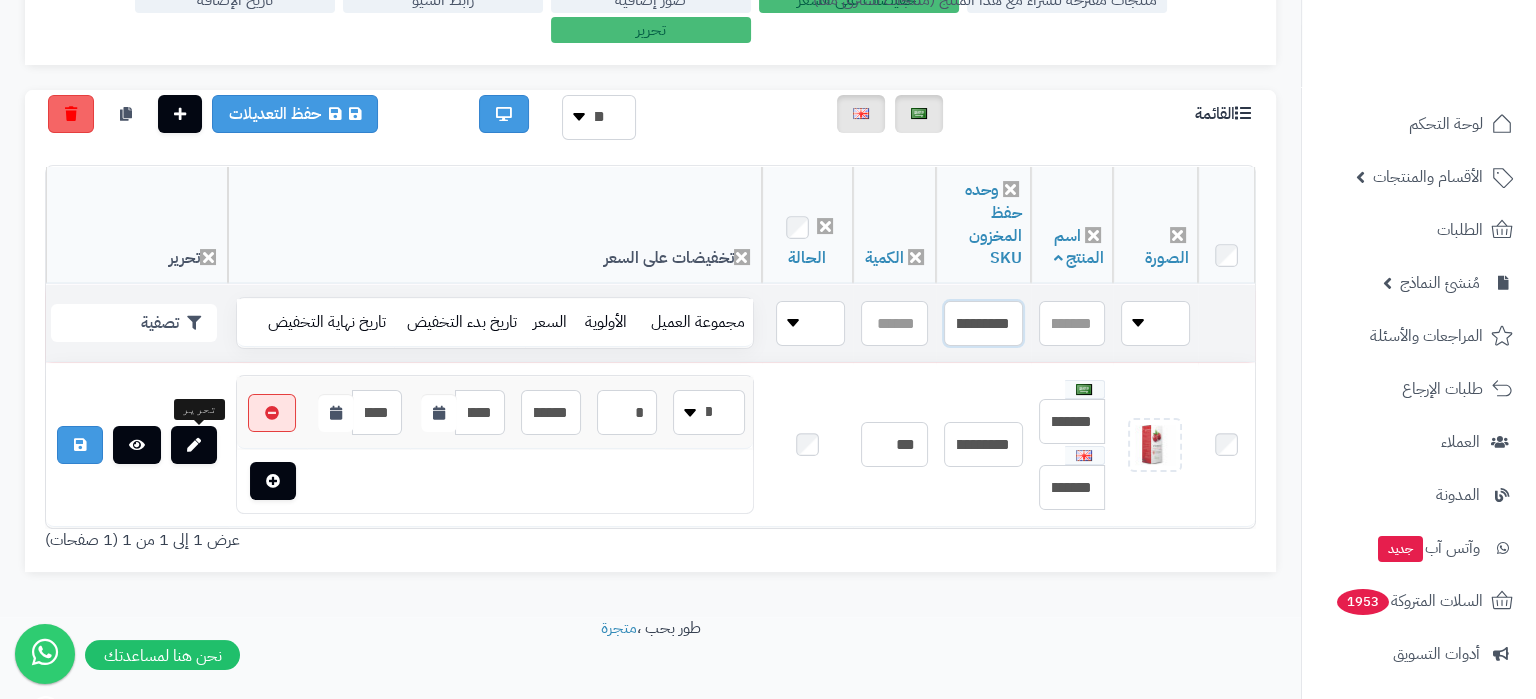 click on "**********" at bounding box center [983, 323] 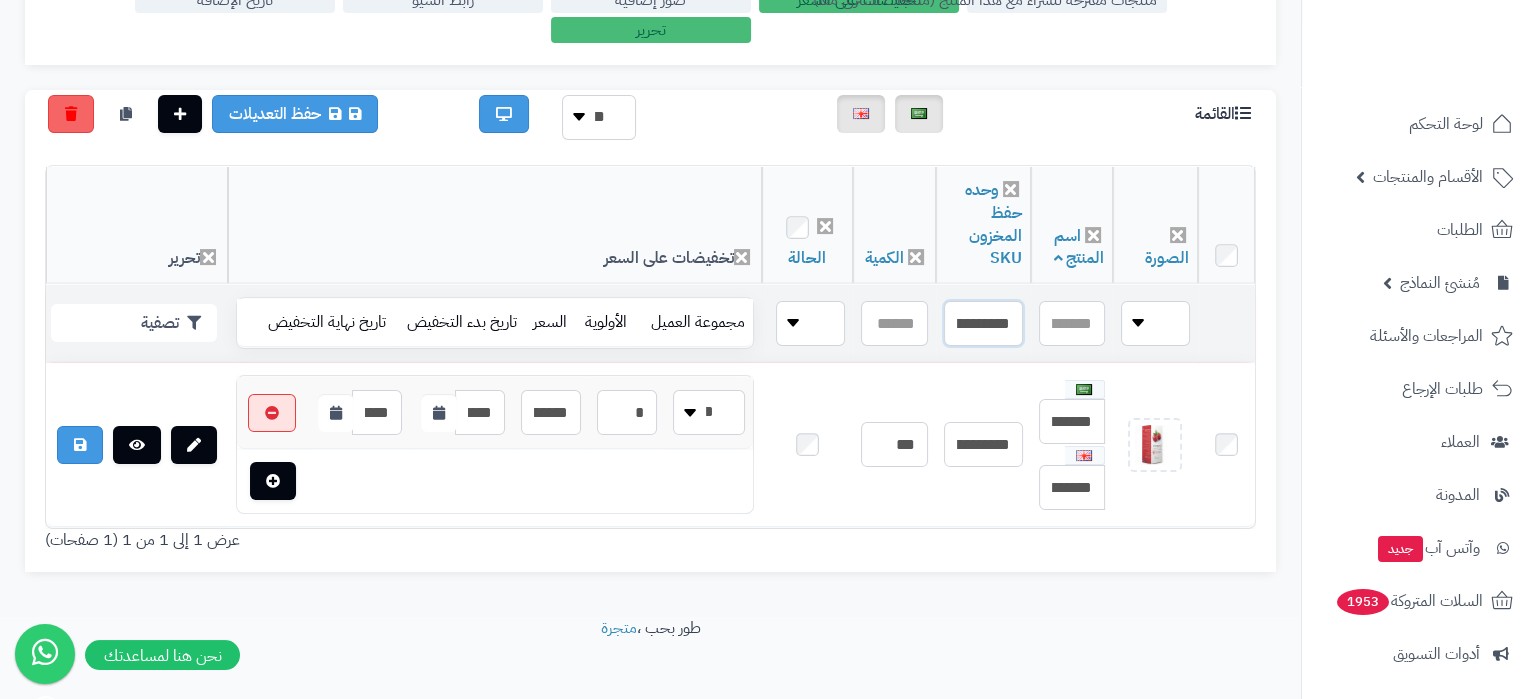 paste 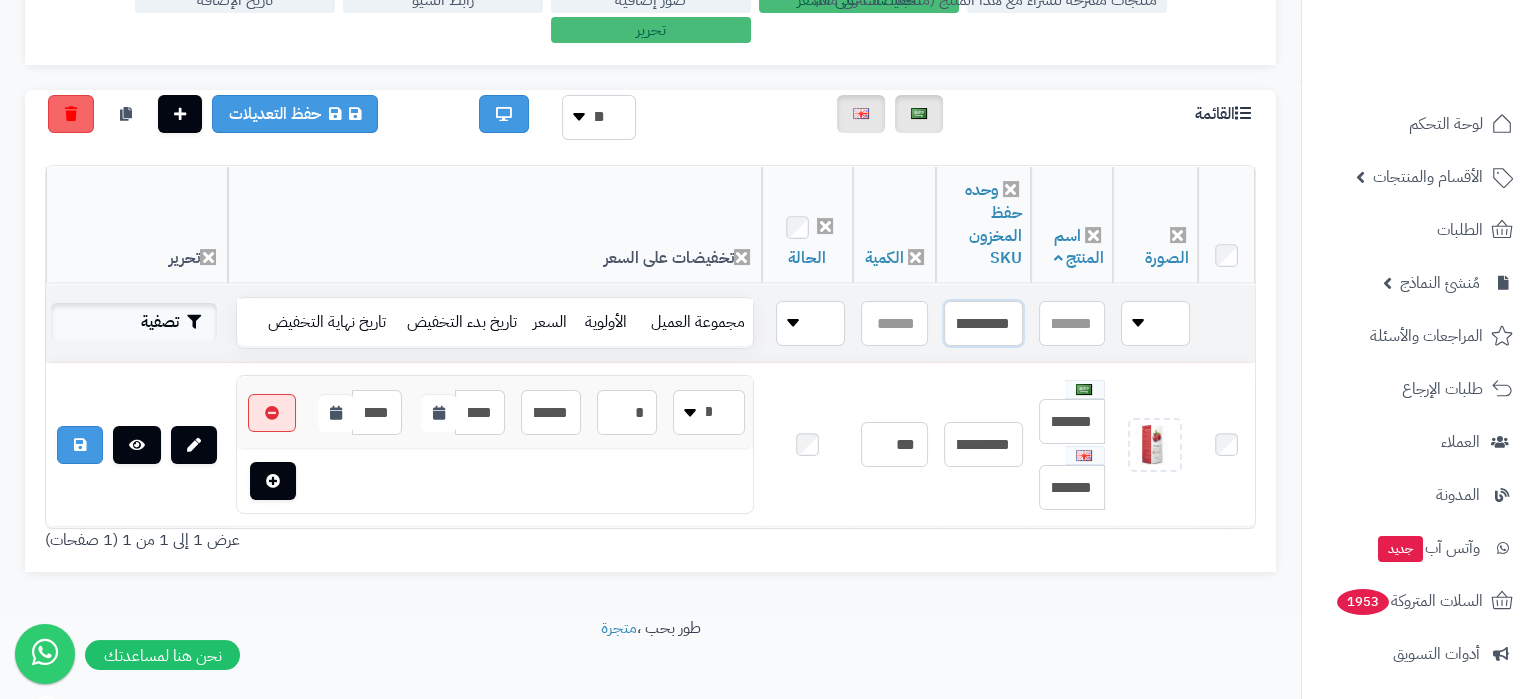 type on "**********" 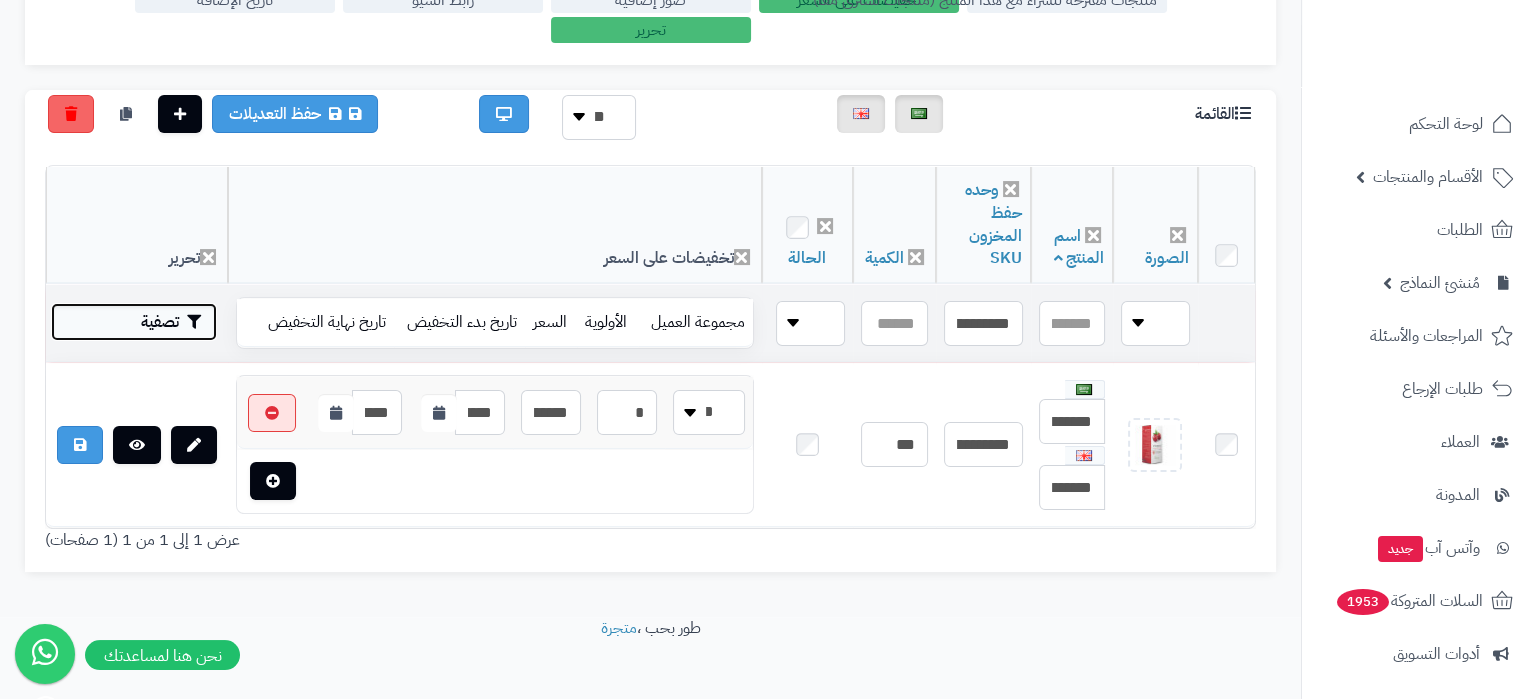 click on "تصفية" at bounding box center [134, 322] 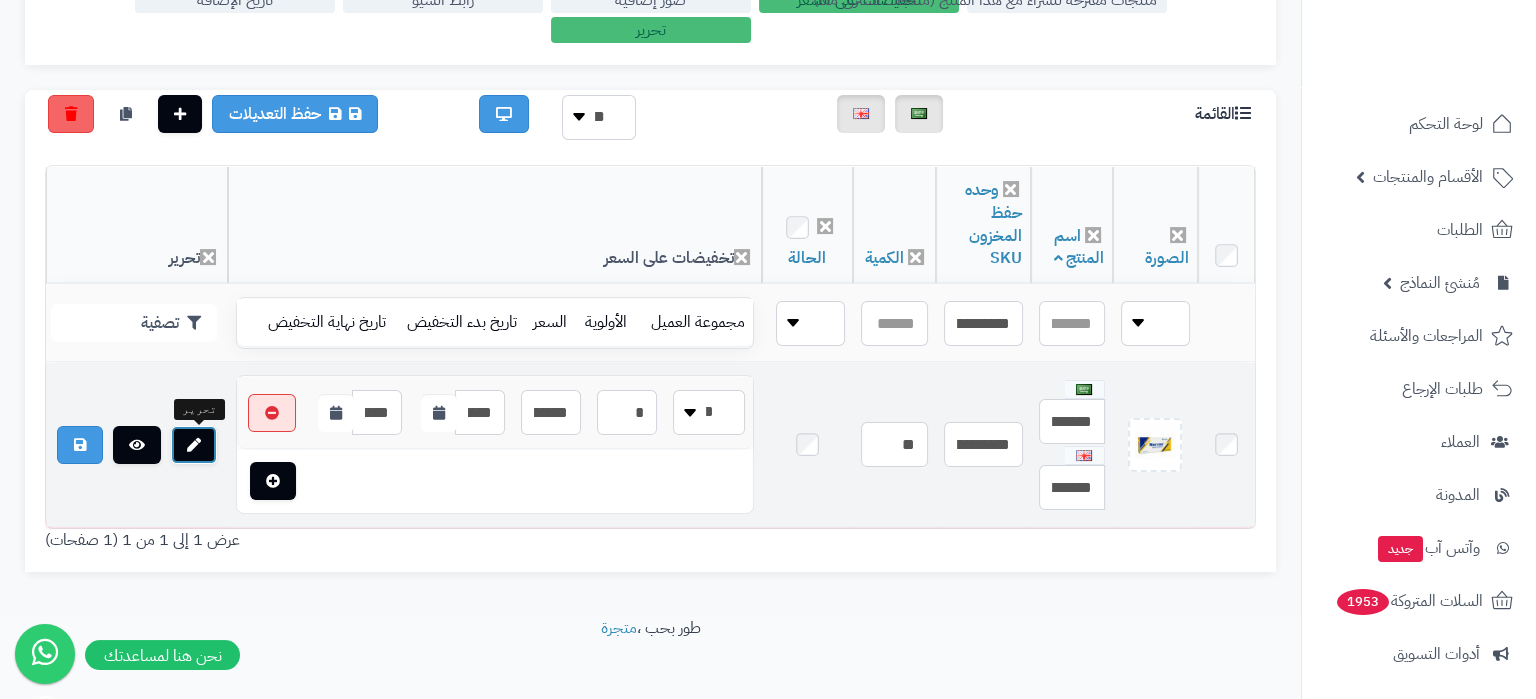 click at bounding box center [194, 445] 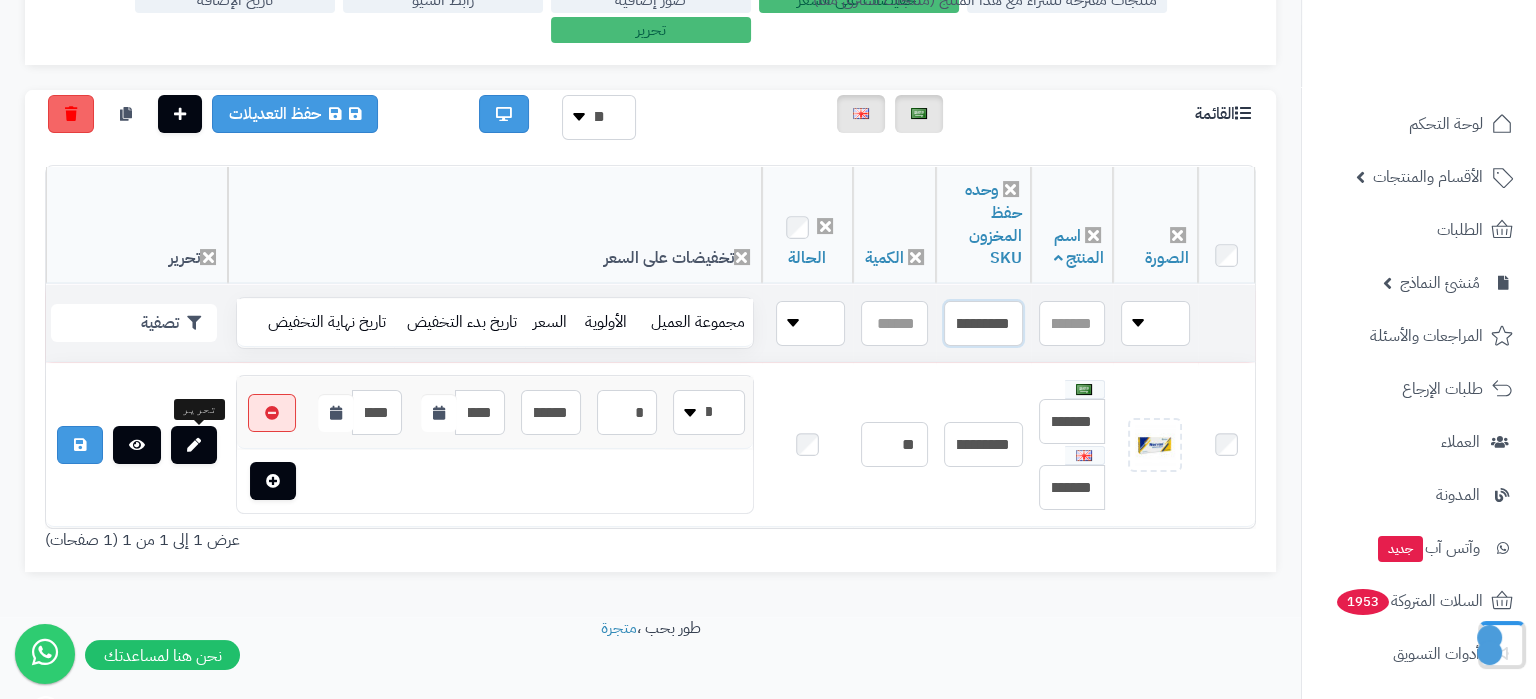 click on "**********" at bounding box center [983, 323] 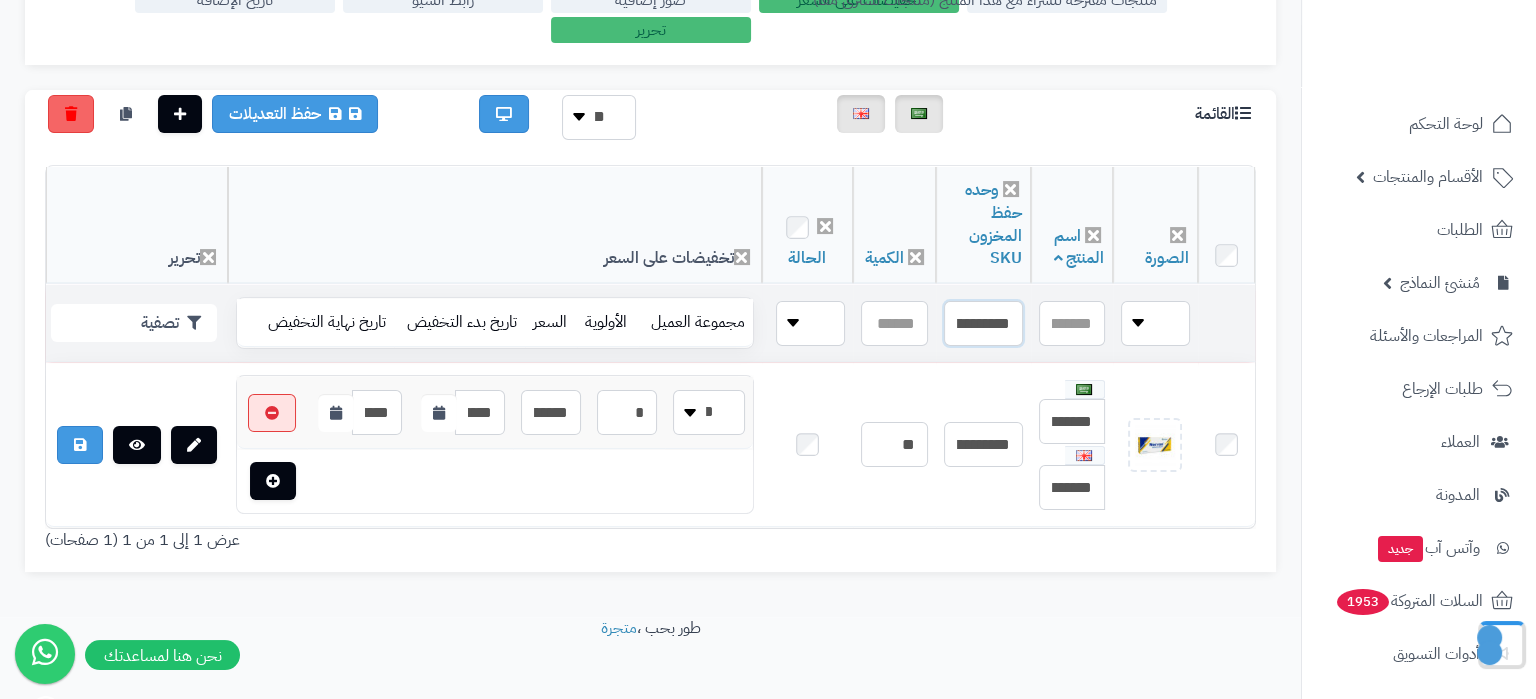 click on "**********" at bounding box center (983, 323) 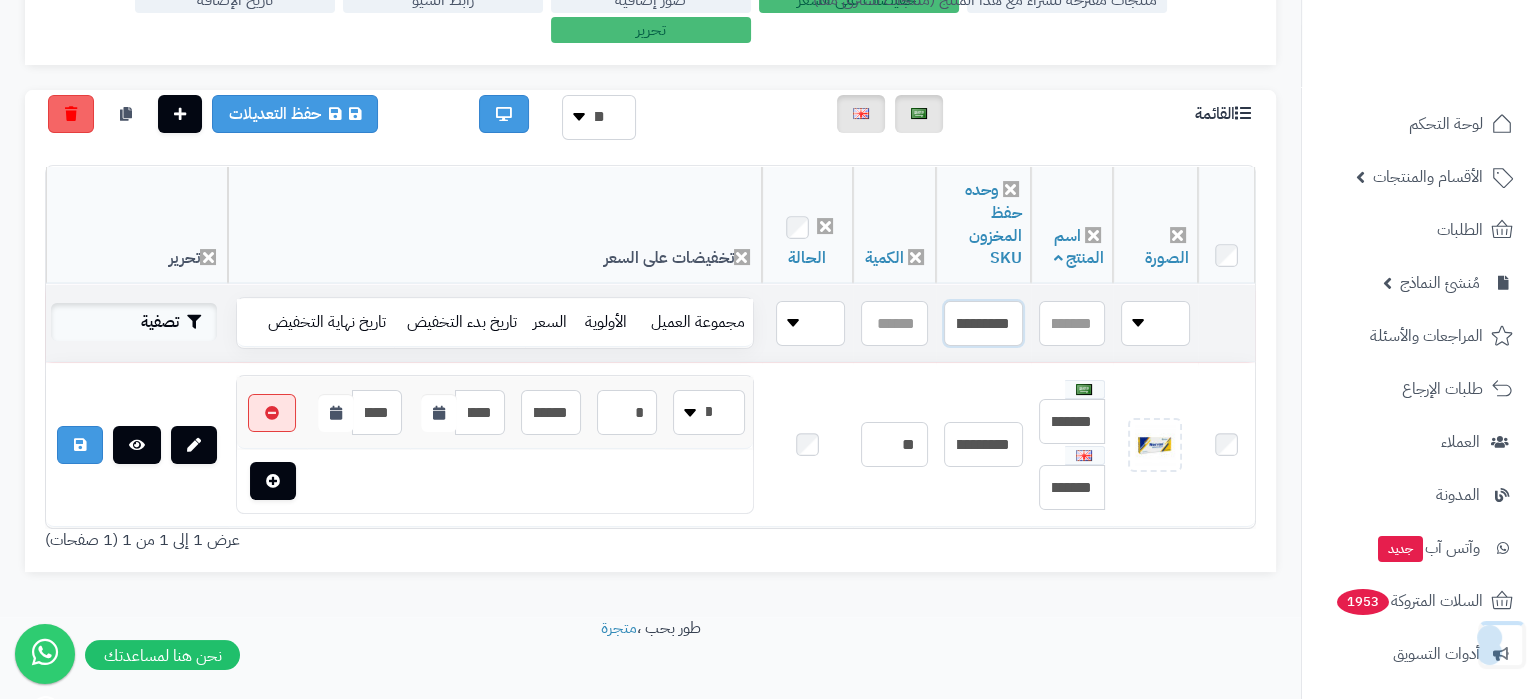 type on "**********" 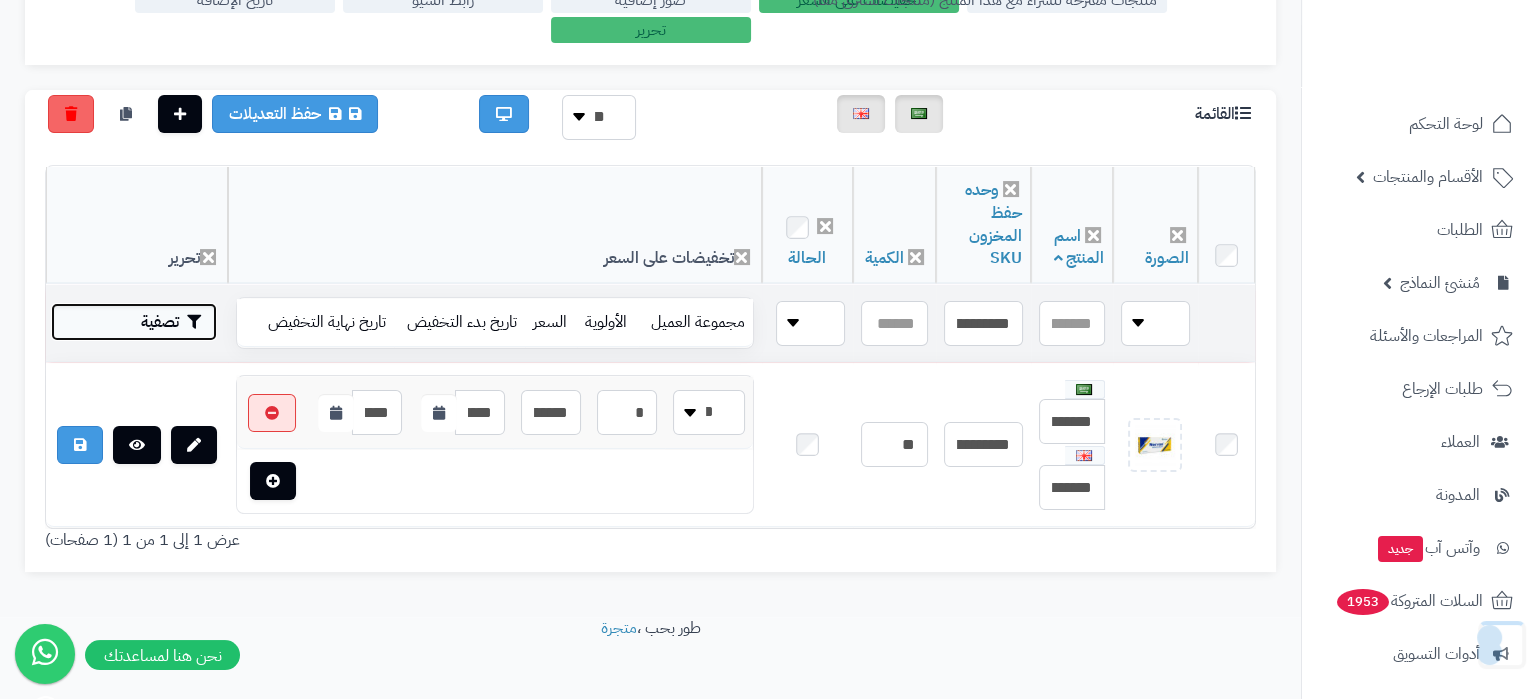 click on "تصفية" at bounding box center [134, 322] 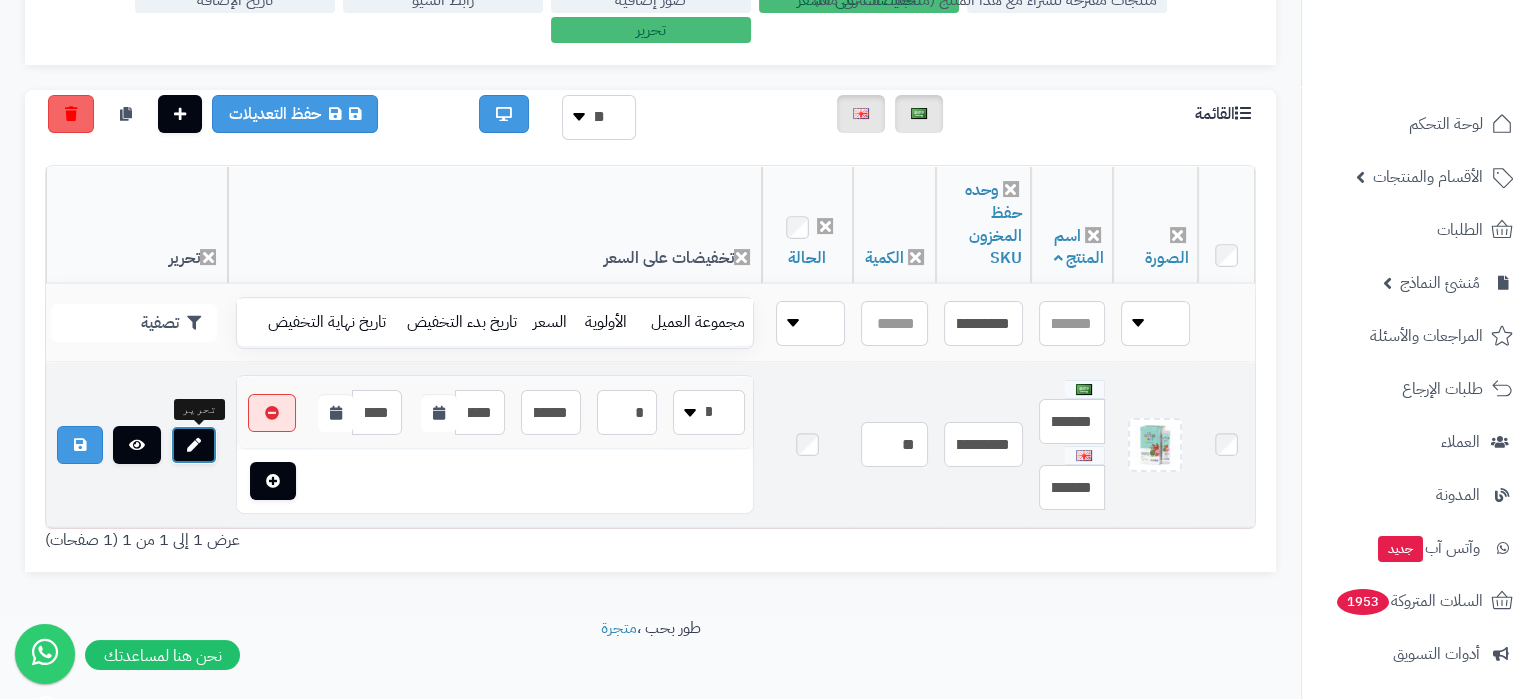 click at bounding box center [194, 445] 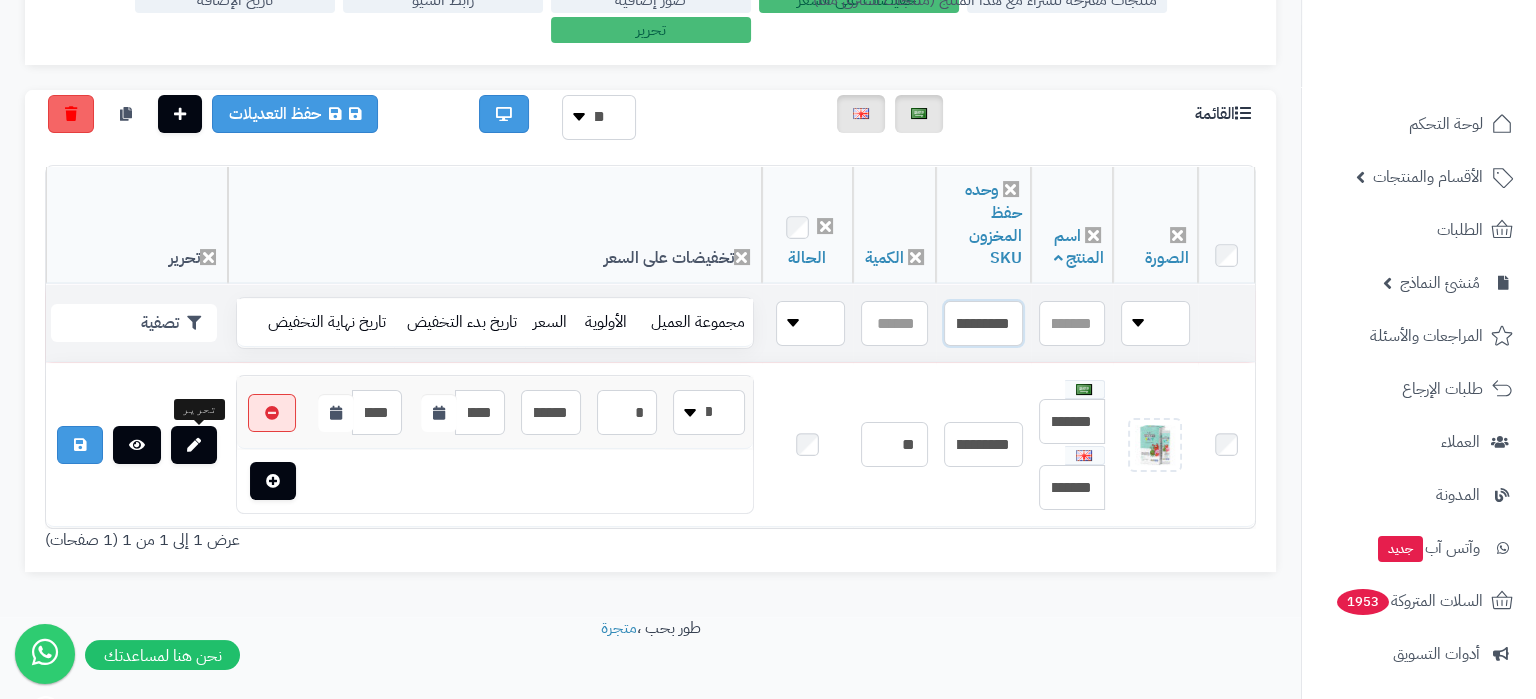 click on "**********" at bounding box center [983, 323] 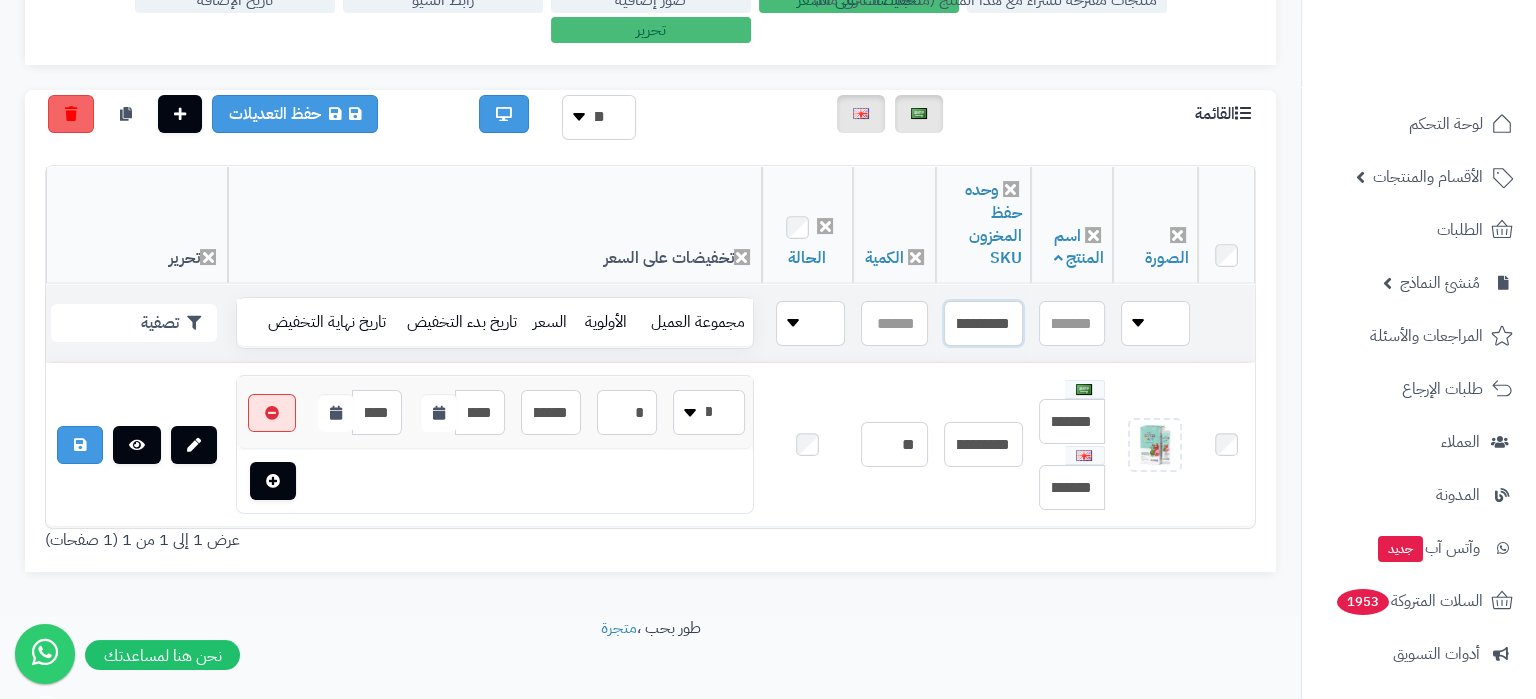 click on "**********" at bounding box center [983, 323] 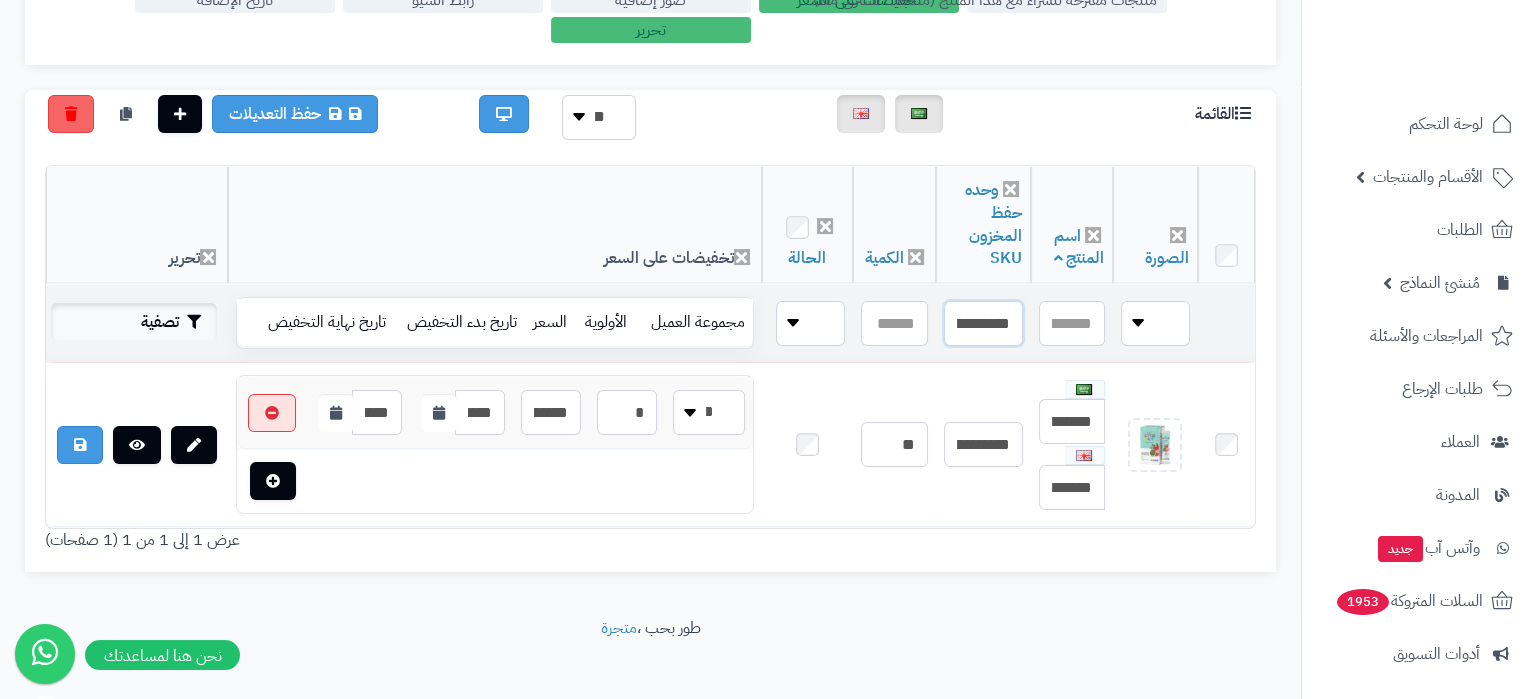type on "**********" 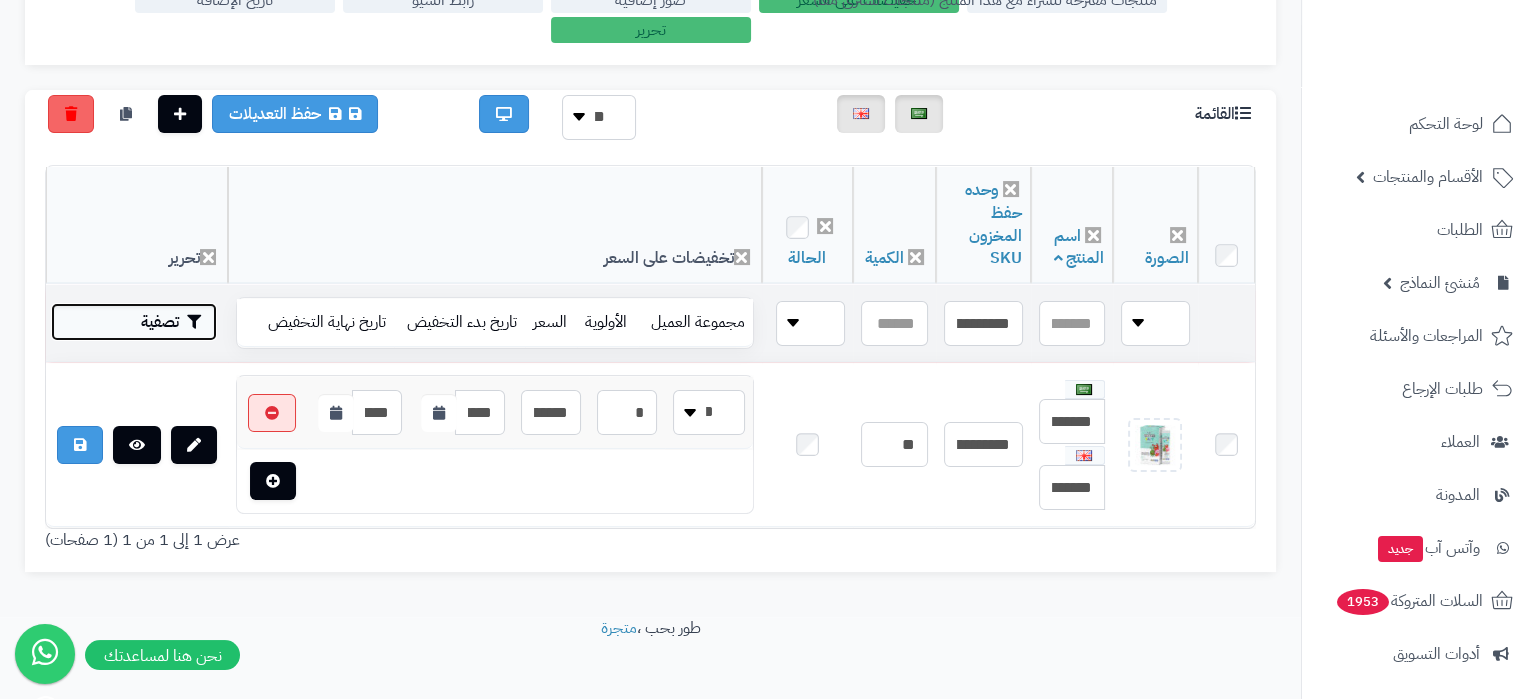click on "تصفية" at bounding box center (134, 322) 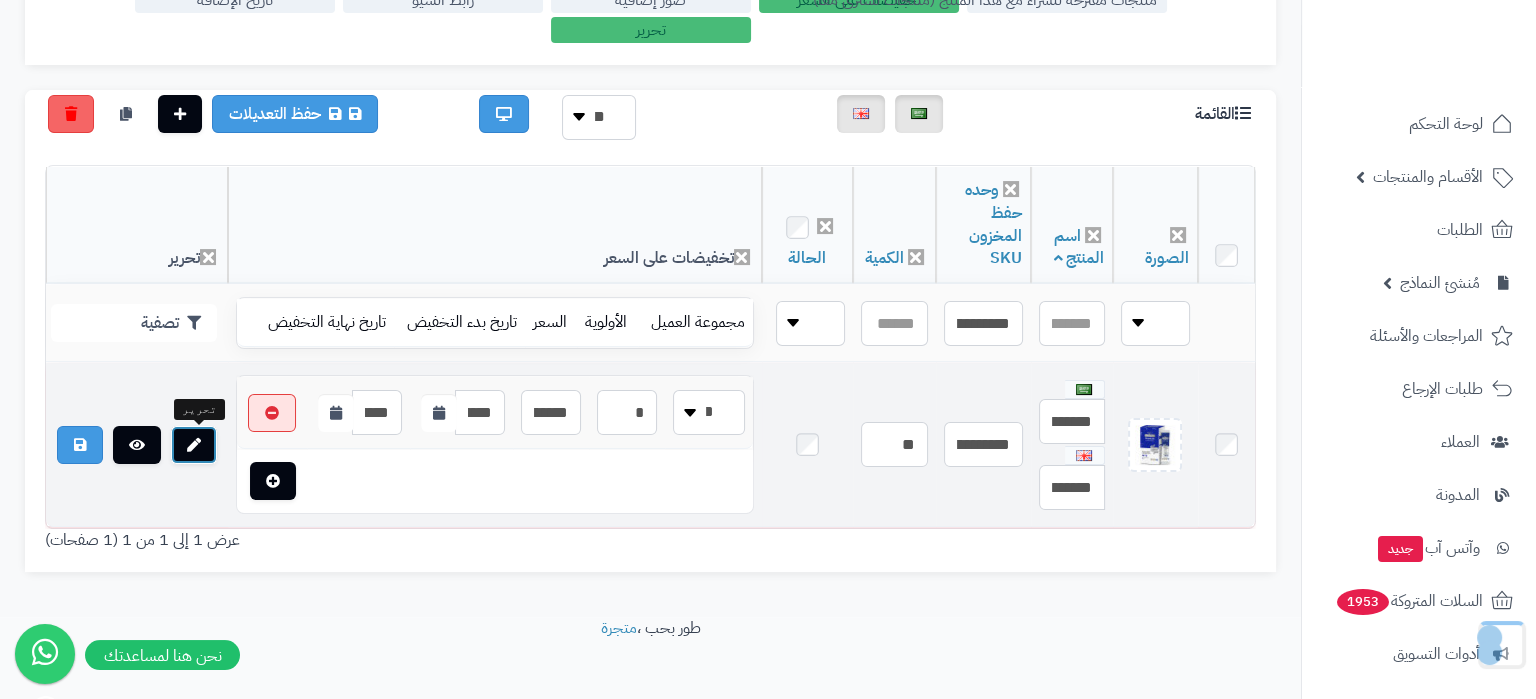click at bounding box center [194, 445] 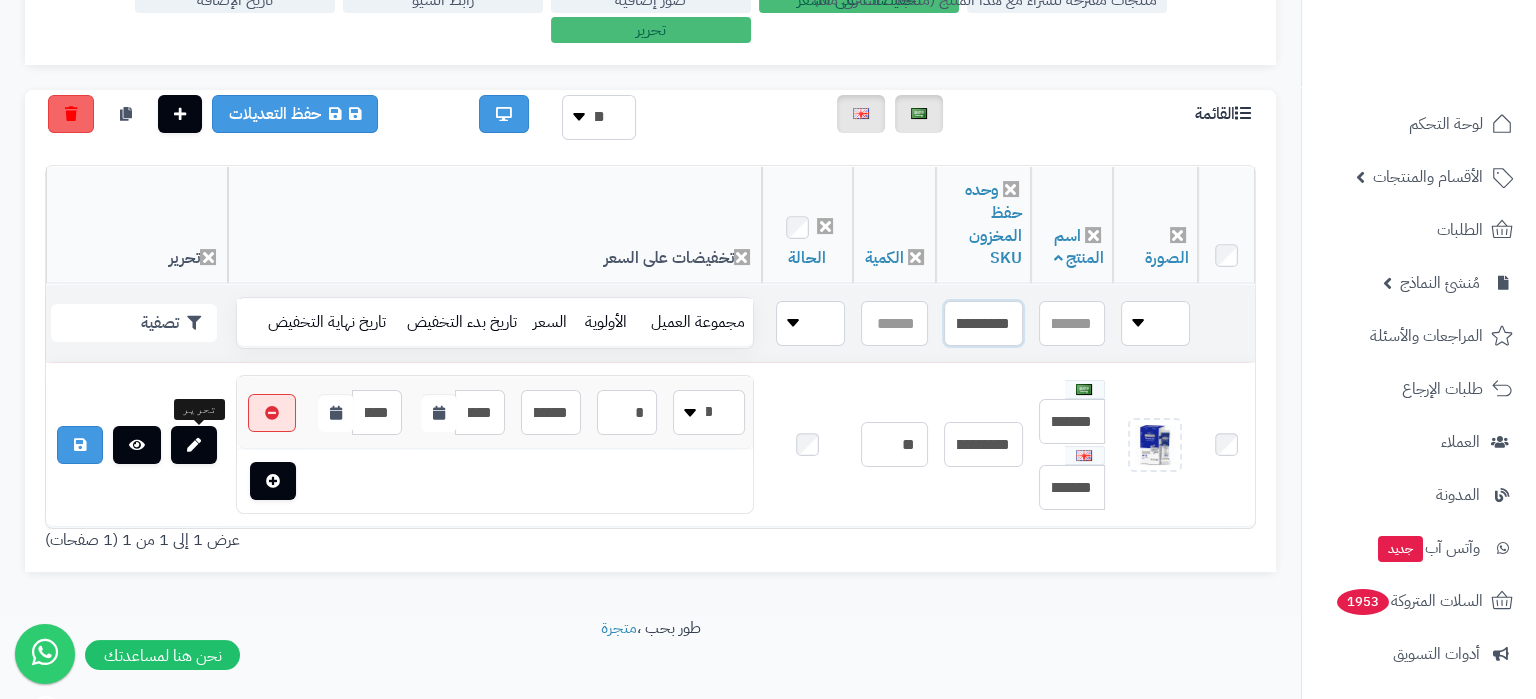 click on "**********" at bounding box center [983, 323] 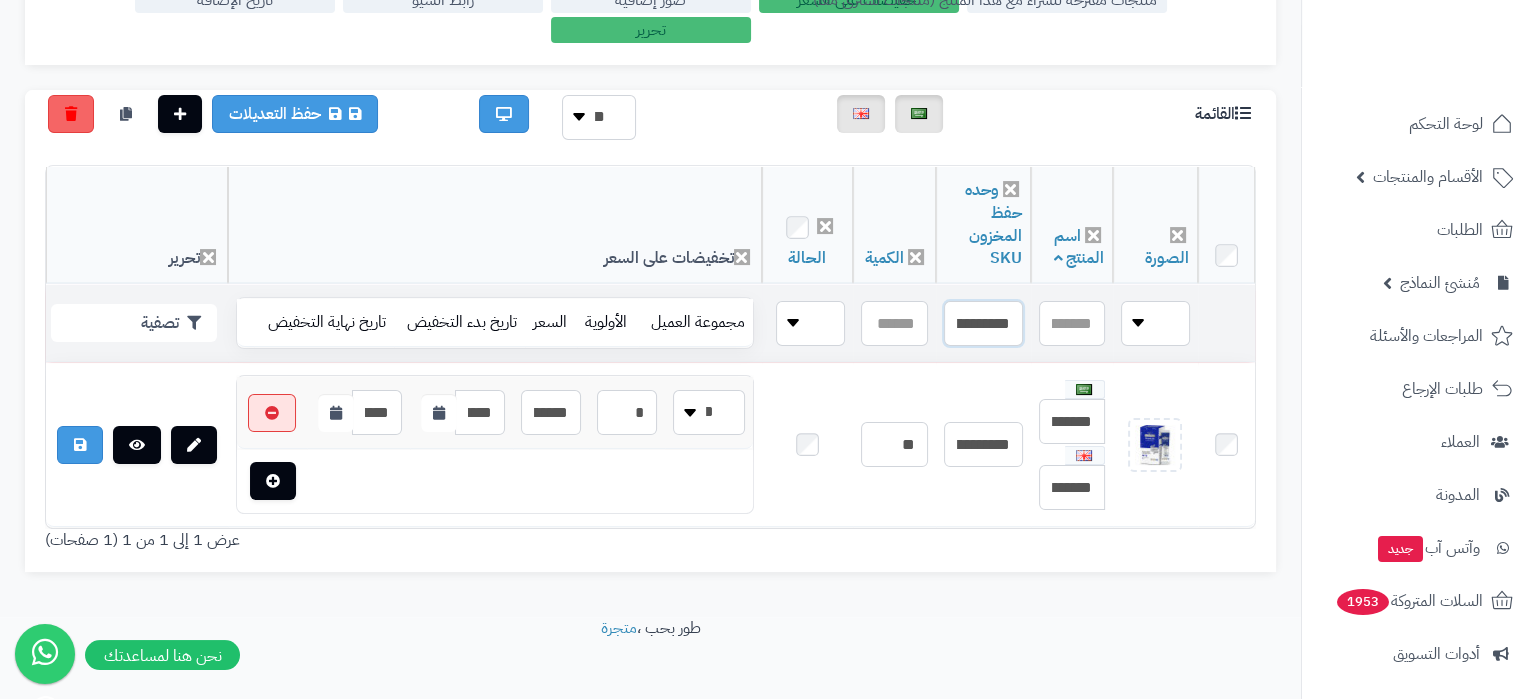 click on "**********" at bounding box center (983, 323) 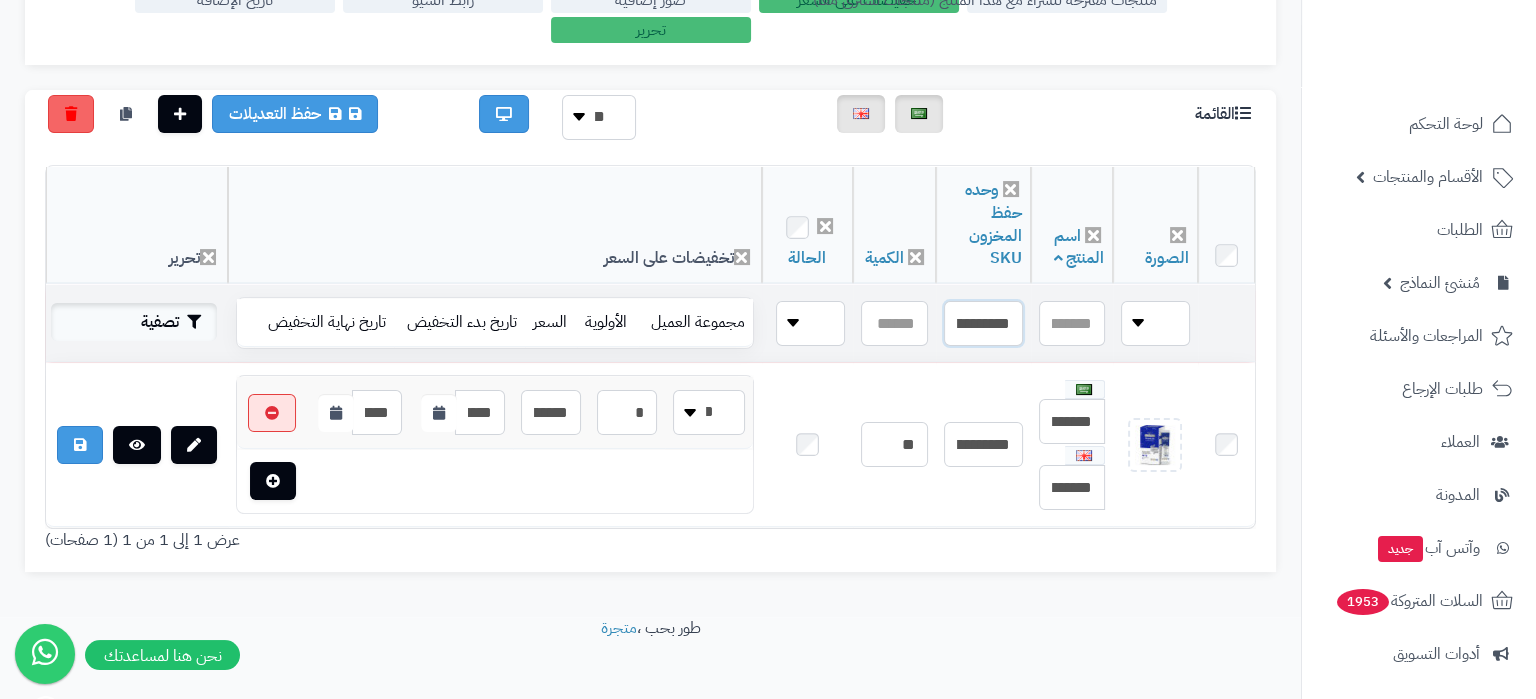 type on "**********" 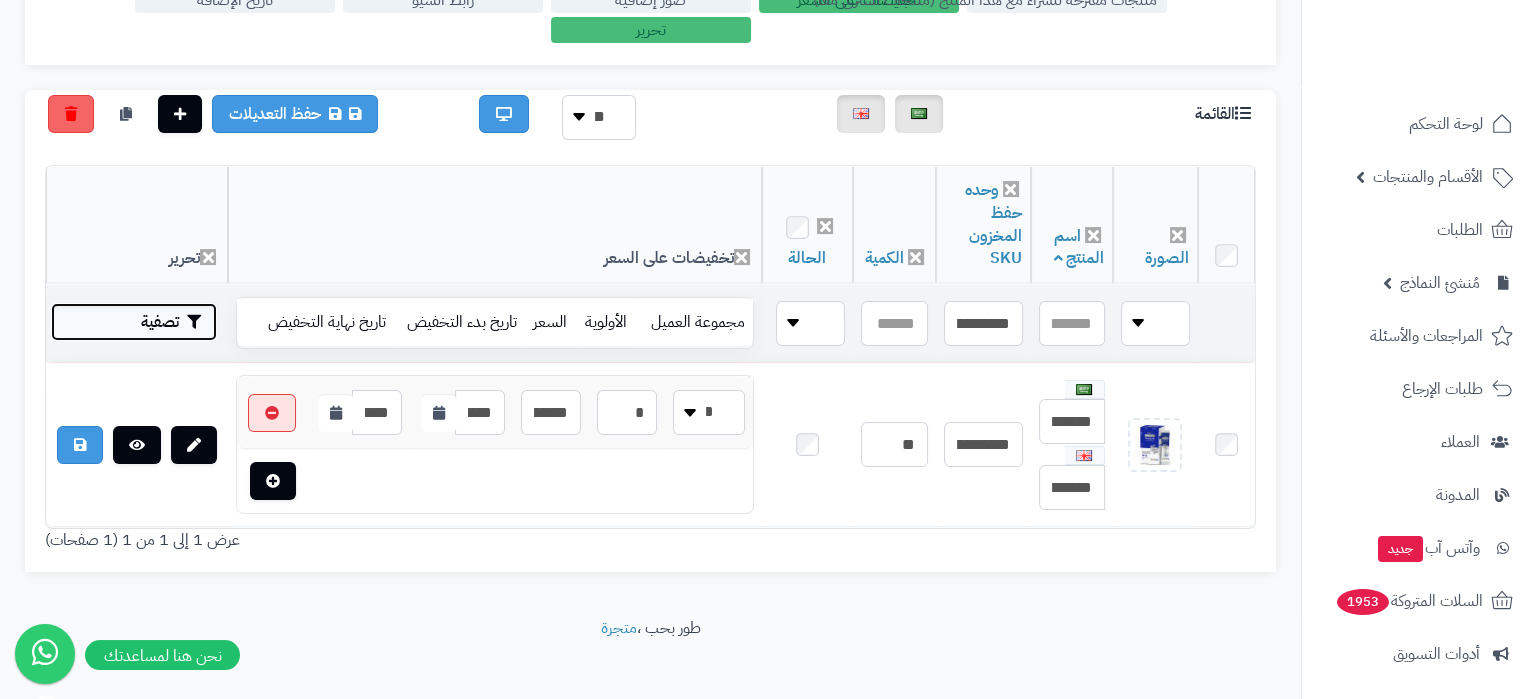 click on "تصفية" at bounding box center (134, 322) 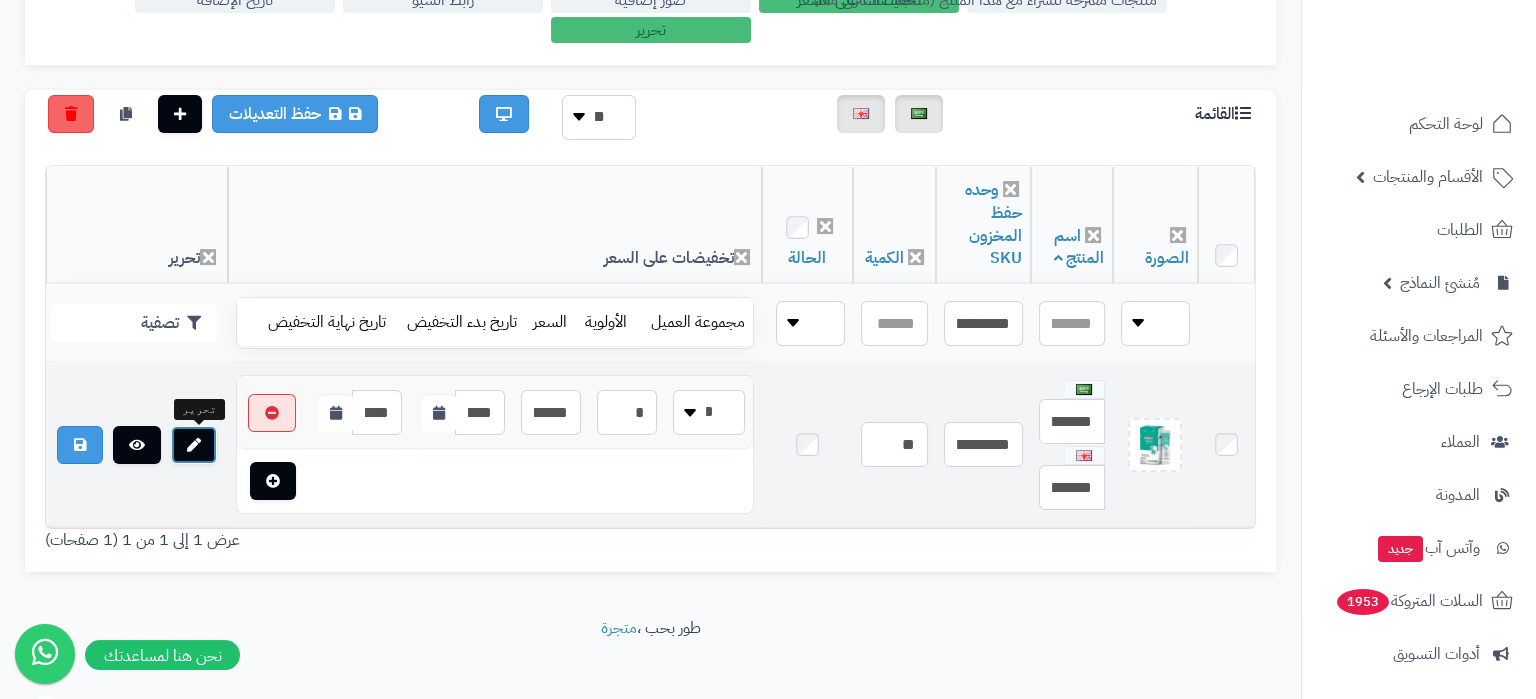 click at bounding box center (194, 445) 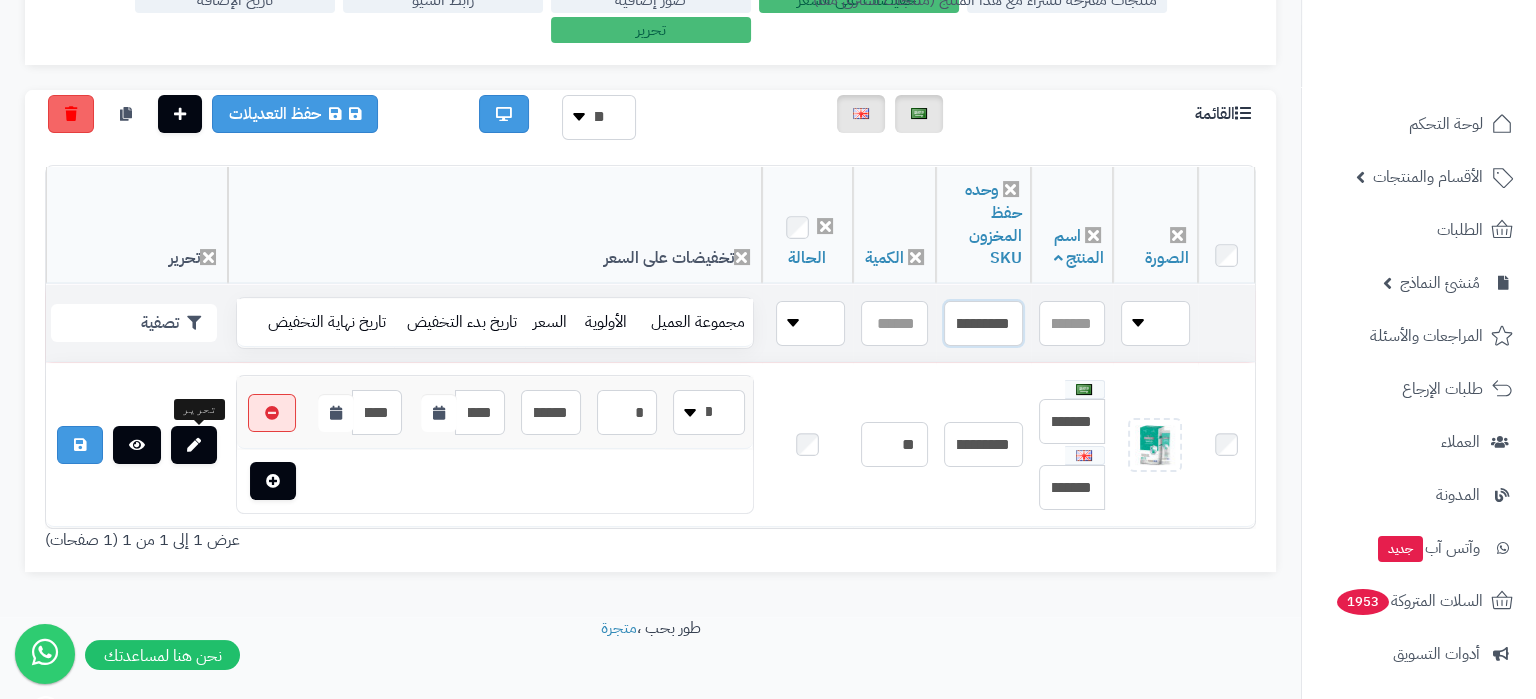 click on "**********" at bounding box center (983, 323) 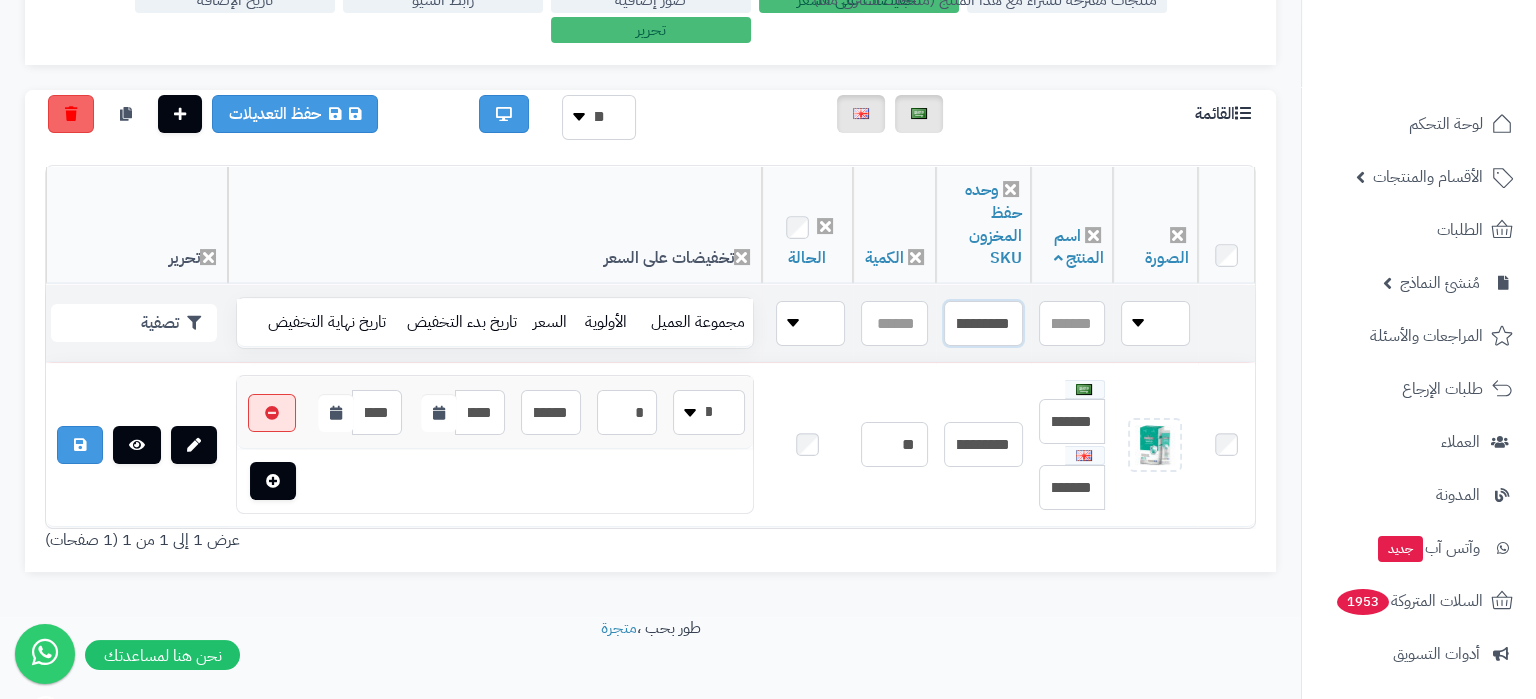 click on "**********" at bounding box center [983, 323] 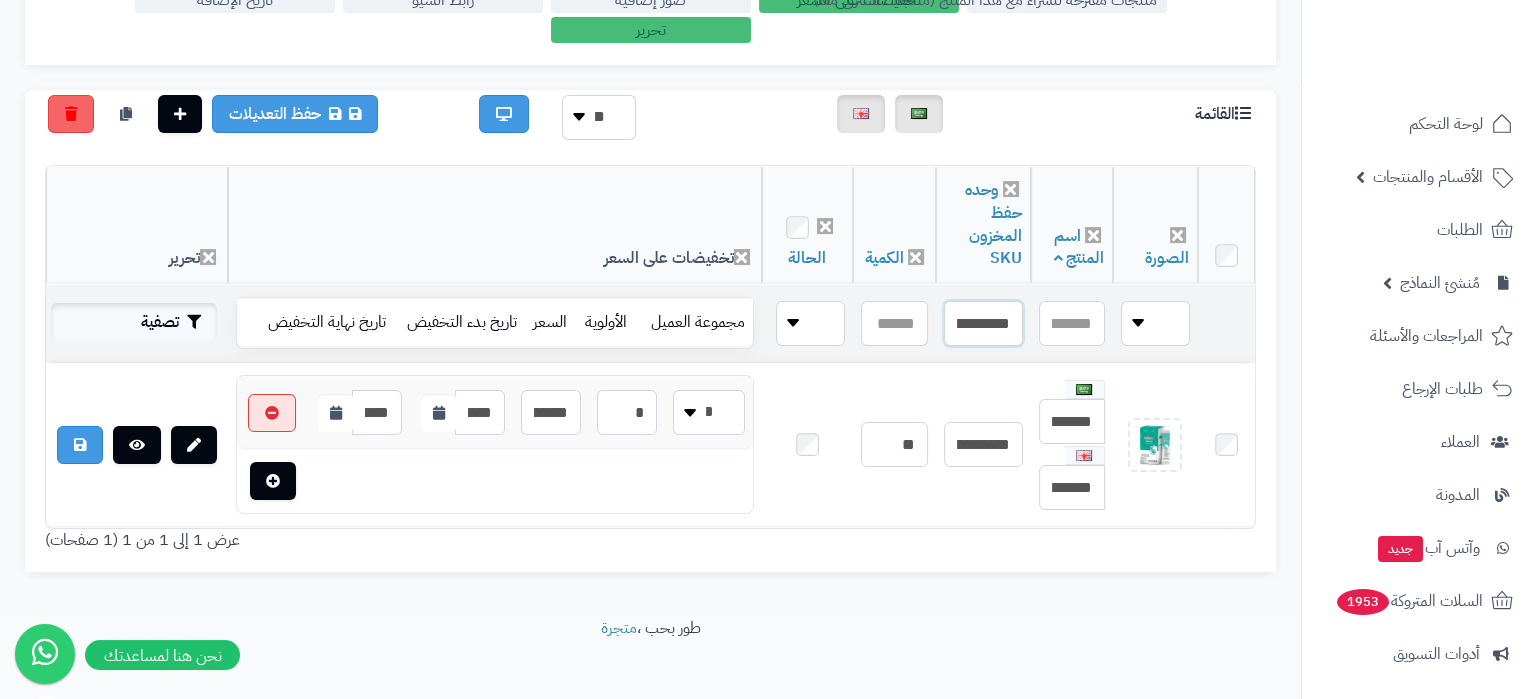 type on "**********" 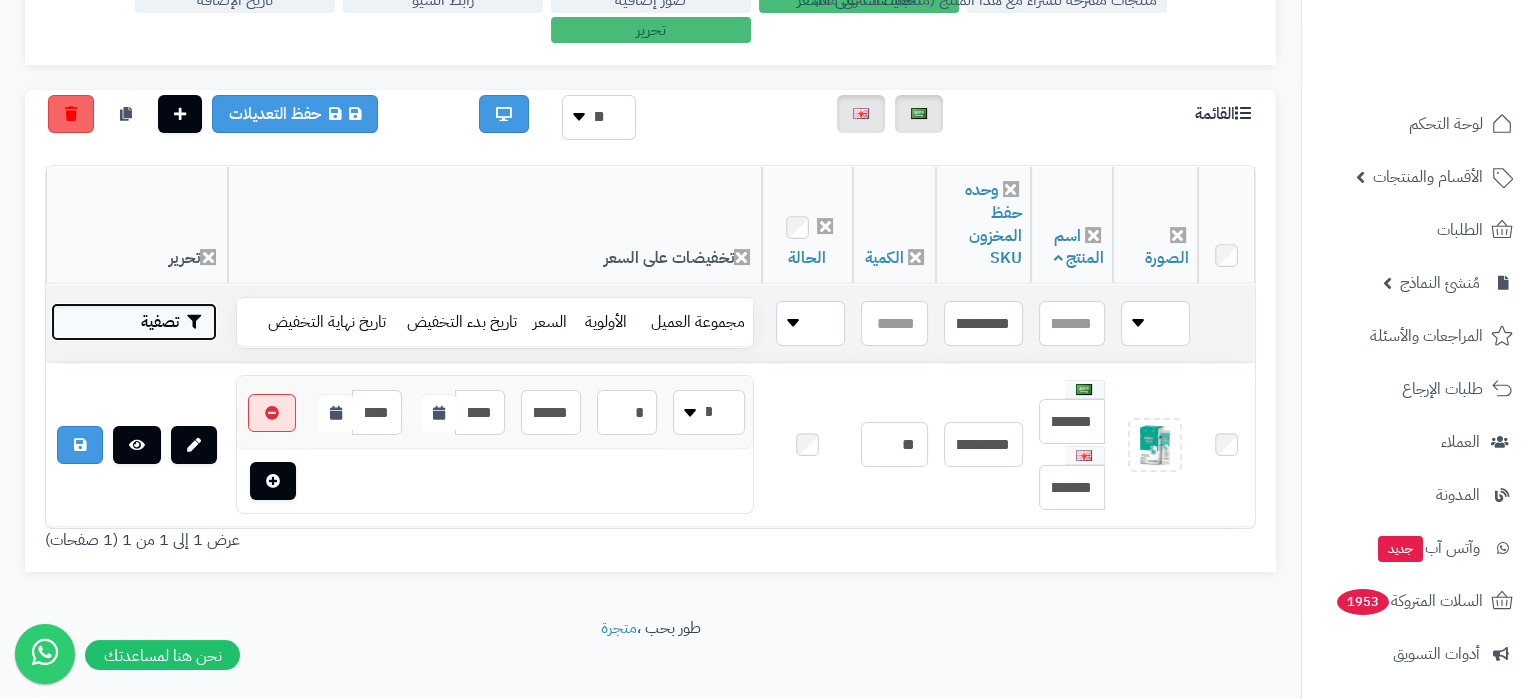 click on "تصفية" at bounding box center [134, 322] 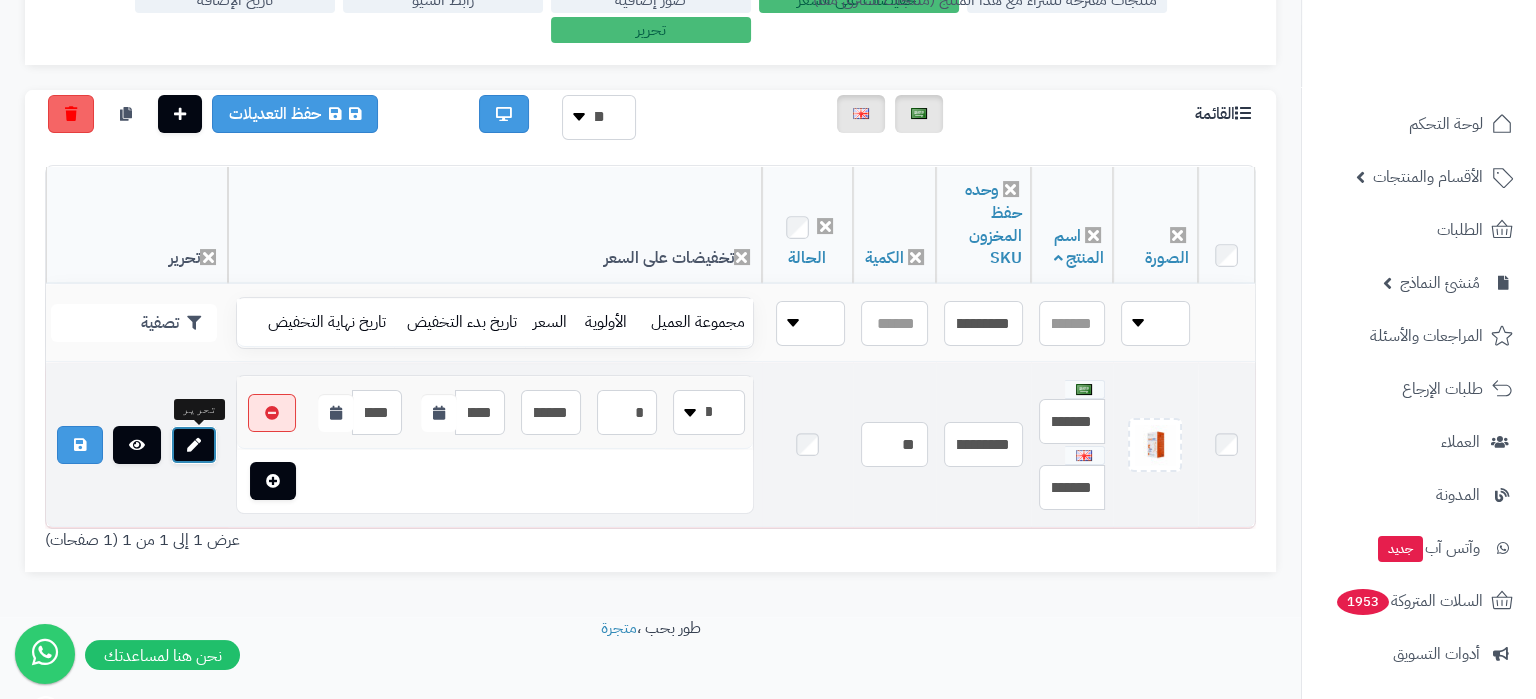 click at bounding box center [194, 445] 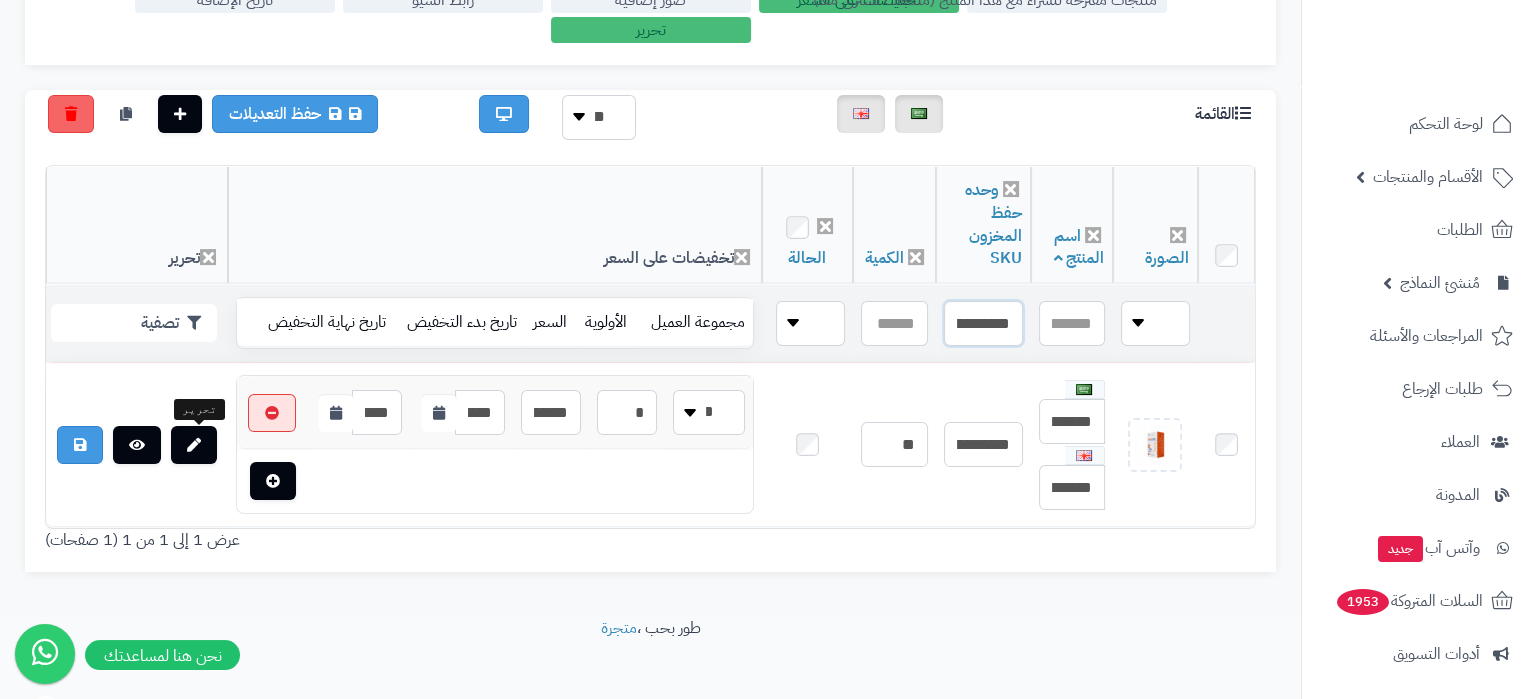 click on "**********" at bounding box center (983, 323) 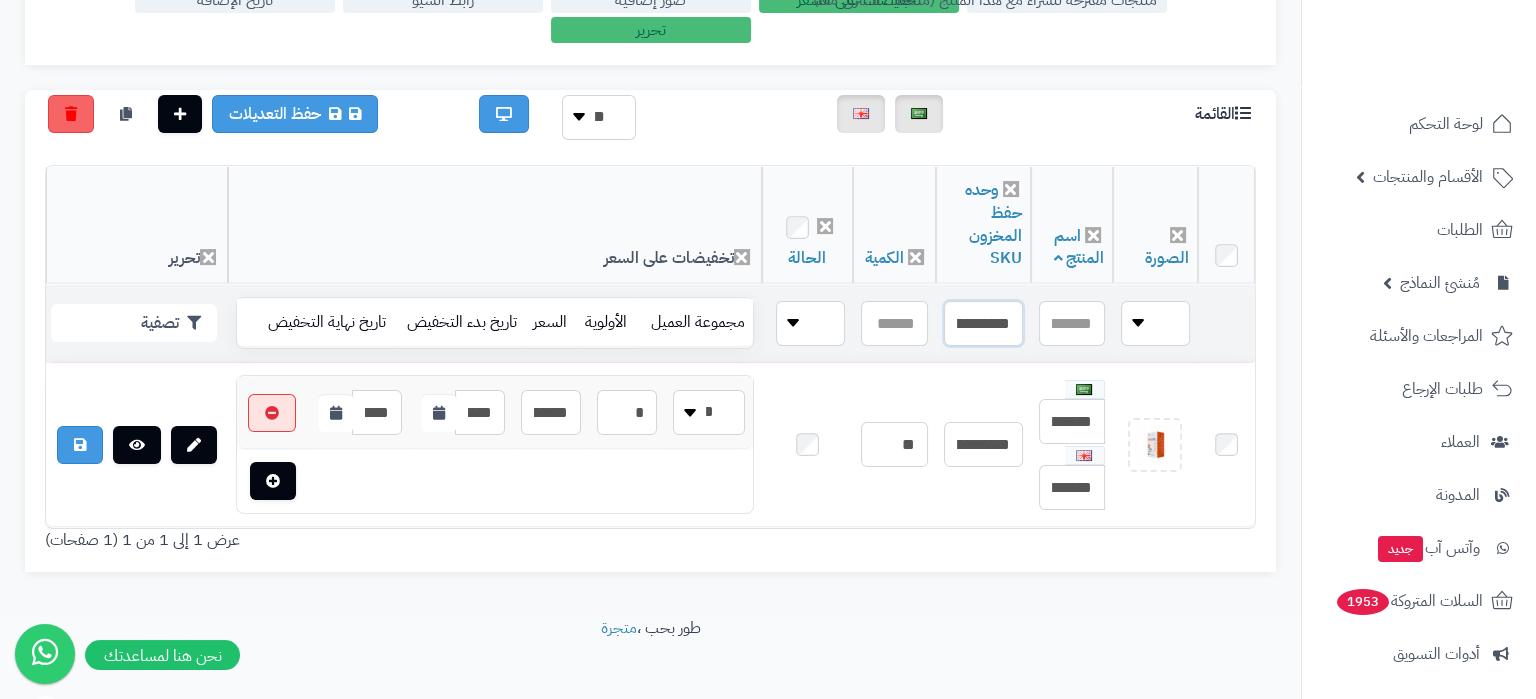 click on "**********" at bounding box center (983, 323) 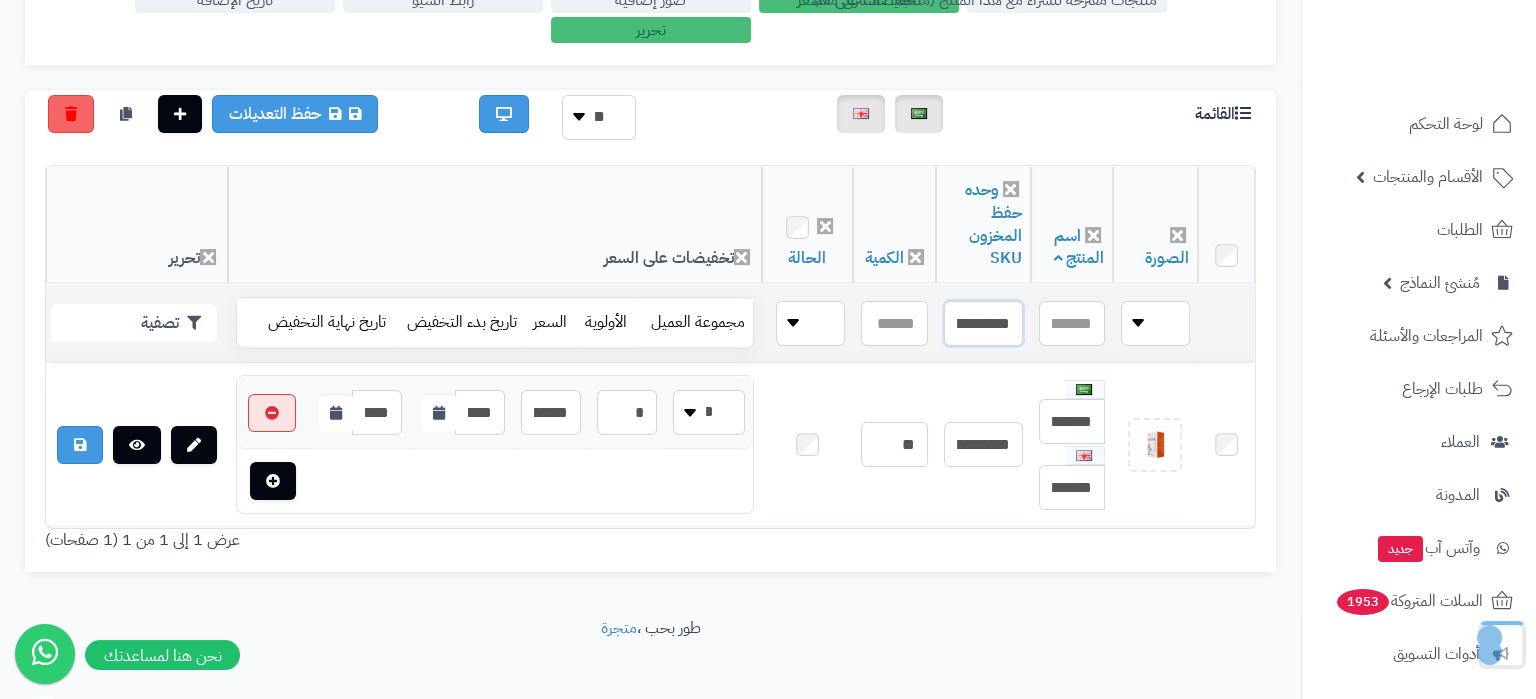 paste 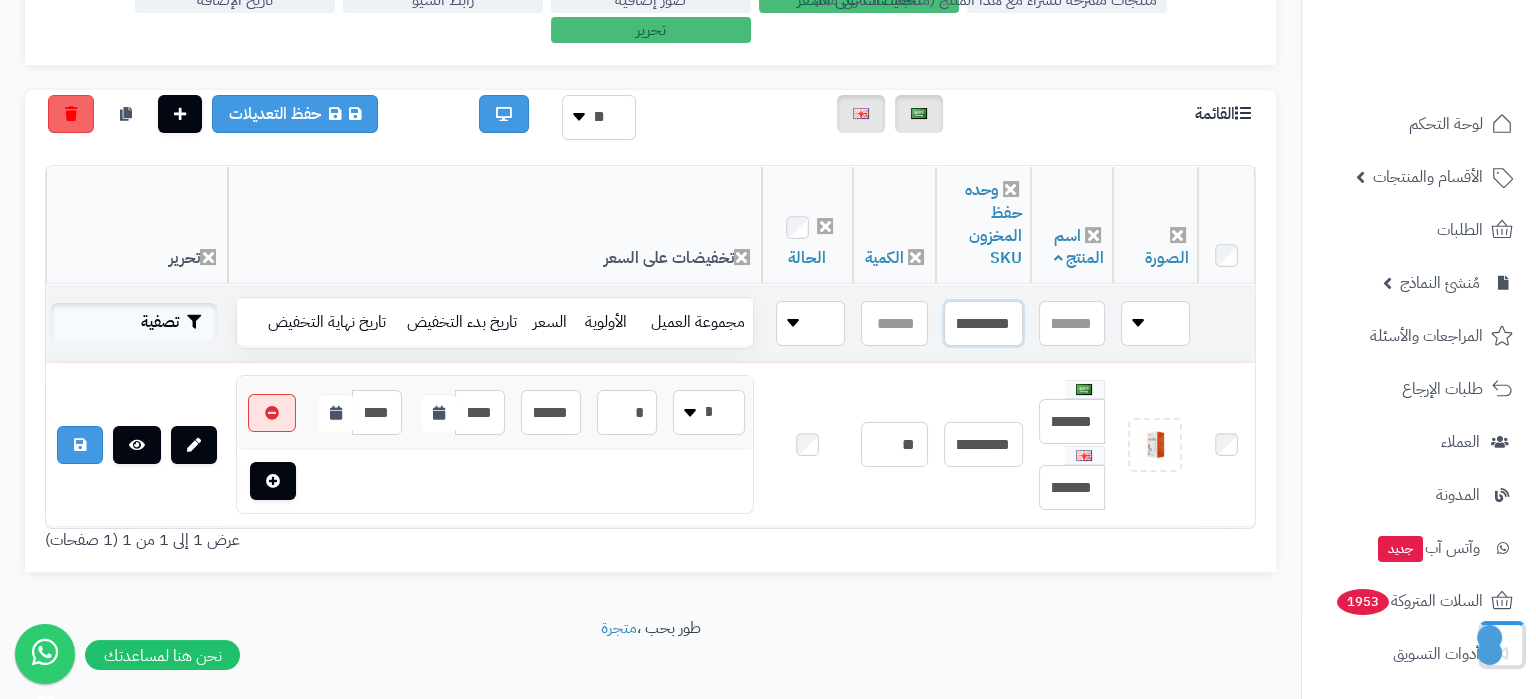 type on "**********" 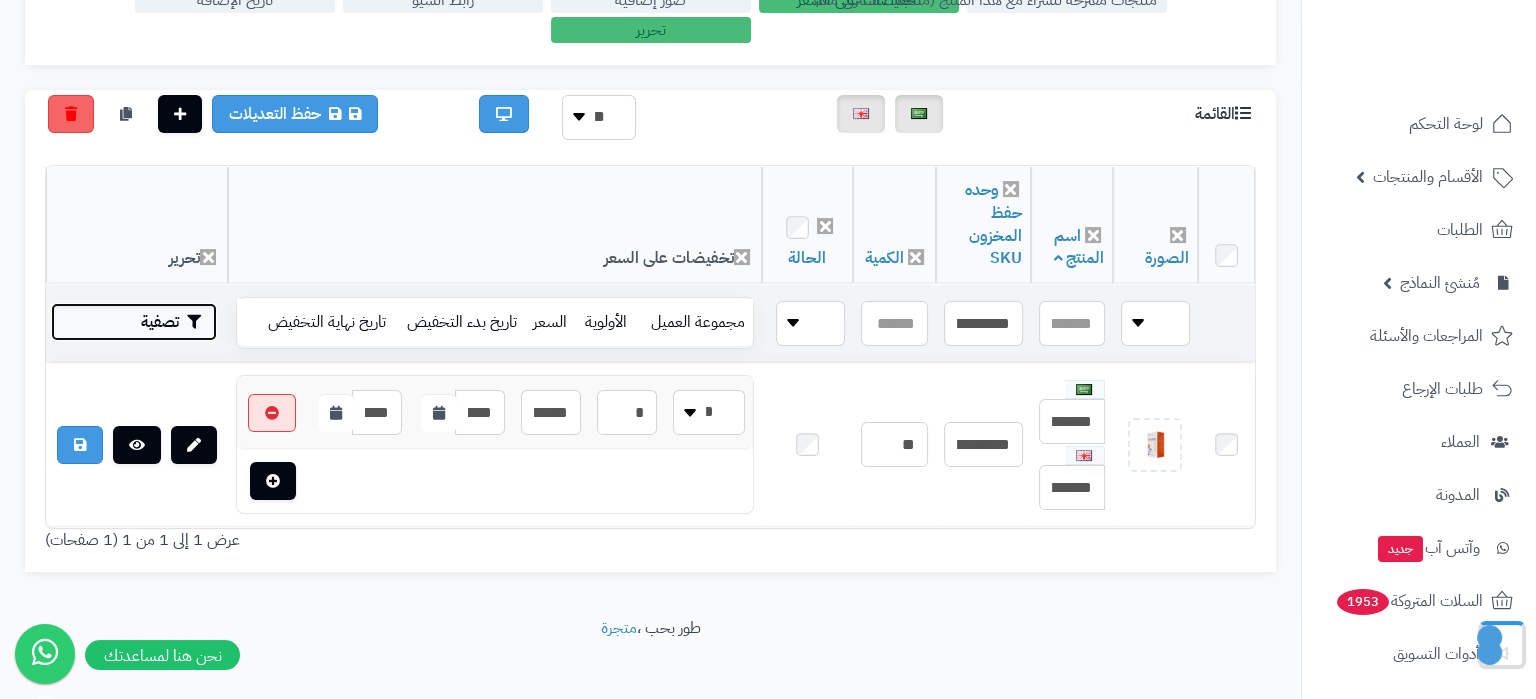 click on "تصفية" at bounding box center (134, 322) 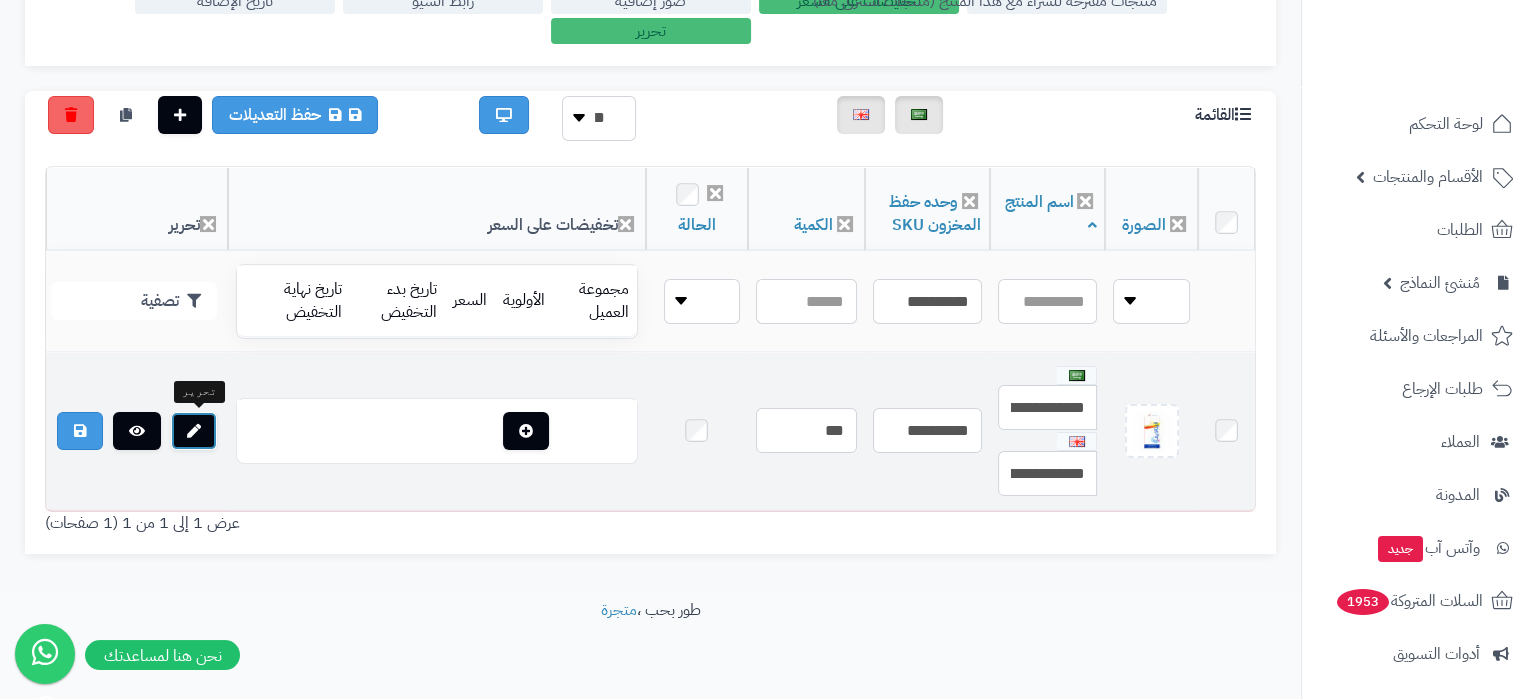 click at bounding box center [194, 431] 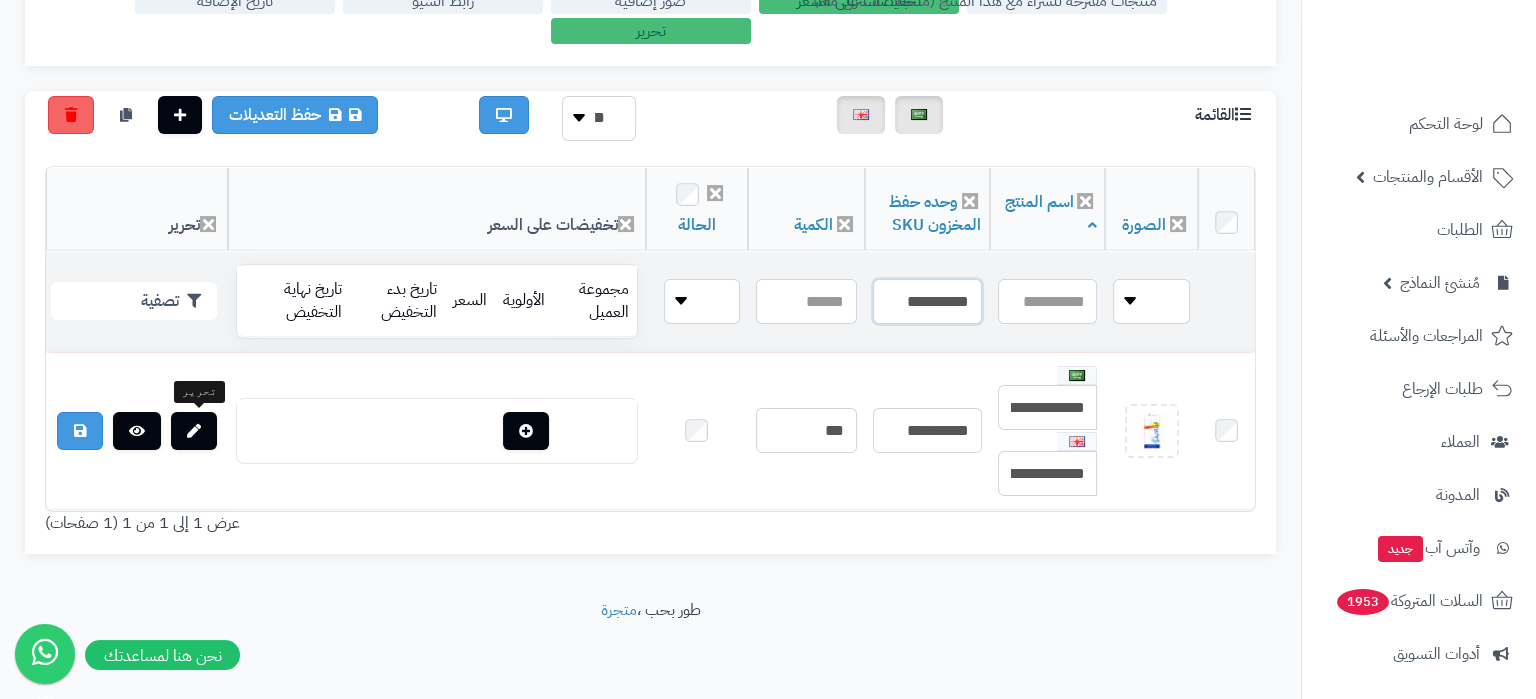 click on "**********" at bounding box center (927, 301) 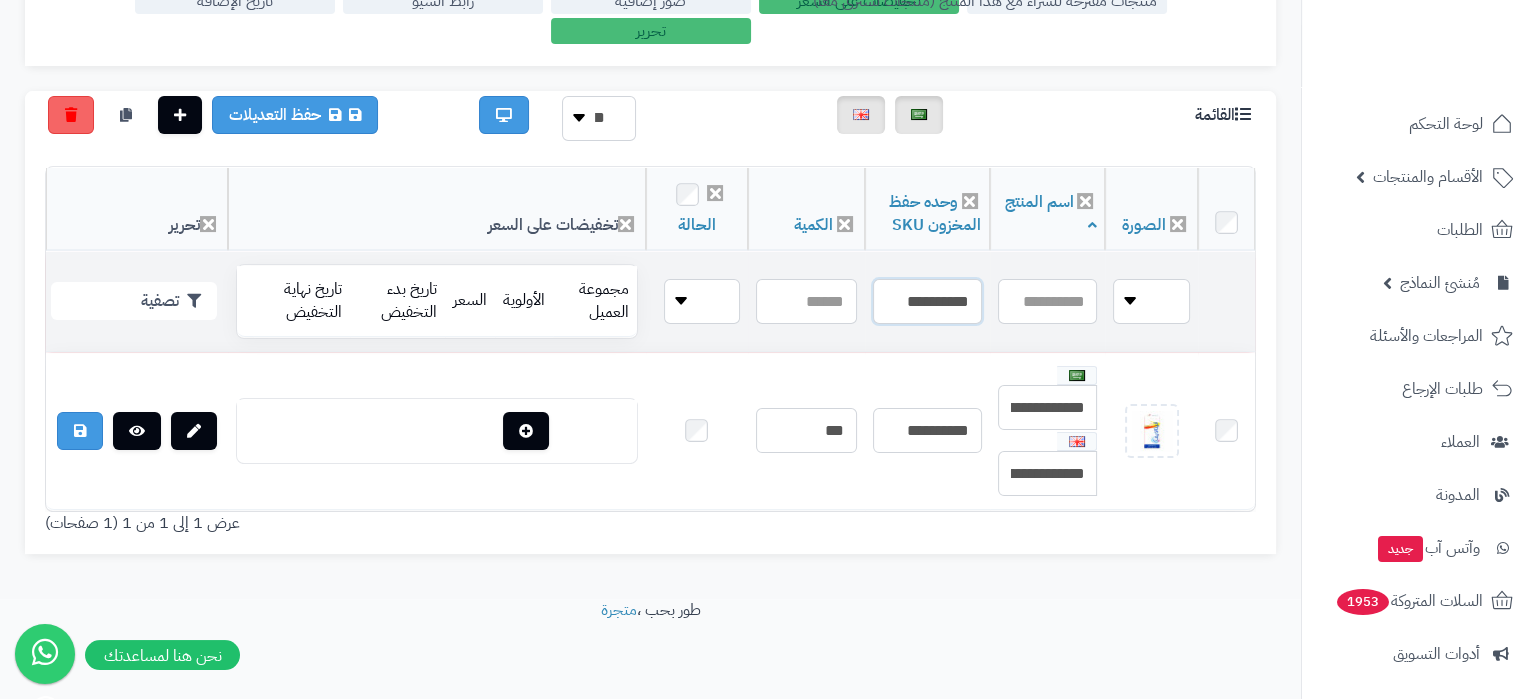 paste 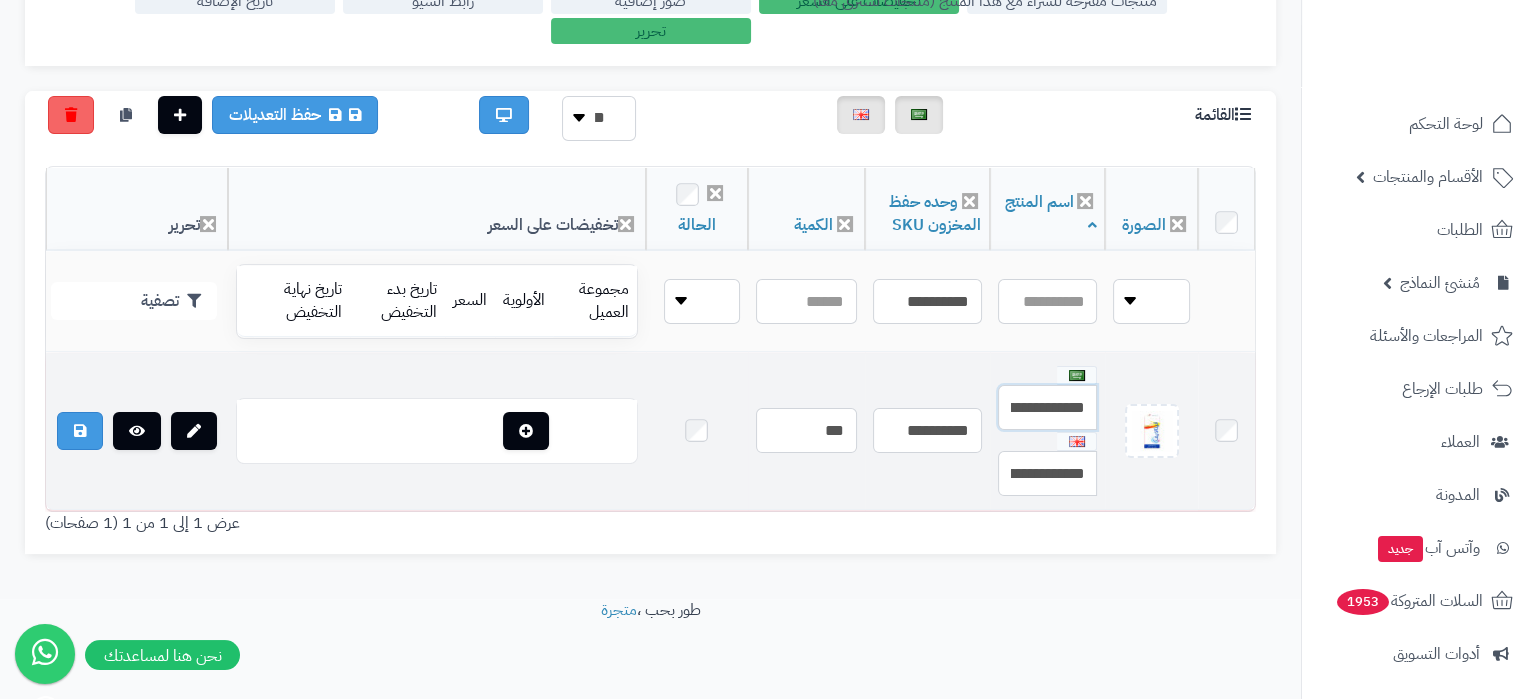 click on "**********" at bounding box center [1048, 407] 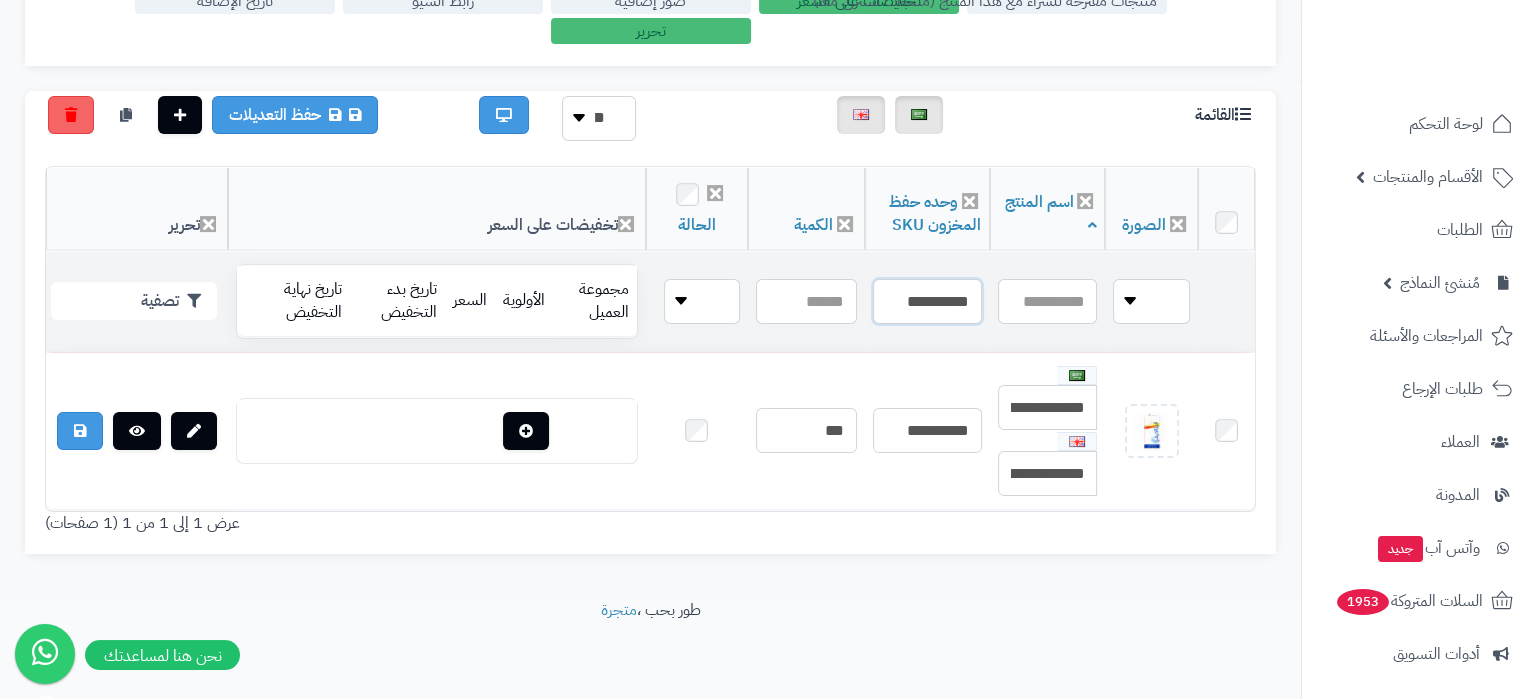 click on "**********" at bounding box center [927, 301] 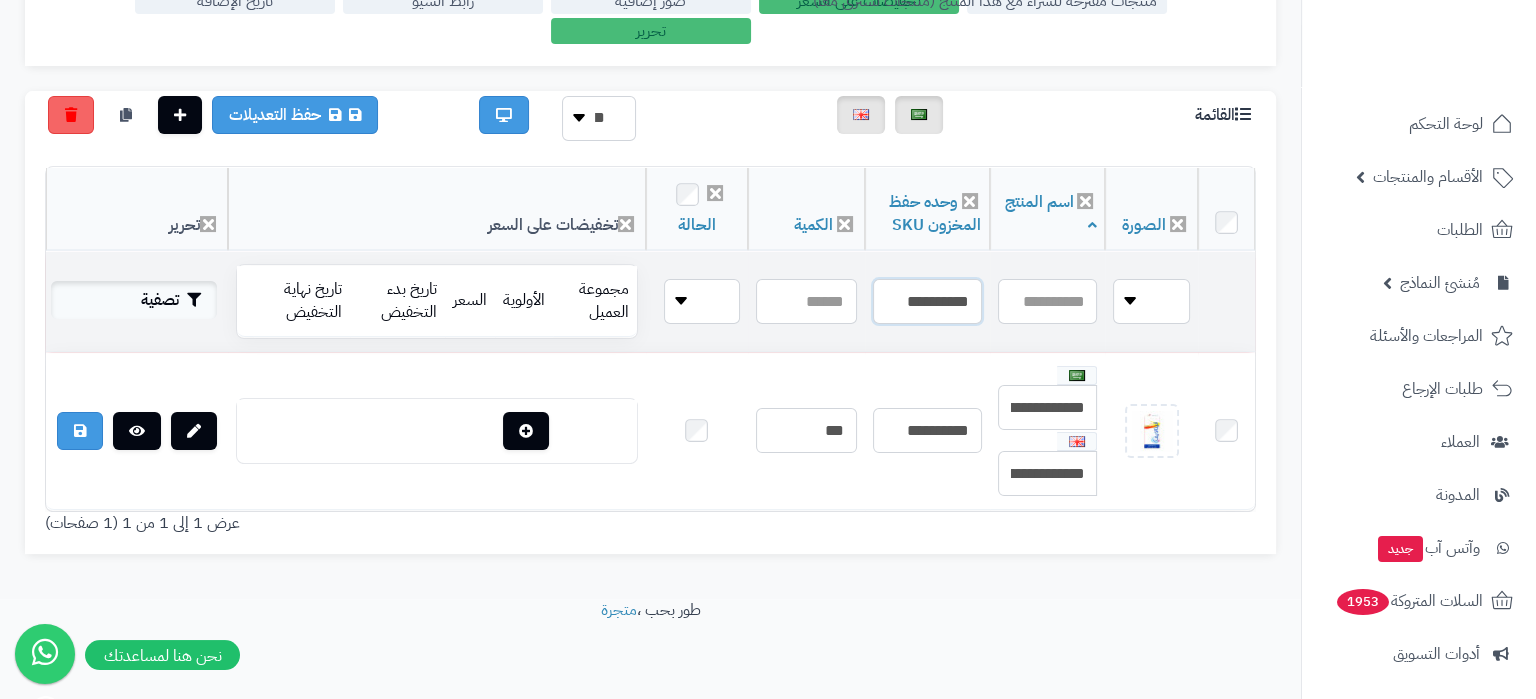 type on "**********" 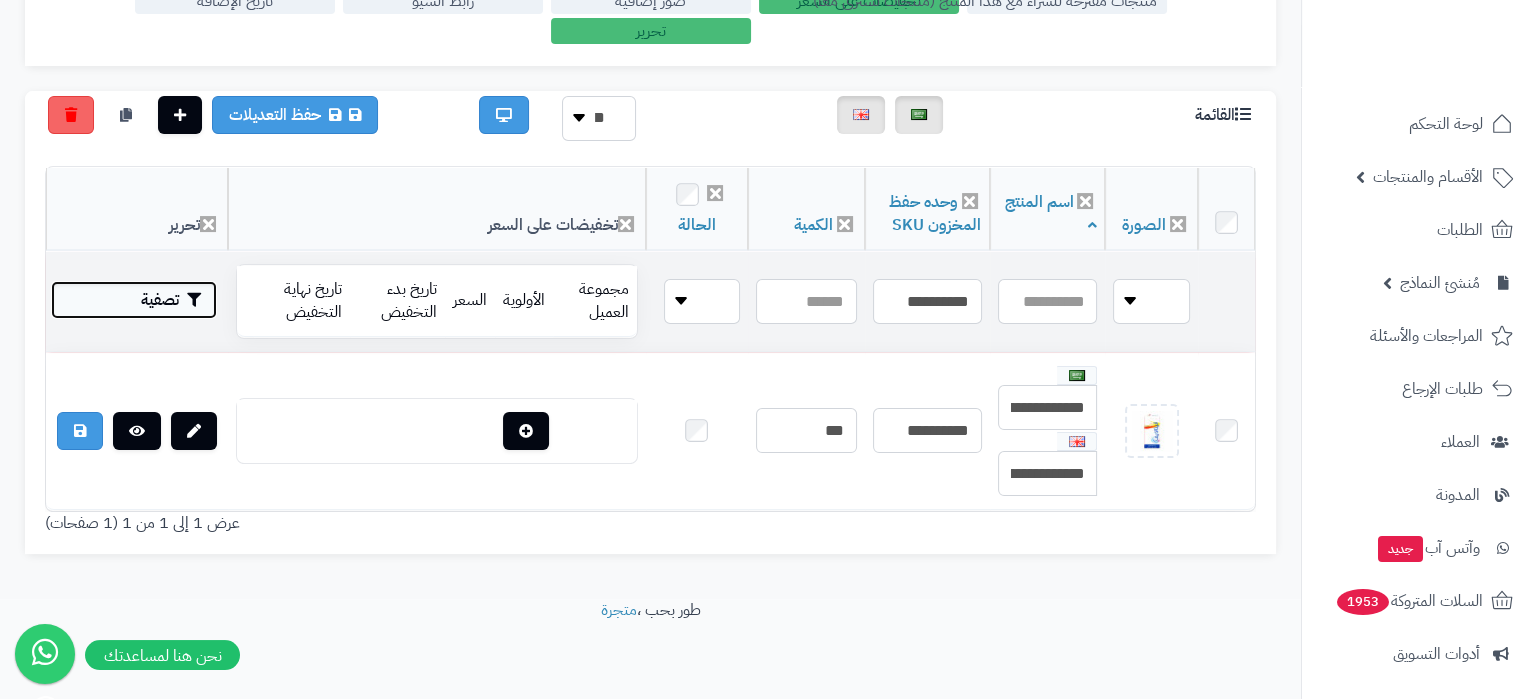 click on "تصفية" at bounding box center (134, 300) 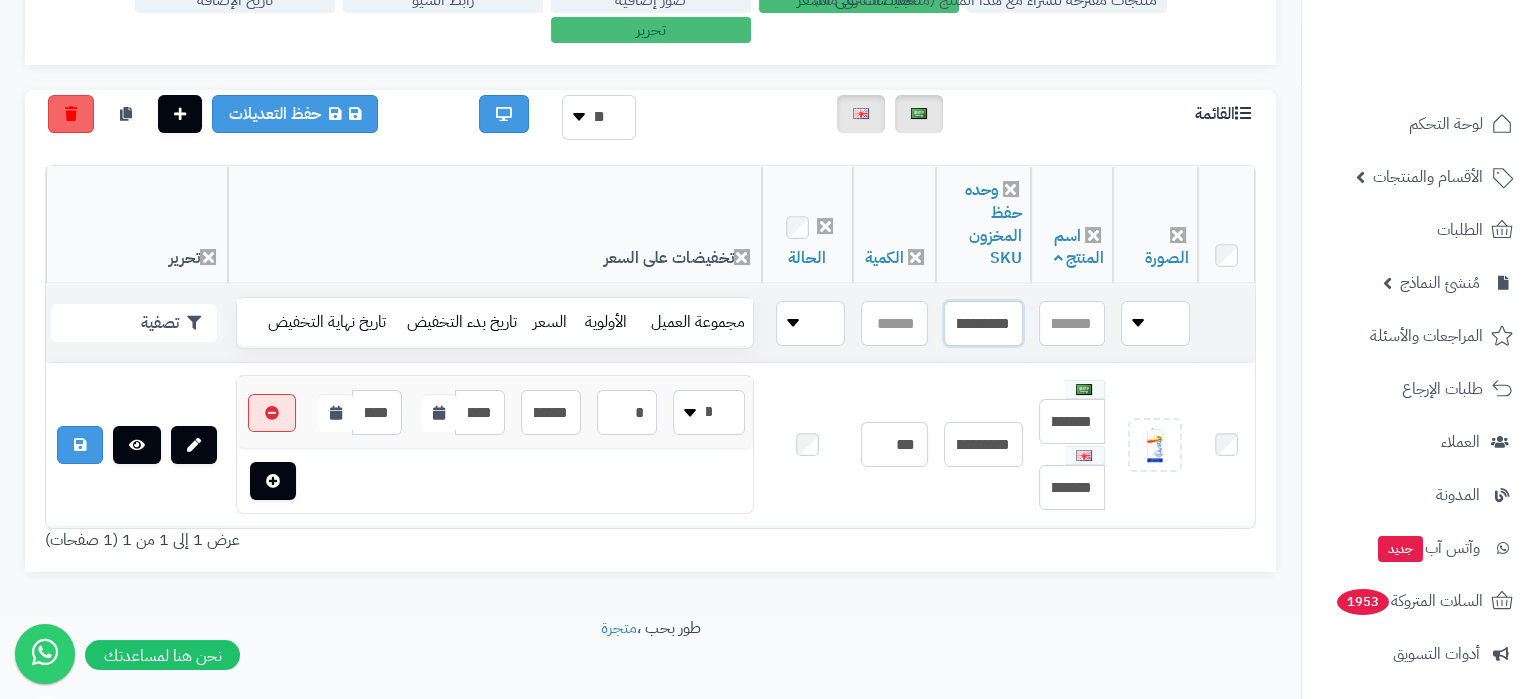 click on "**********" at bounding box center [983, 323] 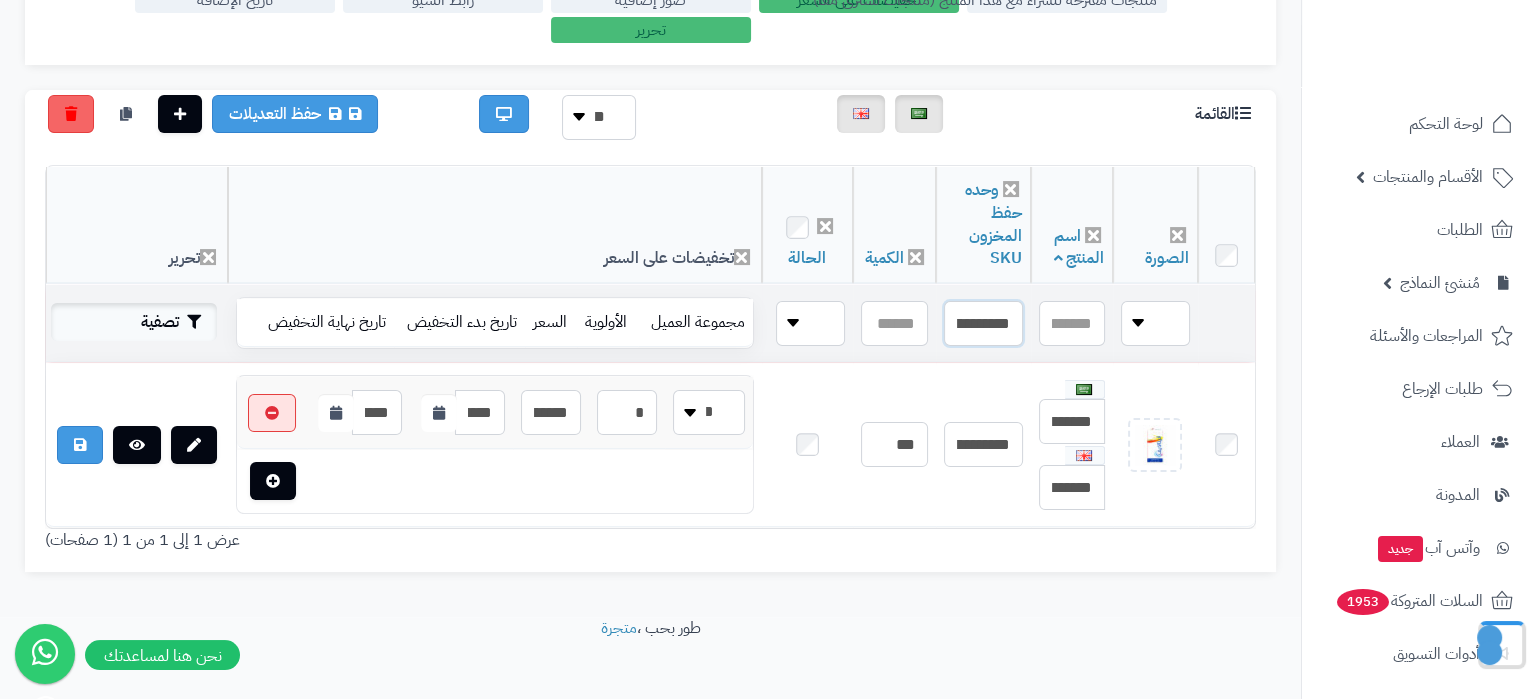 type on "**********" 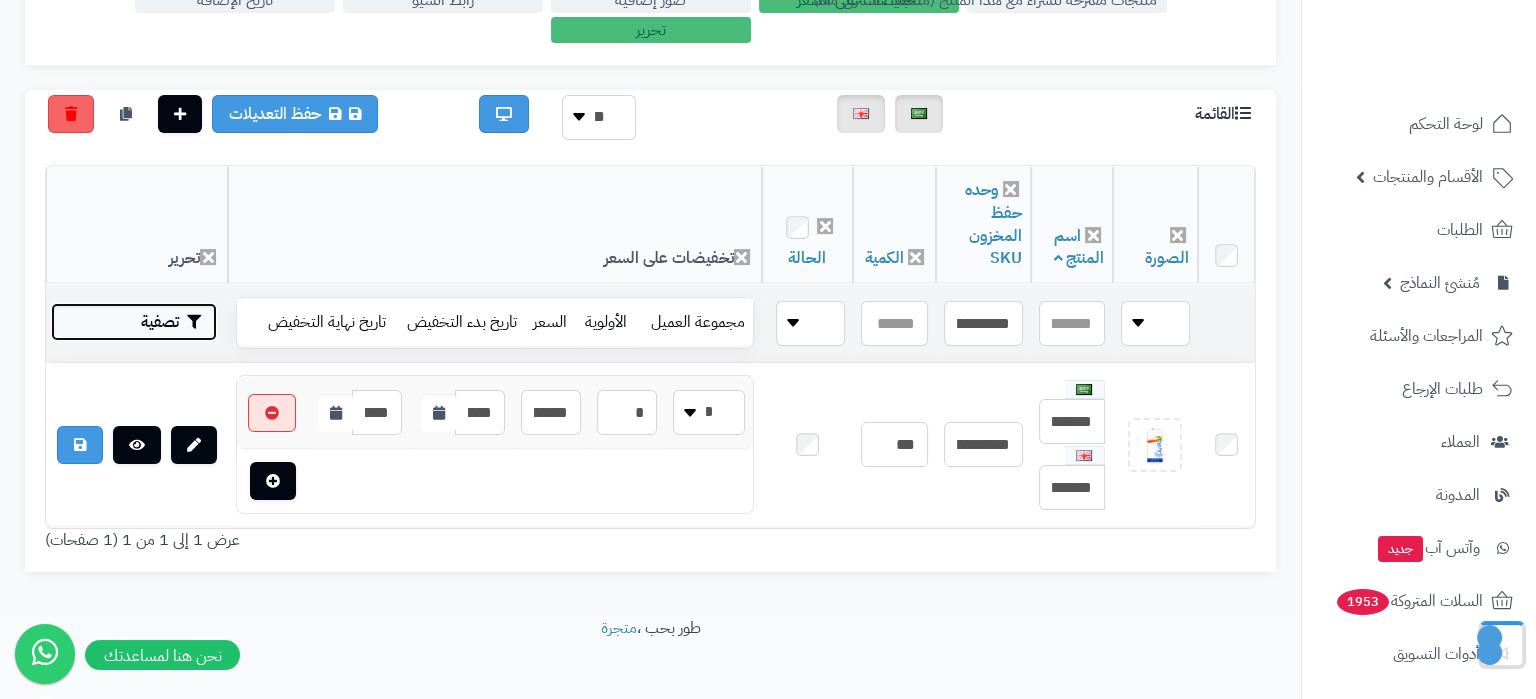 click on "تصفية" at bounding box center [134, 322] 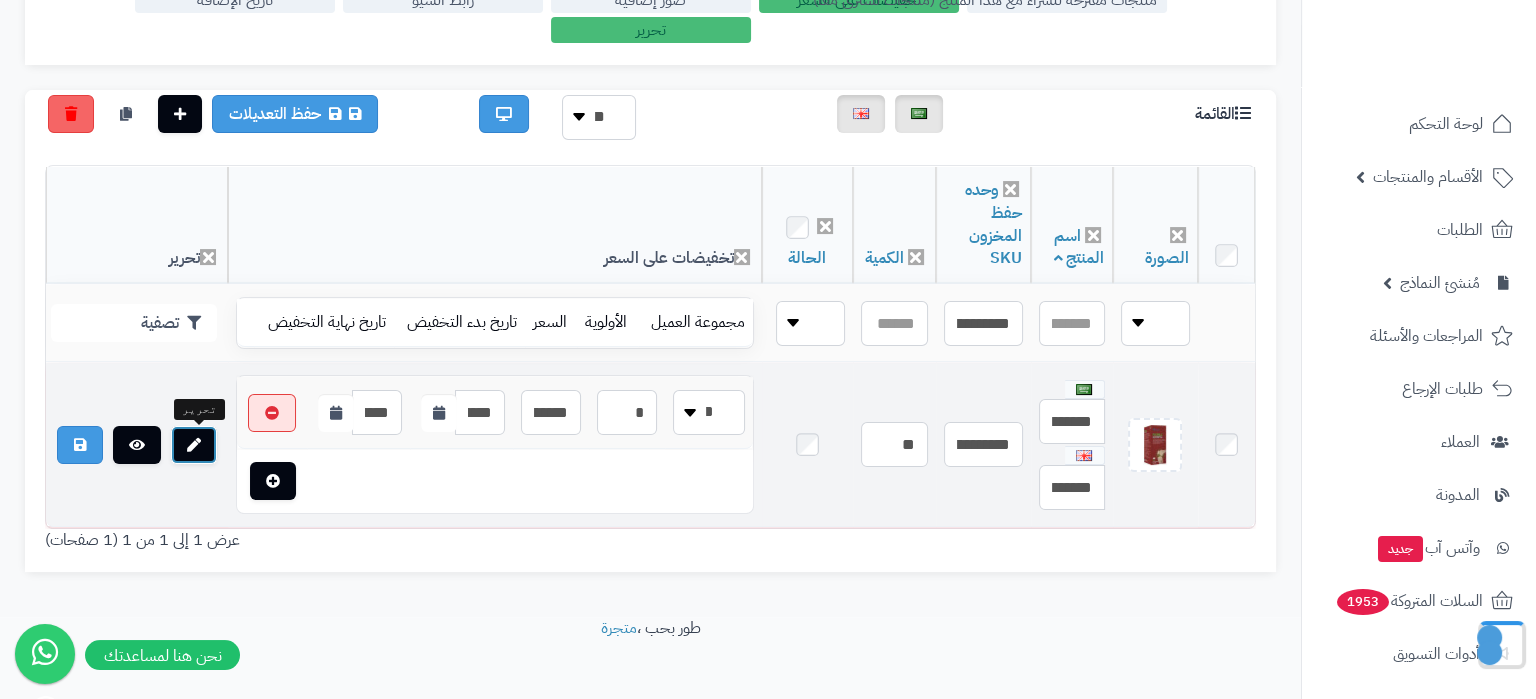 click at bounding box center [194, 445] 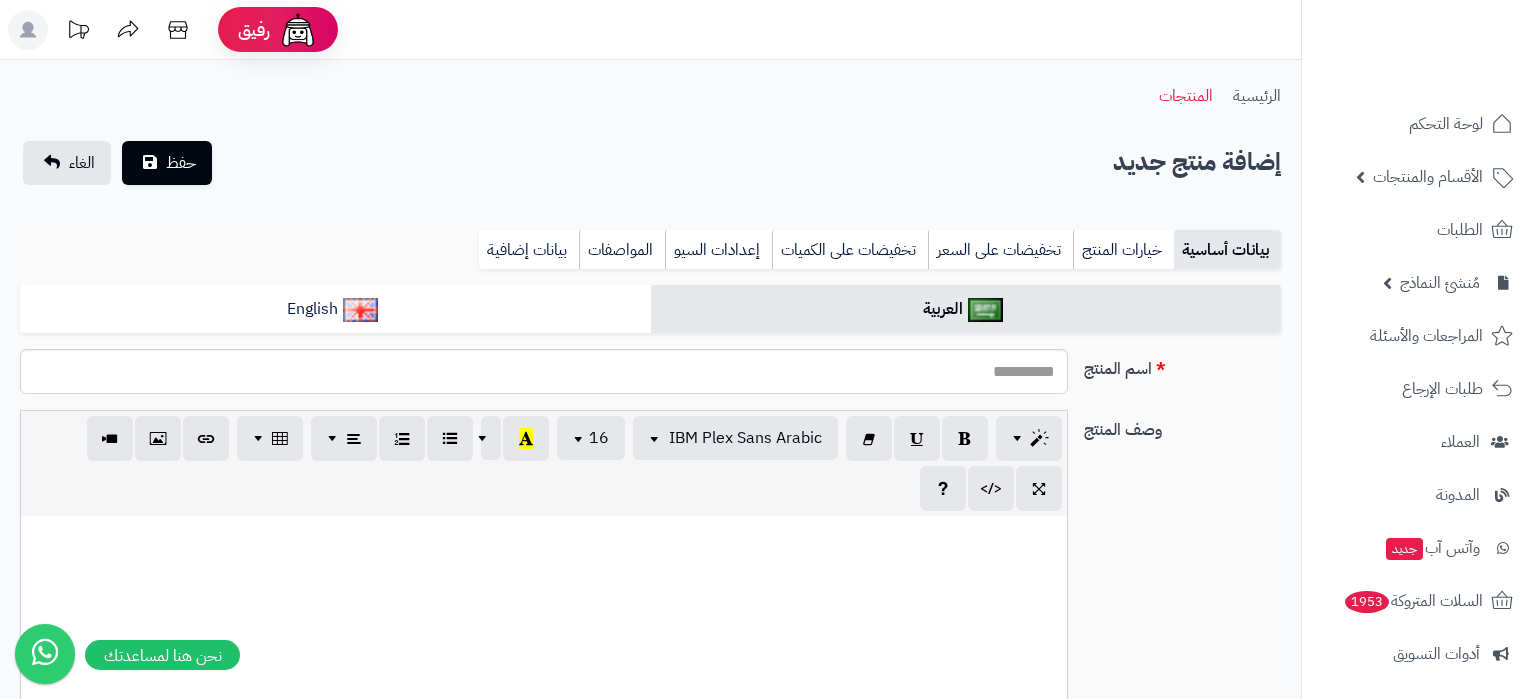 select 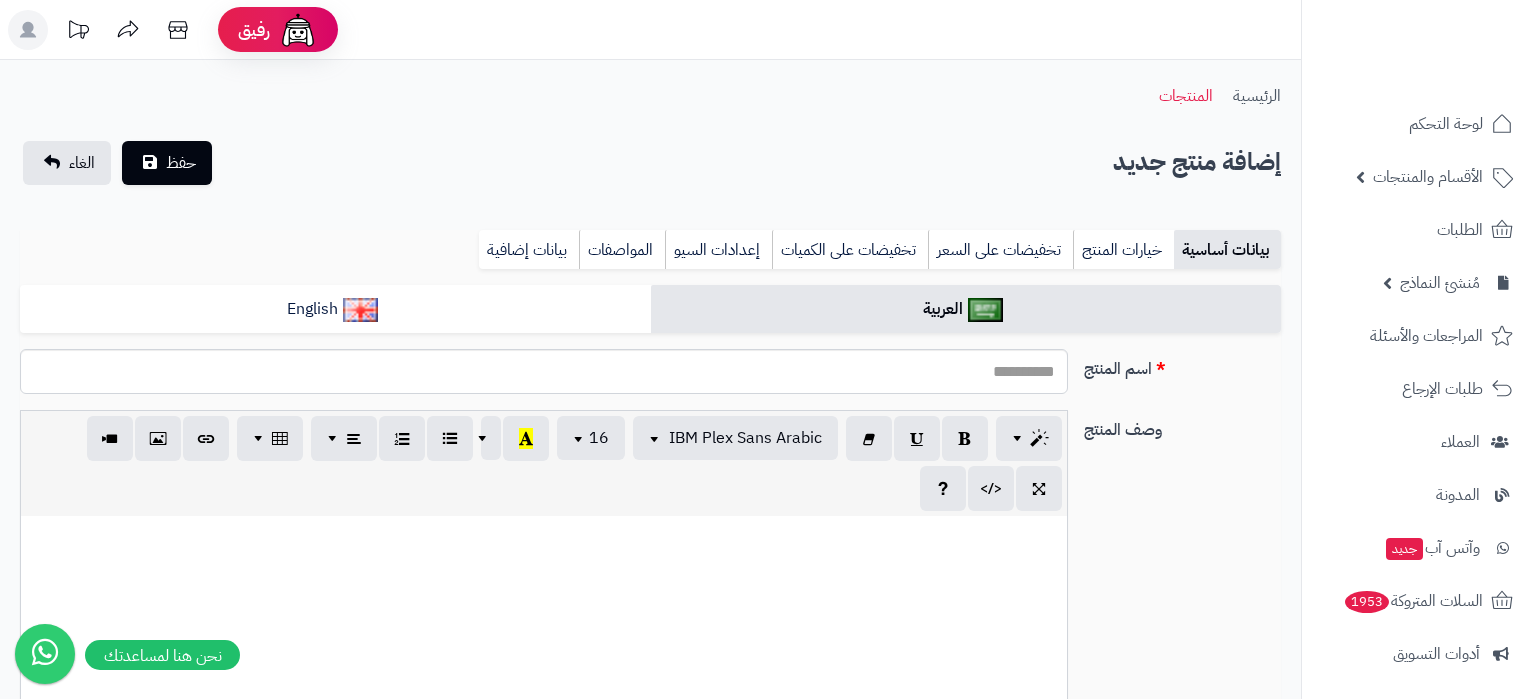 scroll, scrollTop: 0, scrollLeft: 0, axis: both 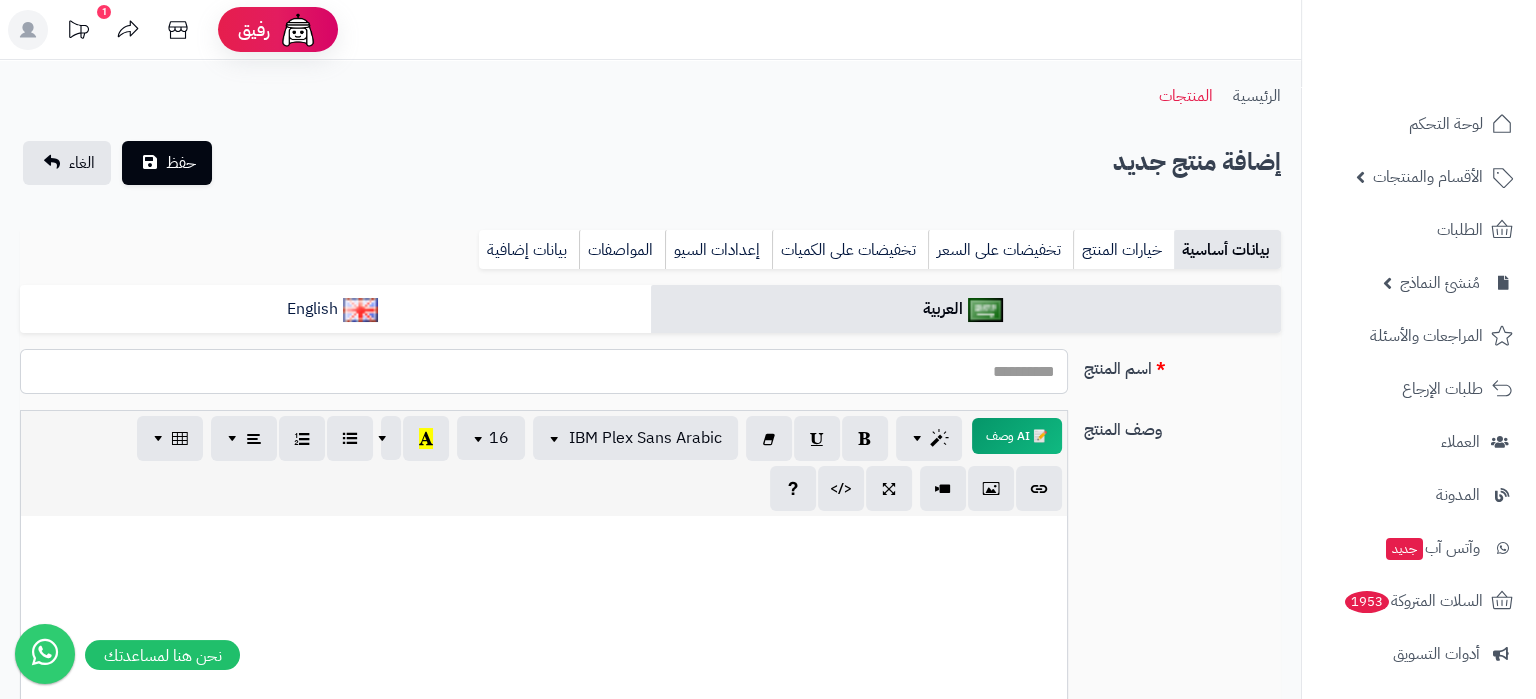click on "اسم المنتج" at bounding box center [544, 371] 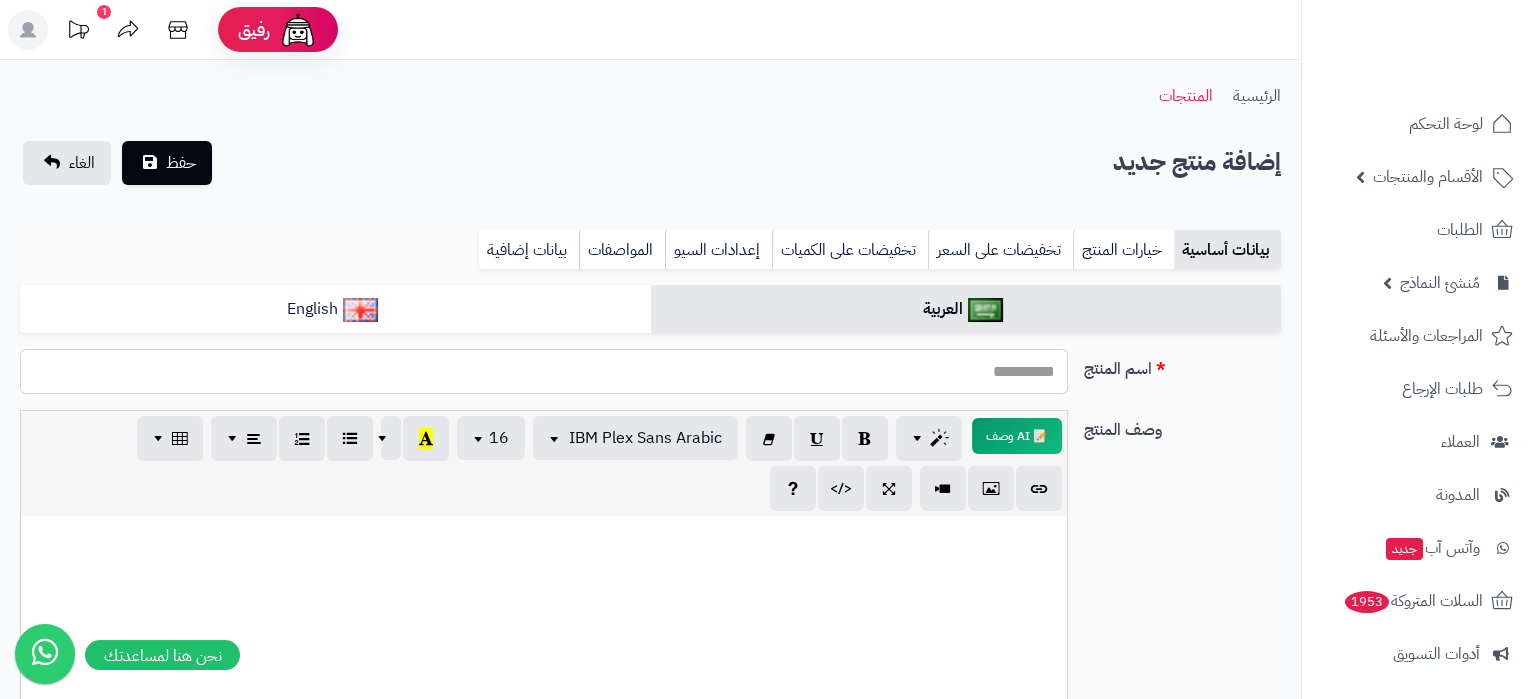 paste on "**********" 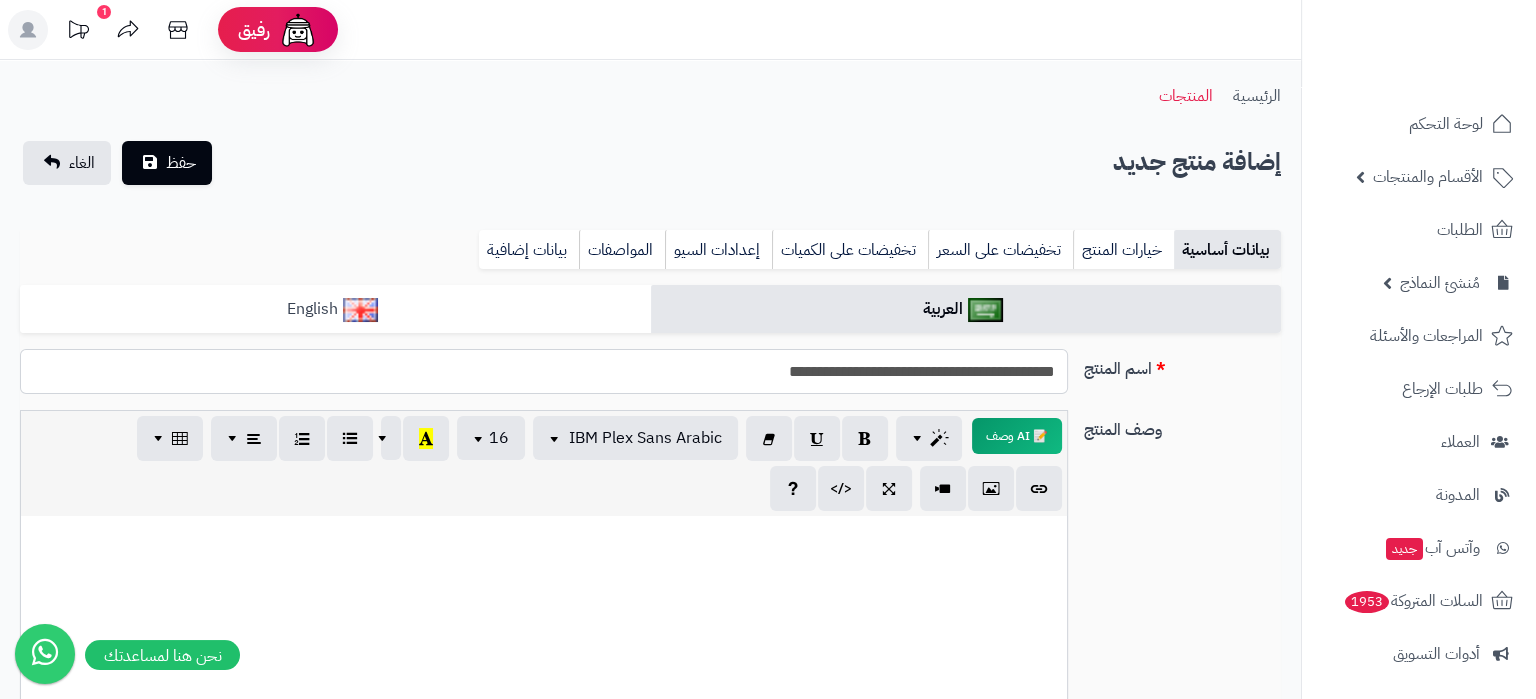 type on "**********" 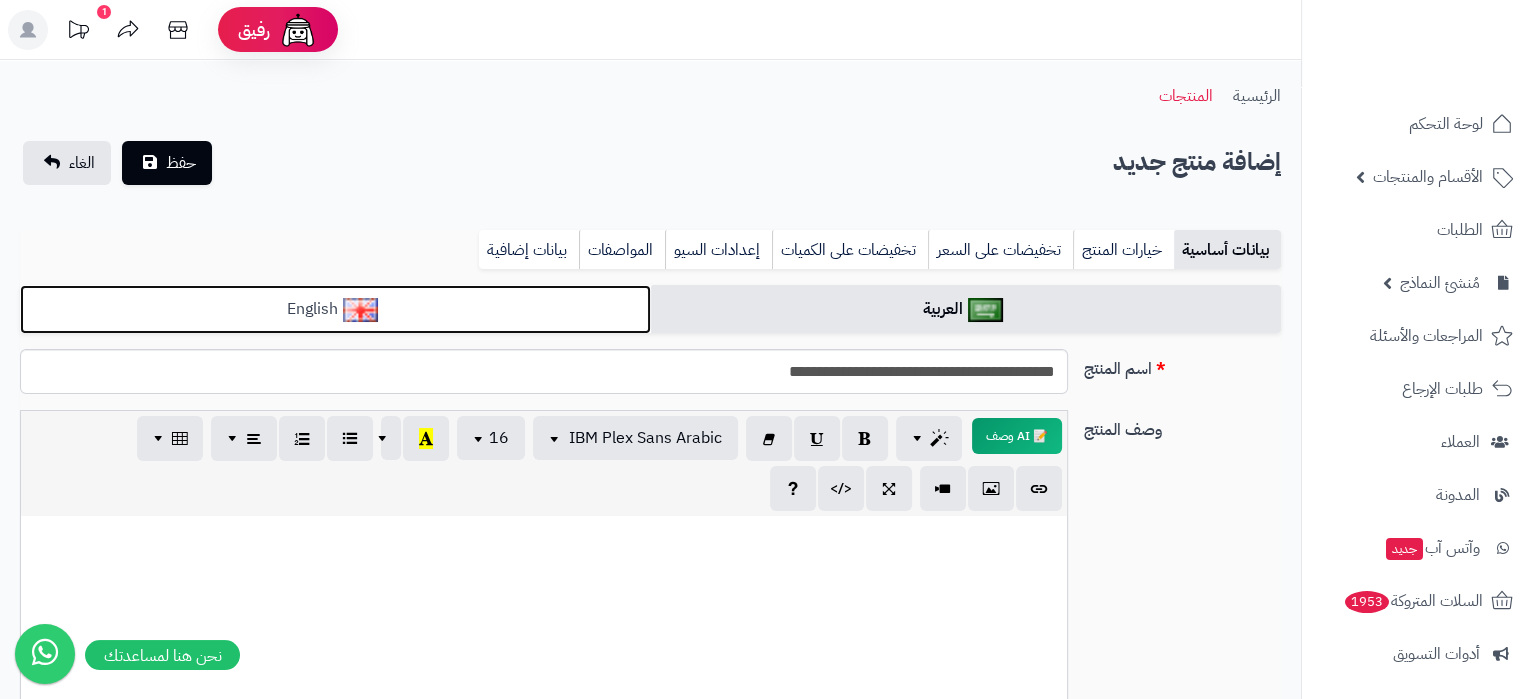 click on "English" at bounding box center (335, 309) 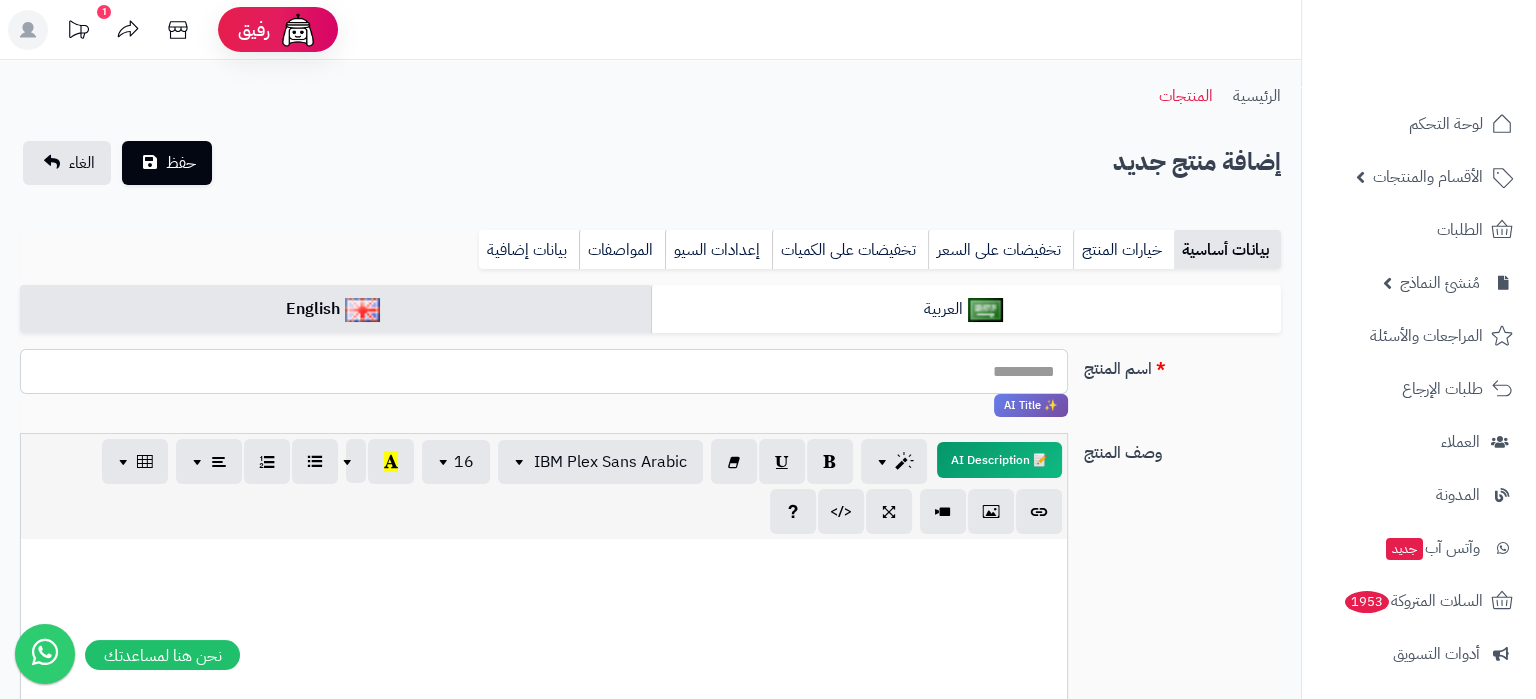 click on "اسم المنتج" at bounding box center [544, 371] 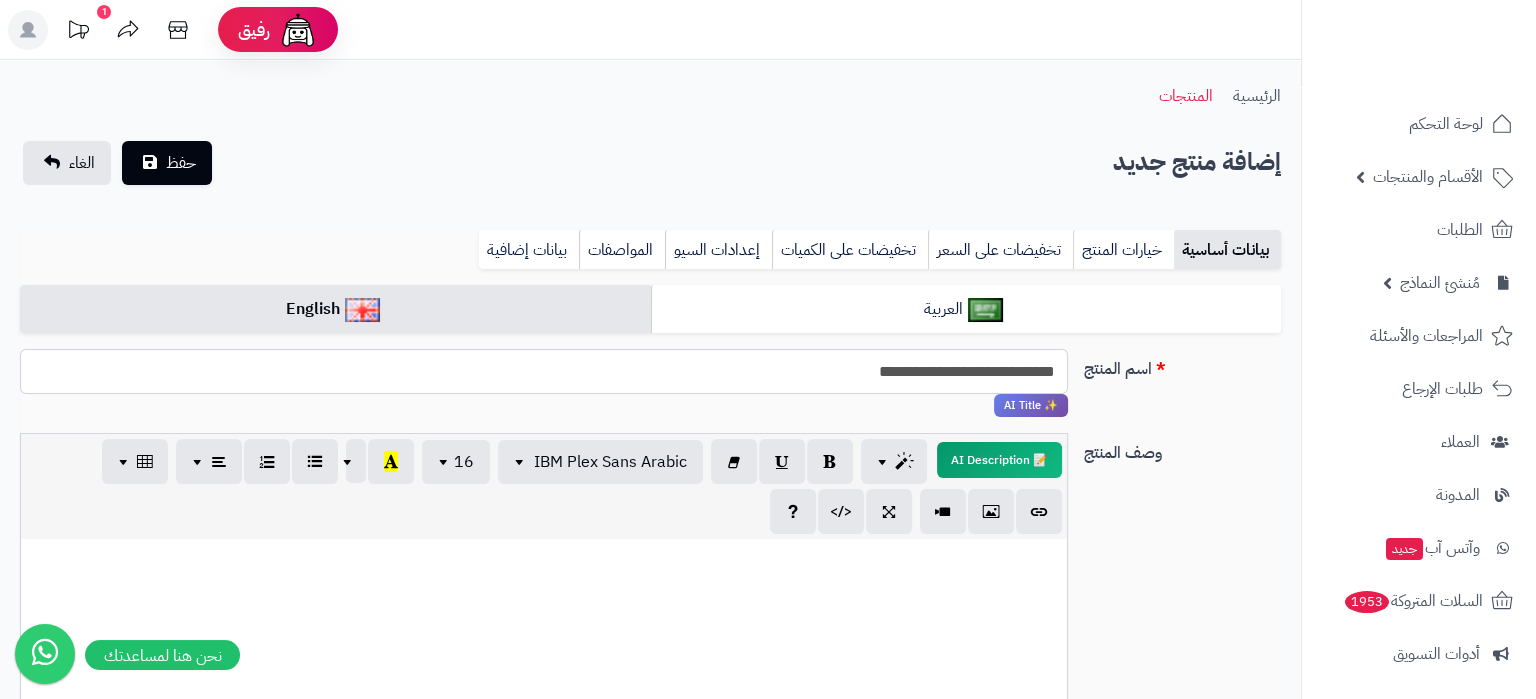 type on "**********" 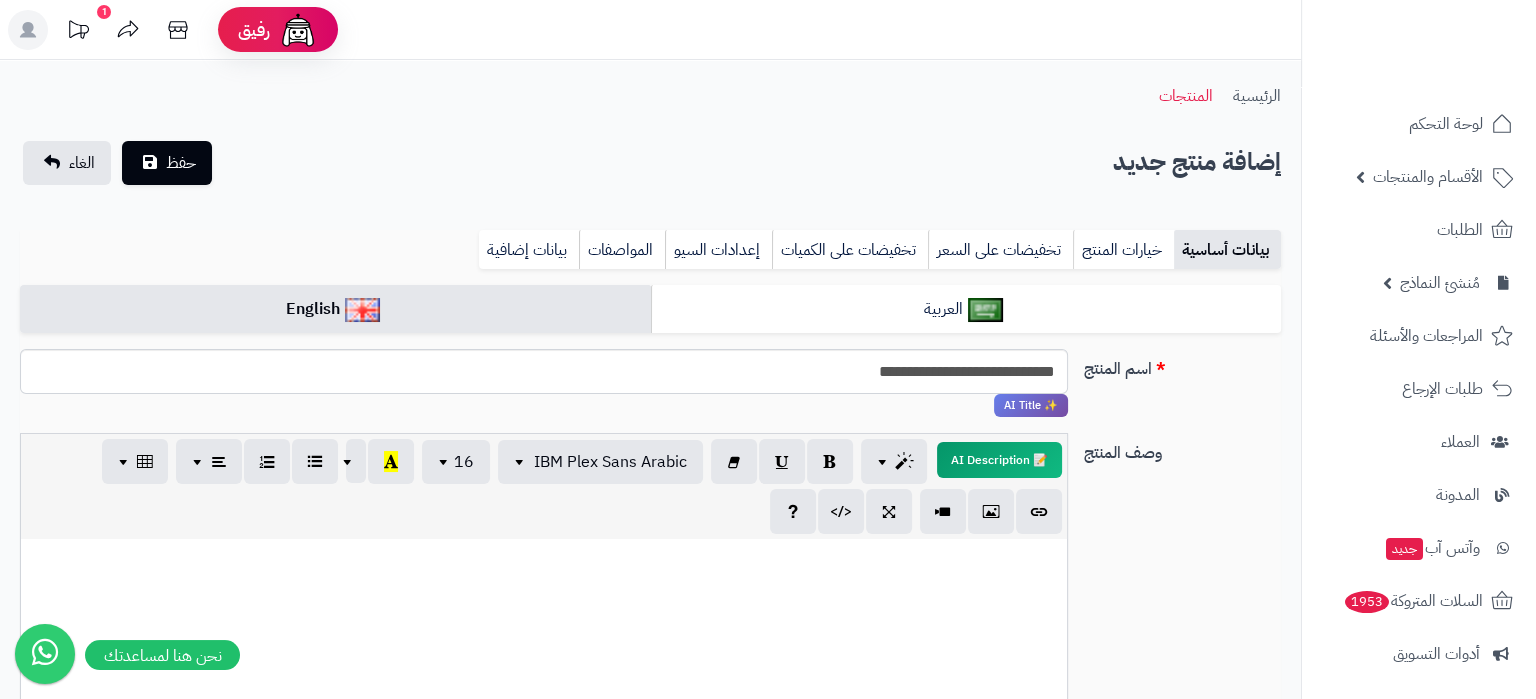 click at bounding box center [544, 689] 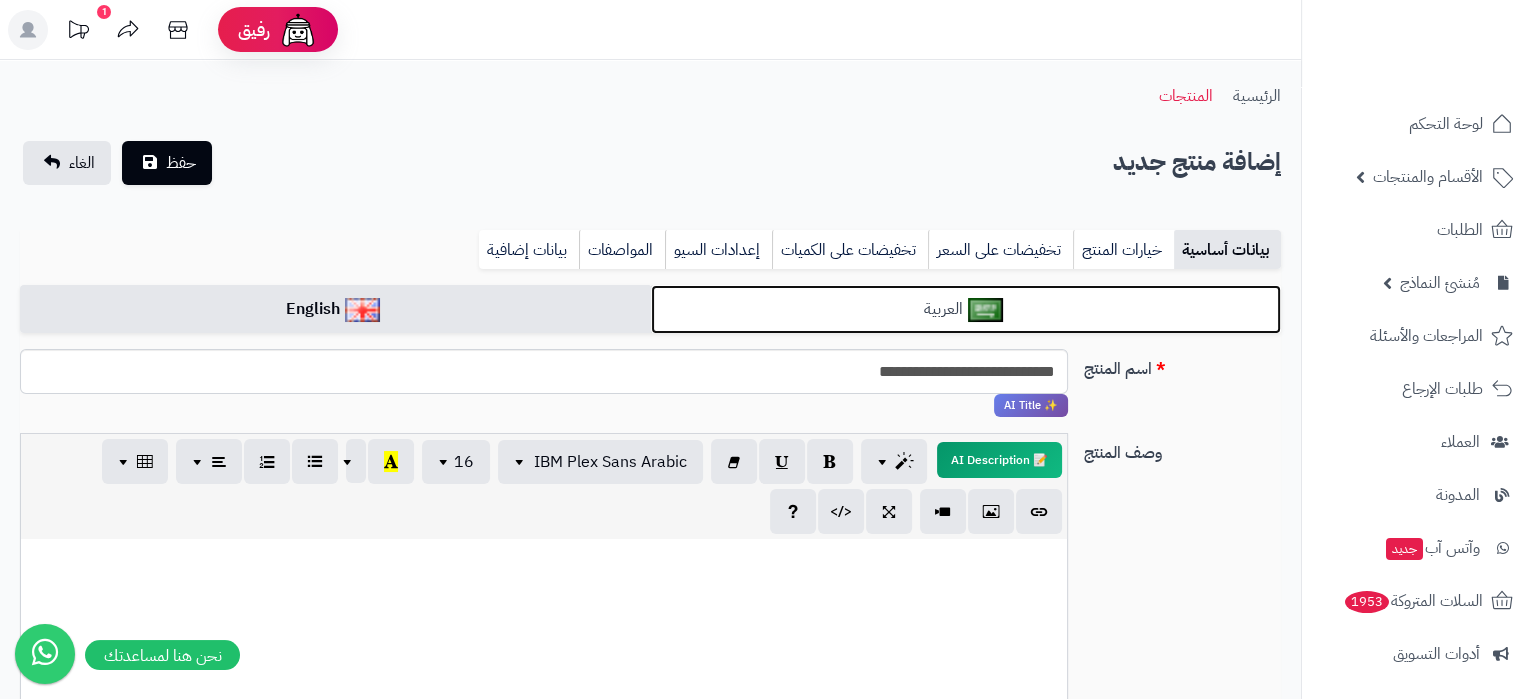 click on "العربية" at bounding box center (966, 309) 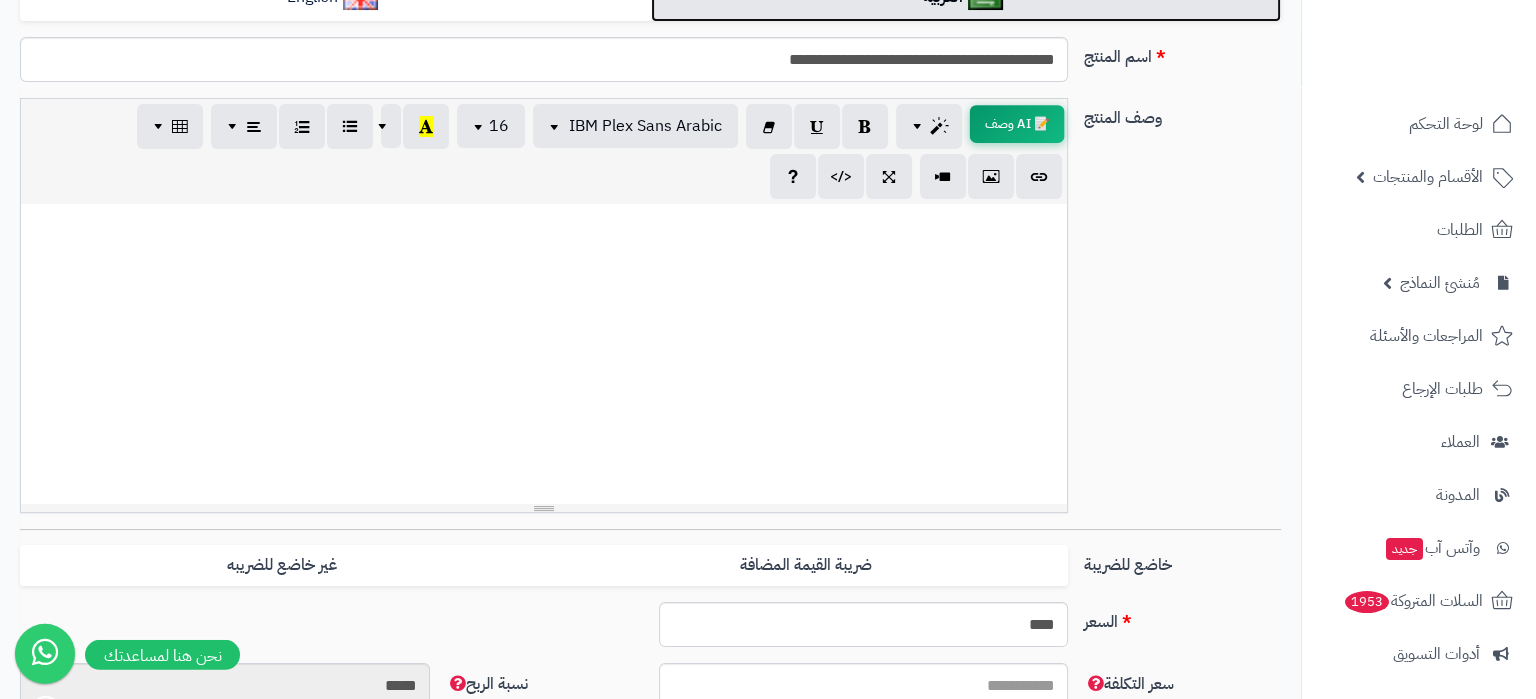 scroll, scrollTop: 315, scrollLeft: 0, axis: vertical 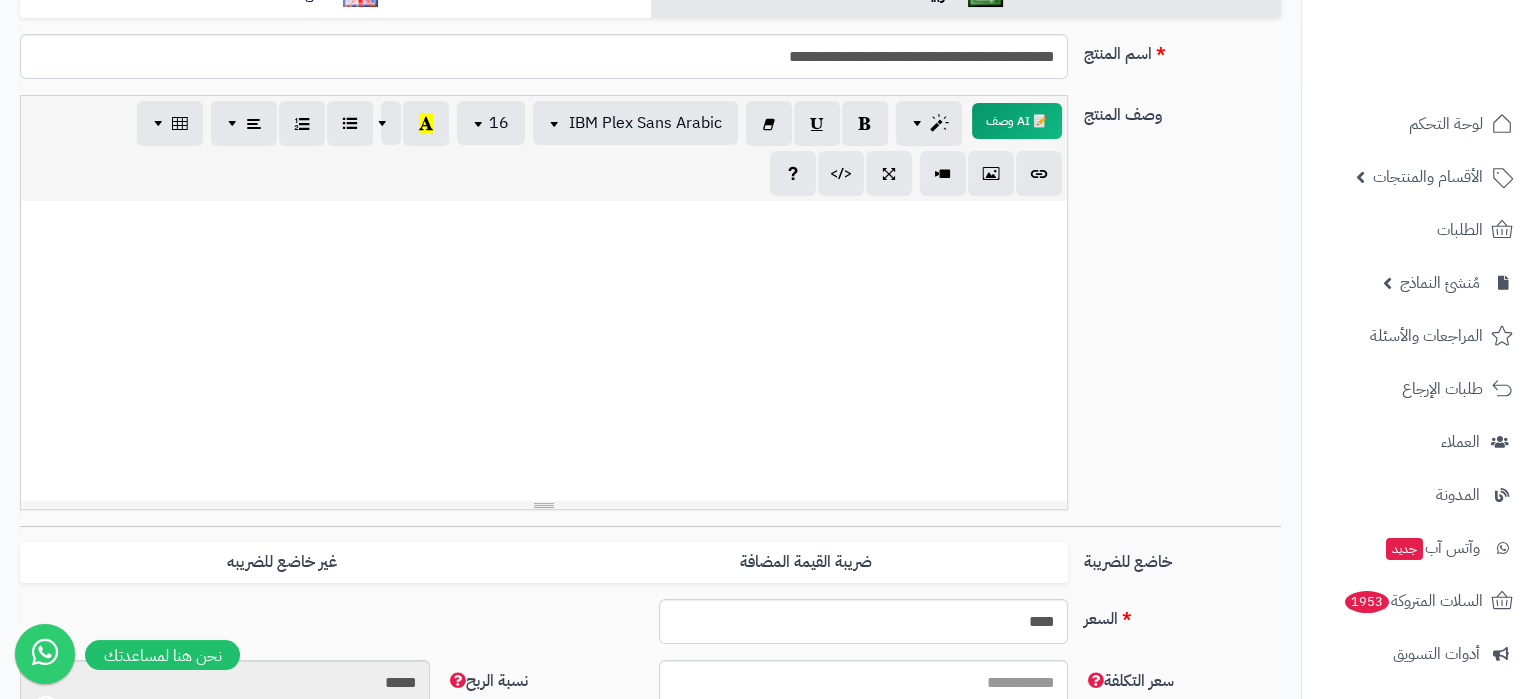 click at bounding box center (544, 351) 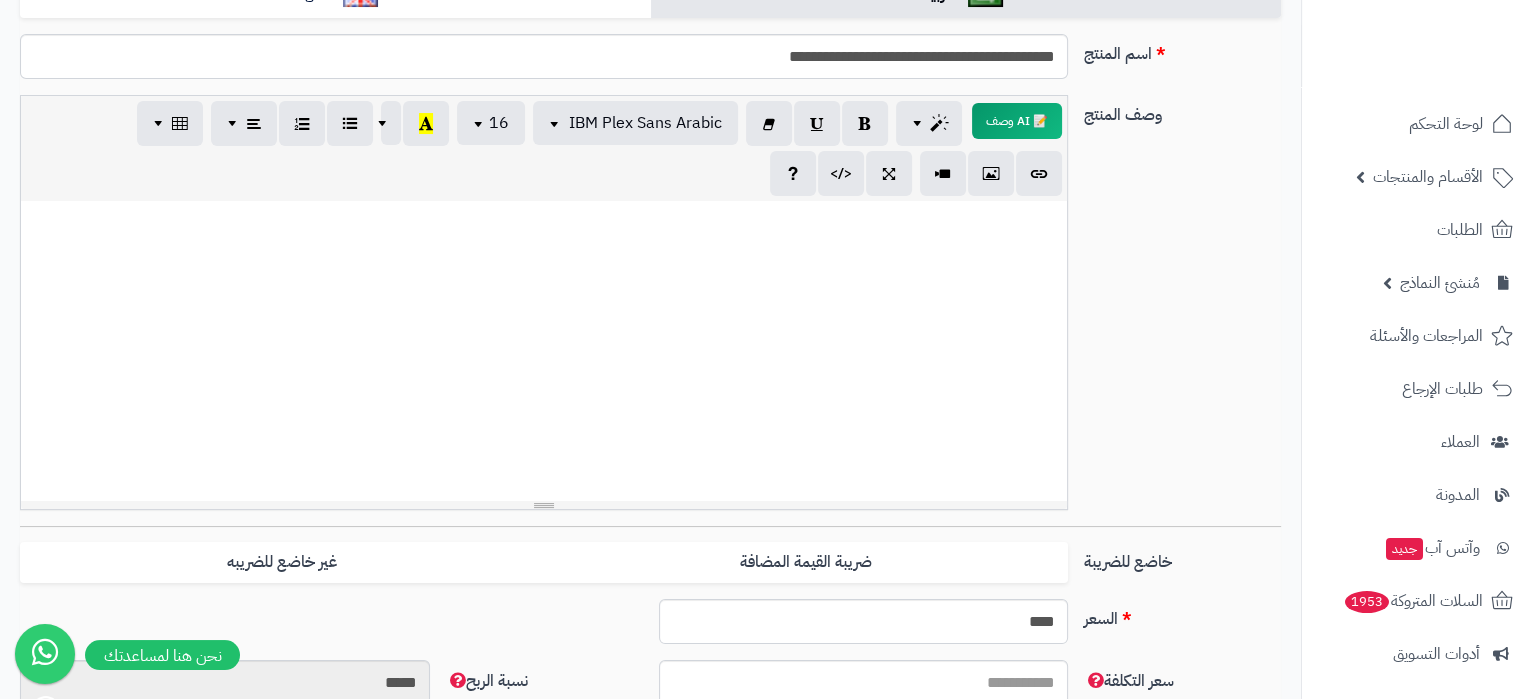 click at bounding box center [544, 351] 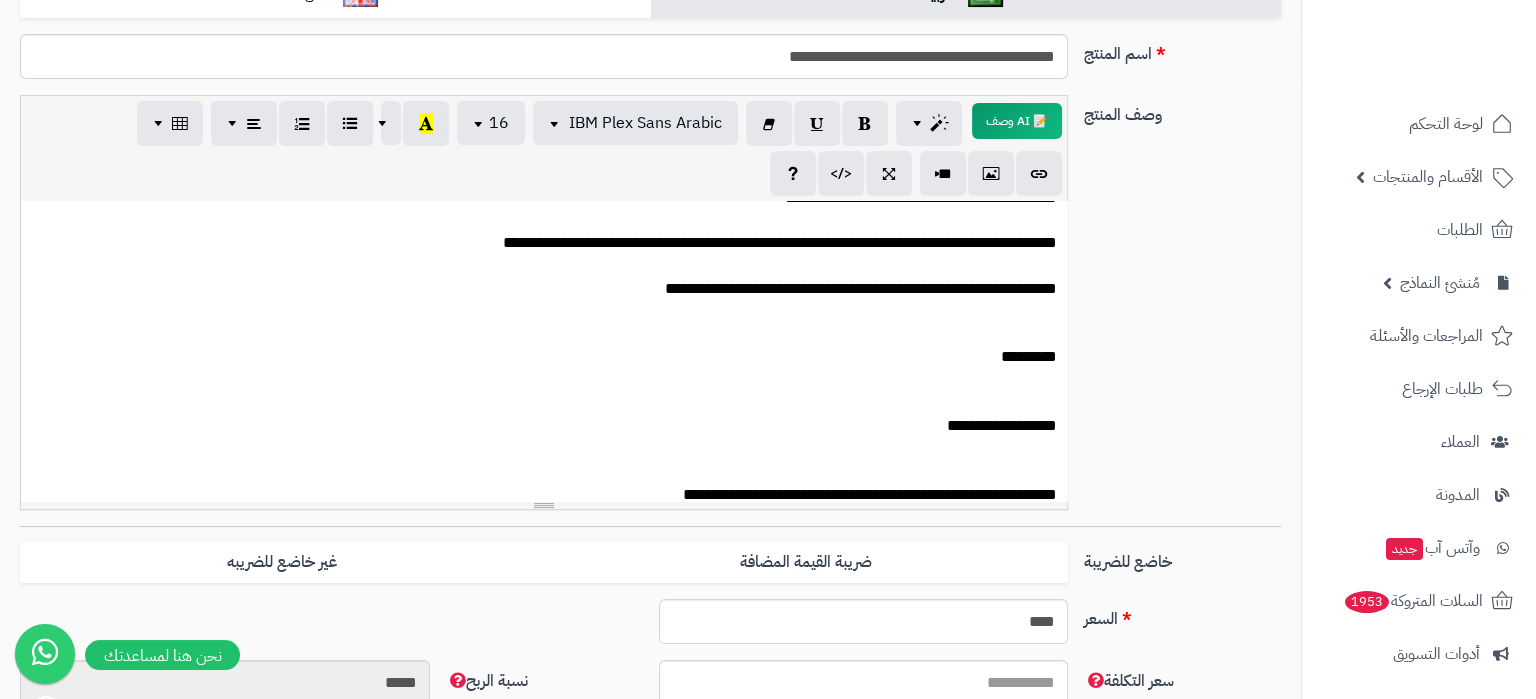 scroll, scrollTop: 803, scrollLeft: 0, axis: vertical 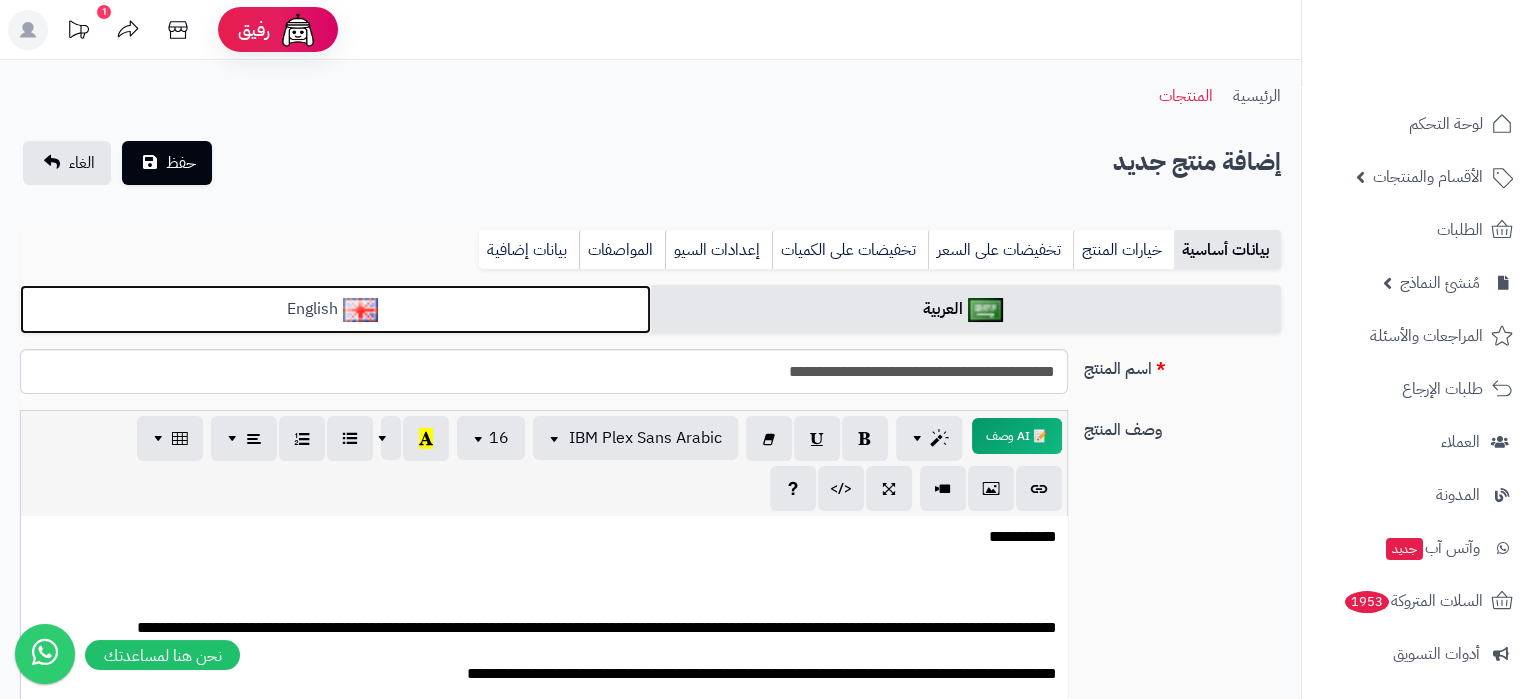 click on "English" at bounding box center (335, 309) 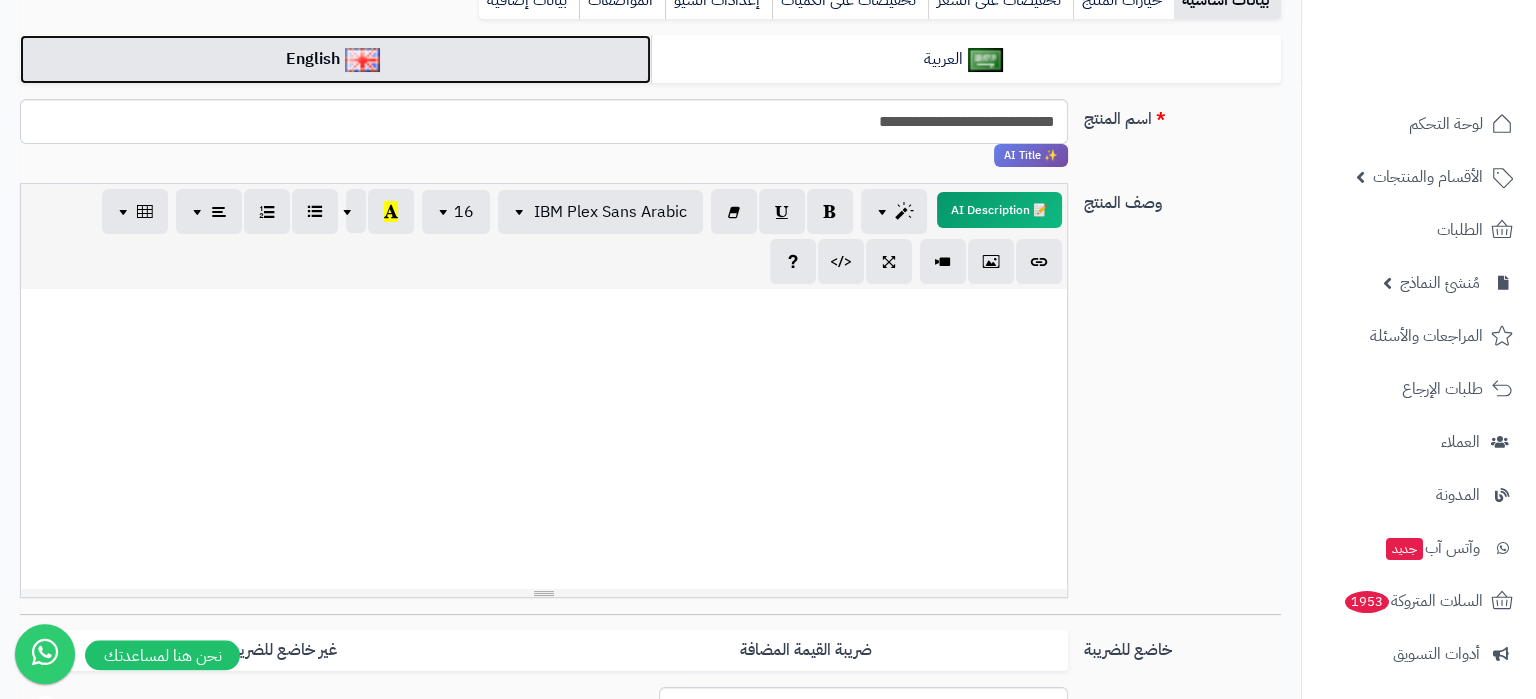 scroll, scrollTop: 315, scrollLeft: 0, axis: vertical 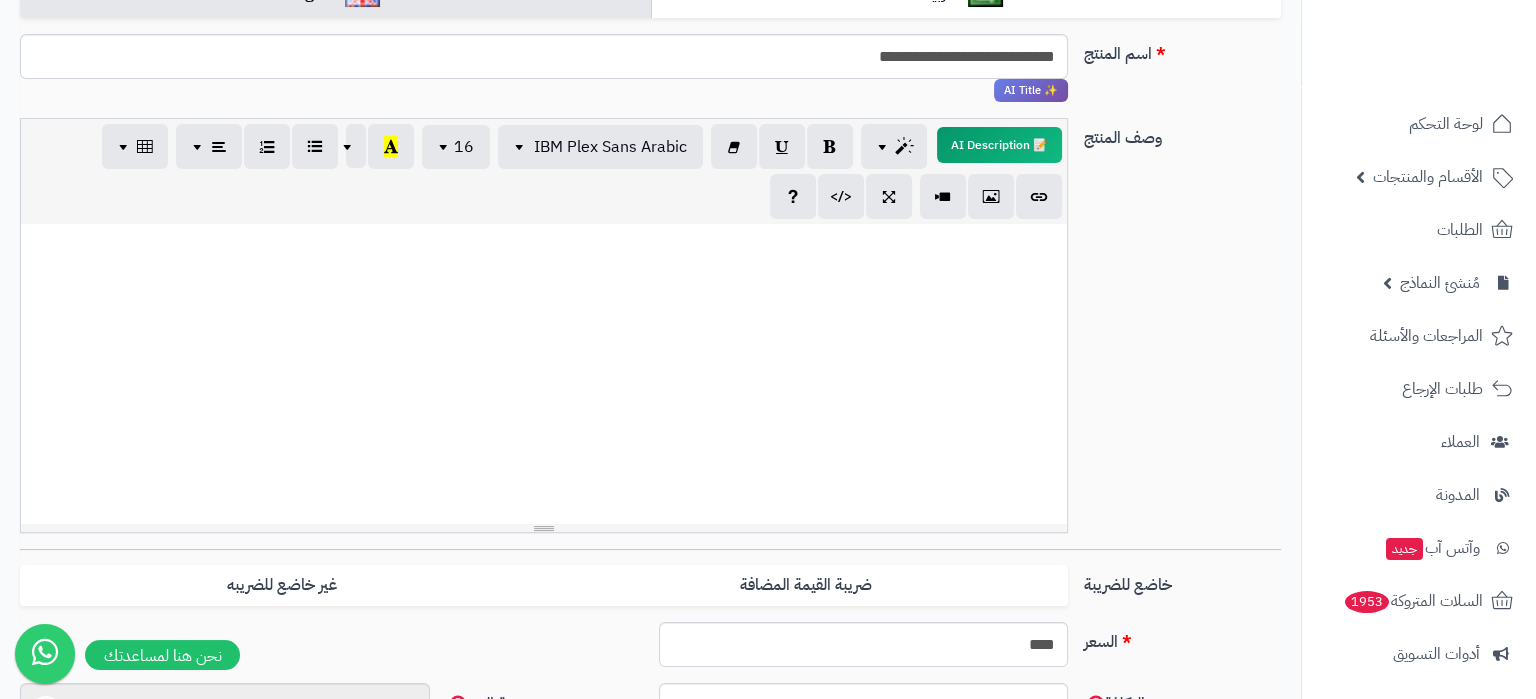 click at bounding box center [544, 374] 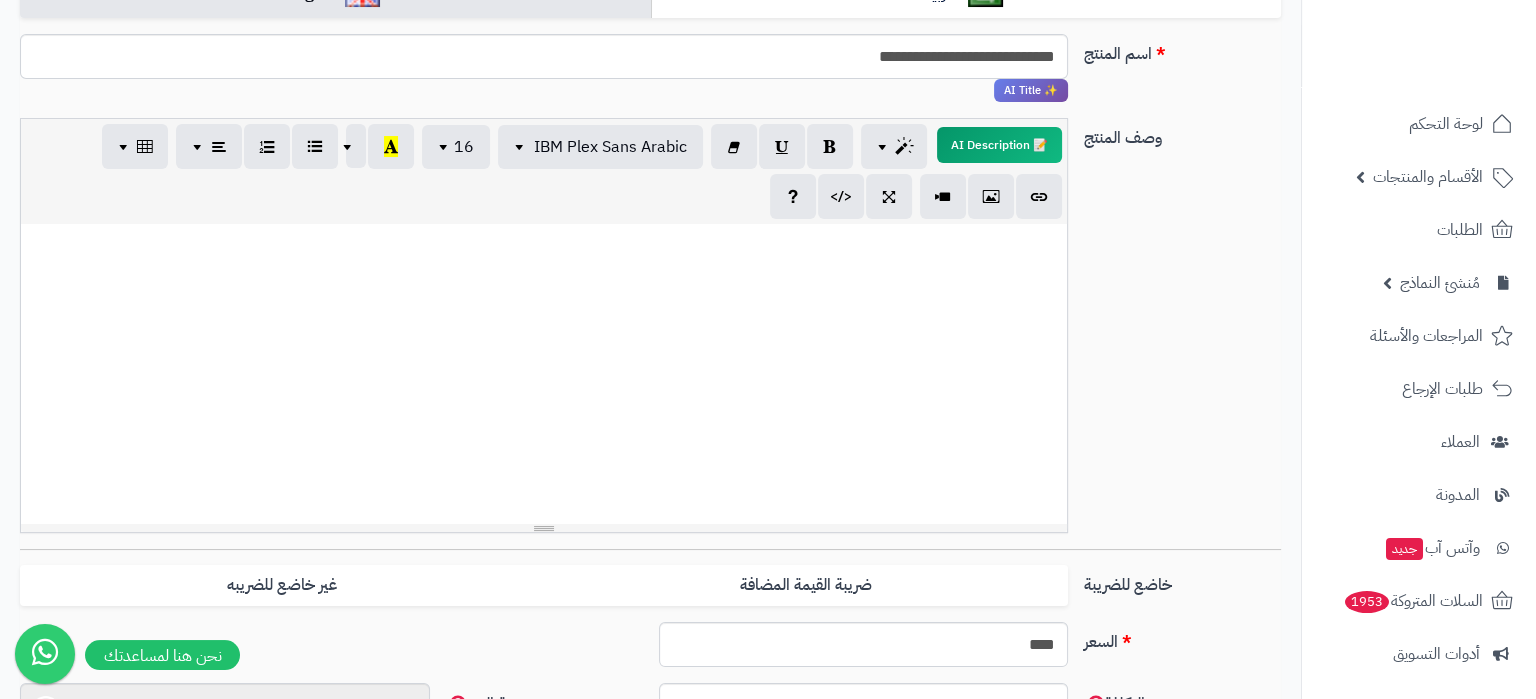 scroll, scrollTop: 0, scrollLeft: 0, axis: both 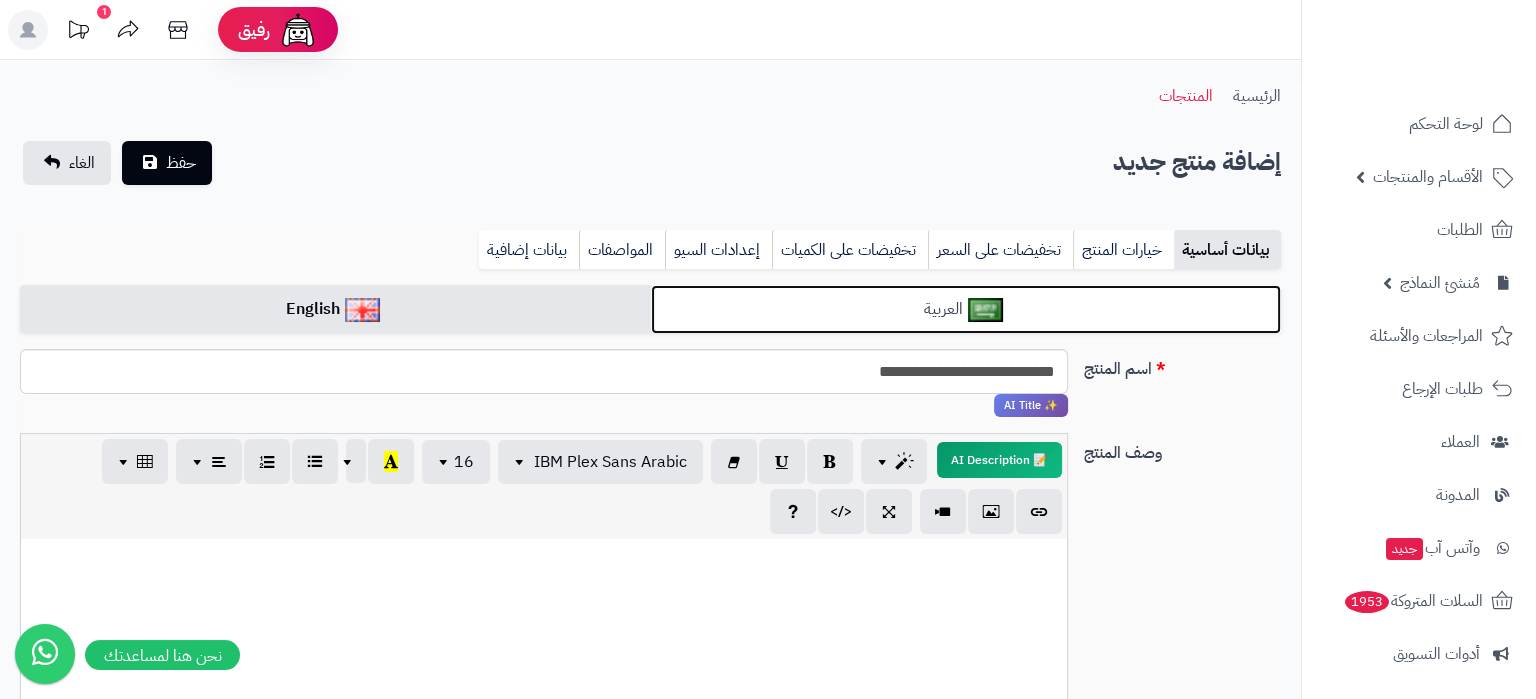 click on "العربية" at bounding box center (966, 309) 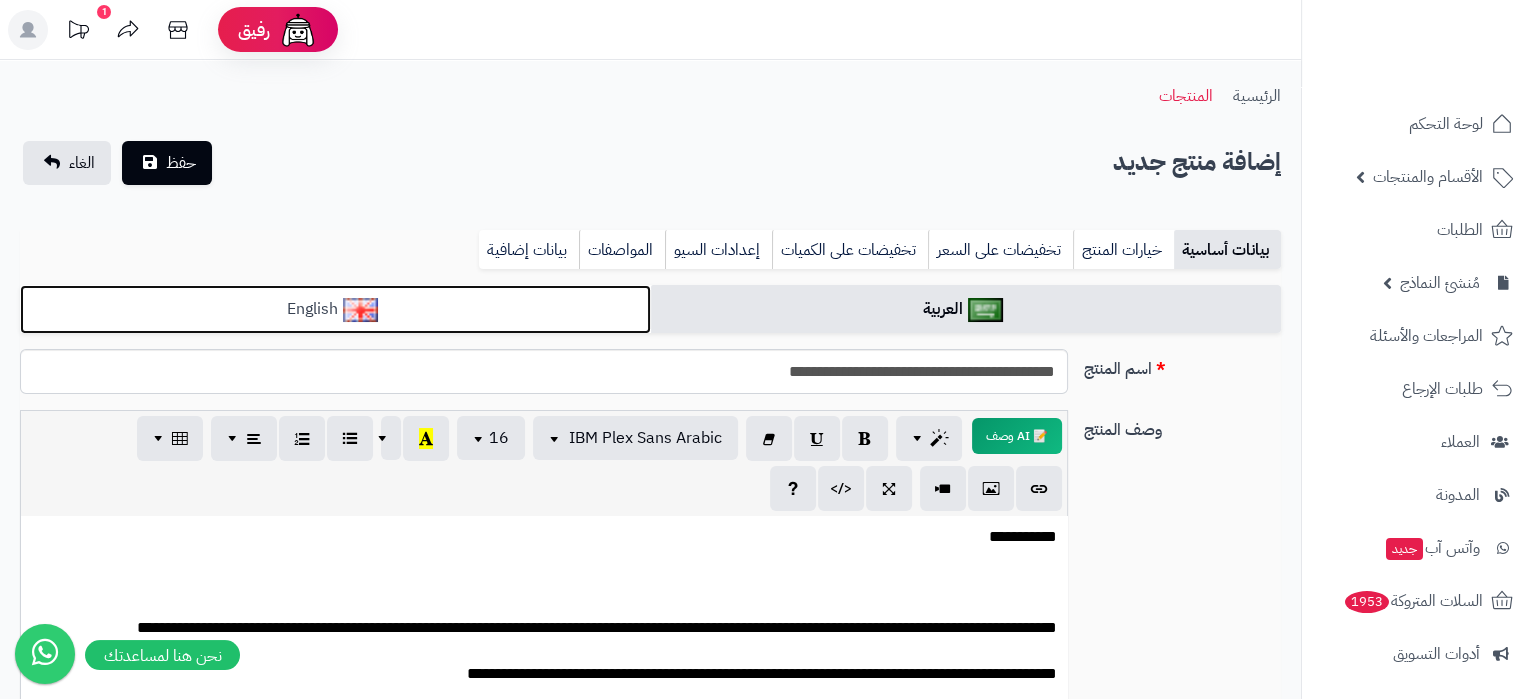 click on "English" at bounding box center [335, 309] 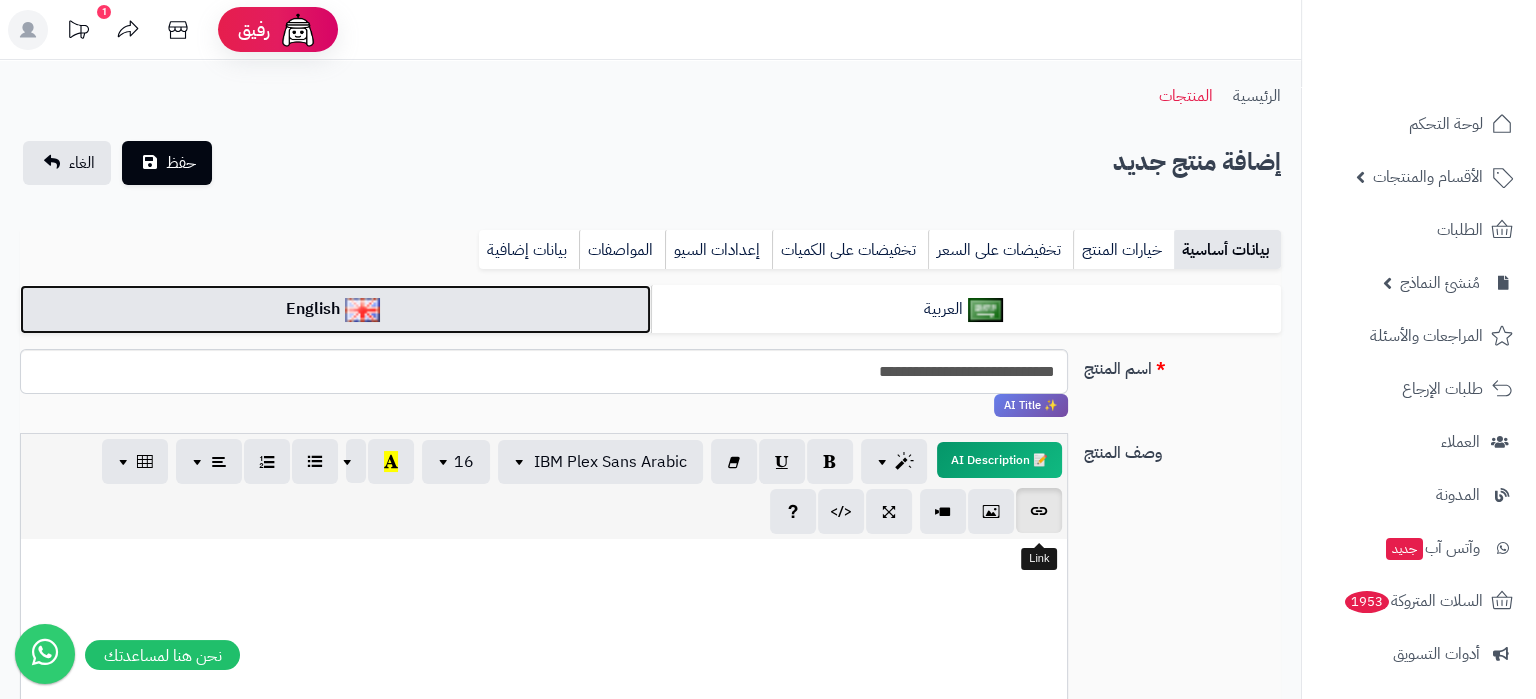 scroll, scrollTop: 315, scrollLeft: 0, axis: vertical 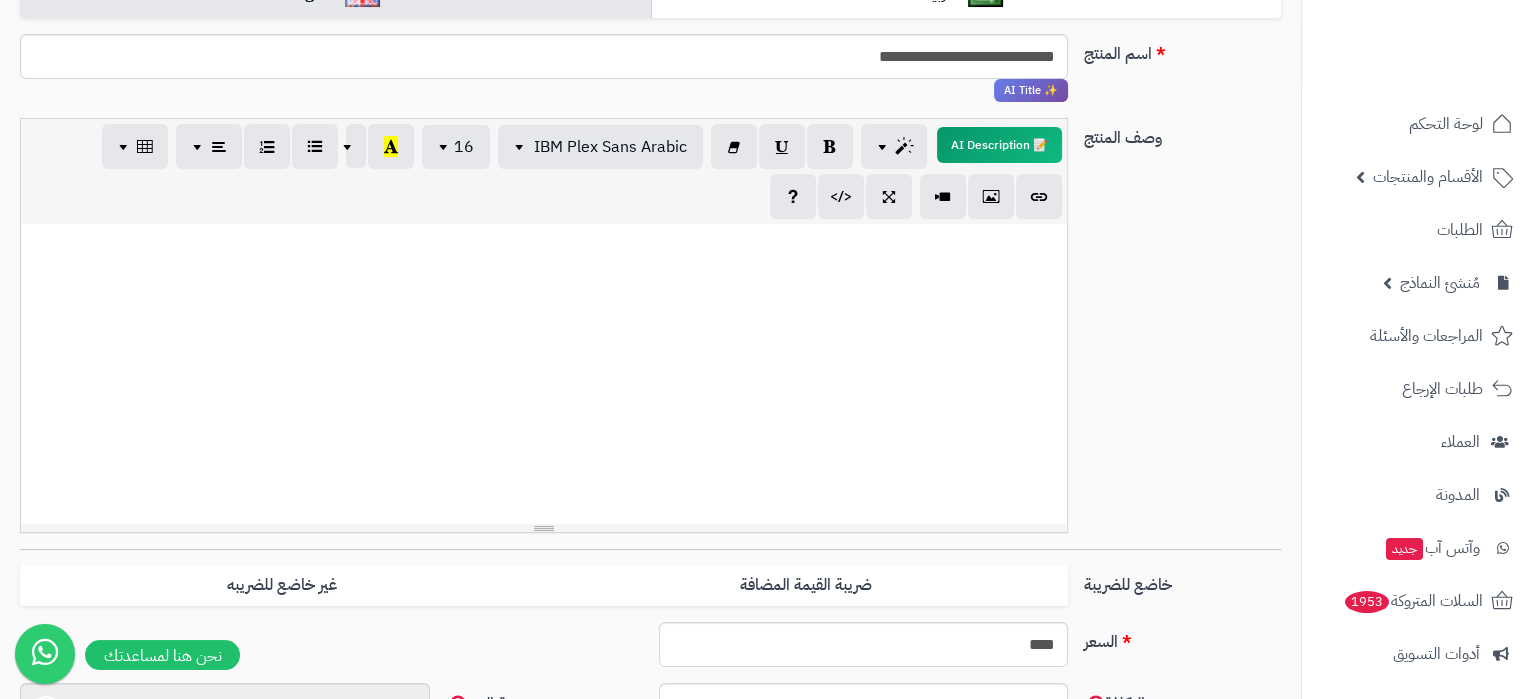 click at bounding box center [544, 374] 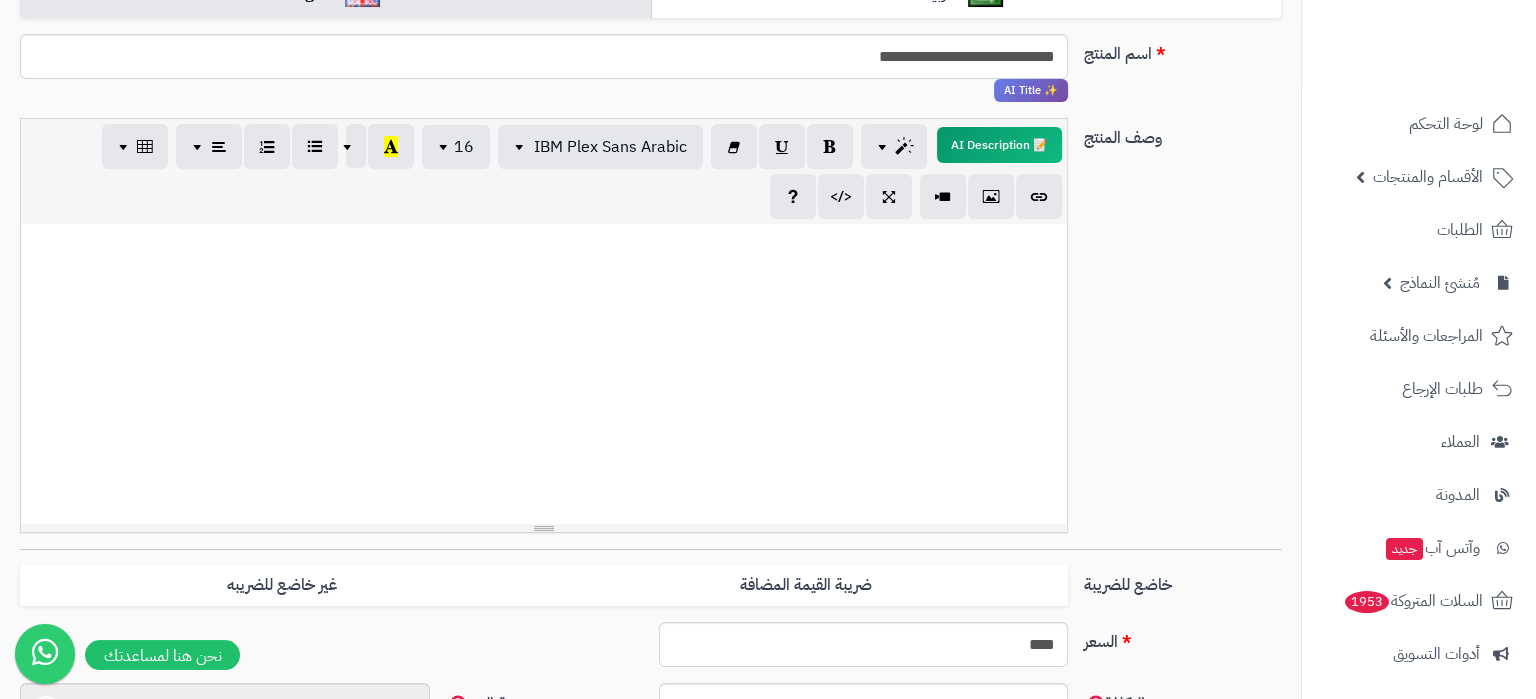 click at bounding box center (544, 374) 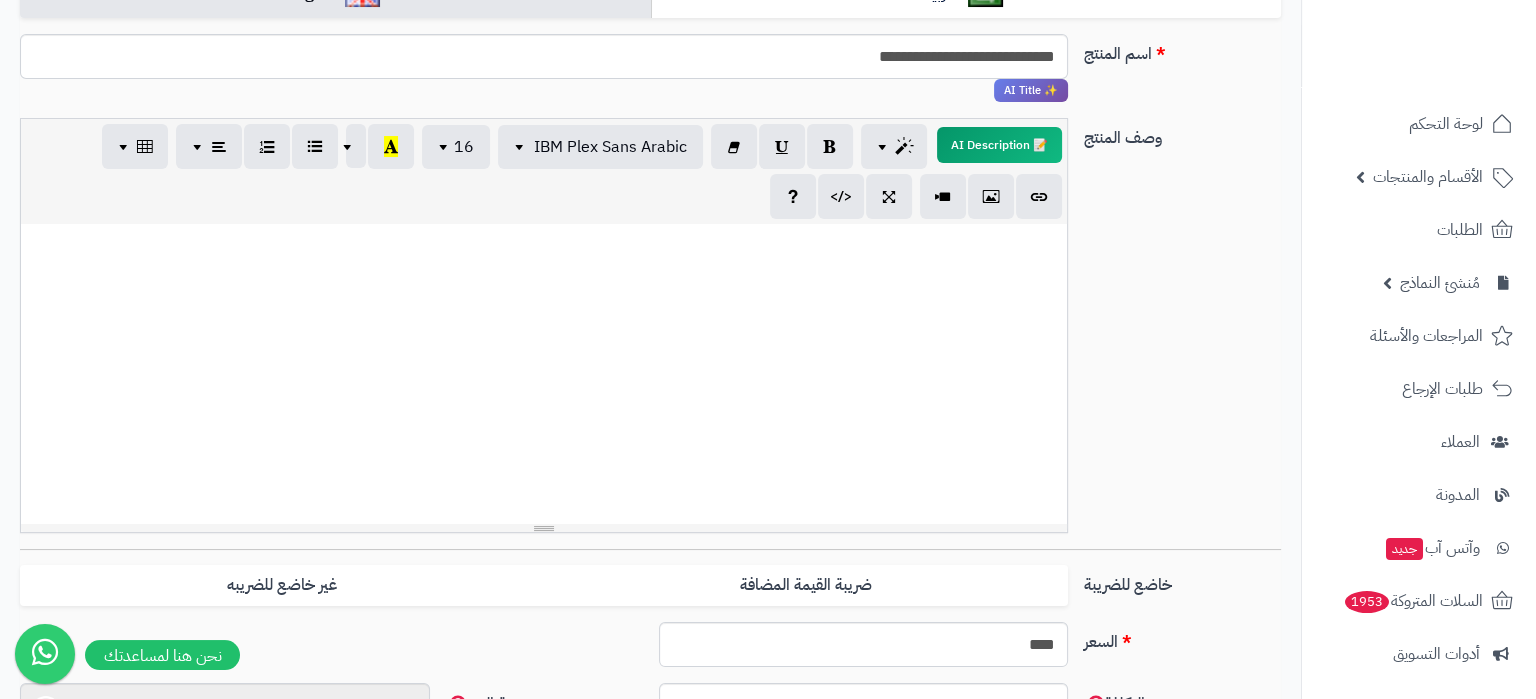 paste 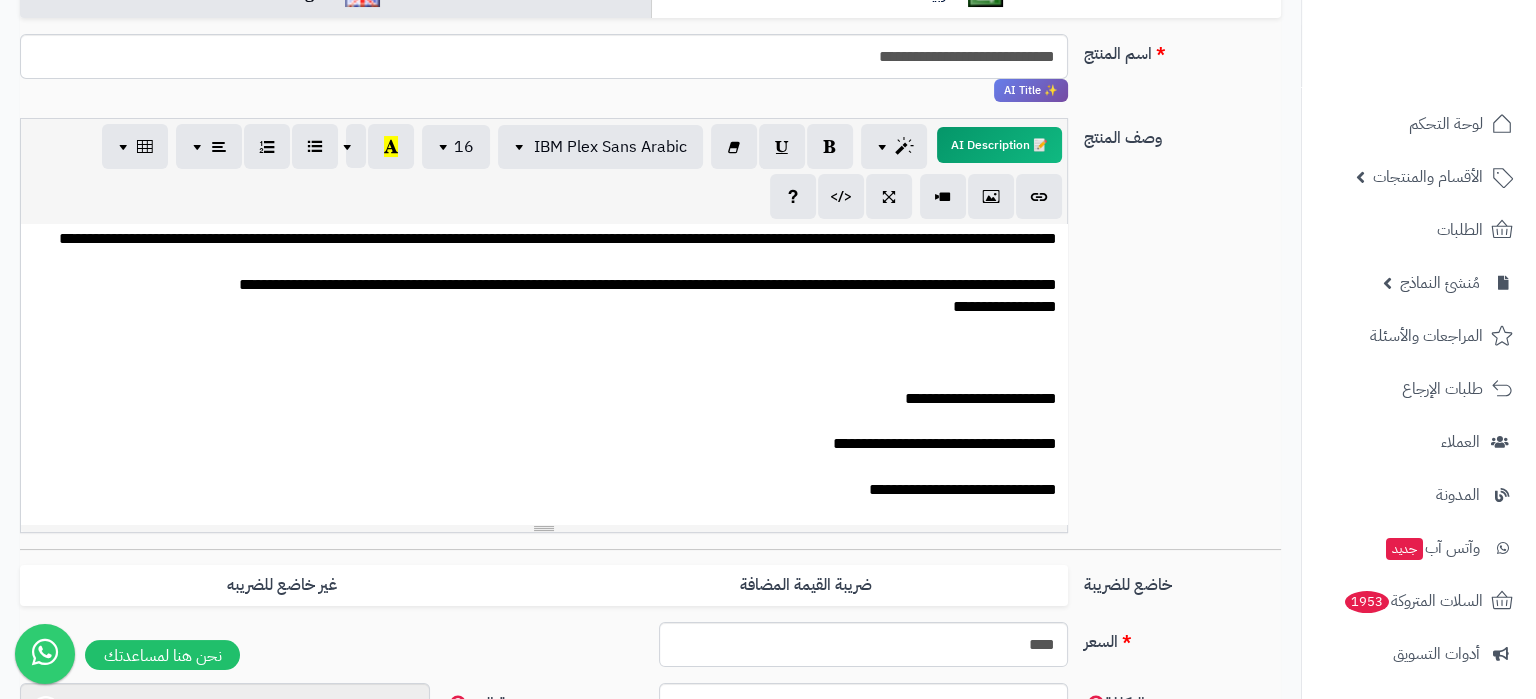 scroll, scrollTop: 0, scrollLeft: 0, axis: both 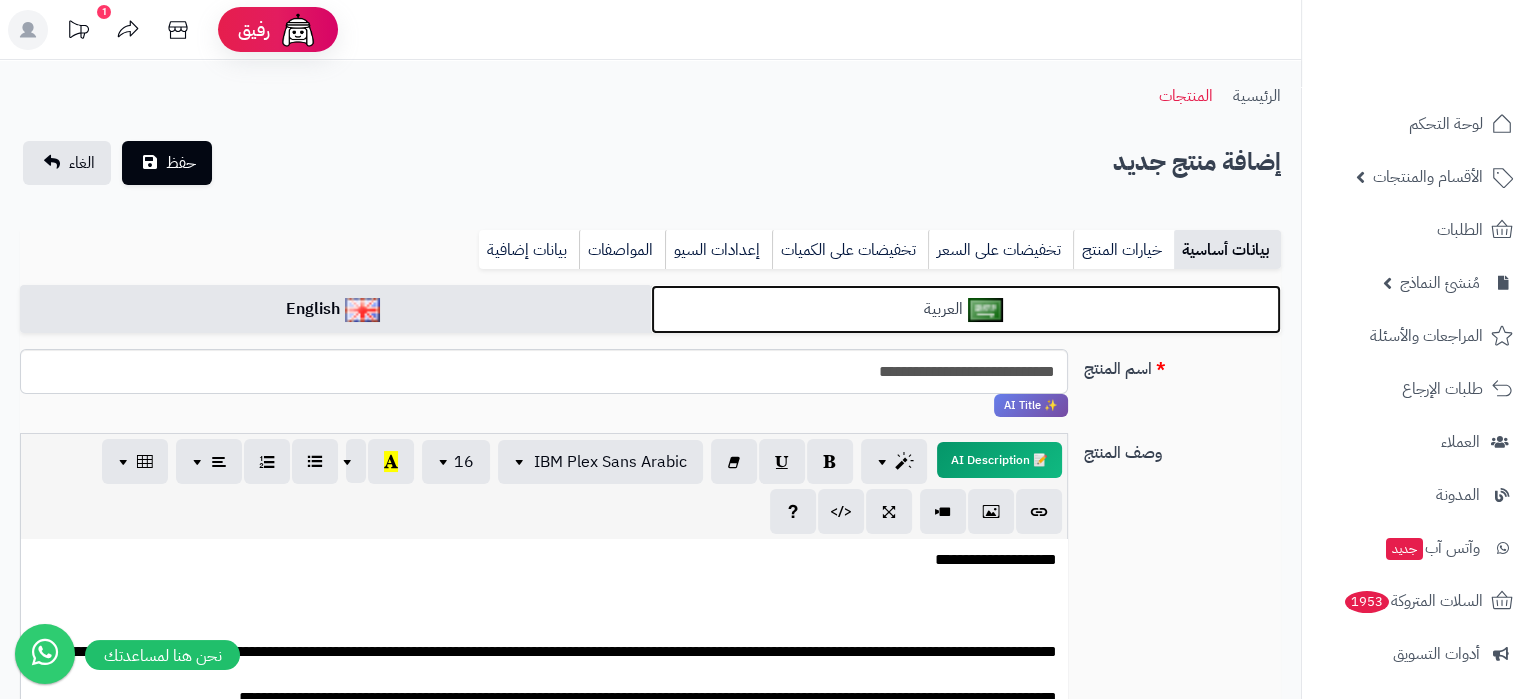 click on "العربية" at bounding box center [966, 309] 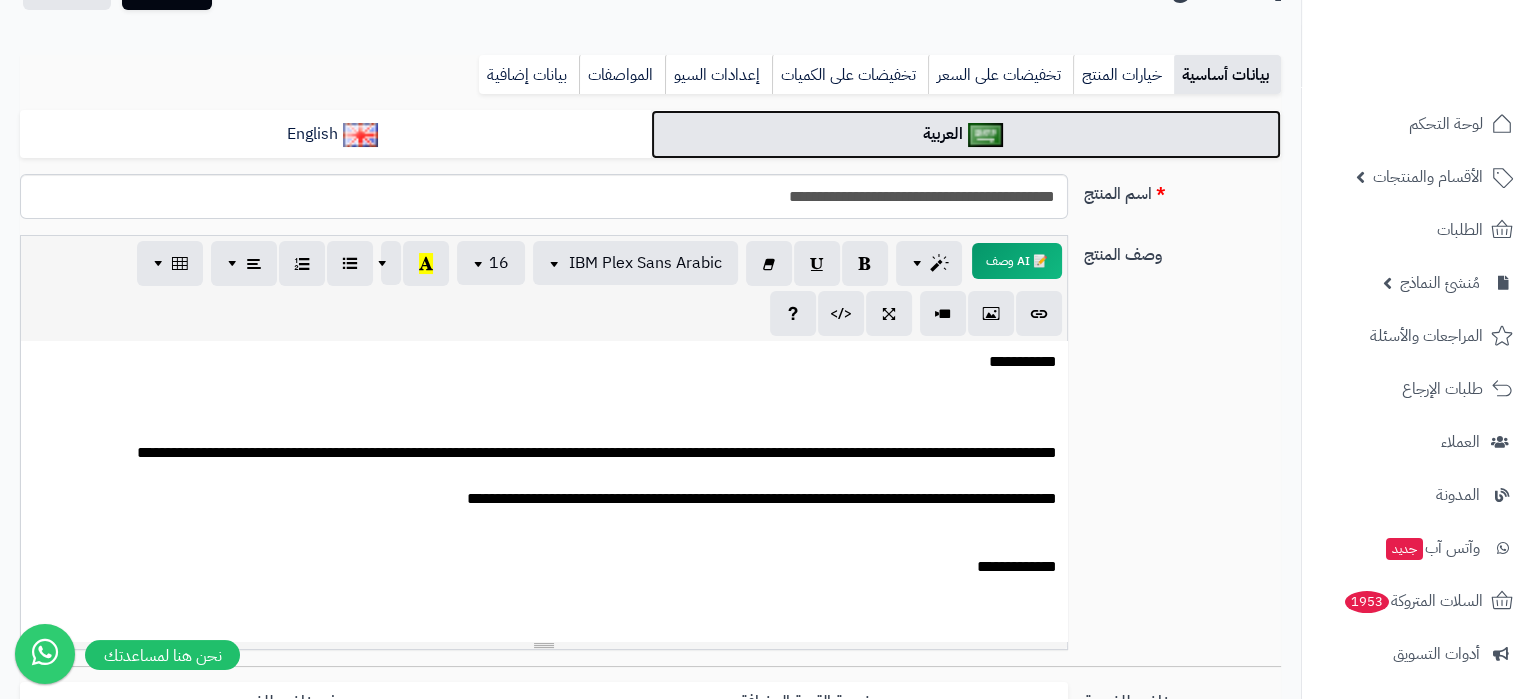 scroll, scrollTop: 210, scrollLeft: 0, axis: vertical 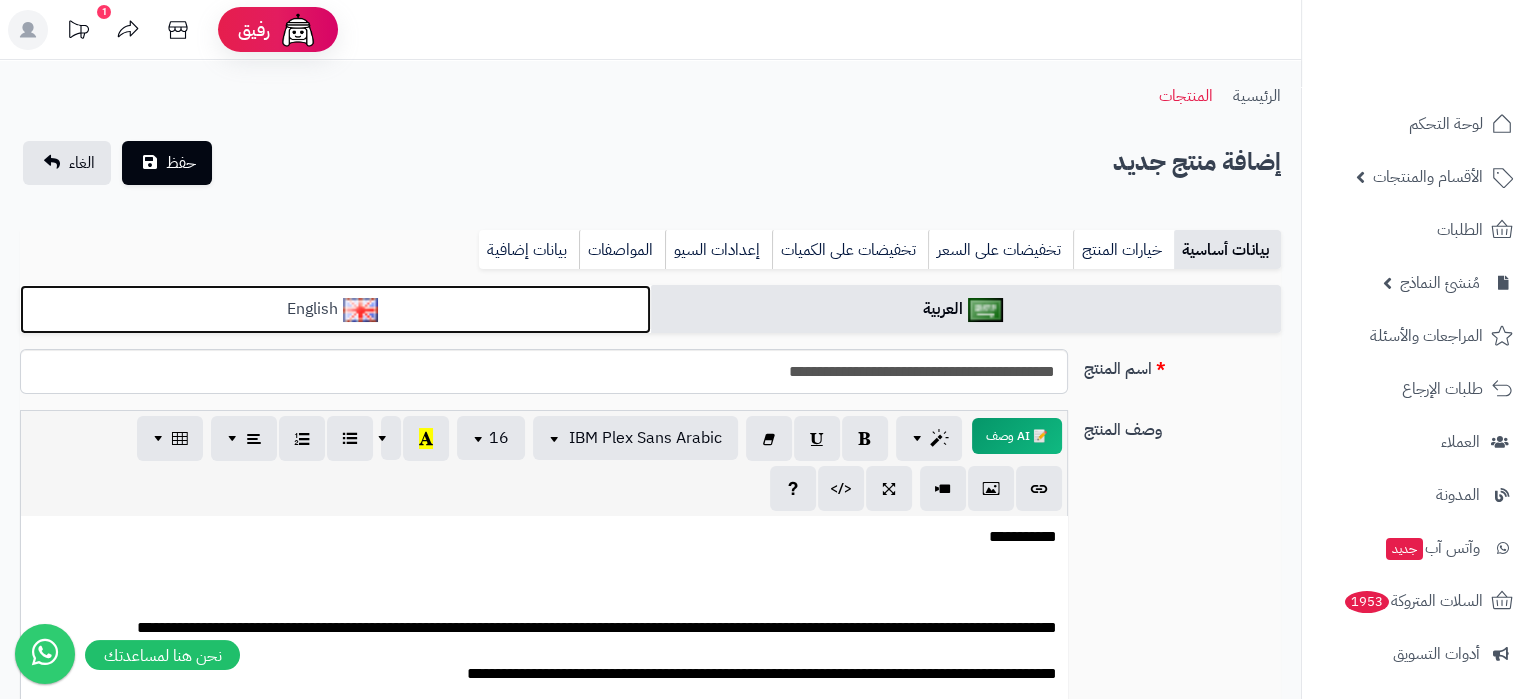 click on "English" at bounding box center (335, 309) 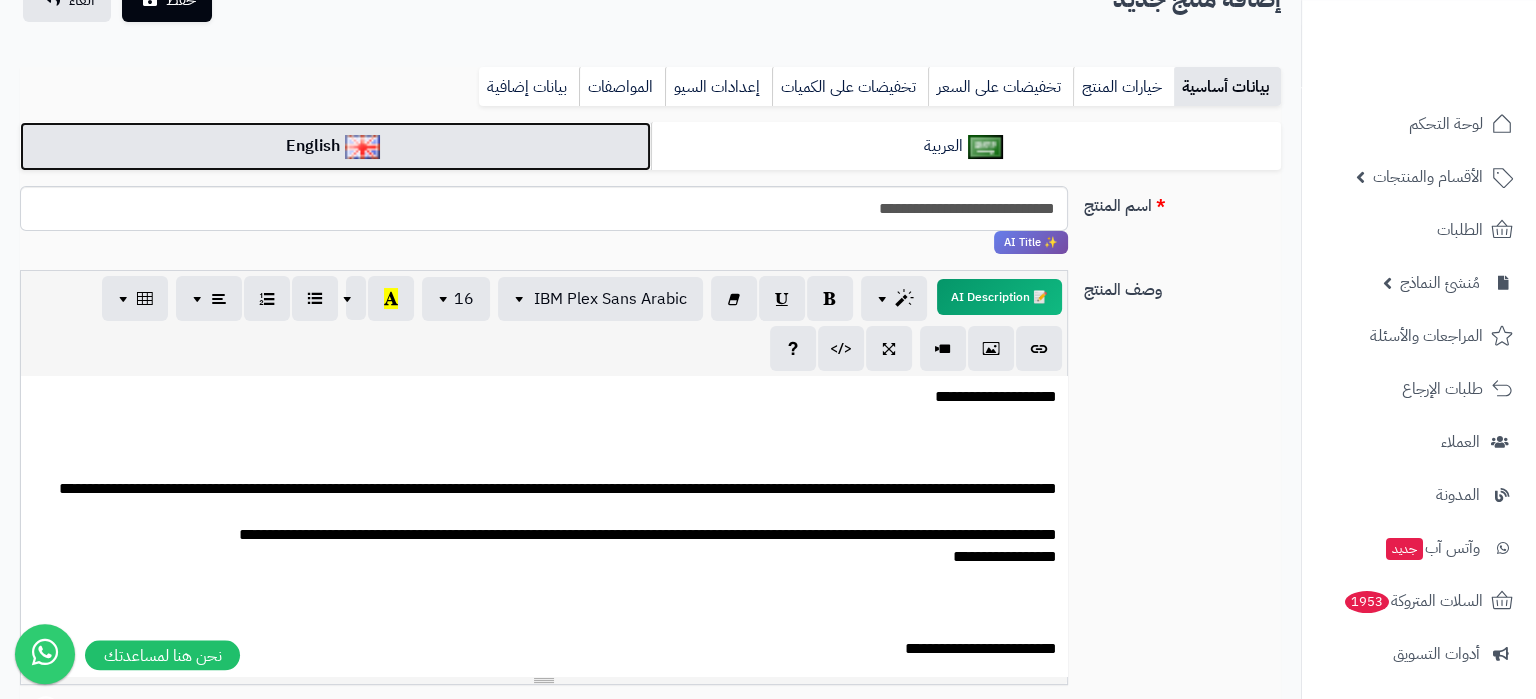 scroll, scrollTop: 210, scrollLeft: 0, axis: vertical 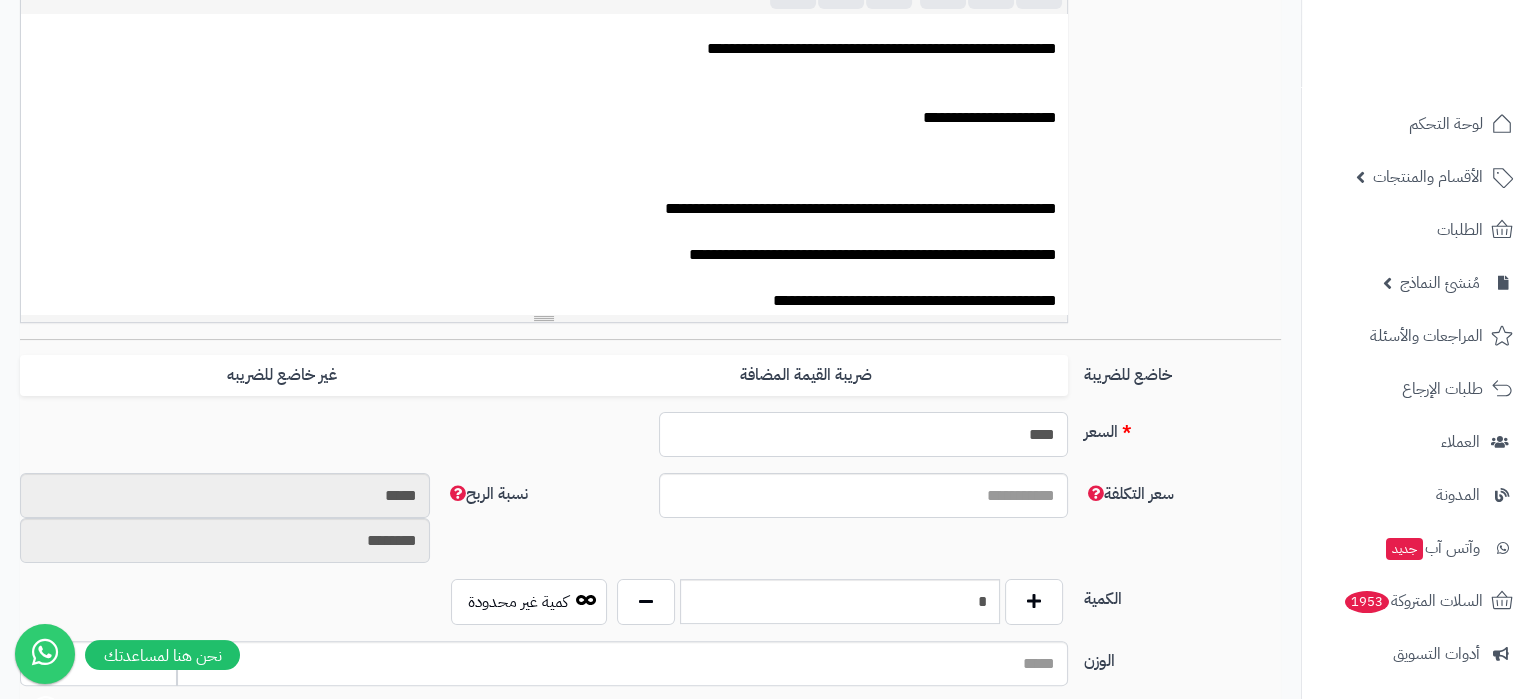 click on "****" at bounding box center (864, 434) 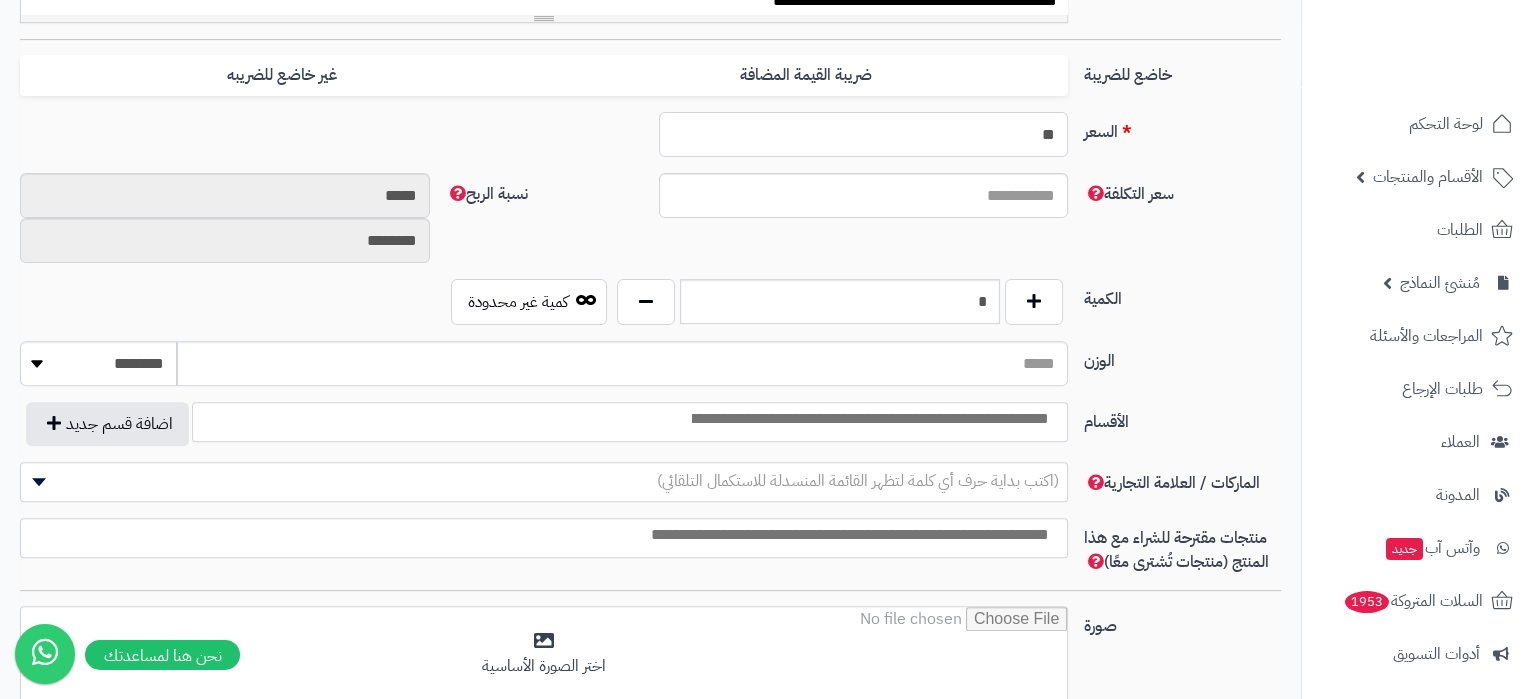 scroll, scrollTop: 840, scrollLeft: 0, axis: vertical 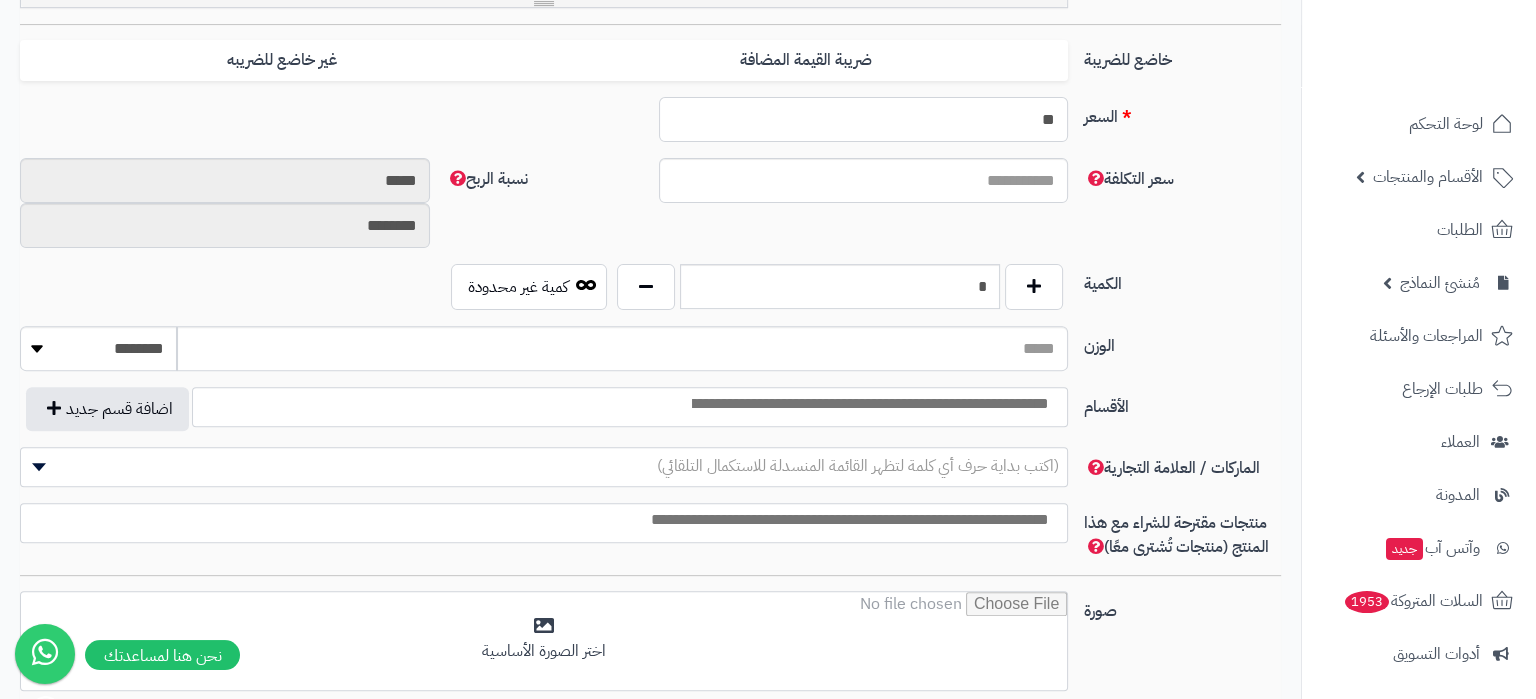 type on "**" 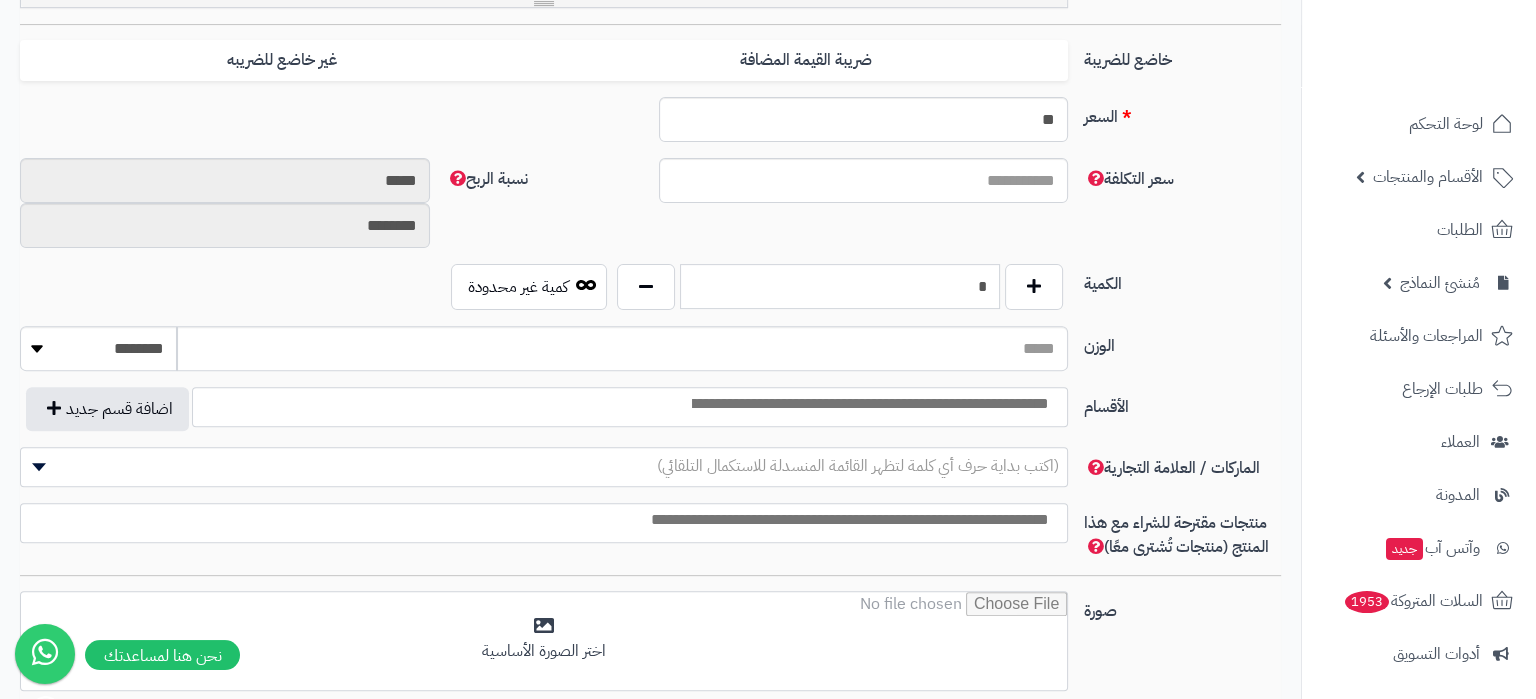 drag, startPoint x: 969, startPoint y: 293, endPoint x: 993, endPoint y: 293, distance: 24 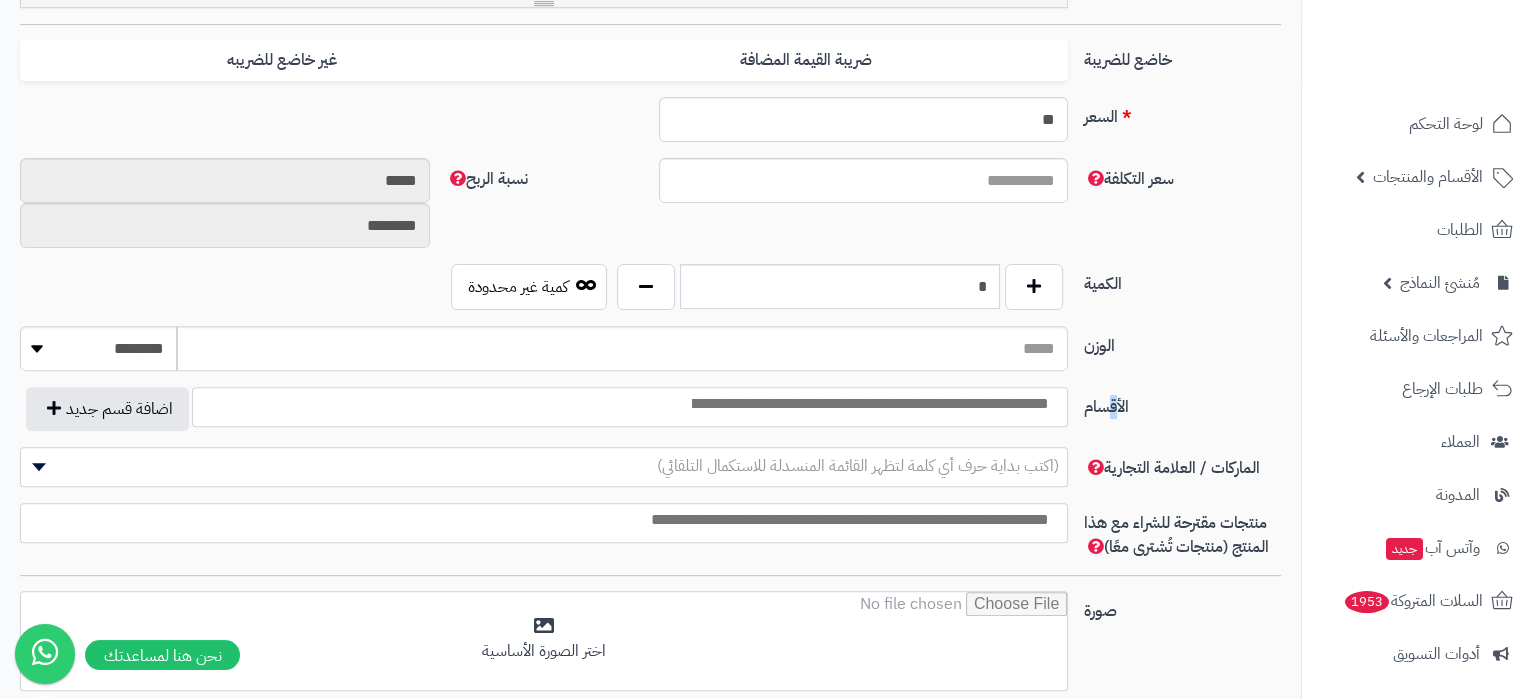 drag, startPoint x: 1117, startPoint y: 423, endPoint x: 985, endPoint y: 415, distance: 132.2422 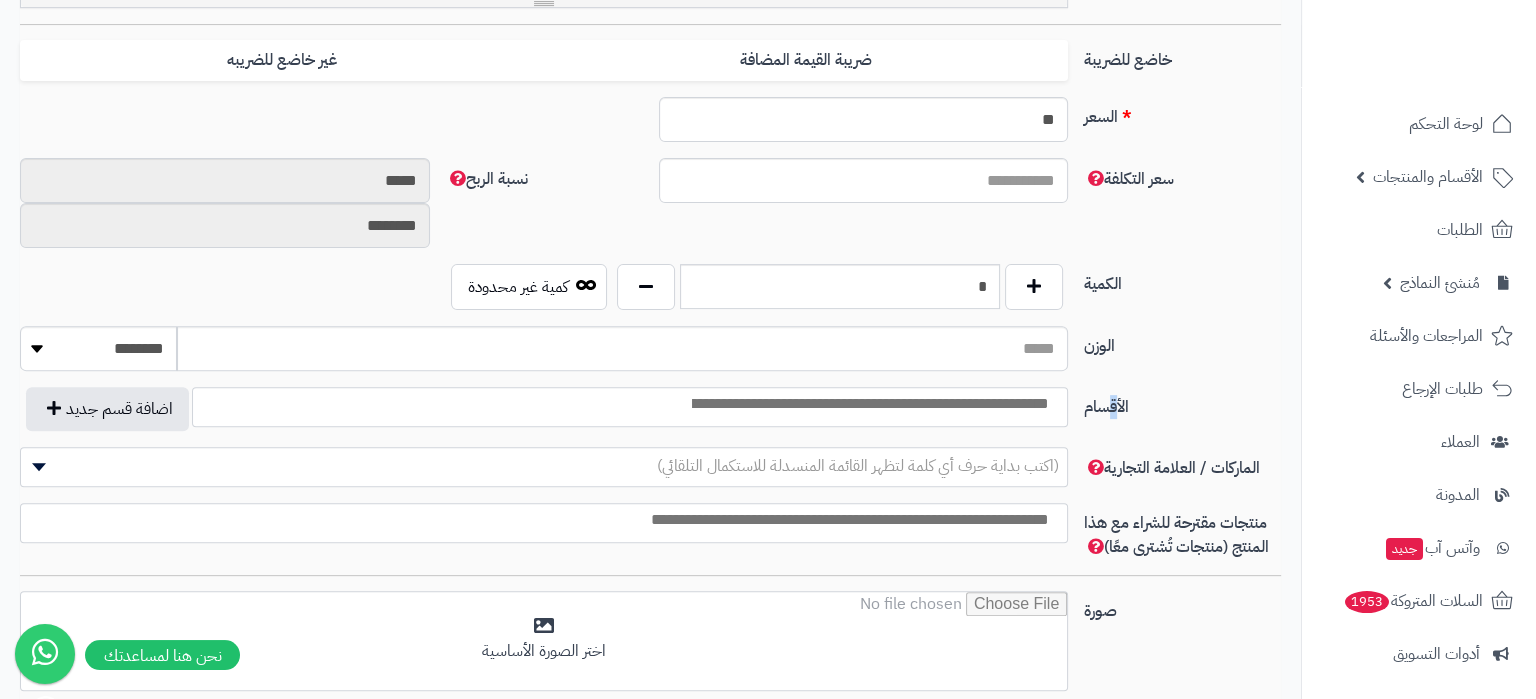 click on "الأقسام" at bounding box center (1182, 403) 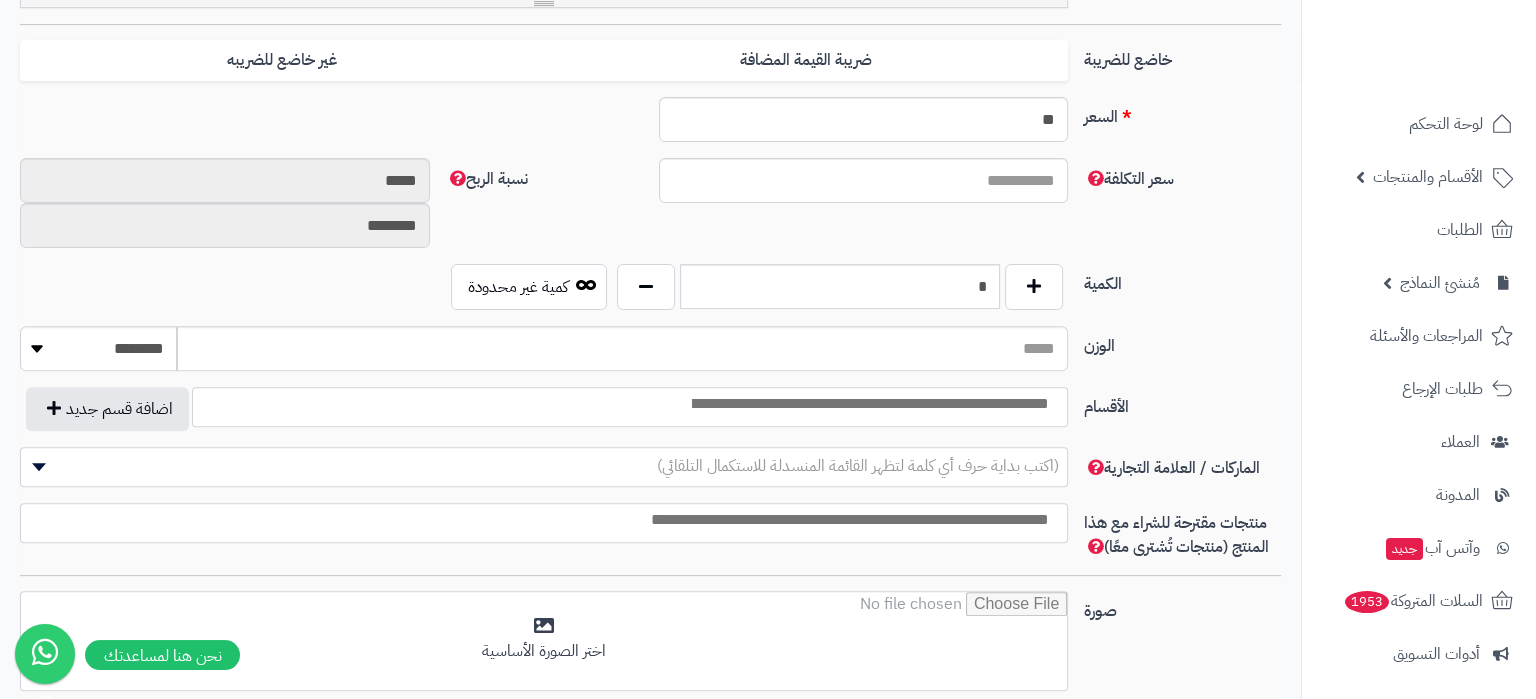 click at bounding box center [869, 404] 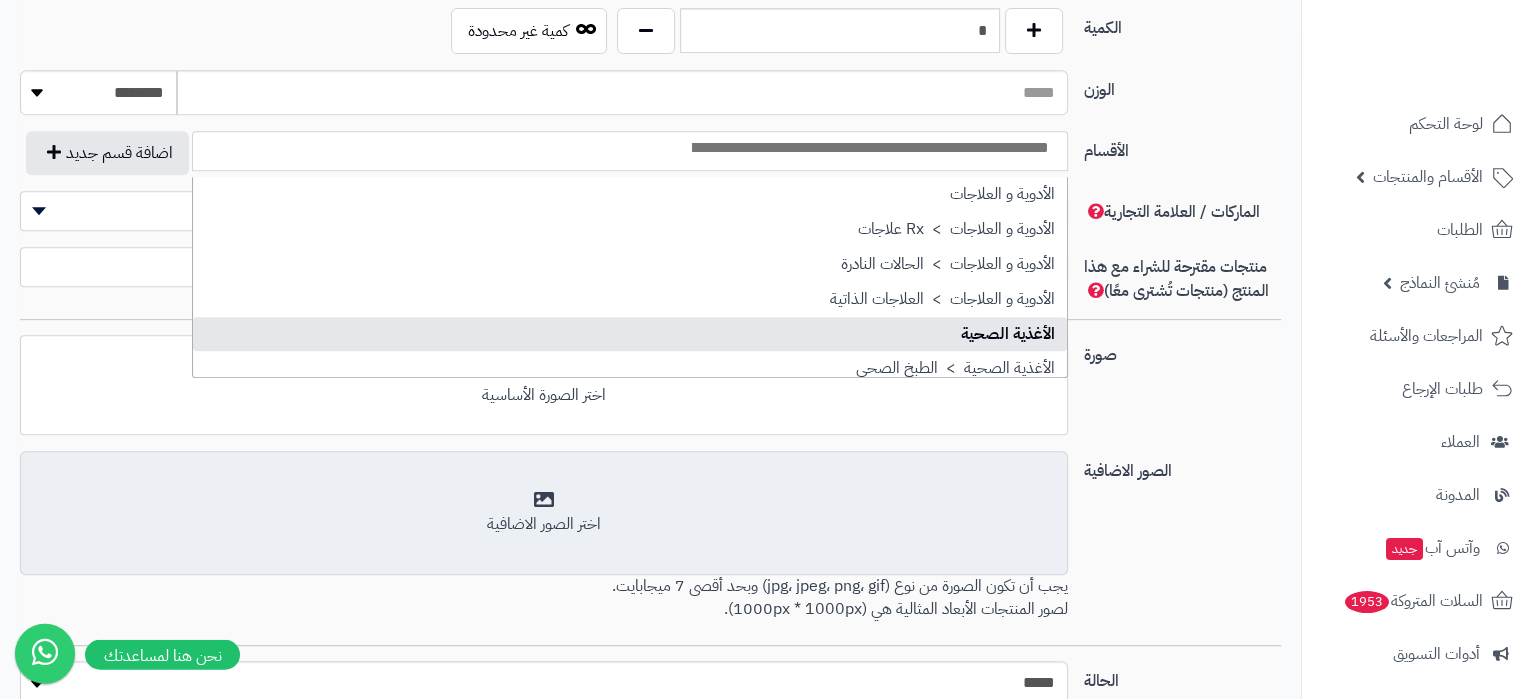 scroll, scrollTop: 860, scrollLeft: 0, axis: vertical 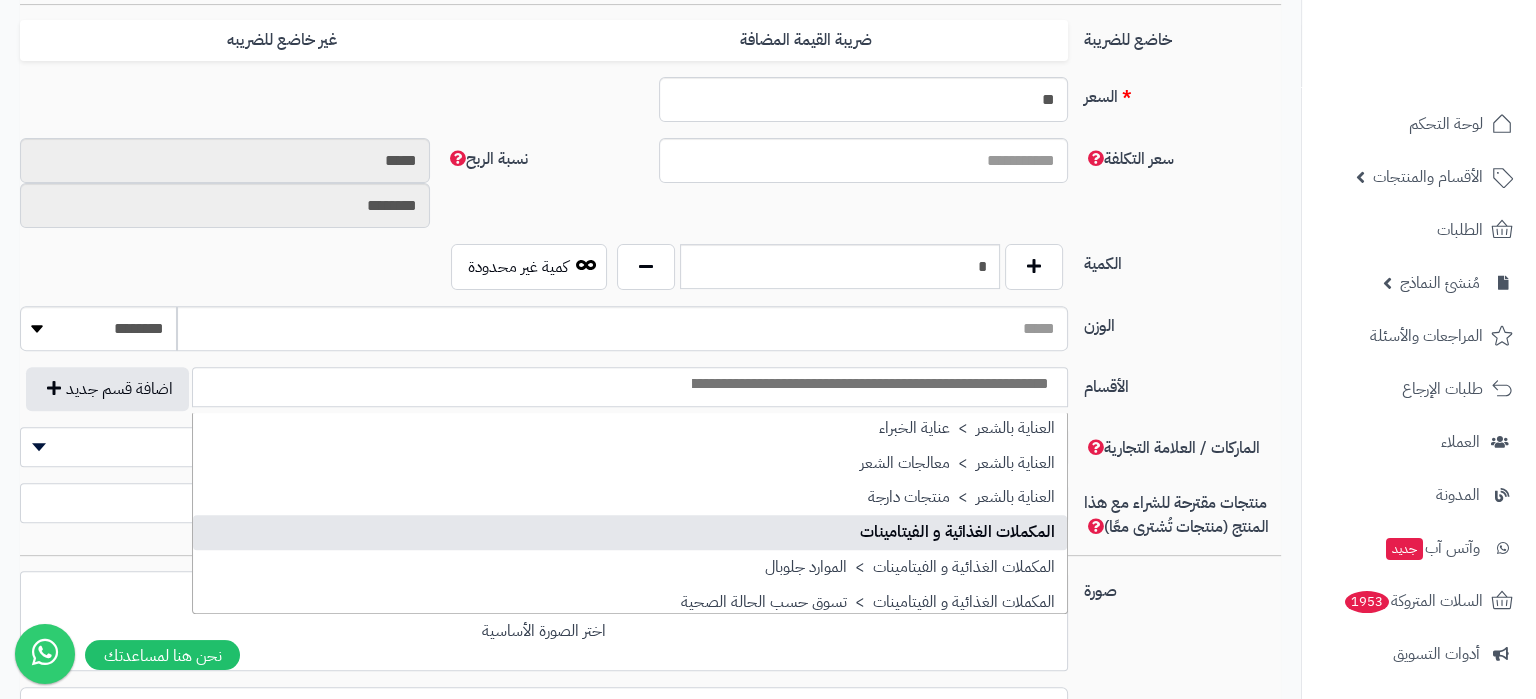 select on "***" 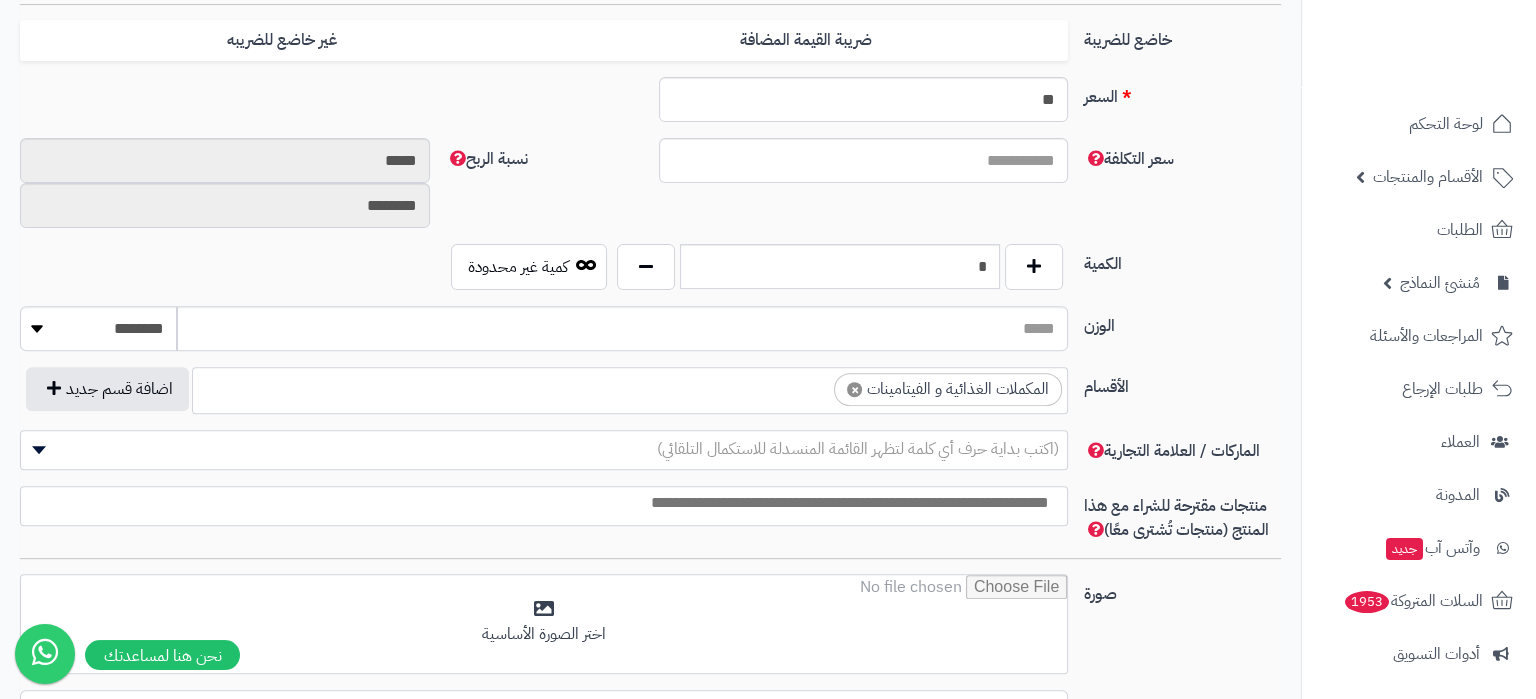 scroll, scrollTop: 2310, scrollLeft: 0, axis: vertical 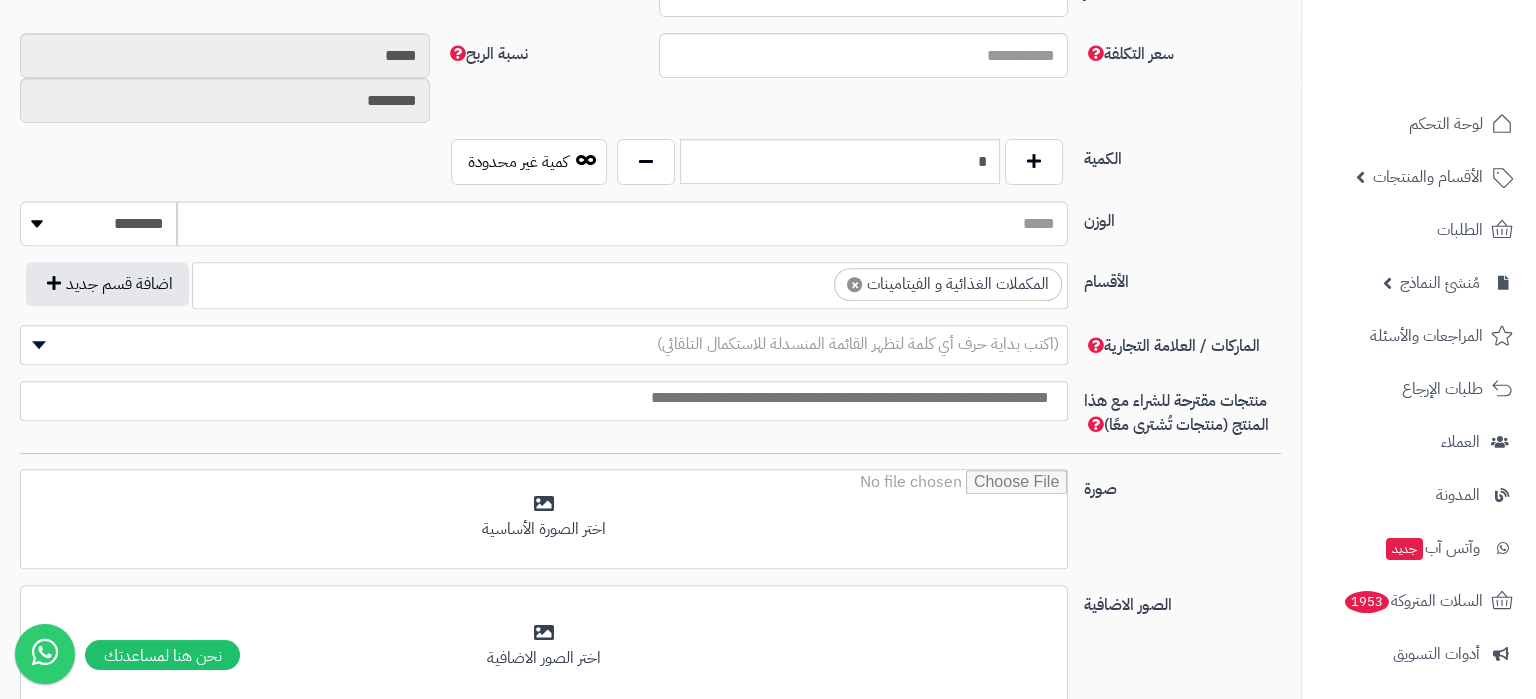 click on "(اكتب بداية حرف أي كلمة لتظهر القائمة المنسدلة للاستكمال التلقائي)" at bounding box center (858, 344) 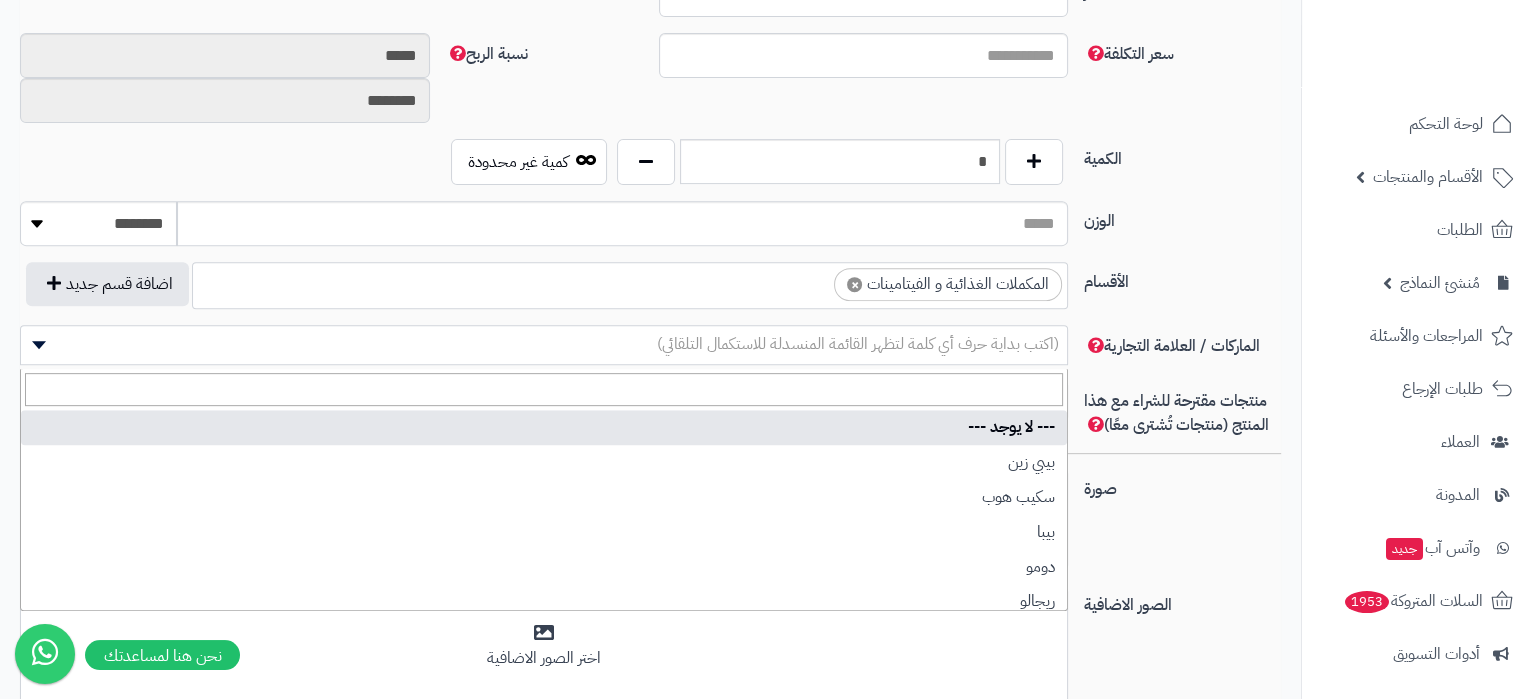 type on "*" 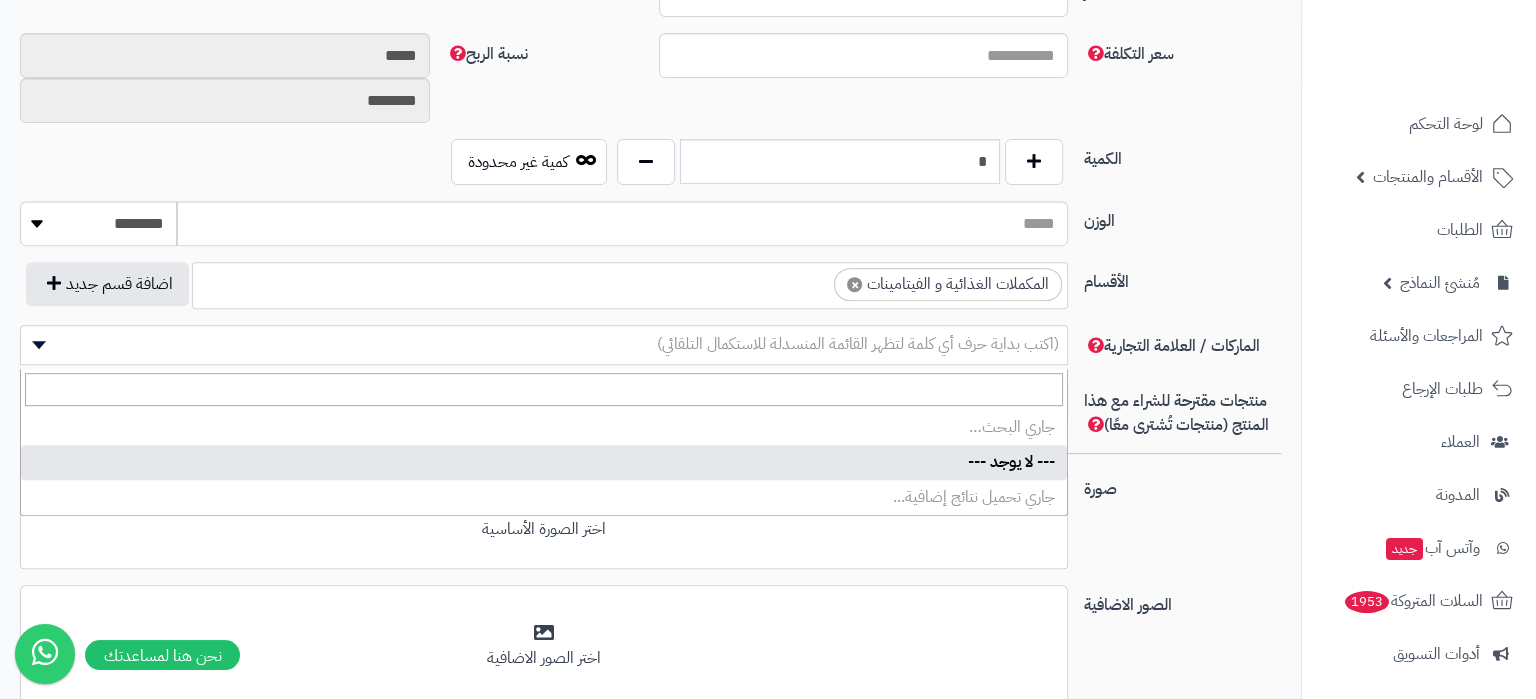 type on "*" 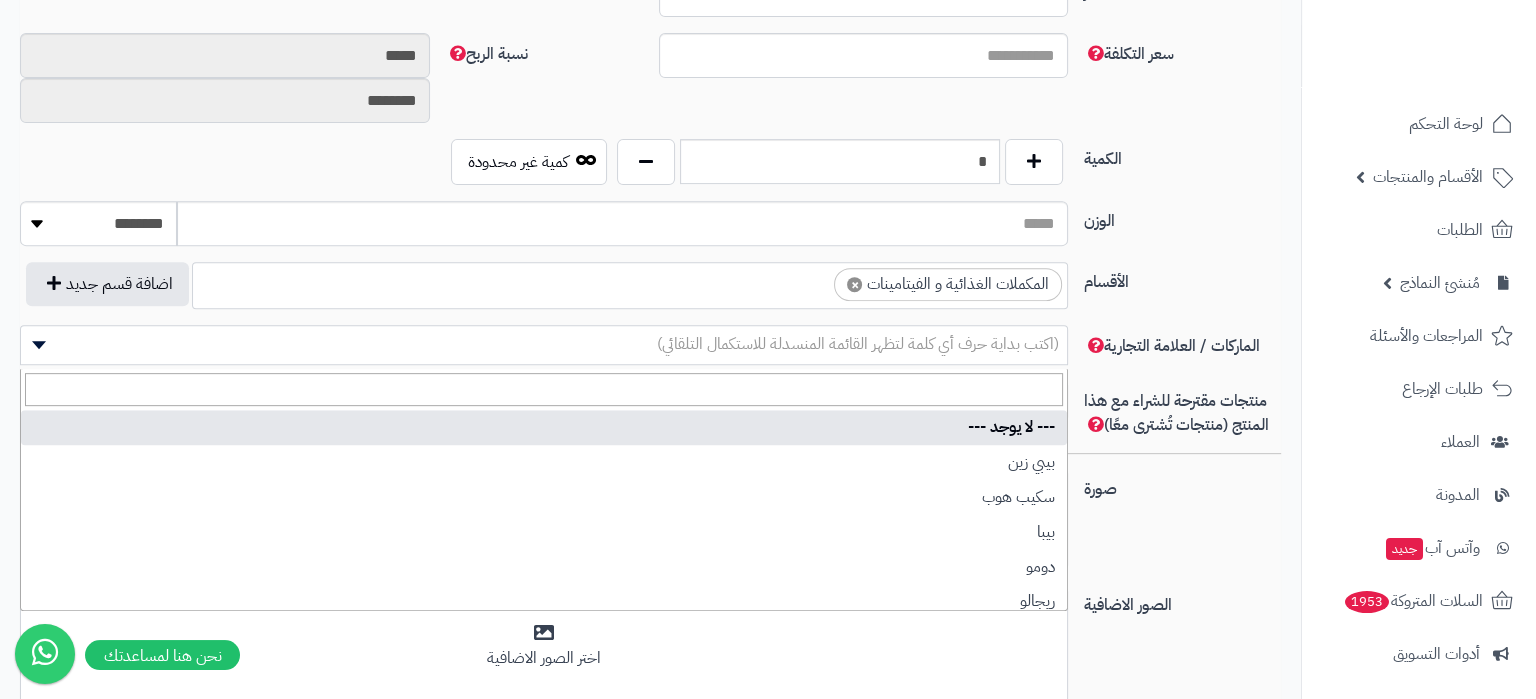 type on "*" 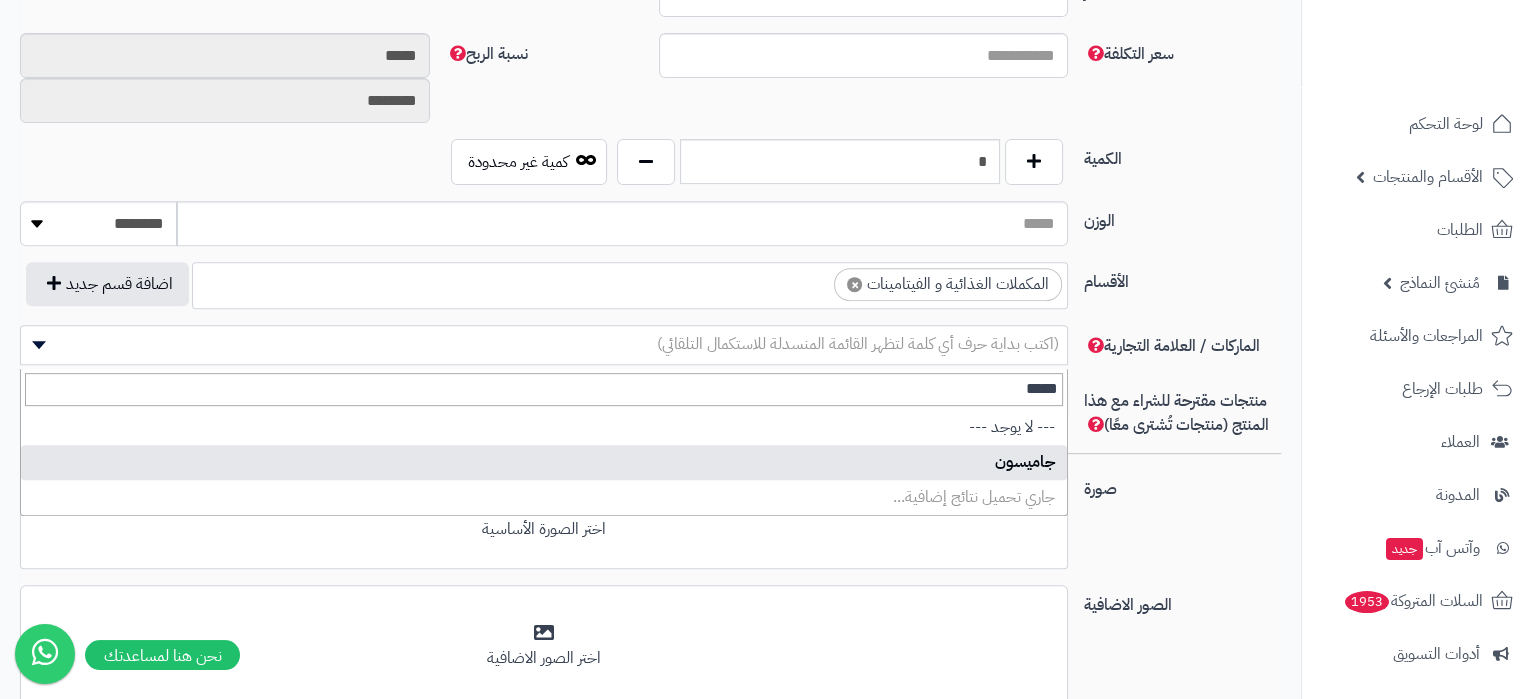 type on "*****" 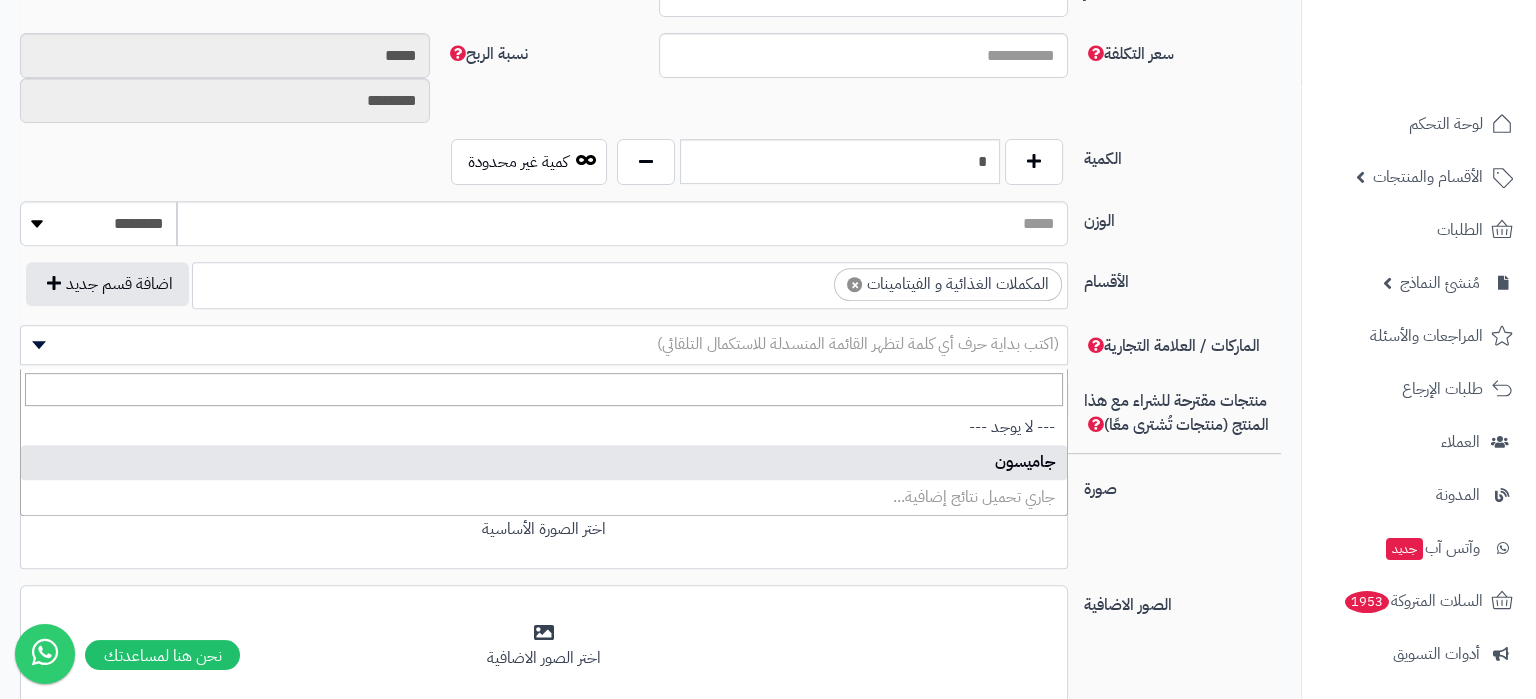 select on "****" 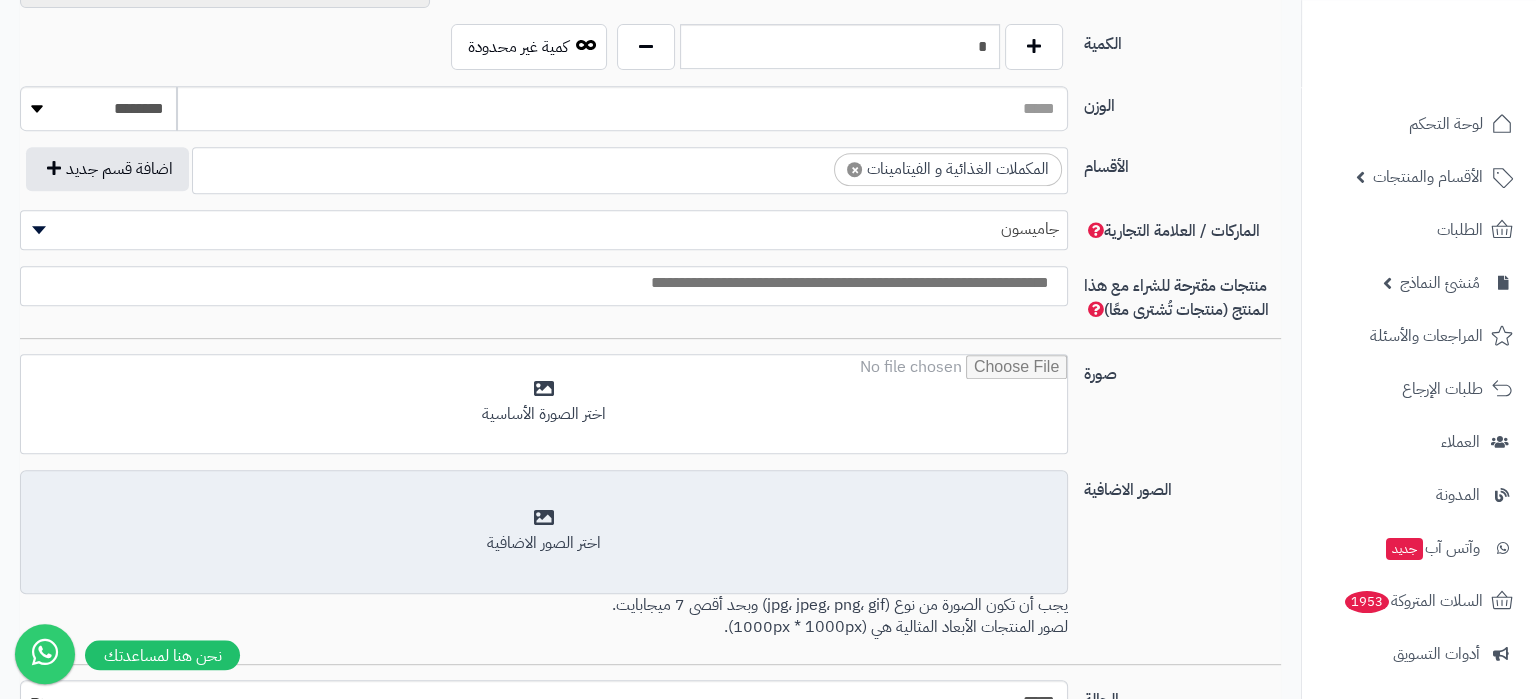 scroll, scrollTop: 1280, scrollLeft: 0, axis: vertical 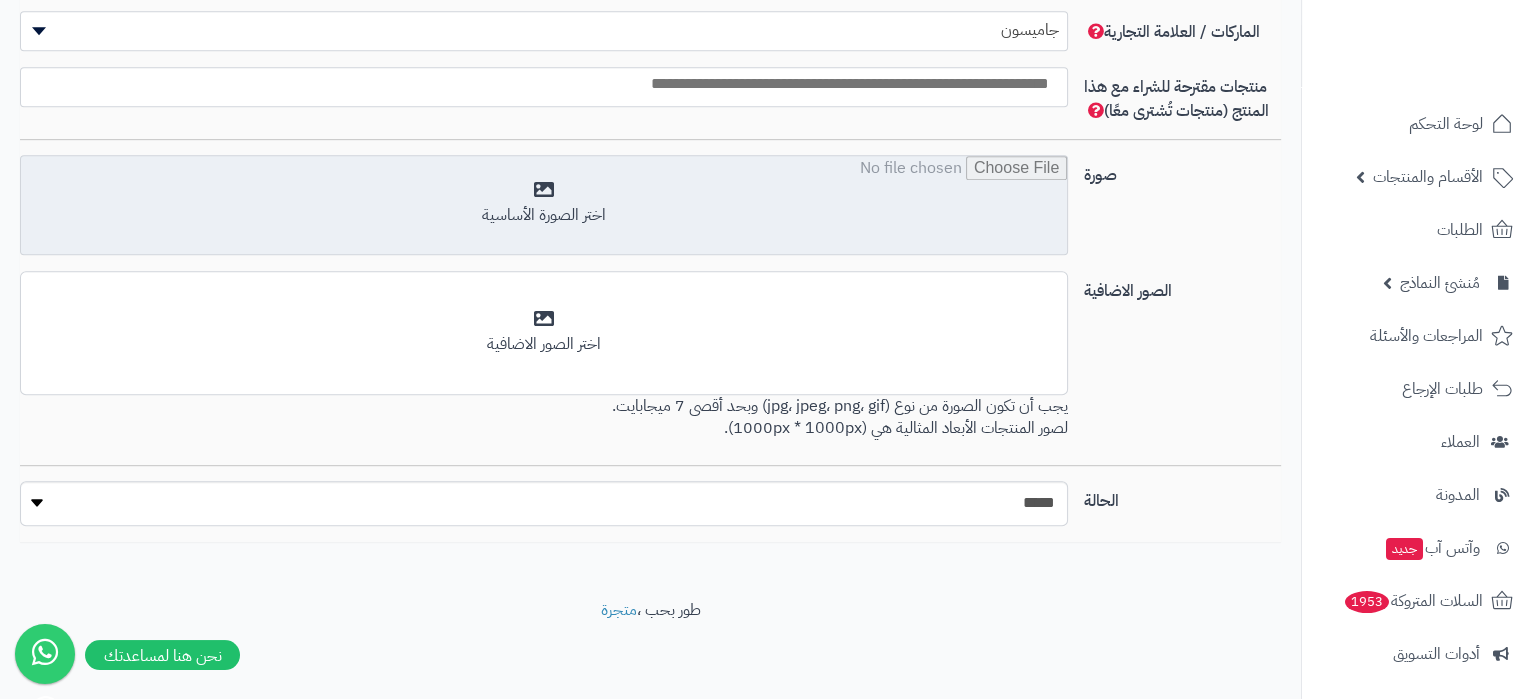 click at bounding box center [544, 206] 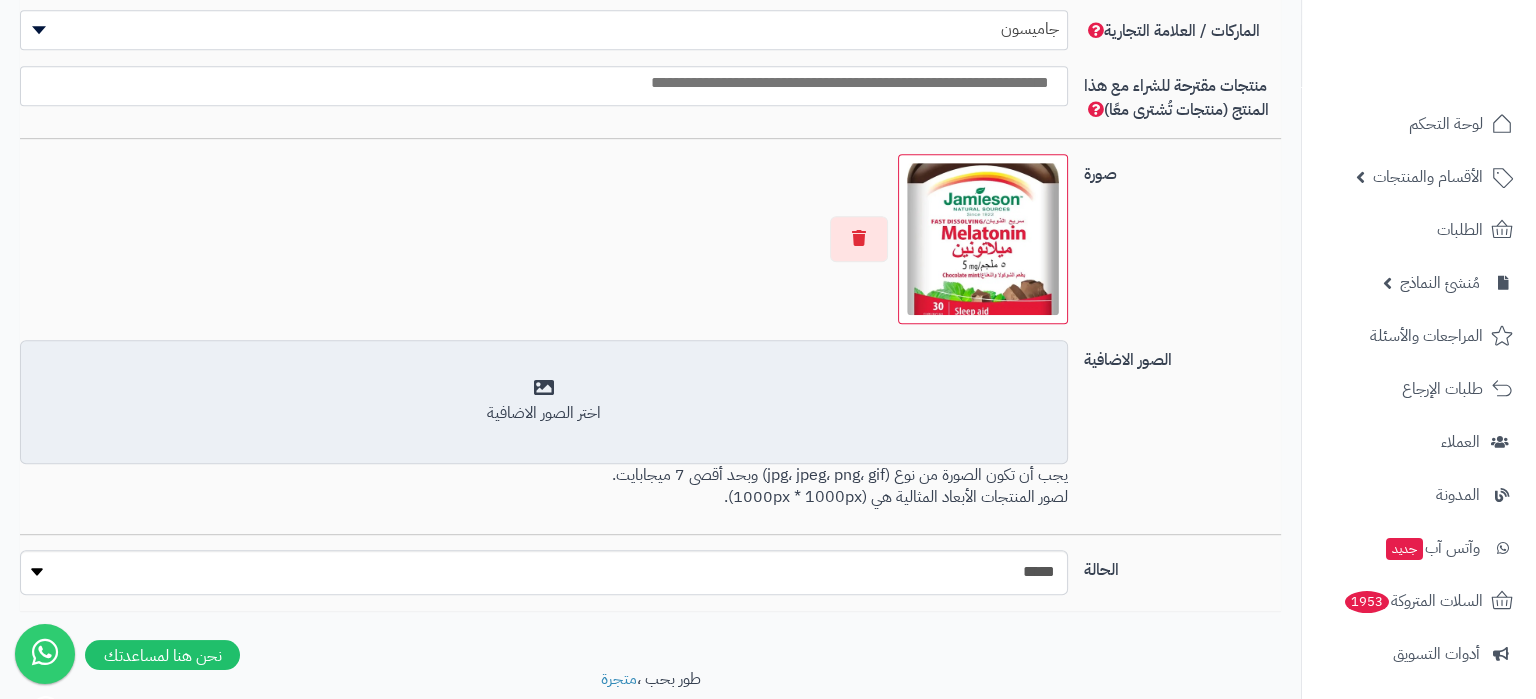 click on "اختر الصور الاضافية" at bounding box center [544, 413] 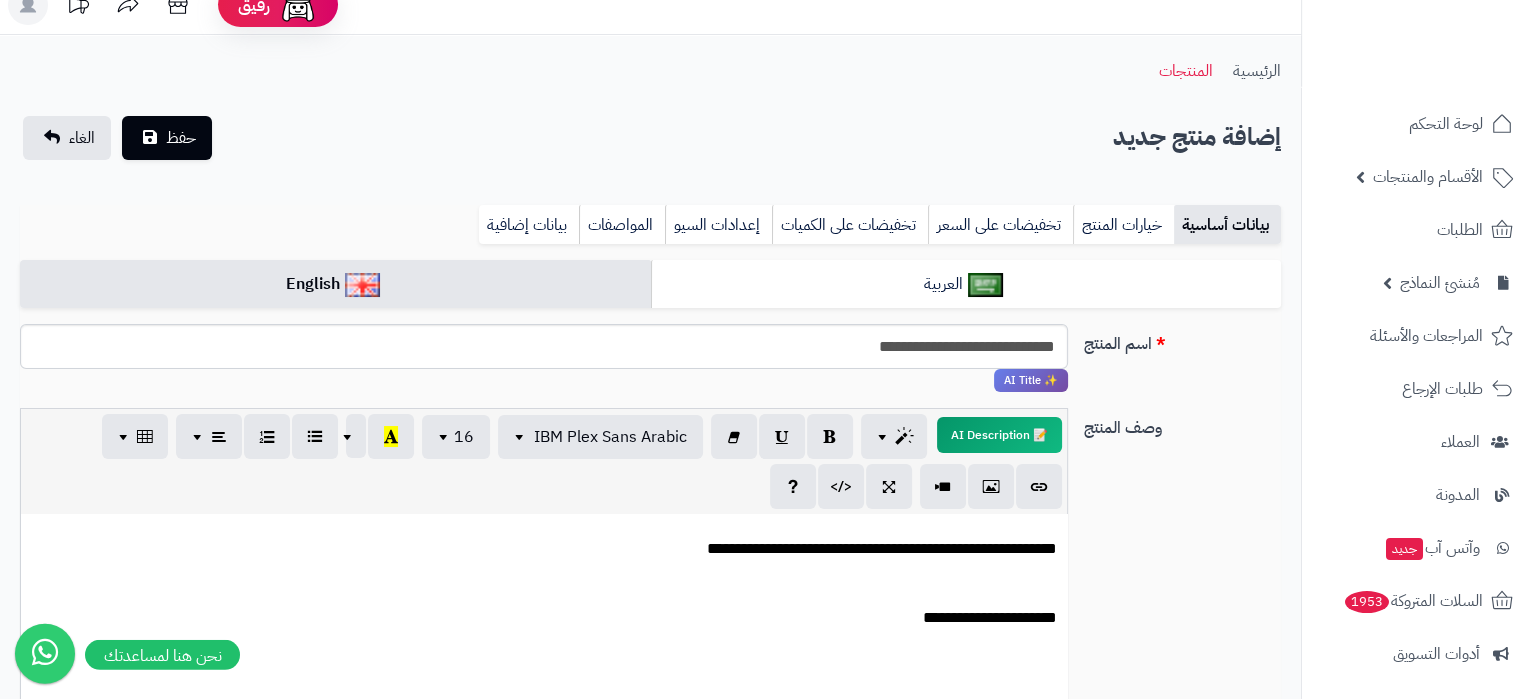scroll, scrollTop: 0, scrollLeft: 0, axis: both 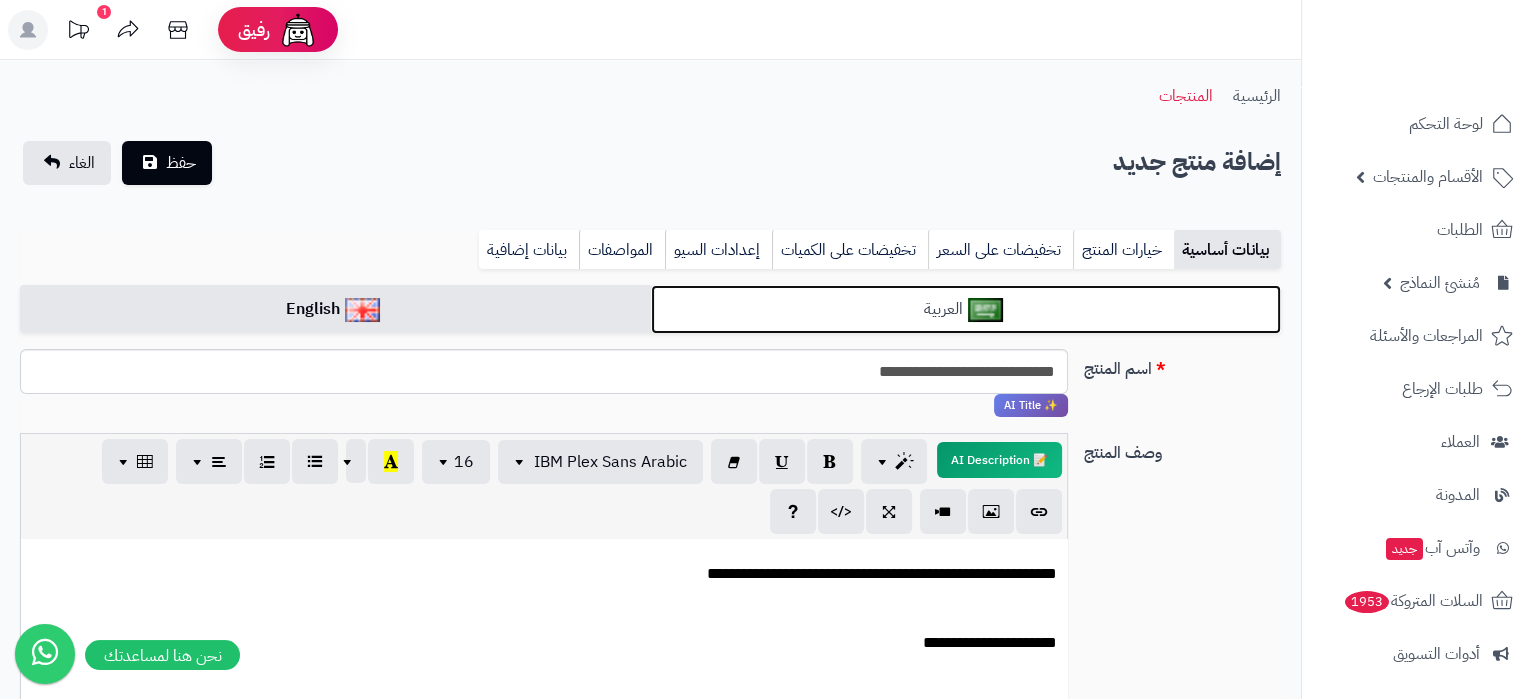 click on "العربية" at bounding box center (966, 309) 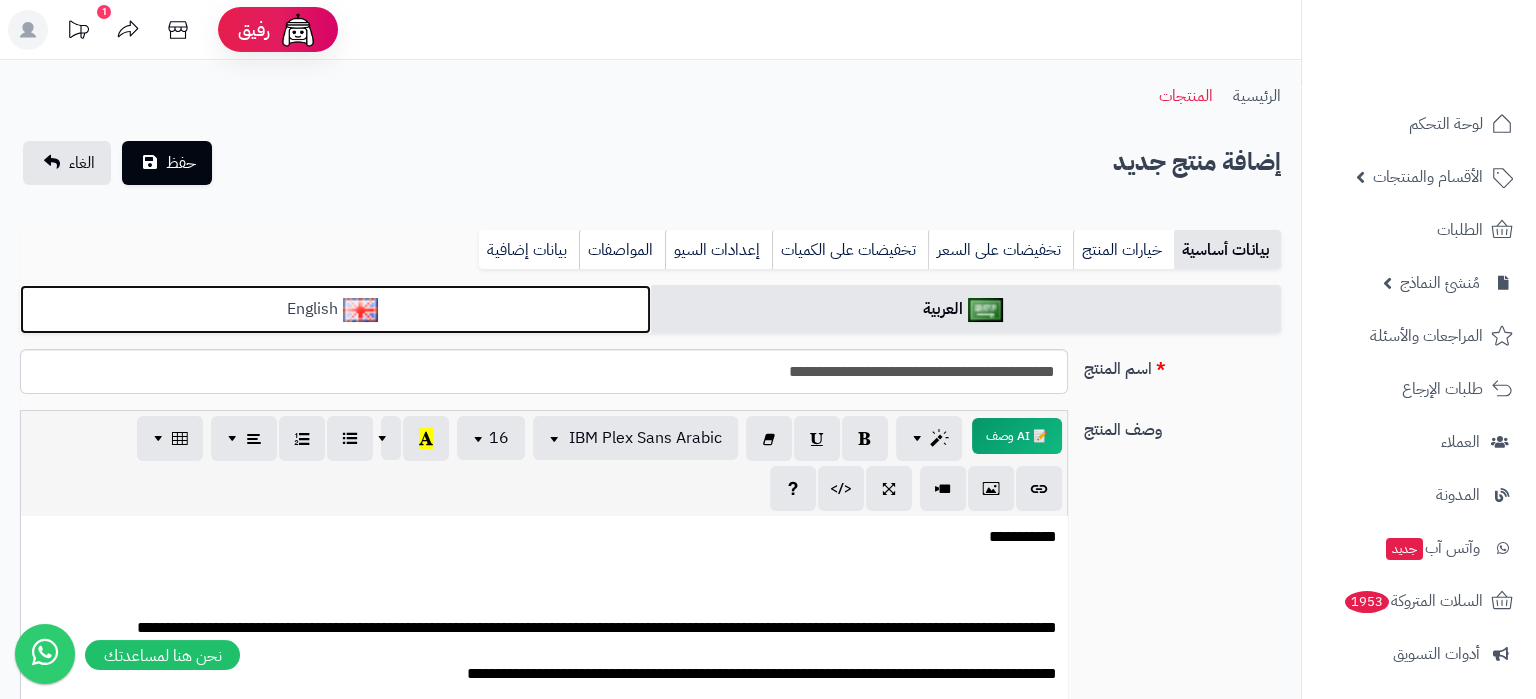 click on "English" at bounding box center (335, 309) 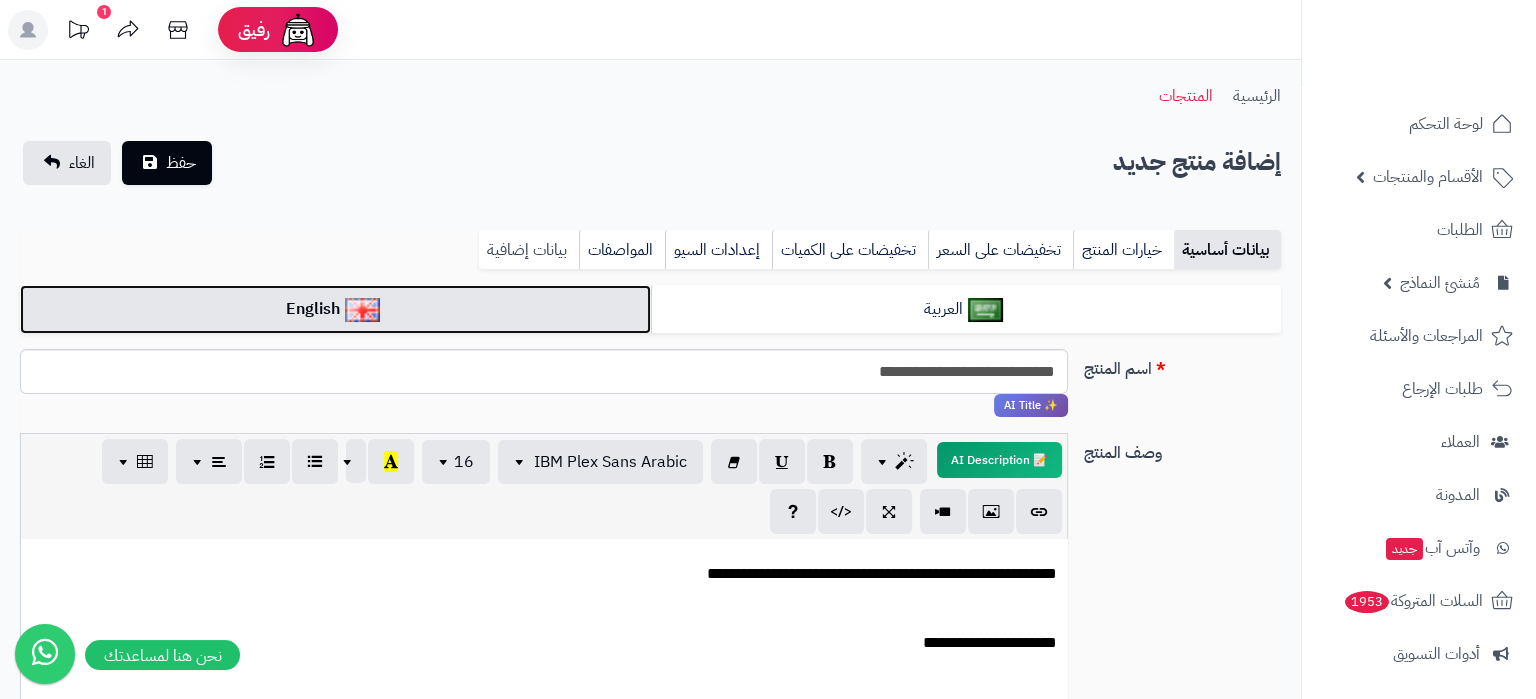 scroll, scrollTop: 580, scrollLeft: 0, axis: vertical 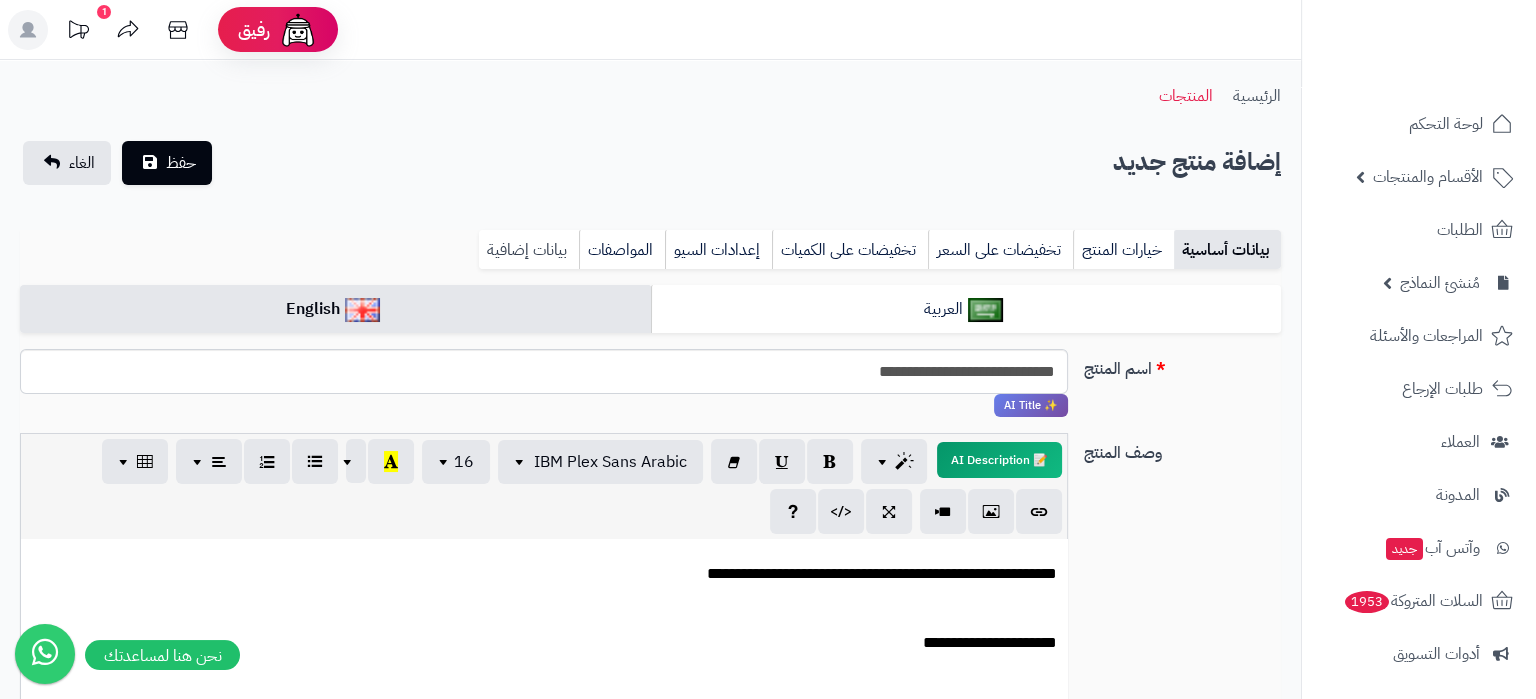 click on "بيانات إضافية" at bounding box center (529, 250) 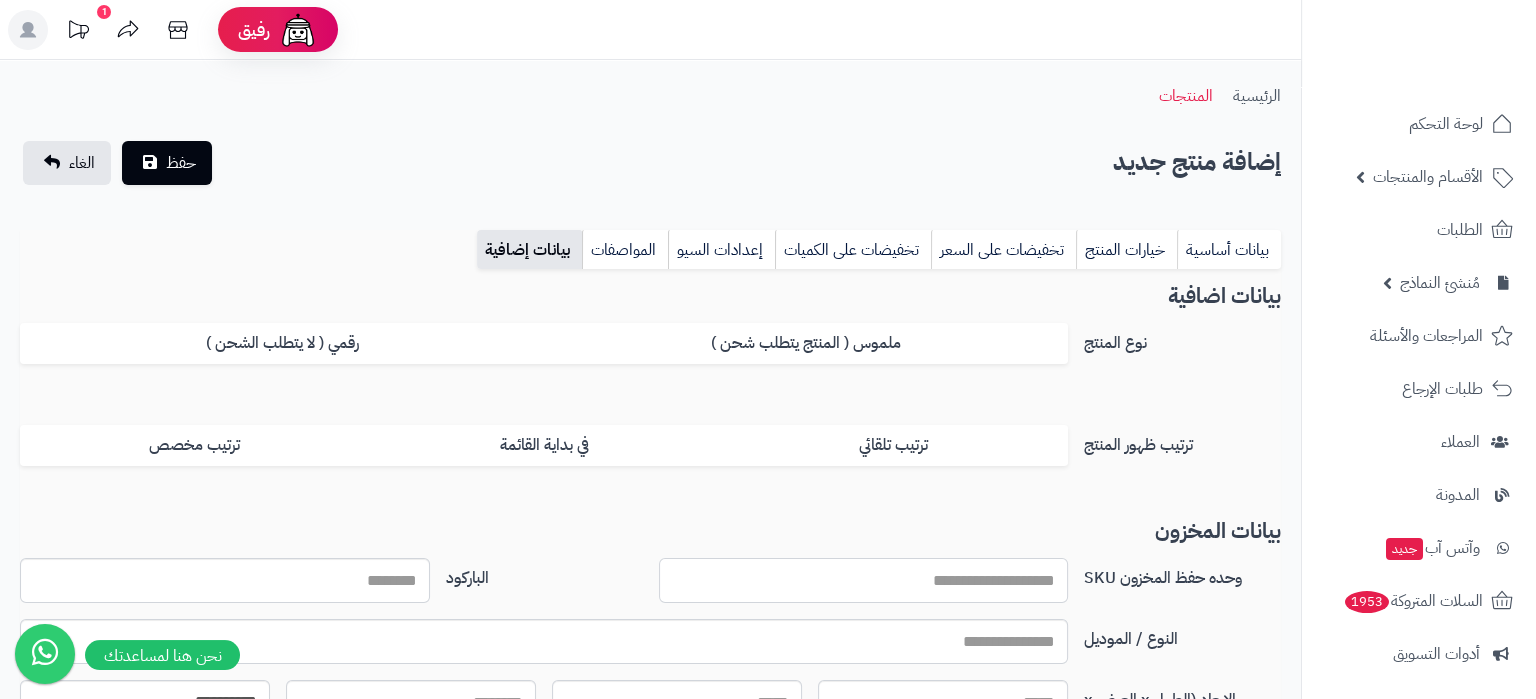 click on "وحده حفظ المخزون SKU" at bounding box center (864, 580) 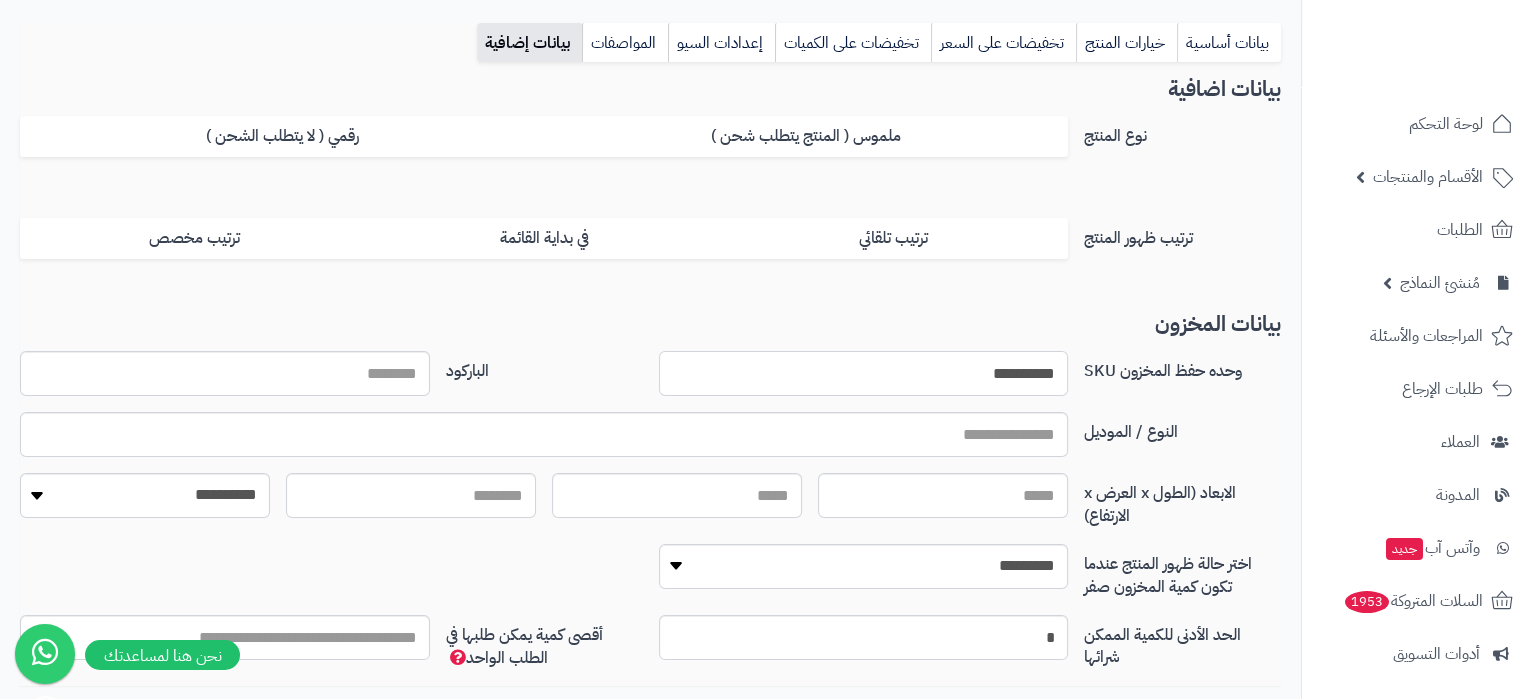 scroll, scrollTop: 210, scrollLeft: 0, axis: vertical 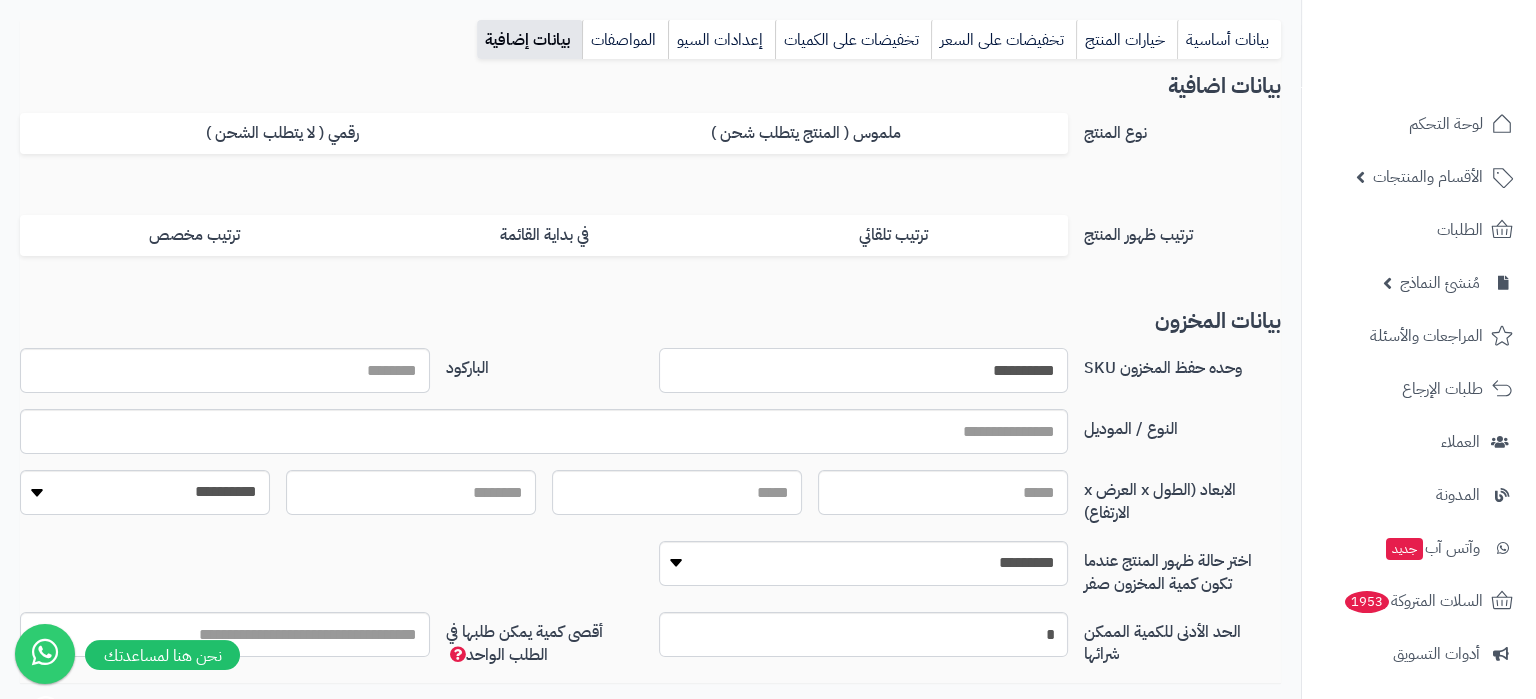 type on "**********" 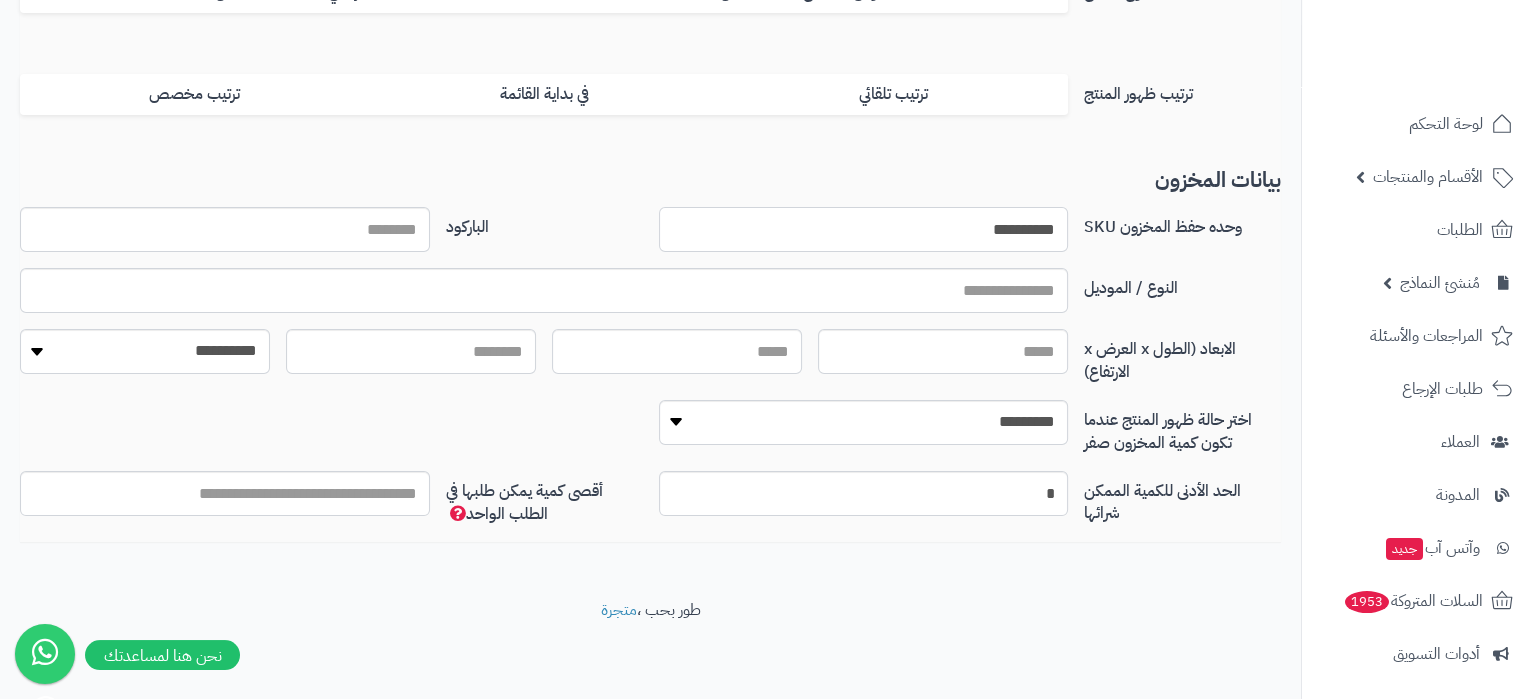 scroll, scrollTop: 0, scrollLeft: 0, axis: both 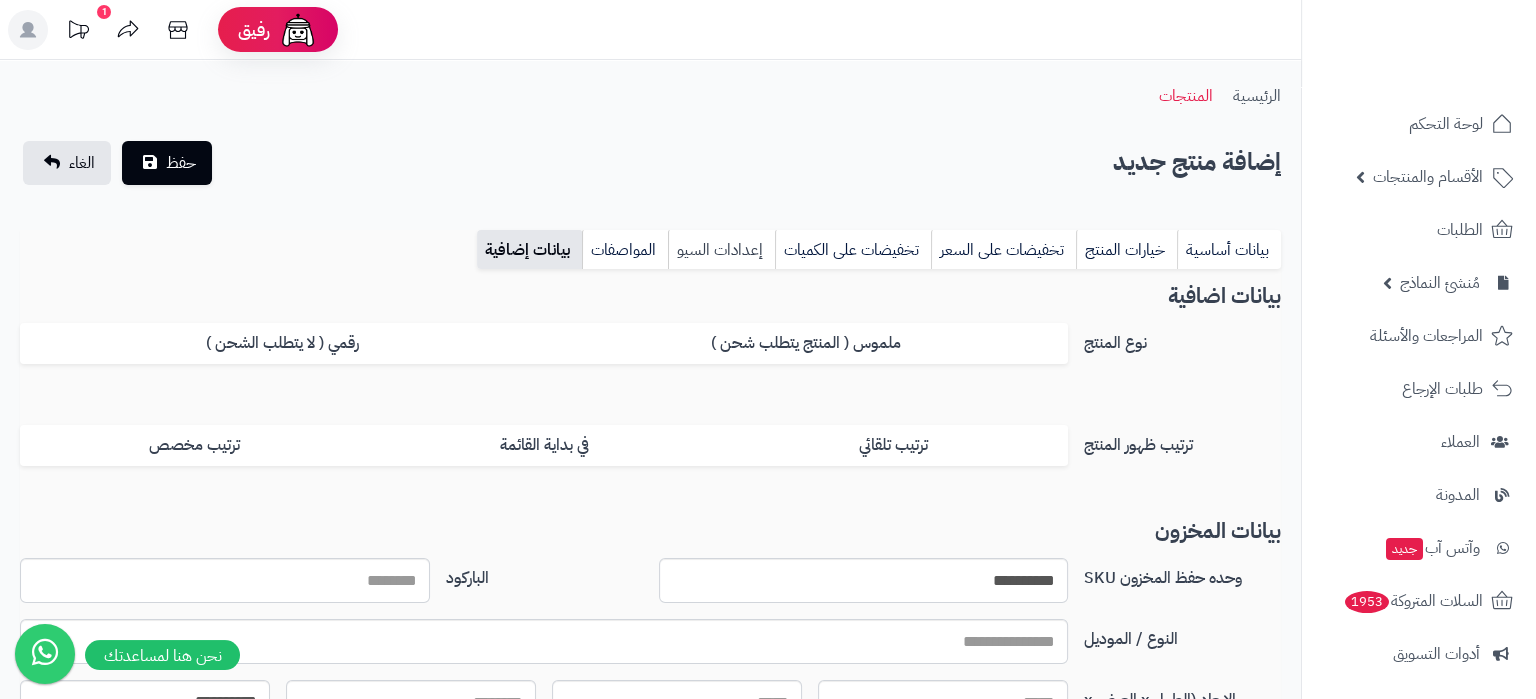 drag, startPoint x: 660, startPoint y: 248, endPoint x: 678, endPoint y: 238, distance: 20.59126 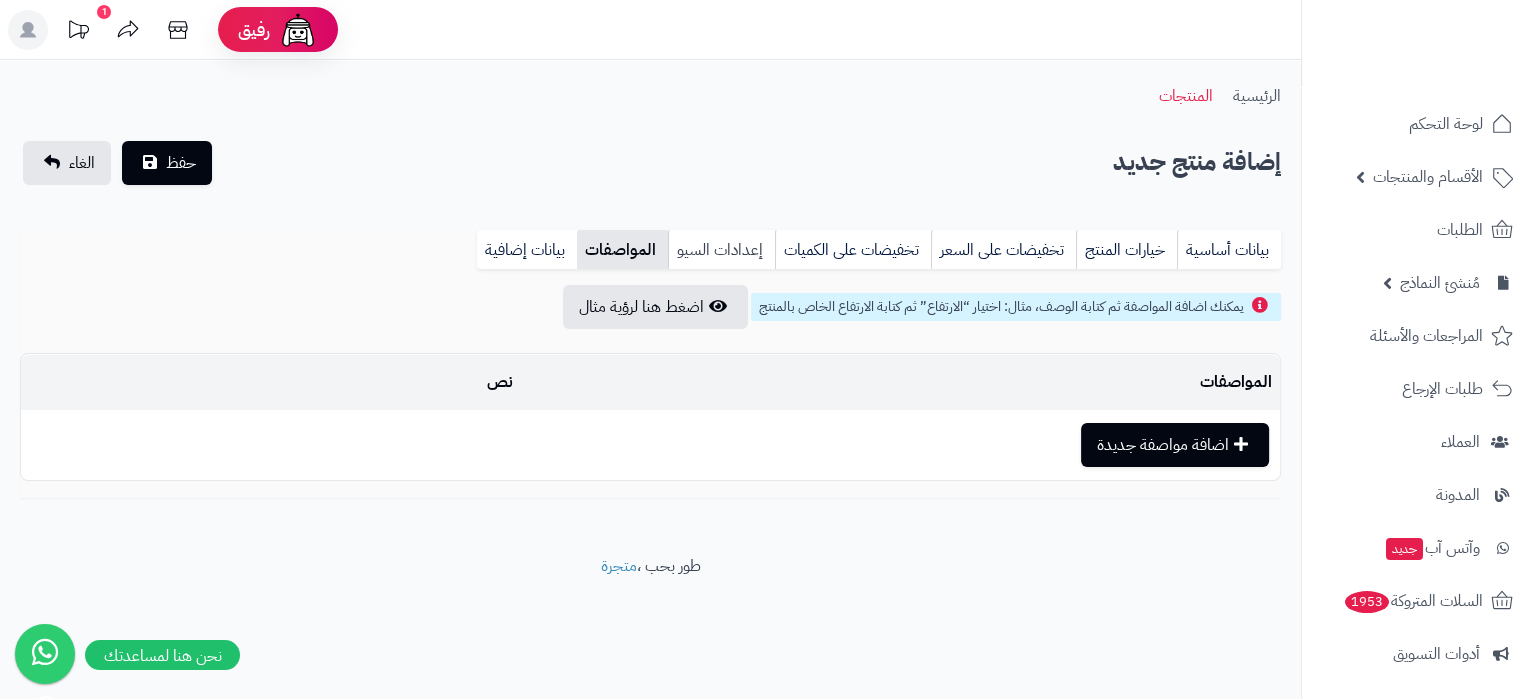 click on "إعدادات السيو" at bounding box center (721, 250) 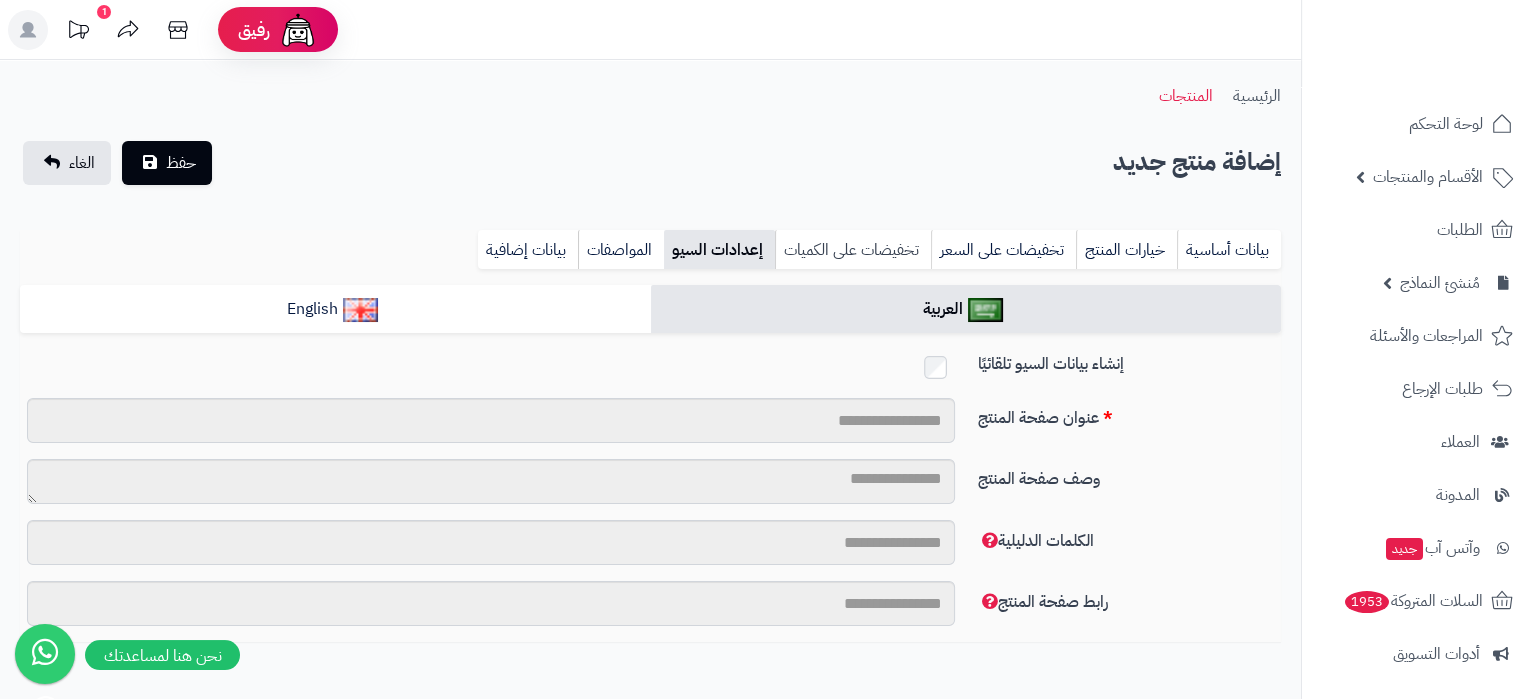 click on "تخفيضات على الكميات" at bounding box center (853, 250) 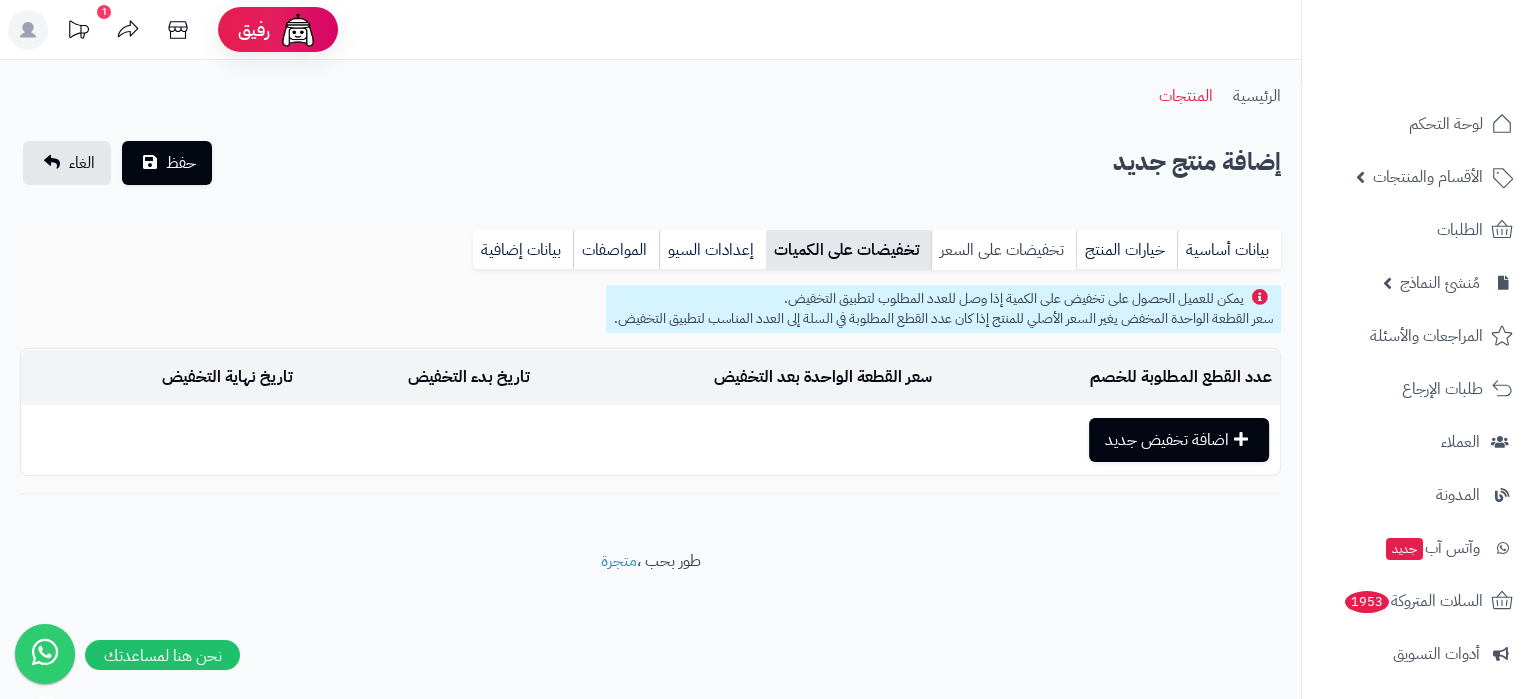 click on "تخفيضات على السعر" at bounding box center [1003, 250] 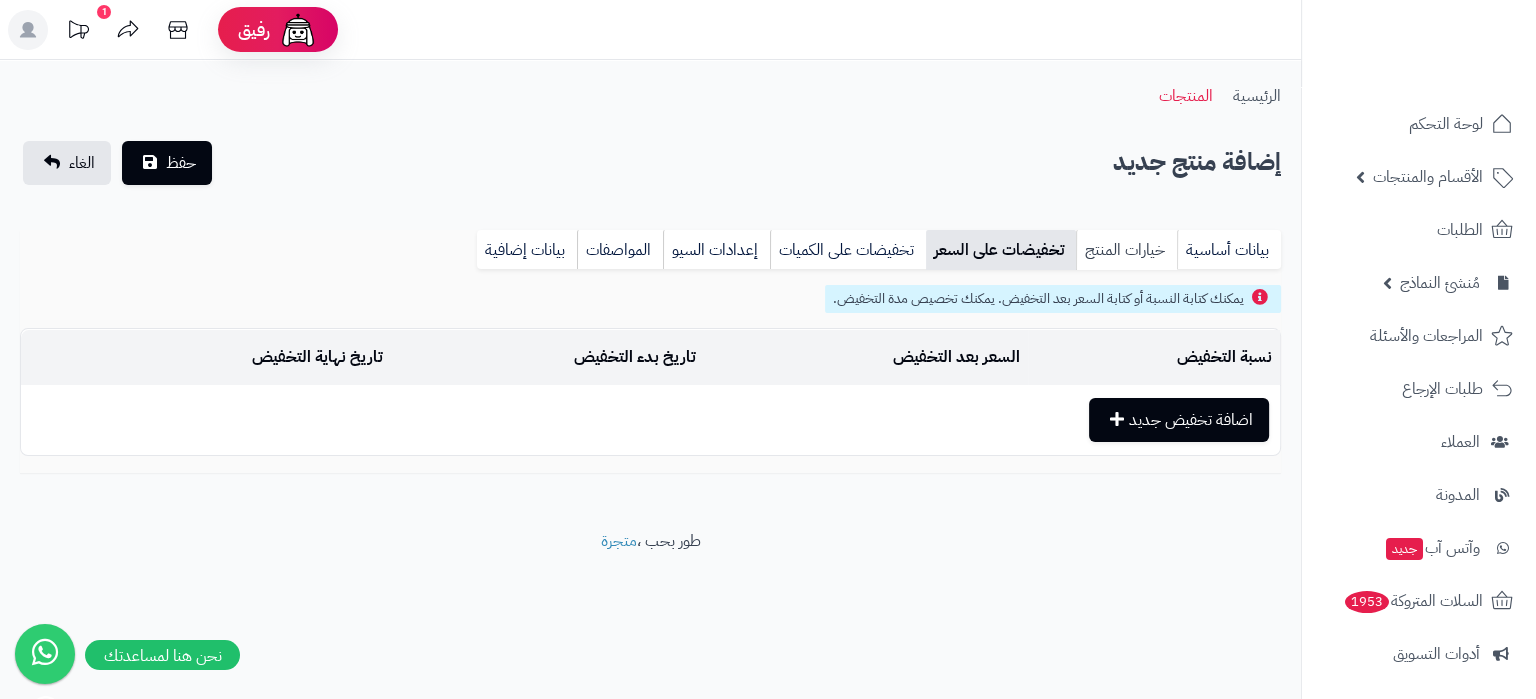 click on "خيارات المنتج" at bounding box center [1126, 250] 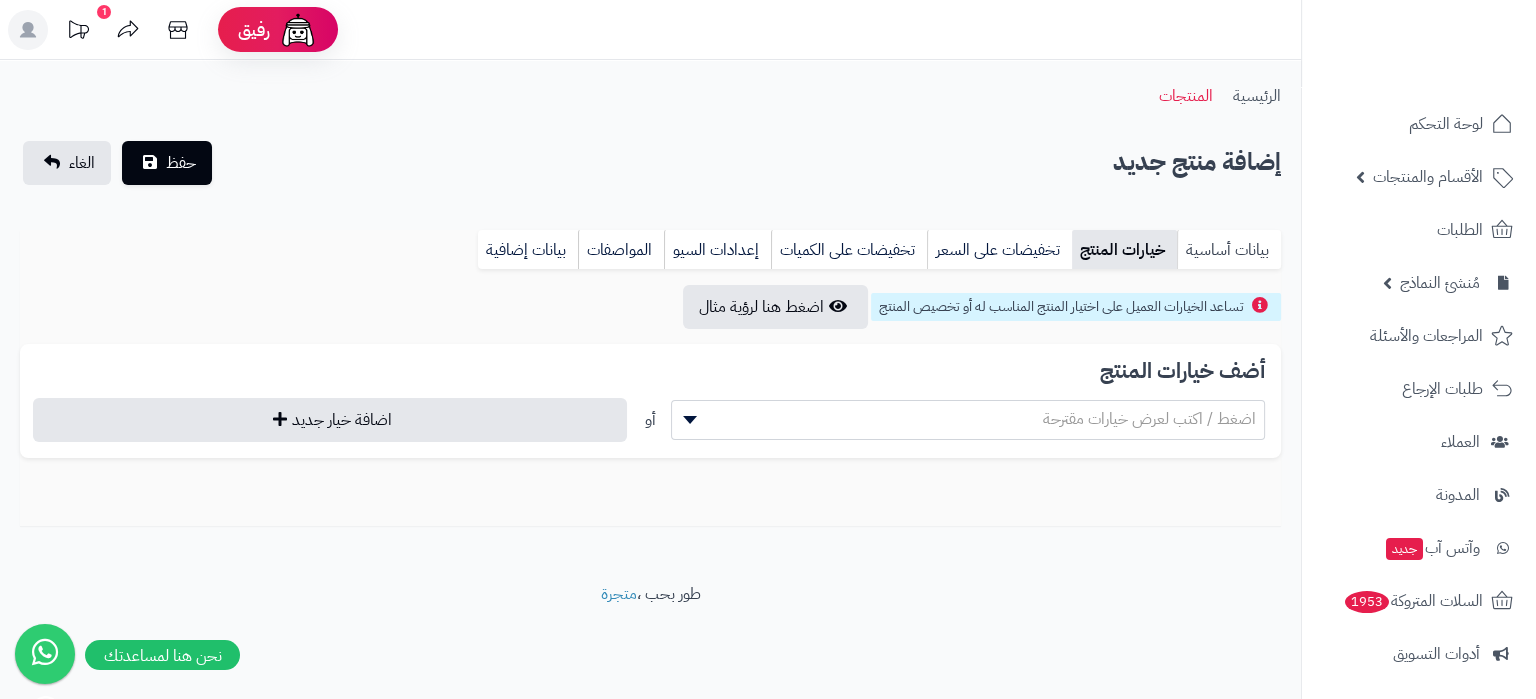 click on "بيانات أساسية" at bounding box center (1229, 250) 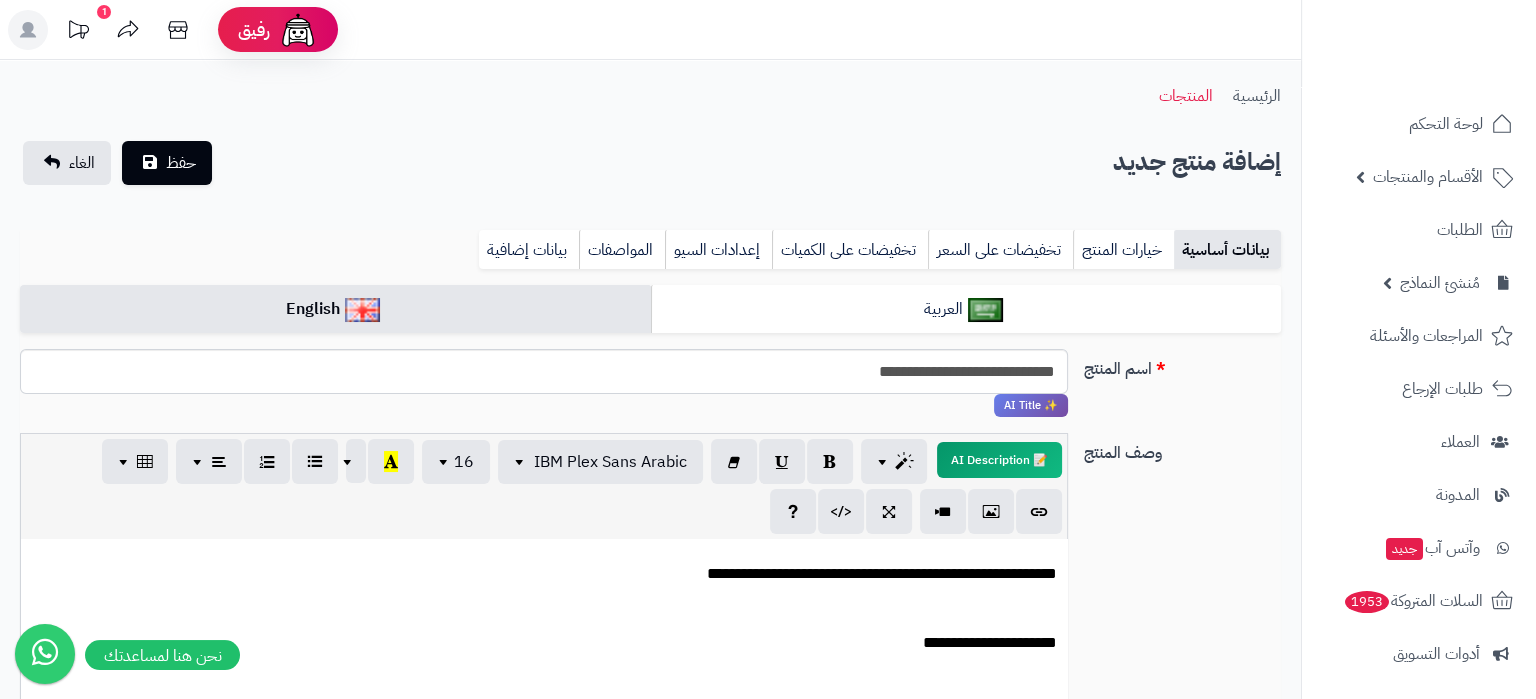 scroll, scrollTop: 580, scrollLeft: 0, axis: vertical 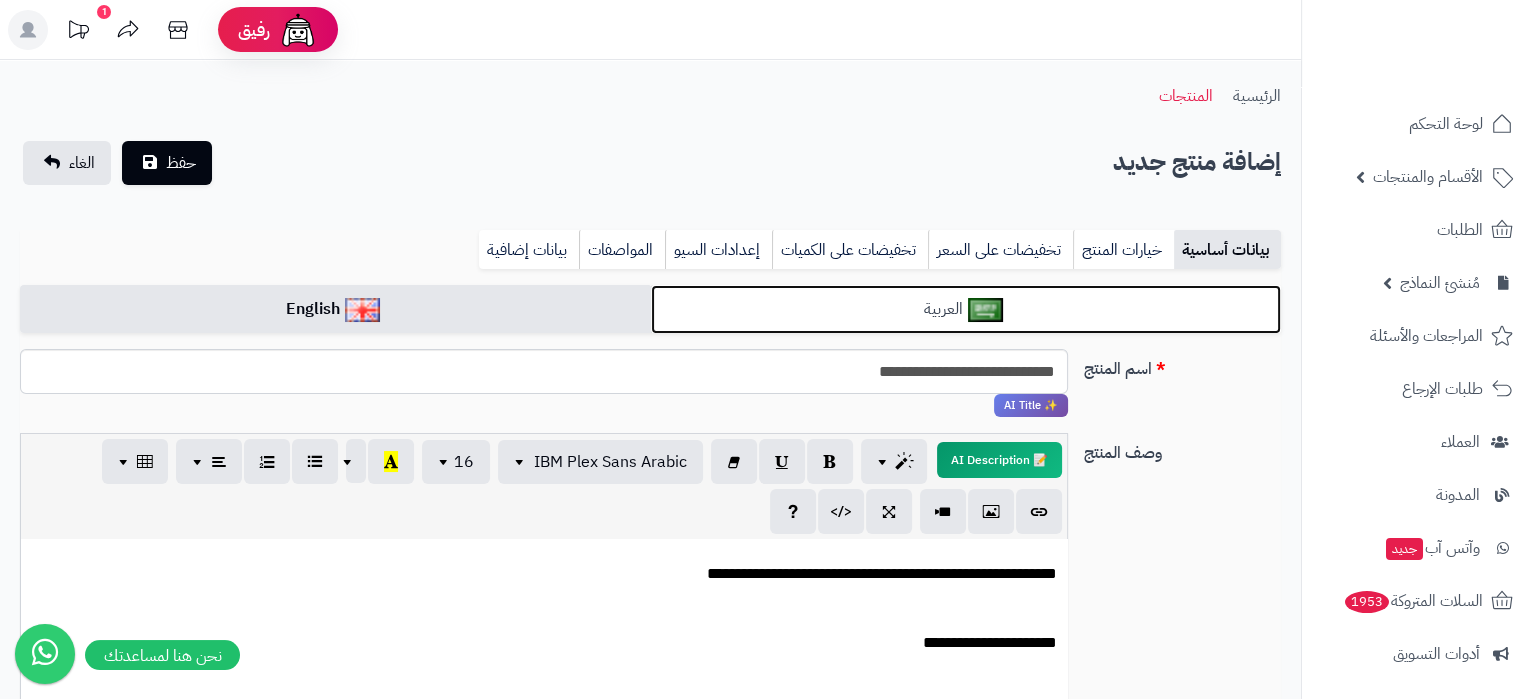 click on "العربية" at bounding box center [966, 309] 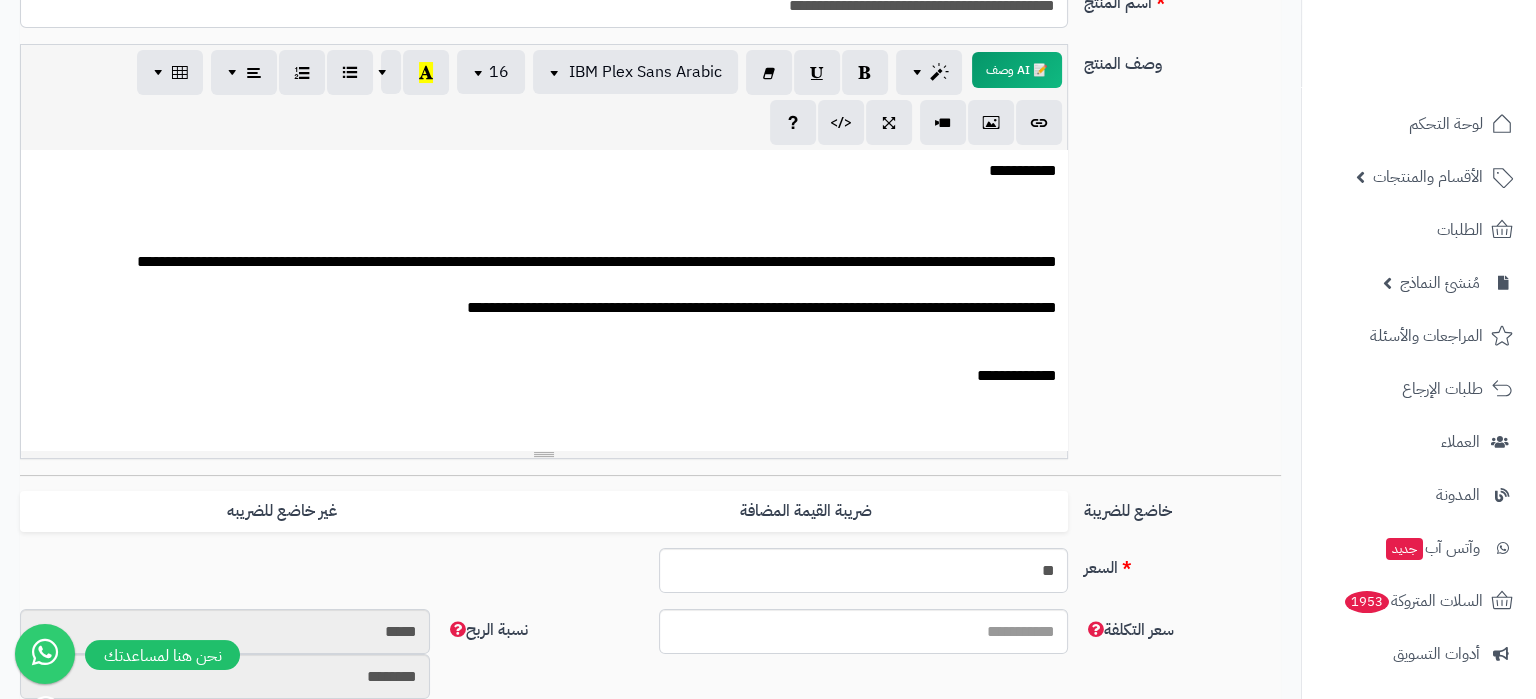 scroll, scrollTop: 0, scrollLeft: 0, axis: both 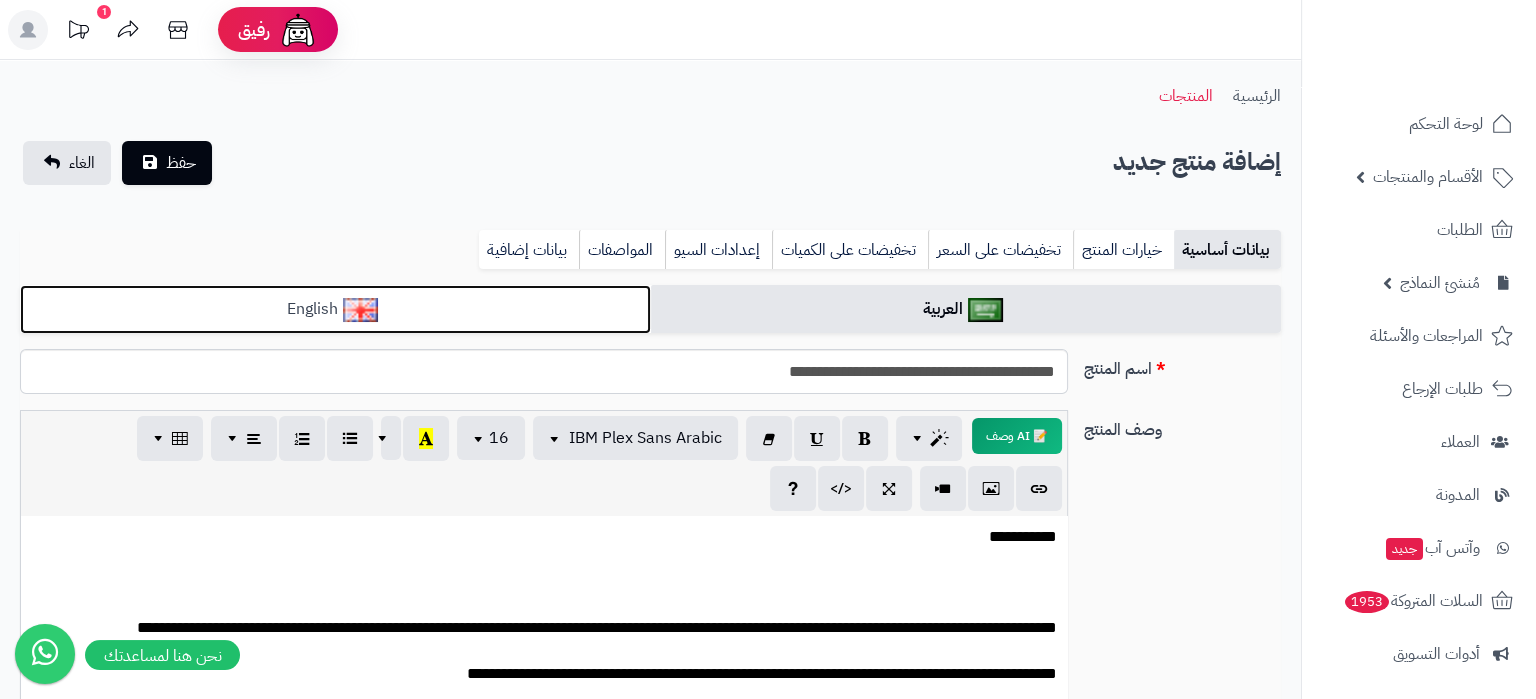 click on "English" at bounding box center [335, 309] 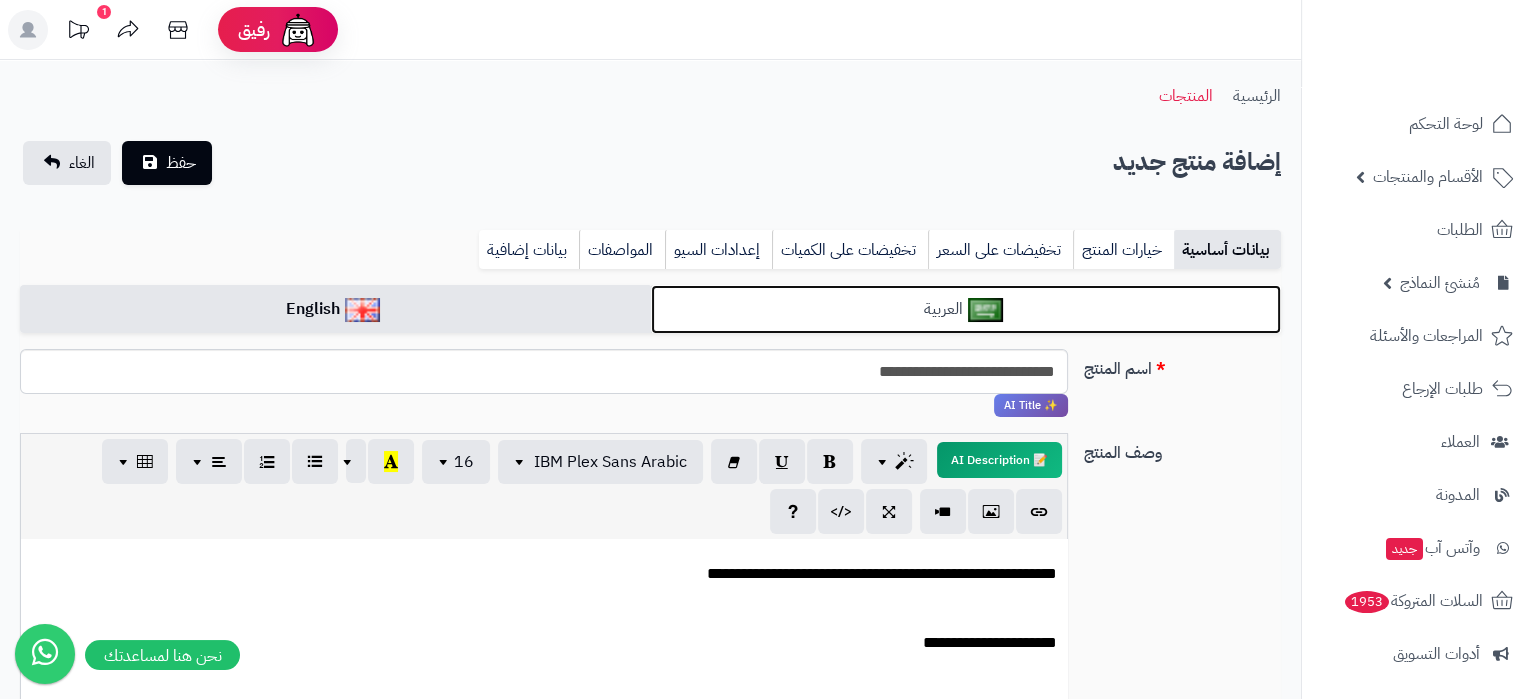 click on "العربية" at bounding box center [966, 309] 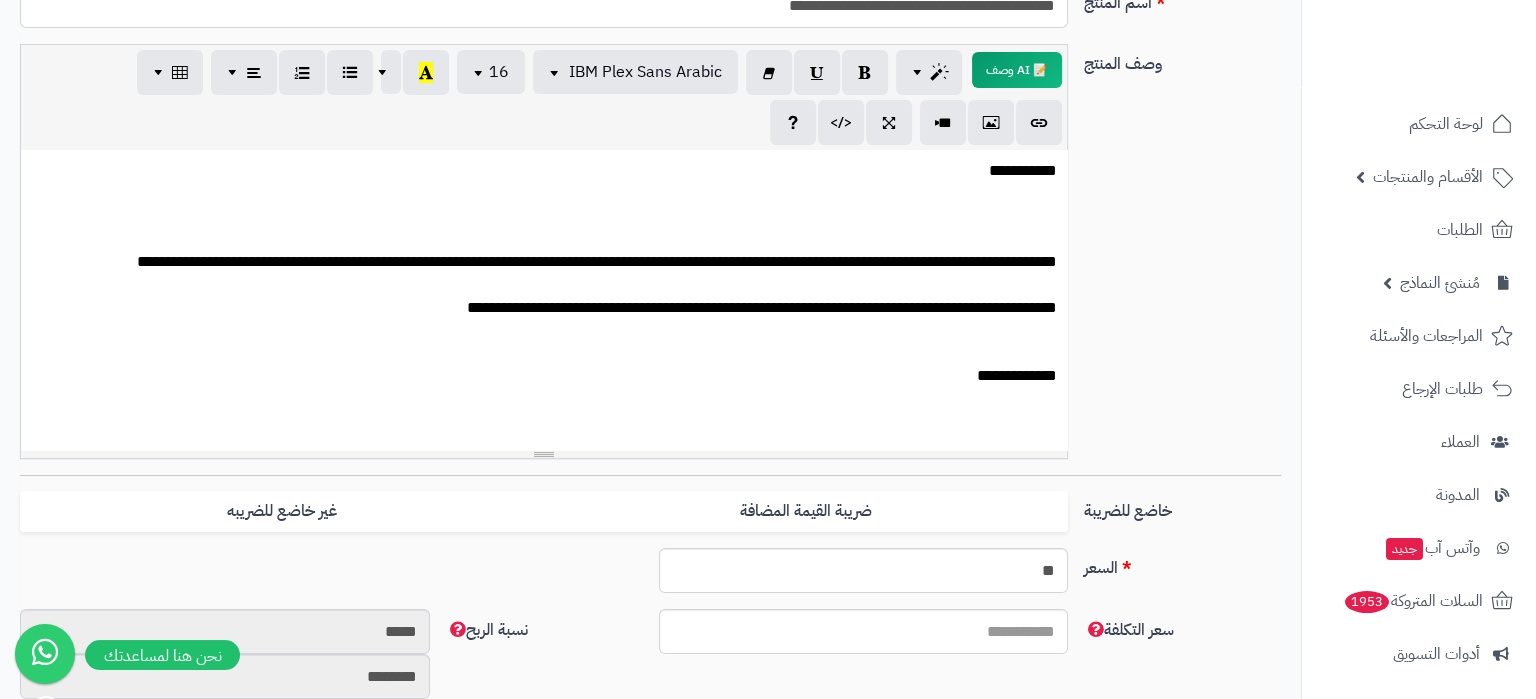scroll, scrollTop: 0, scrollLeft: 0, axis: both 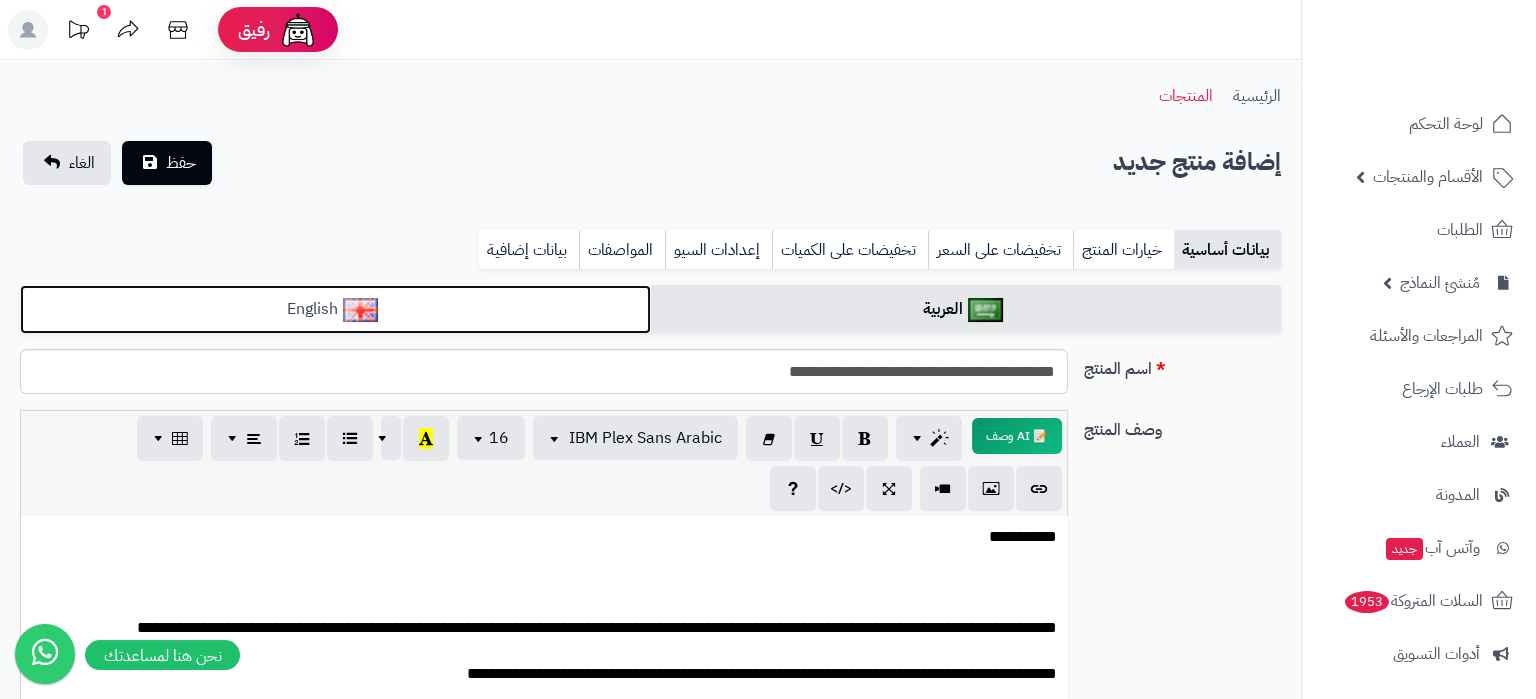 click on "English" at bounding box center (335, 309) 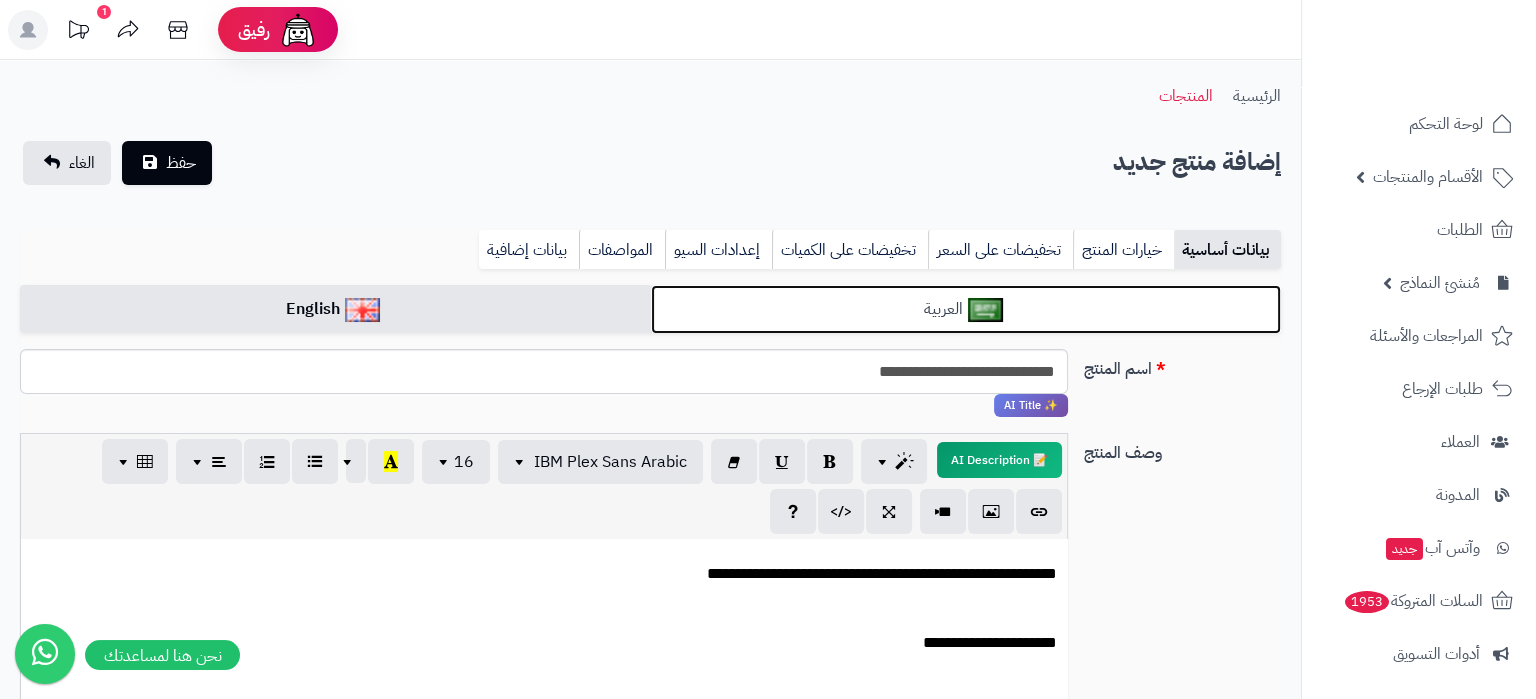 click on "العربية" at bounding box center (966, 309) 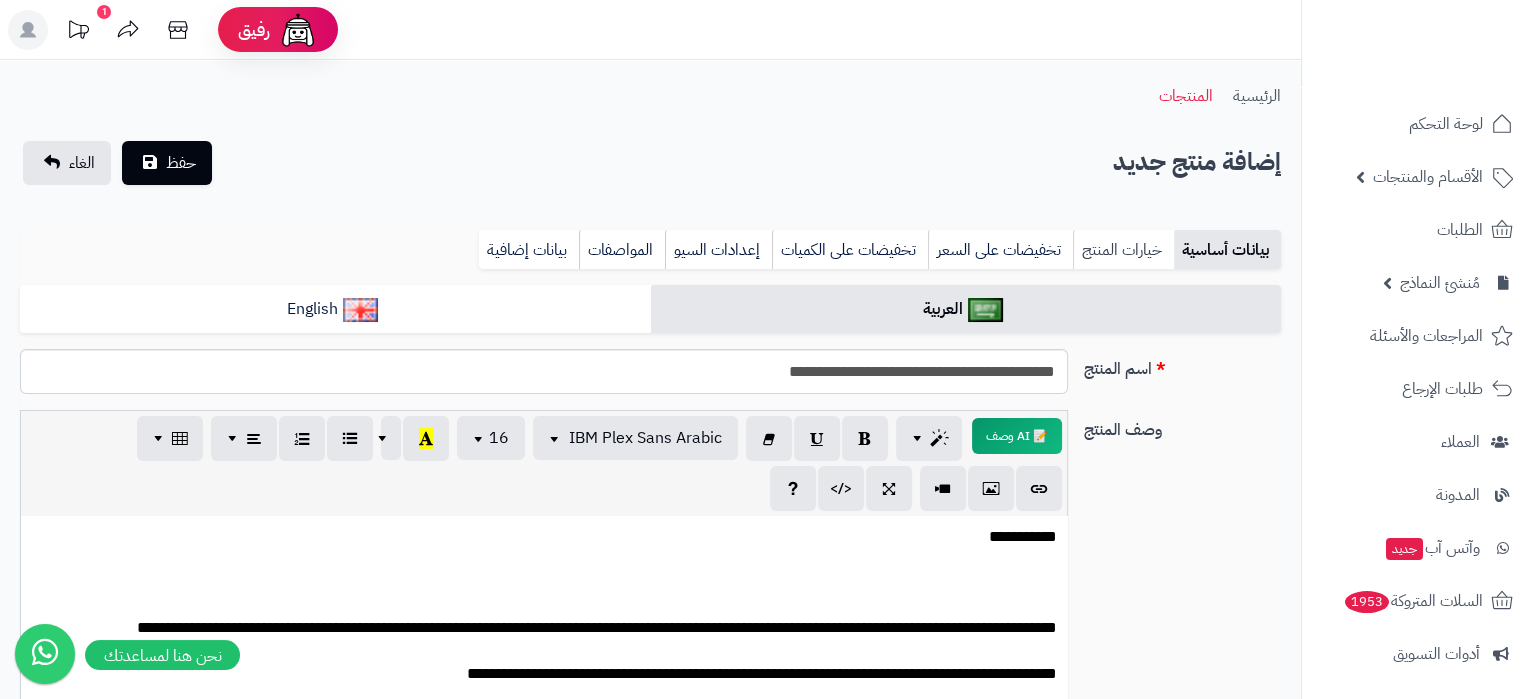 click on "خيارات المنتج" at bounding box center [1123, 250] 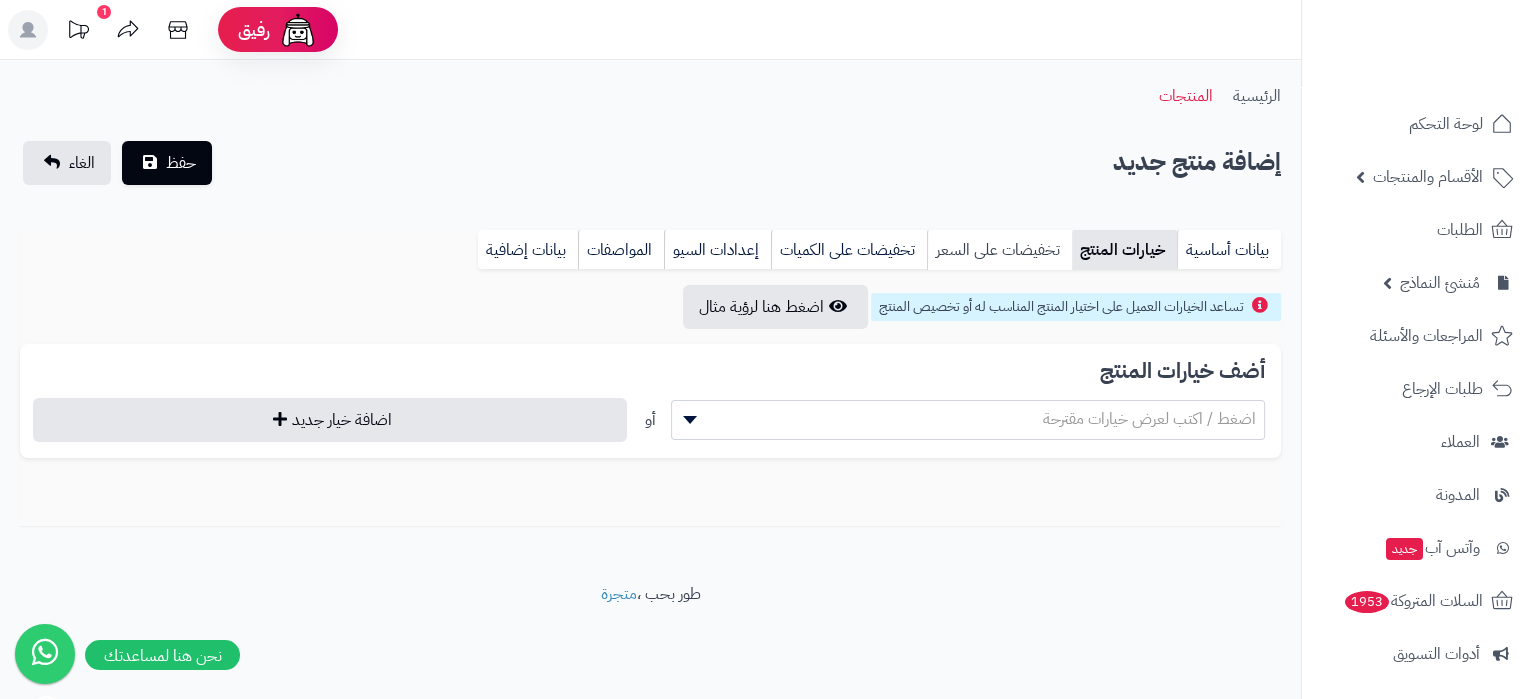 click on "تخفيضات على السعر" at bounding box center (999, 250) 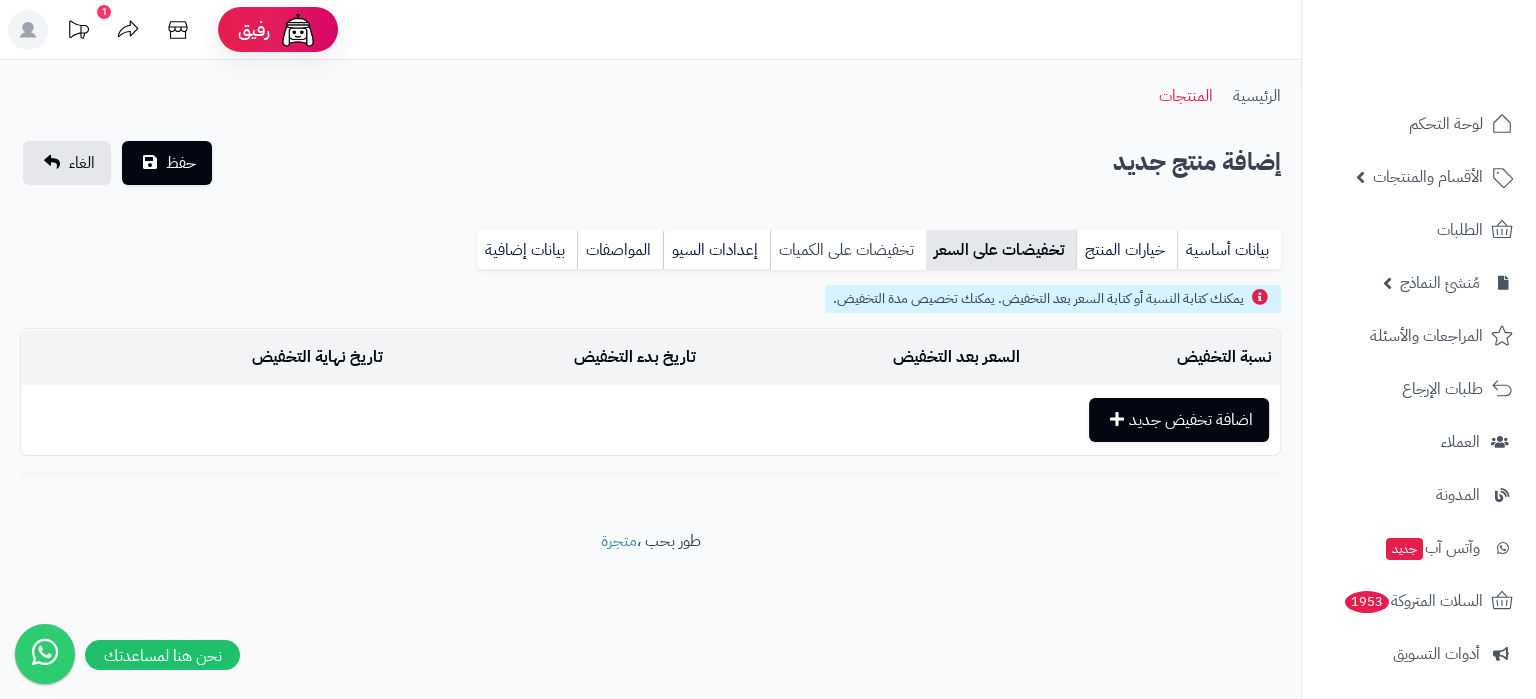 click on "تخفيضات على الكميات" at bounding box center [848, 250] 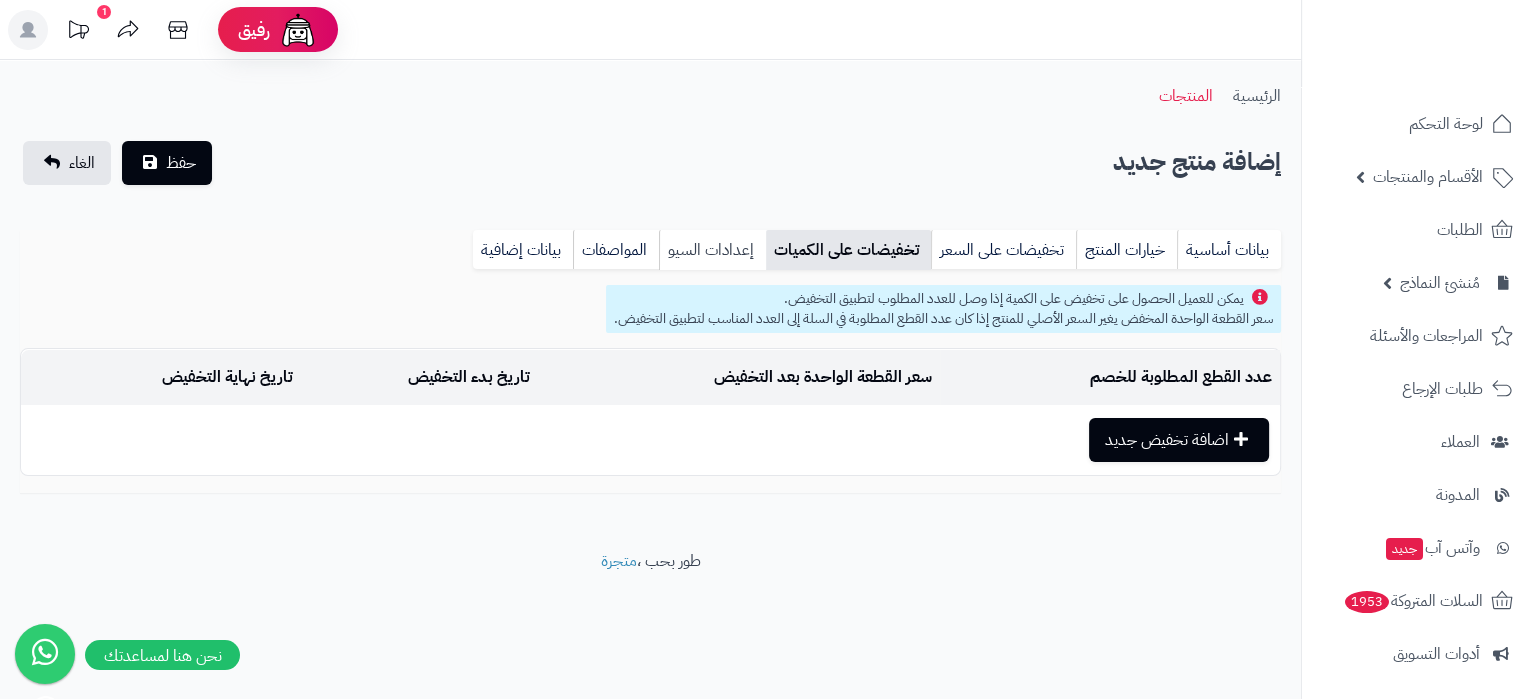 click on "إعدادات السيو" at bounding box center (712, 250) 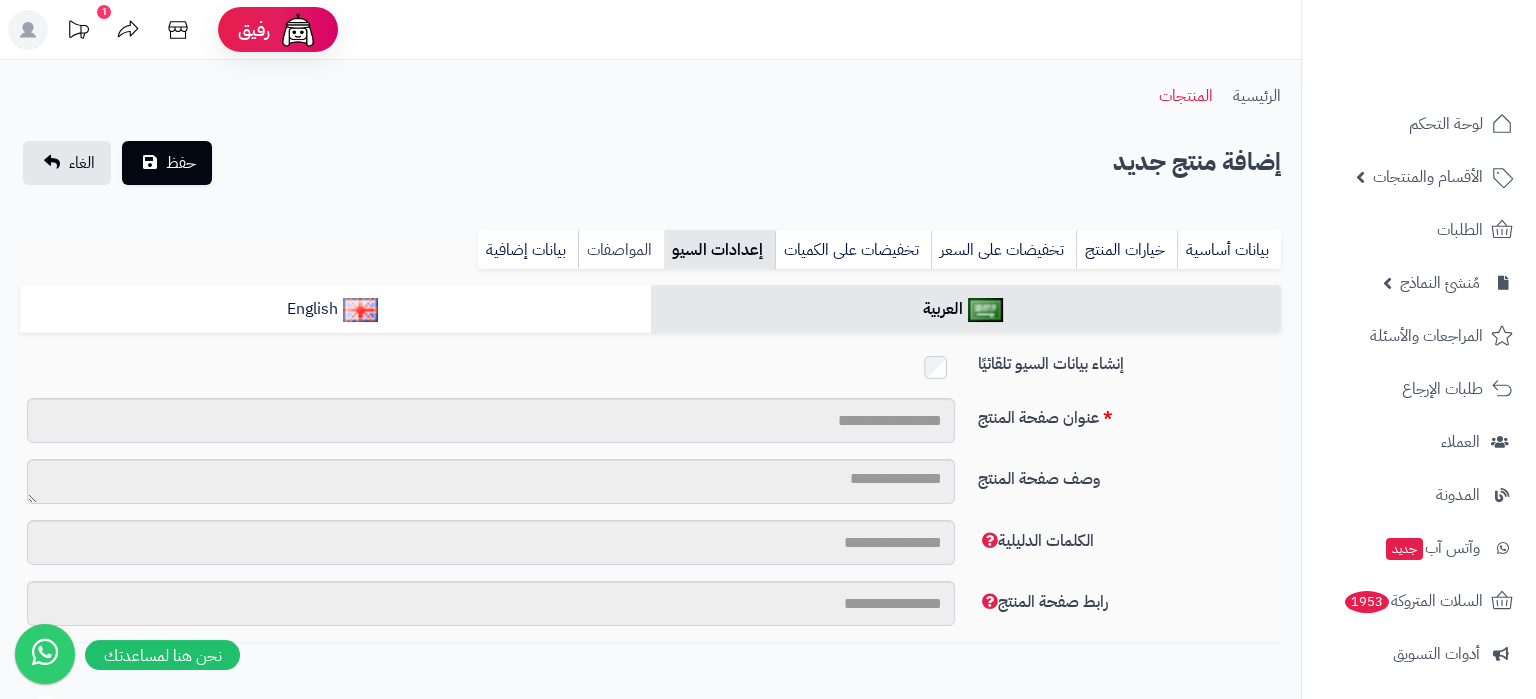 click on "المواصفات" at bounding box center [621, 250] 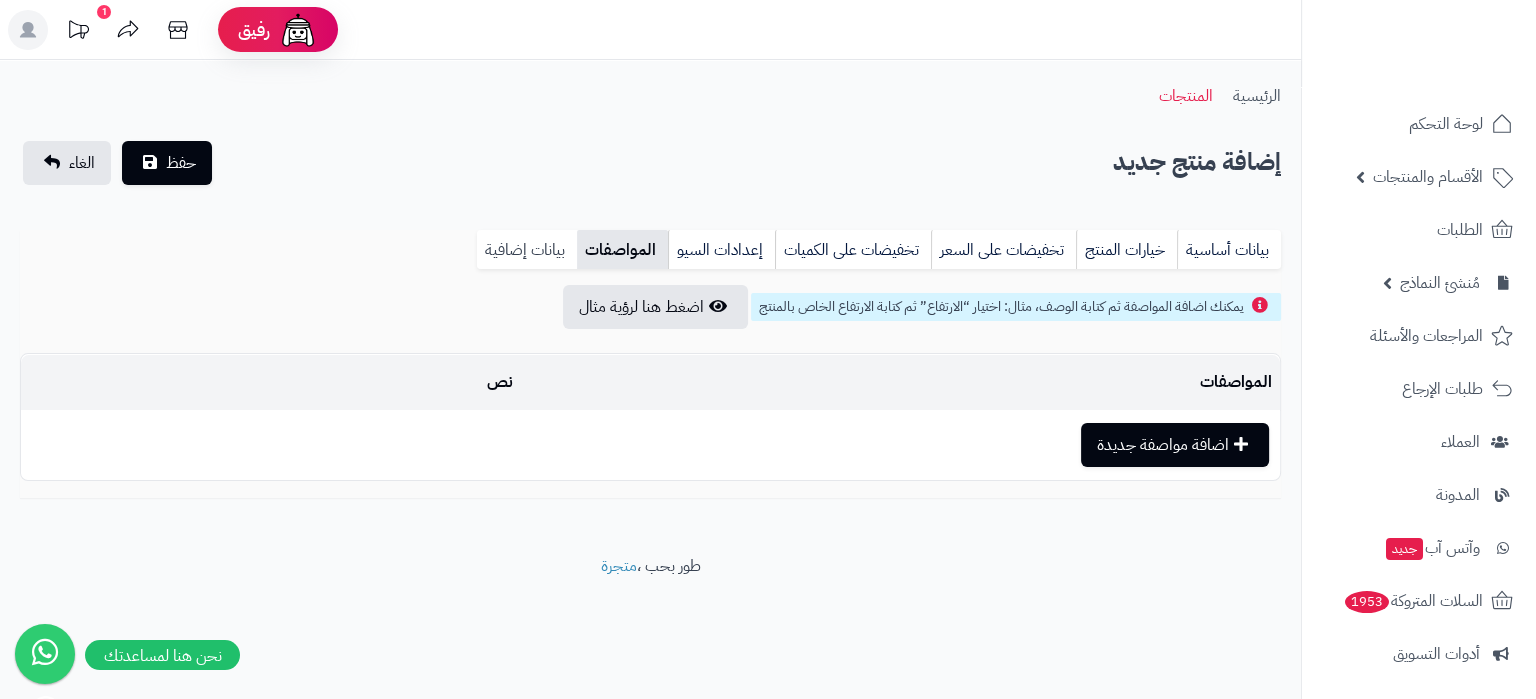 click on "بيانات إضافية" at bounding box center [527, 250] 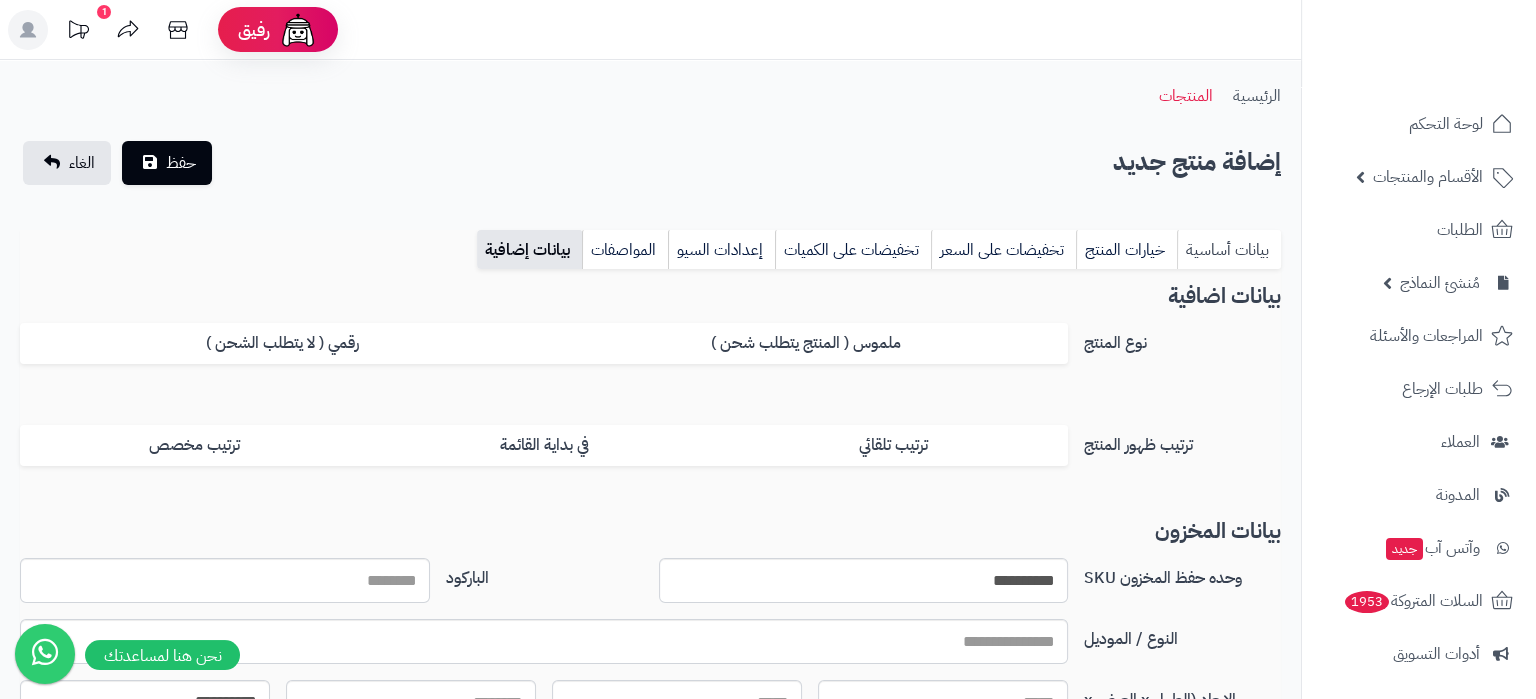 click on "بيانات أساسية" at bounding box center [1229, 250] 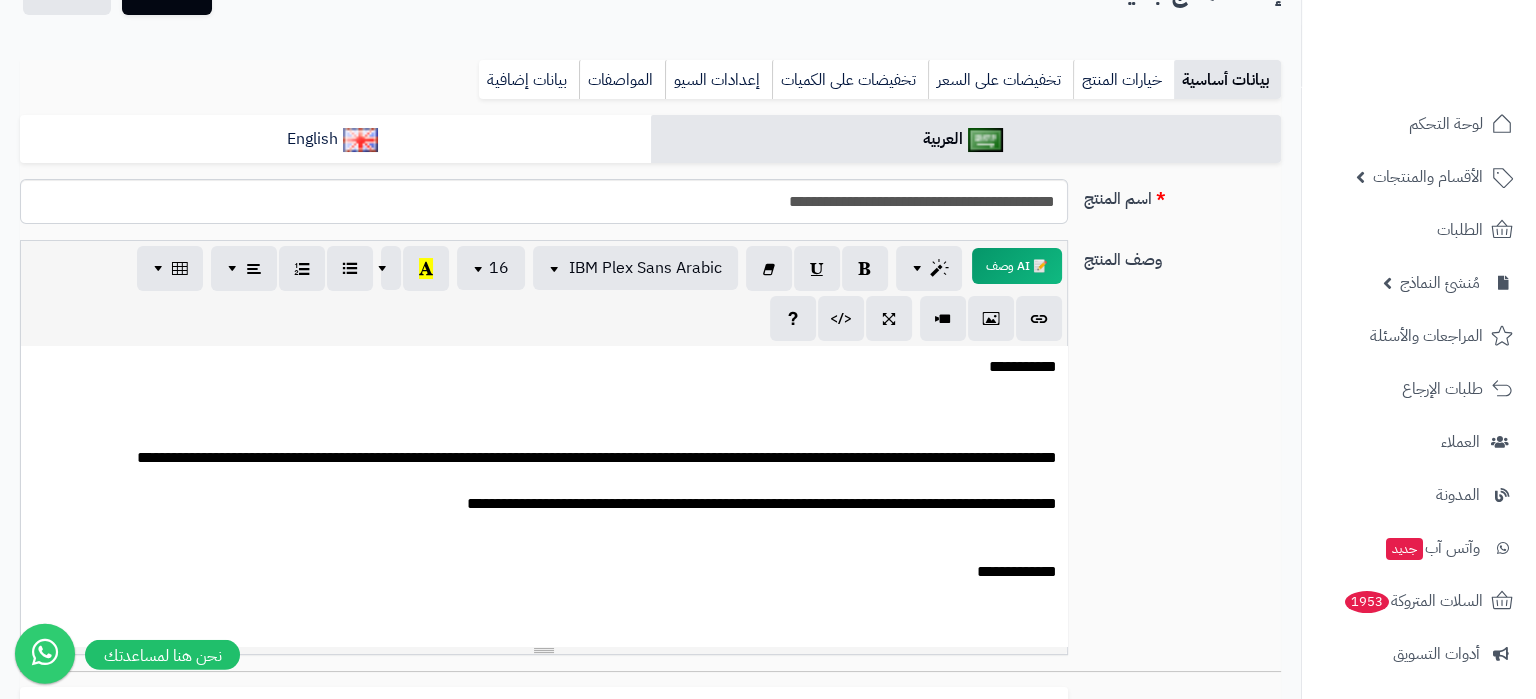 scroll, scrollTop: 0, scrollLeft: 0, axis: both 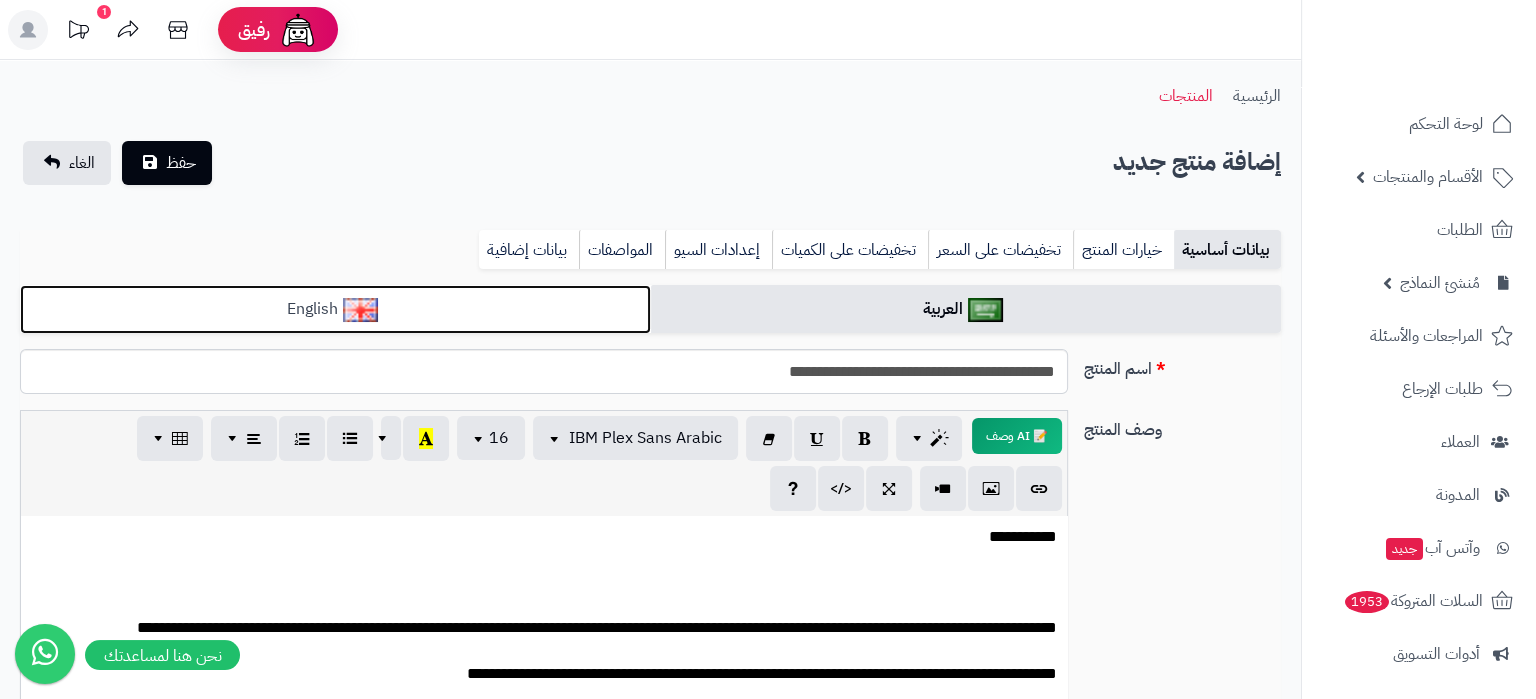 click on "English" at bounding box center (335, 309) 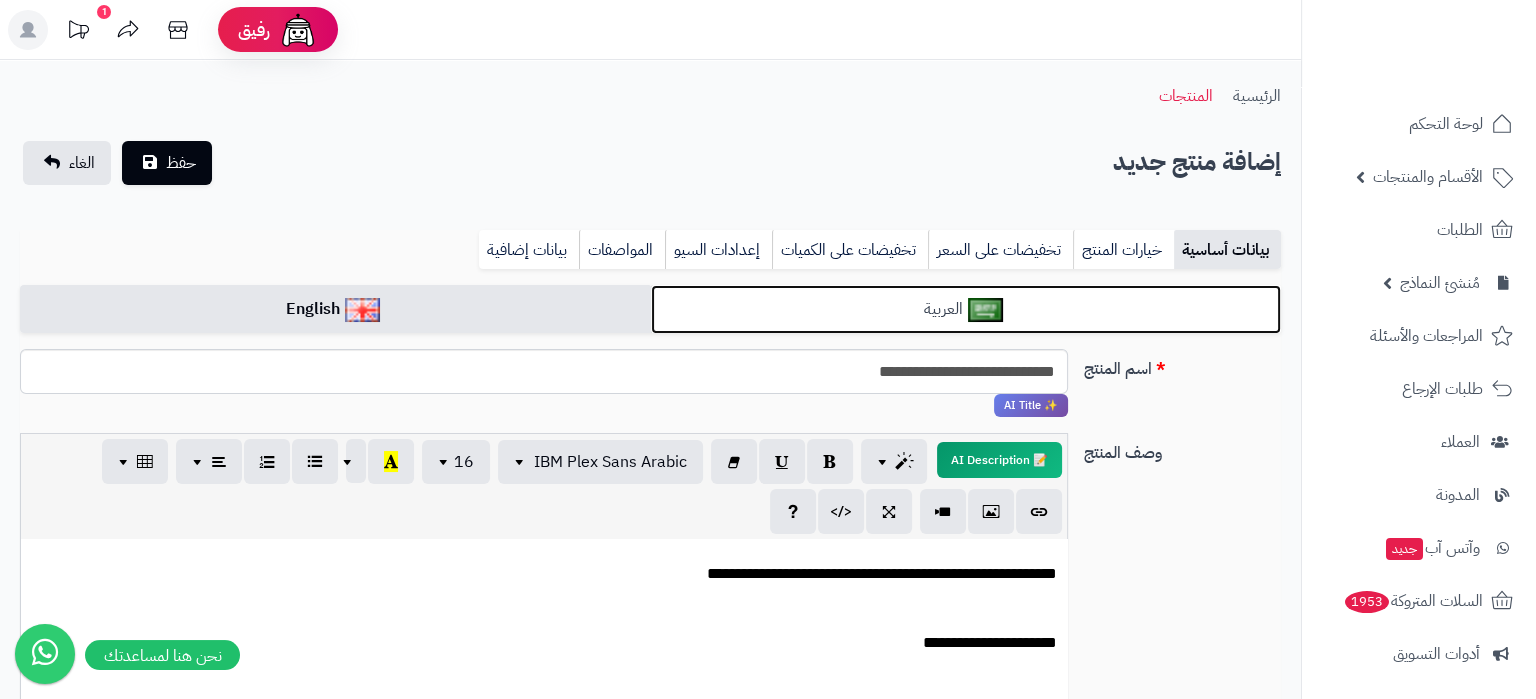 click on "العربية" at bounding box center [966, 309] 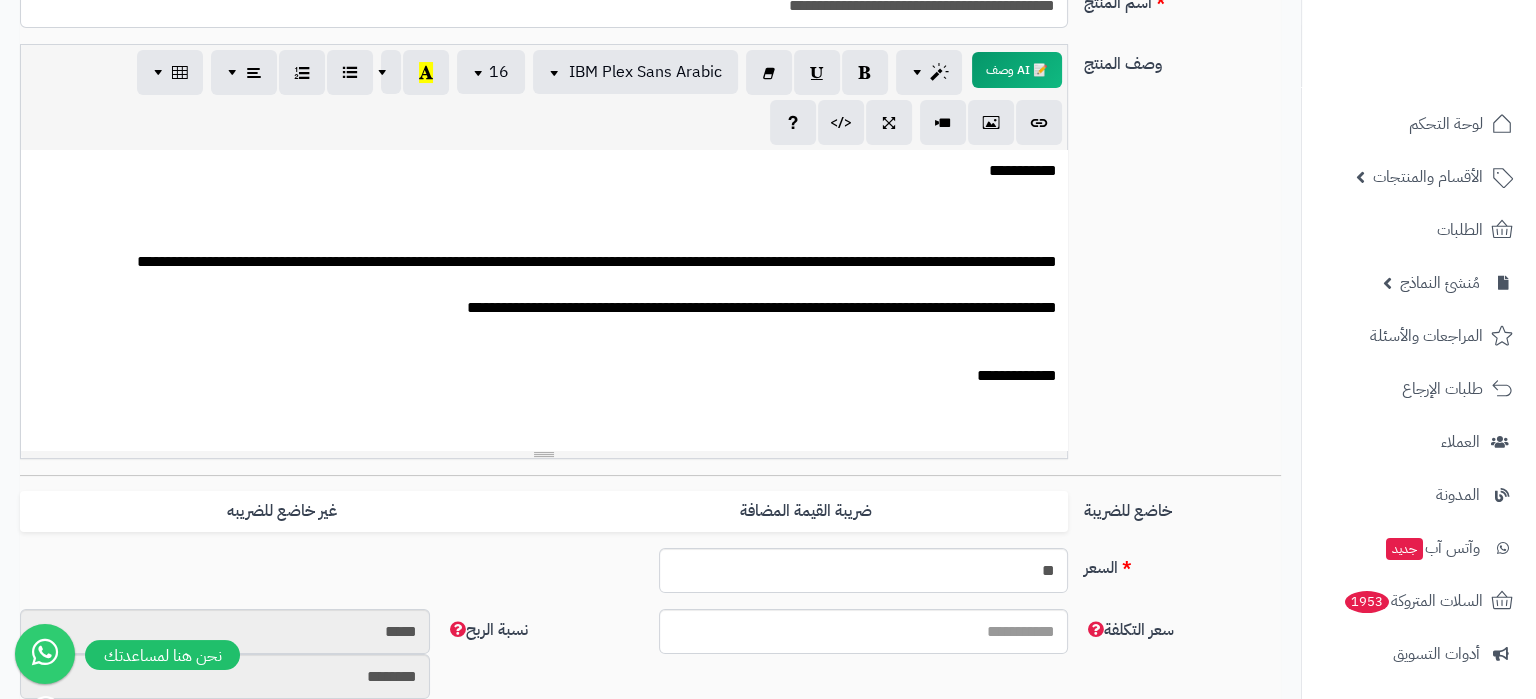 scroll, scrollTop: 0, scrollLeft: 0, axis: both 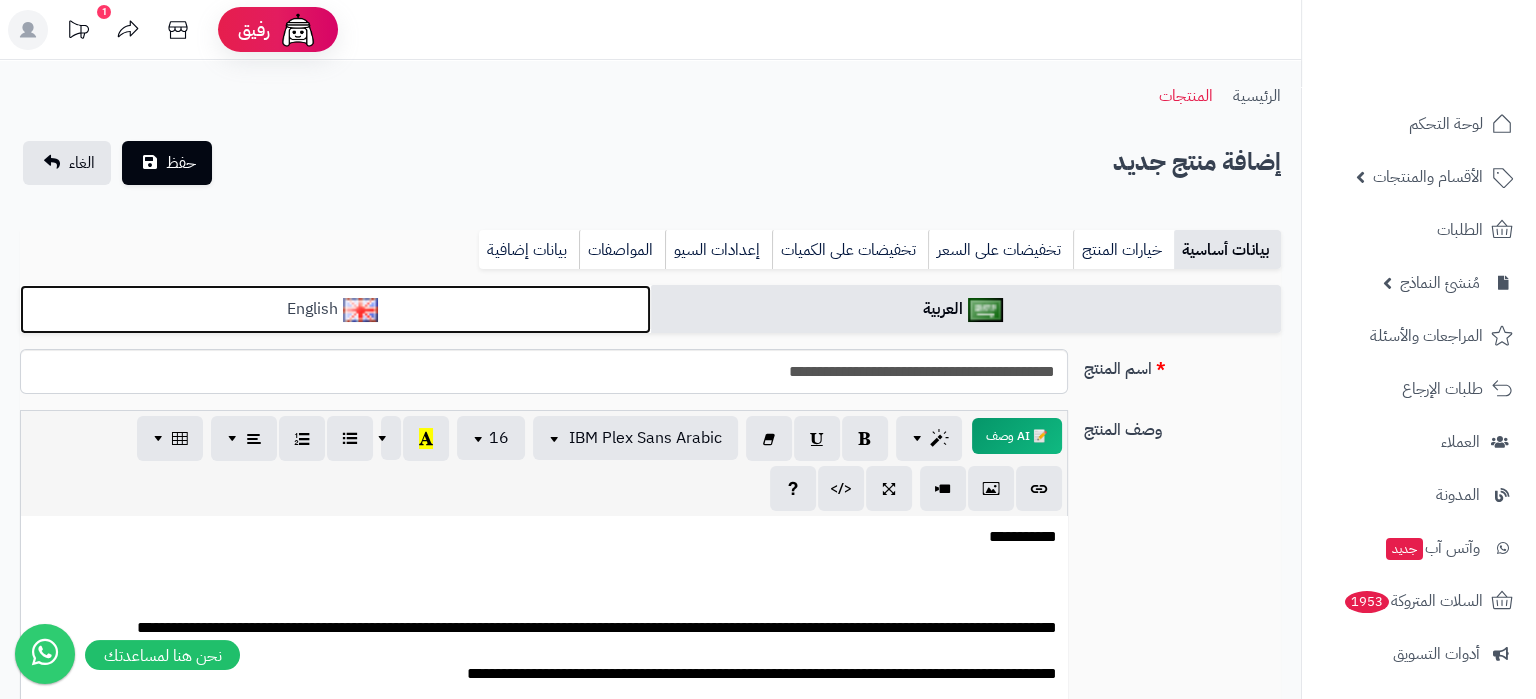 click on "English" at bounding box center [335, 309] 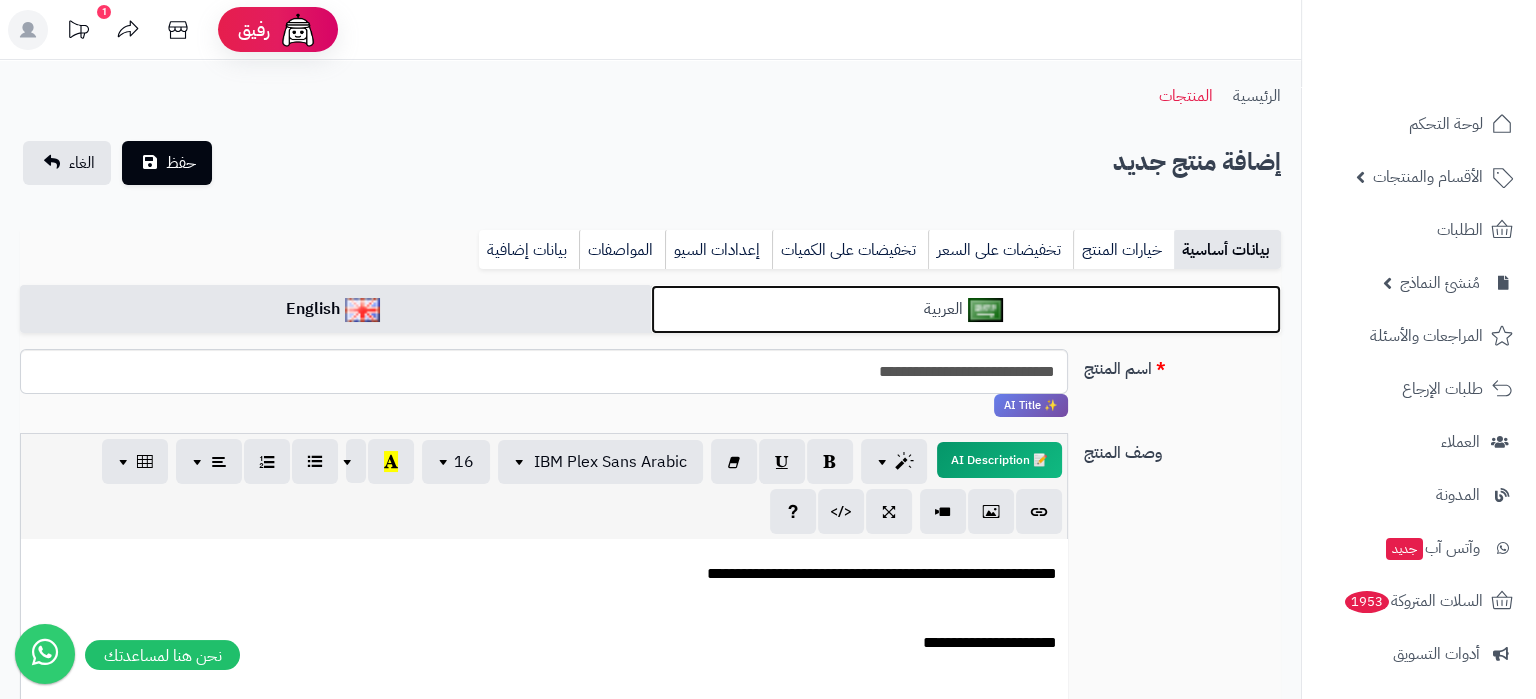 click on "العربية" at bounding box center [966, 309] 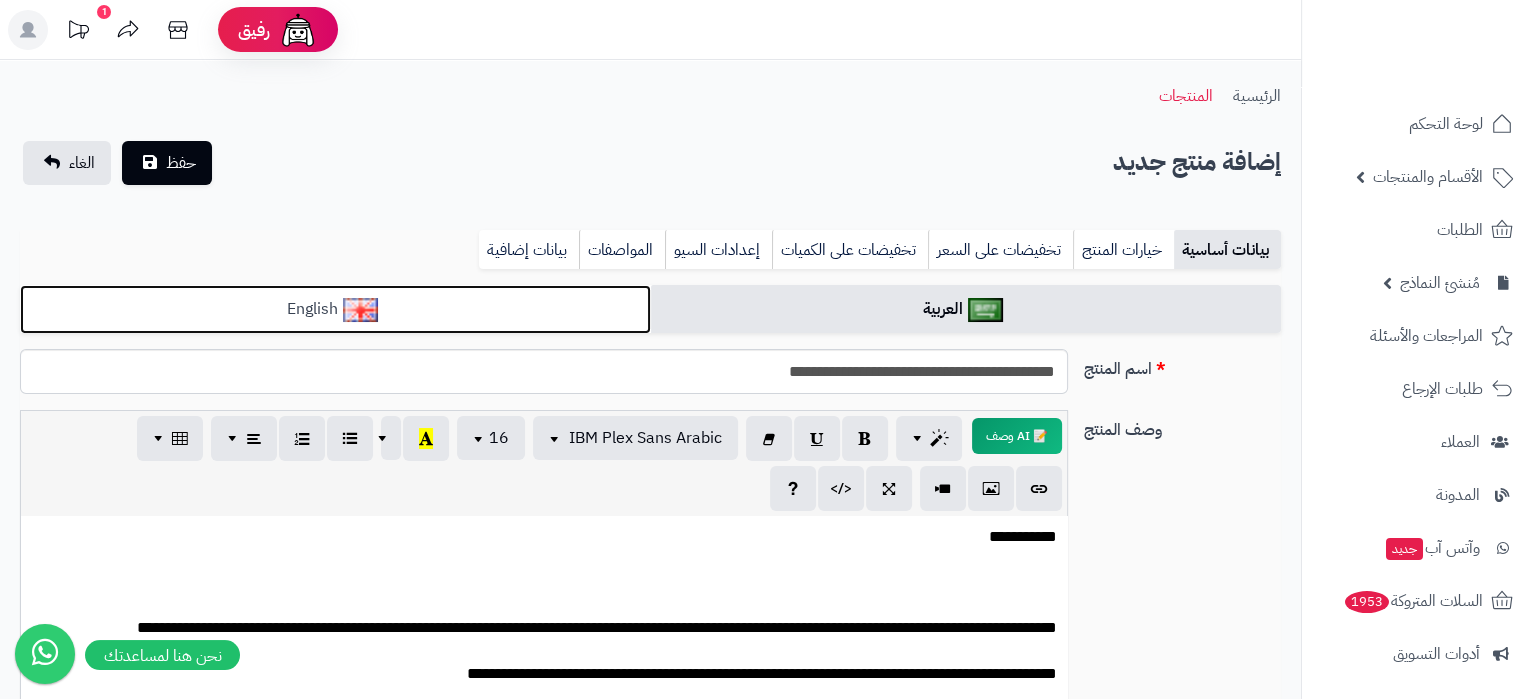 click on "English" at bounding box center [335, 309] 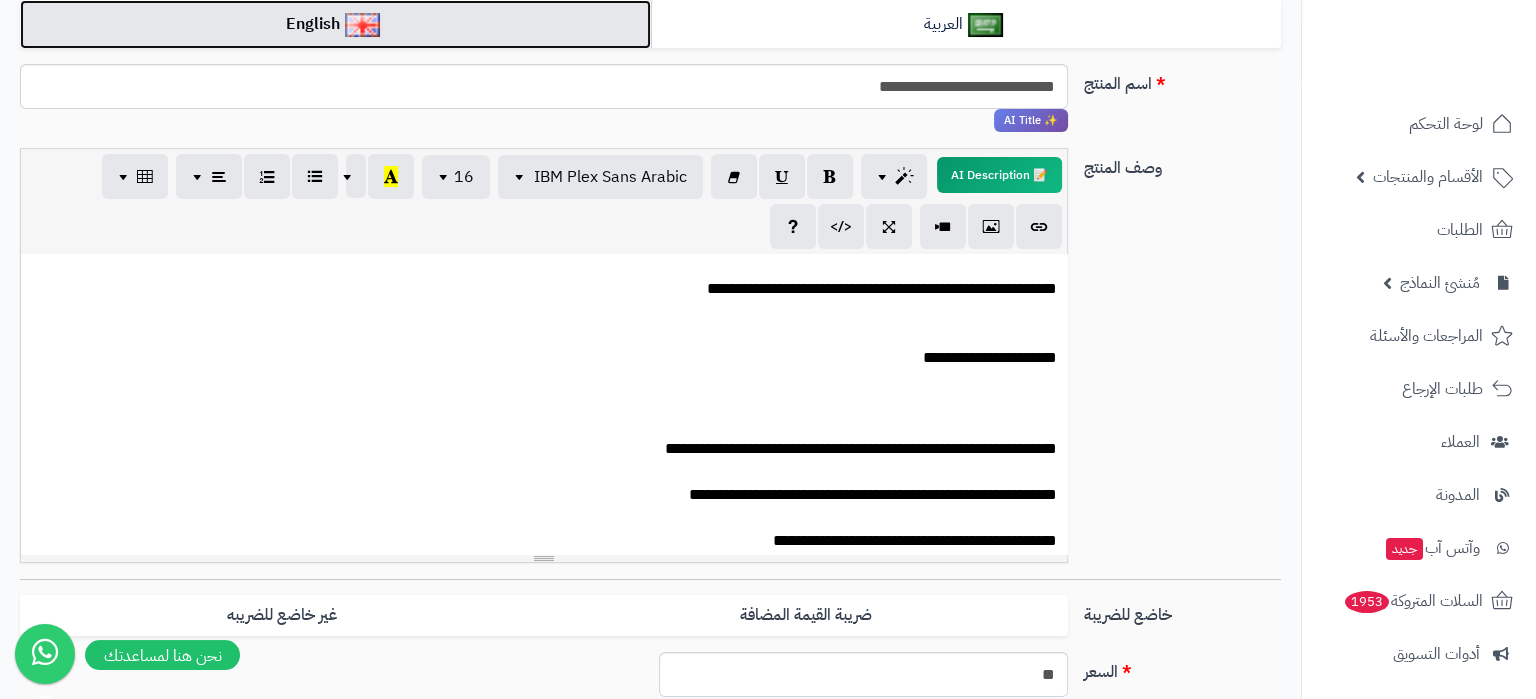 scroll, scrollTop: 0, scrollLeft: 0, axis: both 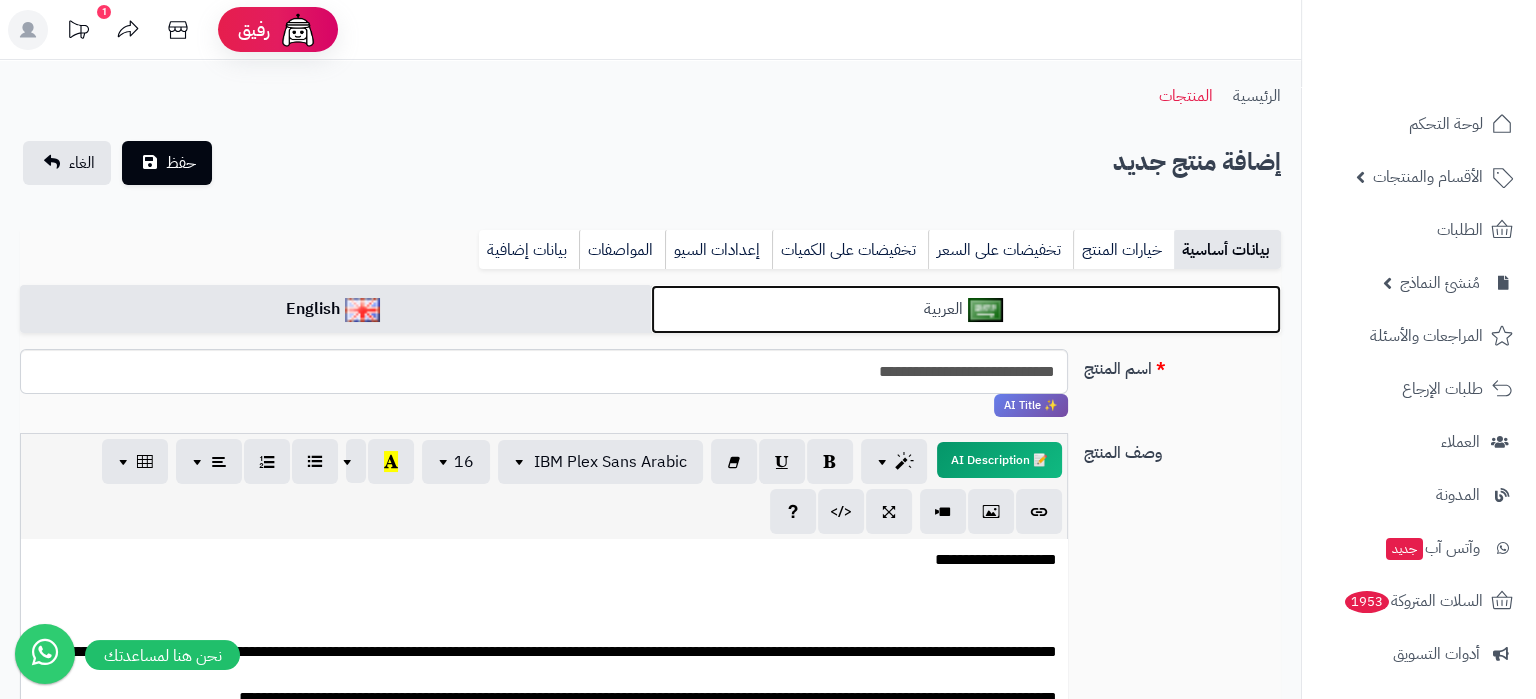 click on "العربية" at bounding box center (966, 309) 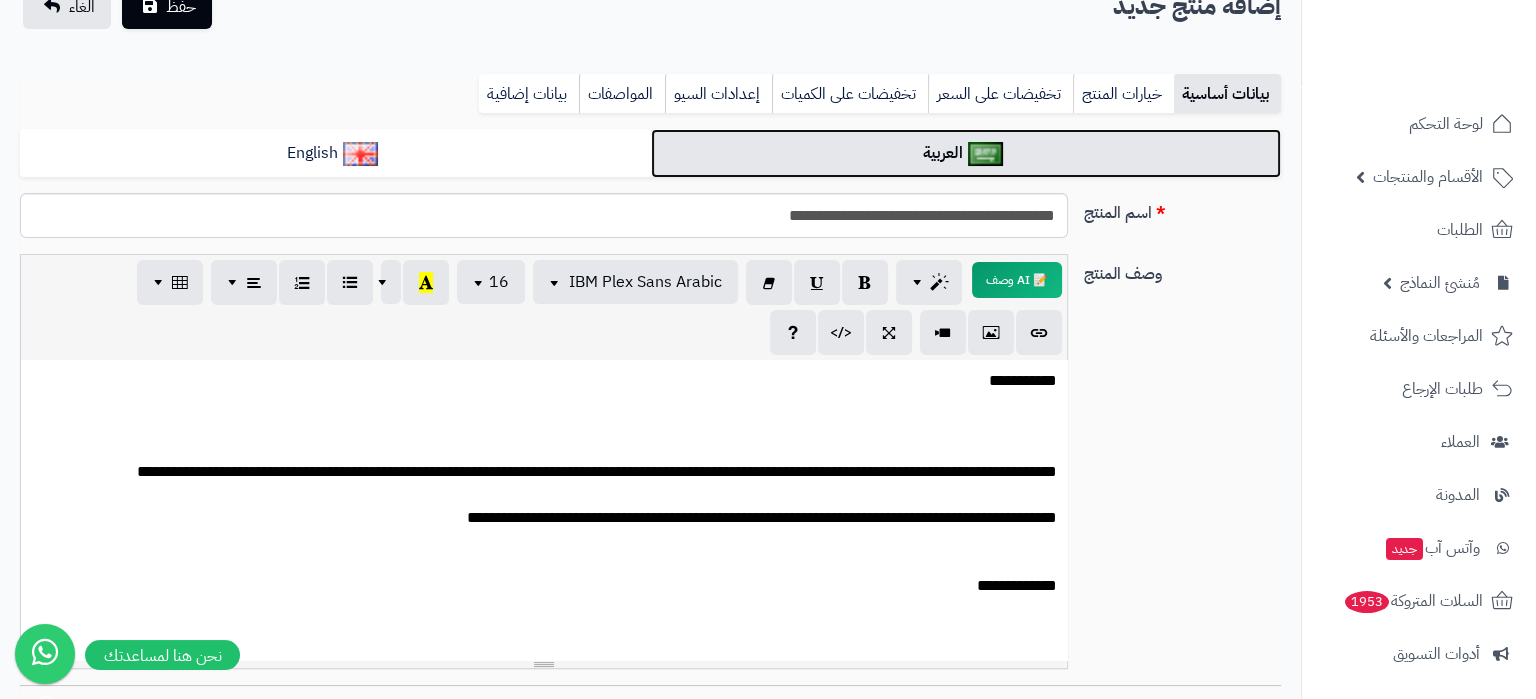 scroll, scrollTop: 0, scrollLeft: 0, axis: both 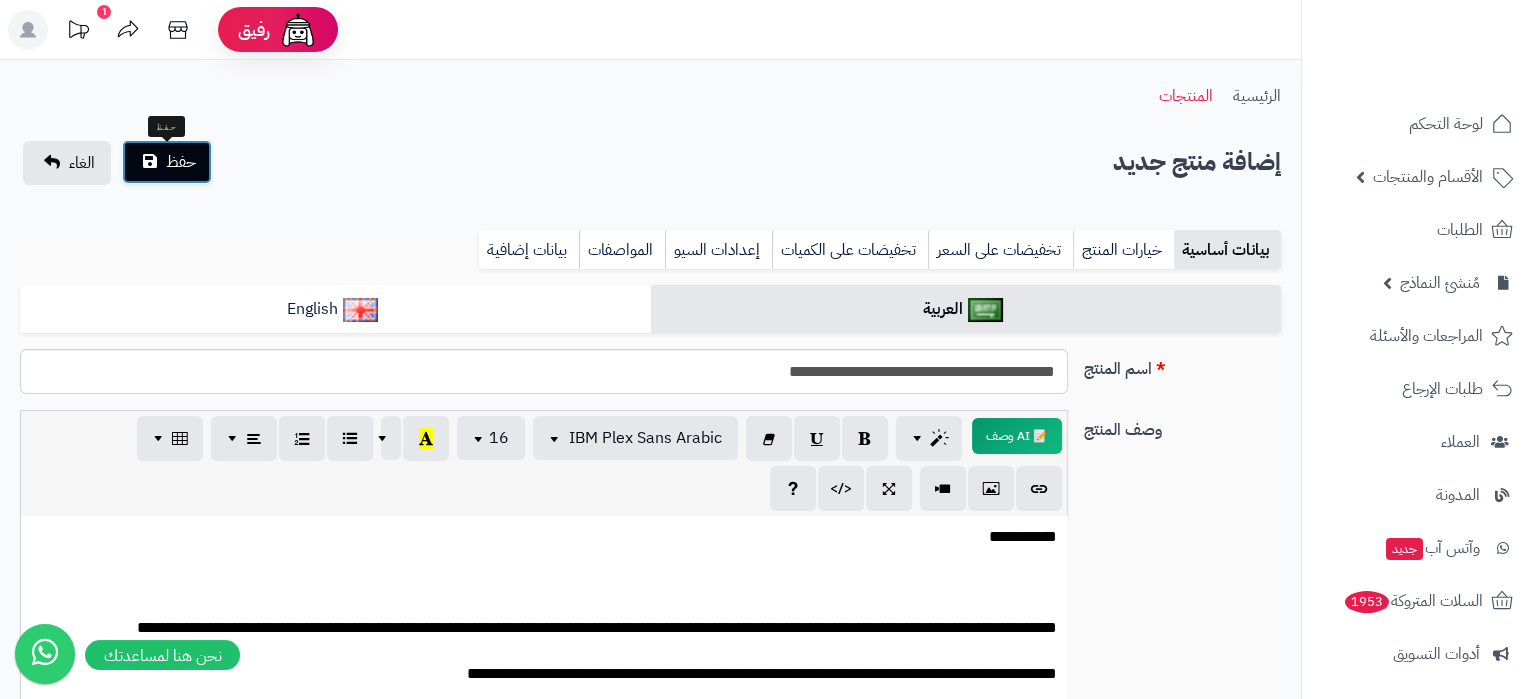 click on "حفظ" at bounding box center [167, 162] 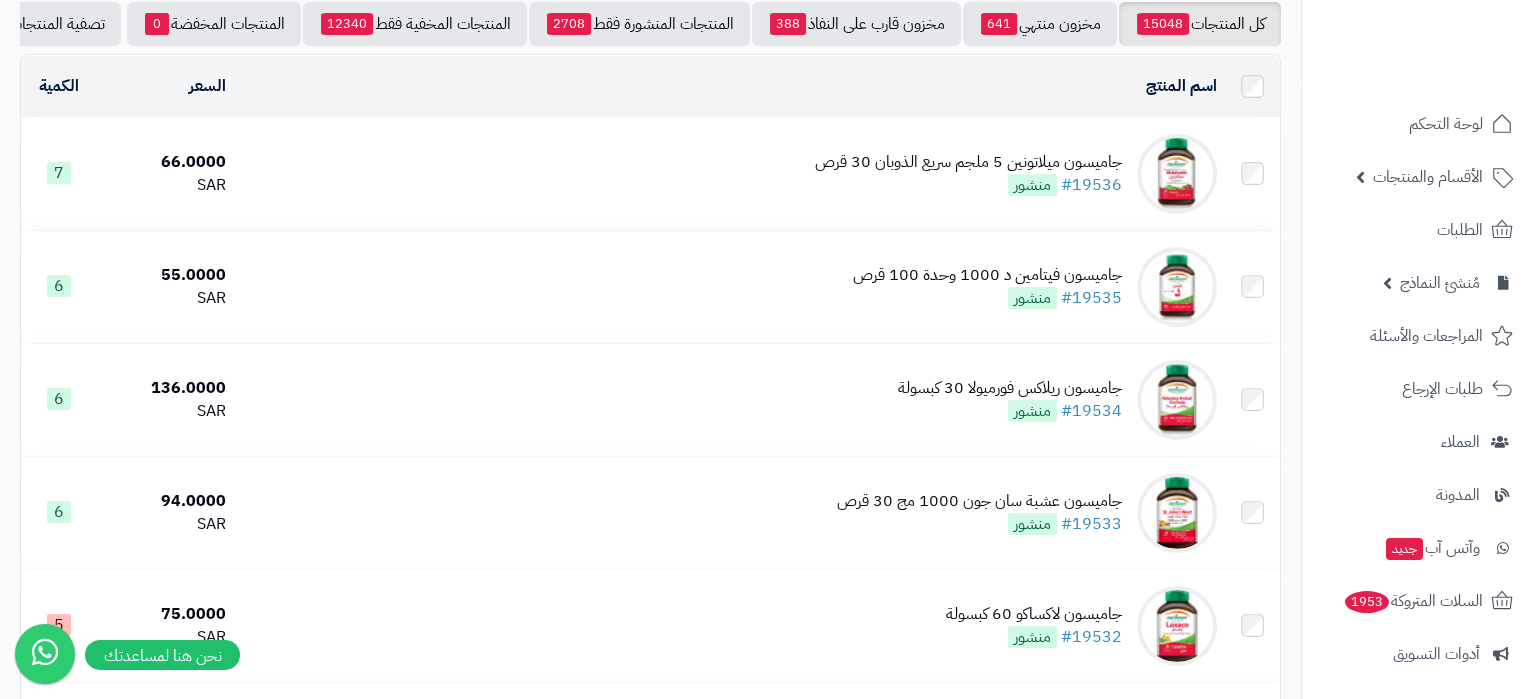 scroll, scrollTop: 210, scrollLeft: 0, axis: vertical 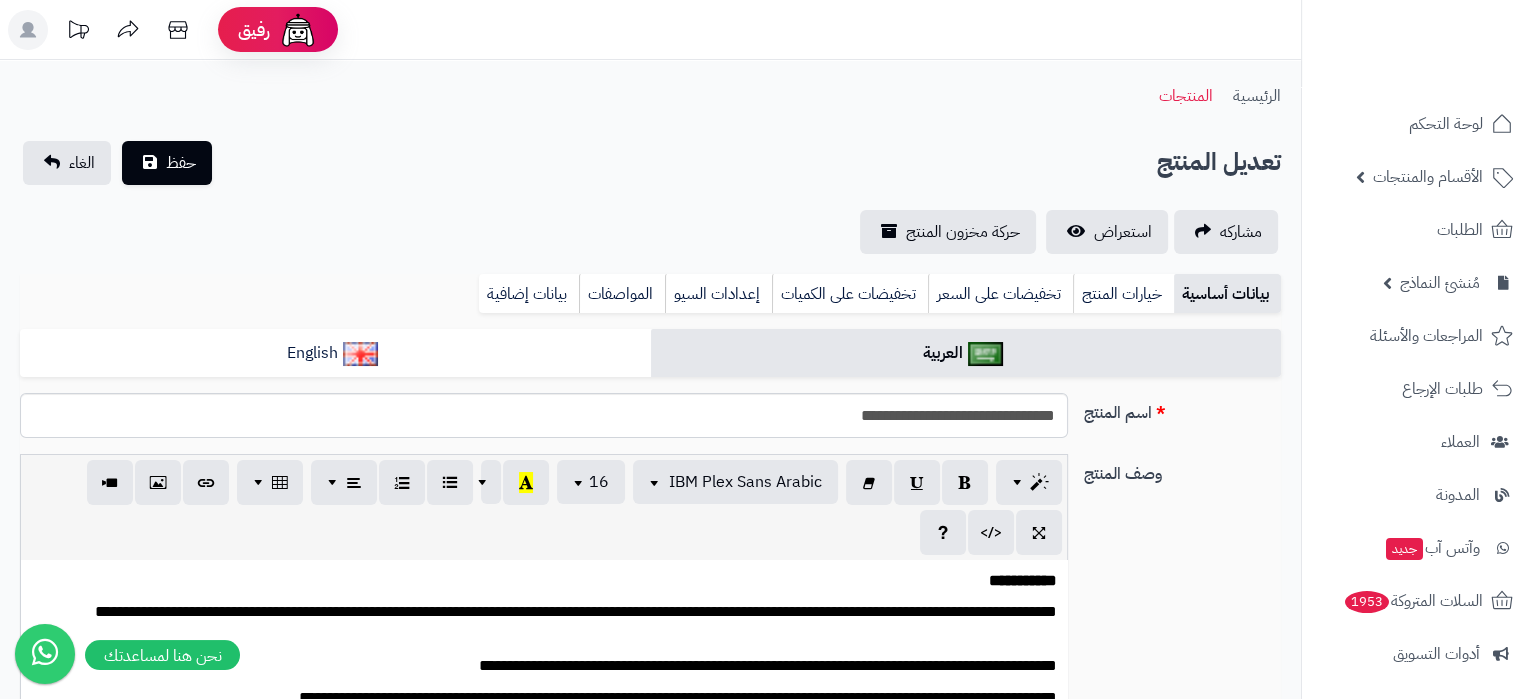 click on "**********" at bounding box center [650, 1058] 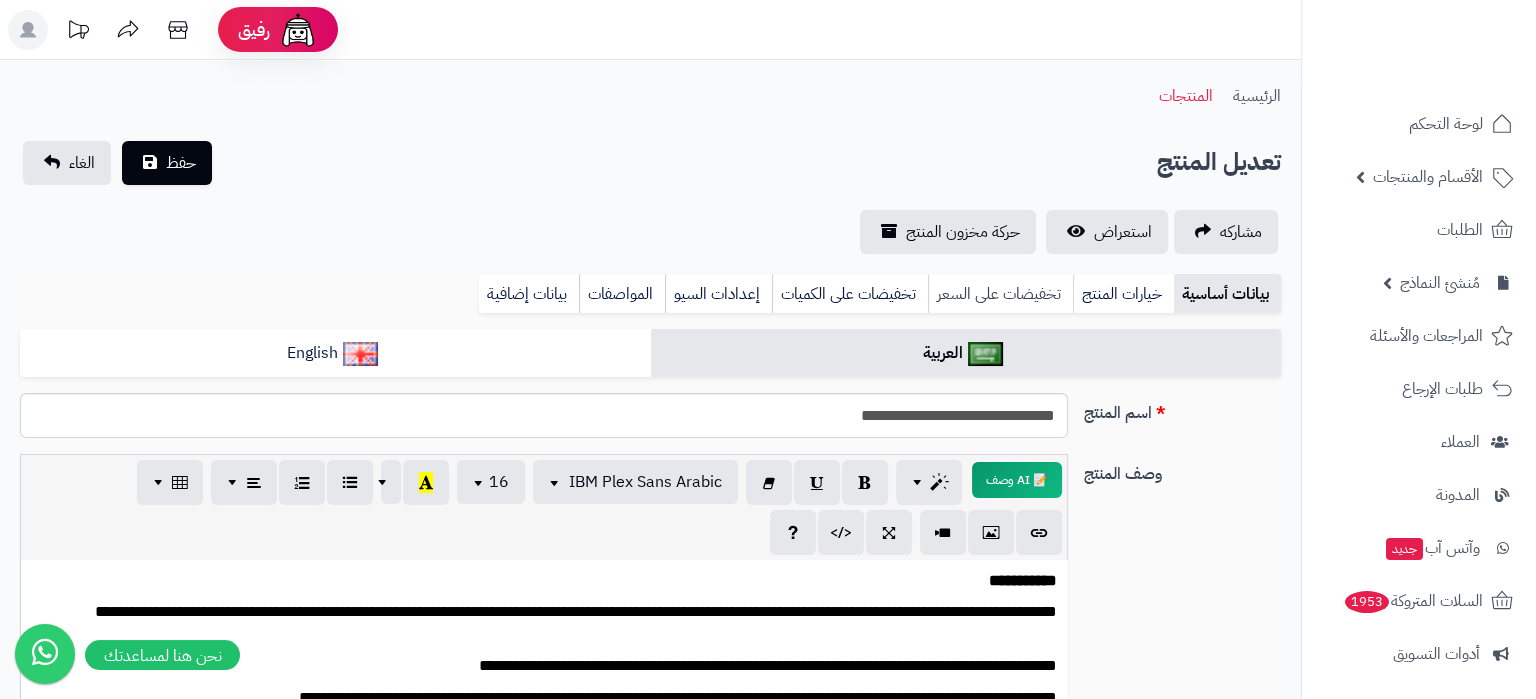 click on "تخفيضات على السعر" at bounding box center [1000, 294] 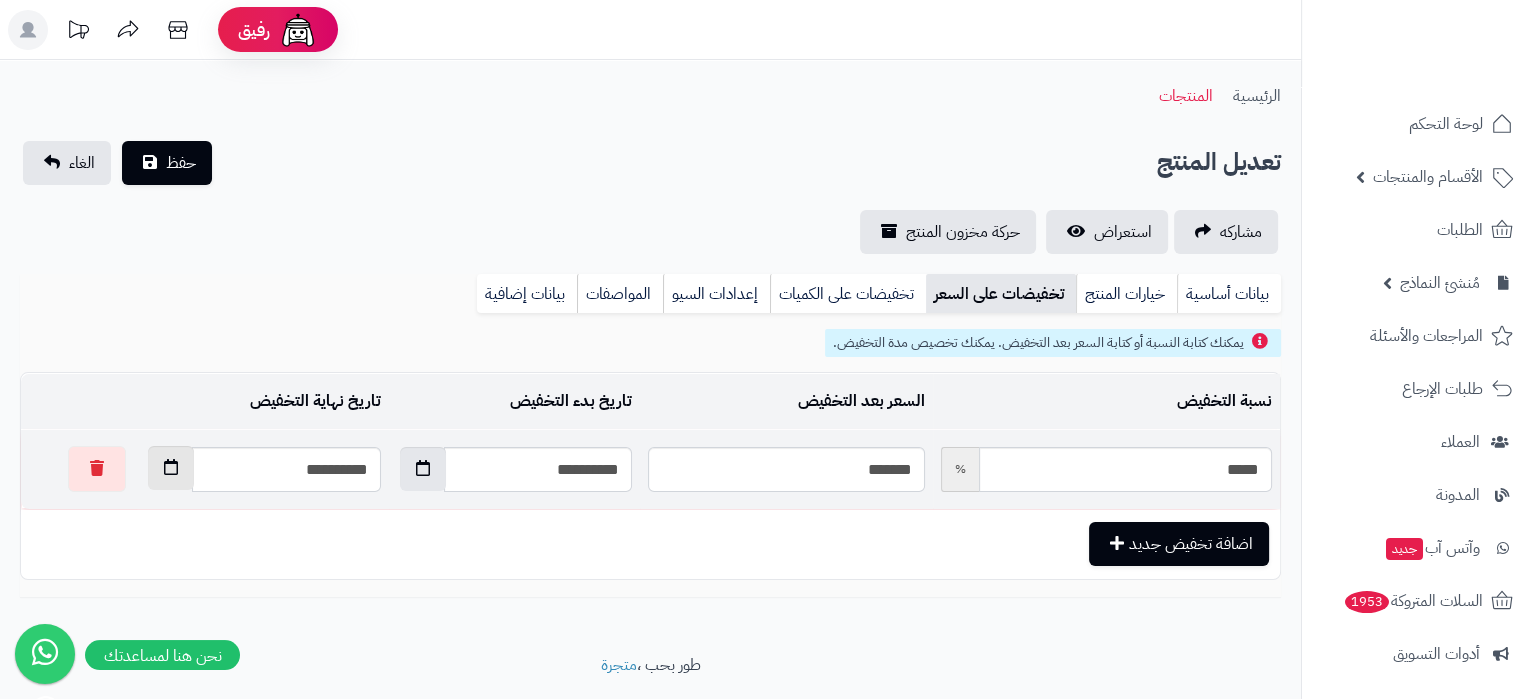 click at bounding box center [171, 467] 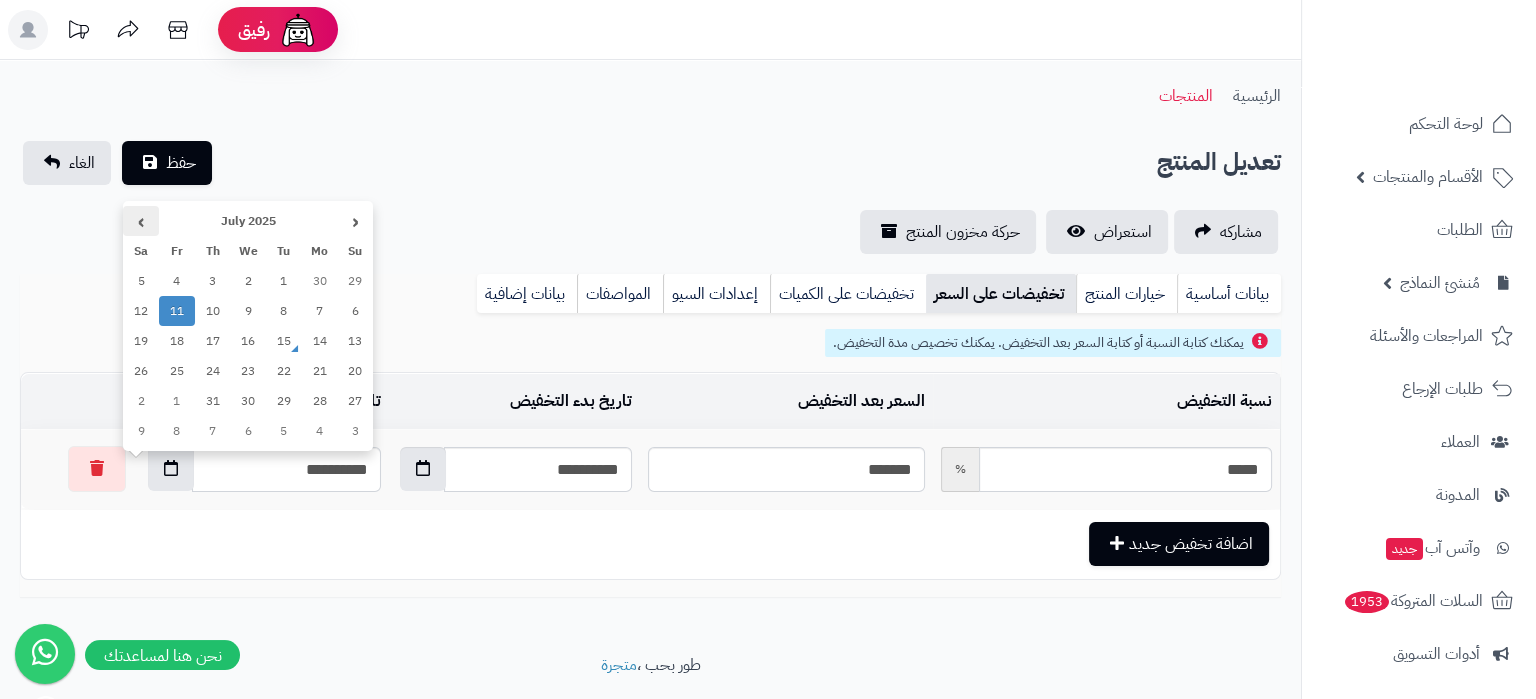 click on "›" at bounding box center (141, 221) 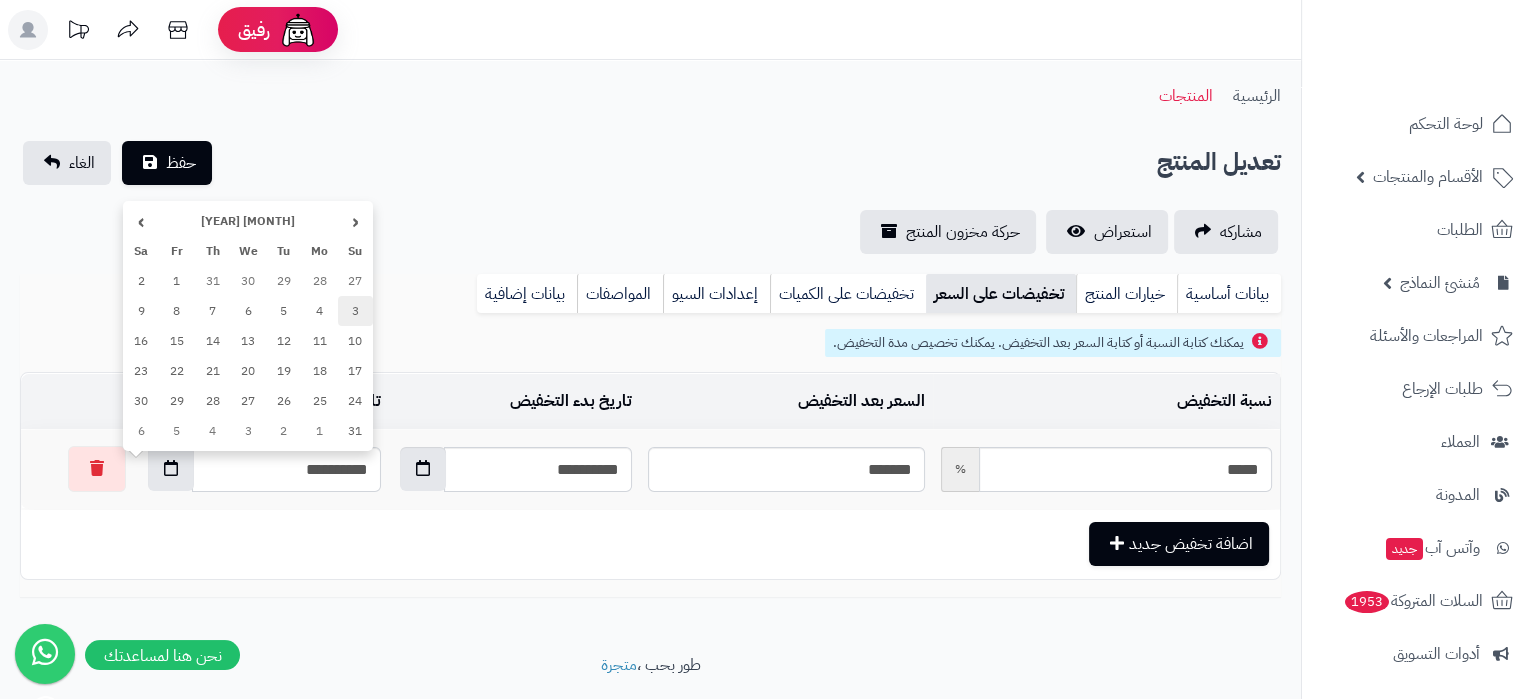 click on "3" at bounding box center (356, 311) 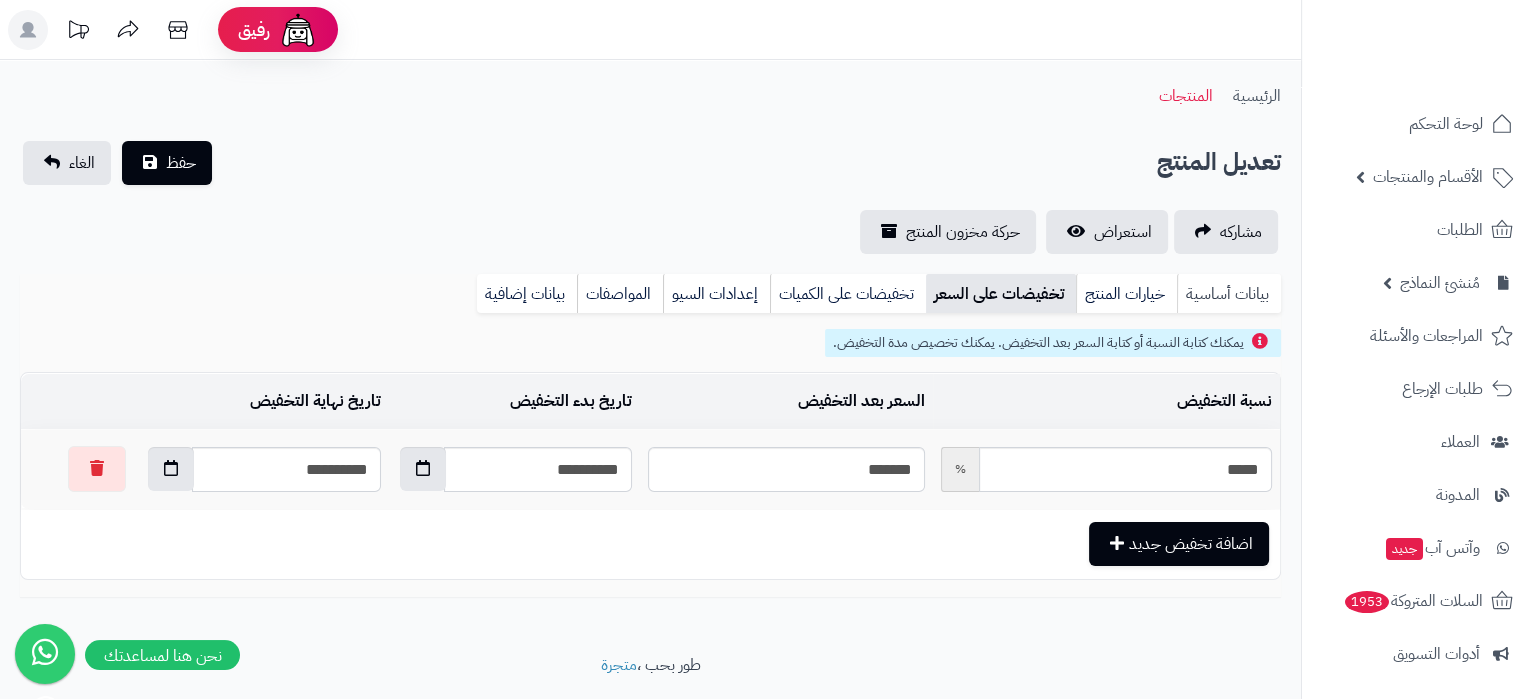 click on "بيانات أساسية" at bounding box center (1229, 294) 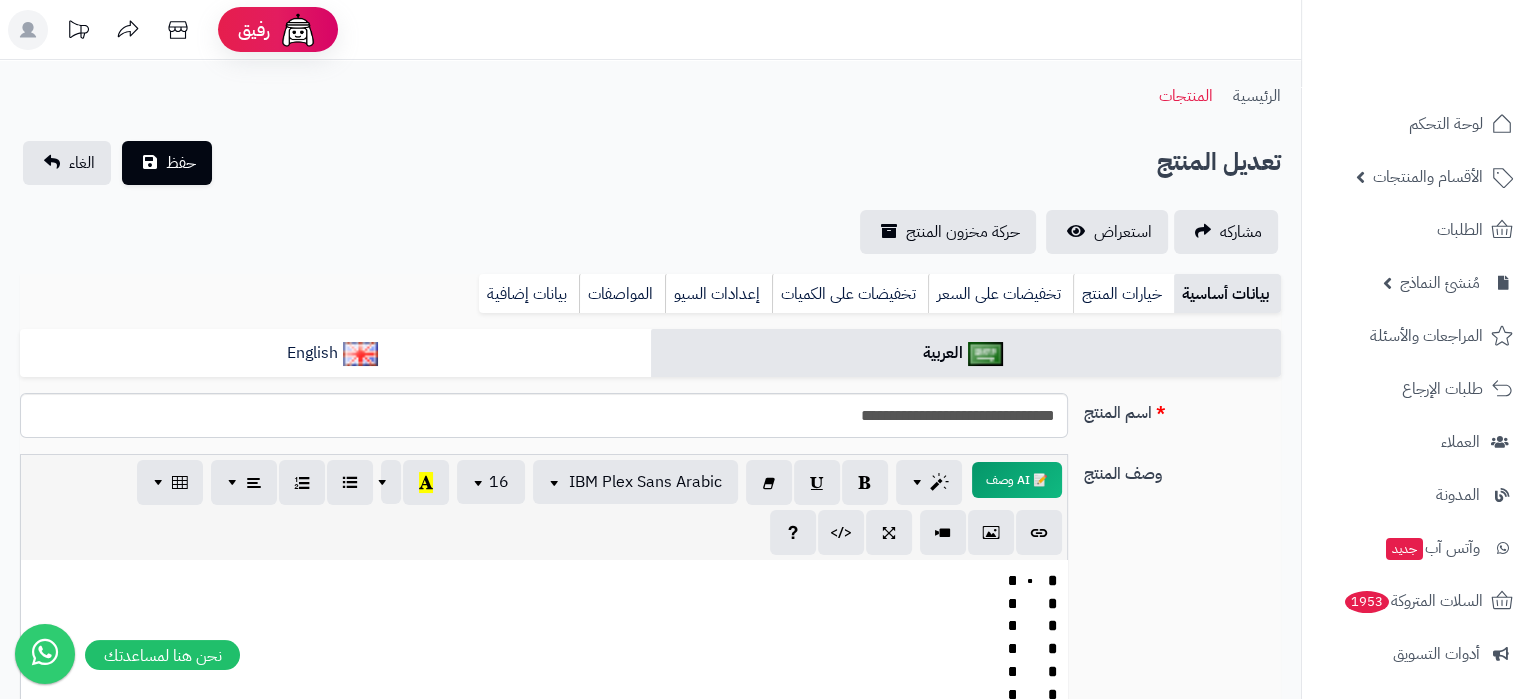 scroll, scrollTop: 2359, scrollLeft: 0, axis: vertical 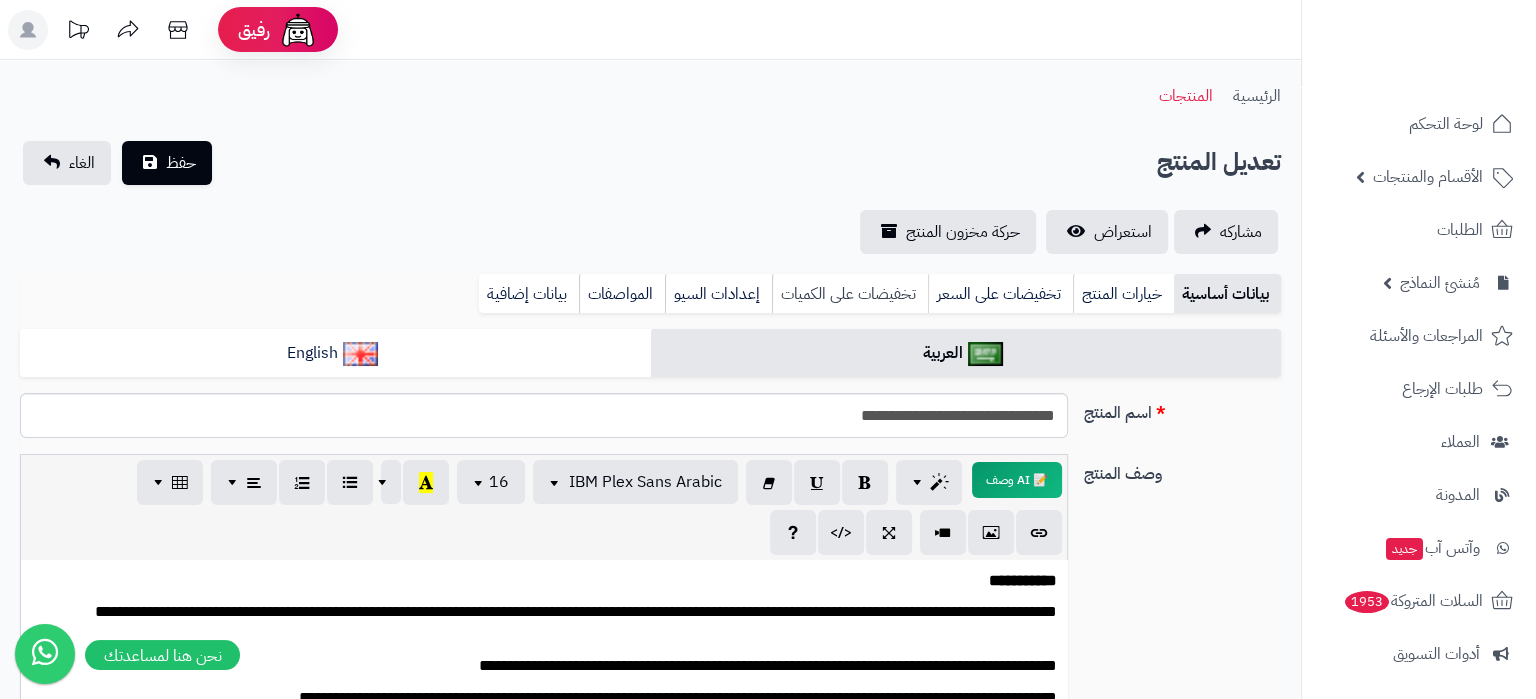 click on "تخفيضات على الكميات" at bounding box center (850, 294) 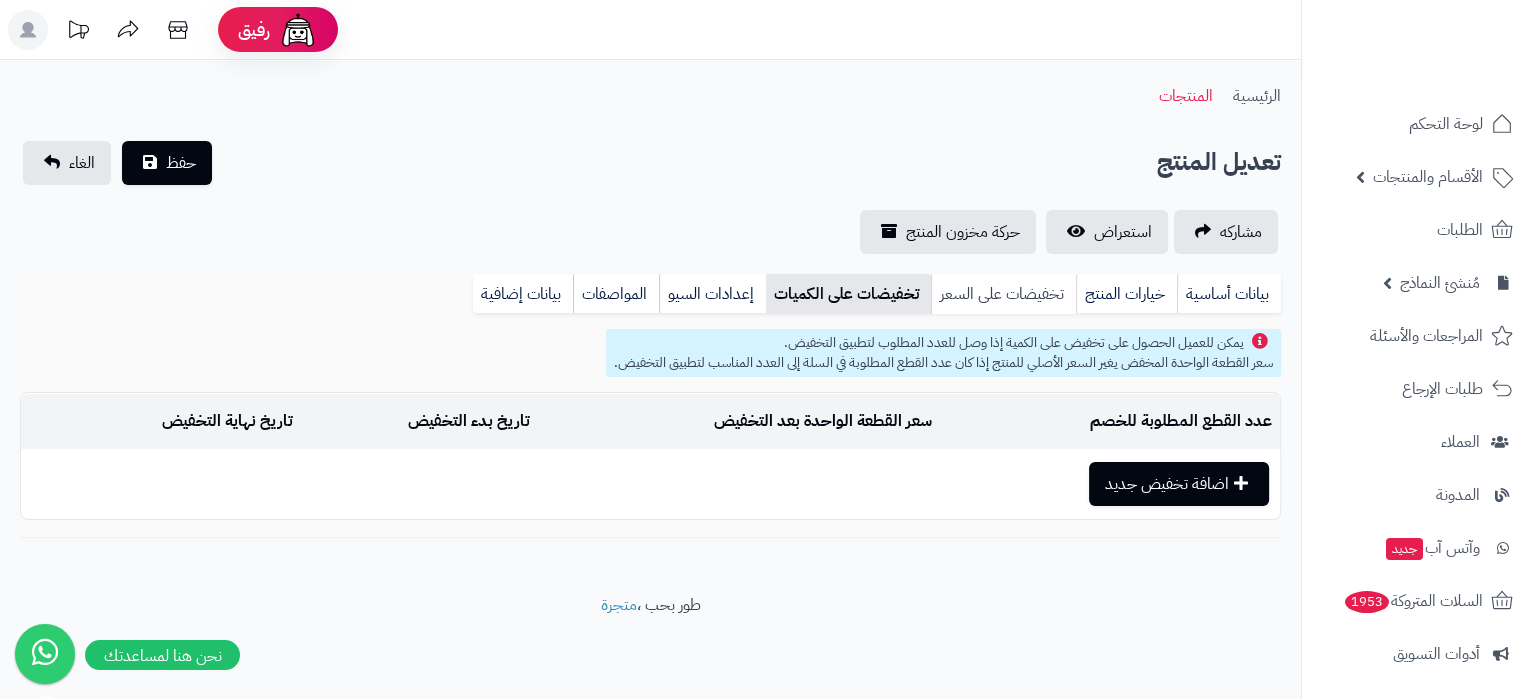 click on "تخفيضات على السعر" at bounding box center (1003, 294) 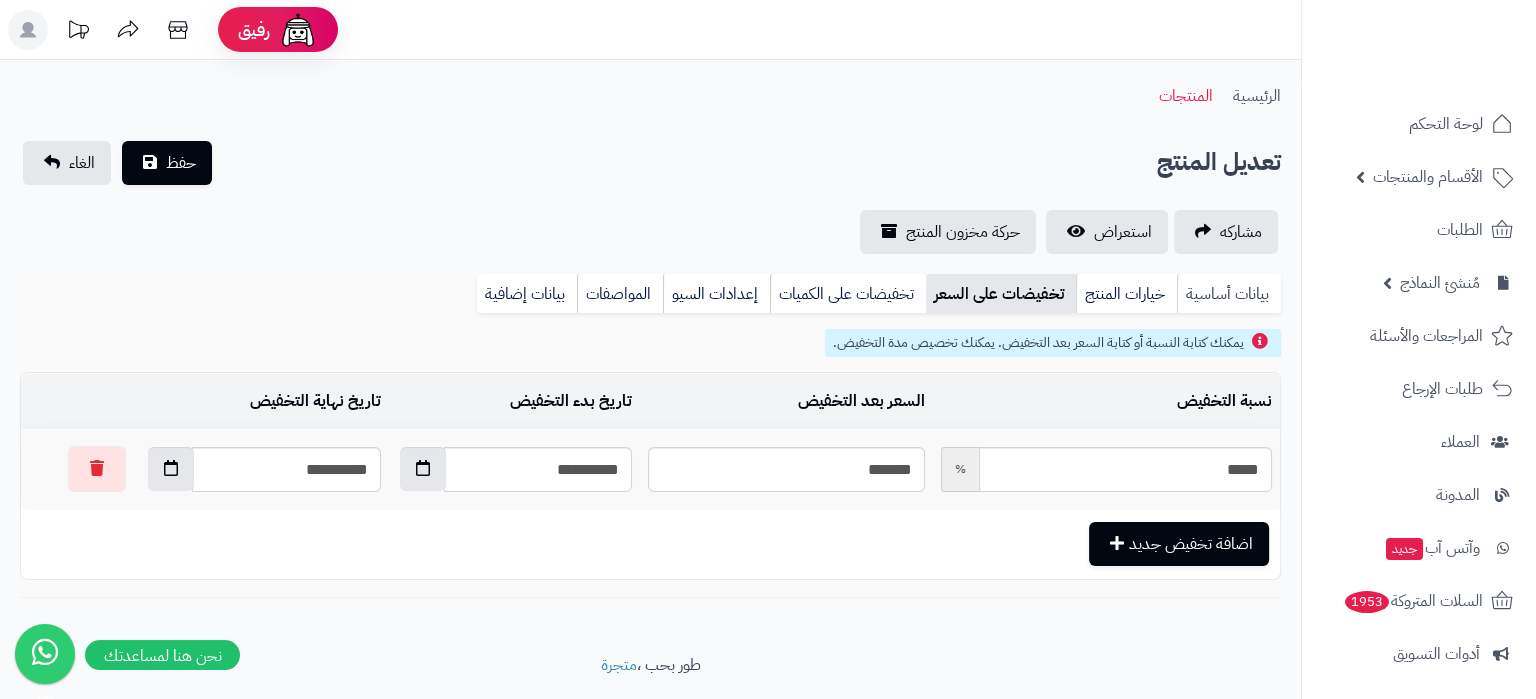 click on "بيانات أساسية" at bounding box center [1229, 294] 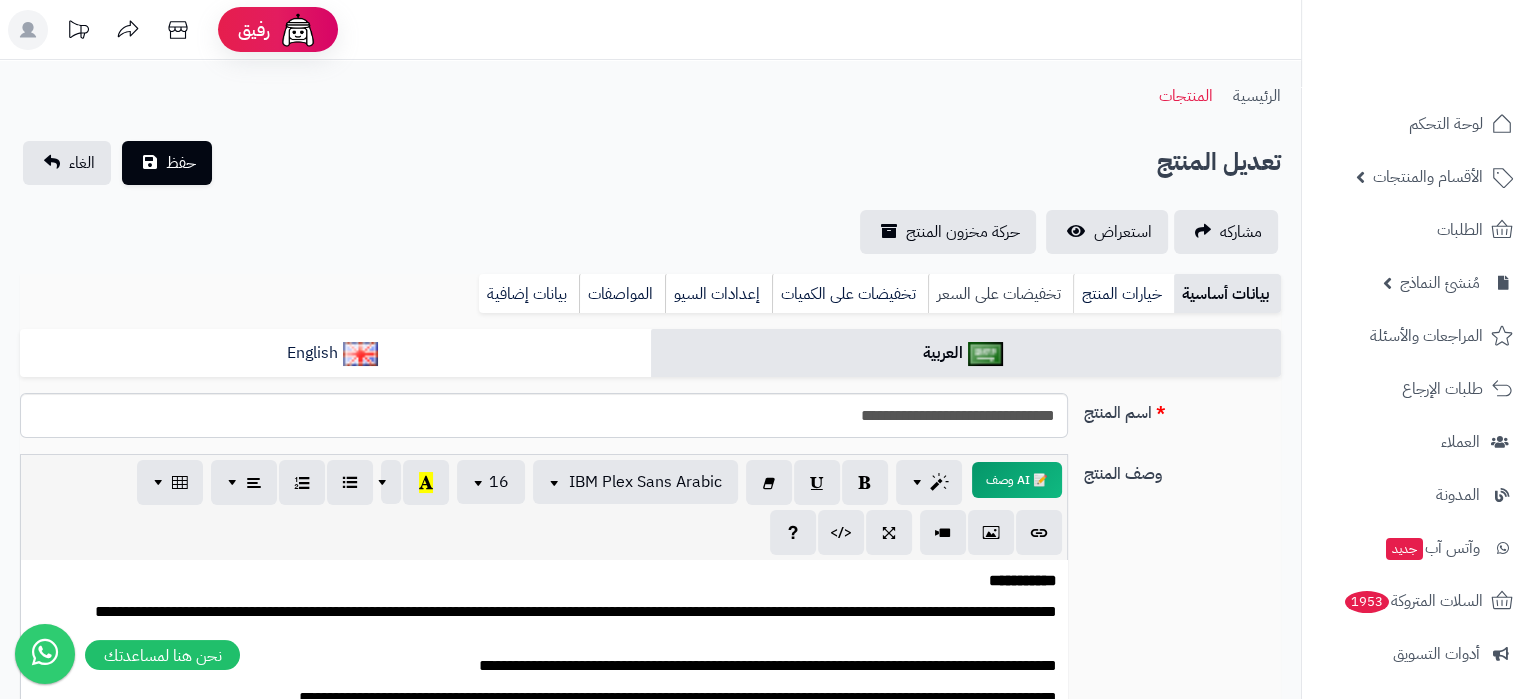 click on "تخفيضات على السعر" at bounding box center (1000, 294) 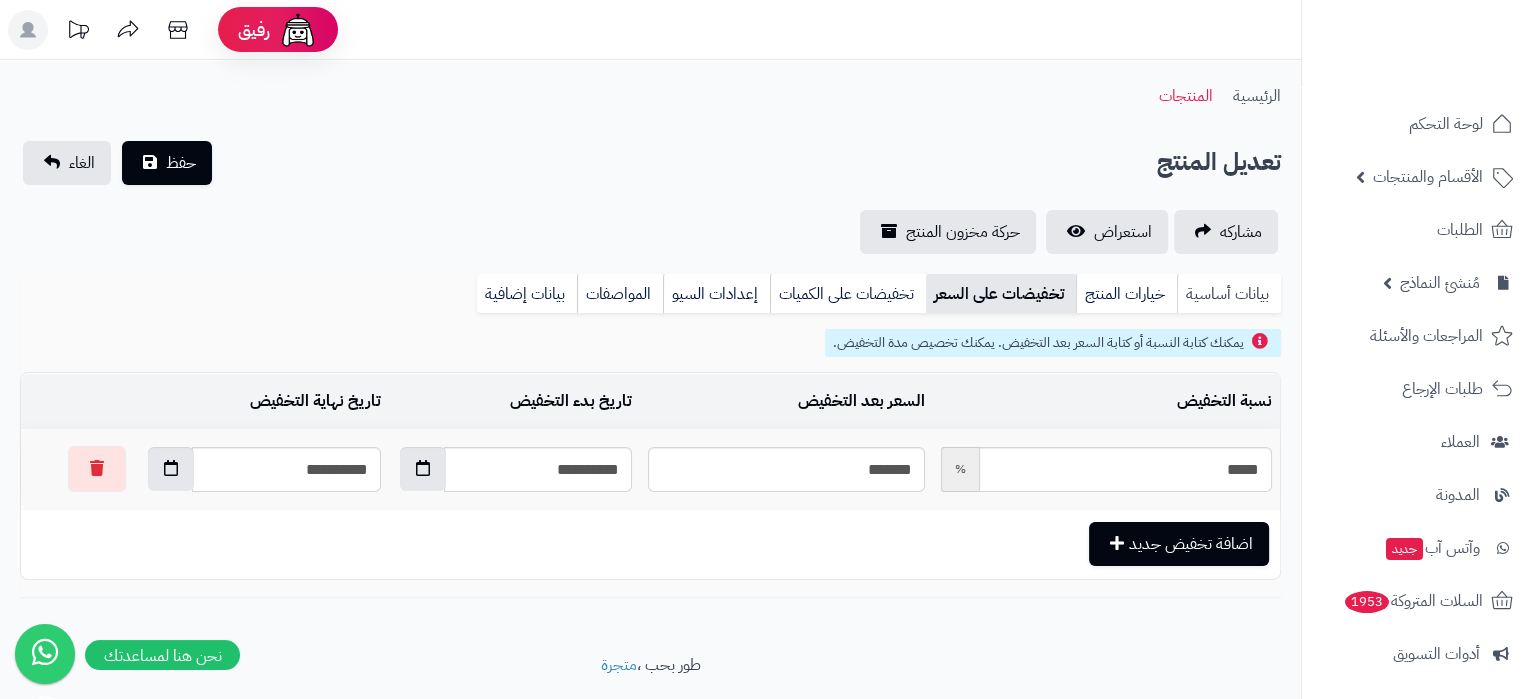 click on "بيانات أساسية" at bounding box center [1229, 294] 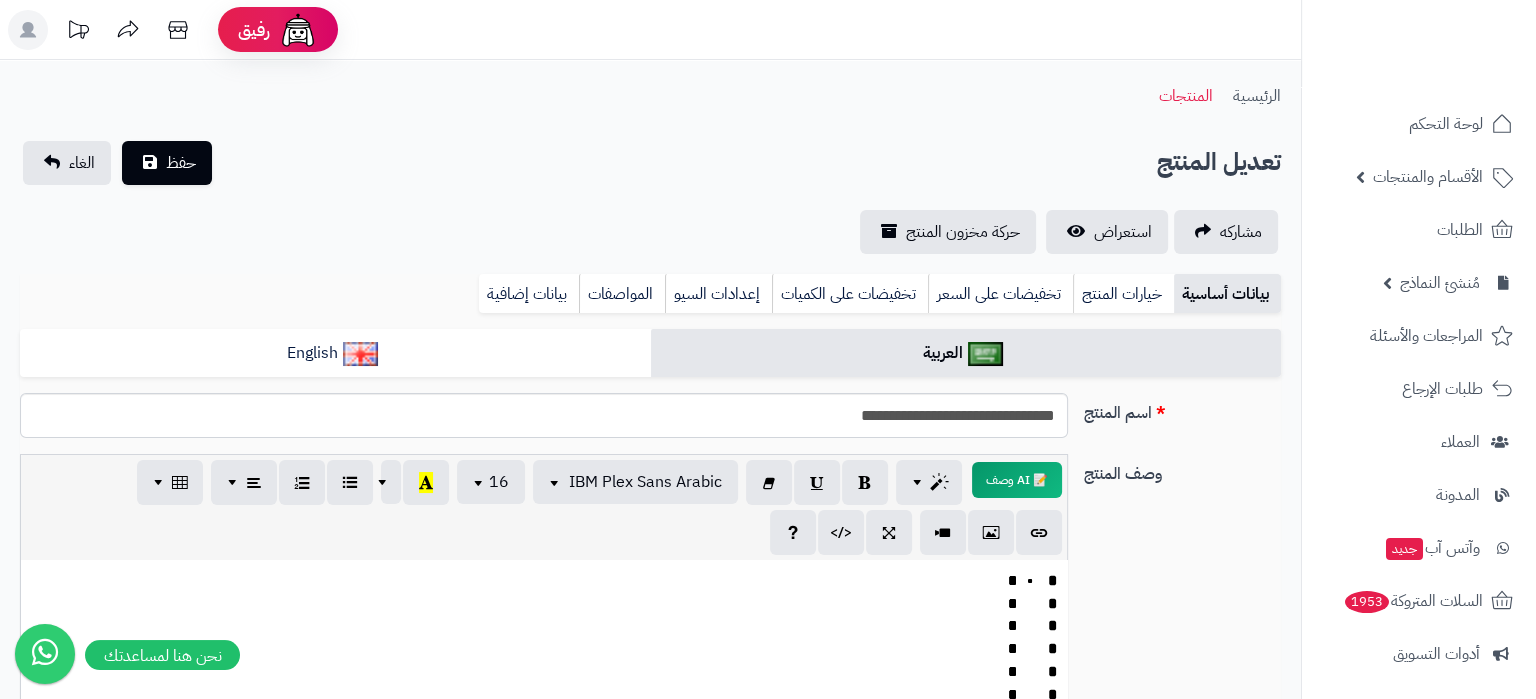 scroll, scrollTop: 2359, scrollLeft: 0, axis: vertical 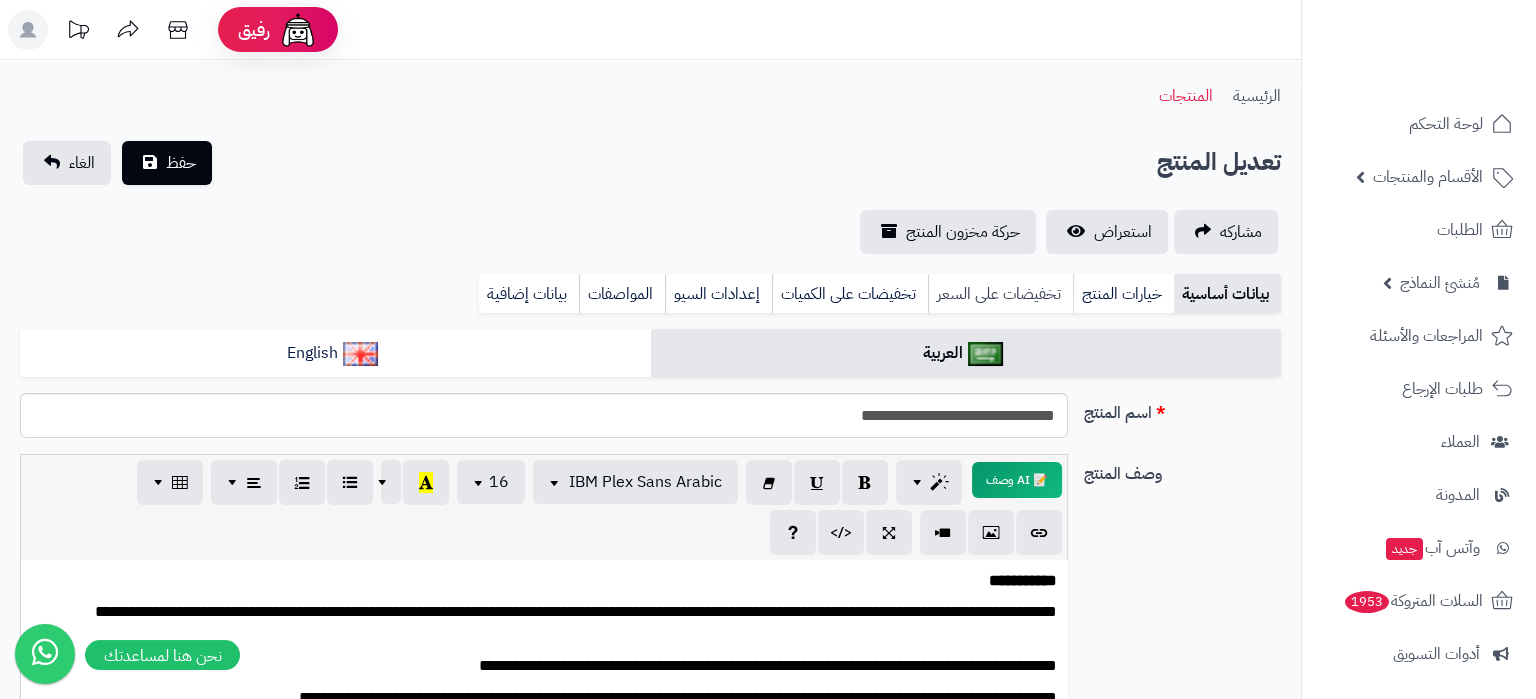 click on "تخفيضات على السعر" at bounding box center [1000, 294] 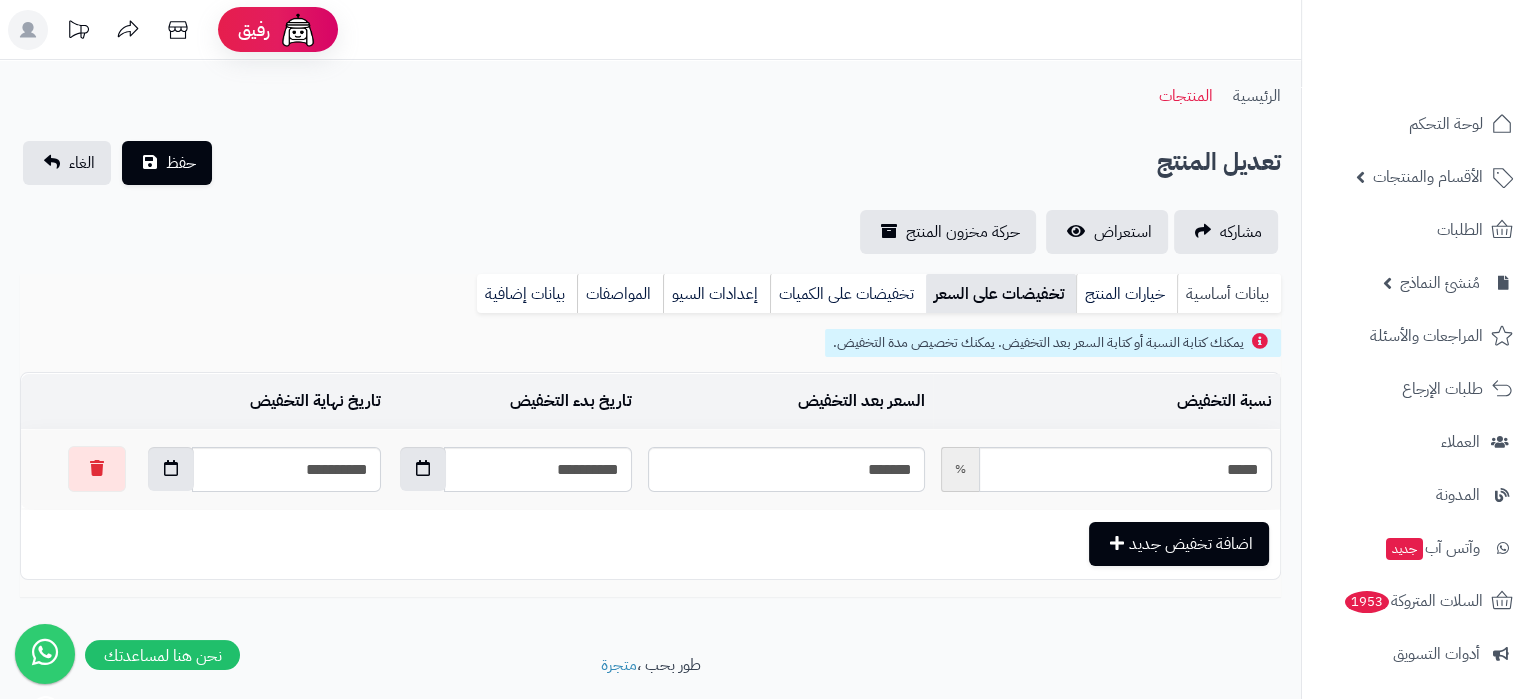 click on "بيانات أساسية" at bounding box center [1229, 294] 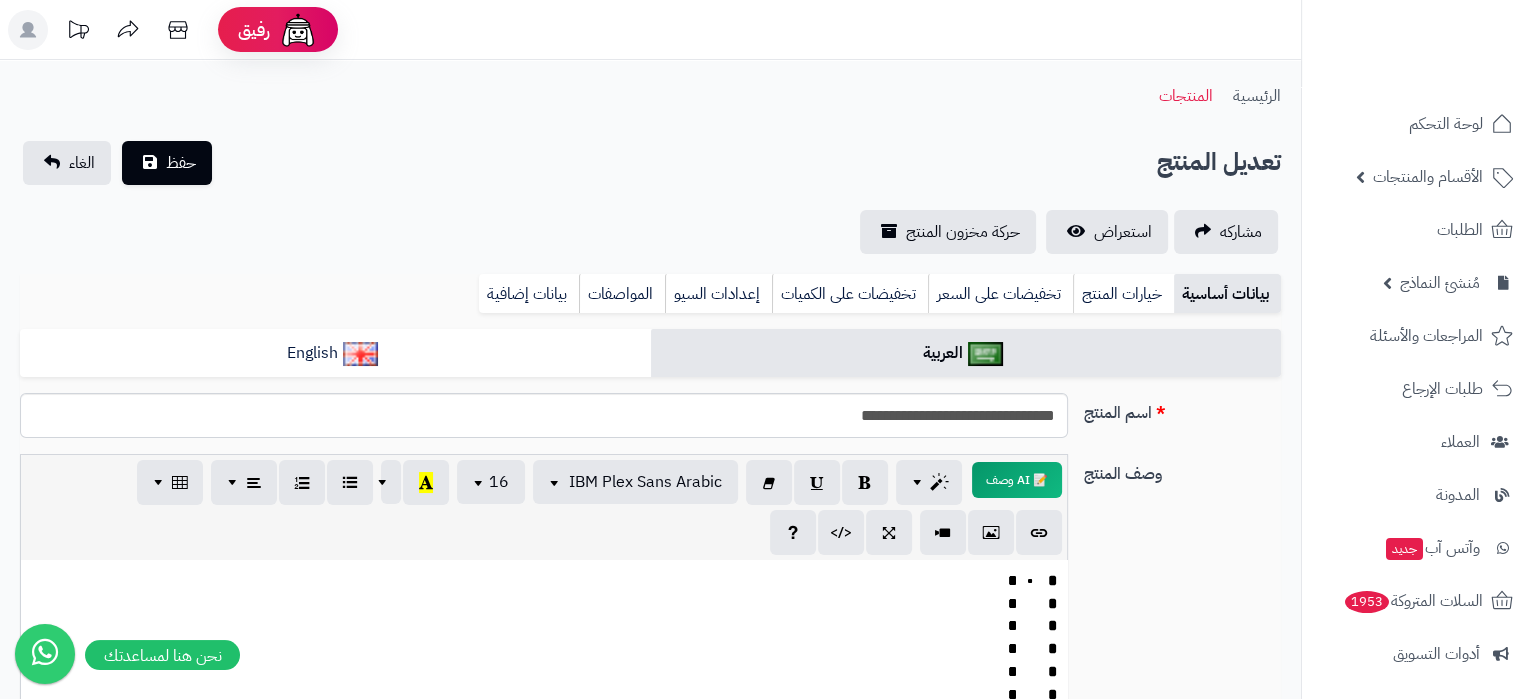 scroll, scrollTop: 2359, scrollLeft: 0, axis: vertical 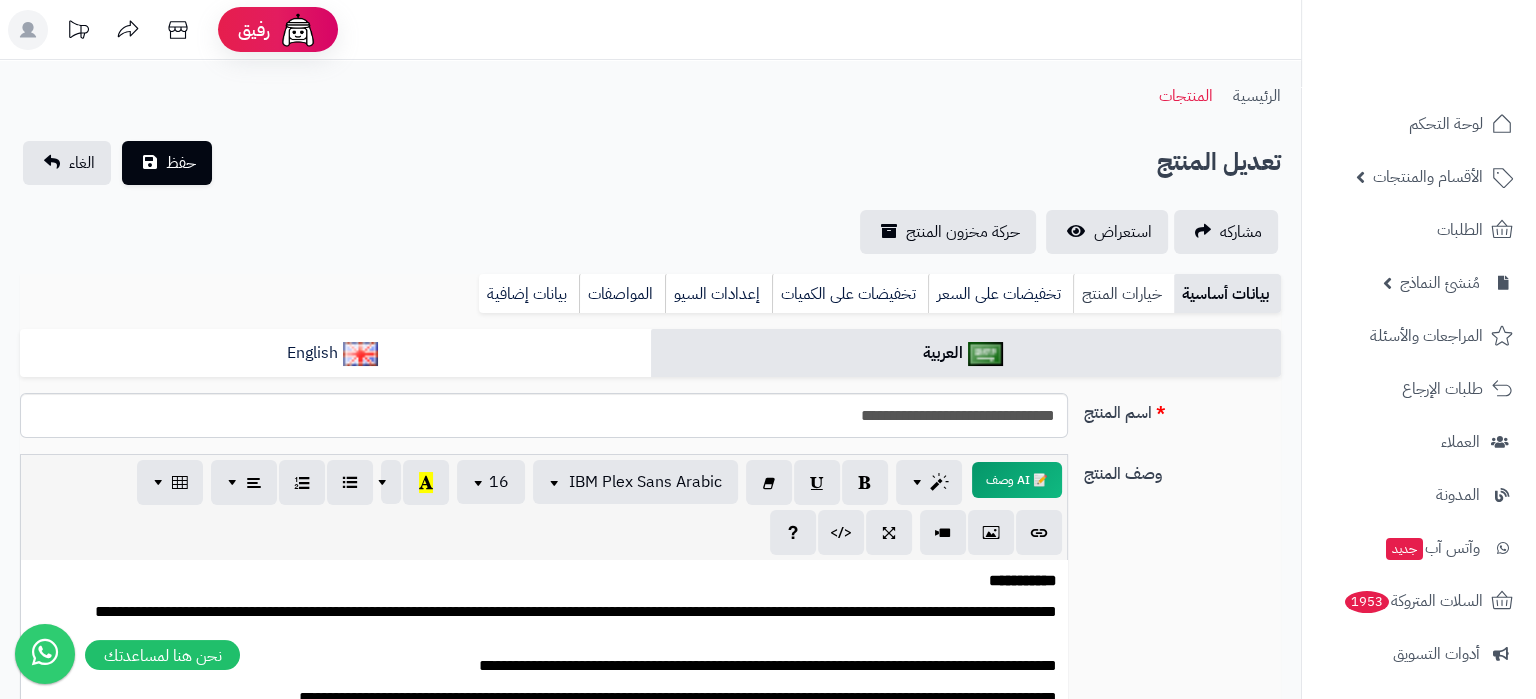 click on "خيارات المنتج" at bounding box center [1123, 294] 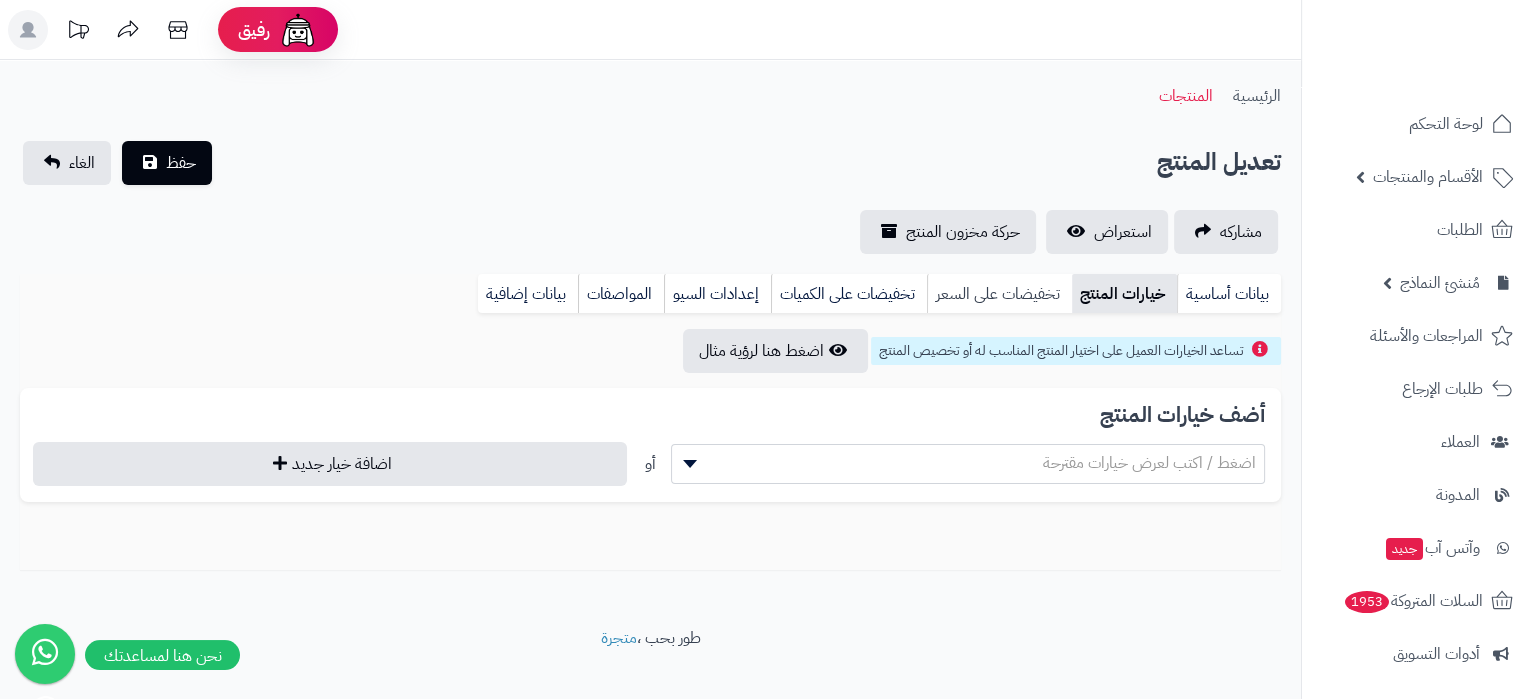 click on "تخفيضات على السعر" at bounding box center (999, 294) 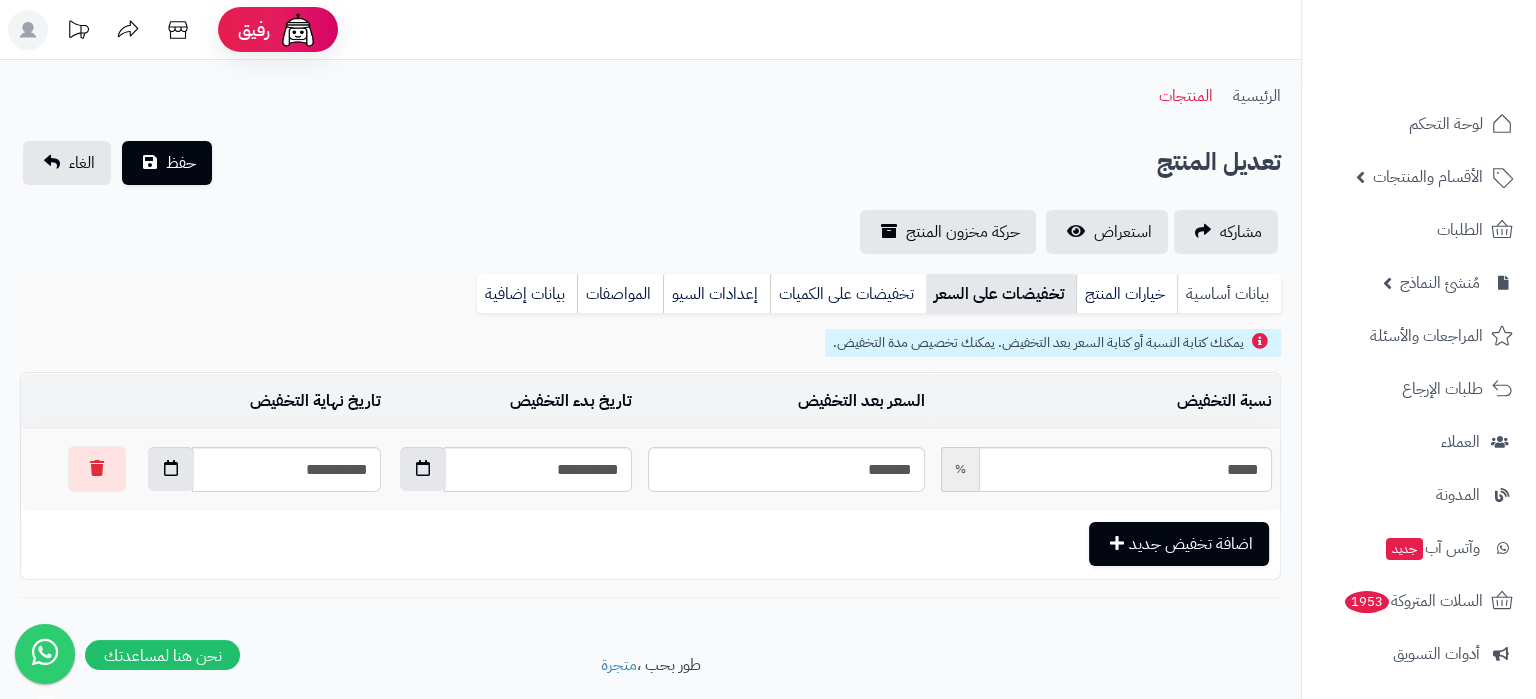 click on "بيانات أساسية" at bounding box center [1229, 294] 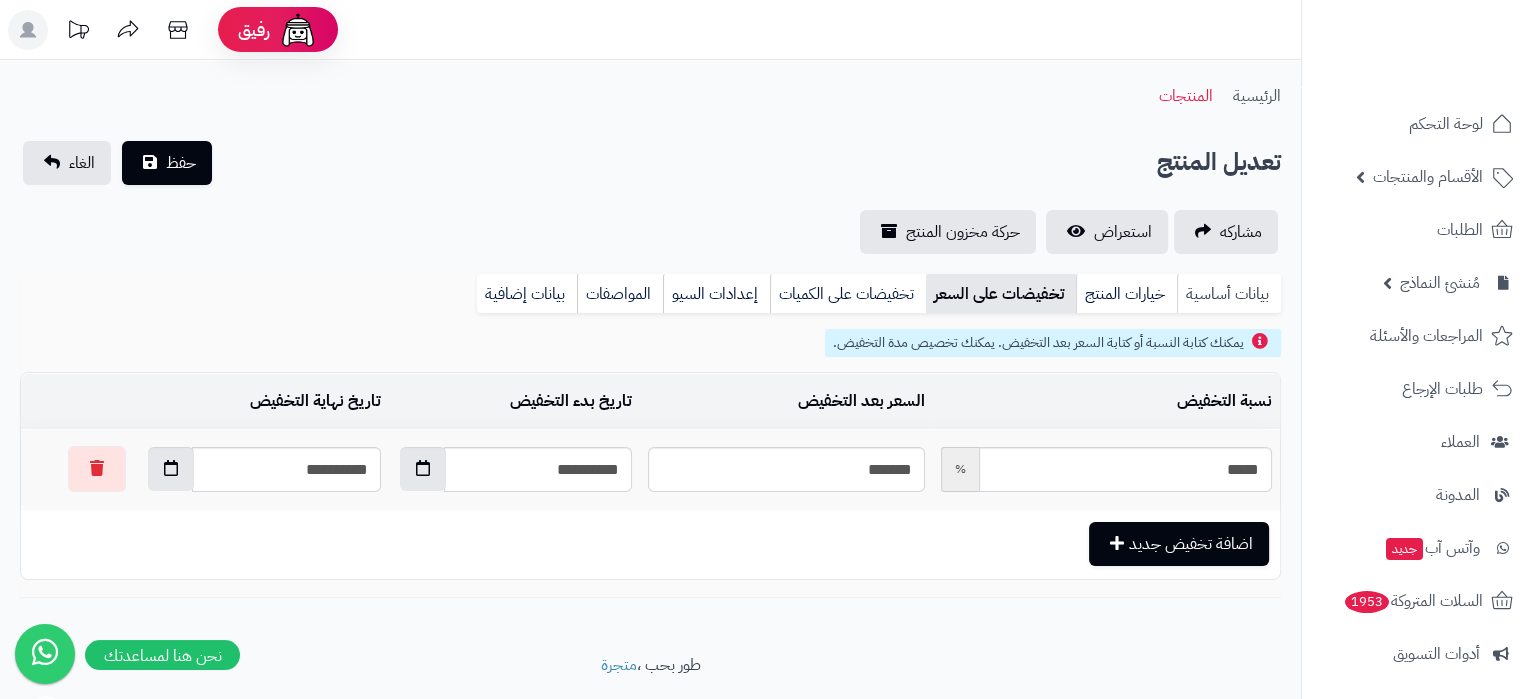 scroll, scrollTop: 2359, scrollLeft: 0, axis: vertical 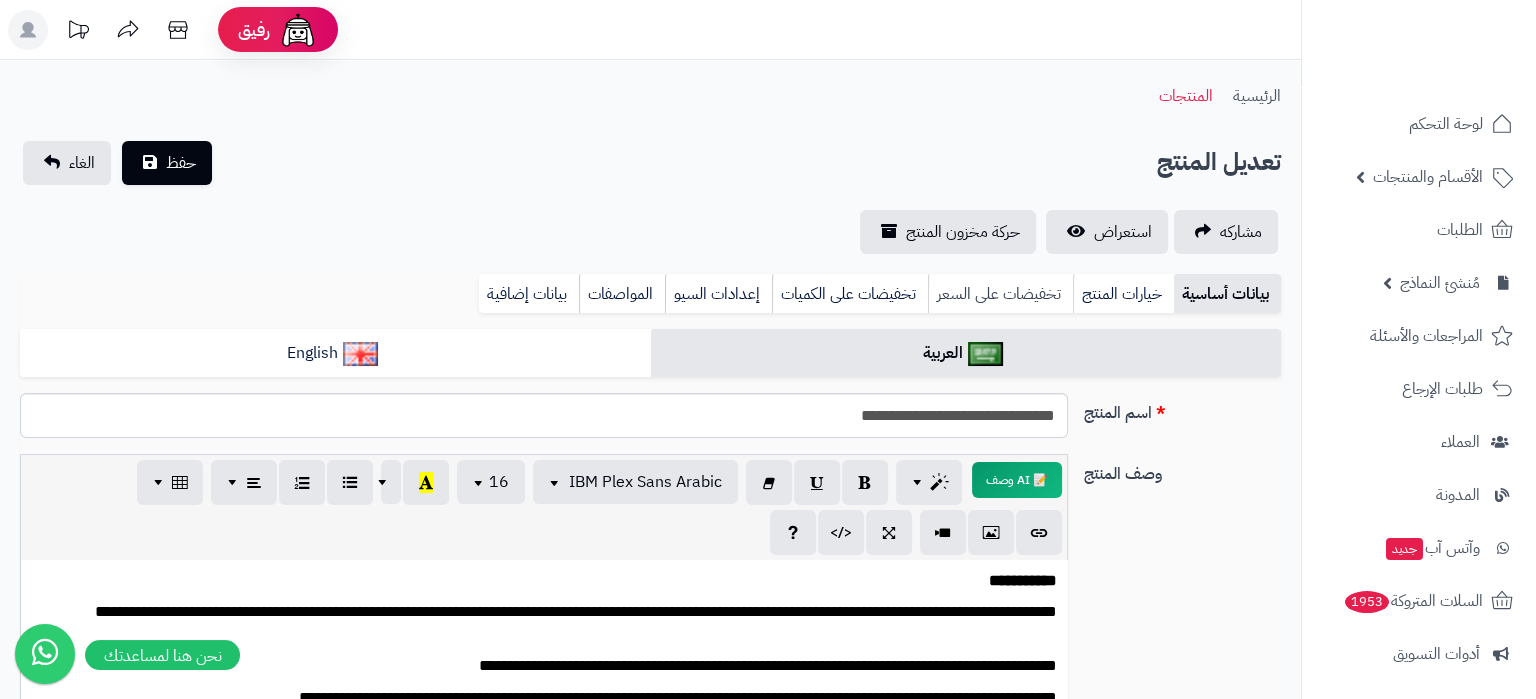 click on "تخفيضات على السعر" at bounding box center (1000, 294) 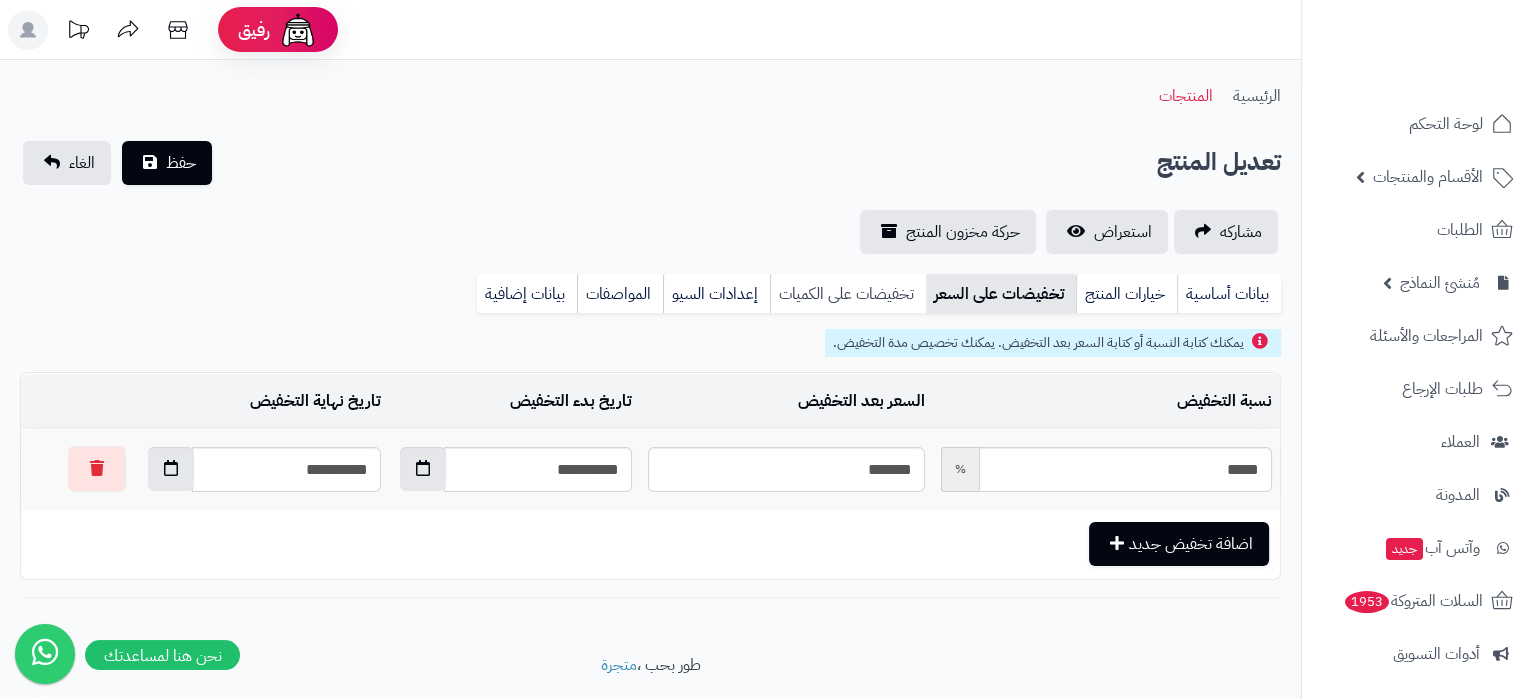 click on "تخفيضات على الكميات" at bounding box center [848, 294] 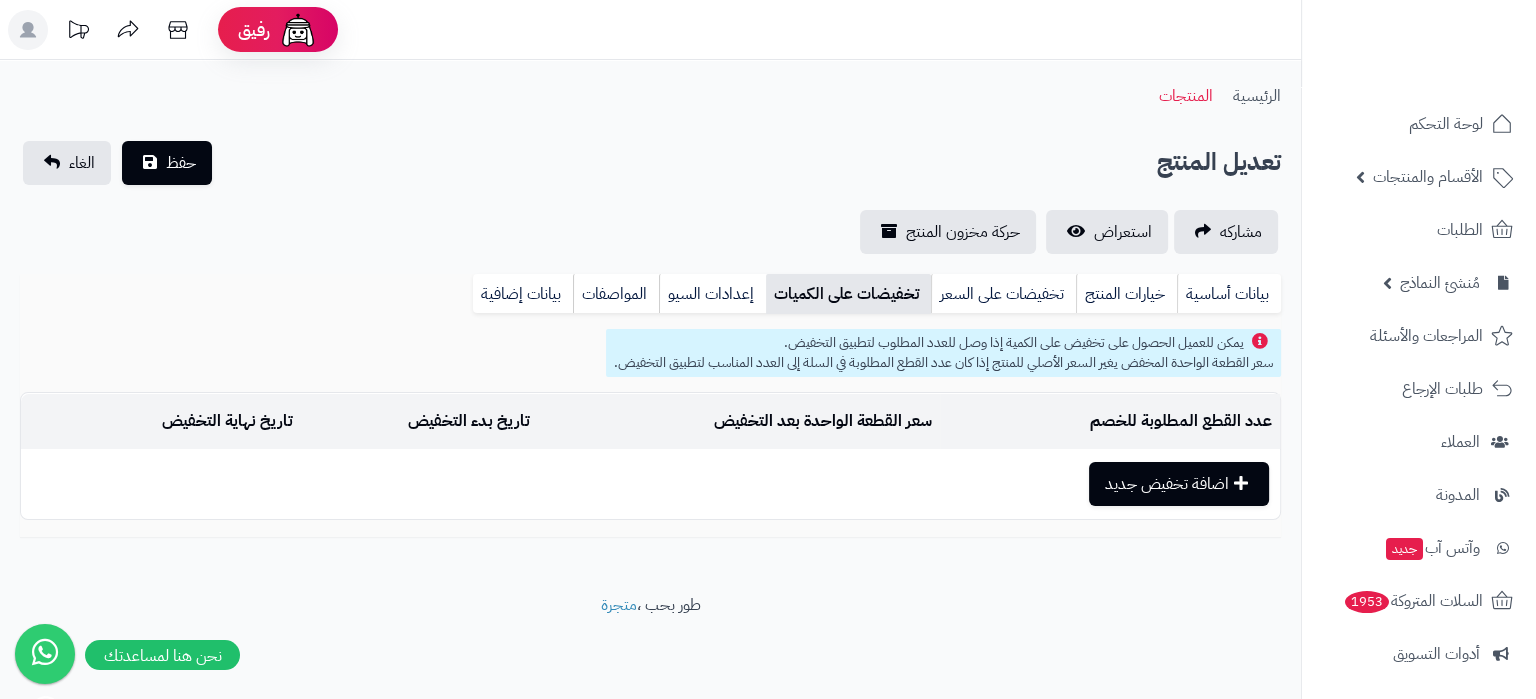 click on "**********" at bounding box center (650, 327) 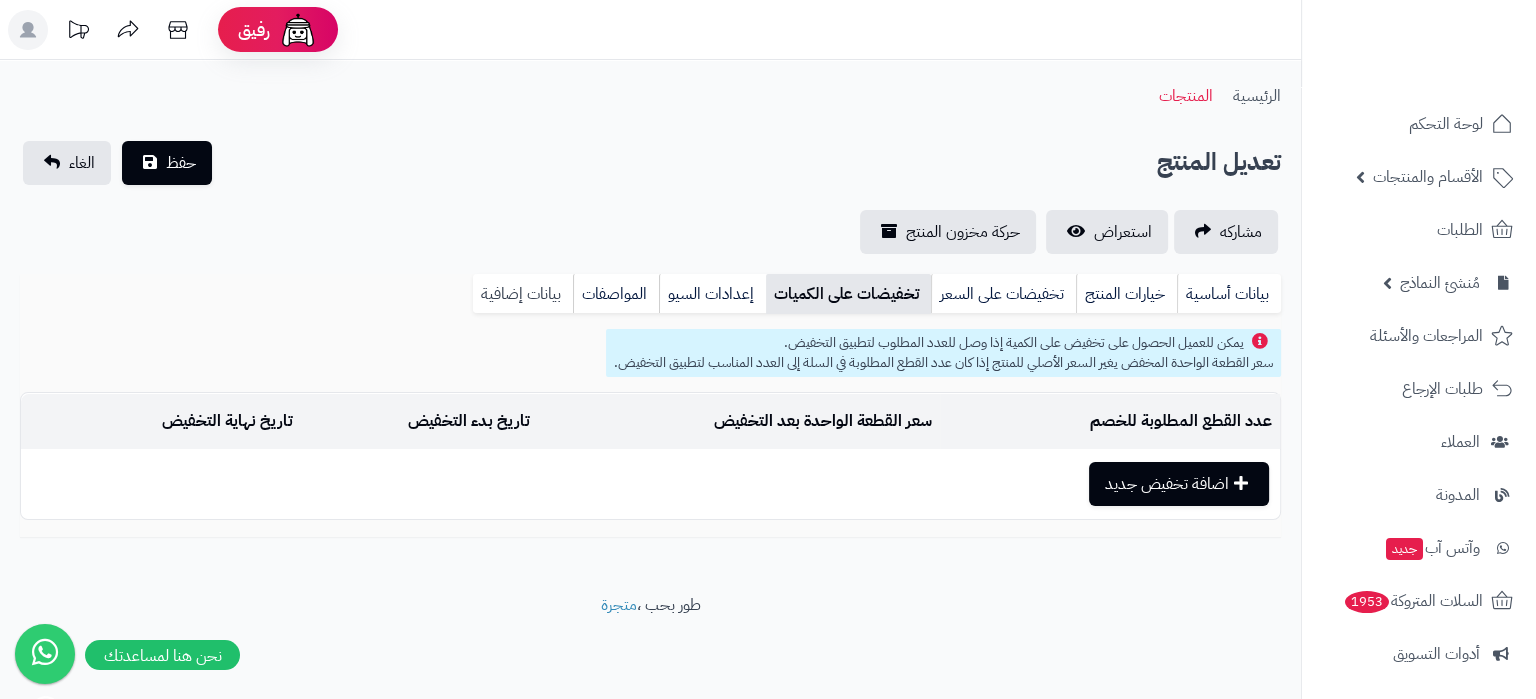click on "بيانات إضافية" at bounding box center (523, 294) 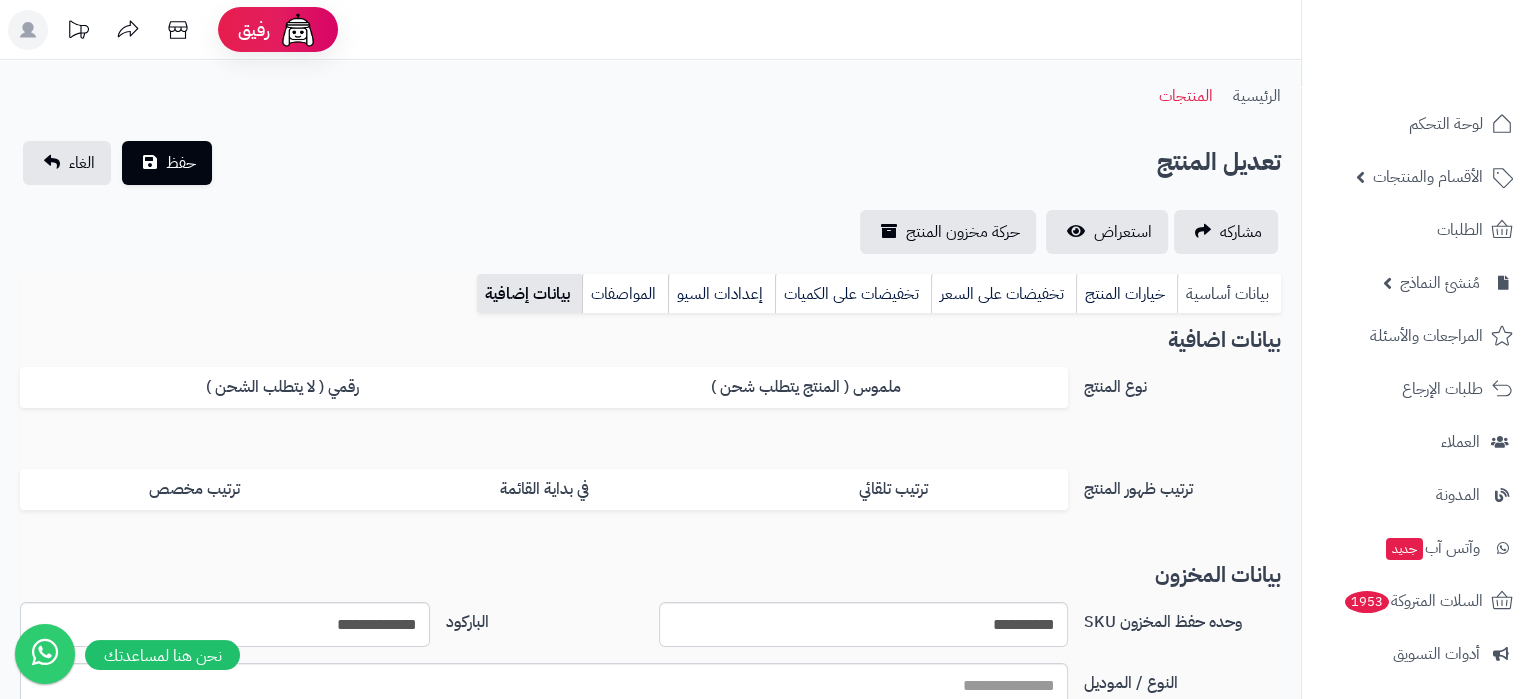 click on "بيانات أساسية" at bounding box center [1229, 294] 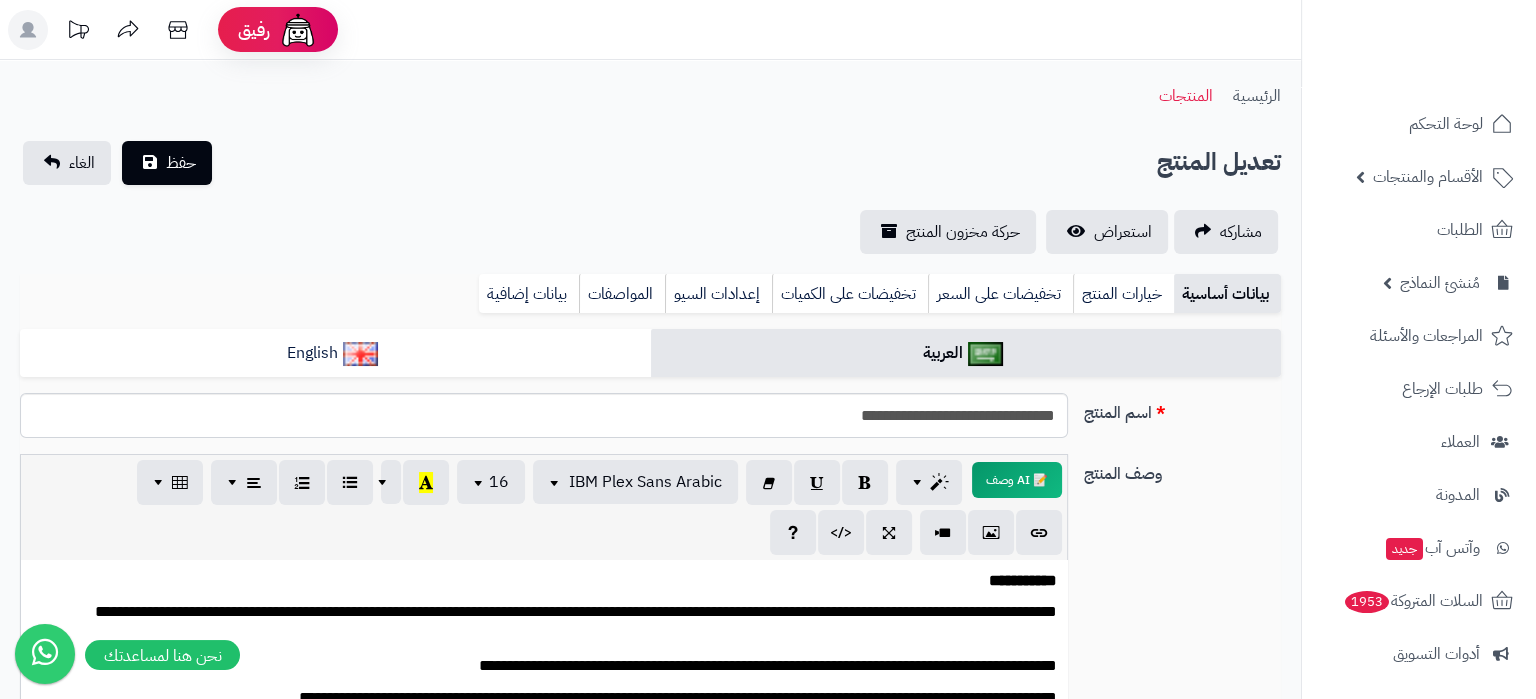 scroll, scrollTop: 2359, scrollLeft: 0, axis: vertical 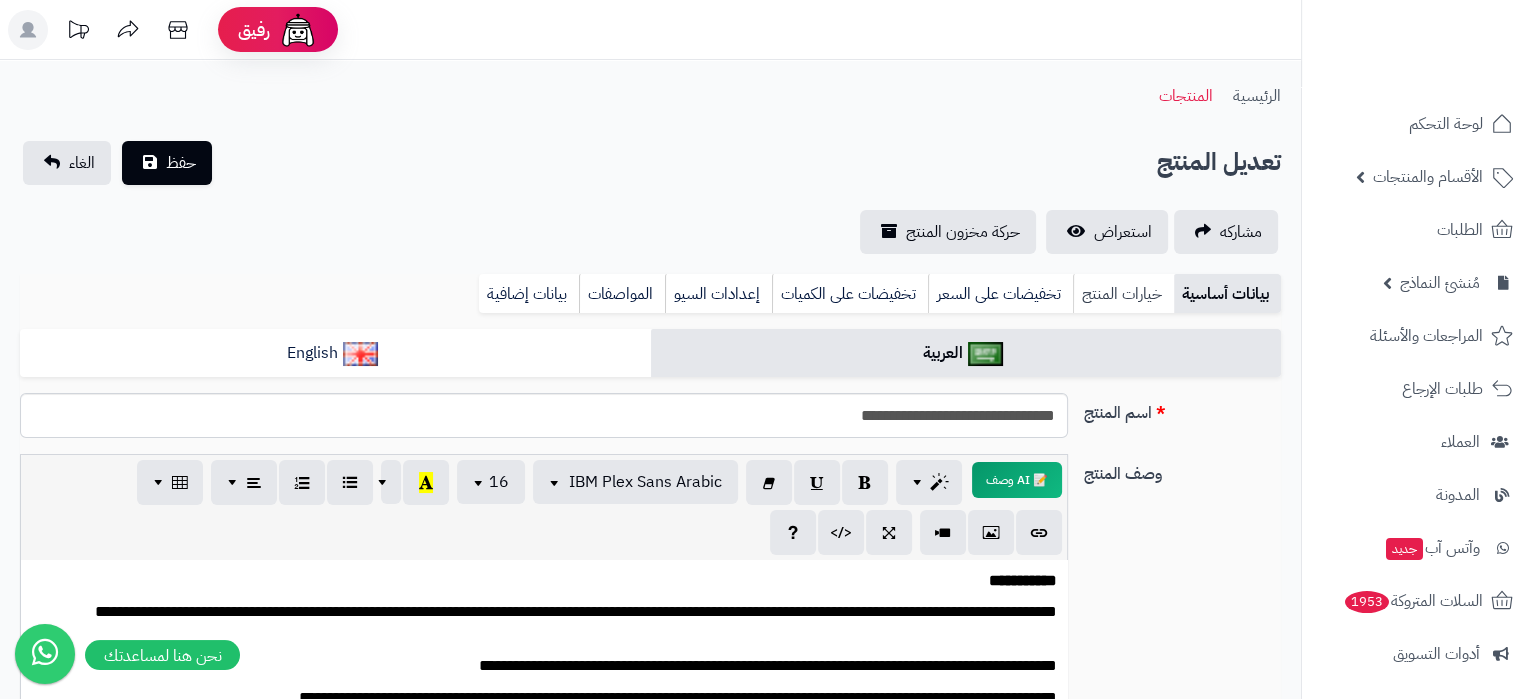 click on "خيارات المنتج" at bounding box center [1123, 294] 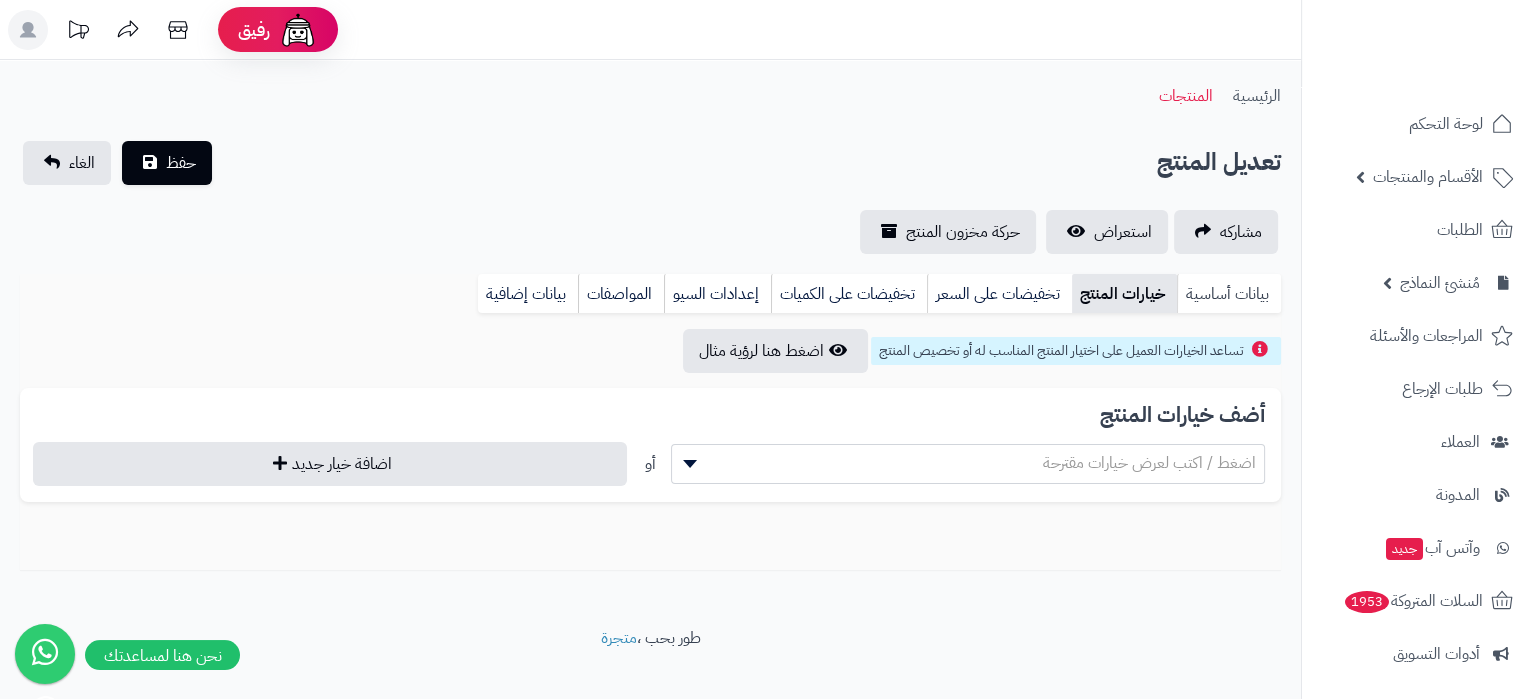 click on "بيانات أساسية" at bounding box center [1229, 294] 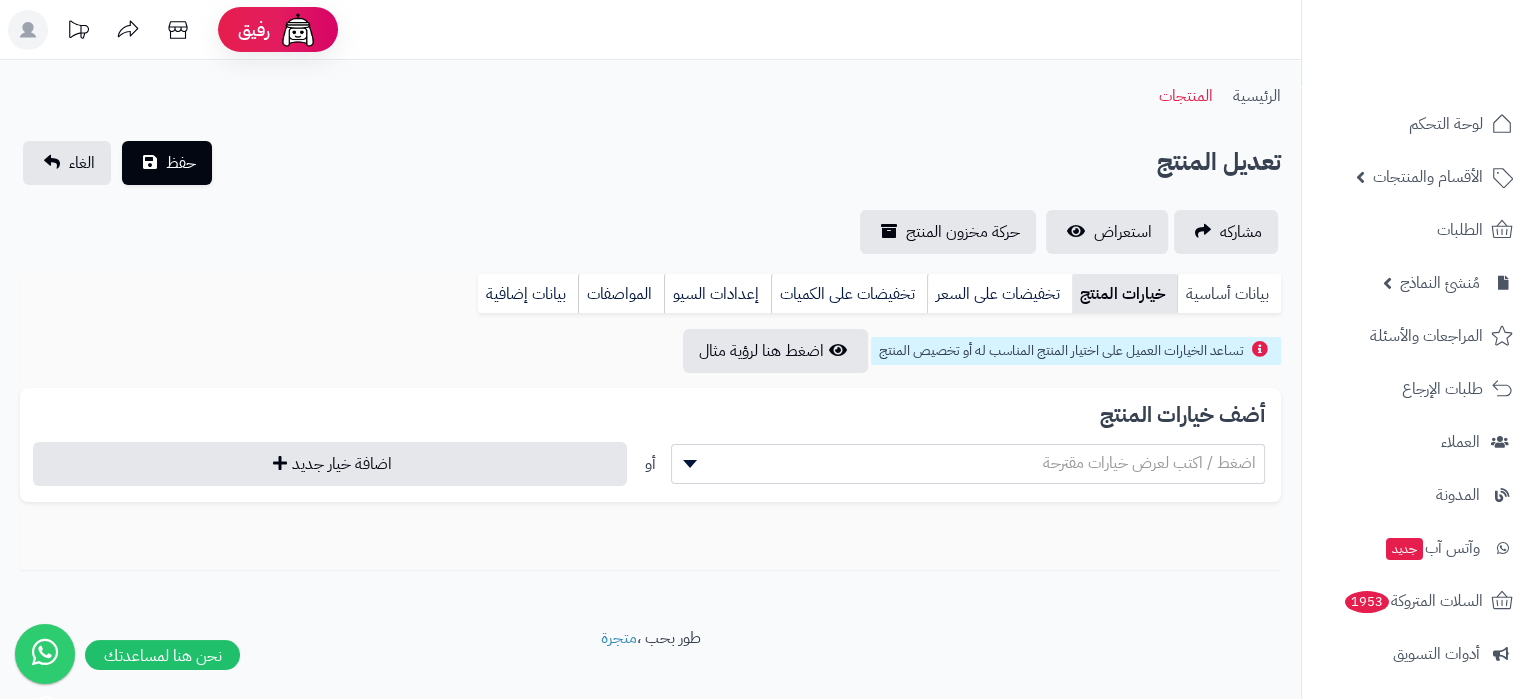 scroll, scrollTop: 2359, scrollLeft: 0, axis: vertical 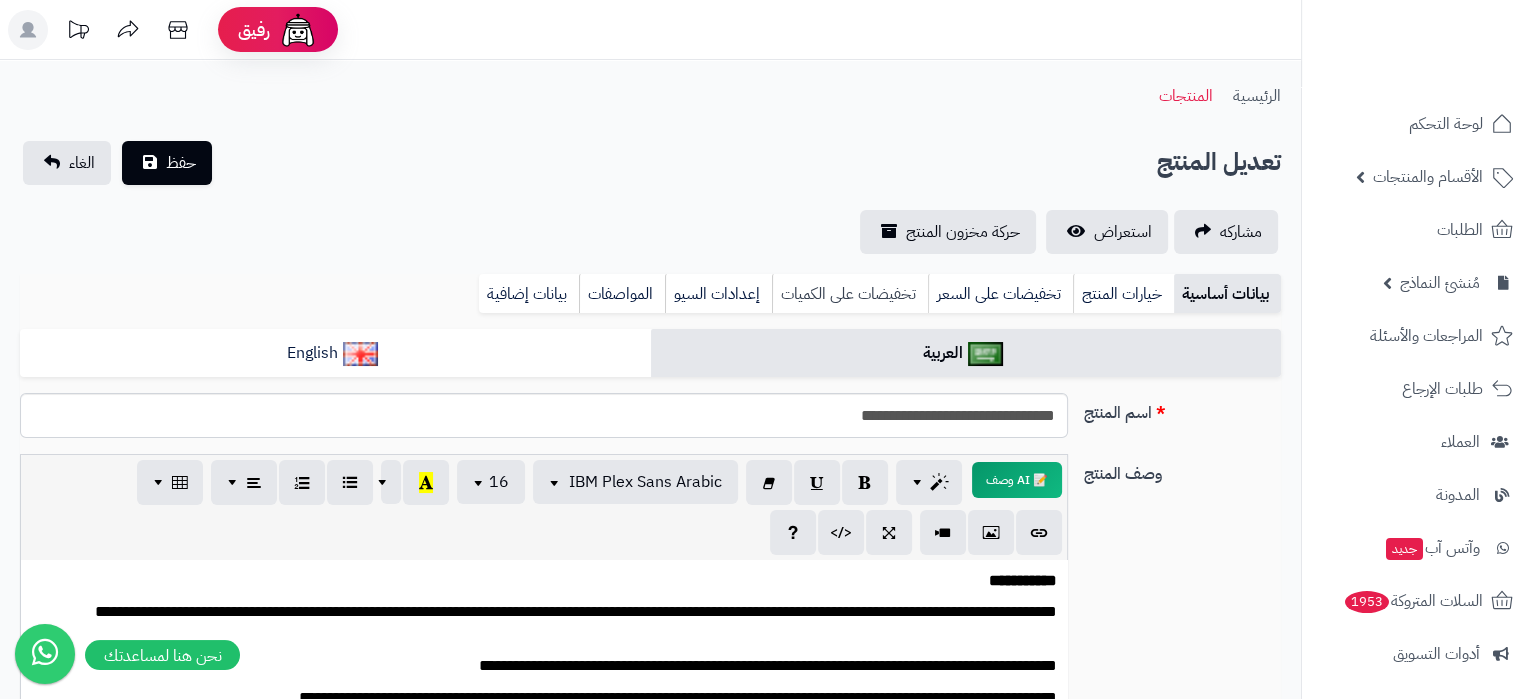 click on "تخفيضات على الكميات" at bounding box center (850, 294) 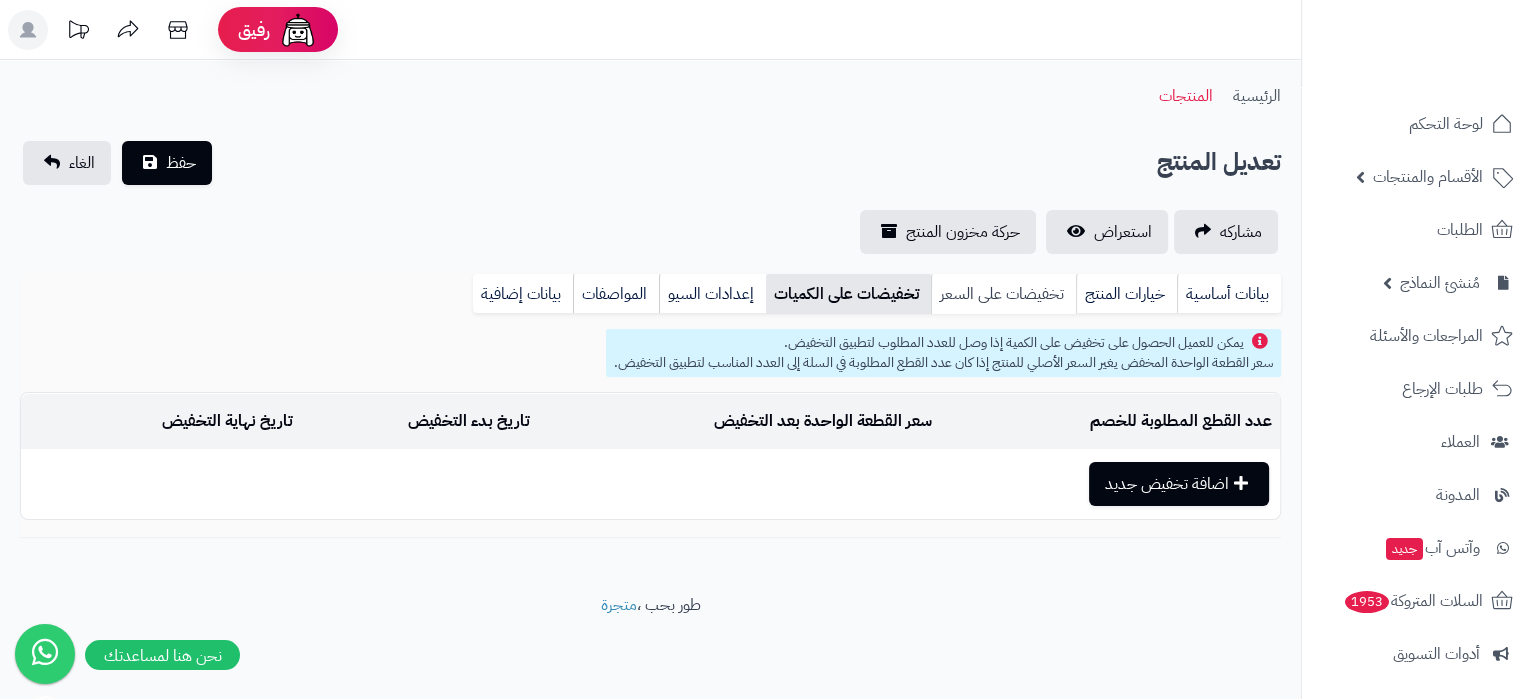 click on "تخفيضات على السعر" at bounding box center (1003, 294) 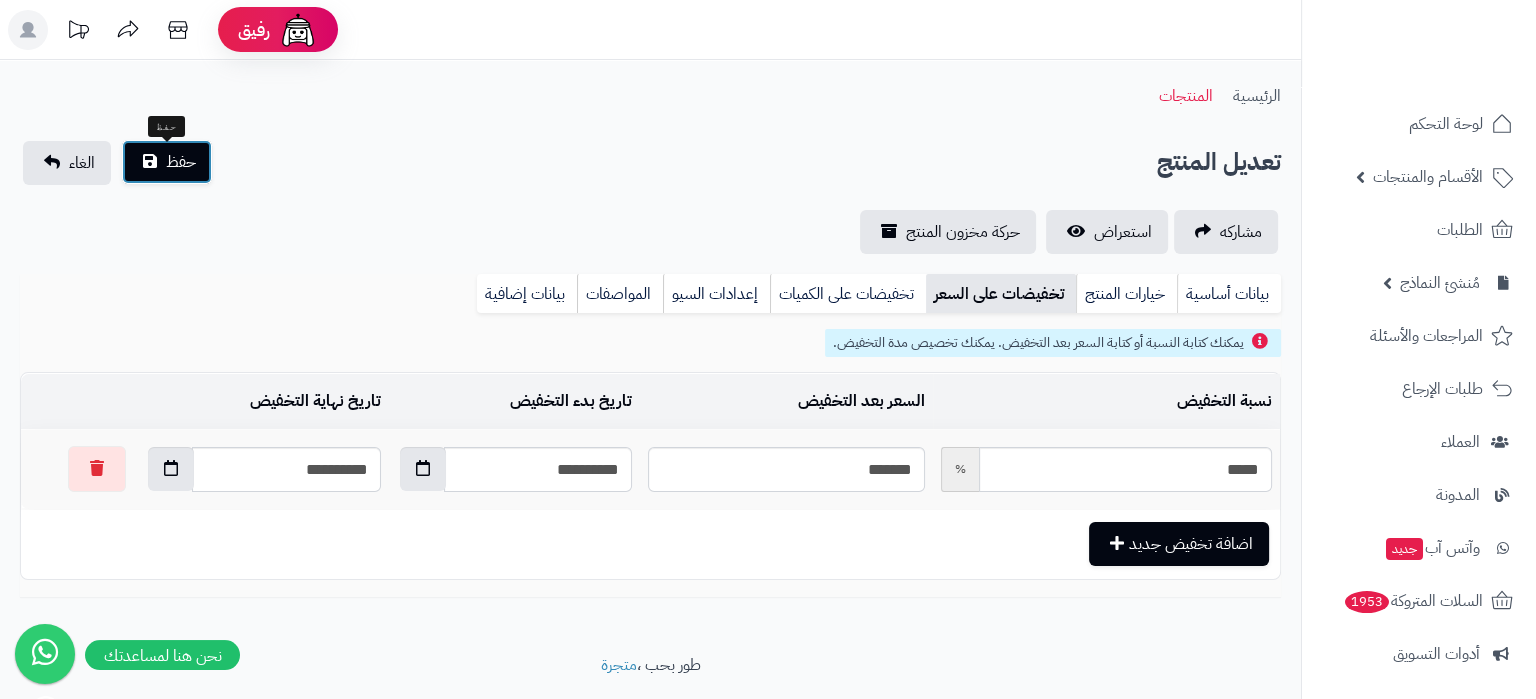 click on "حفظ" at bounding box center [181, 162] 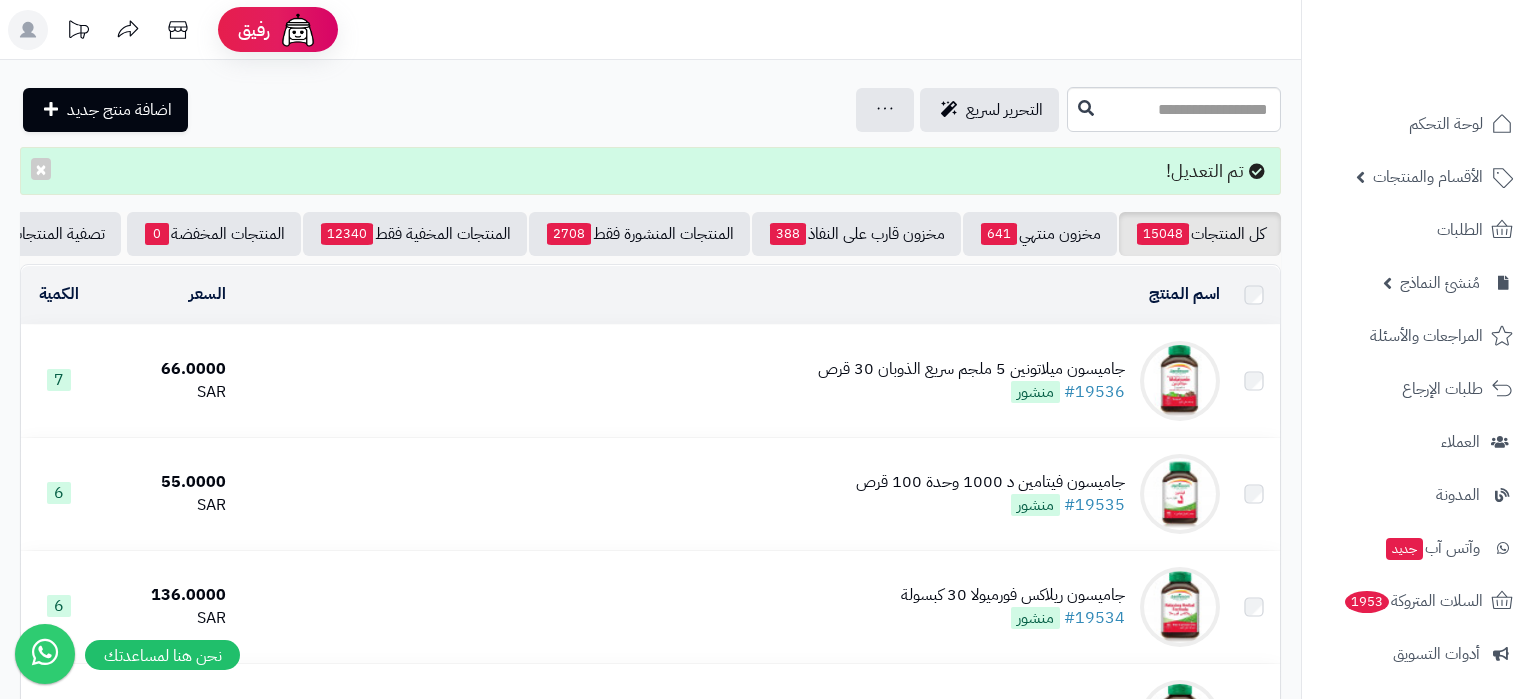 scroll, scrollTop: 0, scrollLeft: 0, axis: both 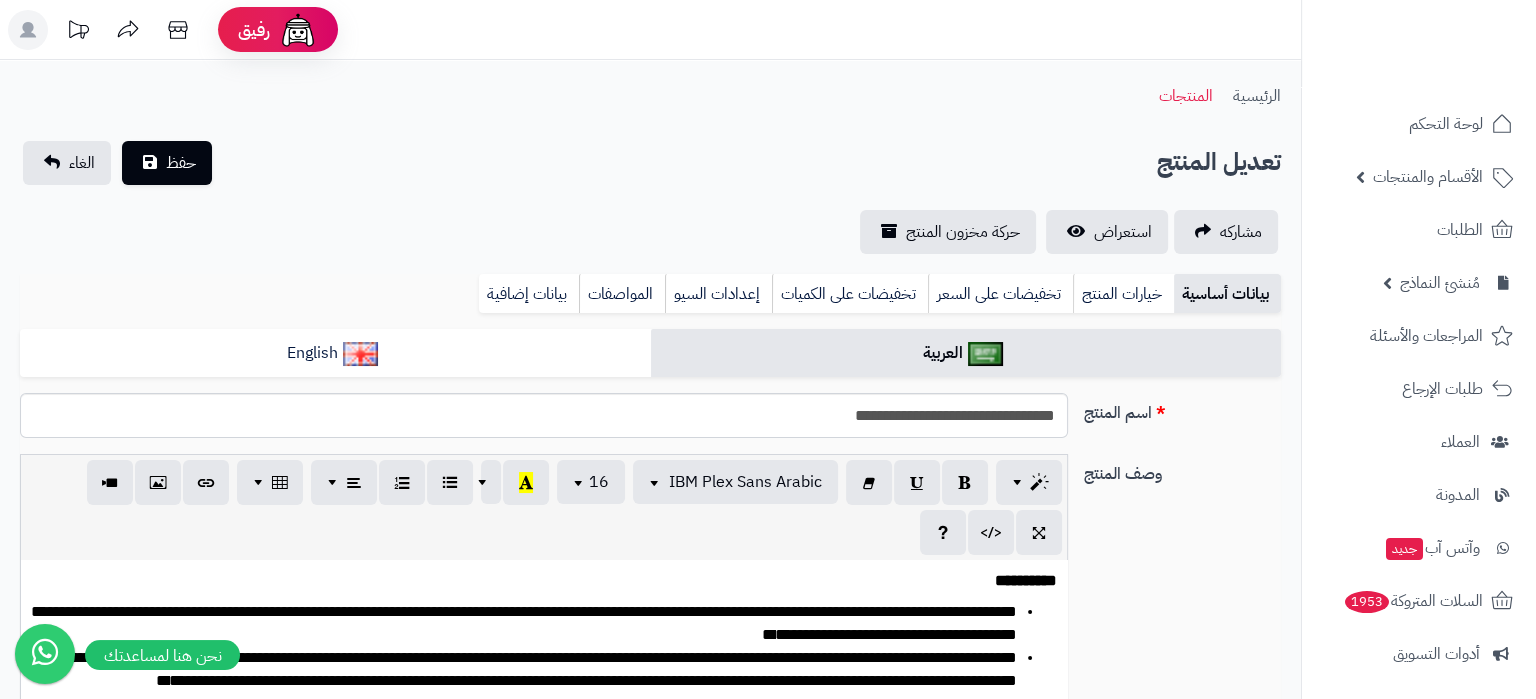 click on "تخفيضات على السعر" at bounding box center (1000, 294) 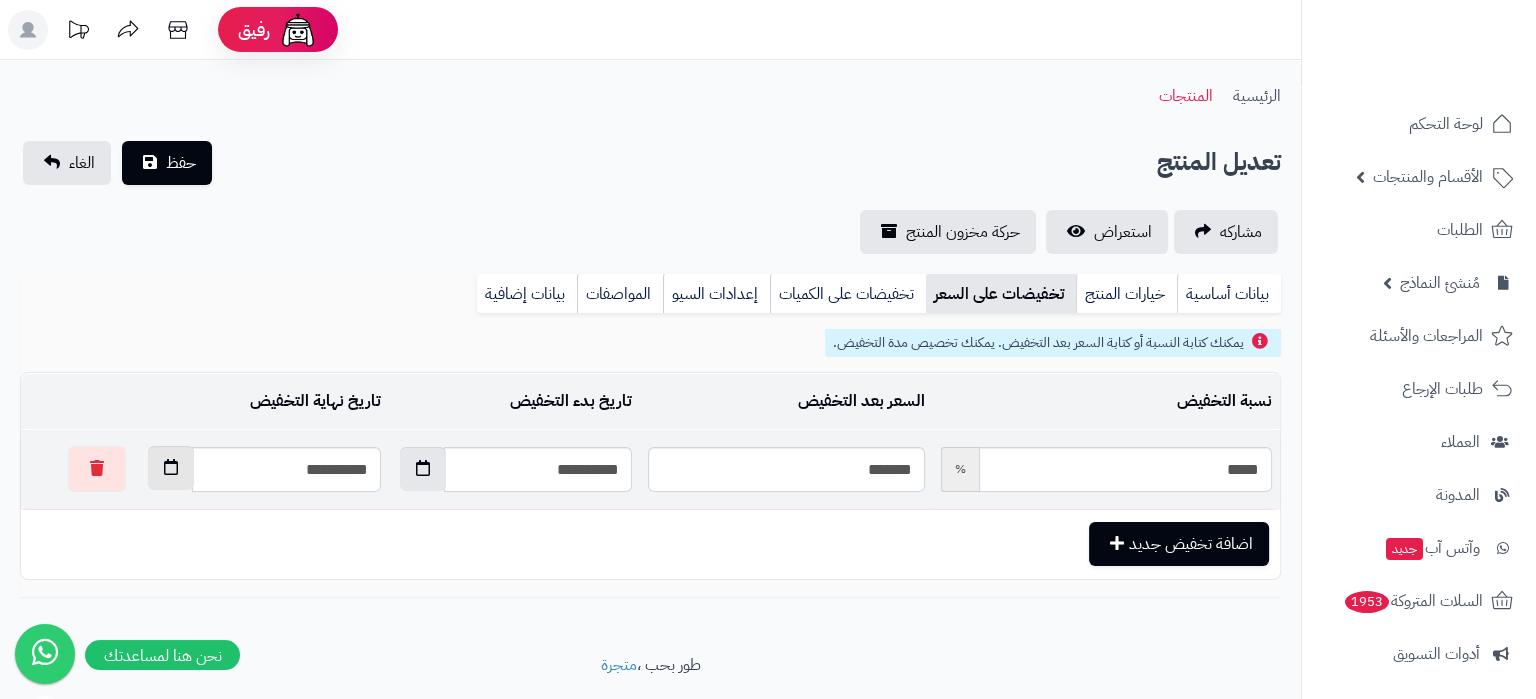 click at bounding box center [171, 468] 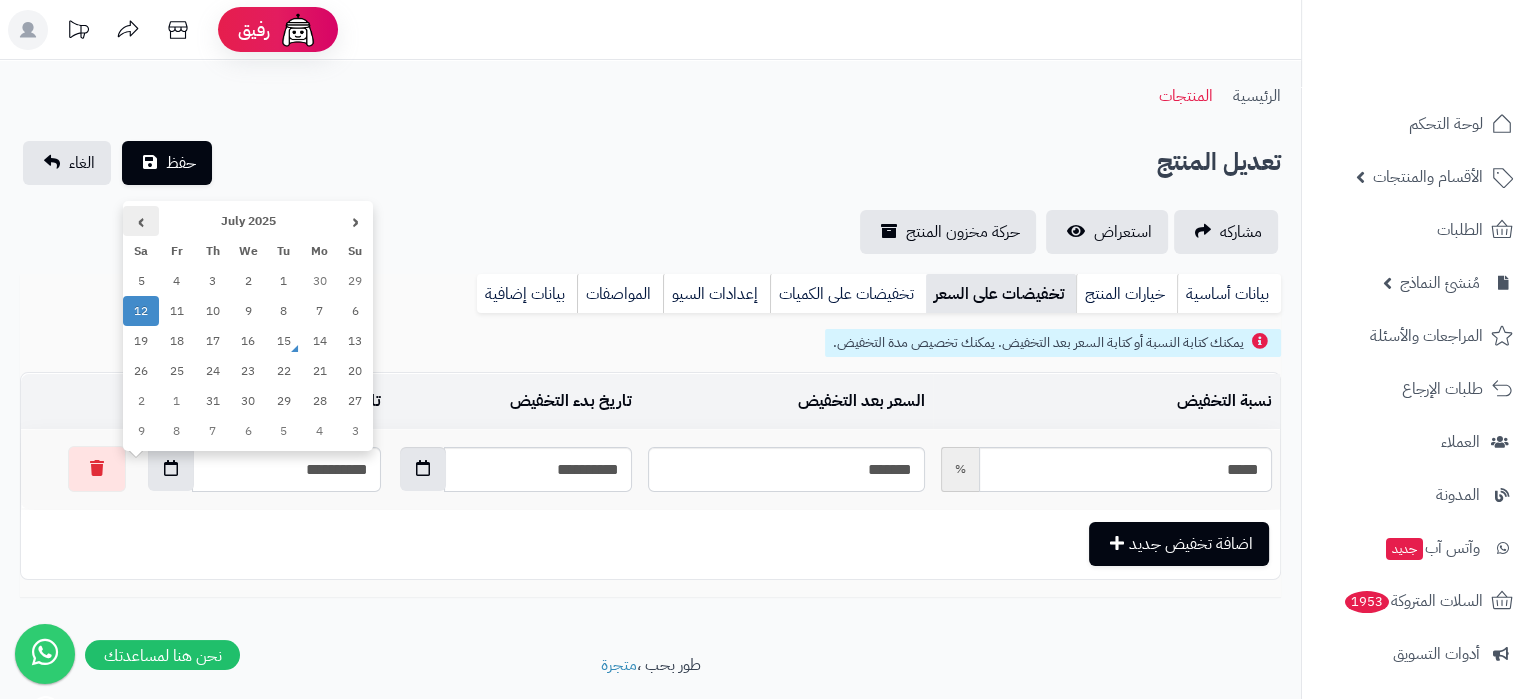 click on "›" at bounding box center [141, 221] 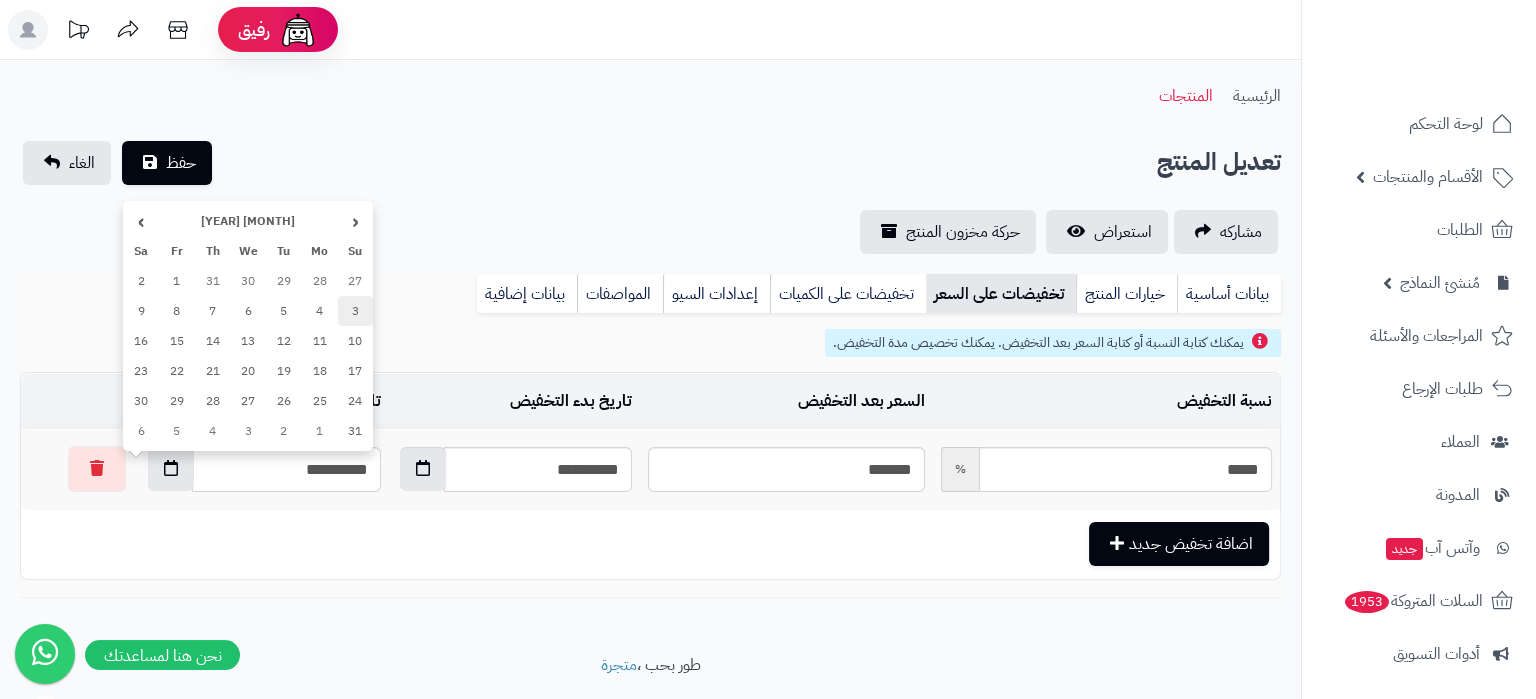 click on "3" at bounding box center [356, 311] 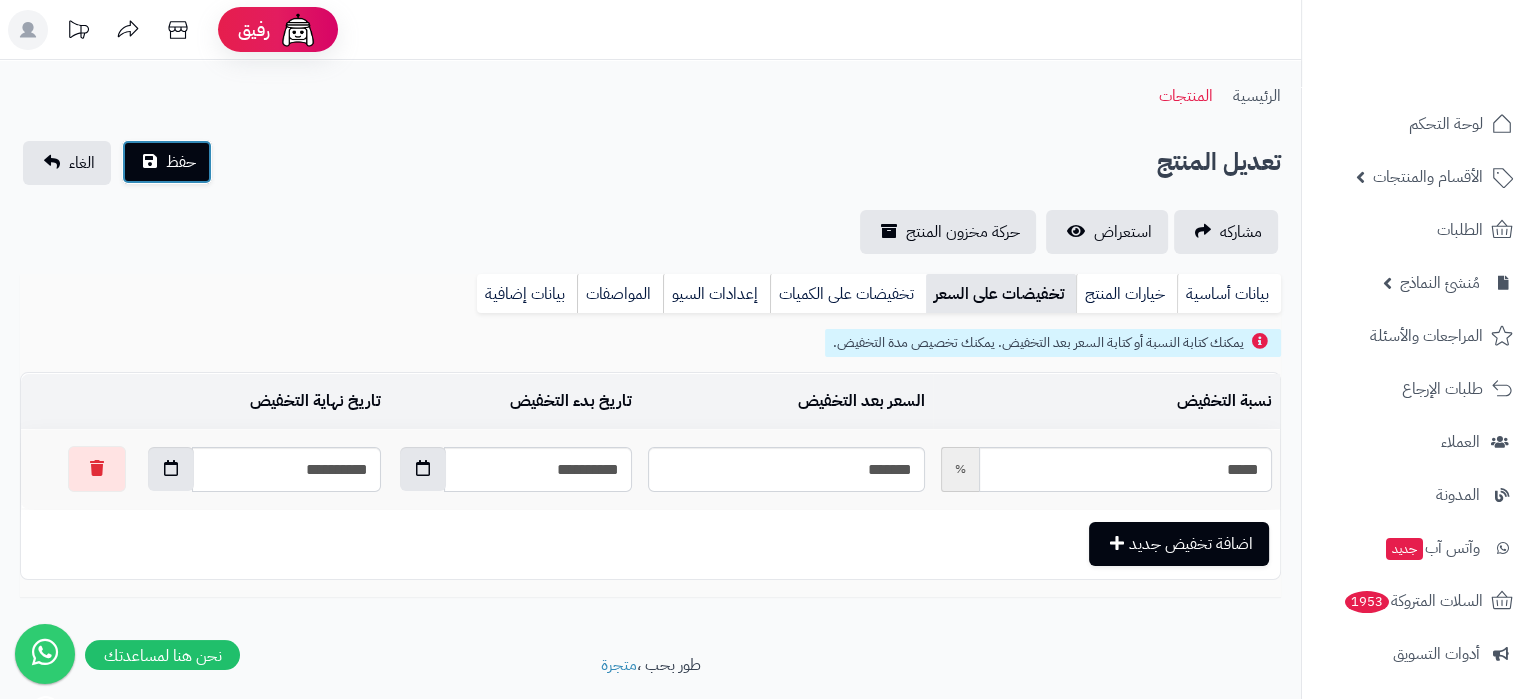 click on "حفظ" at bounding box center [181, 162] 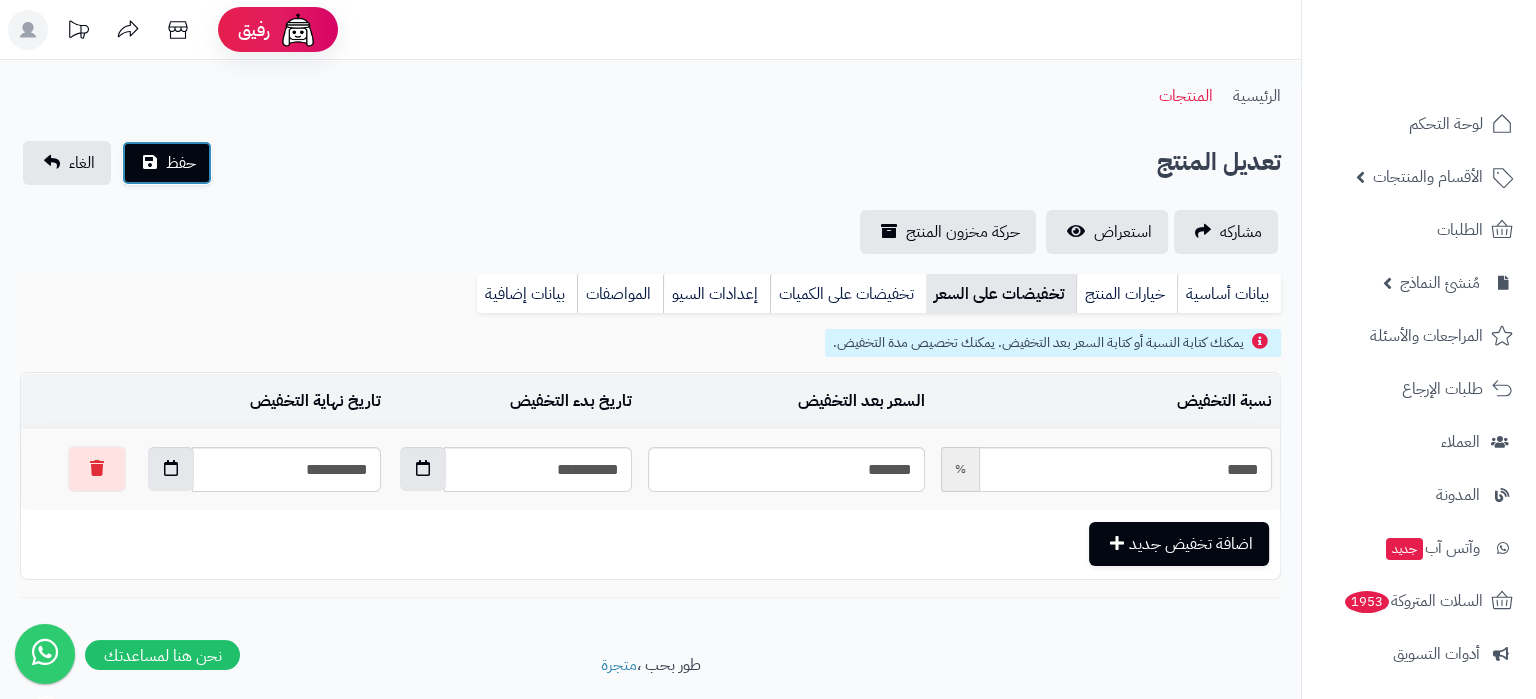 type 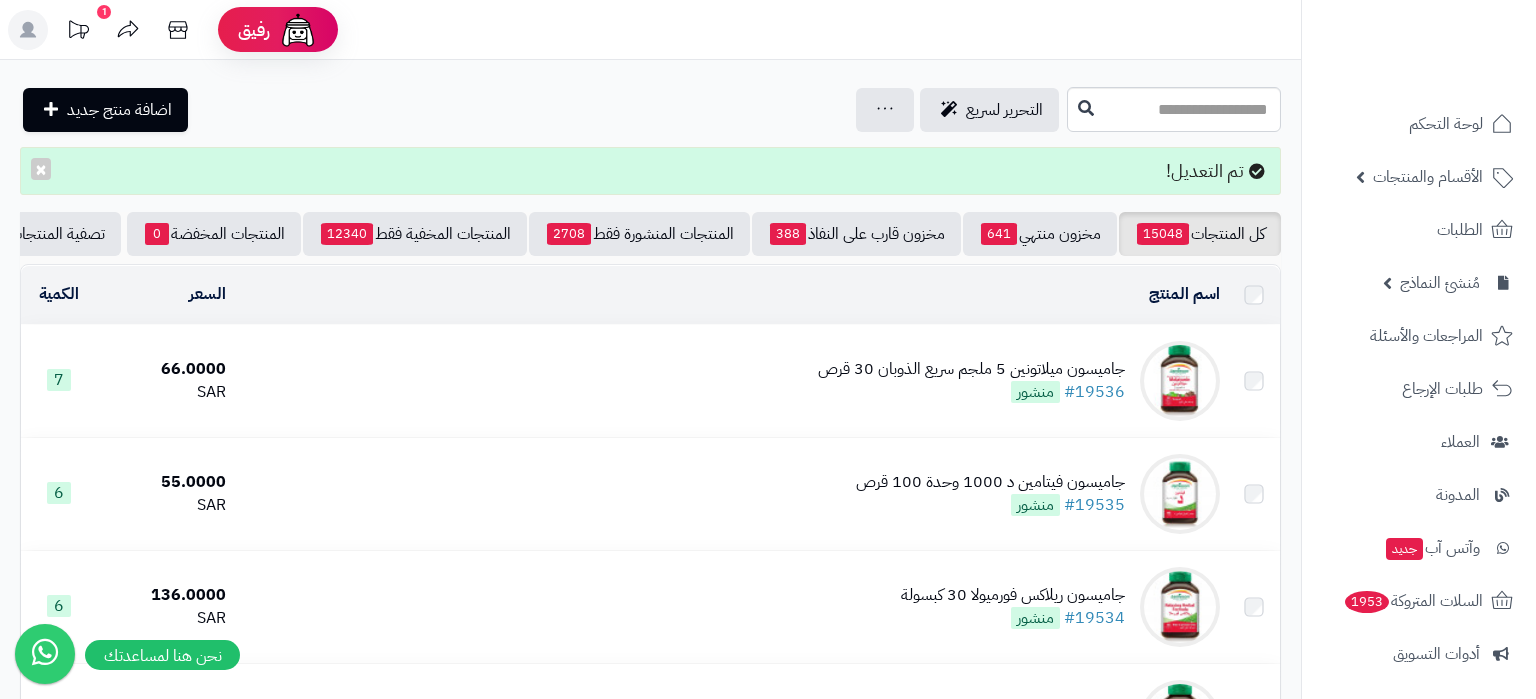 scroll, scrollTop: 0, scrollLeft: 0, axis: both 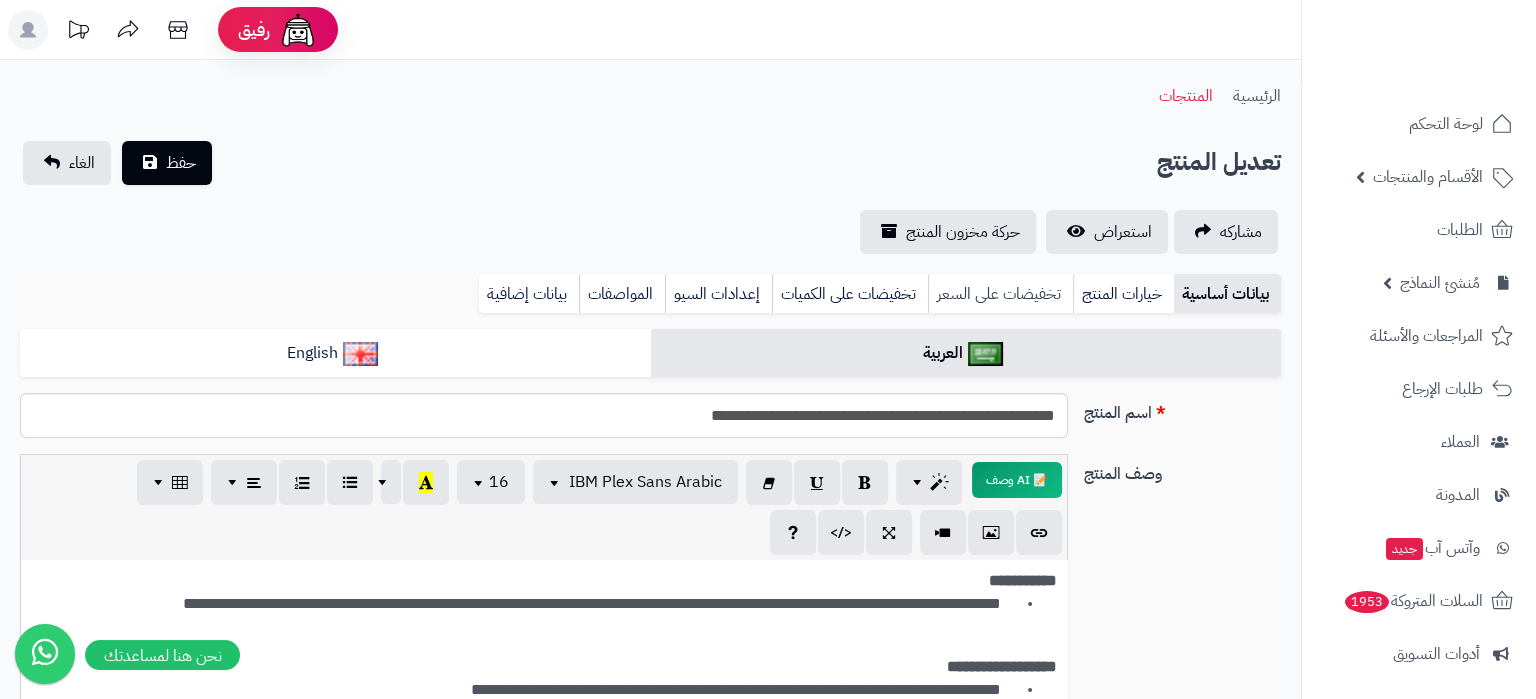 click on "تخفيضات على السعر" at bounding box center (1000, 294) 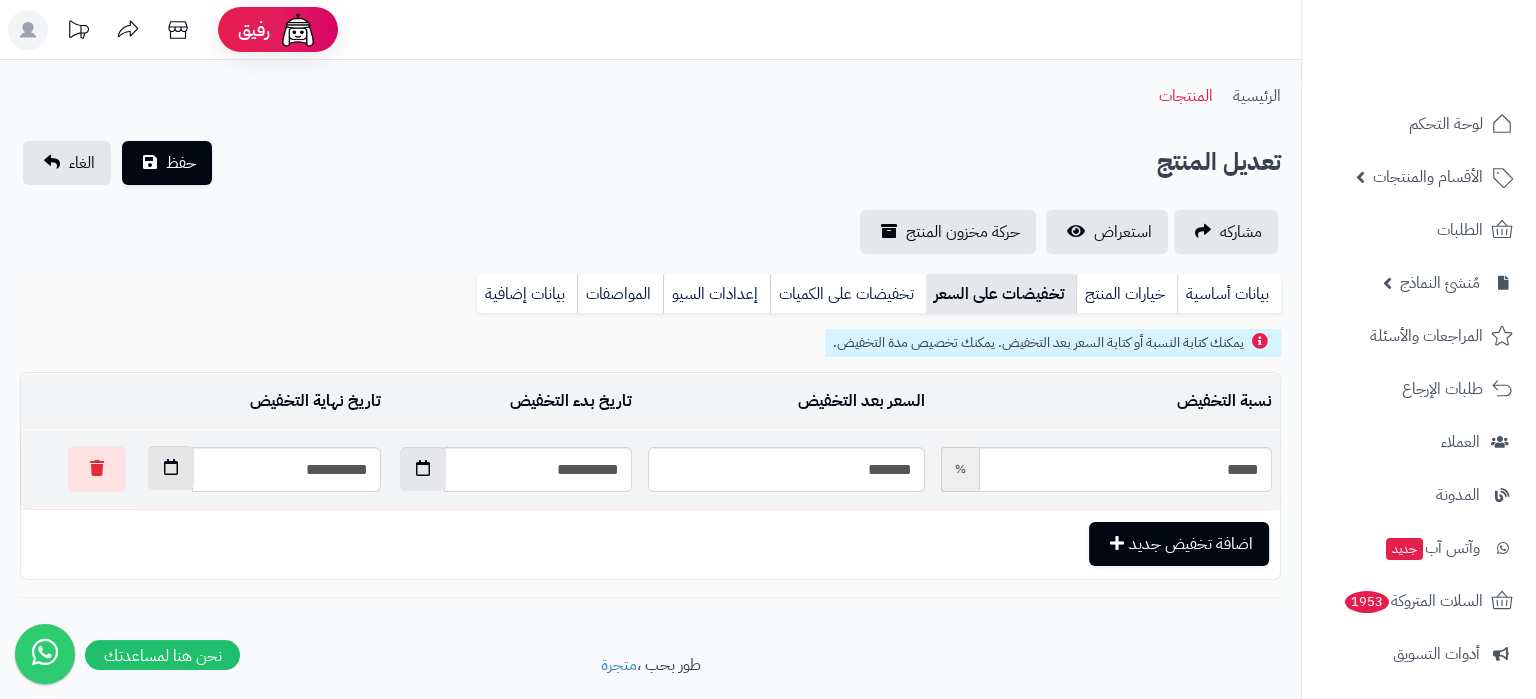 click at bounding box center [171, 468] 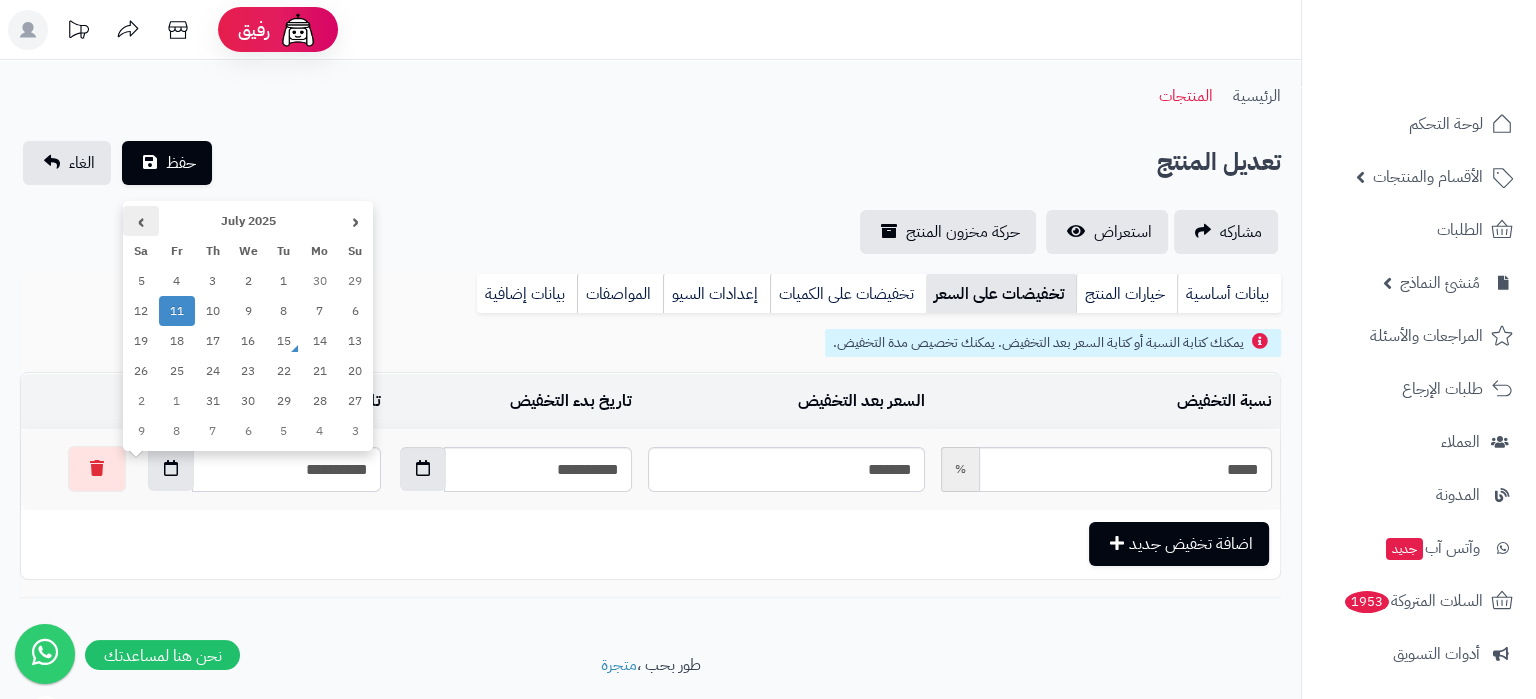 click on "›" at bounding box center (141, 221) 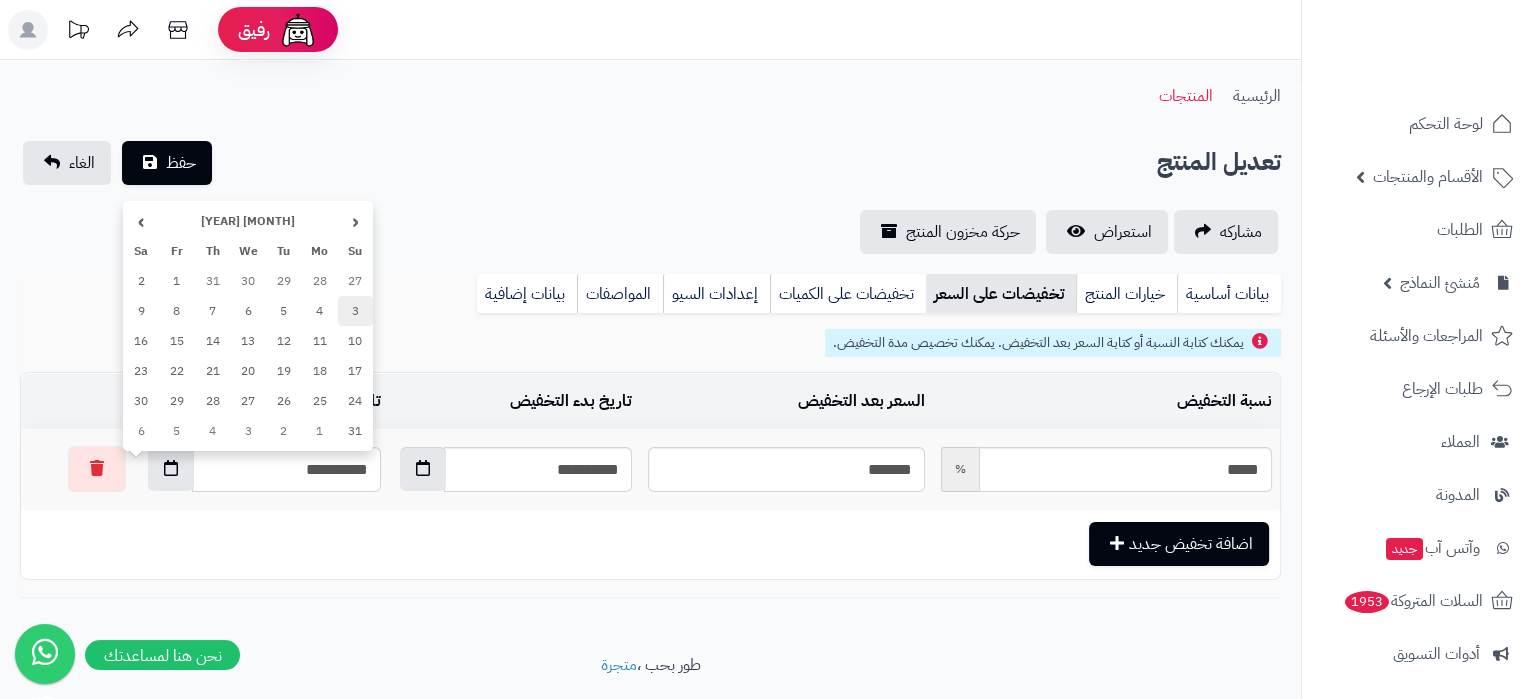 click on "3" at bounding box center (356, 311) 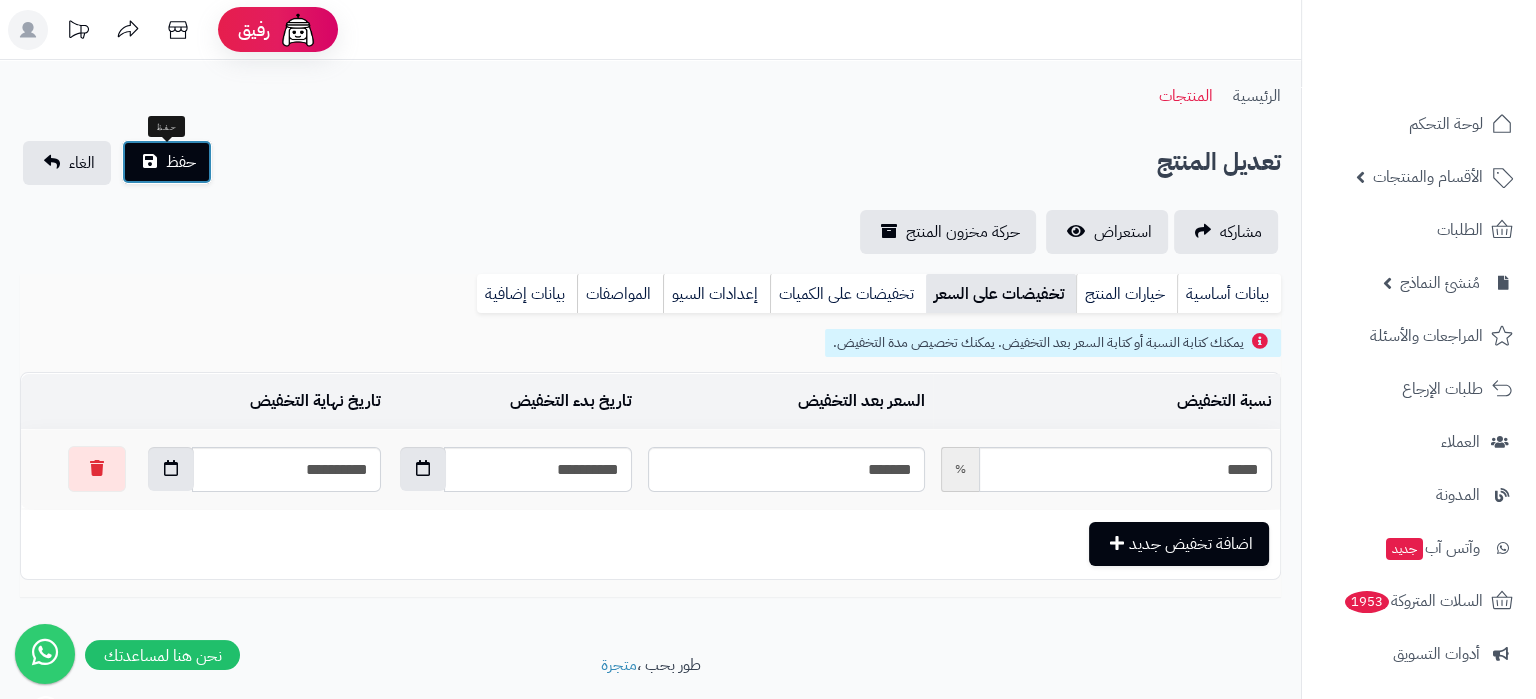 click on "حفظ" at bounding box center (167, 162) 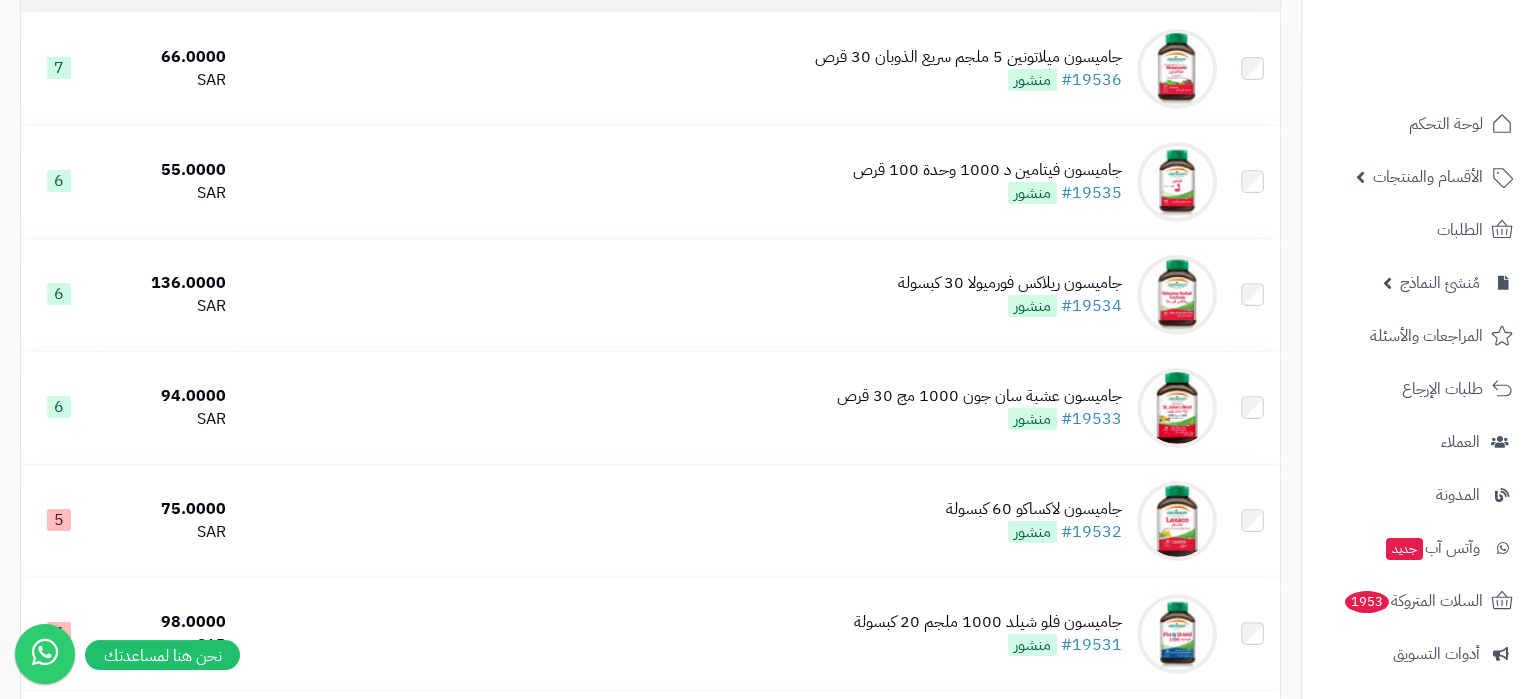 scroll, scrollTop: 0, scrollLeft: 0, axis: both 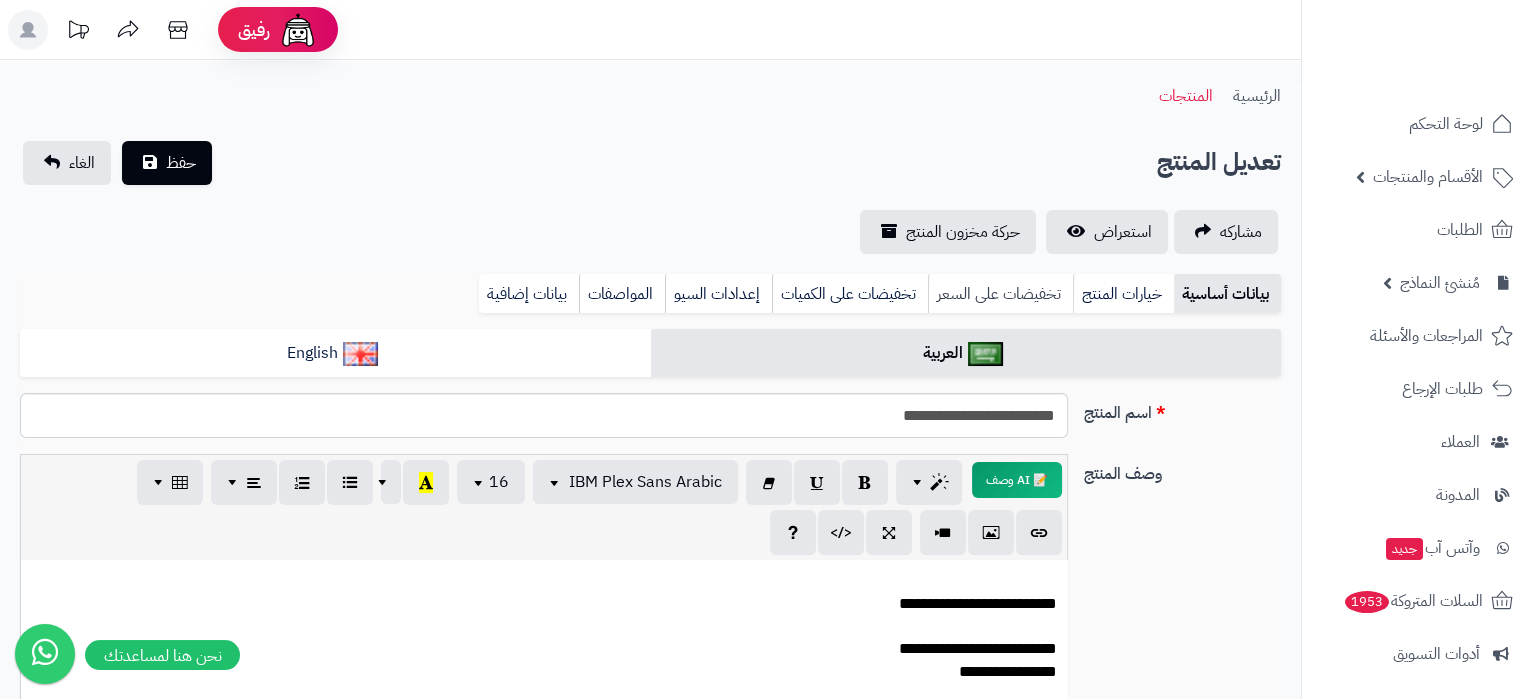 click on "تخفيضات على السعر" at bounding box center (1000, 294) 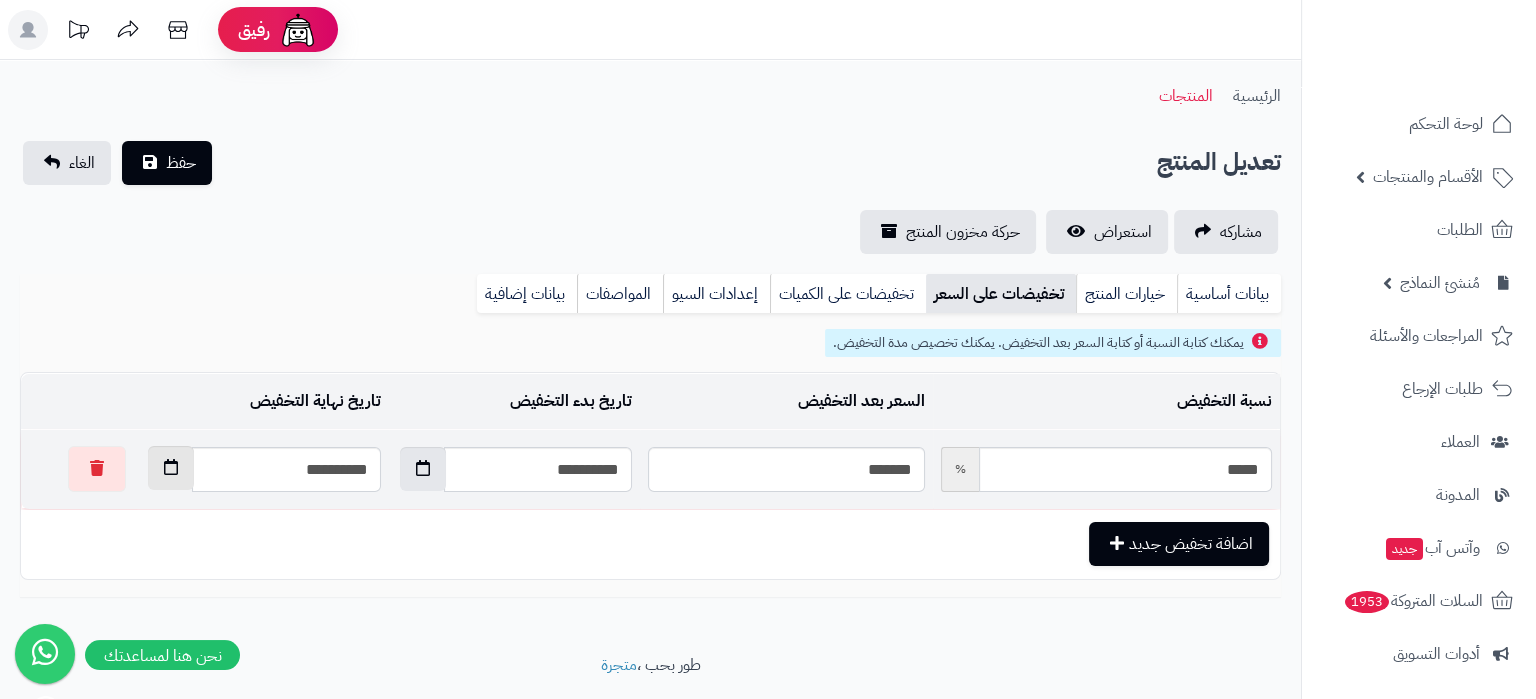 click at bounding box center (171, 468) 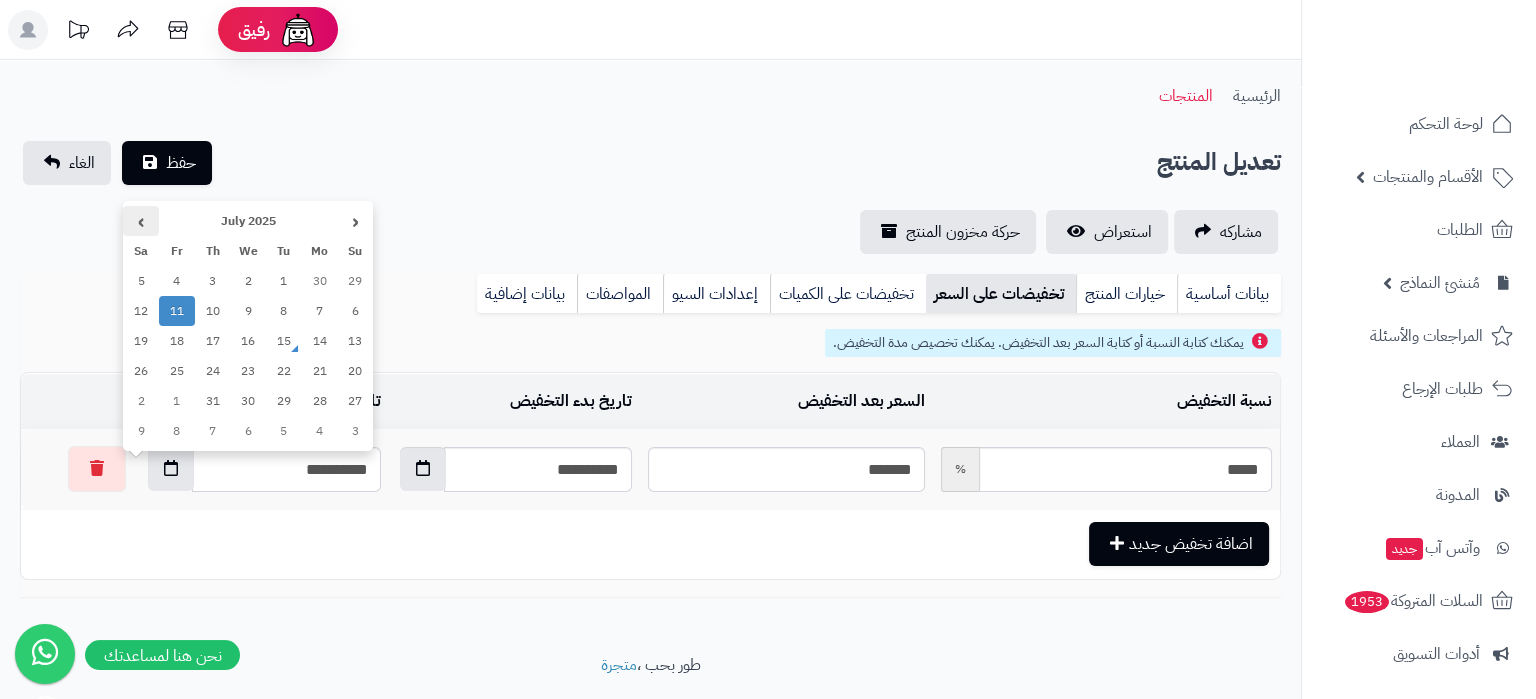 click on "›" at bounding box center (141, 221) 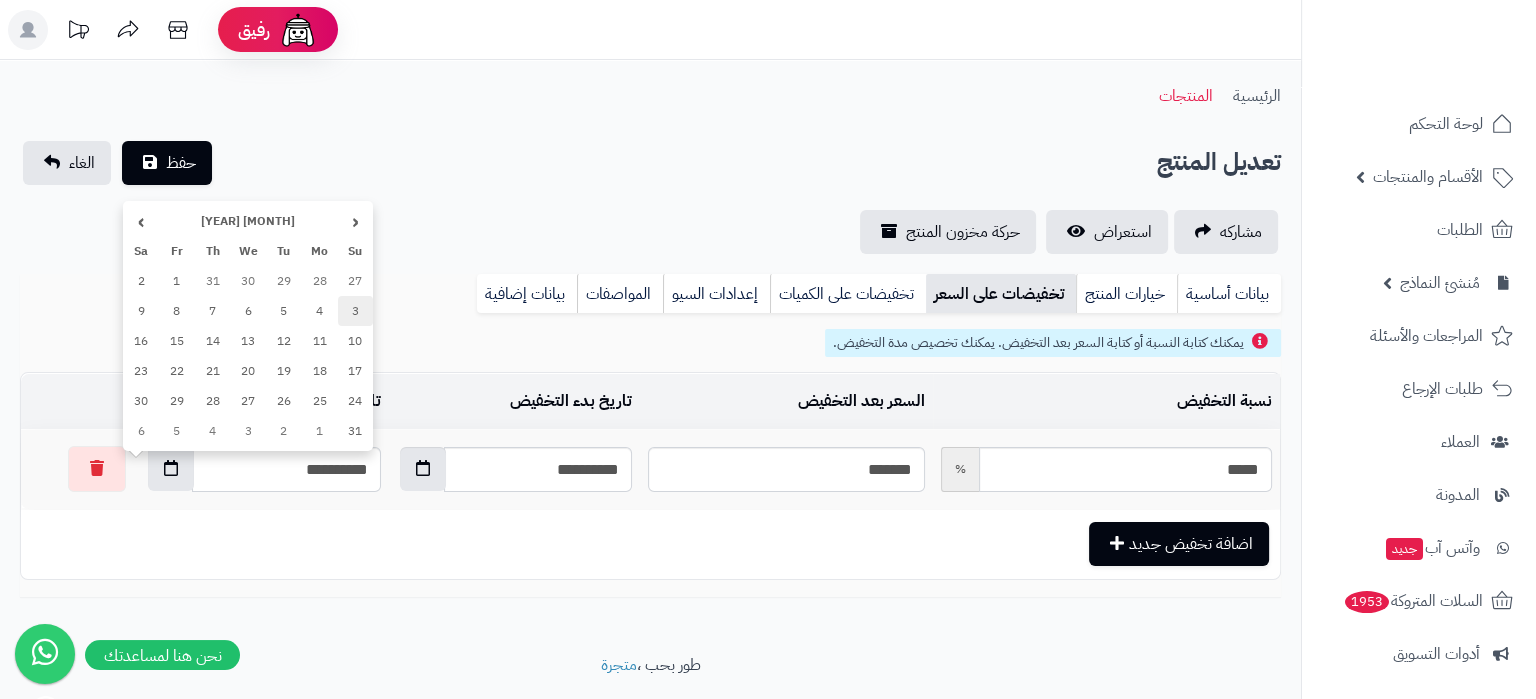 click on "3" at bounding box center (356, 311) 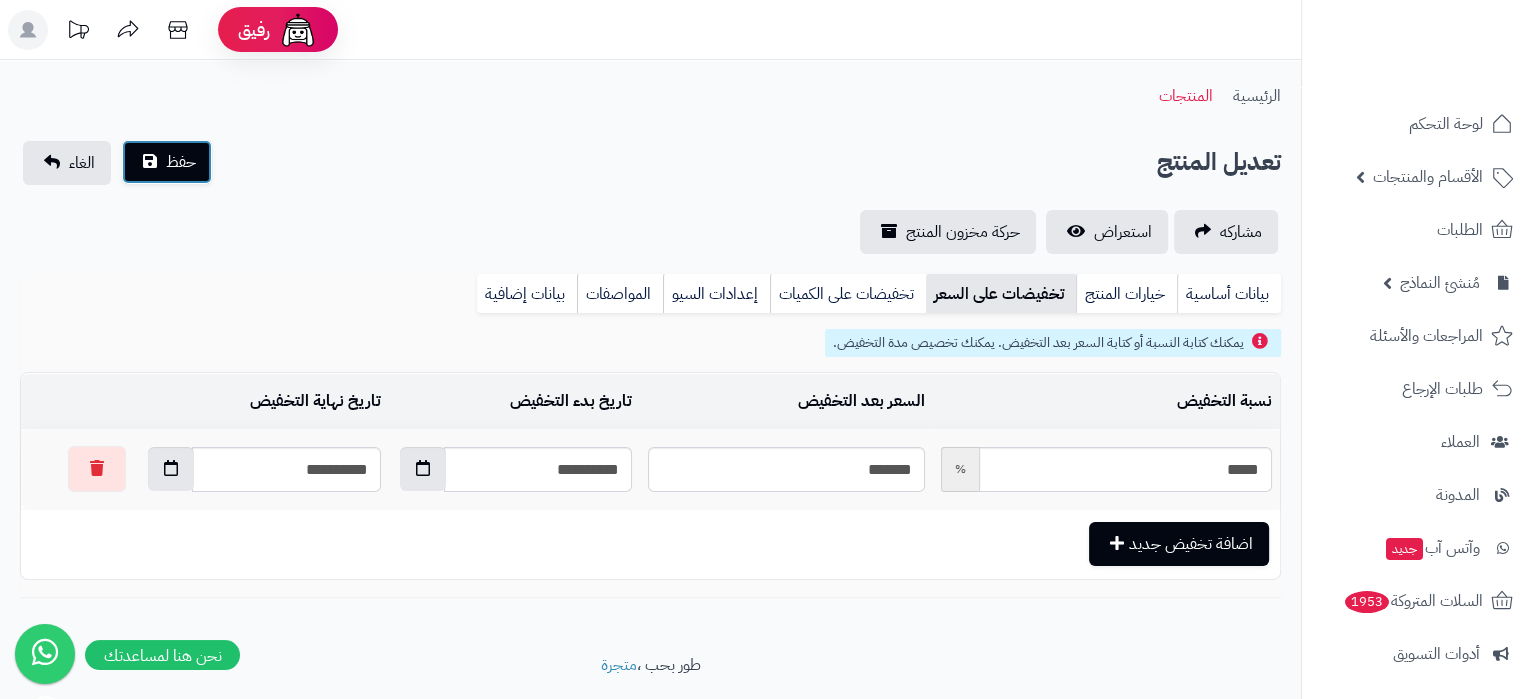 click on "حفظ" at bounding box center (181, 162) 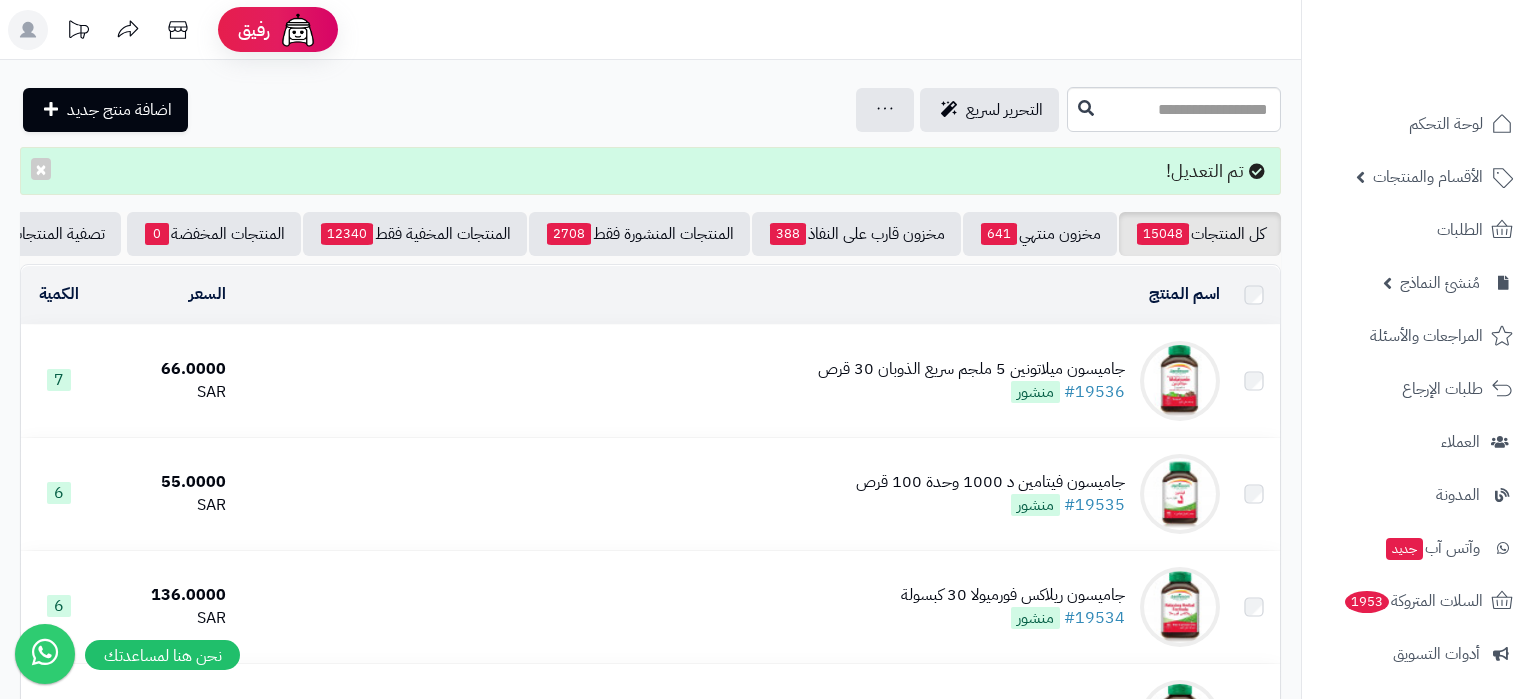 scroll, scrollTop: 0, scrollLeft: 0, axis: both 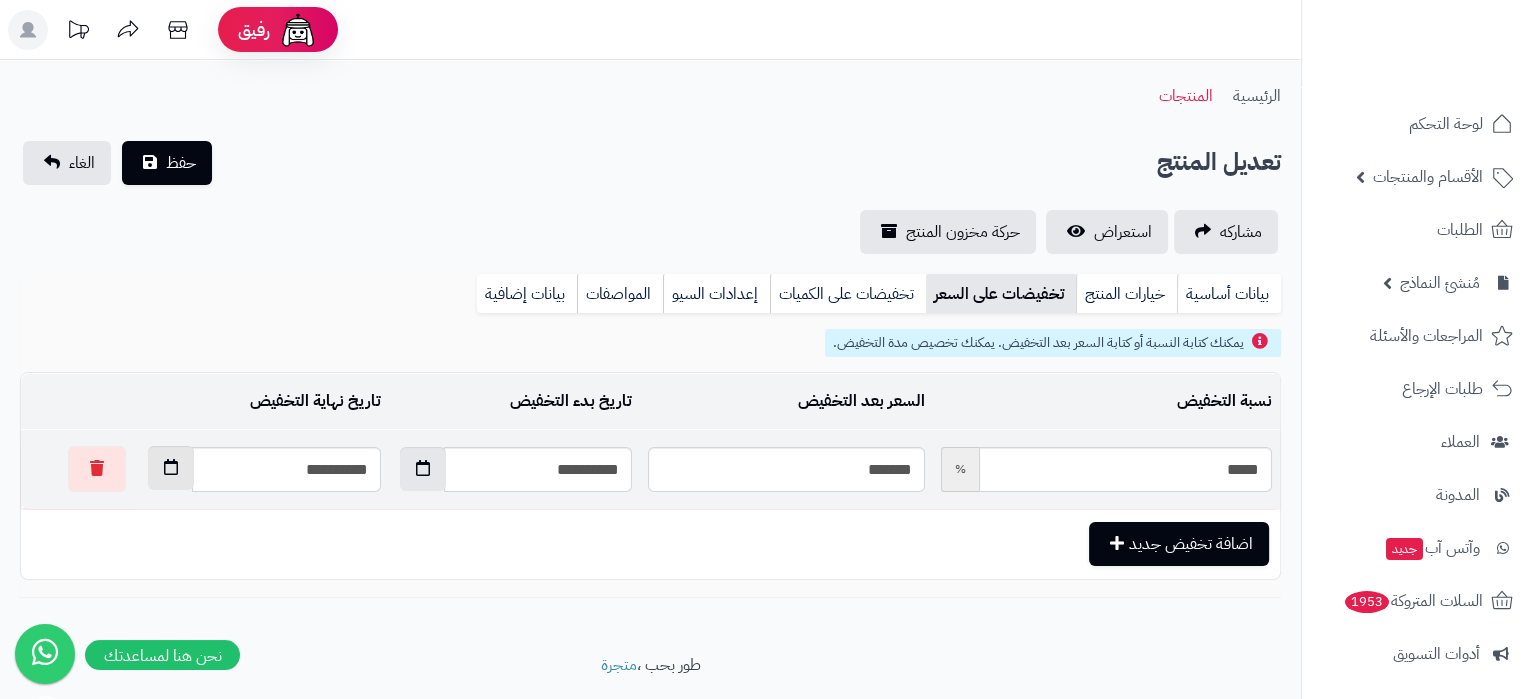 click at bounding box center (171, 467) 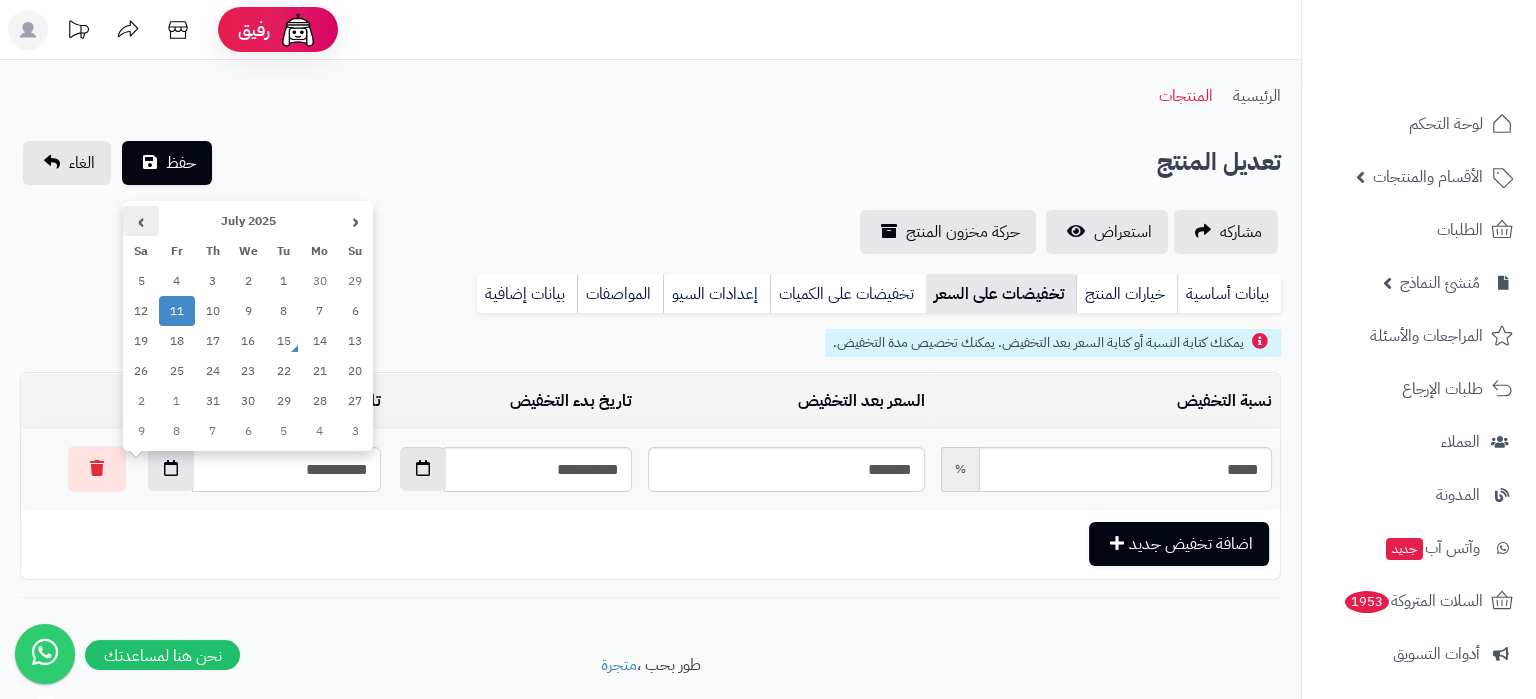 click on "›" at bounding box center (141, 221) 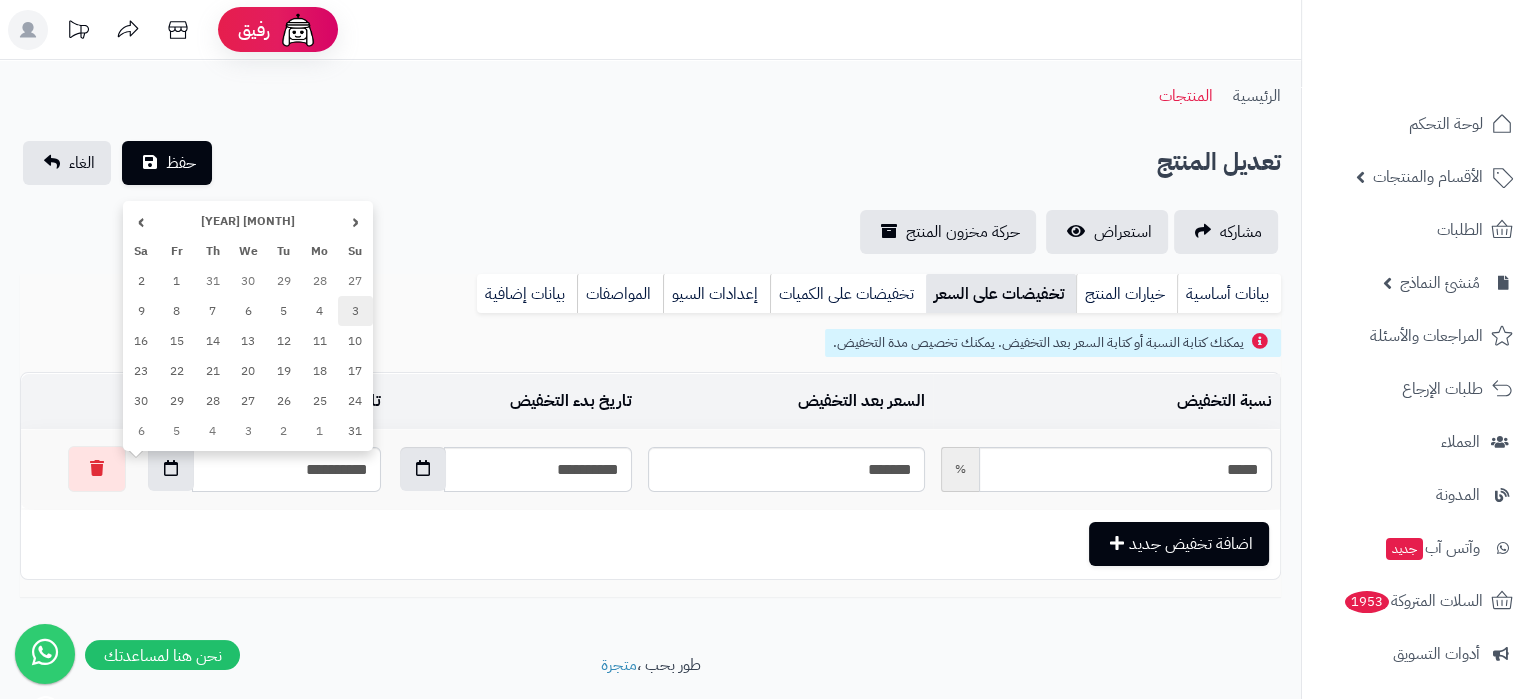 click on "3" at bounding box center (356, 311) 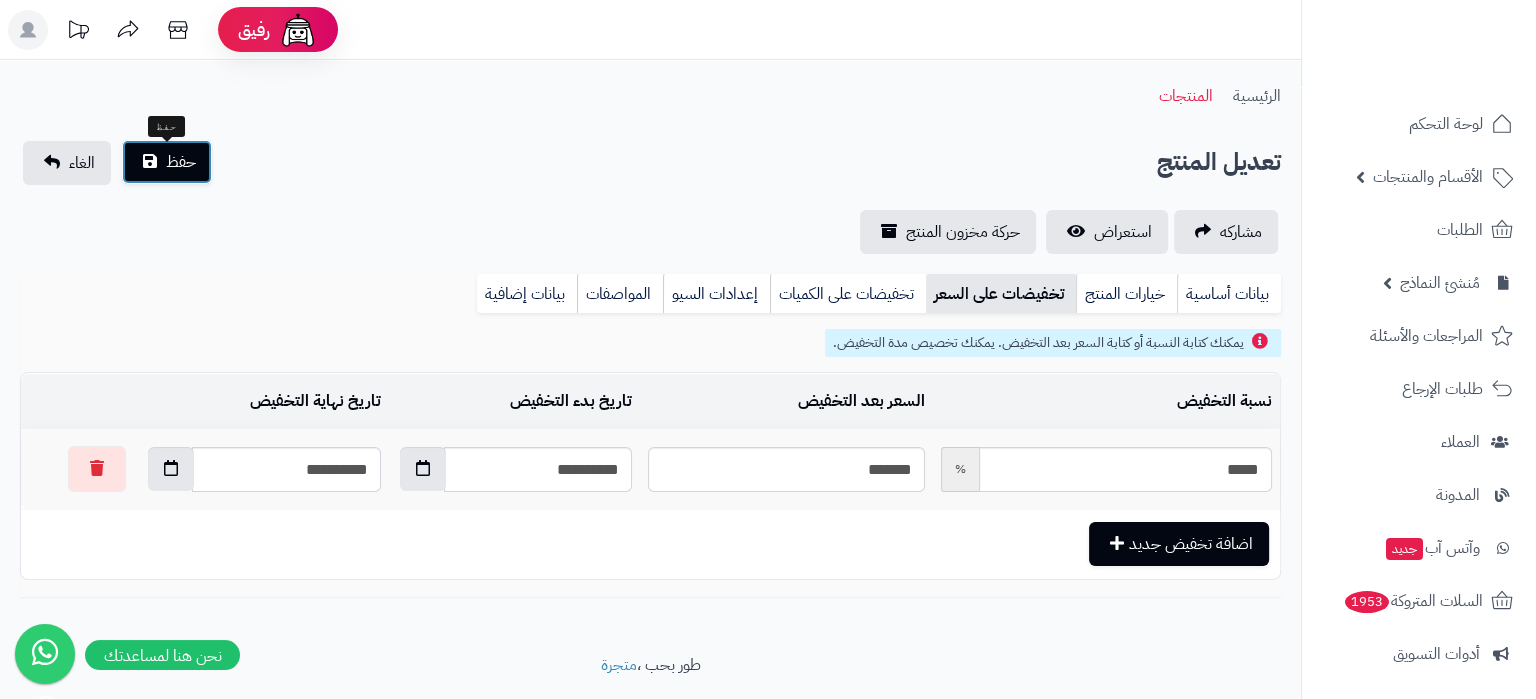 click on "حفظ" at bounding box center [167, 162] 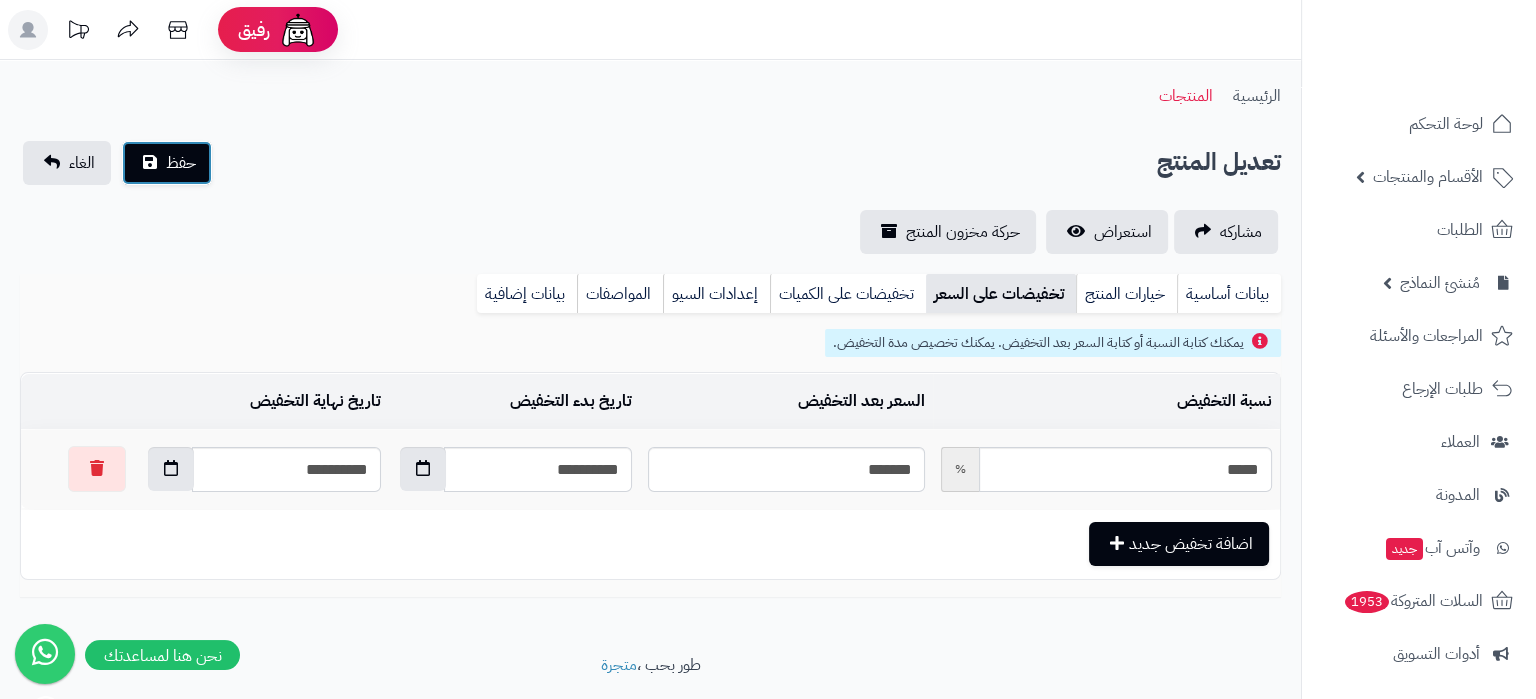type 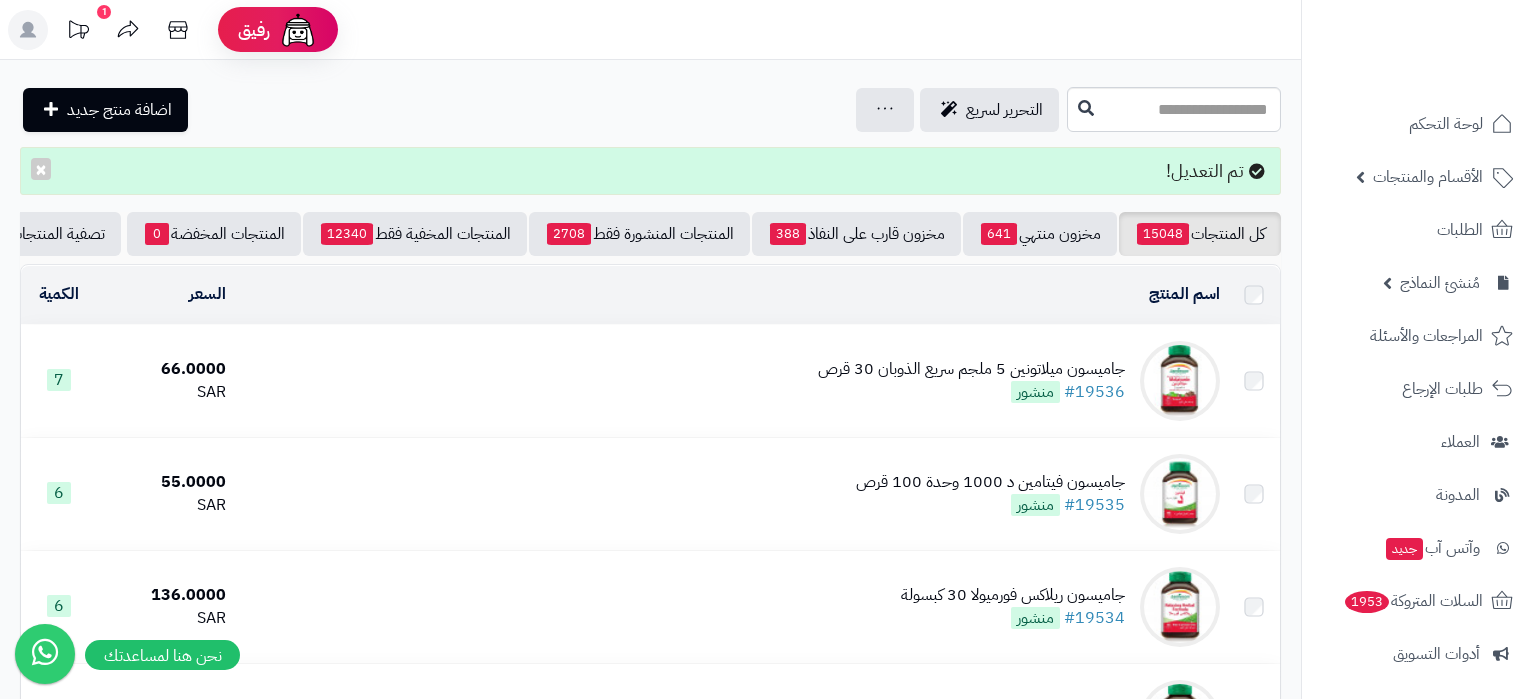 scroll, scrollTop: 0, scrollLeft: 0, axis: both 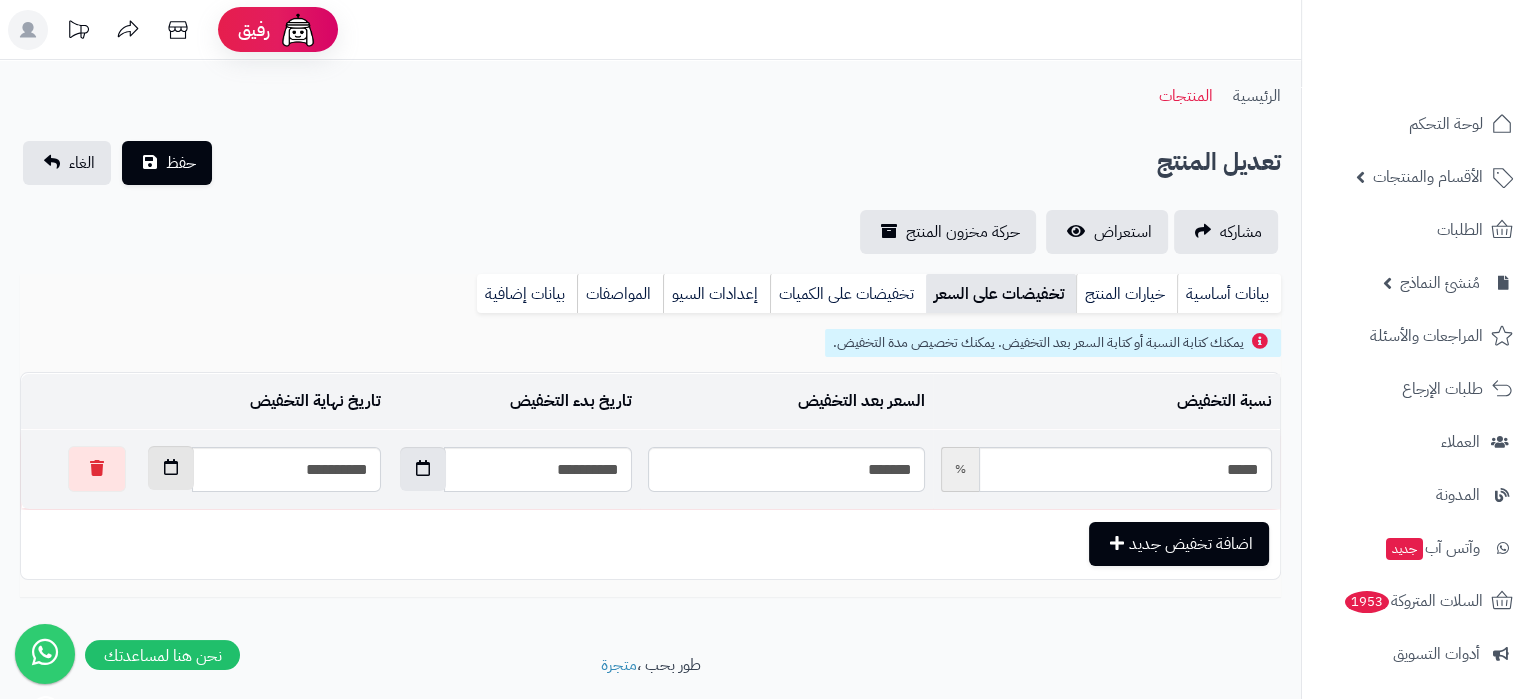 click at bounding box center [171, 467] 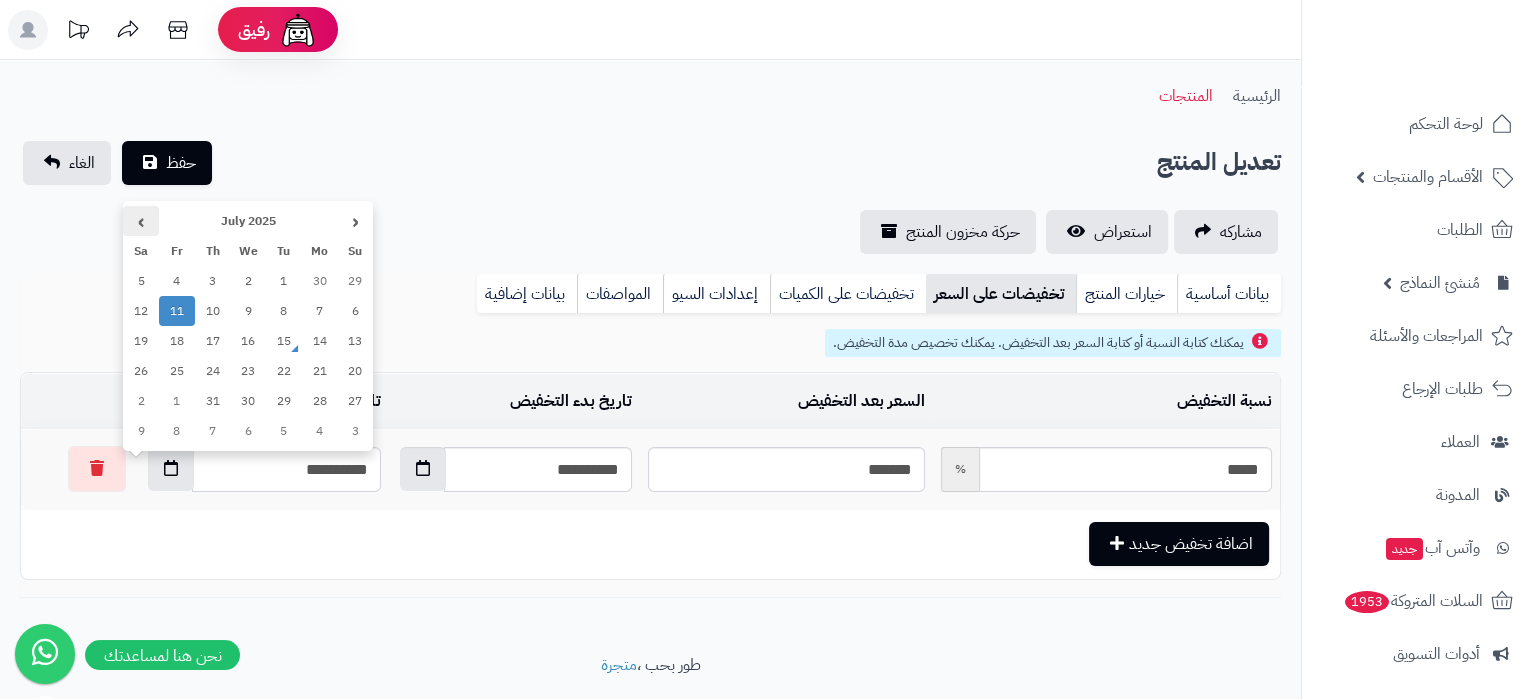 click on "›" at bounding box center (141, 221) 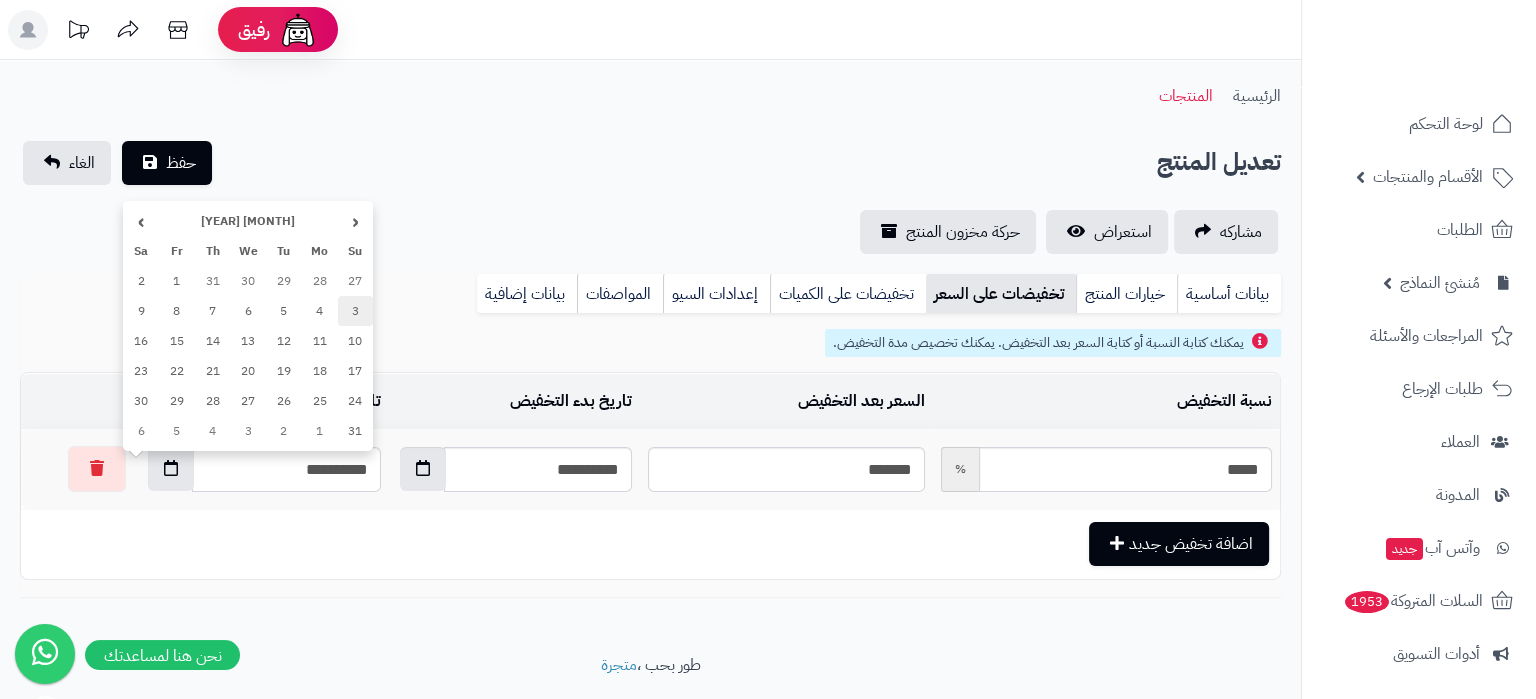 click on "3" at bounding box center [356, 311] 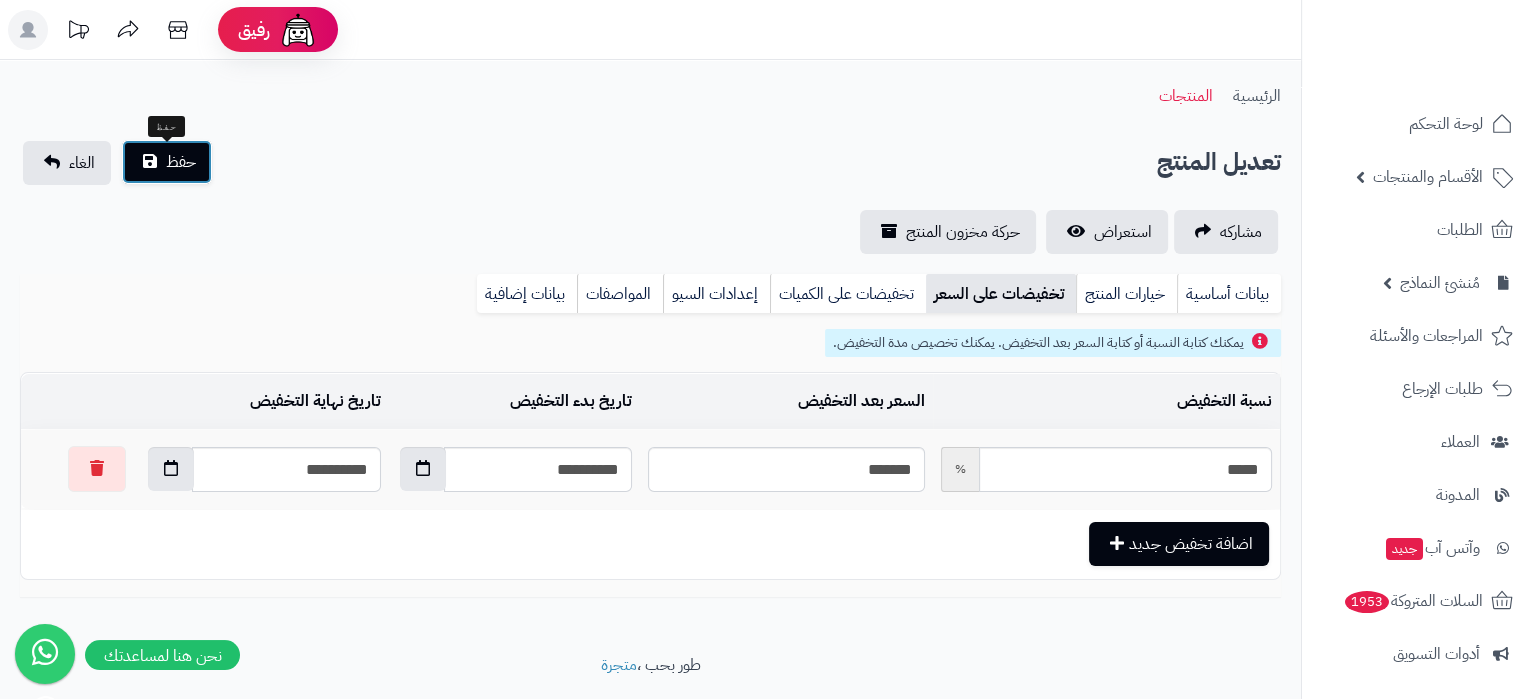 click on "حفظ" at bounding box center (167, 162) 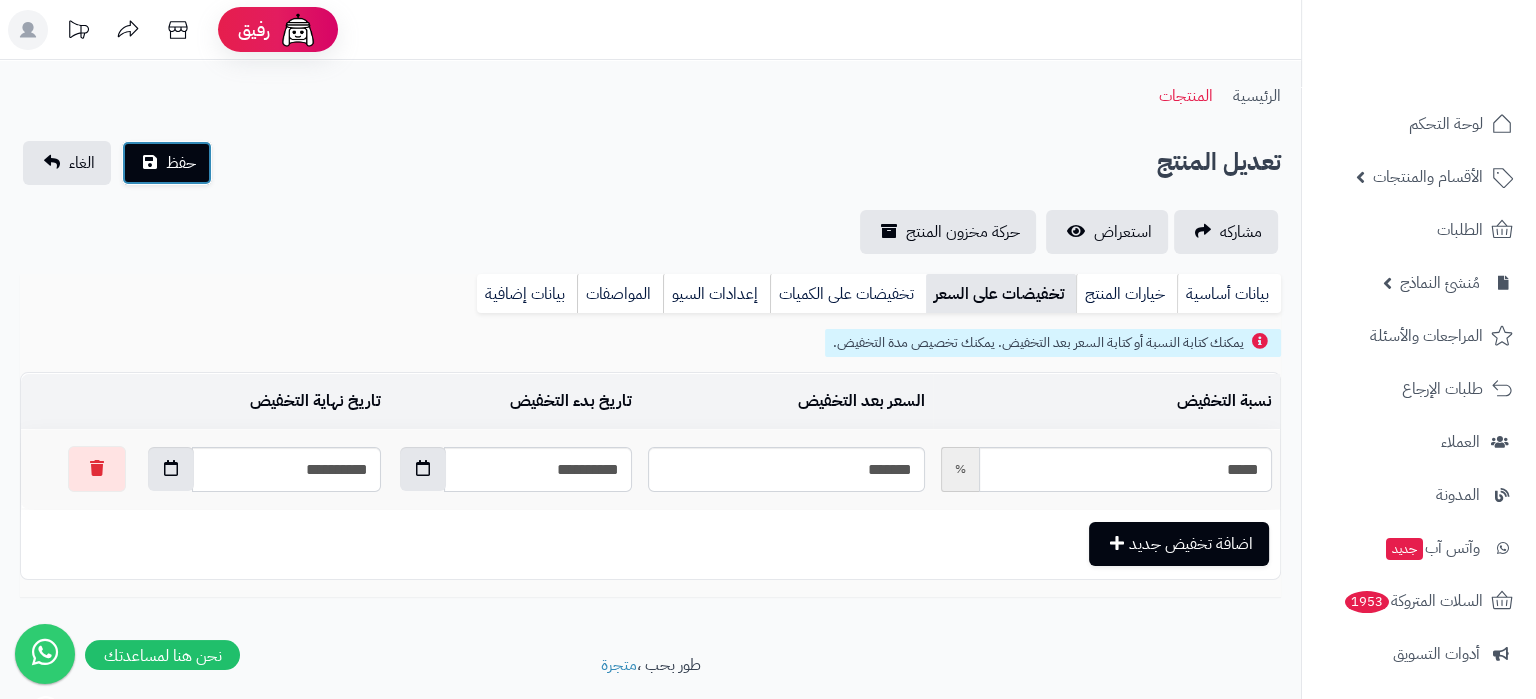 type 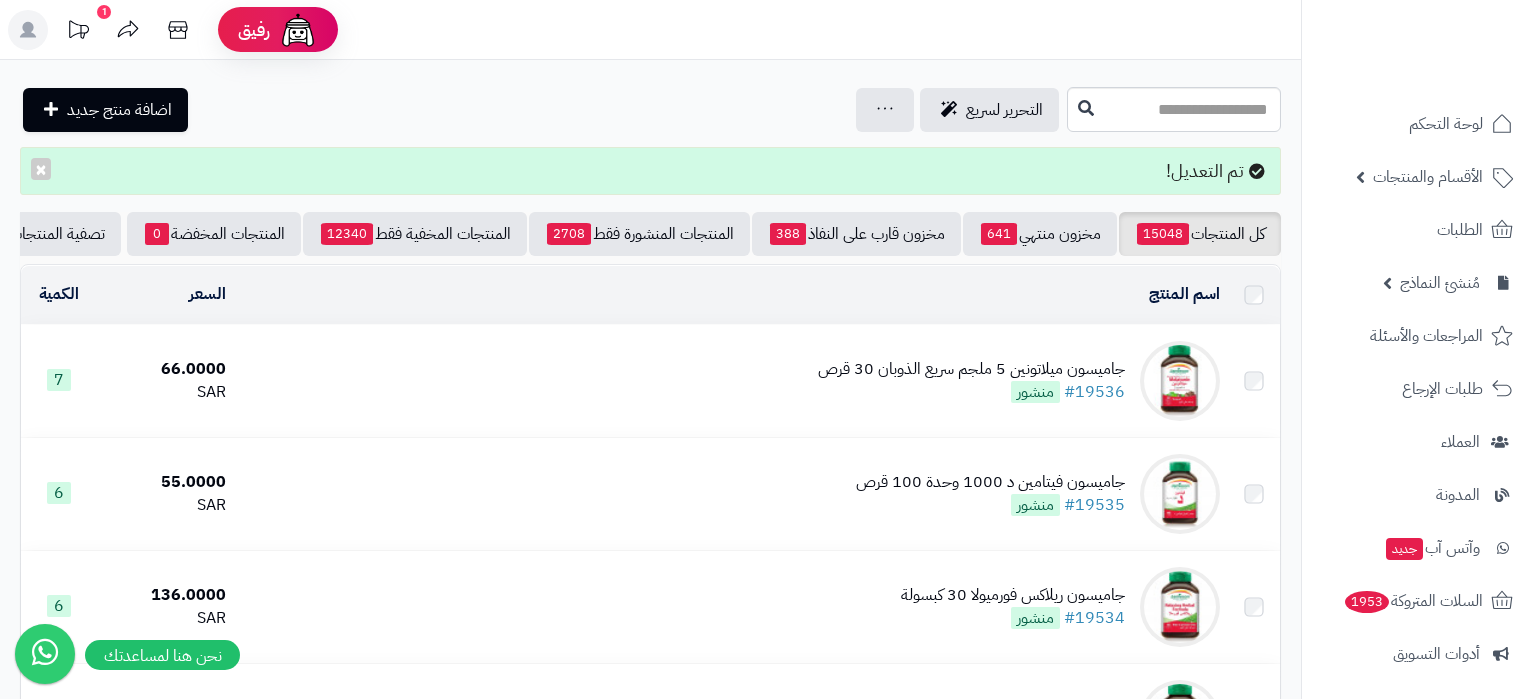 scroll, scrollTop: 0, scrollLeft: 0, axis: both 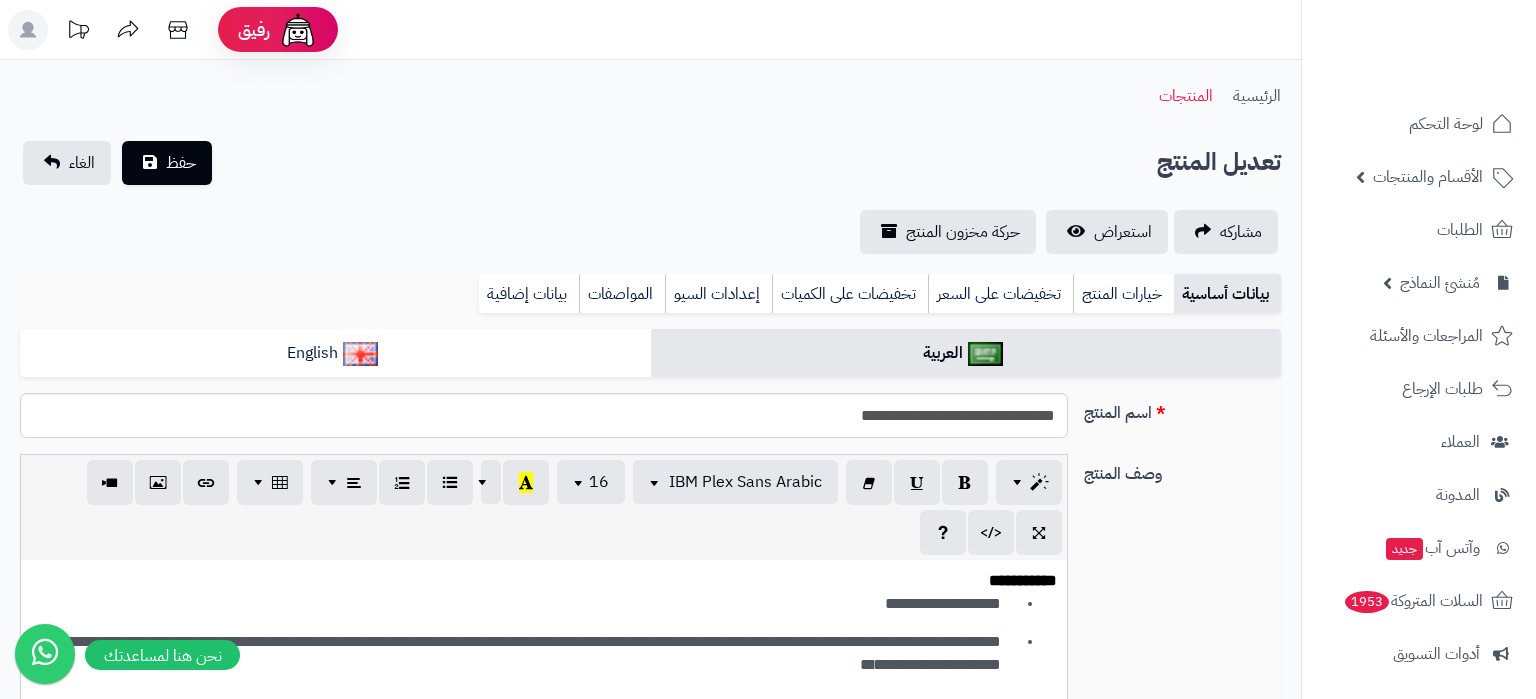 click on "تخفيضات على السعر" at bounding box center (1000, 294) 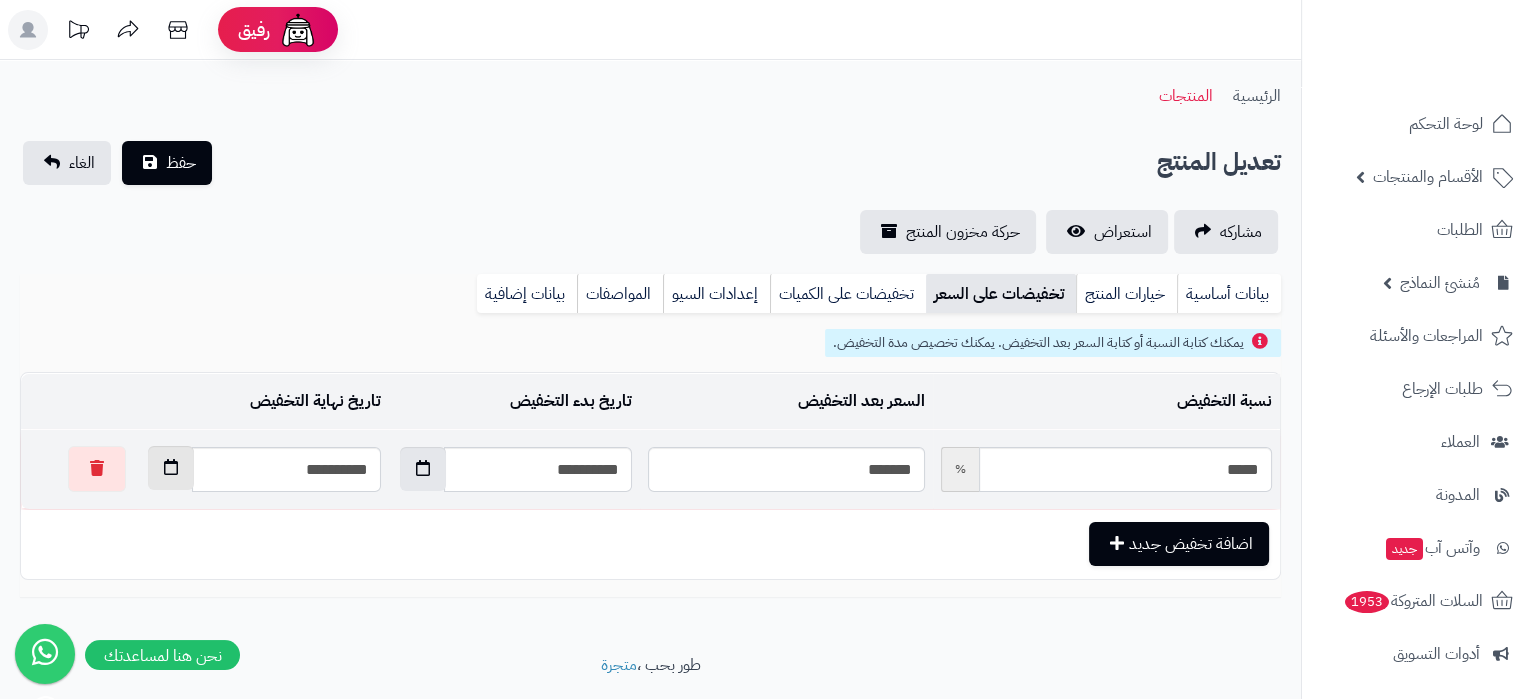 click at bounding box center [171, 468] 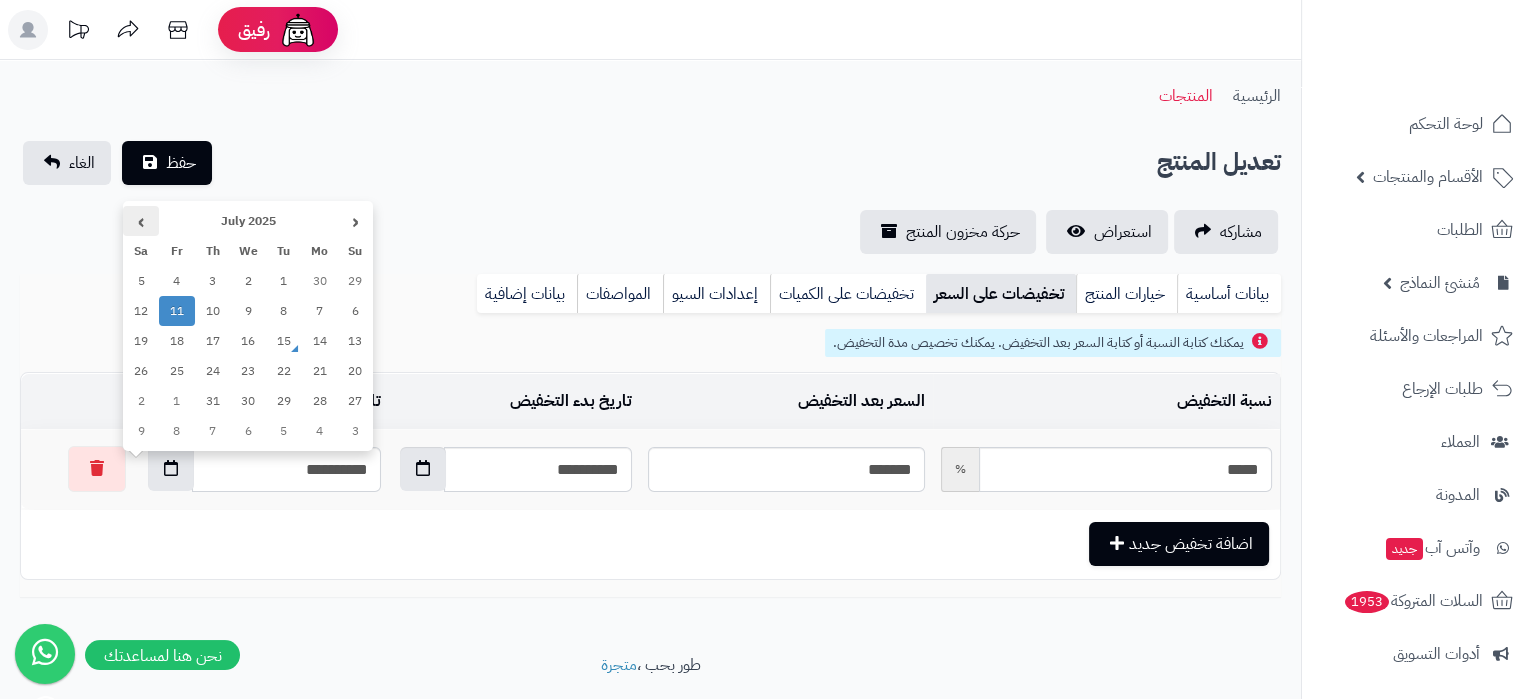 click on "›" at bounding box center [141, 221] 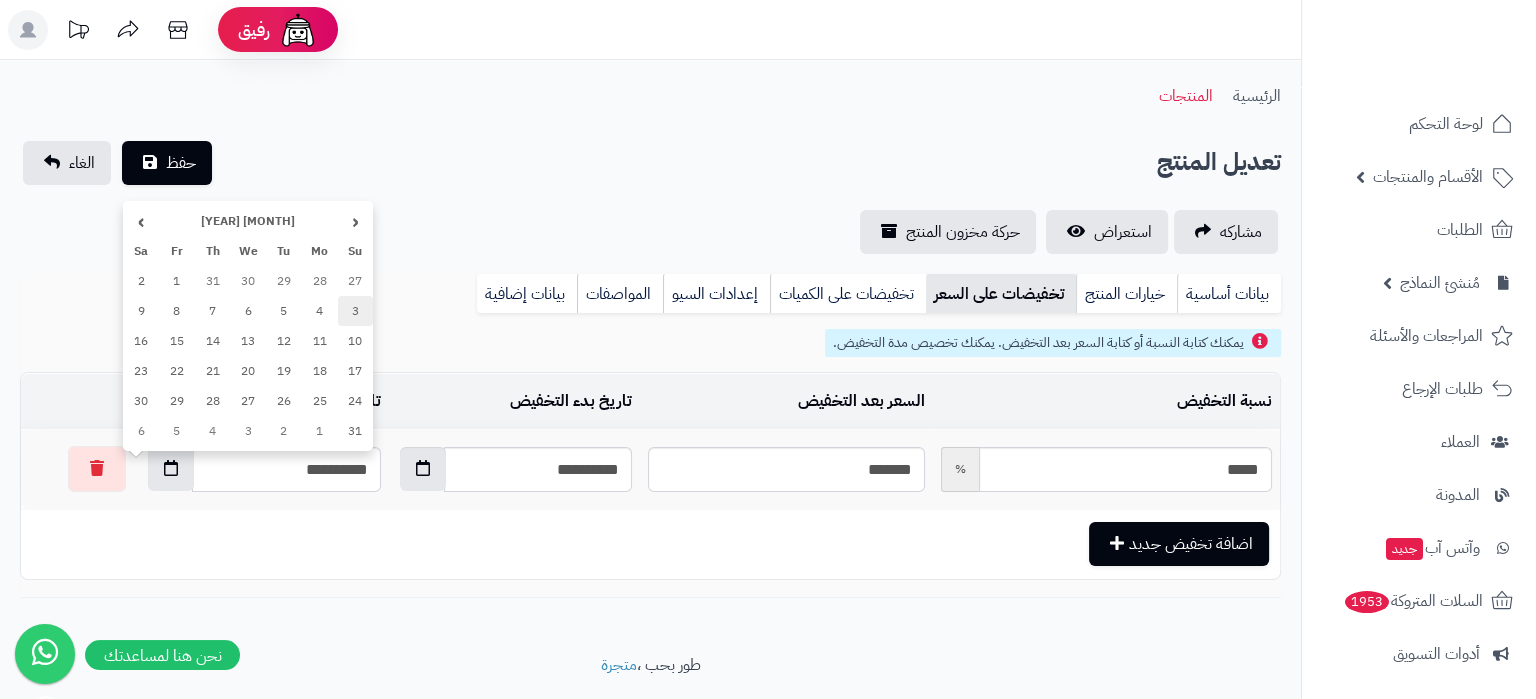 click on "3" at bounding box center [356, 311] 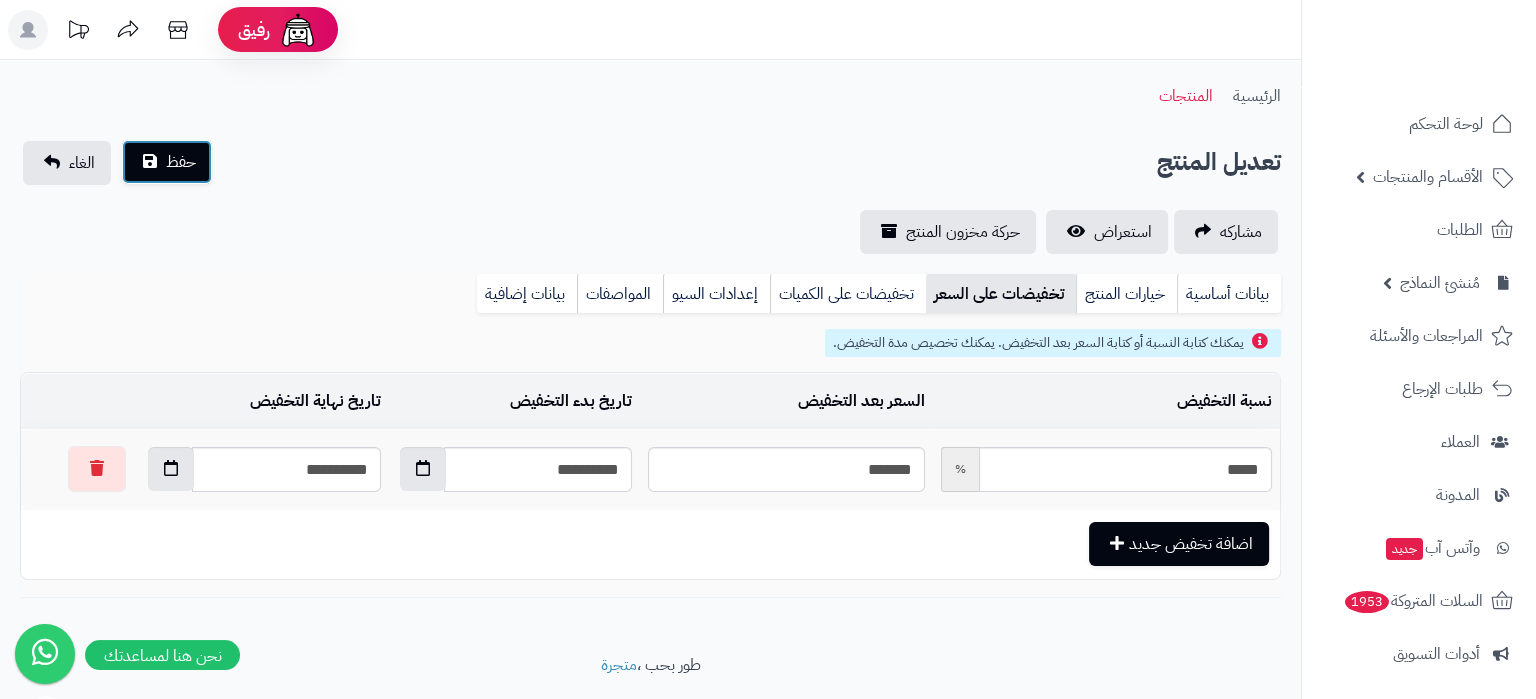 click on "حفظ" at bounding box center (181, 162) 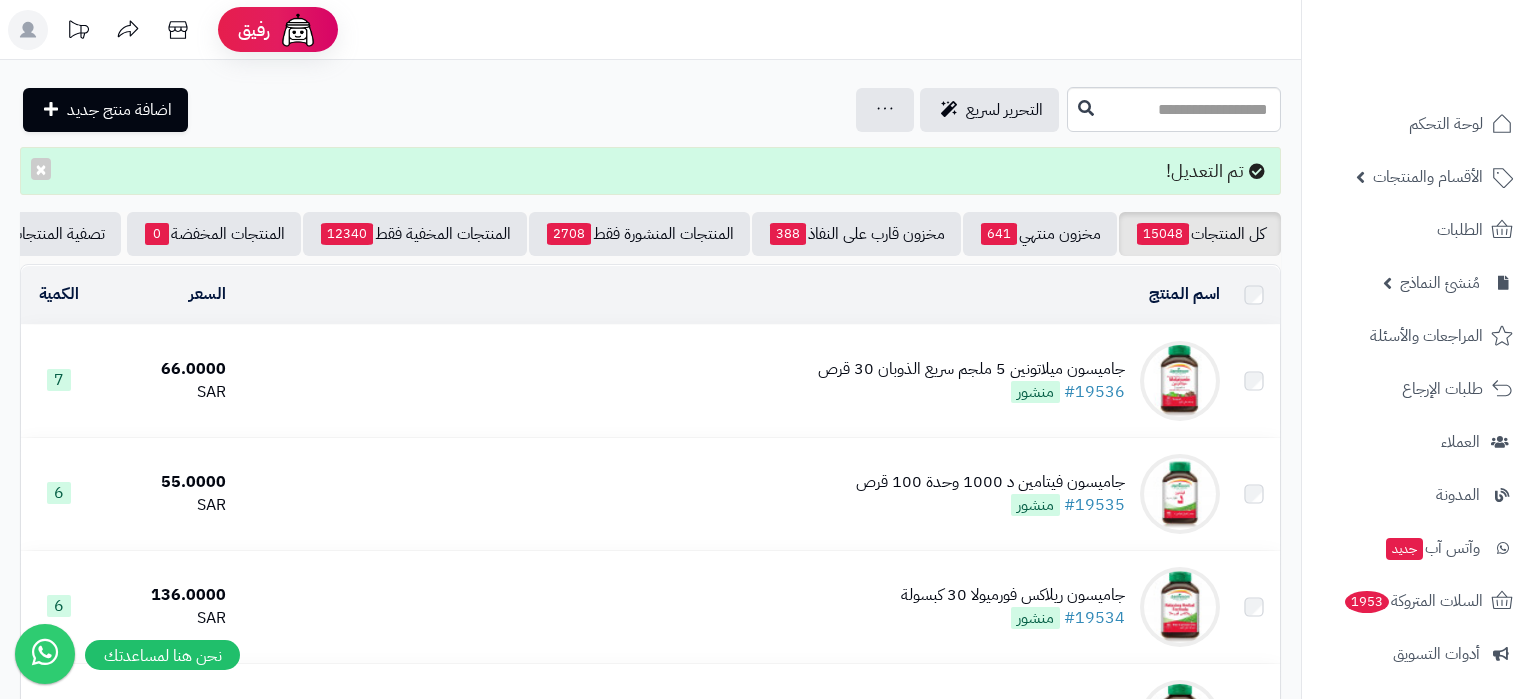 scroll, scrollTop: 0, scrollLeft: 0, axis: both 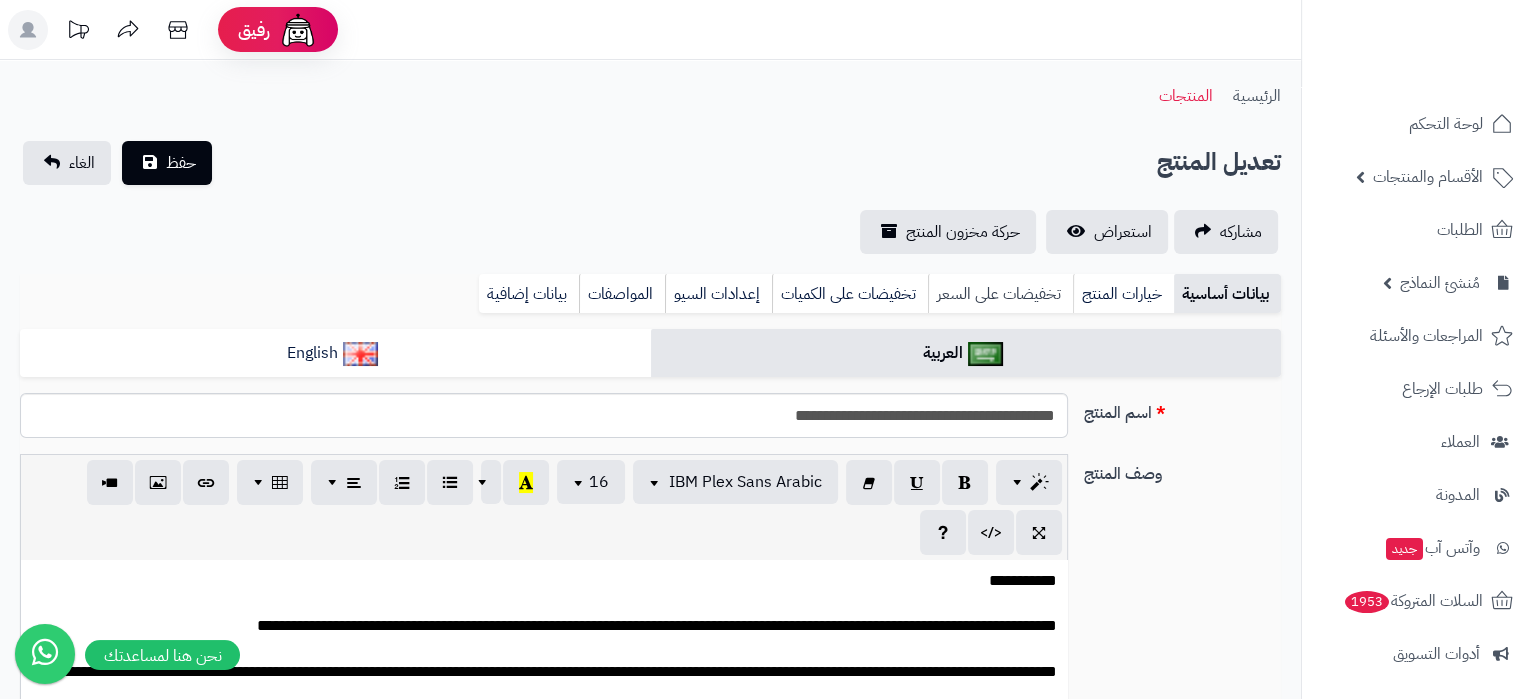 click on "تخفيضات على السعر" at bounding box center (1000, 294) 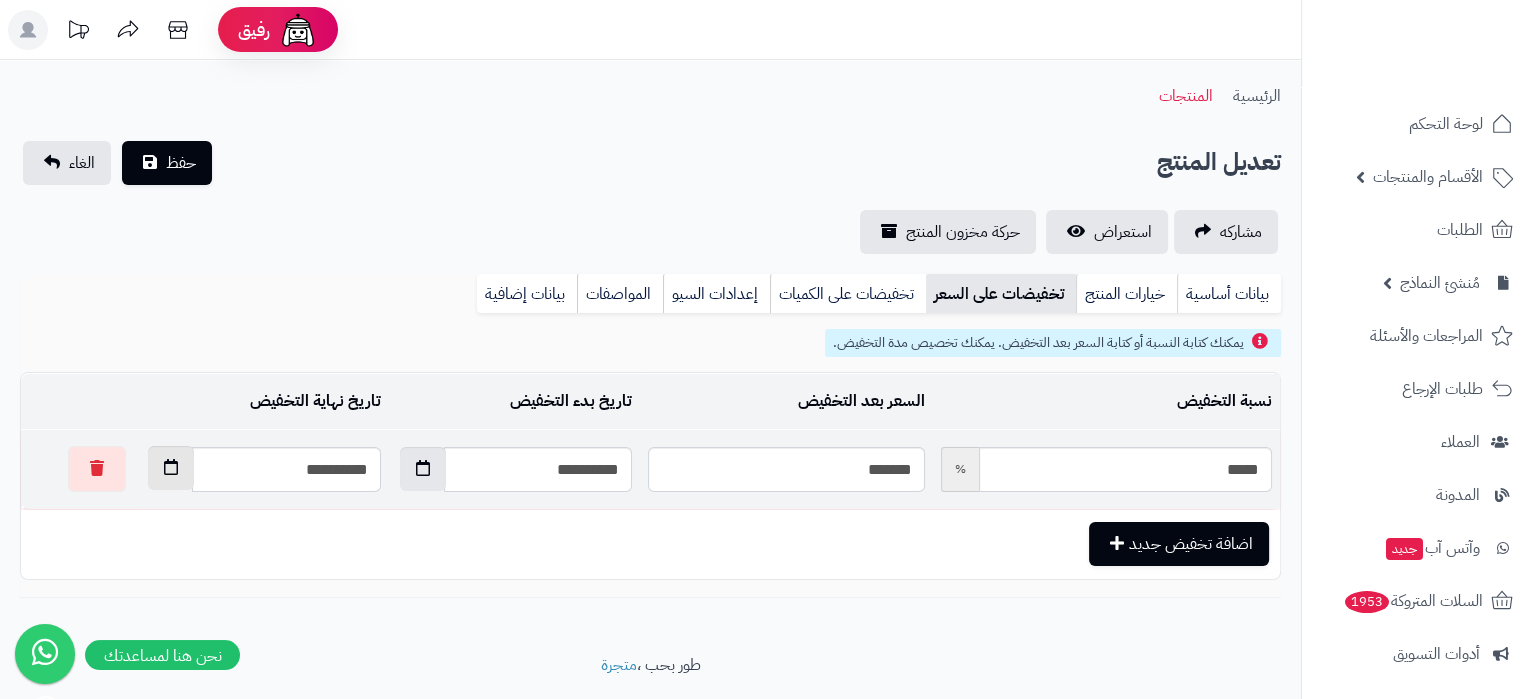 click at bounding box center (171, 468) 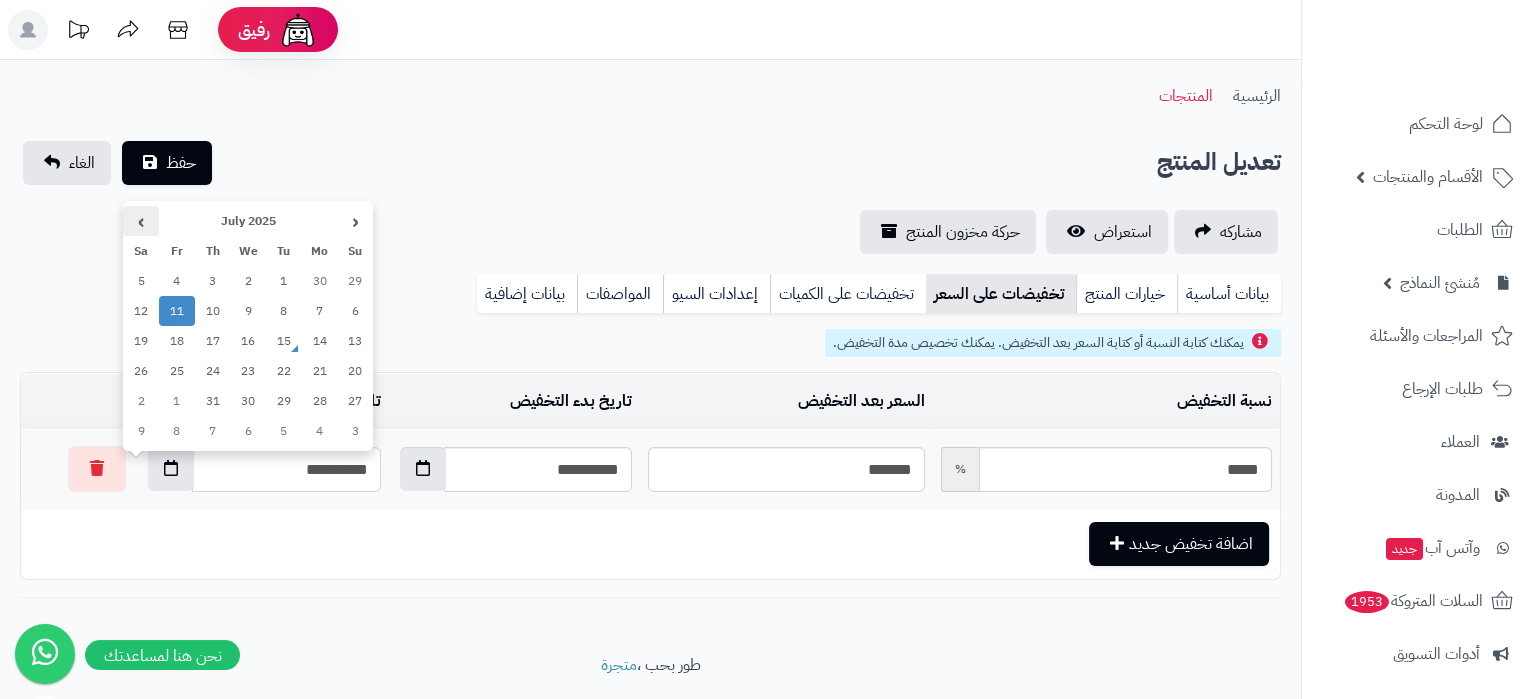 click on "›" at bounding box center [141, 221] 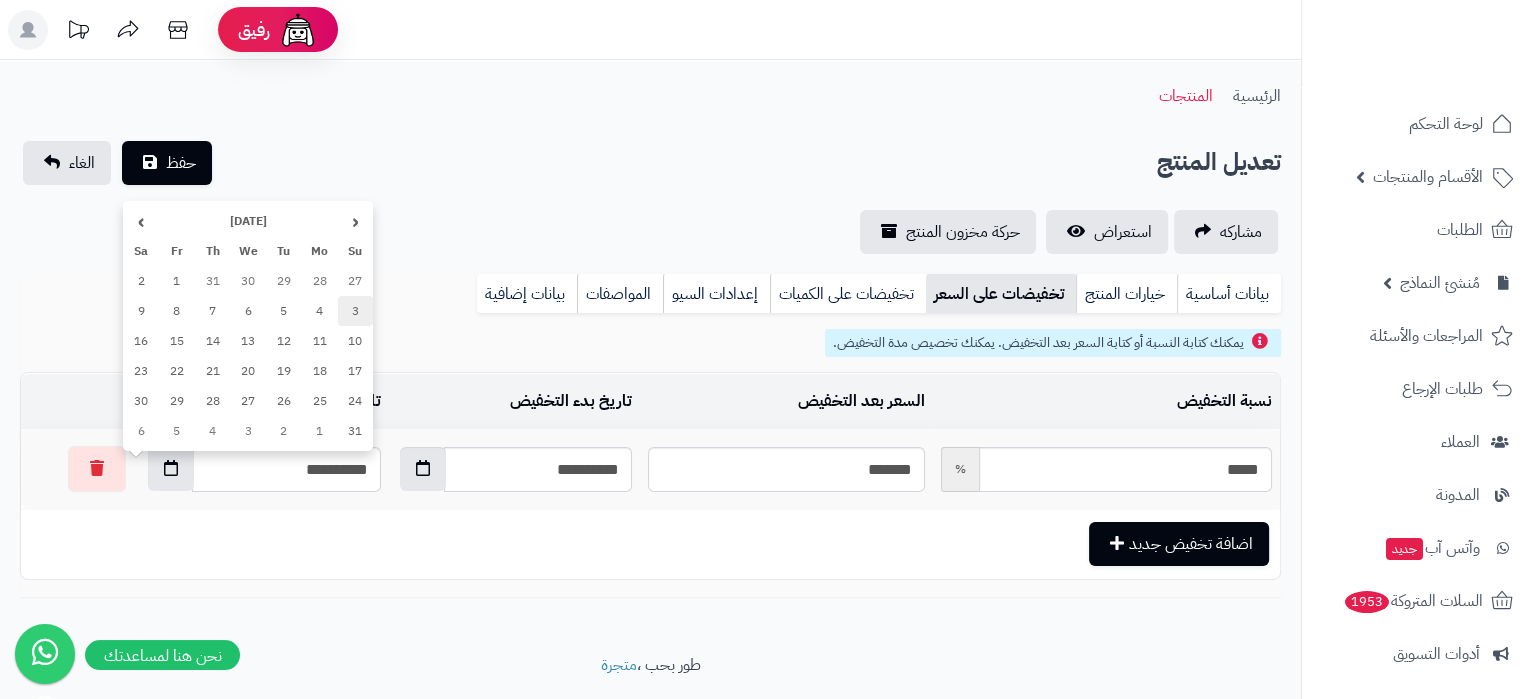 click on "3" at bounding box center [356, 311] 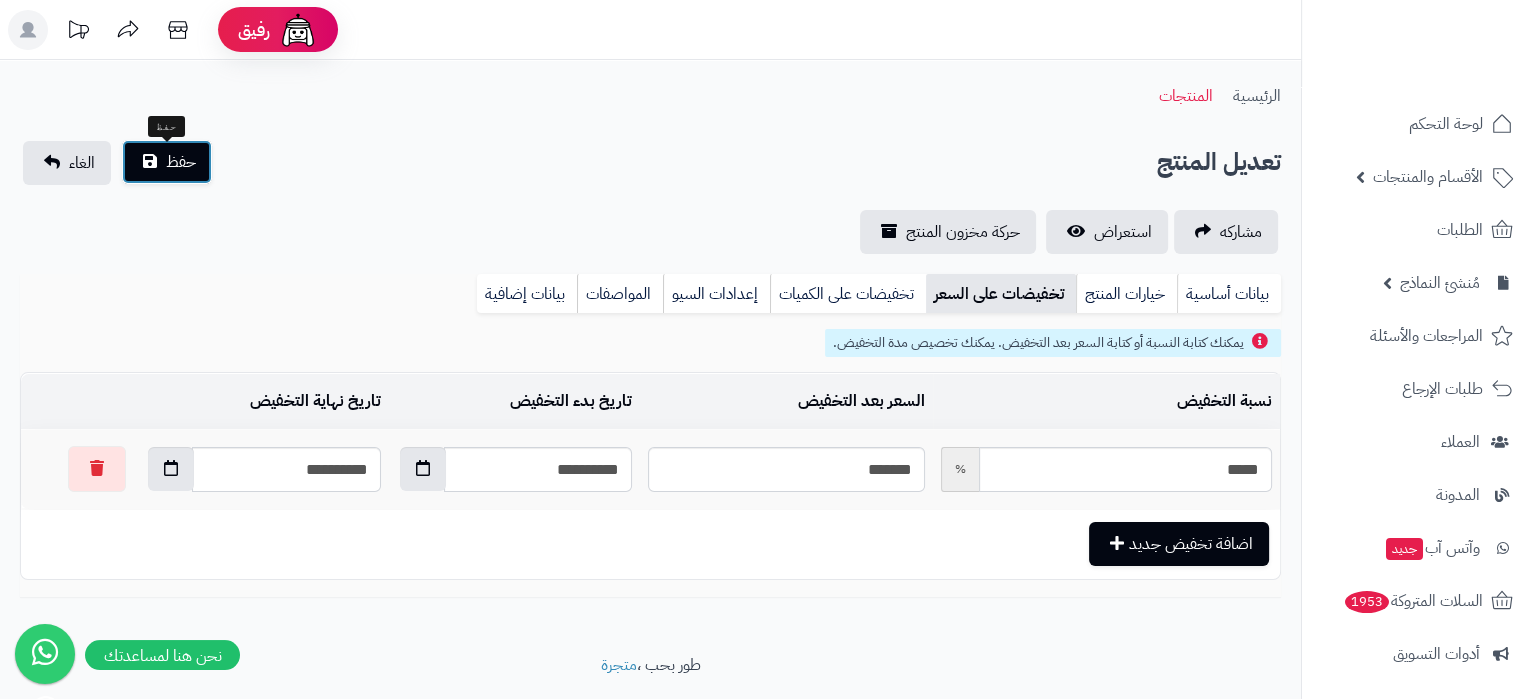 click on "حفظ" at bounding box center (181, 162) 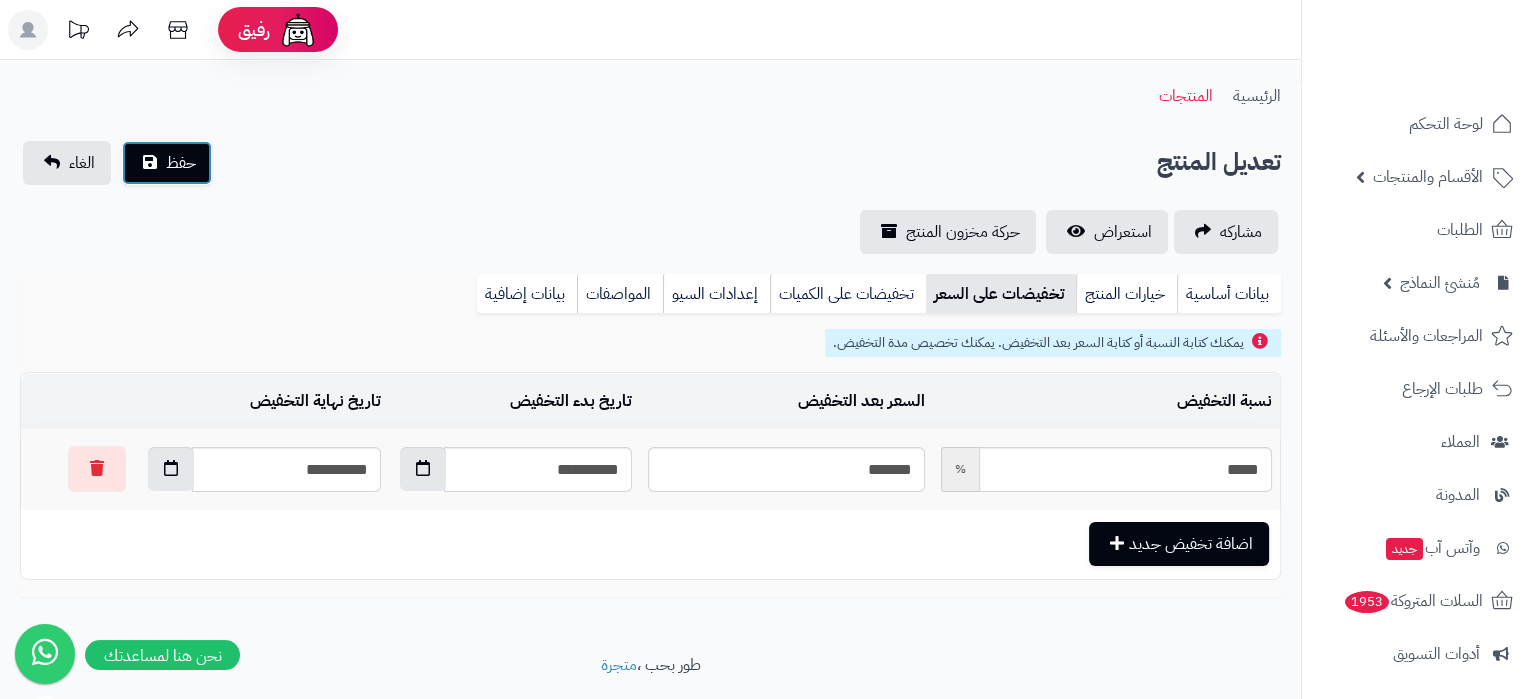 type 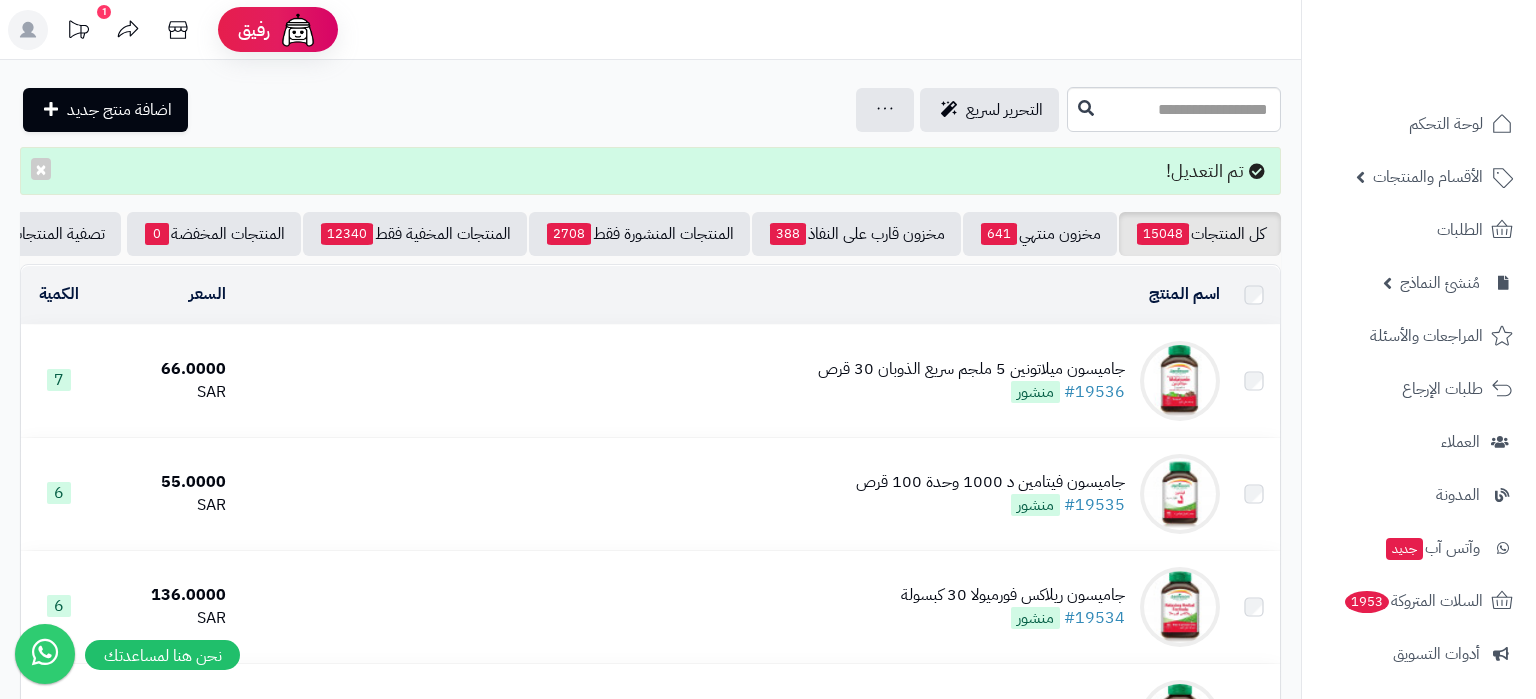 scroll, scrollTop: 0, scrollLeft: 0, axis: both 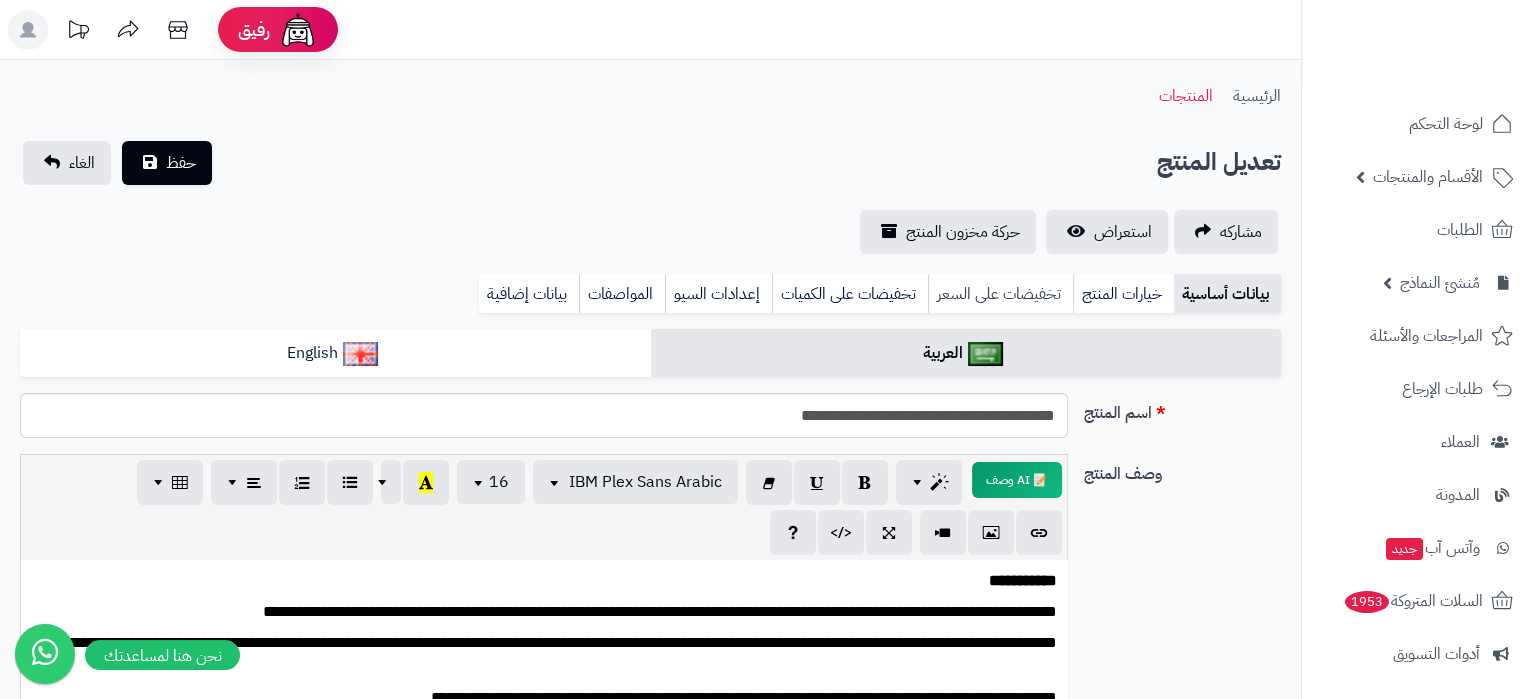 click on "تخفيضات على السعر" at bounding box center (1000, 294) 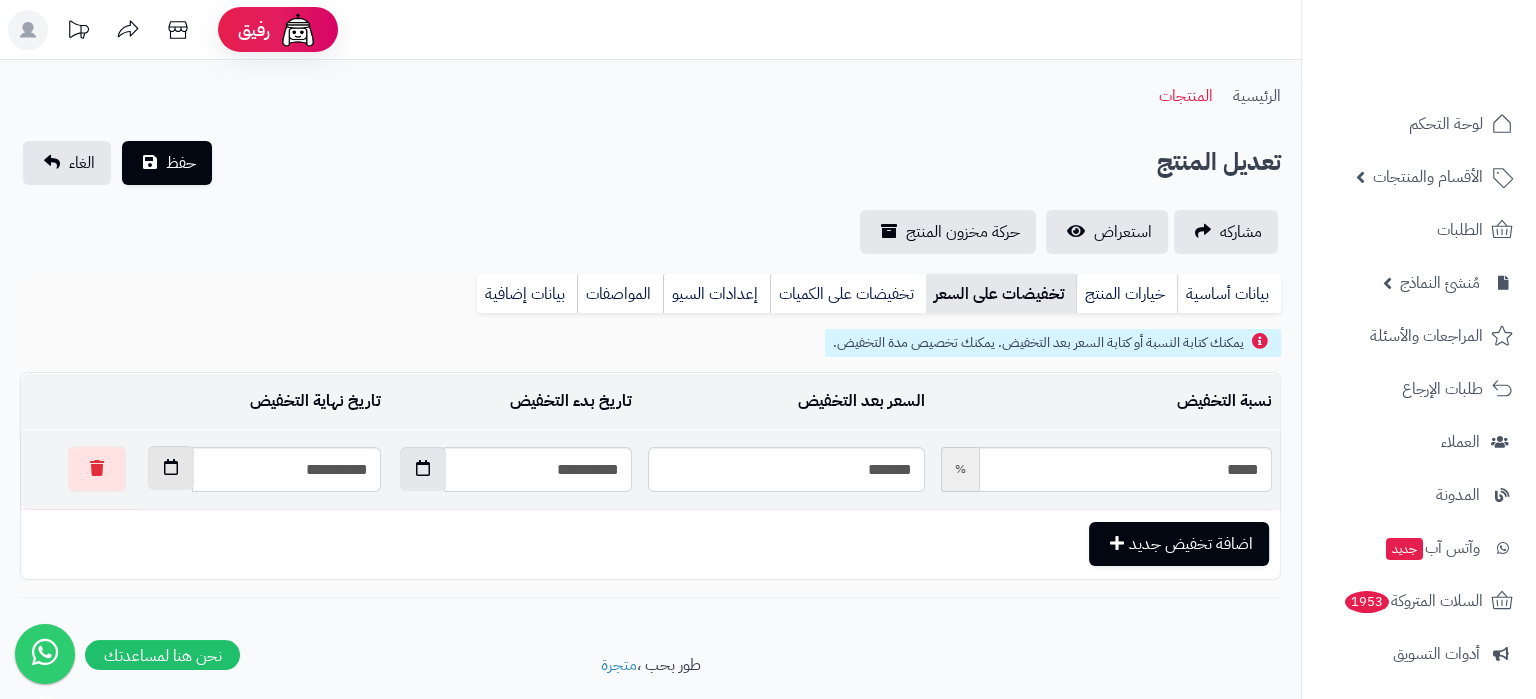 click at bounding box center (171, 467) 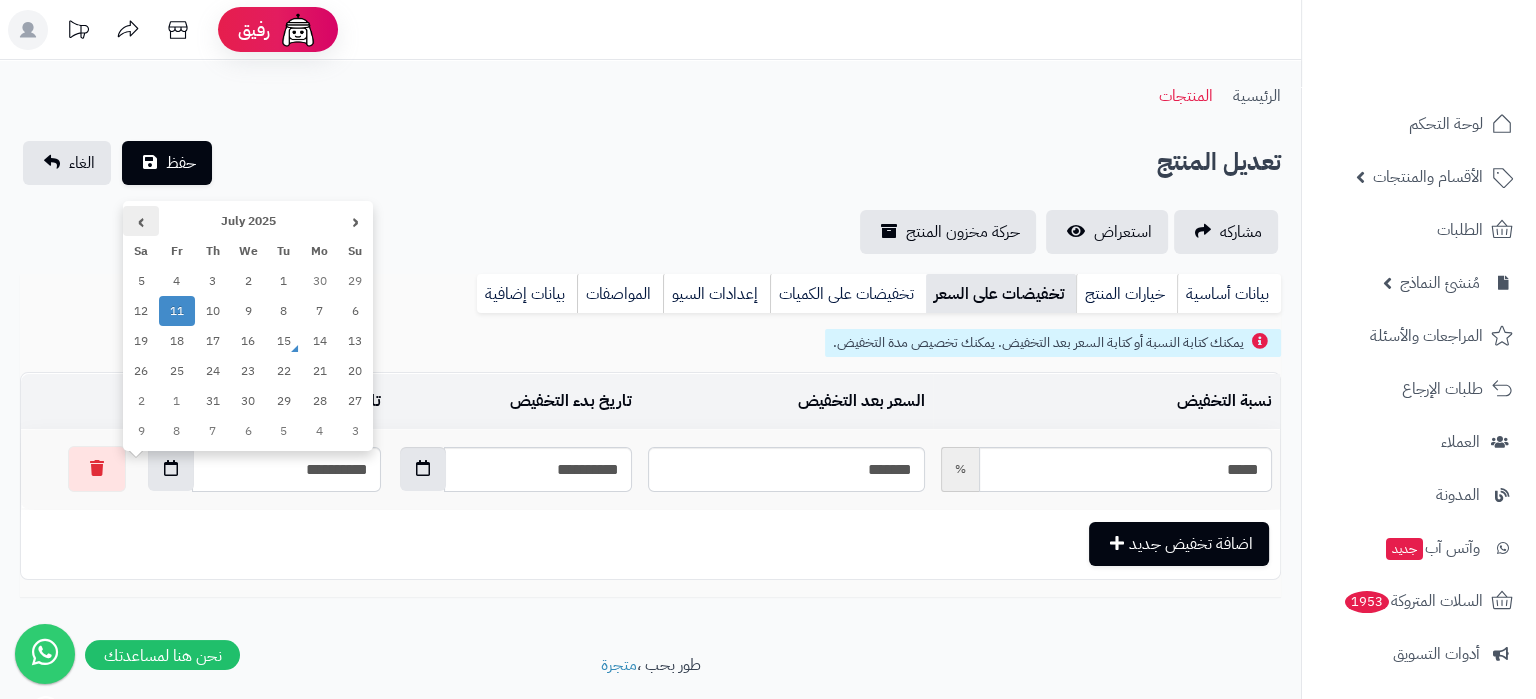 click on "›" at bounding box center [141, 221] 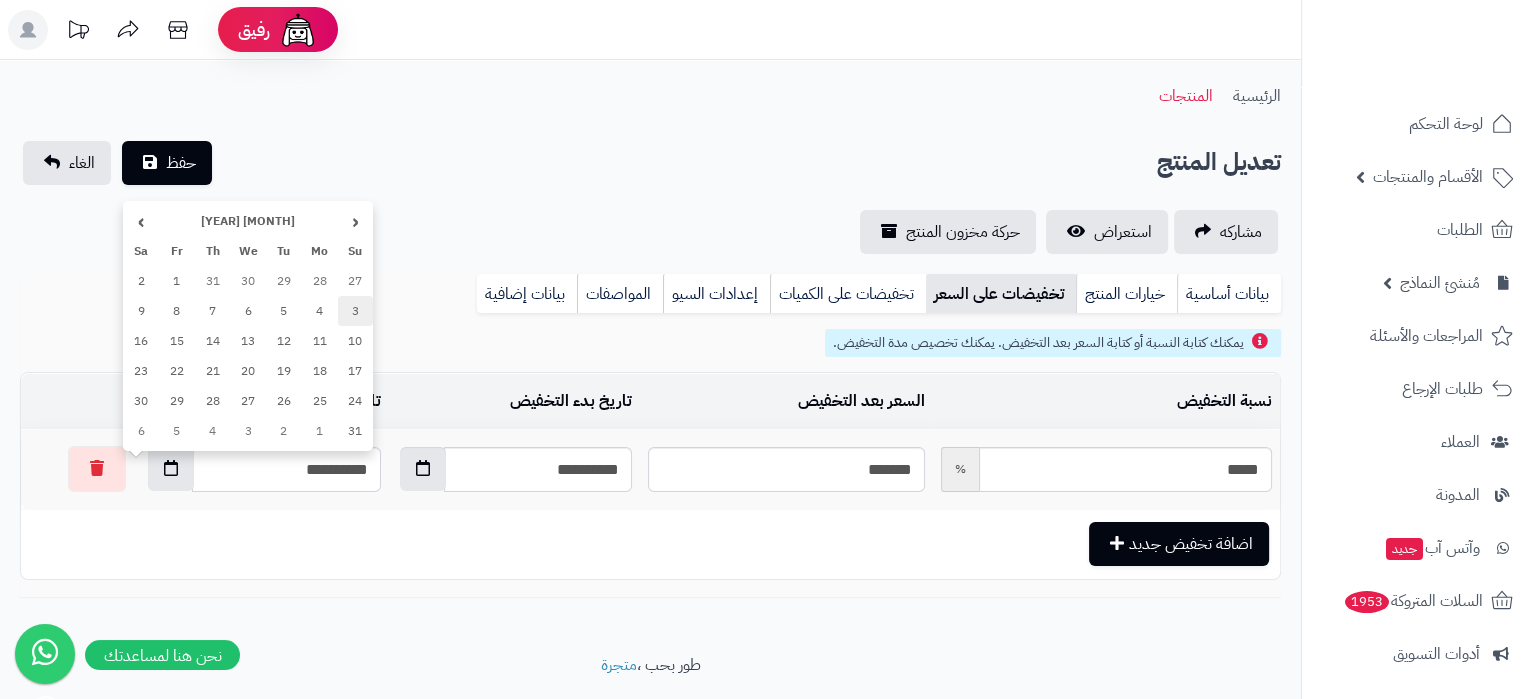 click on "3" at bounding box center (356, 311) 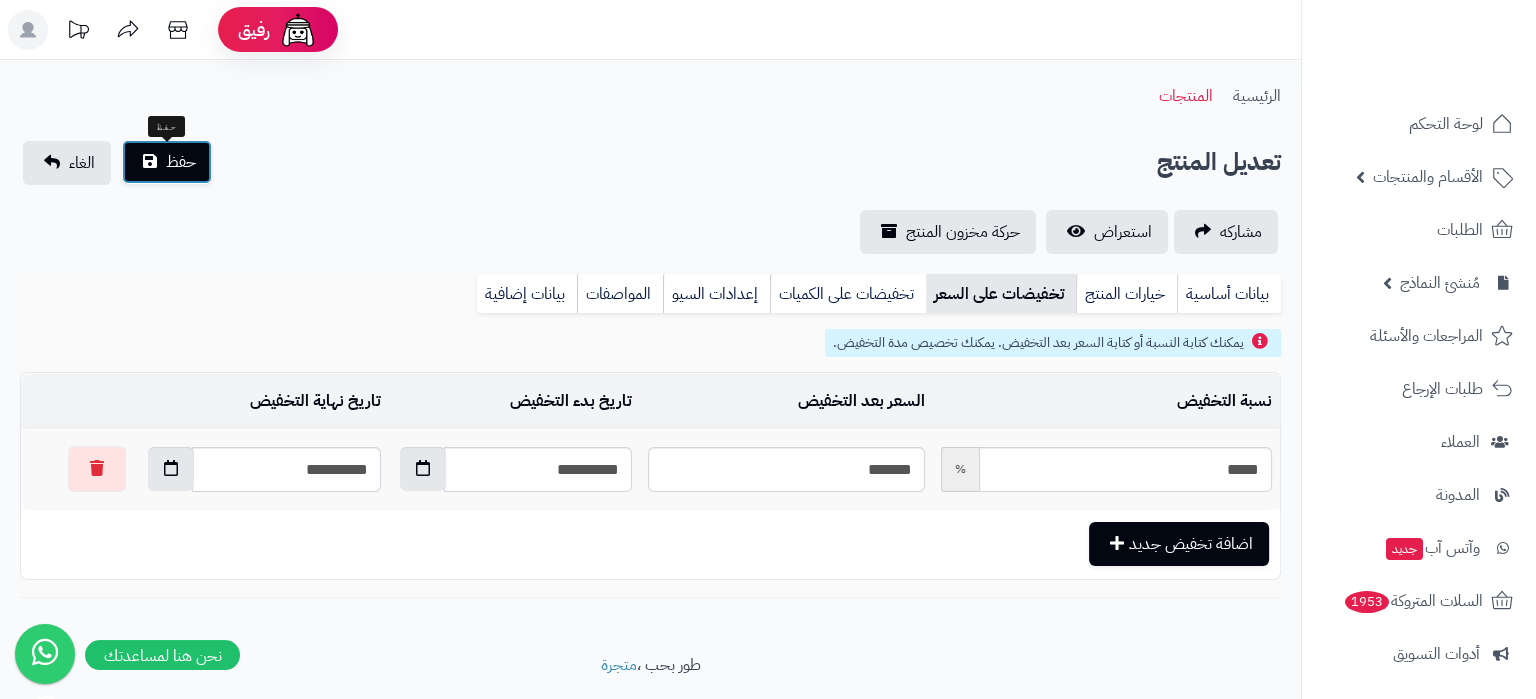 click on "حفظ" at bounding box center [167, 162] 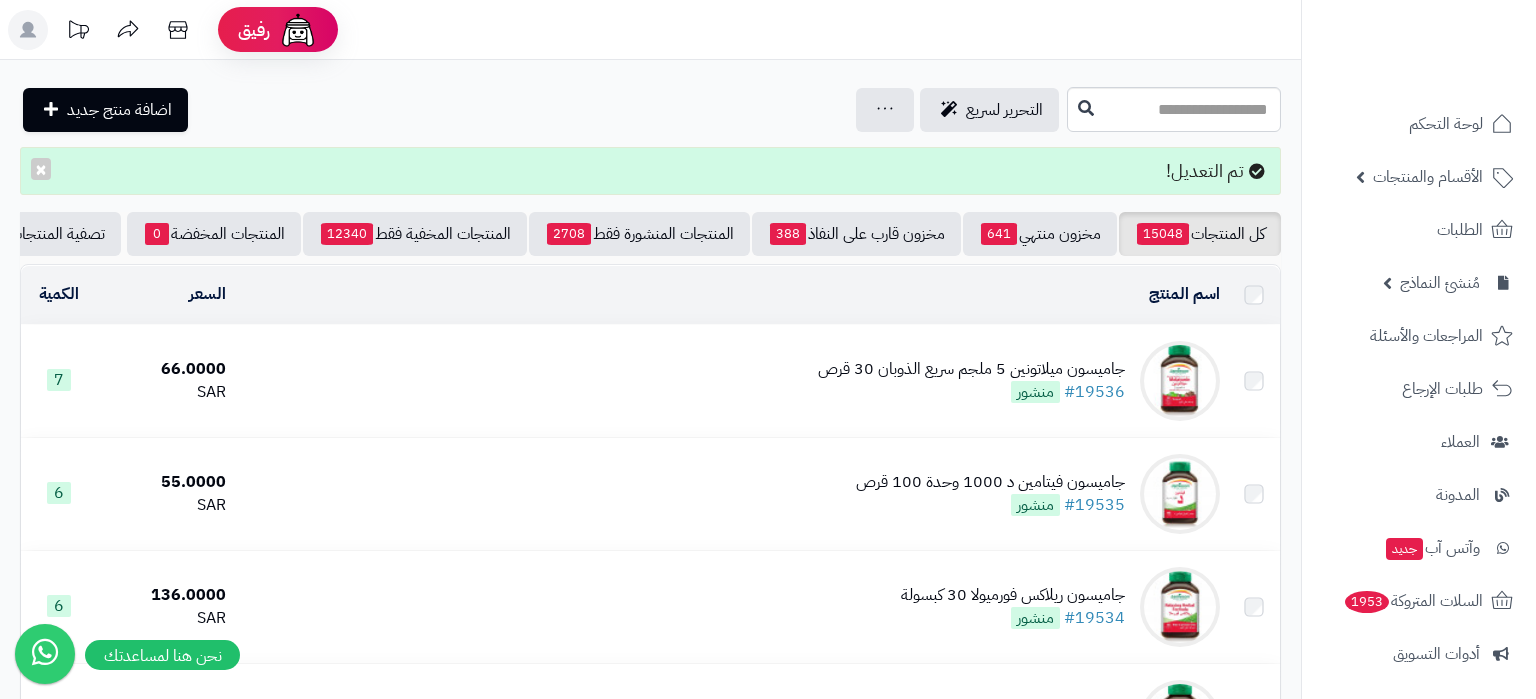 scroll, scrollTop: 0, scrollLeft: 0, axis: both 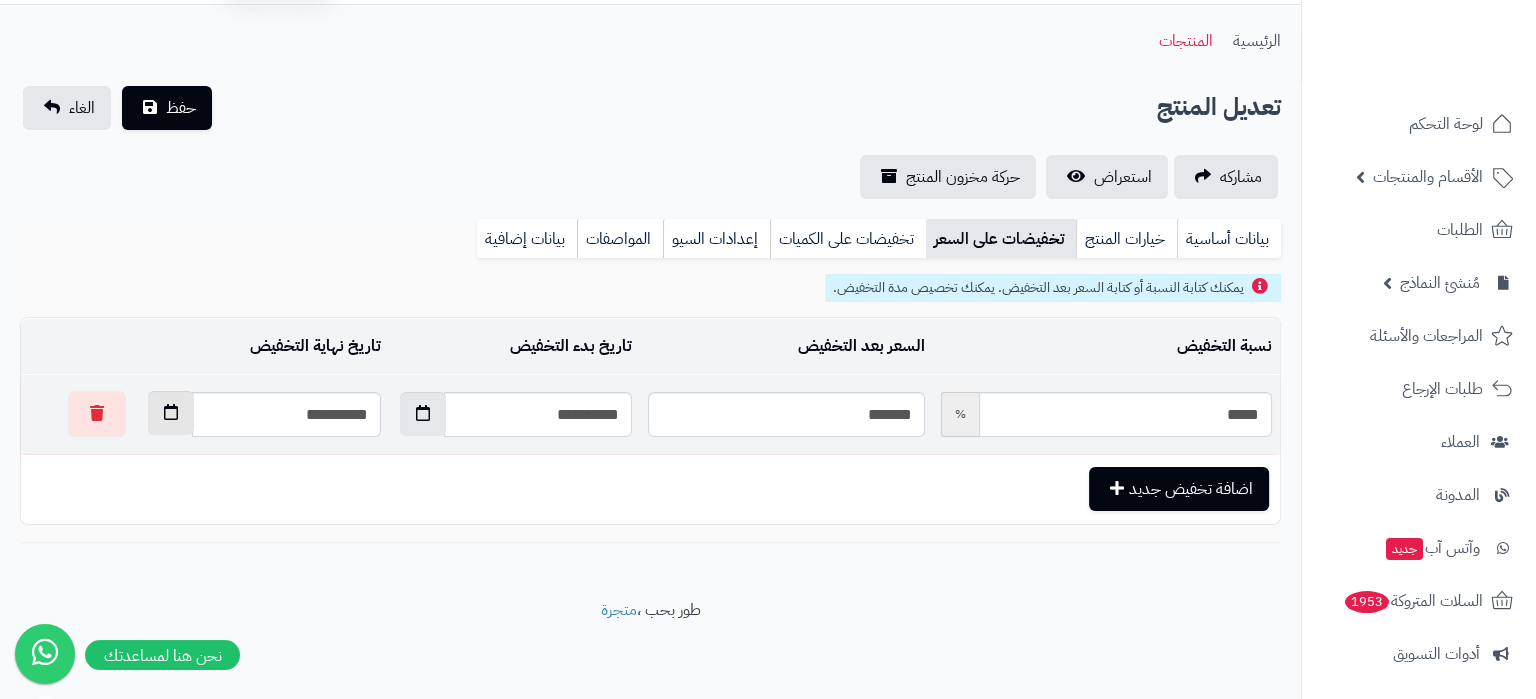 click at bounding box center (171, 413) 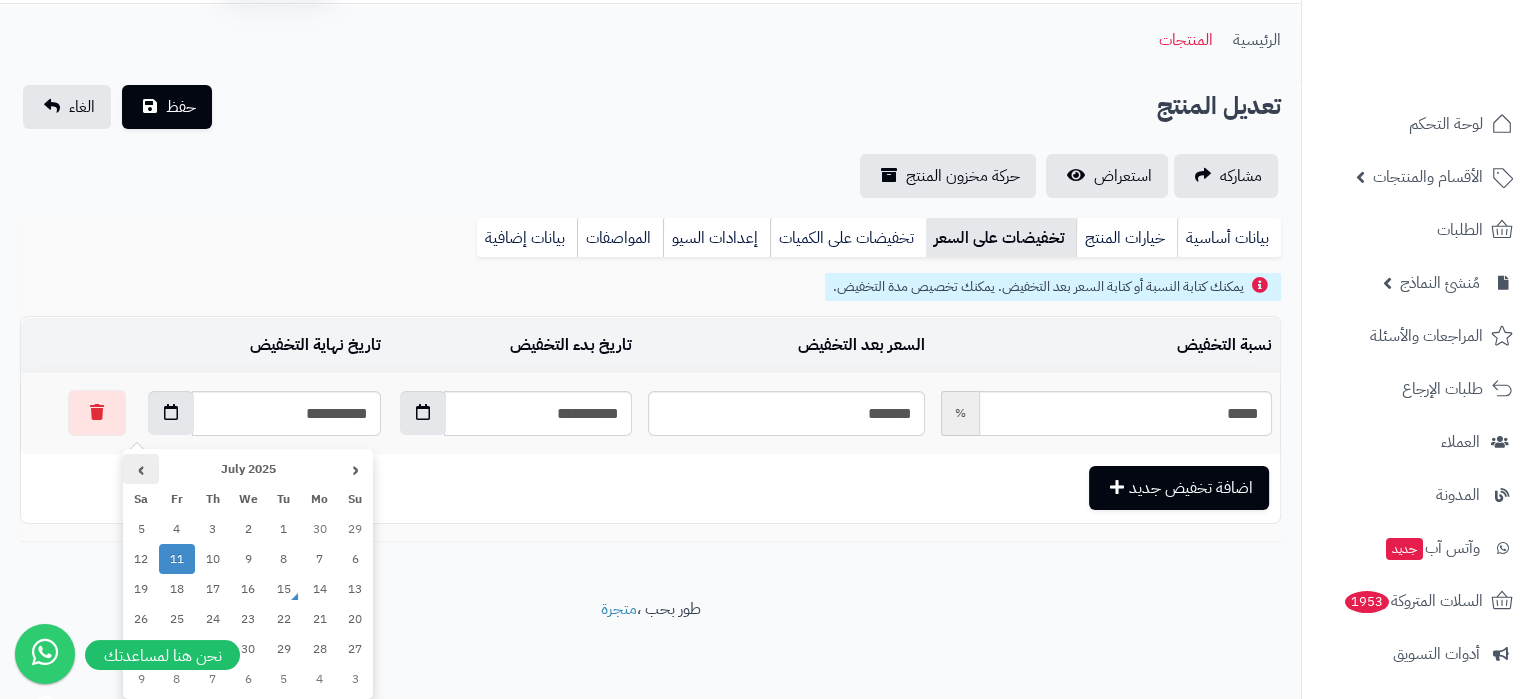 click on "›" at bounding box center [141, 469] 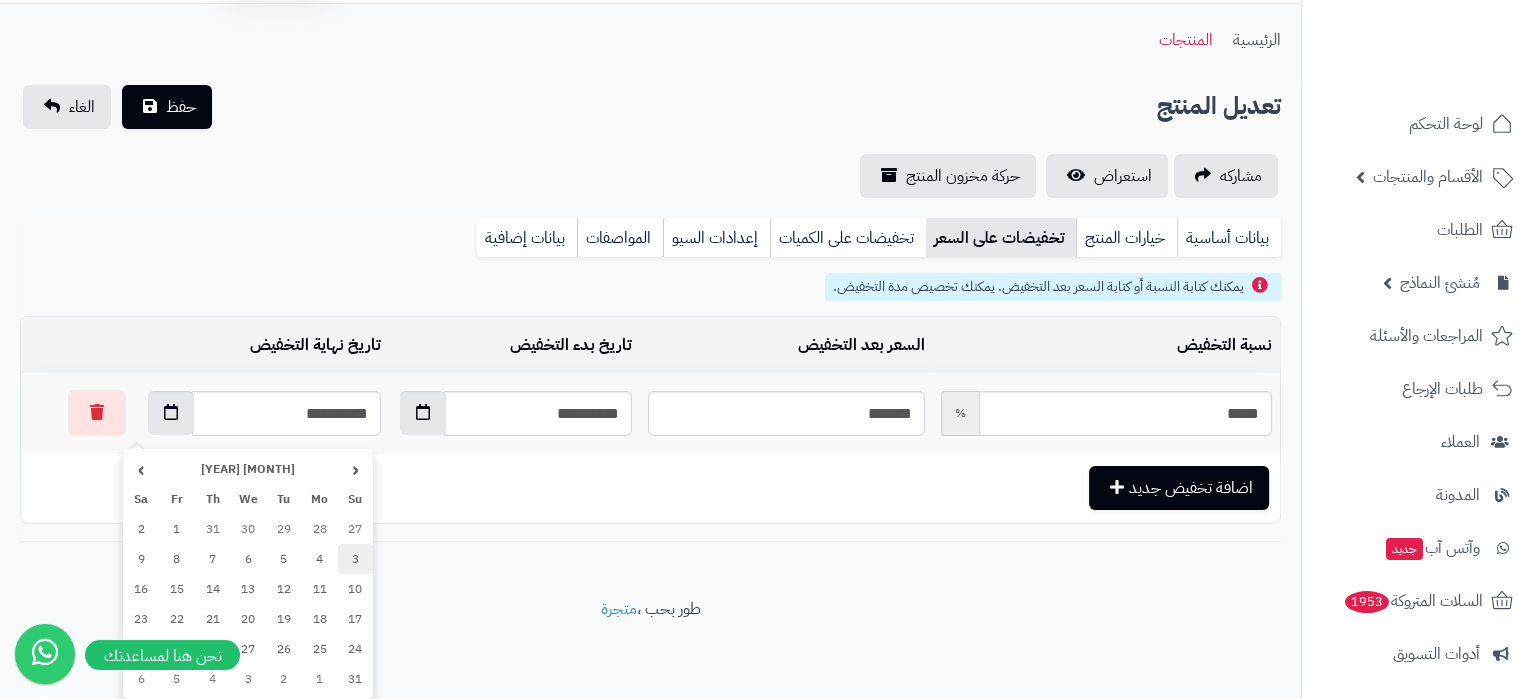 click on "3" at bounding box center [356, 559] 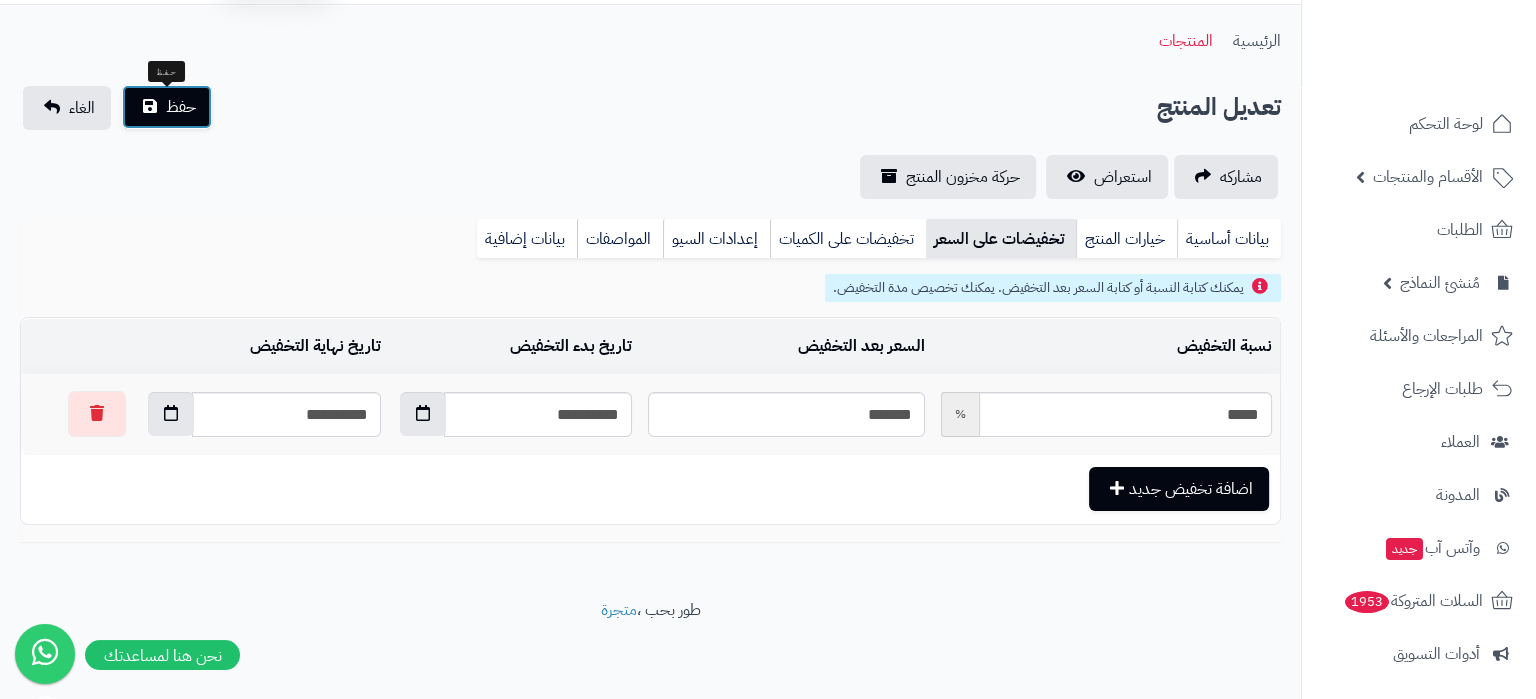 click on "حفظ" at bounding box center [181, 107] 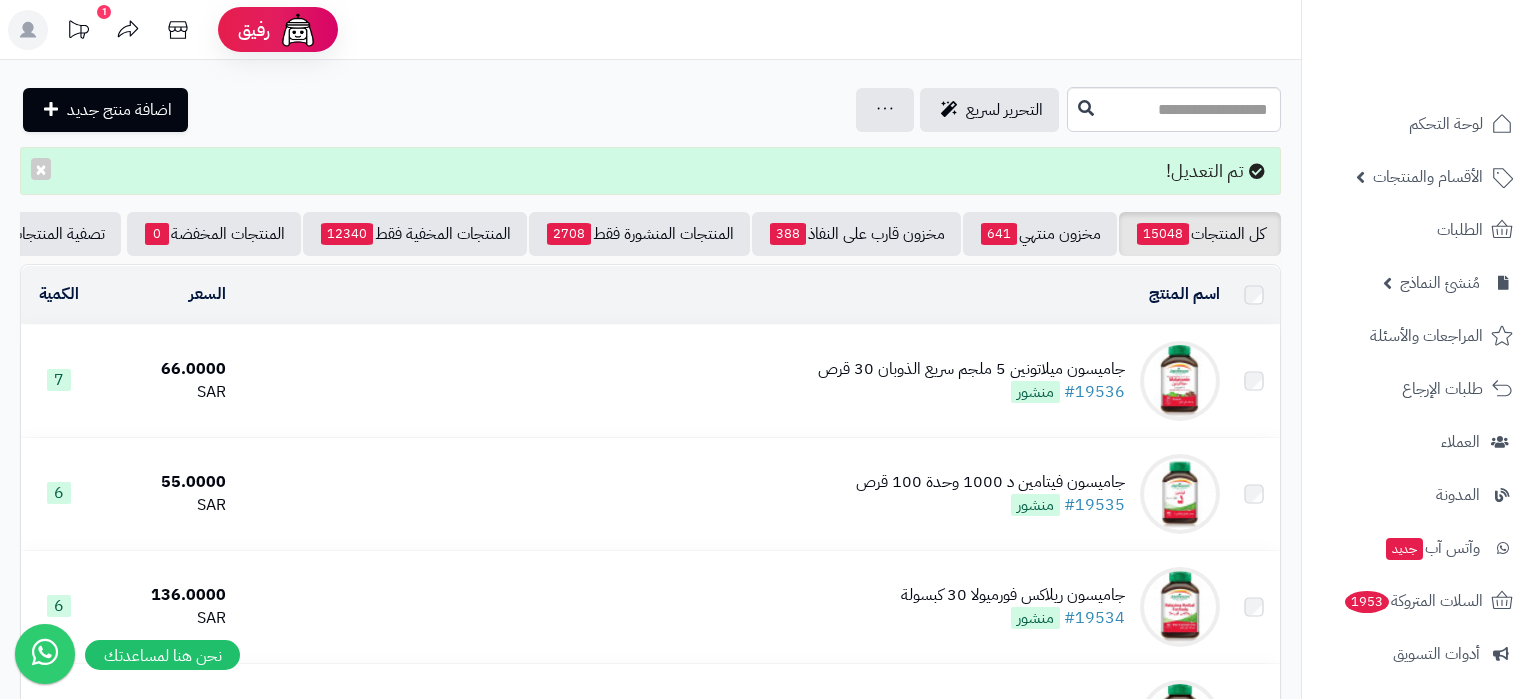 scroll, scrollTop: 0, scrollLeft: 0, axis: both 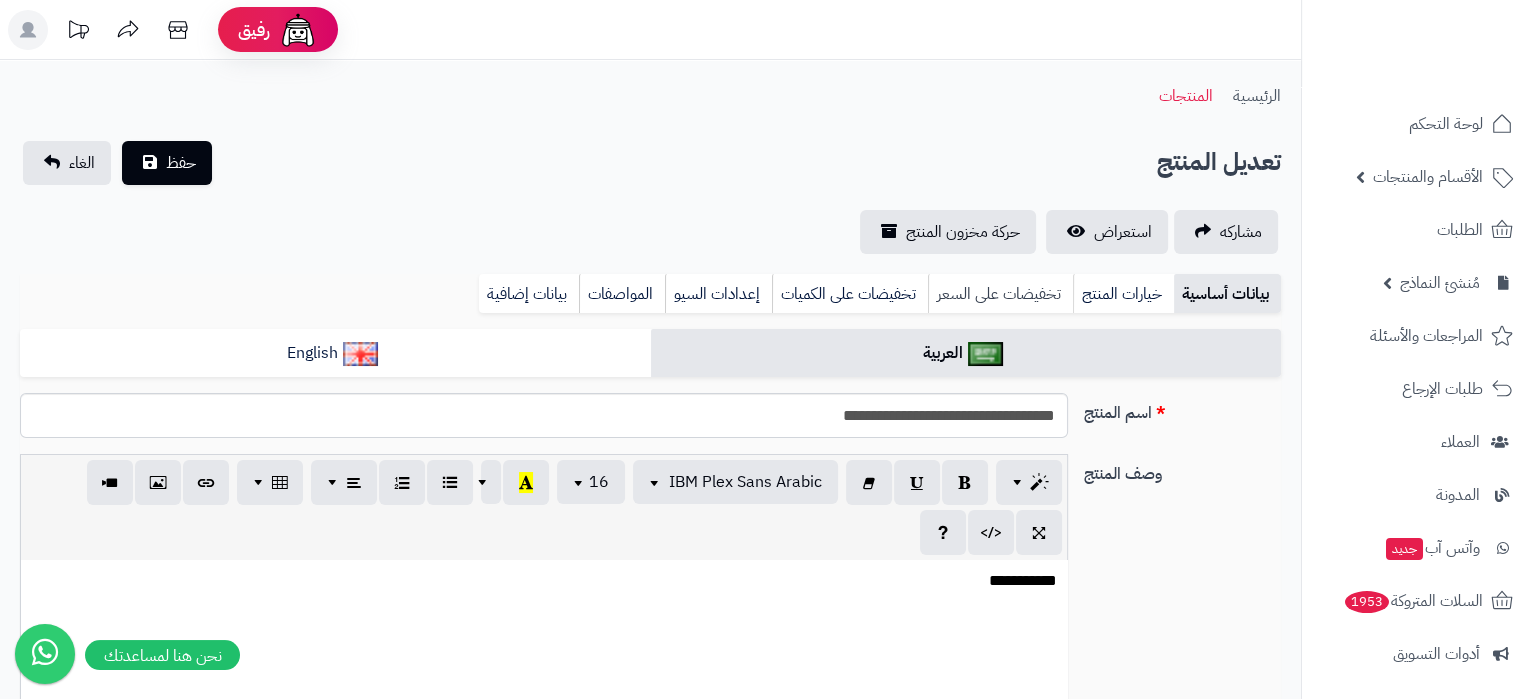 click on "تخفيضات على السعر" at bounding box center (1000, 294) 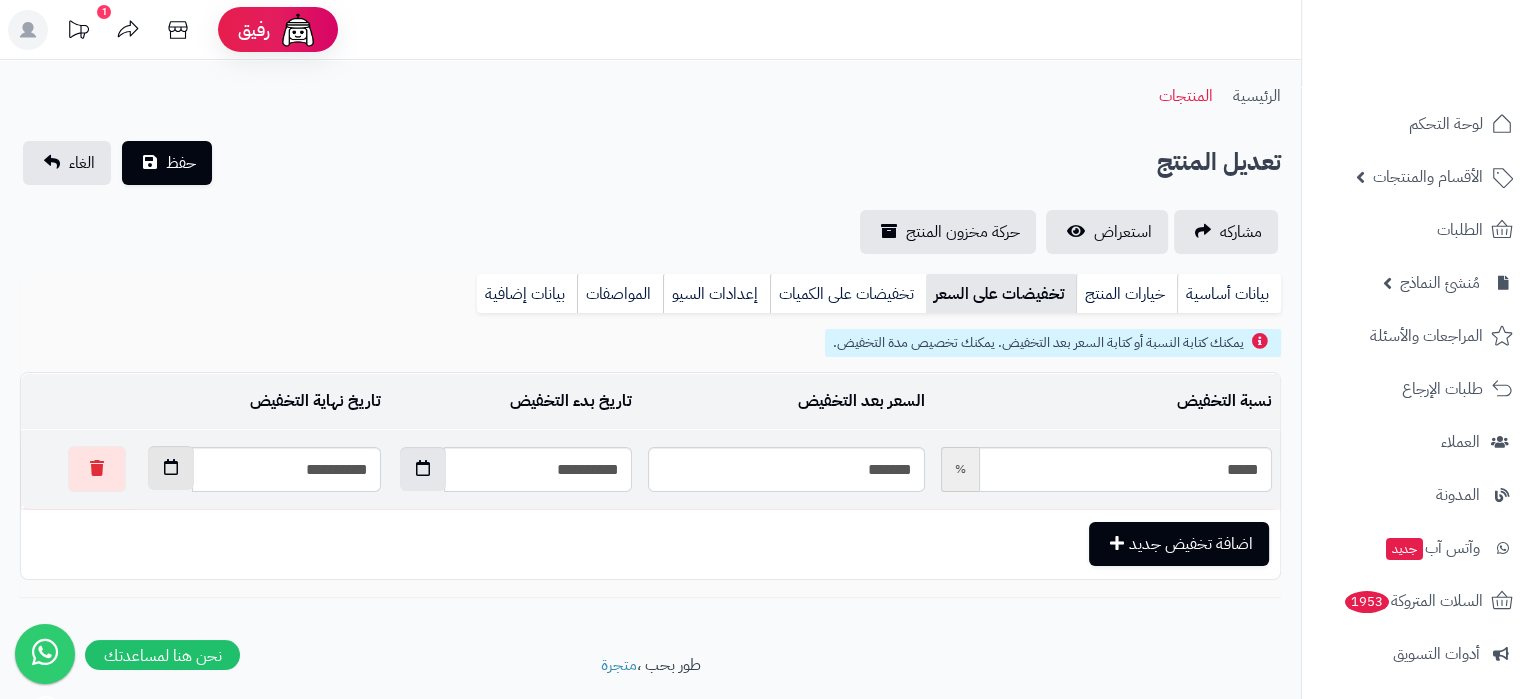 click at bounding box center [171, 468] 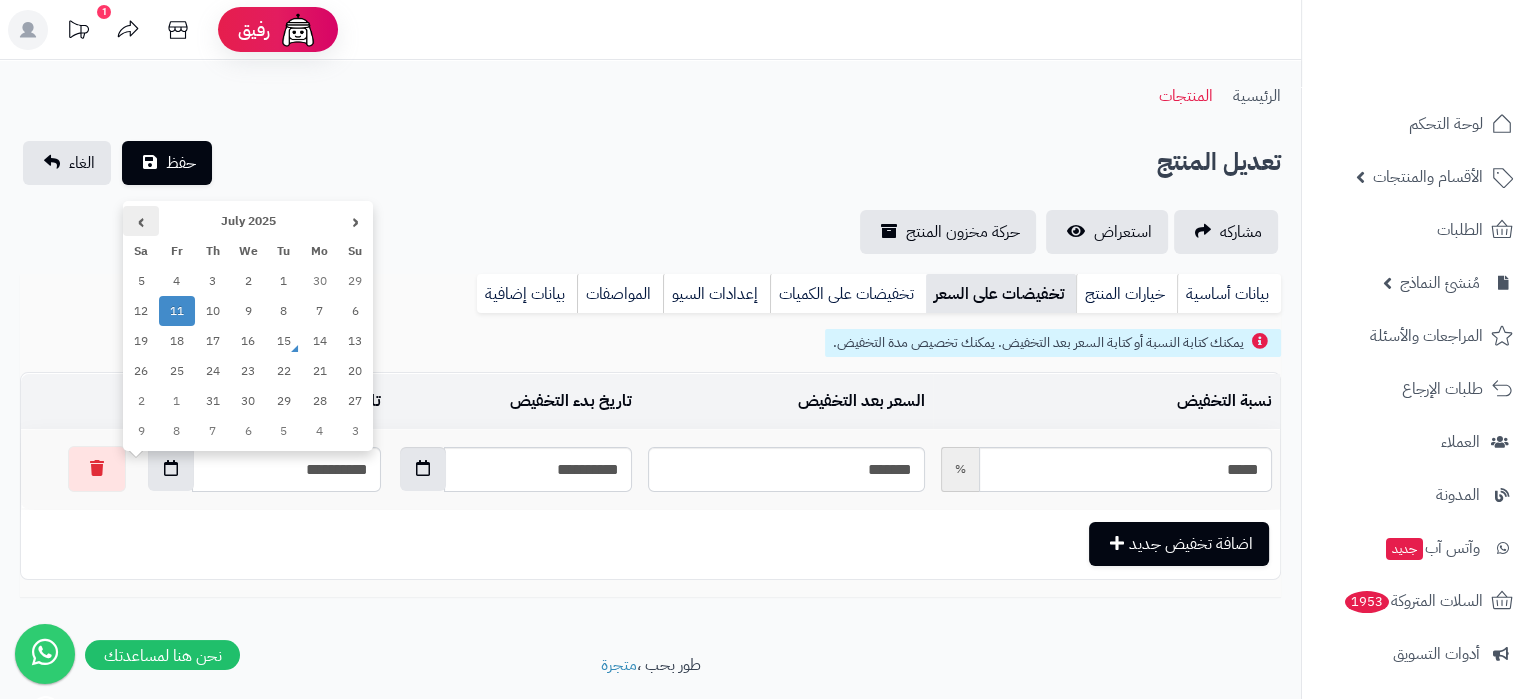 click on "›" at bounding box center [141, 221] 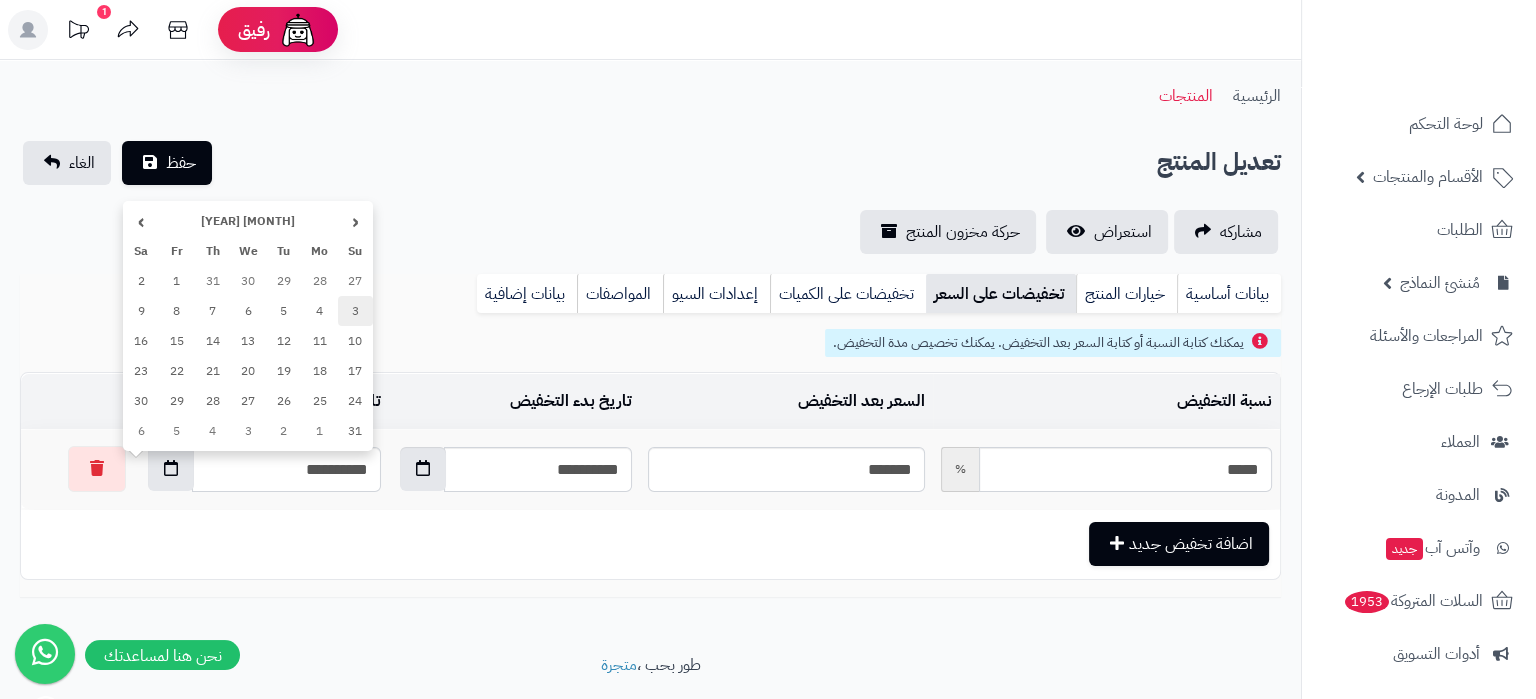click on "3" at bounding box center [356, 311] 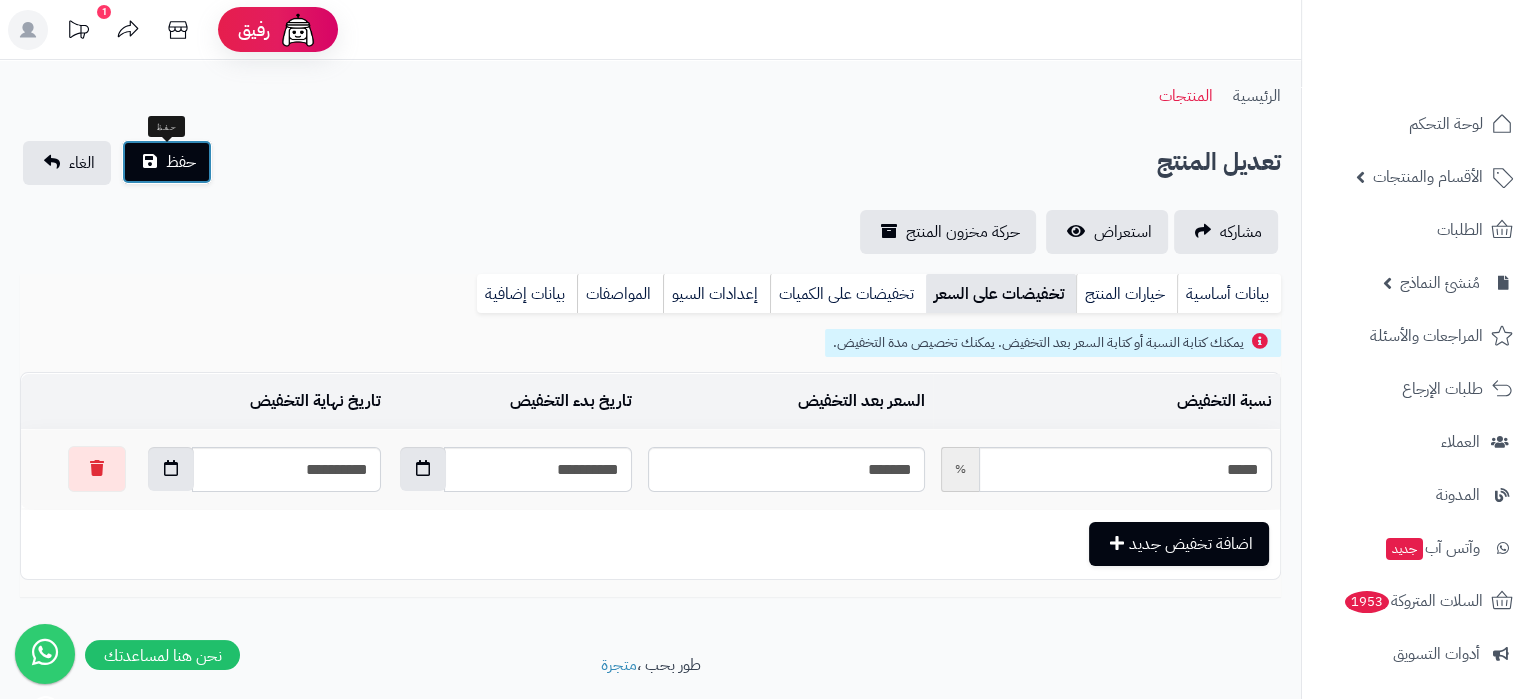 click on "حفظ" at bounding box center (167, 162) 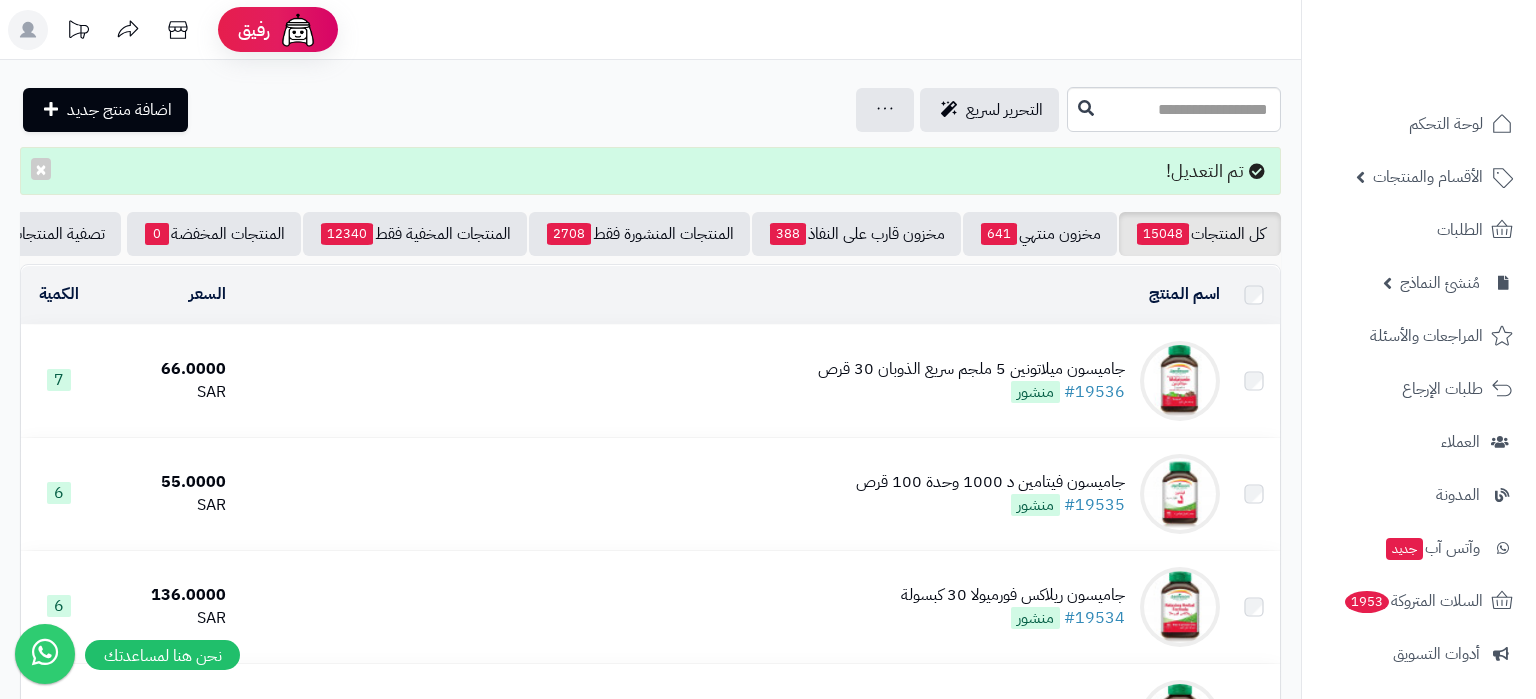 scroll, scrollTop: 0, scrollLeft: 0, axis: both 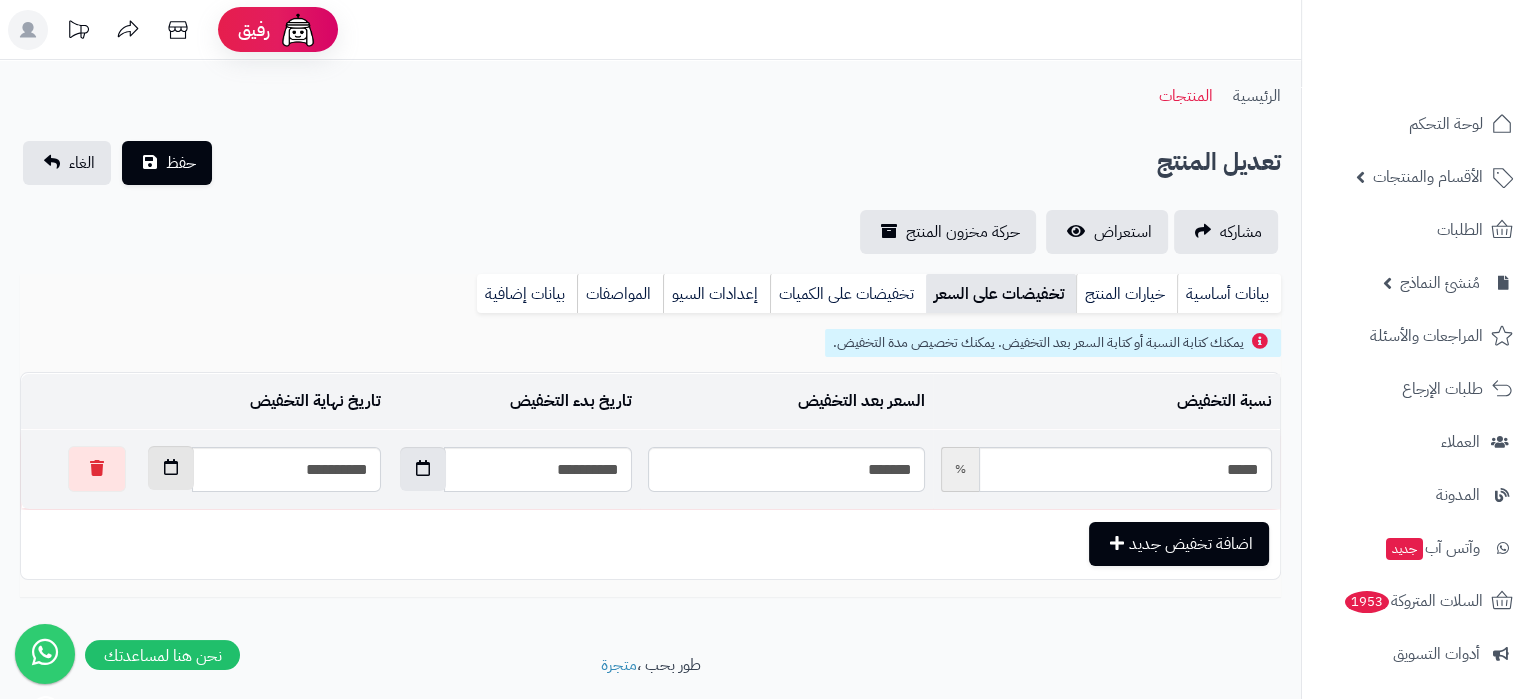 click at bounding box center [171, 468] 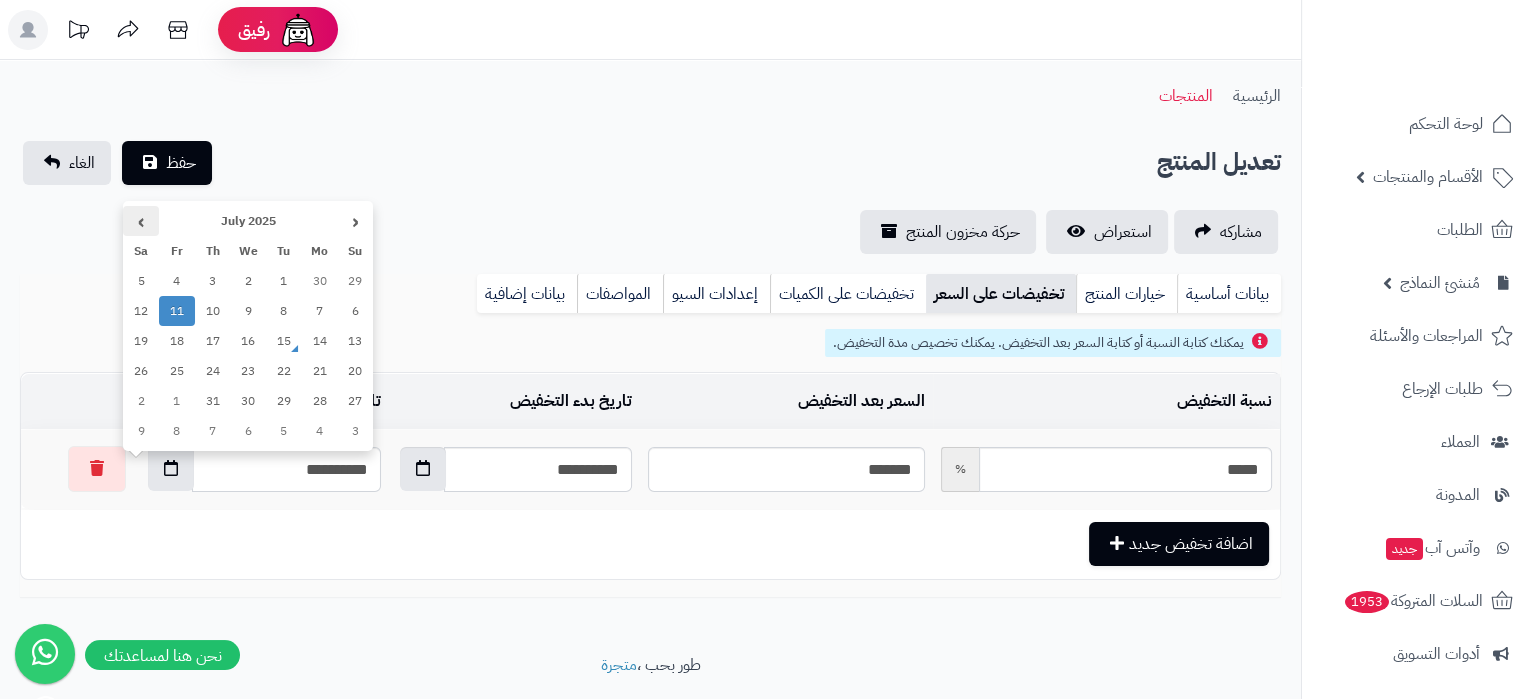 click on "›" at bounding box center (141, 221) 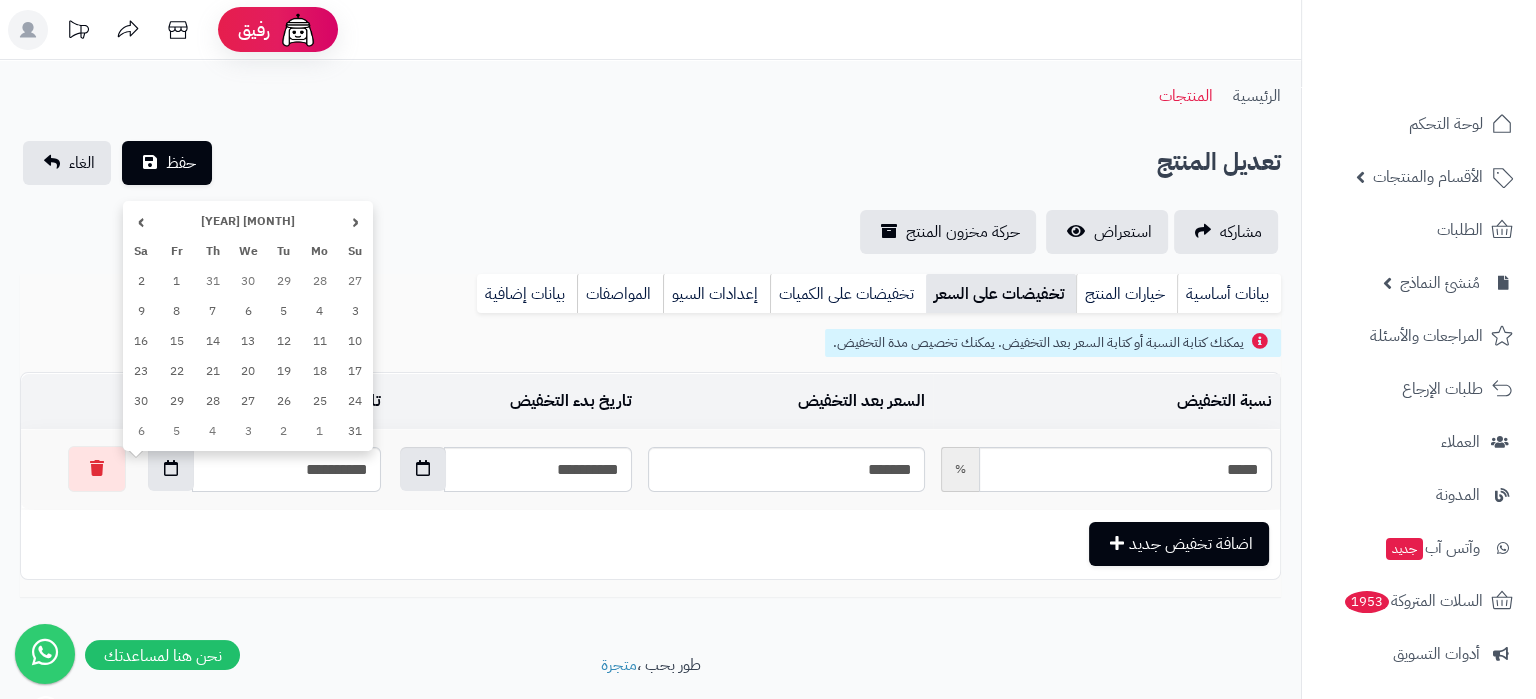 click on "3" at bounding box center [356, 311] 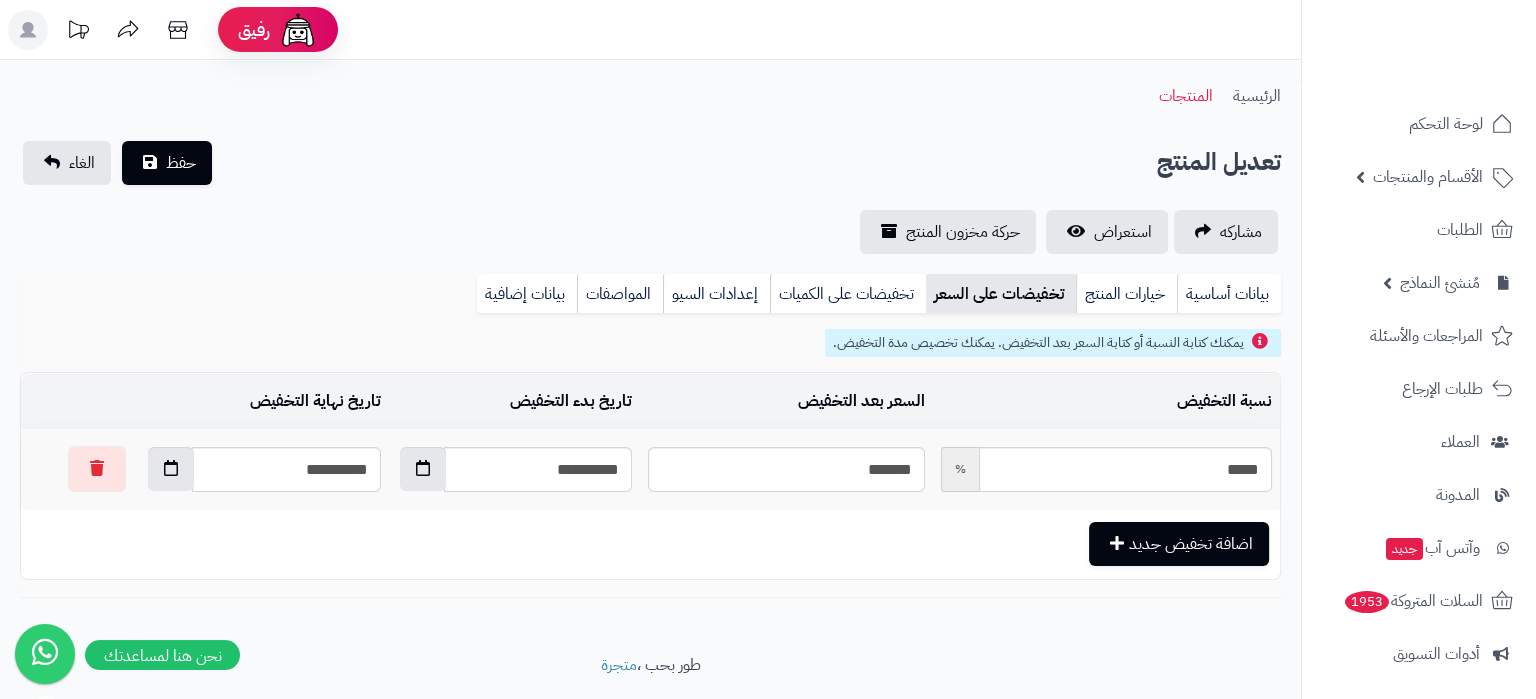 click on "حفظ
الغاء" at bounding box center (117, 163) 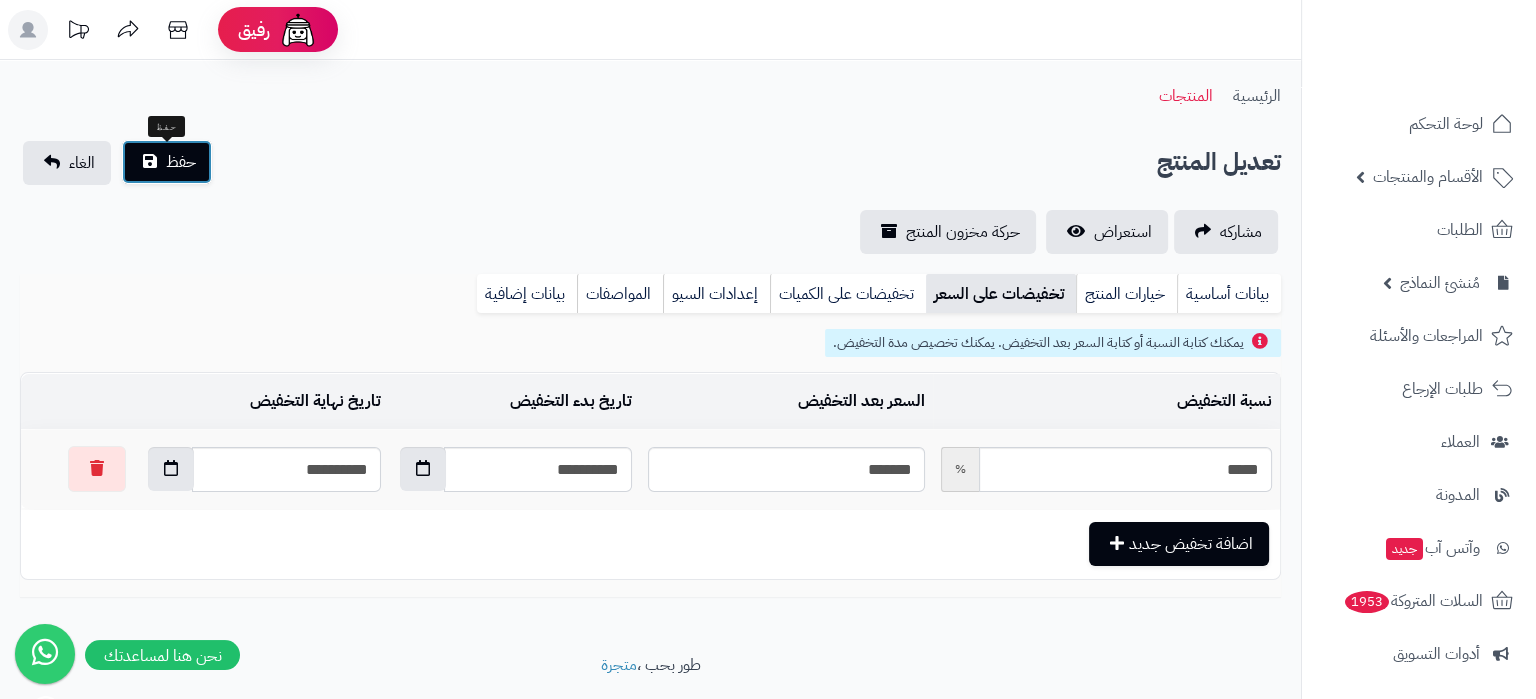 click on "حفظ" at bounding box center (181, 162) 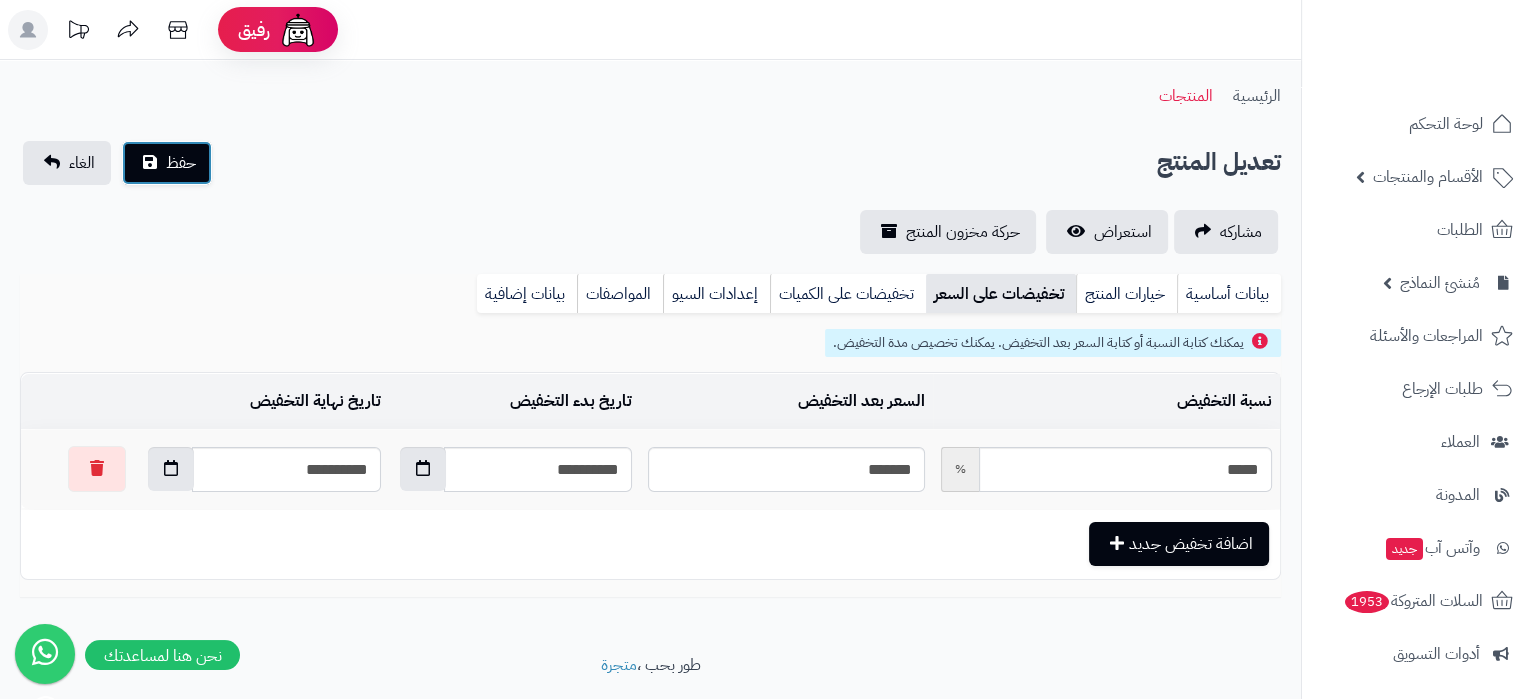 type 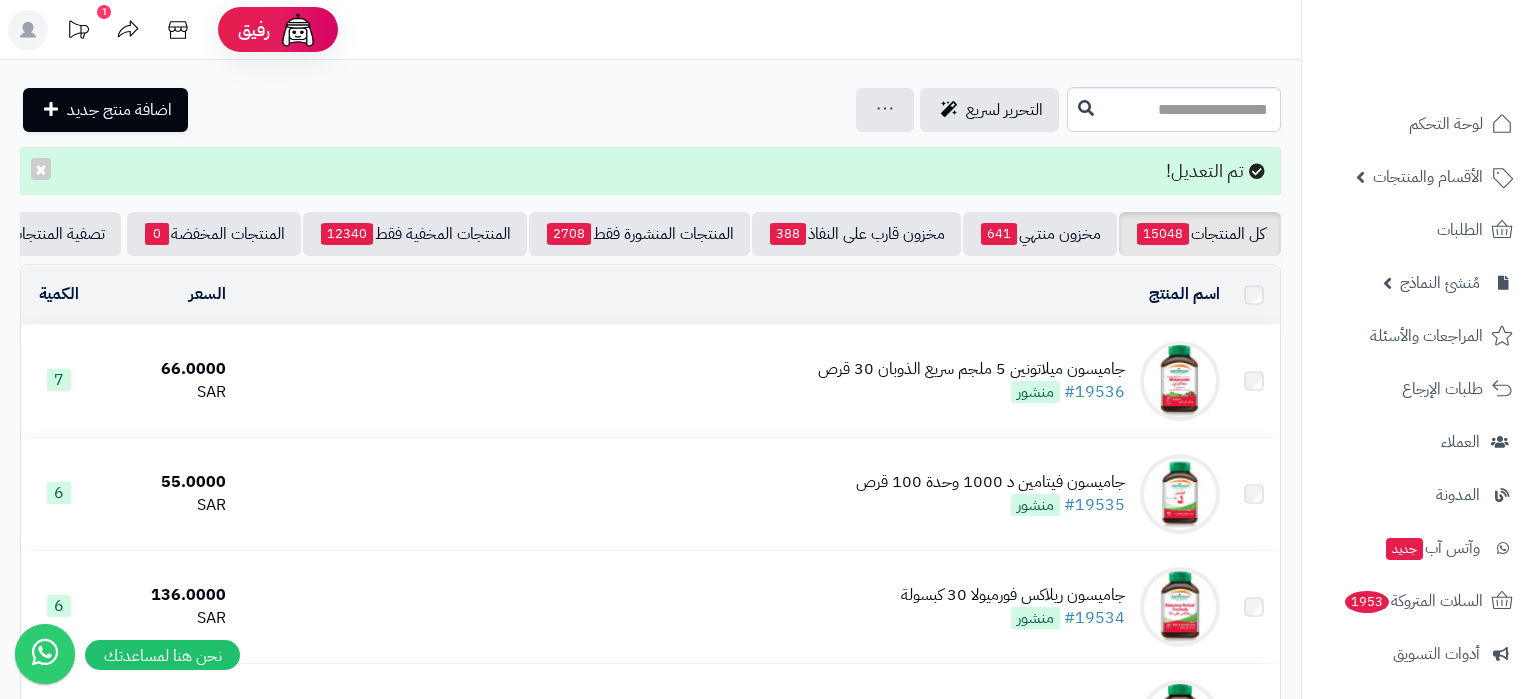 scroll, scrollTop: 0, scrollLeft: 0, axis: both 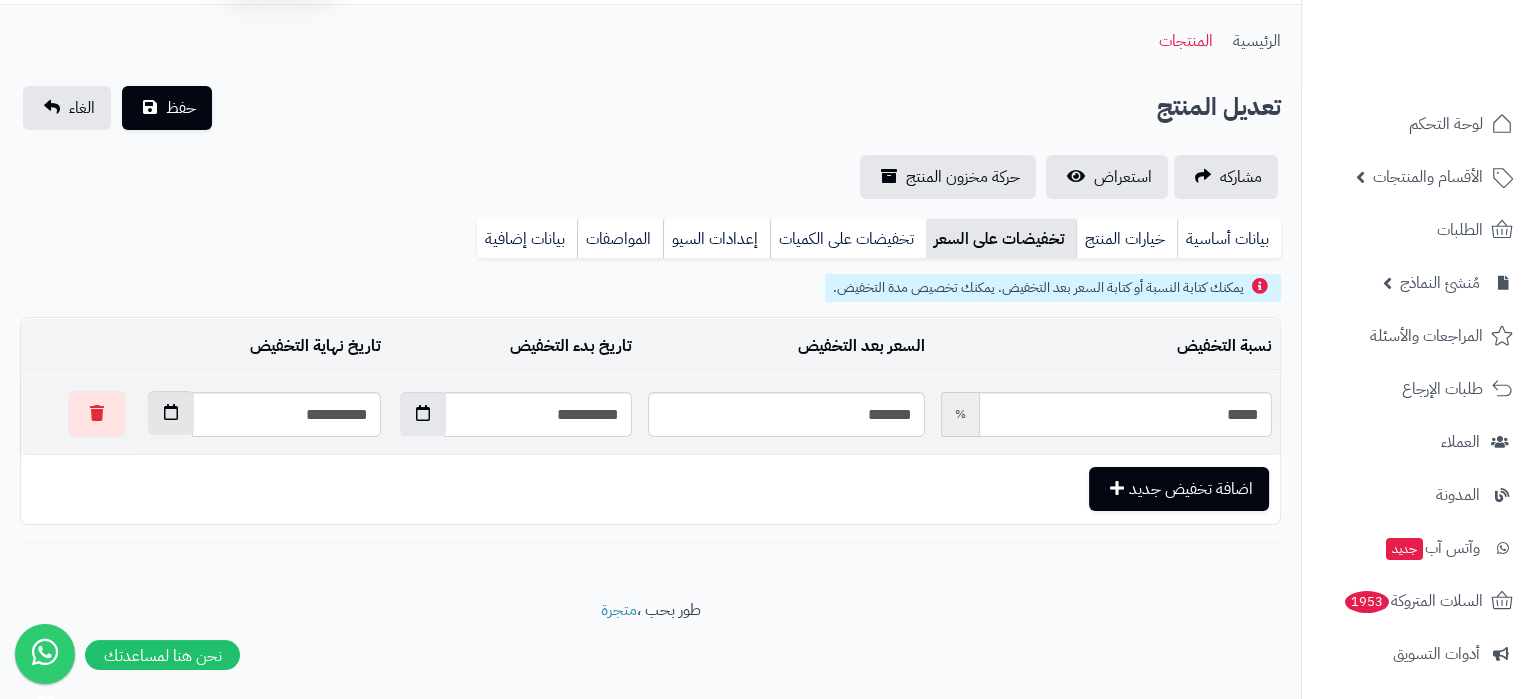 click at bounding box center [171, 413] 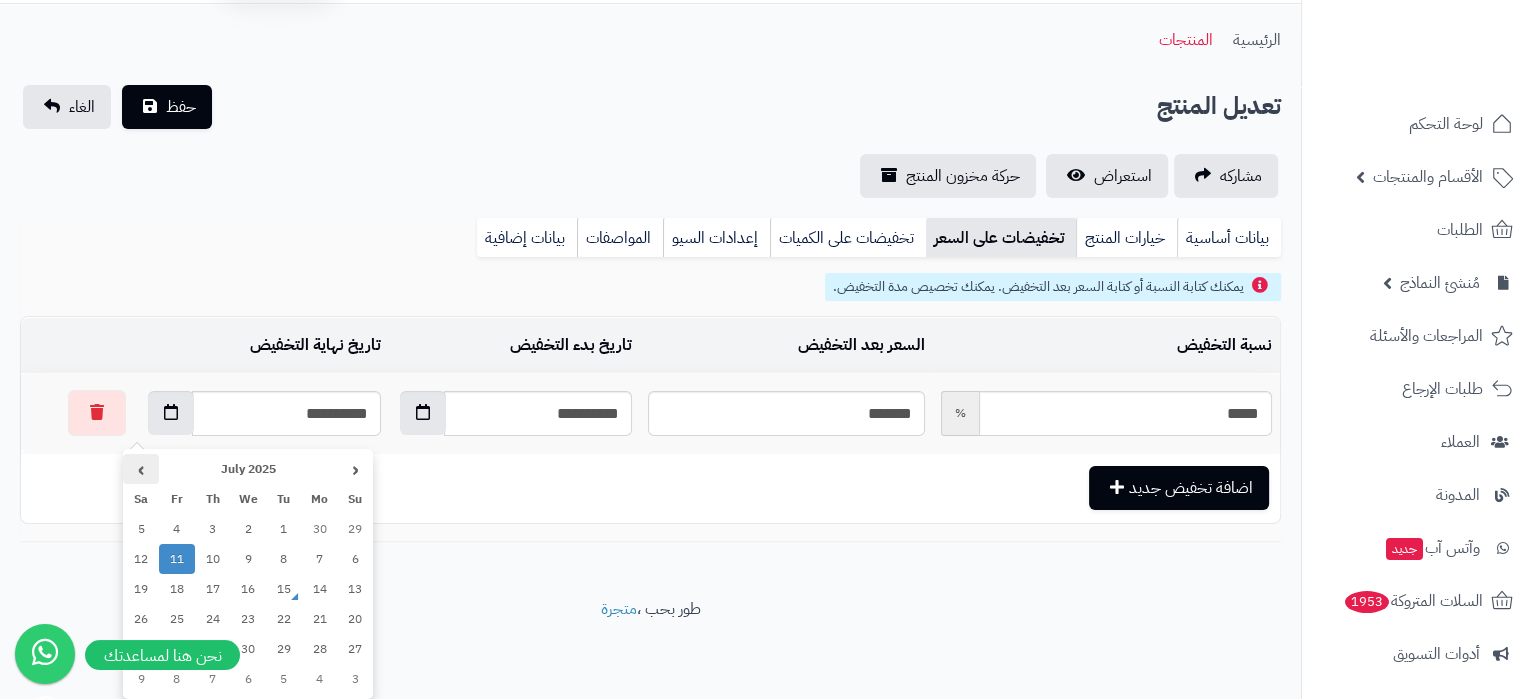 click on "›" at bounding box center [141, 469] 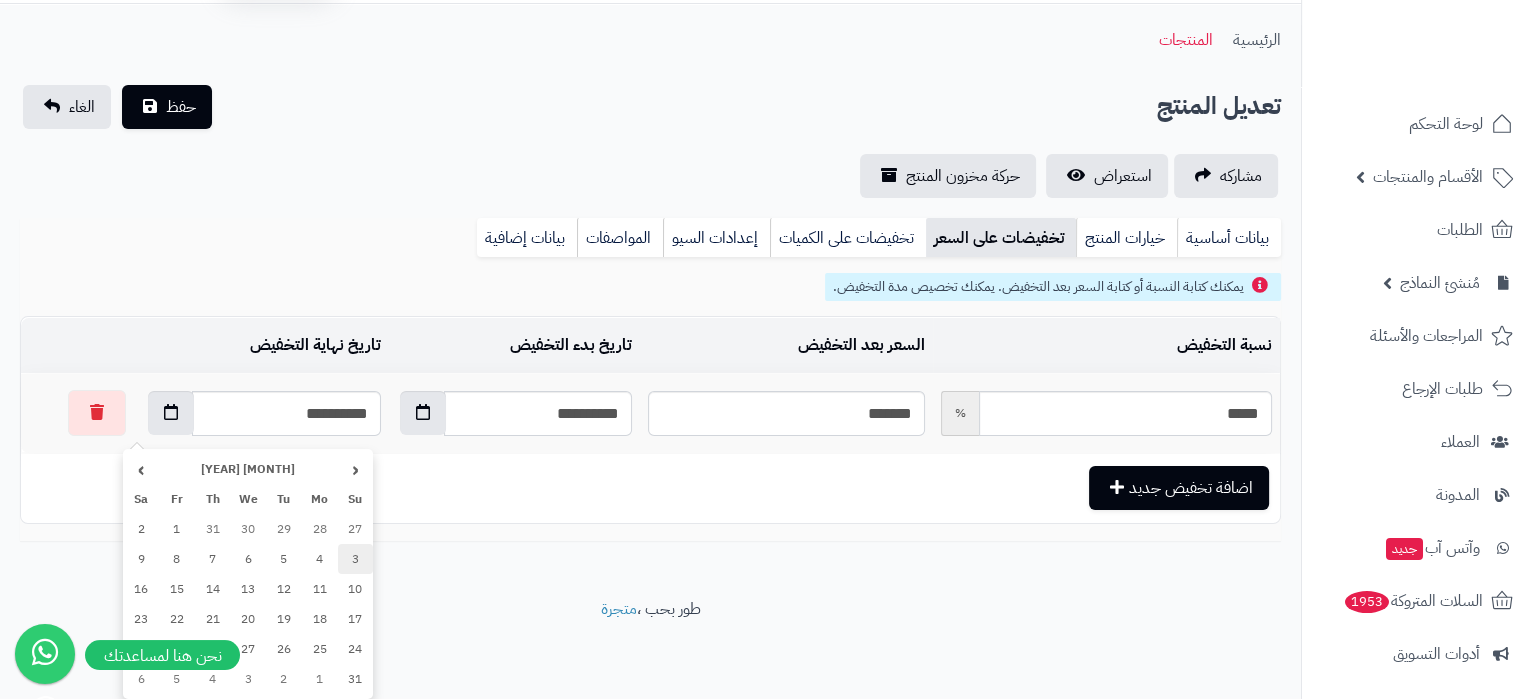 click on "3" at bounding box center (356, 559) 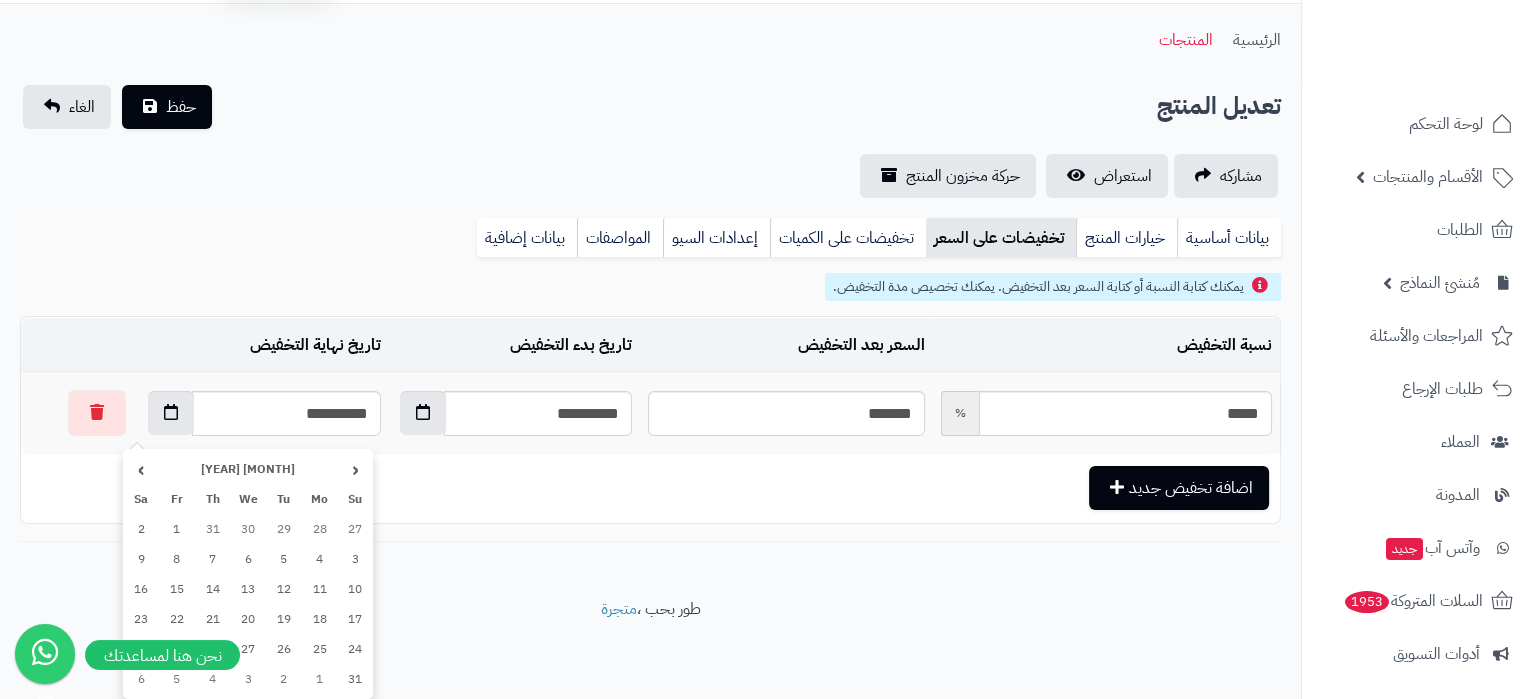 type on "**********" 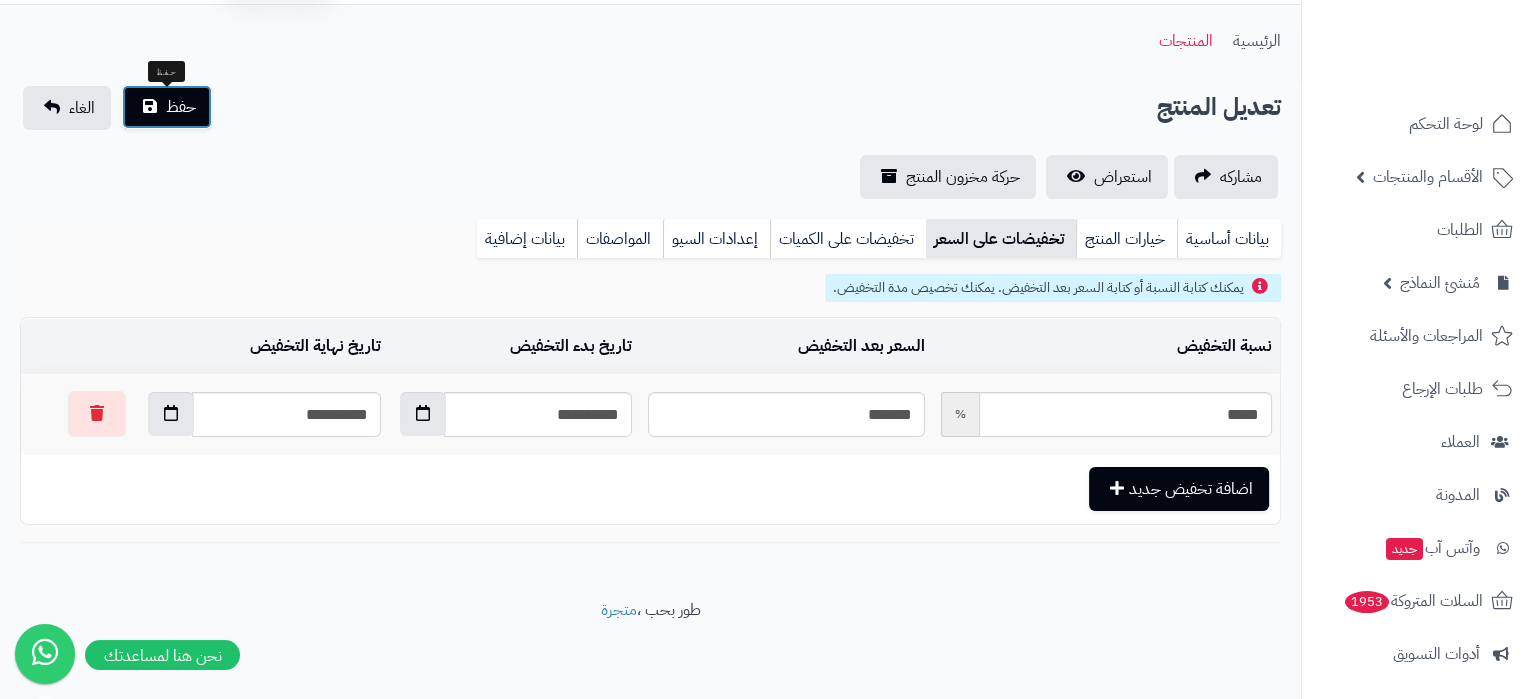 click on "حفظ" at bounding box center (181, 107) 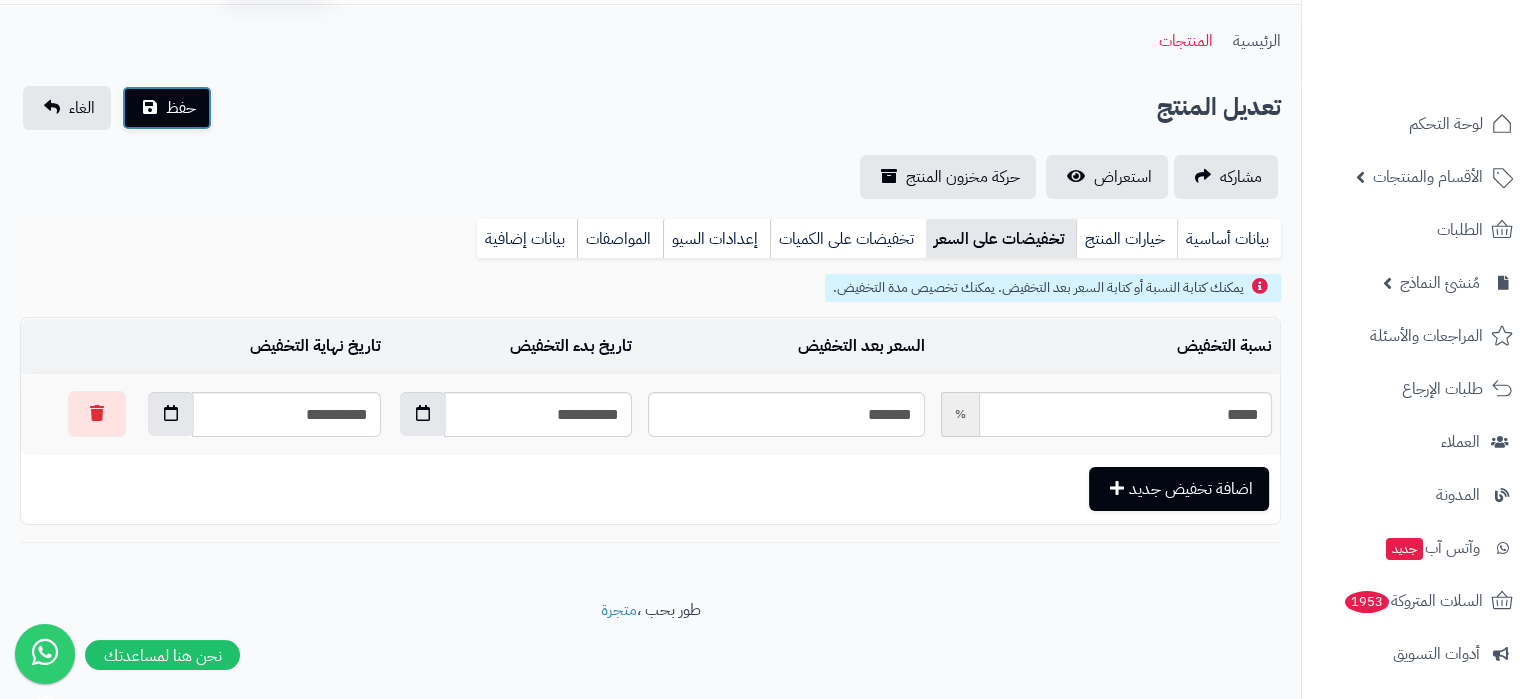 type 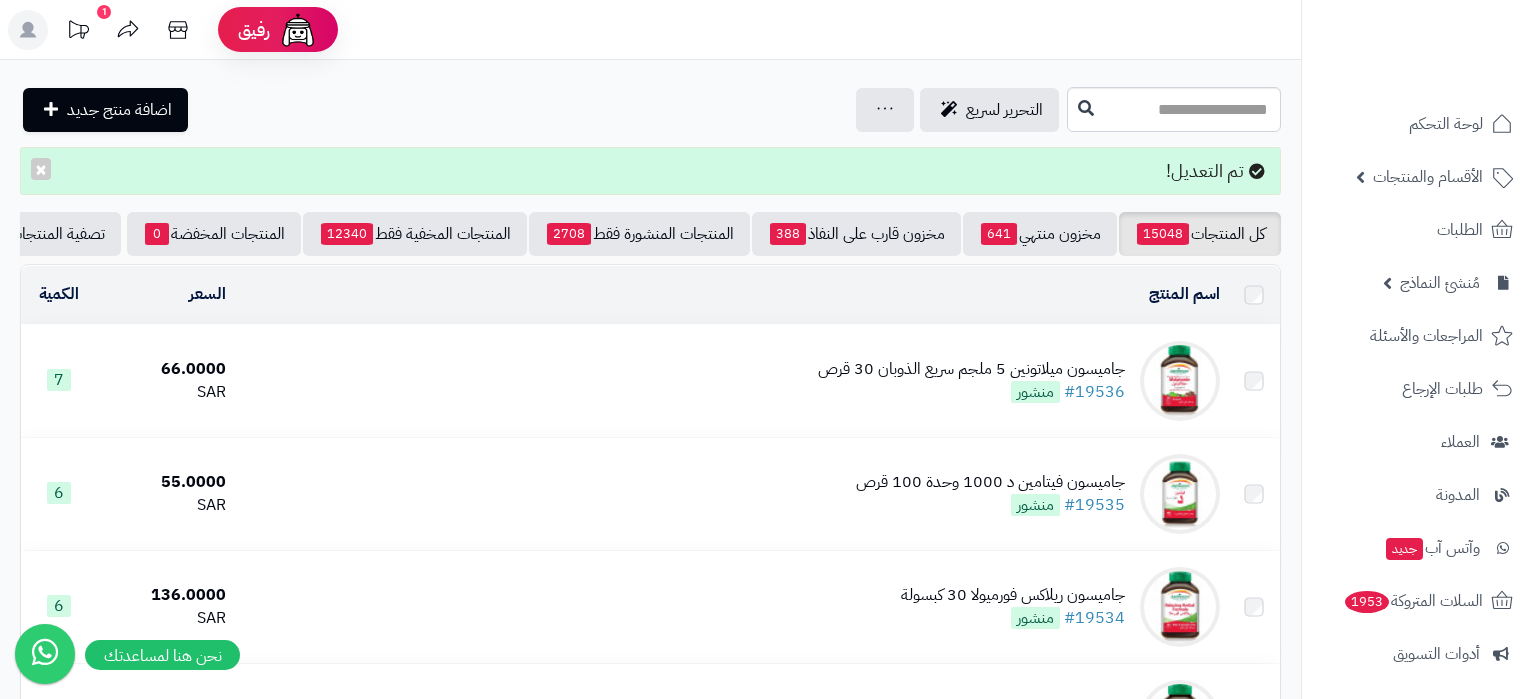 scroll, scrollTop: 0, scrollLeft: 0, axis: both 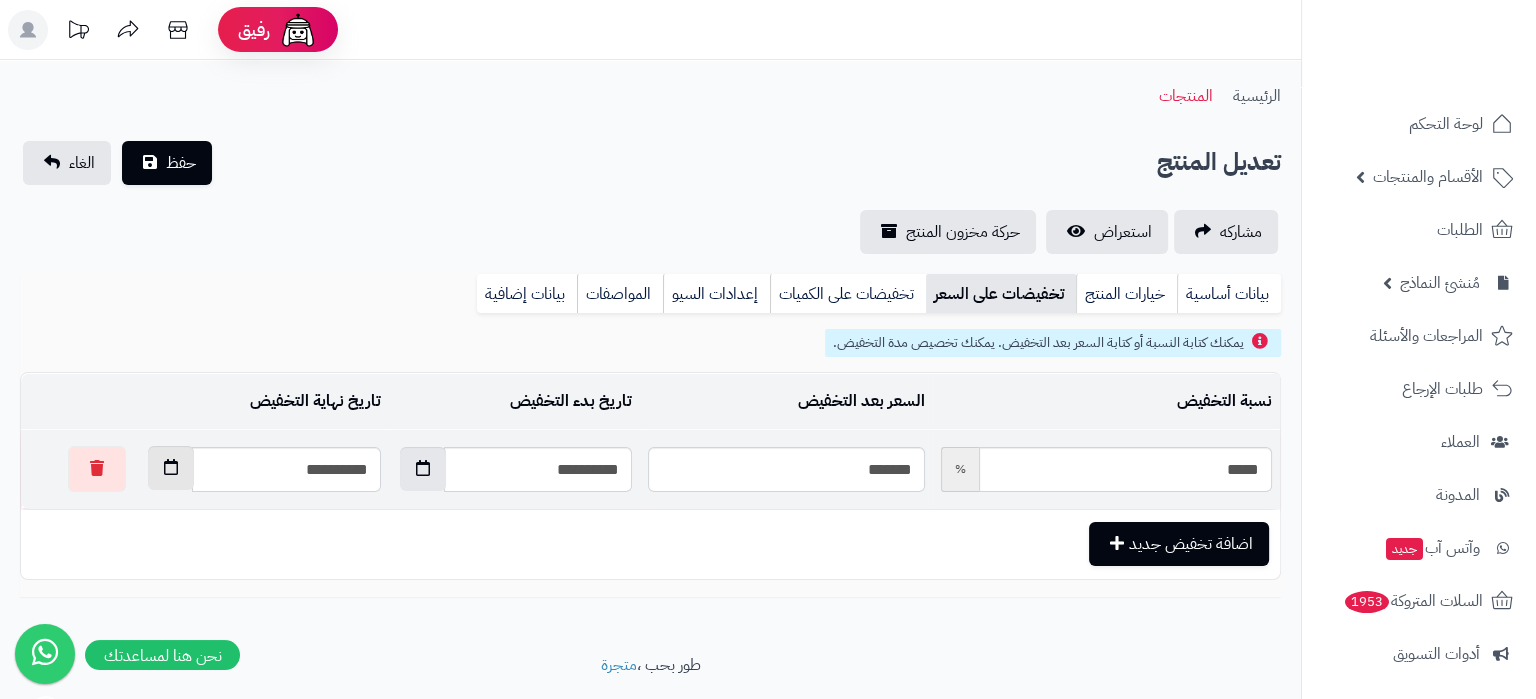 click at bounding box center (171, 467) 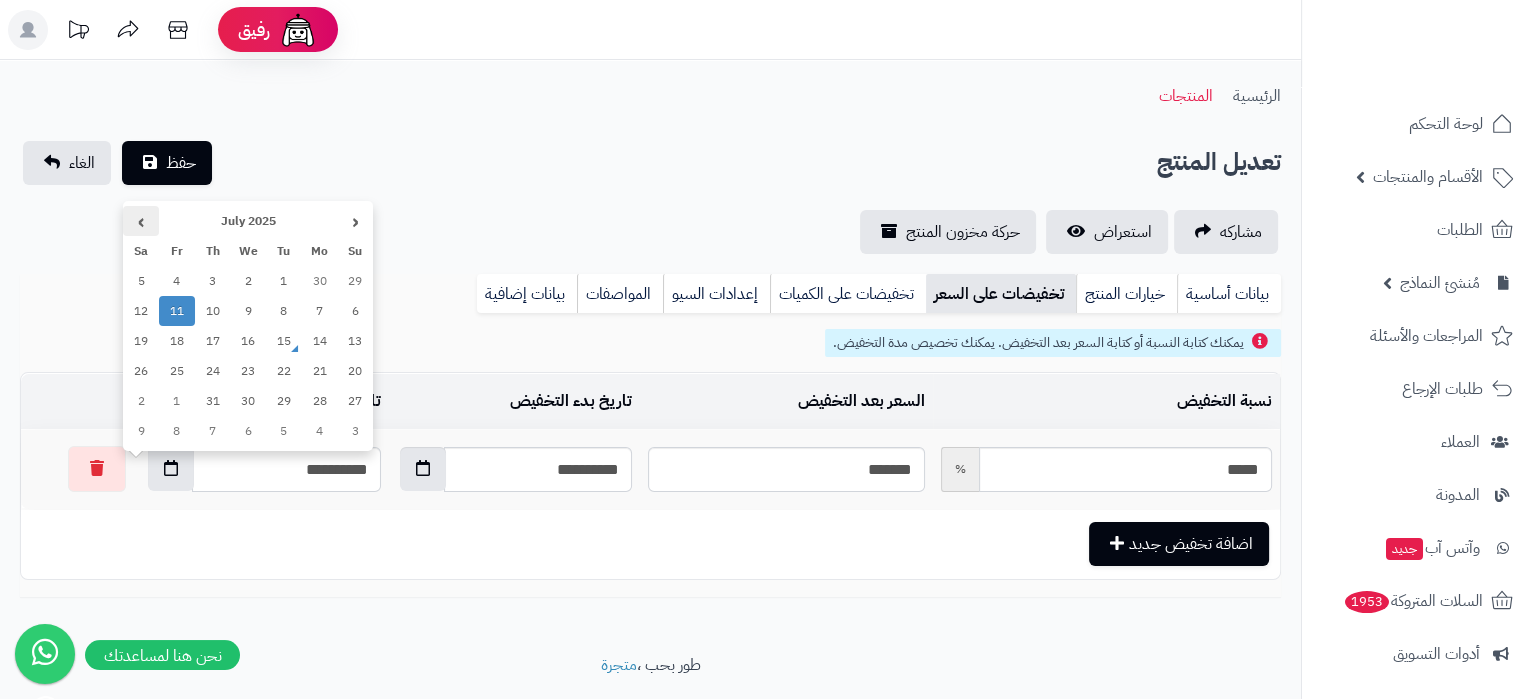 click on "›" at bounding box center [141, 221] 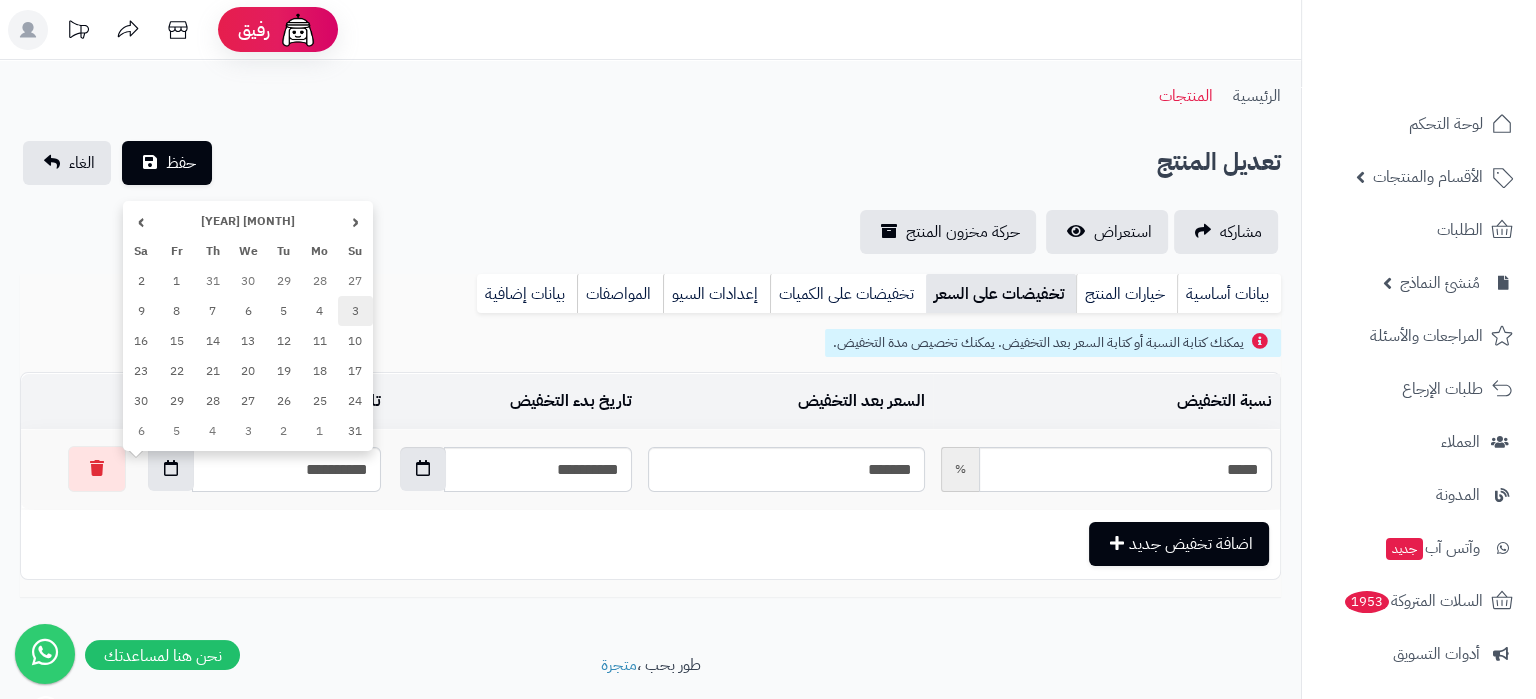 click on "3" at bounding box center (356, 311) 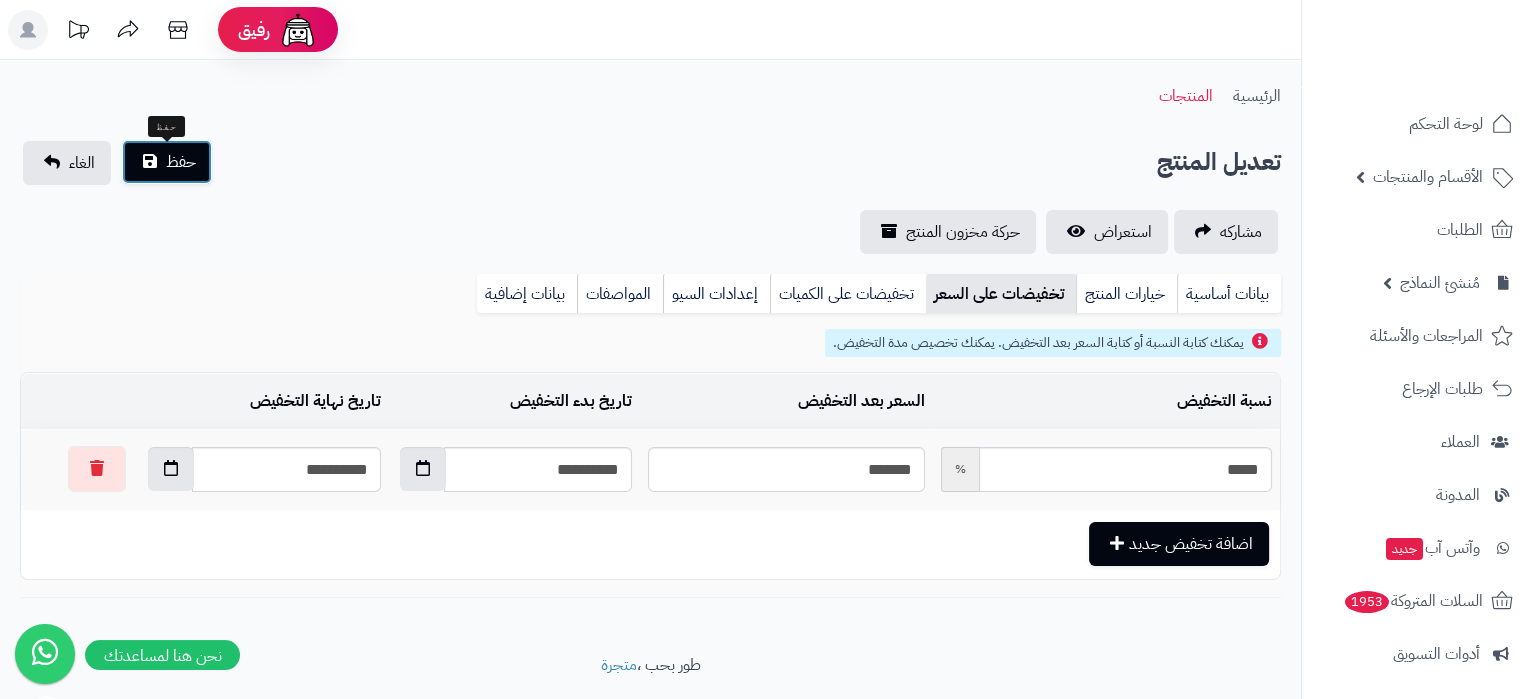 click on "حفظ" at bounding box center [181, 162] 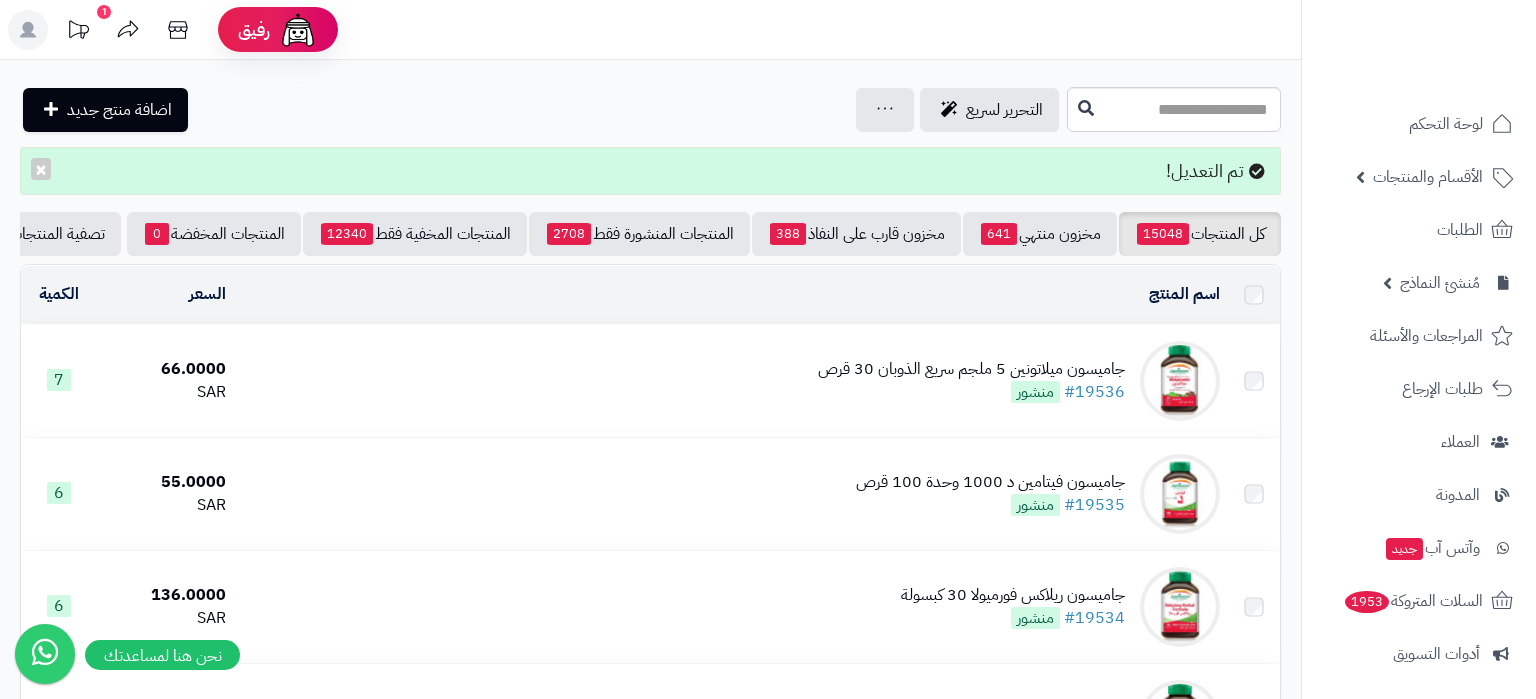 scroll, scrollTop: 0, scrollLeft: 0, axis: both 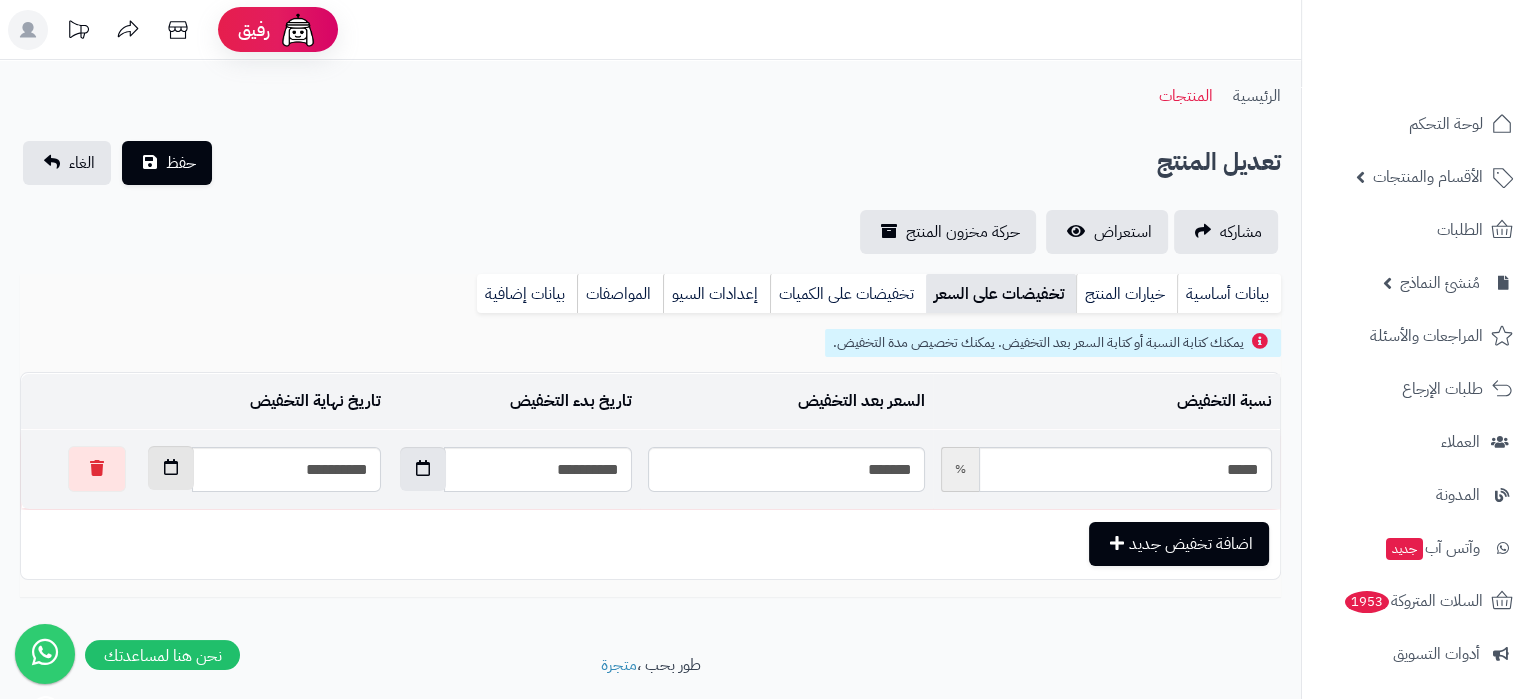 click at bounding box center [171, 468] 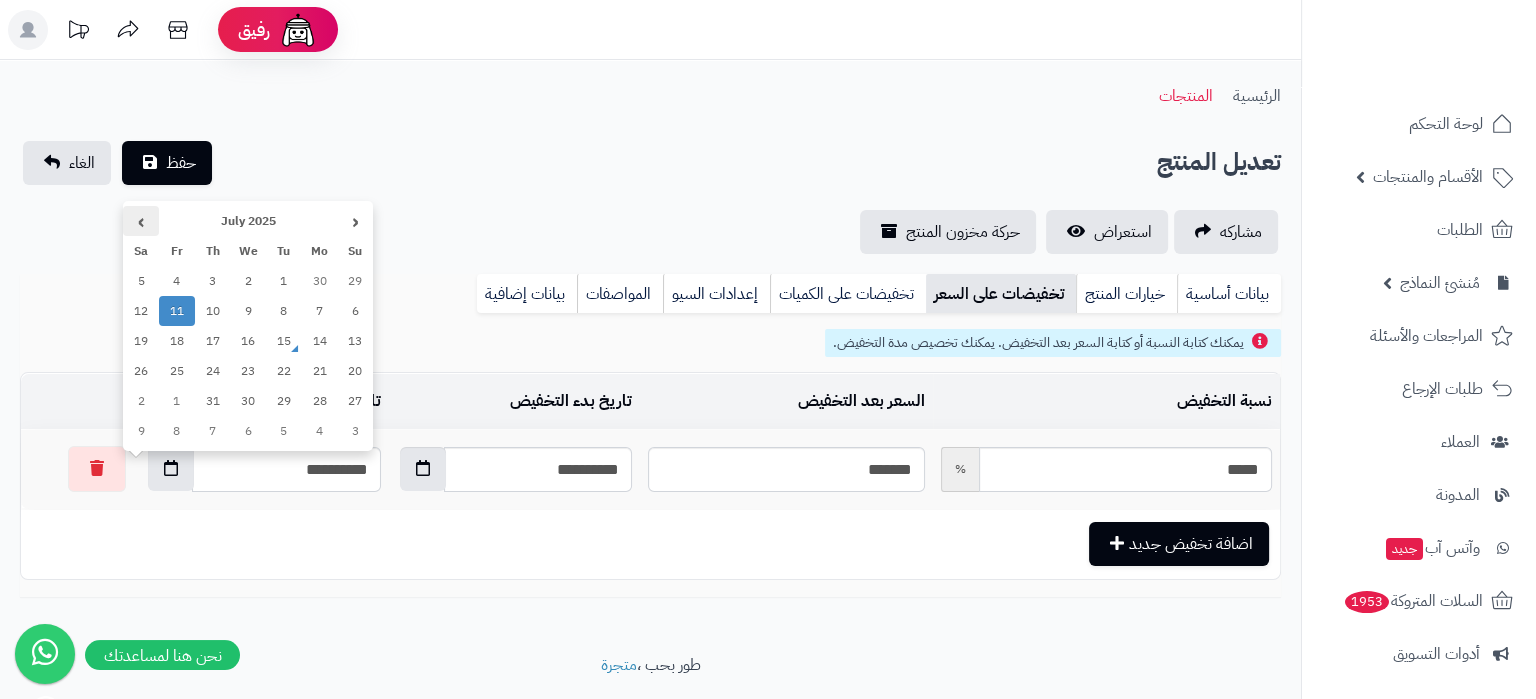 click on "›" at bounding box center (141, 221) 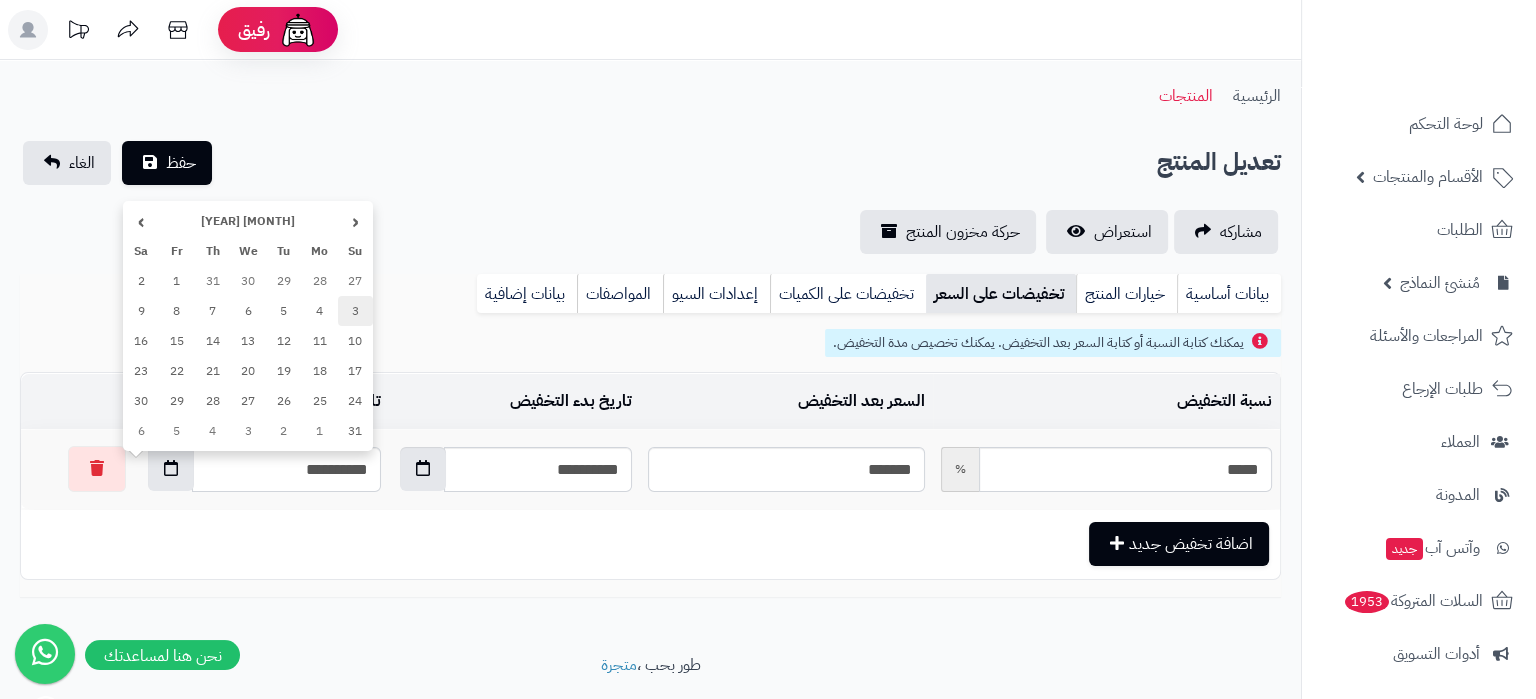 click on "3" at bounding box center (356, 311) 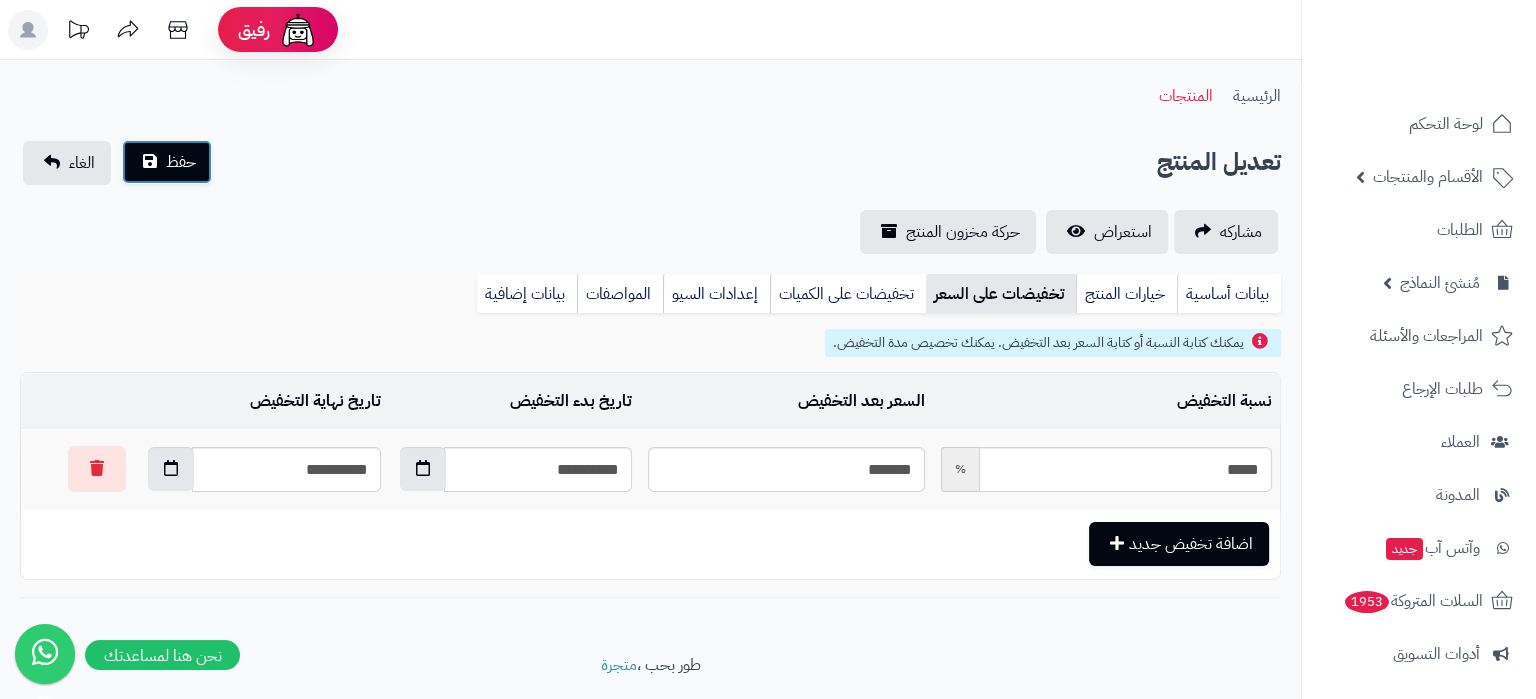 click on "حفظ" at bounding box center [181, 162] 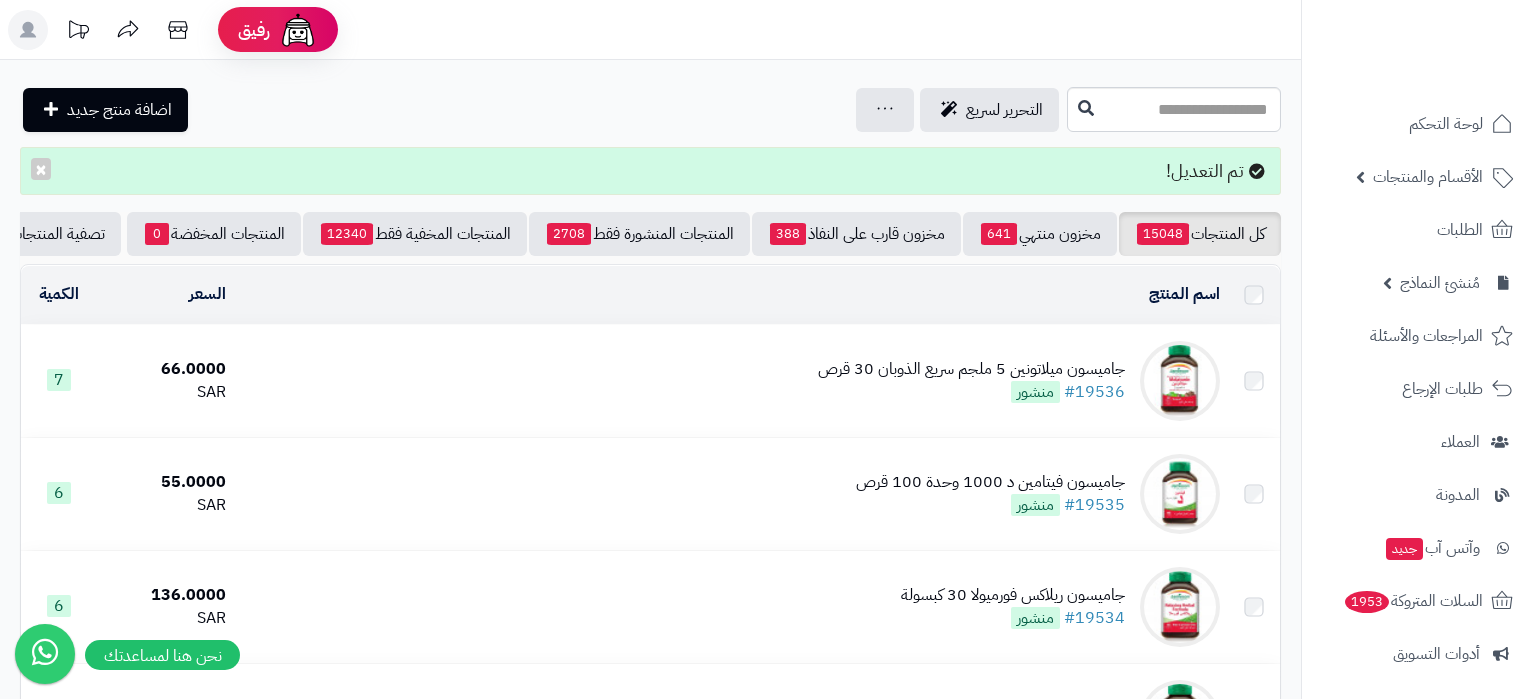 scroll, scrollTop: 0, scrollLeft: 0, axis: both 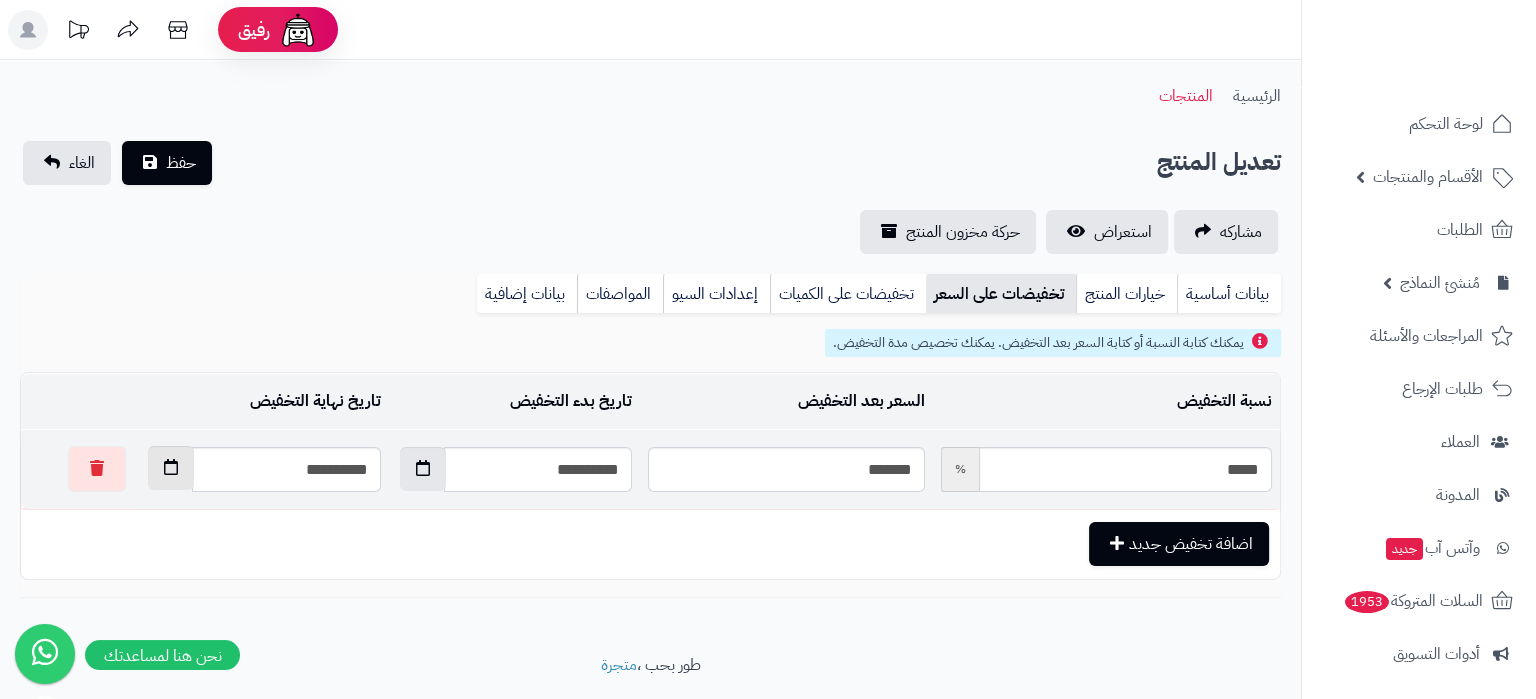 click at bounding box center [171, 468] 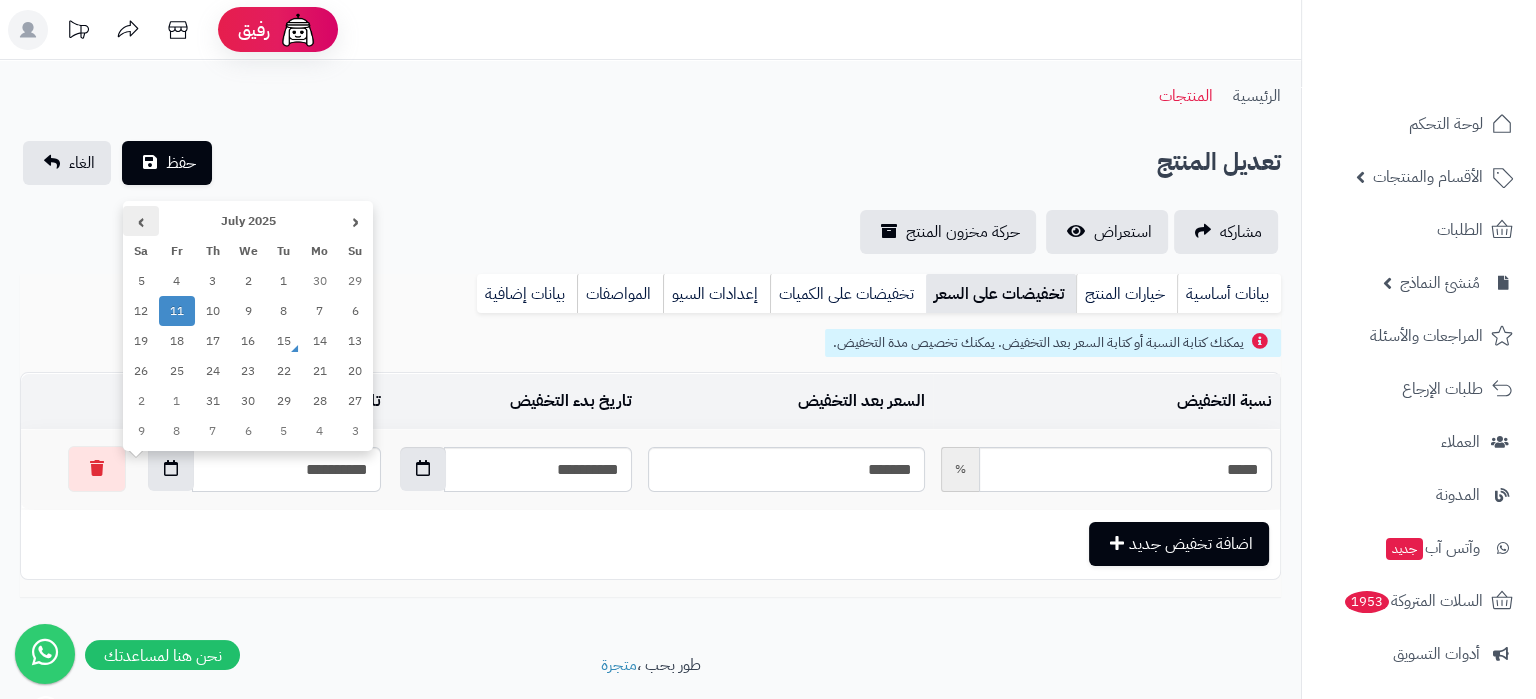 click on "›" at bounding box center (141, 221) 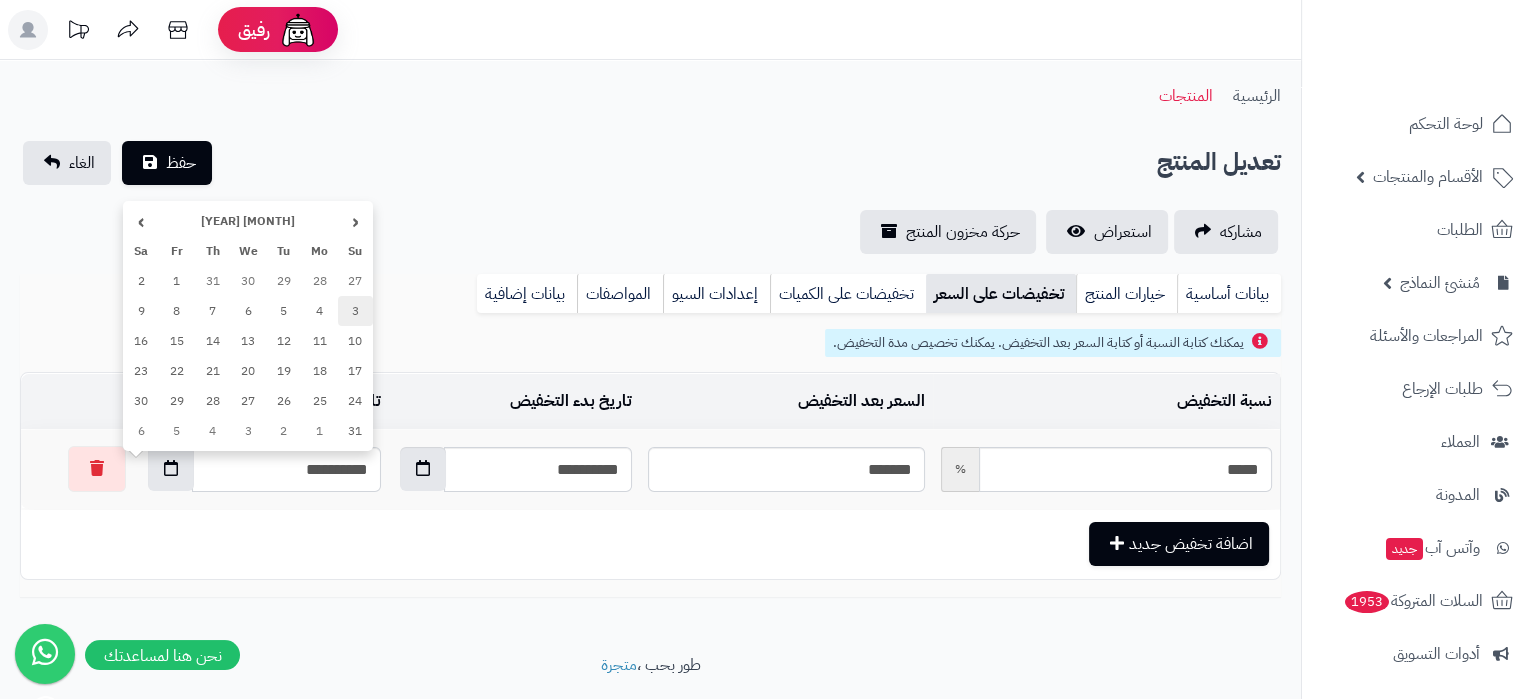 click on "3" at bounding box center [356, 311] 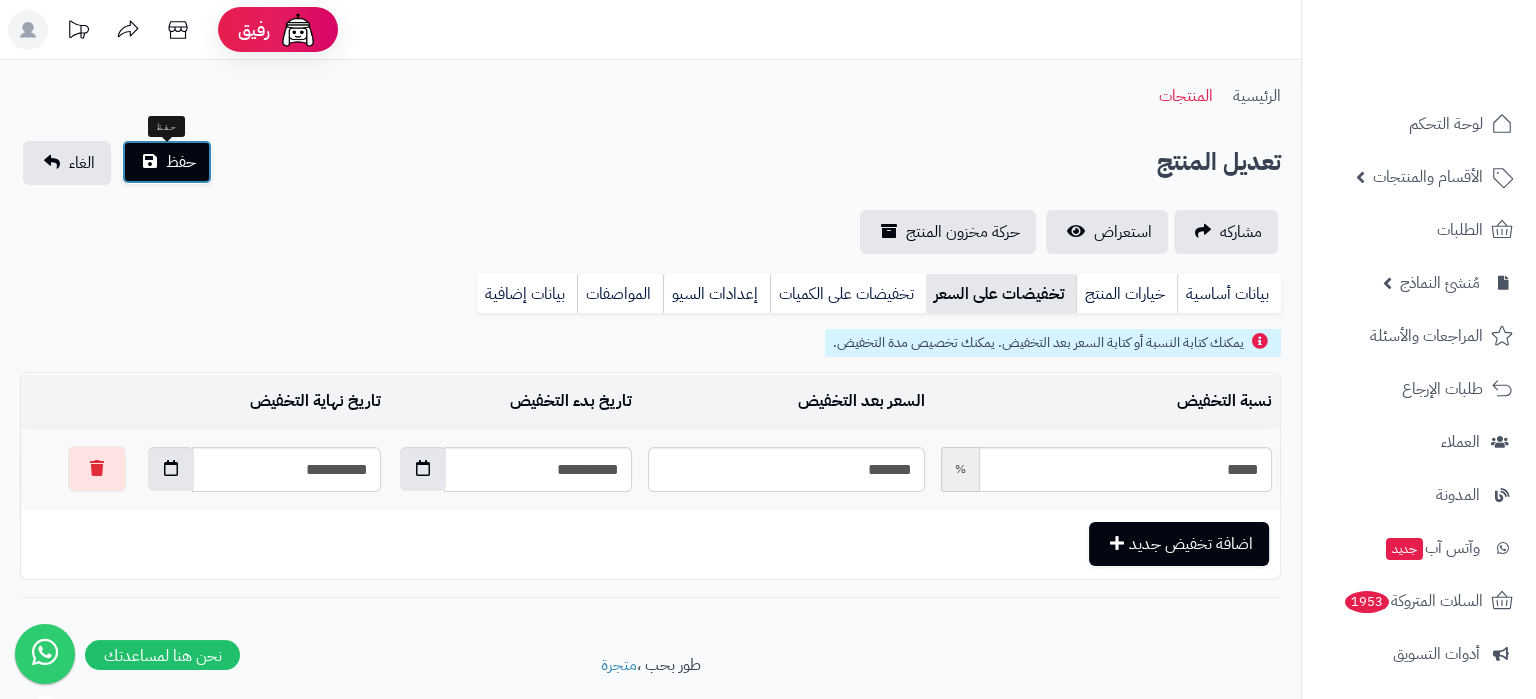 click on "حفظ" at bounding box center (167, 162) 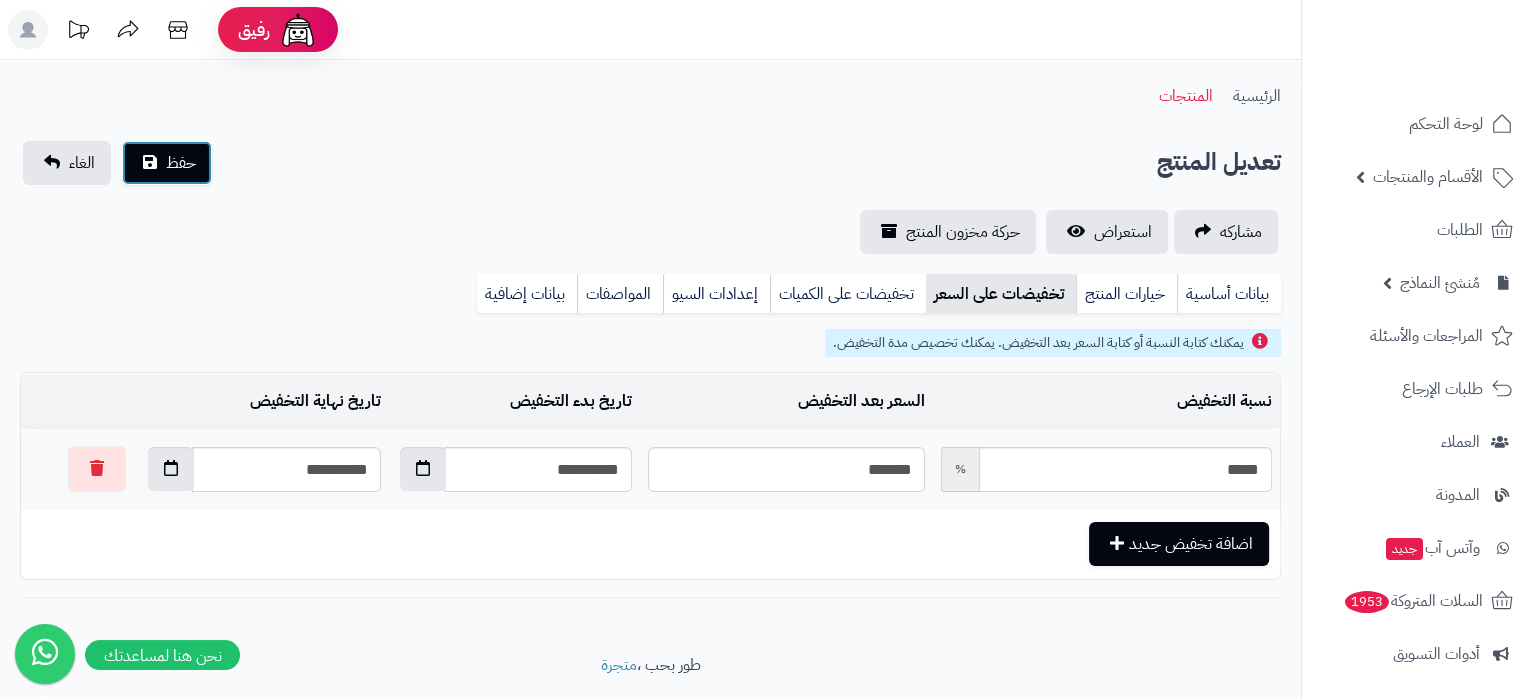 type 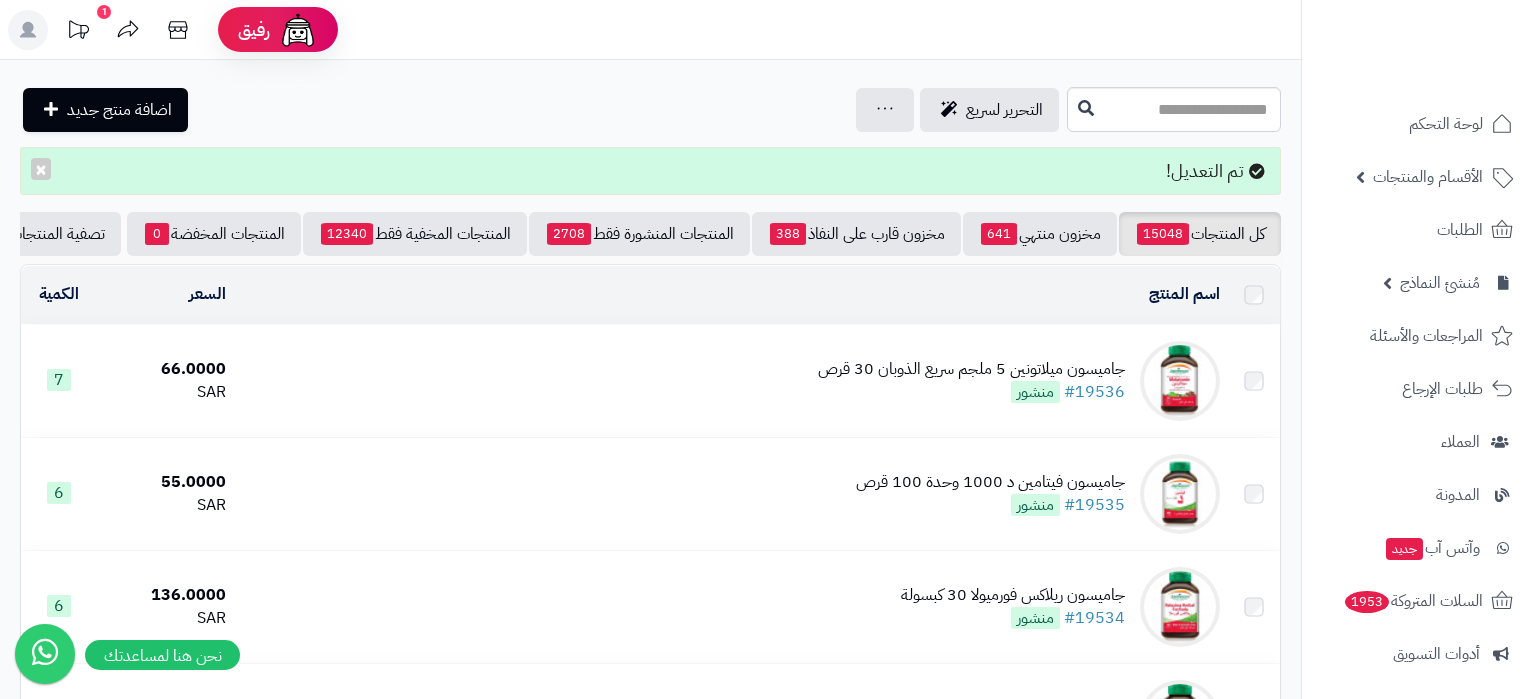 scroll, scrollTop: 0, scrollLeft: 0, axis: both 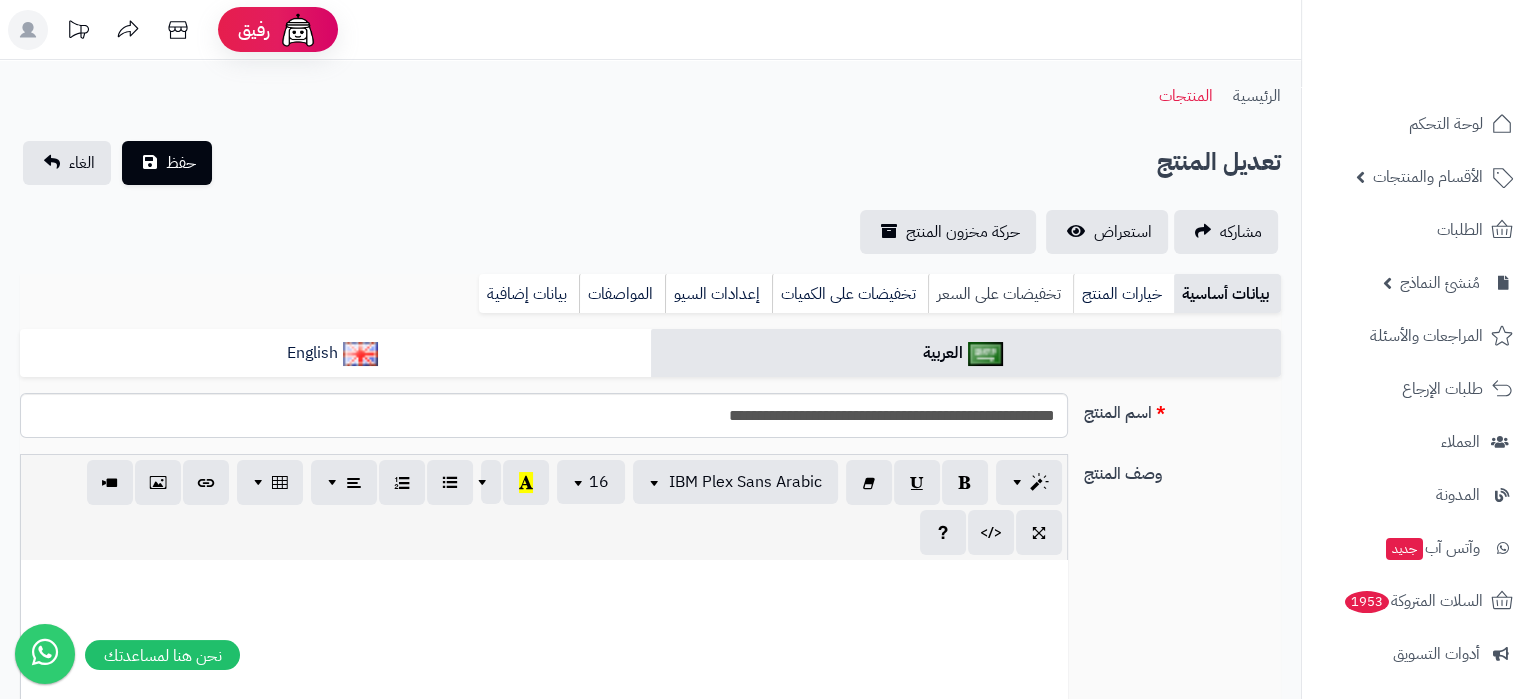 click on "تخفيضات على السعر" at bounding box center [1000, 294] 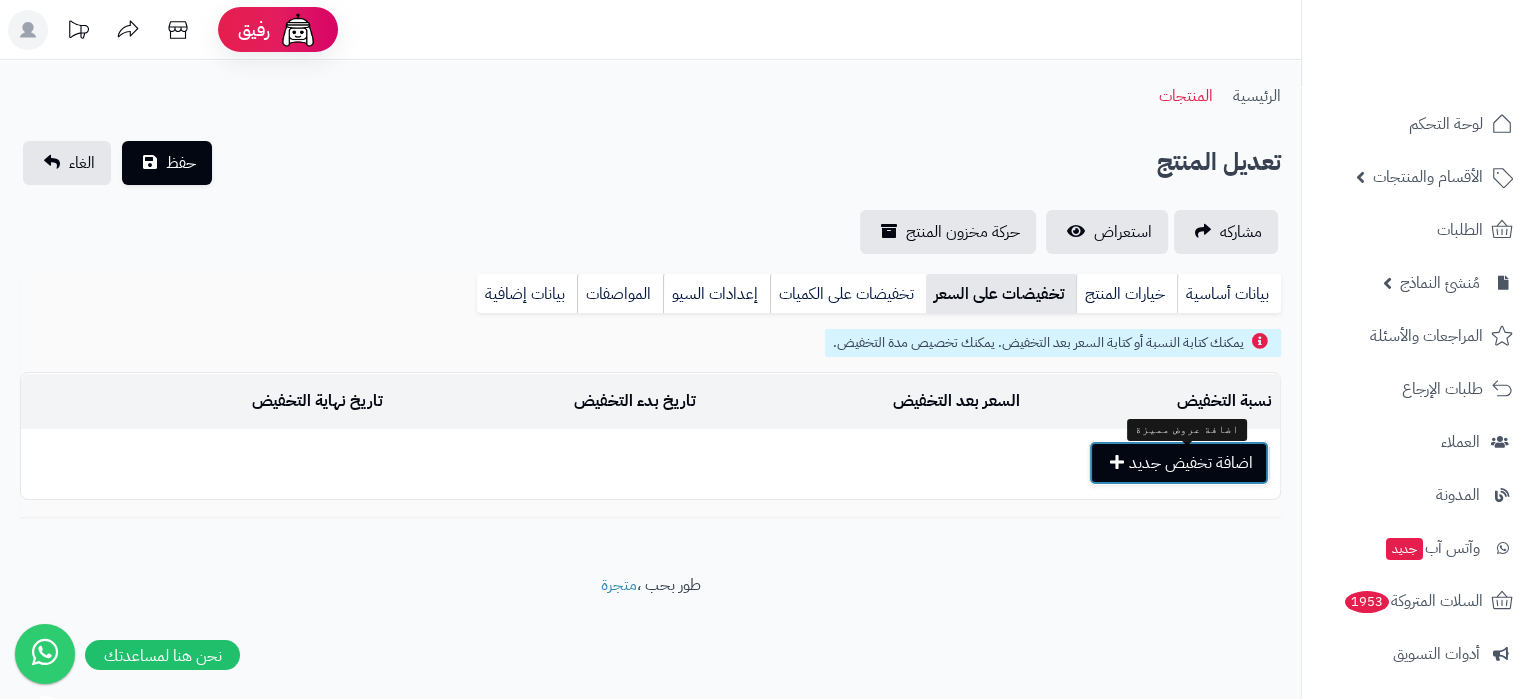 click on "اضافة تخفيض جديد" at bounding box center [1179, 463] 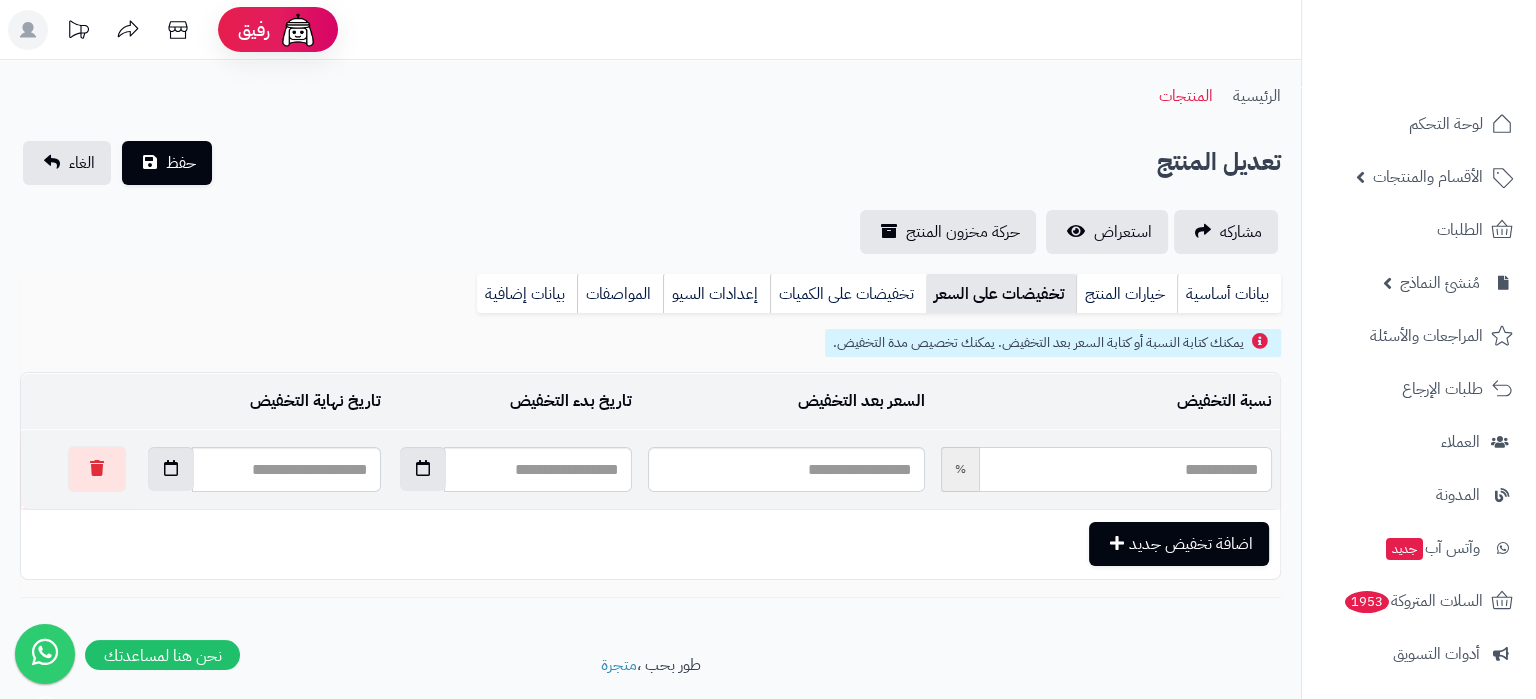 click at bounding box center (1125, 469) 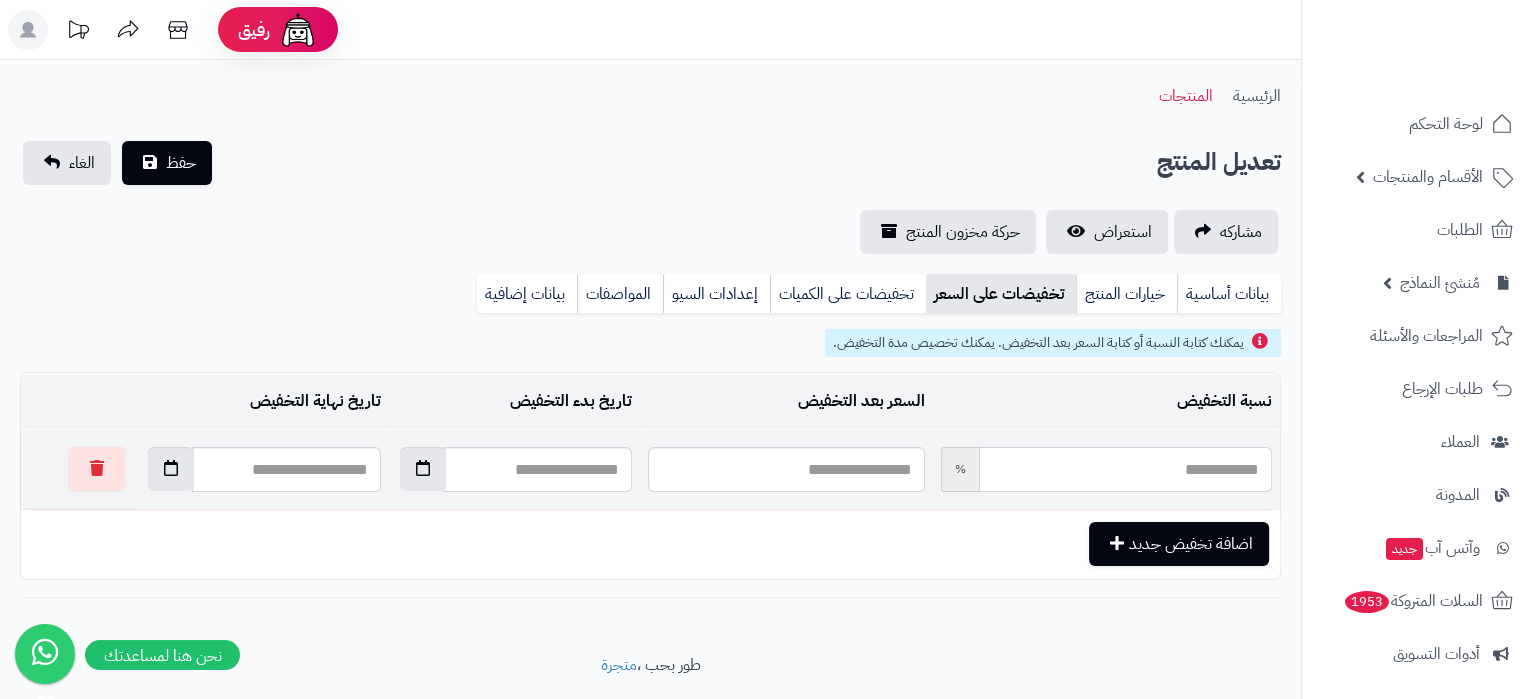 type on "*" 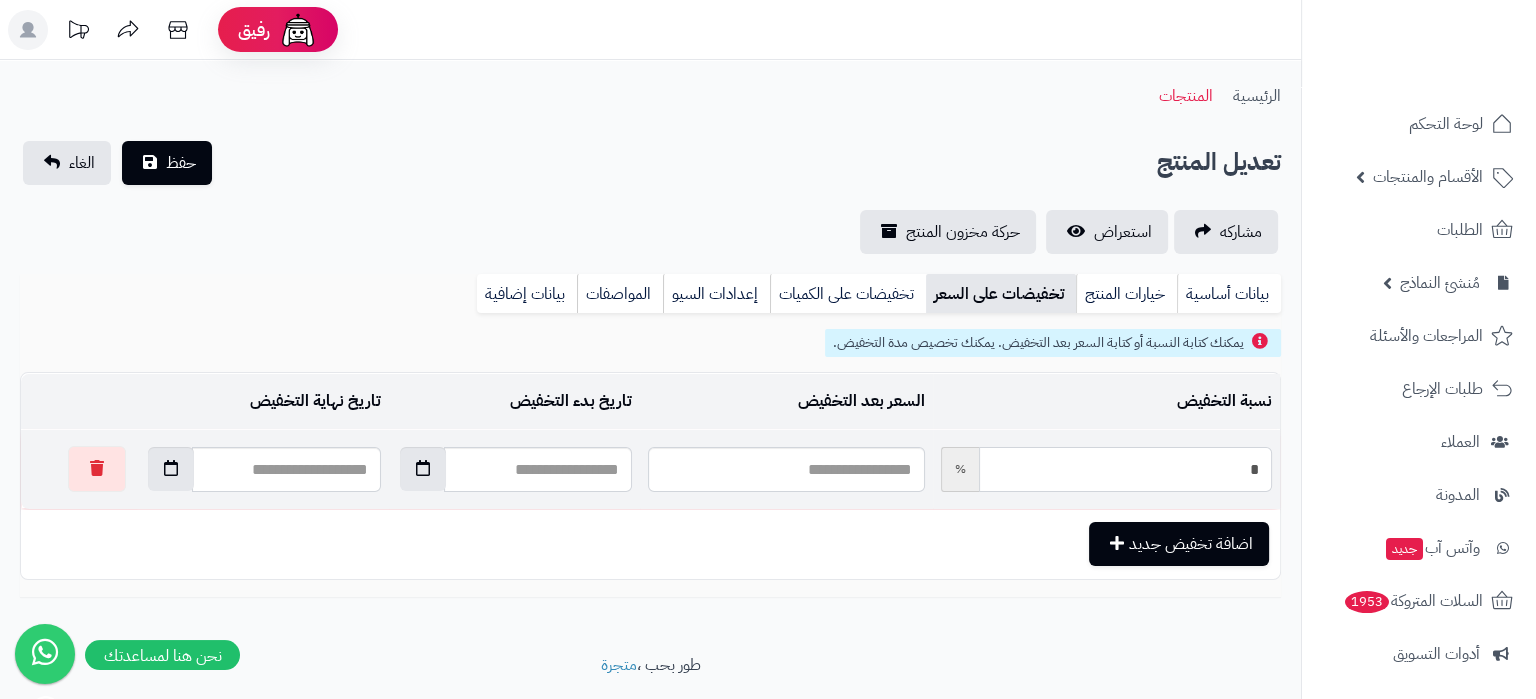 type on "******" 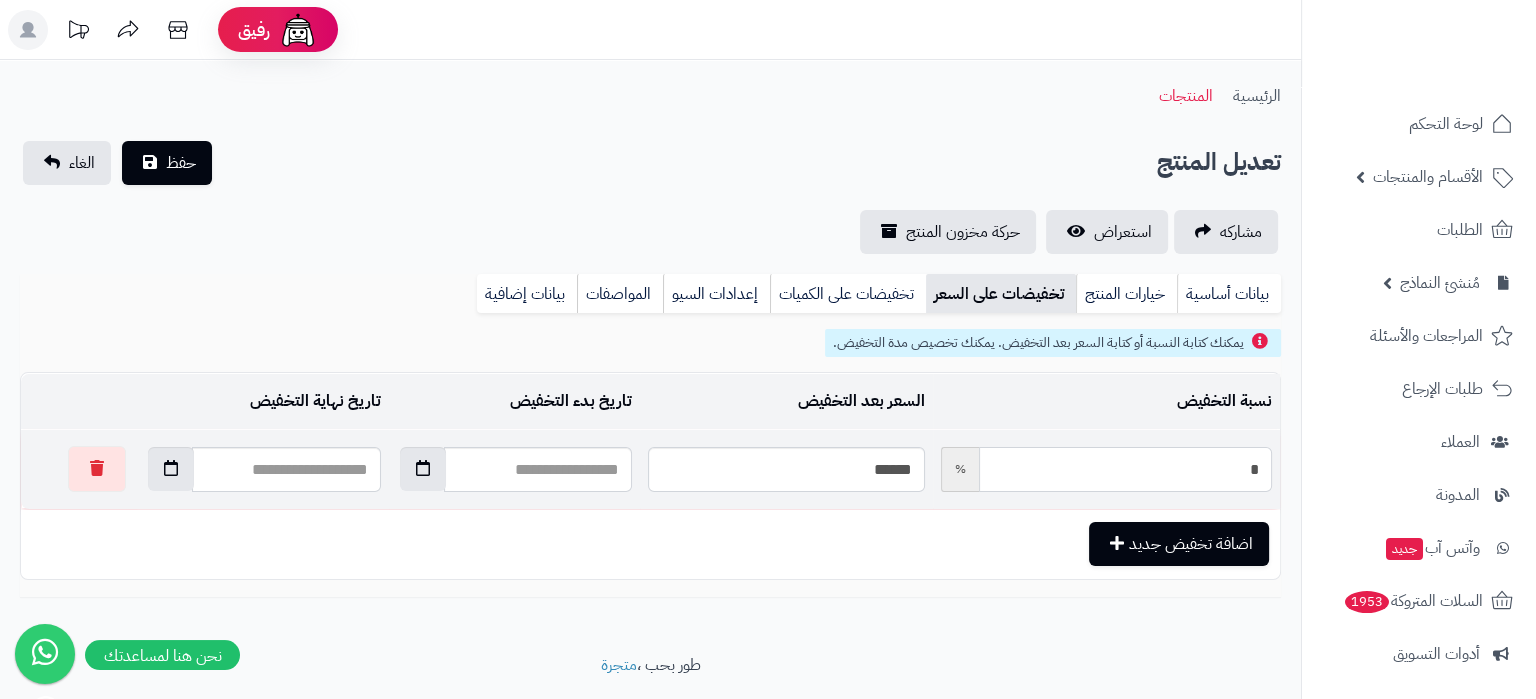 type on "**" 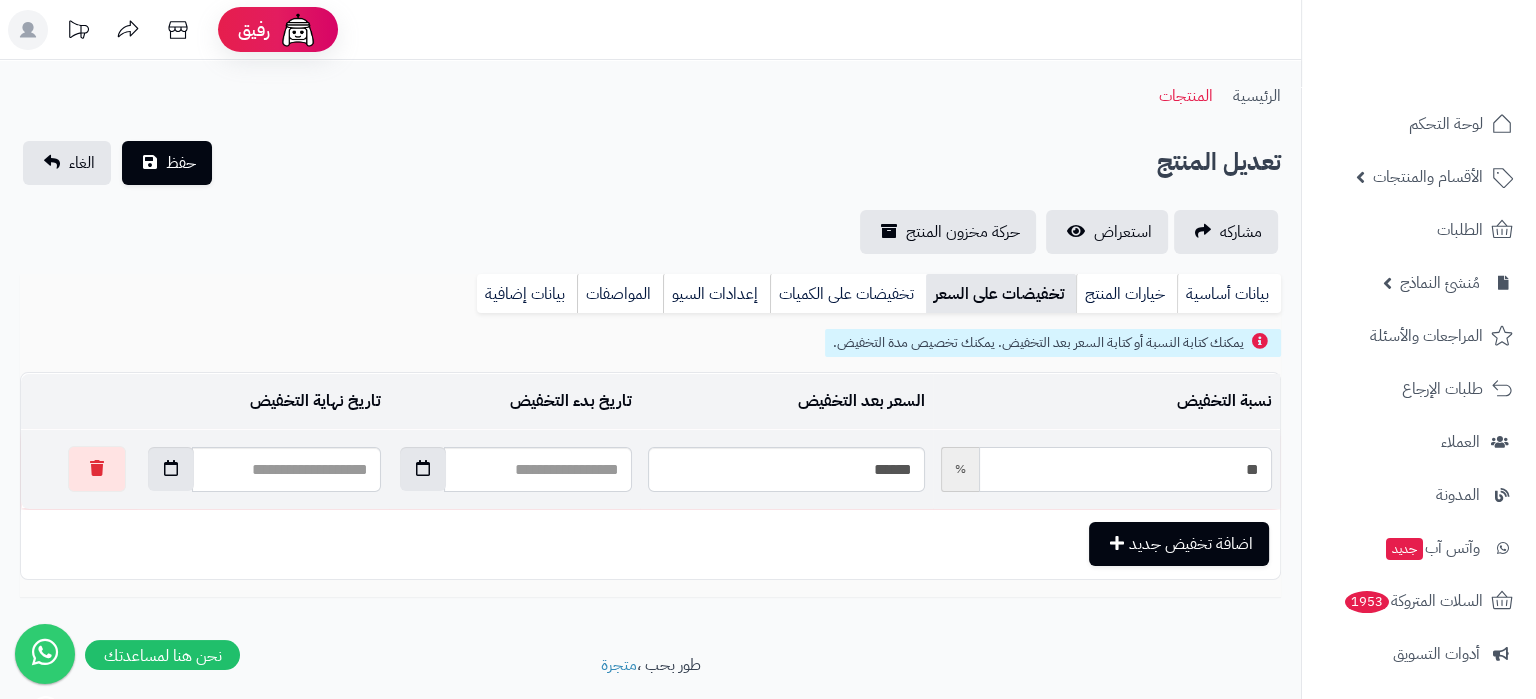 type on "******" 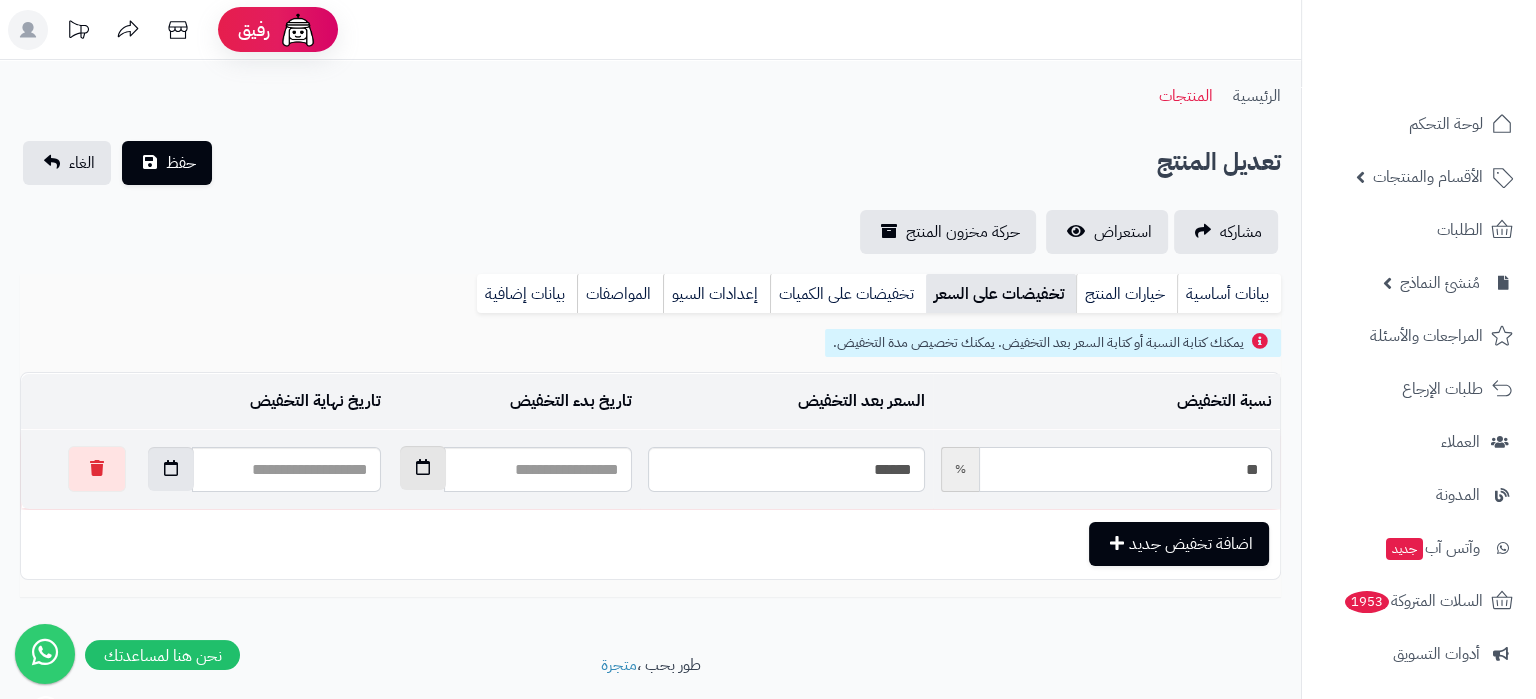 click at bounding box center (423, 468) 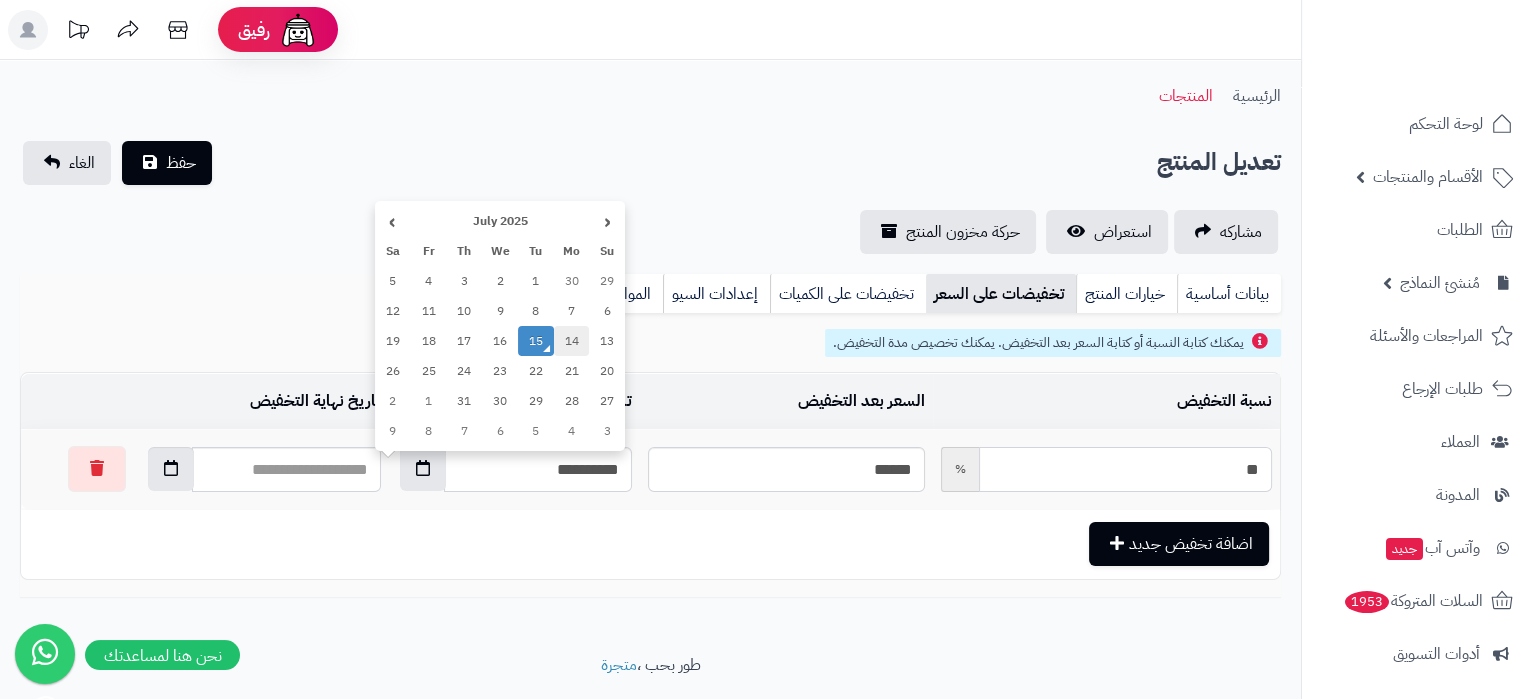 click on "14" at bounding box center [572, 341] 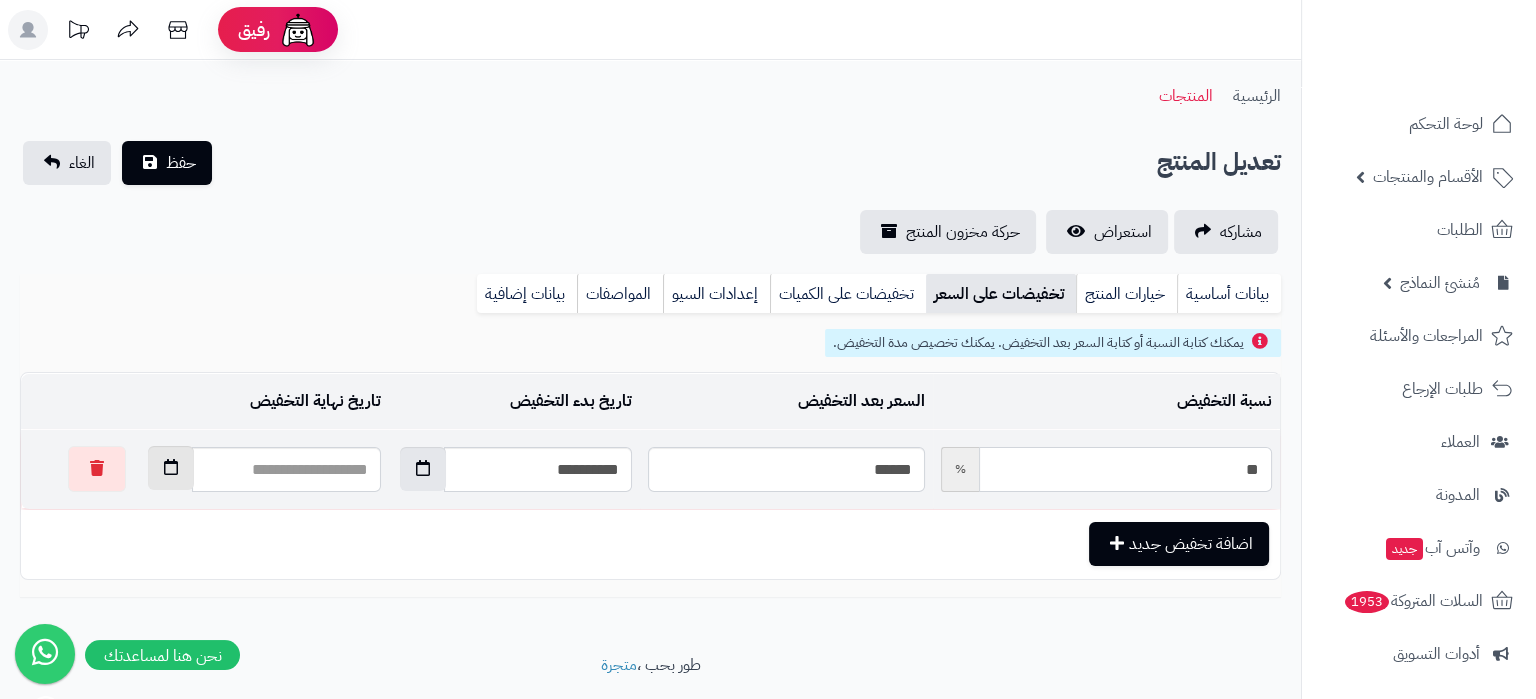 click at bounding box center [171, 467] 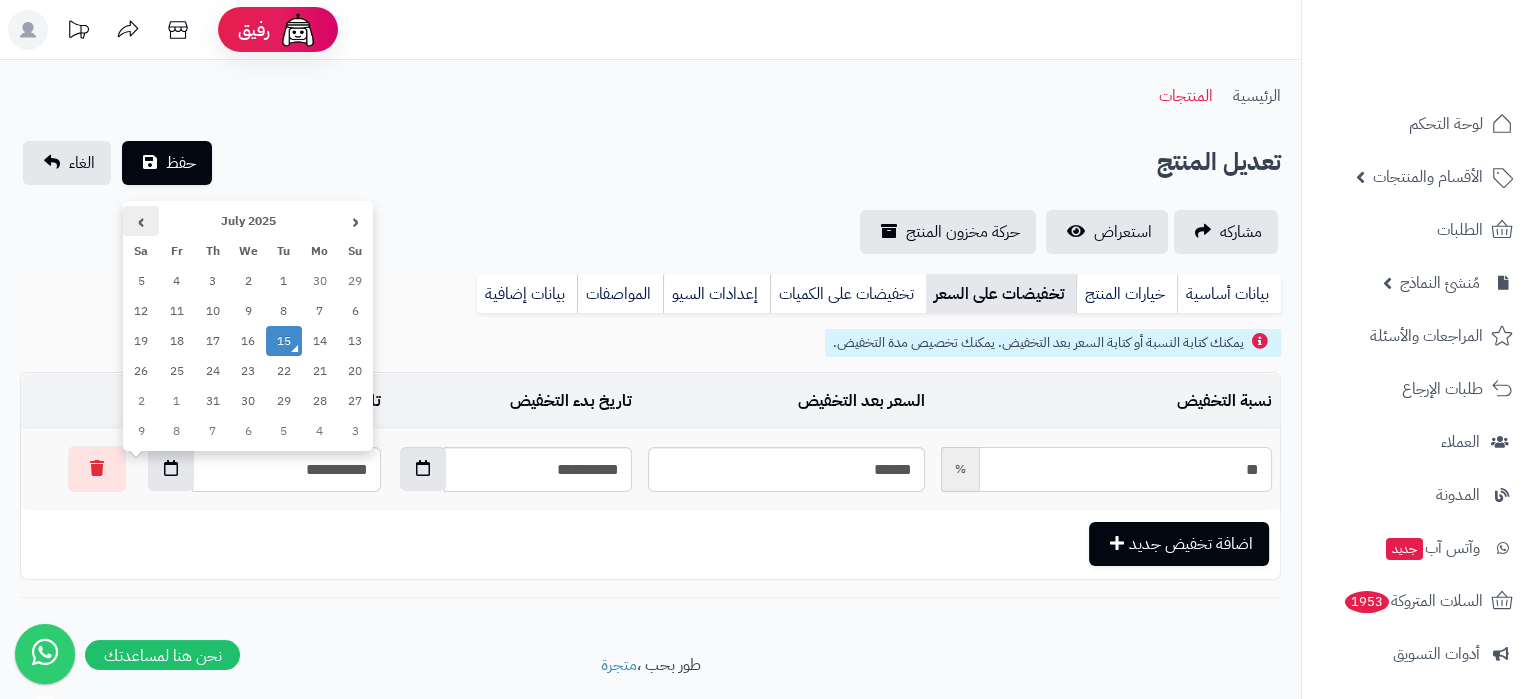 click on "›" at bounding box center [141, 221] 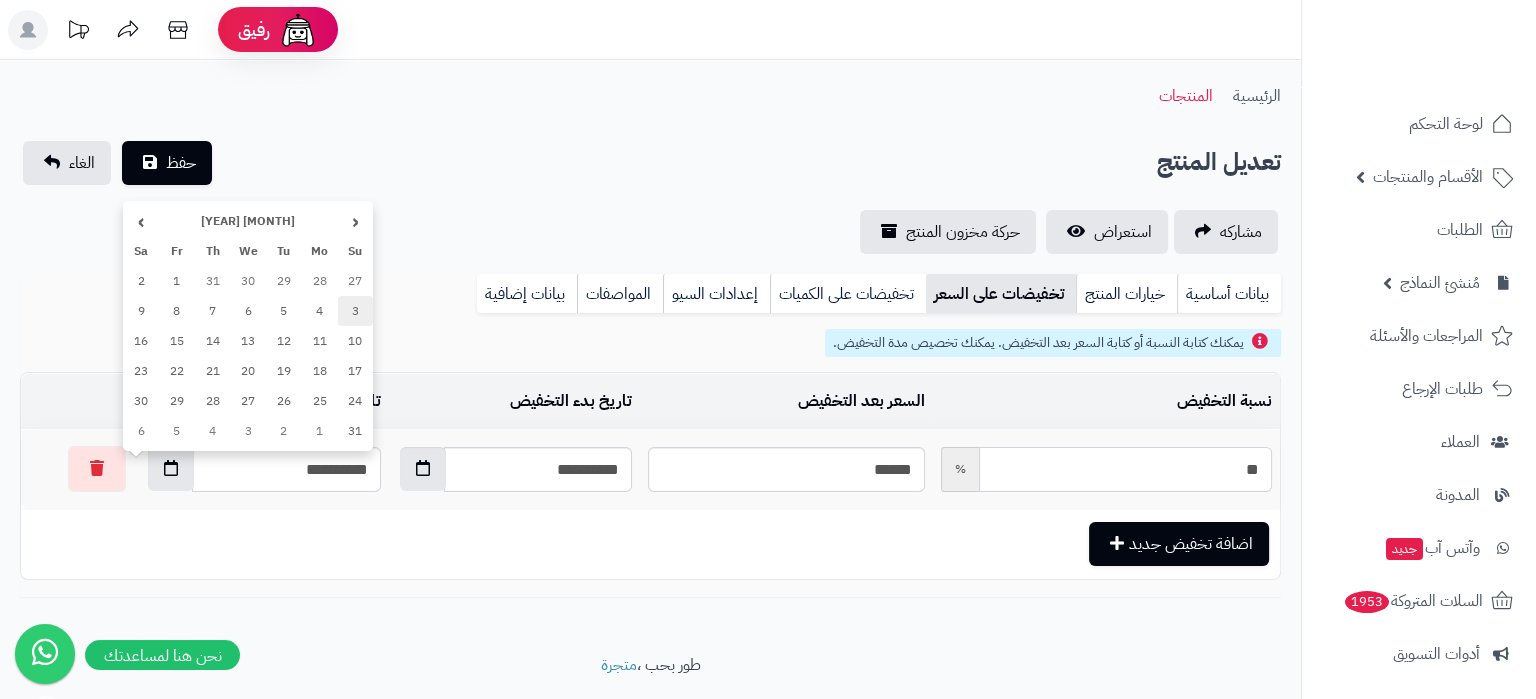 click on "3" at bounding box center [356, 311] 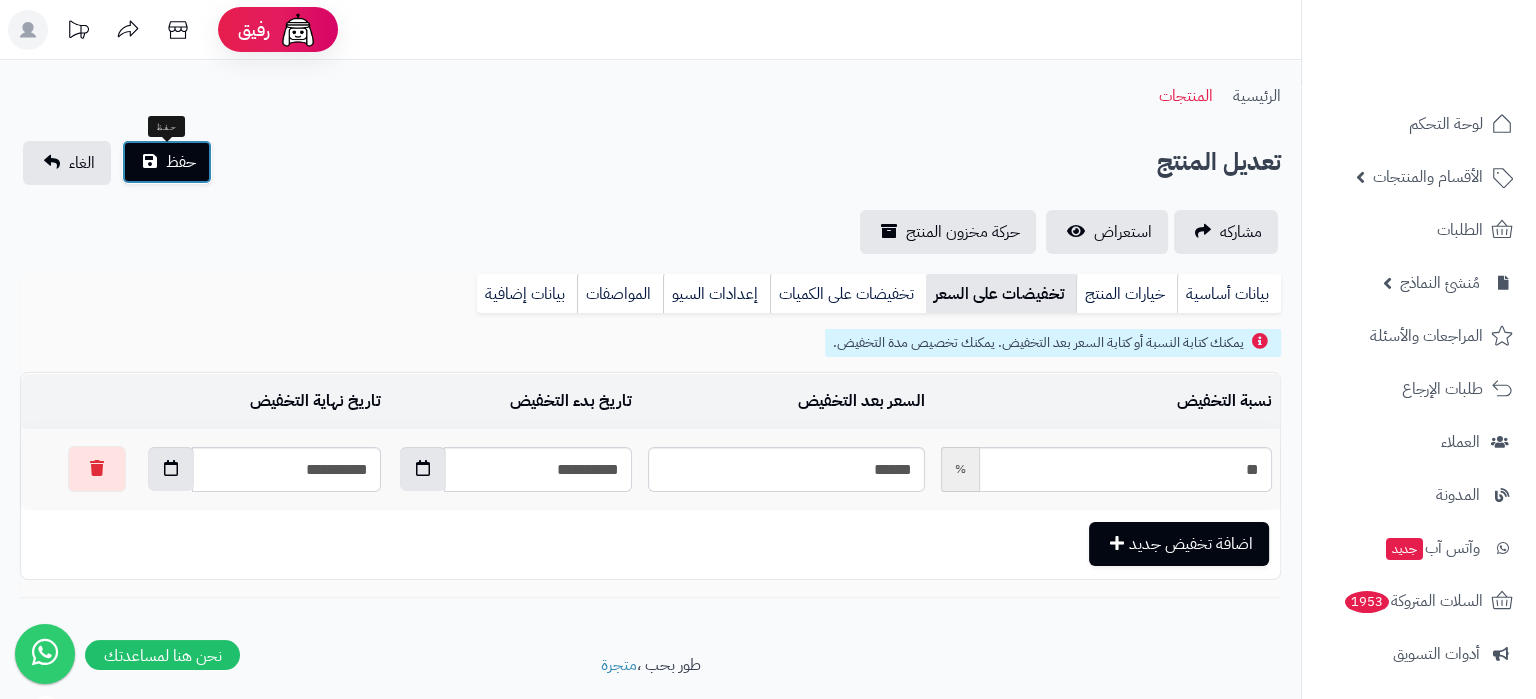 click on "حفظ" at bounding box center [167, 162] 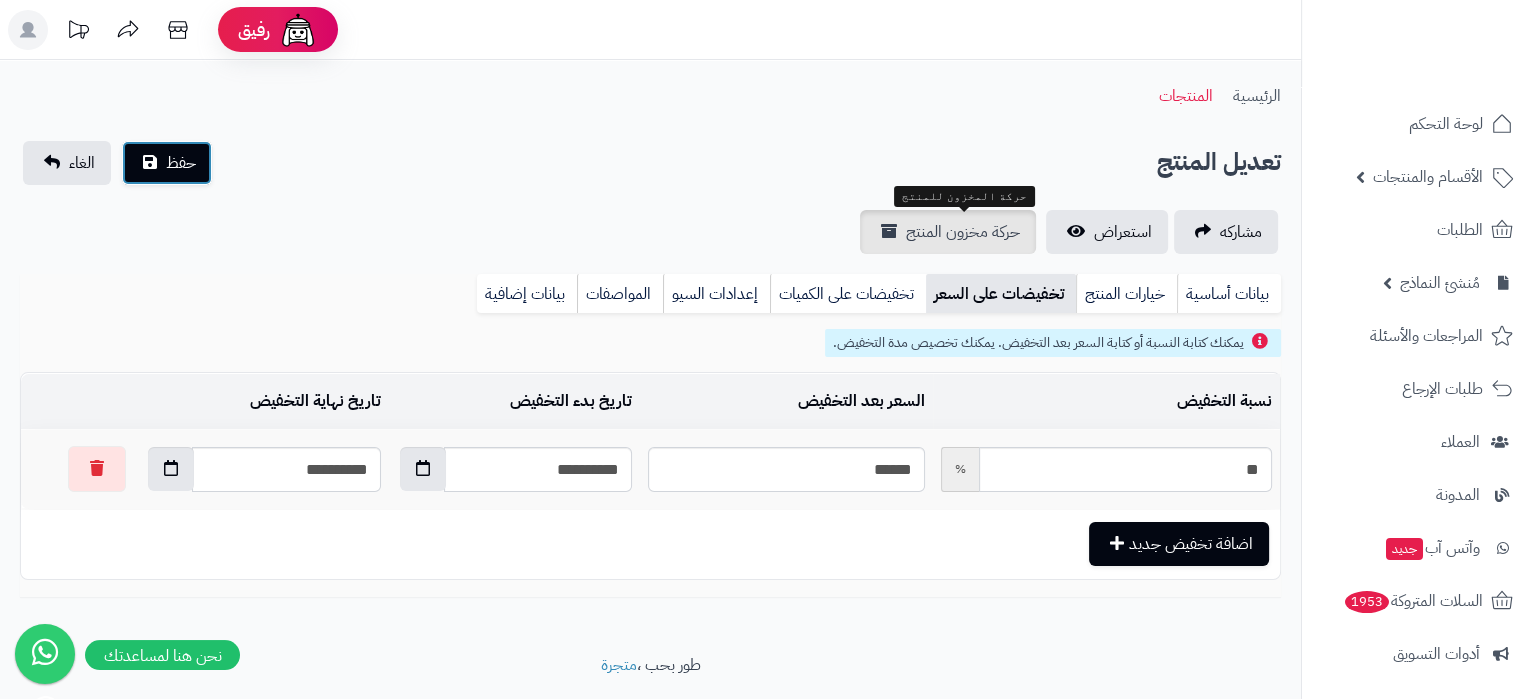 type 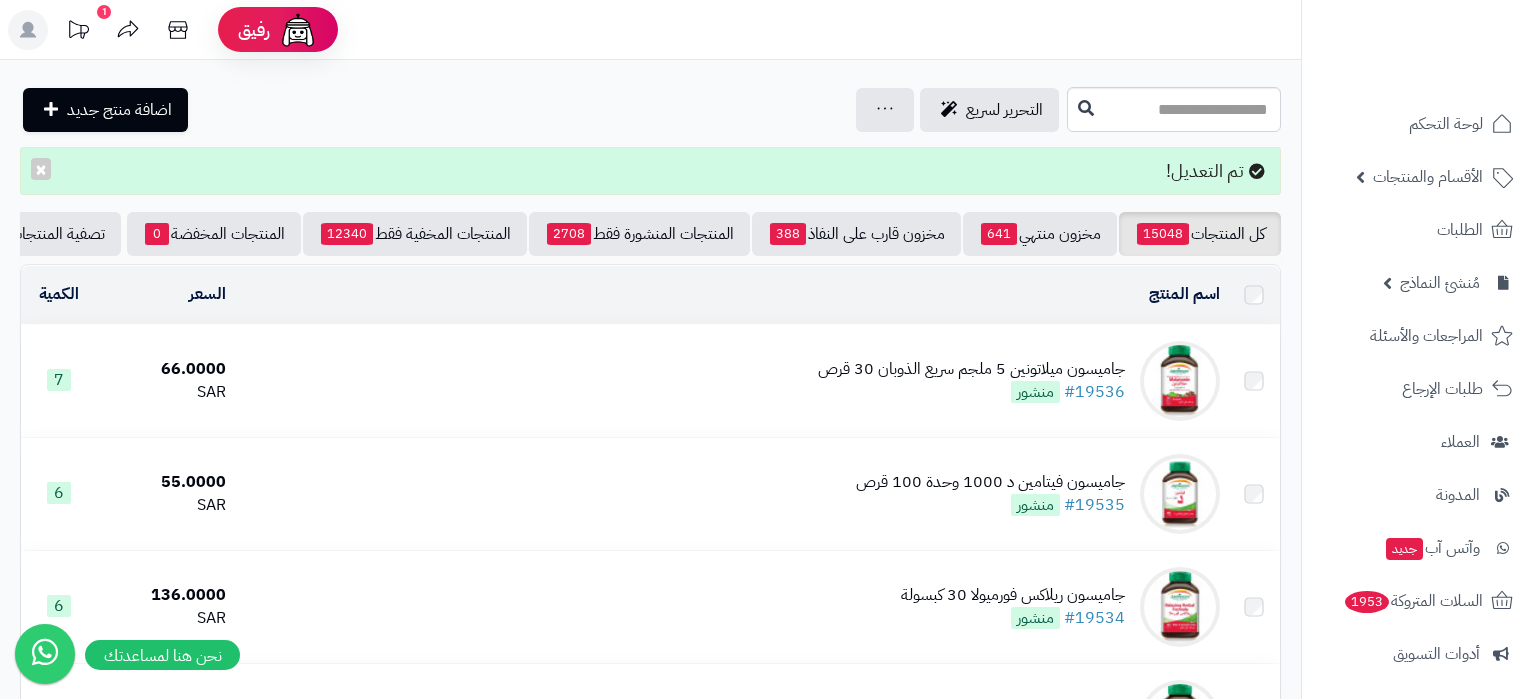 scroll, scrollTop: 0, scrollLeft: 0, axis: both 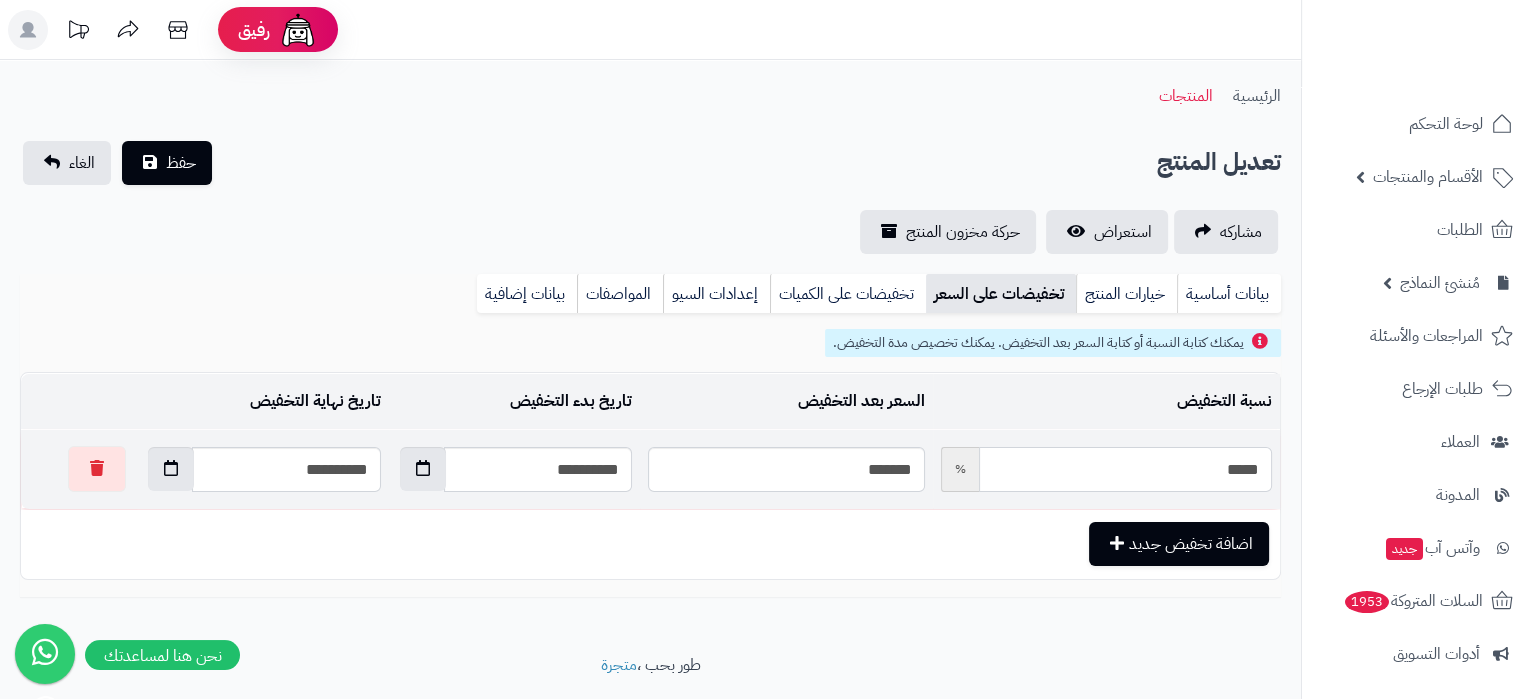 drag, startPoint x: 1228, startPoint y: 478, endPoint x: 1296, endPoint y: 482, distance: 68.117546 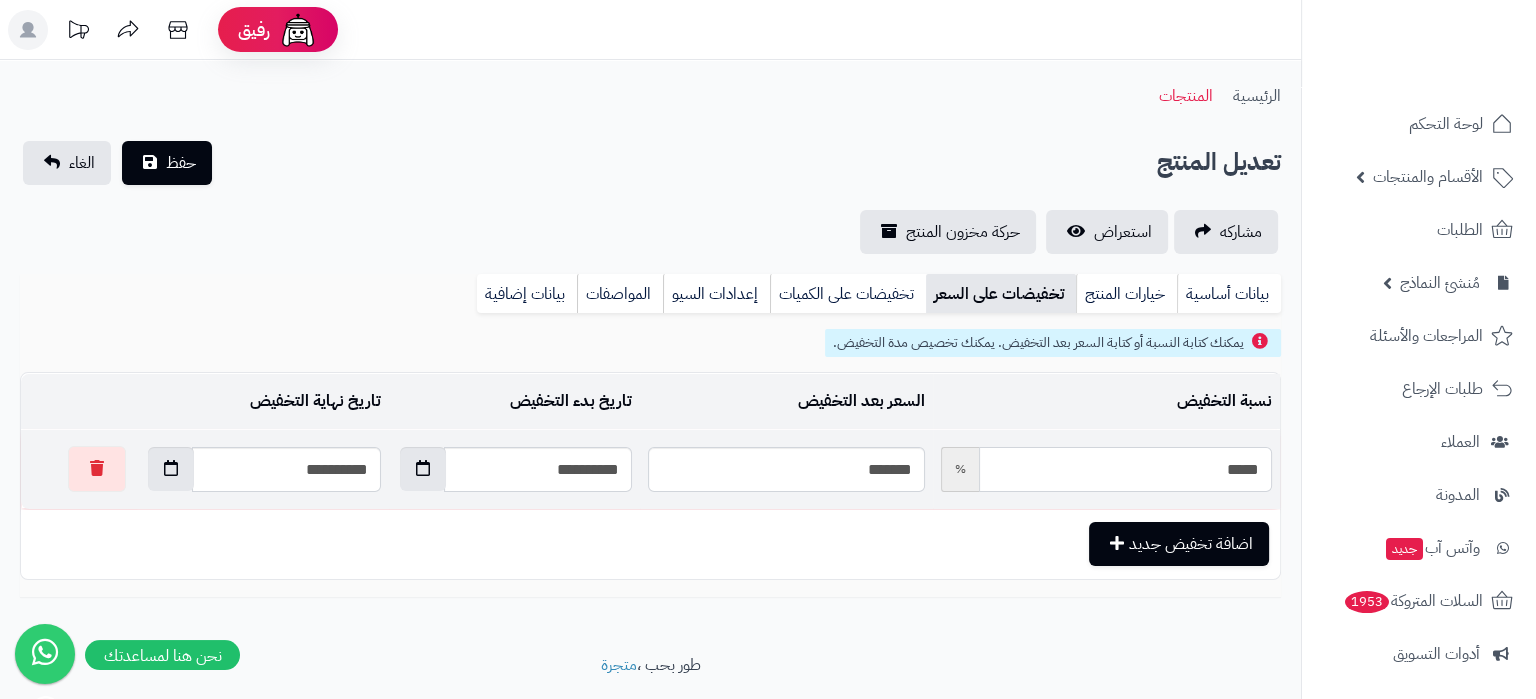 click on "*****" at bounding box center [1125, 469] 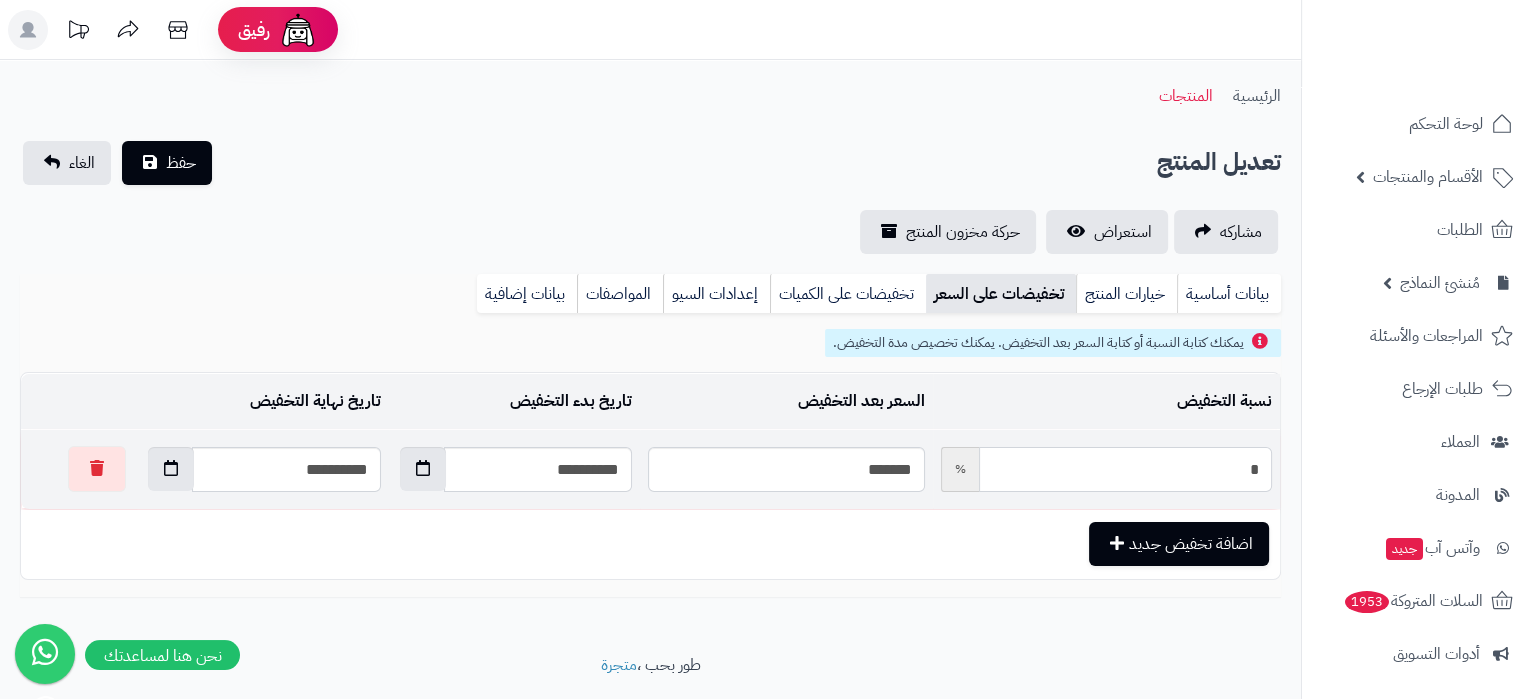 type on "******" 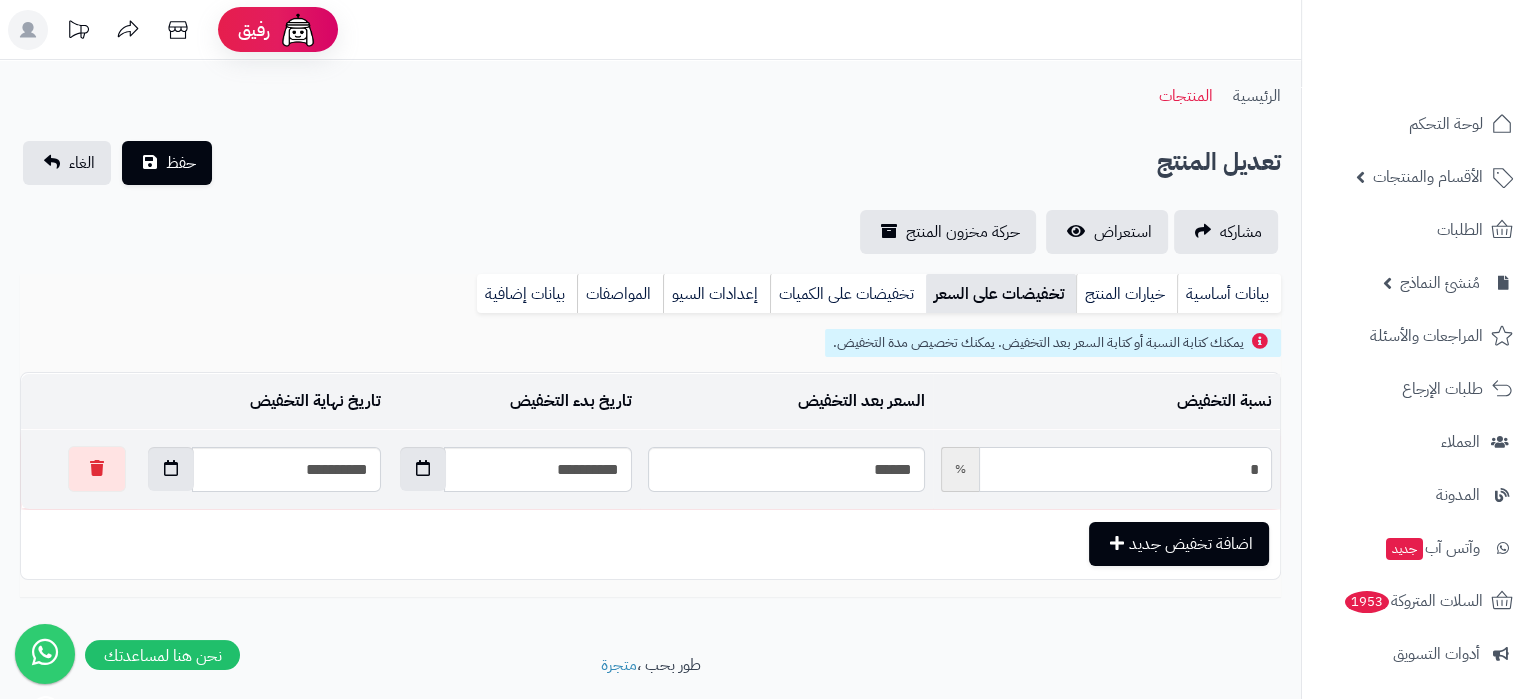 type on "**" 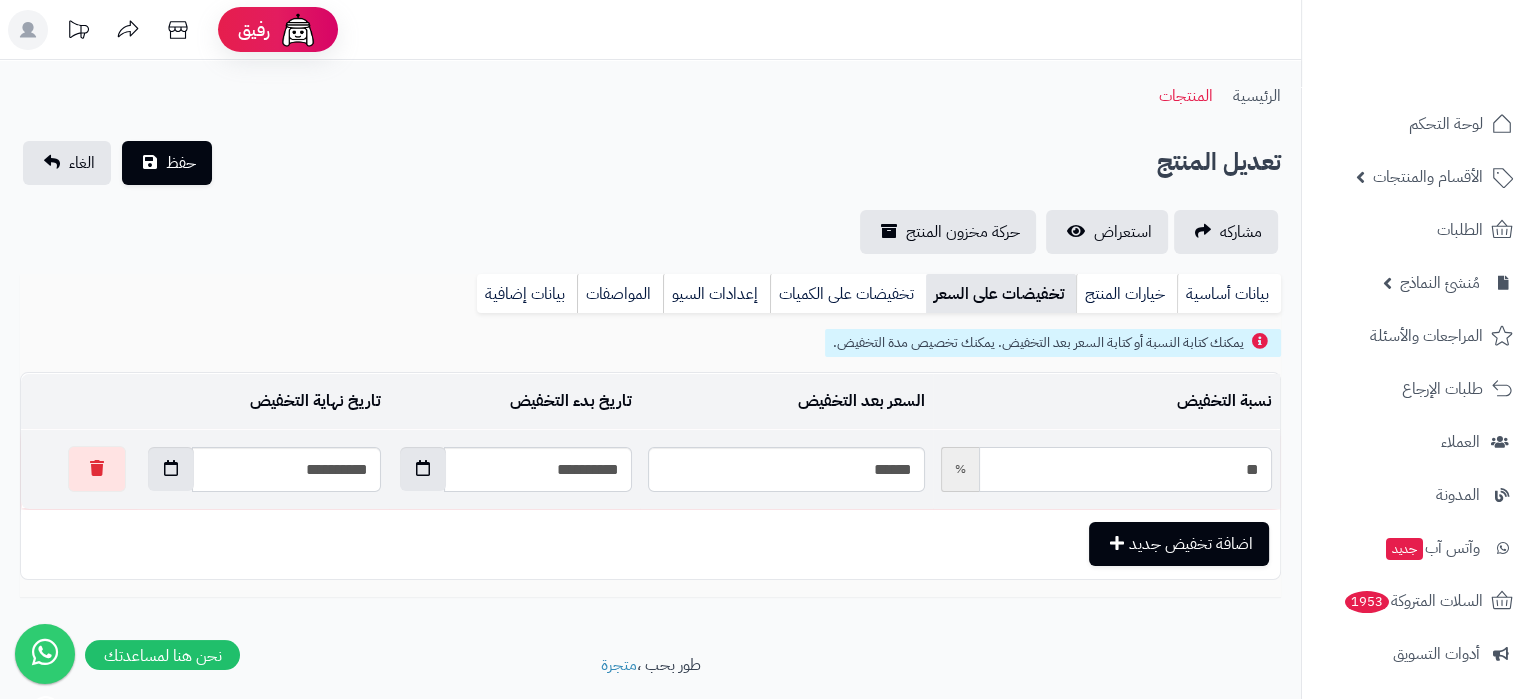 type on "*****" 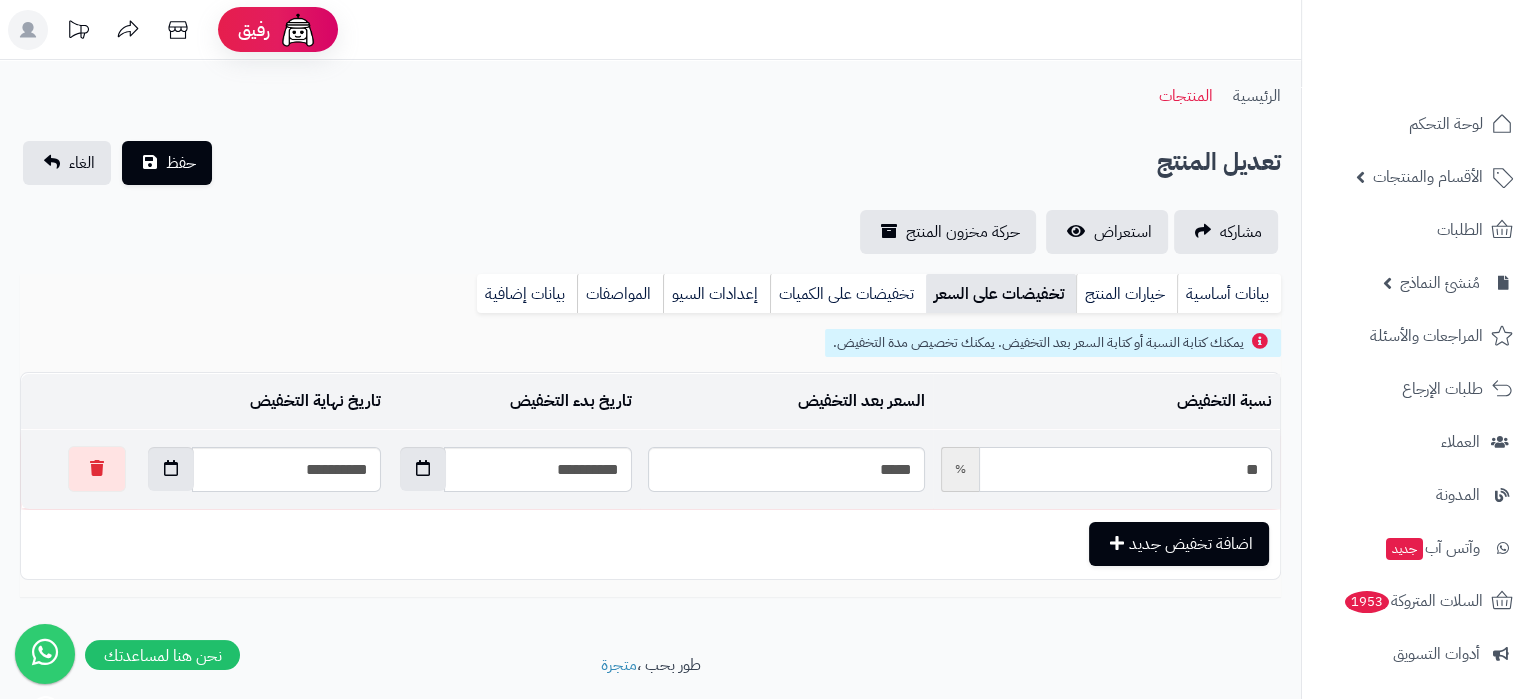 type on "**" 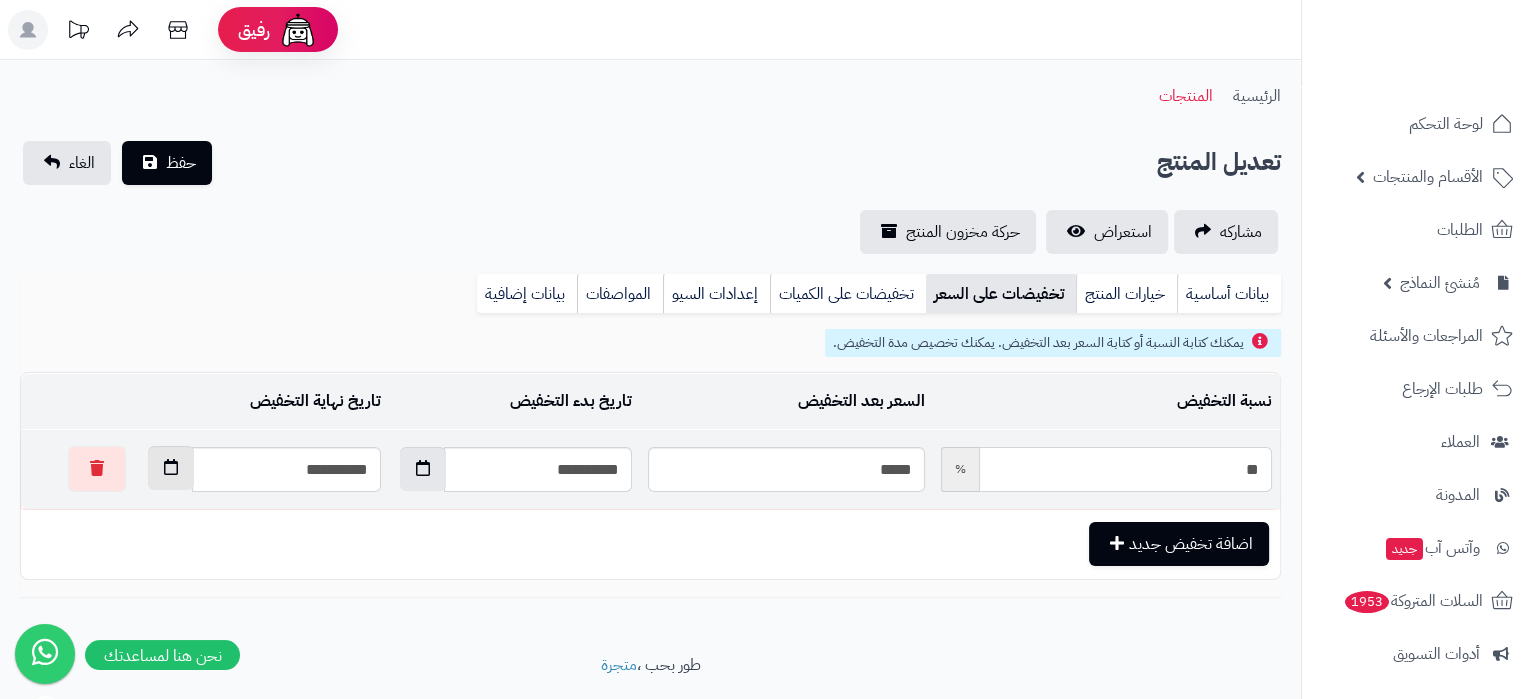 click at bounding box center [171, 467] 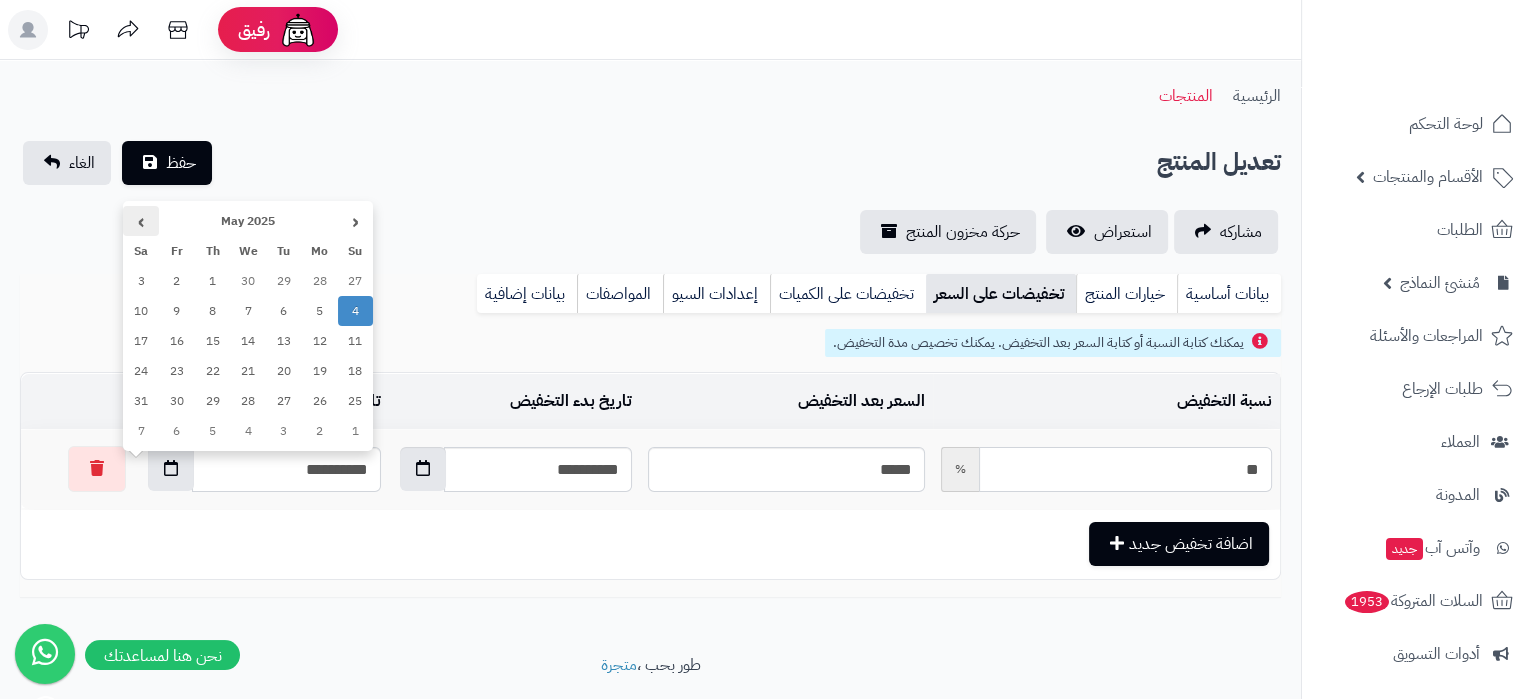 click on "›" at bounding box center (141, 221) 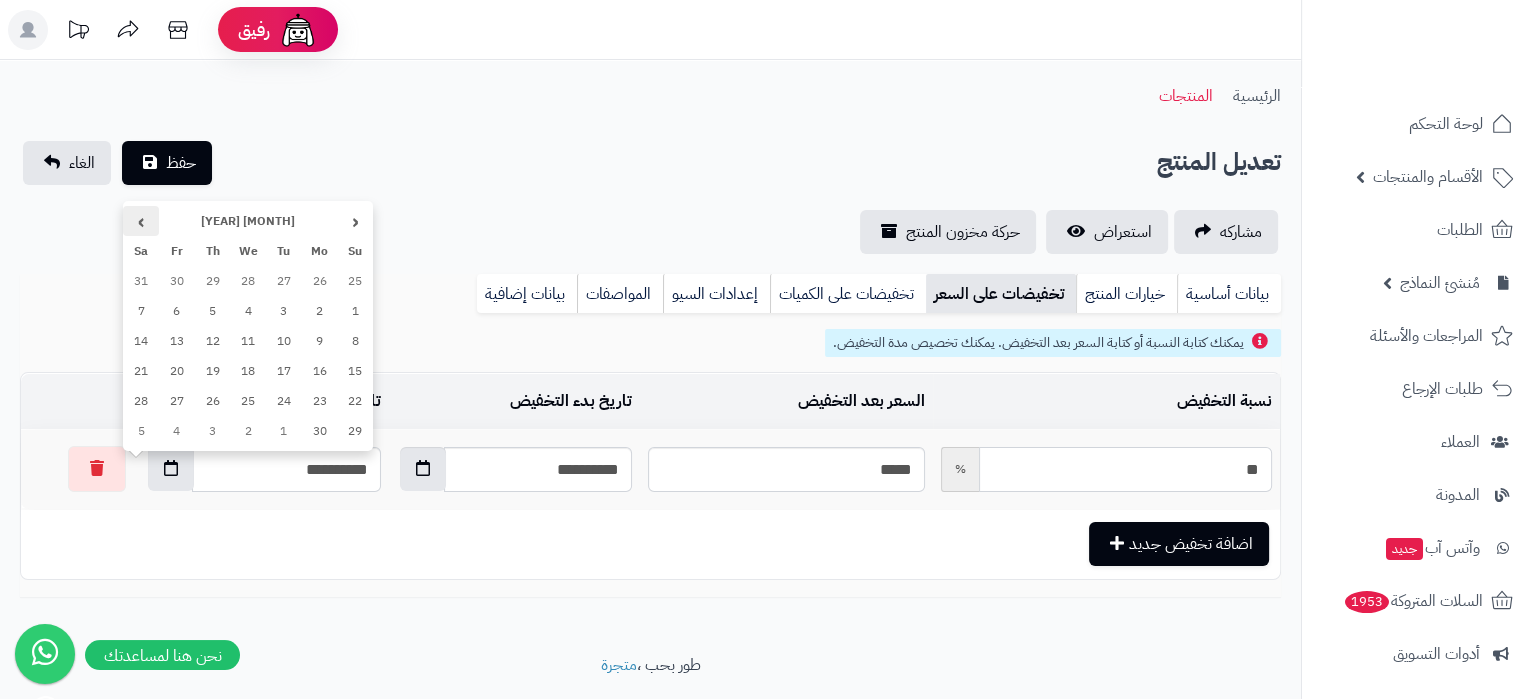 click on "›" at bounding box center [141, 221] 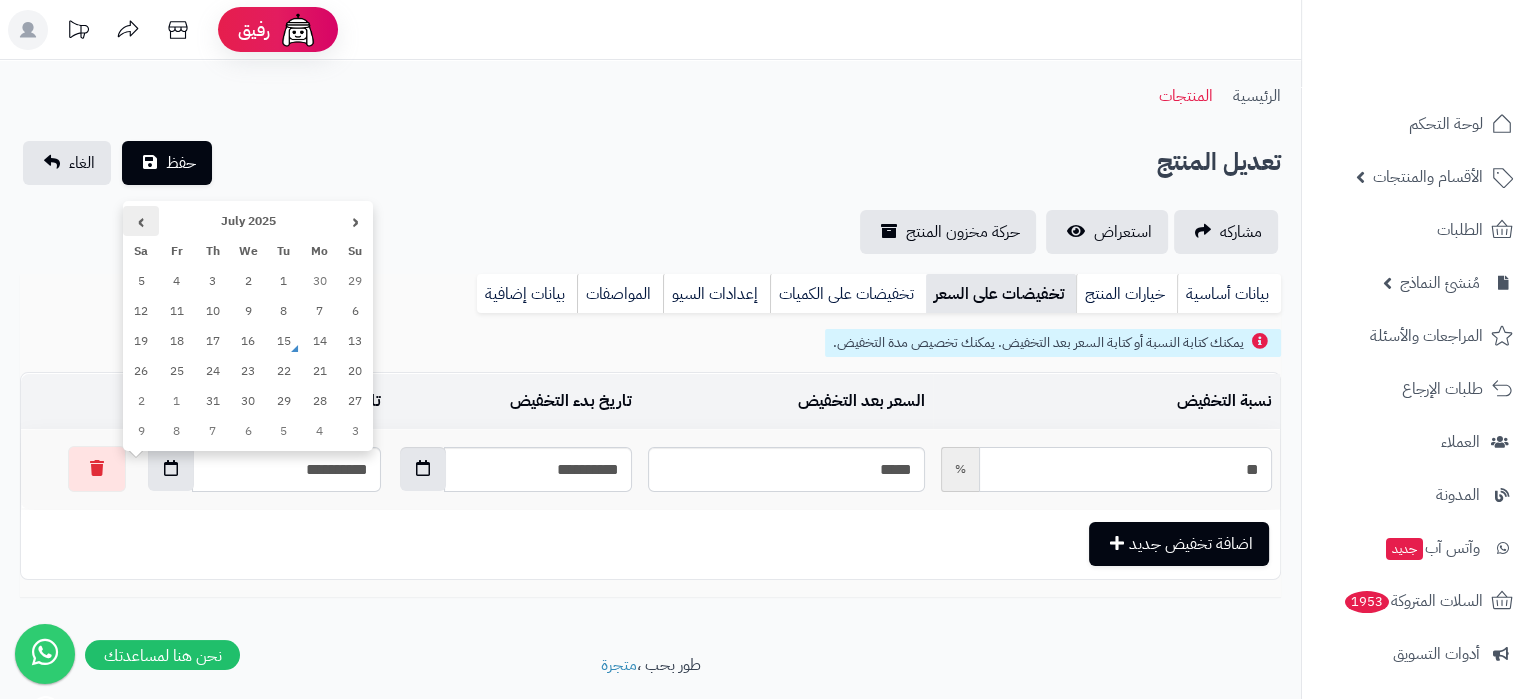 click on "›" at bounding box center (141, 221) 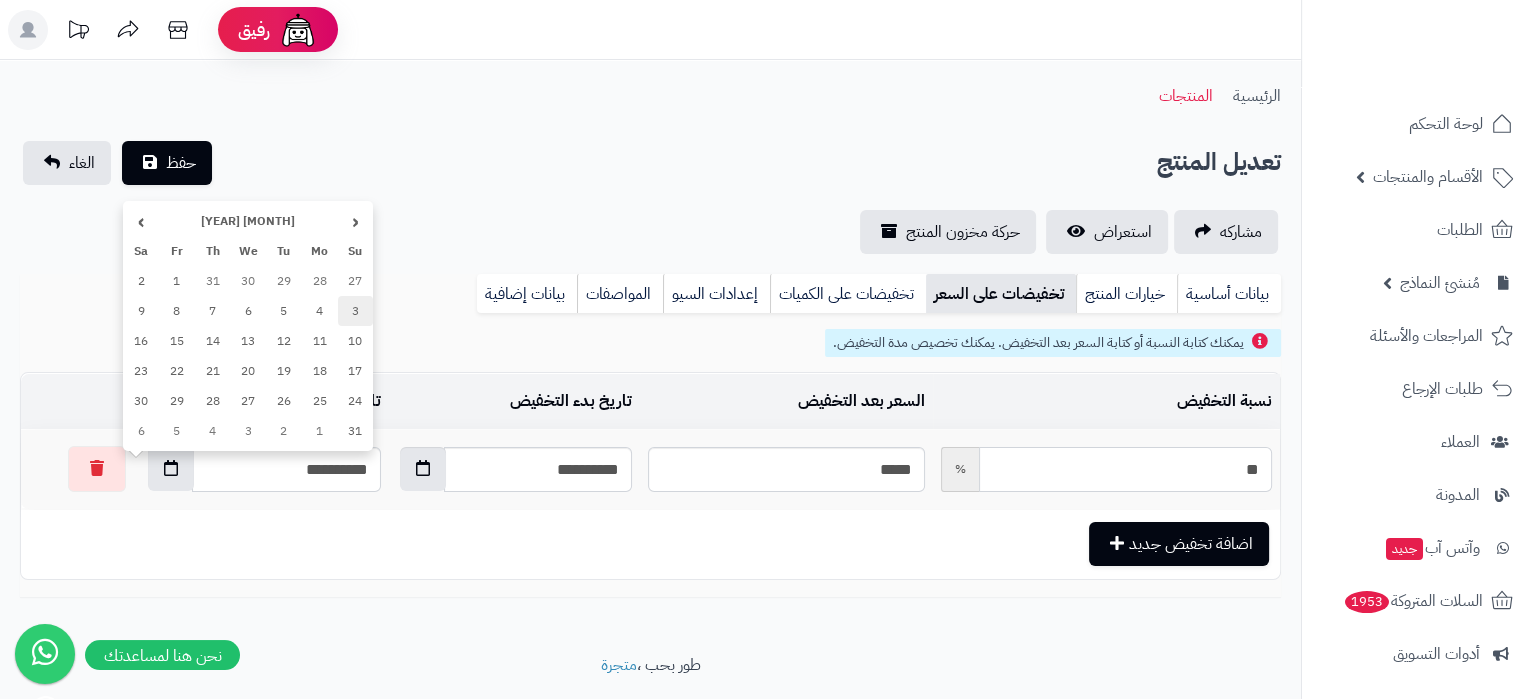 click on "3" at bounding box center [356, 311] 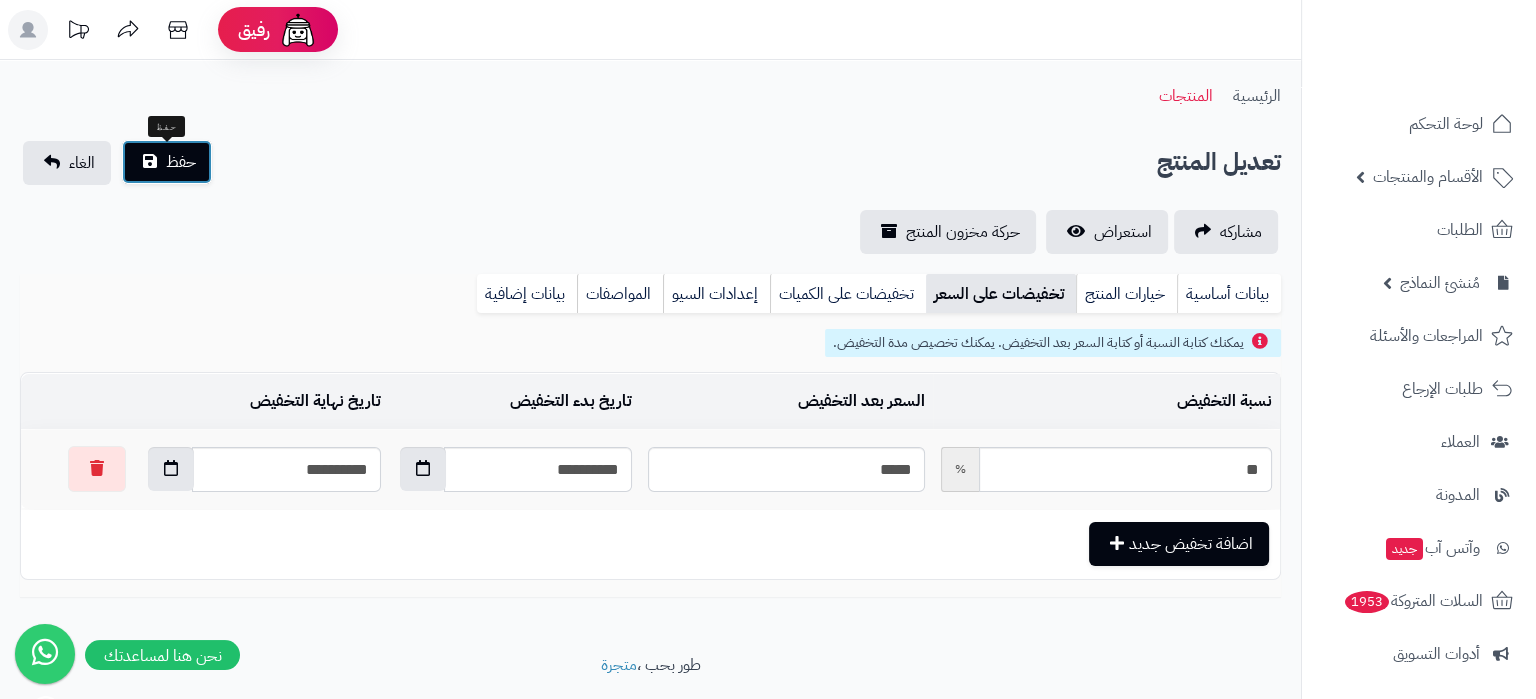 click on "حفظ" at bounding box center [181, 162] 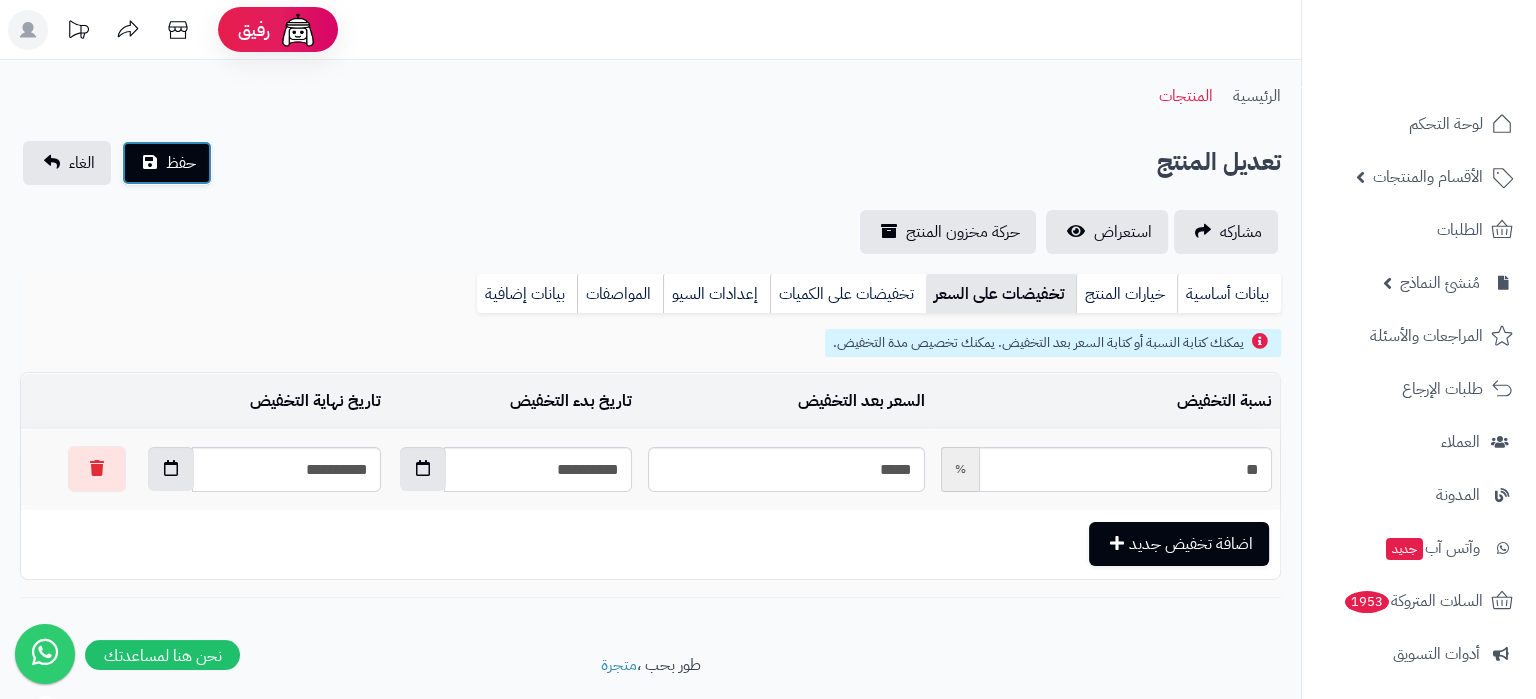 type 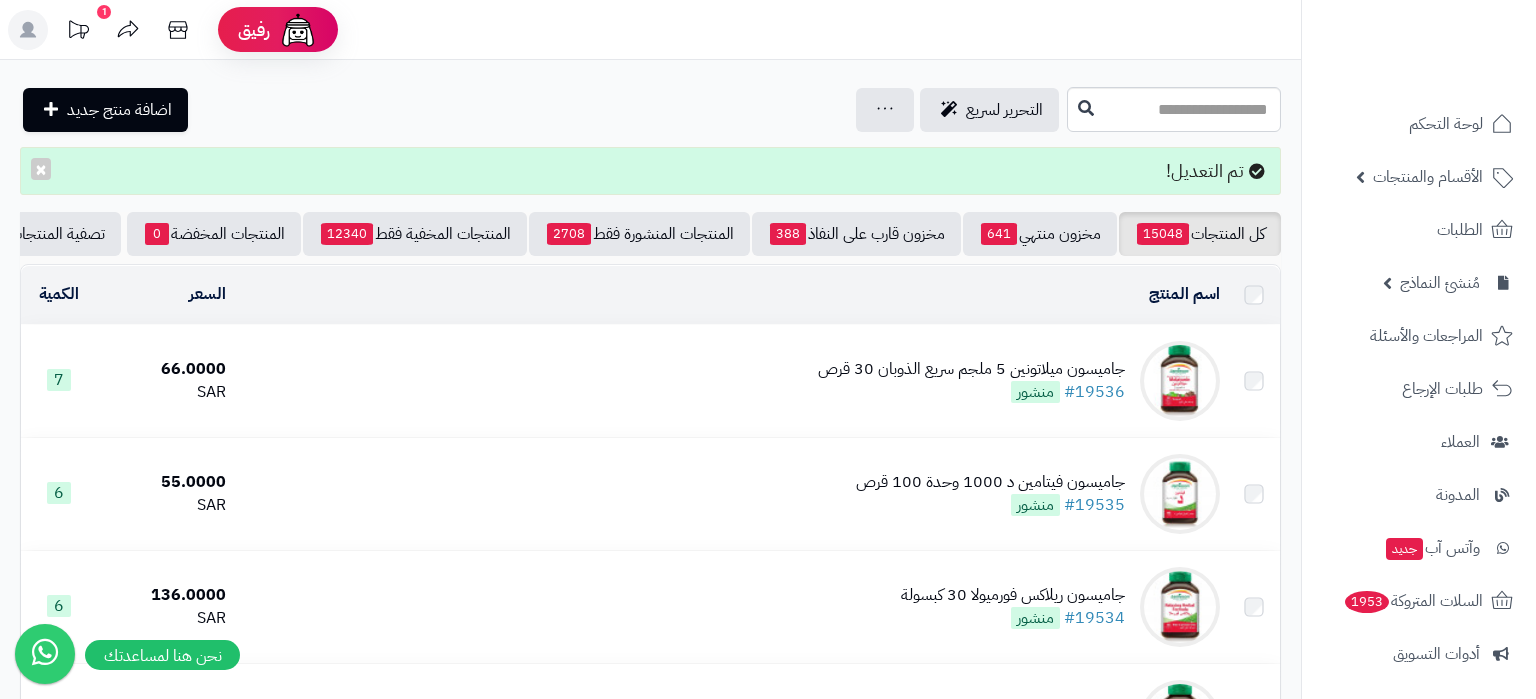 scroll, scrollTop: 0, scrollLeft: 0, axis: both 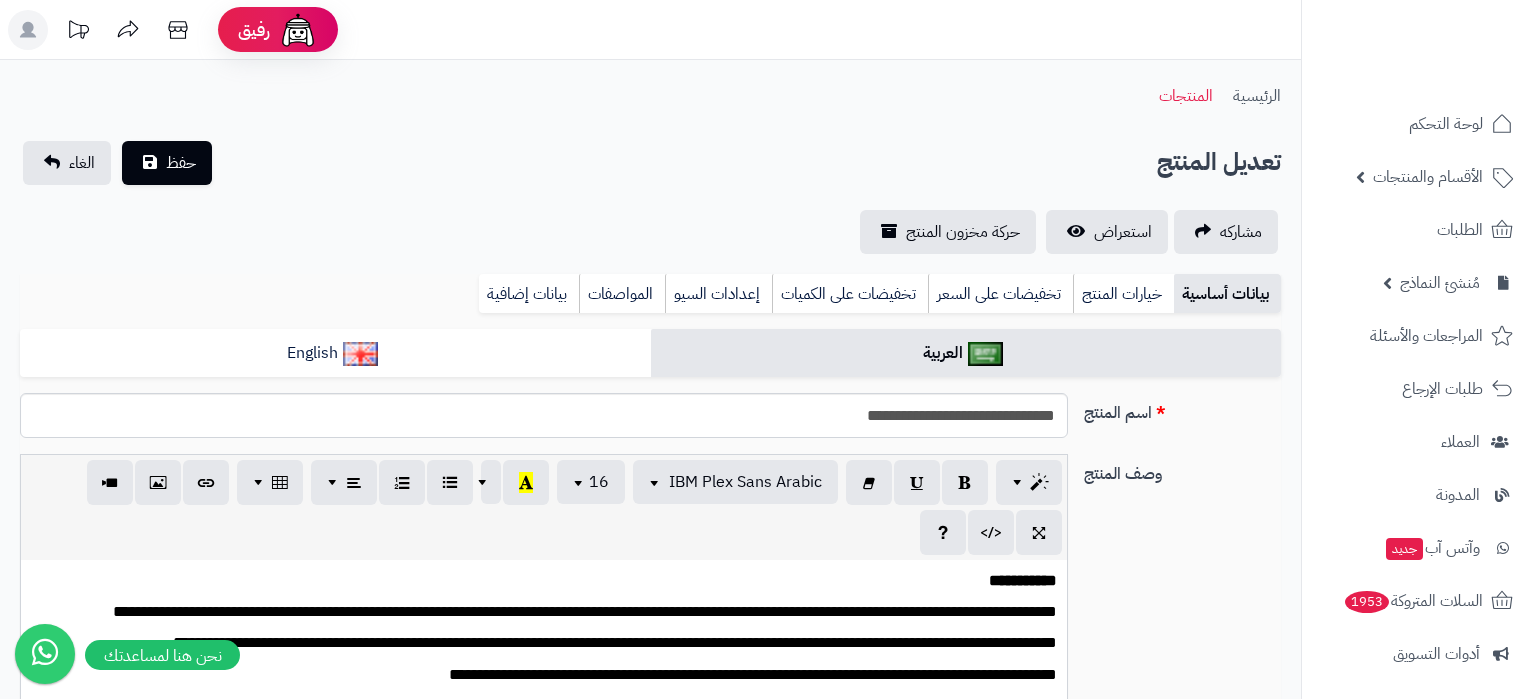 click on "تخفيضات على السعر" at bounding box center [1000, 294] 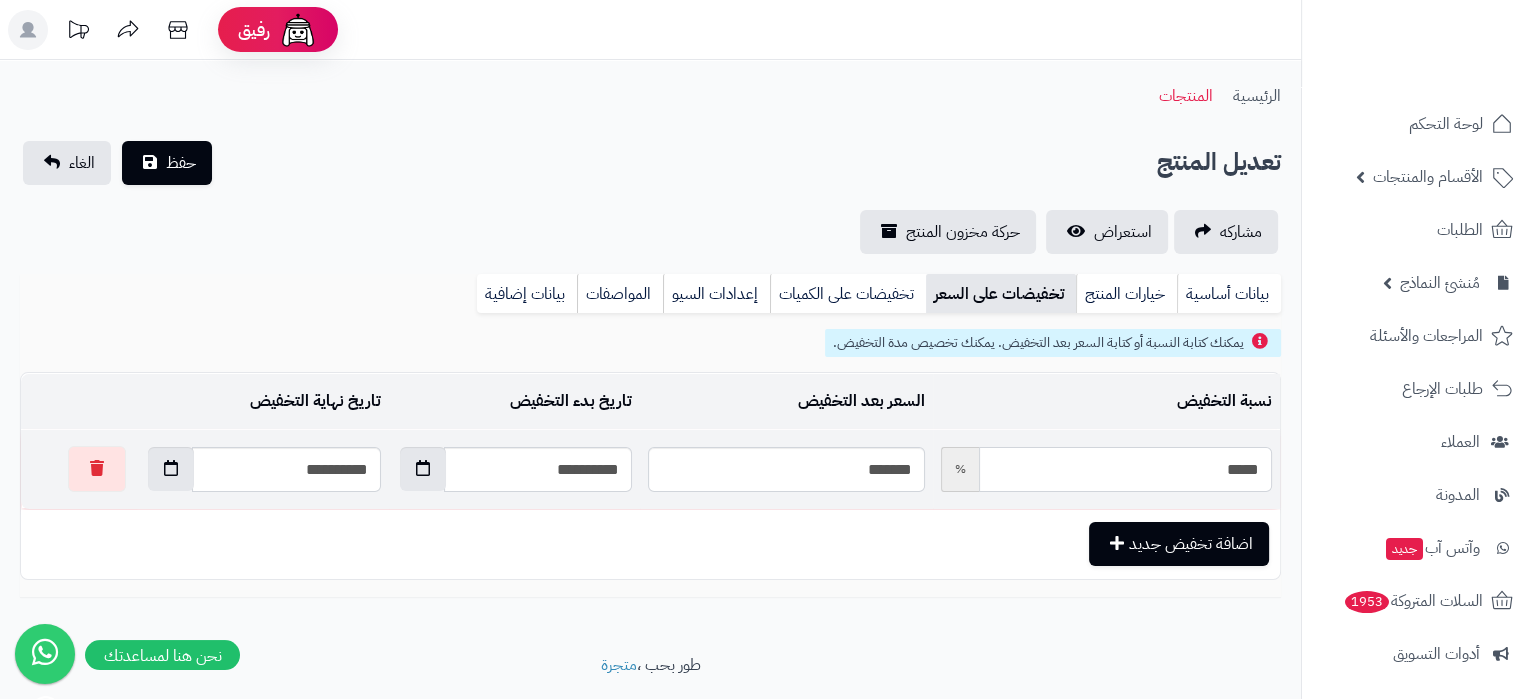 drag, startPoint x: 1201, startPoint y: 463, endPoint x: 1460, endPoint y: 478, distance: 259.434 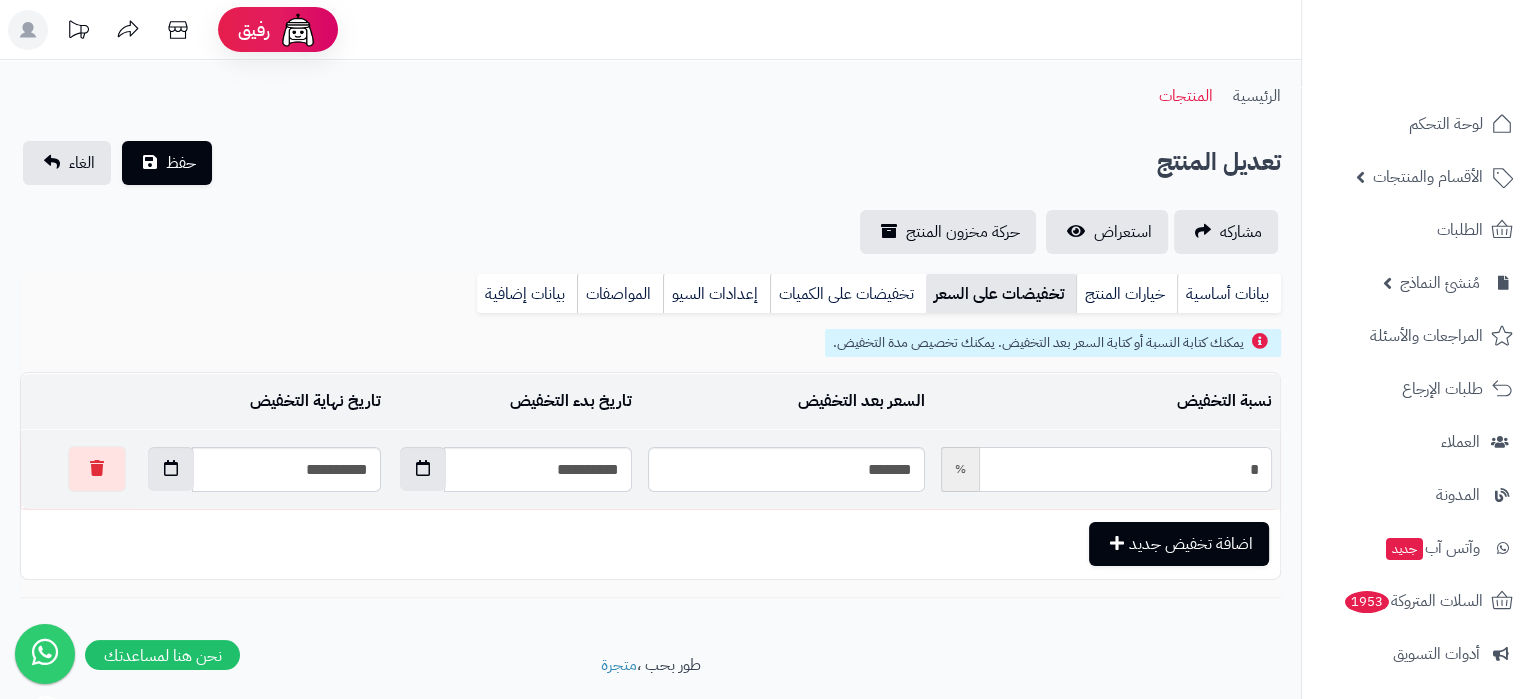 type on "*****" 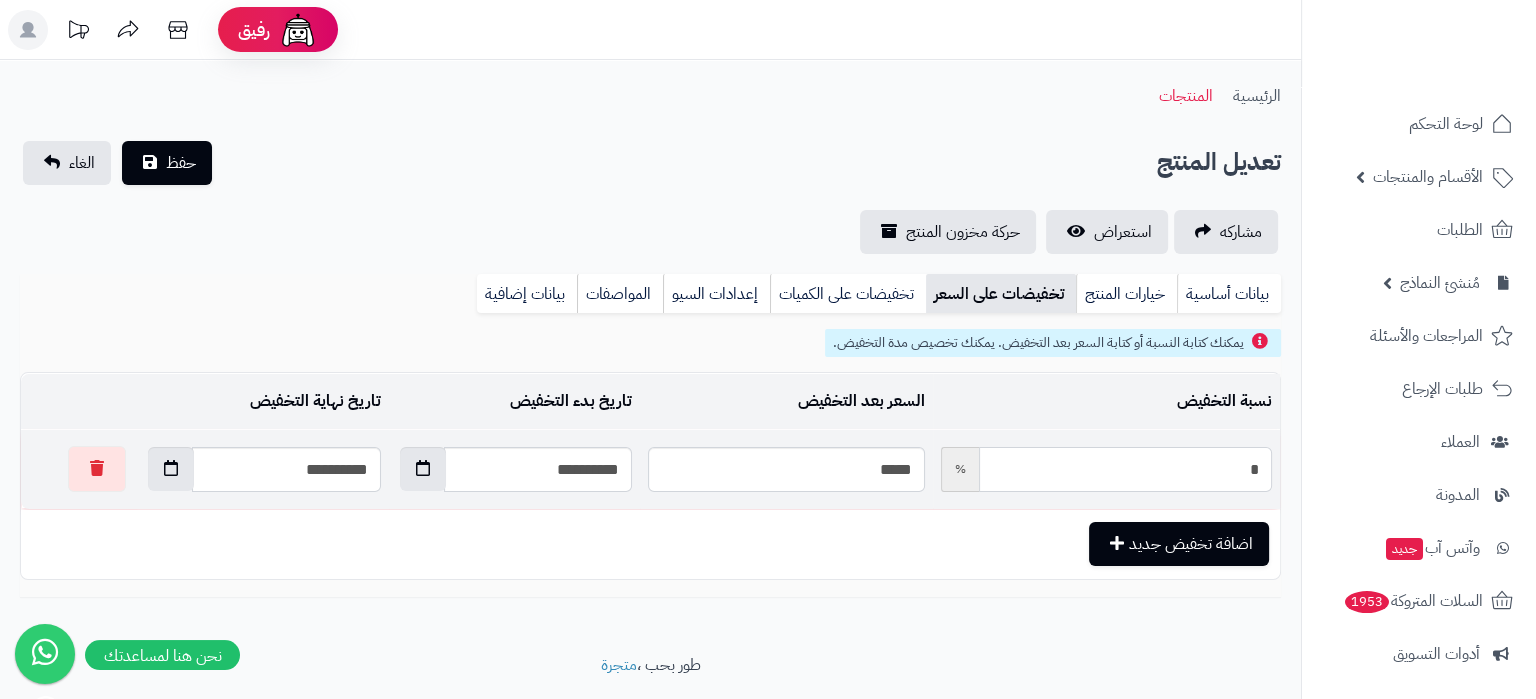 type on "**" 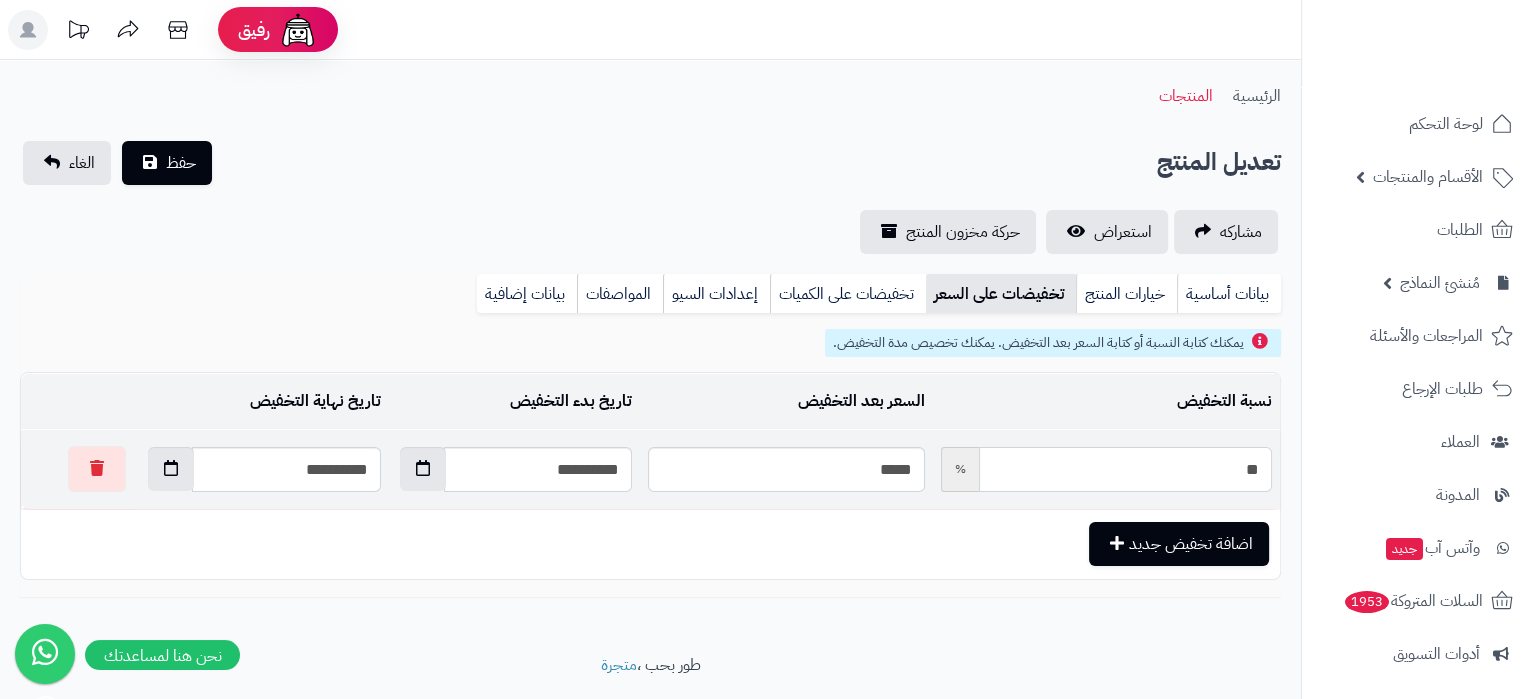 type on "*****" 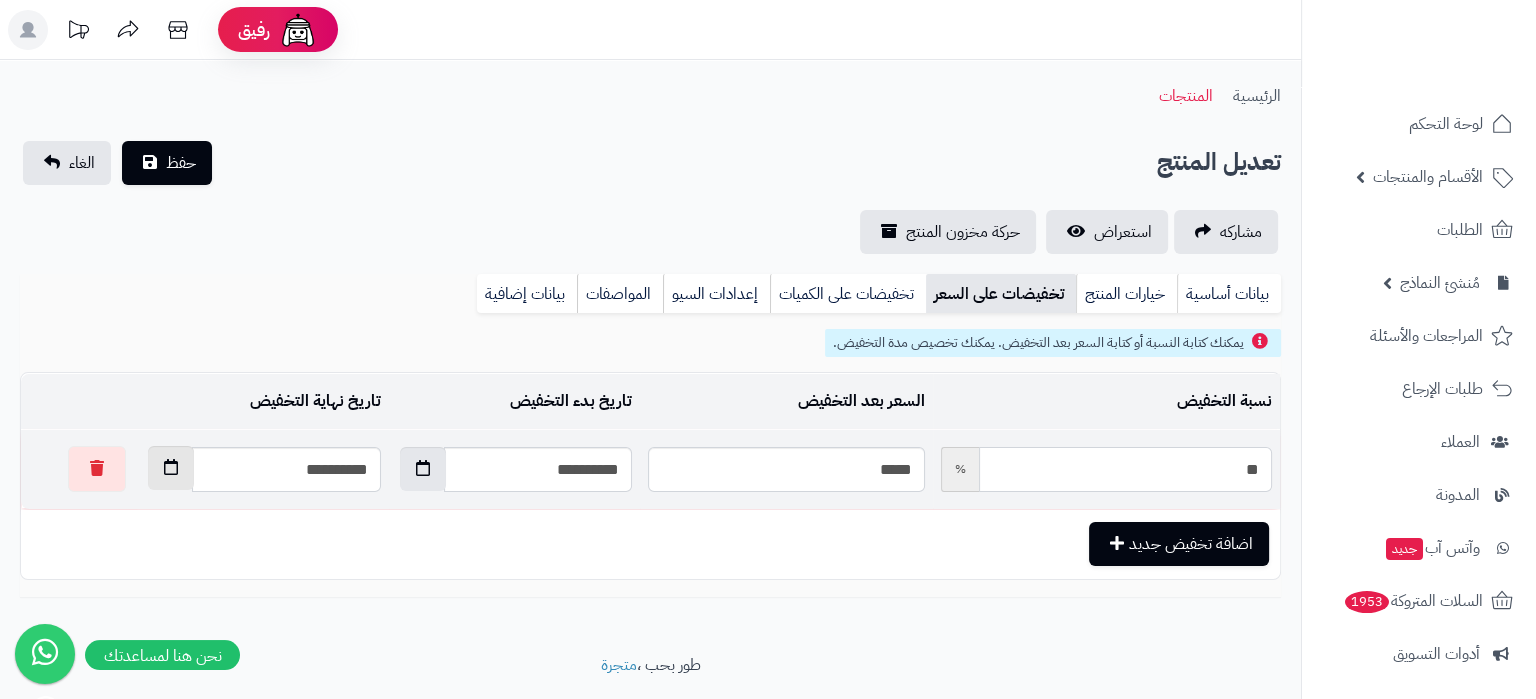 click at bounding box center (171, 468) 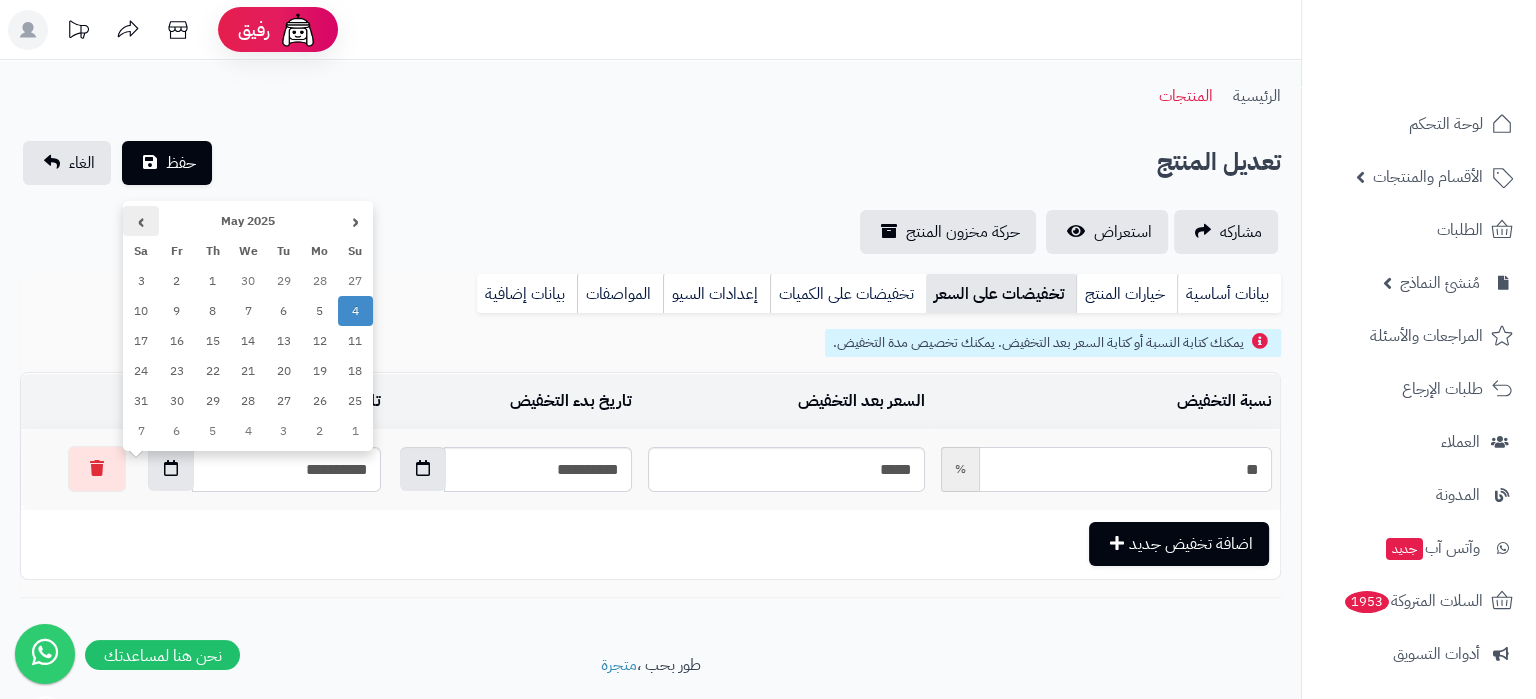 click on "›" at bounding box center (141, 221) 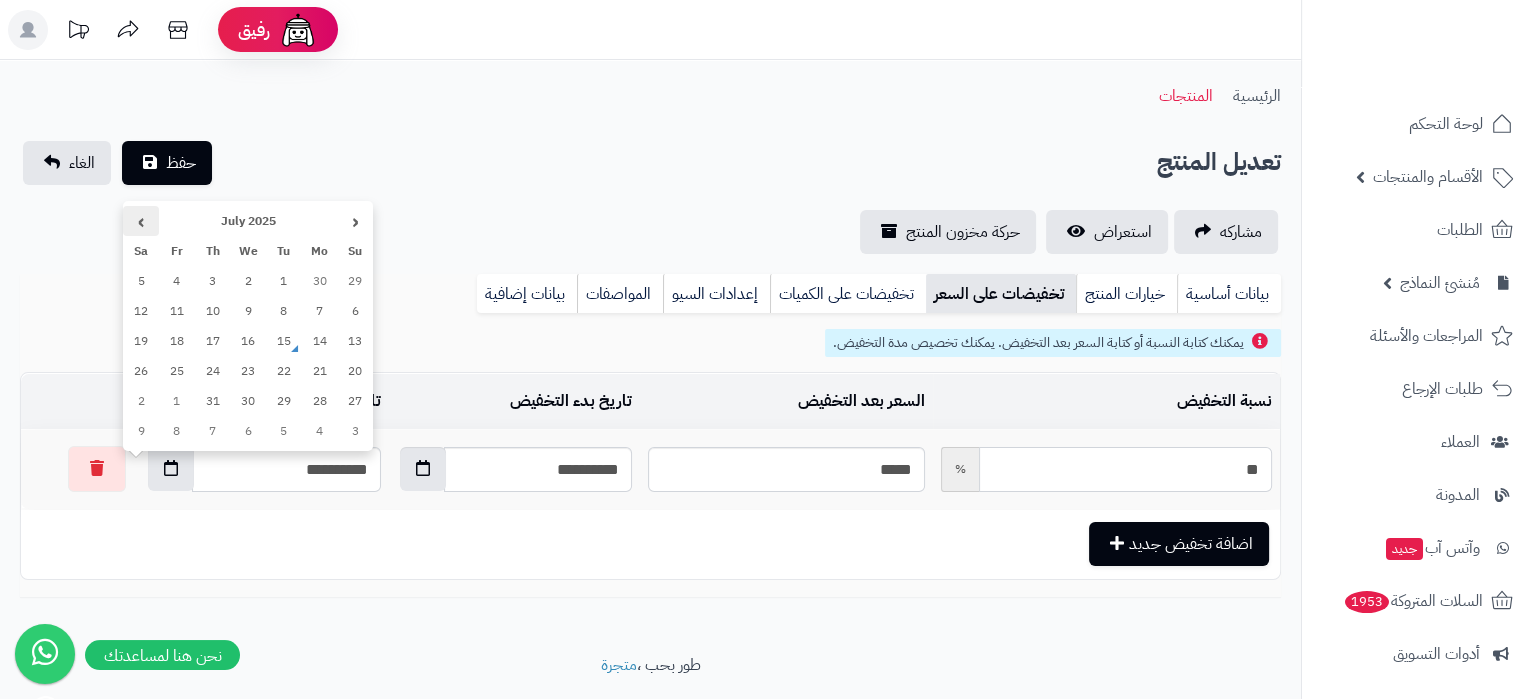 click on "›" at bounding box center [141, 221] 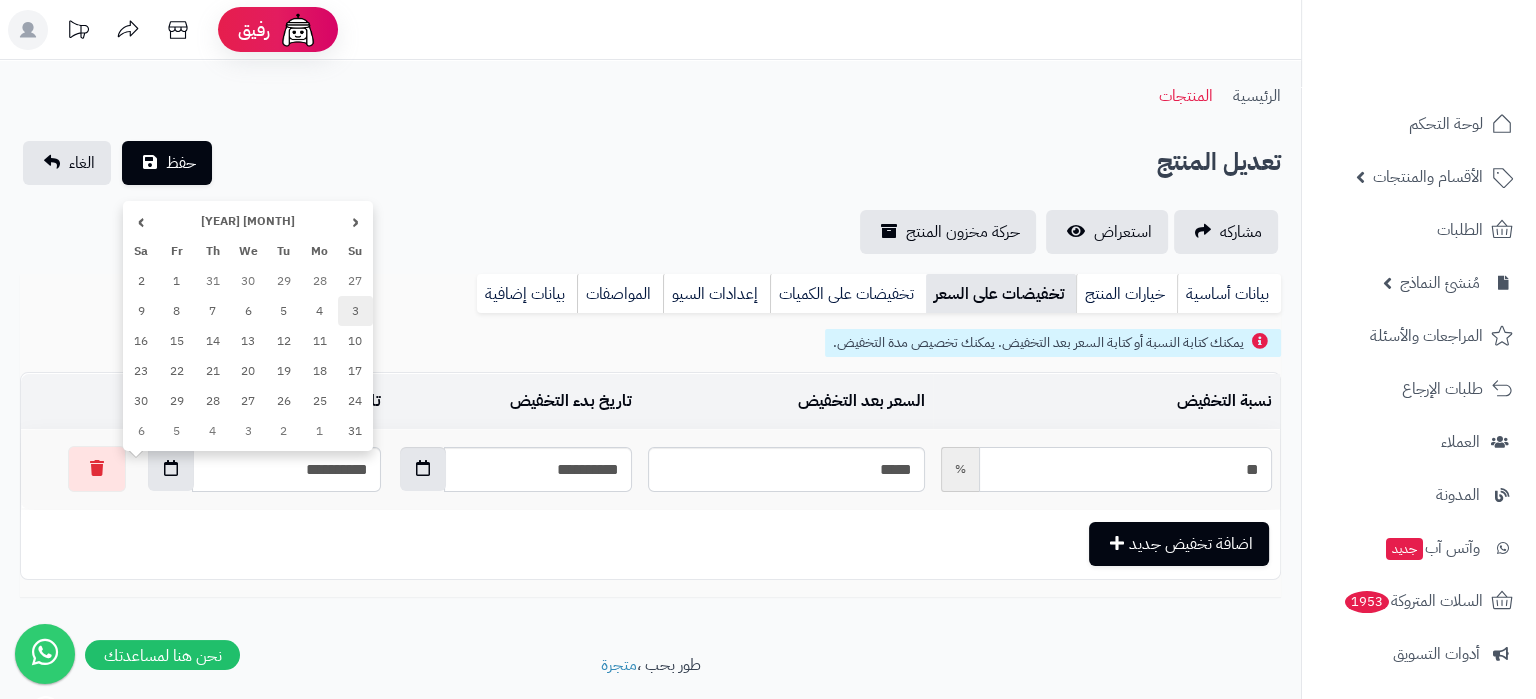 click on "3" at bounding box center (356, 311) 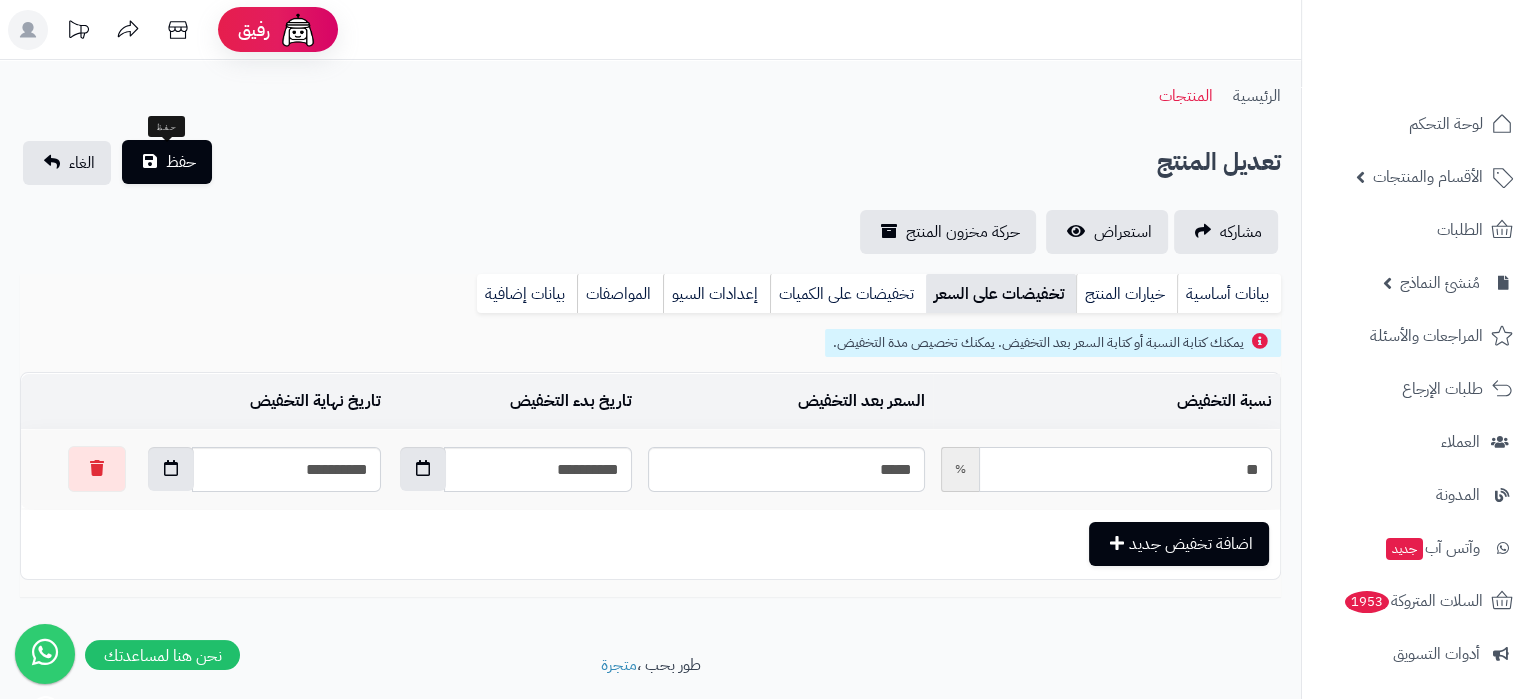 type on "**" 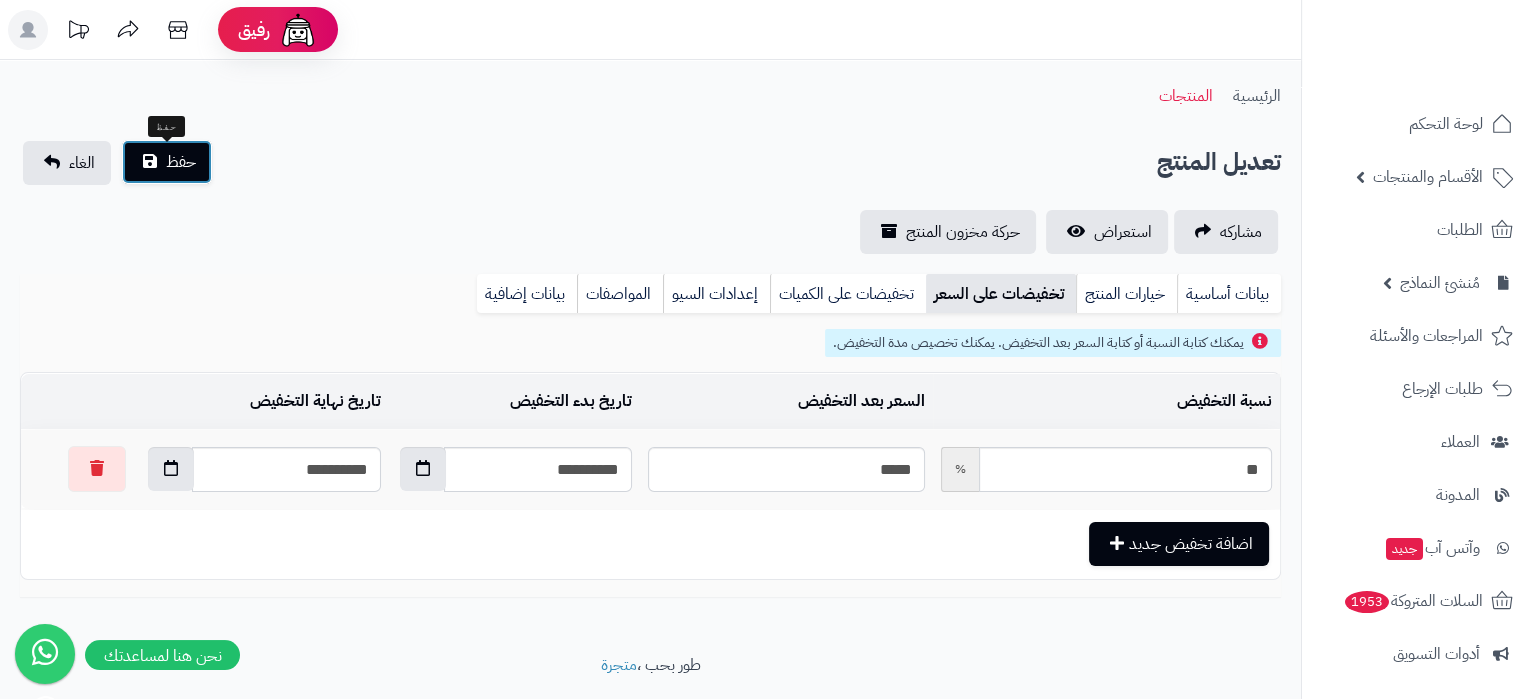 click on "حفظ" at bounding box center (167, 162) 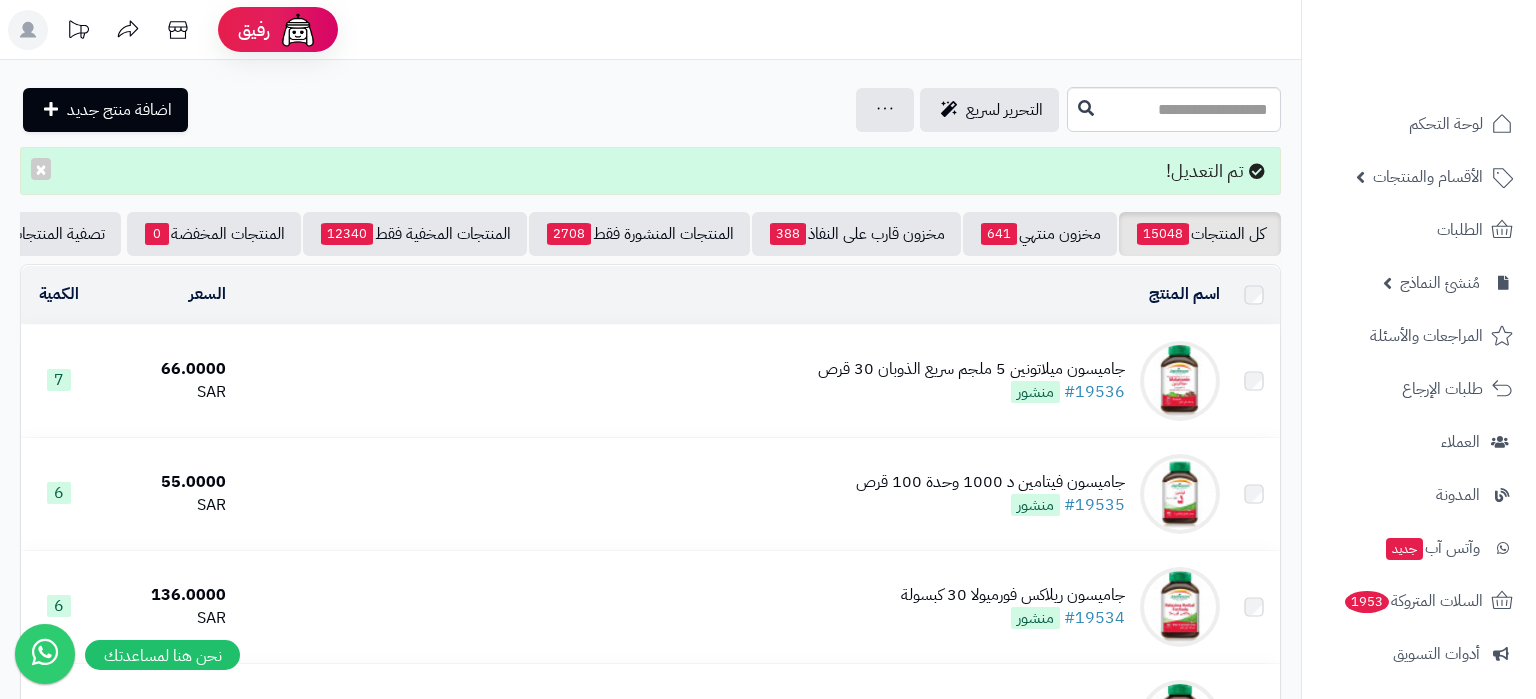 scroll, scrollTop: 0, scrollLeft: 0, axis: both 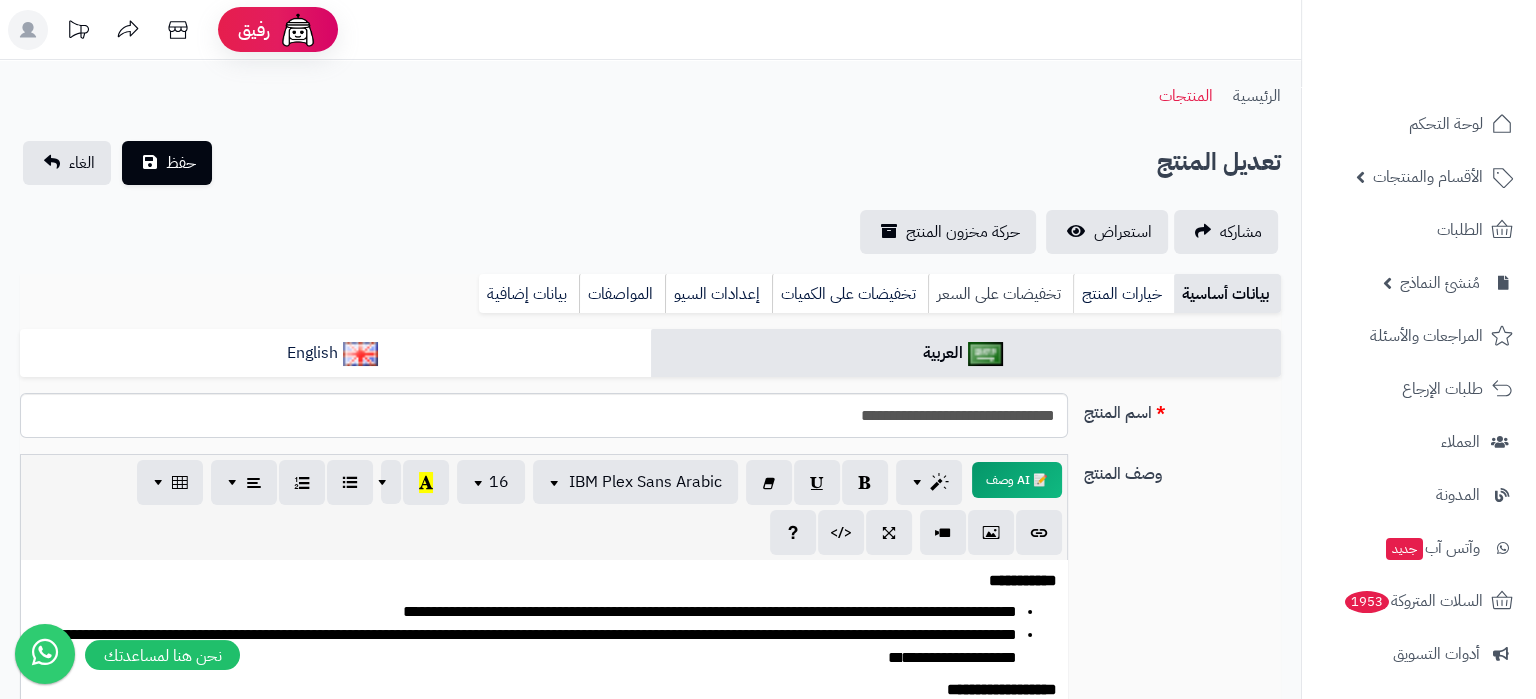 click on "تخفيضات على السعر" at bounding box center (1000, 294) 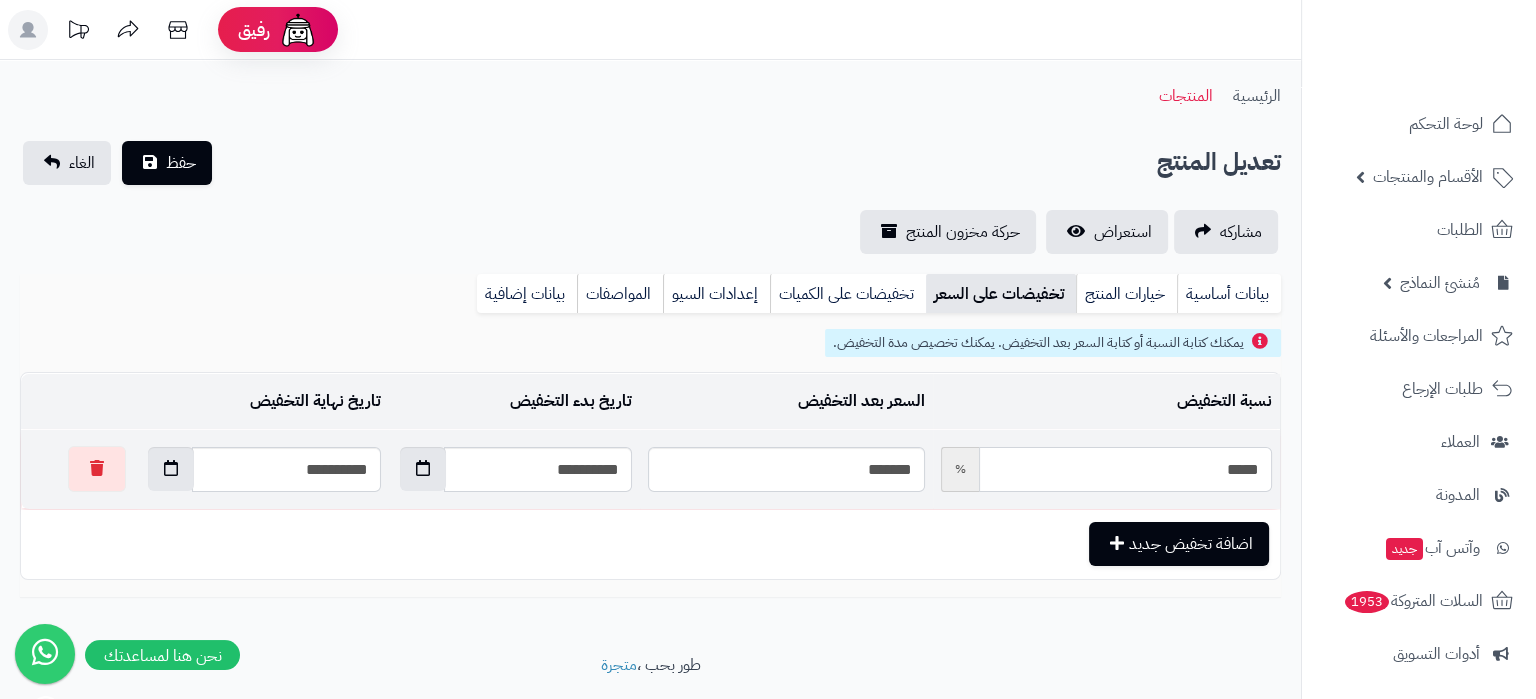 drag, startPoint x: 1313, startPoint y: 461, endPoint x: 1354, endPoint y: 463, distance: 41.04875 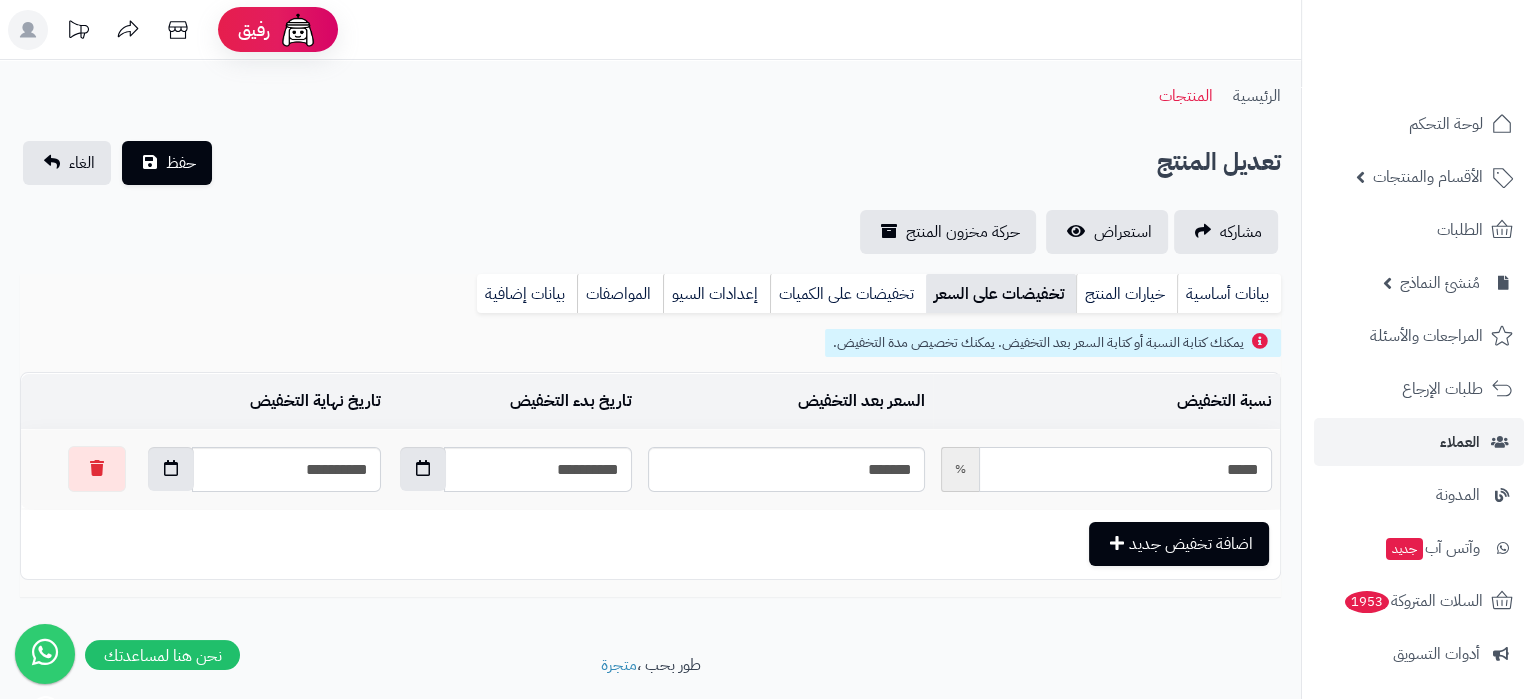 type on "*" 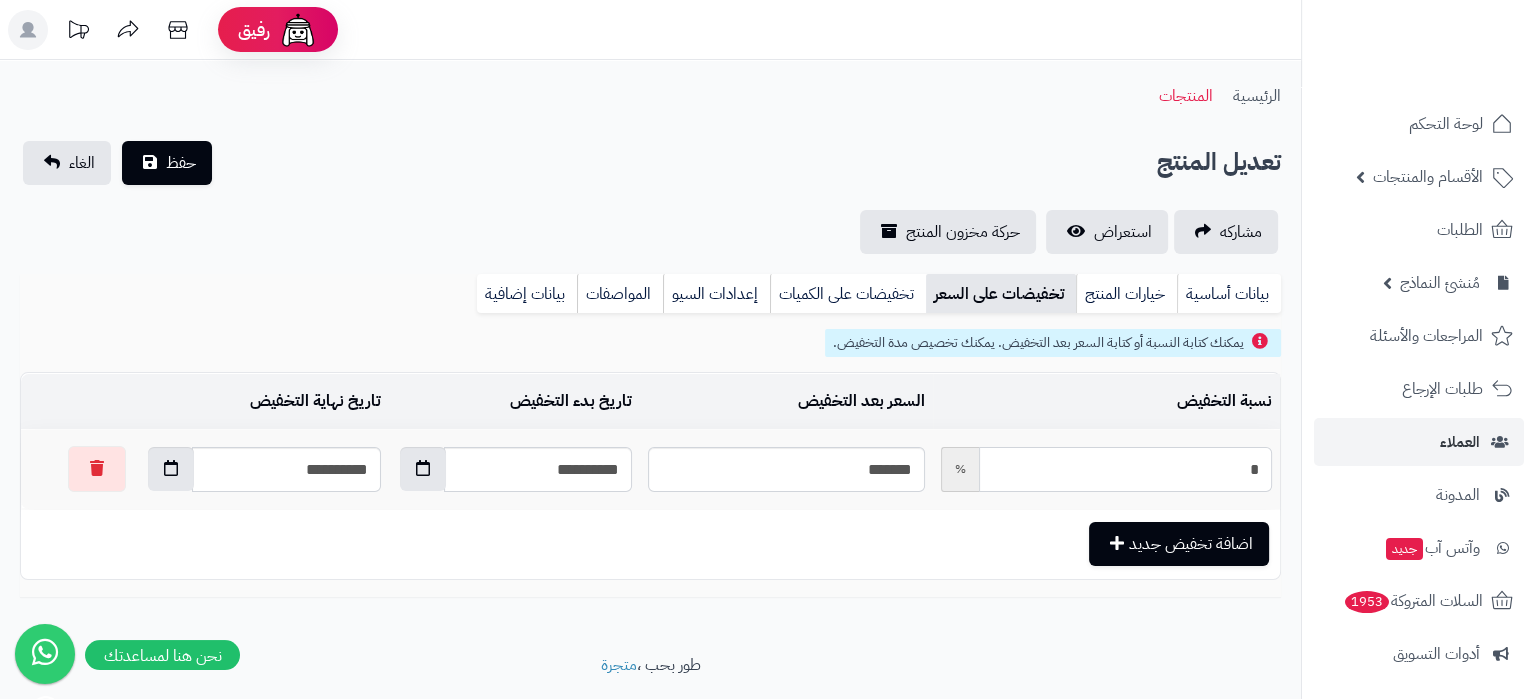 type on "*****" 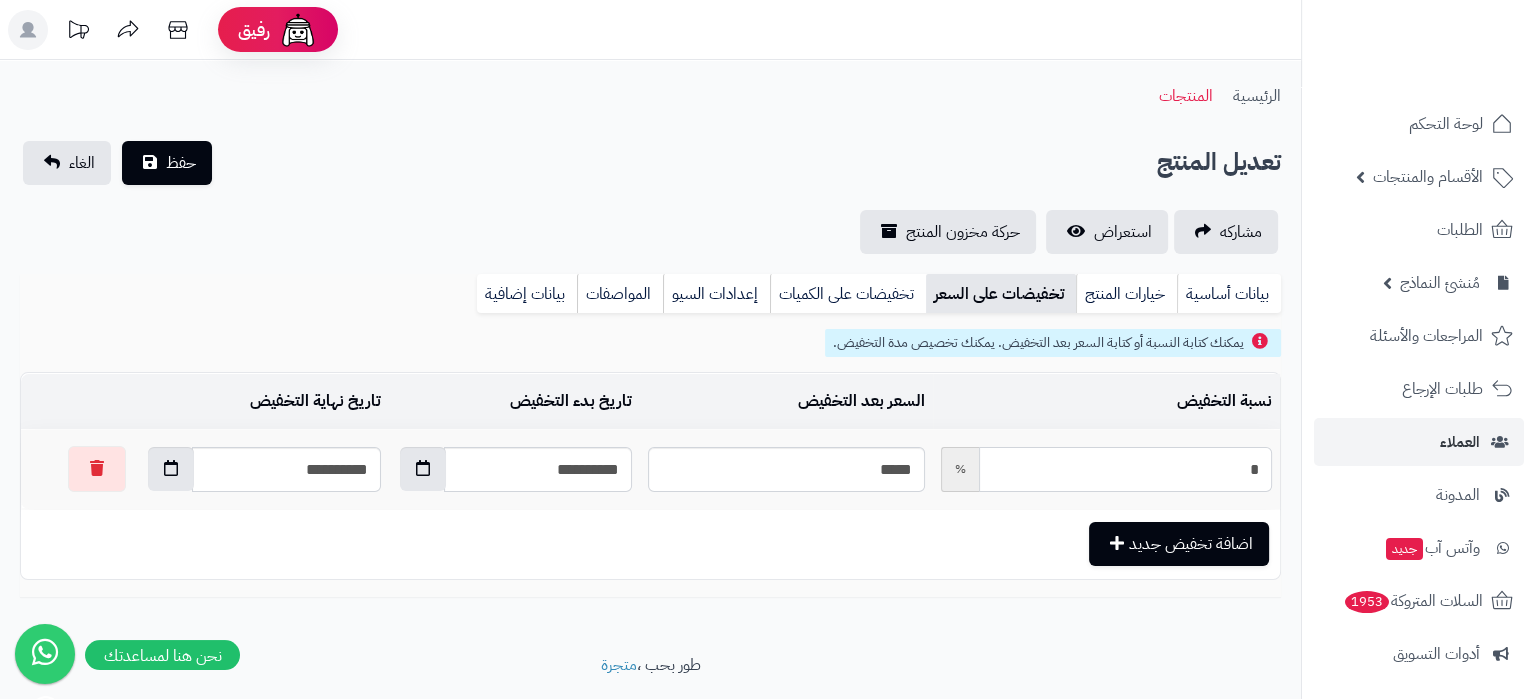 type on "**" 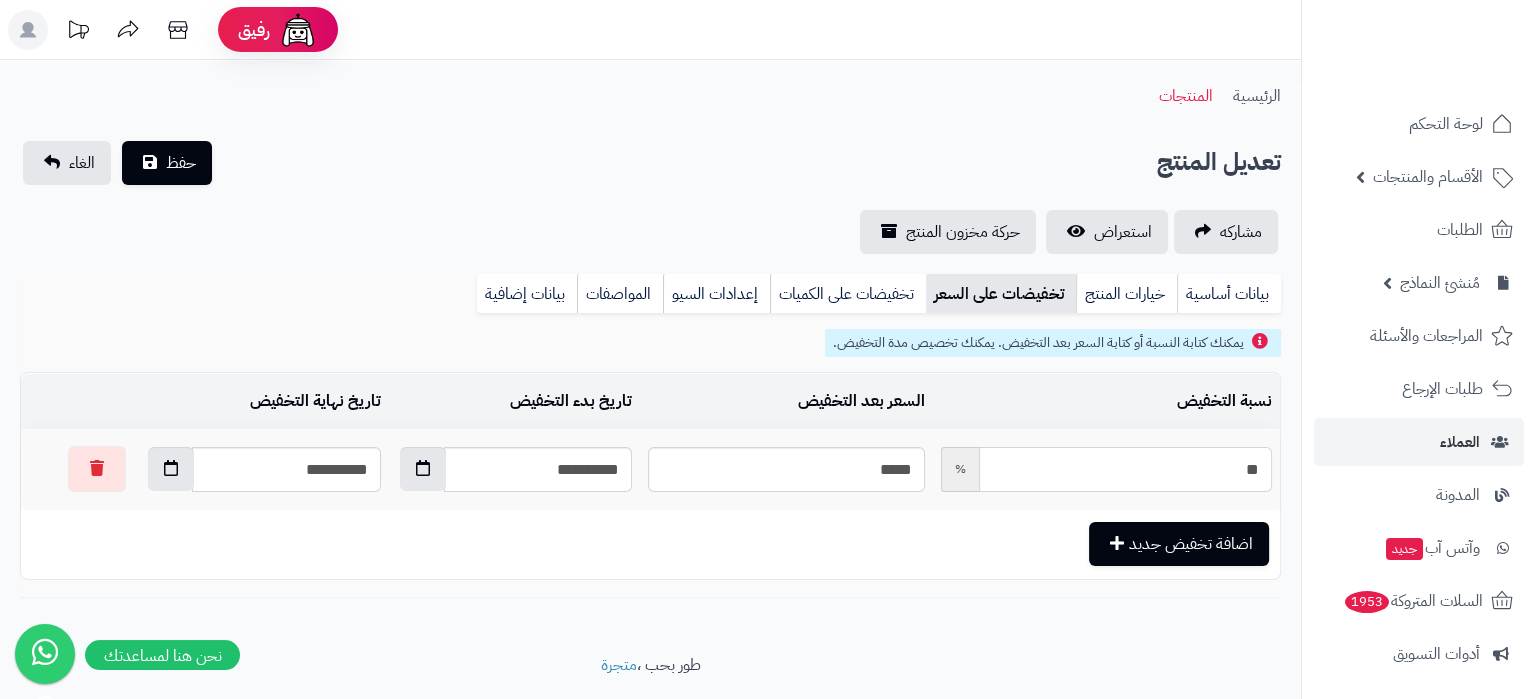 type on "*****" 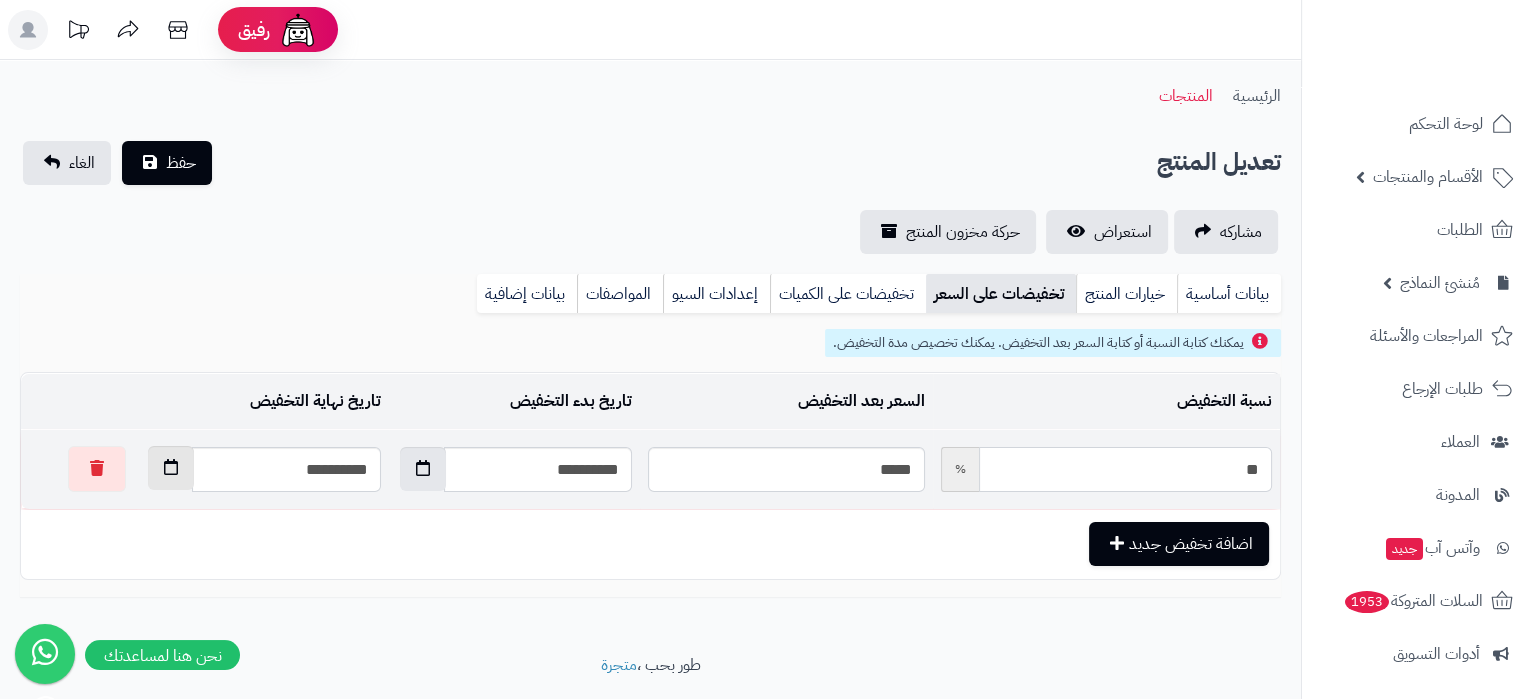 click at bounding box center (171, 468) 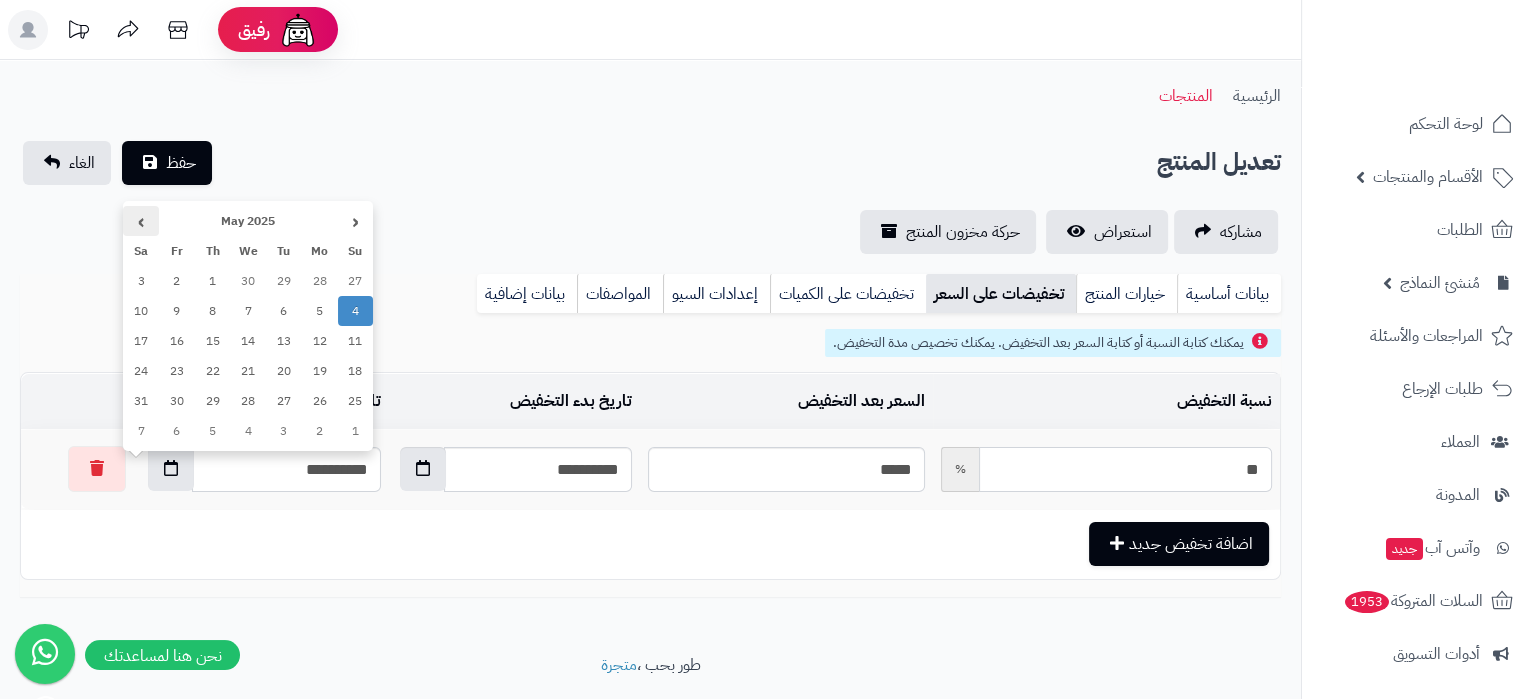click on "›" at bounding box center (141, 221) 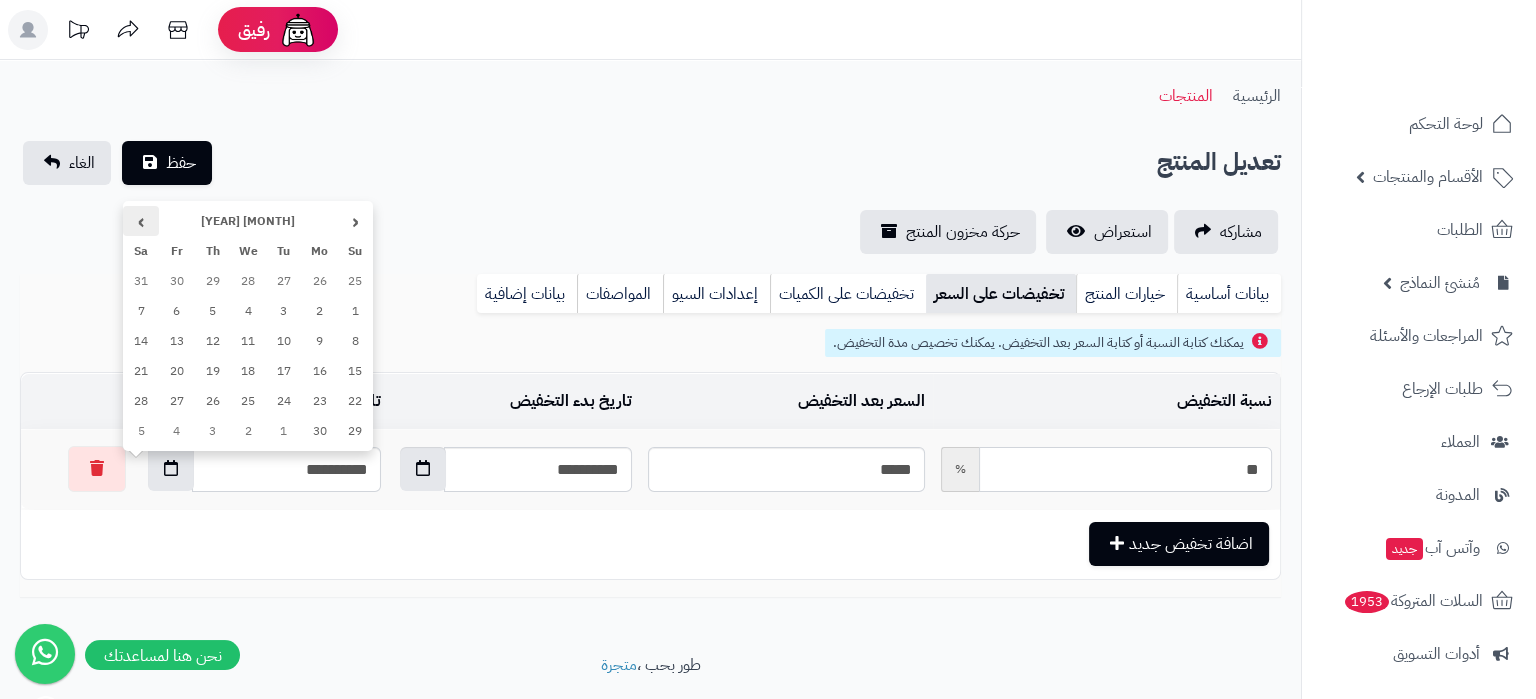 click on "›" at bounding box center (141, 221) 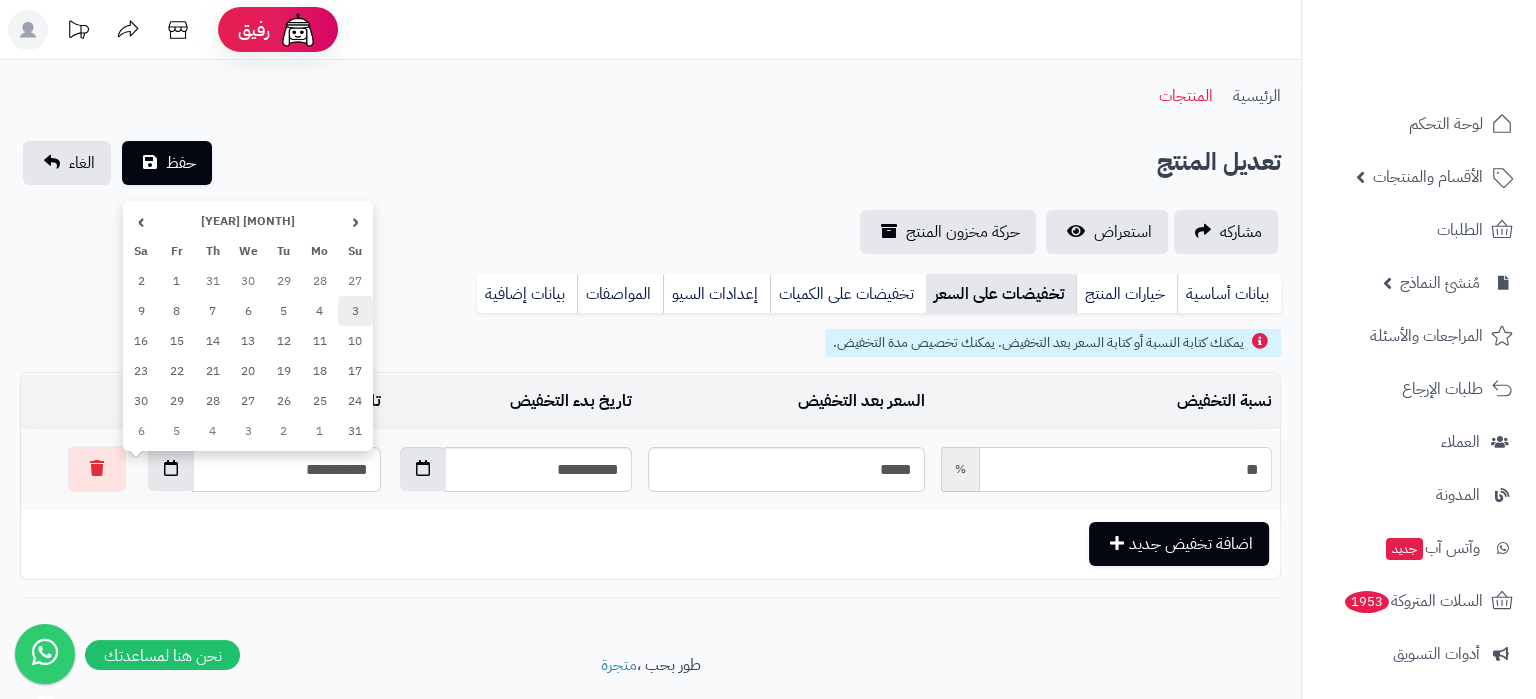 click on "3" at bounding box center (356, 311) 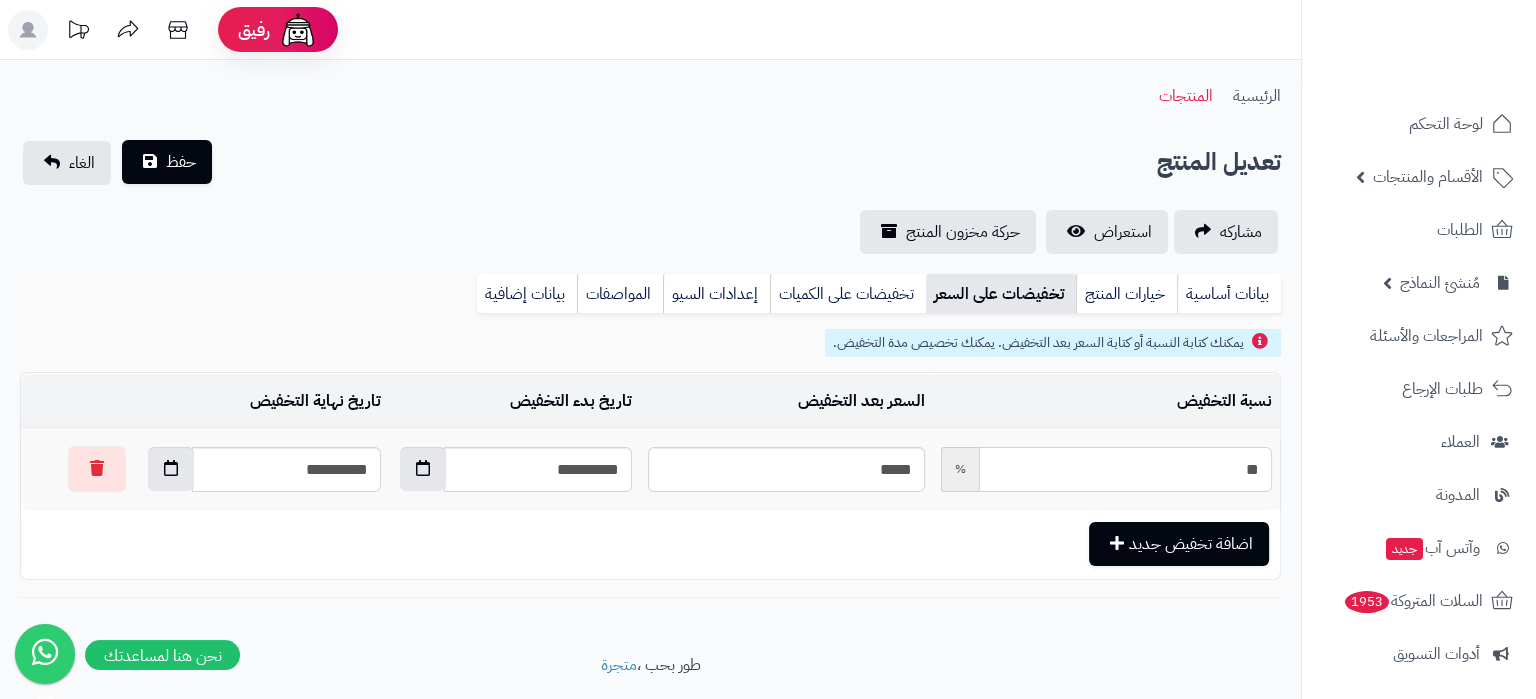 type on "**" 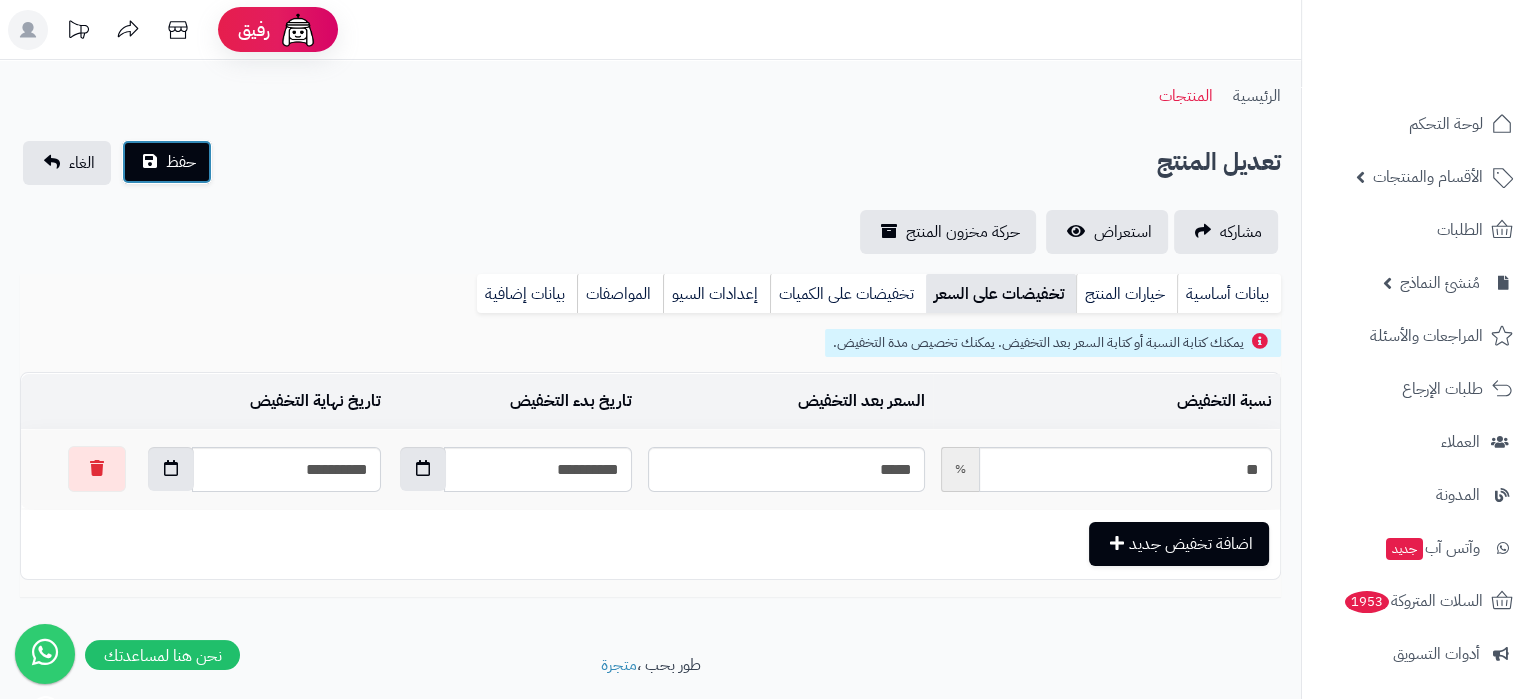 click on "حفظ" at bounding box center (167, 162) 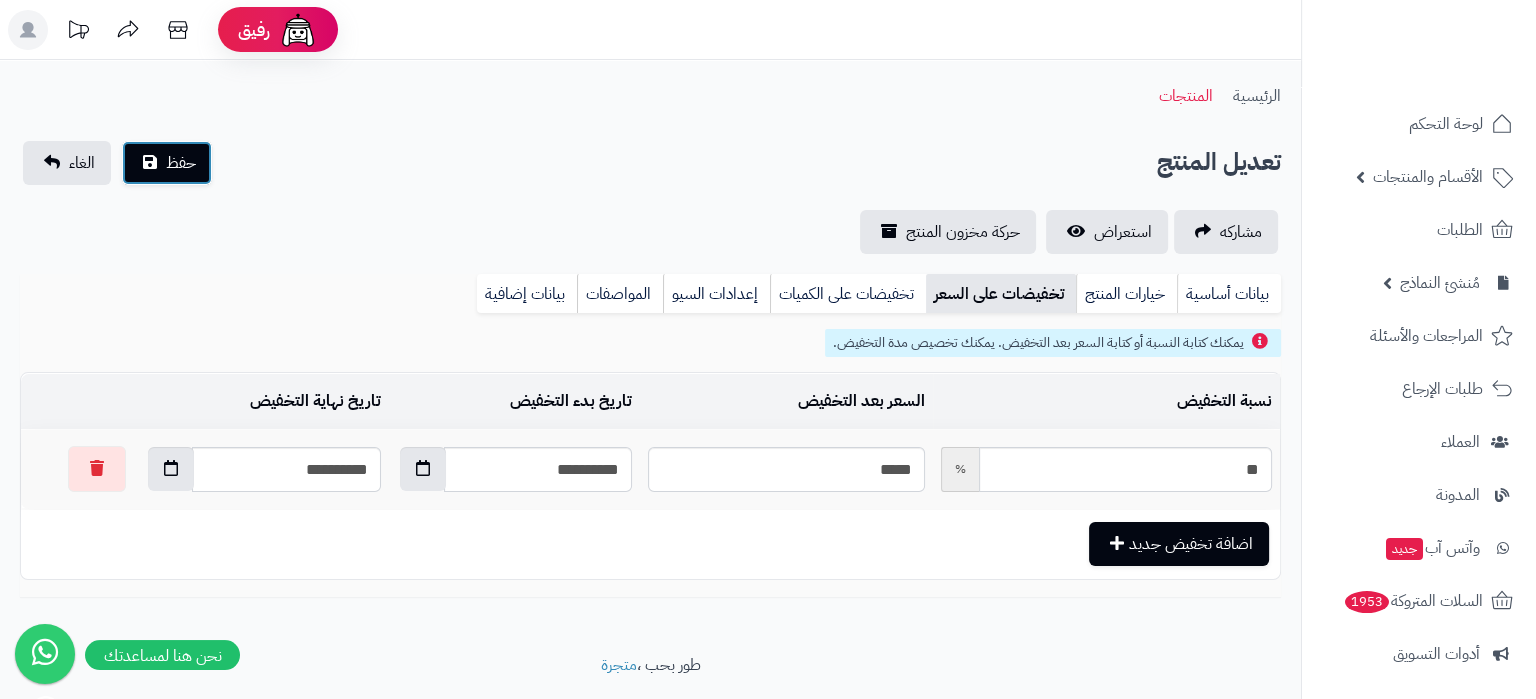 type 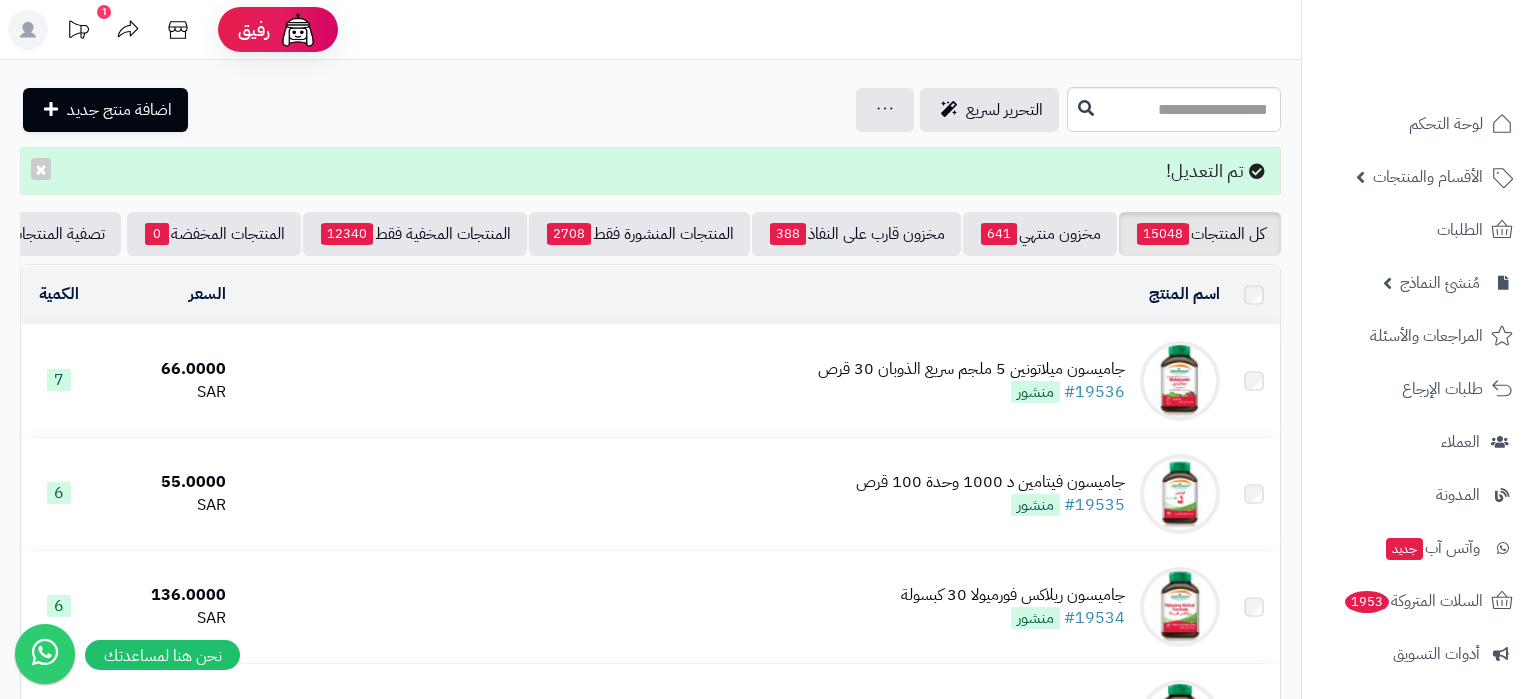 scroll, scrollTop: 0, scrollLeft: 0, axis: both 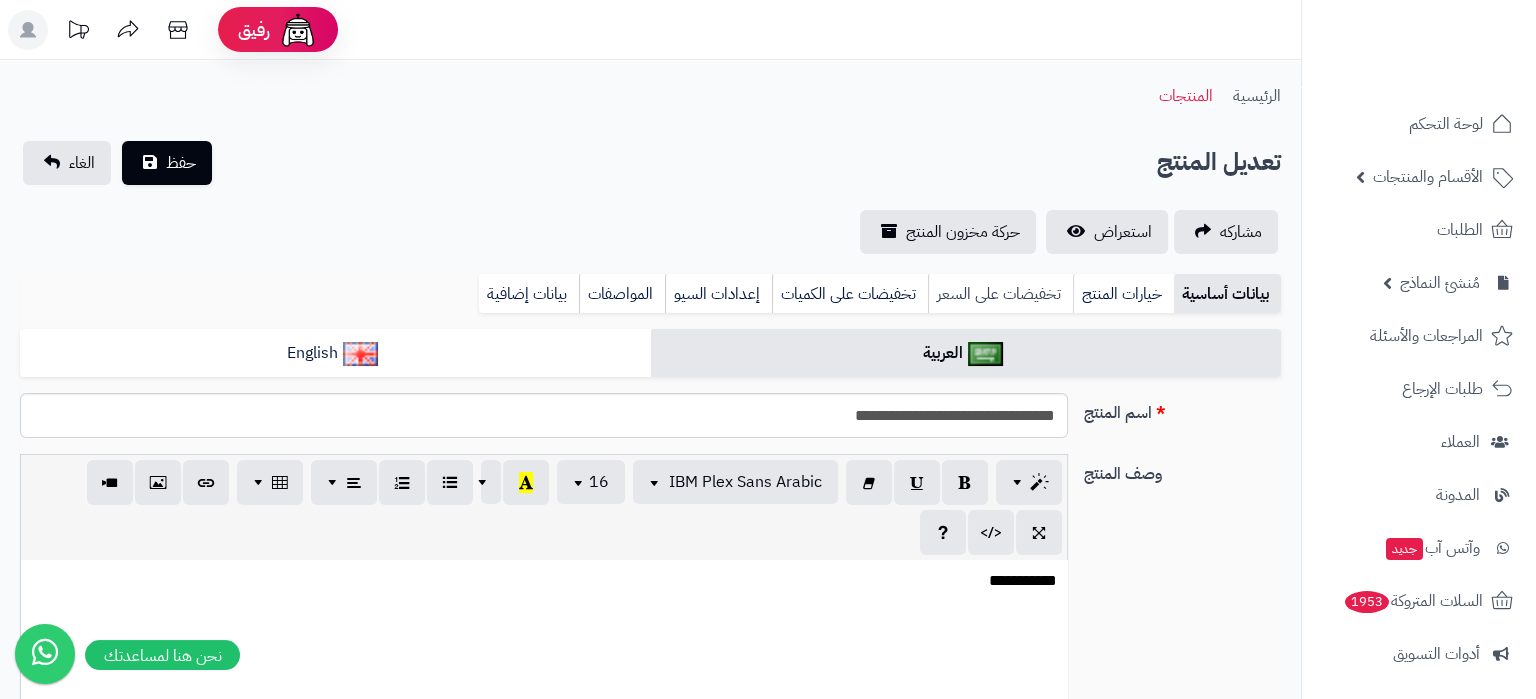 click on "تخفيضات على السعر" at bounding box center (1000, 294) 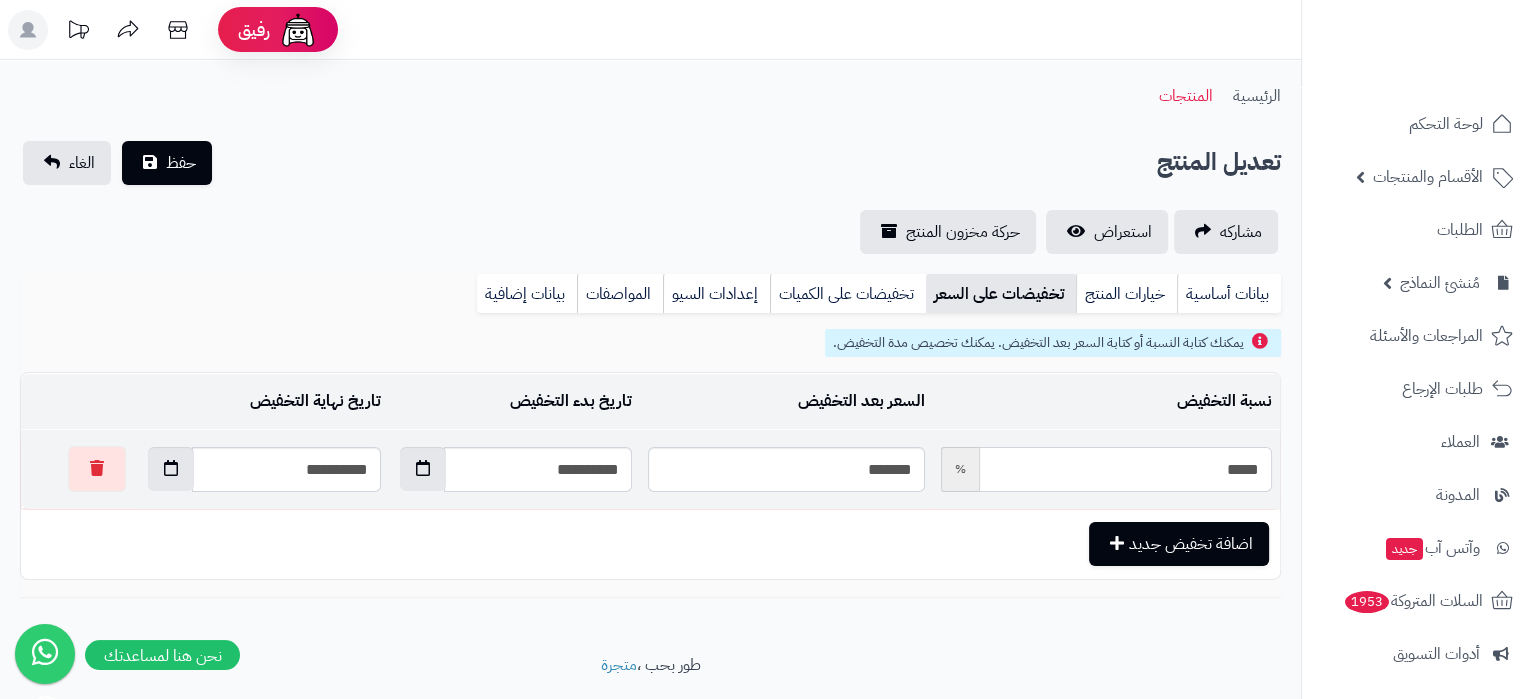 drag, startPoint x: 1190, startPoint y: 479, endPoint x: 1333, endPoint y: 480, distance: 143.0035 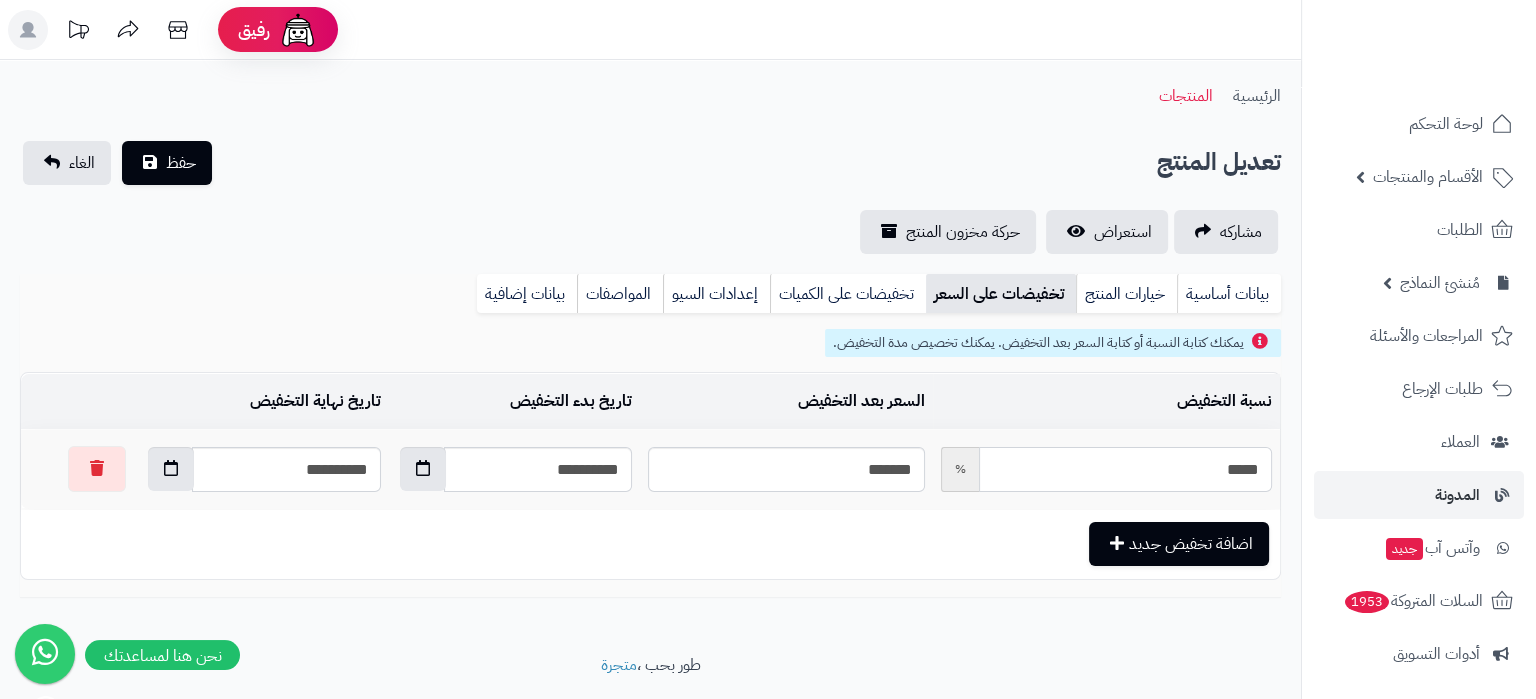 type on "*" 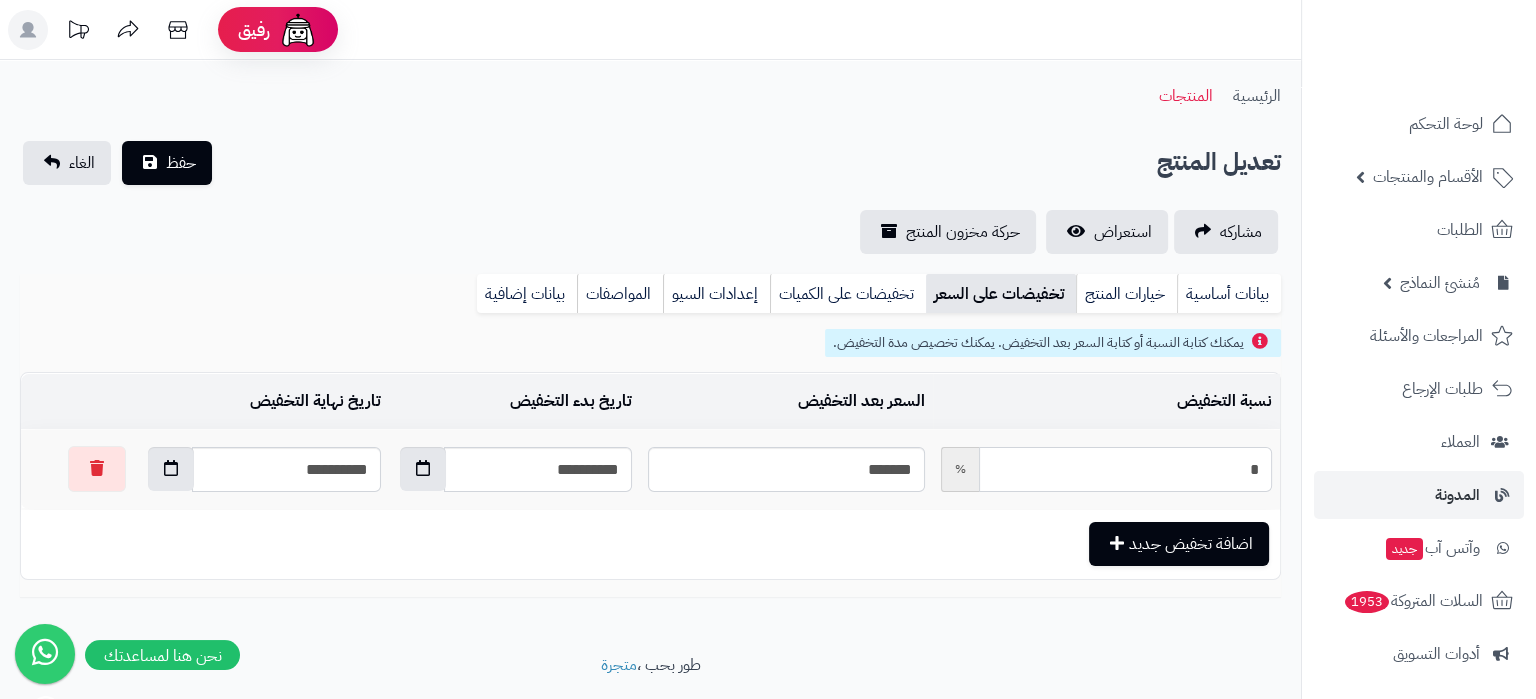 type on "*****" 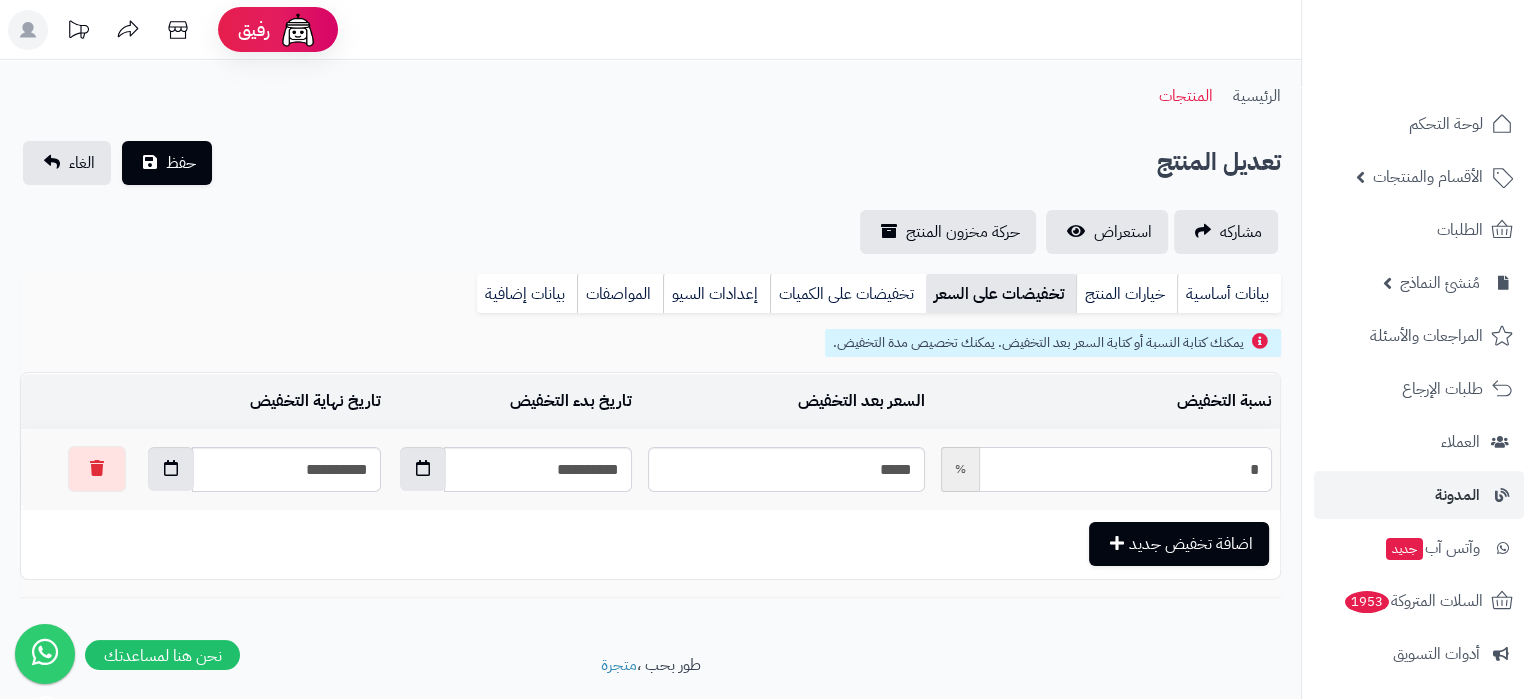 type on "**" 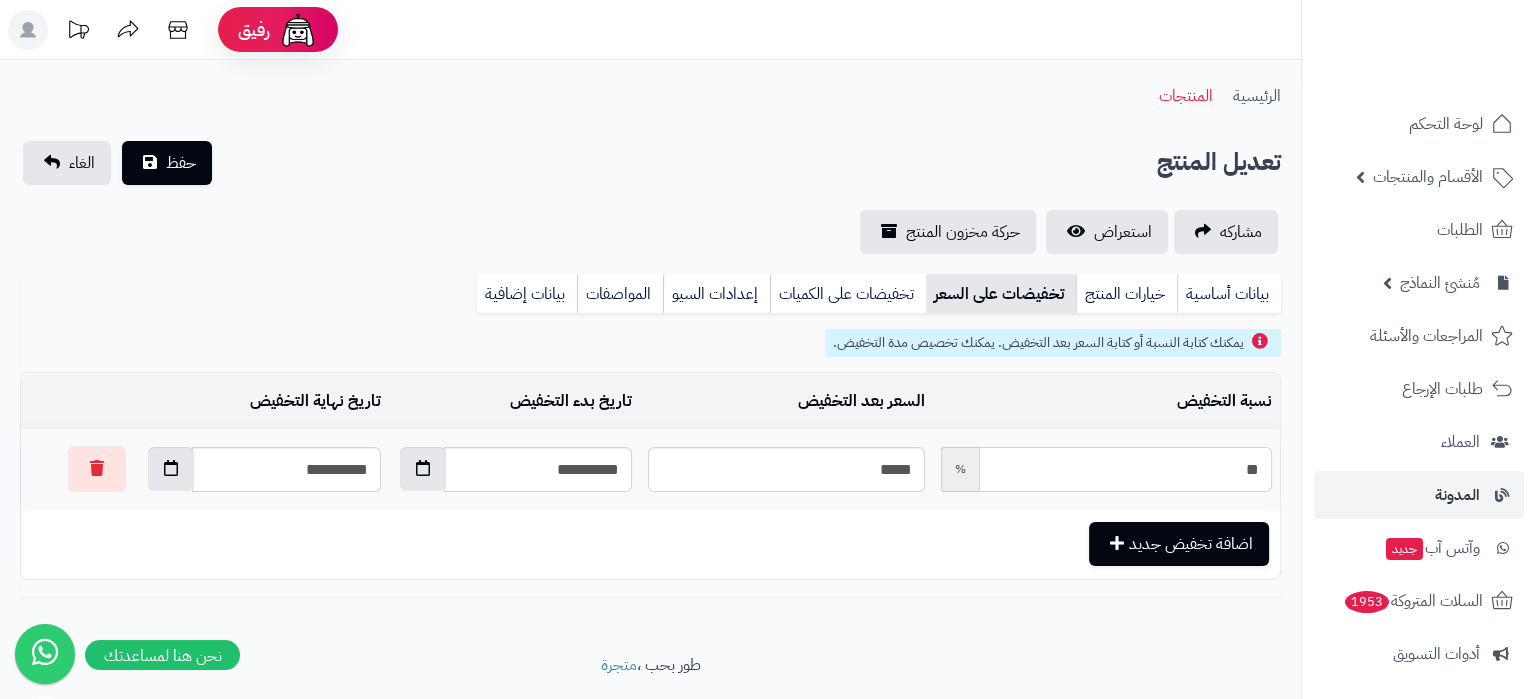 type on "*****" 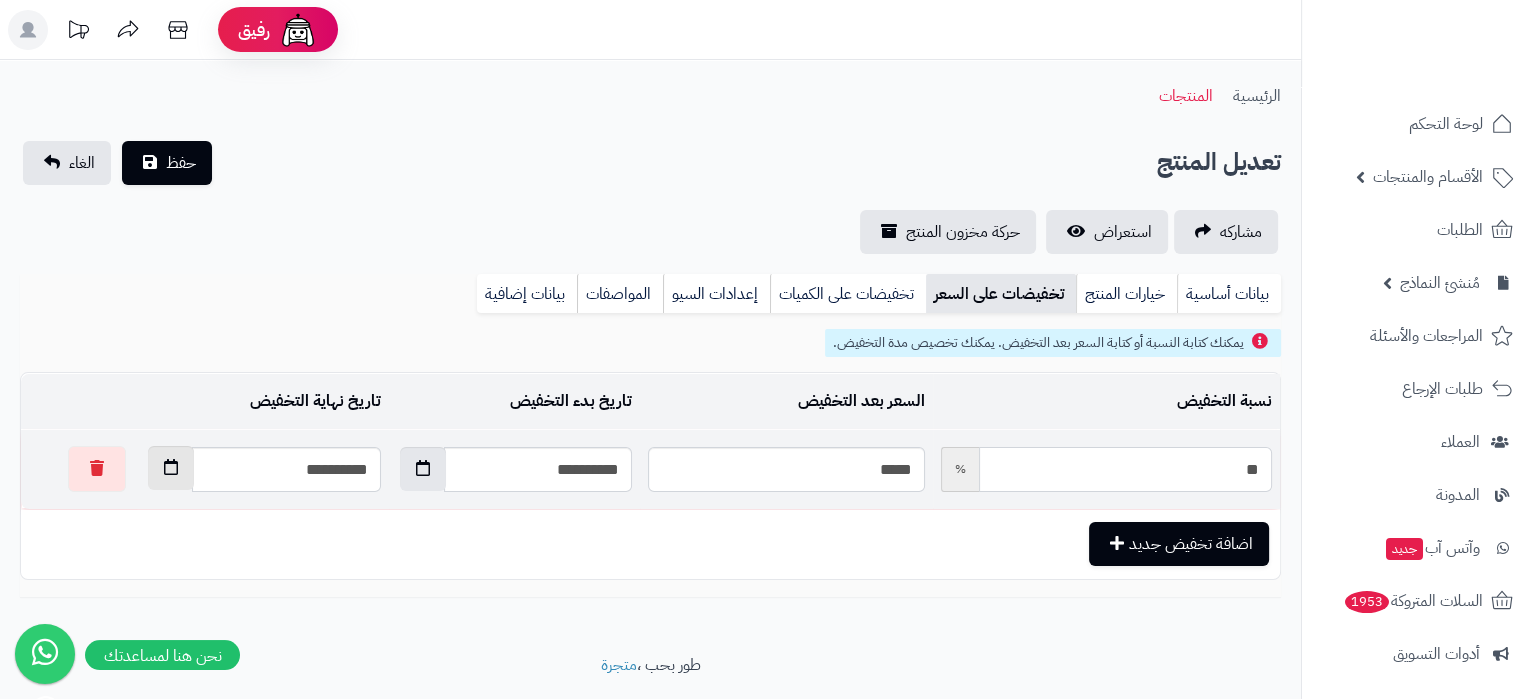 click at bounding box center (171, 468) 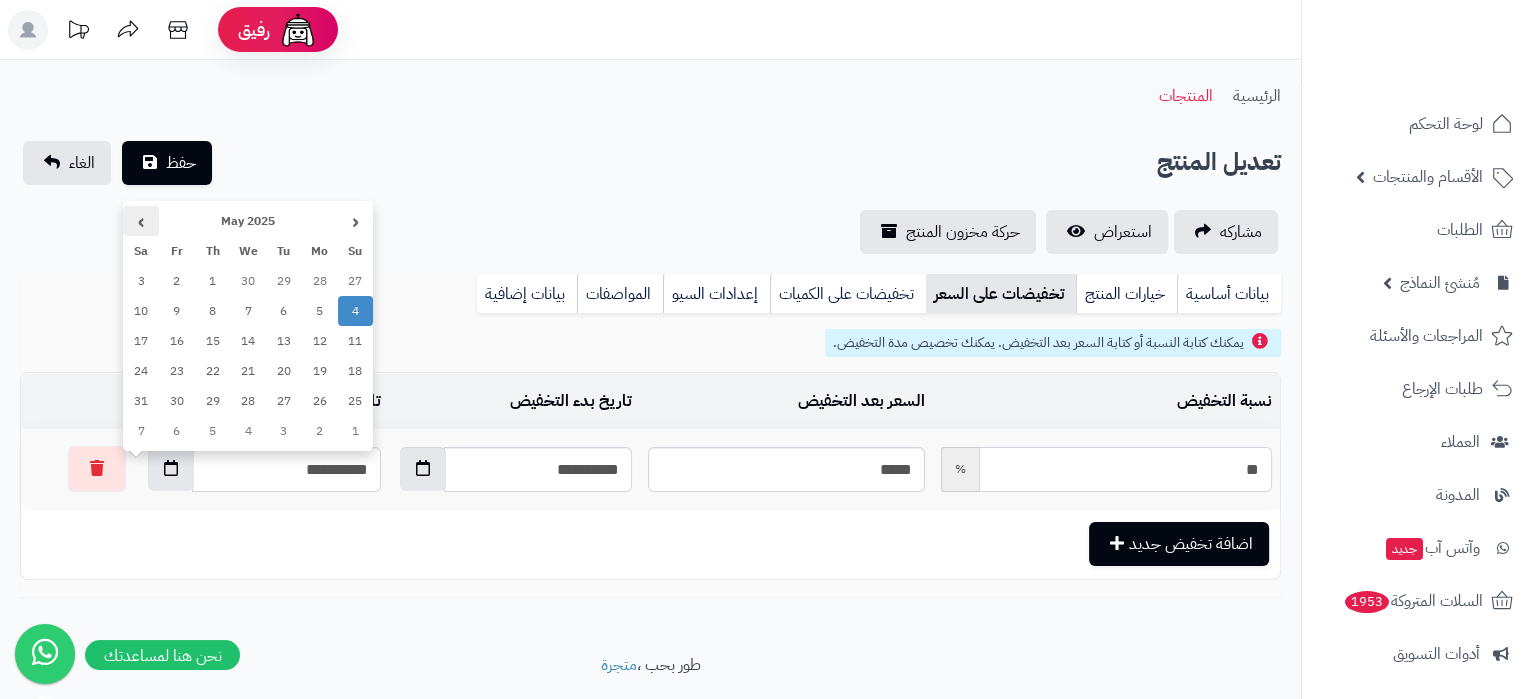 click on "›" at bounding box center (141, 221) 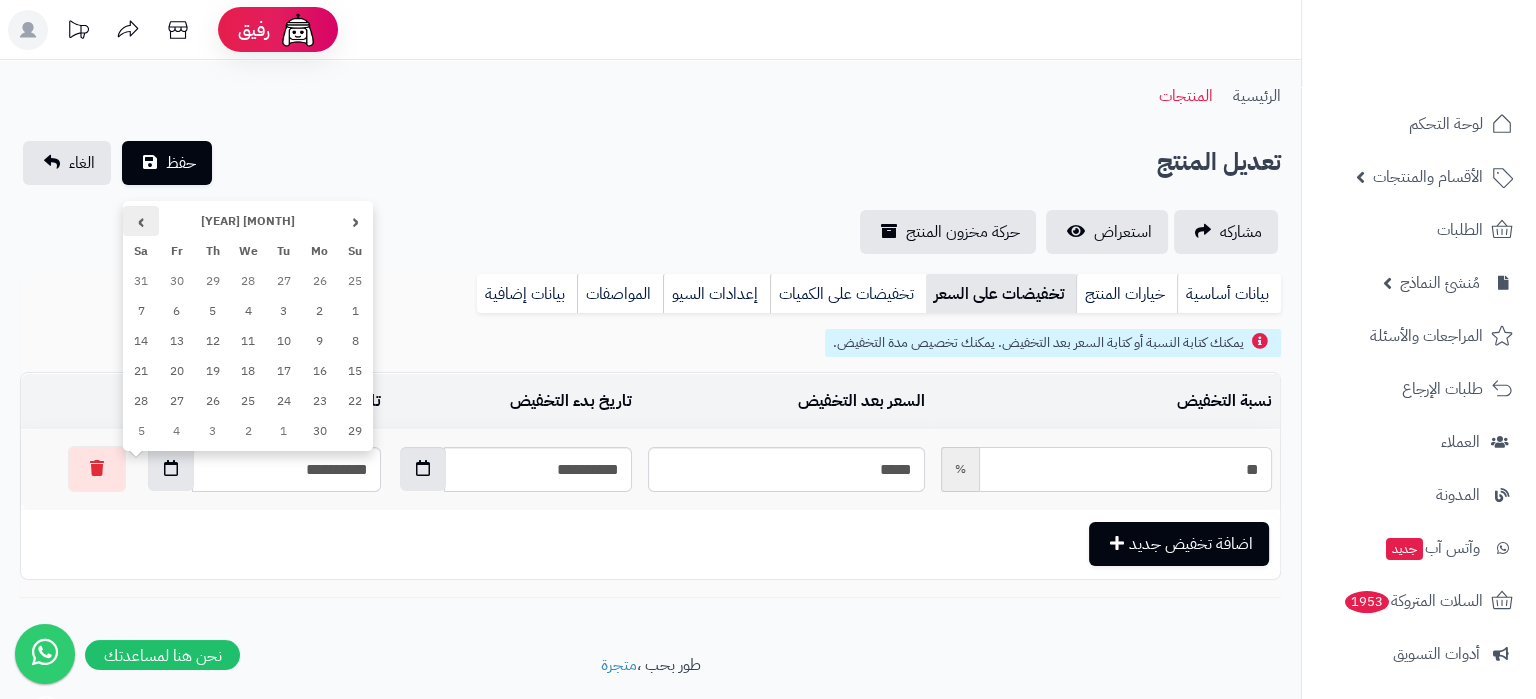 click on "›" at bounding box center (141, 221) 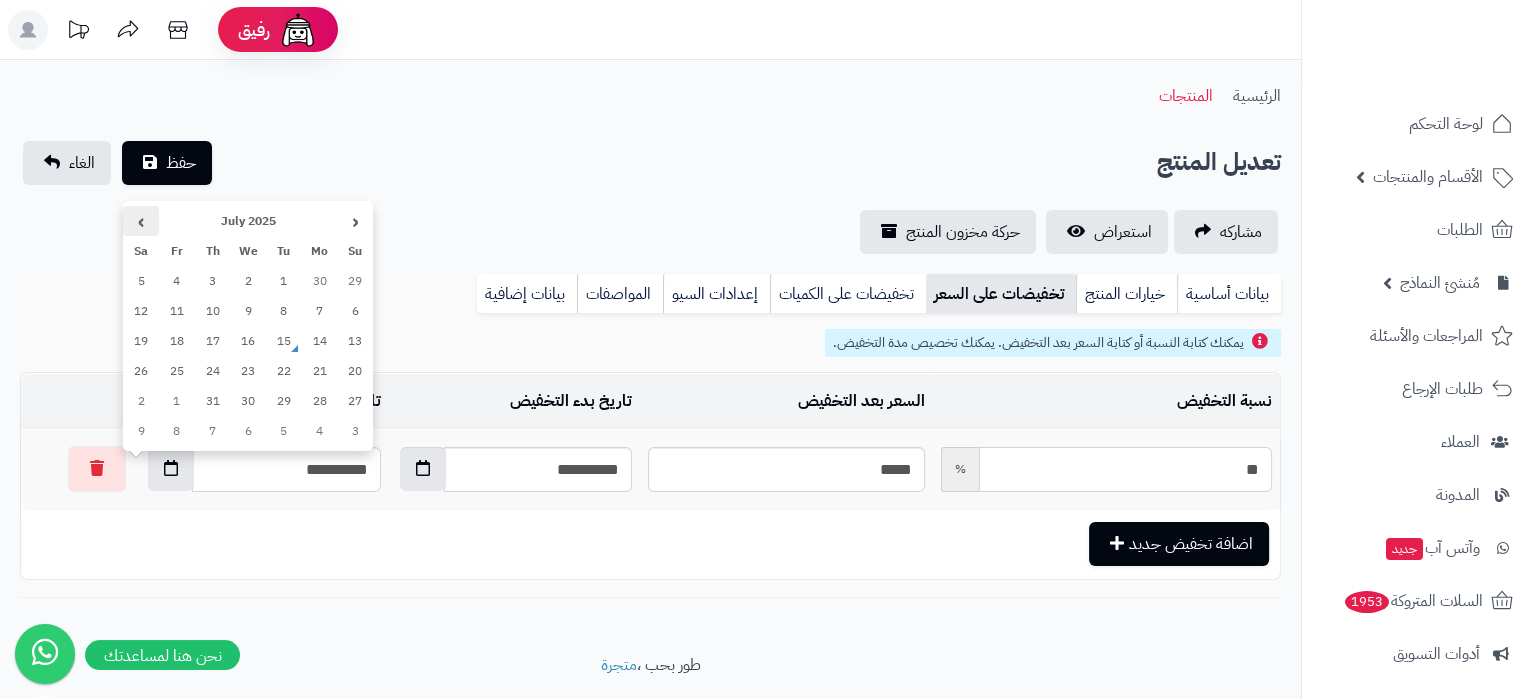 click on "›" at bounding box center [141, 221] 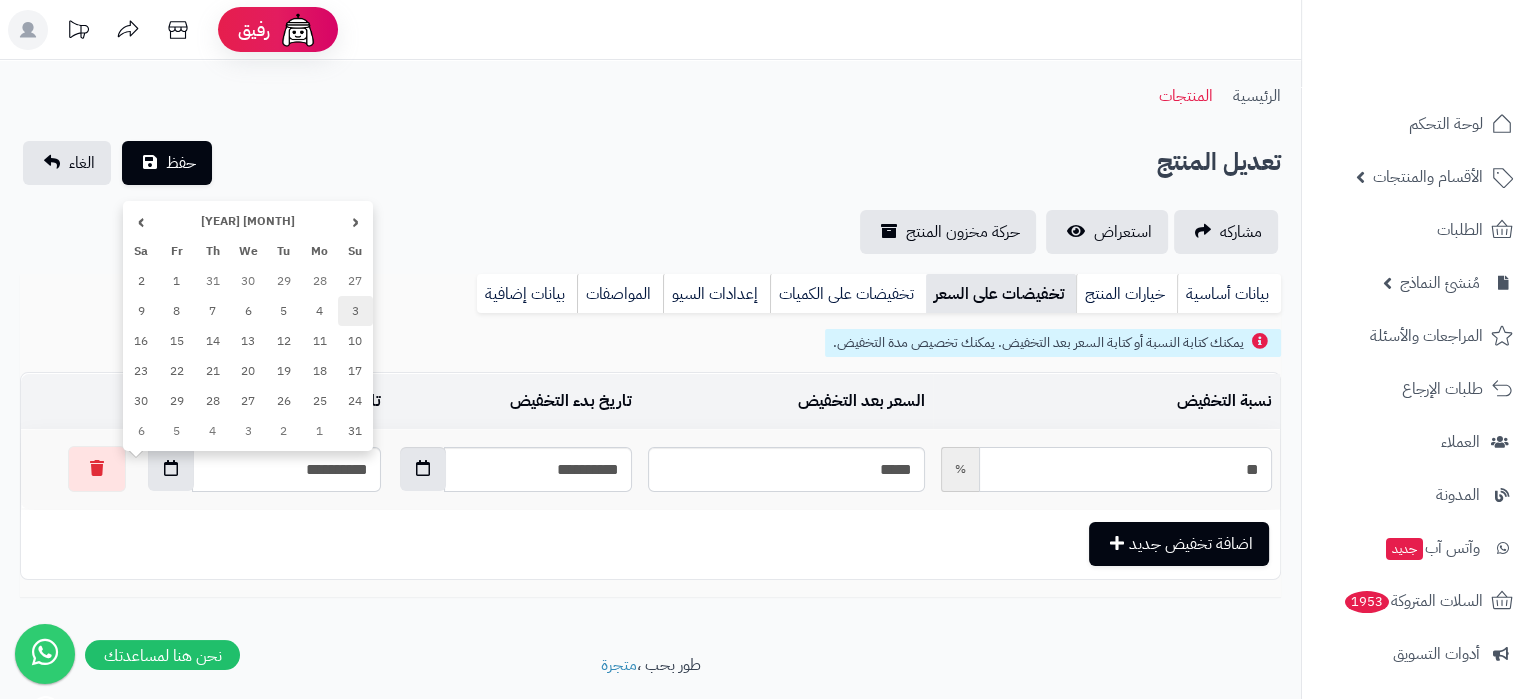 click on "3" at bounding box center [356, 311] 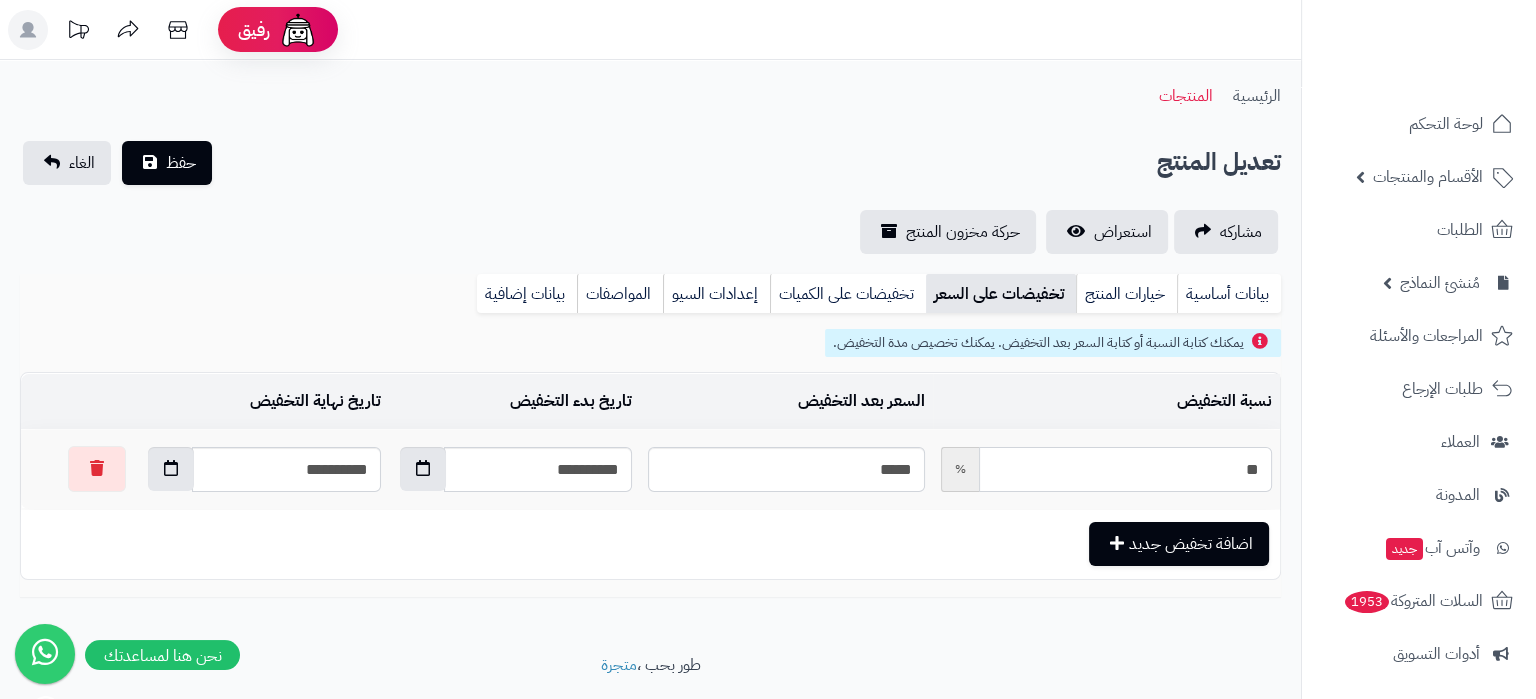 type on "**********" 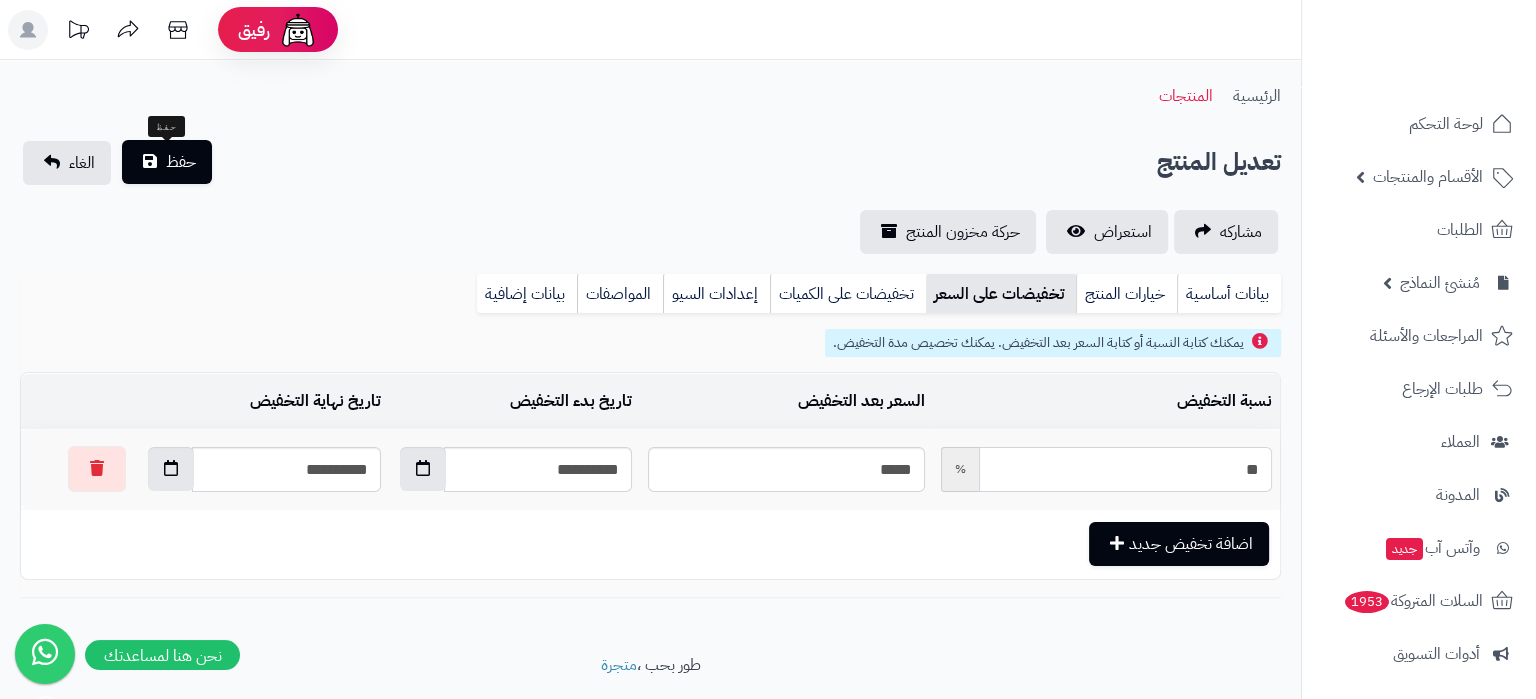 type on "**" 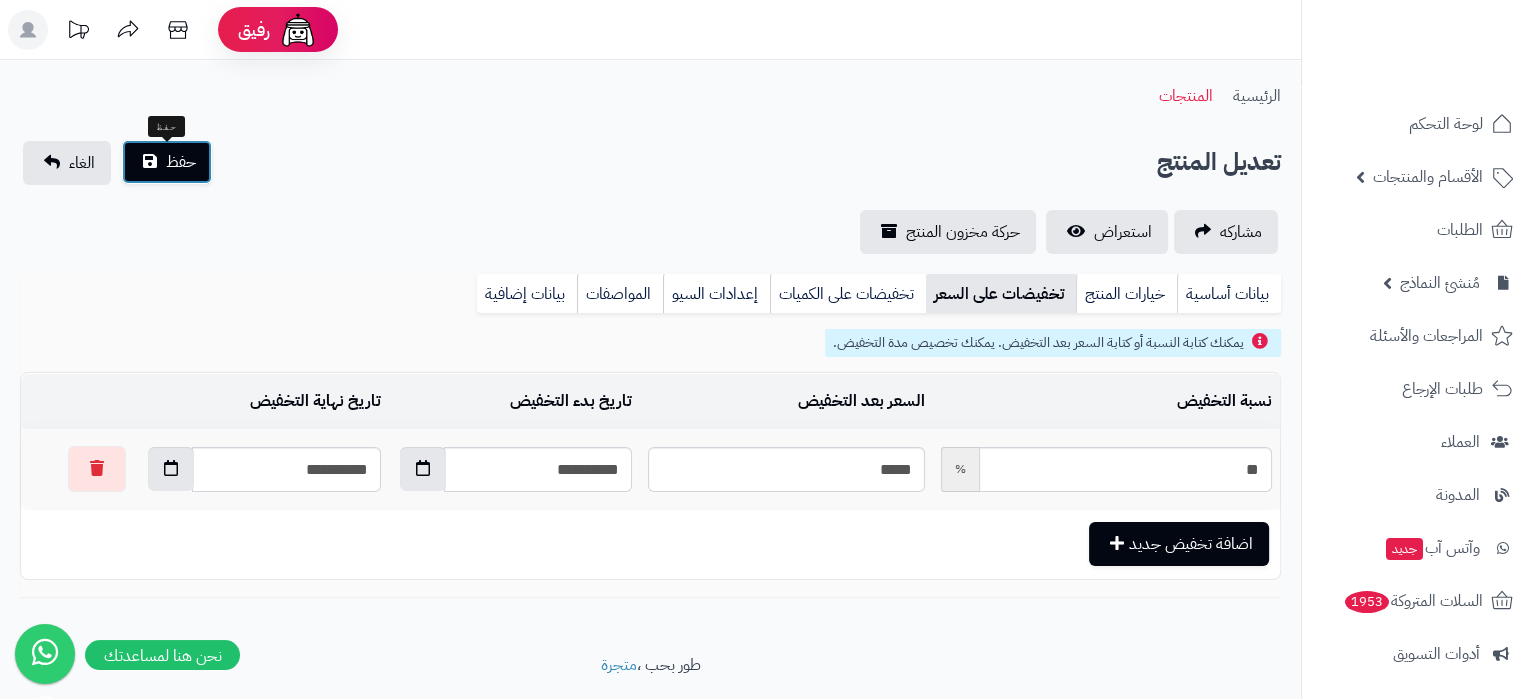 click on "حفظ" at bounding box center (181, 162) 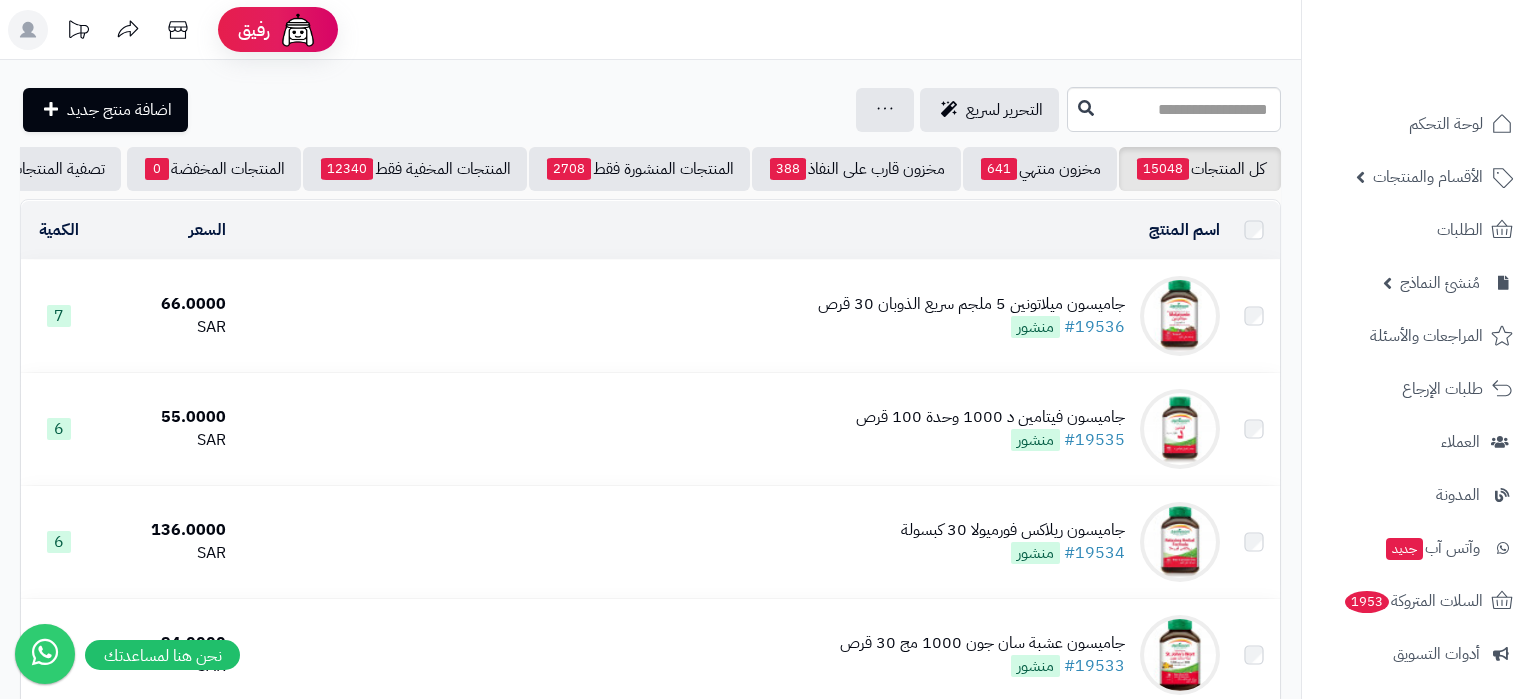 scroll, scrollTop: 0, scrollLeft: 0, axis: both 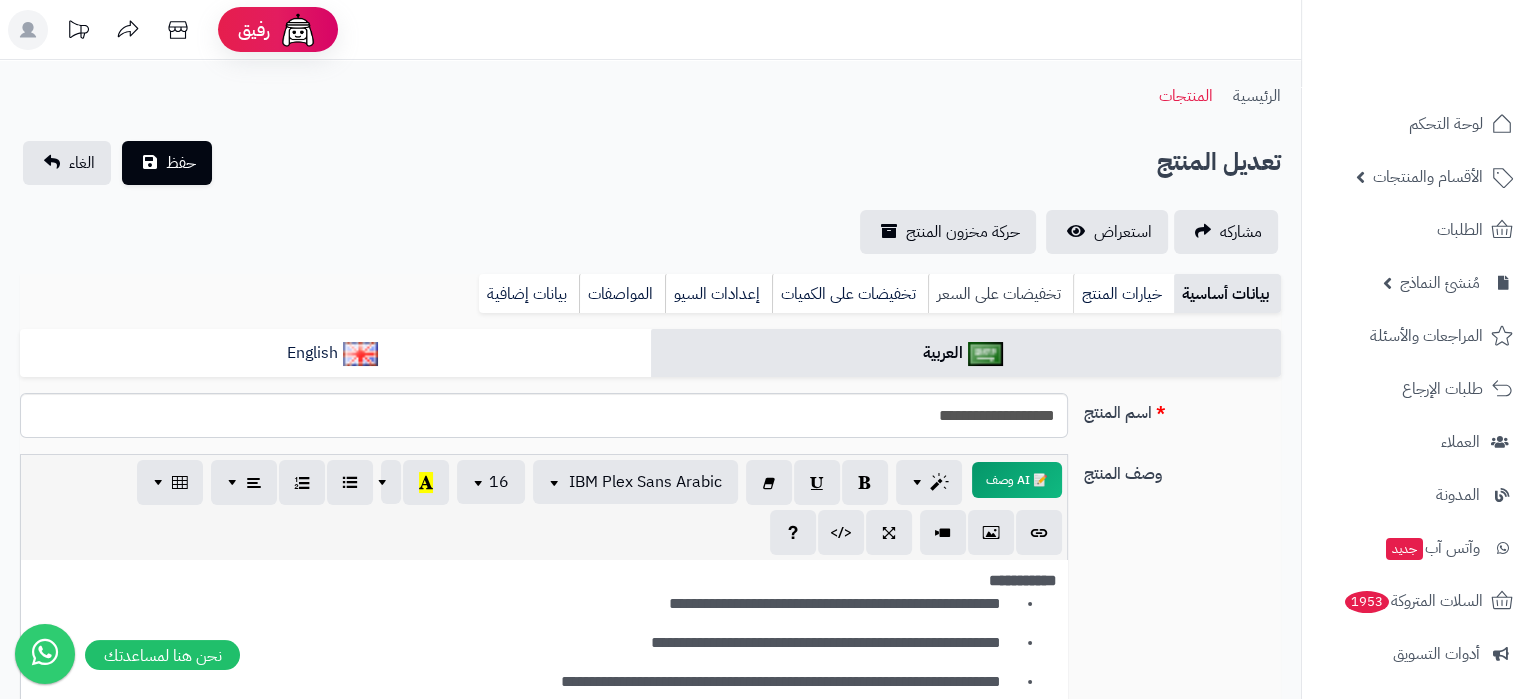 click on "تخفيضات على السعر" at bounding box center [1000, 294] 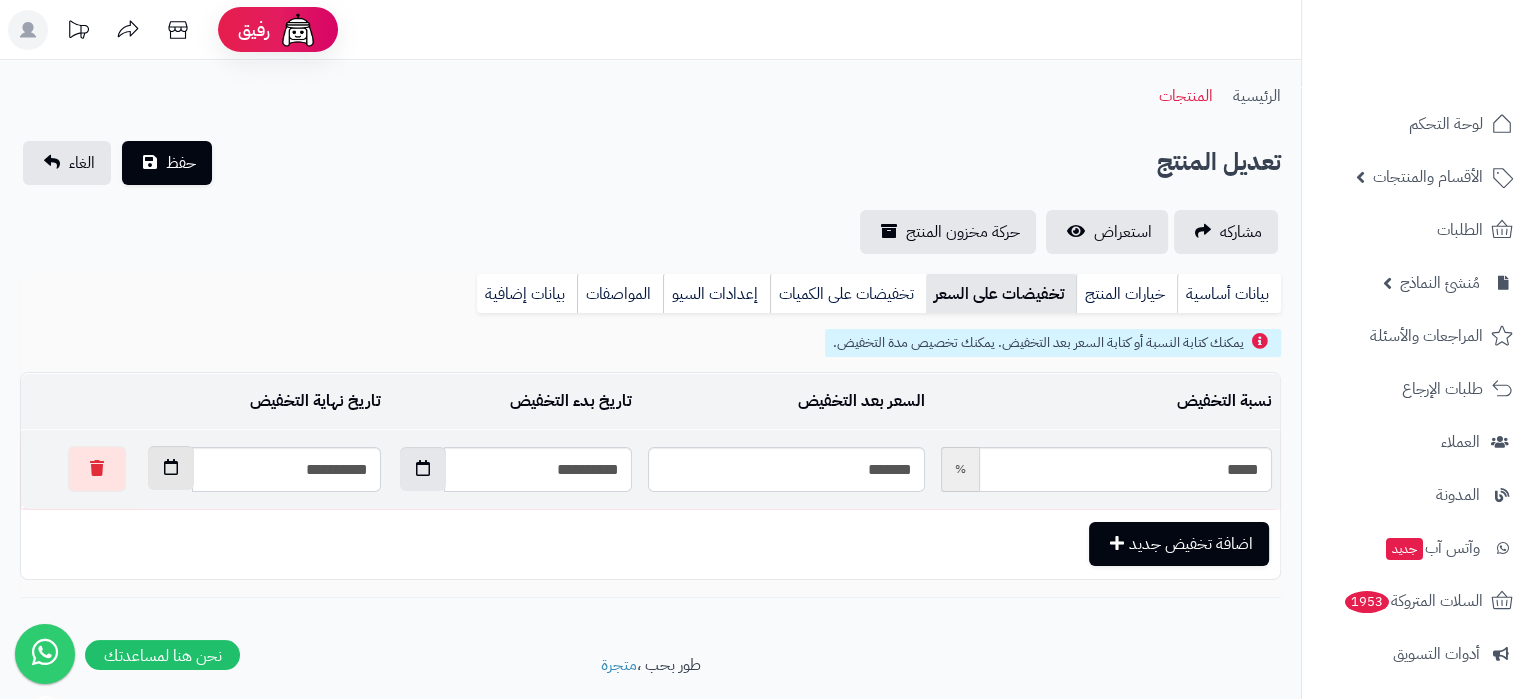 drag, startPoint x: 159, startPoint y: 482, endPoint x: 183, endPoint y: 396, distance: 89.28606 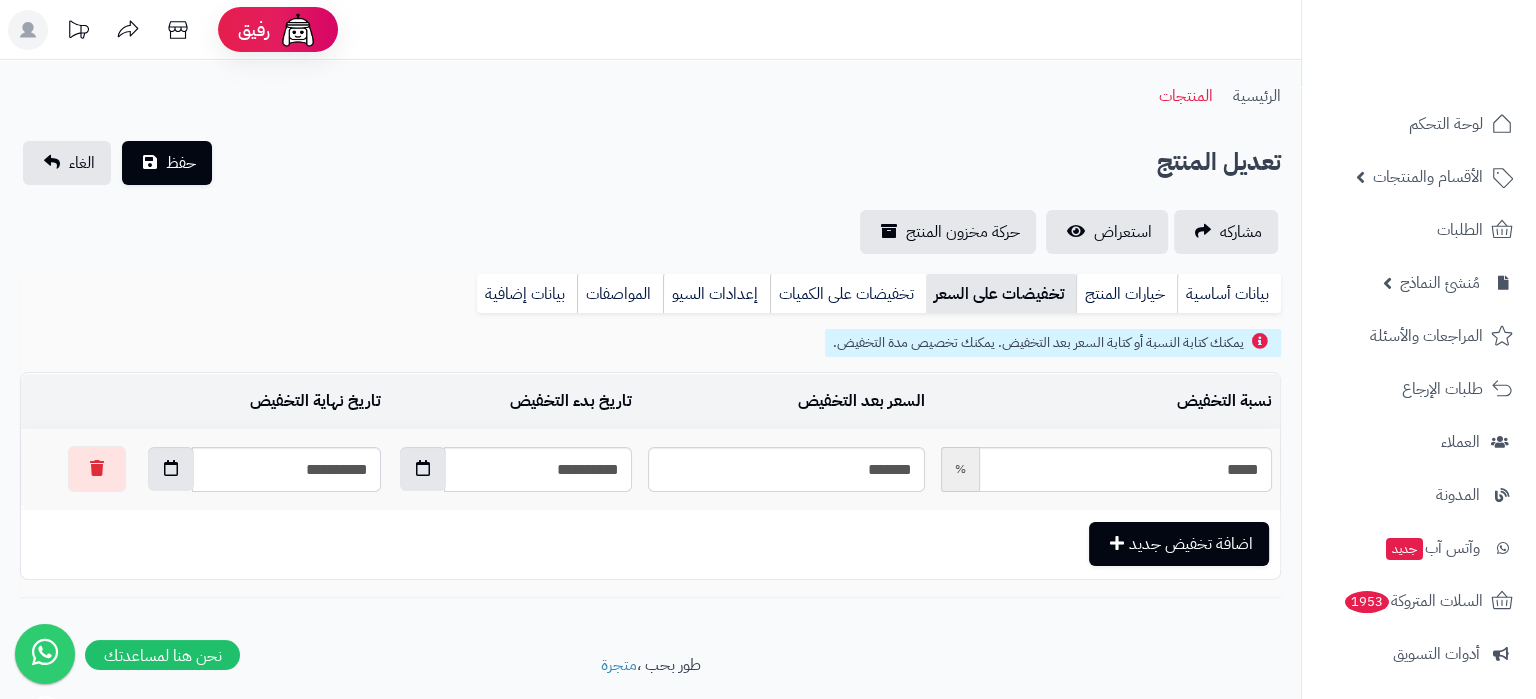 click at bounding box center [171, 469] 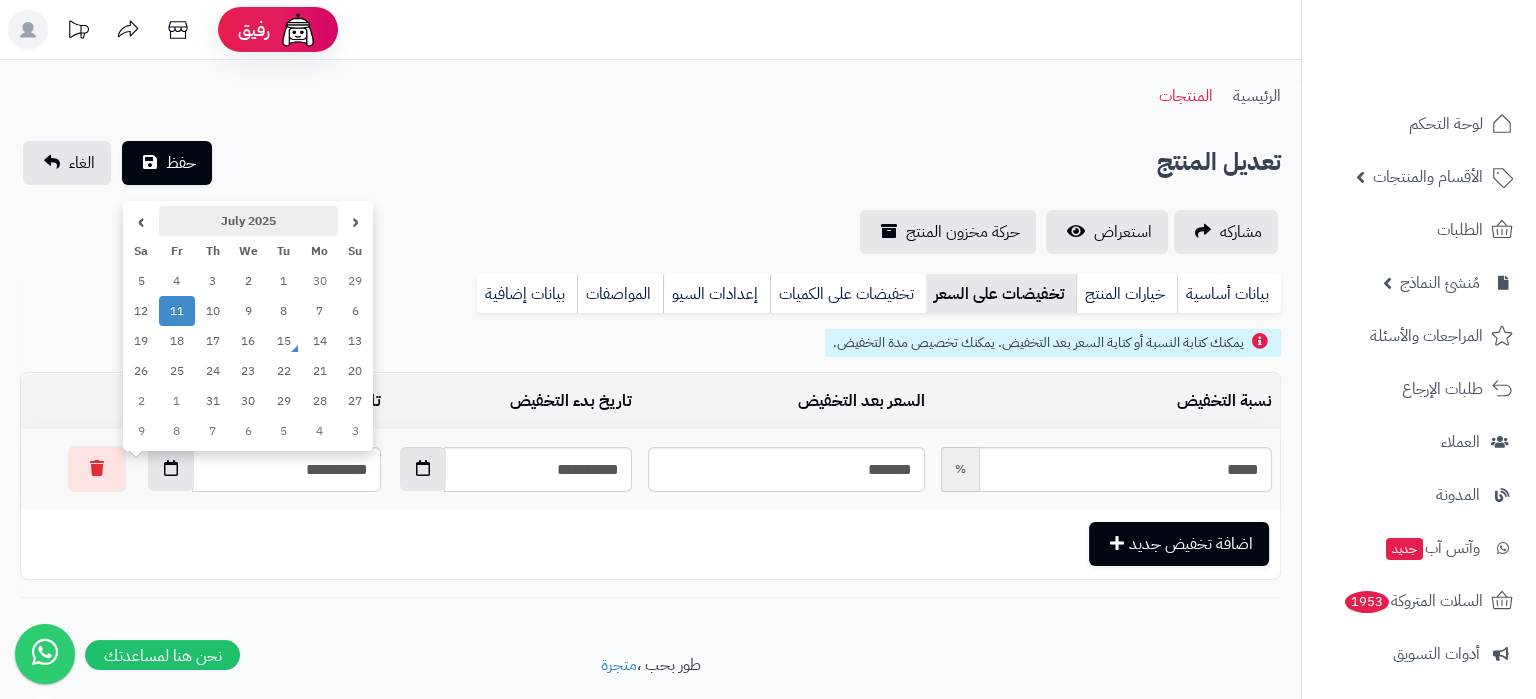 click on "July 2025" at bounding box center (248, 221) 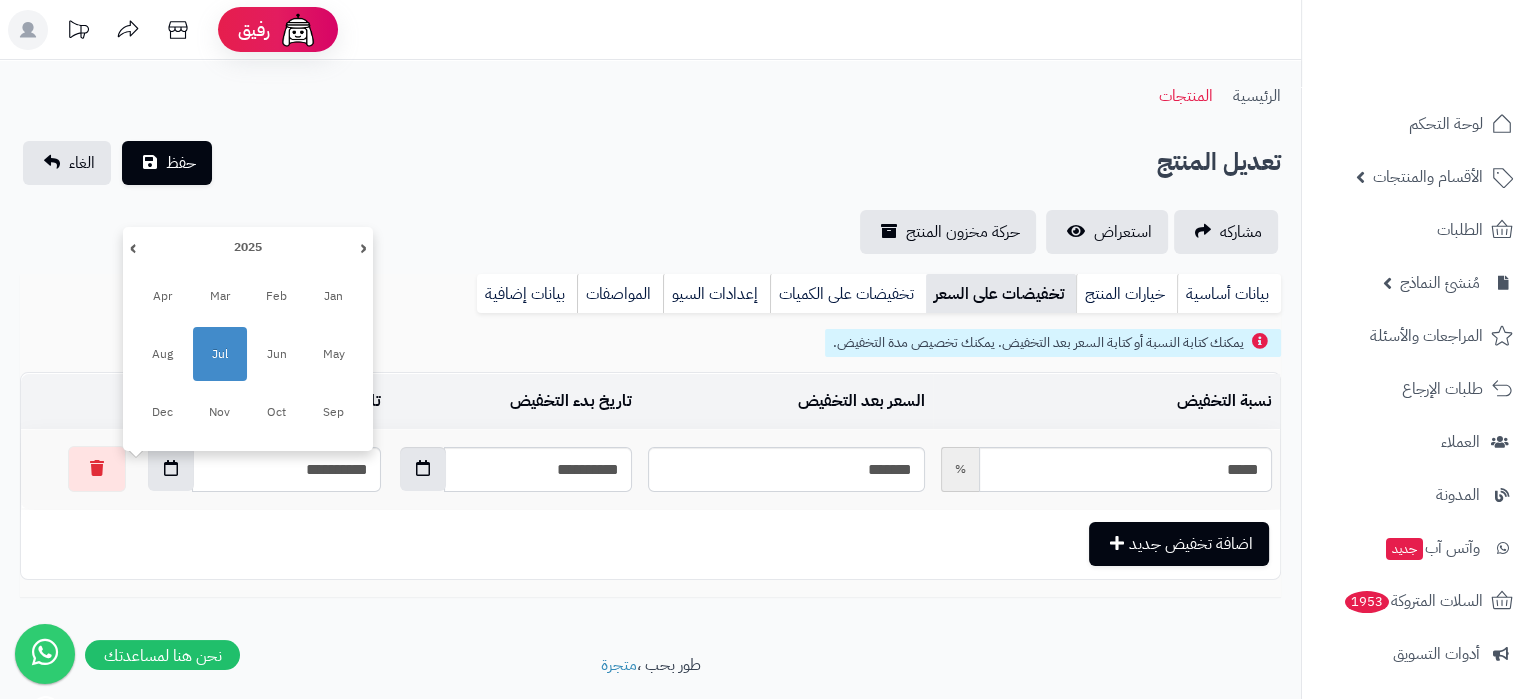 click on "Jul" at bounding box center [220, 354] 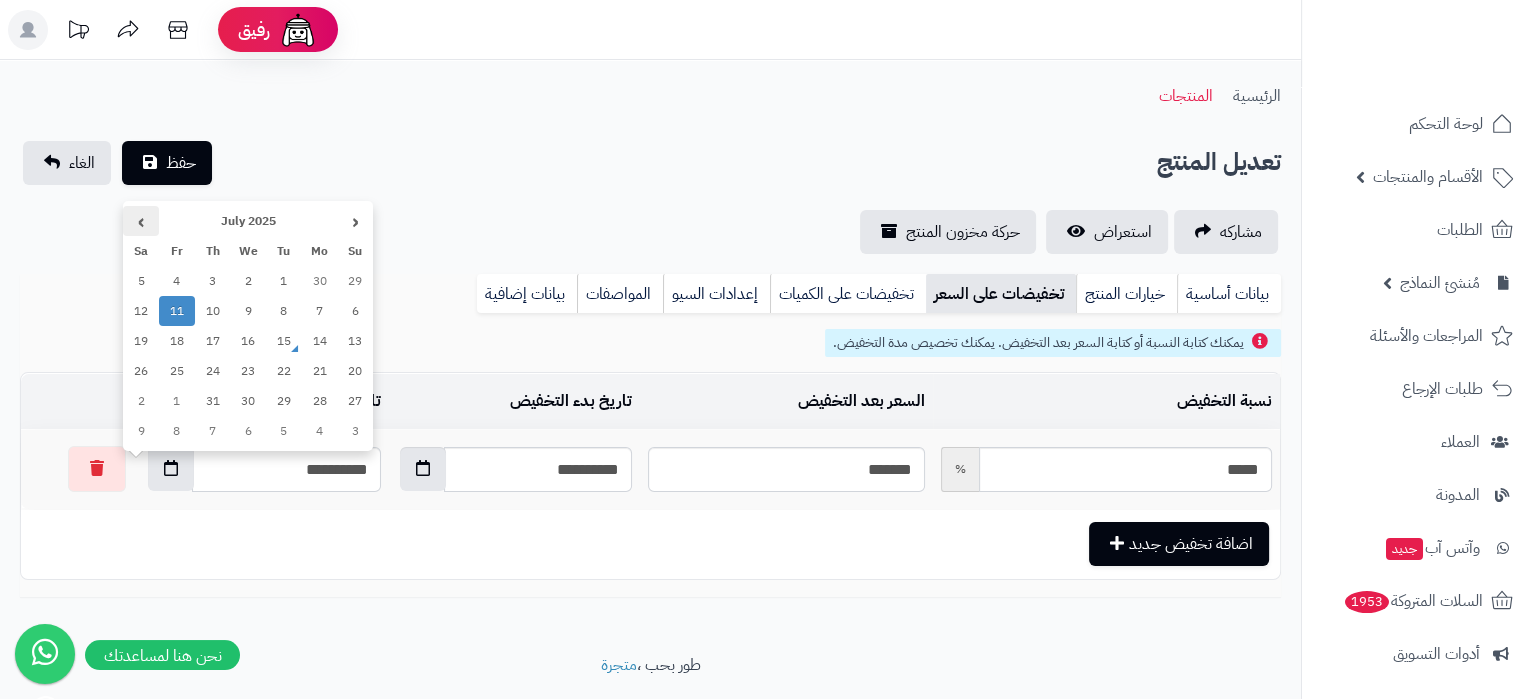 click on "›" at bounding box center (141, 221) 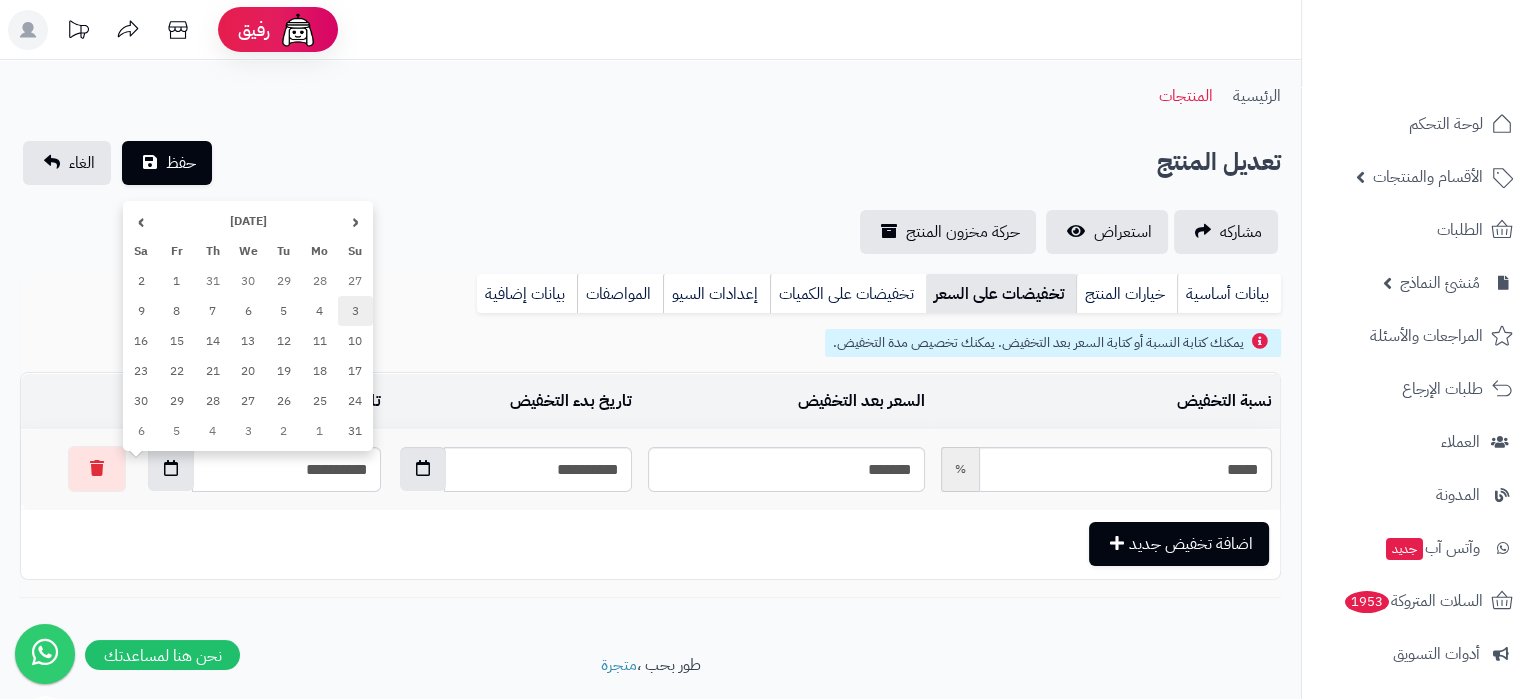 click on "3" at bounding box center (356, 311) 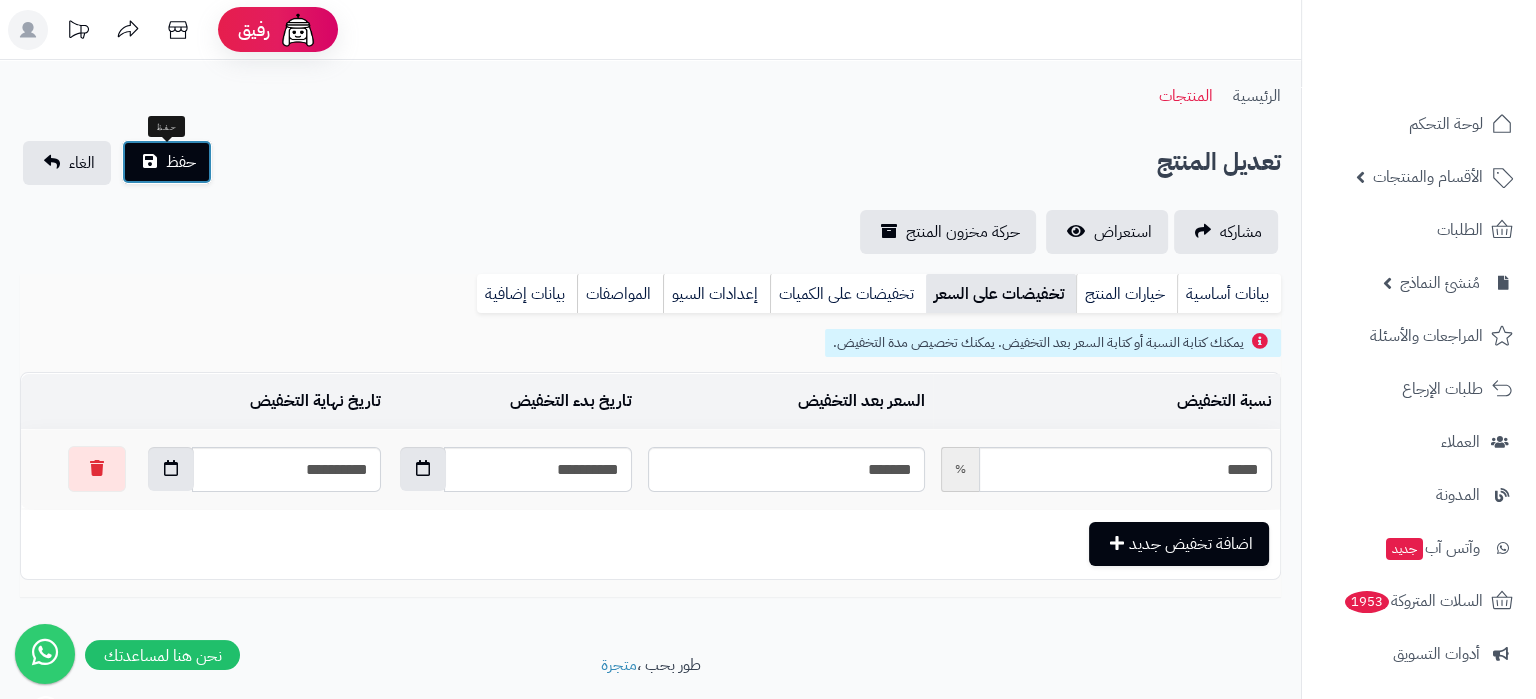 click on "حفظ" at bounding box center (167, 162) 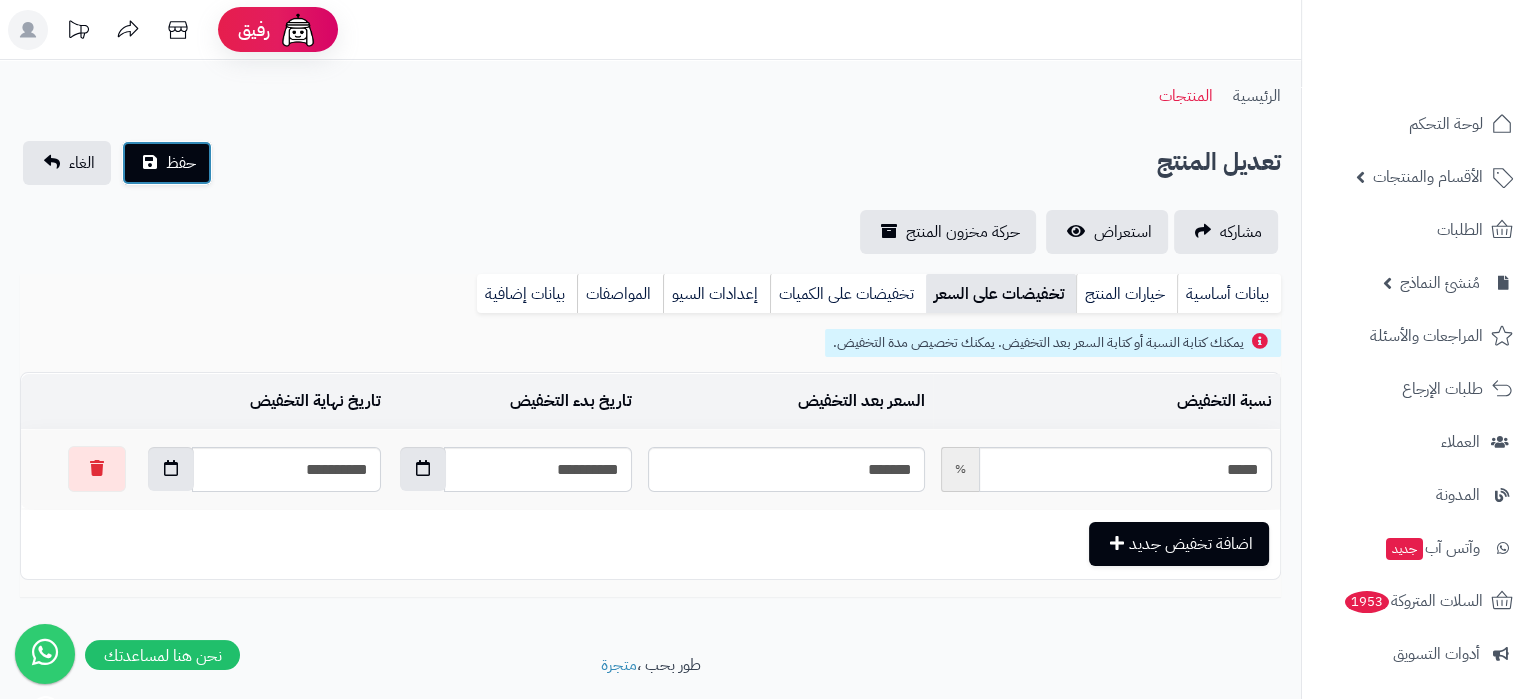 type 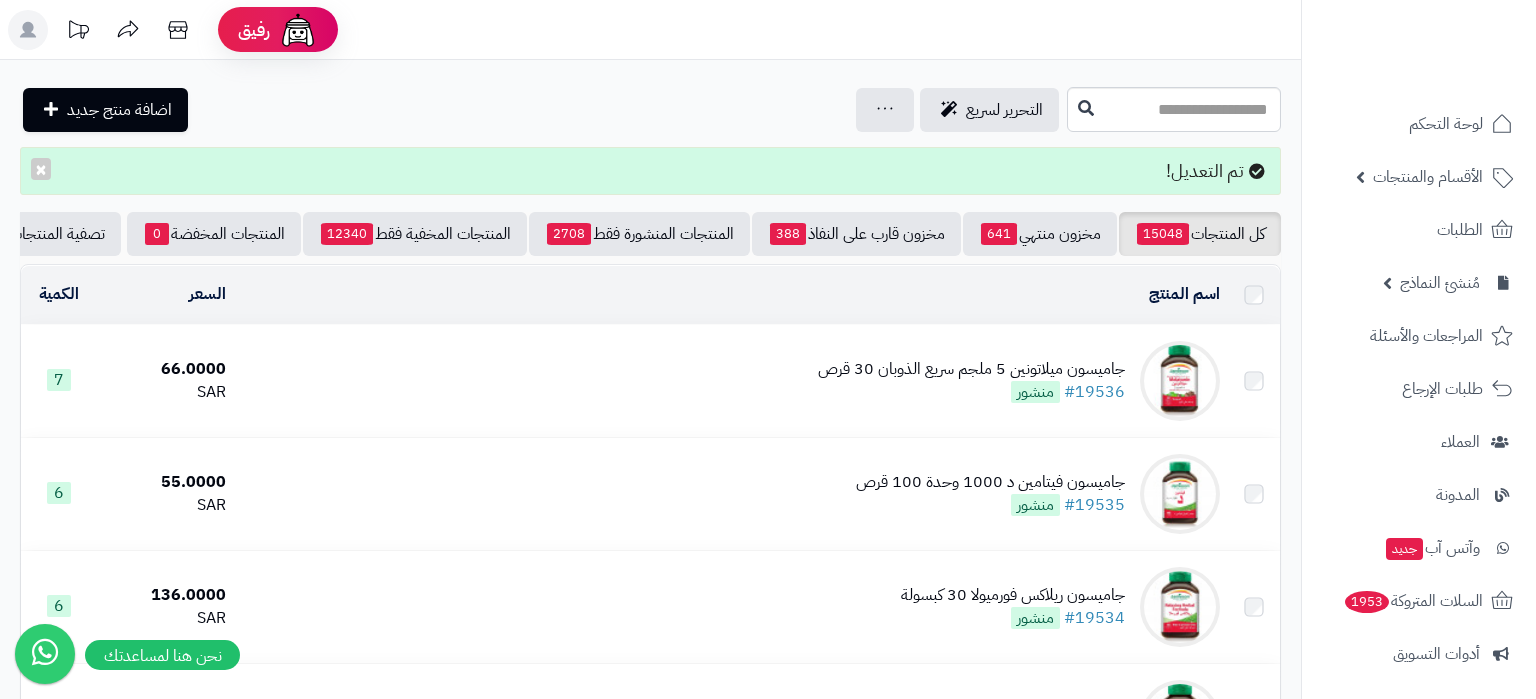 scroll, scrollTop: 0, scrollLeft: 0, axis: both 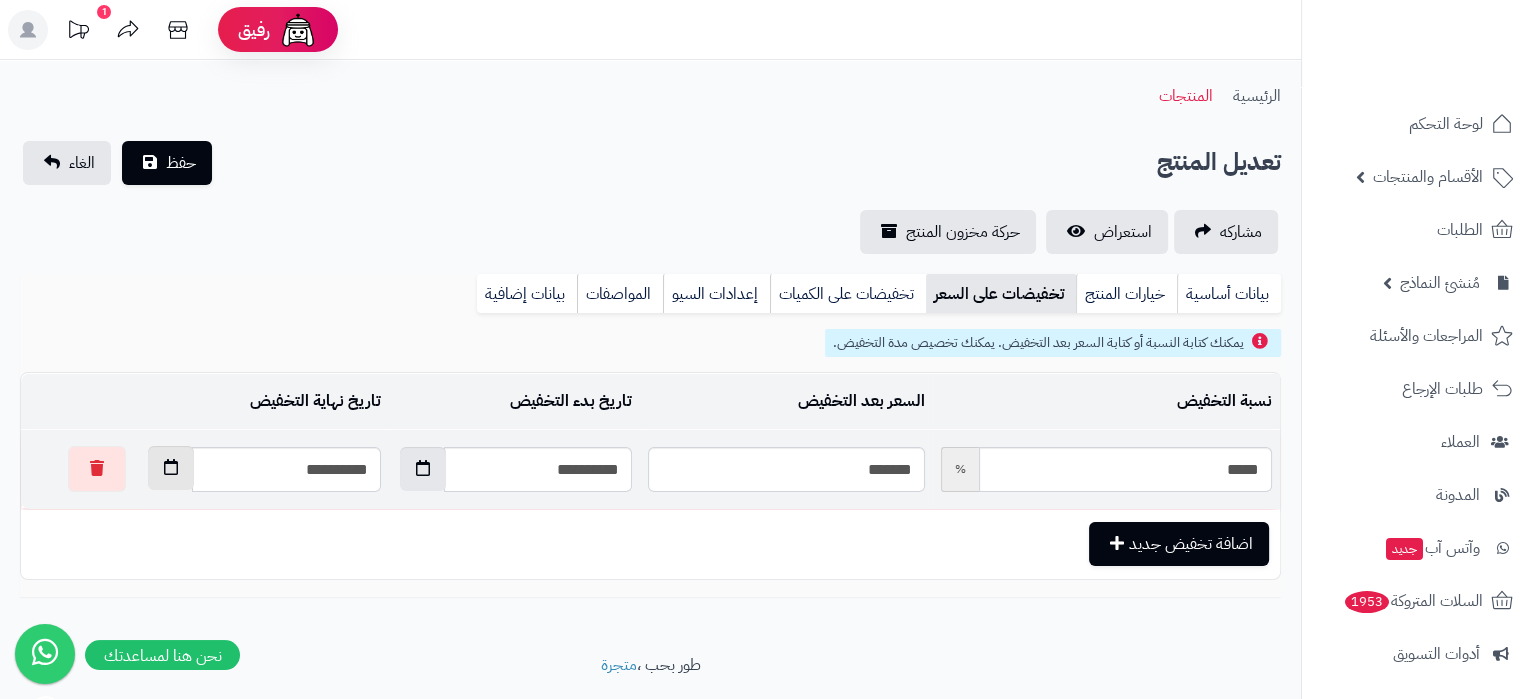 click at bounding box center [171, 468] 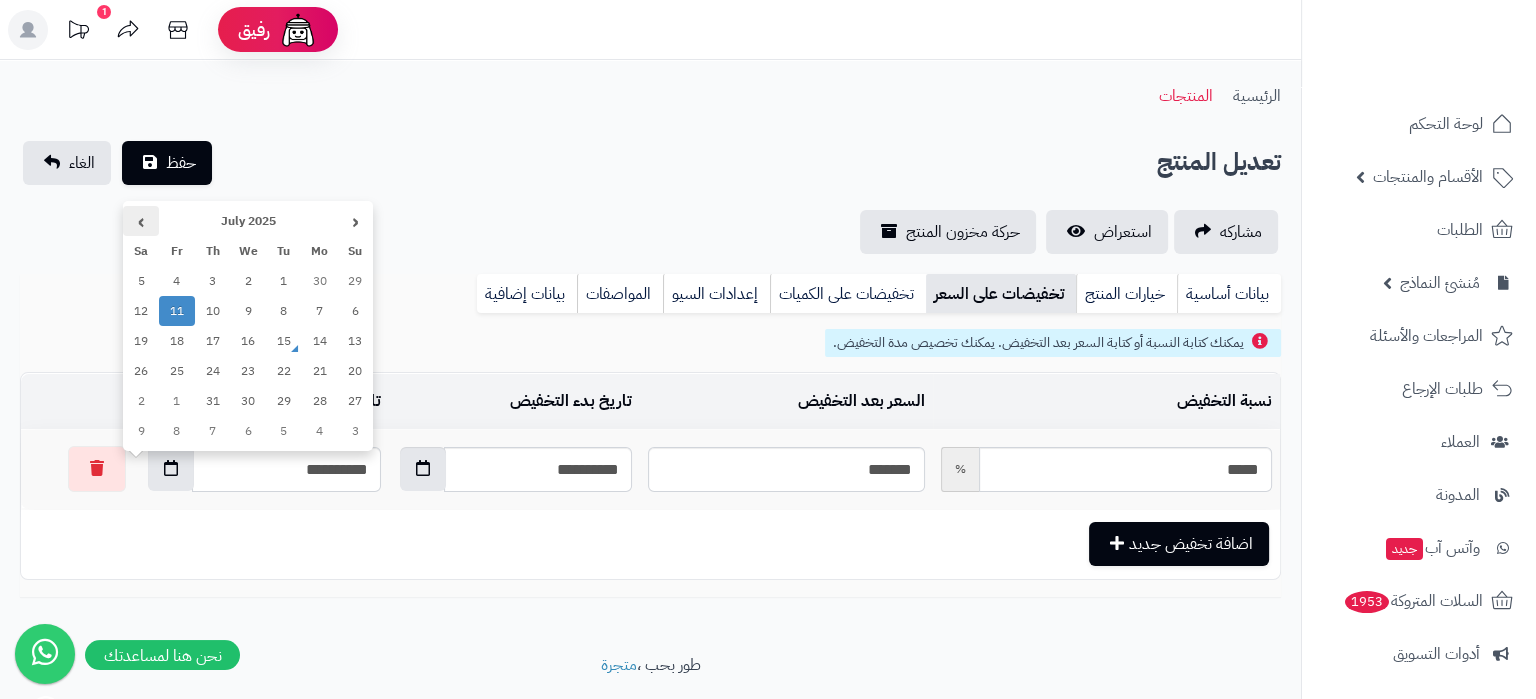 click on "›" at bounding box center [141, 221] 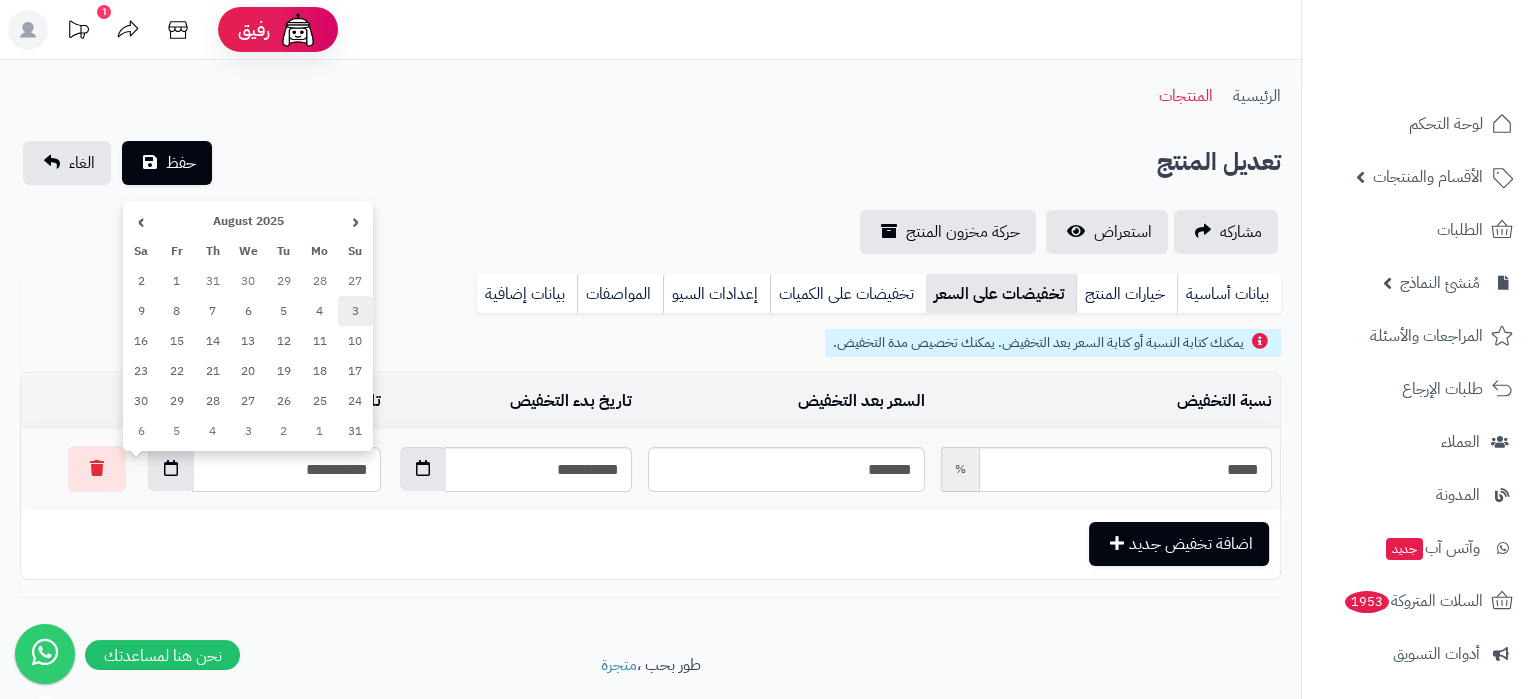 click on "3" at bounding box center [356, 311] 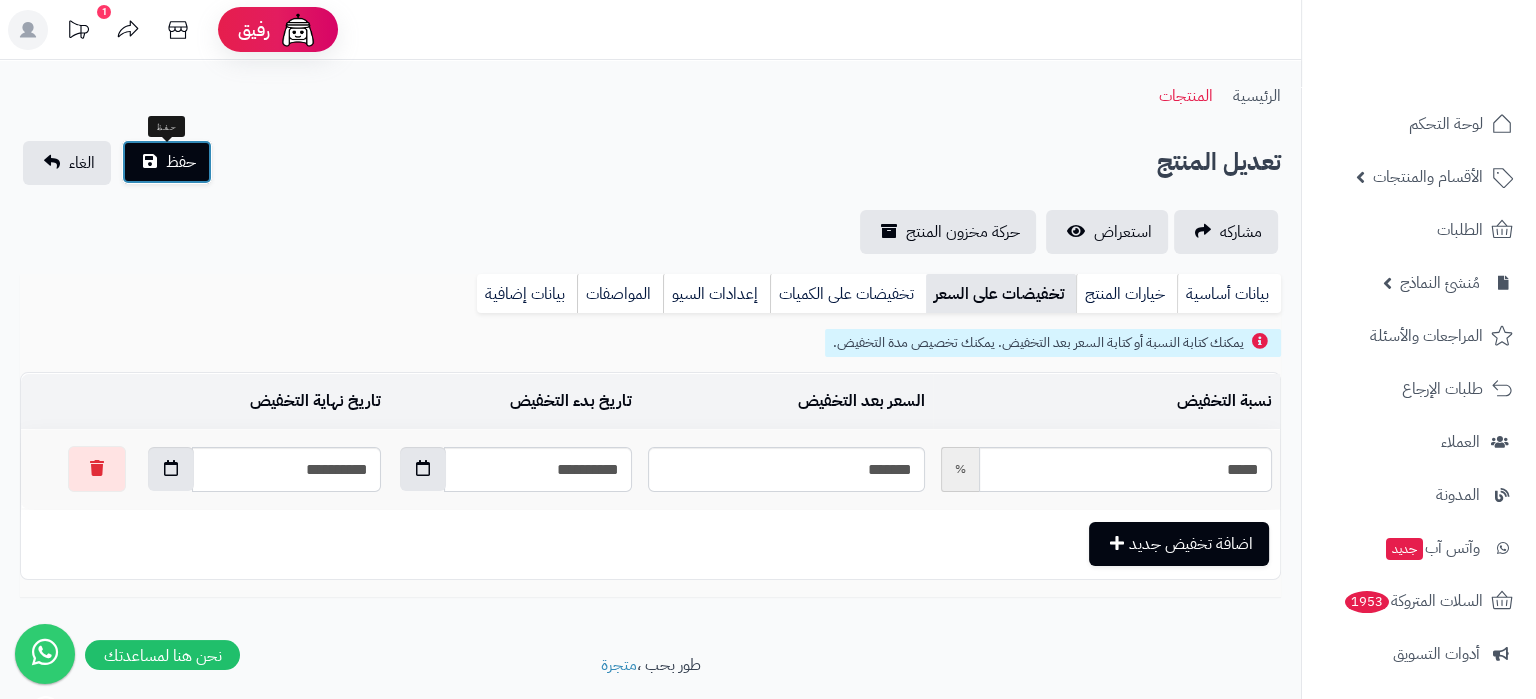 click on "حفظ" at bounding box center (167, 162) 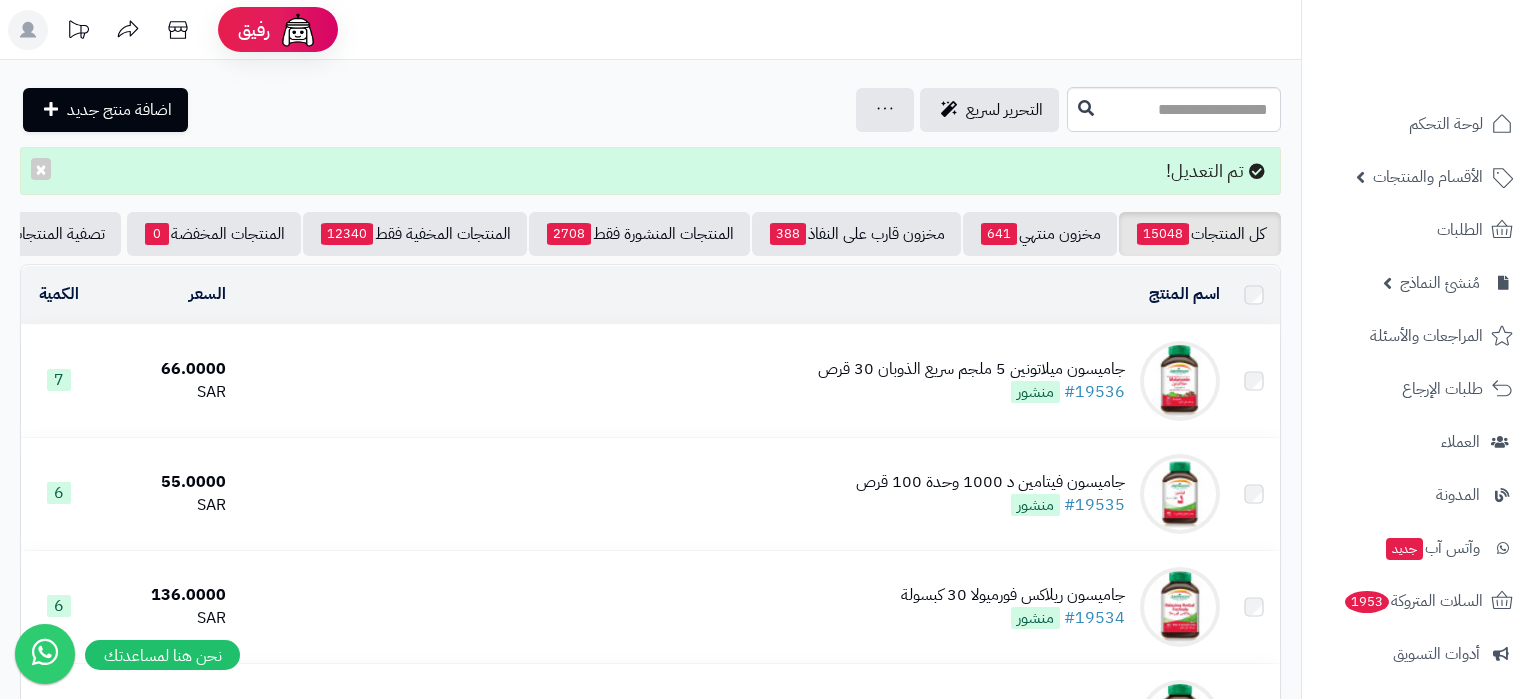 scroll, scrollTop: 0, scrollLeft: 0, axis: both 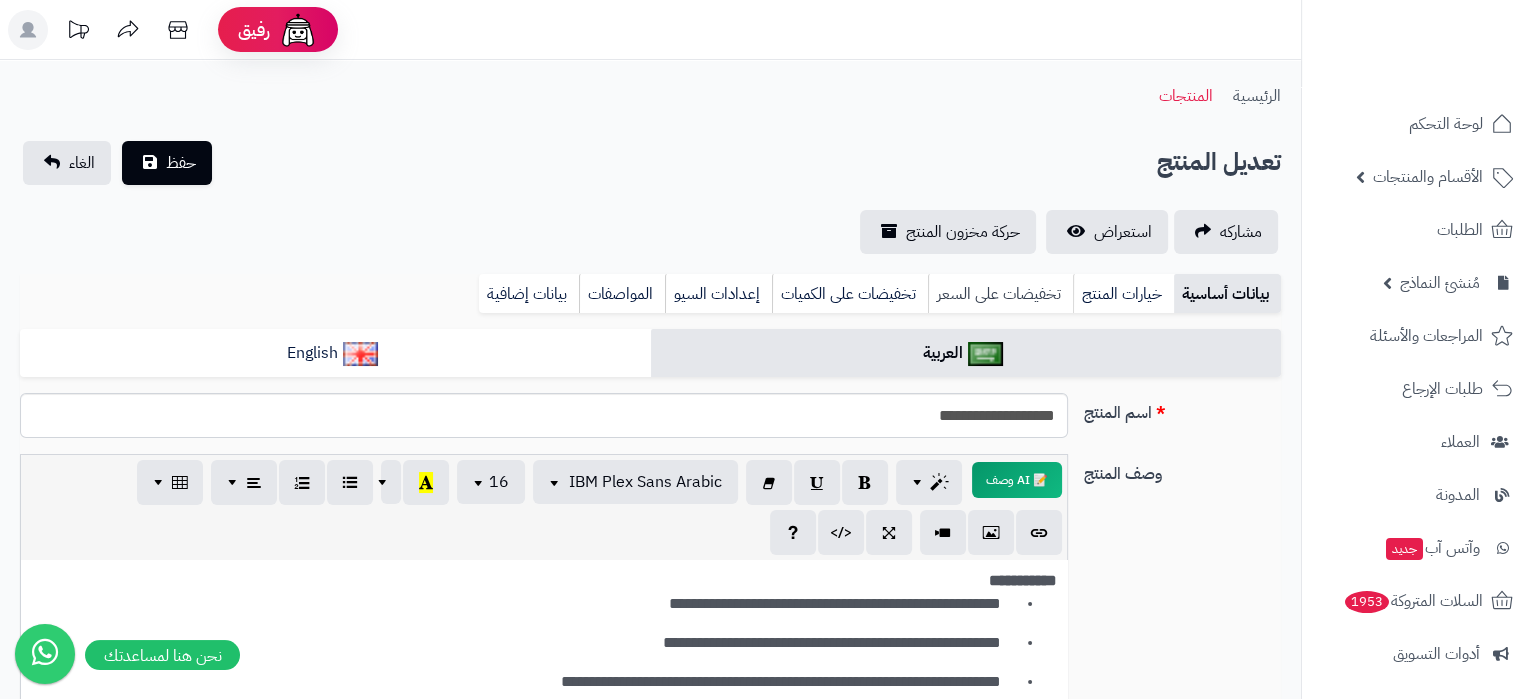 click on "تخفيضات على السعر" at bounding box center [1000, 294] 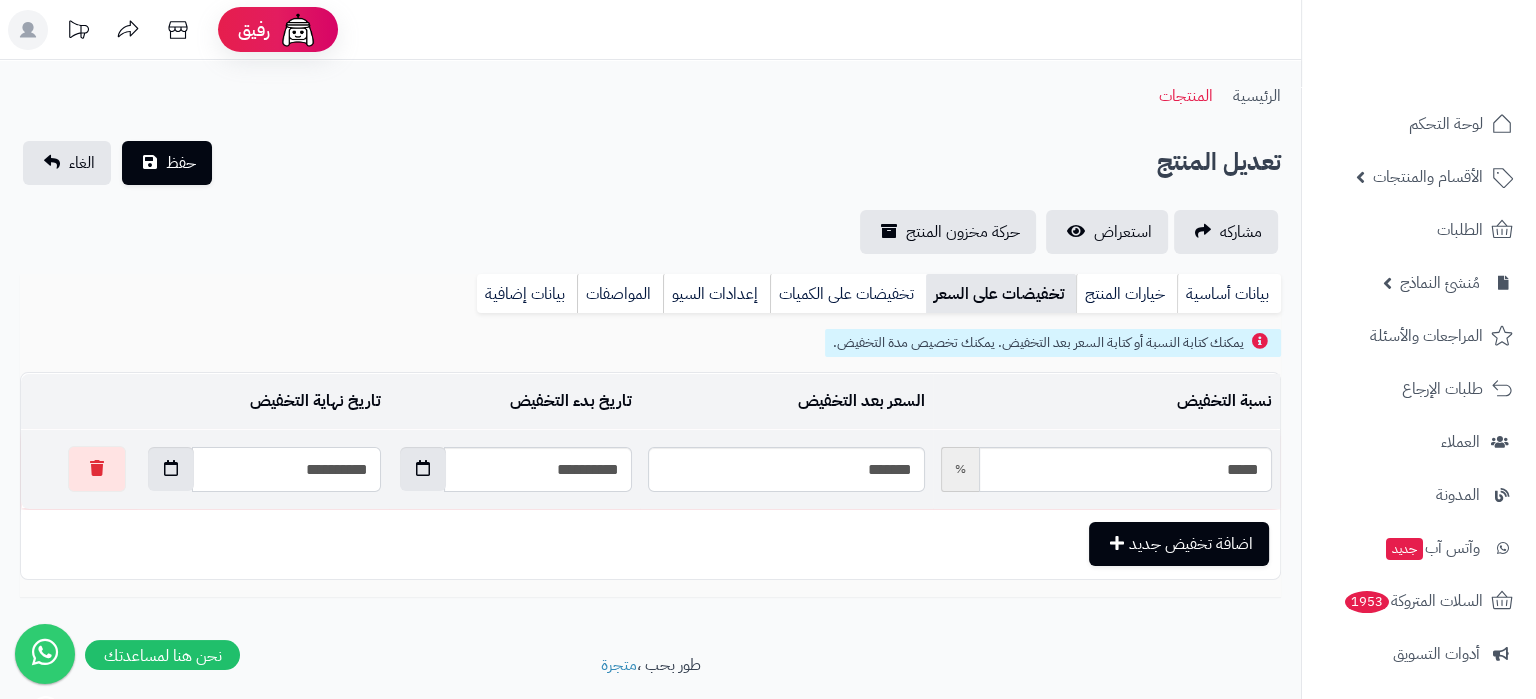 click on "**********" at bounding box center (286, 469) 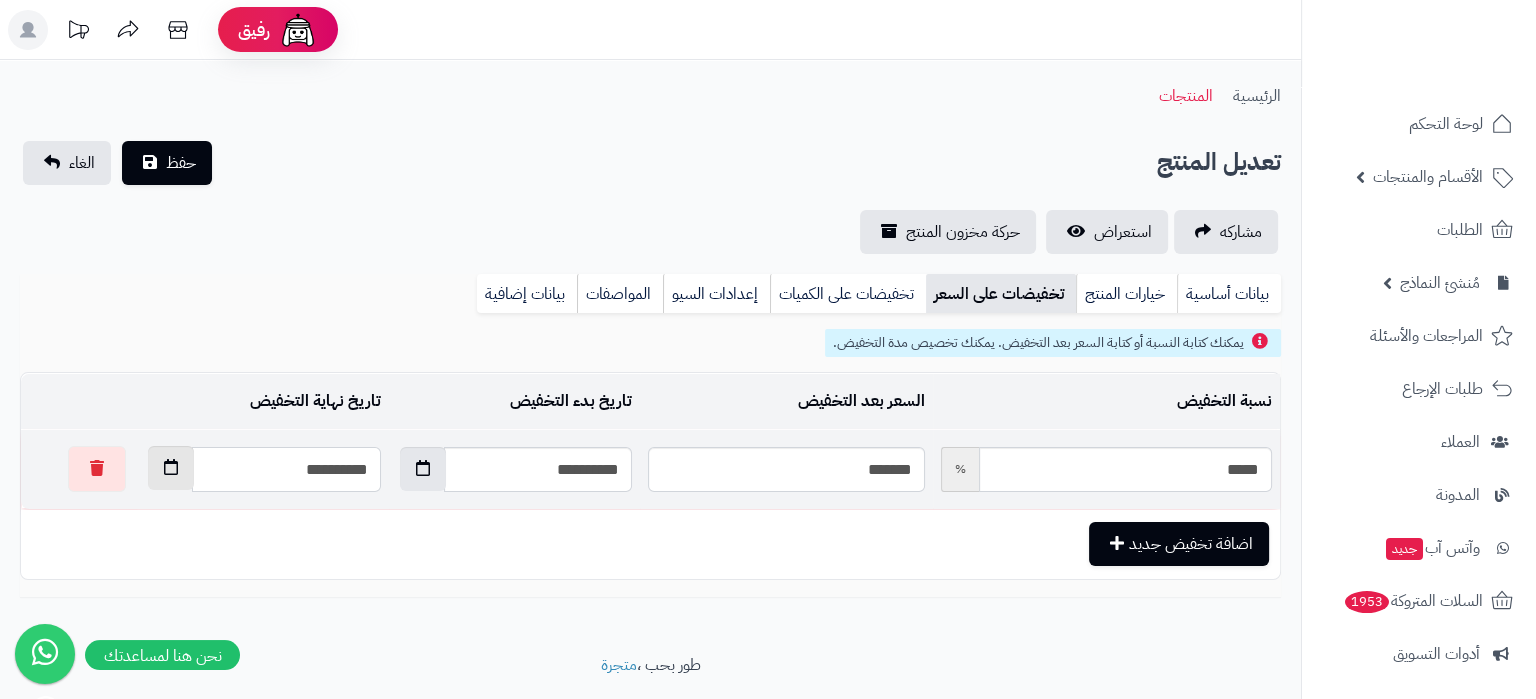 click at bounding box center [171, 468] 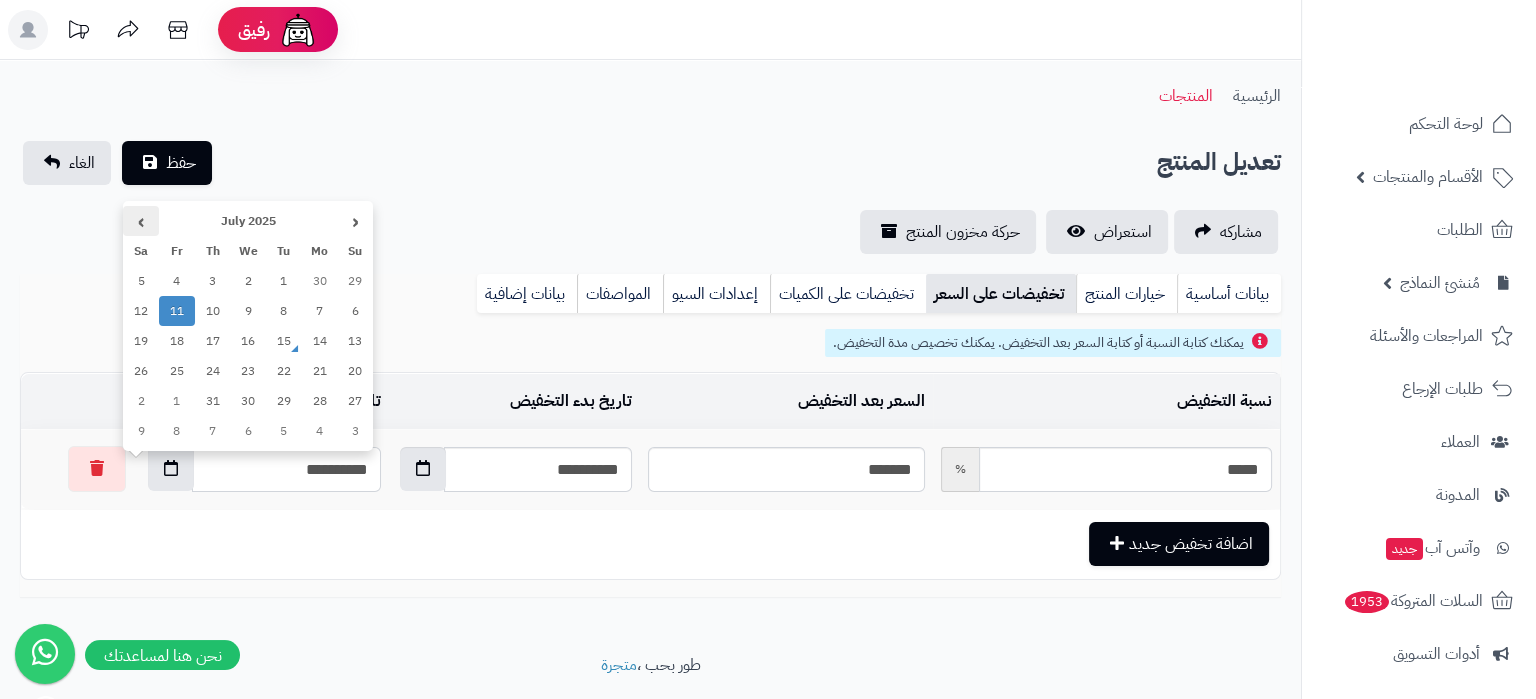 click on "›" at bounding box center [141, 221] 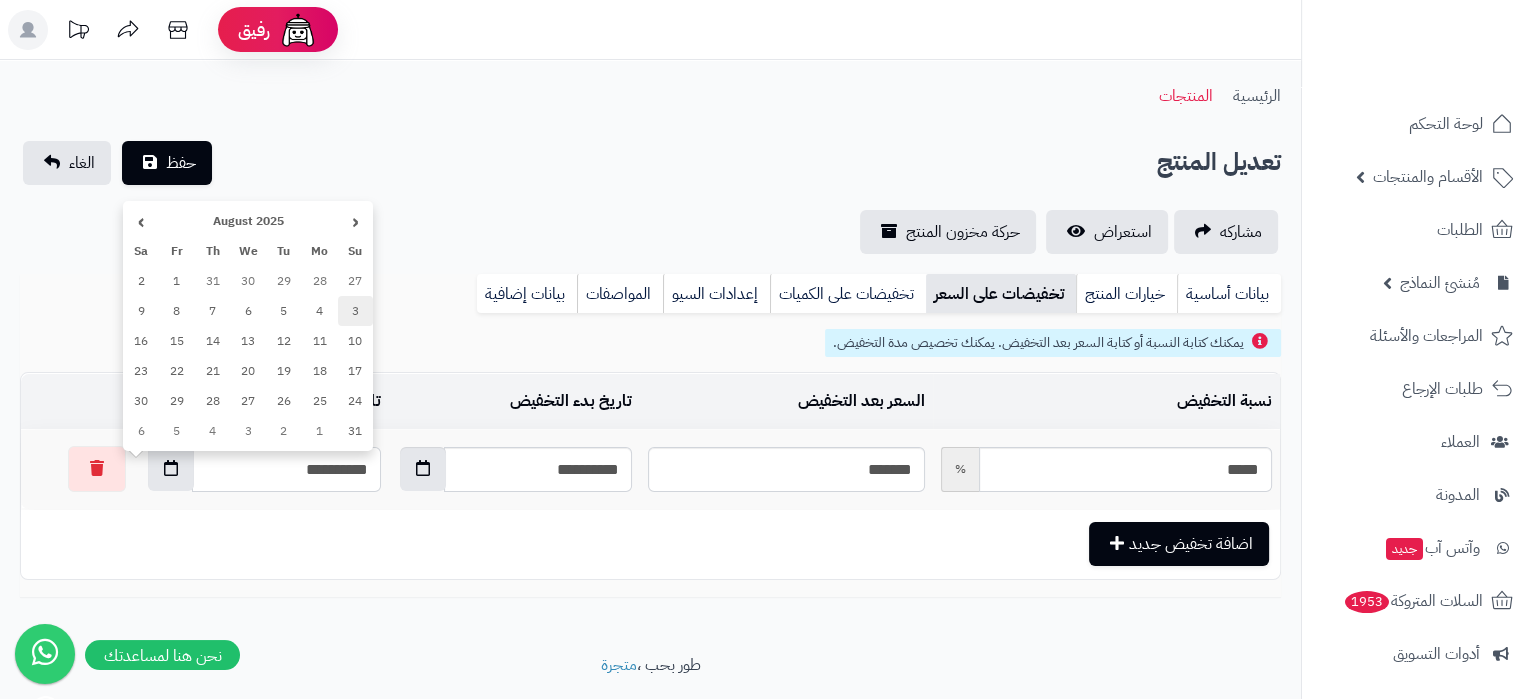 click on "3" at bounding box center (356, 311) 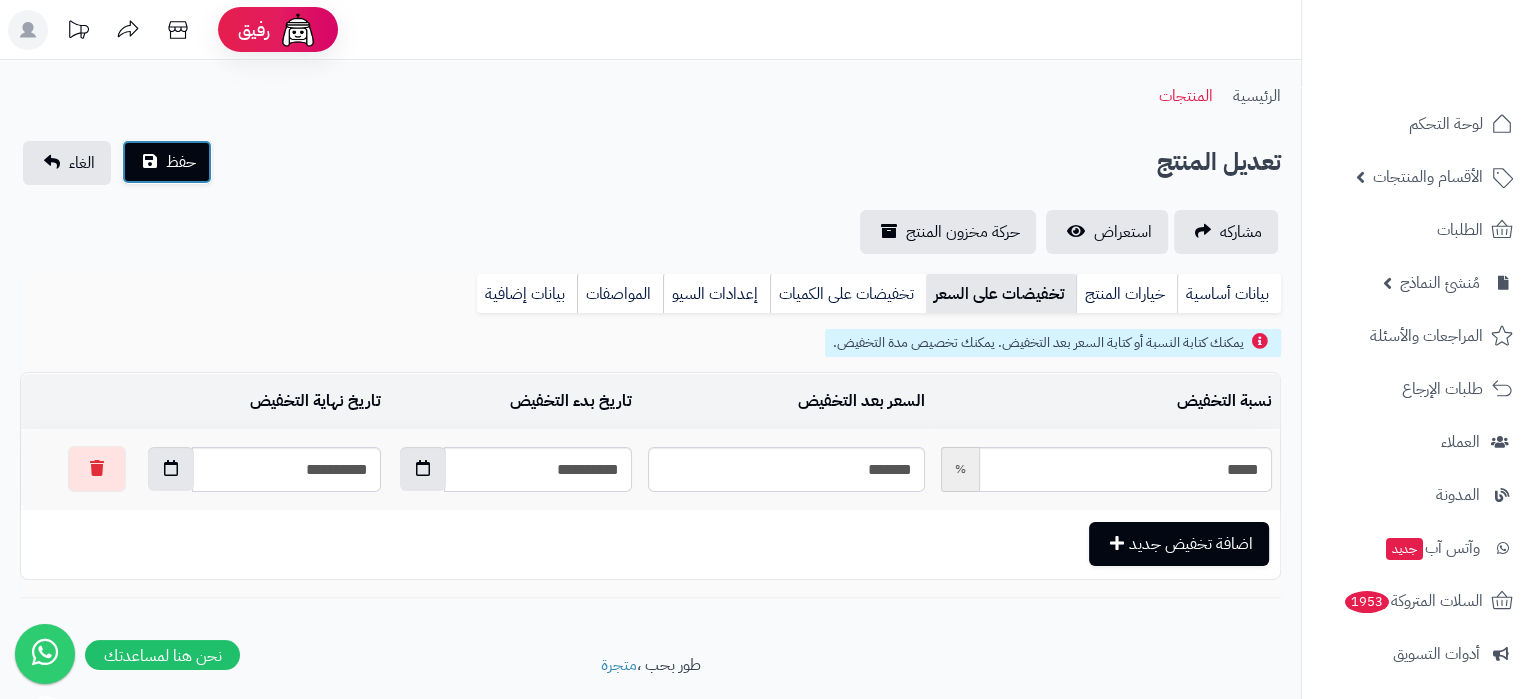 click on "حفظ" at bounding box center (181, 162) 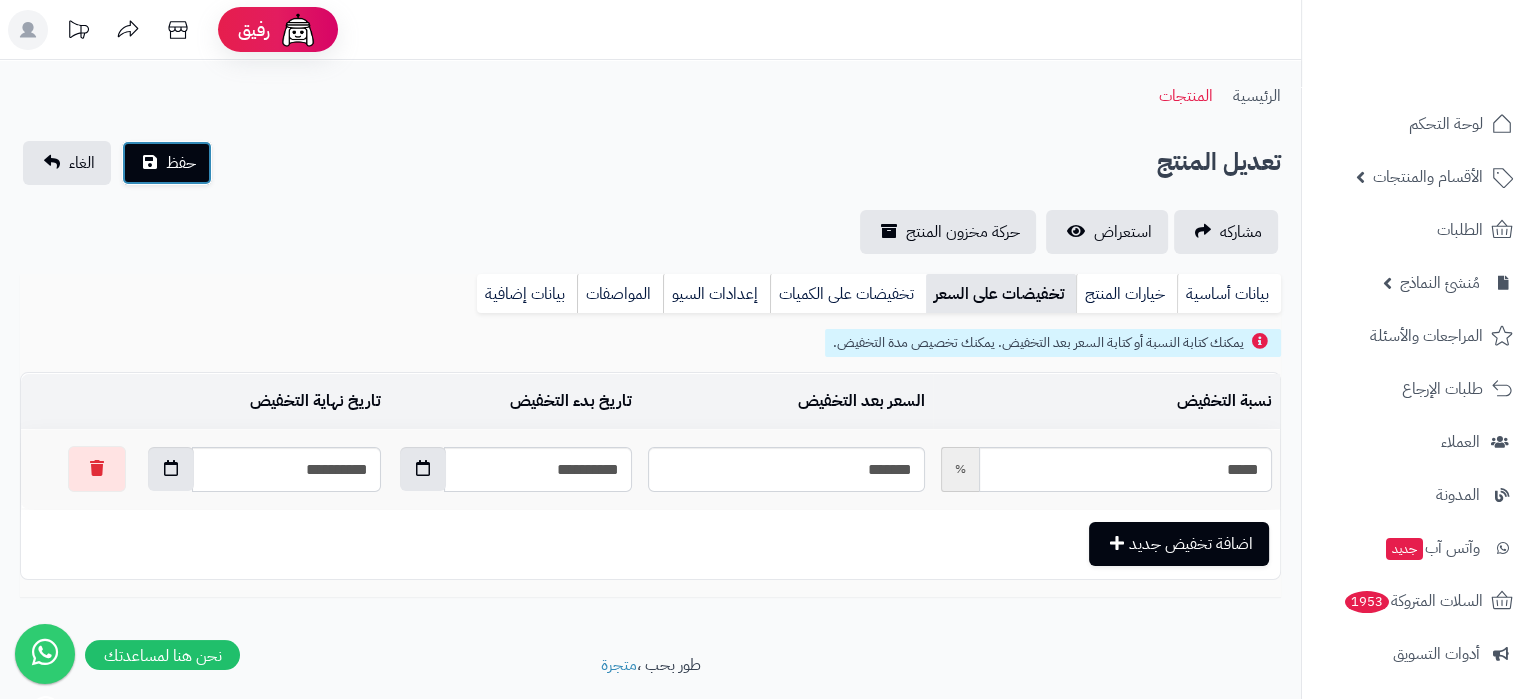 type 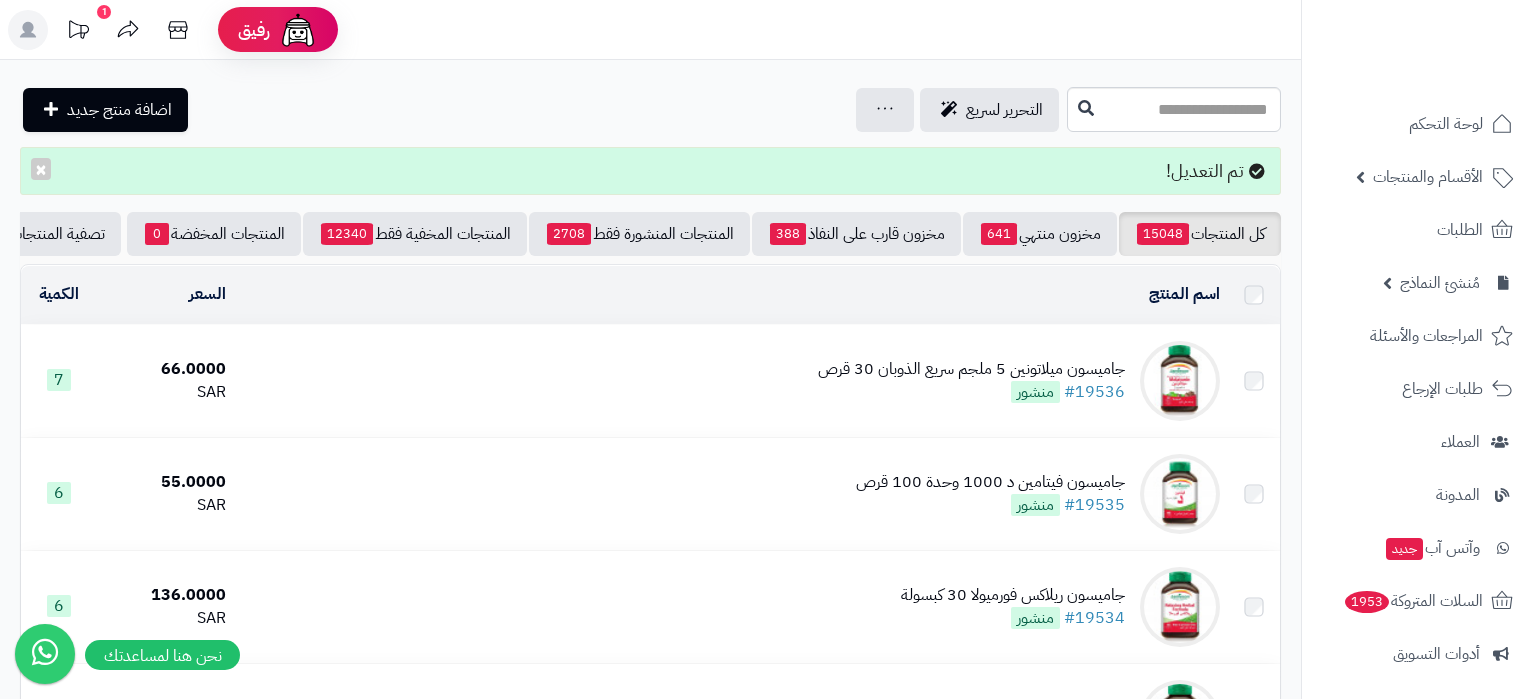 scroll, scrollTop: 0, scrollLeft: 0, axis: both 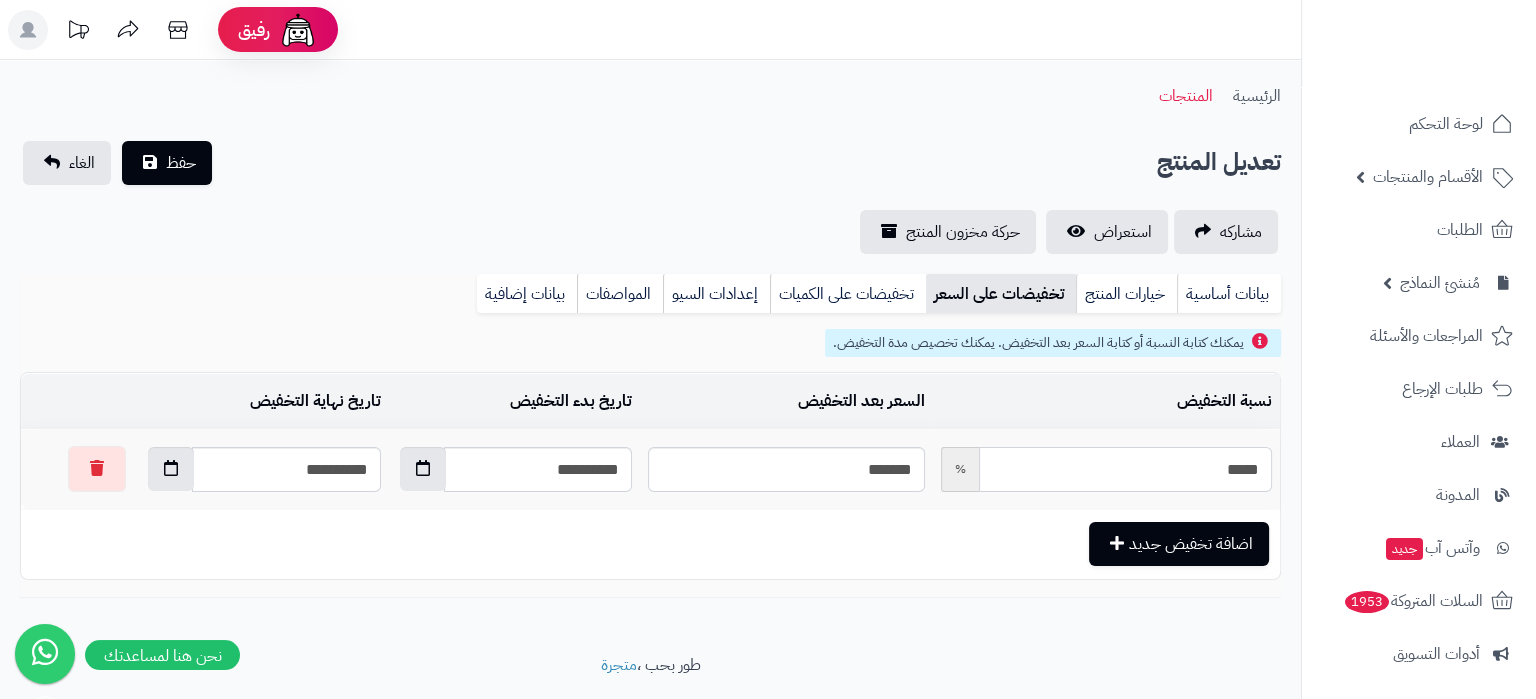 drag, startPoint x: 1198, startPoint y: 485, endPoint x: 1303, endPoint y: 478, distance: 105.23308 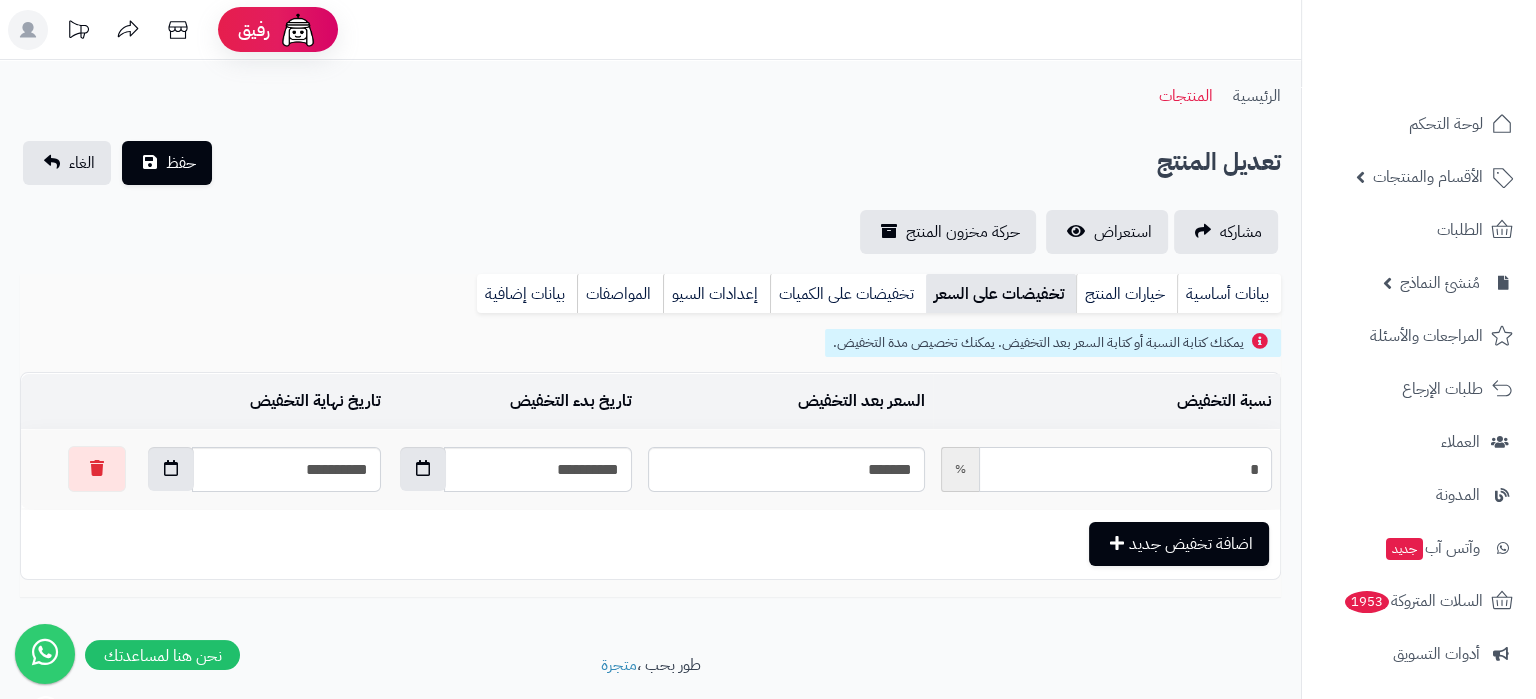 type on "*****" 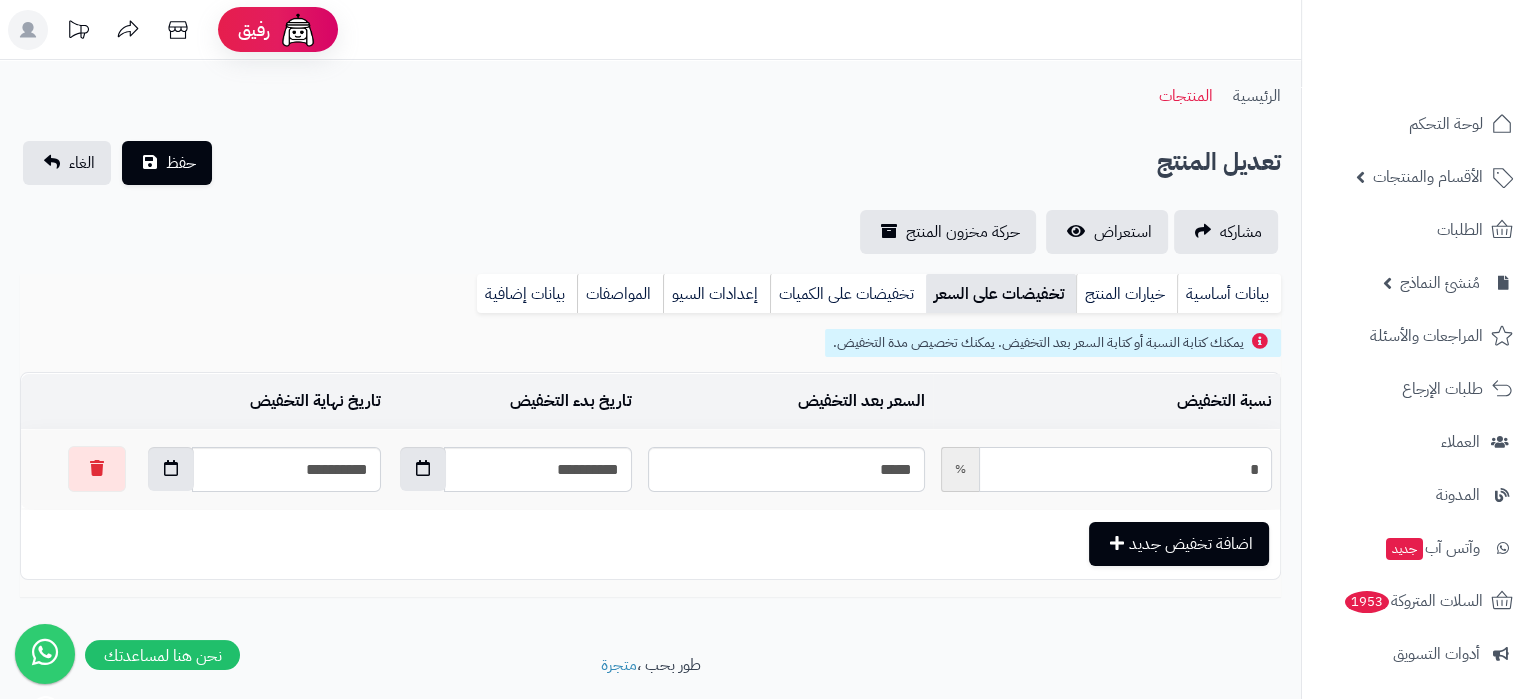 type on "**" 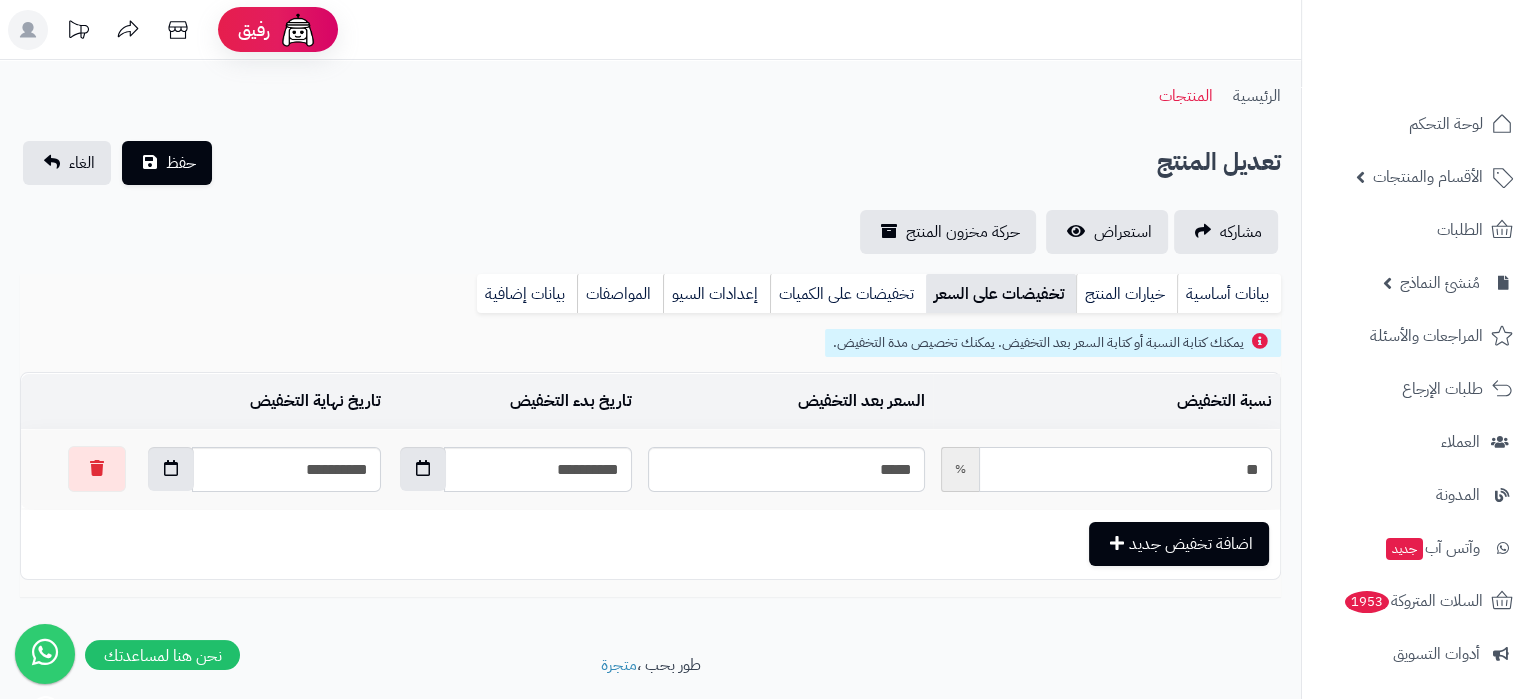 type on "*****" 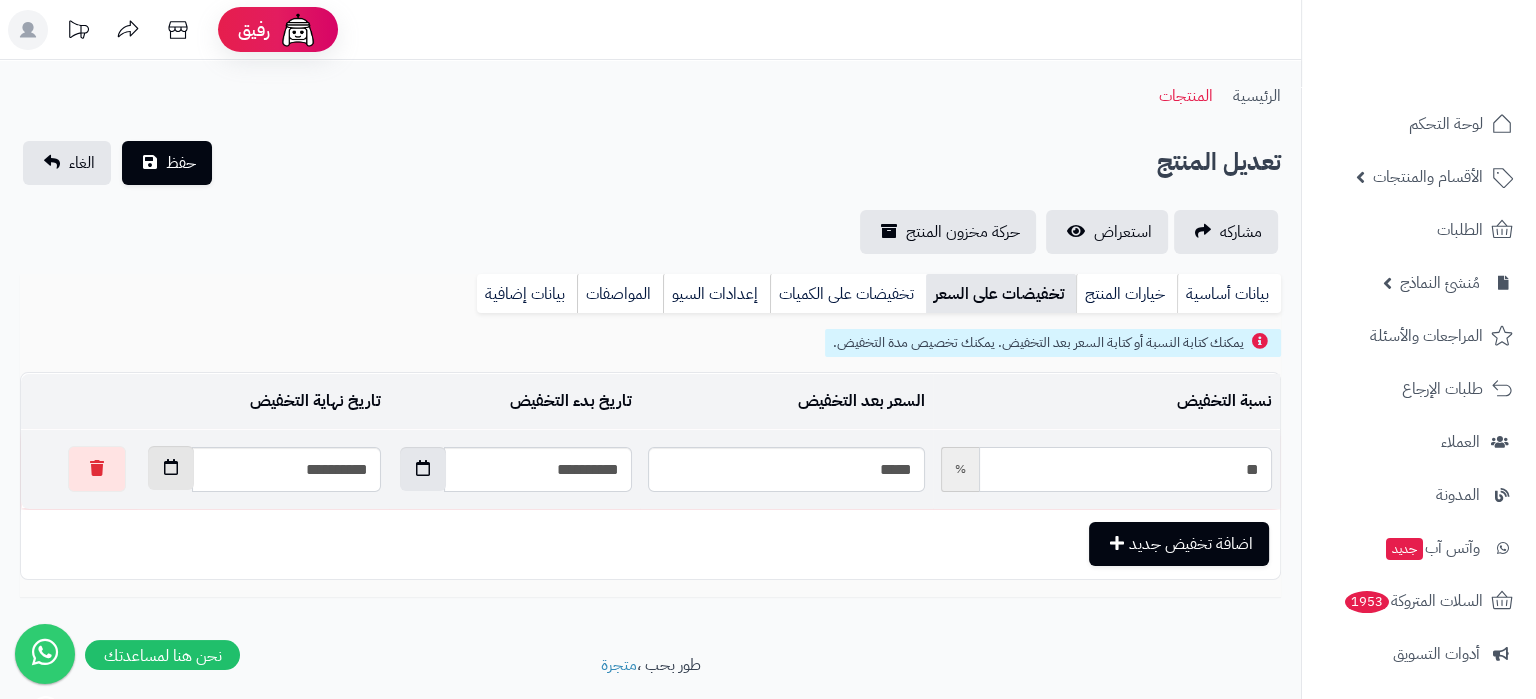 click at bounding box center [171, 467] 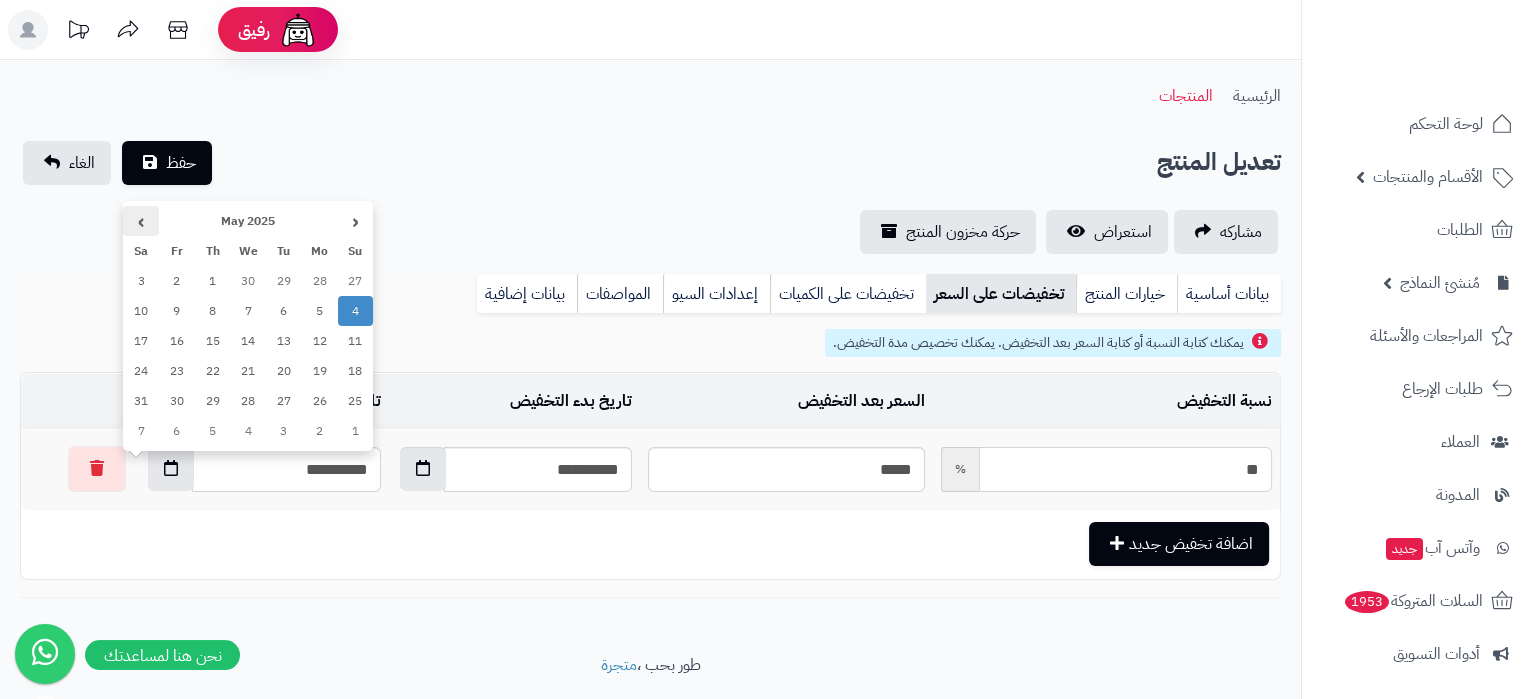 click on "›" at bounding box center [141, 221] 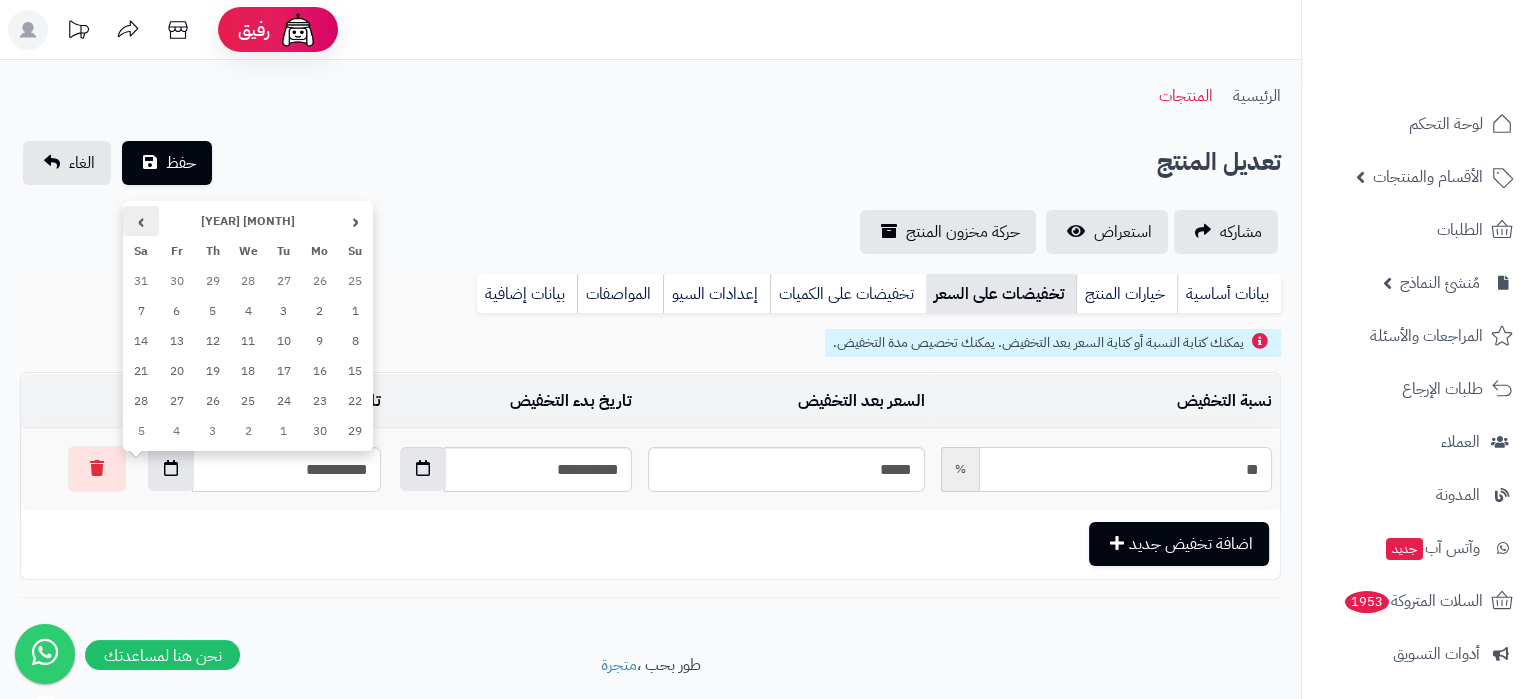 click on "›" at bounding box center (141, 221) 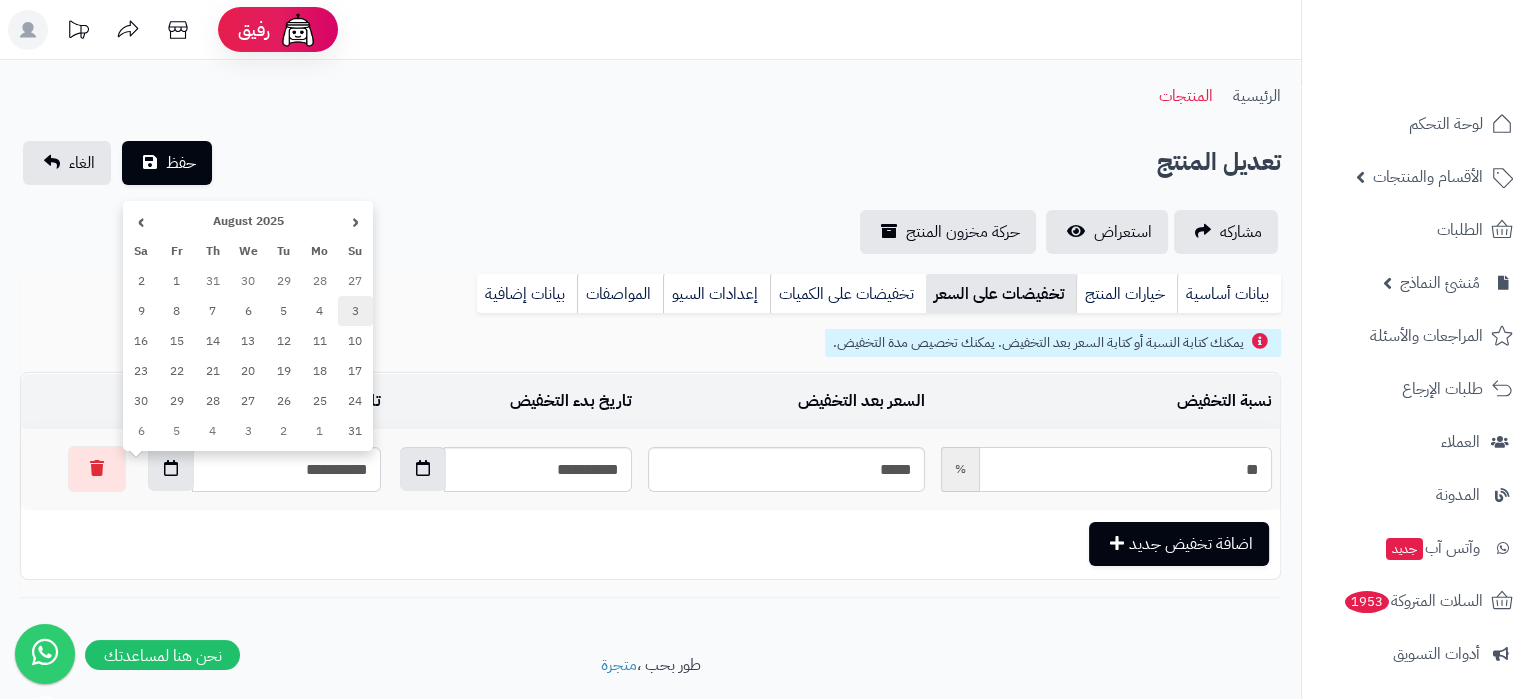 click on "3" at bounding box center (356, 311) 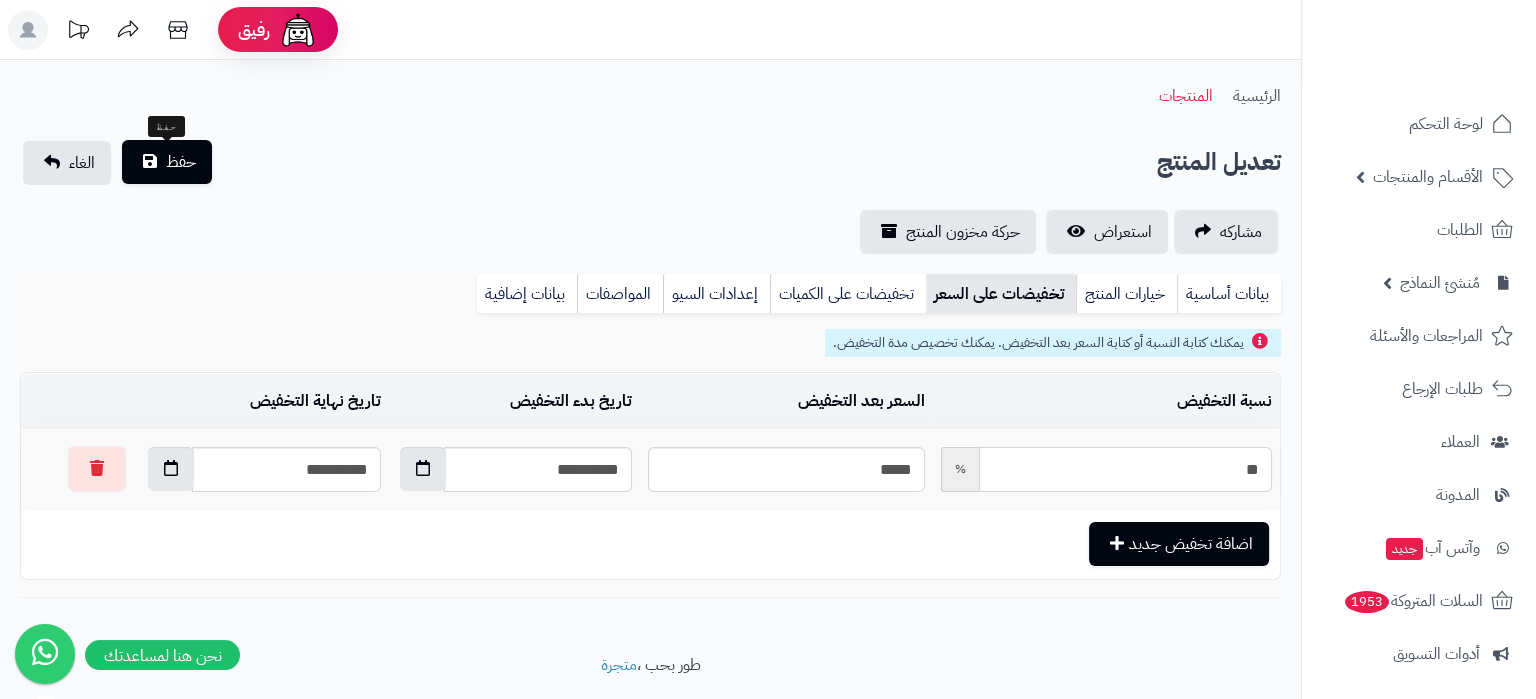 type on "**" 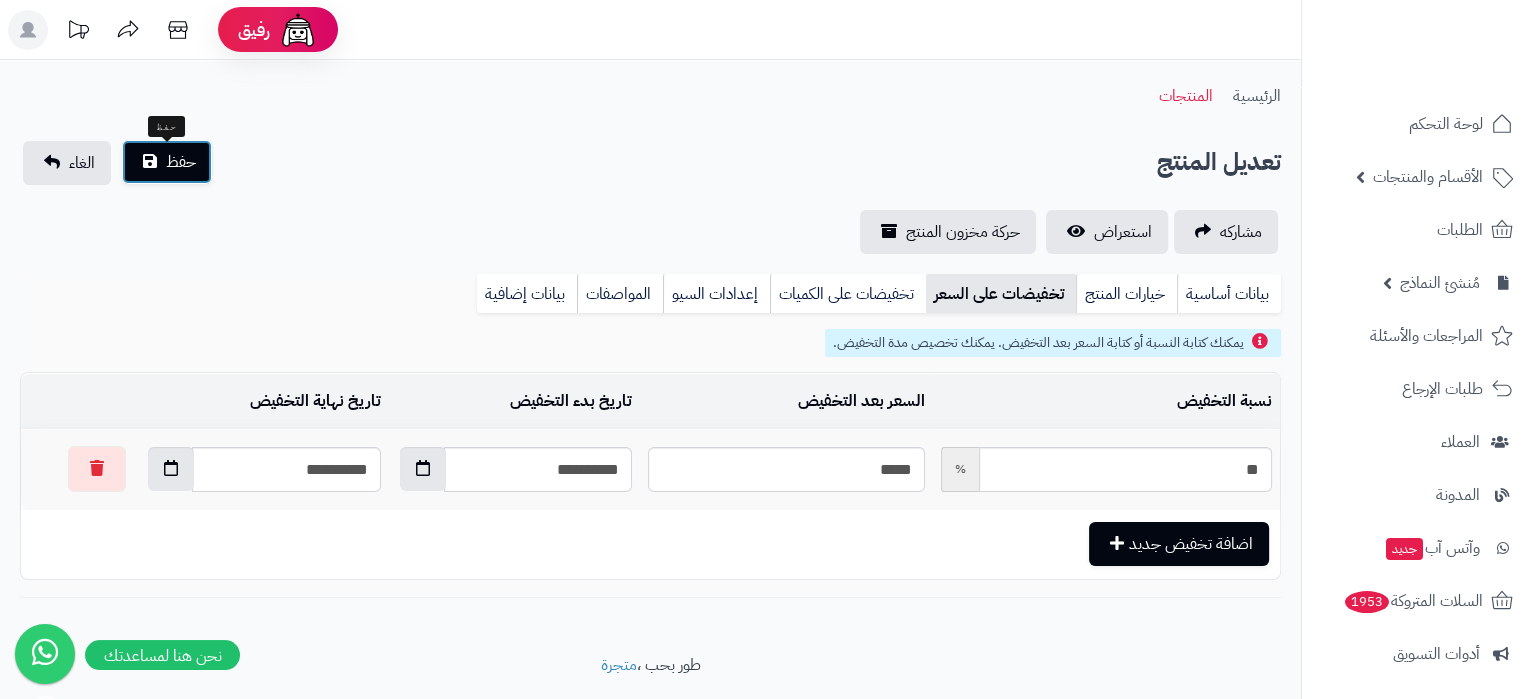 click on "حفظ" at bounding box center [167, 162] 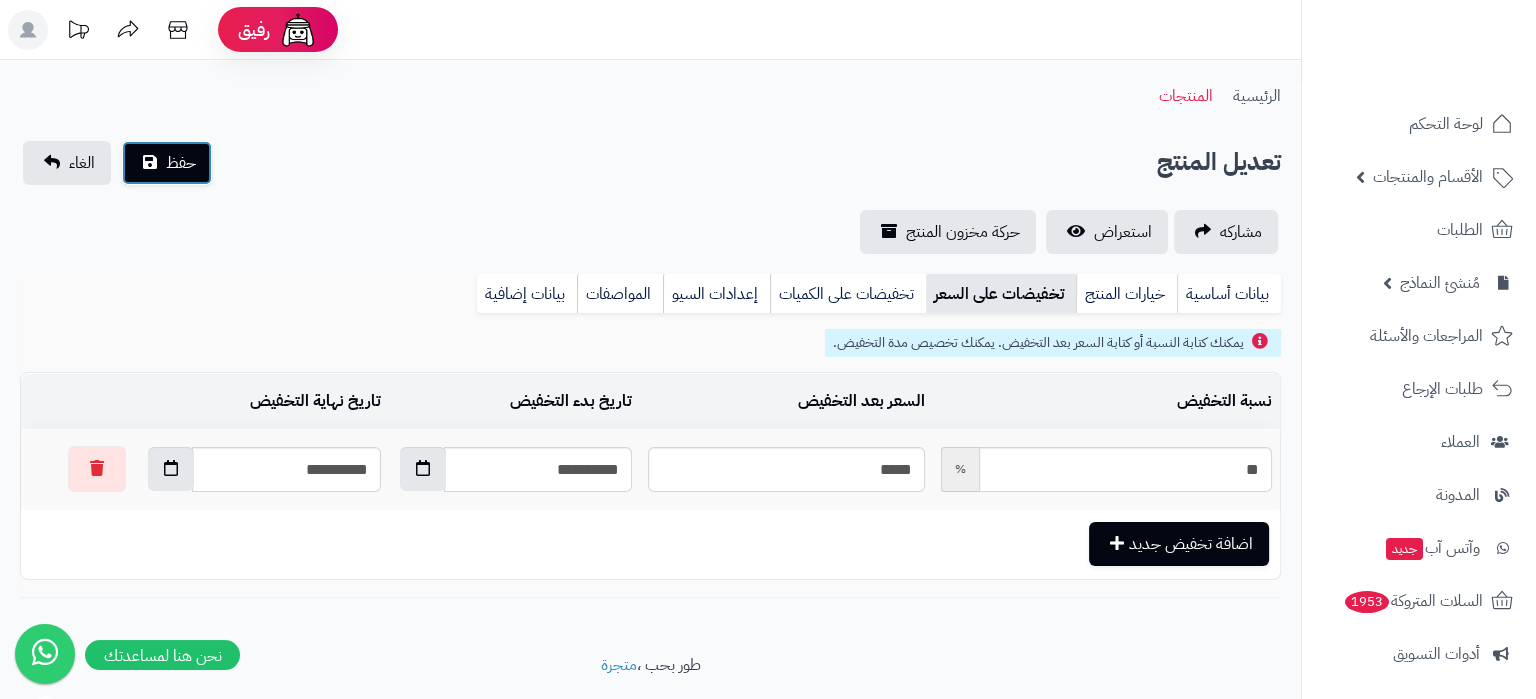 type 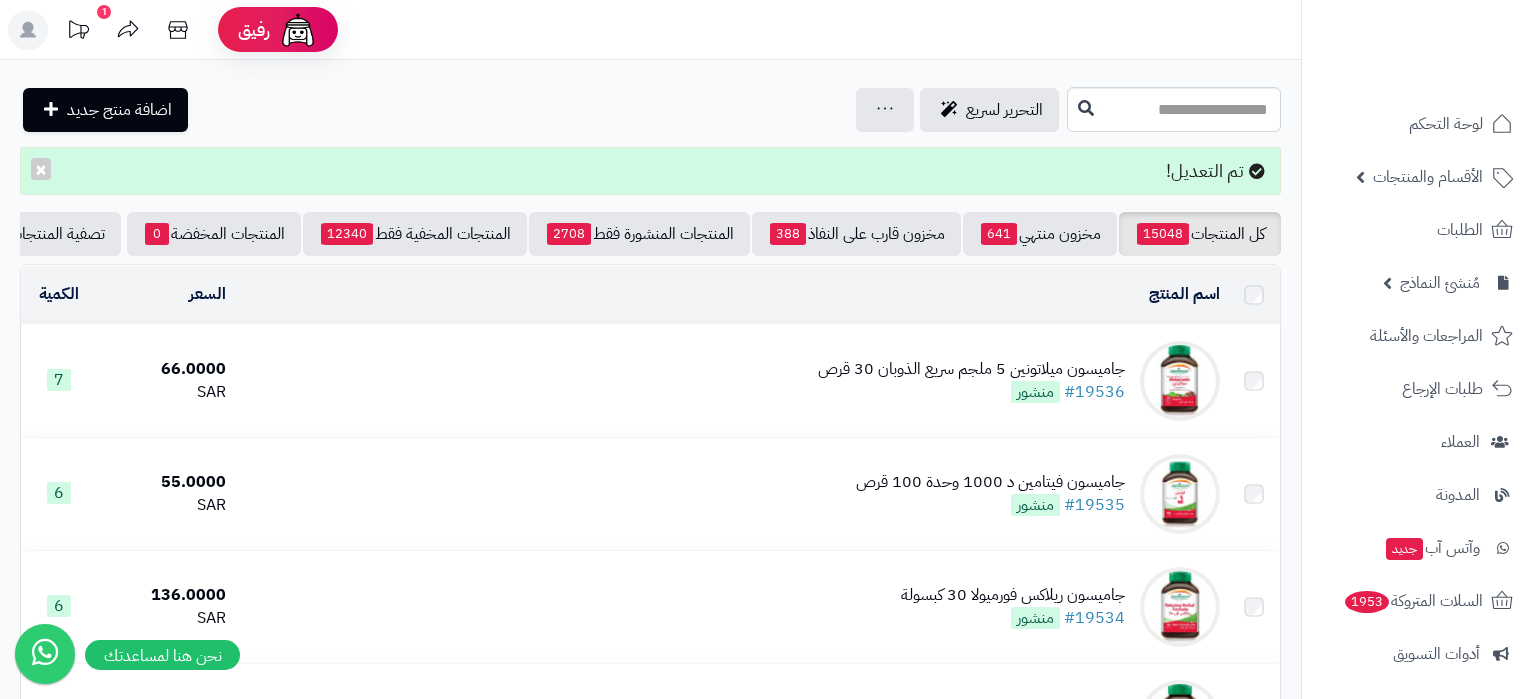 scroll, scrollTop: 0, scrollLeft: 0, axis: both 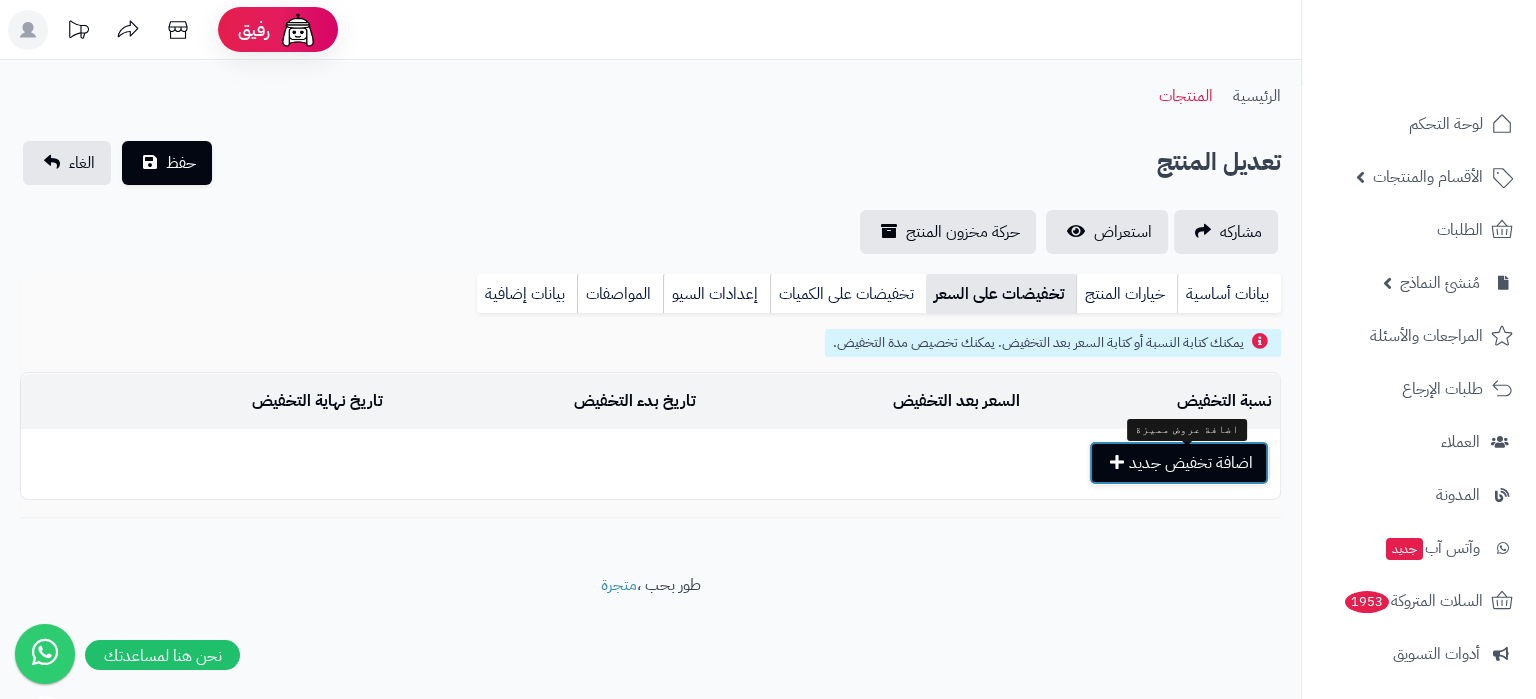 click on "اضافة تخفيض جديد" at bounding box center [1179, 463] 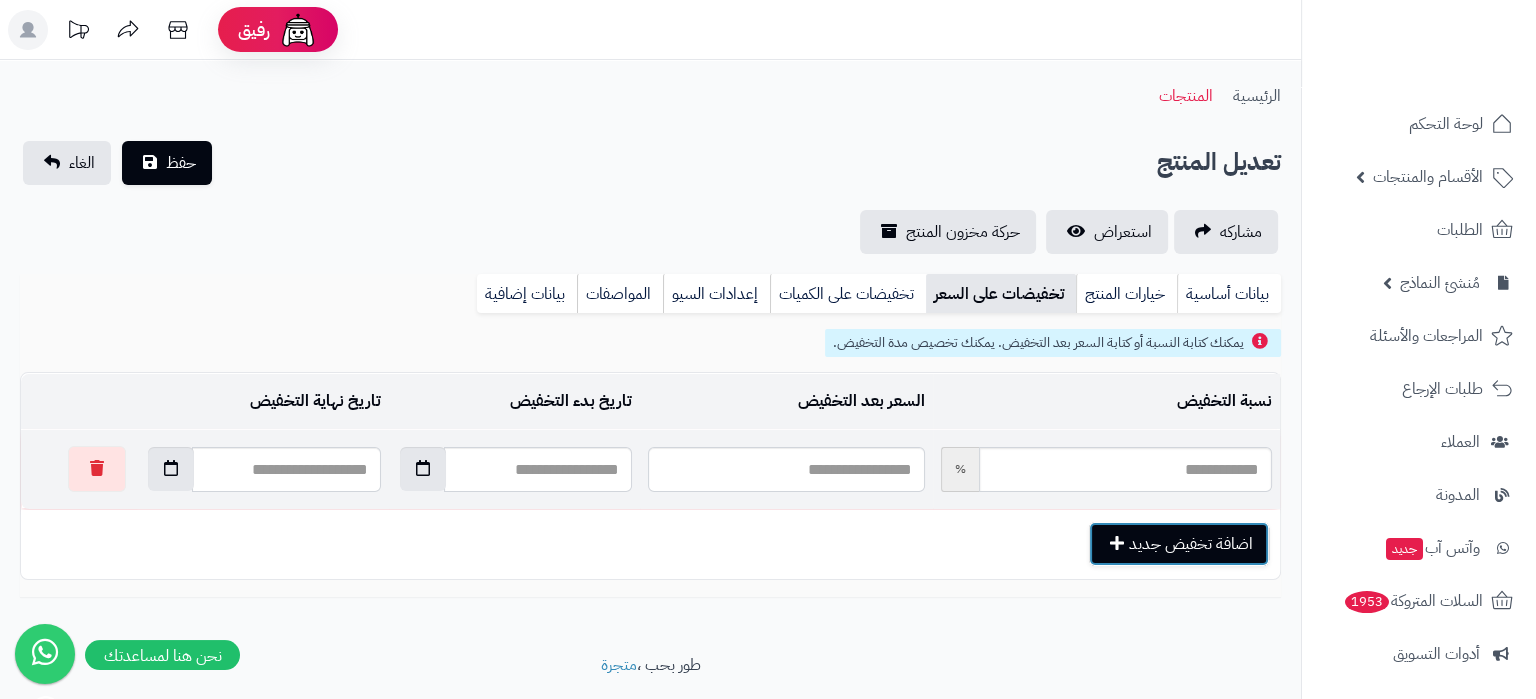 type 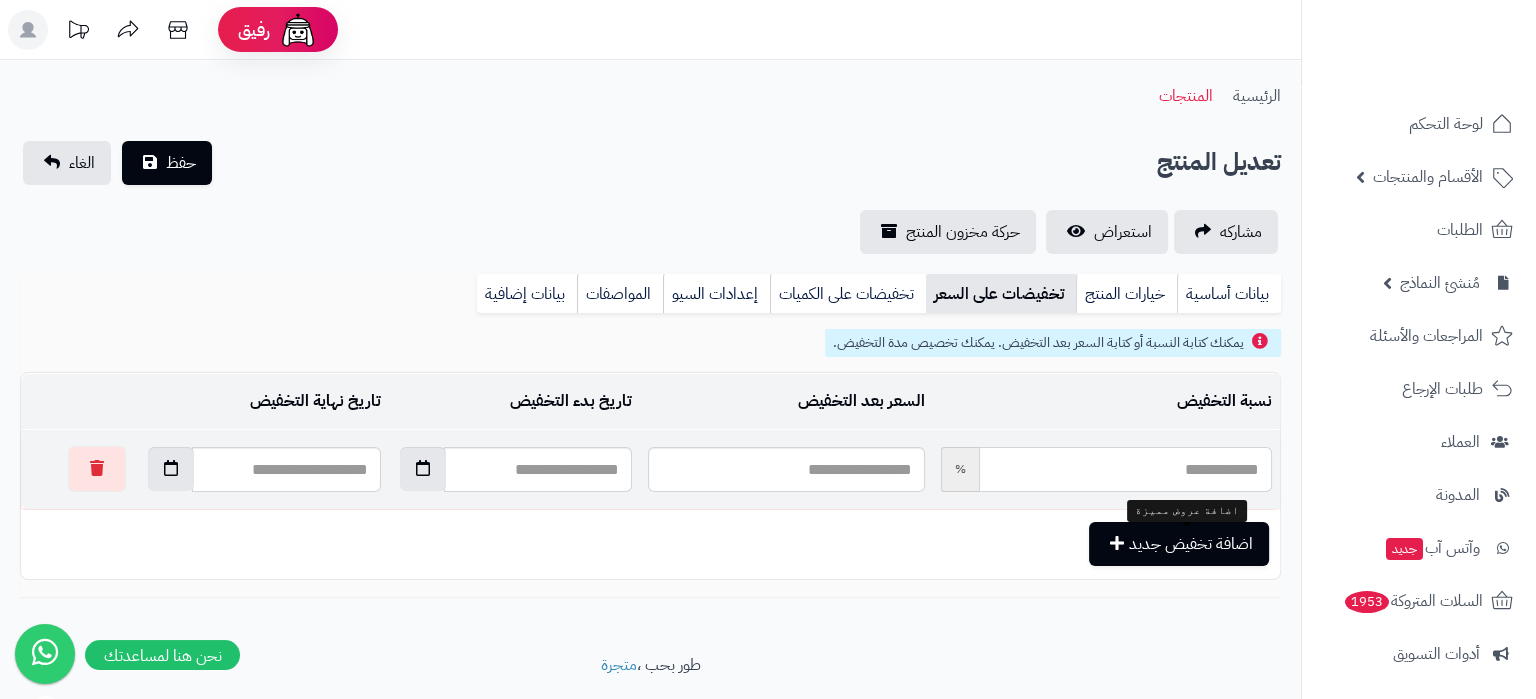 click at bounding box center (1125, 469) 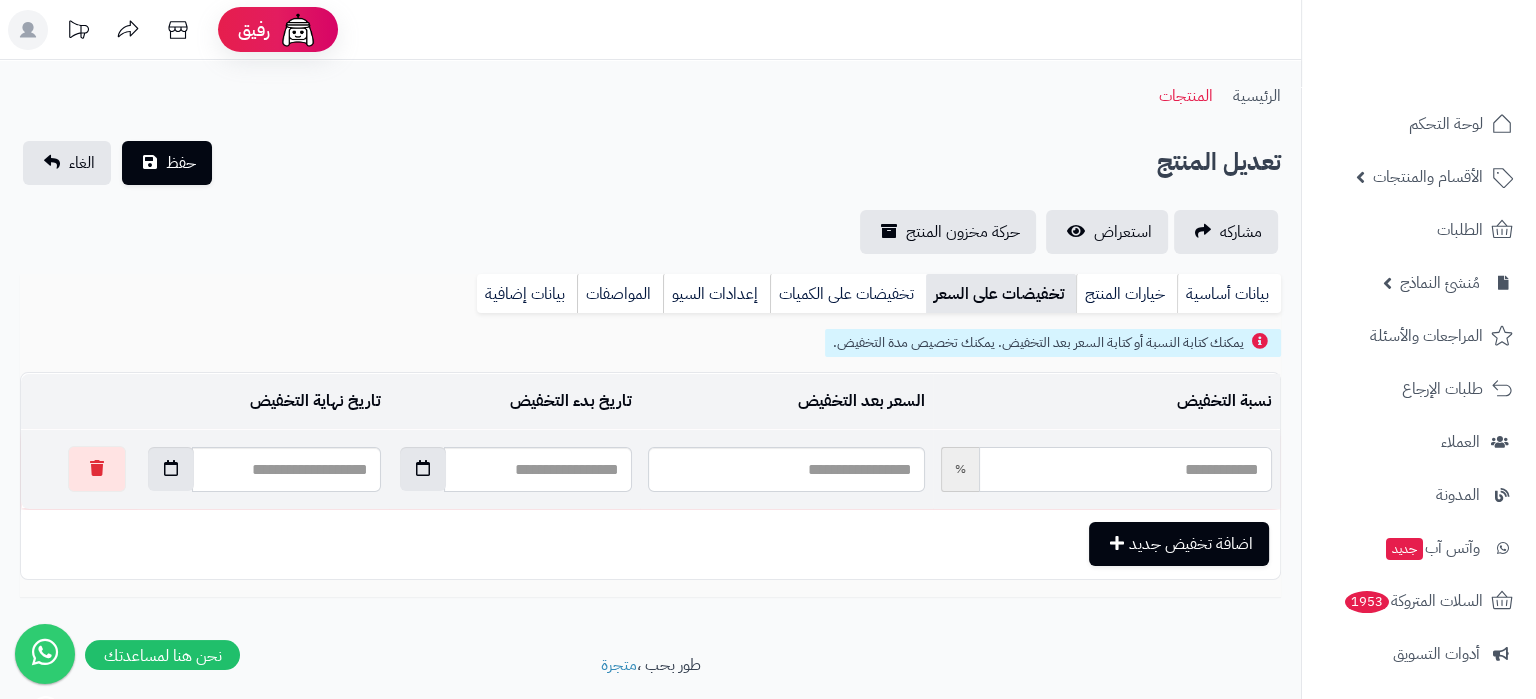 type on "*" 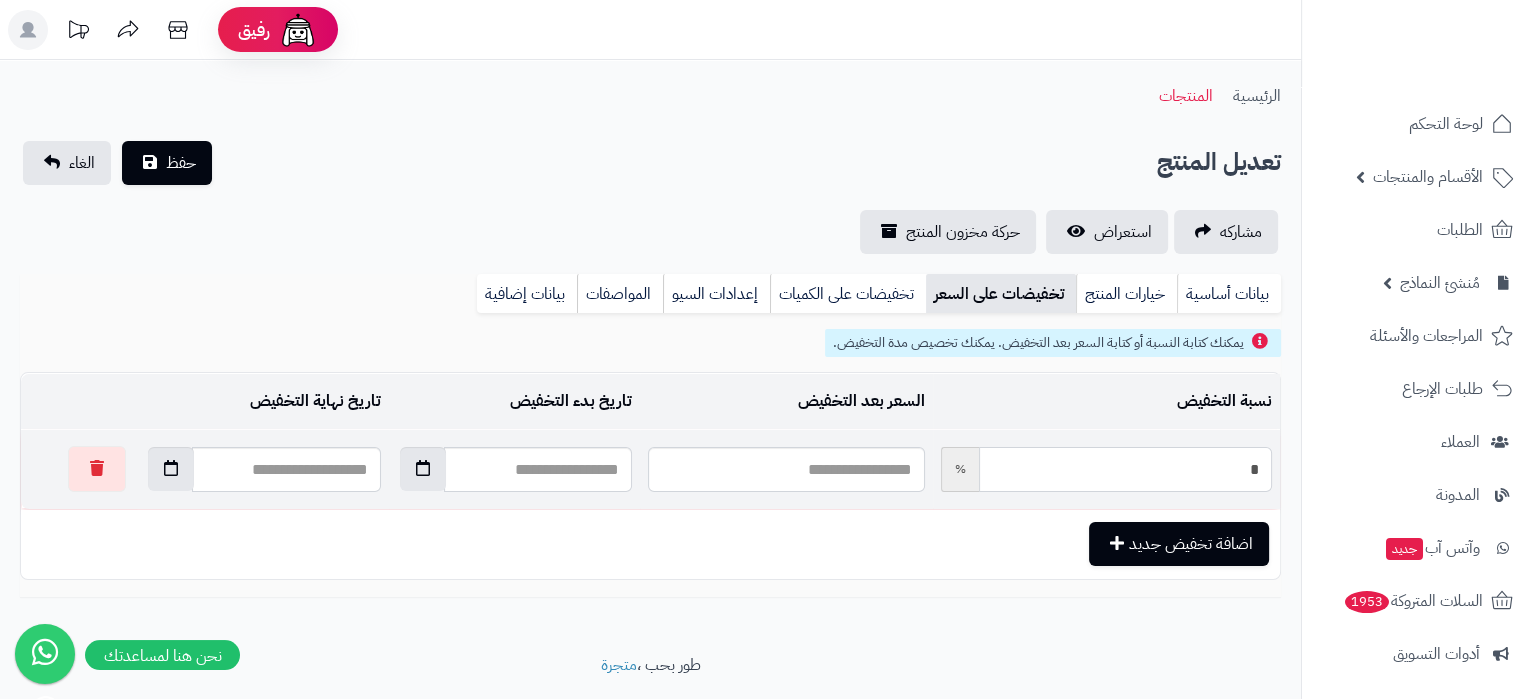type on "*****" 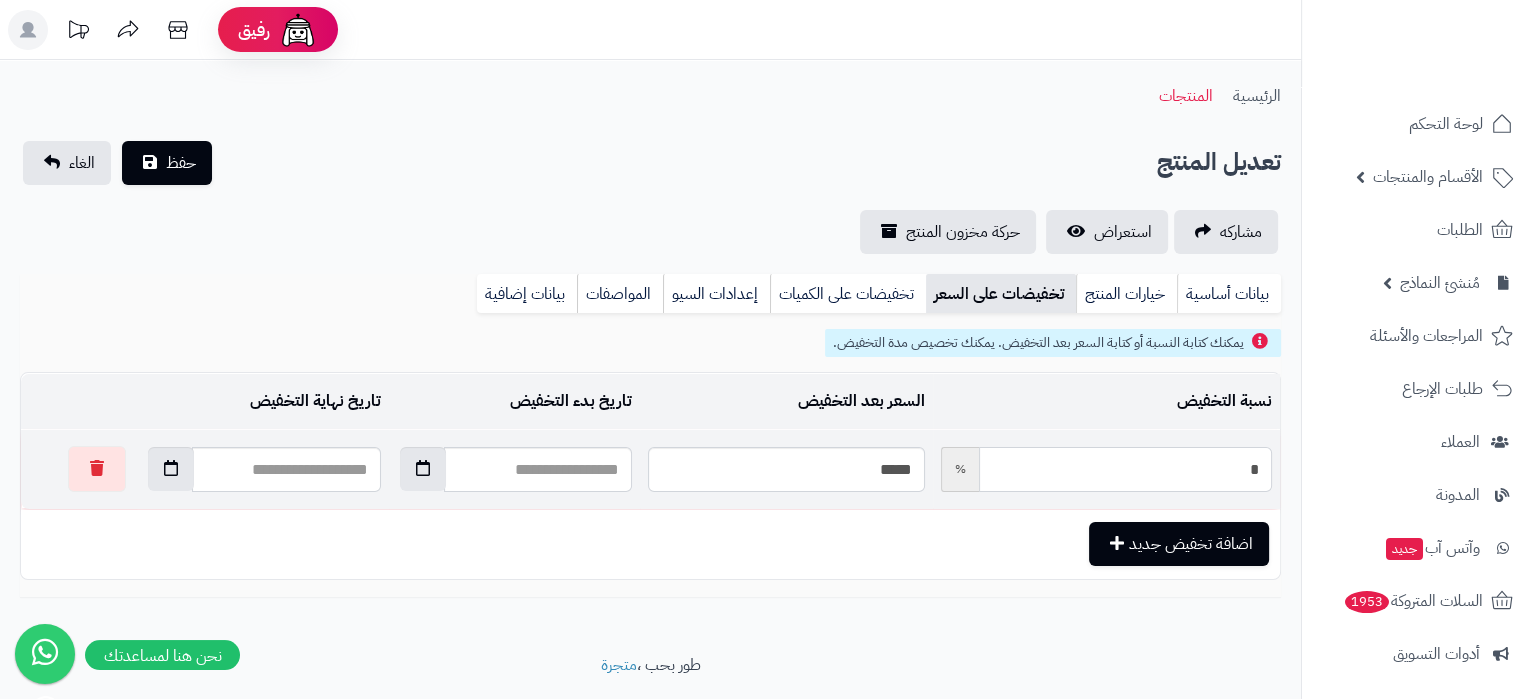 type on "**" 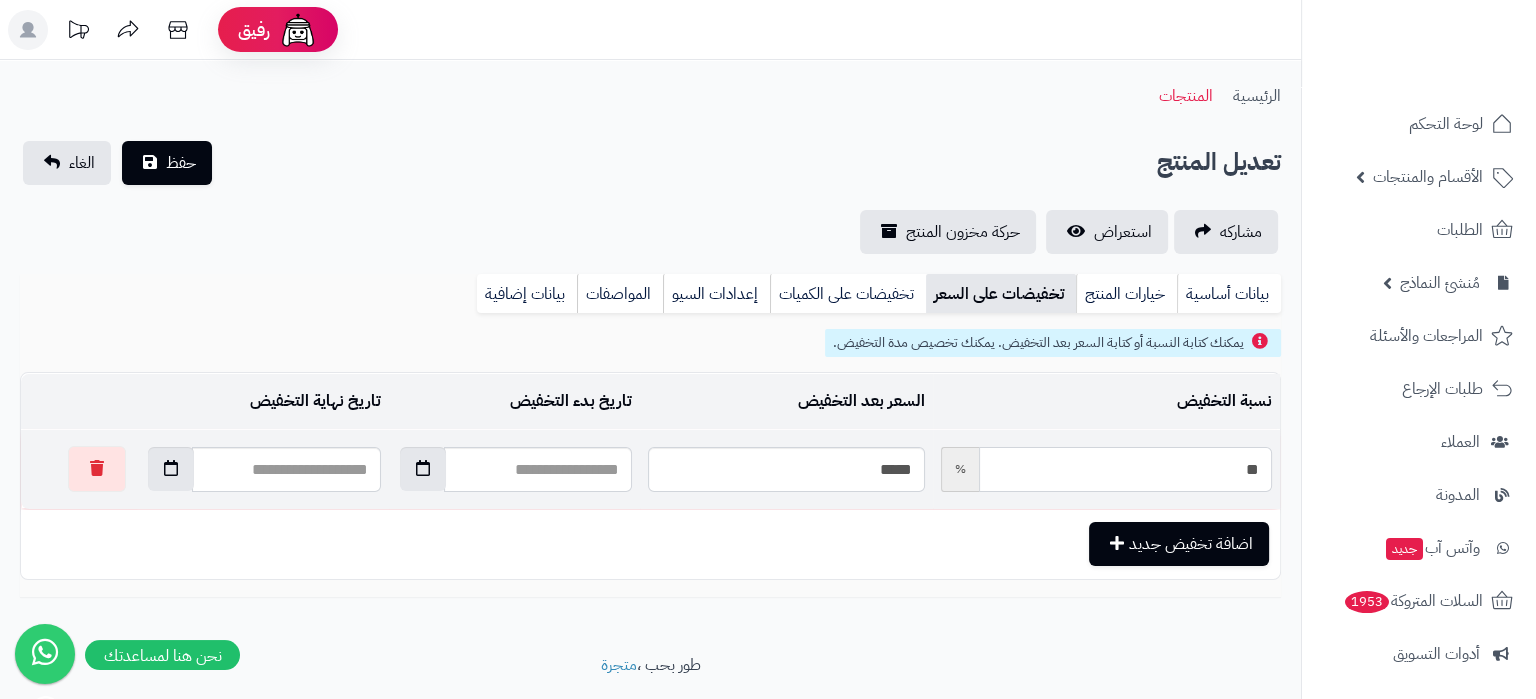 type on "*****" 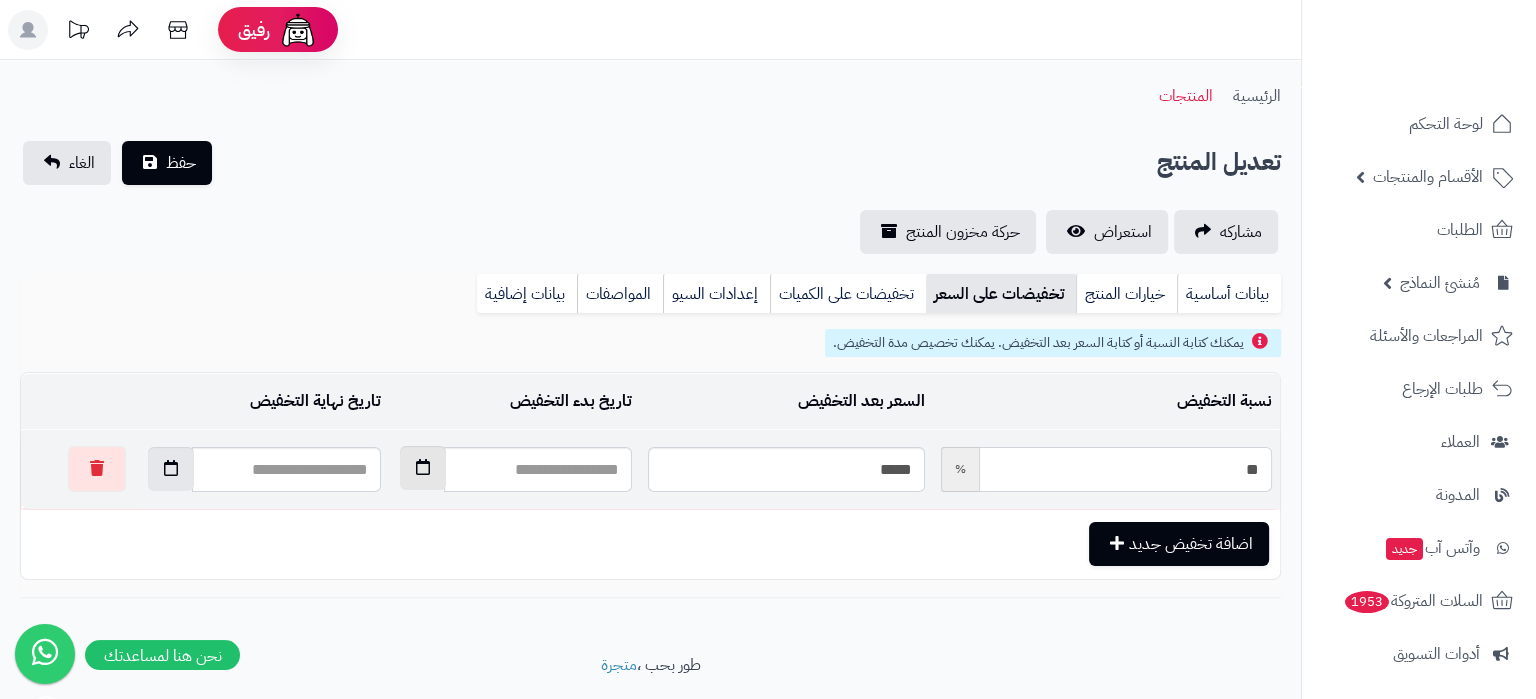 click at bounding box center [423, 468] 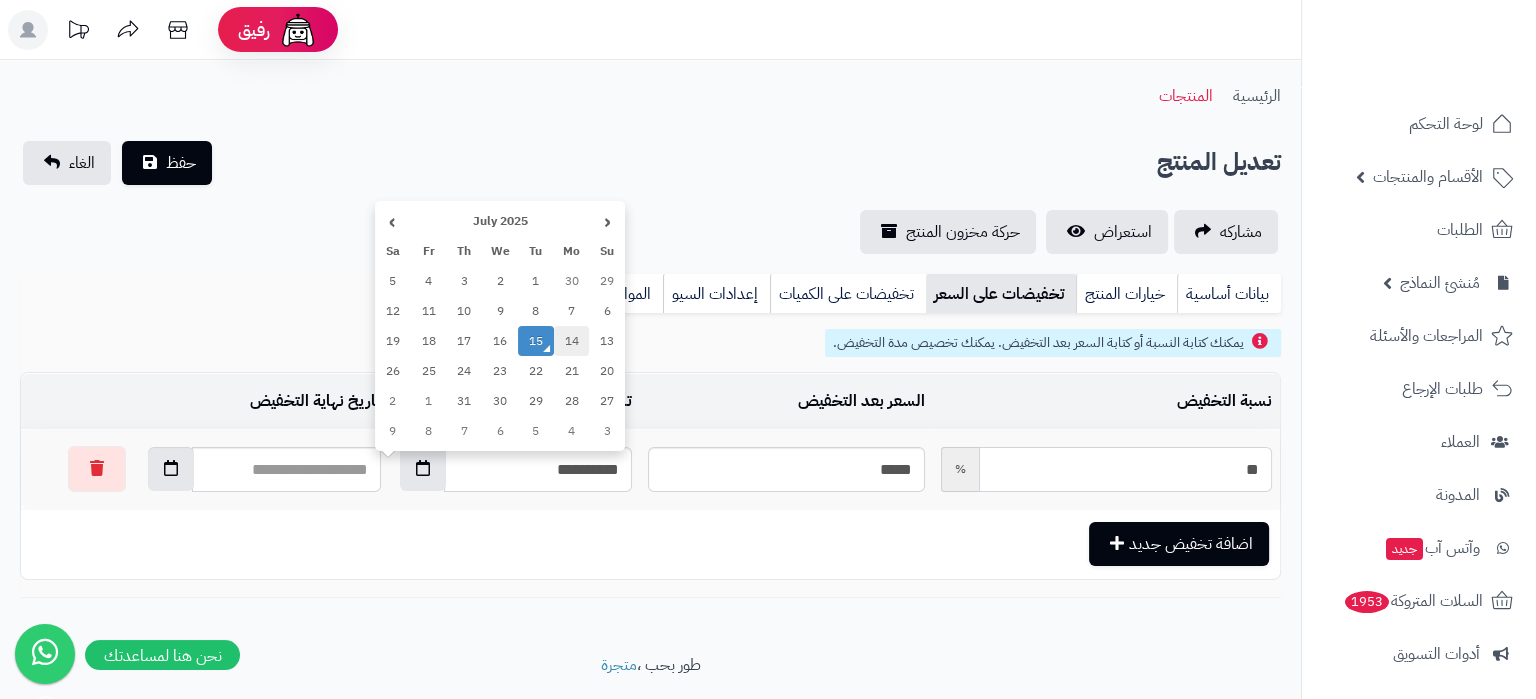 click on "14" at bounding box center [572, 341] 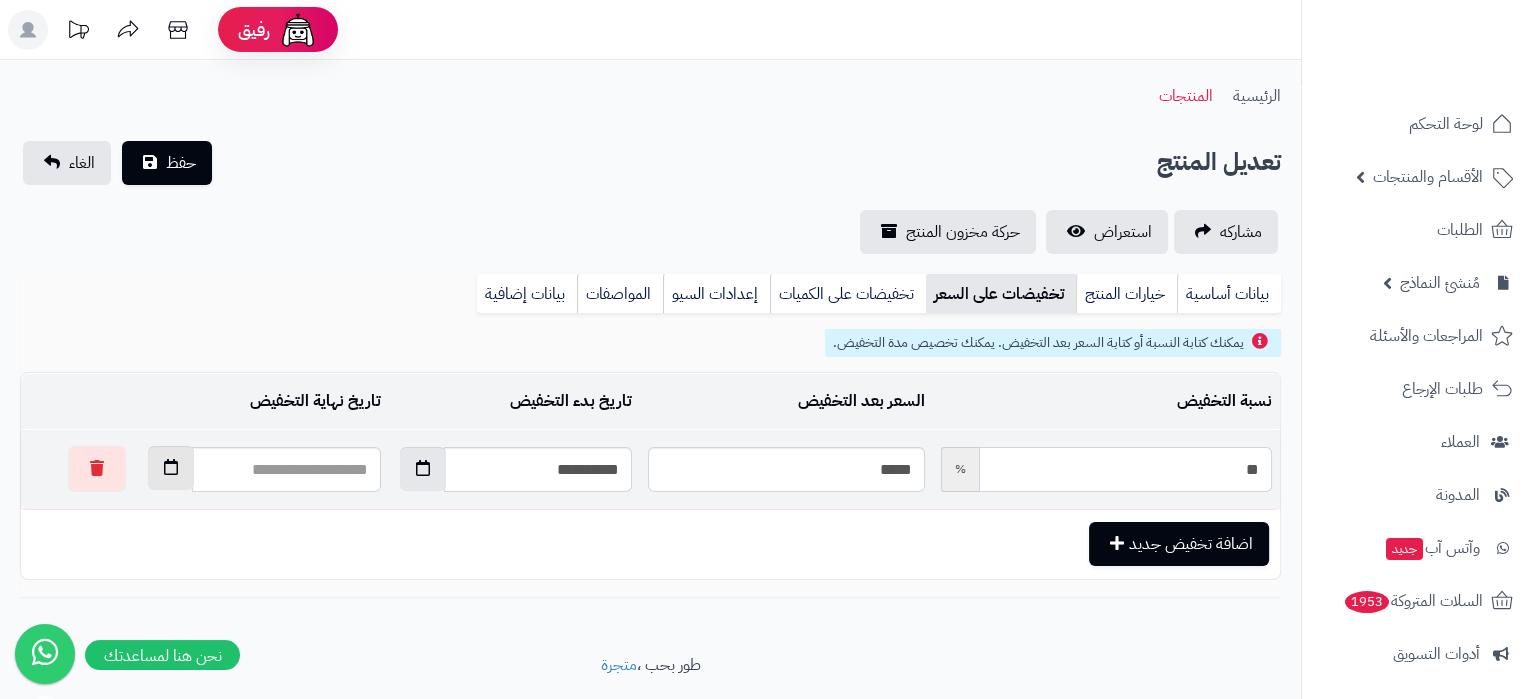 click at bounding box center (171, 468) 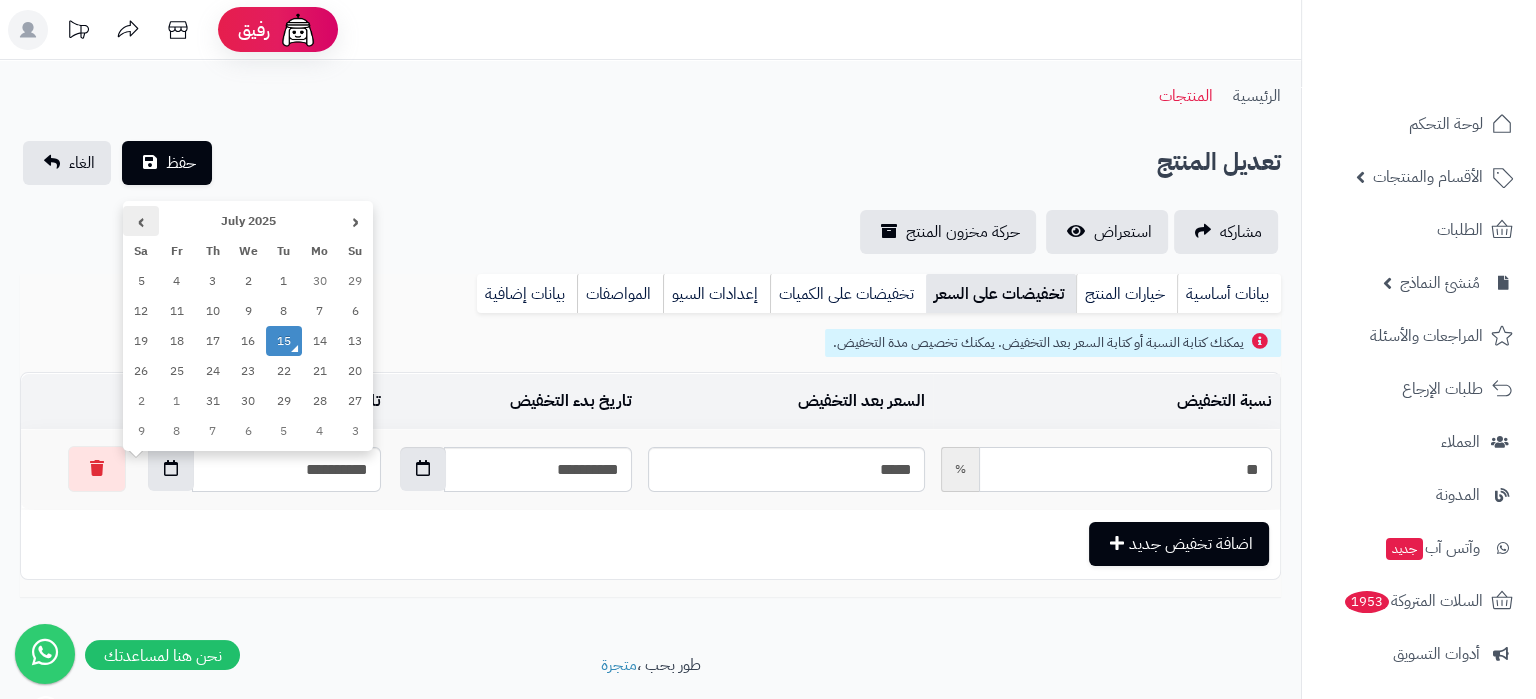 click on "›" at bounding box center (141, 221) 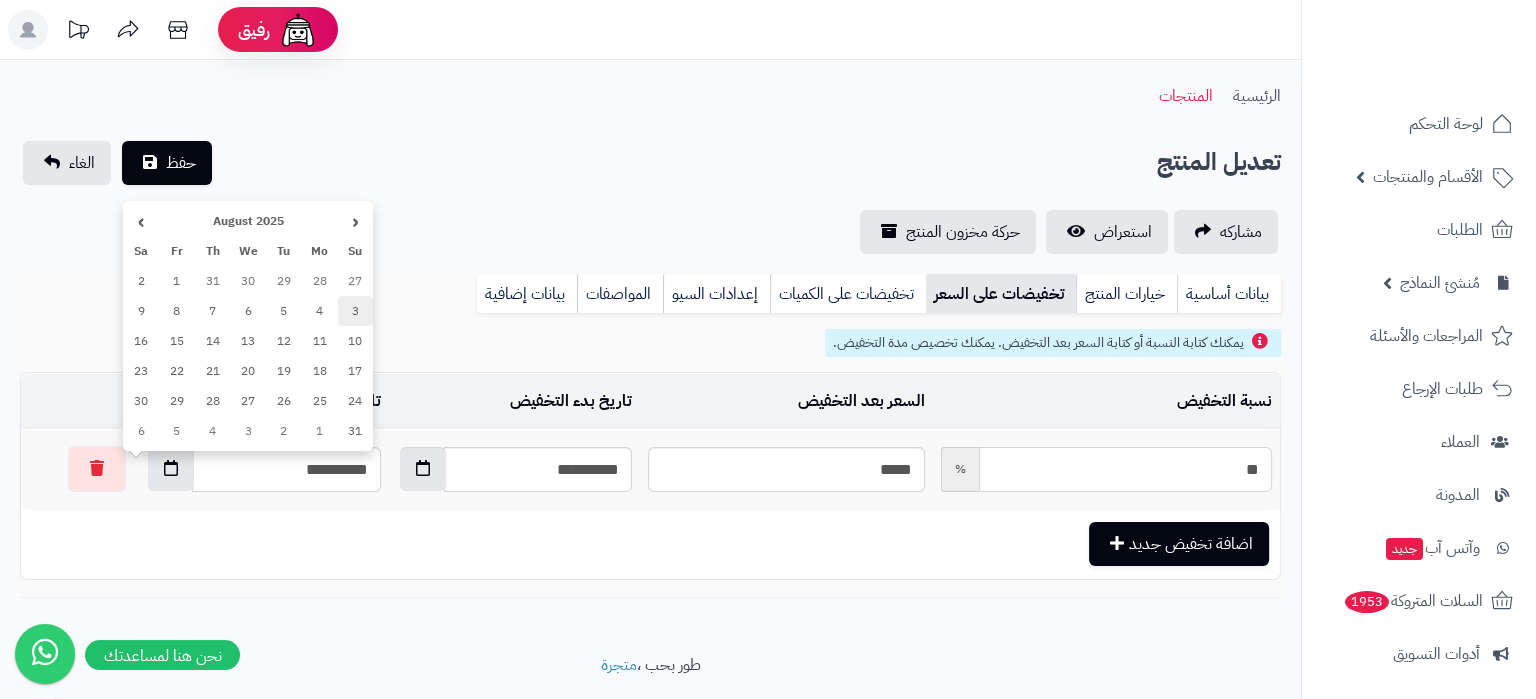 click on "3" at bounding box center (356, 311) 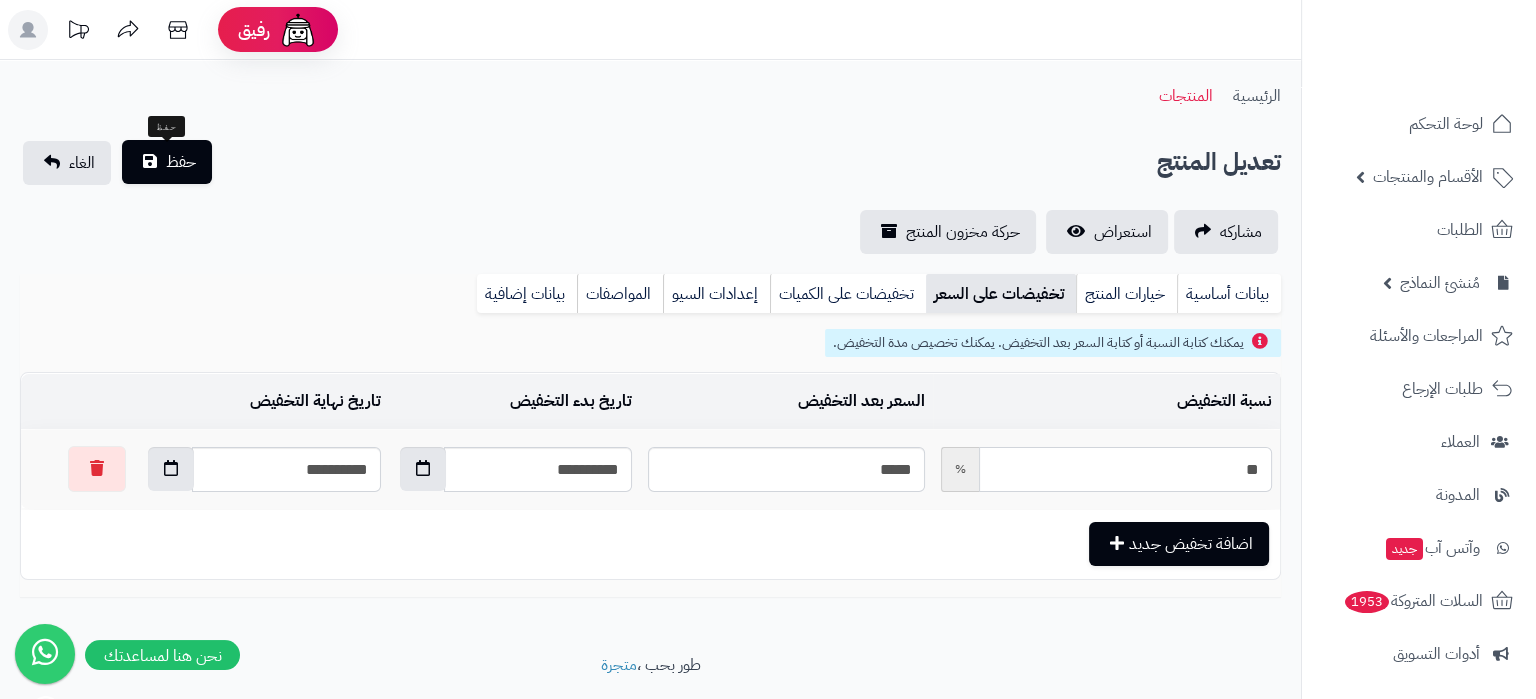 type on "**" 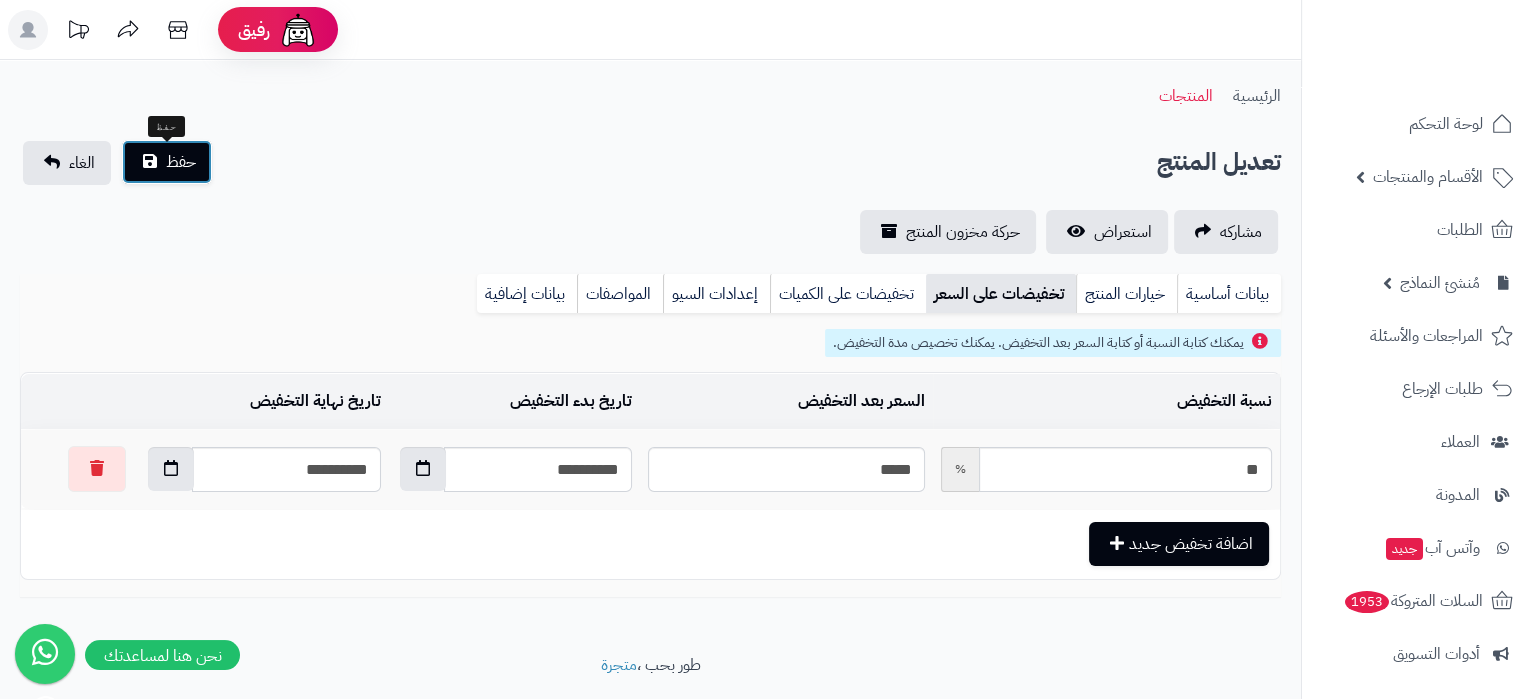 click on "حفظ" at bounding box center [181, 162] 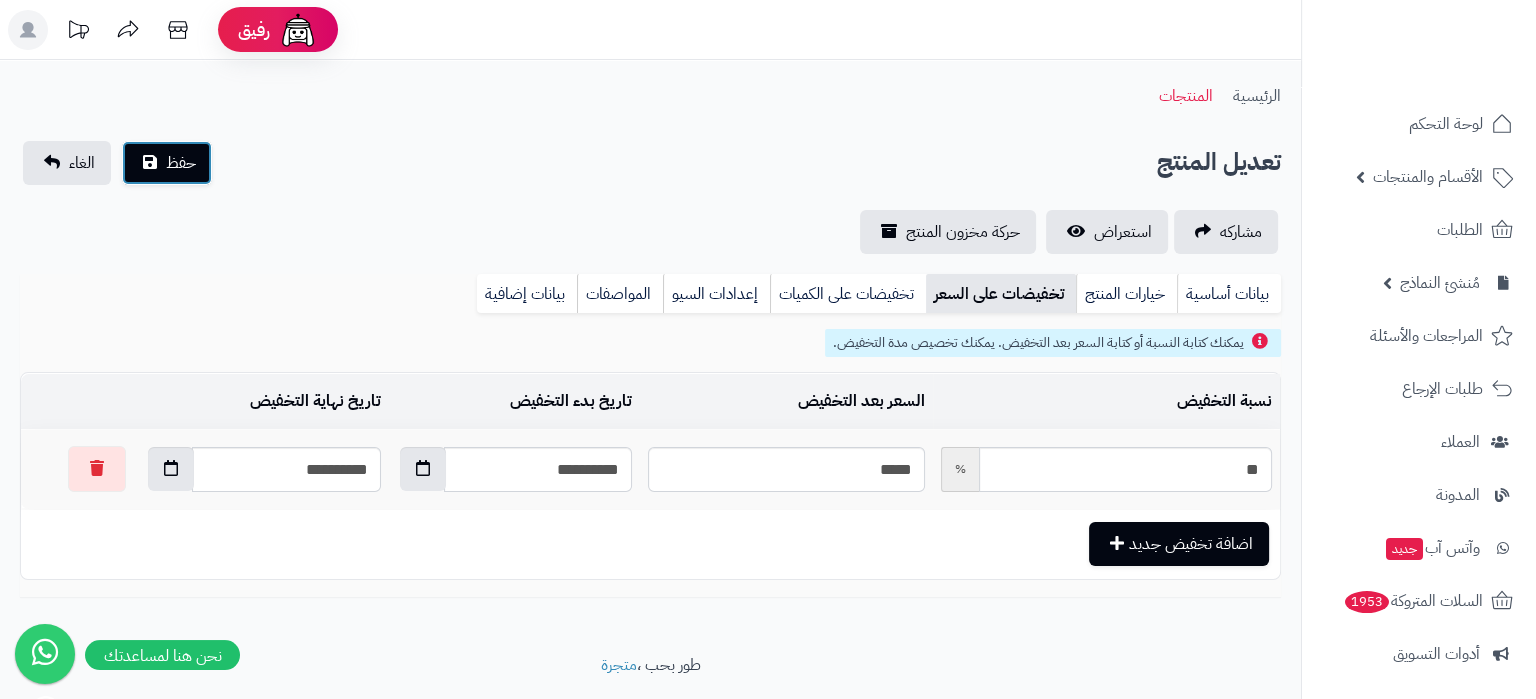 type 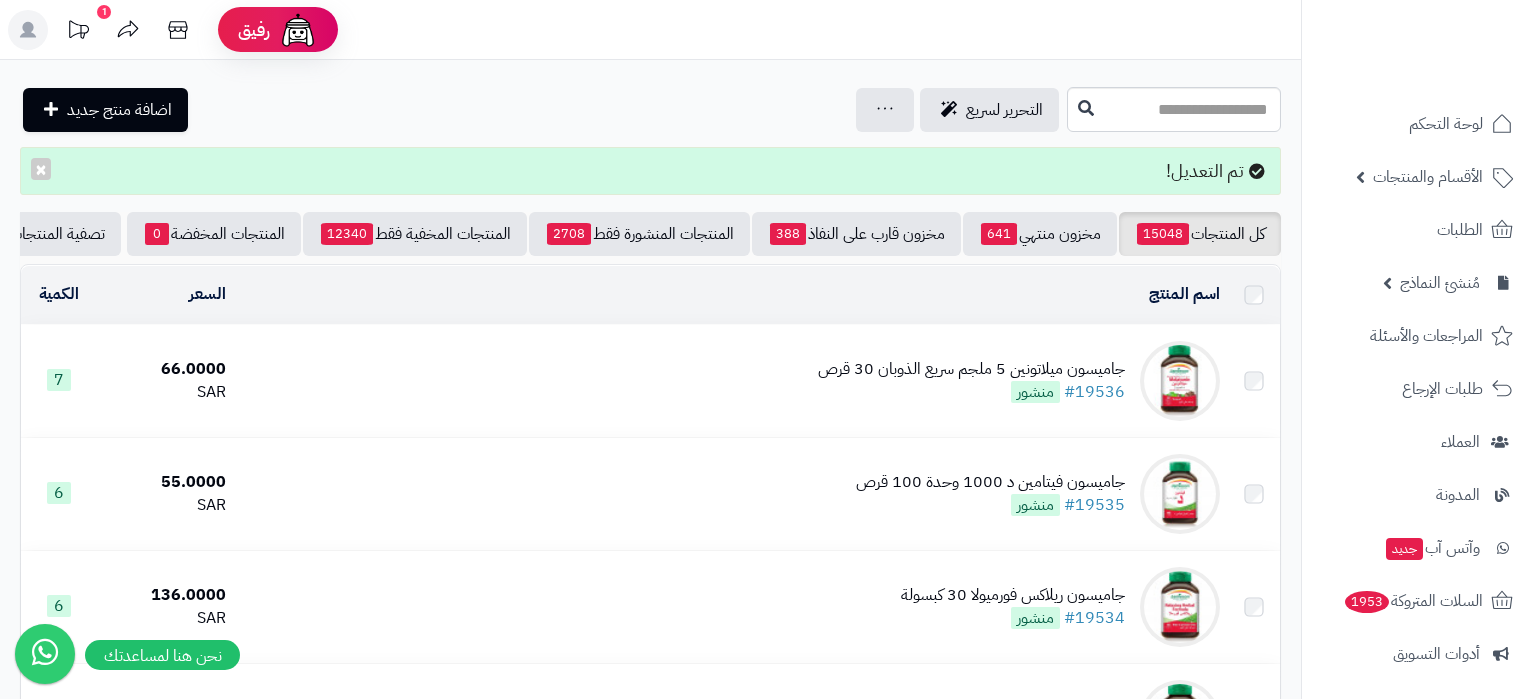 scroll, scrollTop: 0, scrollLeft: 0, axis: both 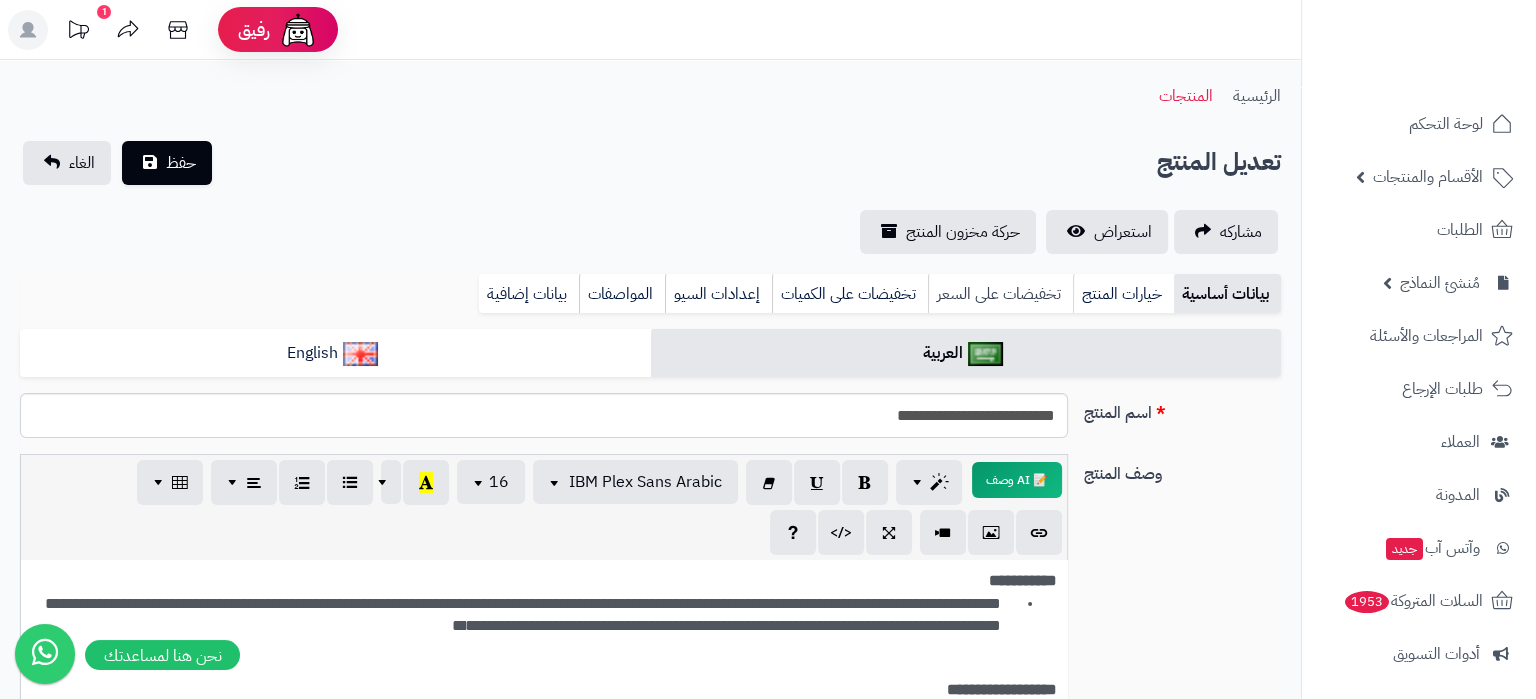 click on "تخفيضات على السعر" at bounding box center (1000, 294) 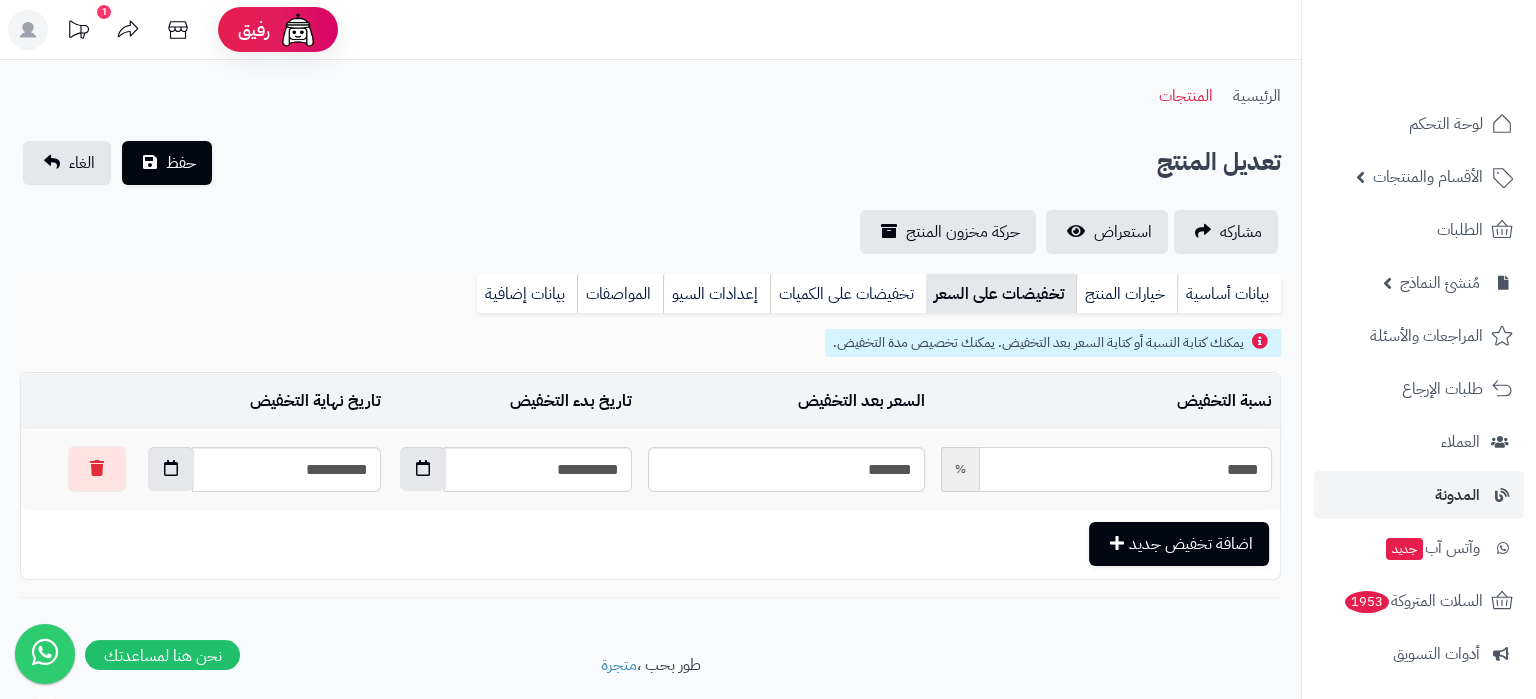 drag, startPoint x: 1171, startPoint y: 473, endPoint x: 1424, endPoint y: 515, distance: 256.46246 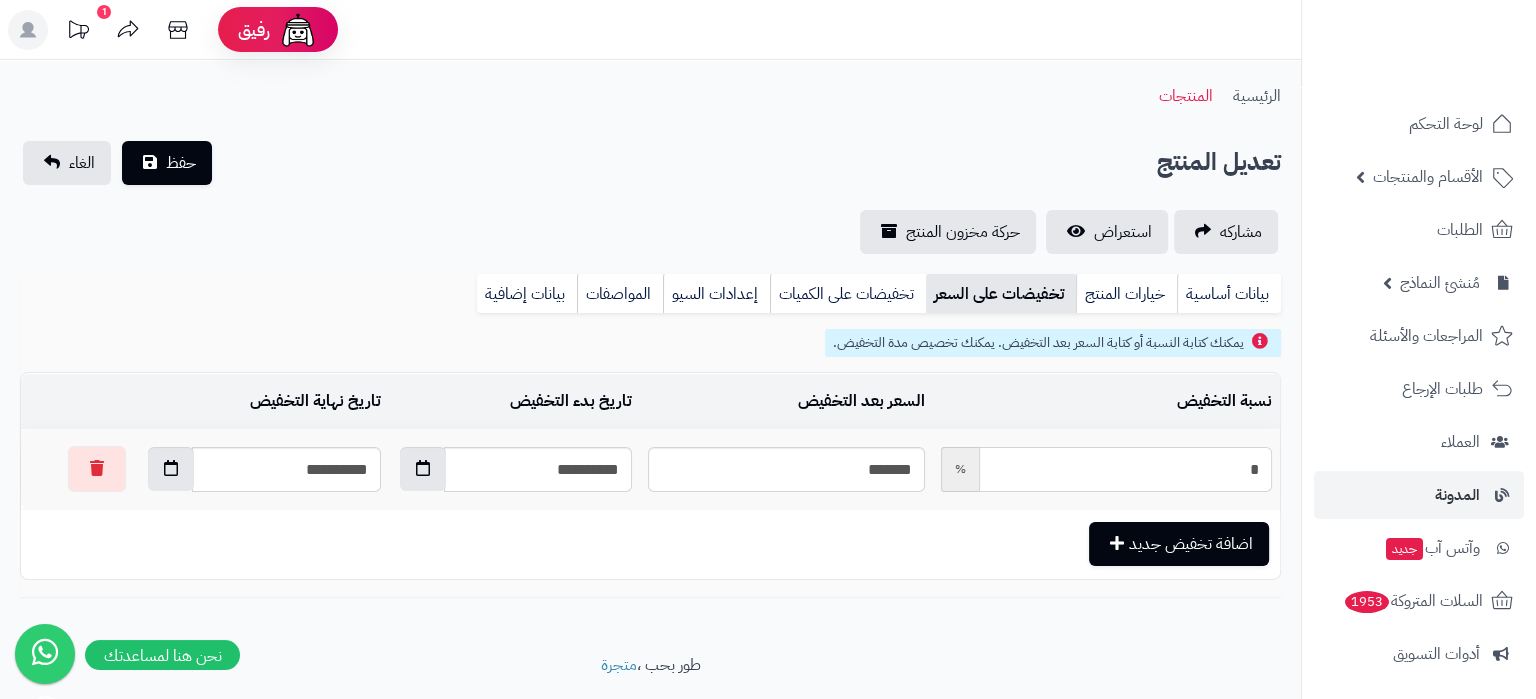 type on "******" 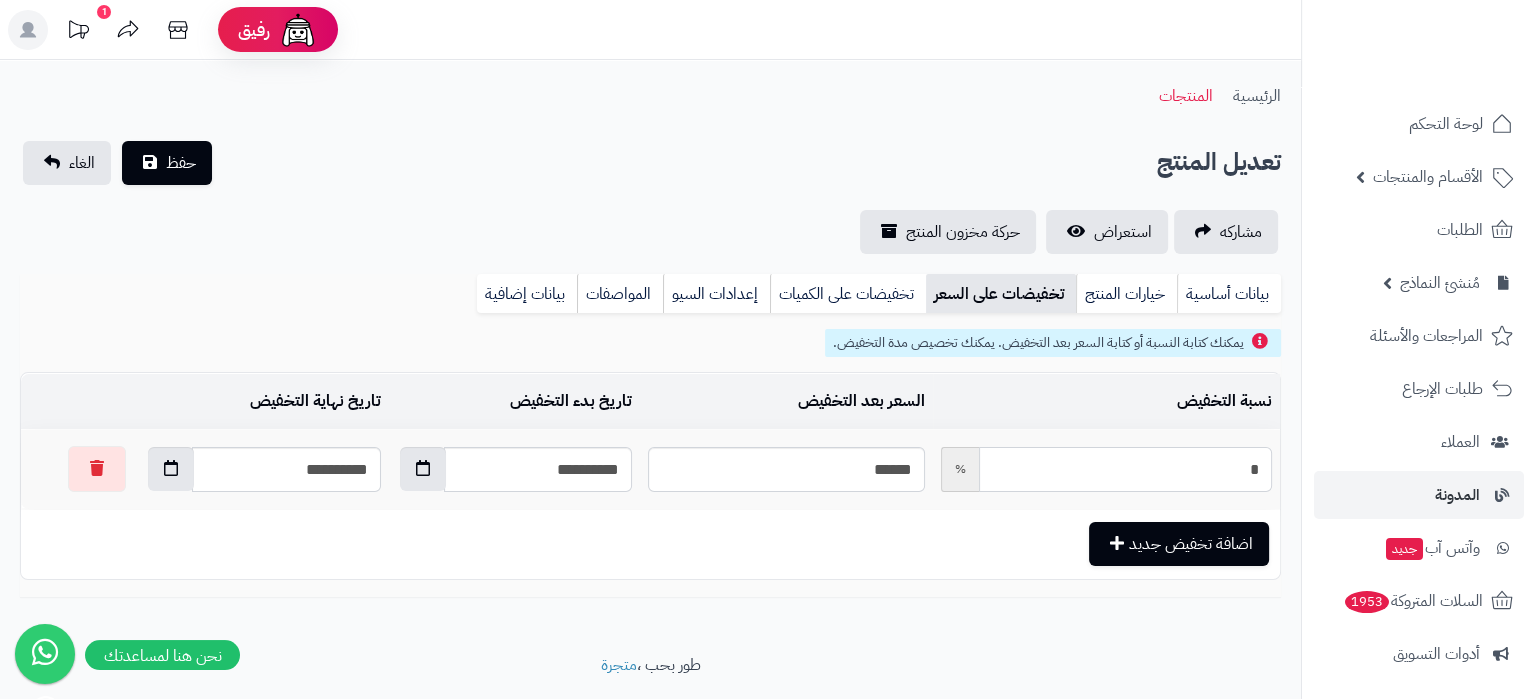 type on "**" 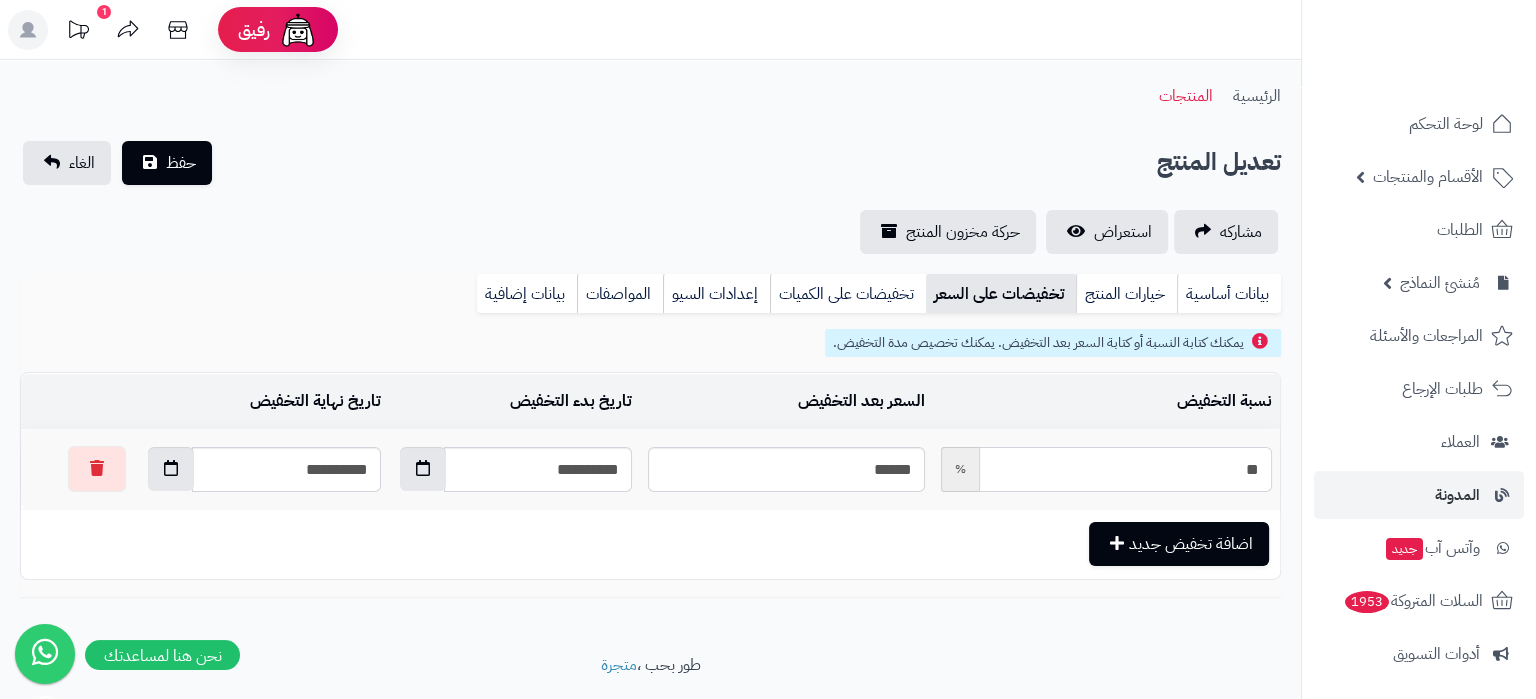 type on "*****" 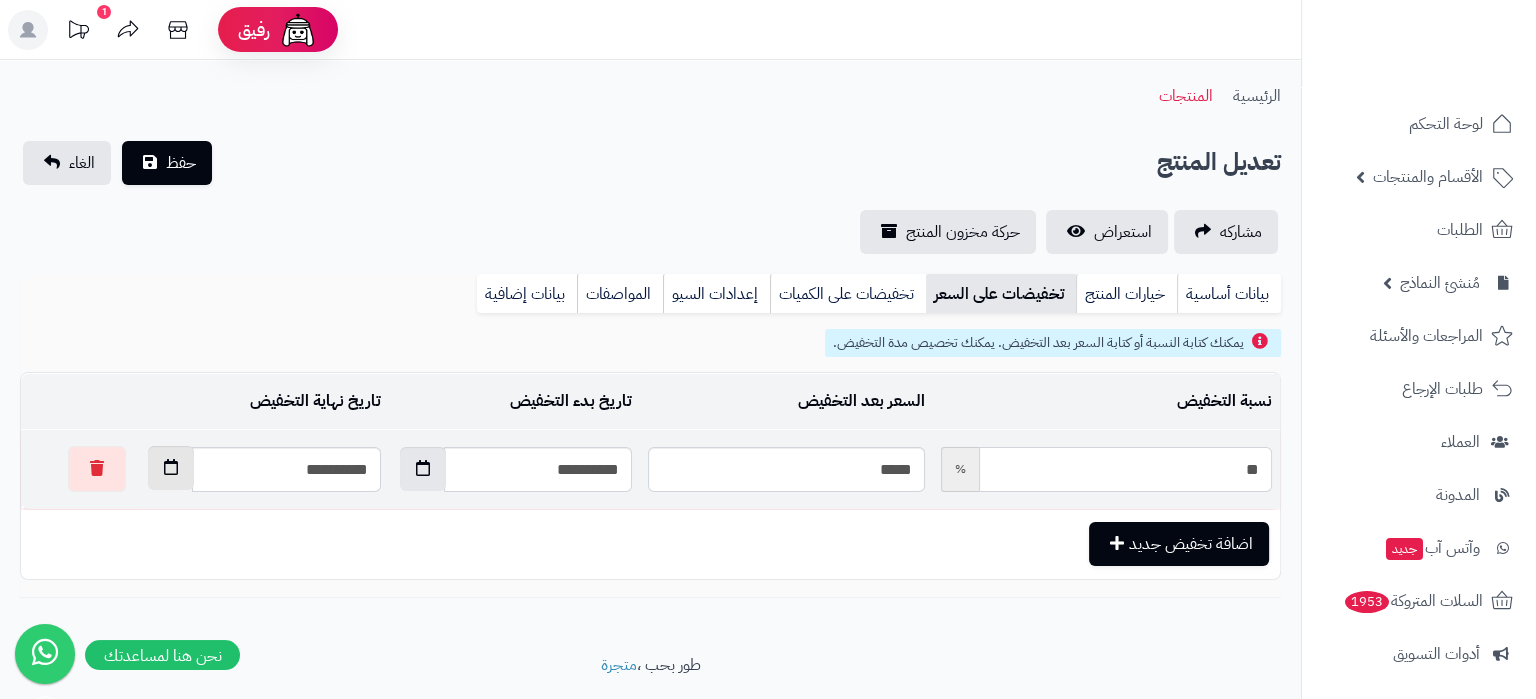 click at bounding box center (171, 468) 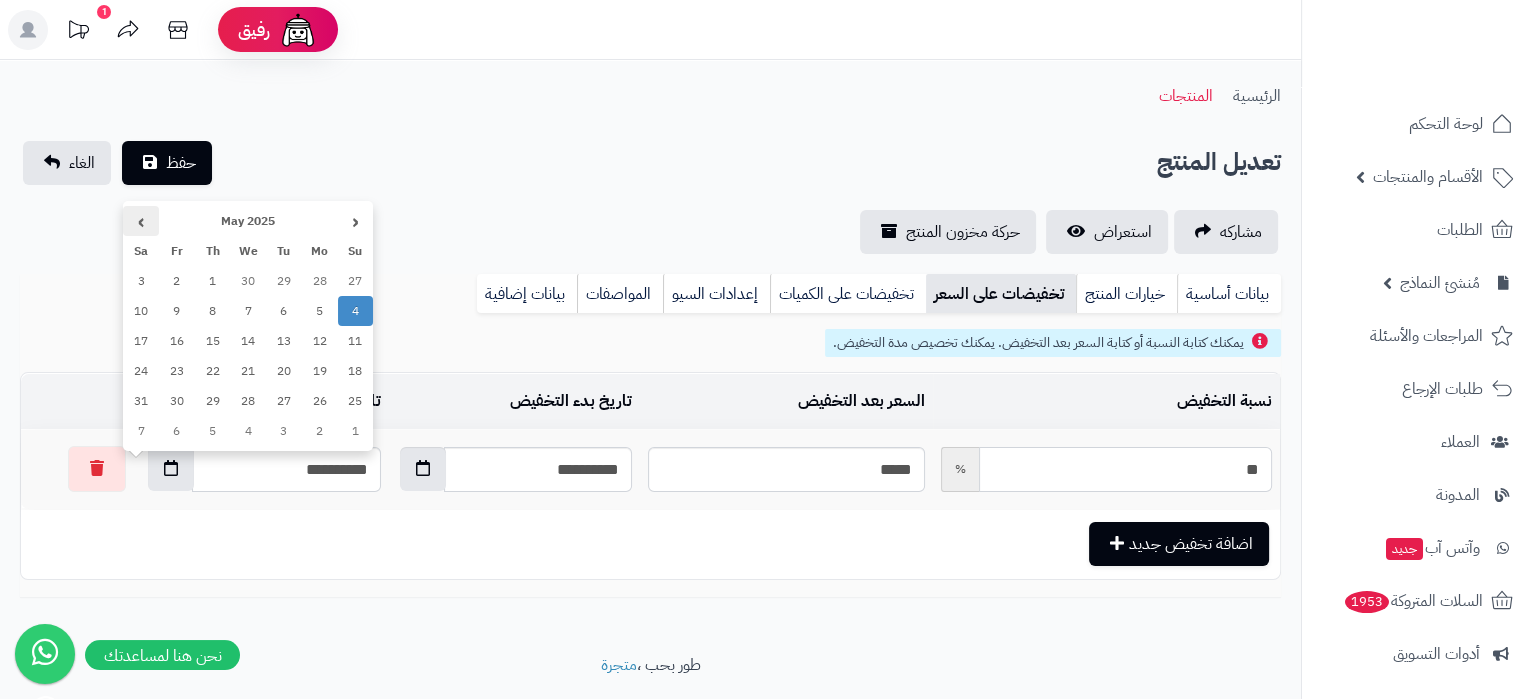 click on "›" at bounding box center (141, 221) 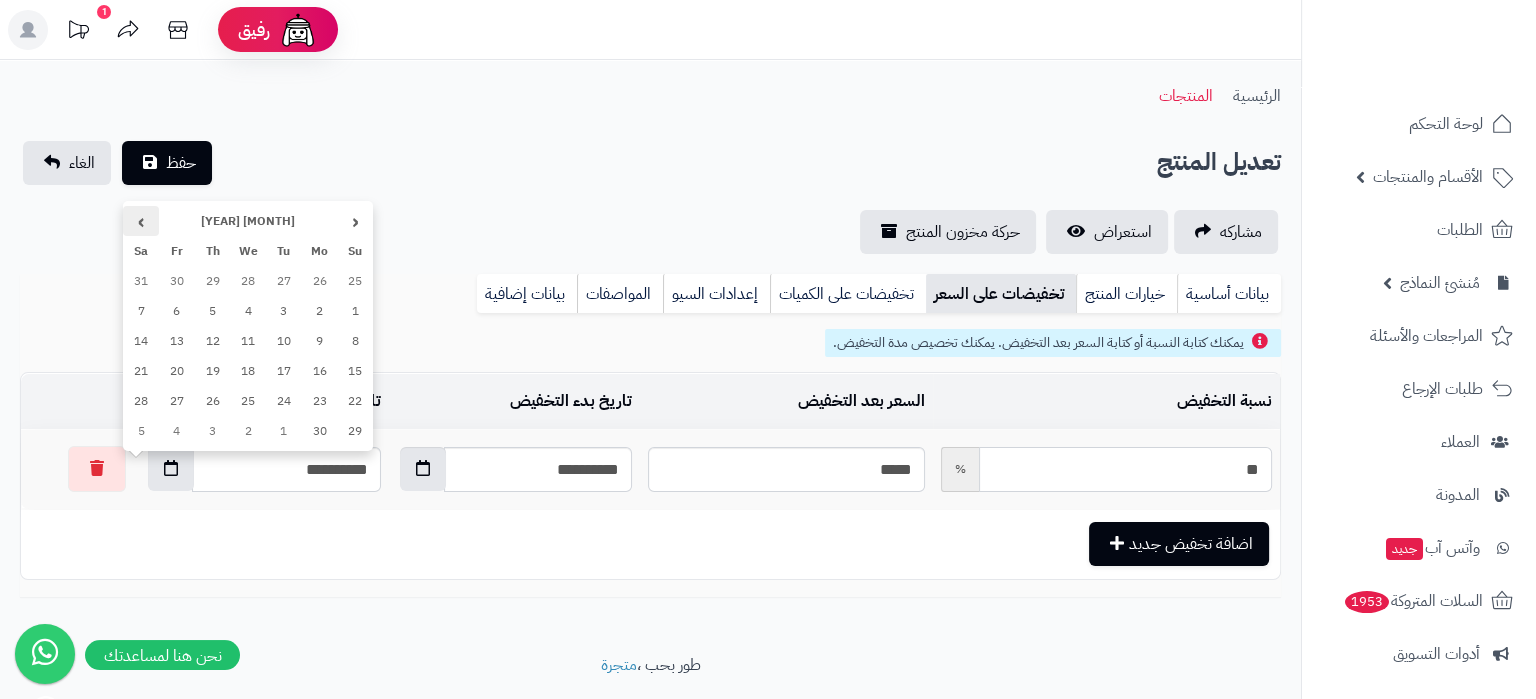 click on "›" at bounding box center (141, 221) 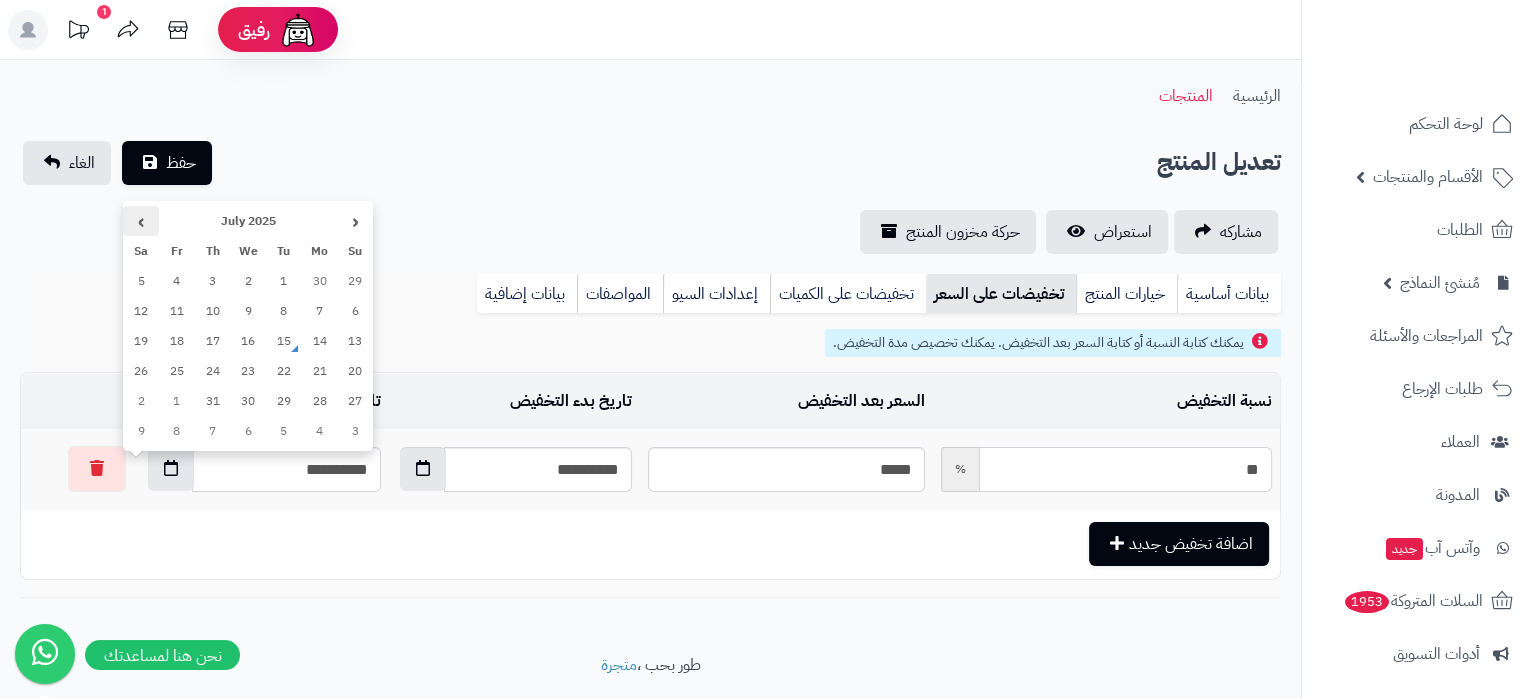 click on "›" at bounding box center [141, 221] 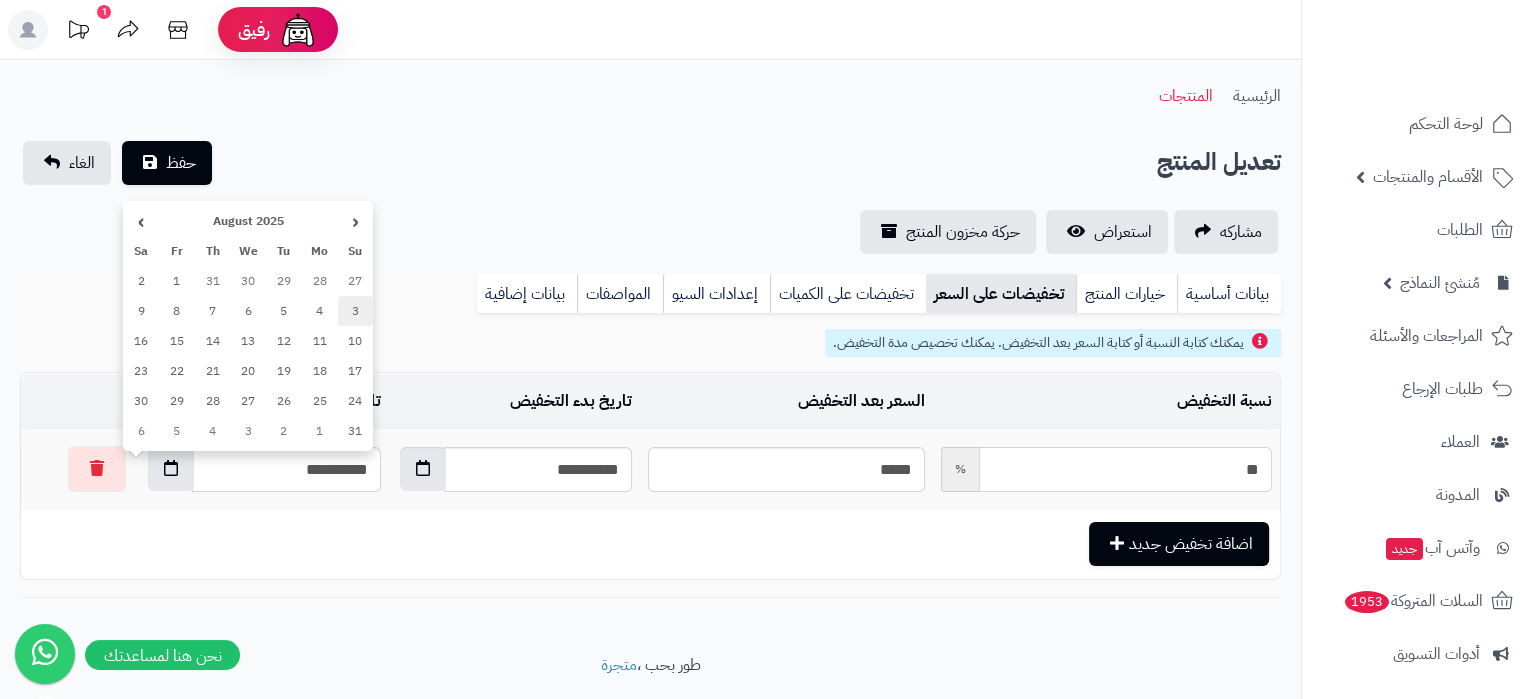 click on "3" at bounding box center [356, 311] 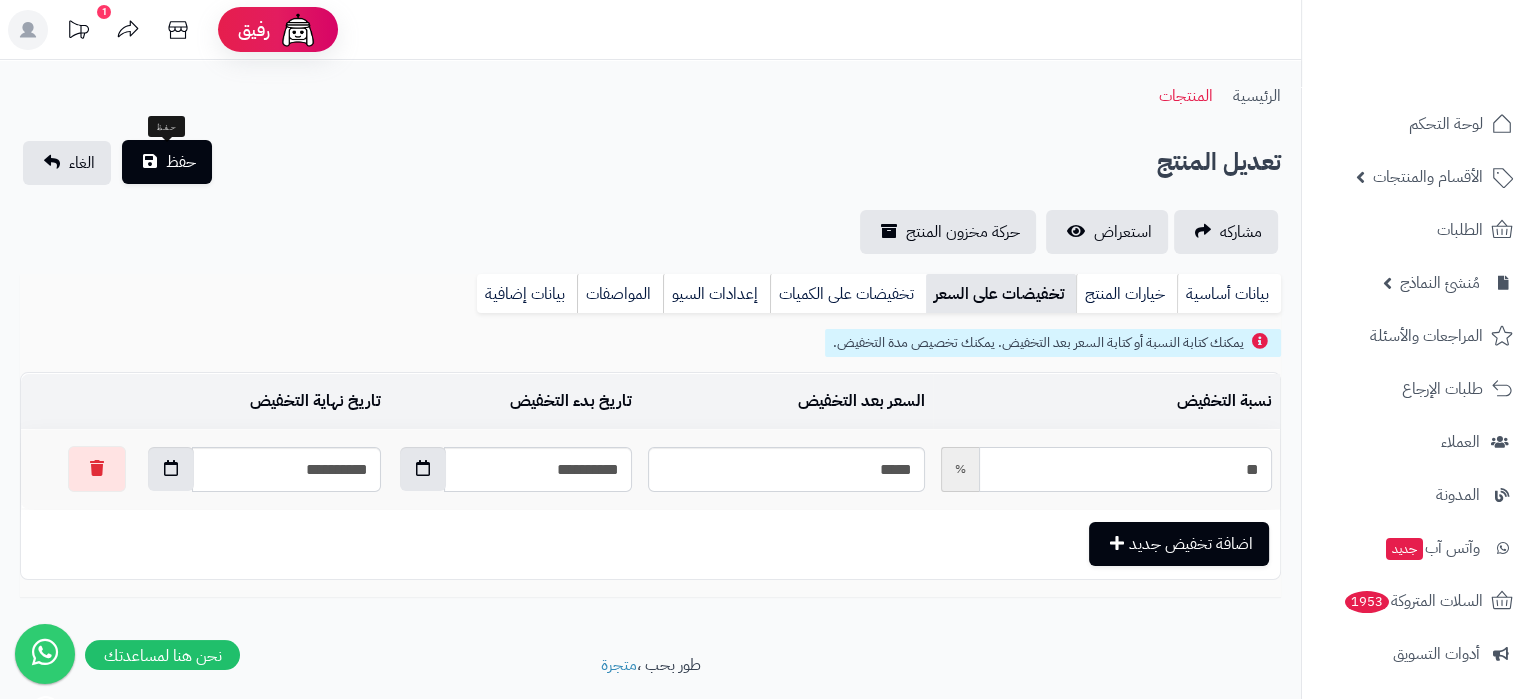 type on "**" 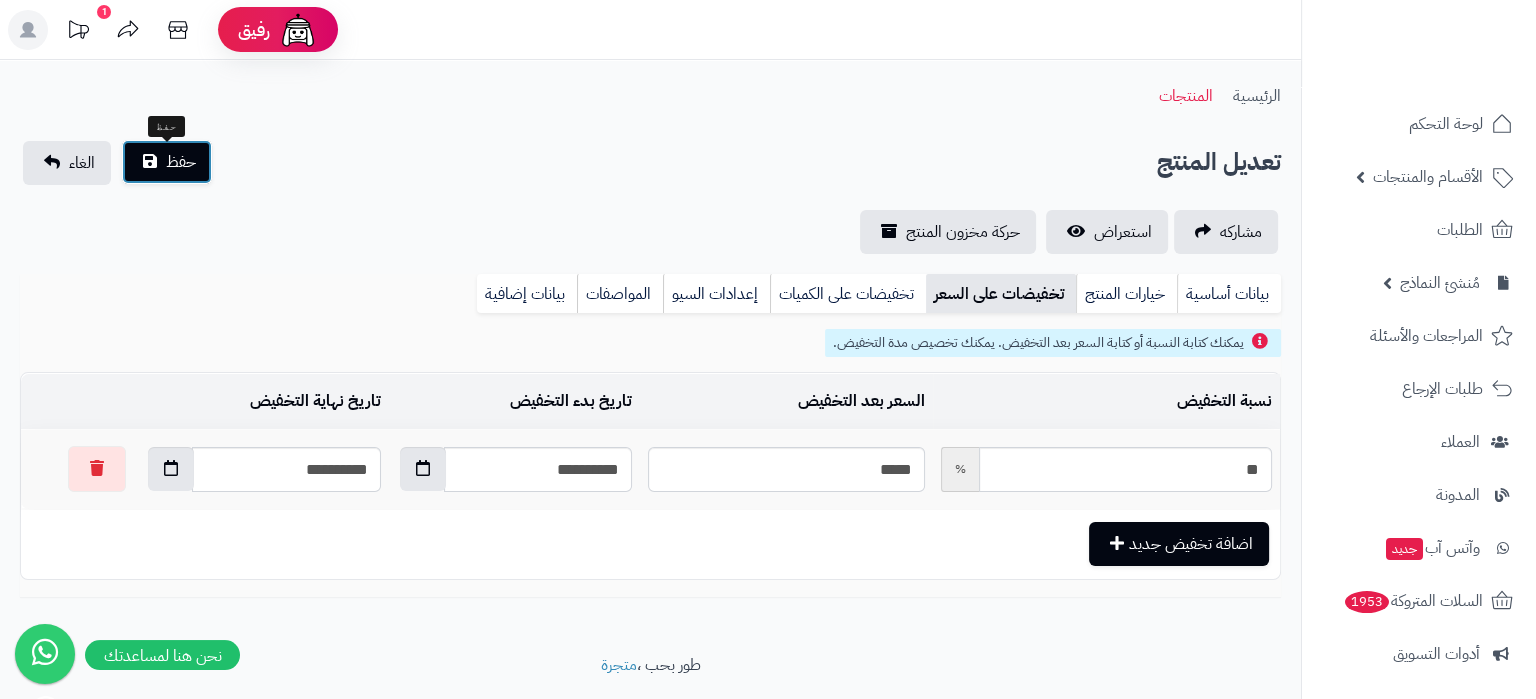 click on "حفظ" at bounding box center (181, 162) 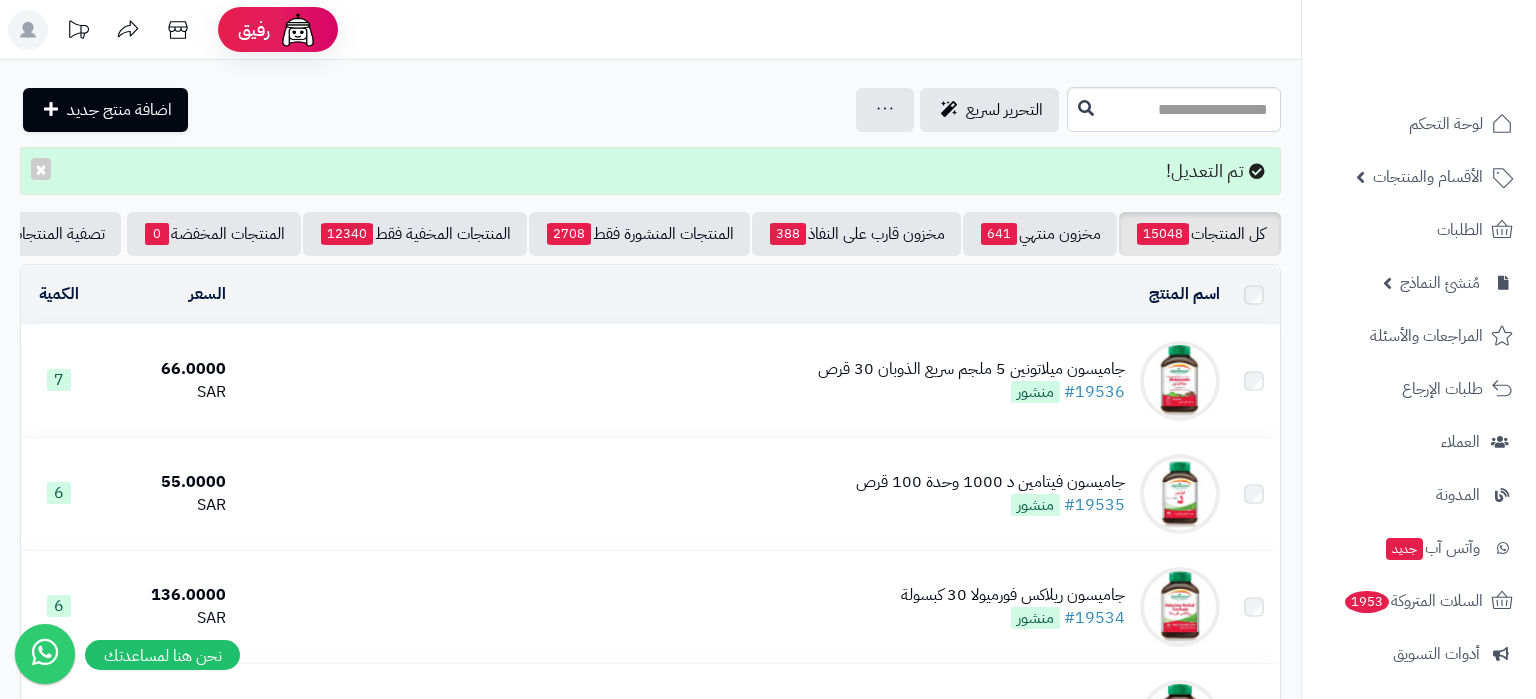 scroll, scrollTop: 0, scrollLeft: 0, axis: both 